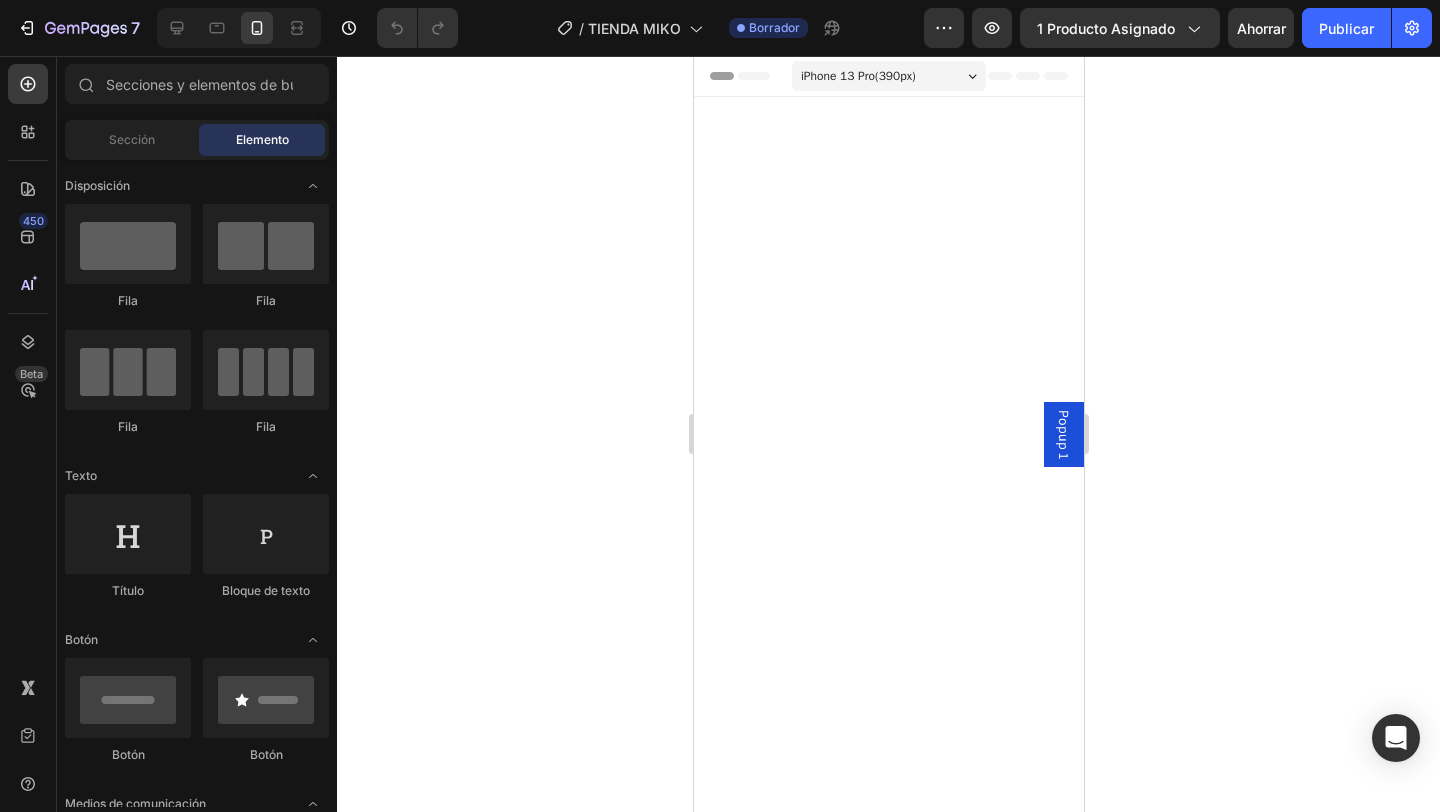 scroll, scrollTop: 0, scrollLeft: 0, axis: both 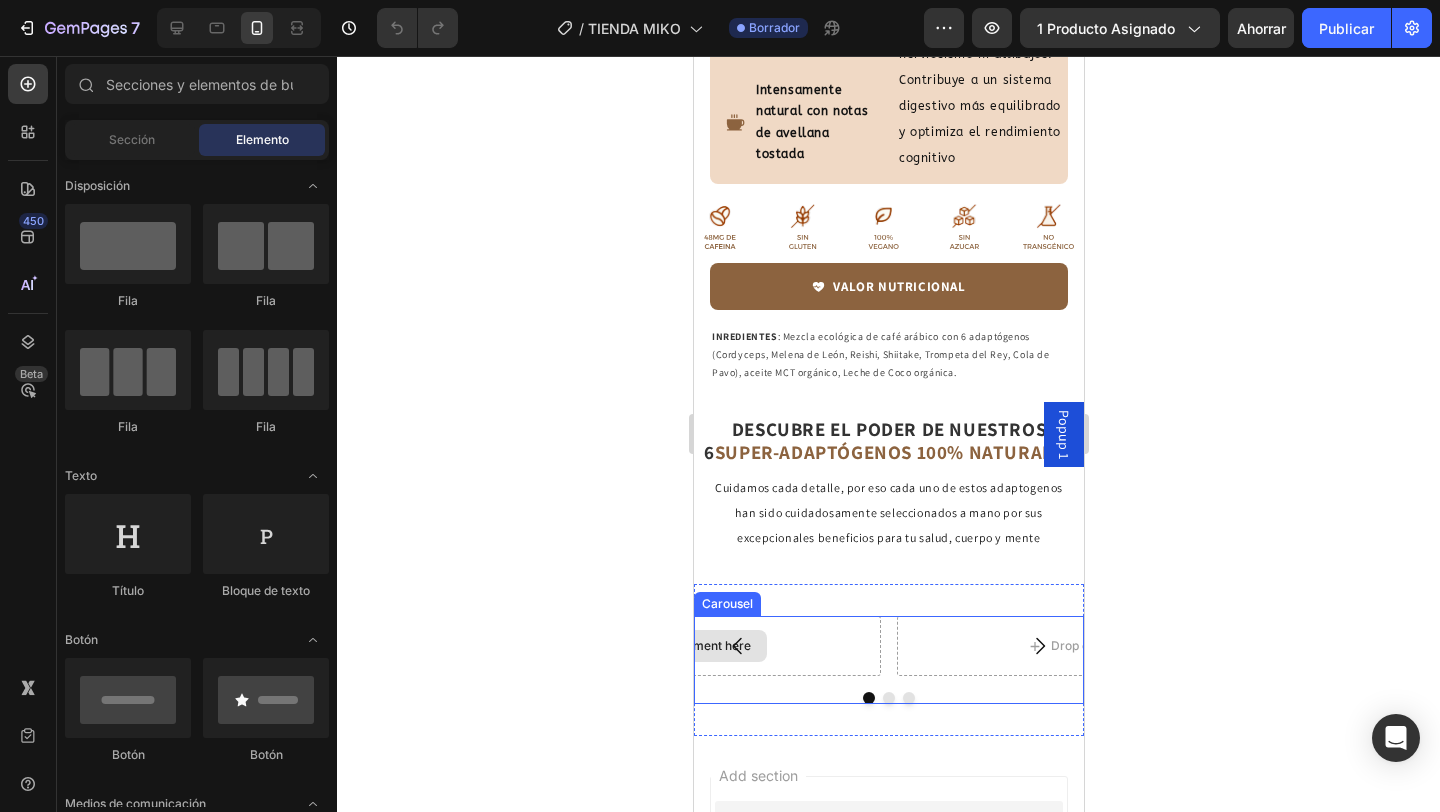 click on "Drop element here" at bounding box center [685, 646] 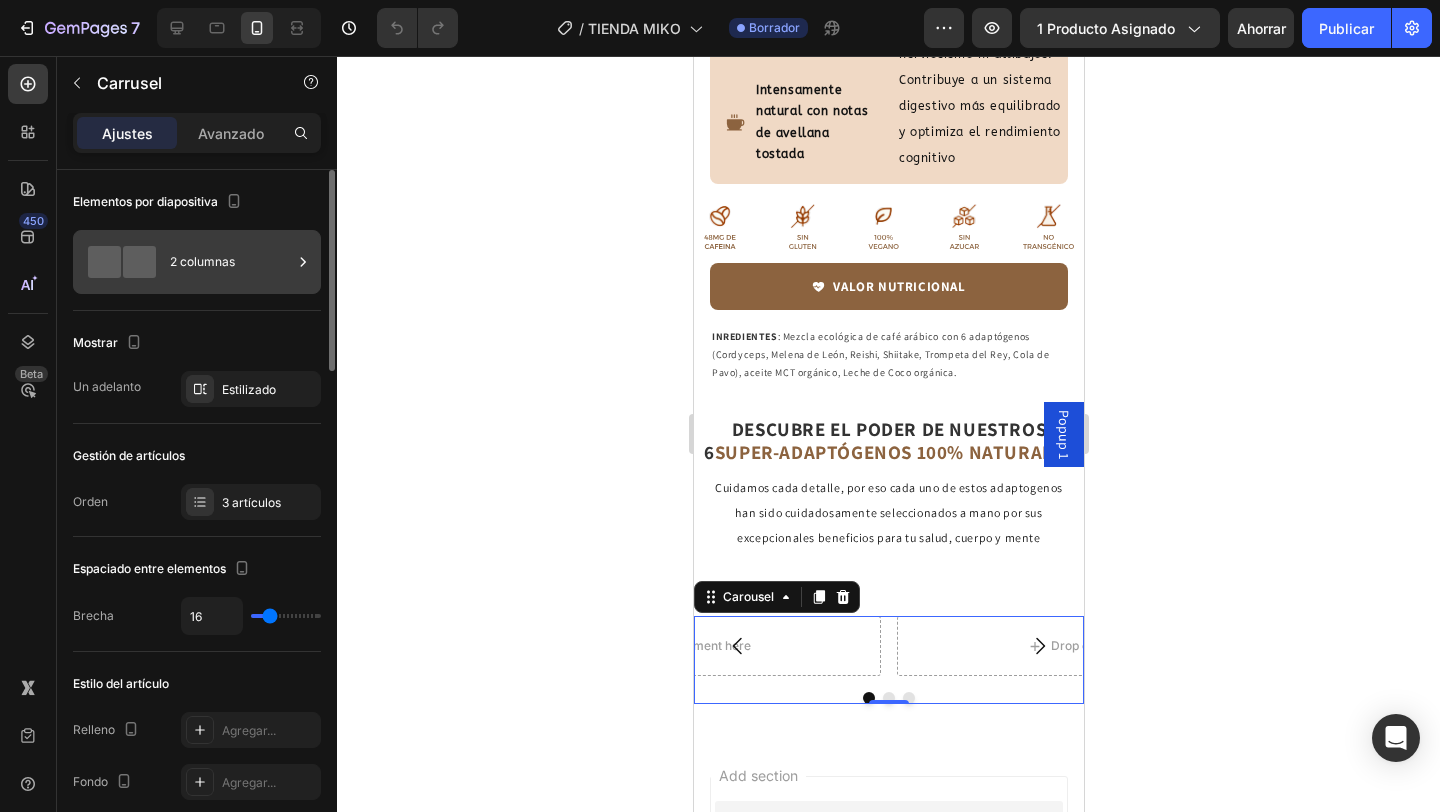 click 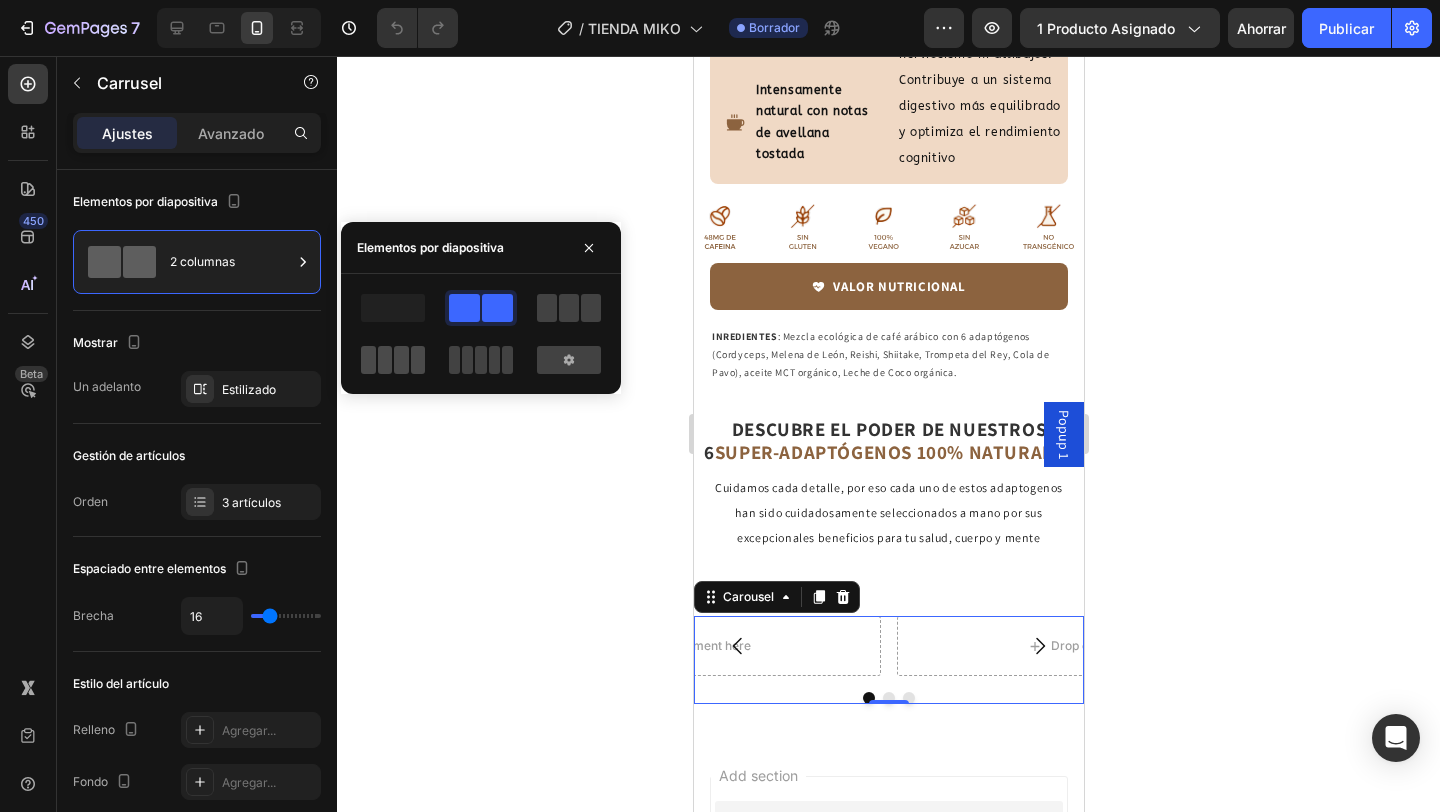 click 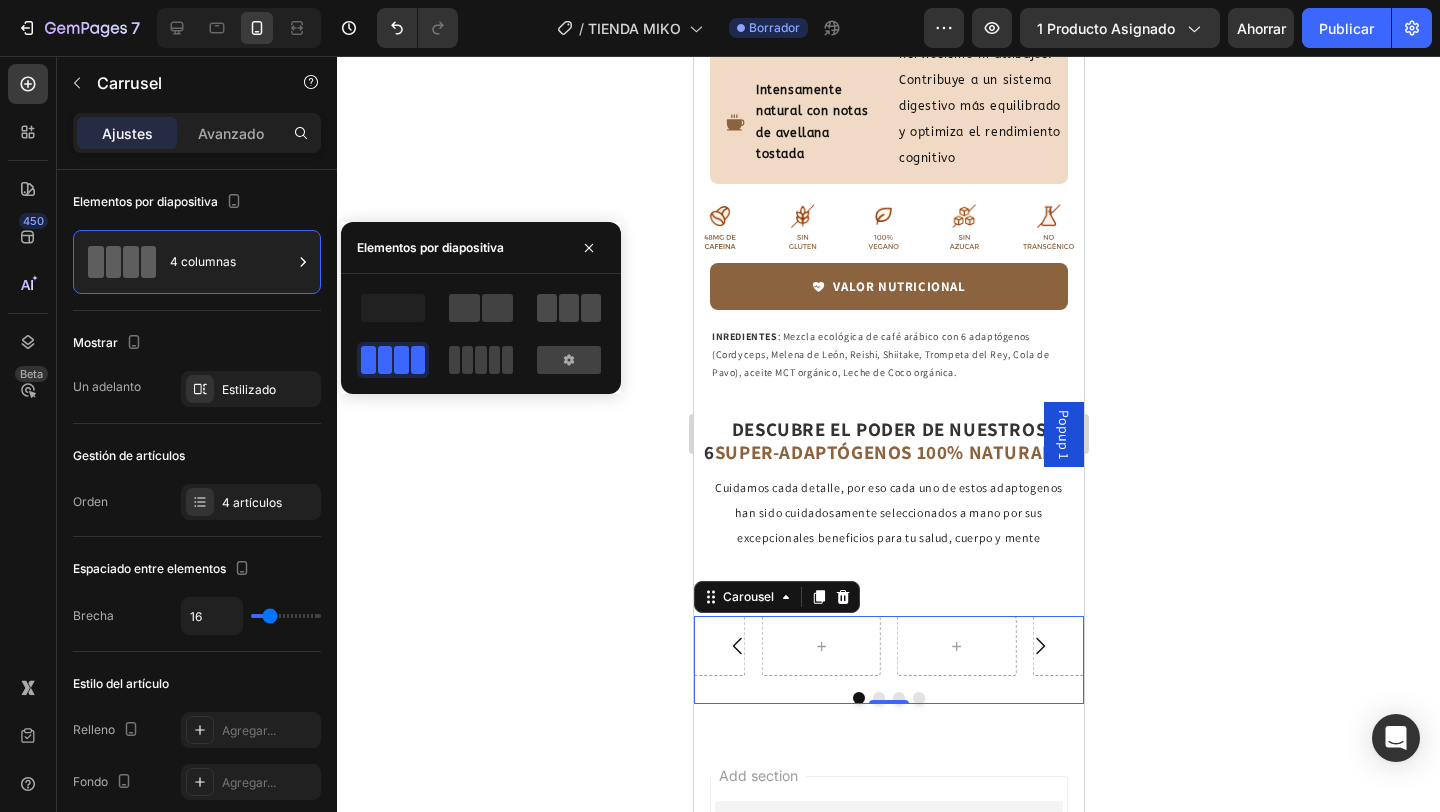 click 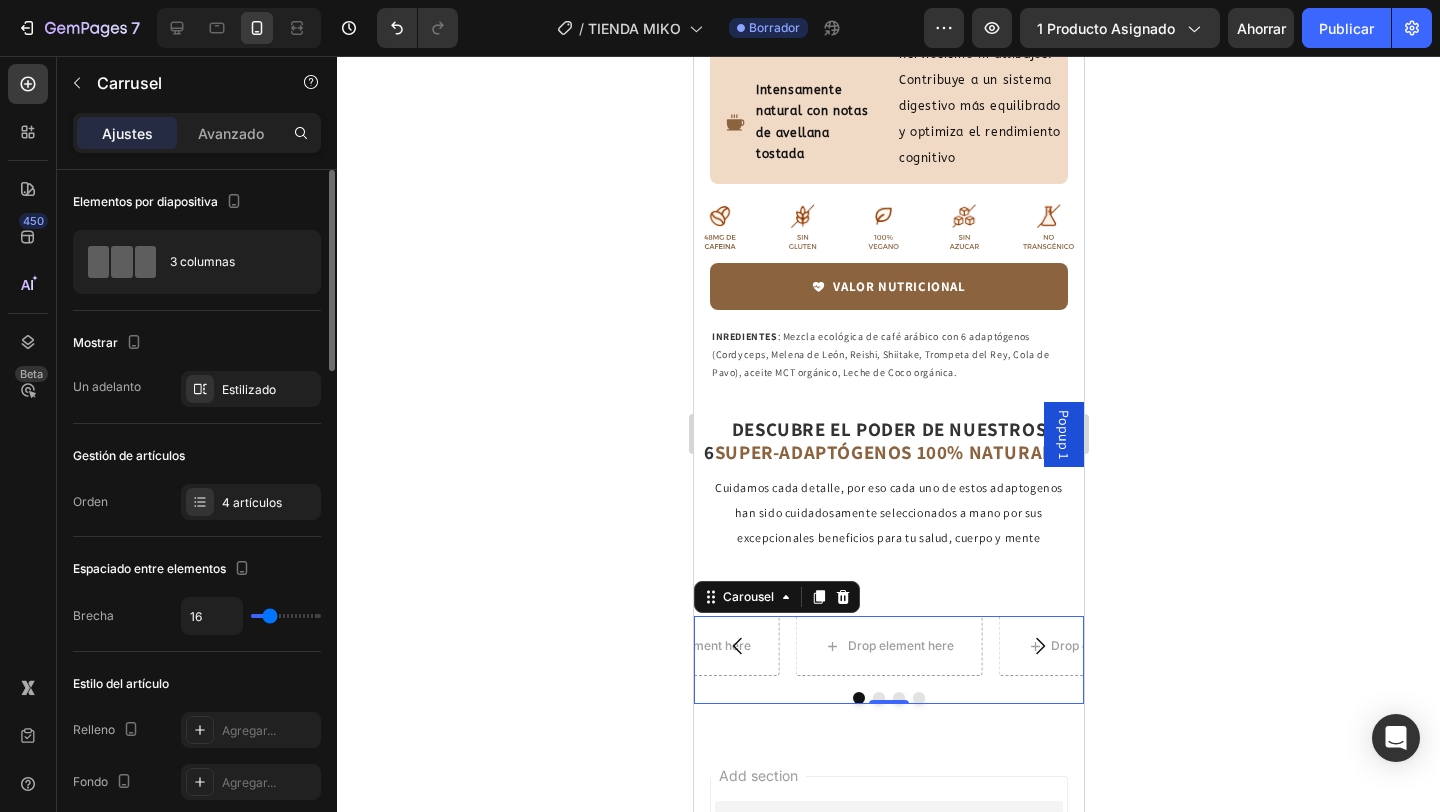 click on "Mostrar" at bounding box center (197, 343) 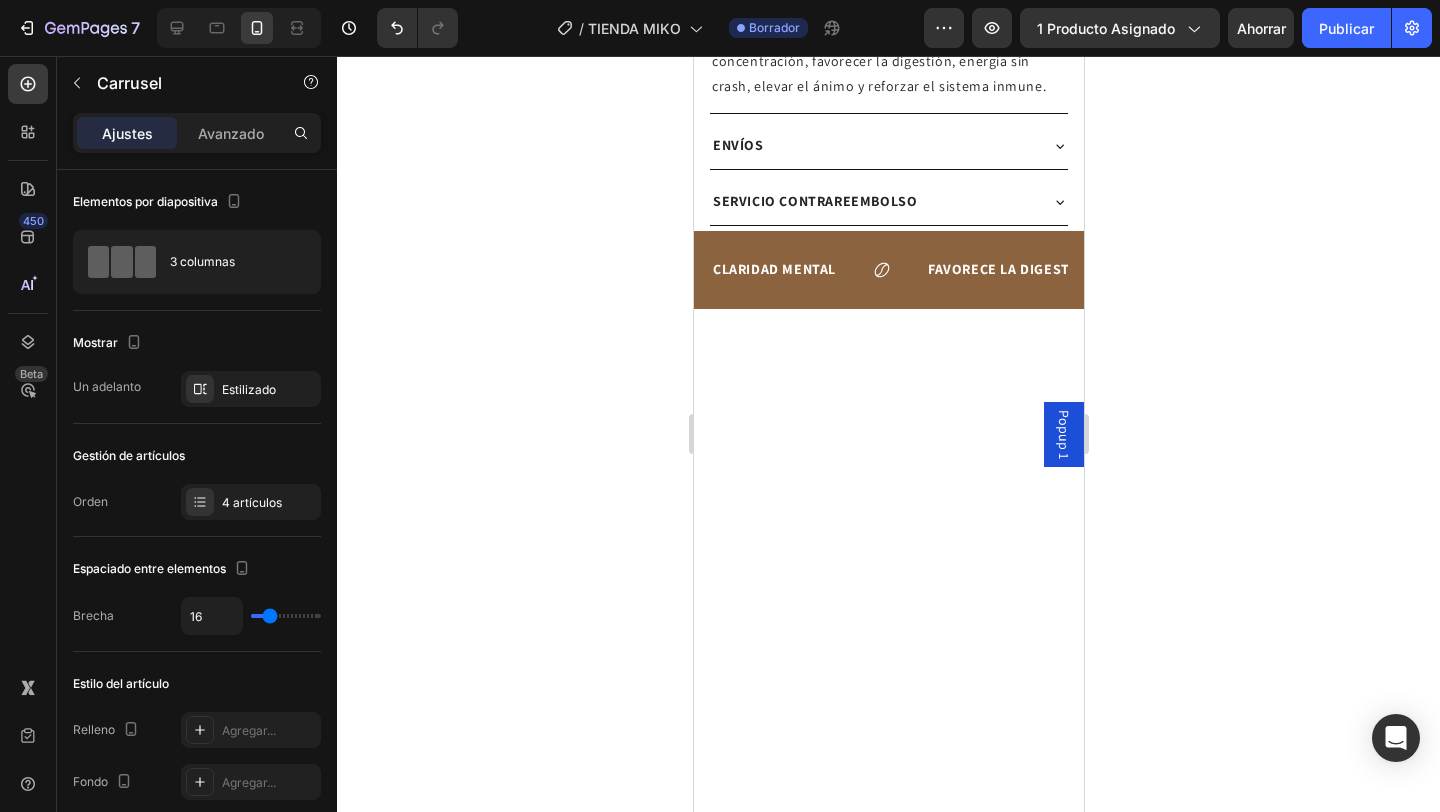 scroll, scrollTop: 0, scrollLeft: 0, axis: both 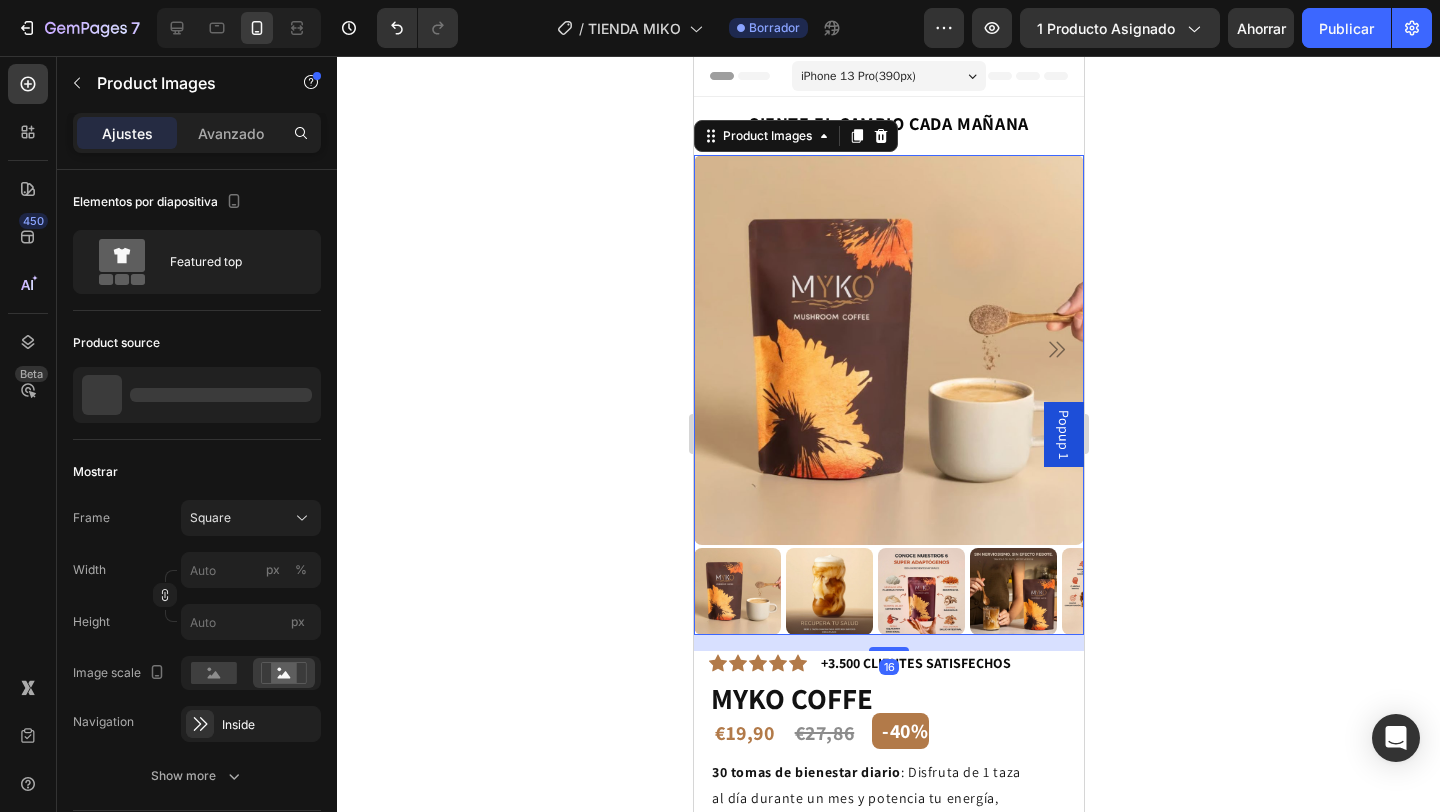 click at bounding box center (888, 350) 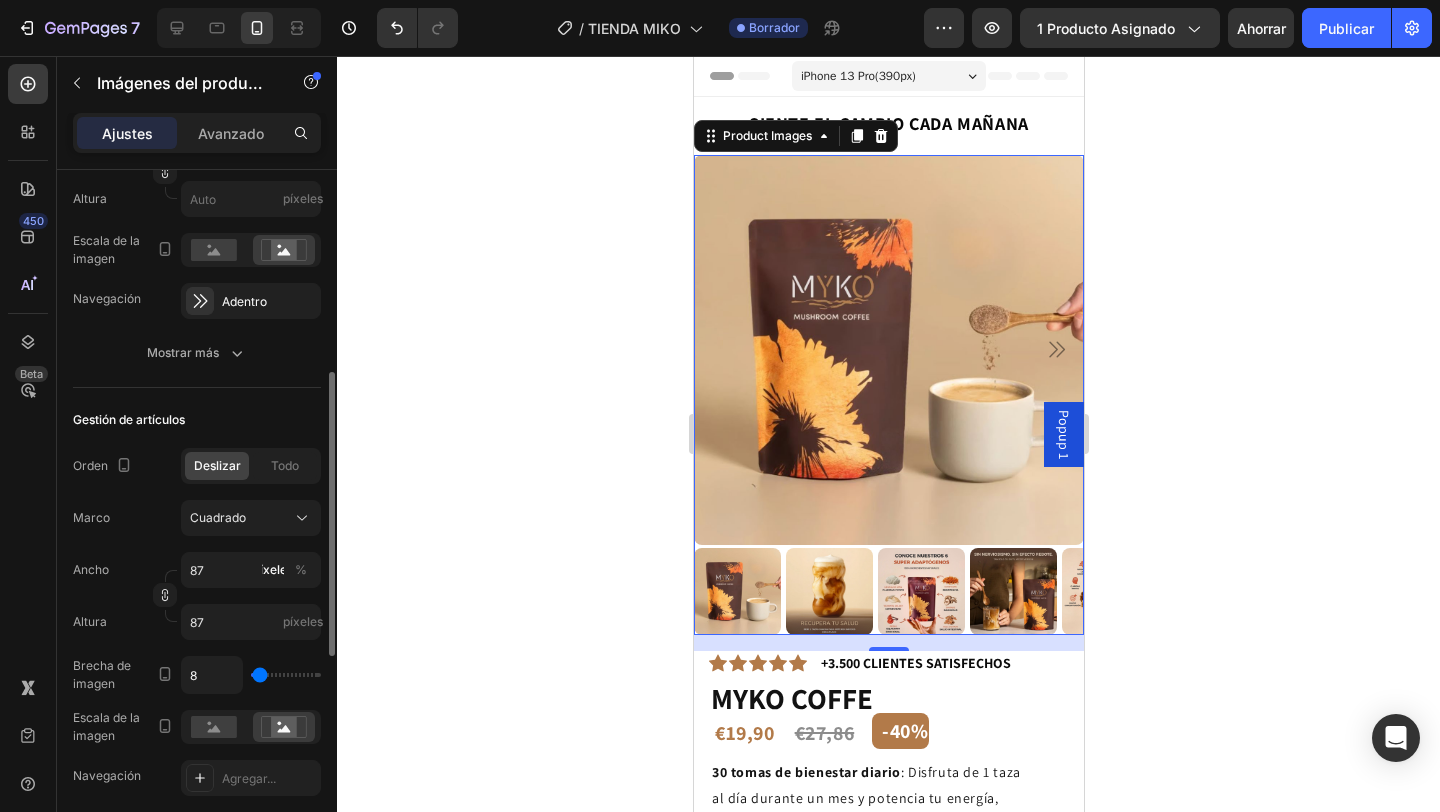 scroll, scrollTop: 468, scrollLeft: 0, axis: vertical 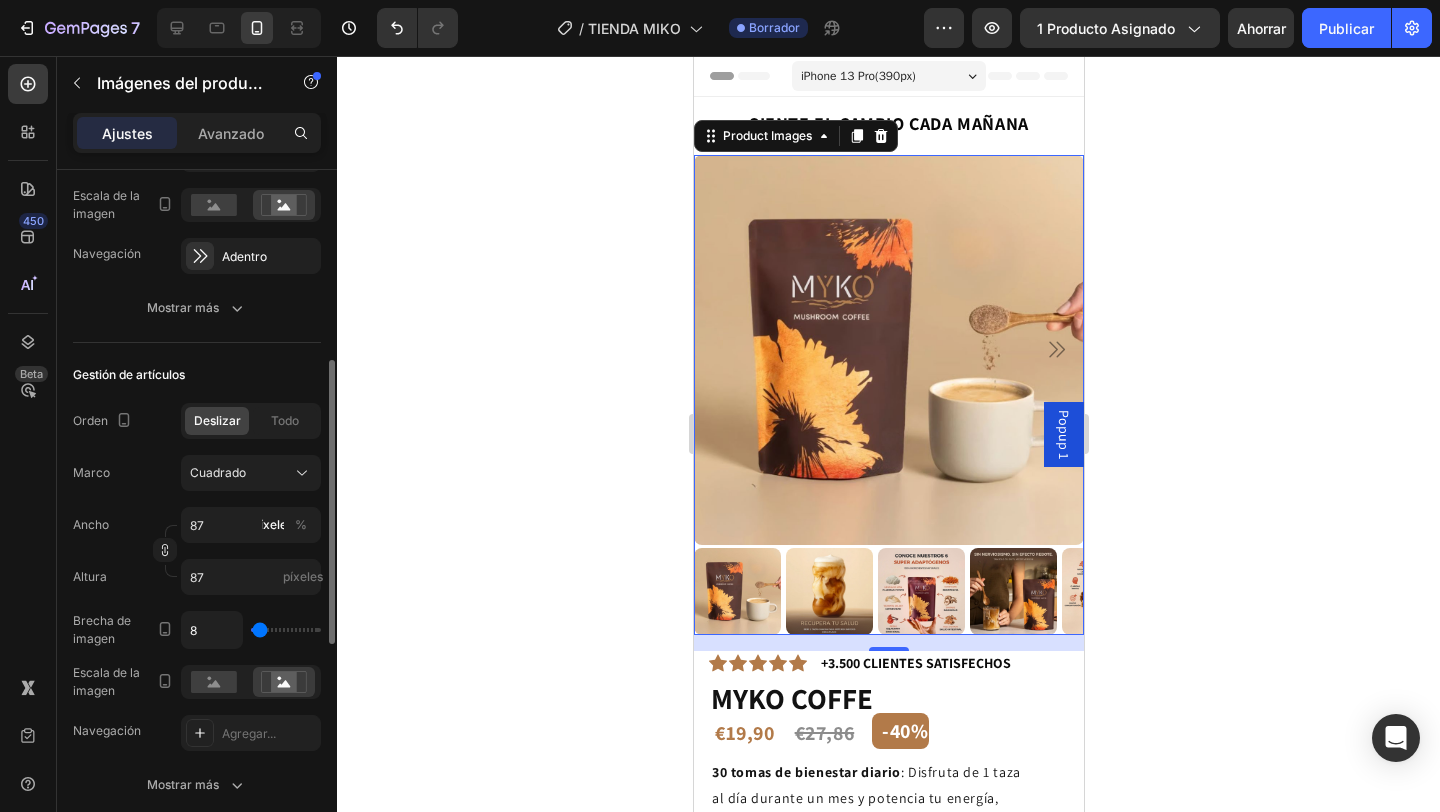 click on "Deslizar" 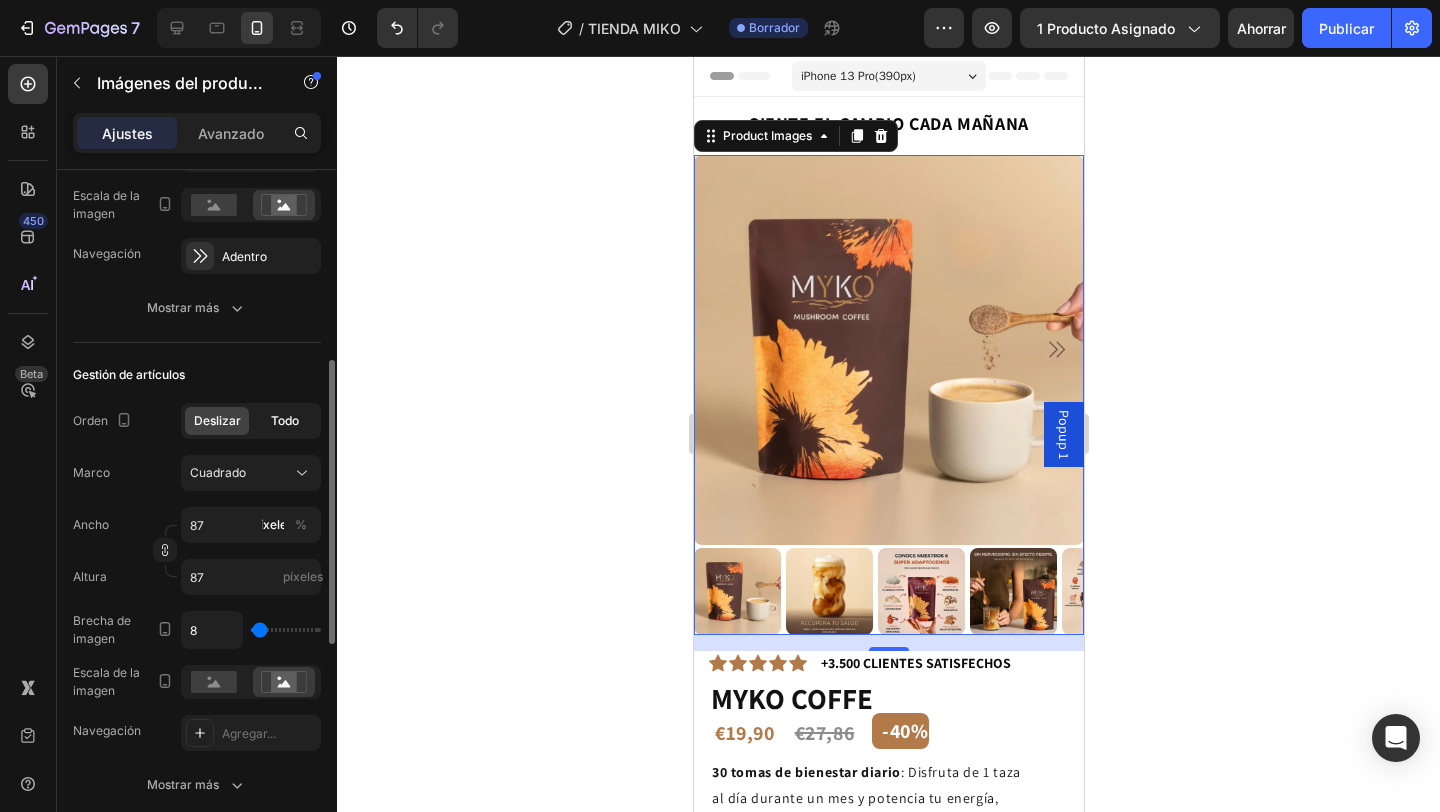 click on "Todo" at bounding box center [285, 420] 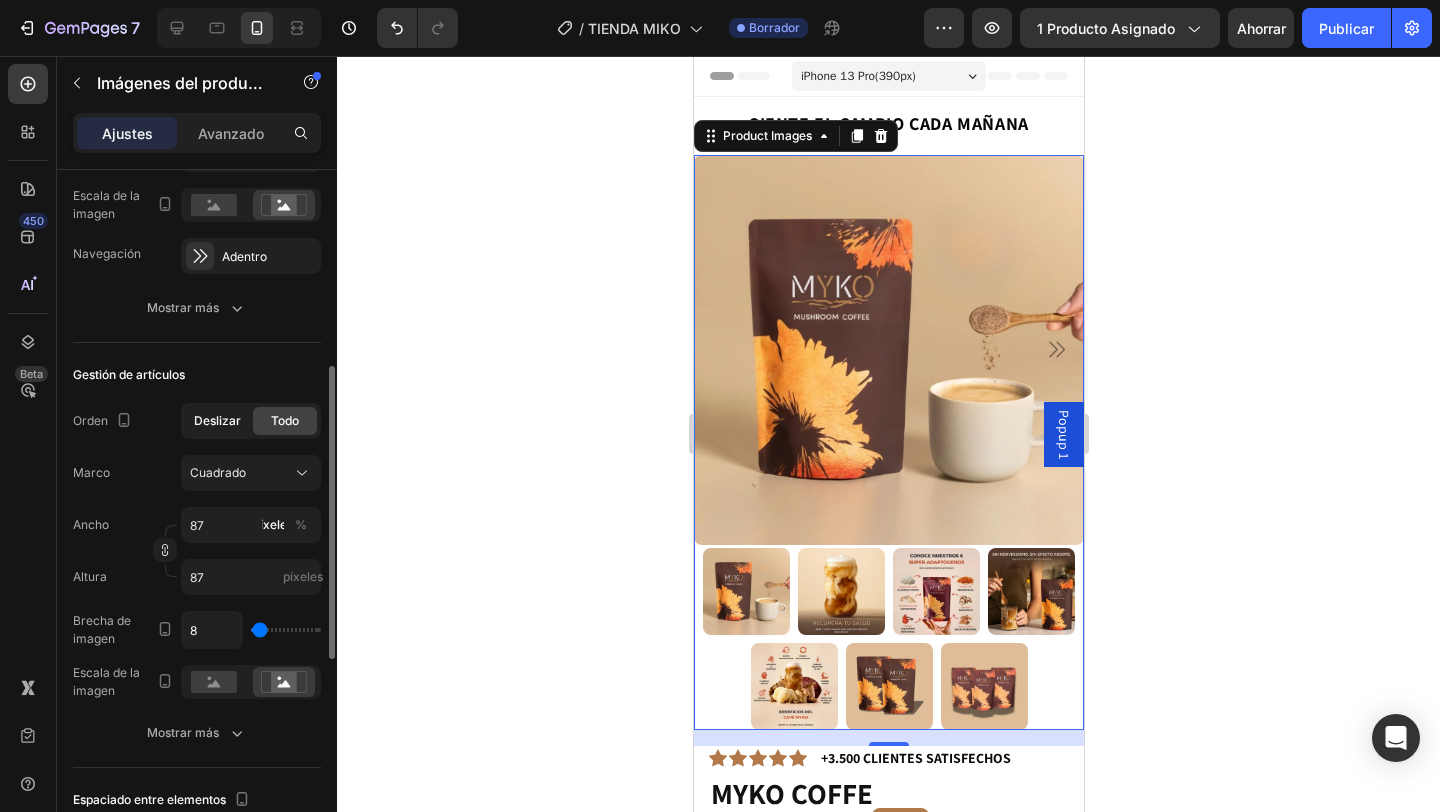 click on "Deslizar" at bounding box center [217, 420] 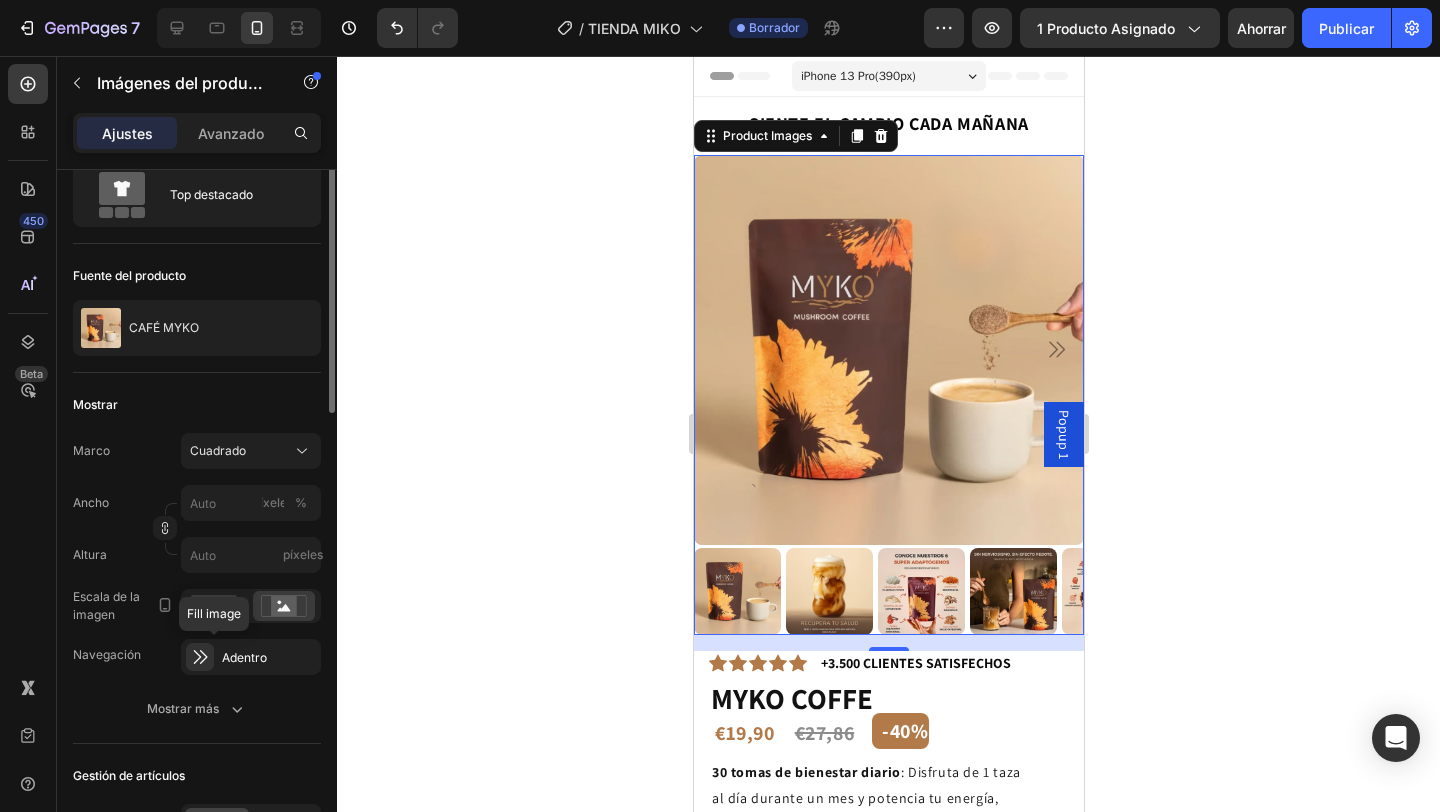 scroll, scrollTop: 0, scrollLeft: 0, axis: both 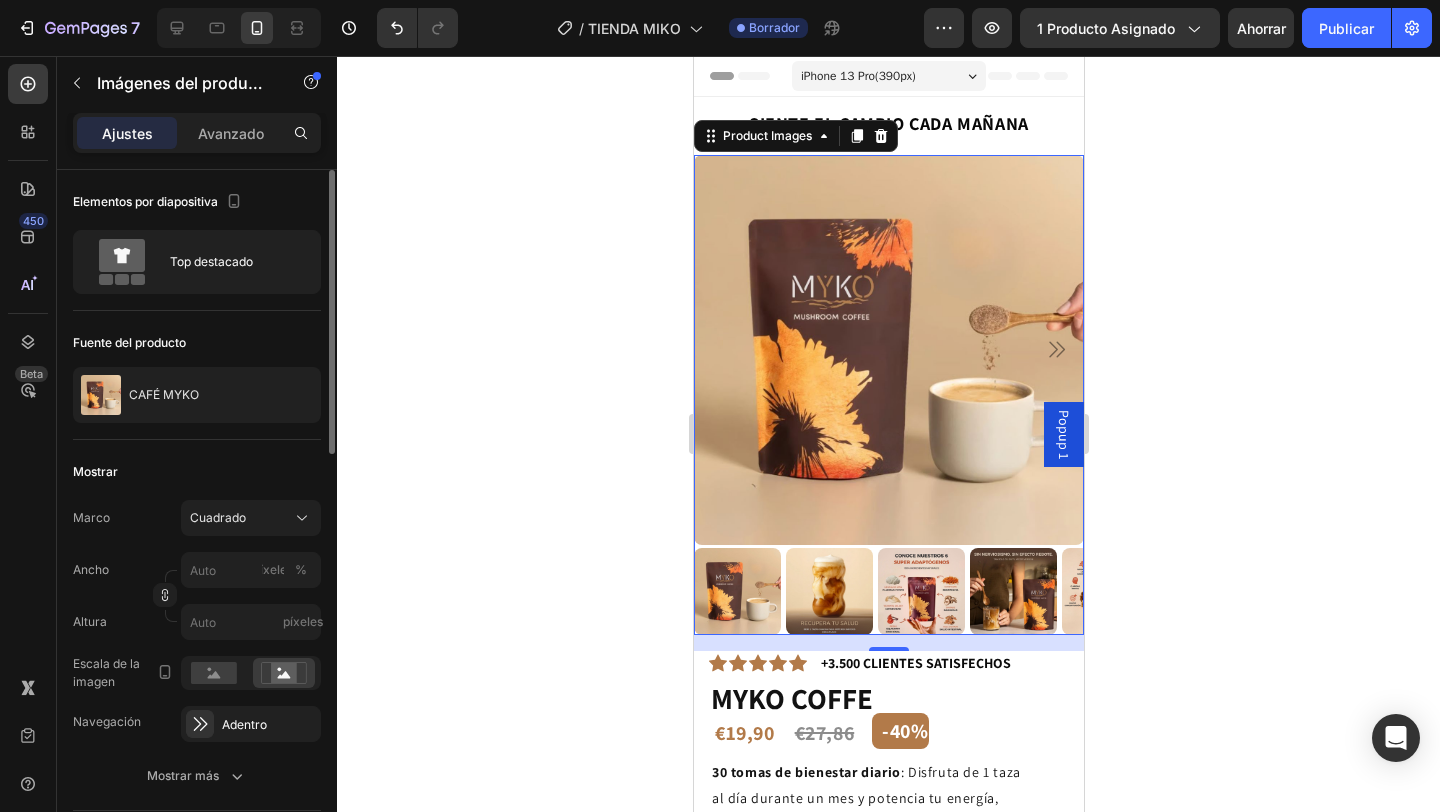click at bounding box center [888, 350] 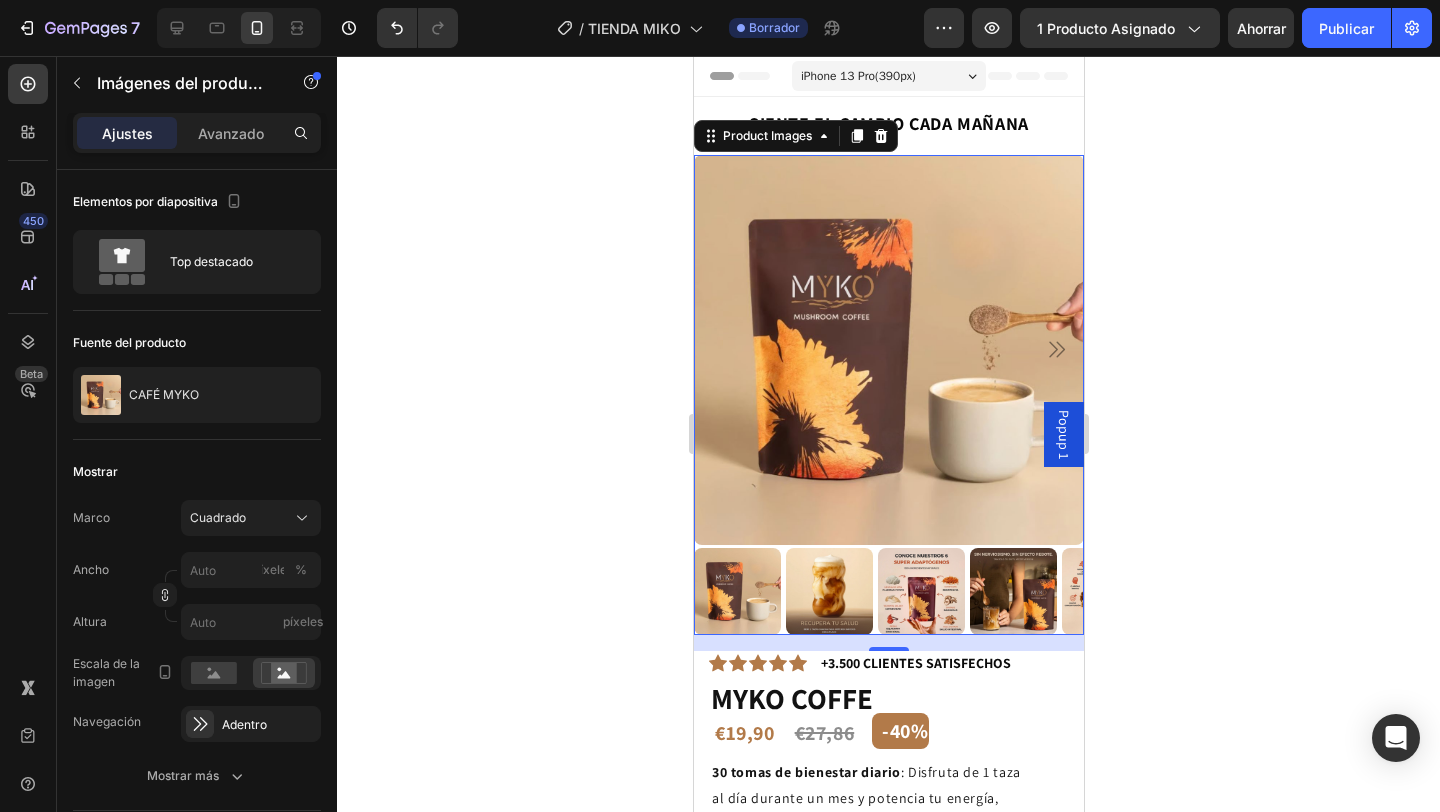 click at bounding box center [888, 350] 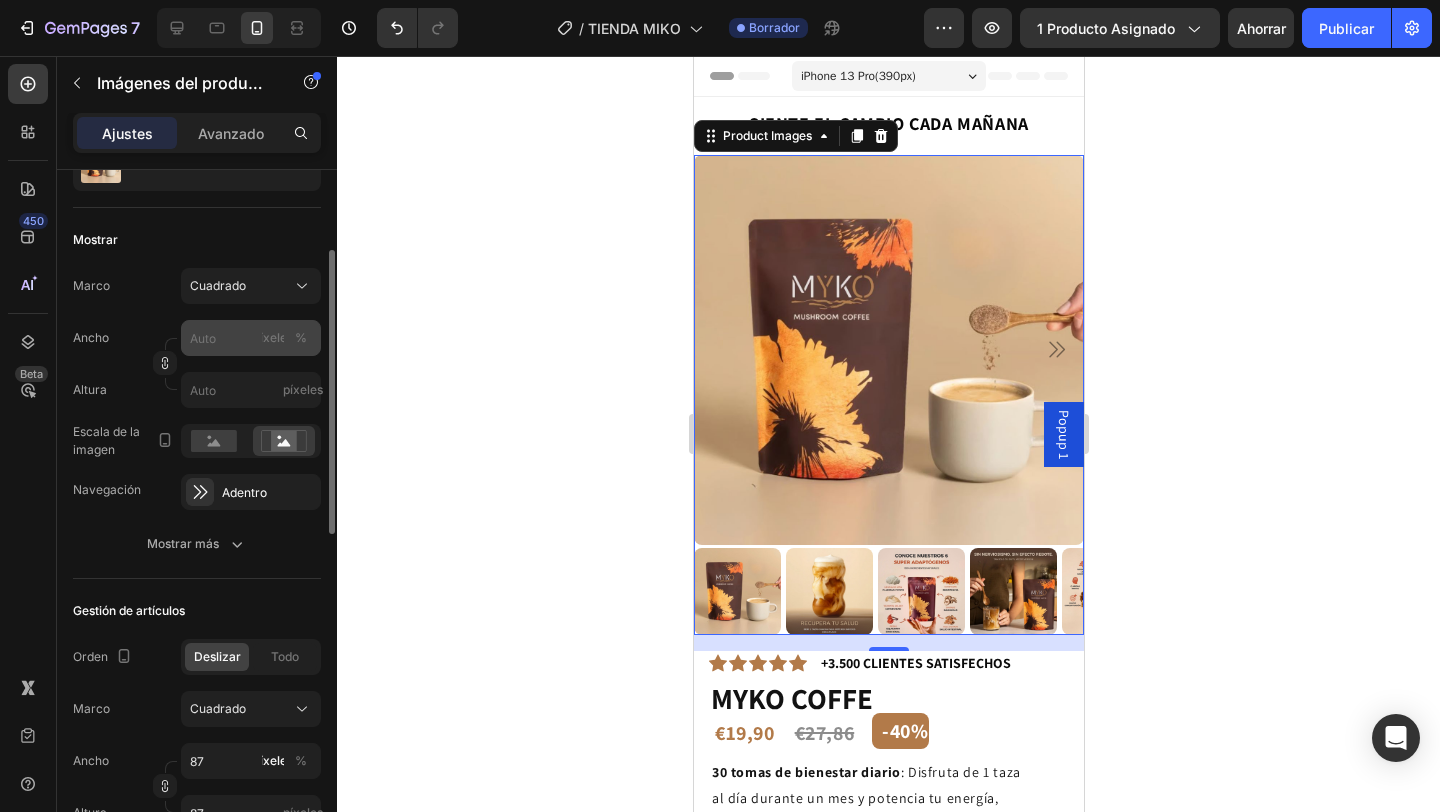 scroll, scrollTop: 235, scrollLeft: 0, axis: vertical 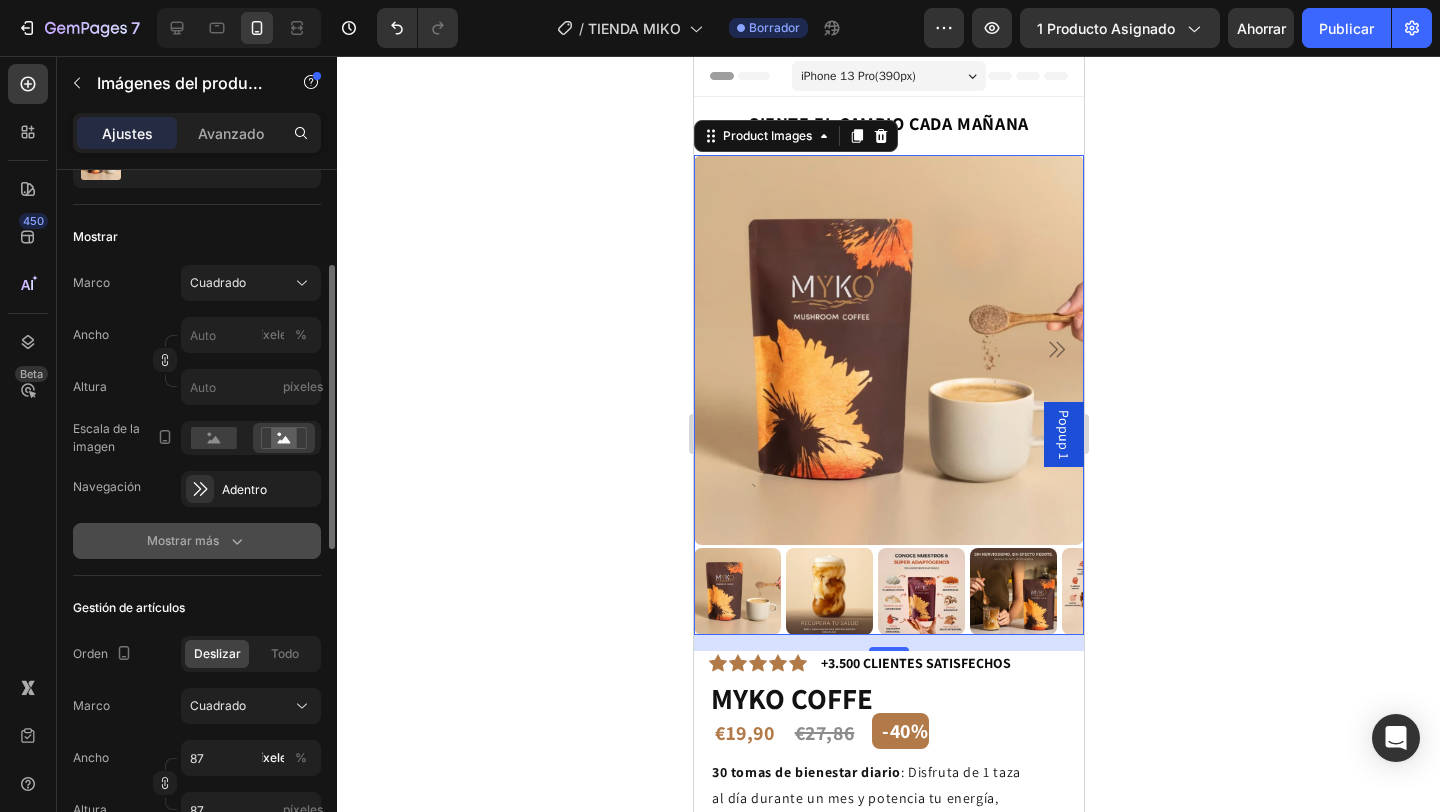 click on "Mostrar más" at bounding box center (197, 541) 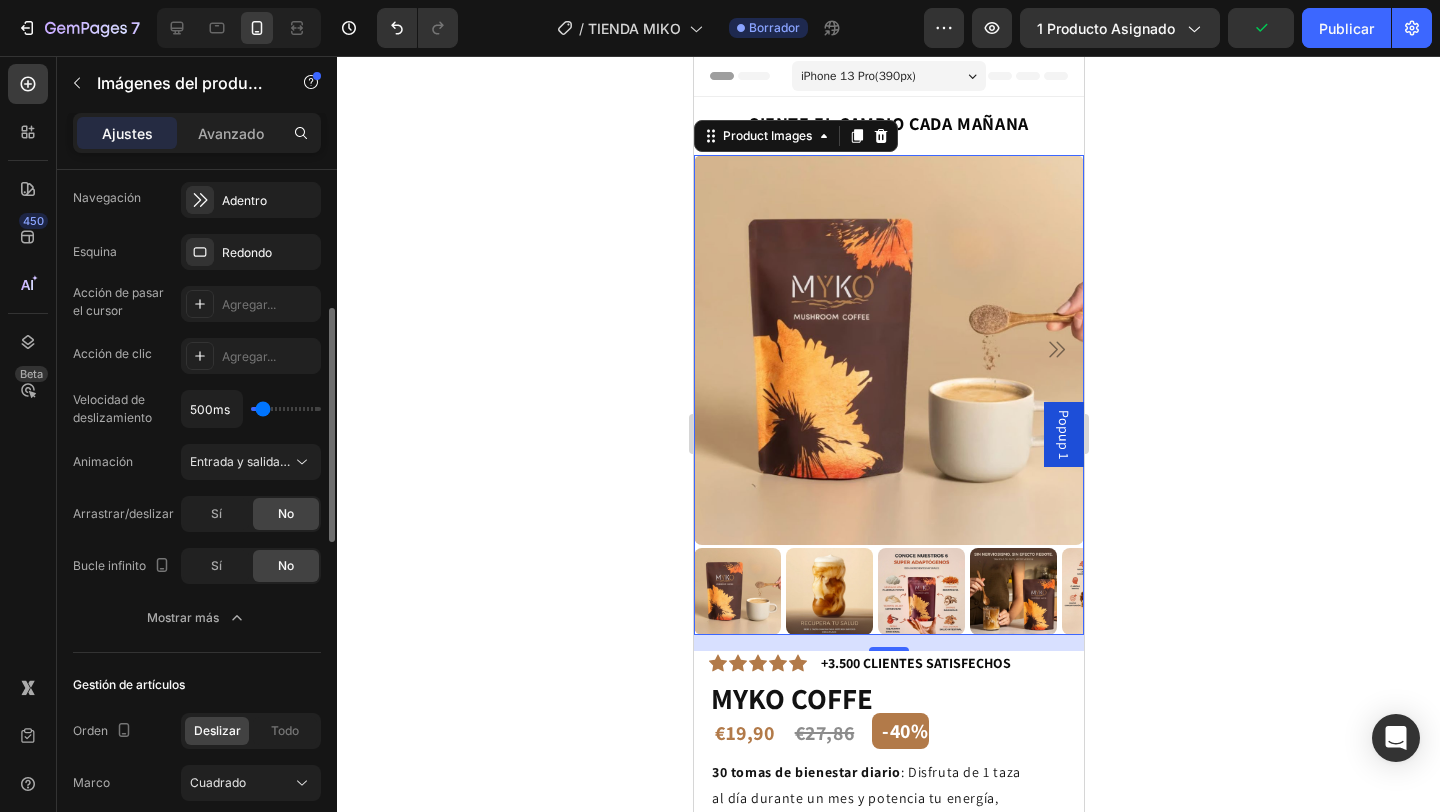 scroll, scrollTop: 528, scrollLeft: 0, axis: vertical 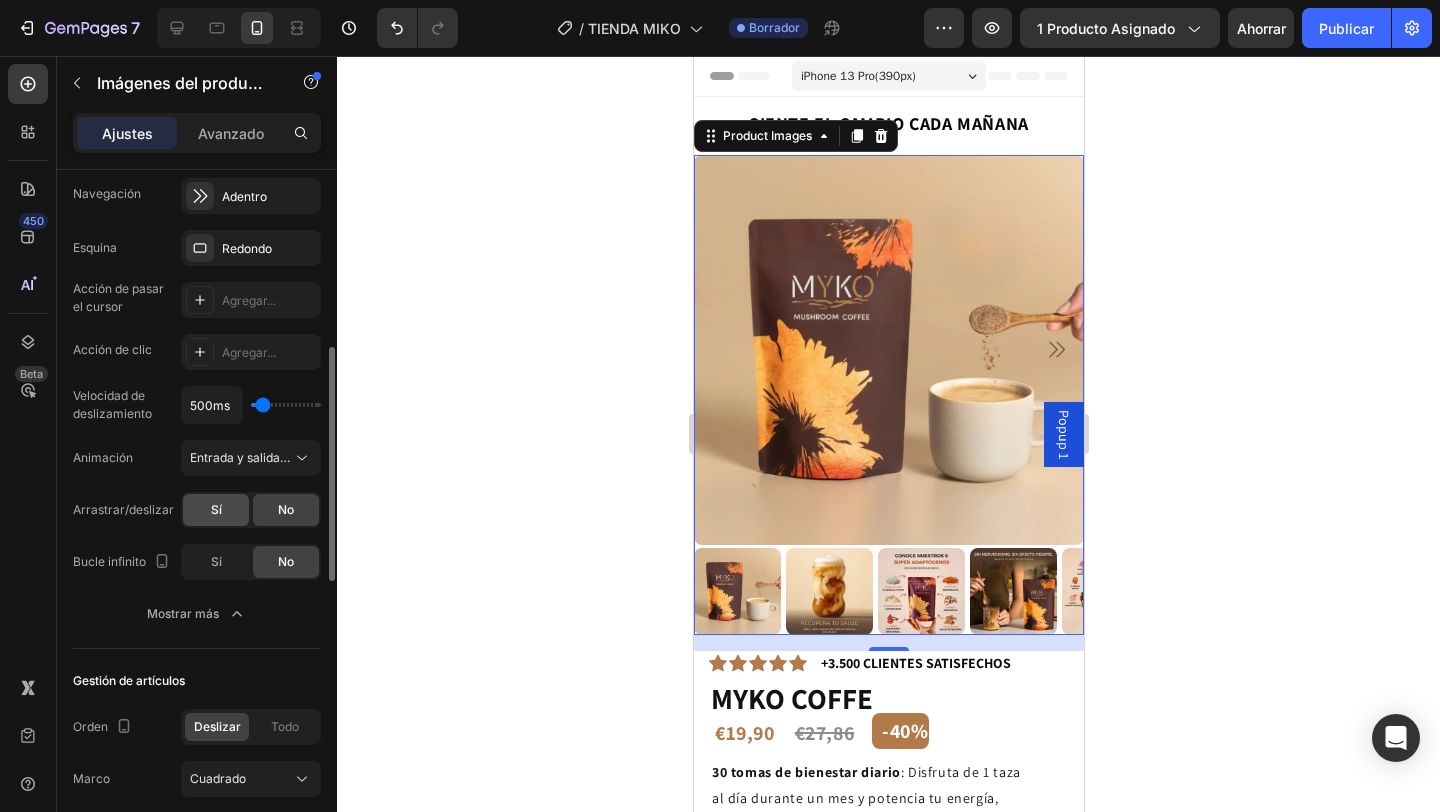 click on "Sí" 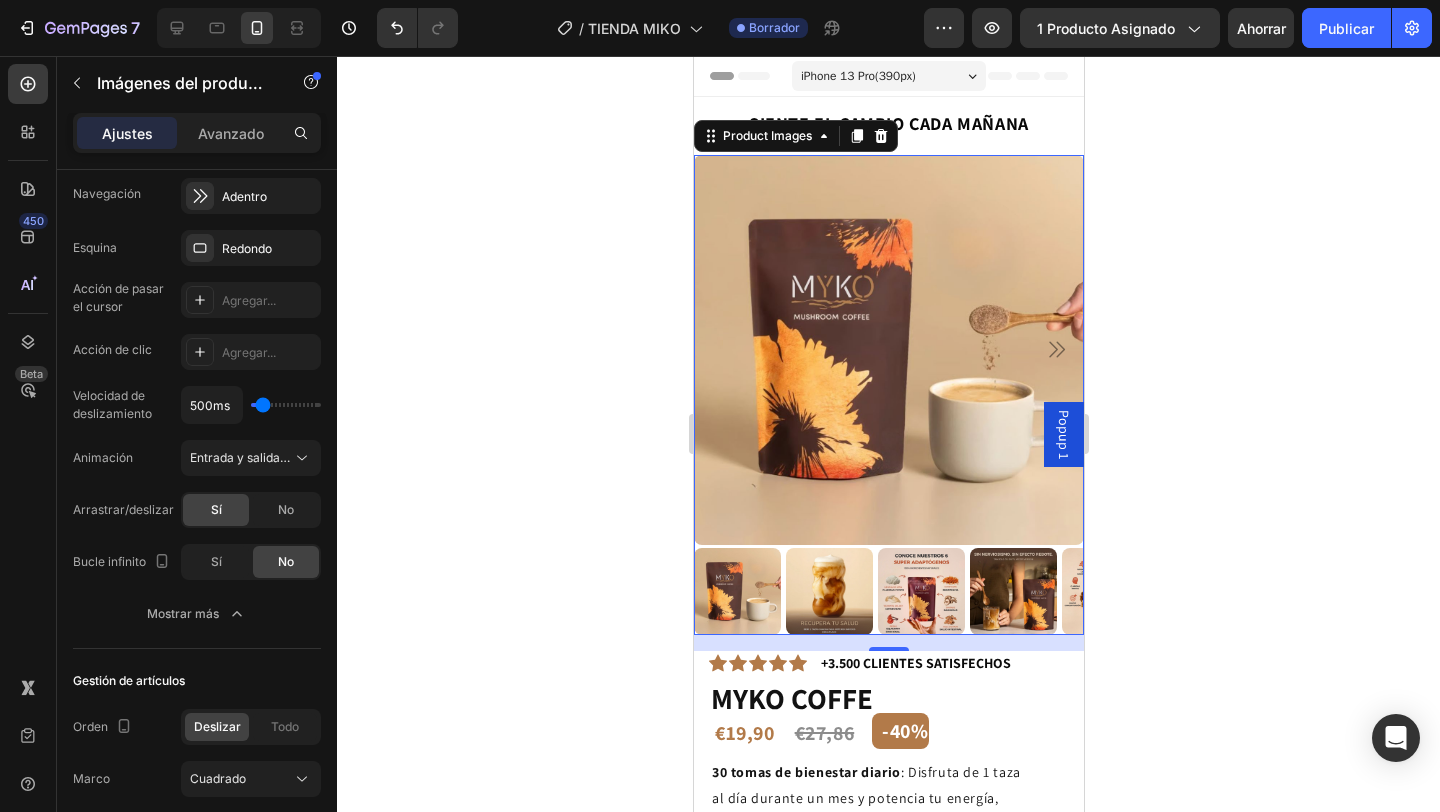 click 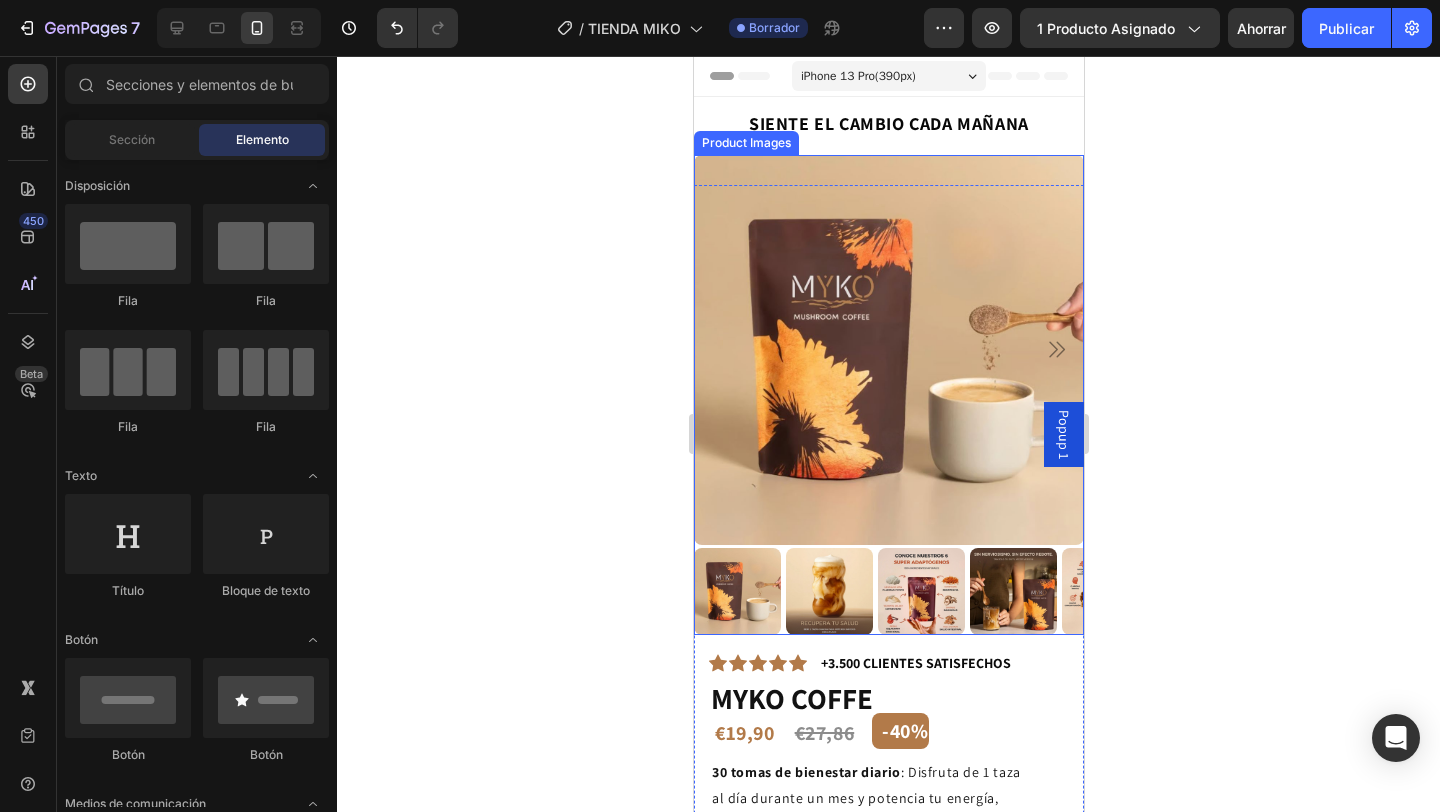 click at bounding box center [888, 350] 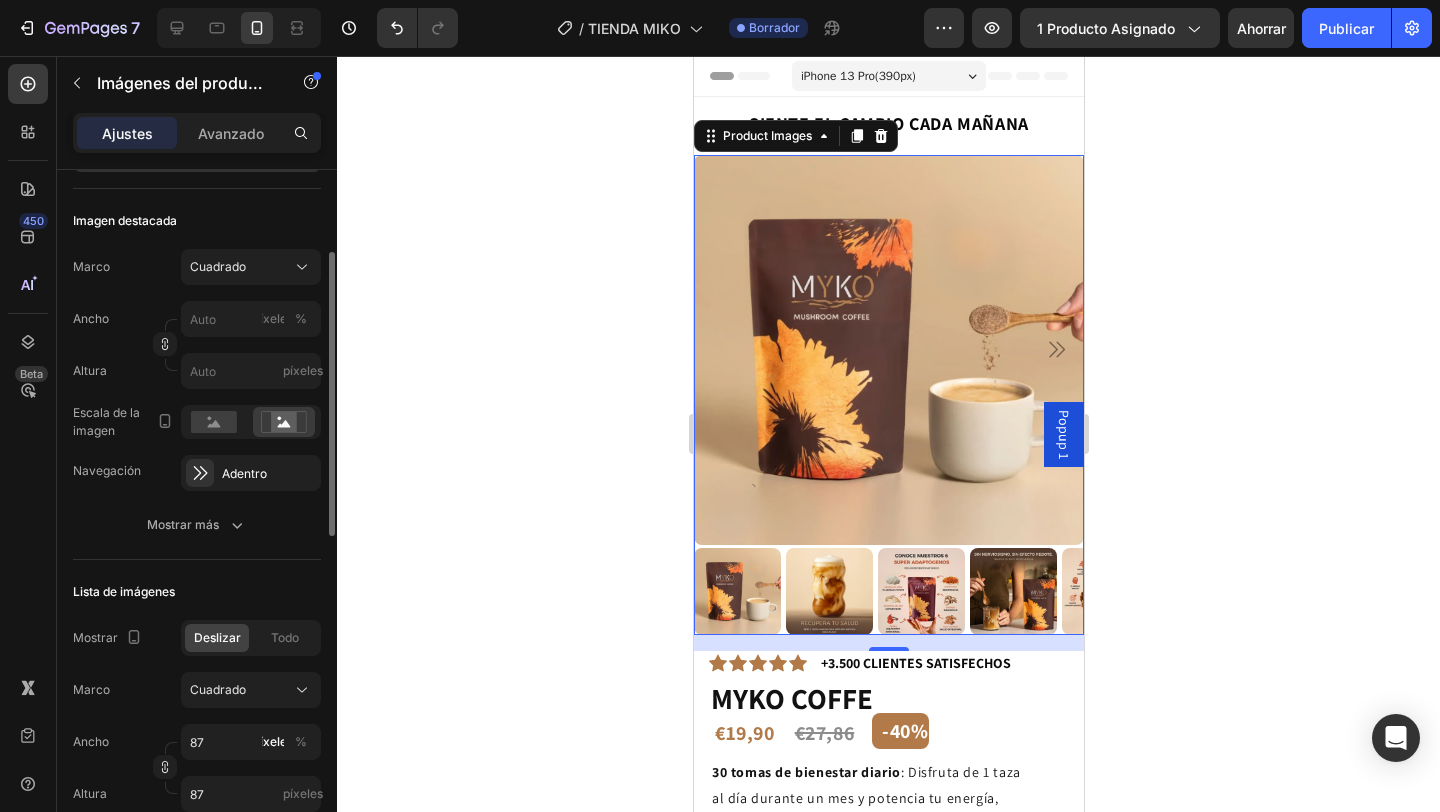 scroll, scrollTop: 271, scrollLeft: 0, axis: vertical 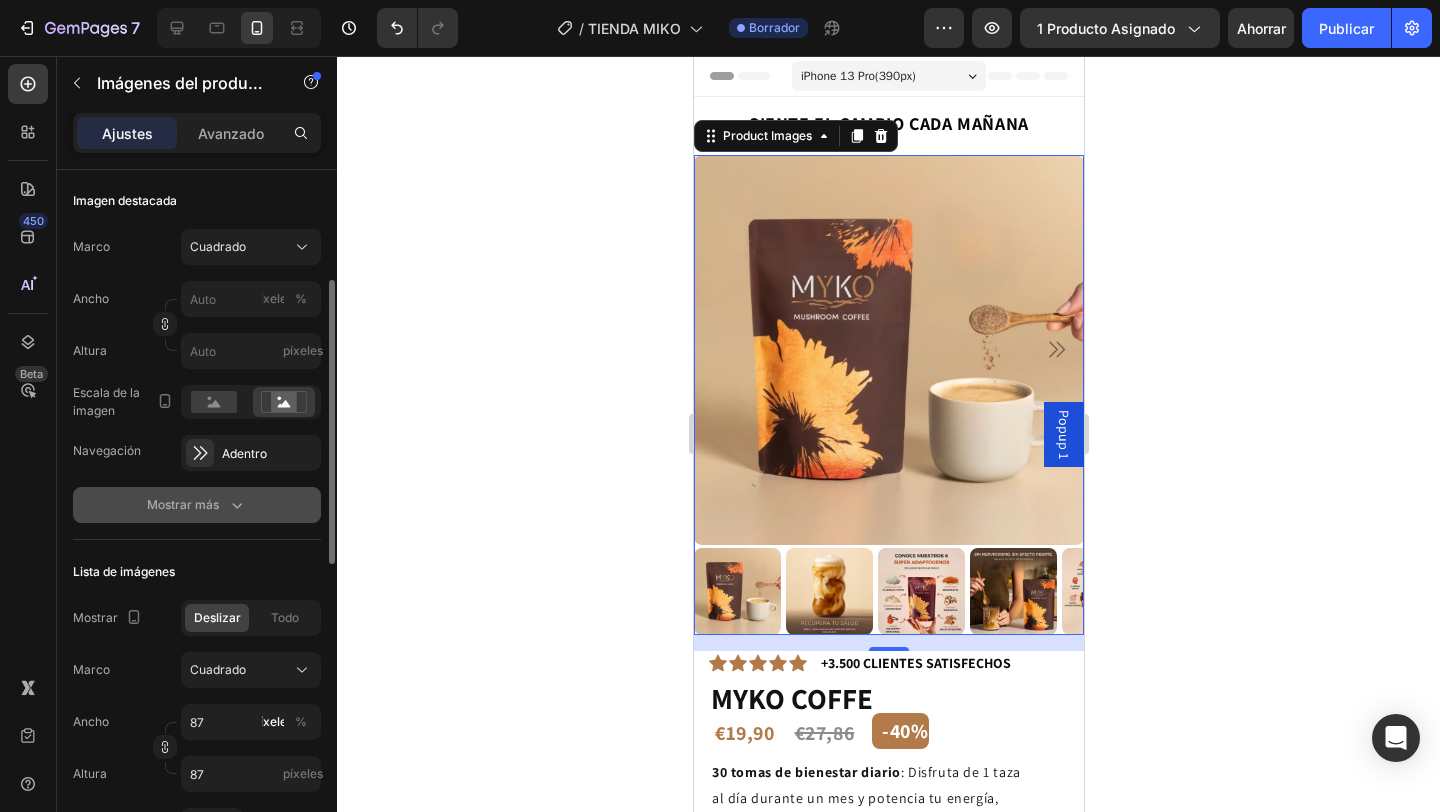 click on "Mostrar más" at bounding box center (197, 505) 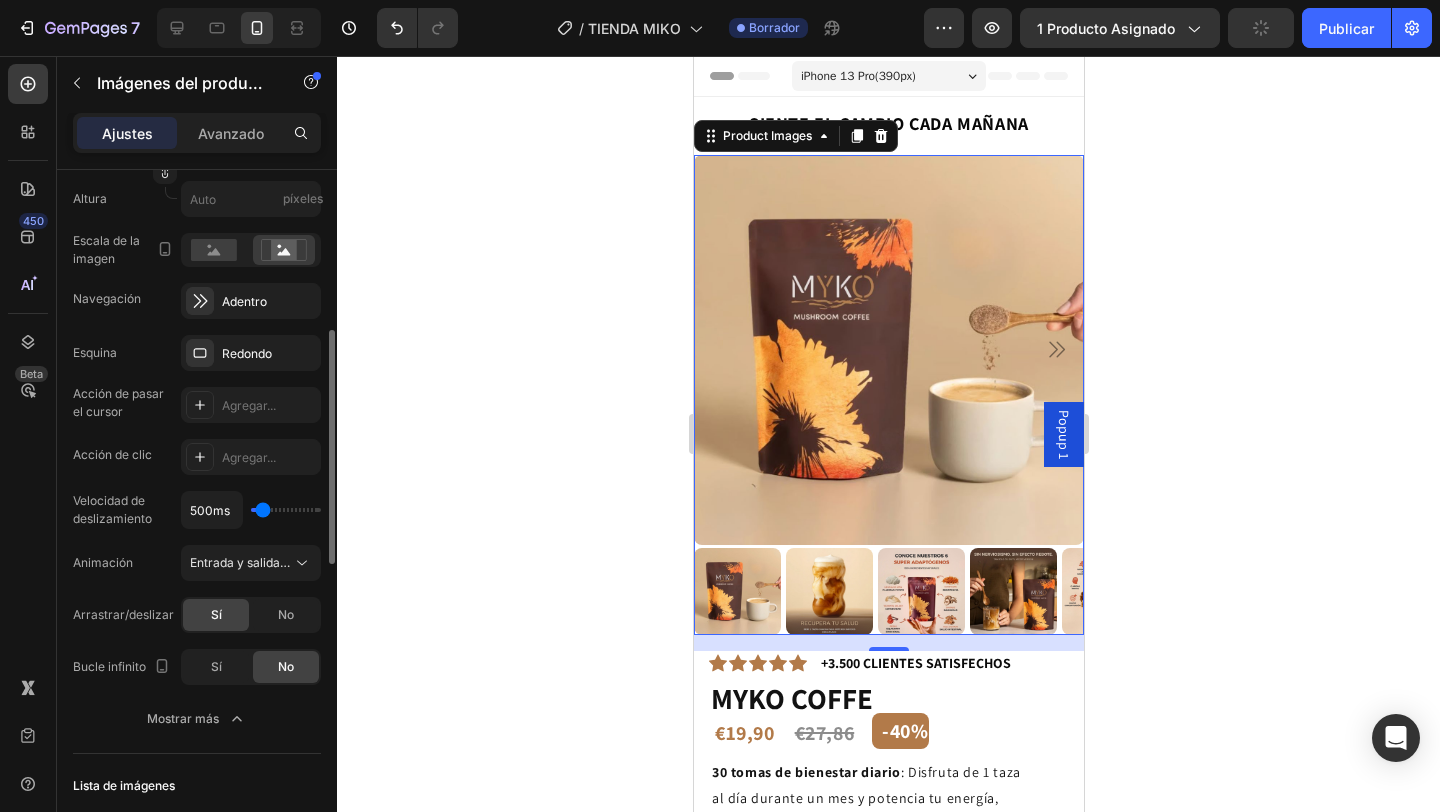 scroll, scrollTop: 443, scrollLeft: 0, axis: vertical 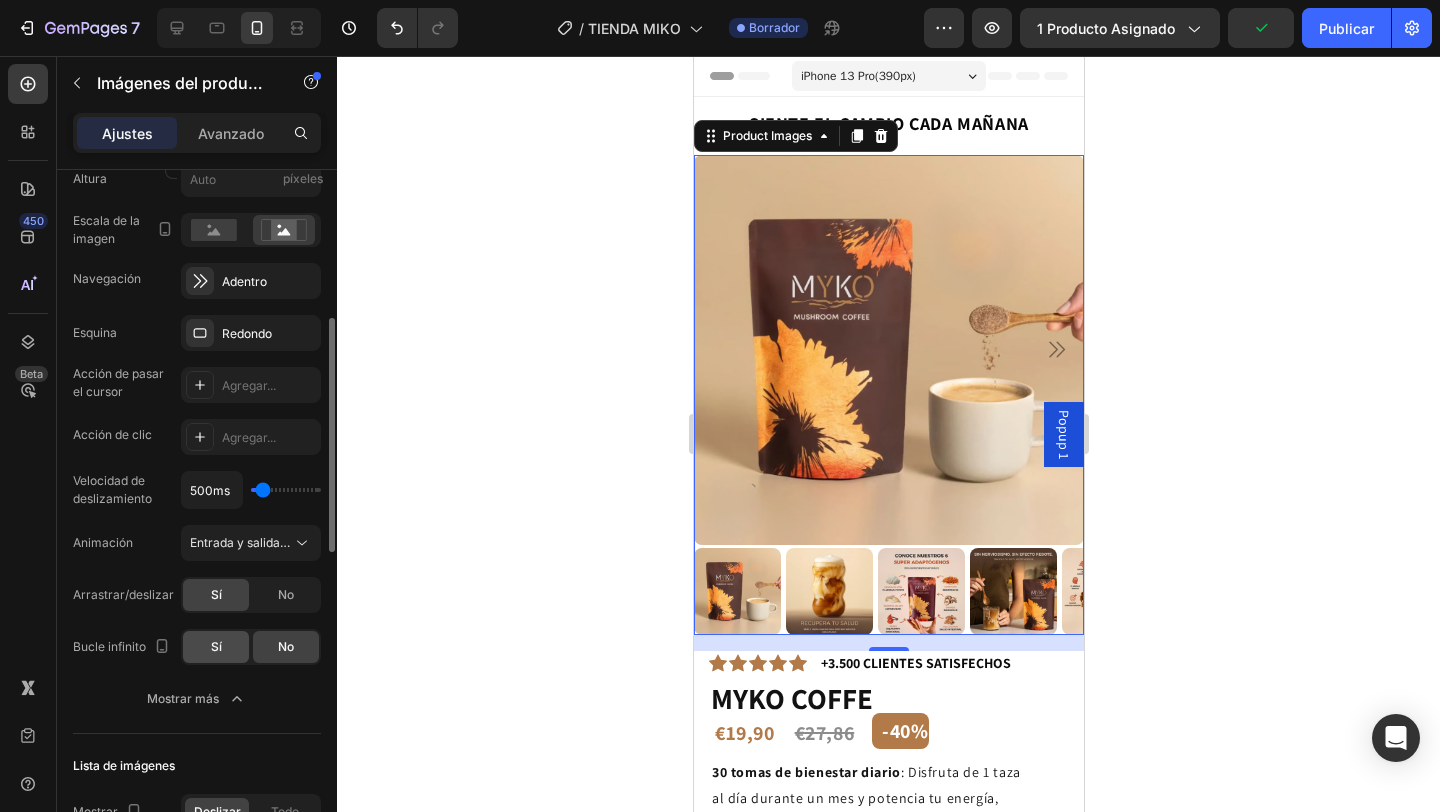 click on "Sí" at bounding box center [216, 646] 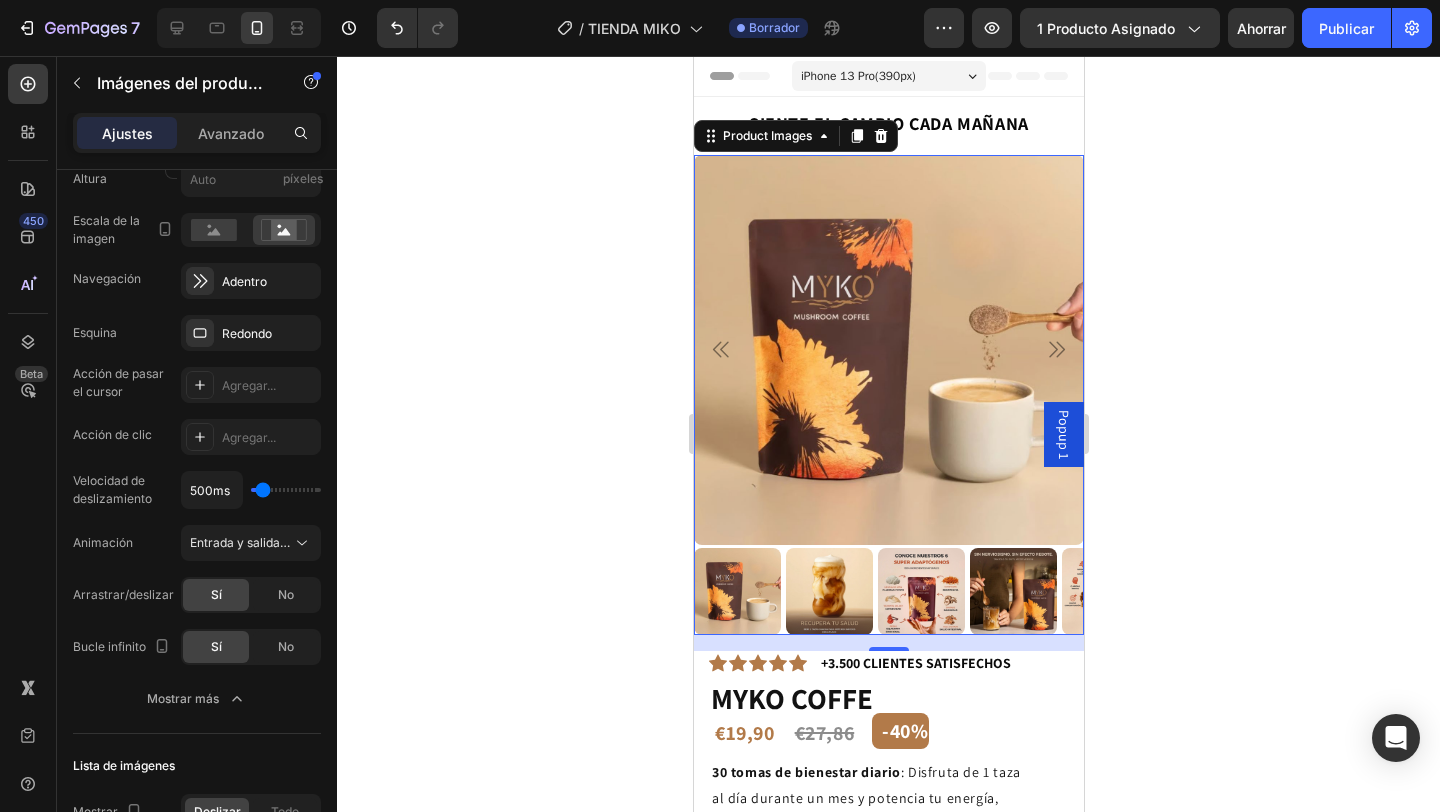click 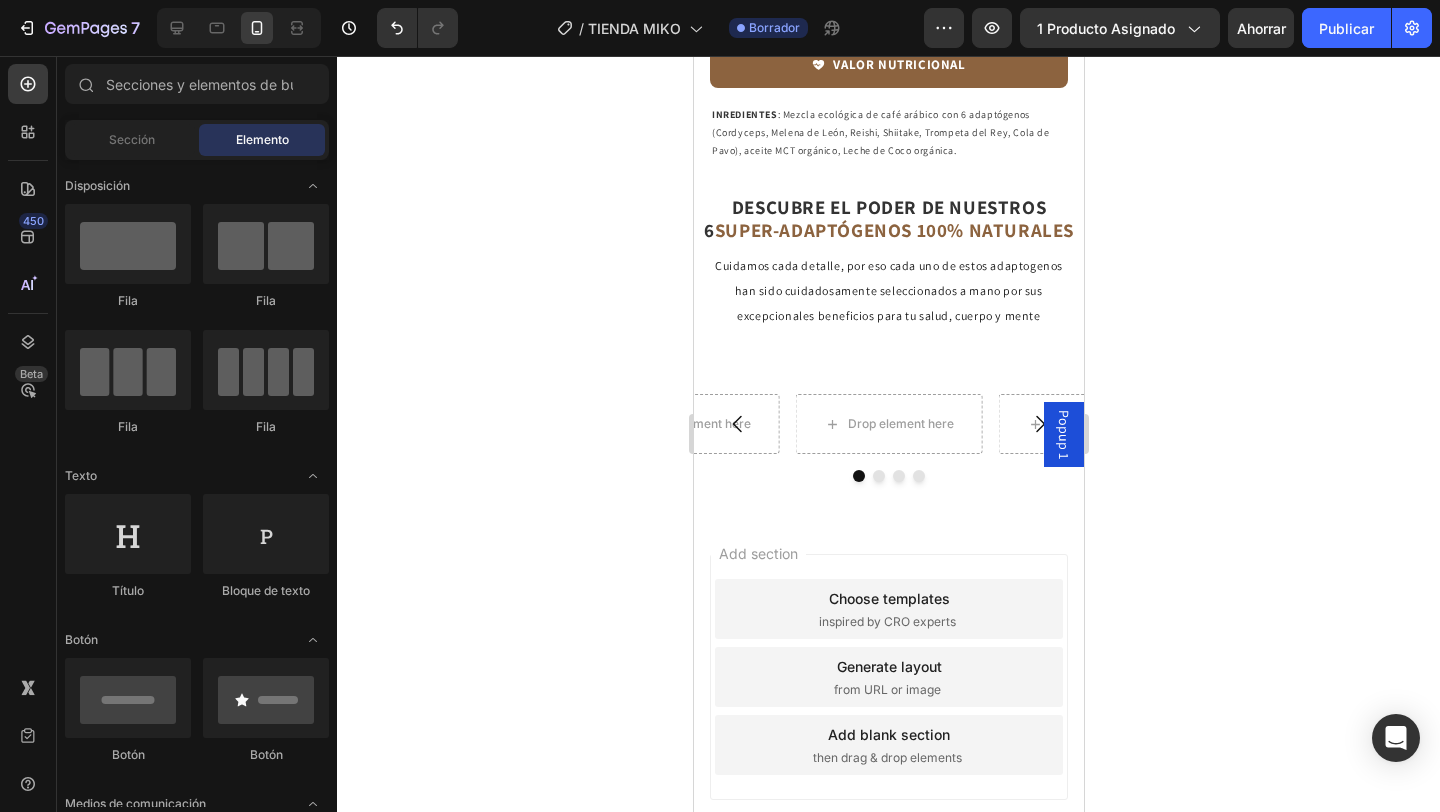 scroll, scrollTop: 3418, scrollLeft: 0, axis: vertical 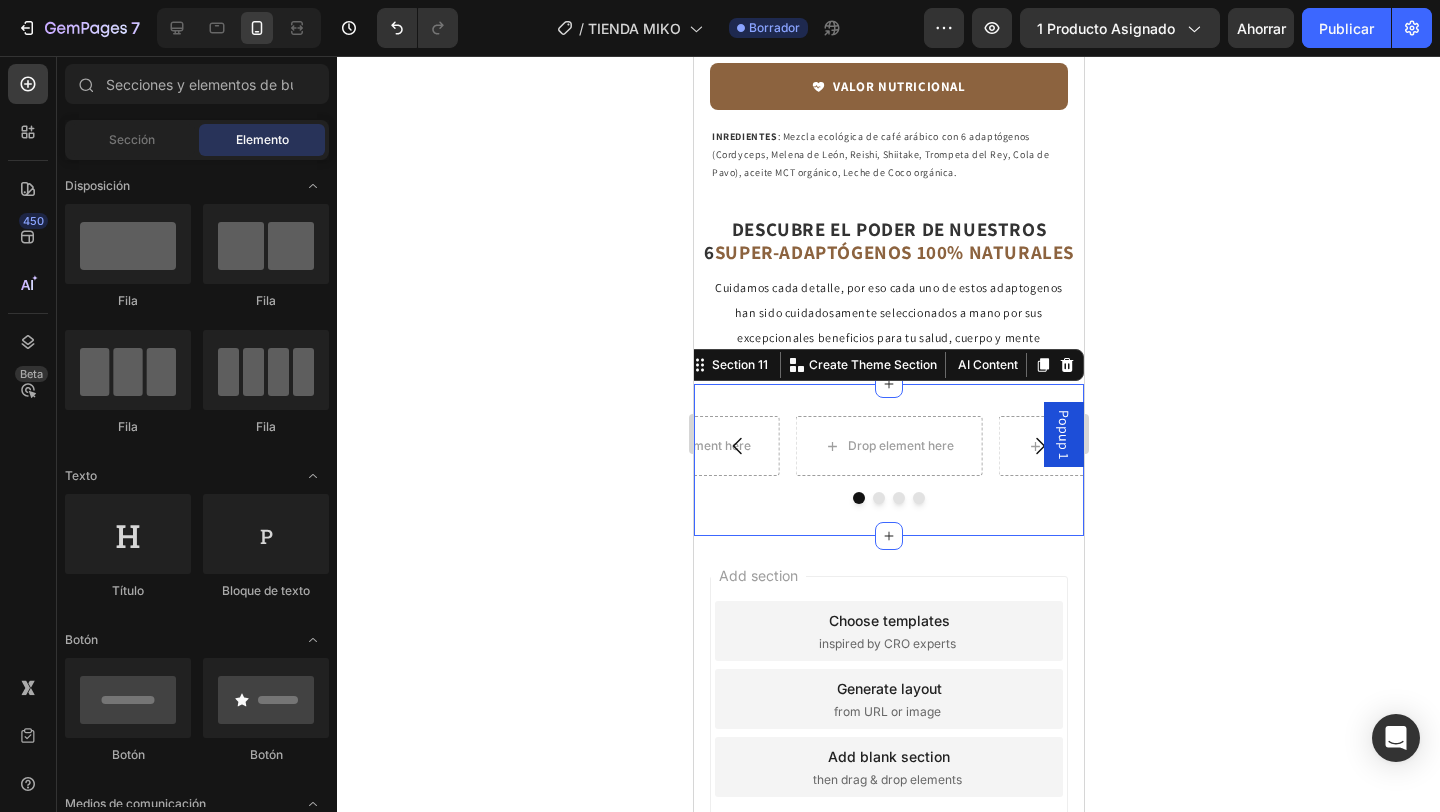 click on "Drop element here
Drop element here
Drop element here
Drop element here
Carousel Section 11   You can create reusable sections Create Theme Section AI Content Write with GemAI What would you like to describe here? Tone and Voice Persuasive Product Getting products... Show more Generate" at bounding box center [888, 460] 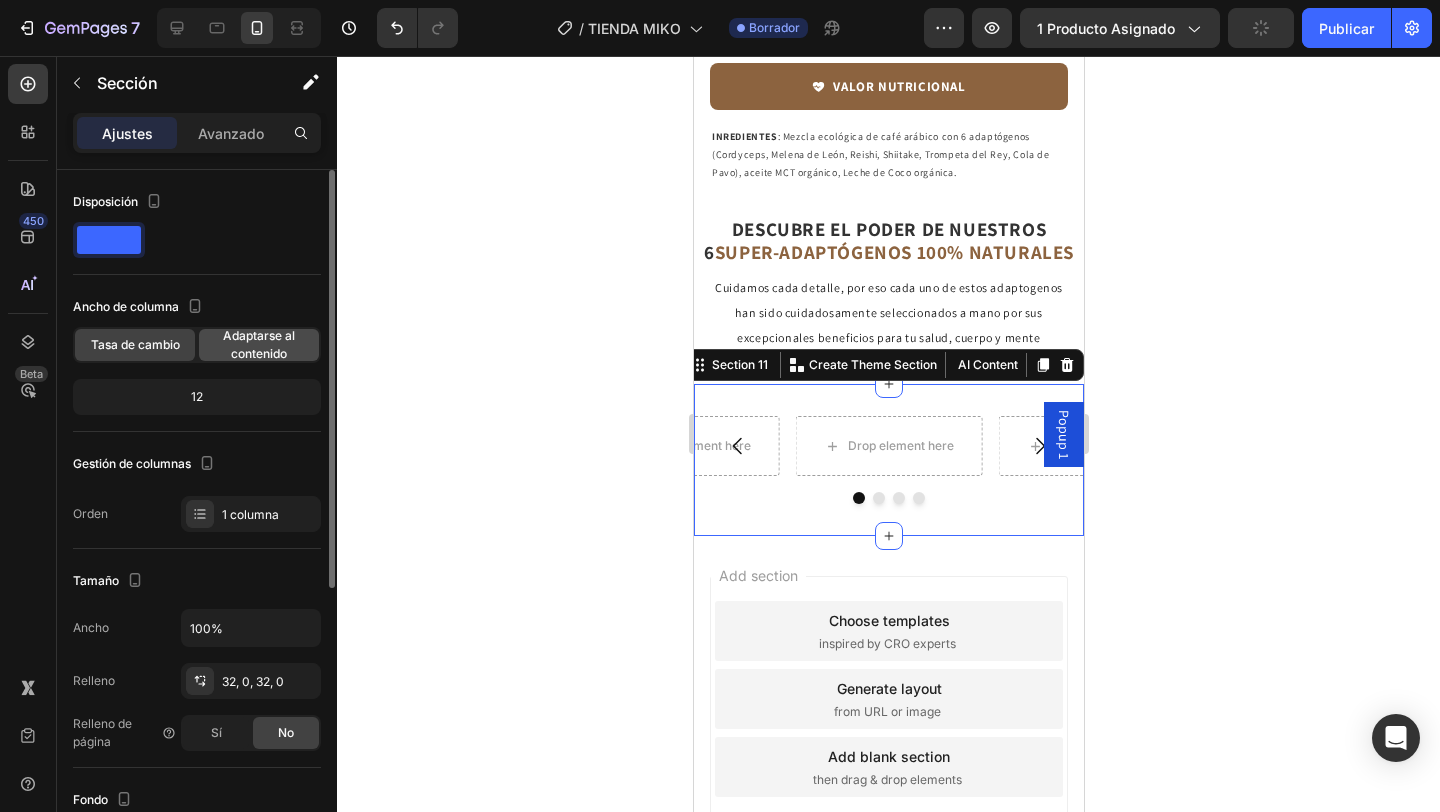 click on "Adaptarse al contenido" at bounding box center [259, 344] 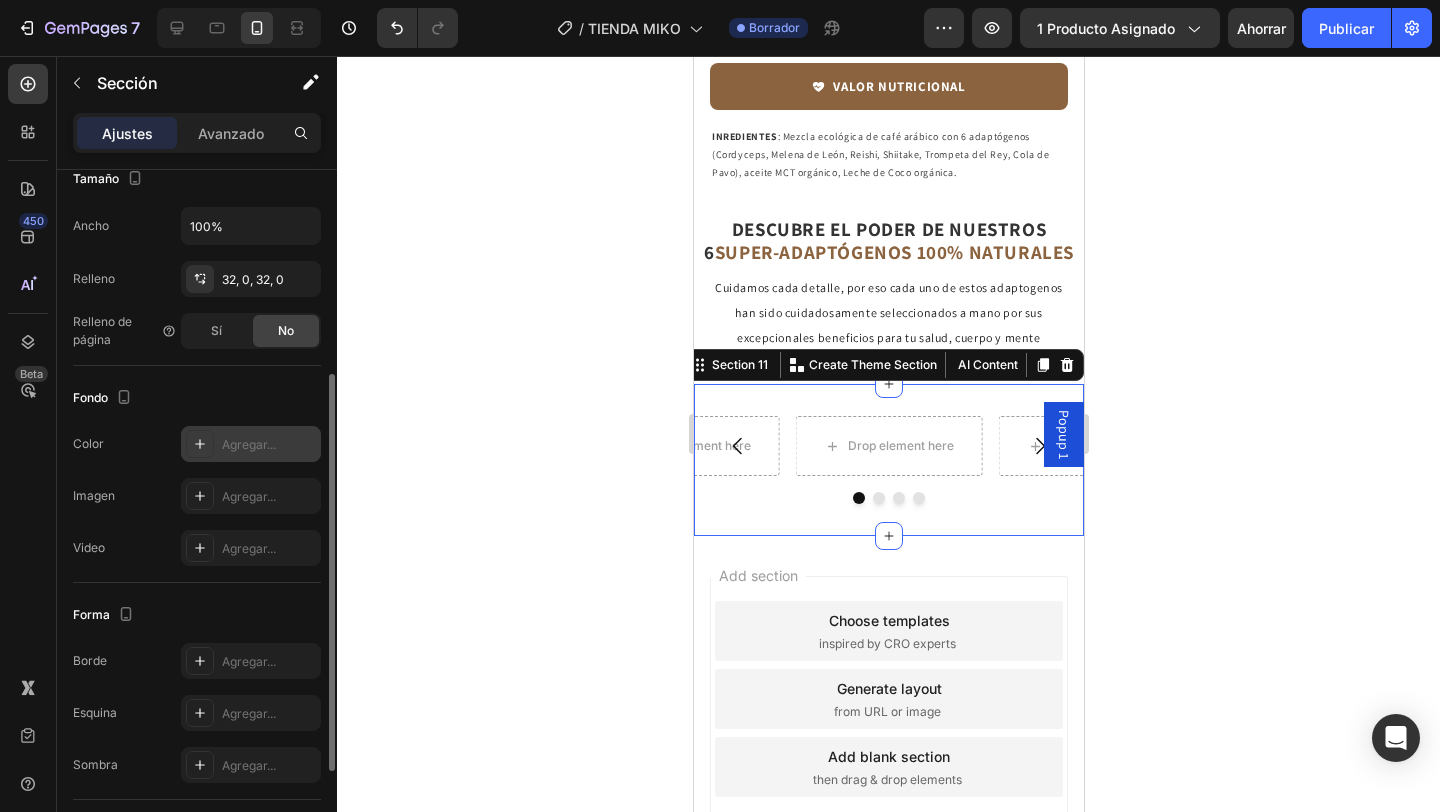 scroll, scrollTop: 355, scrollLeft: 0, axis: vertical 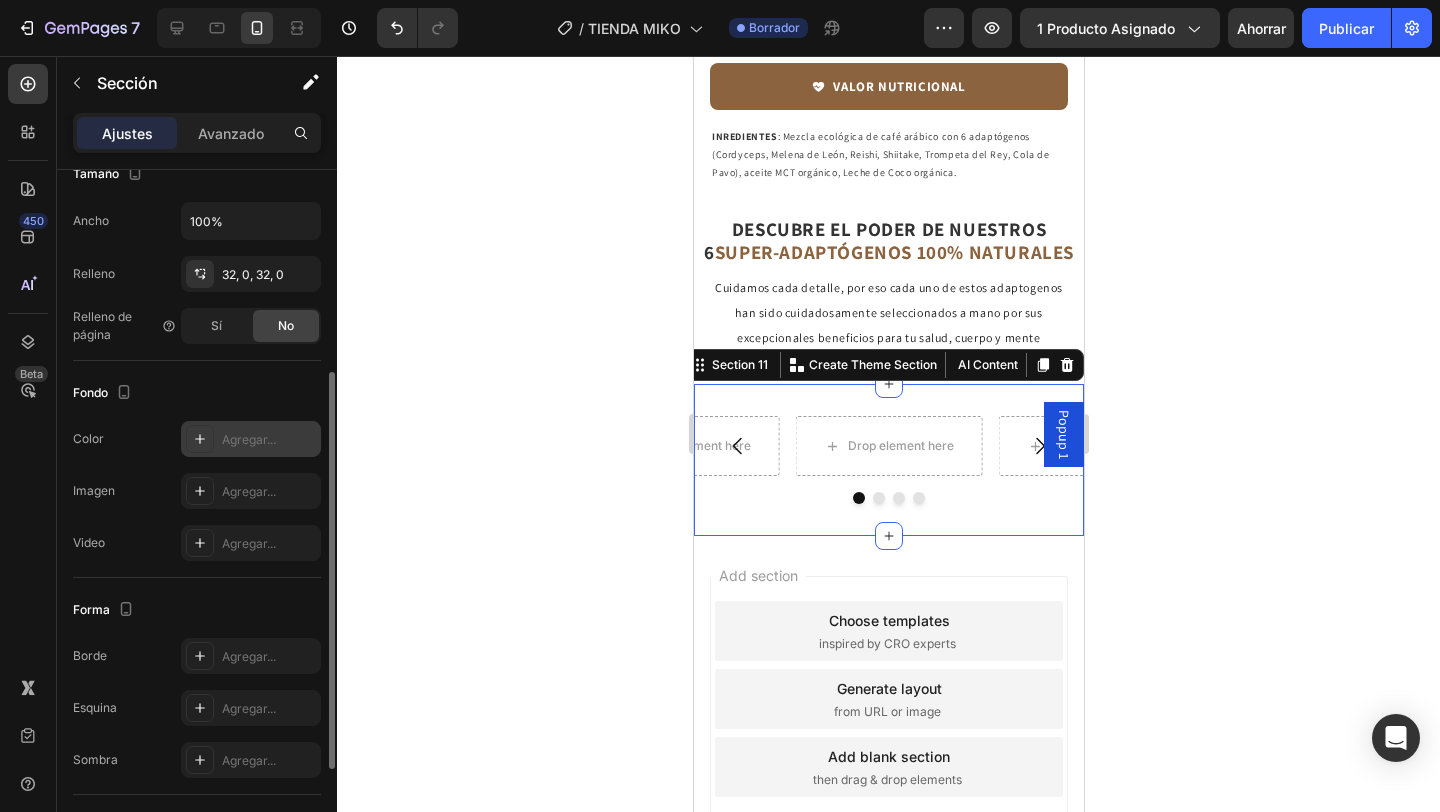 click on "Agregar..." at bounding box center (249, 439) 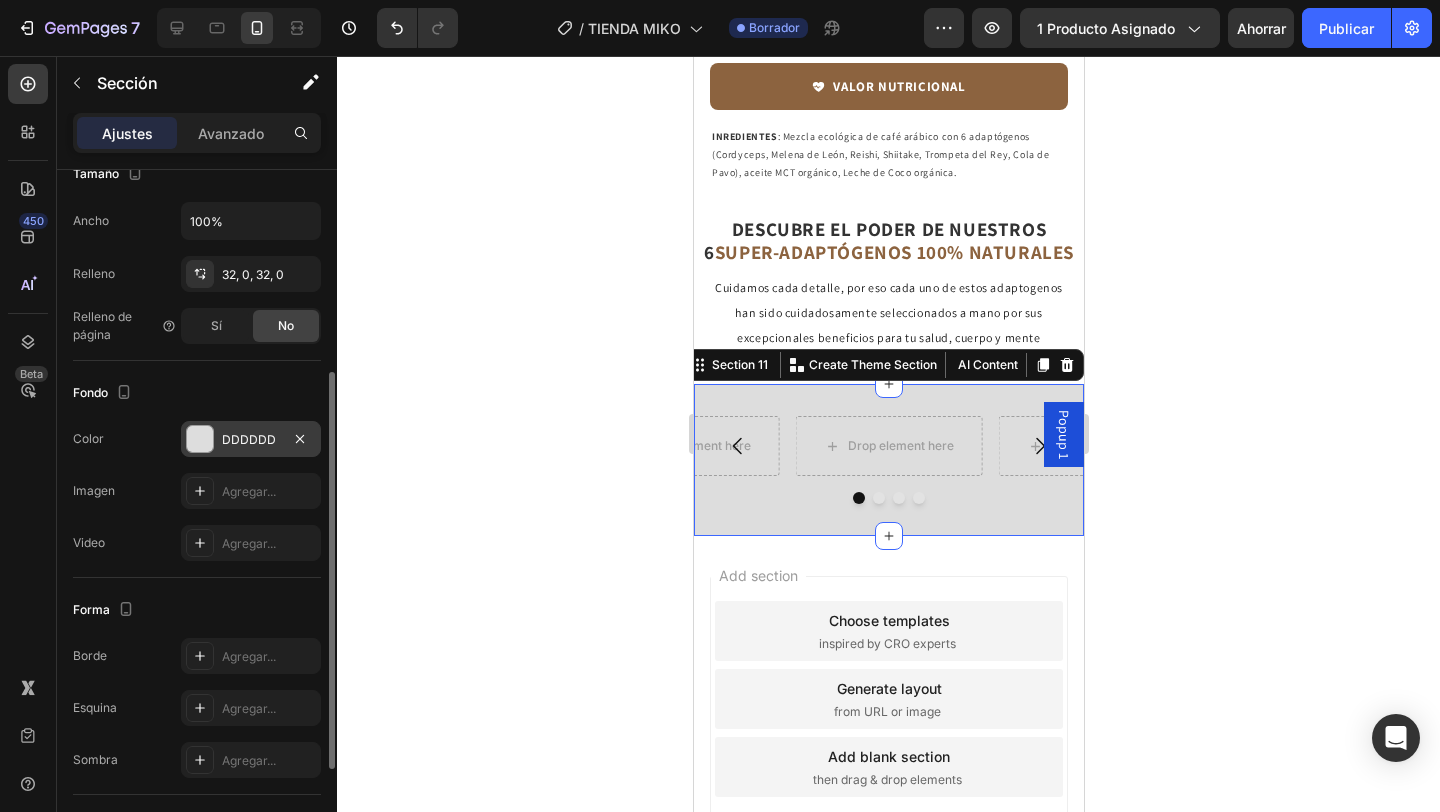 click 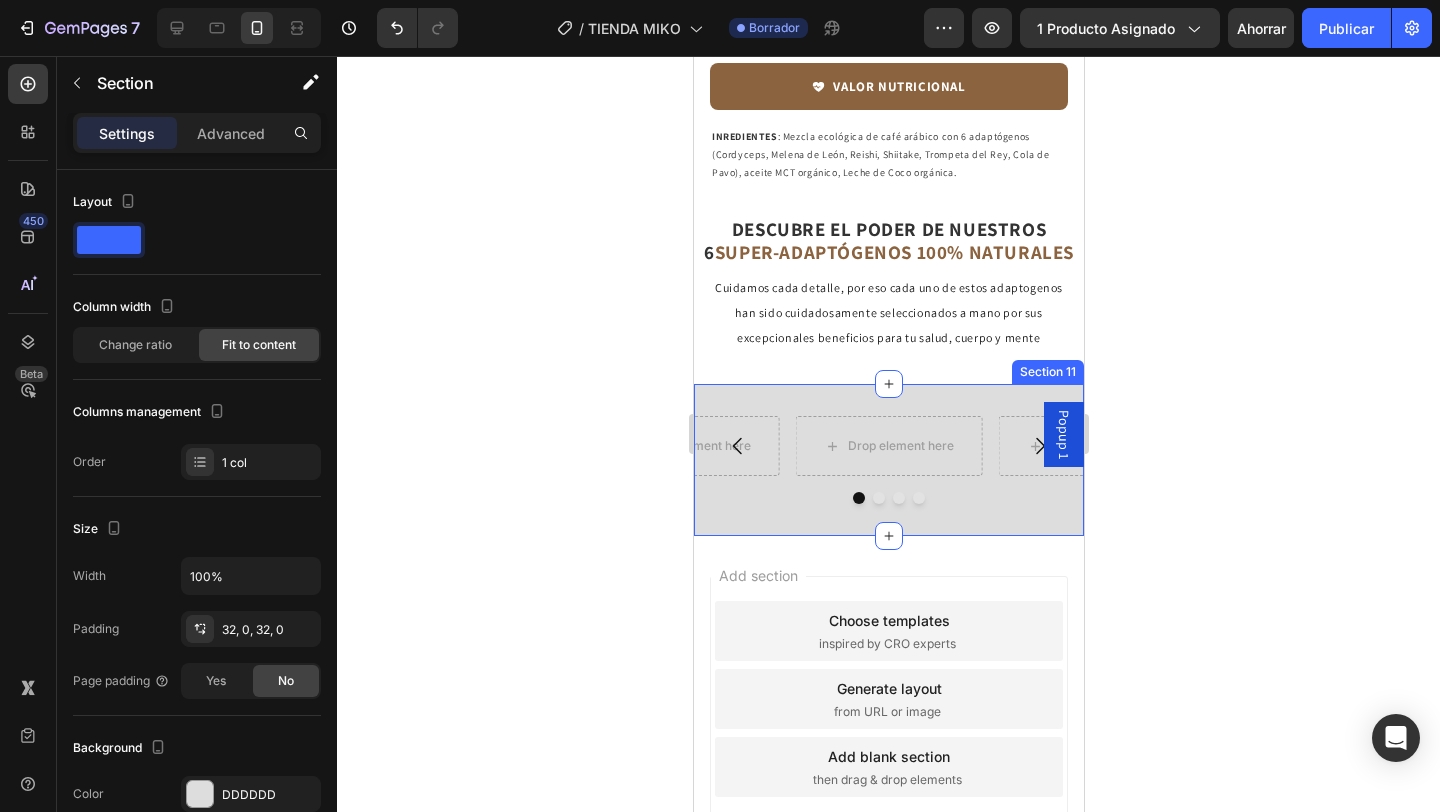 click on "Drop element here
Drop element here
Drop element here
Drop element here
Carousel Section 11" at bounding box center (888, 460) 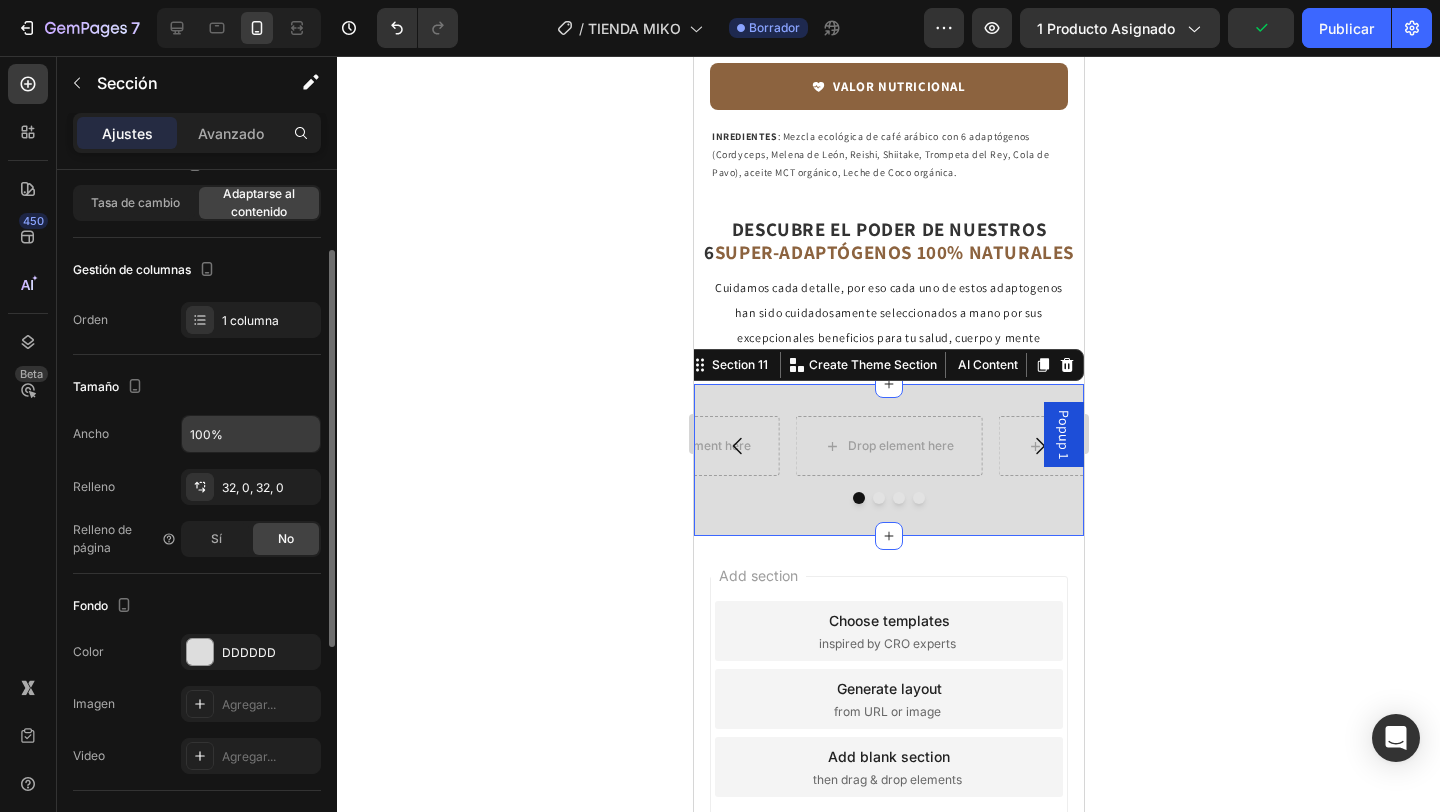 scroll, scrollTop: 205, scrollLeft: 0, axis: vertical 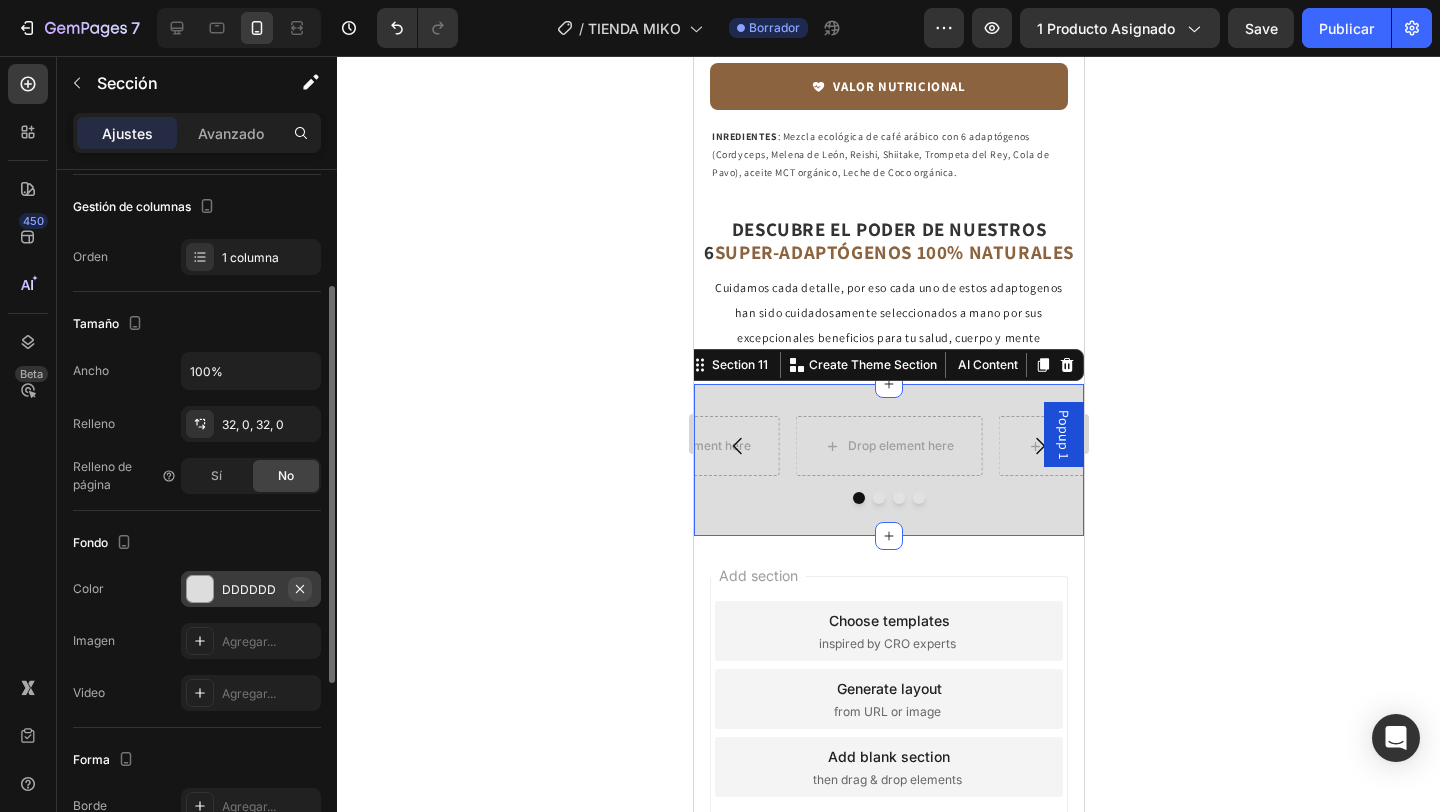 click 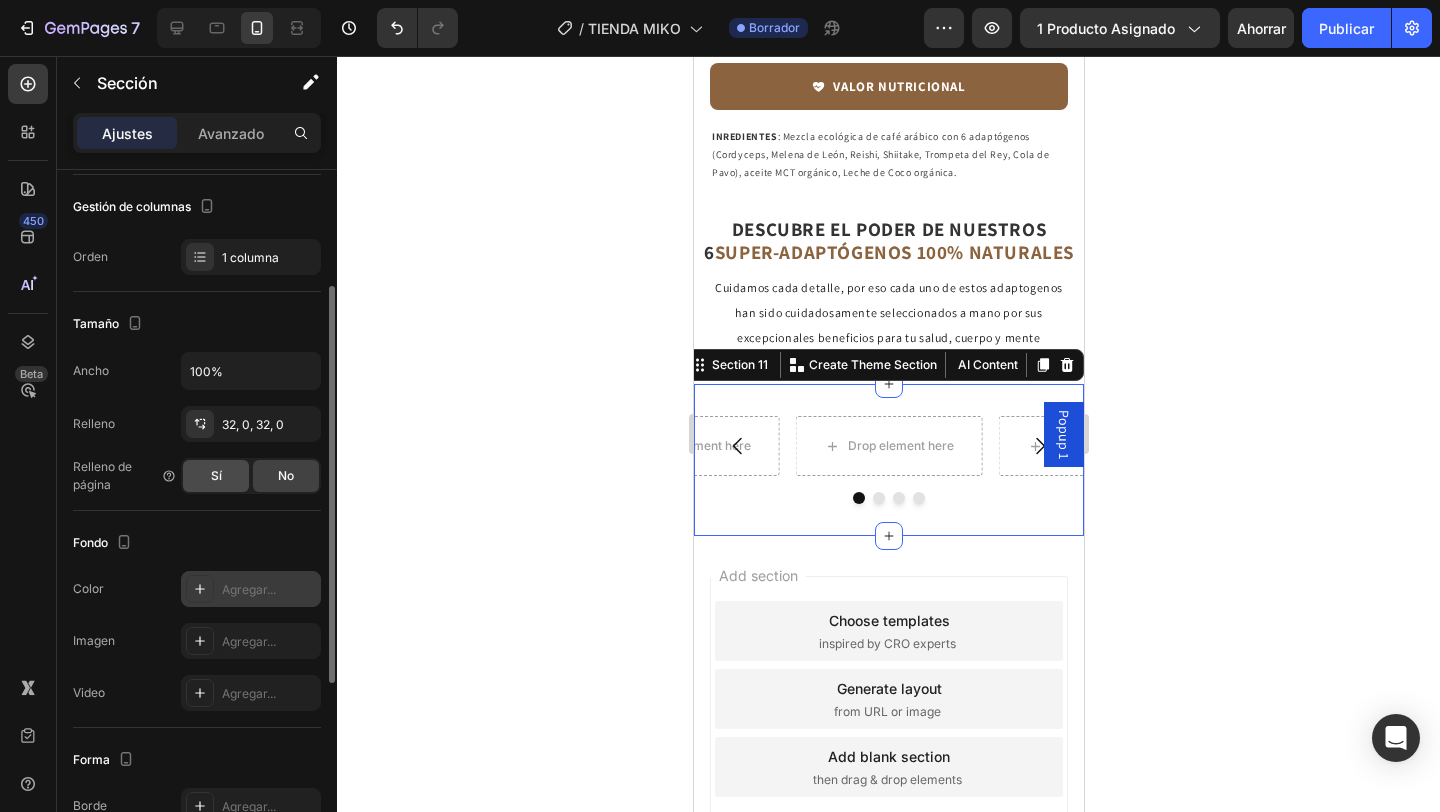 click on "Sí" 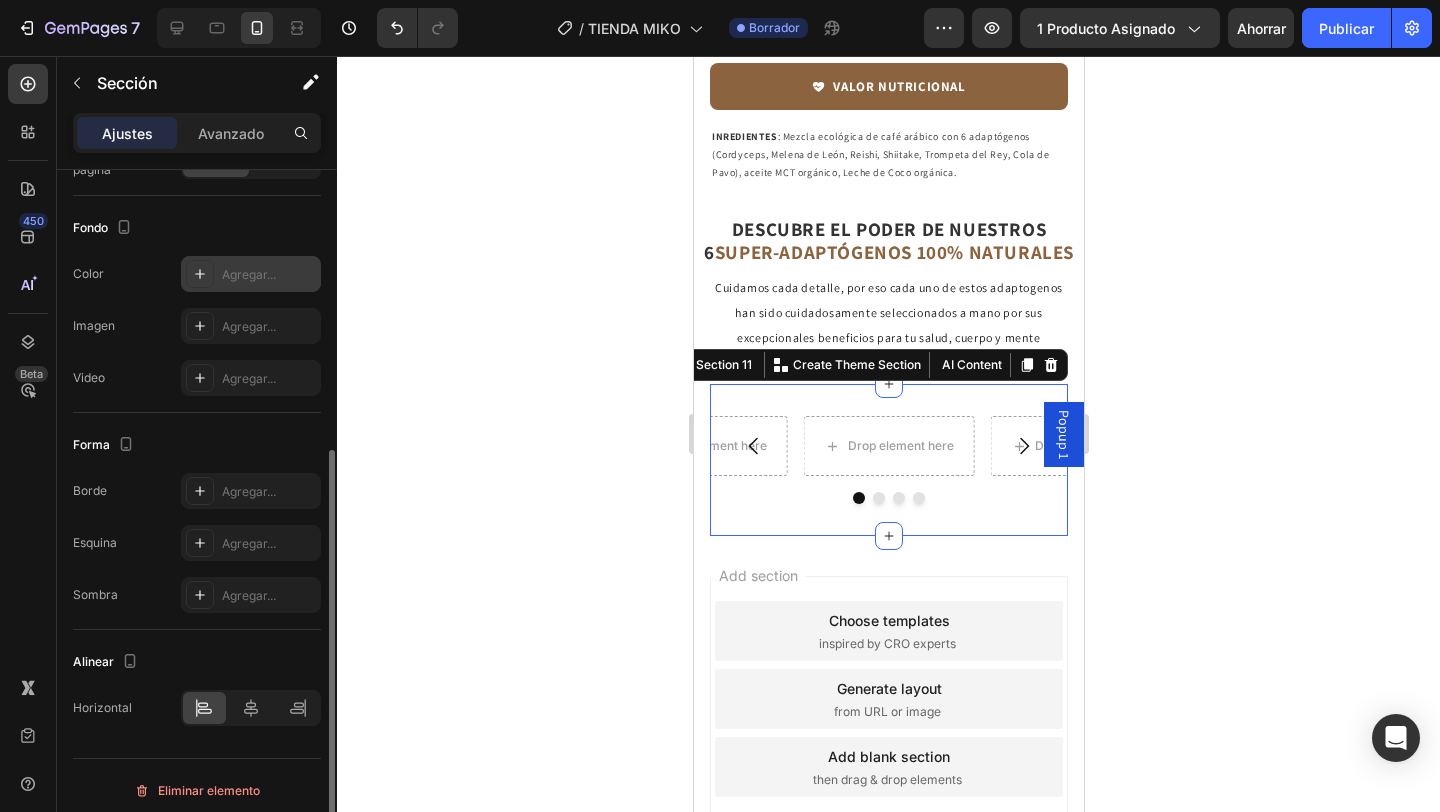 scroll, scrollTop: 530, scrollLeft: 0, axis: vertical 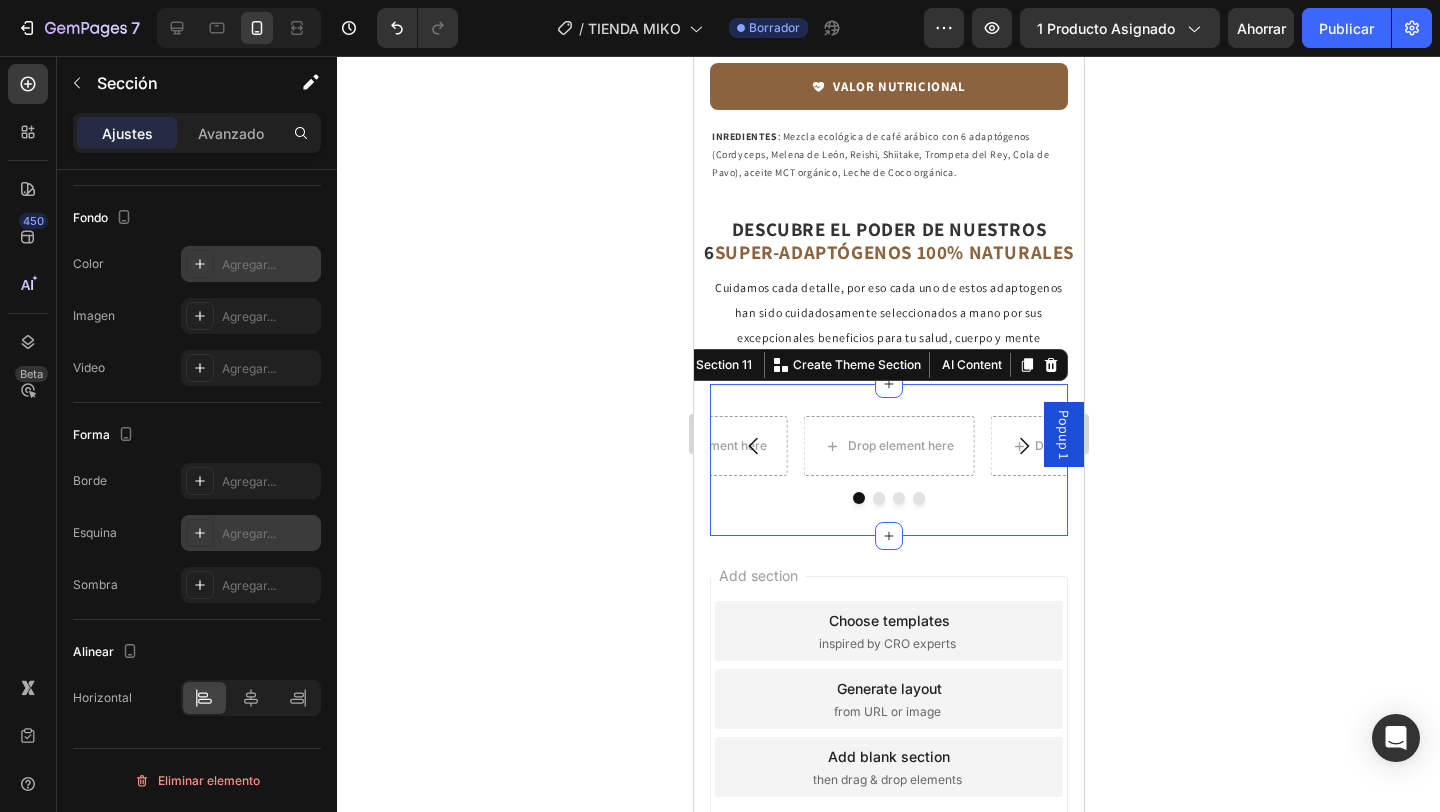 click 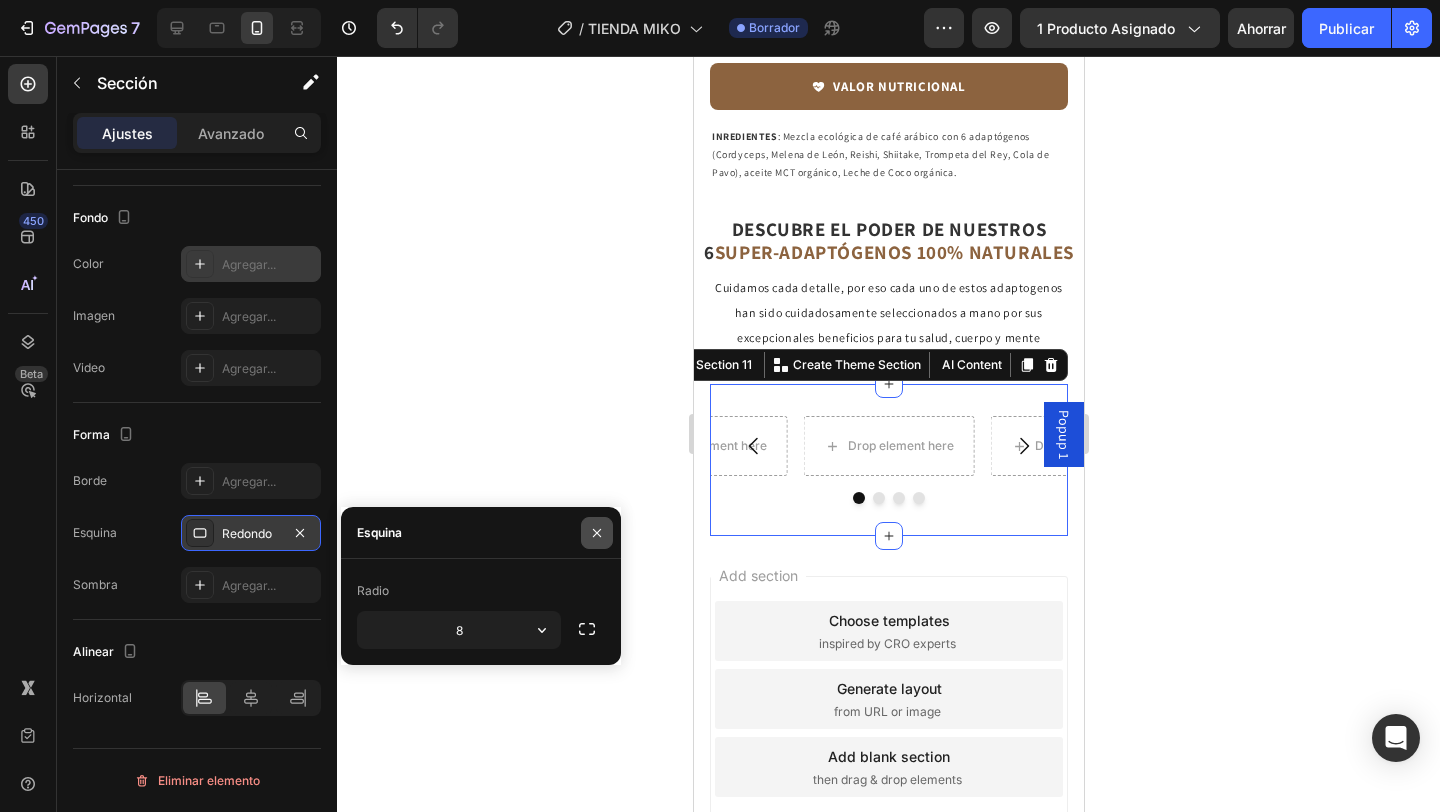 click 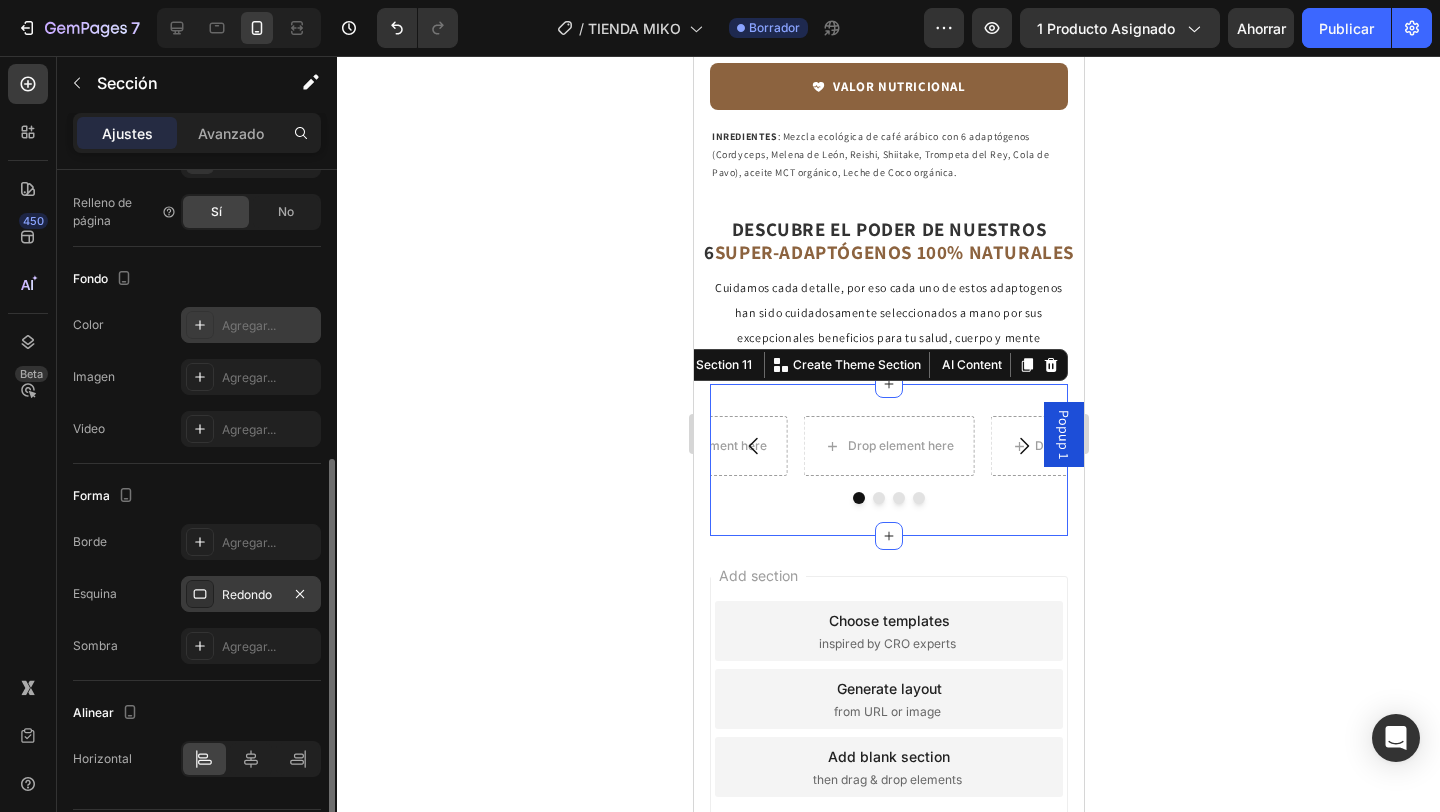 scroll, scrollTop: 530, scrollLeft: 0, axis: vertical 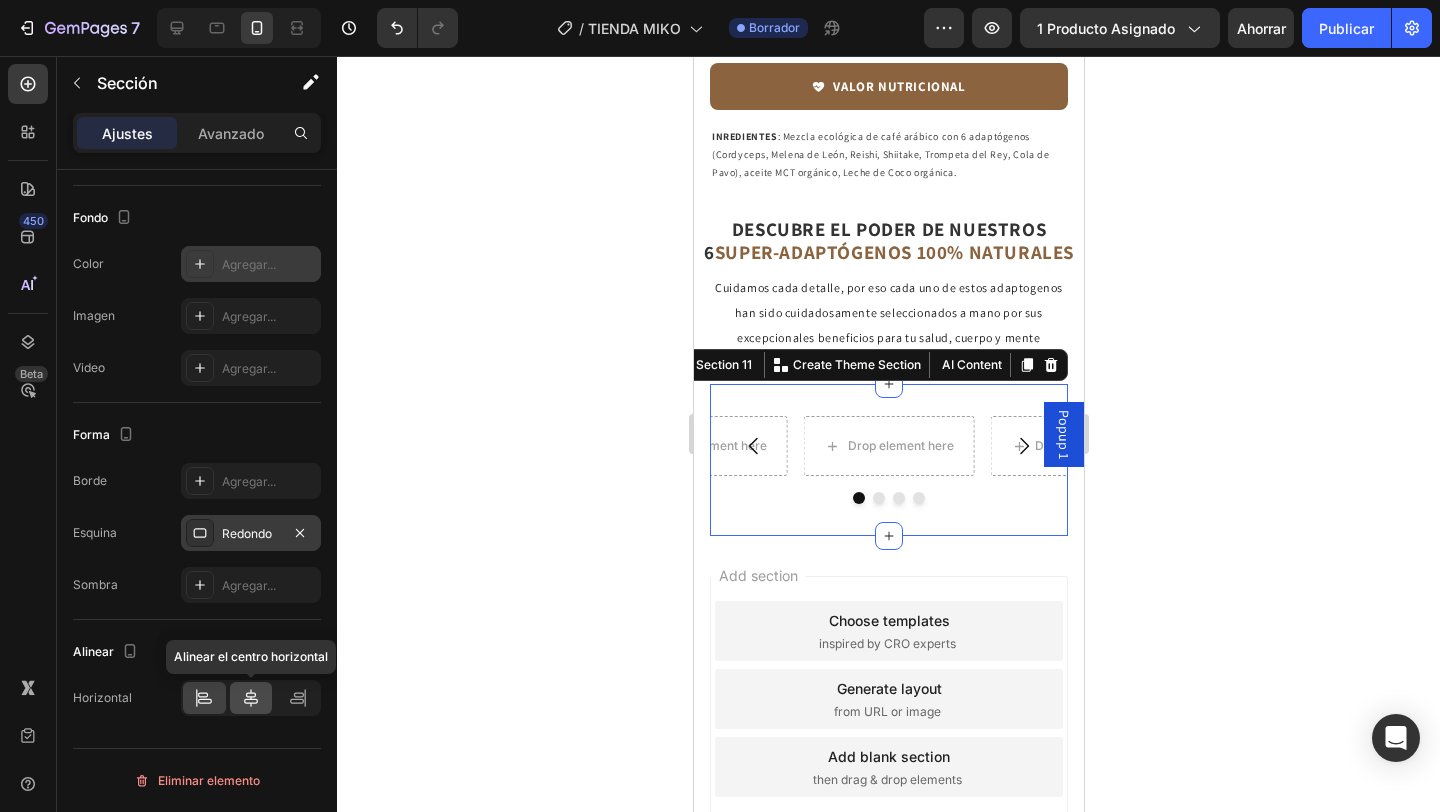 click 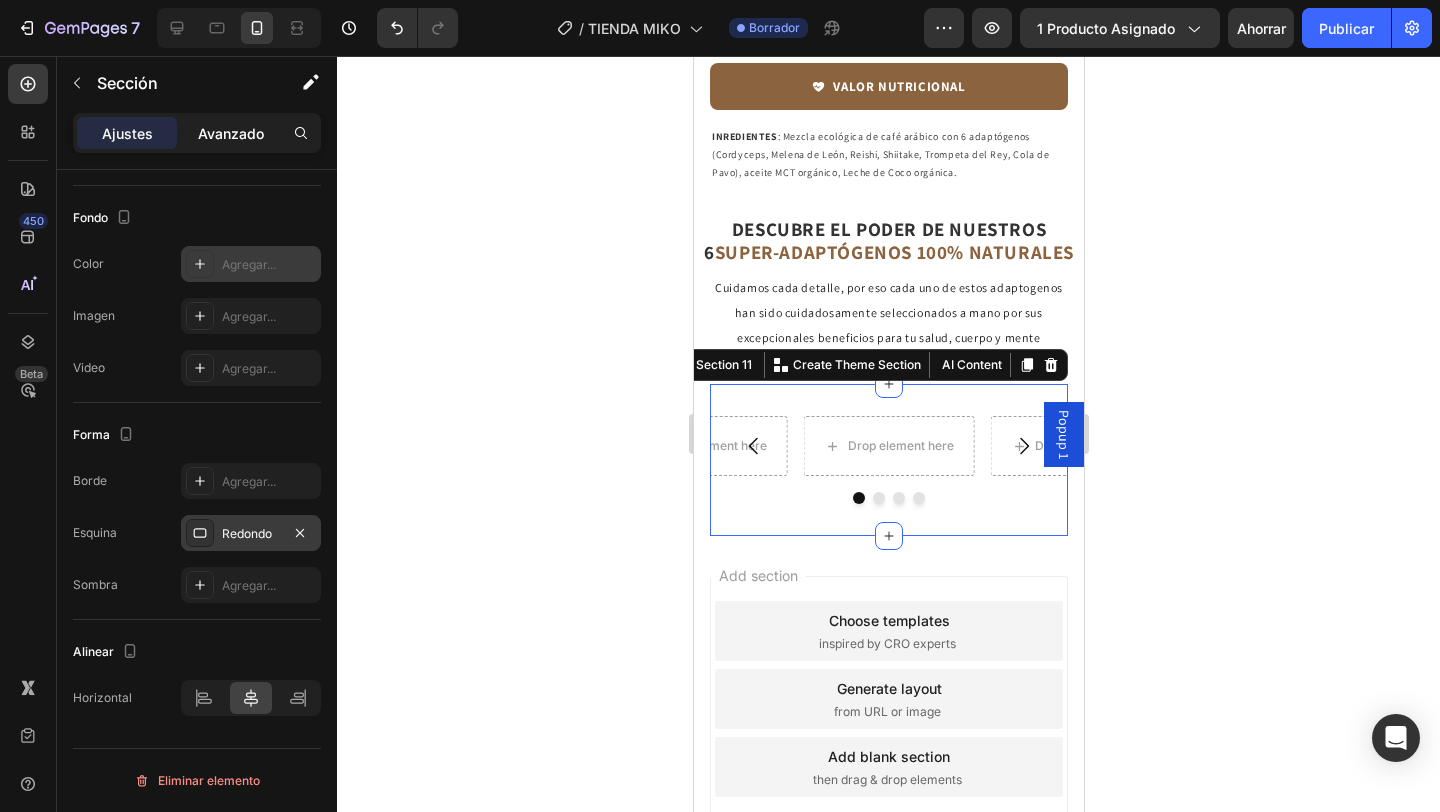 click on "Avanzado" at bounding box center (231, 133) 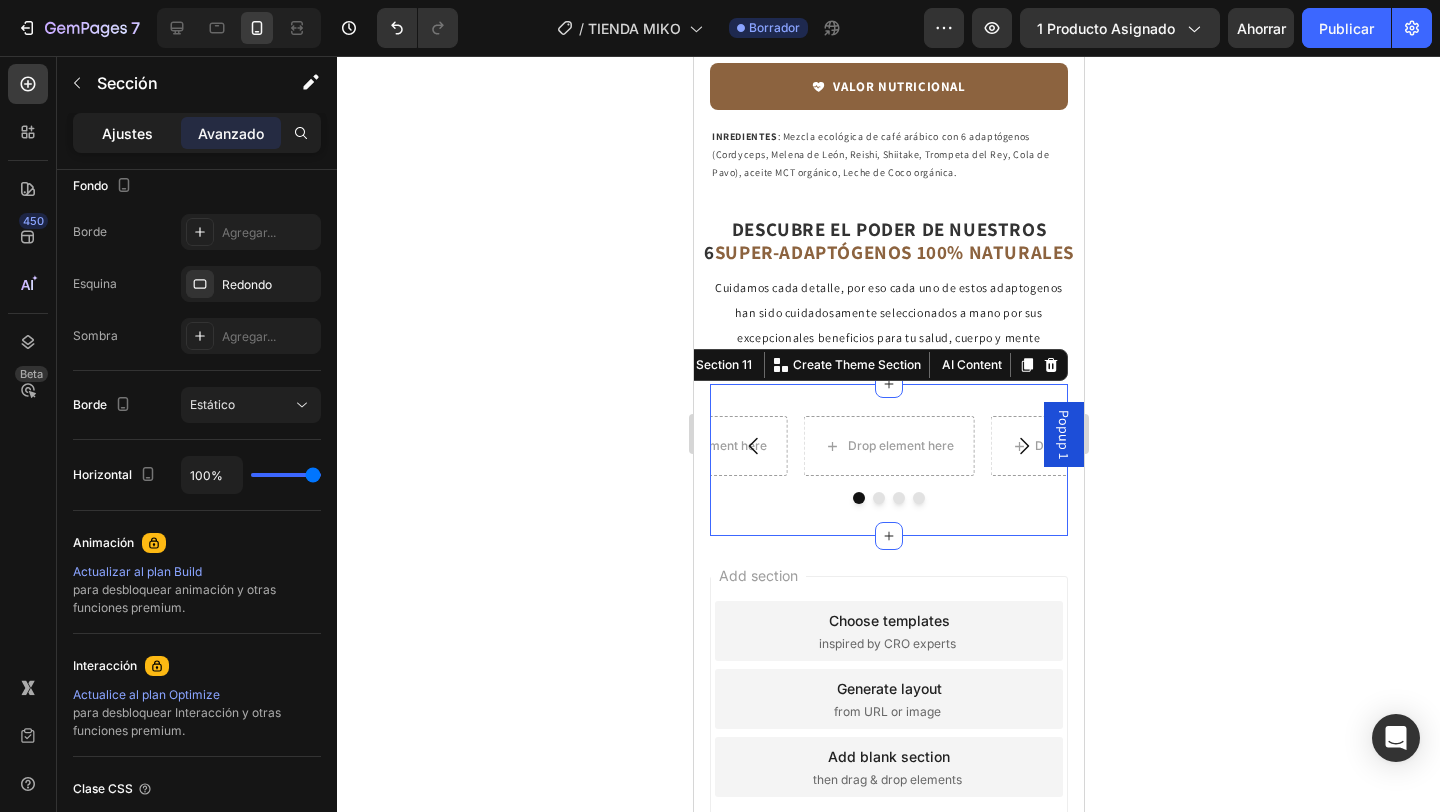 click on "Ajustes" at bounding box center (127, 133) 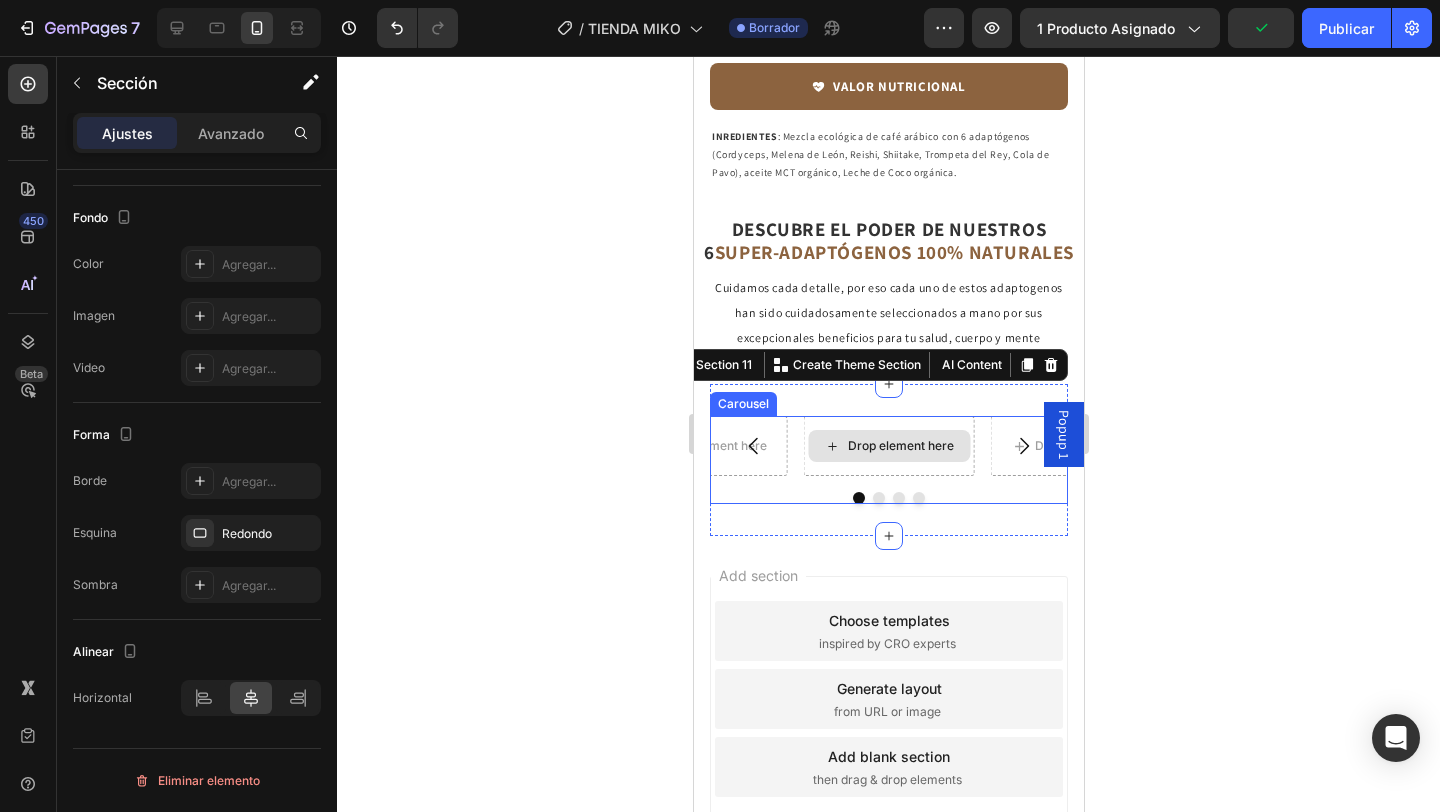 click on "Drop element here" at bounding box center (888, 446) 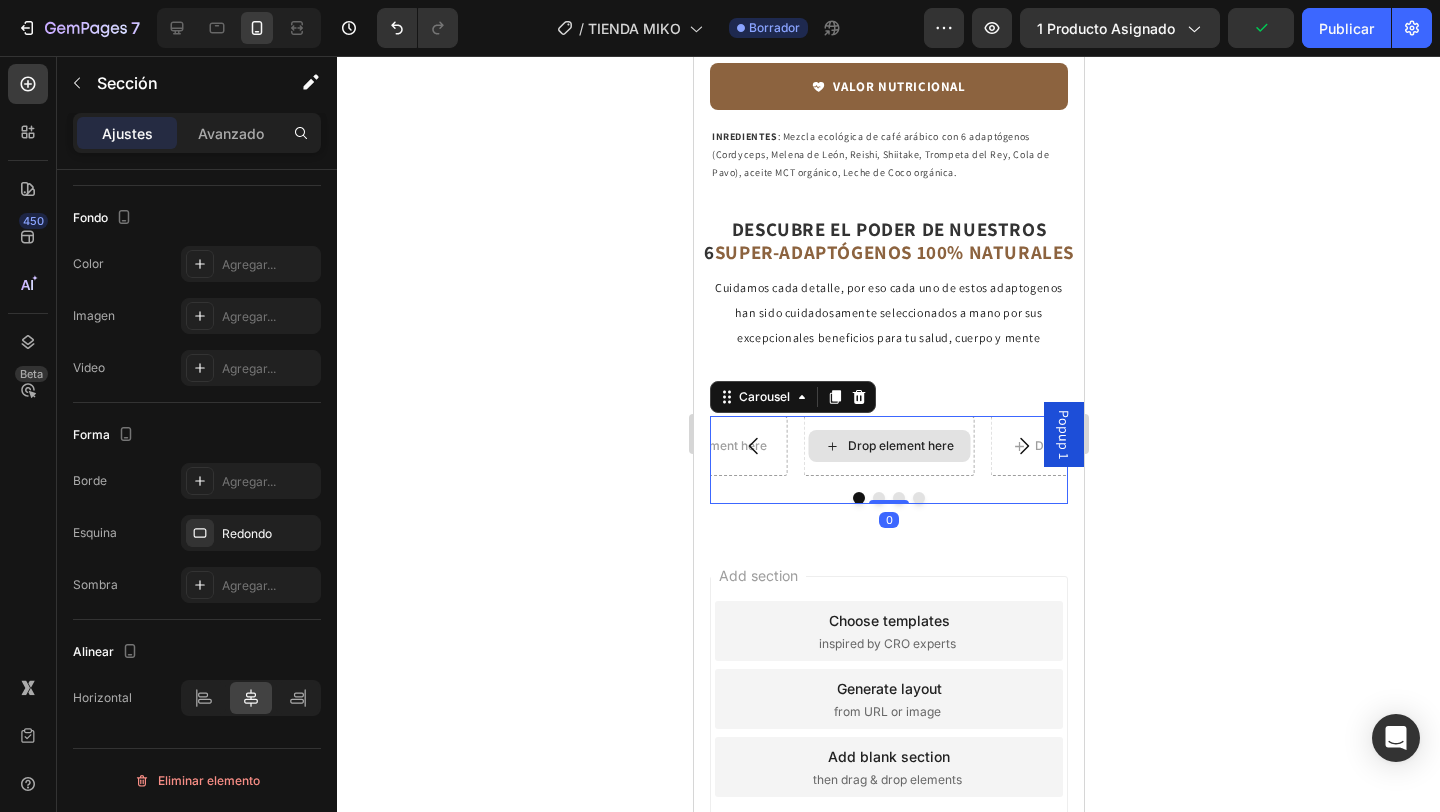 scroll, scrollTop: 0, scrollLeft: 0, axis: both 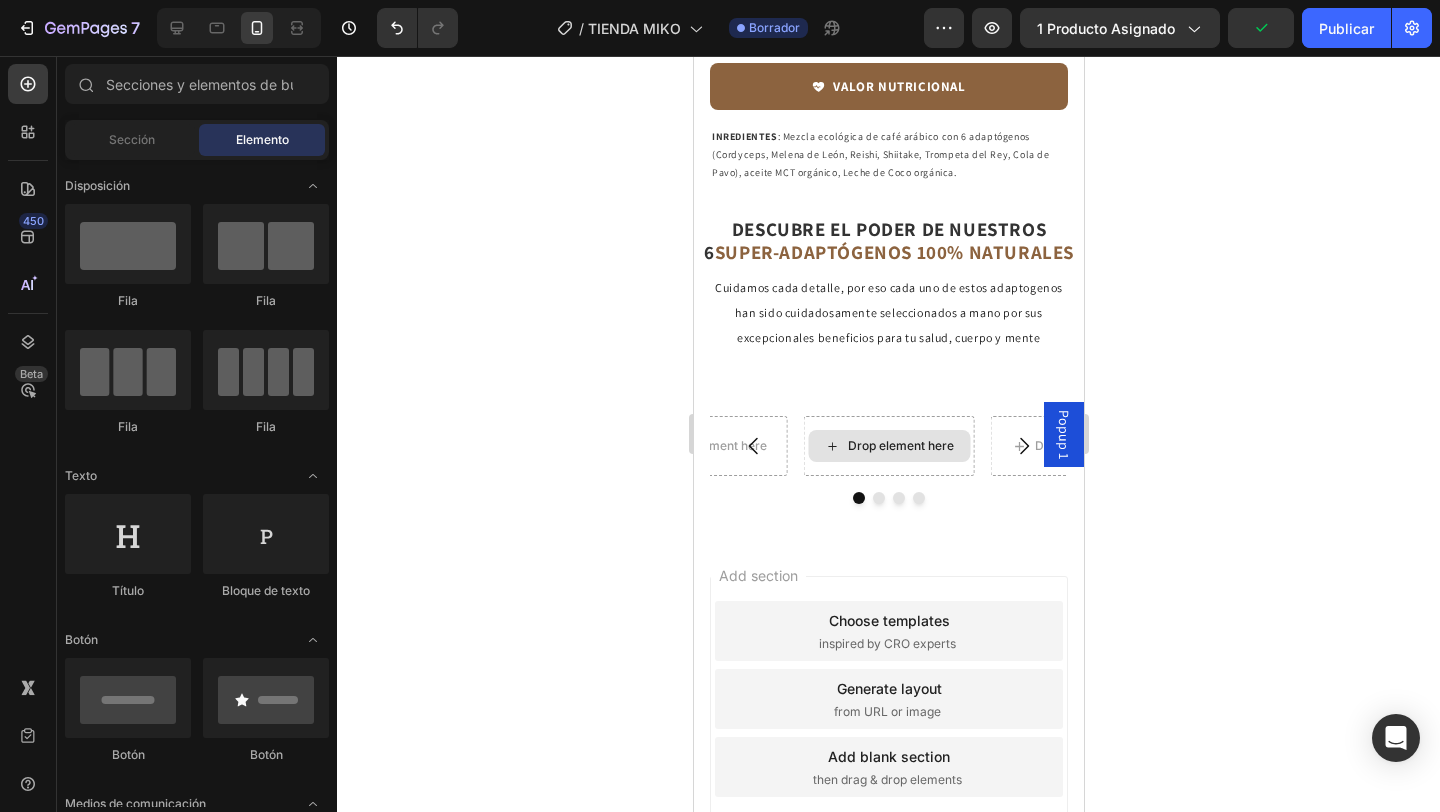 click on "Drop element here" at bounding box center (888, 446) 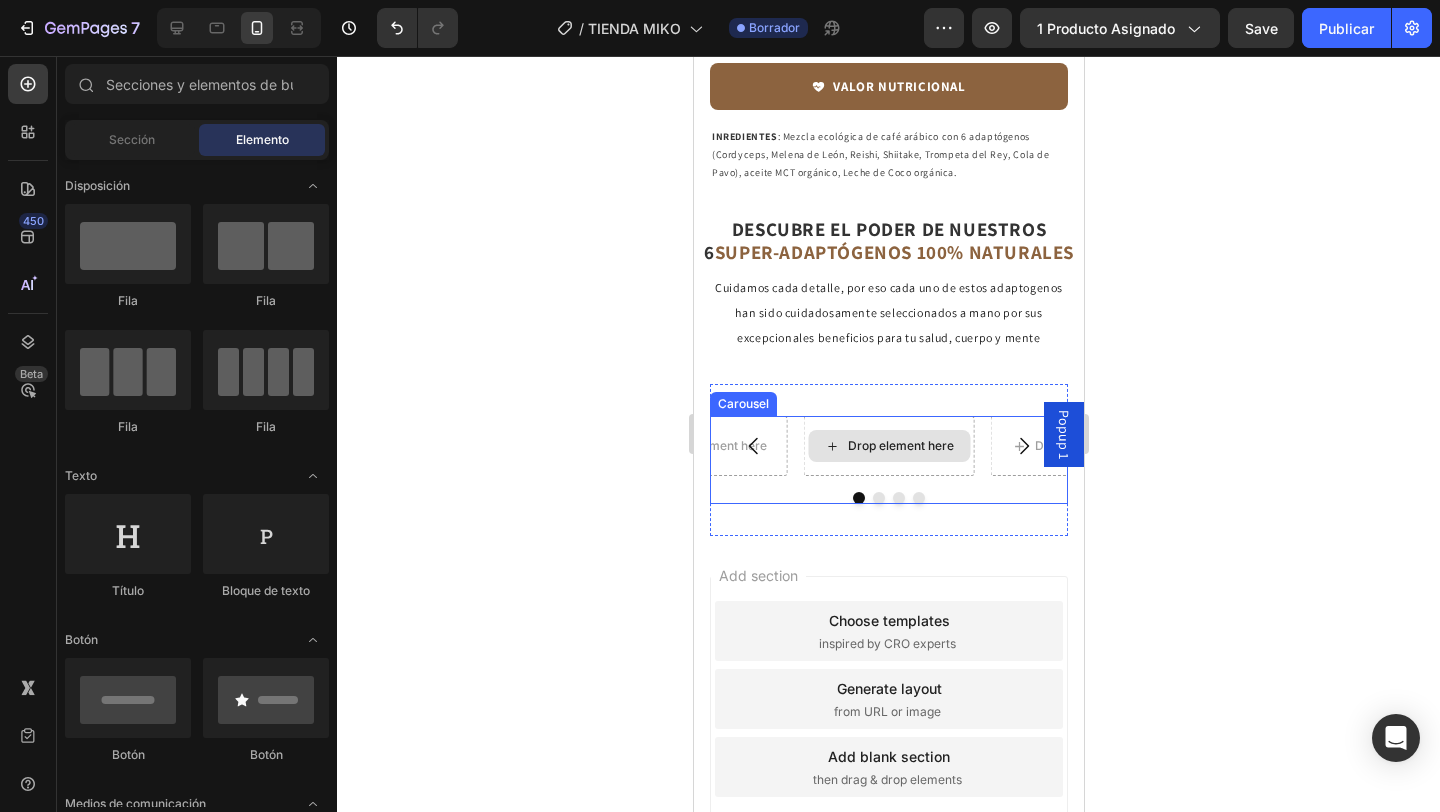 click on "Drop element here" at bounding box center [900, 446] 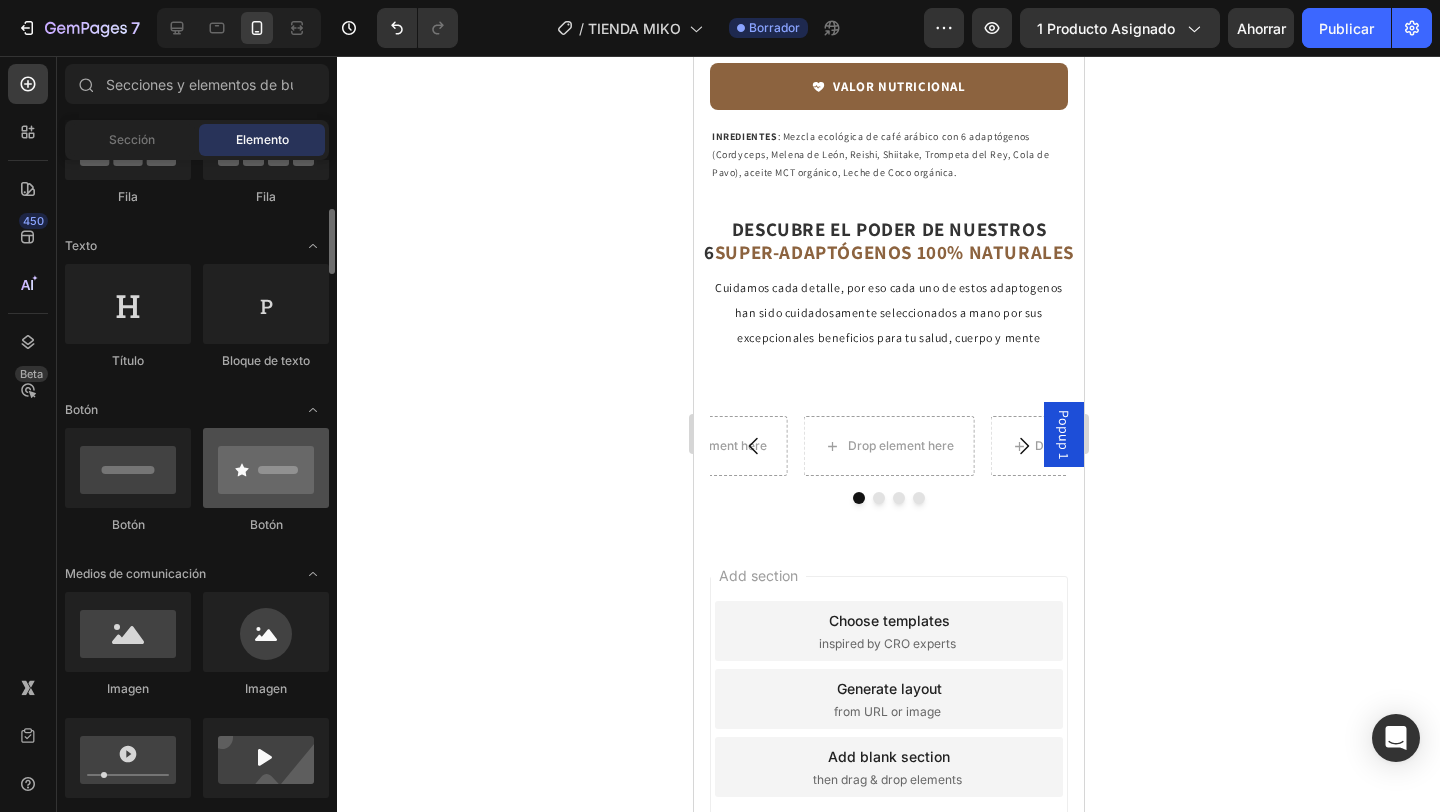 scroll, scrollTop: 255, scrollLeft: 0, axis: vertical 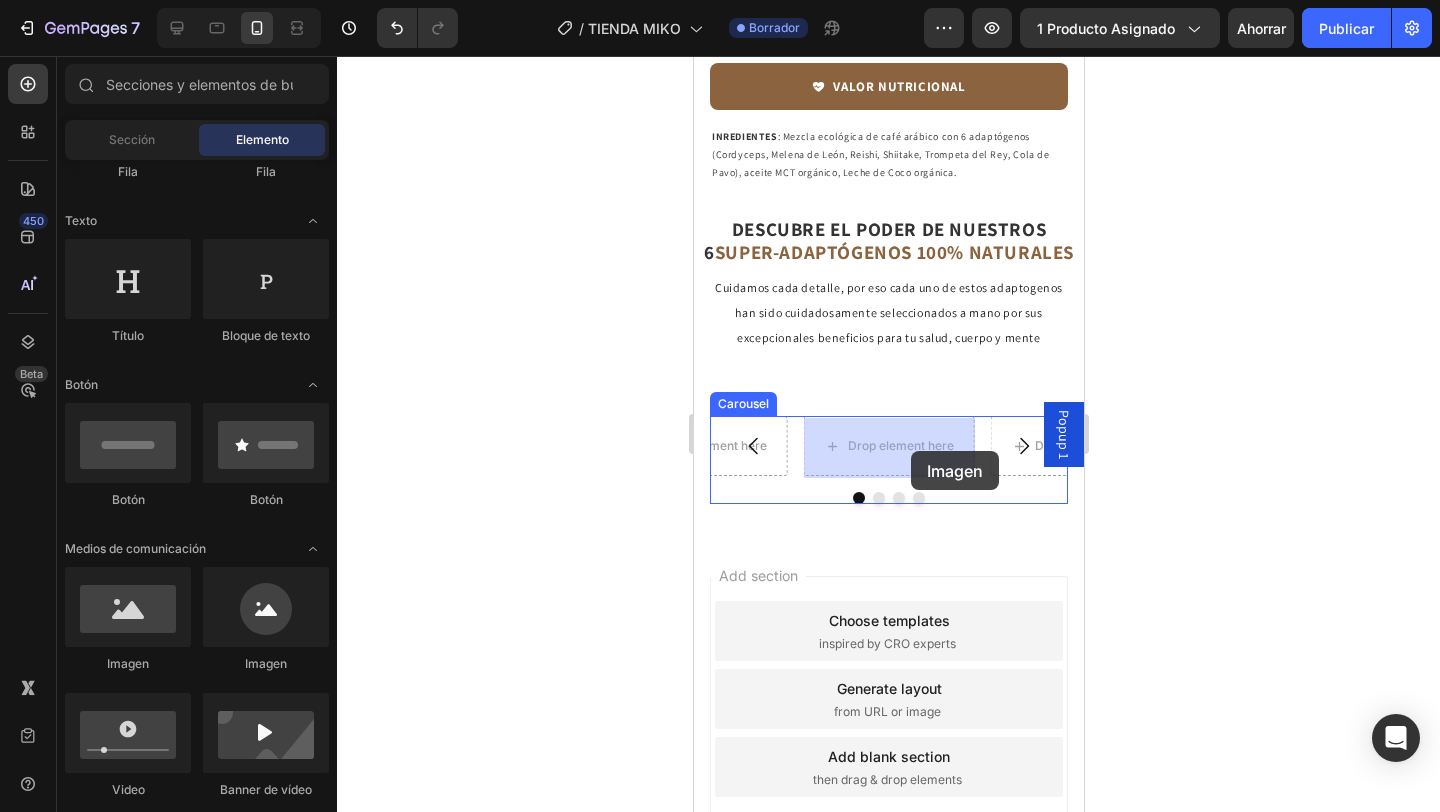 drag, startPoint x: 833, startPoint y: 687, endPoint x: 910, endPoint y: 451, distance: 248.24384 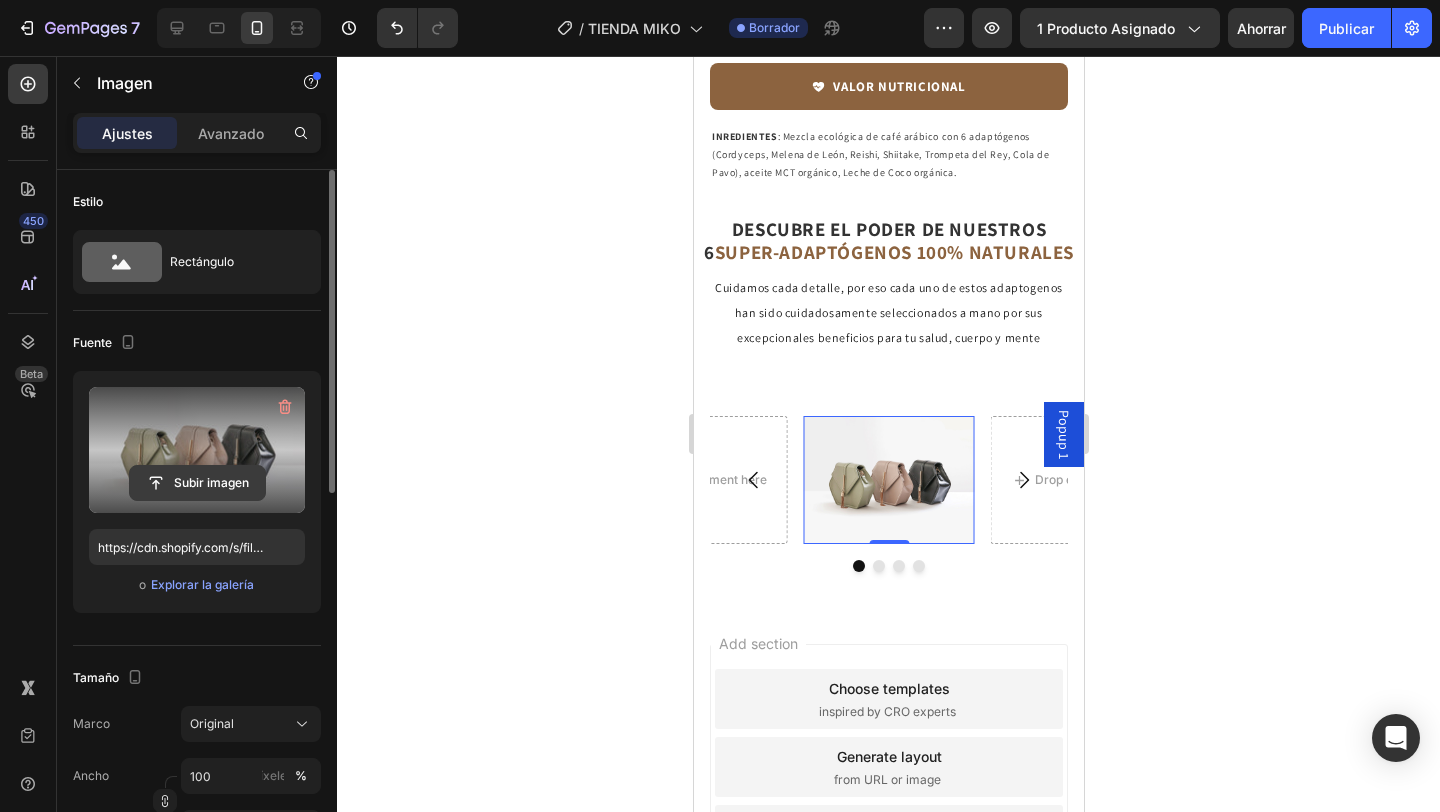 click 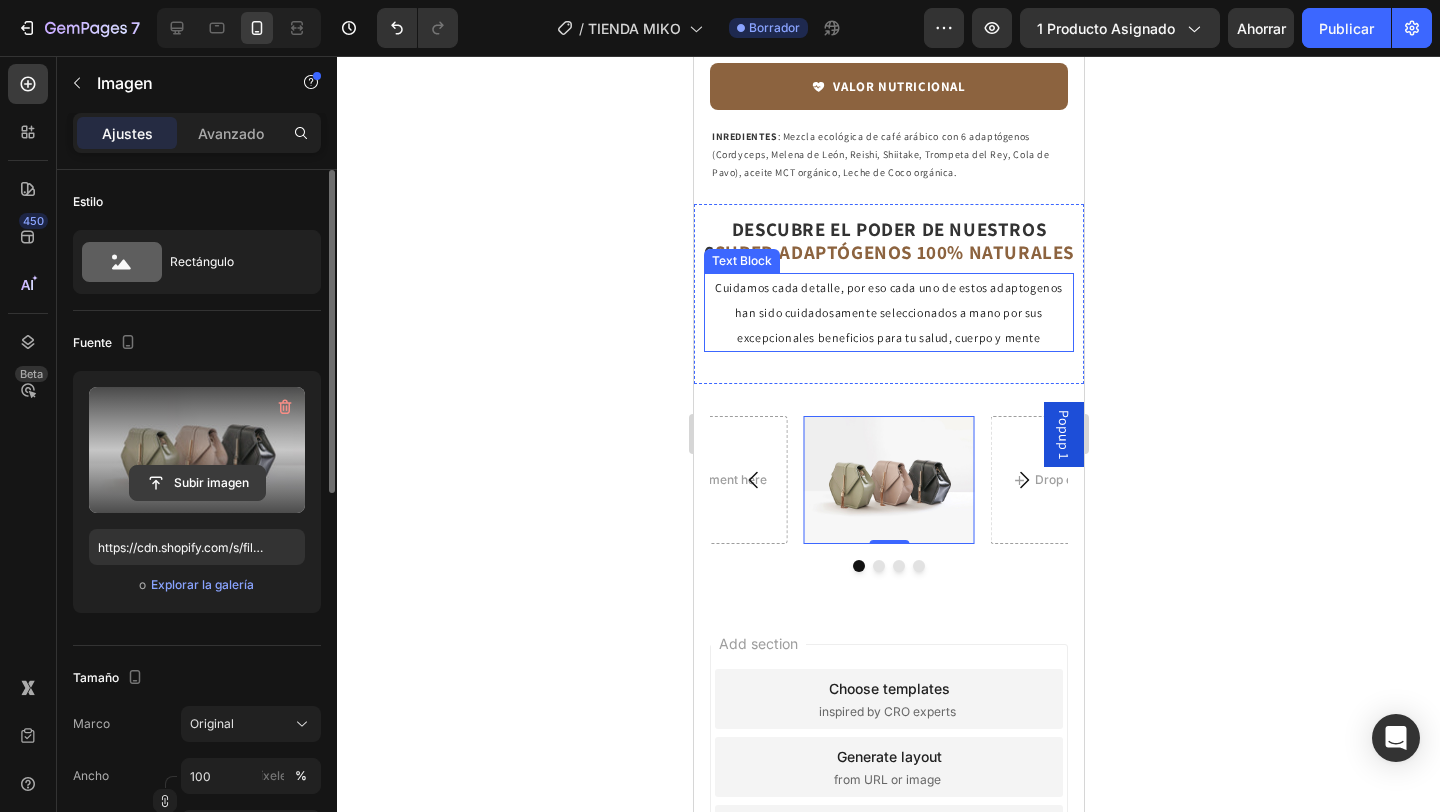 click 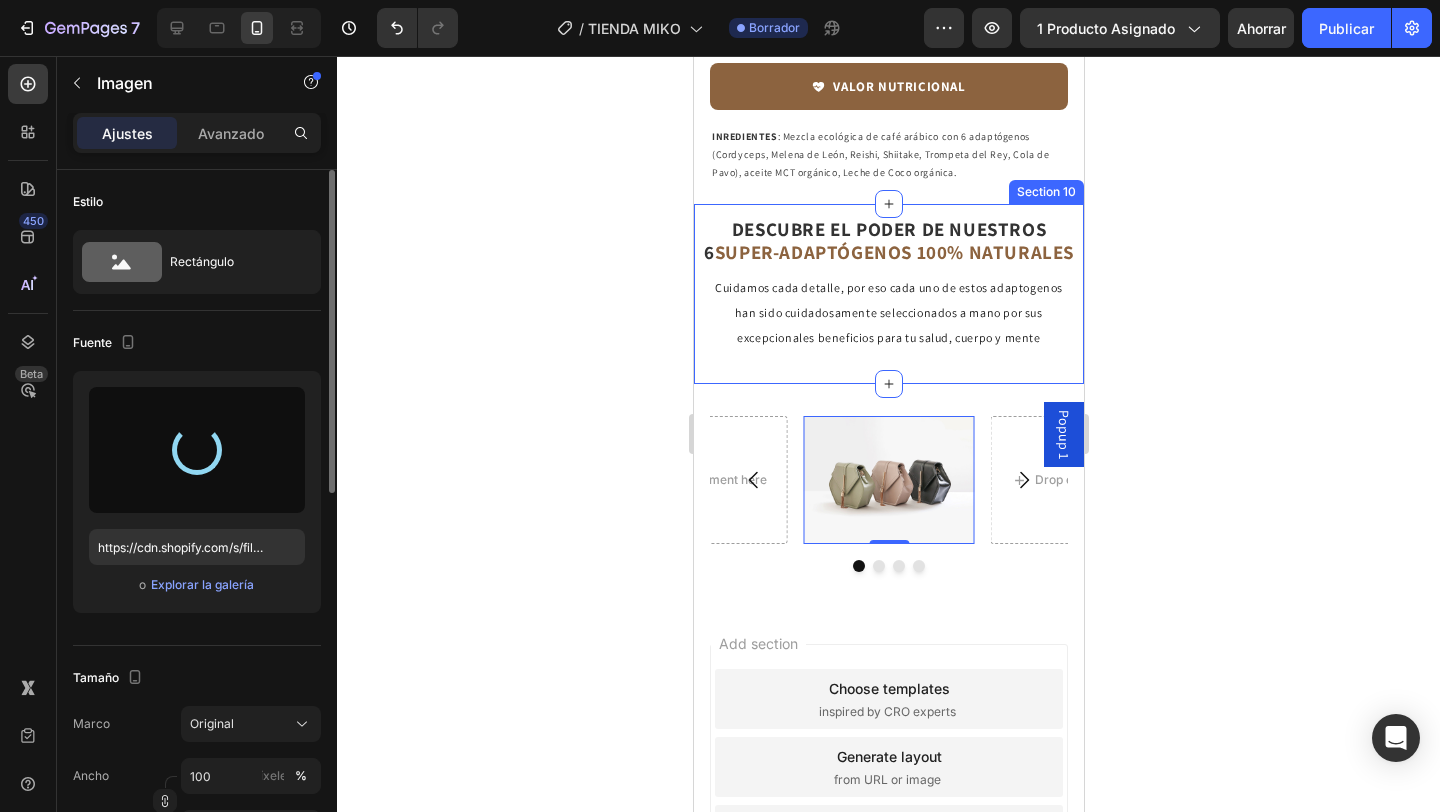 type on "https://cdn.shopify.com/s/files/1/0951/7930/9382/files/gempages_577459975689864083-e1da1bc9-0db0-473e-9e82-a0abf80e7fa1.jpg" 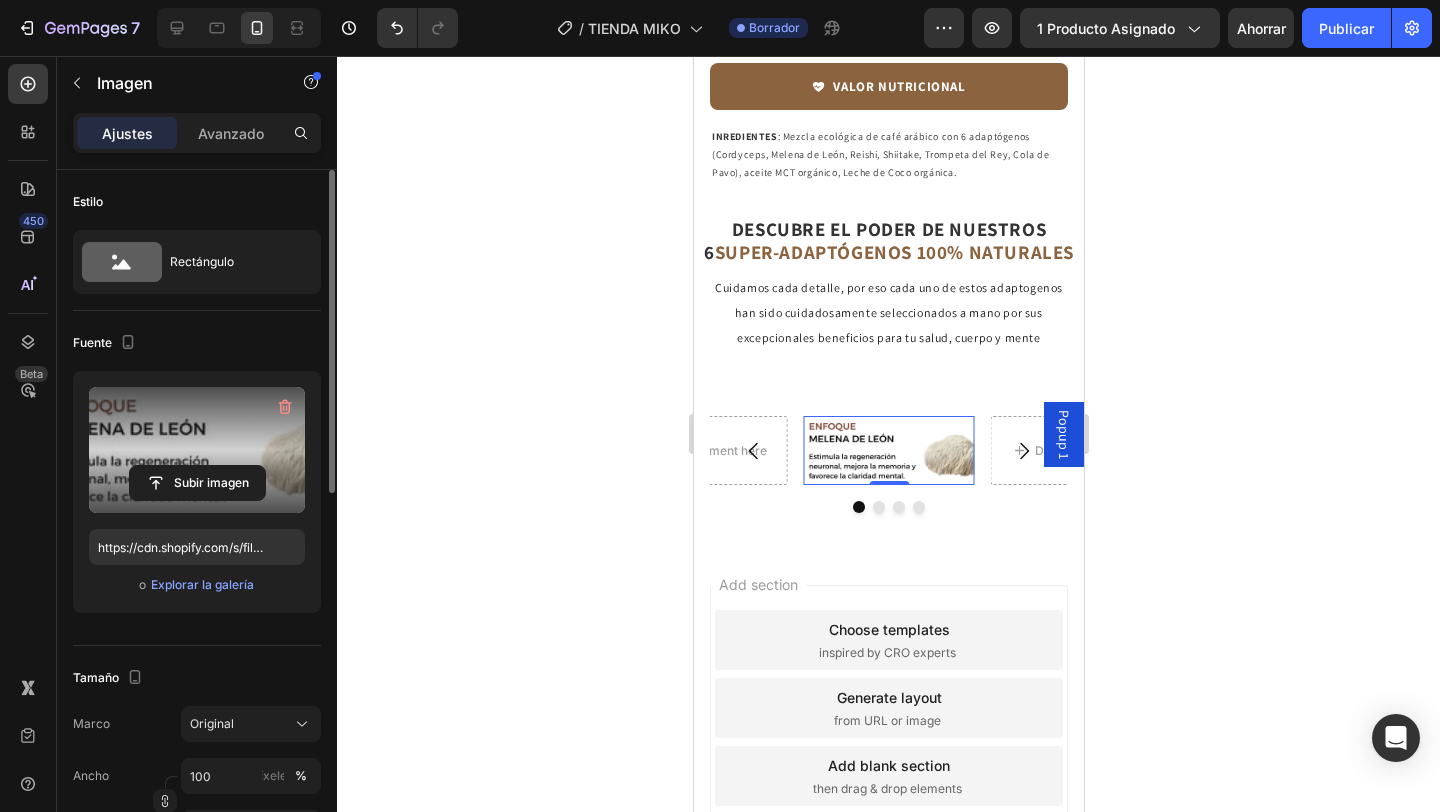 click 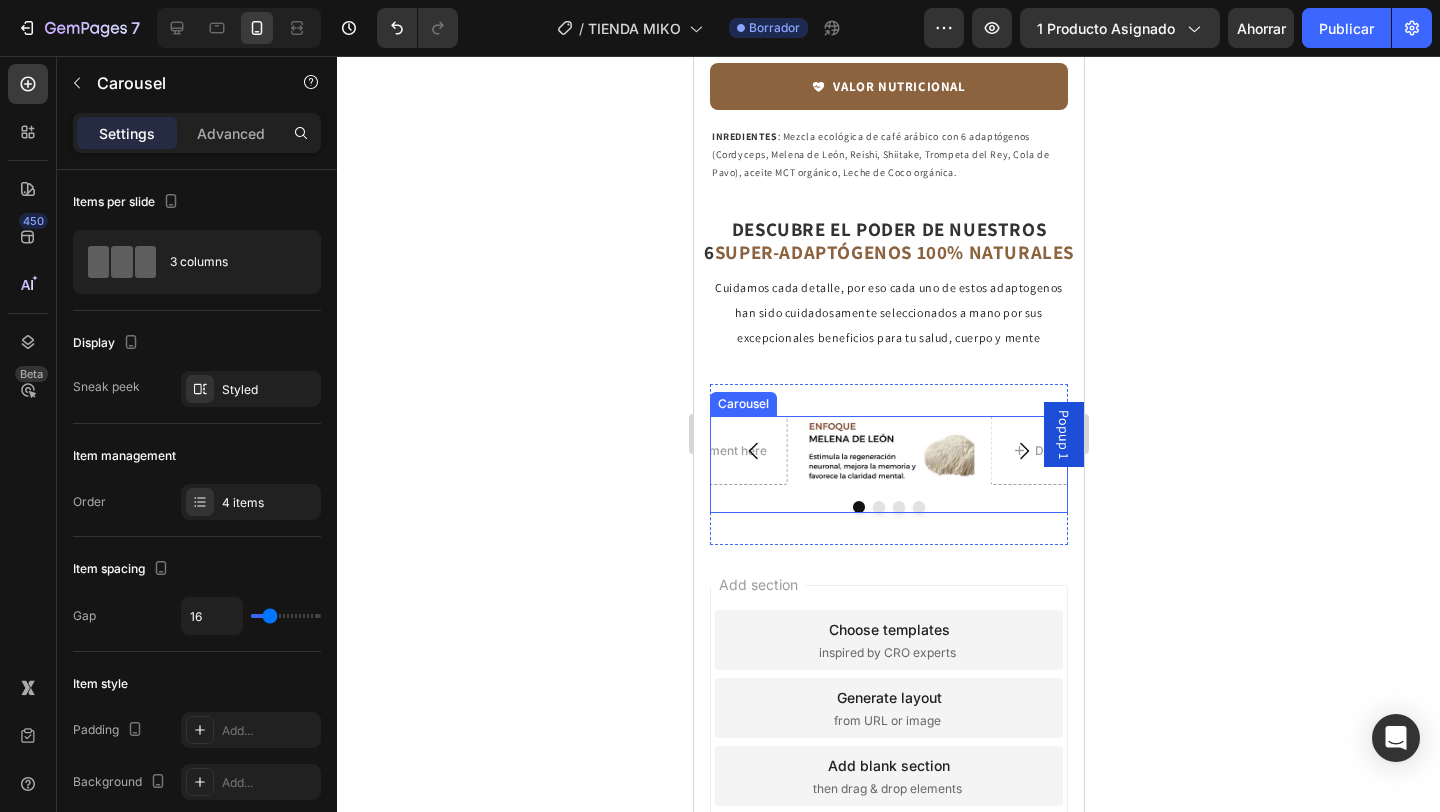 click at bounding box center (1023, 451) 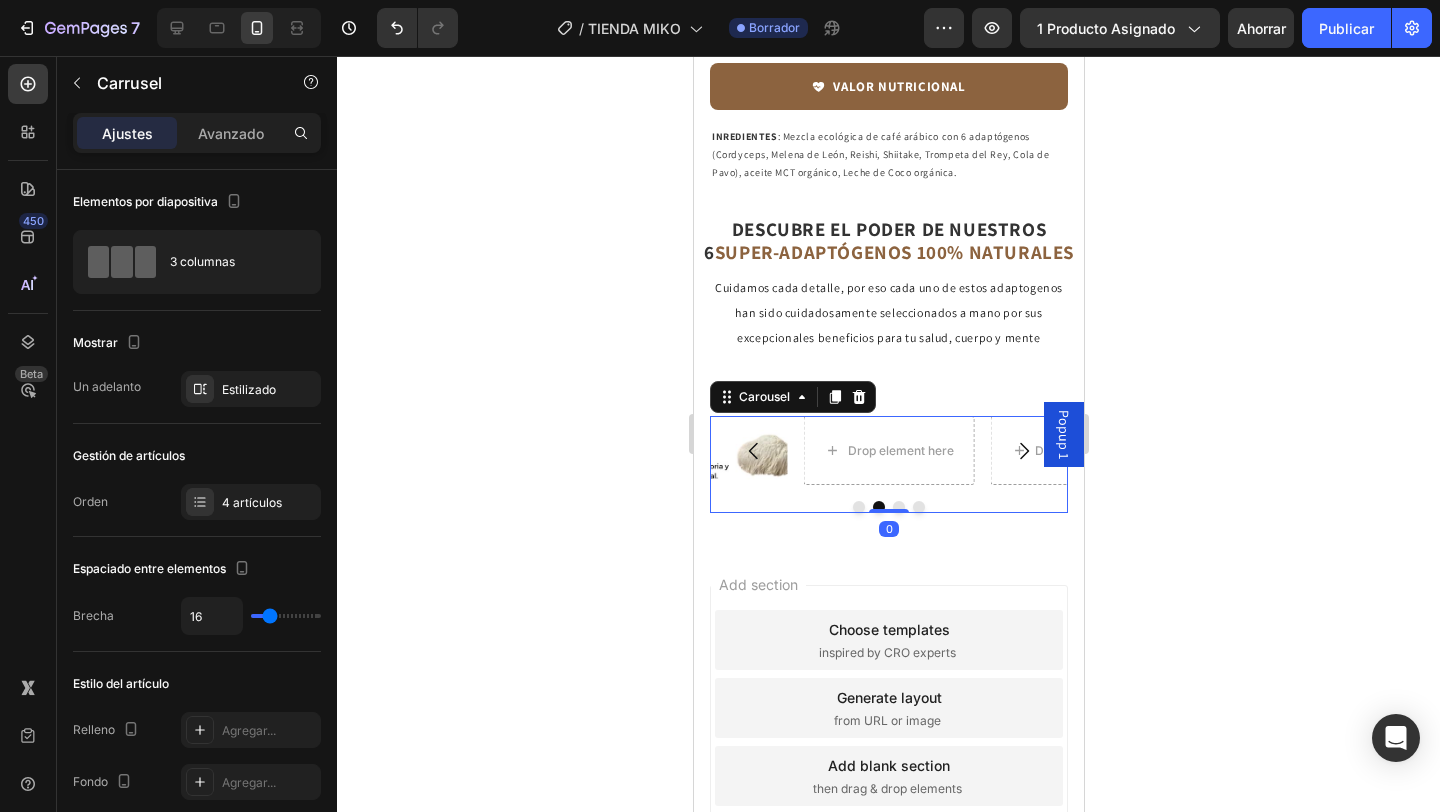 click 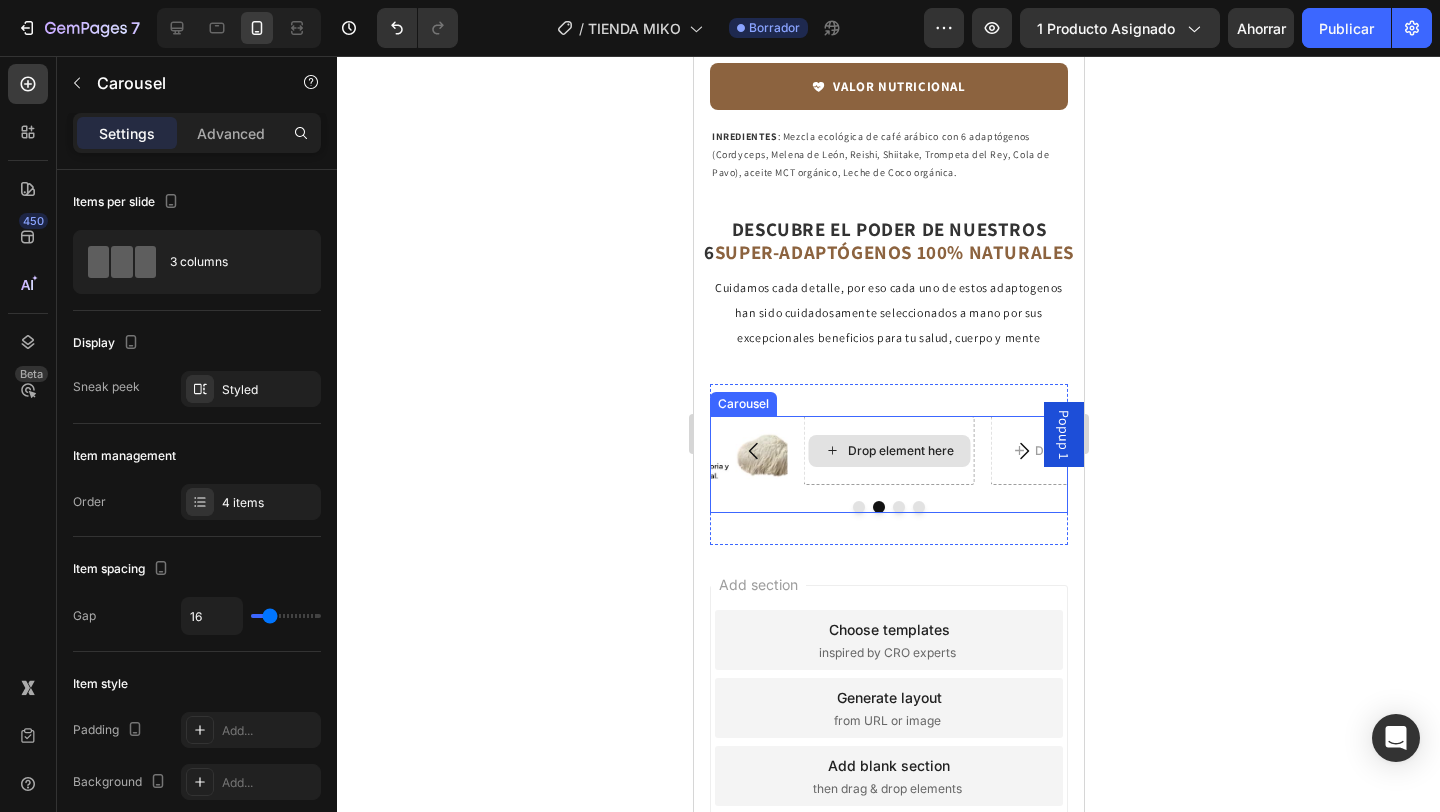 click on "Drop element here" at bounding box center [888, 450] 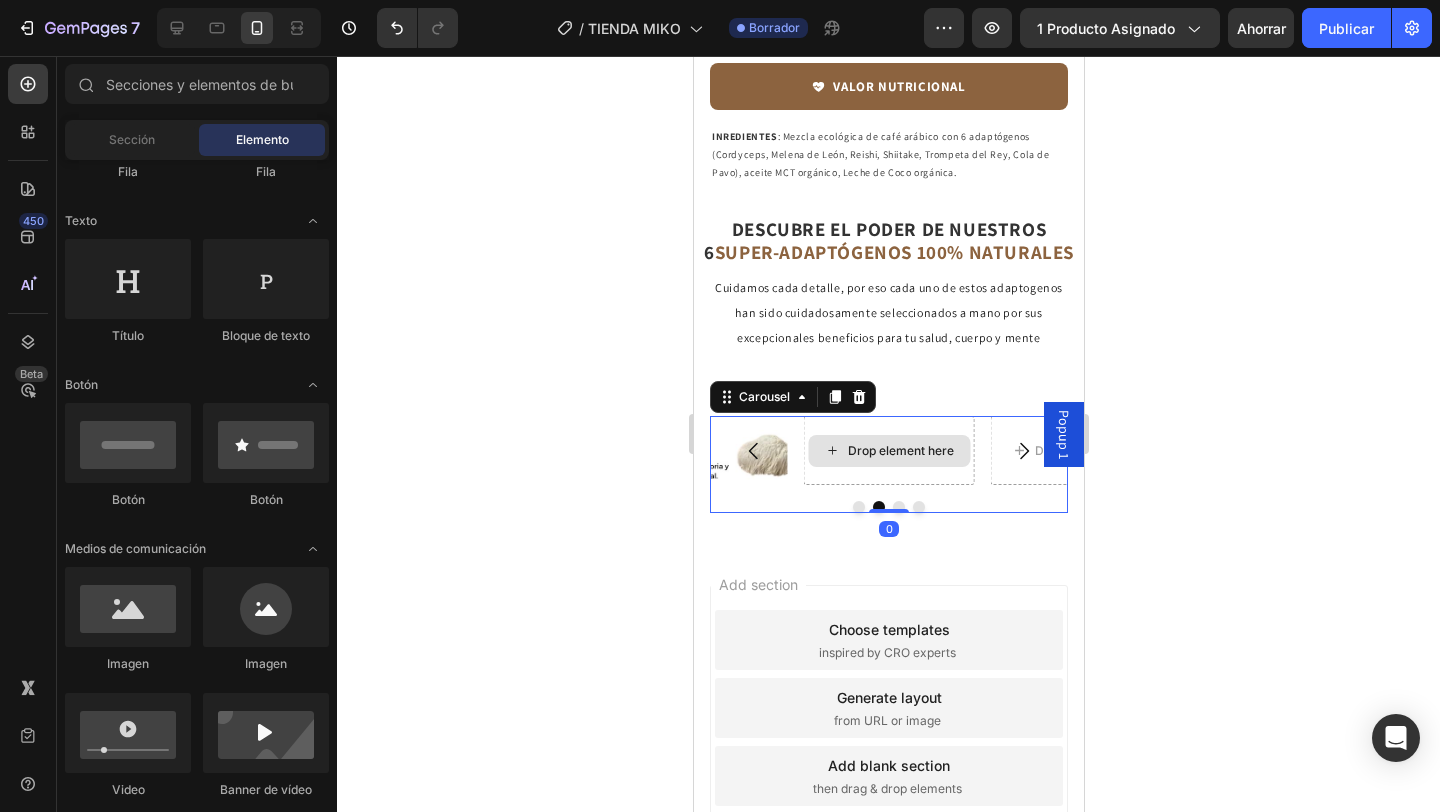 click 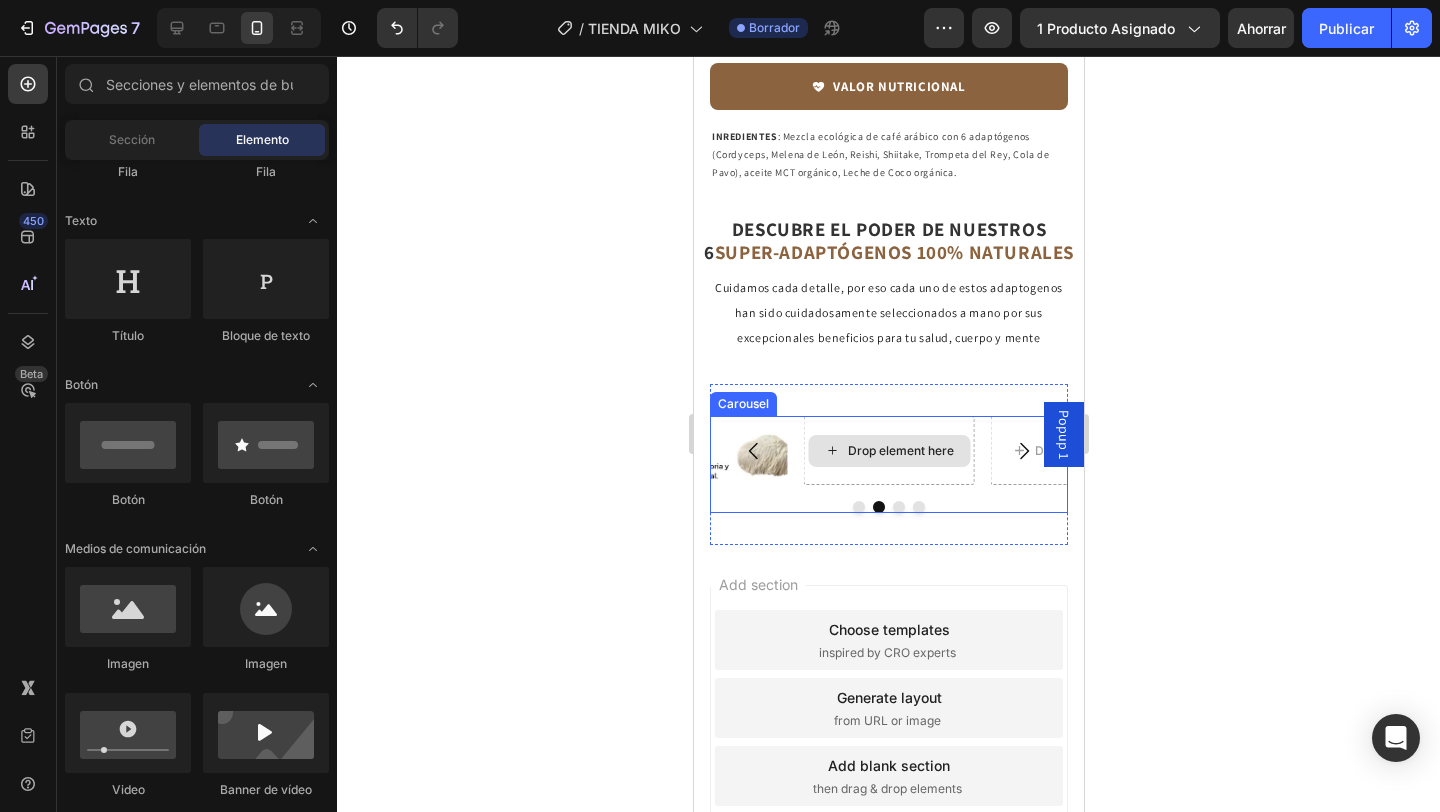 click on "Drop element here" at bounding box center (888, 451) 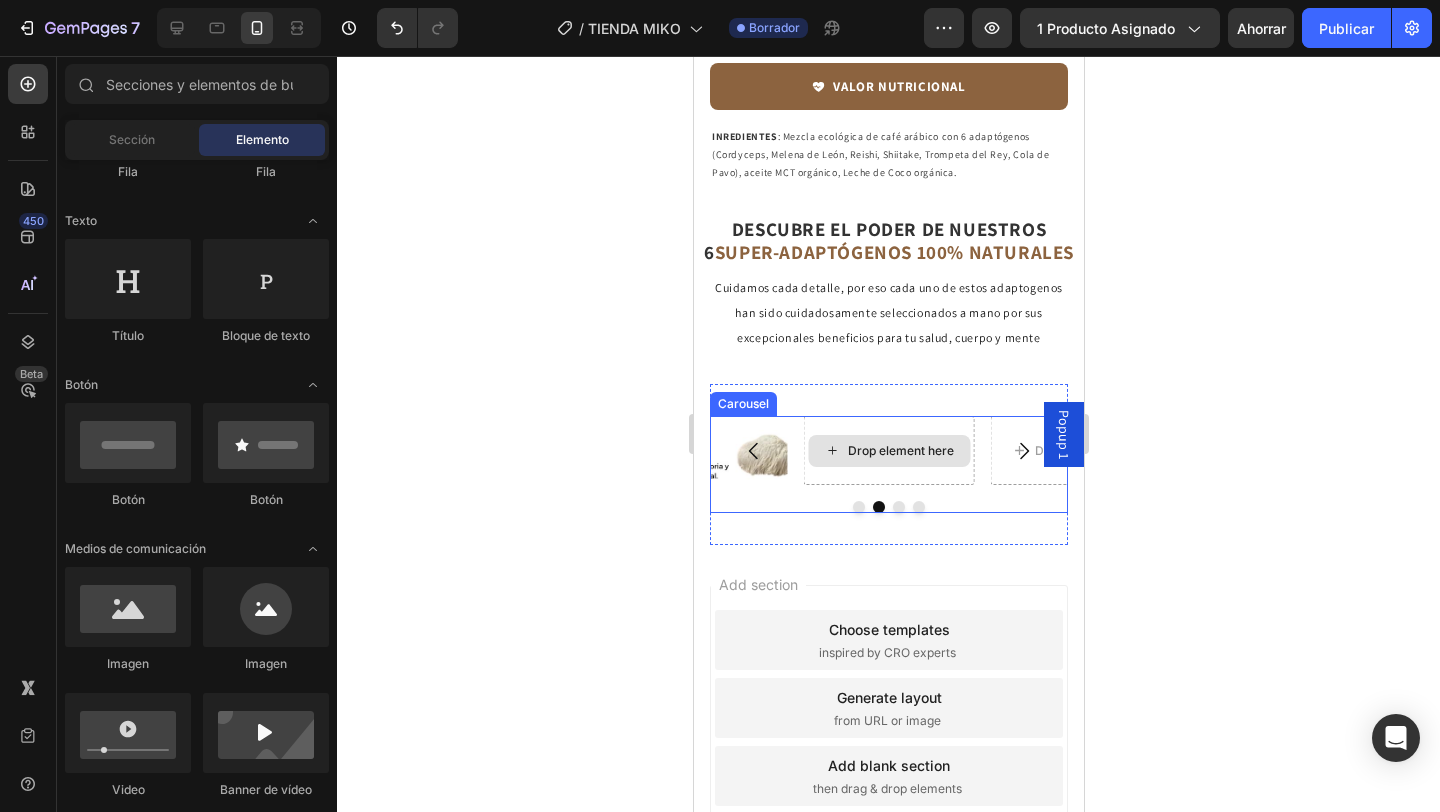 click on "Drop element here" at bounding box center (900, 451) 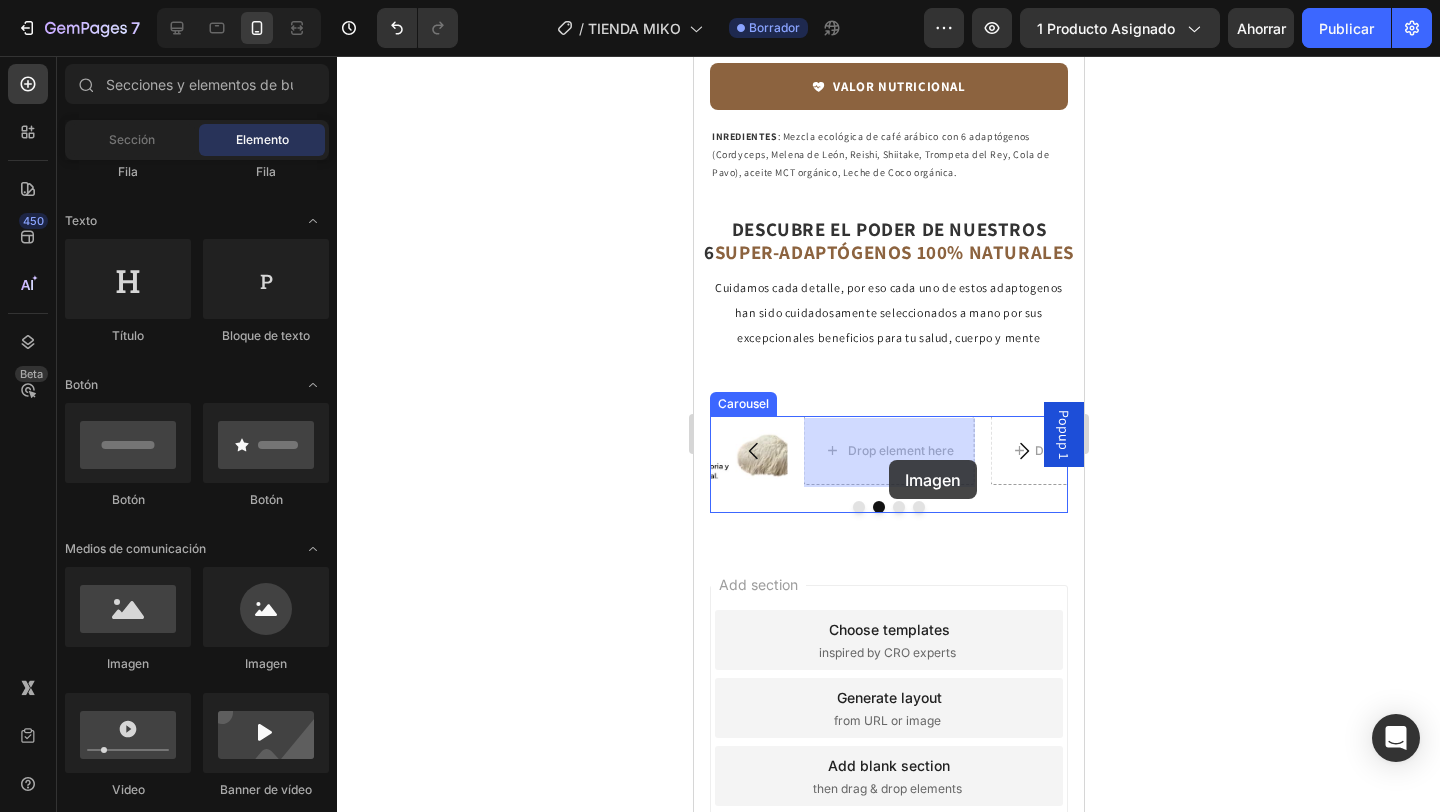drag, startPoint x: 838, startPoint y: 679, endPoint x: 885, endPoint y: 454, distance: 229.85648 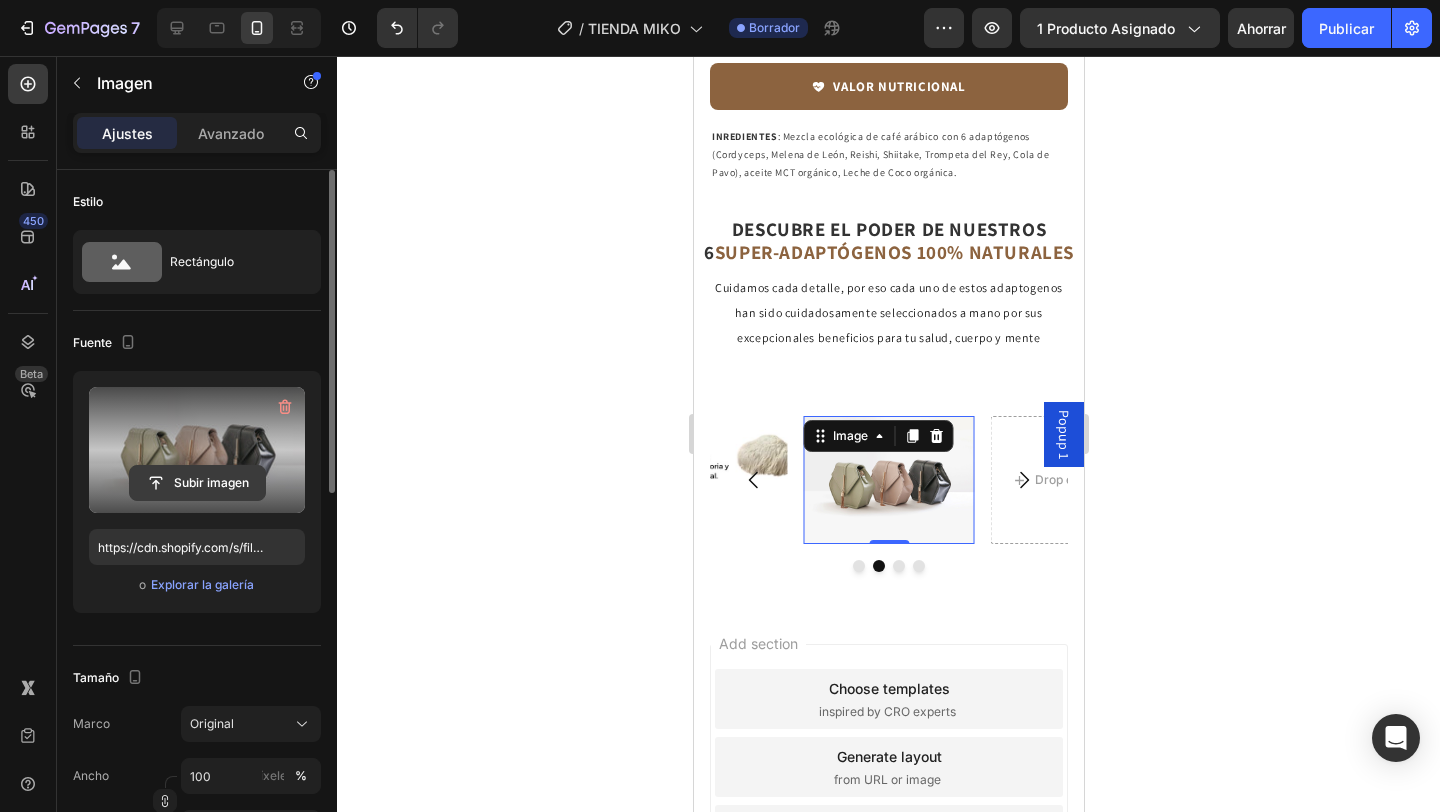 click 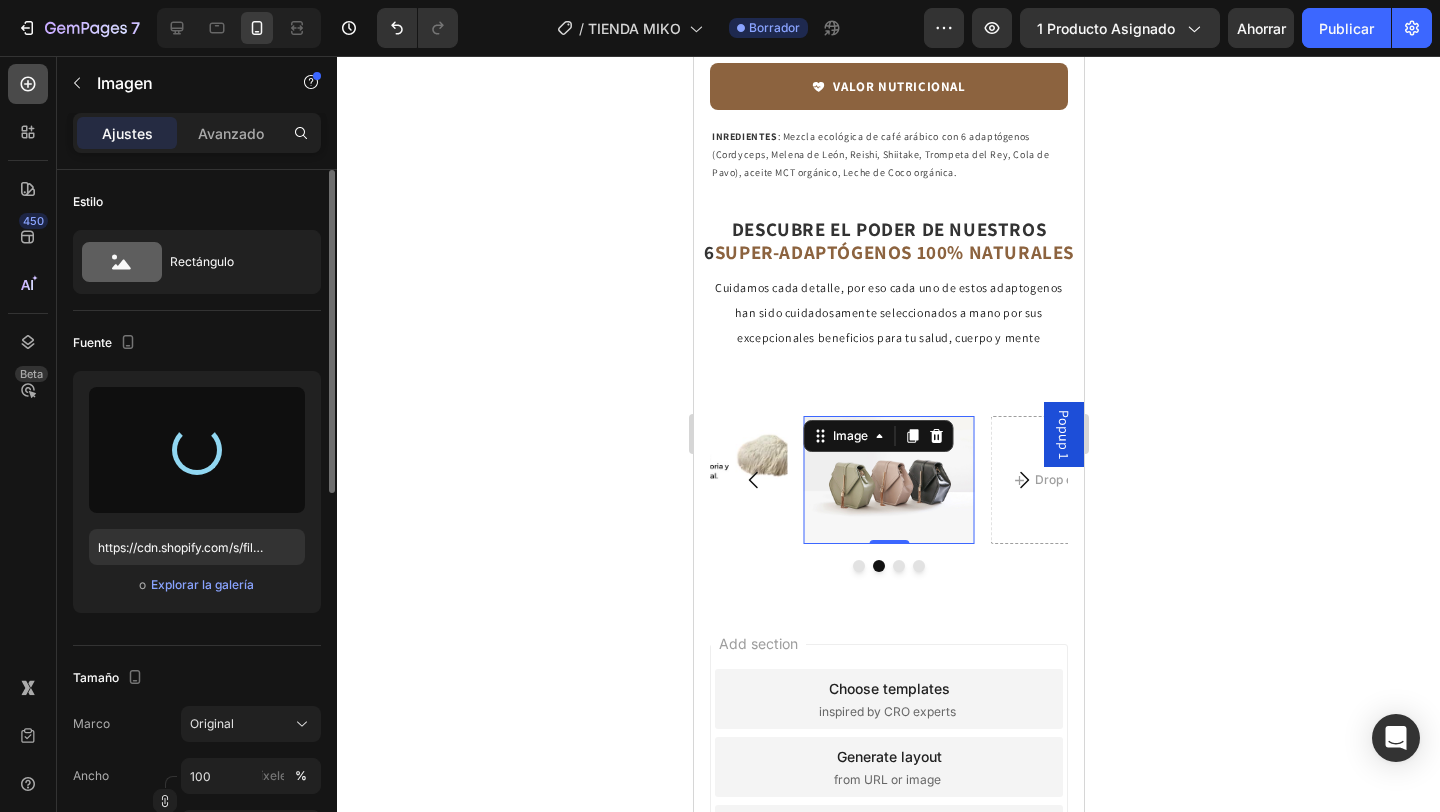 type on "https://cdn.shopify.com/s/files/1/0951/7930/9382/files/gempages_577459975689864083-6cea5283-6f56-493e-b84d-379c6f1923fd.jpg" 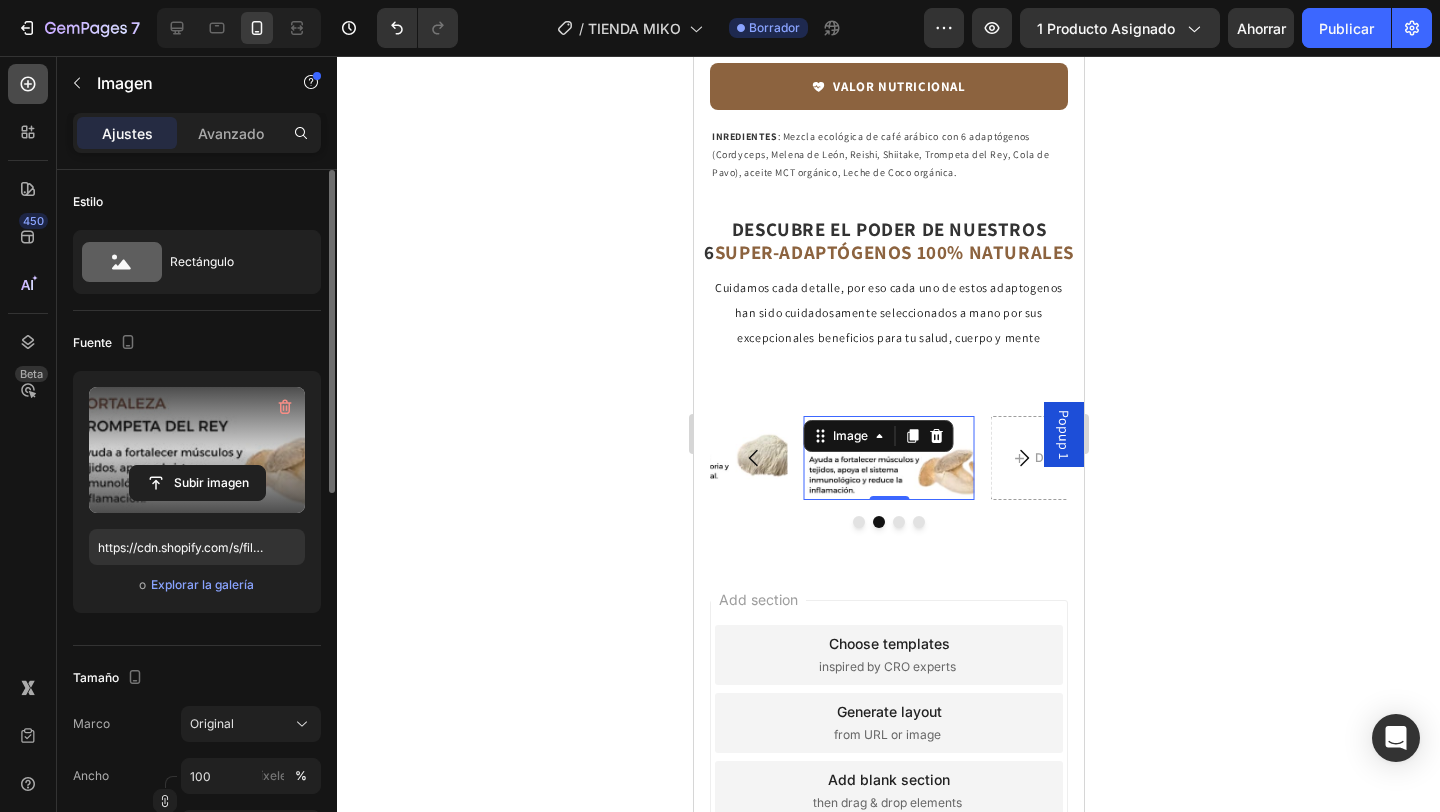 click 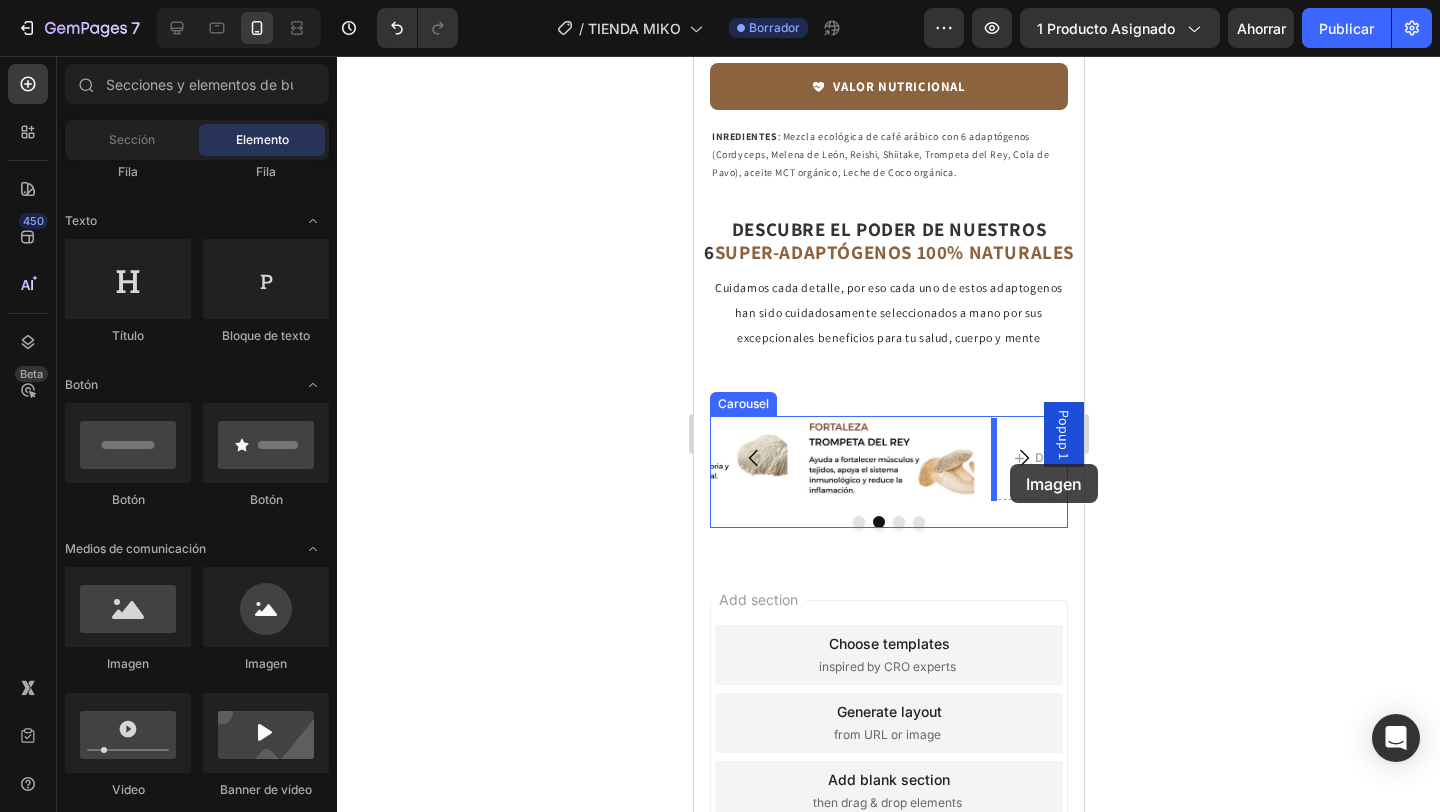 drag, startPoint x: 835, startPoint y: 666, endPoint x: 1009, endPoint y: 464, distance: 266.60834 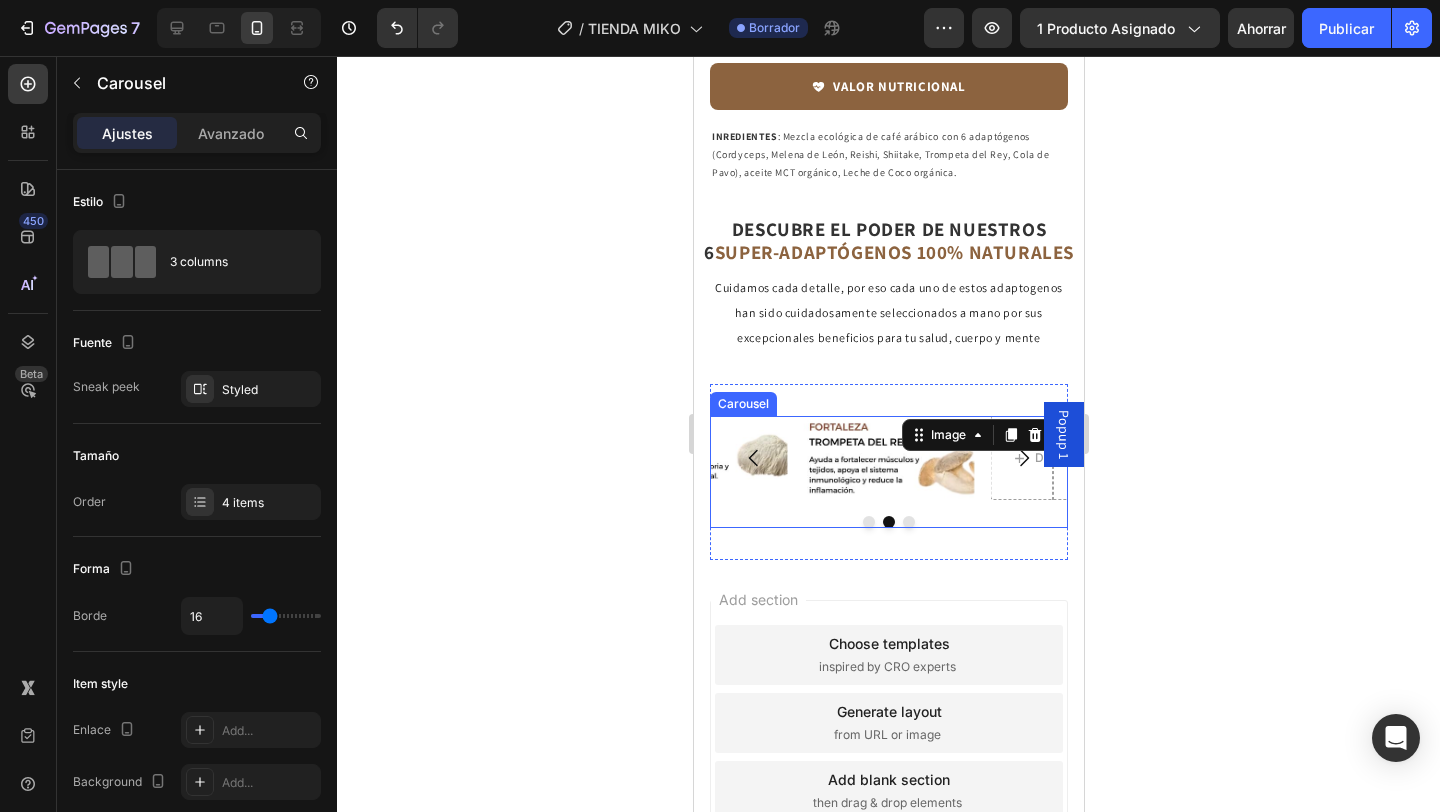 click 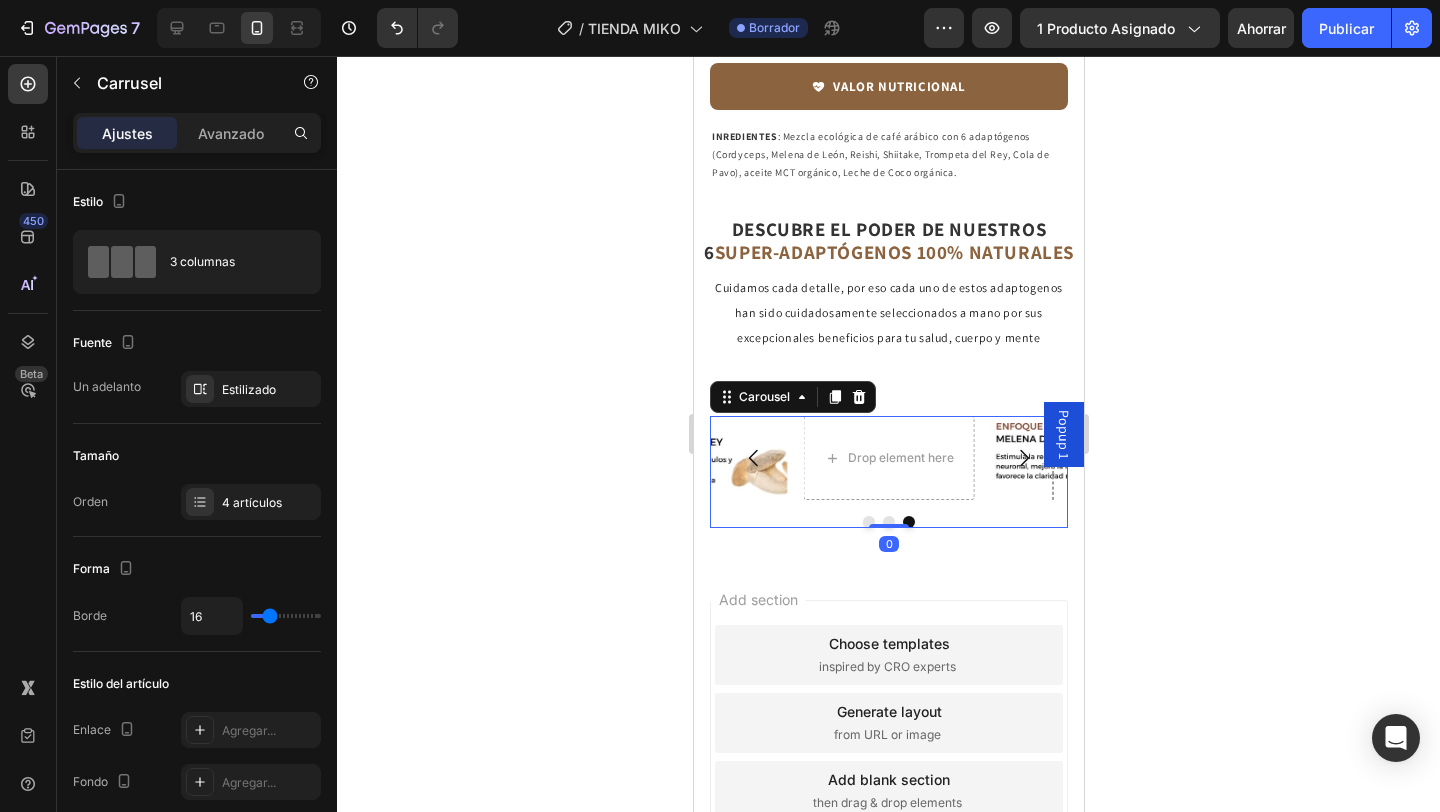 click 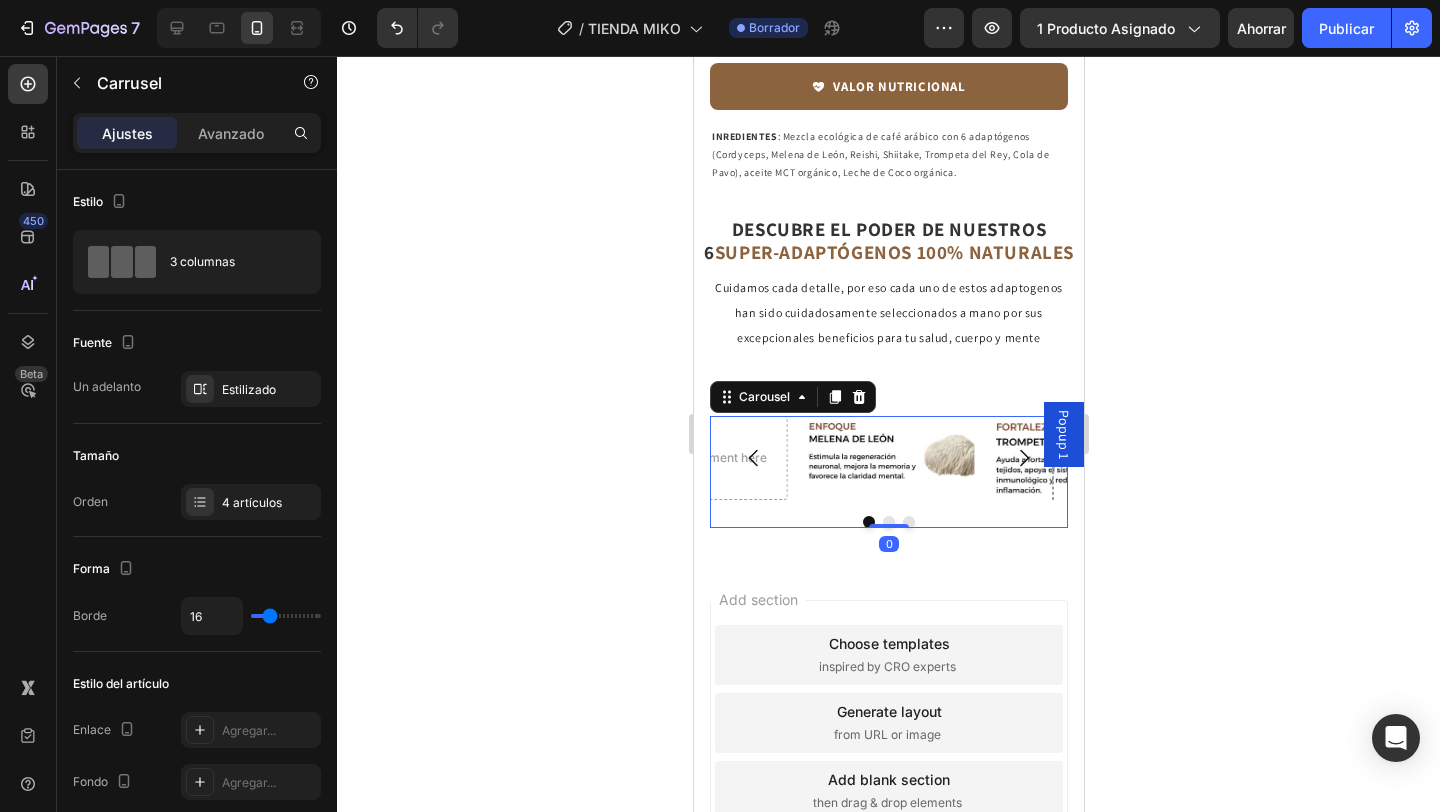 click 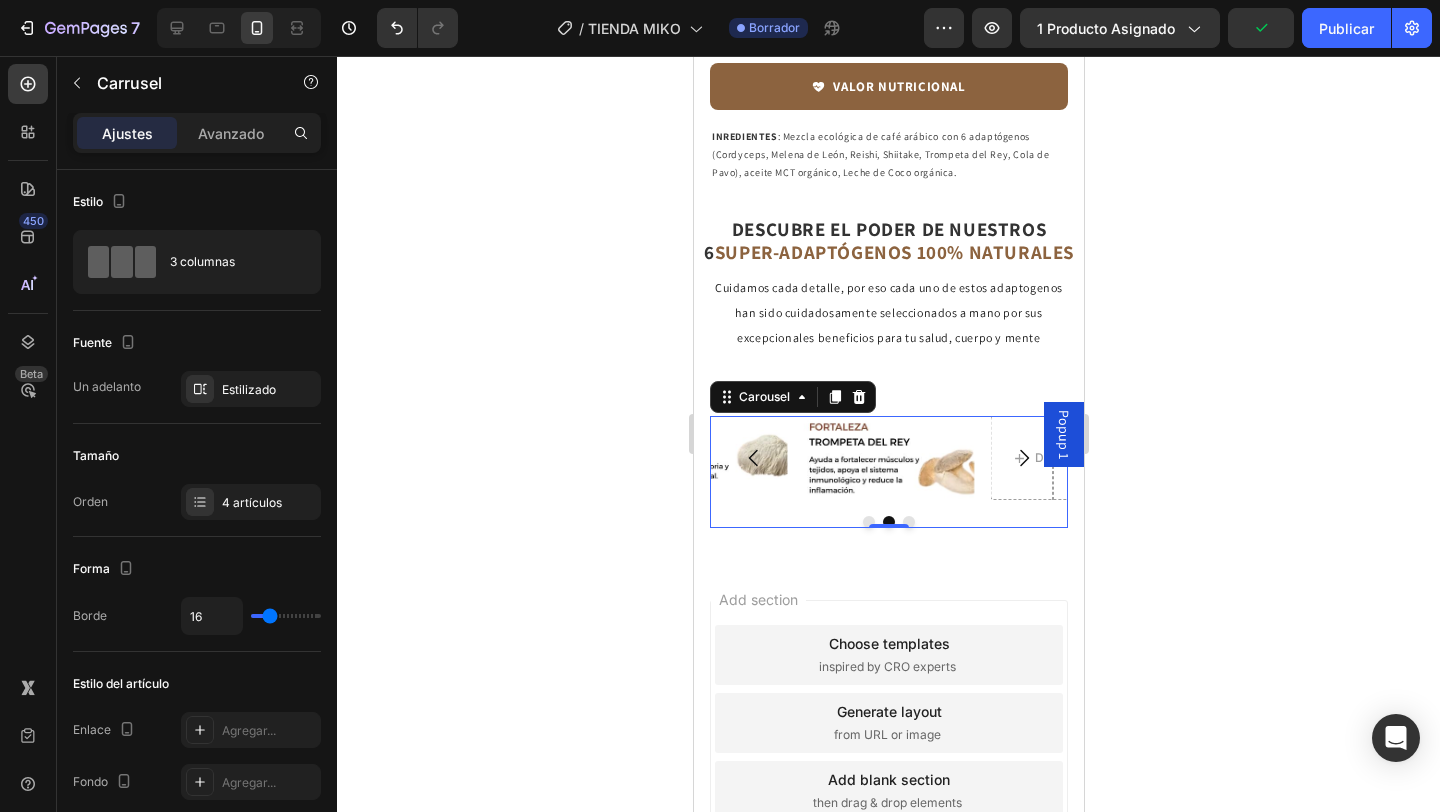 click 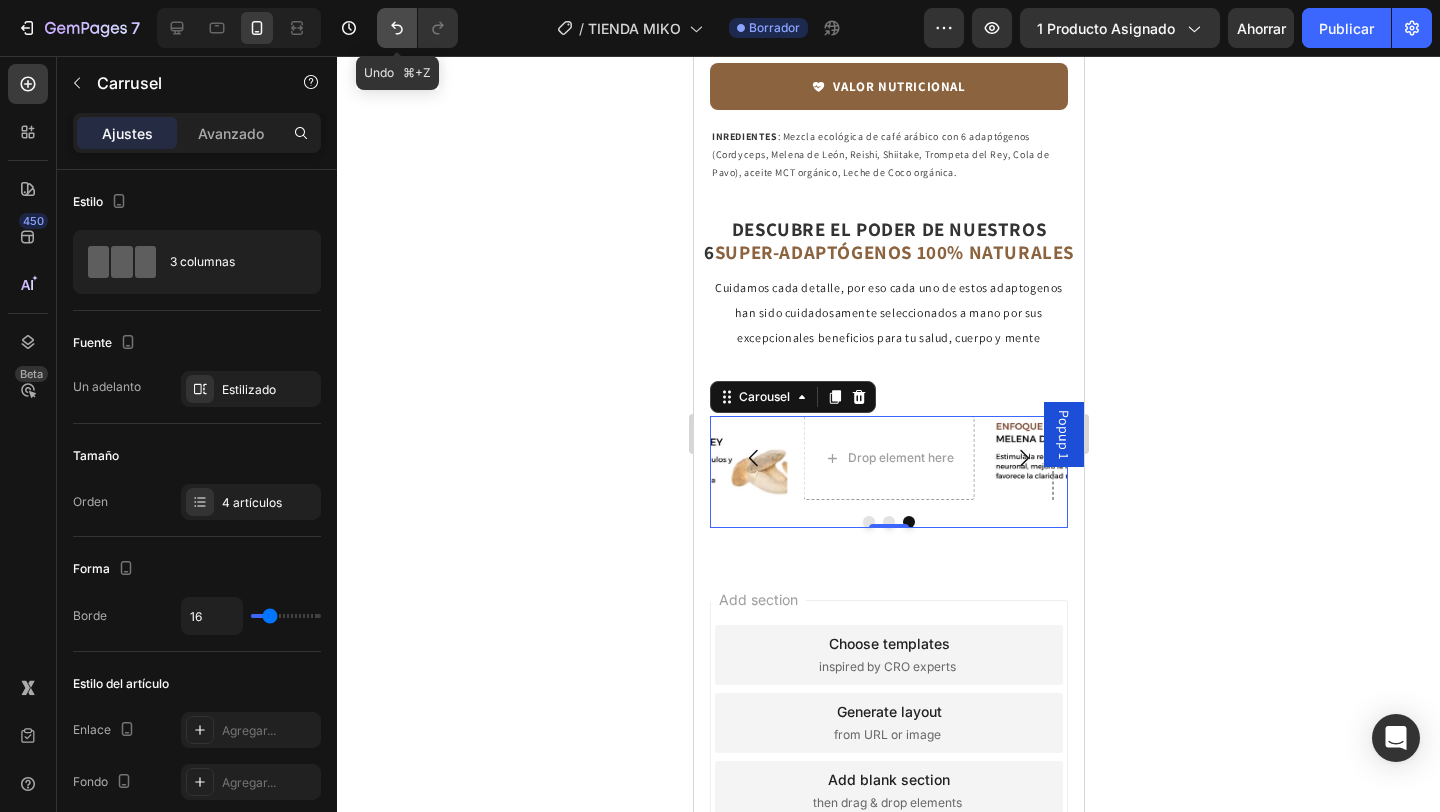 click 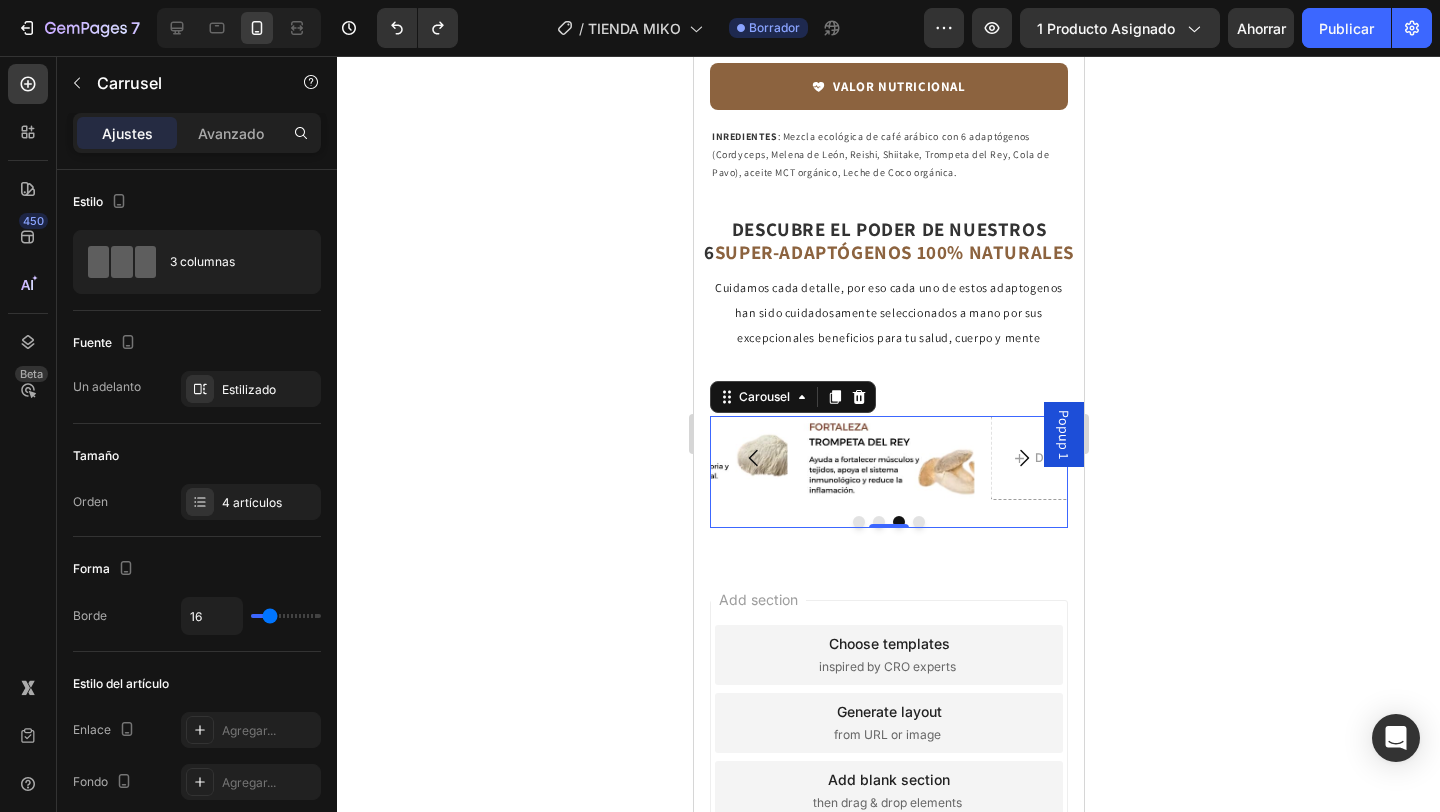 click at bounding box center (1023, 458) 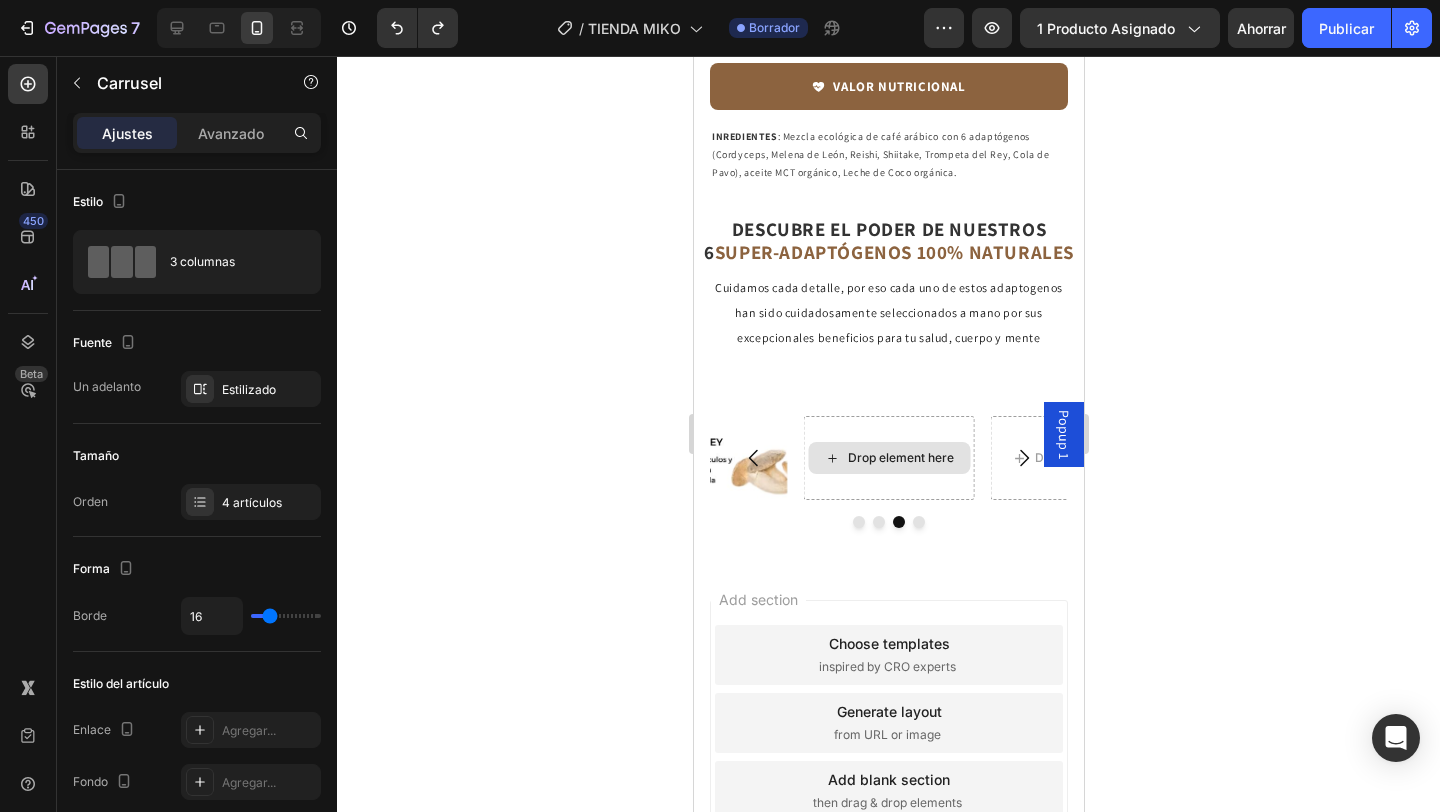 click on "Drop element here" at bounding box center (900, 458) 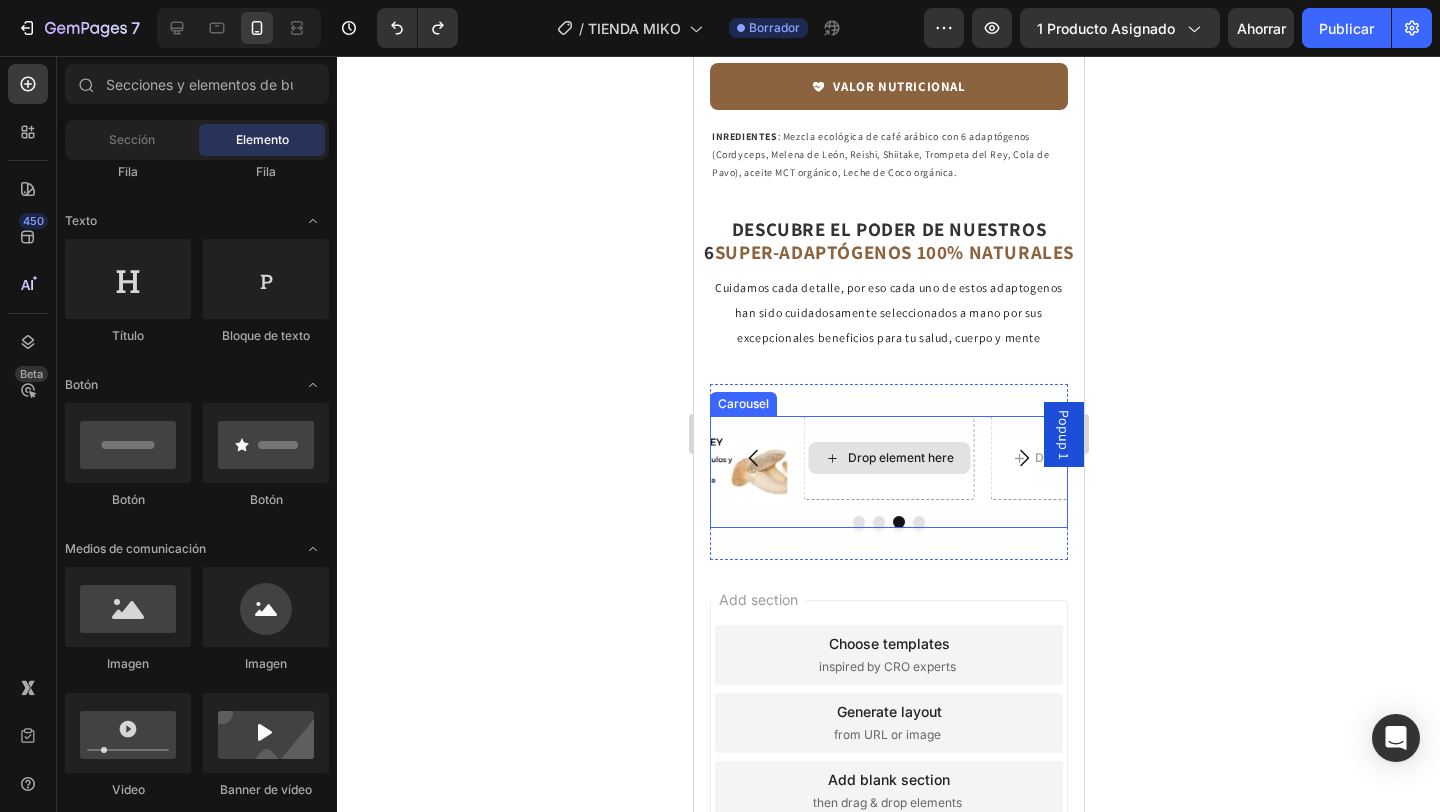 click on "Drop element here" at bounding box center (900, 458) 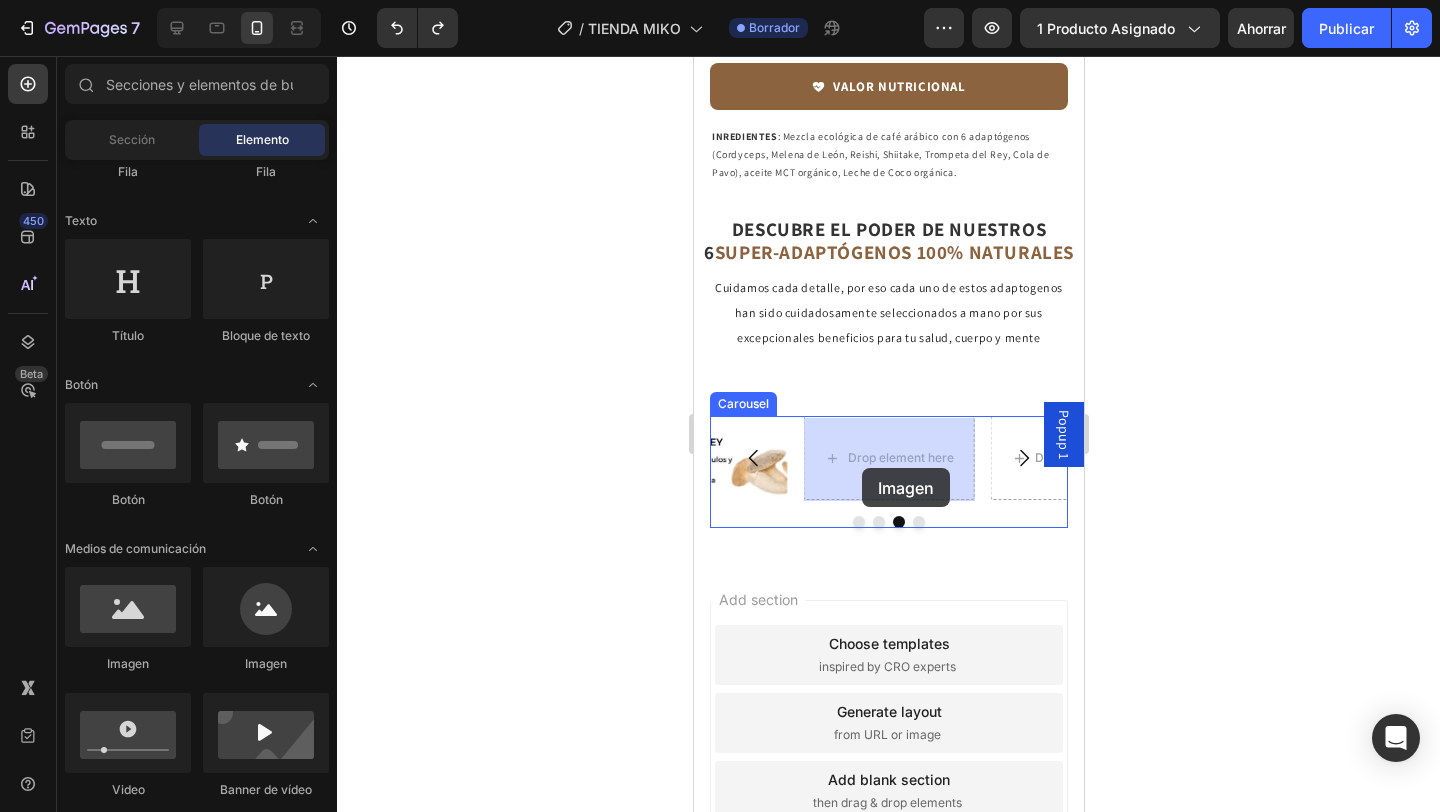 drag, startPoint x: 819, startPoint y: 687, endPoint x: 861, endPoint y: 468, distance: 222.99103 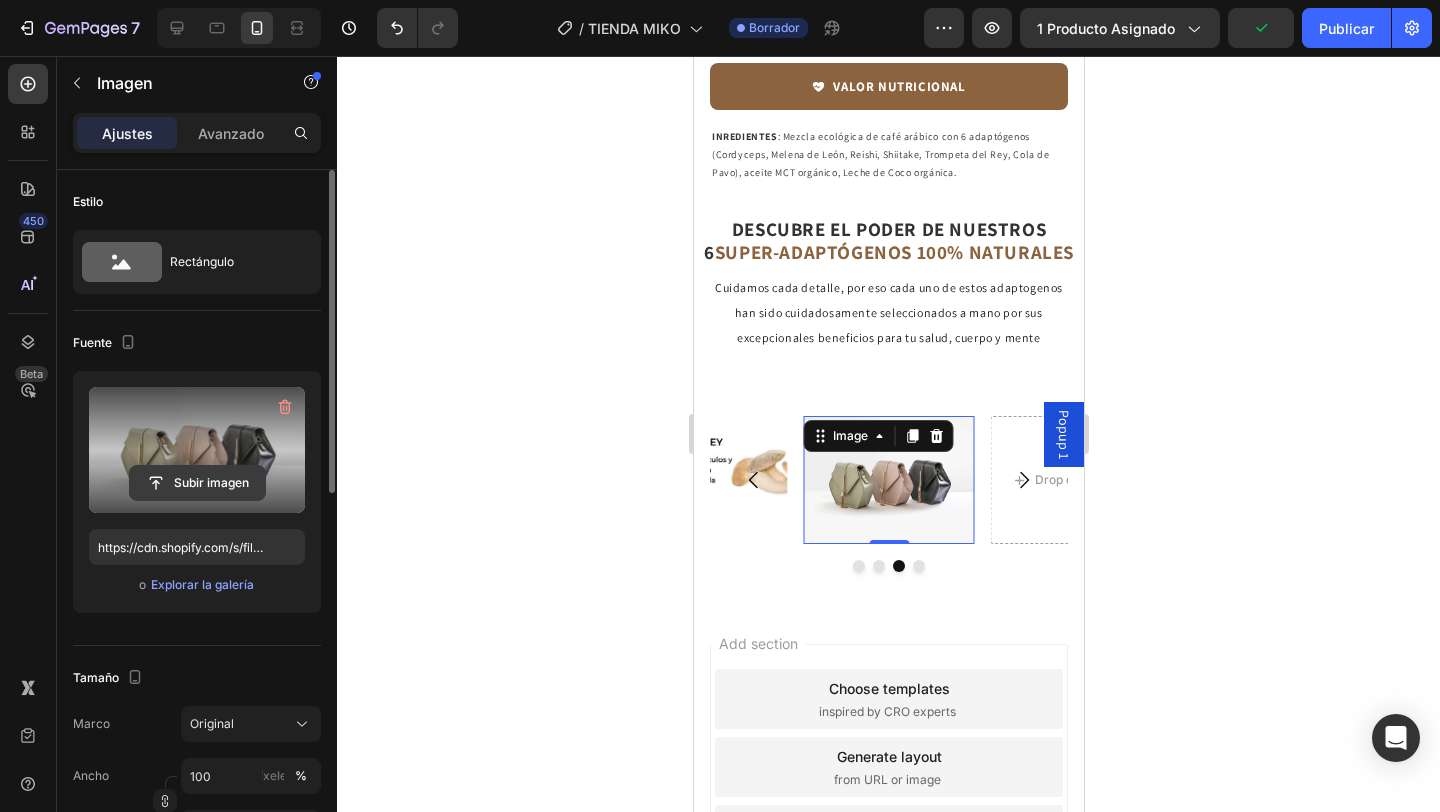click 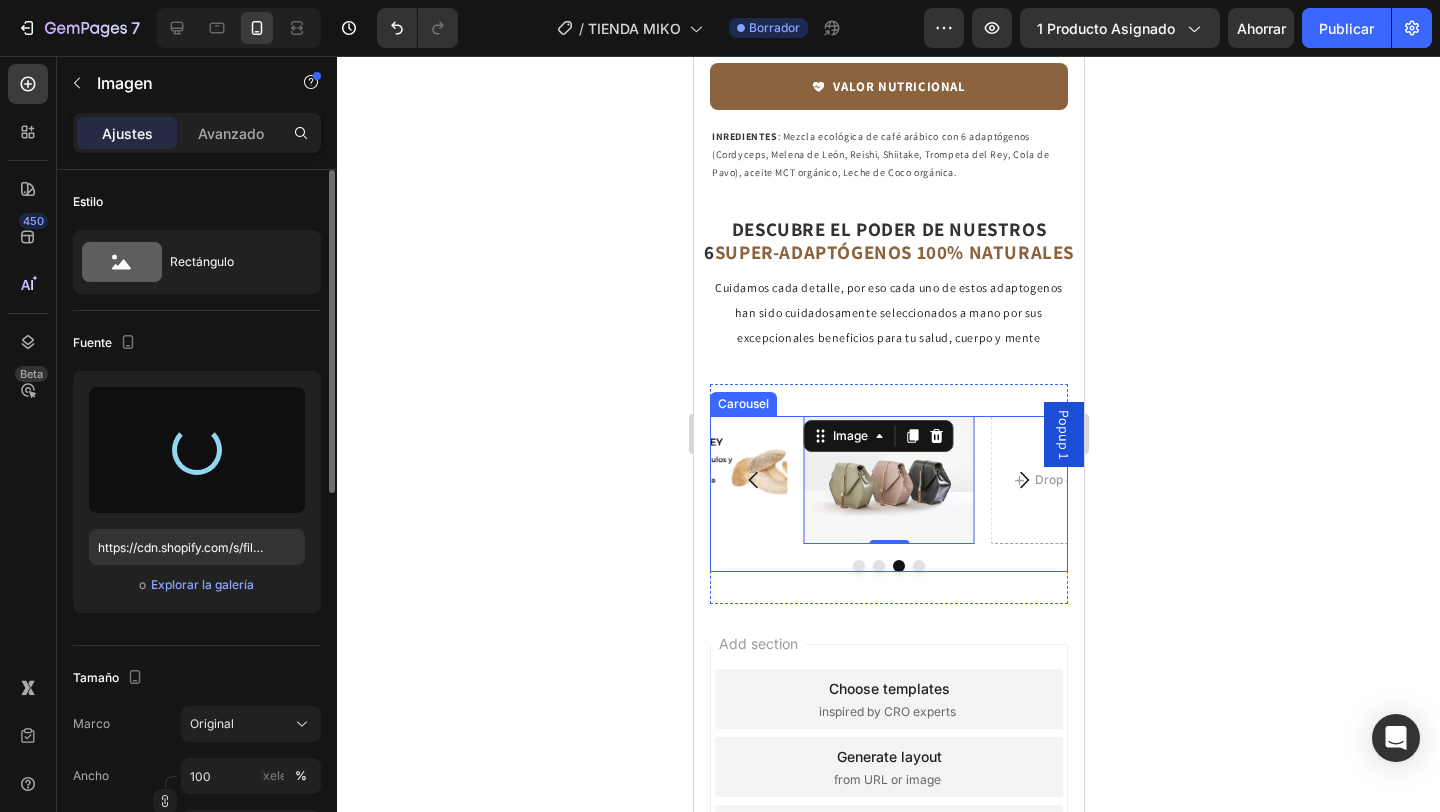 click 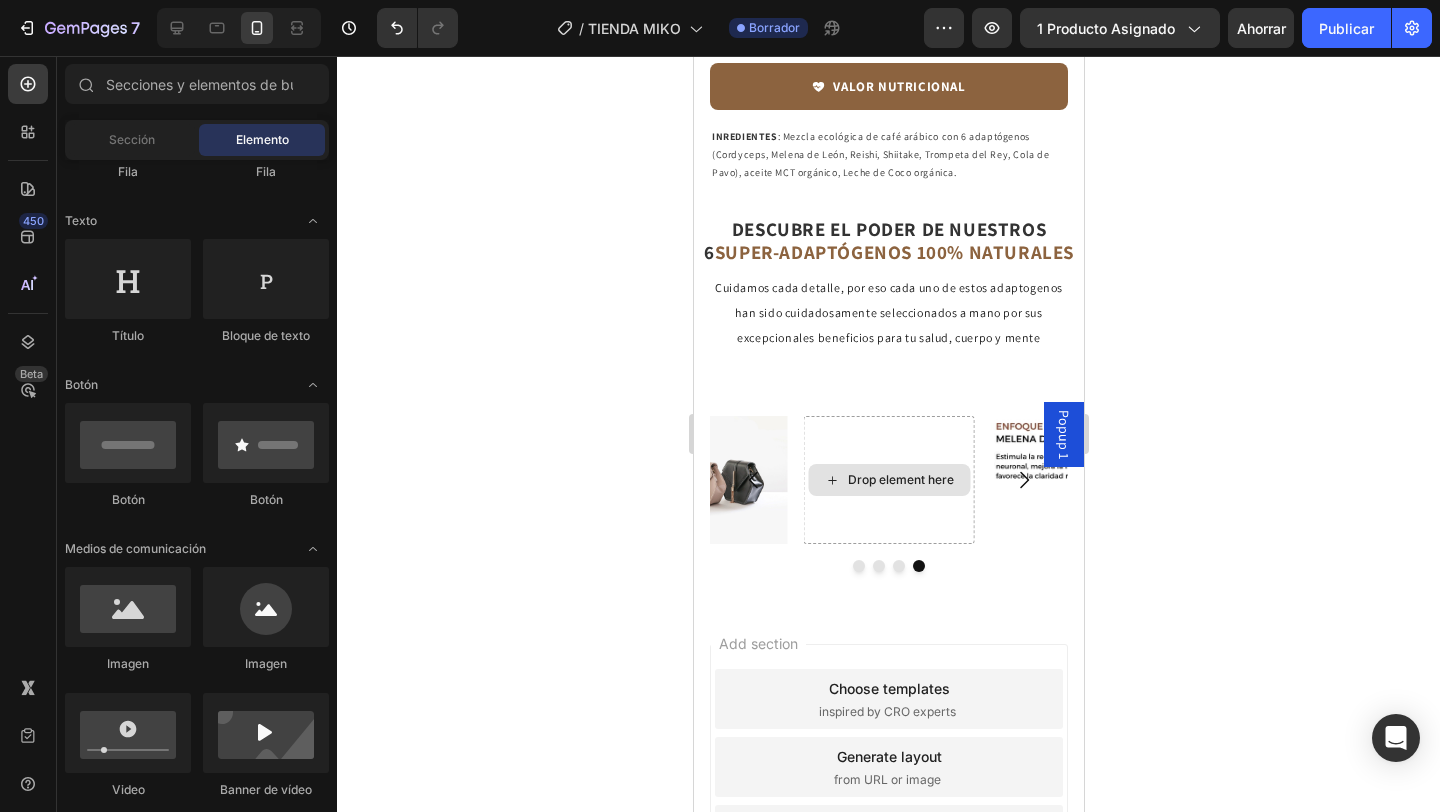 click on "Drop element here" at bounding box center (900, 480) 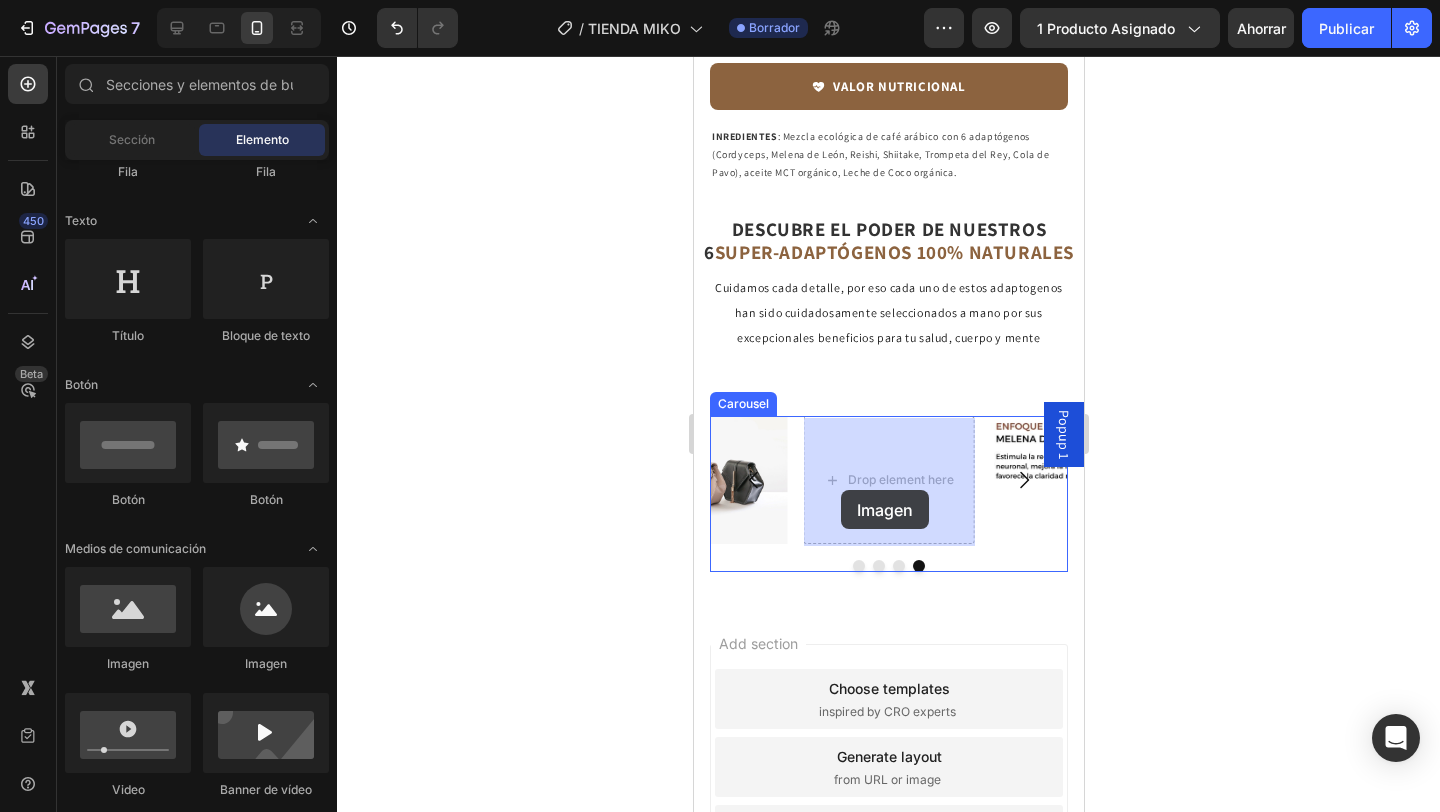 drag, startPoint x: 816, startPoint y: 671, endPoint x: 840, endPoint y: 490, distance: 182.58423 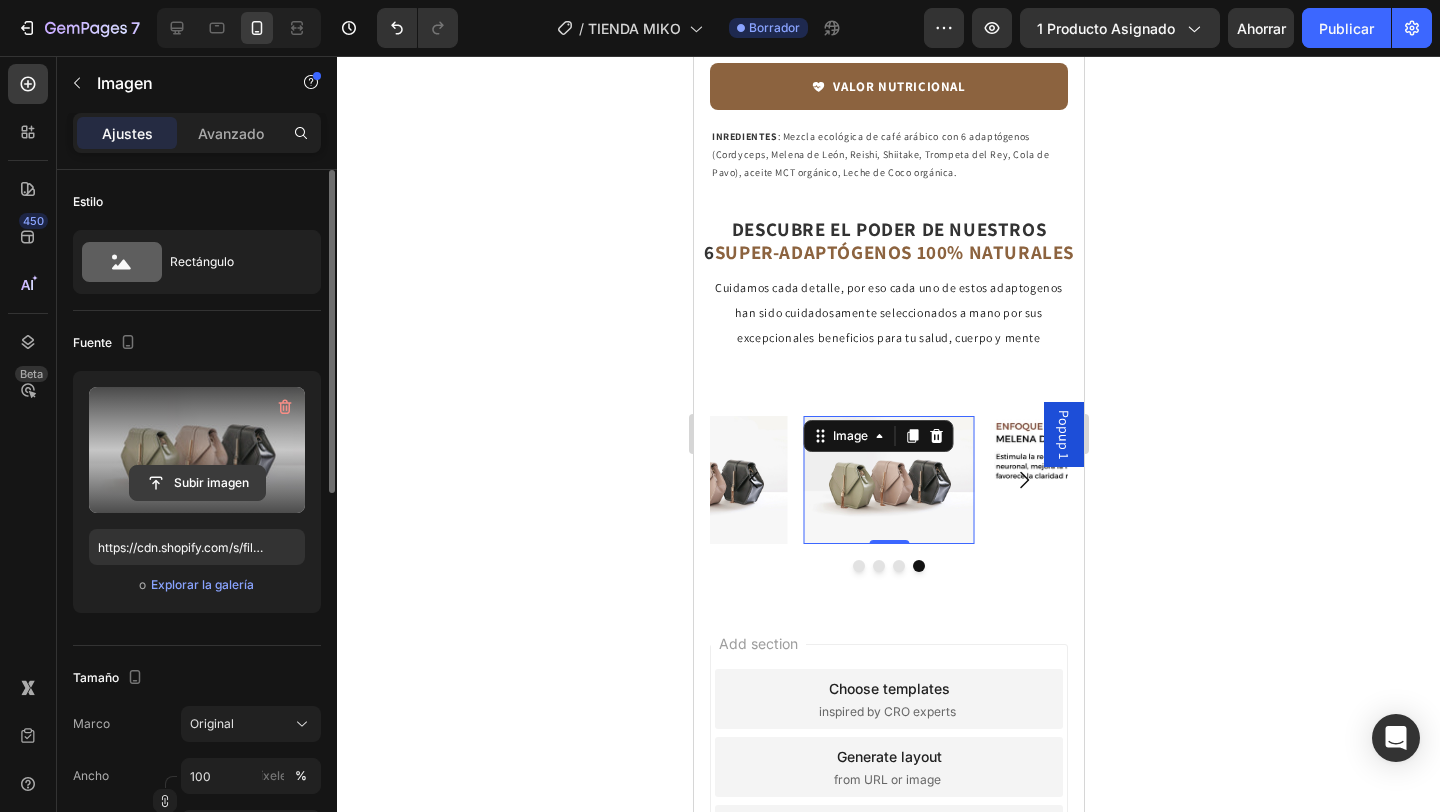 click 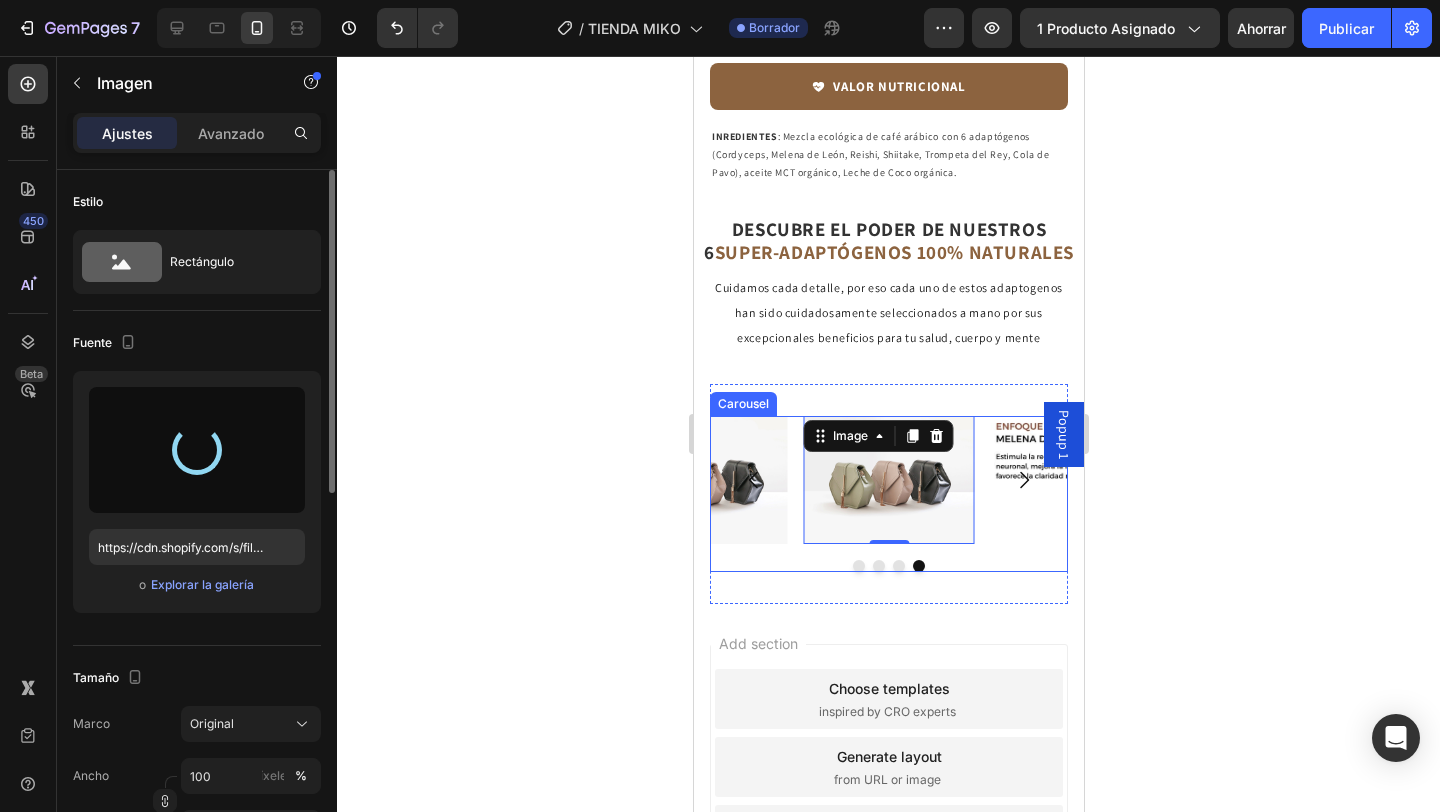 type on "https://cdn.shopify.com/s/files/1/0951/7930/9382/files/gempages_577459975689864083-55e28c93-f998-49e2-90c4-84b803f141d8.jpg" 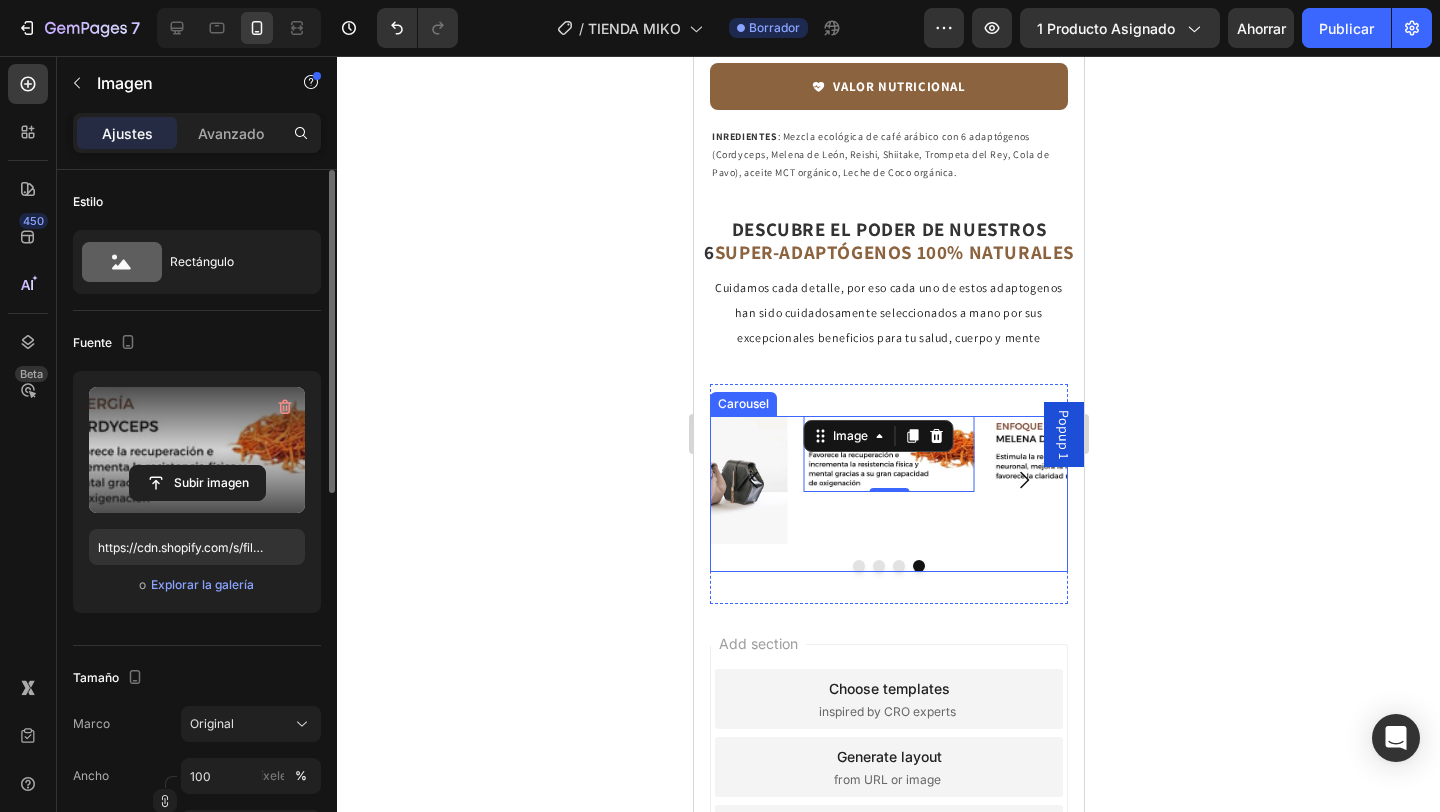 click on "Image Image Image Image   0
Carousel" at bounding box center [888, 494] 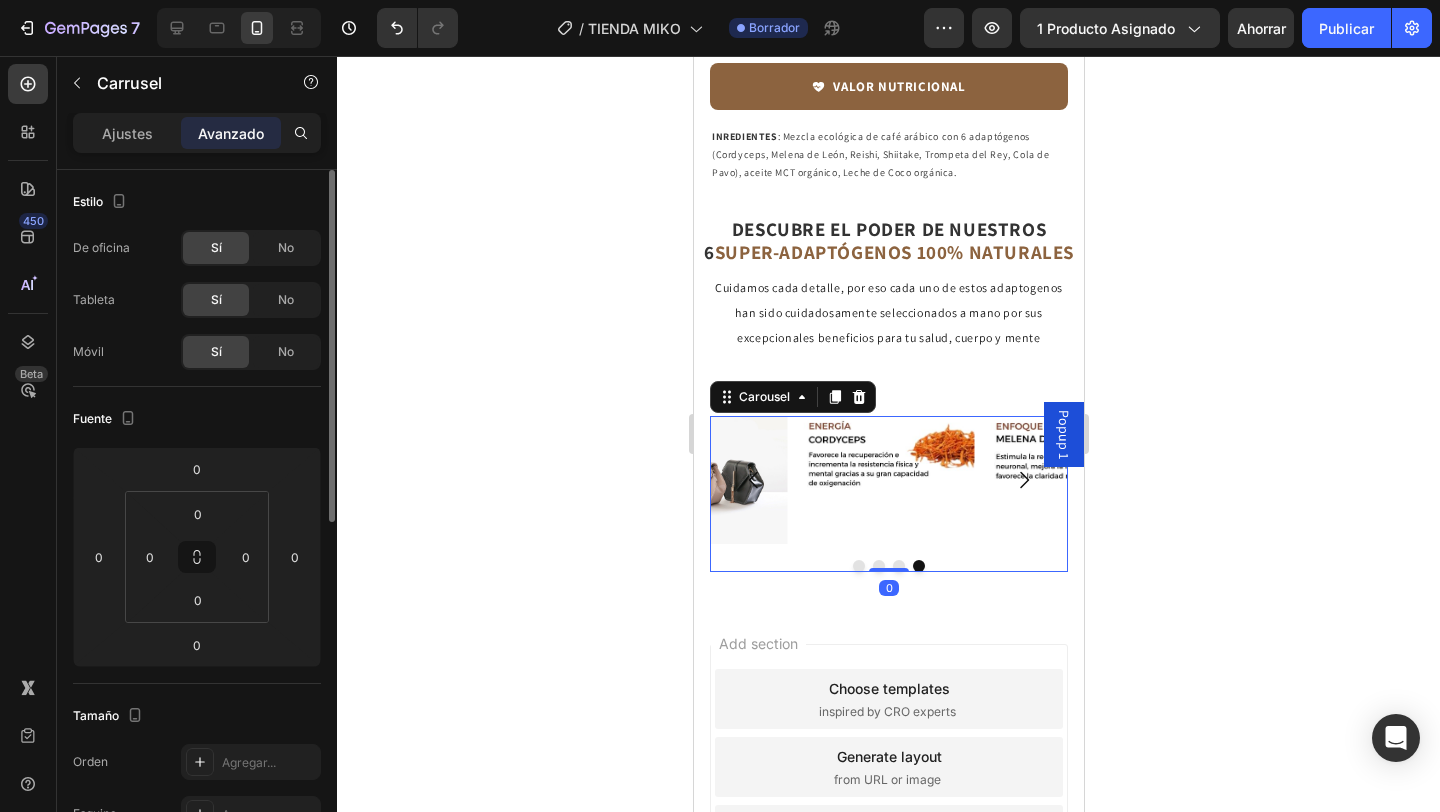 click 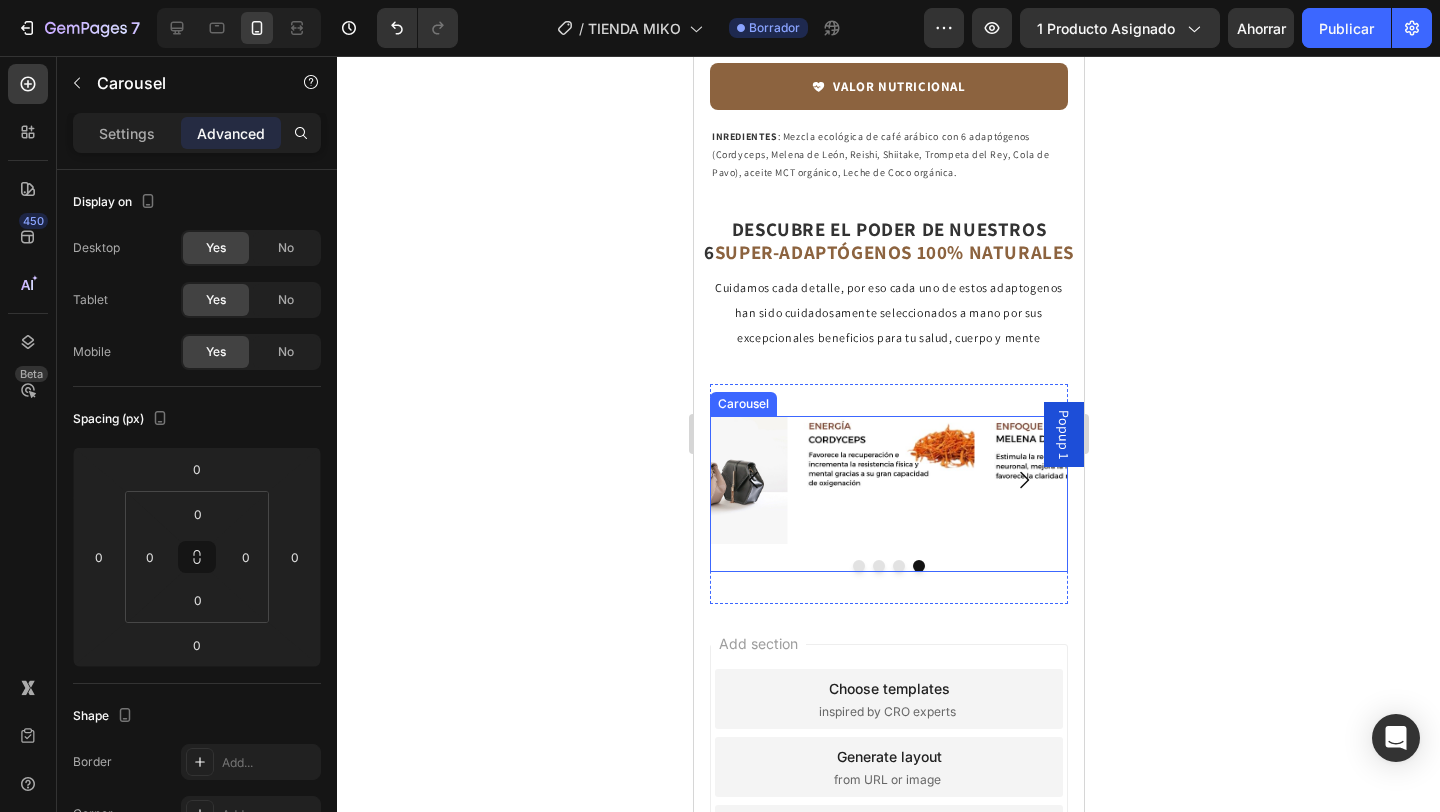click 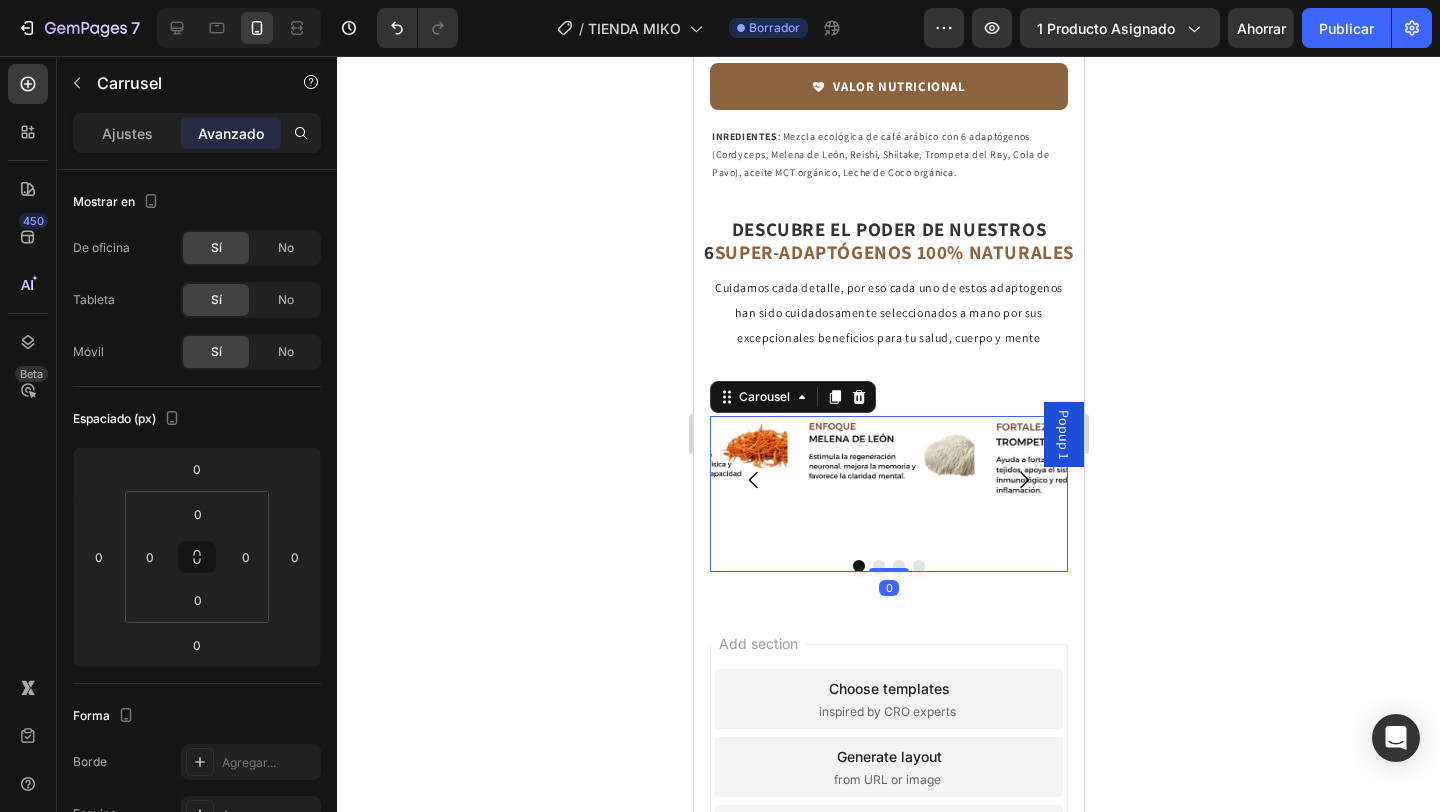 click 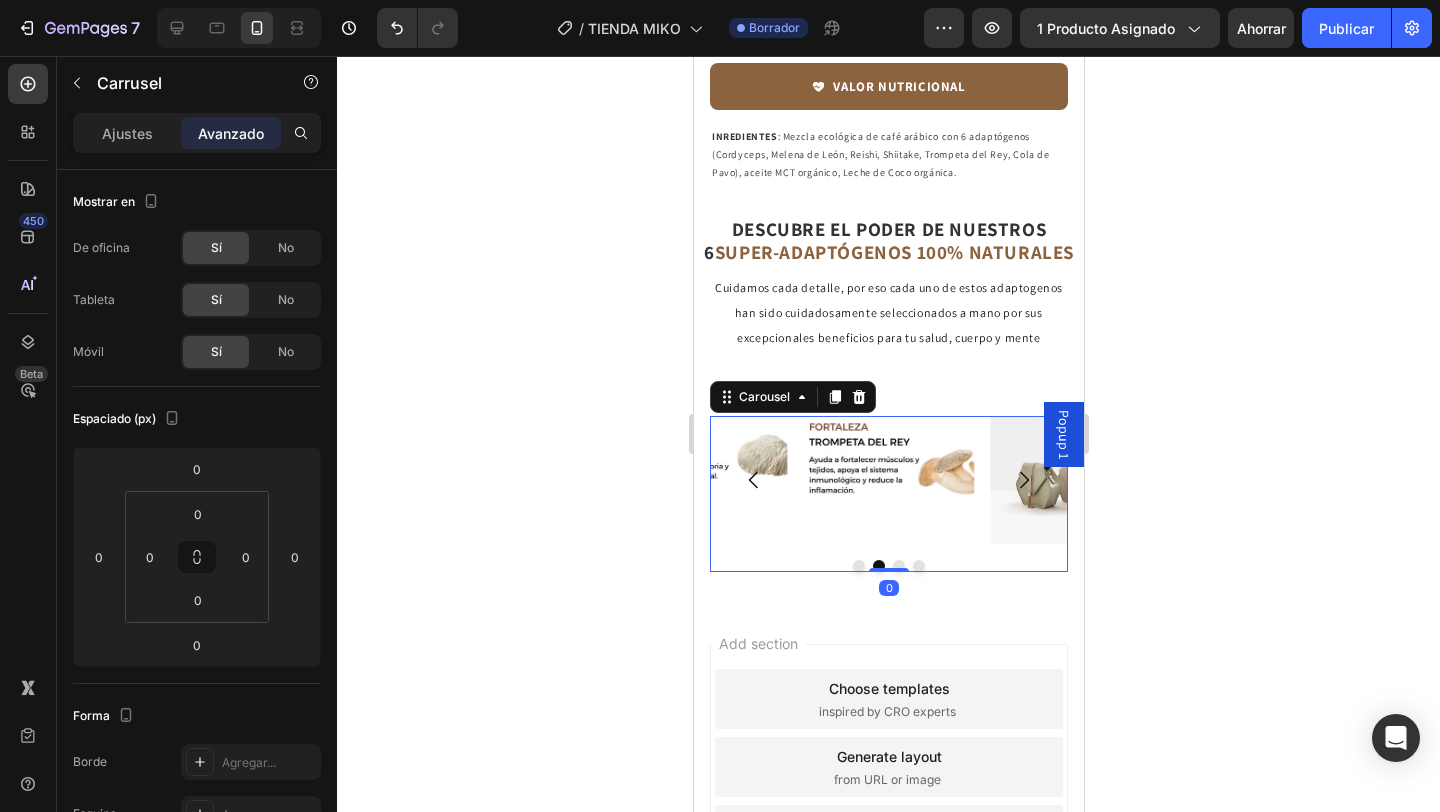 click 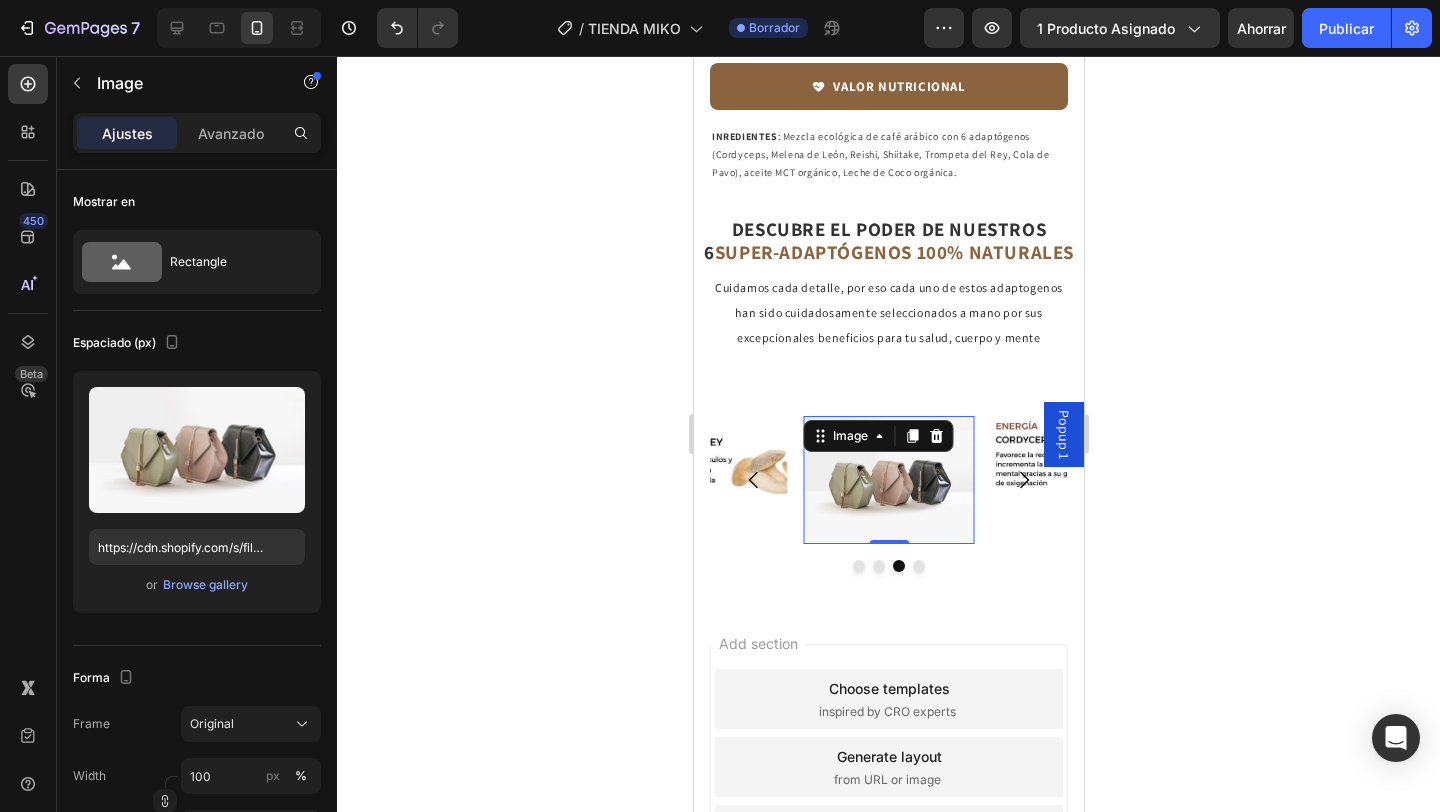 click at bounding box center (888, 480) 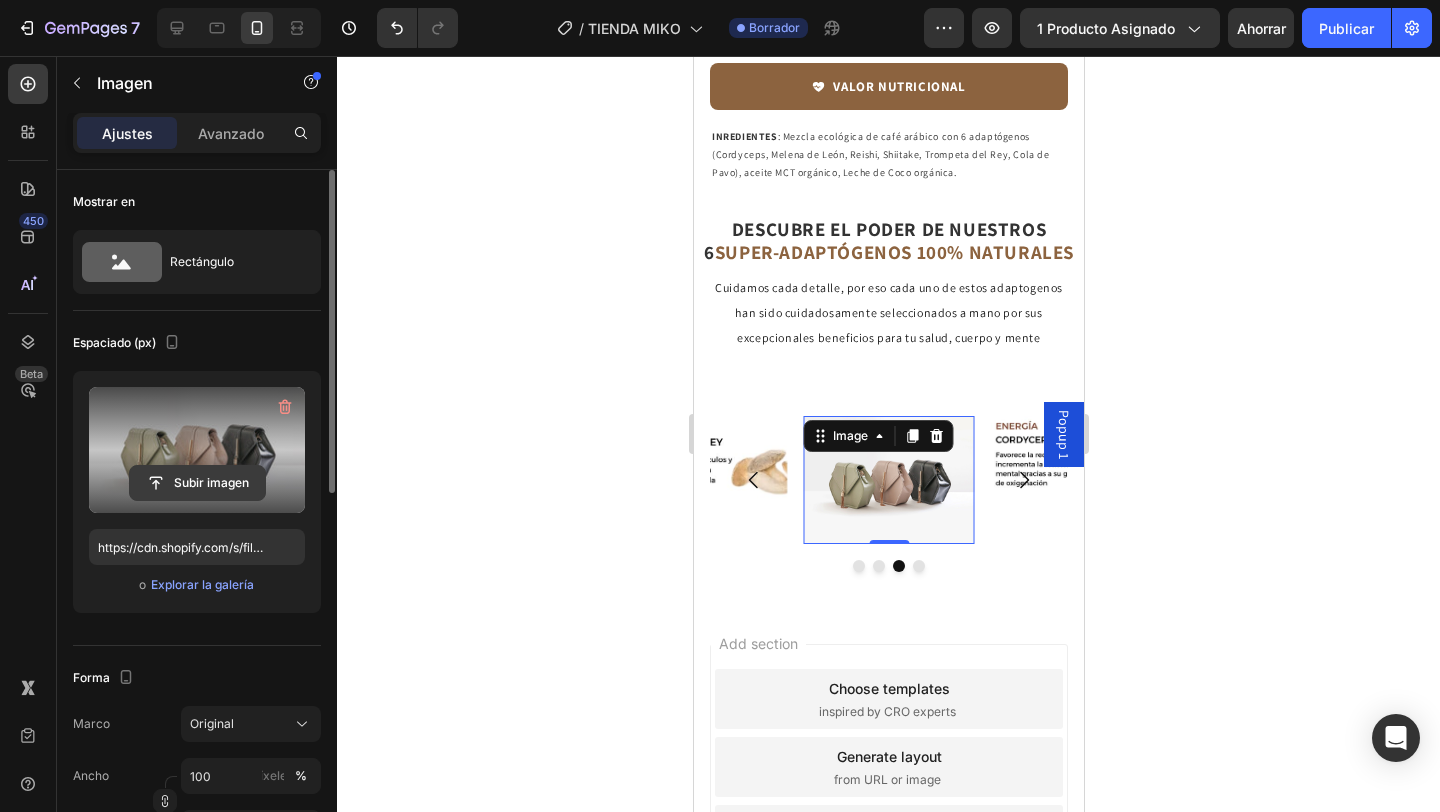 click 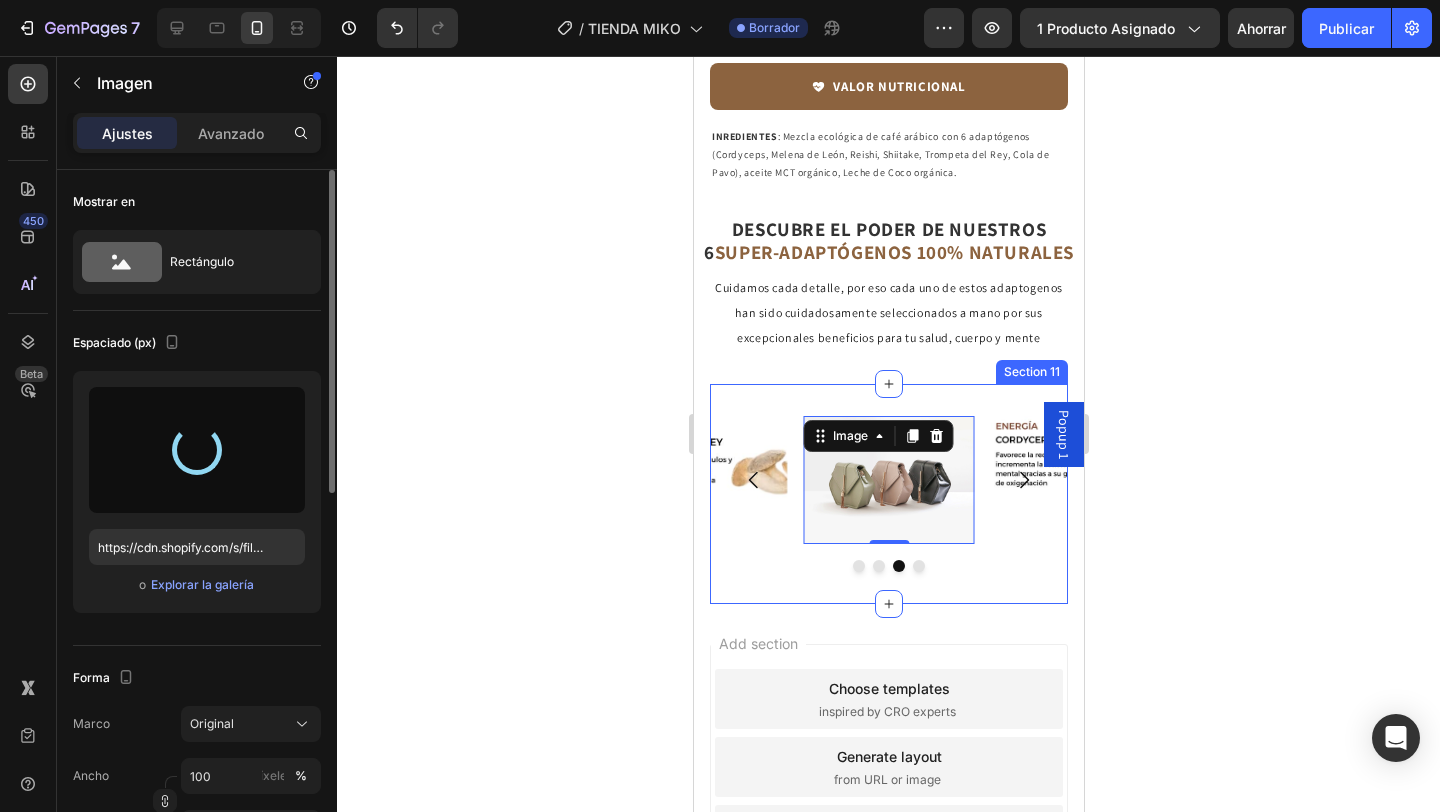 type on "https://cdn.shopify.com/s/files/1/0951/7930/9382/files/gempages_577459975689864083-7ca61aad-a638-4531-aea5-24336ca310c5.jpg" 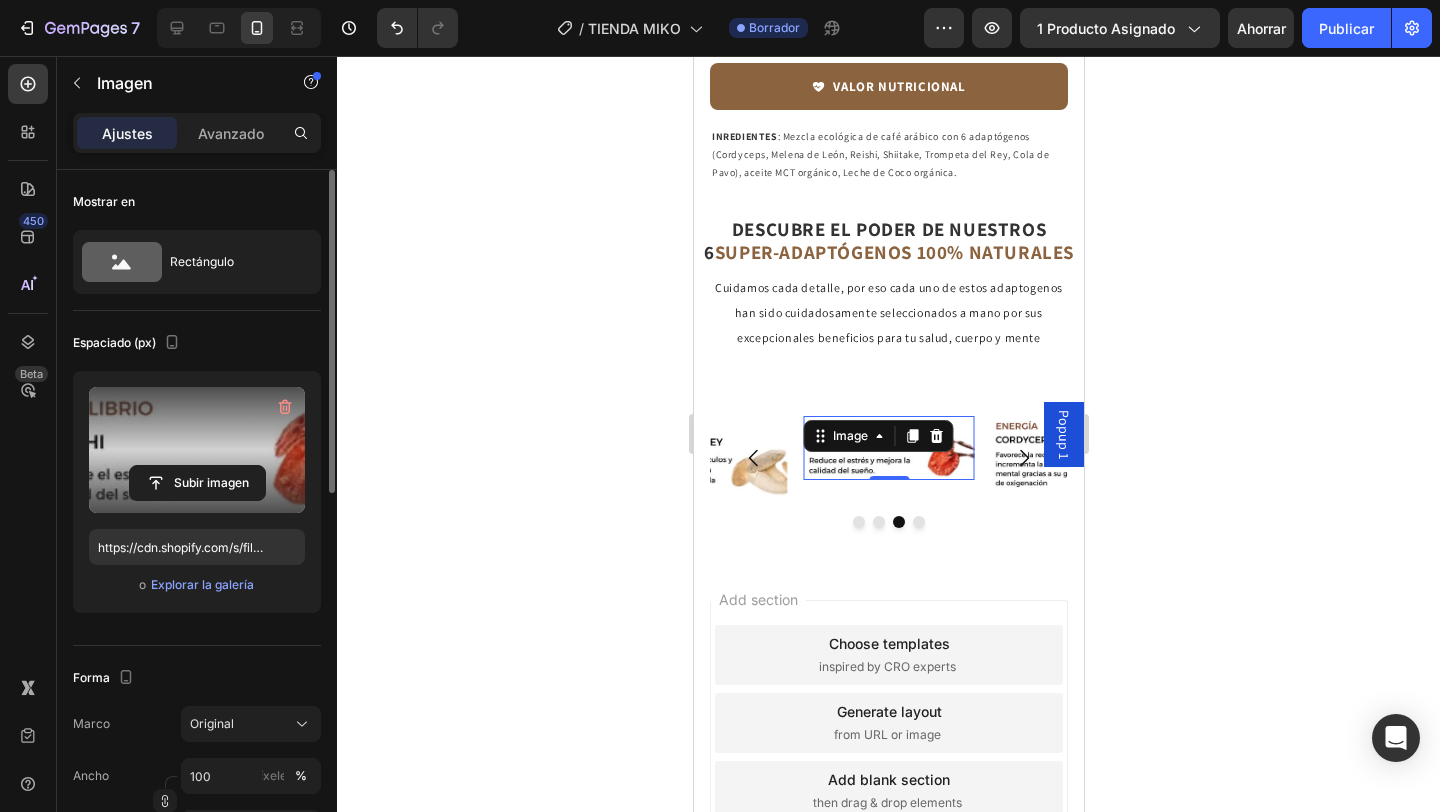 click 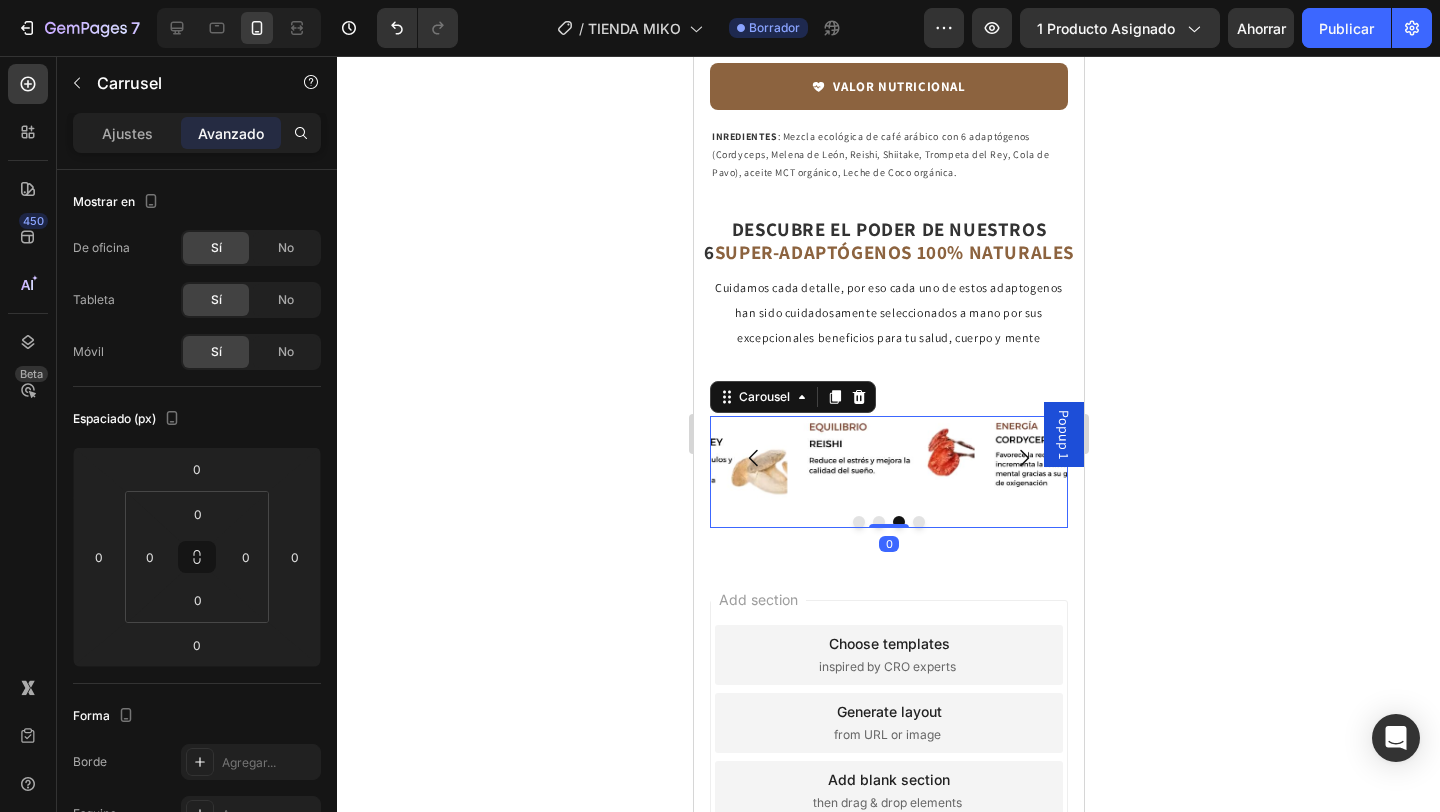 click 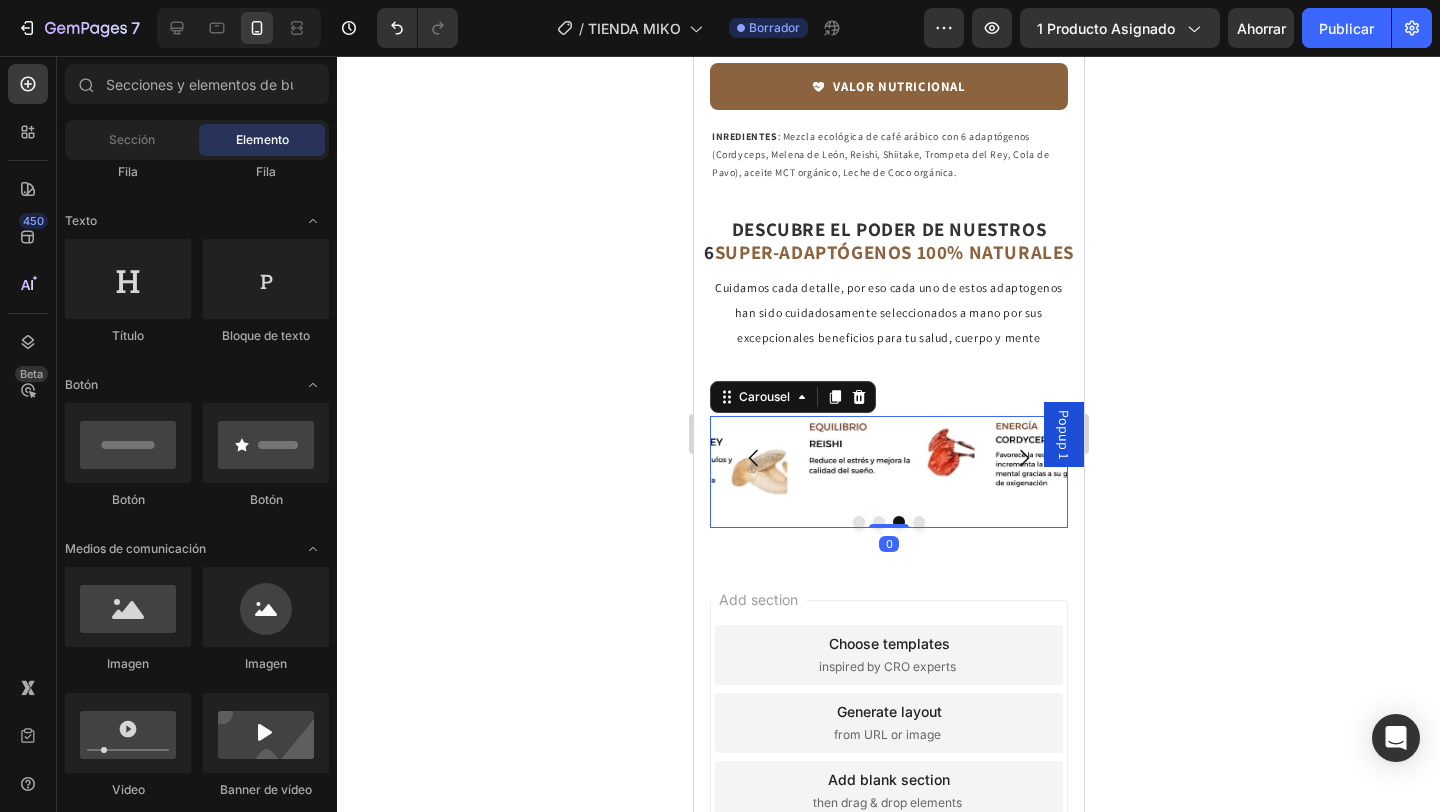 click on "Image Image Image Image
Carousel   0" at bounding box center (888, 472) 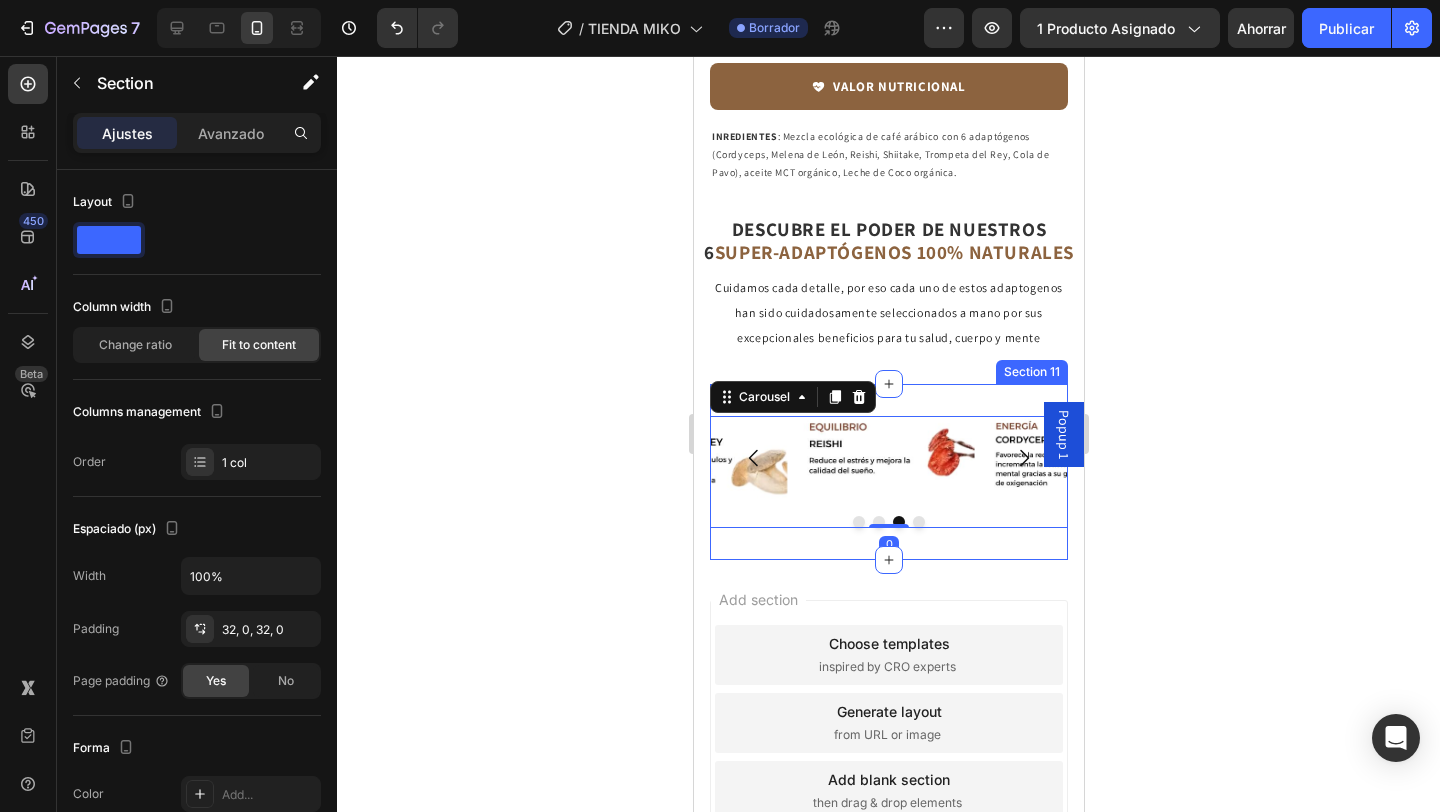 click on "Image Image Image Image
Carousel   0 Section 11" at bounding box center [888, 472] 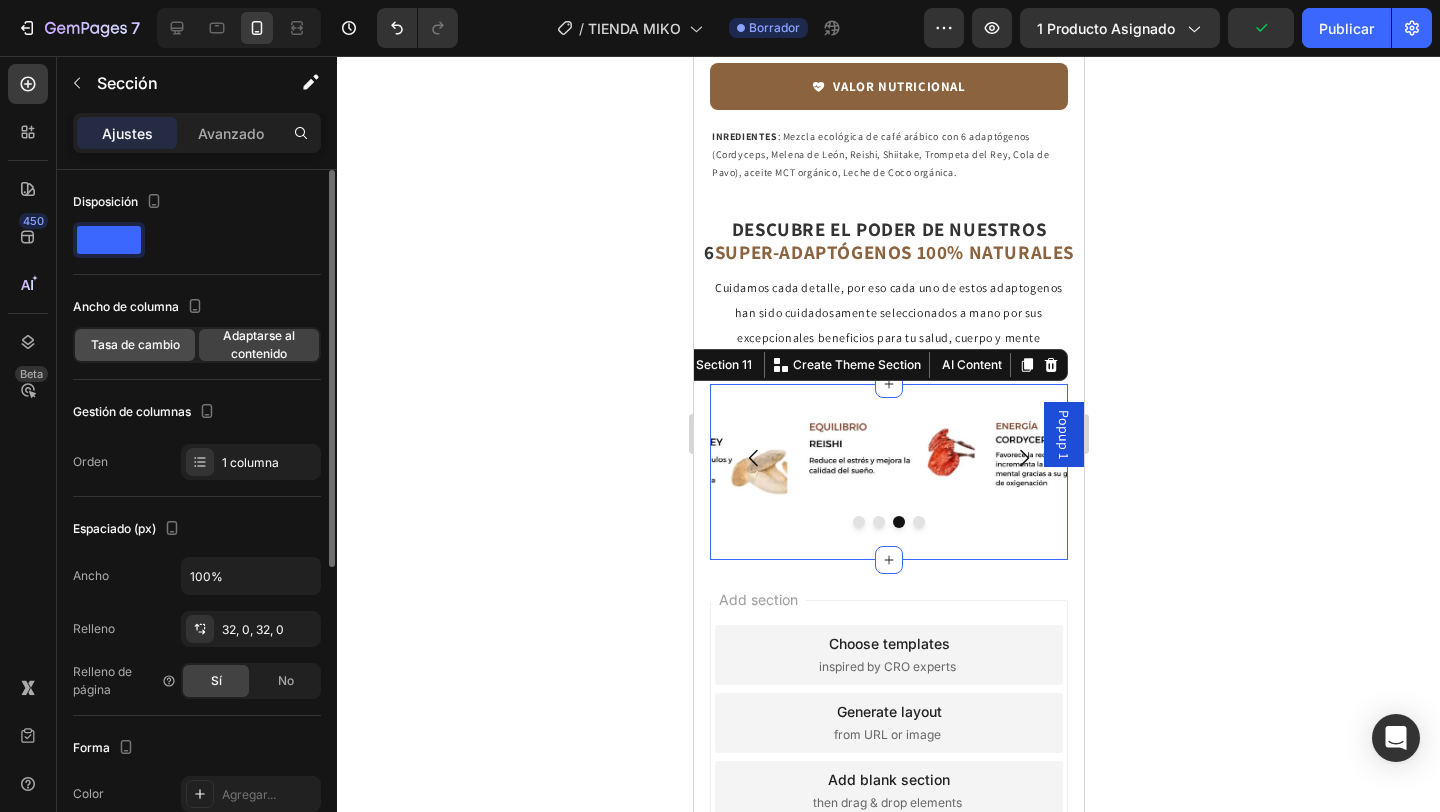 click on "Tasa de cambio" 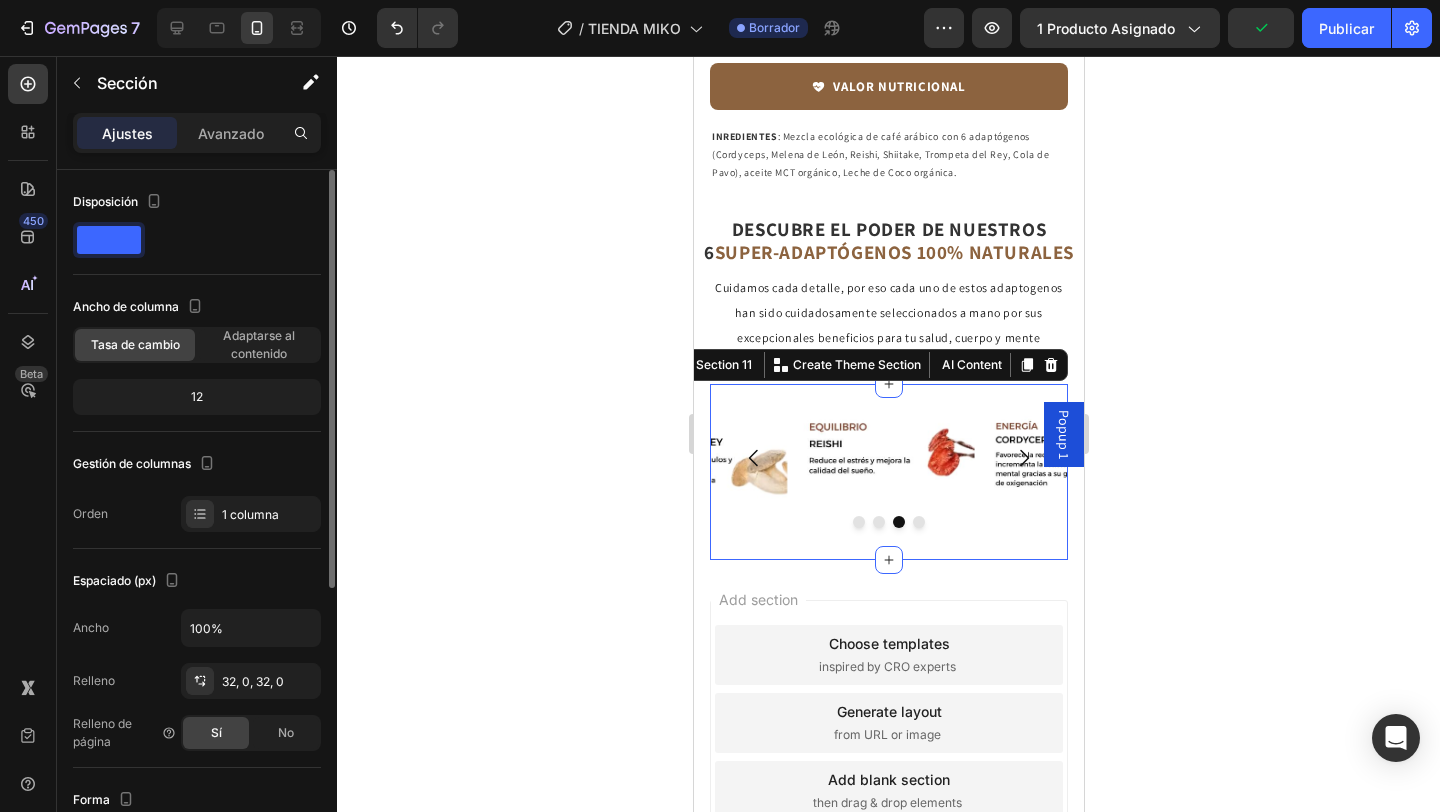 click on "Tasa de cambio" at bounding box center (135, 344) 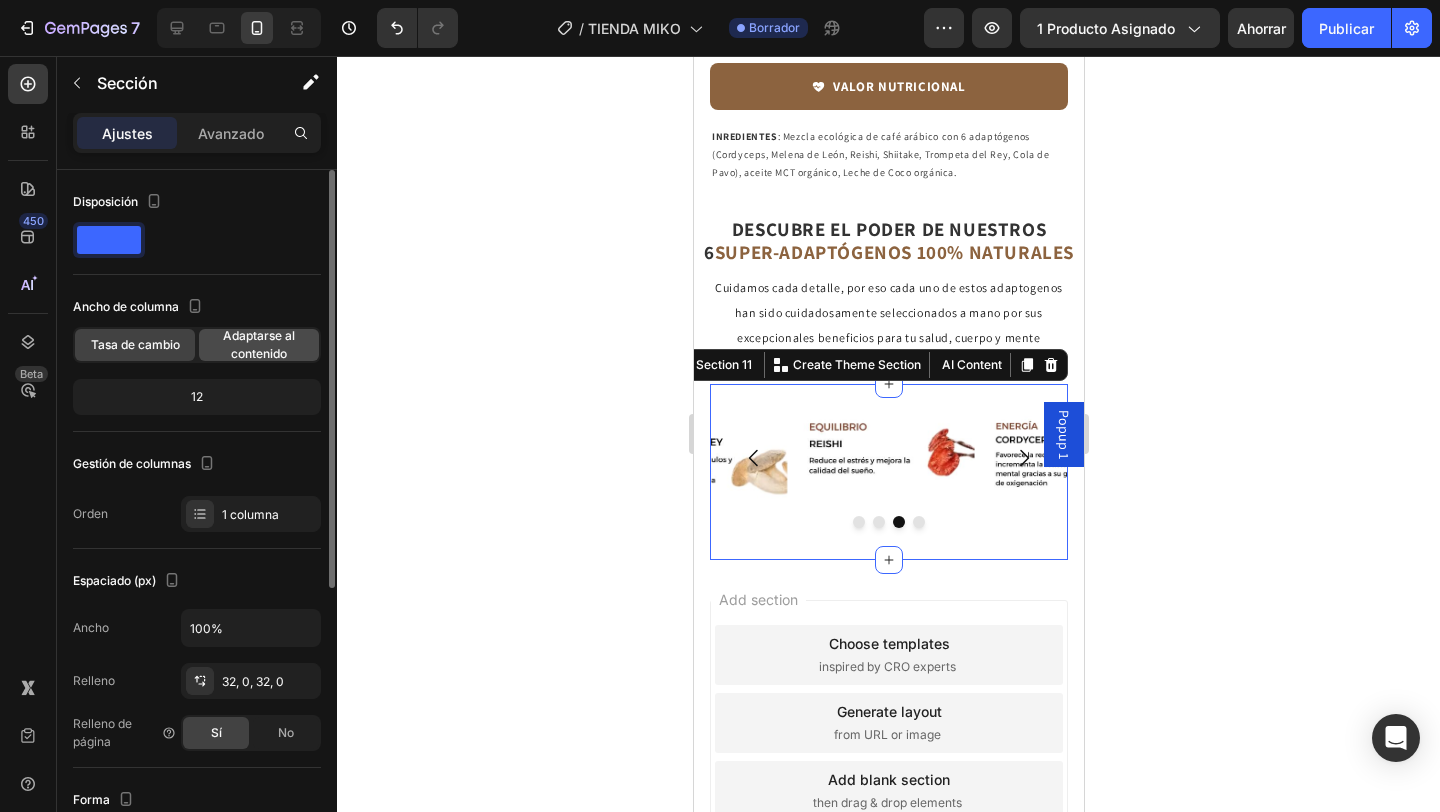 click on "Adaptarse al contenido" at bounding box center (259, 344) 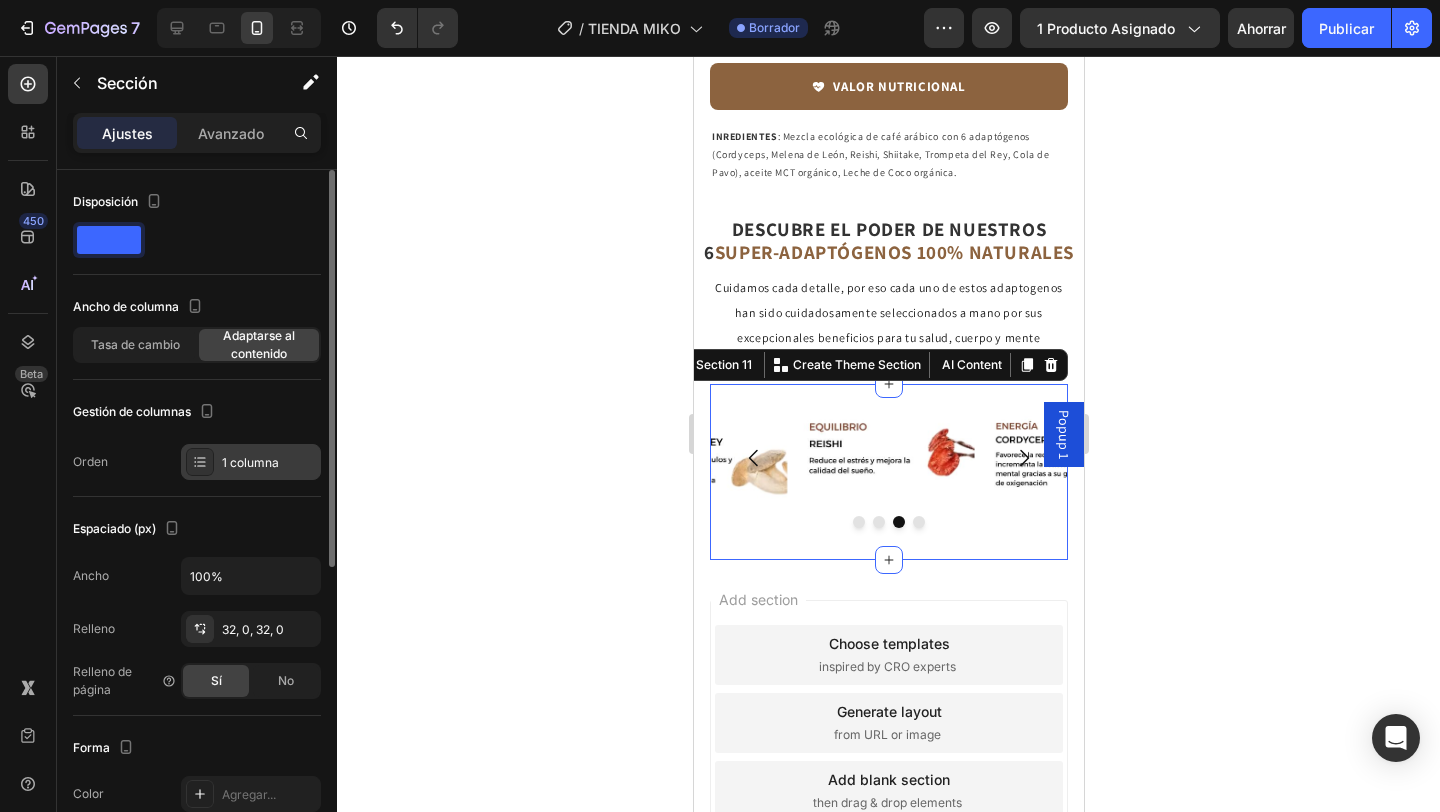 click on "1 columna" at bounding box center [250, 462] 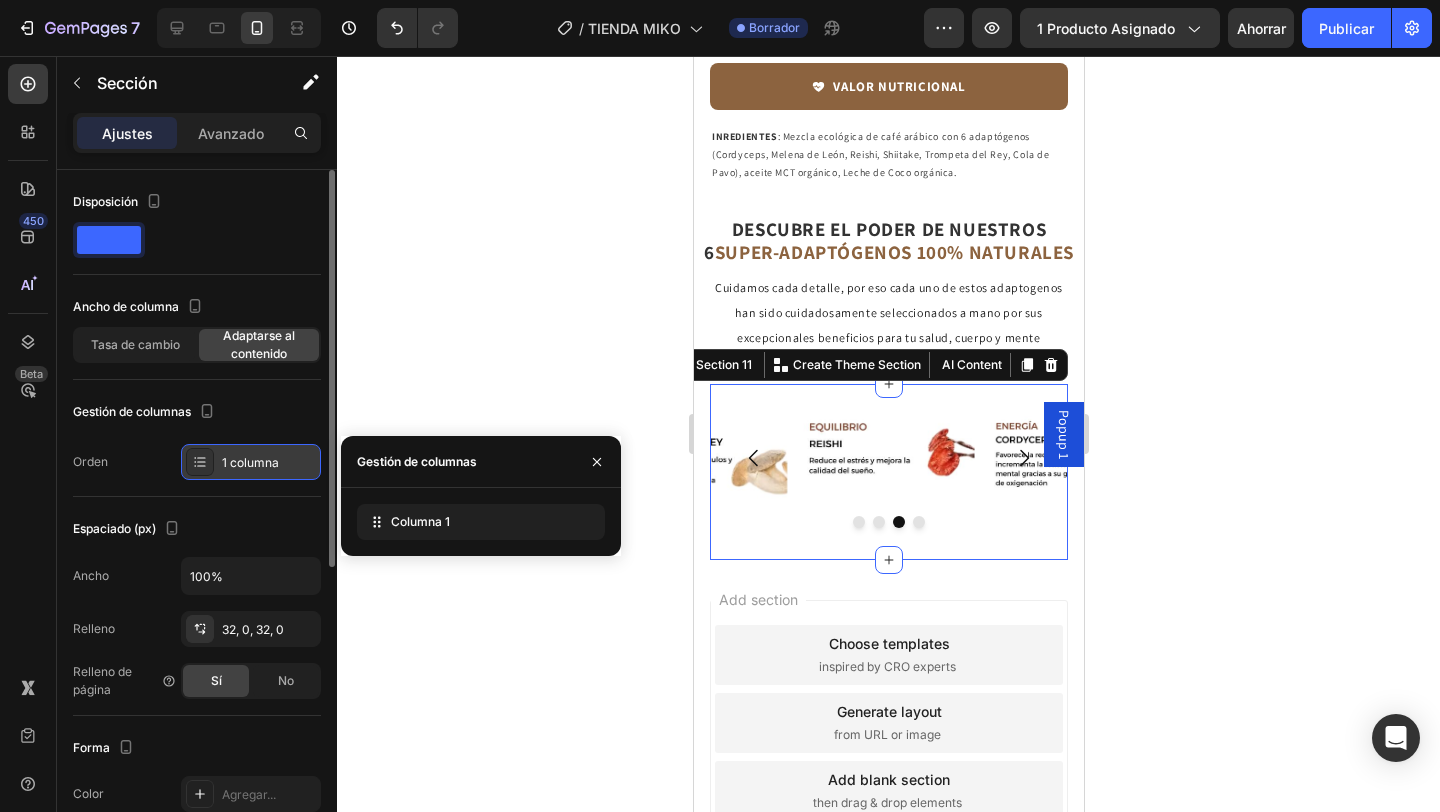 click on "1 columna" at bounding box center [250, 462] 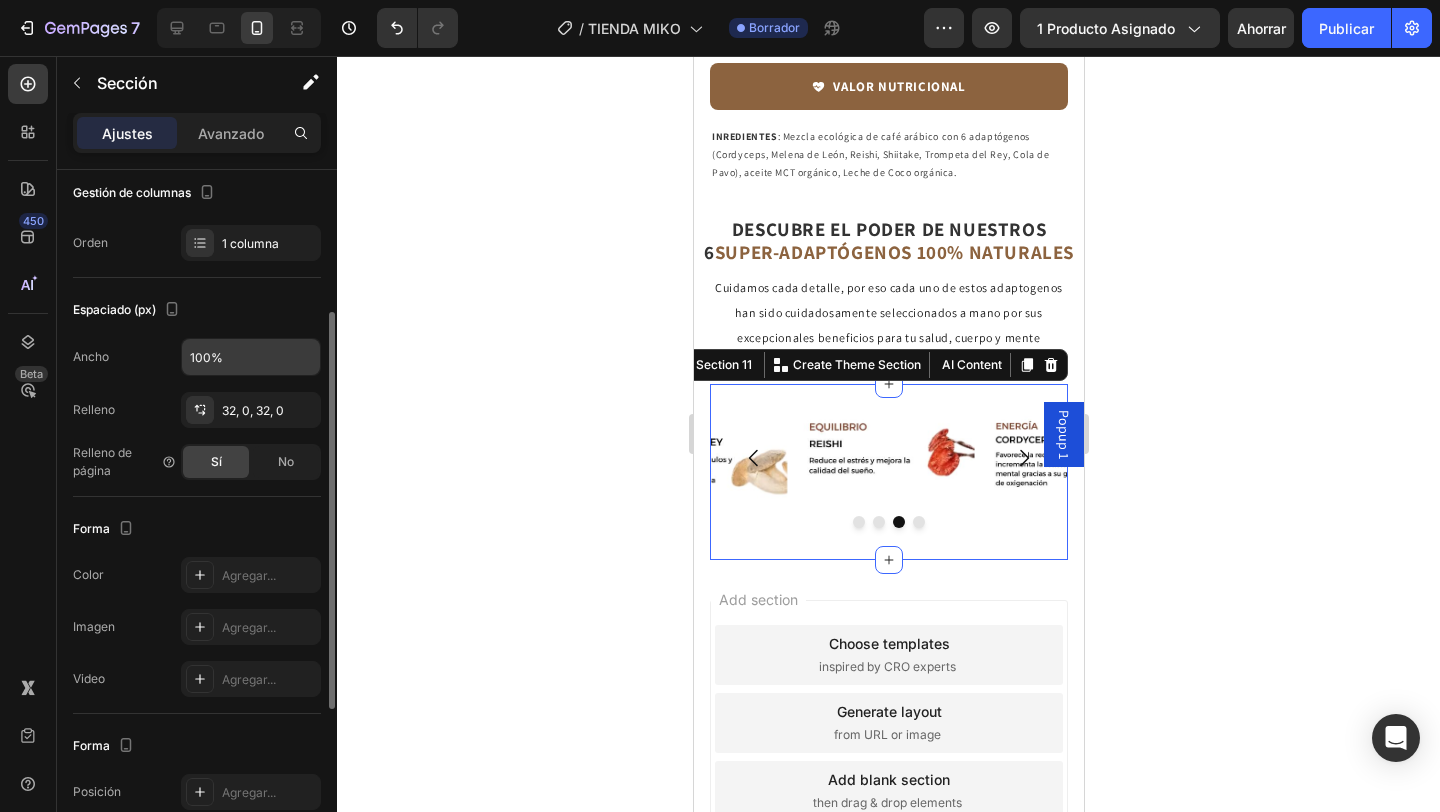 scroll, scrollTop: 230, scrollLeft: 0, axis: vertical 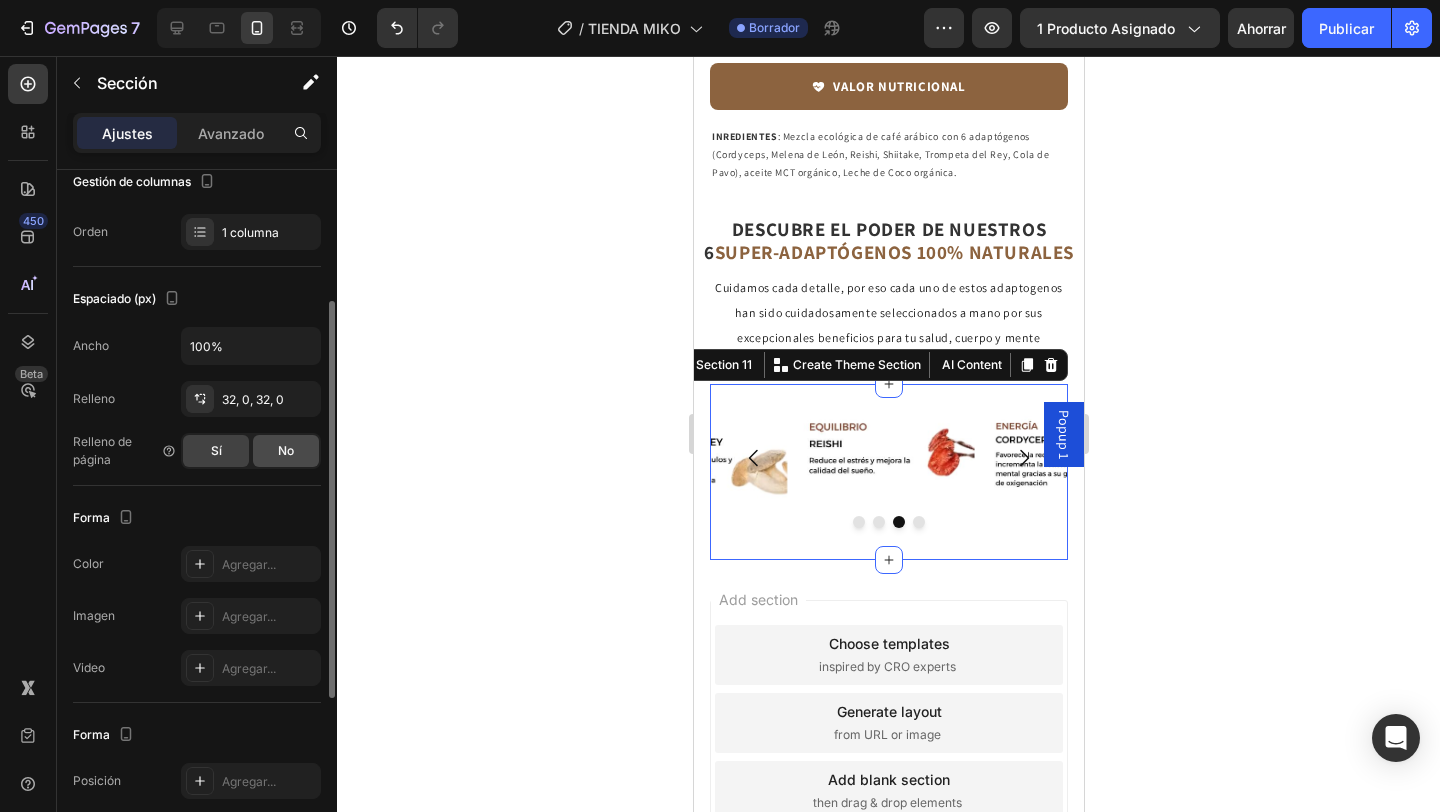 click on "No" 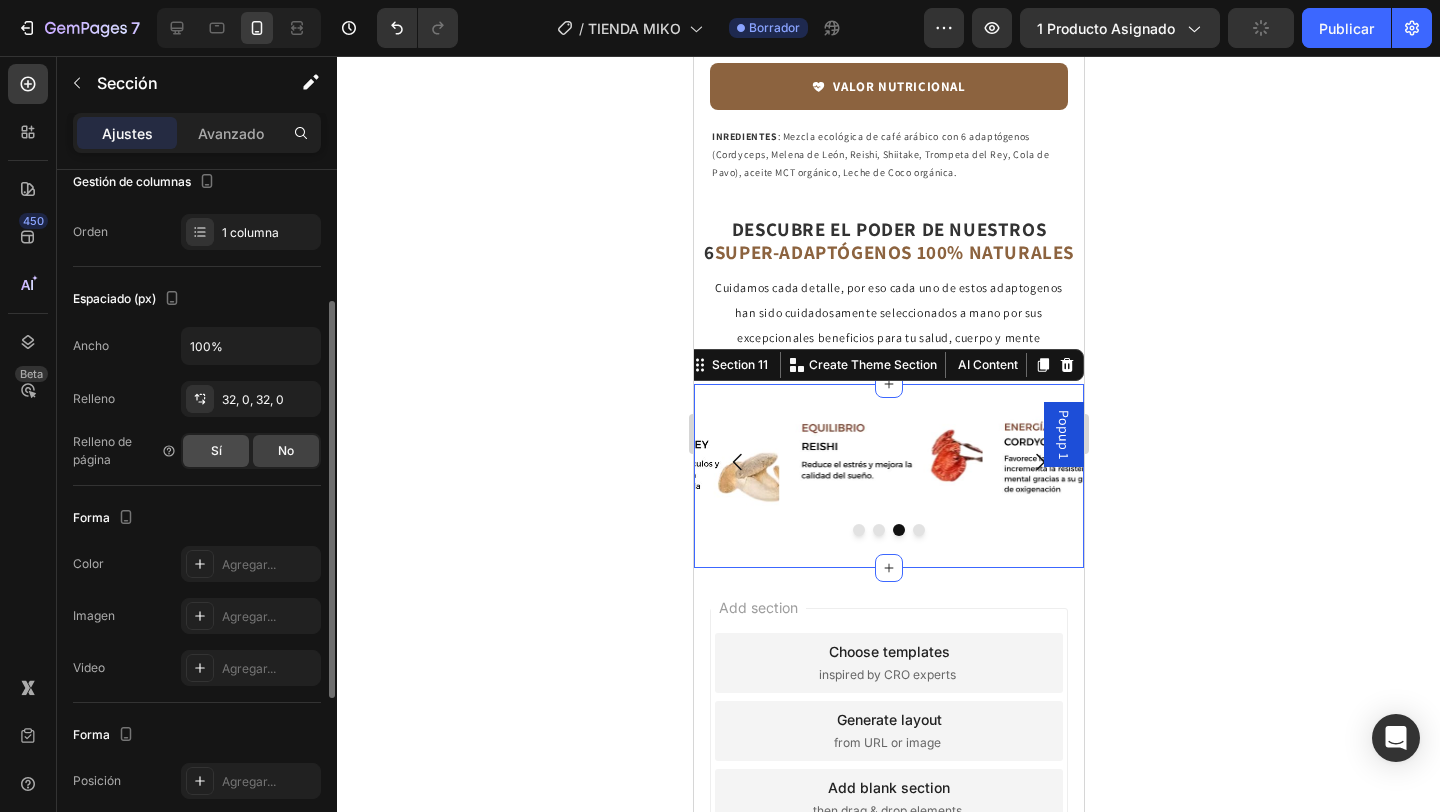 click on "Sí" 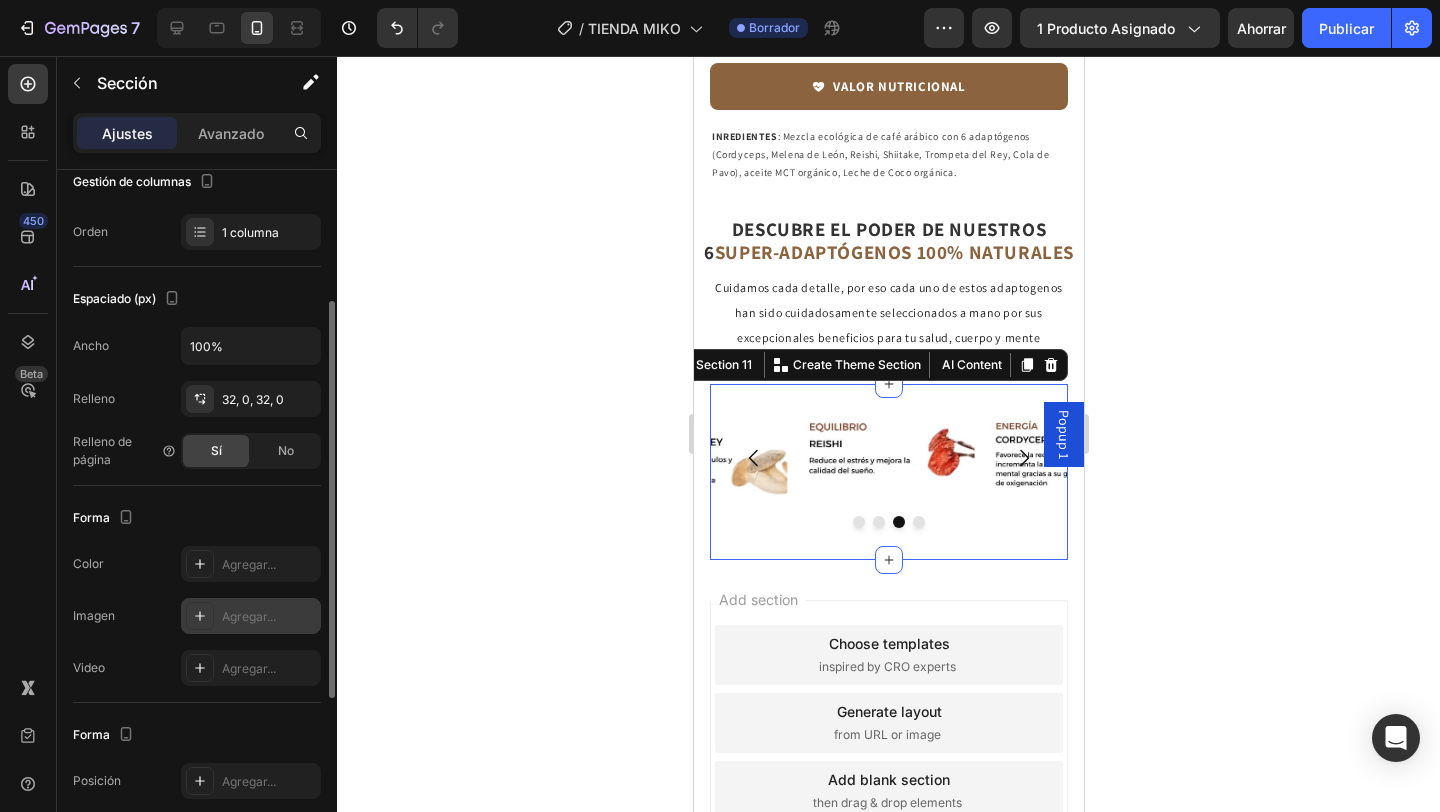 click 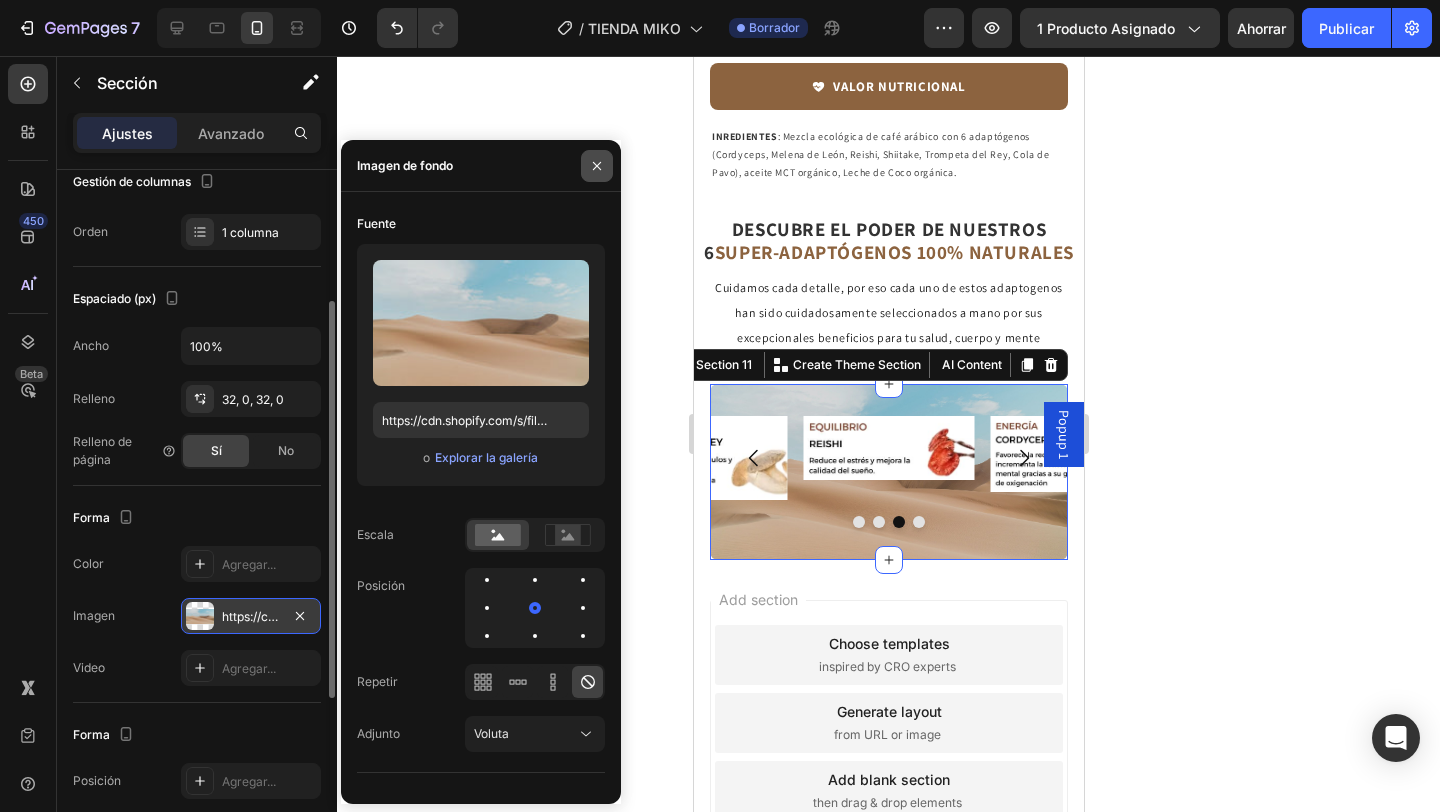 click 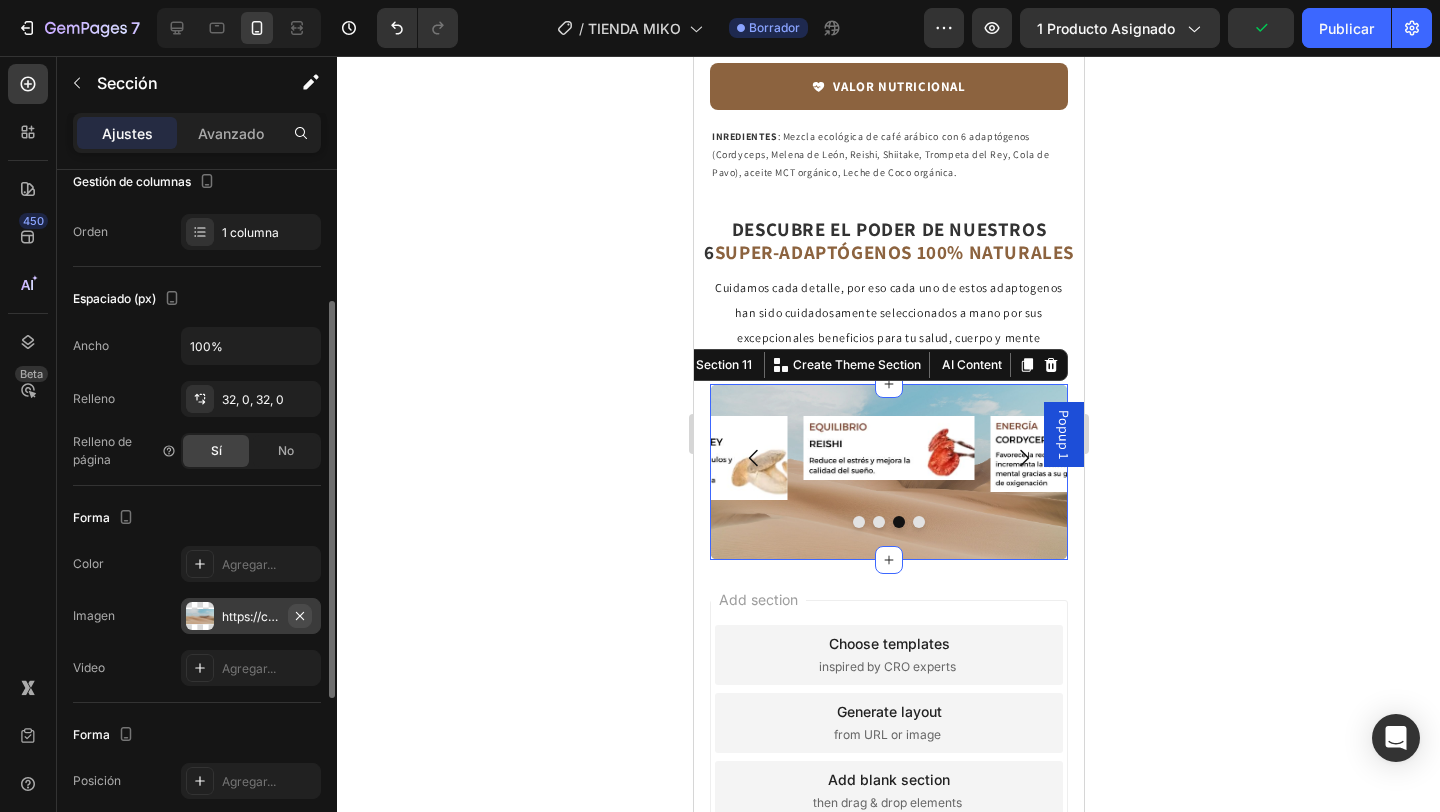 click 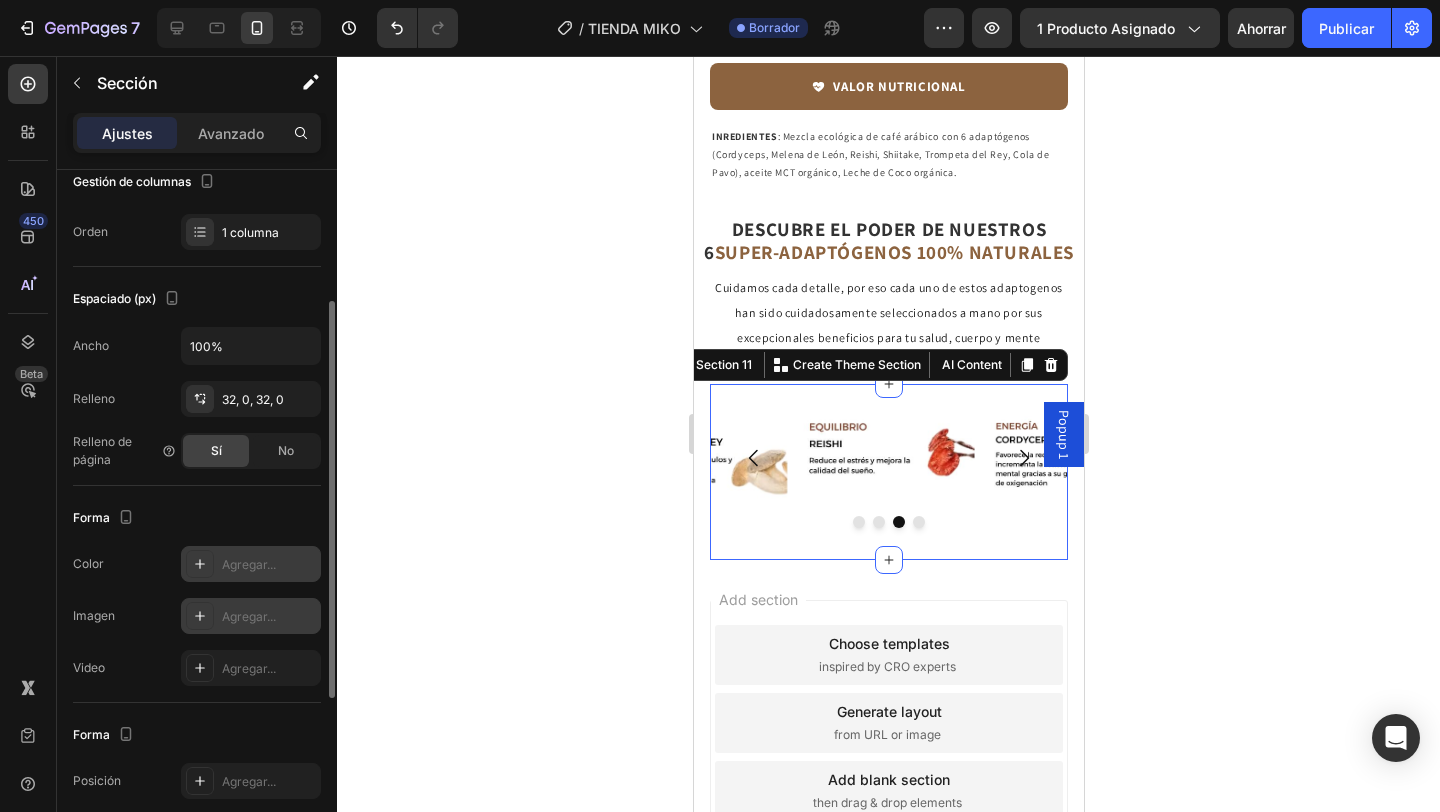 click at bounding box center (200, 564) 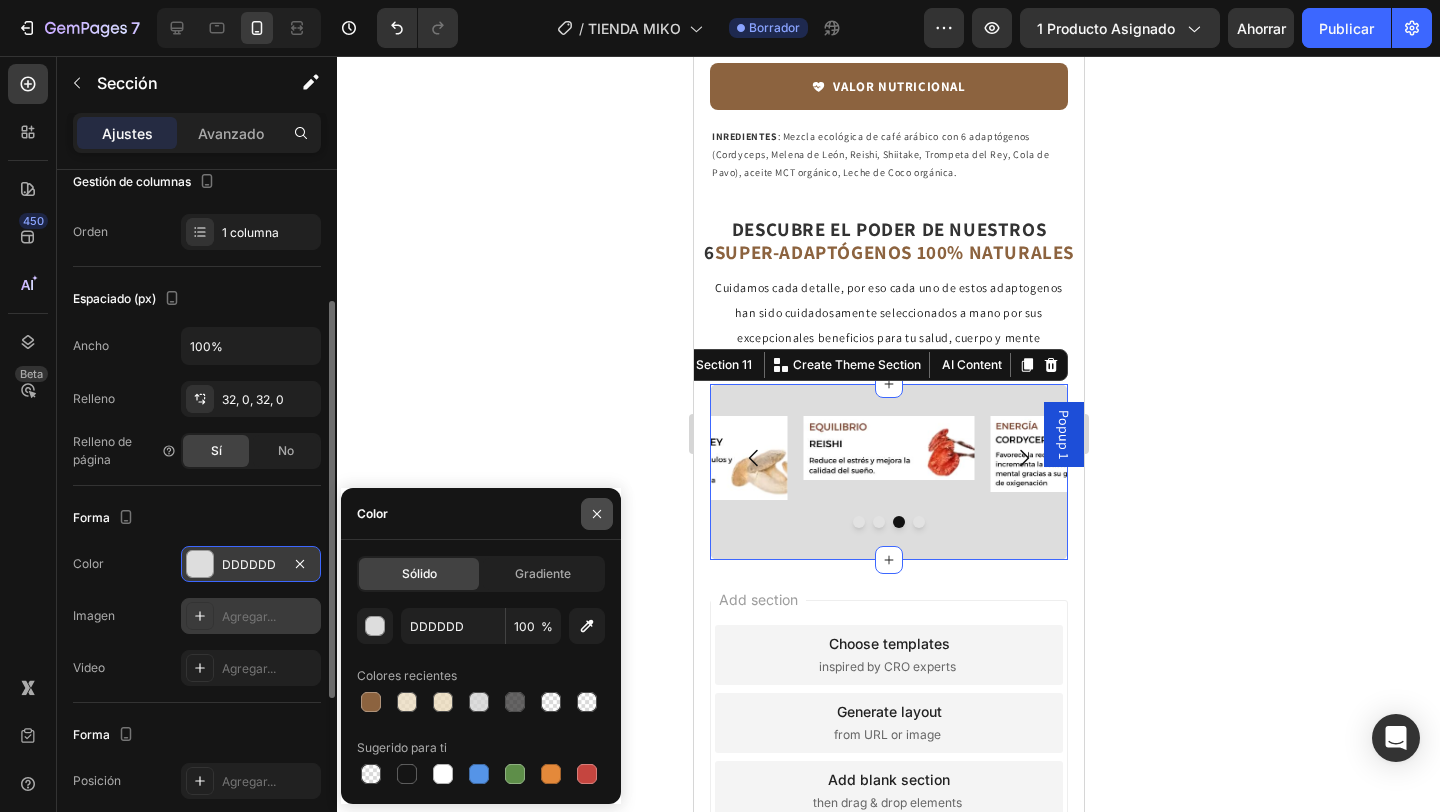 click 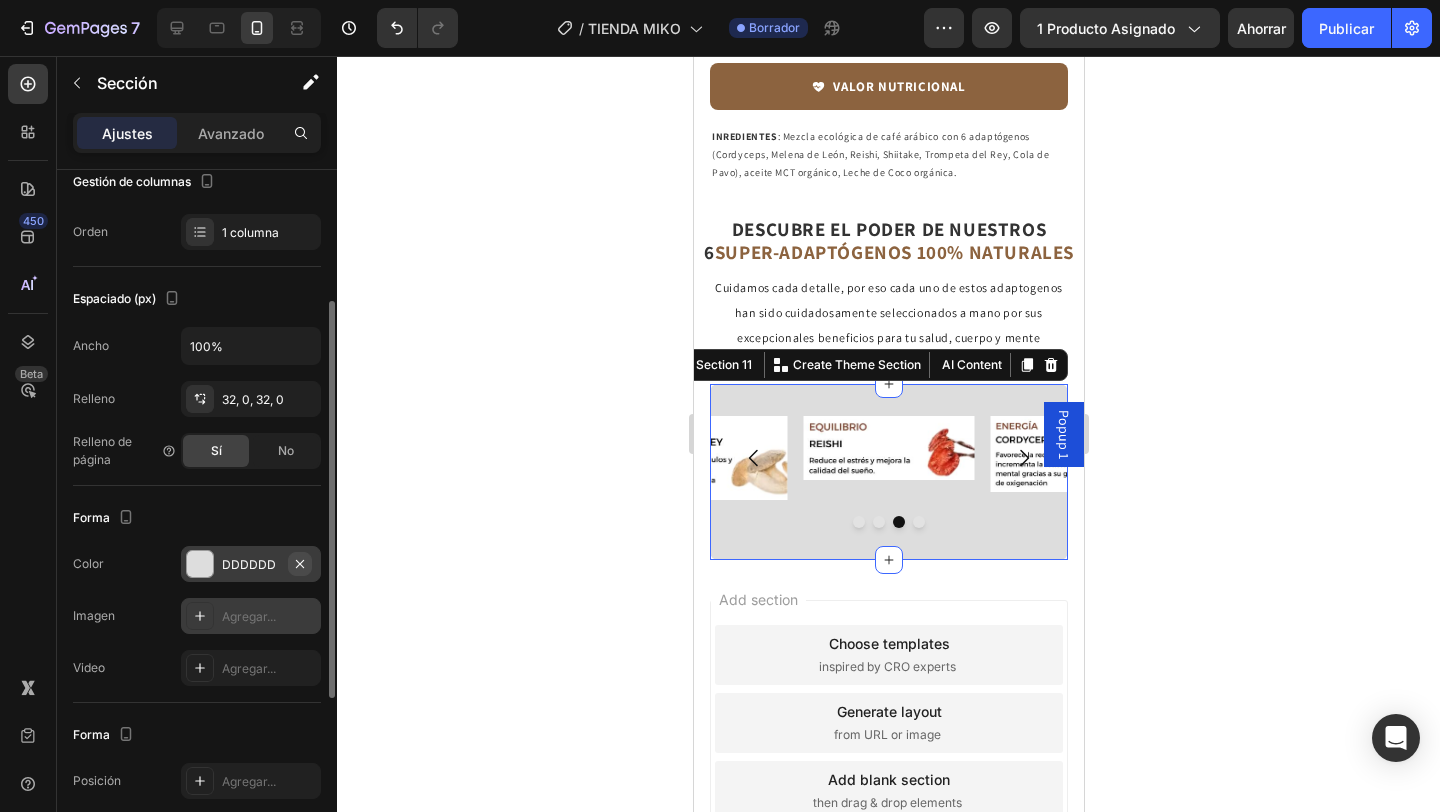 click 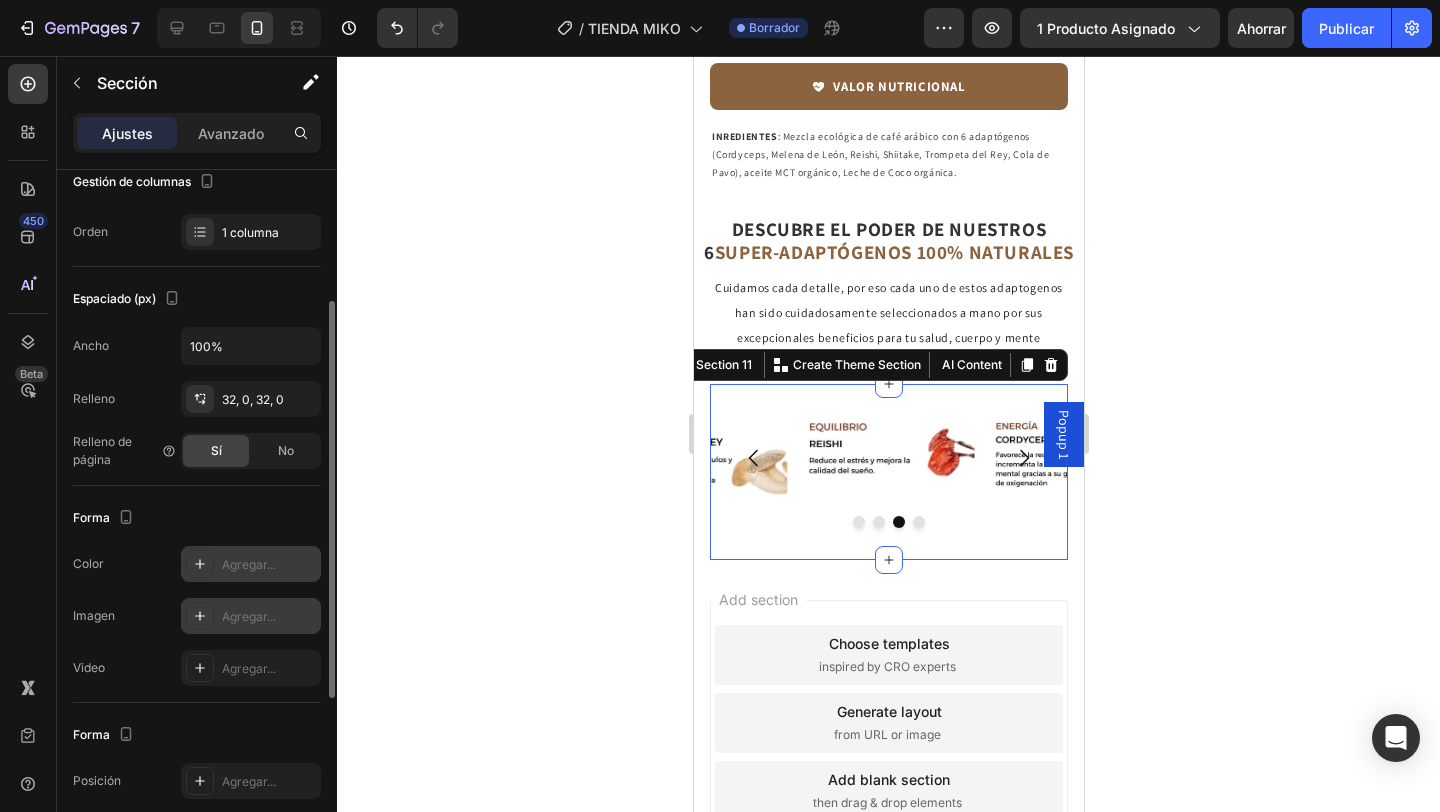 click at bounding box center (200, 564) 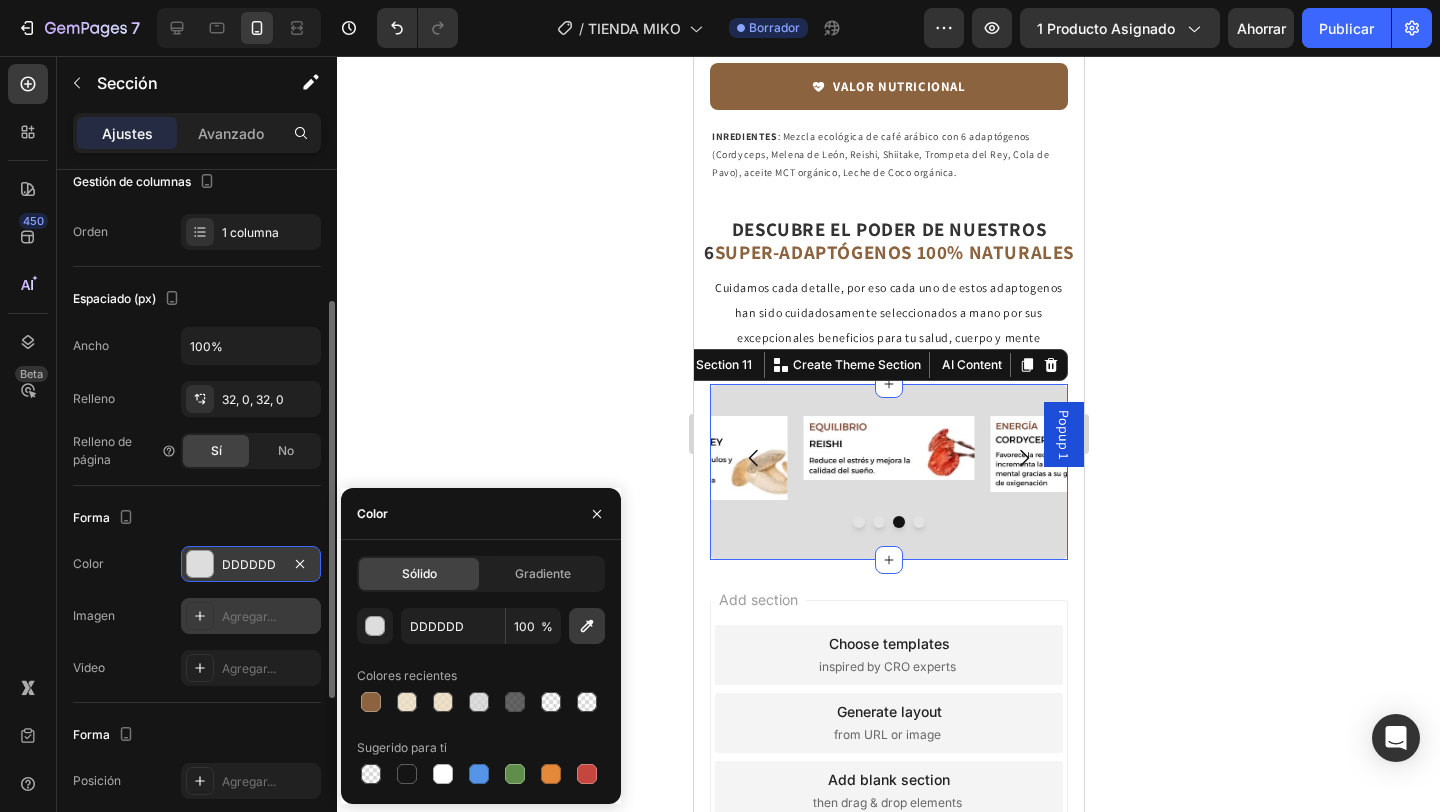 click at bounding box center [587, 626] 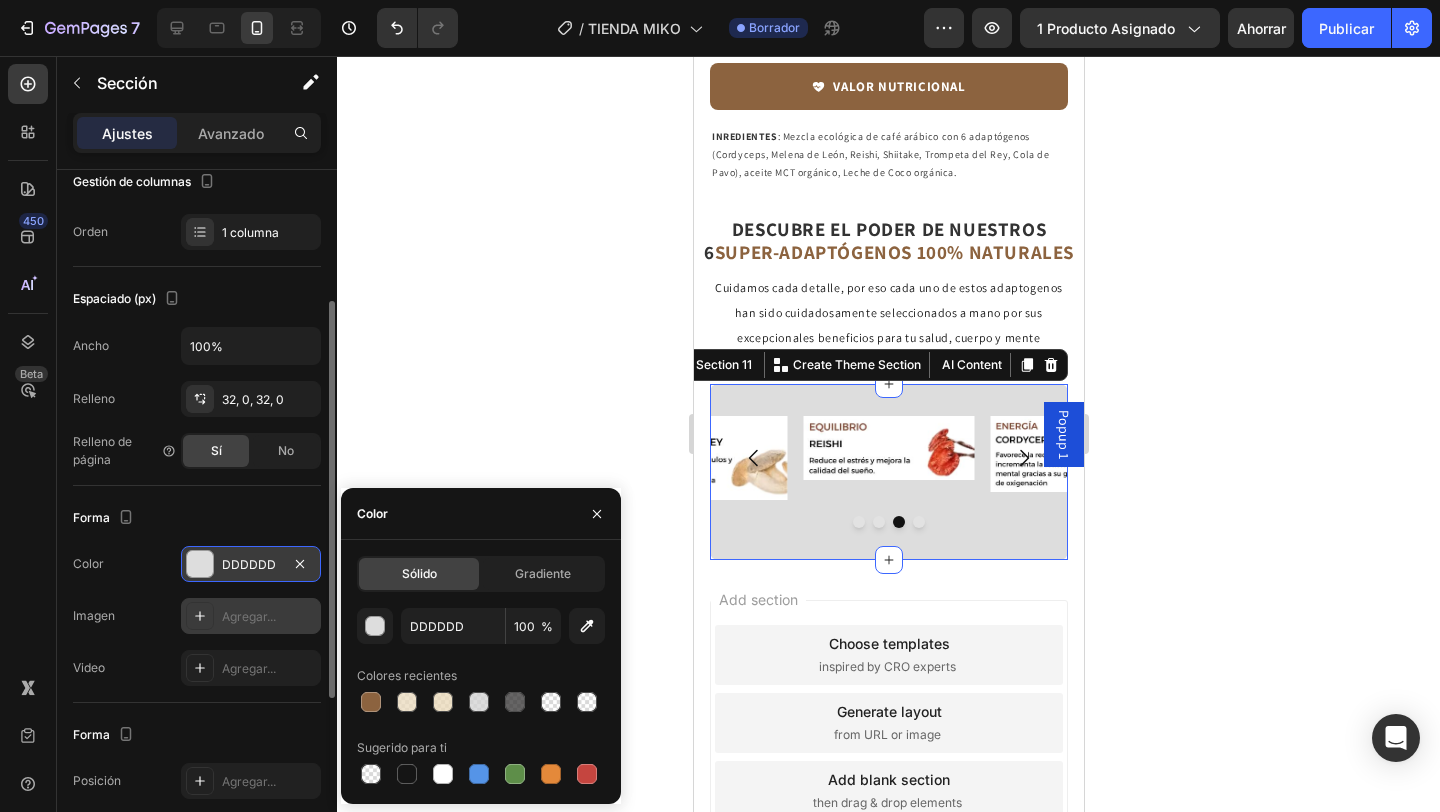 type on "FFFFFF" 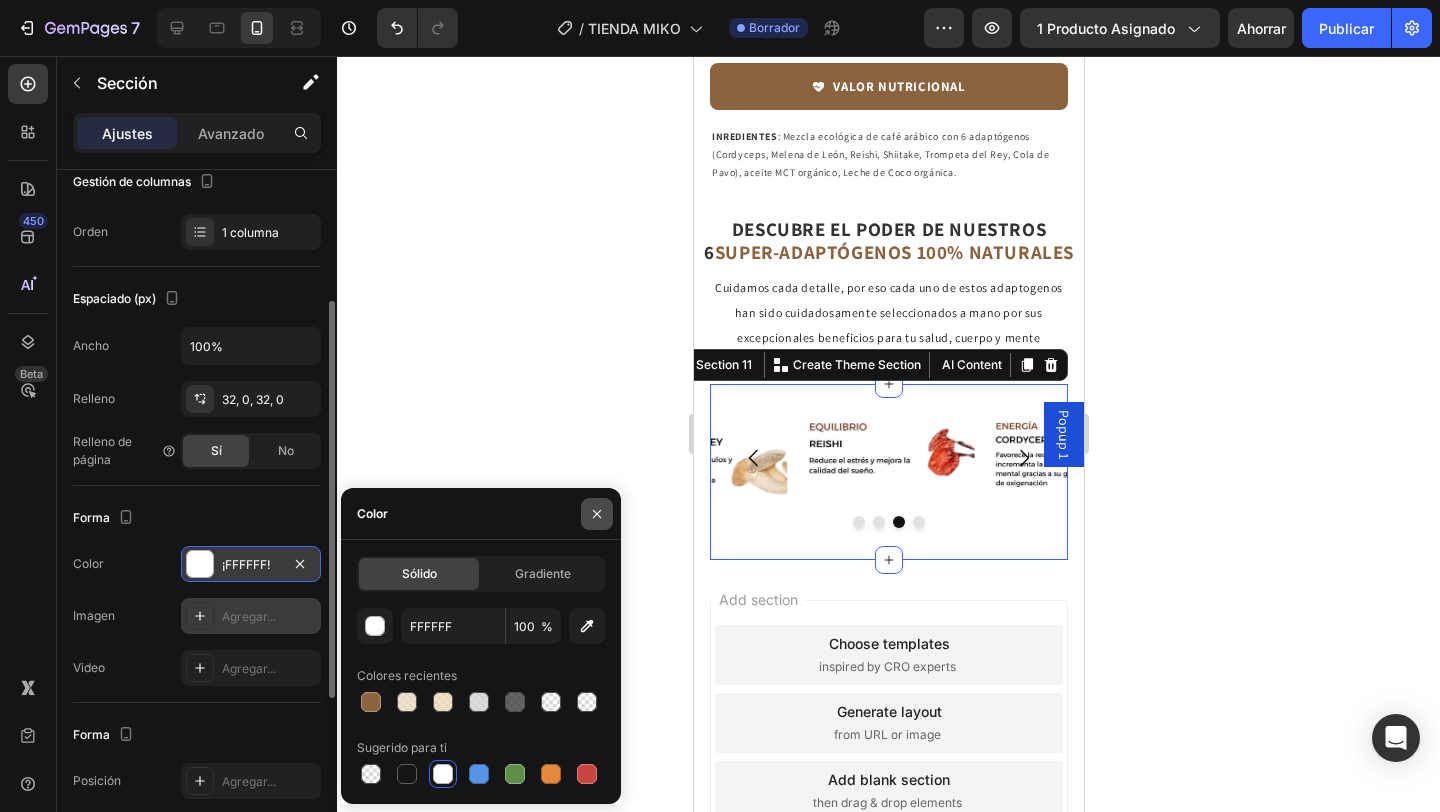 click at bounding box center [597, 514] 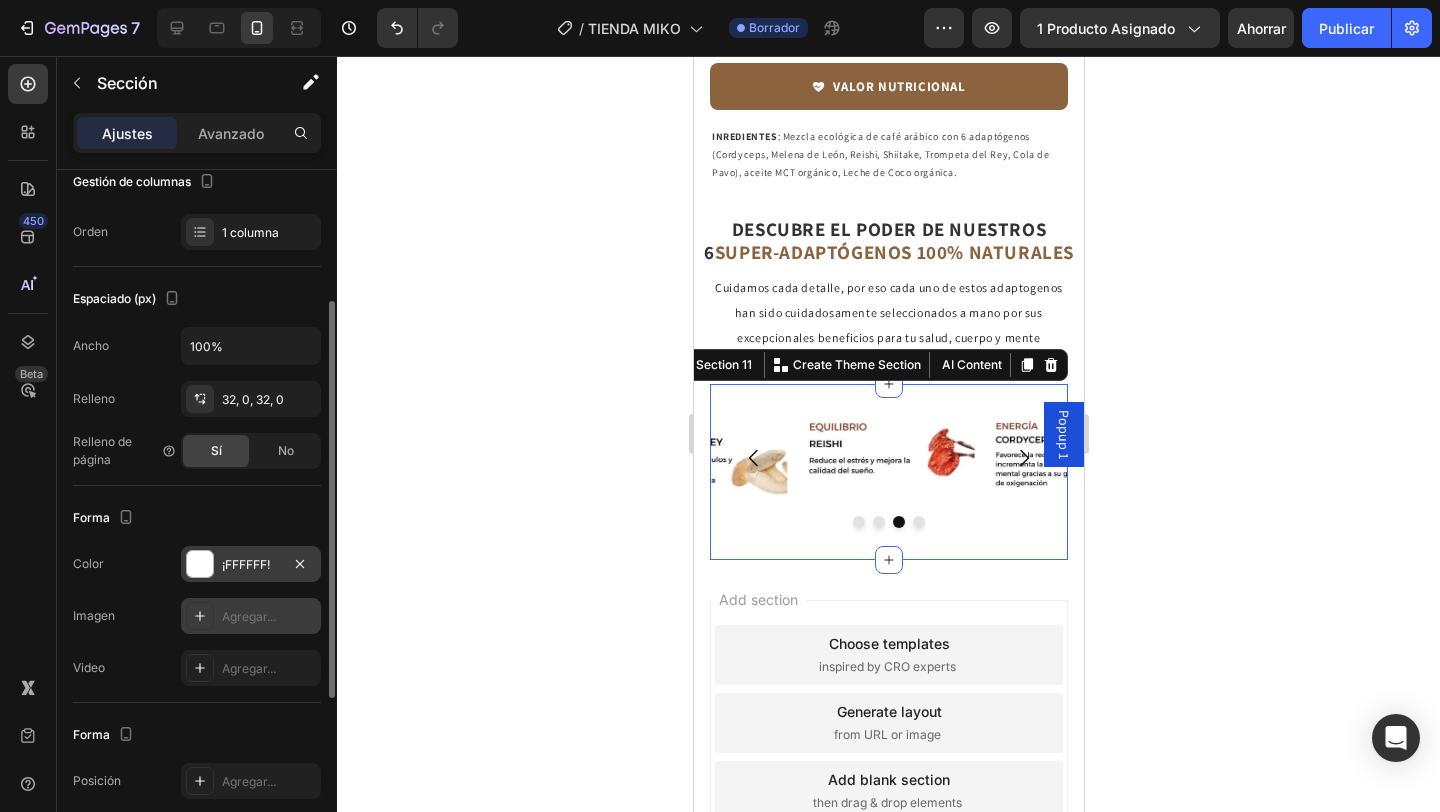 click 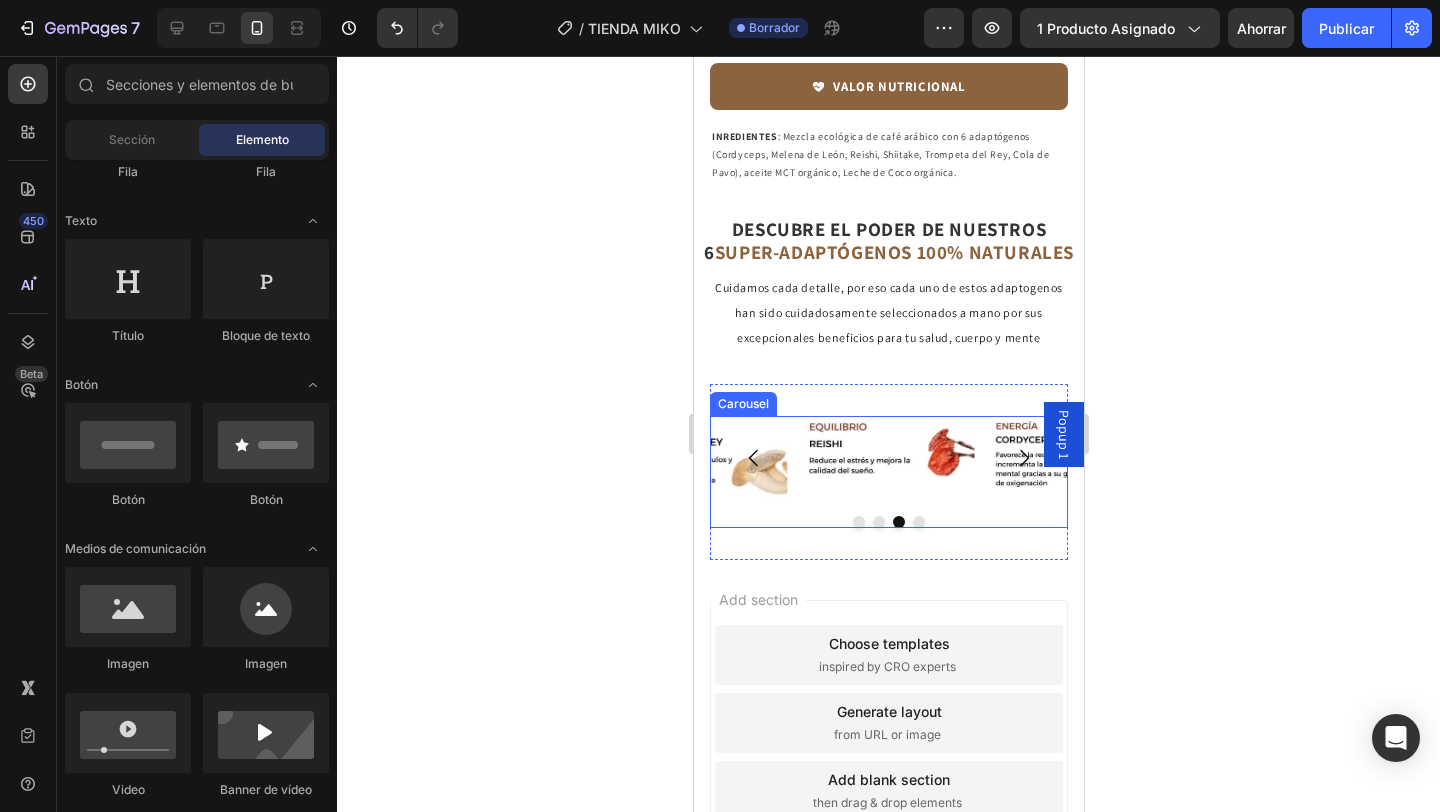 click on "Image Image Image Image
Carousel" at bounding box center [888, 472] 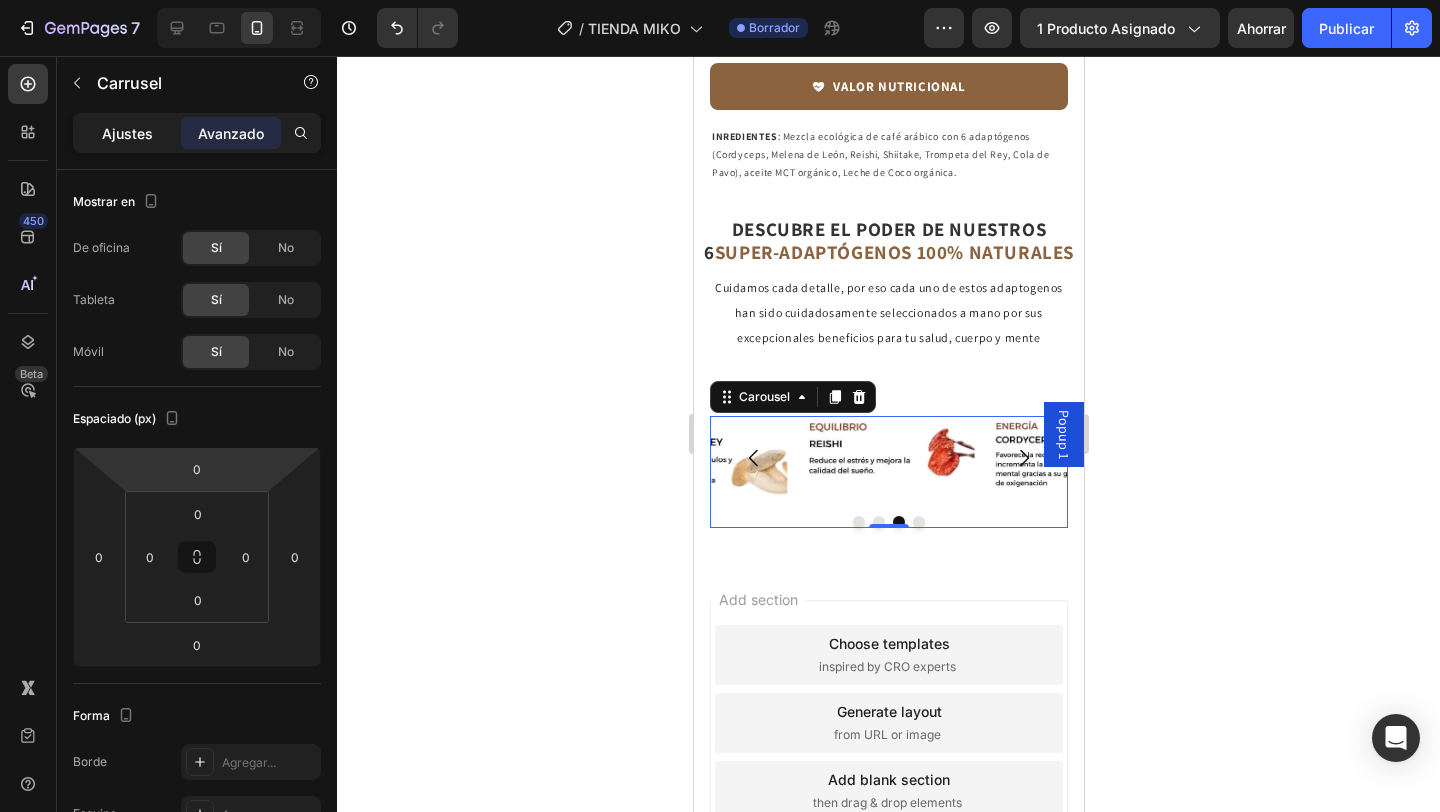 click on "Ajustes" at bounding box center (127, 133) 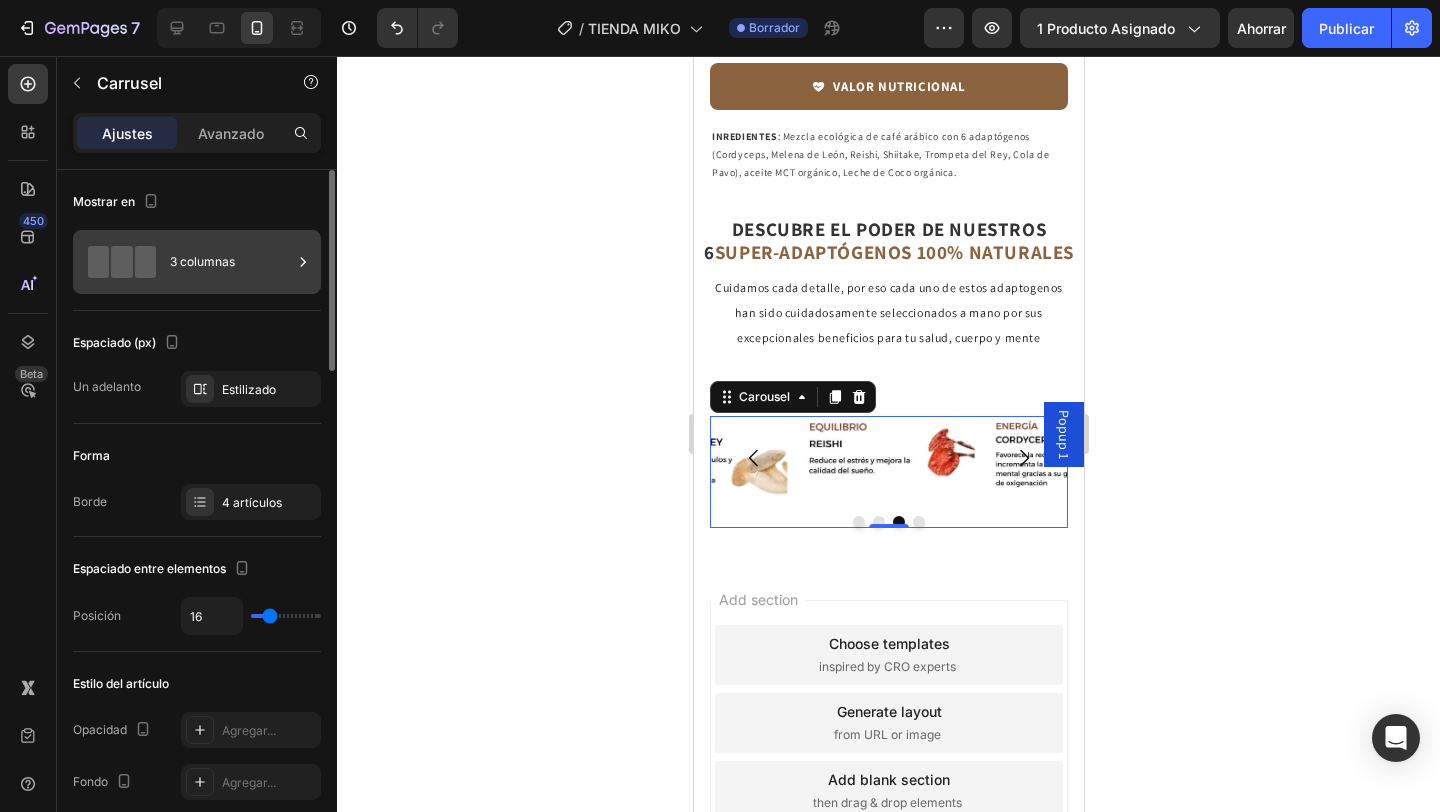 click on "3 columnas" at bounding box center (231, 262) 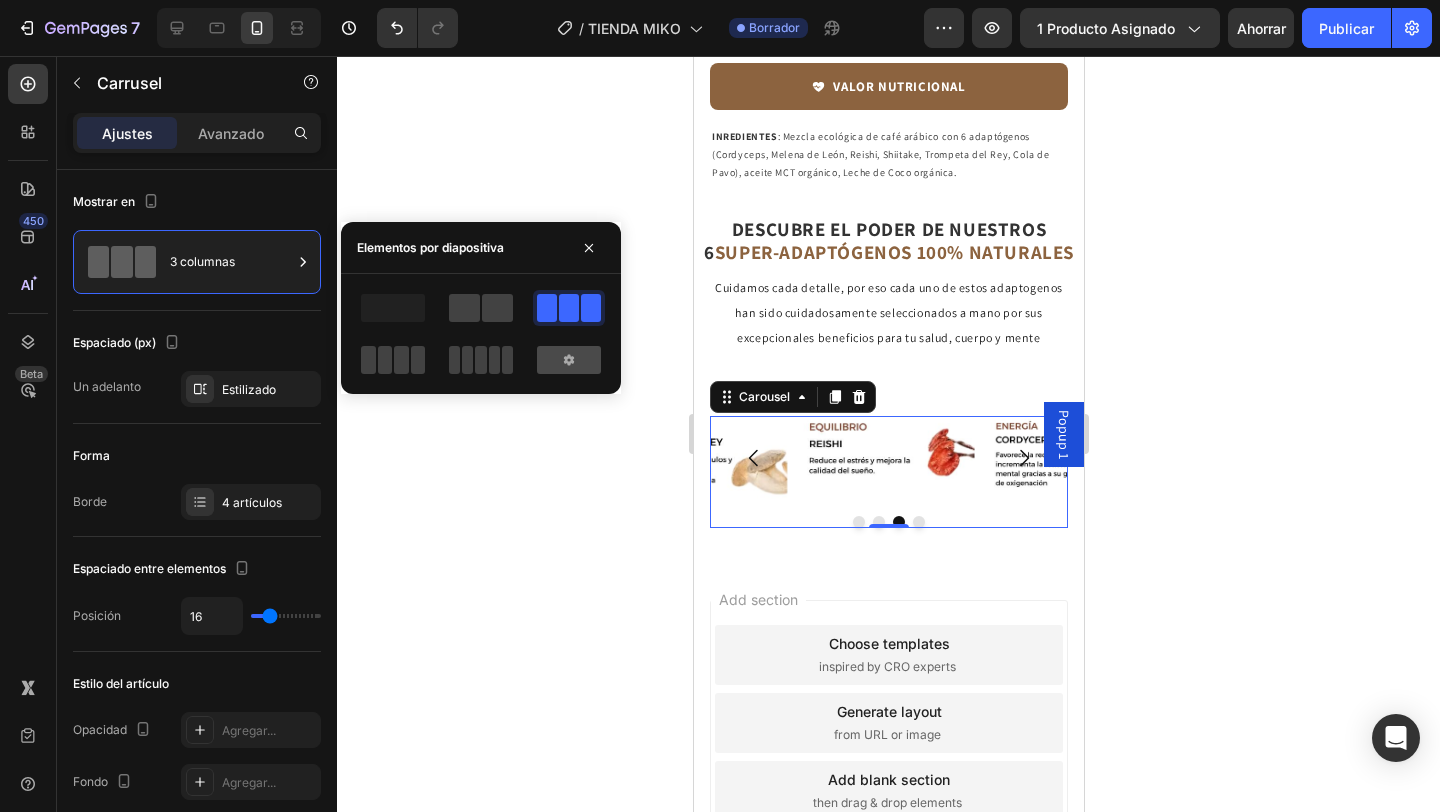 click at bounding box center (569, 360) 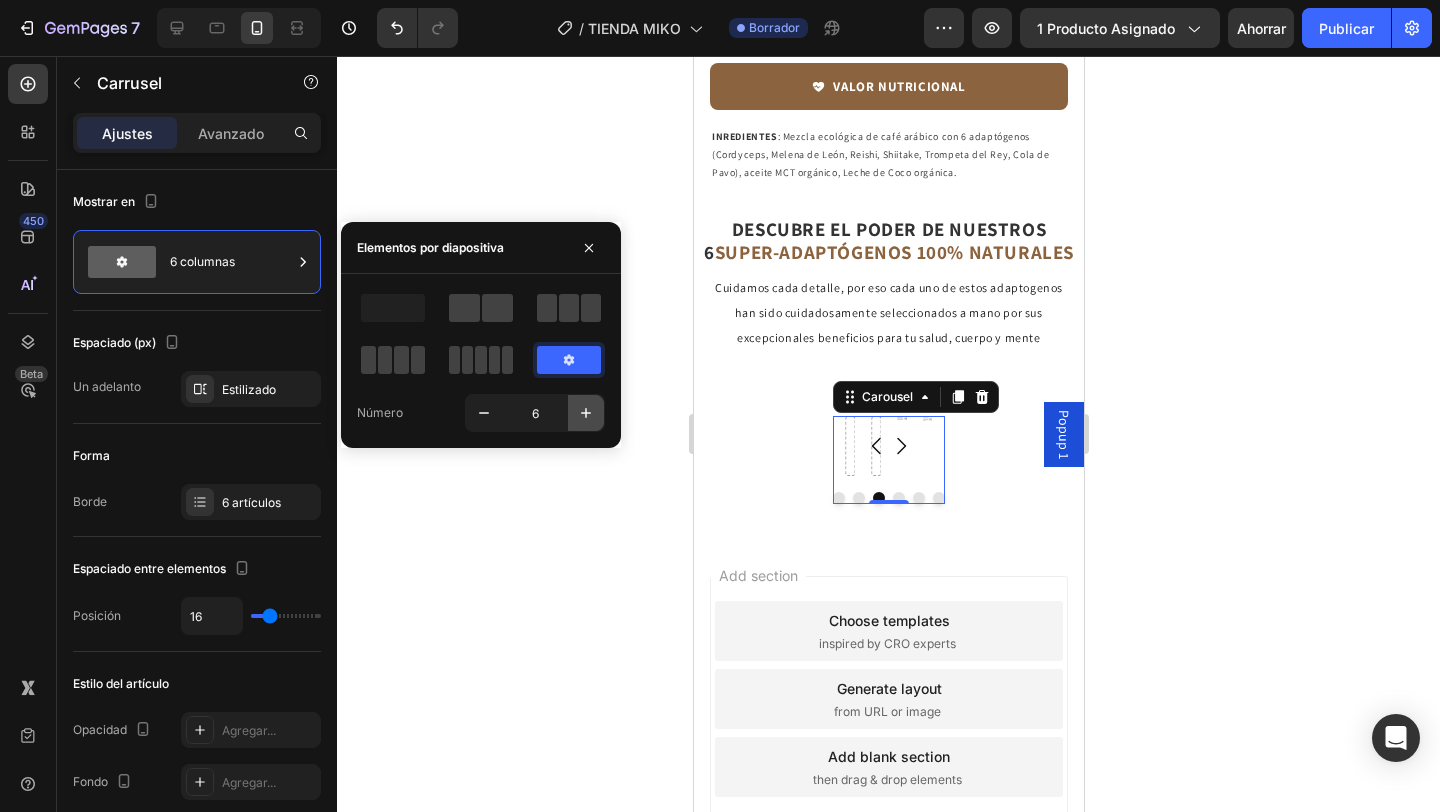 click at bounding box center [586, 413] 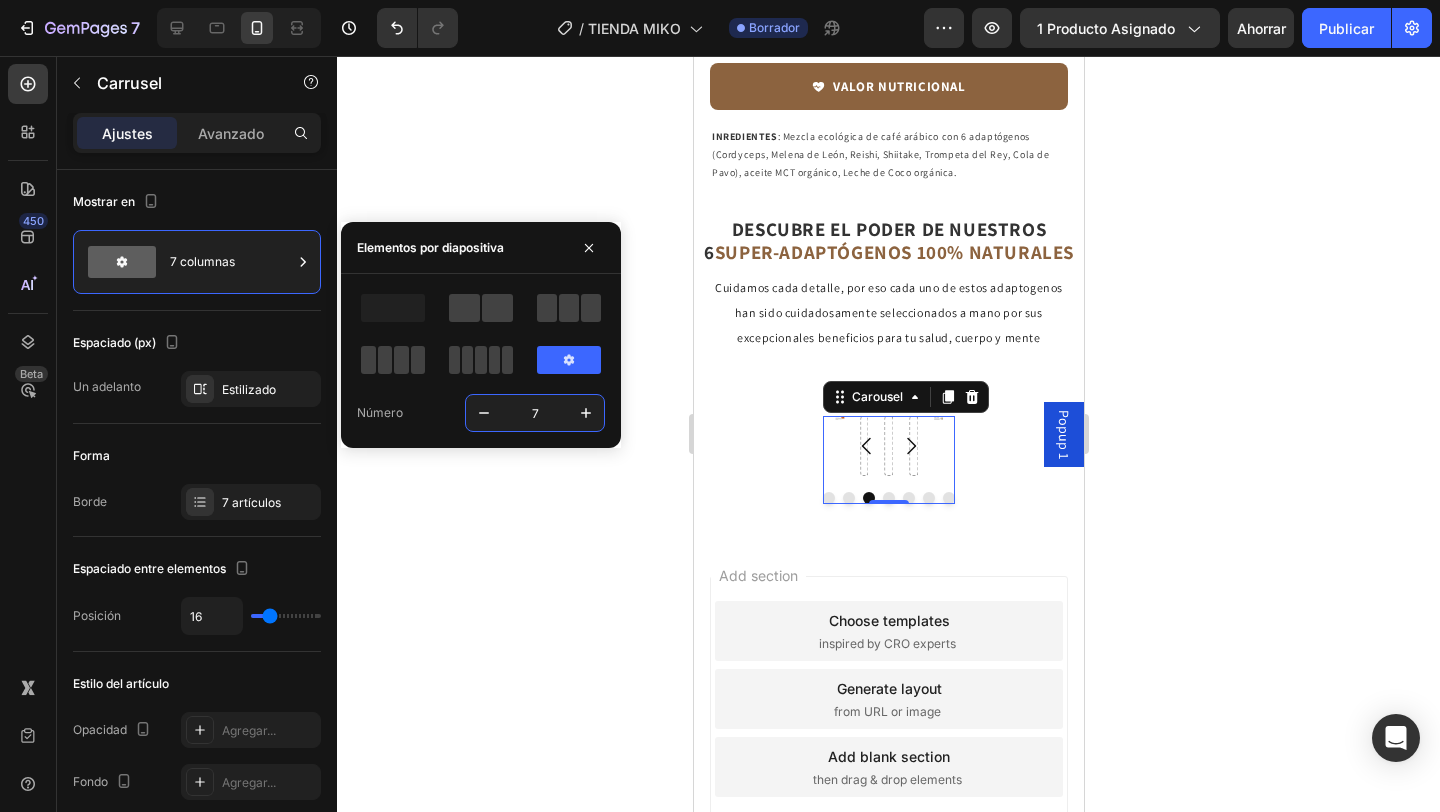 click on "7" at bounding box center [535, 413] 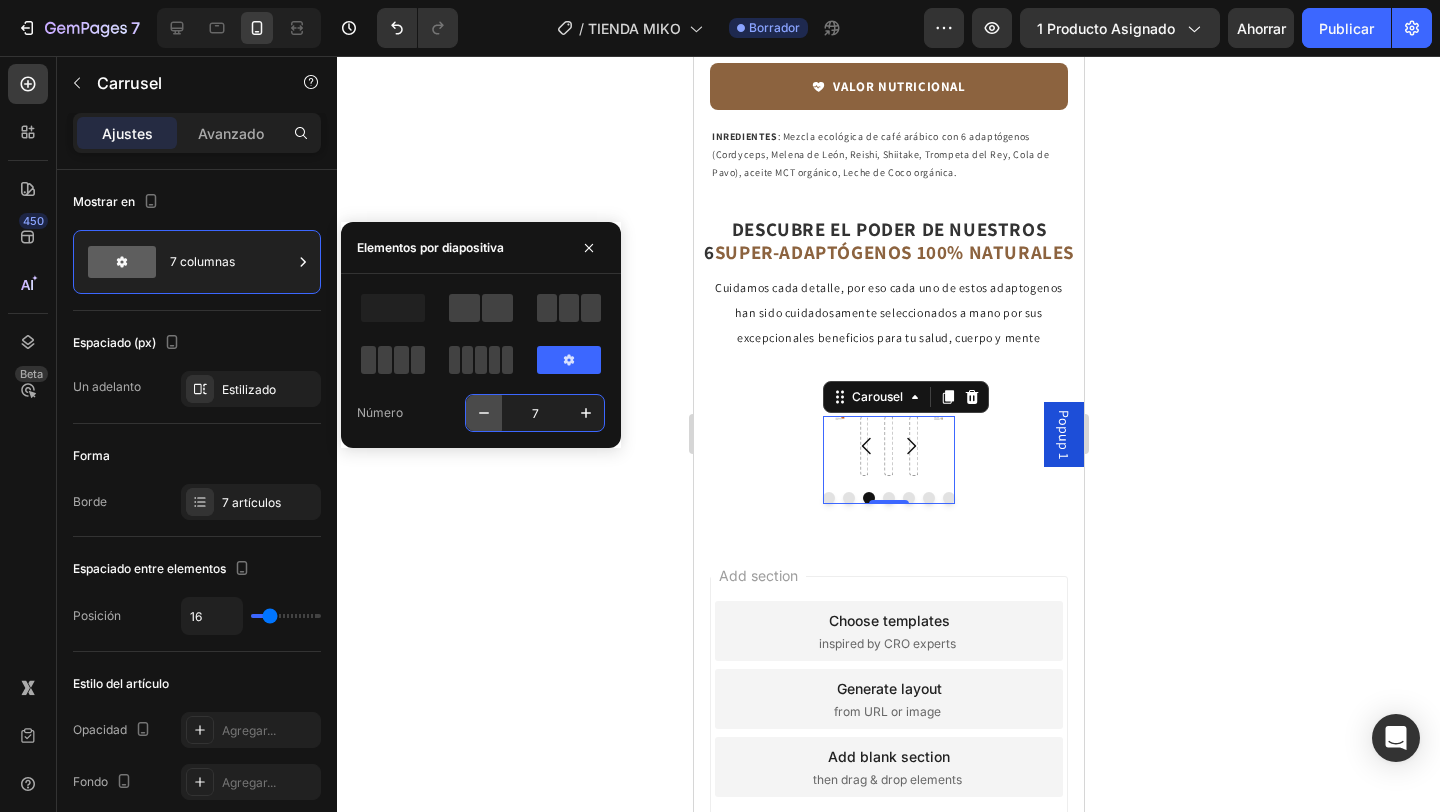 click 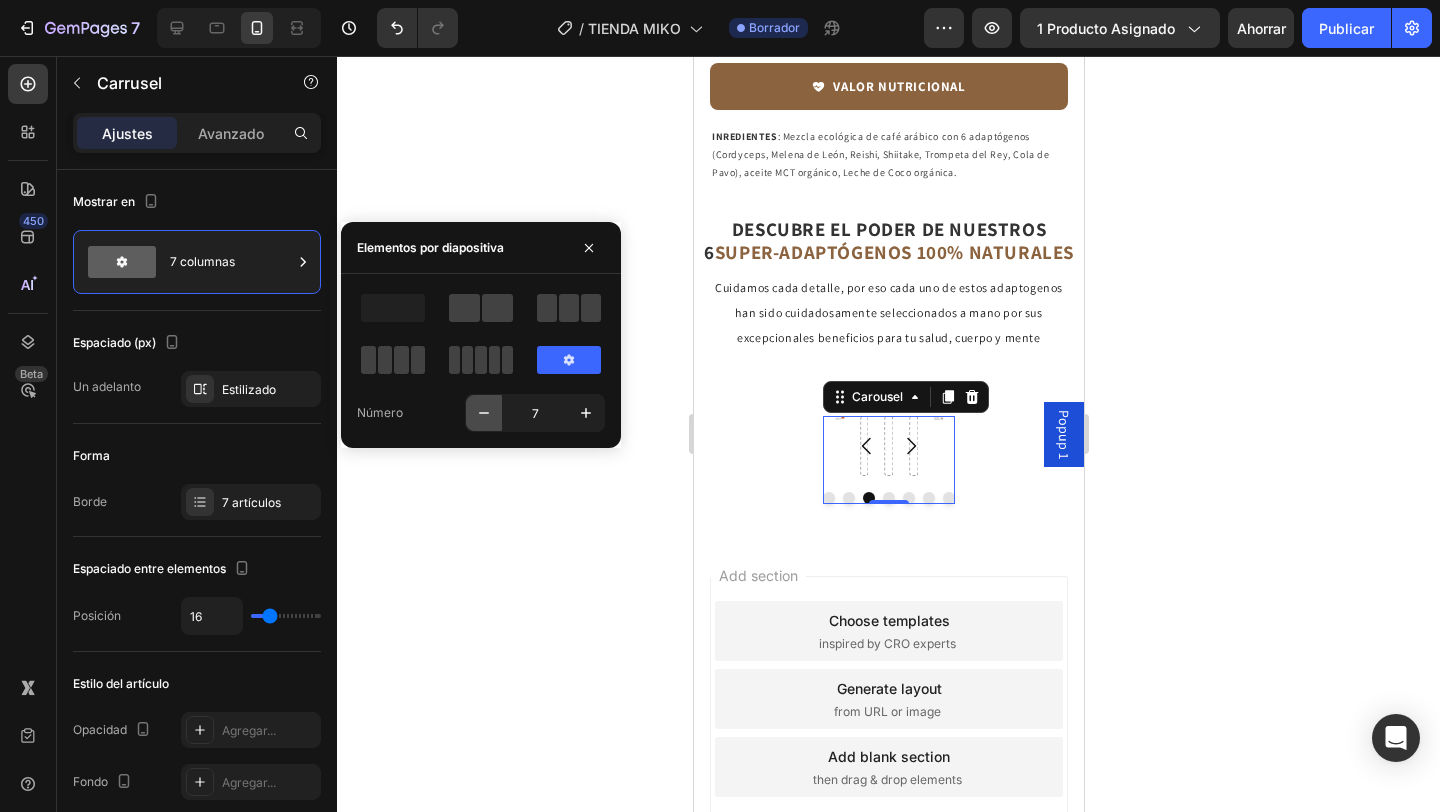 type on "6" 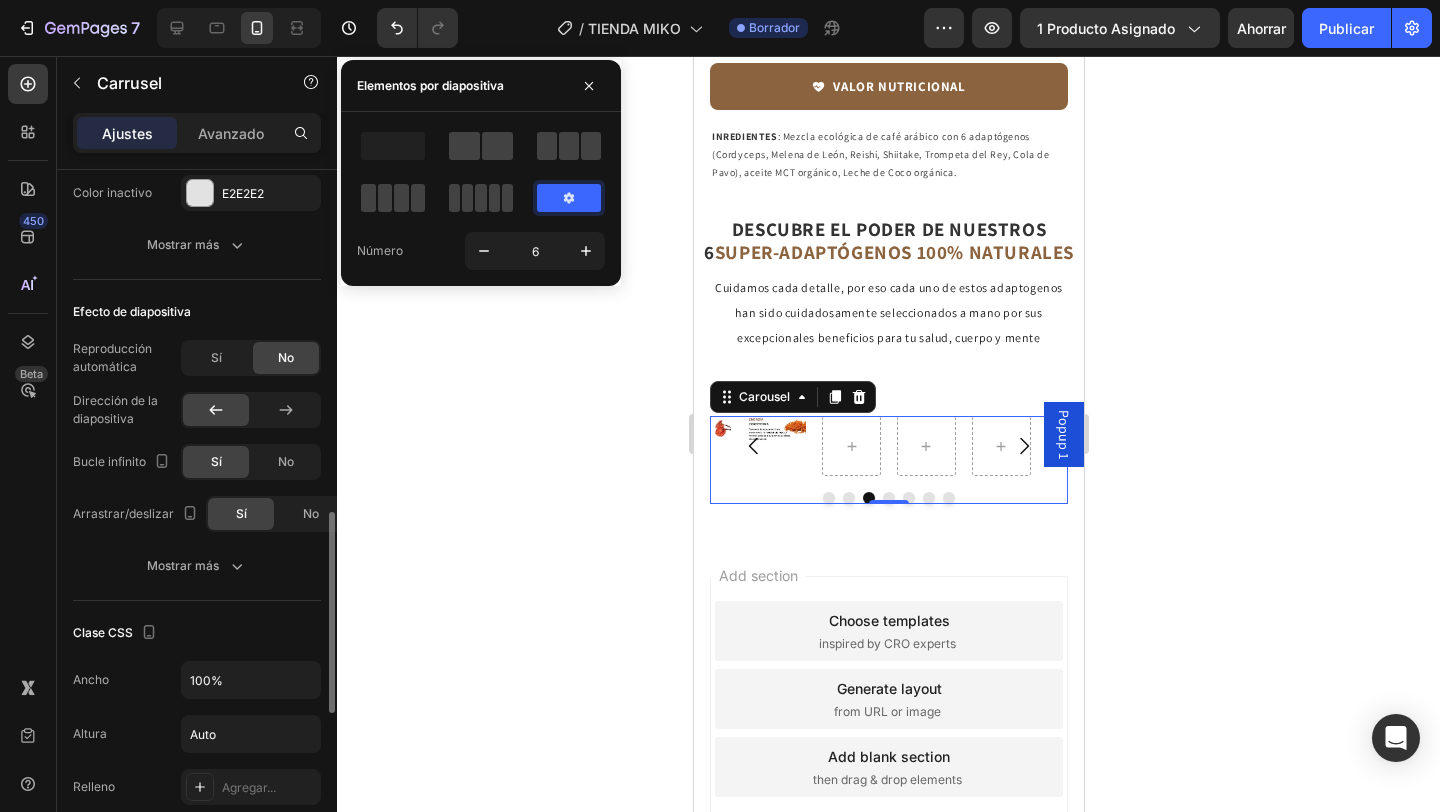scroll, scrollTop: 1175, scrollLeft: 0, axis: vertical 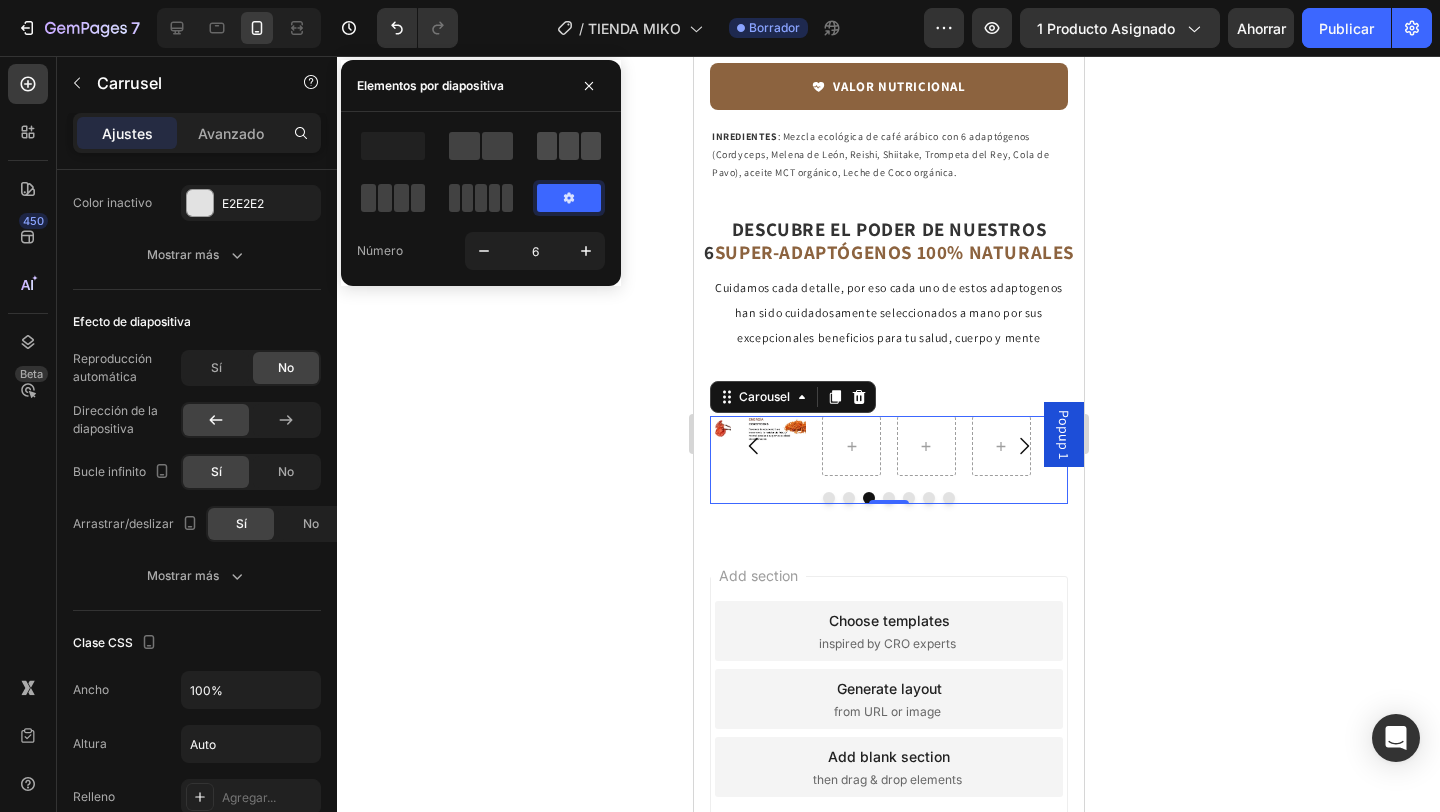 click 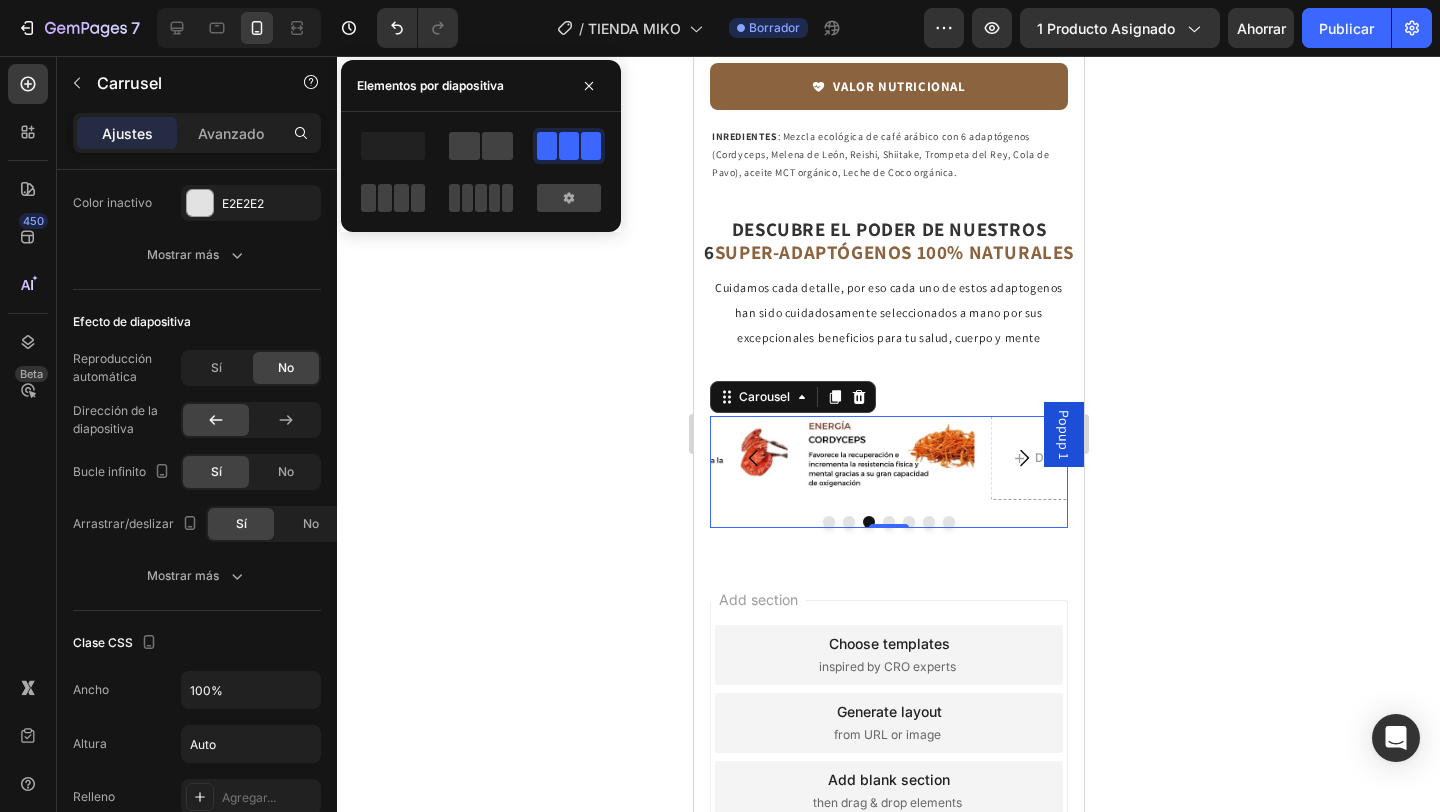 click 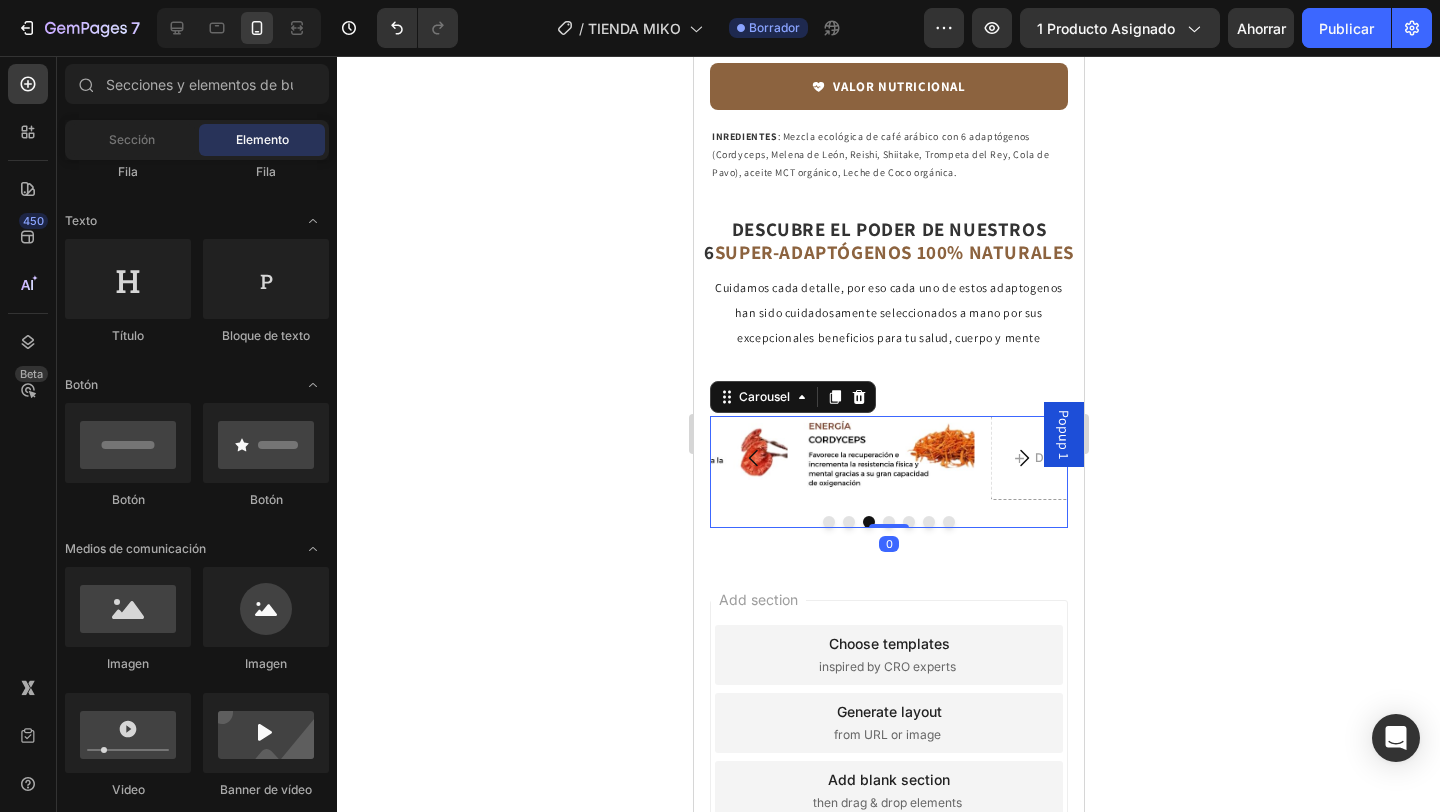 click on "Image Image Image Image
Drop element here
Drop element here
Drop element here" at bounding box center (888, 458) 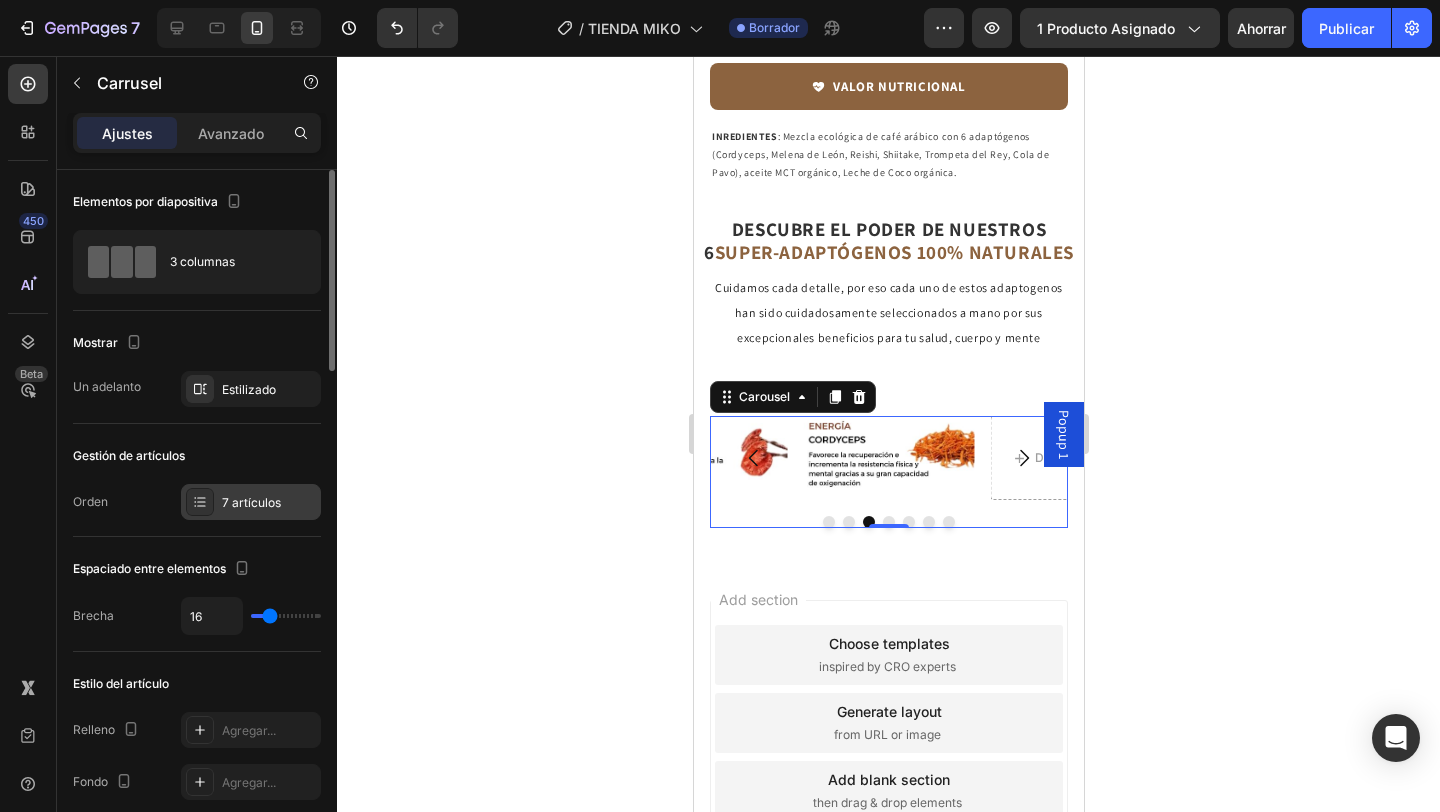 click on "7 artículos" at bounding box center [251, 502] 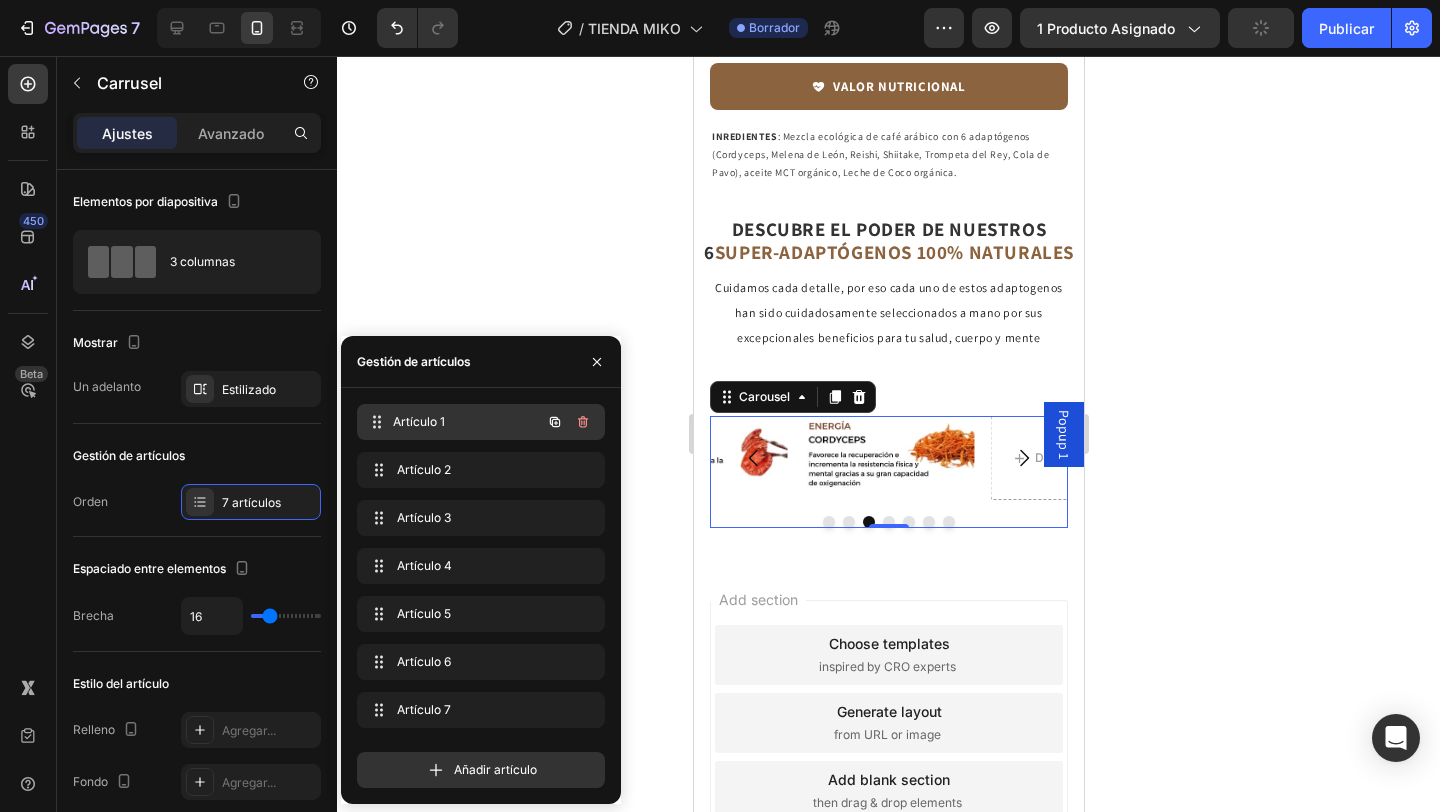 click on "Artículo 1 Item 1" at bounding box center (453, 422) 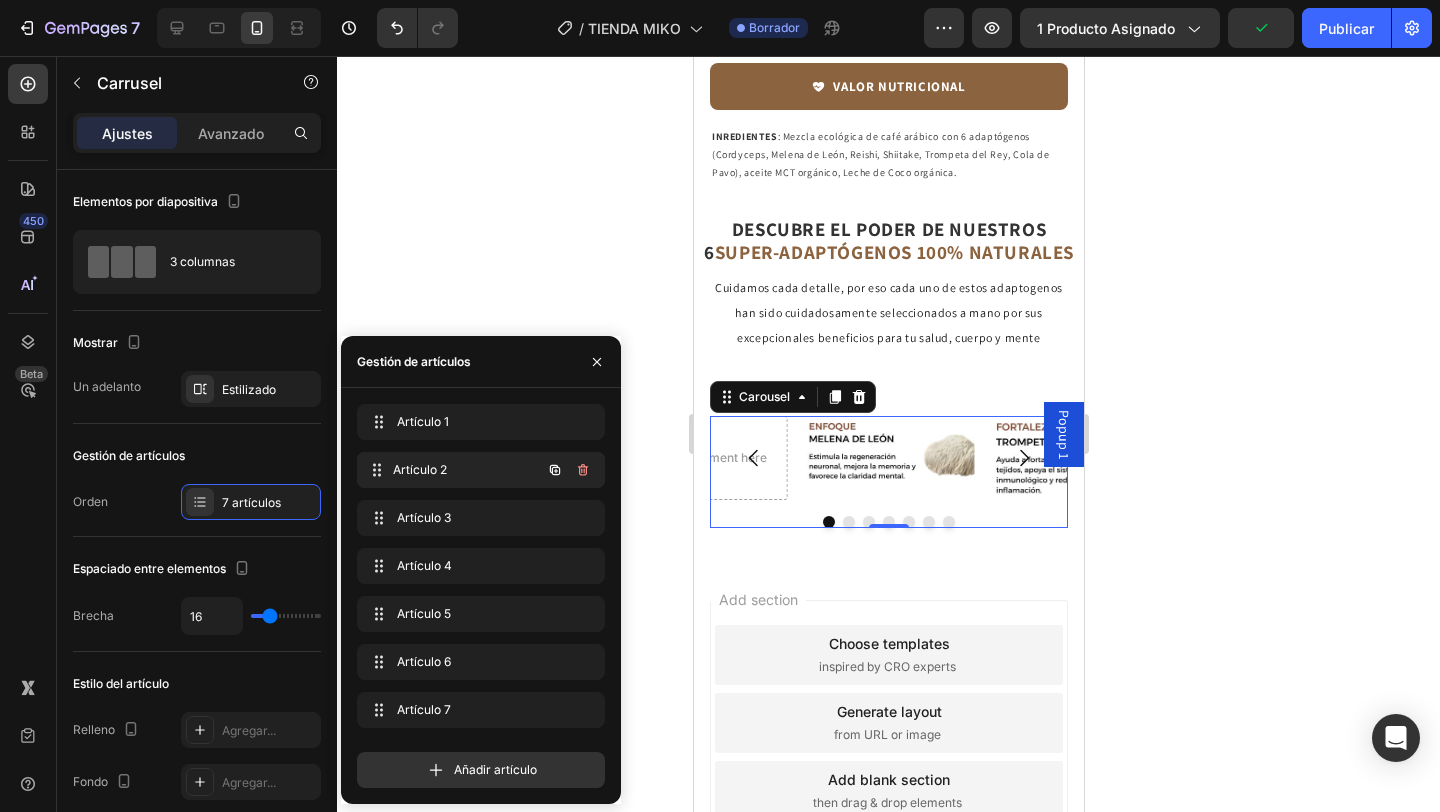 click on "Artículo 2" at bounding box center (420, 469) 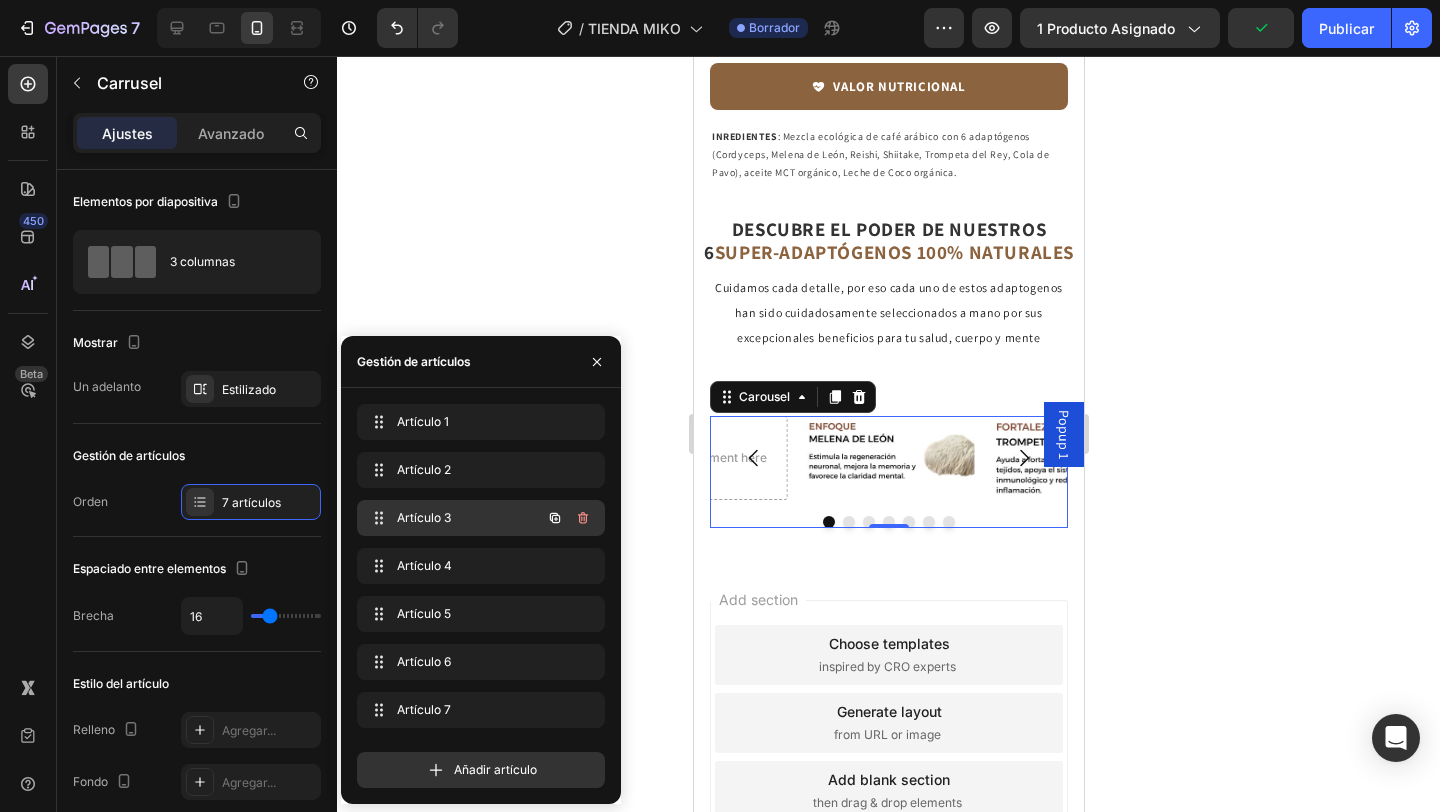 click on "Artículo 3" at bounding box center [424, 517] 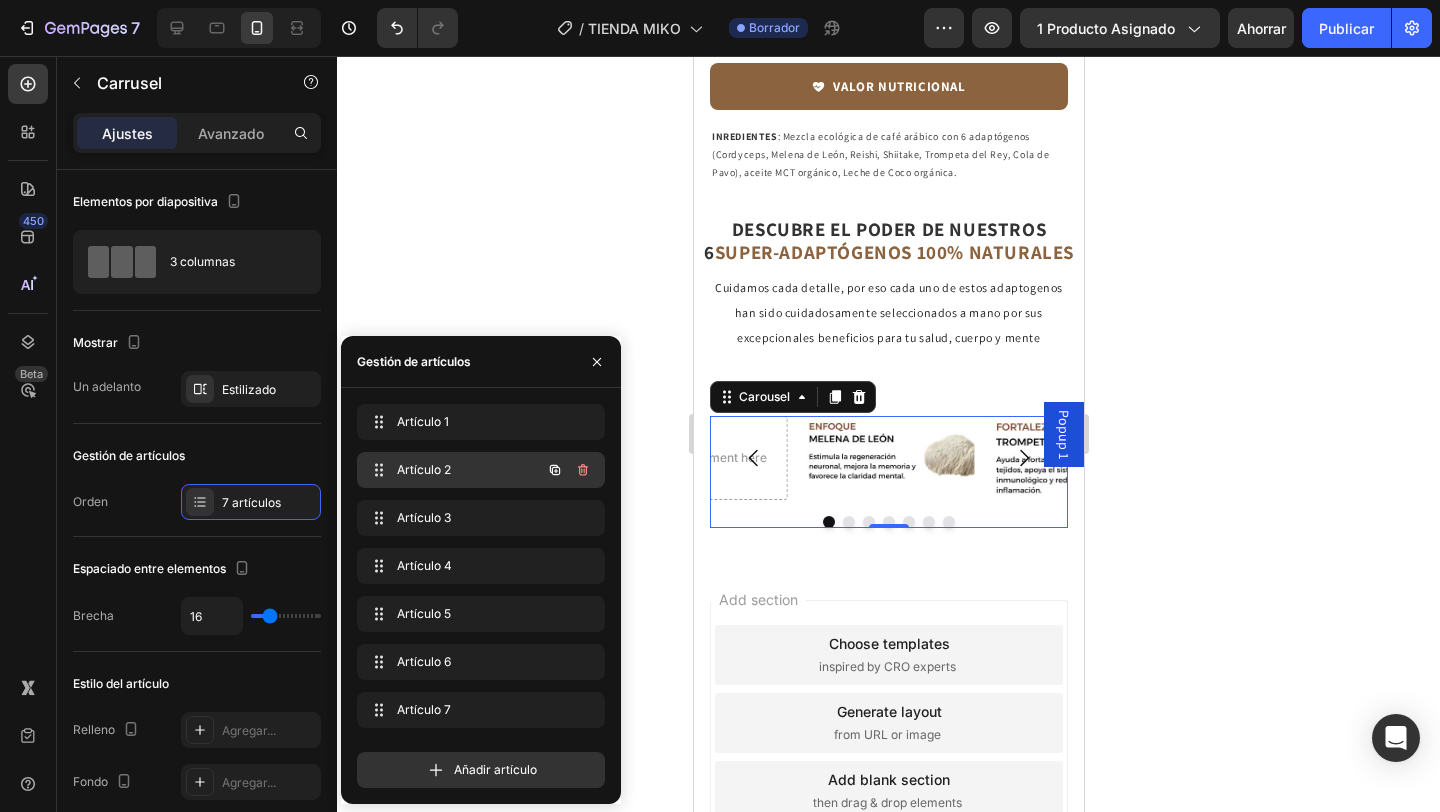 click on "Artículo 2" at bounding box center [424, 469] 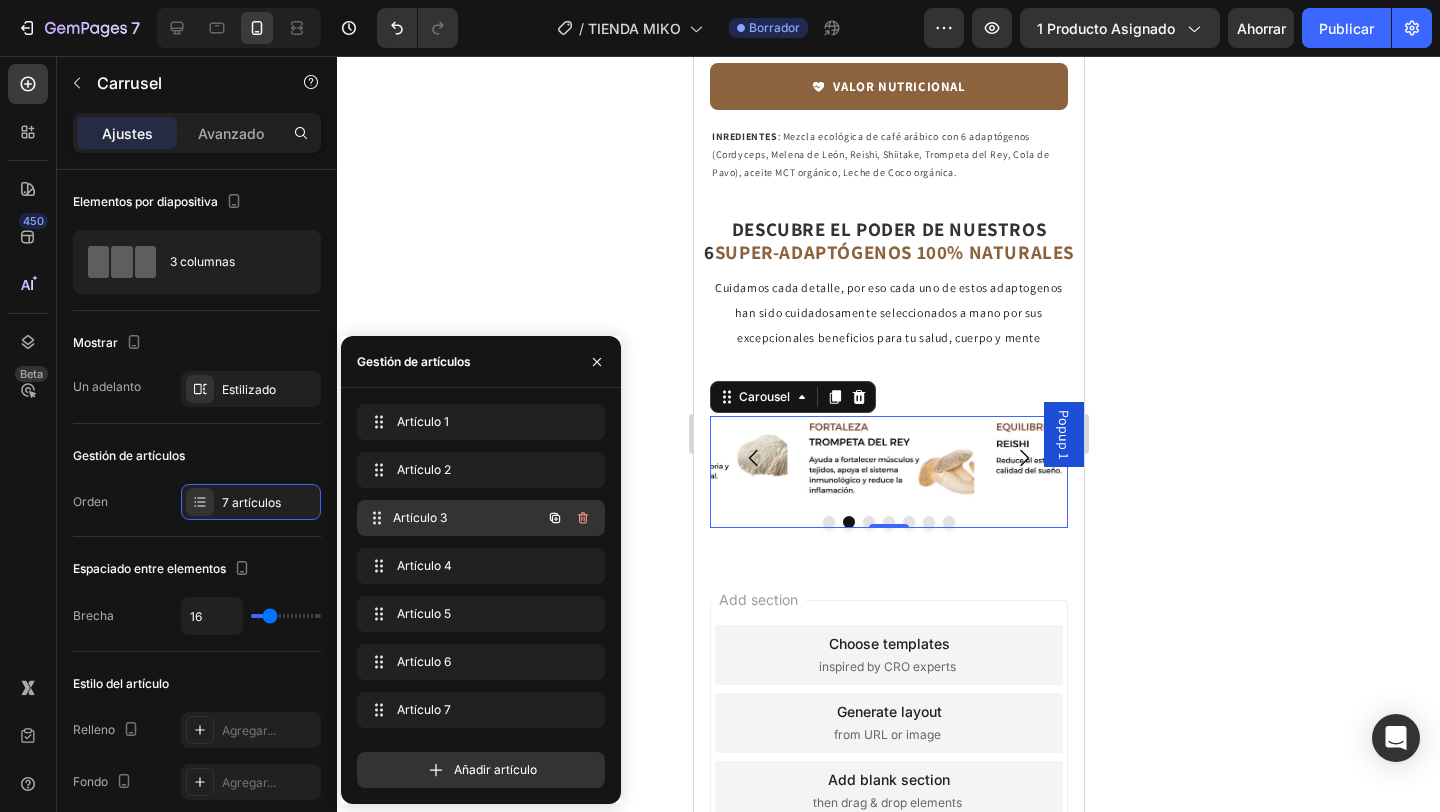 click on "Artículo 3" at bounding box center (467, 518) 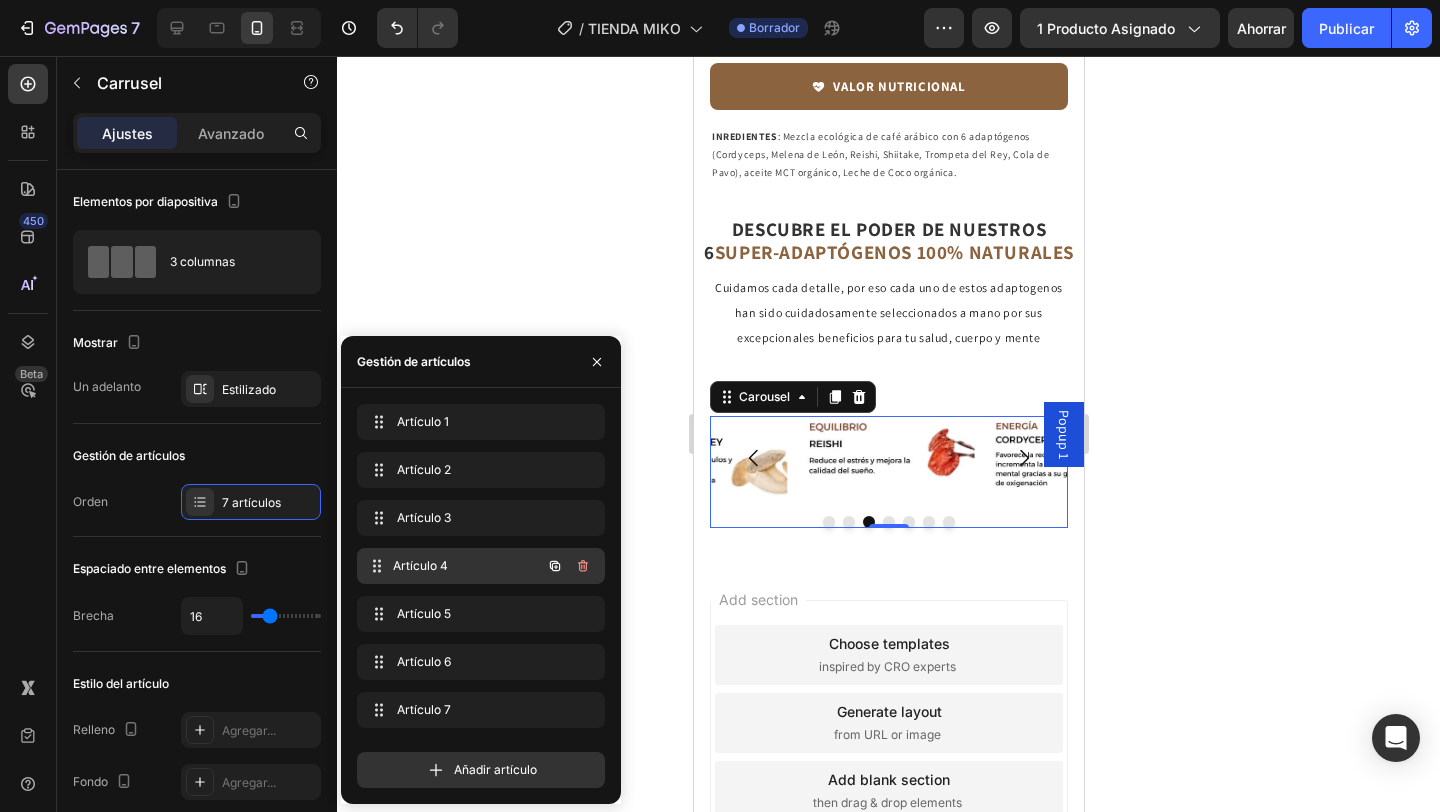 click on "Artículo 4" at bounding box center (467, 566) 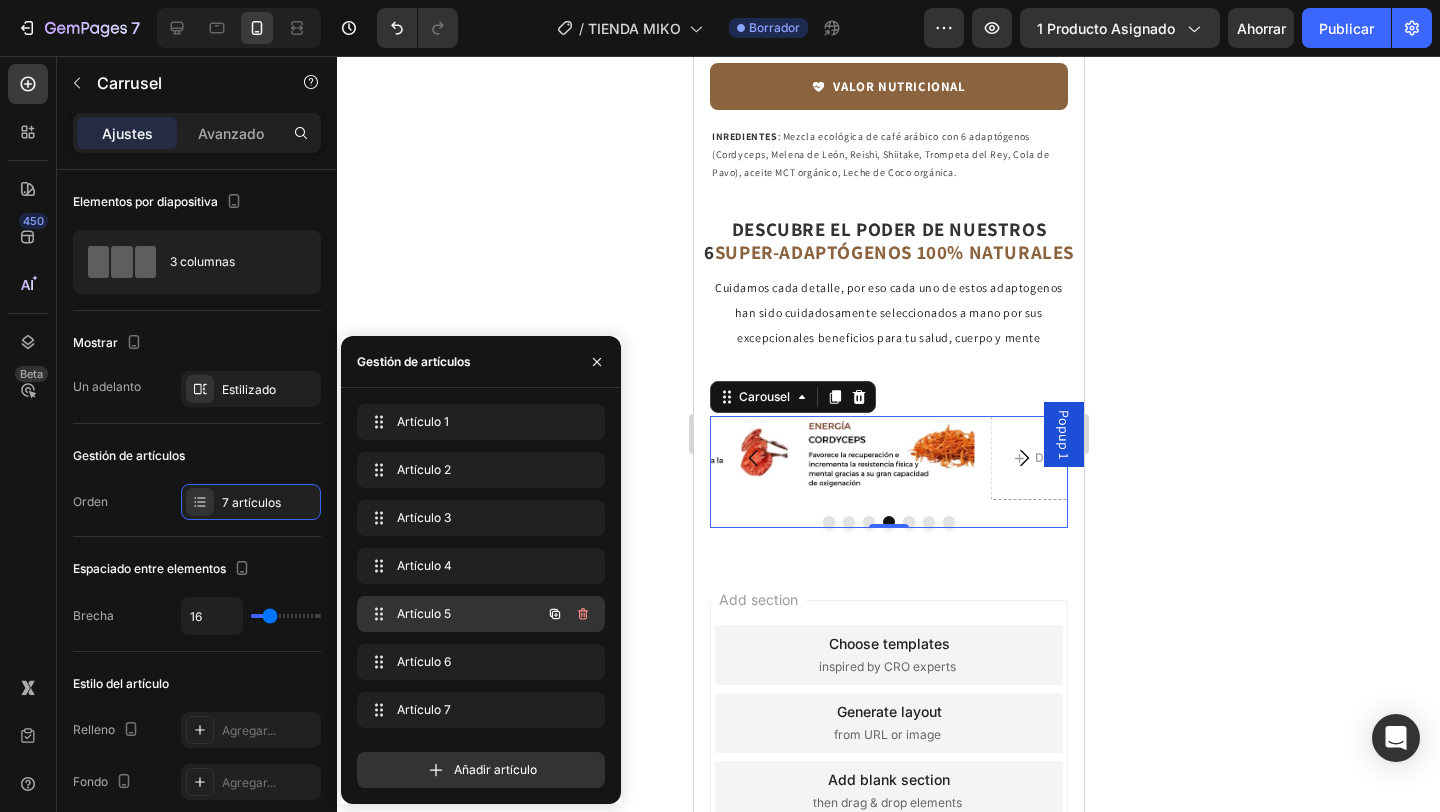 click on "Artículo 5 Item 5" at bounding box center (453, 614) 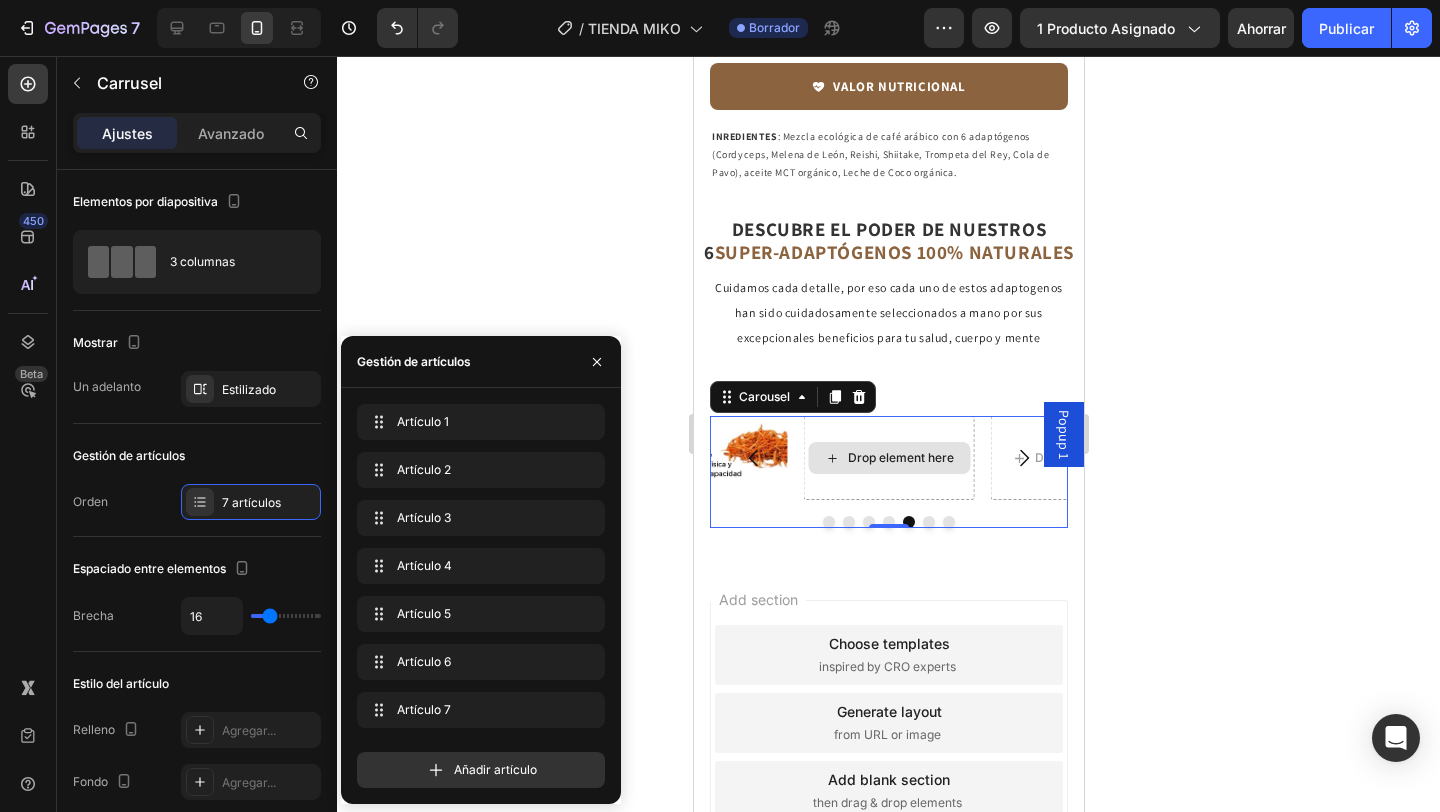click on "Drop element here" at bounding box center [888, 458] 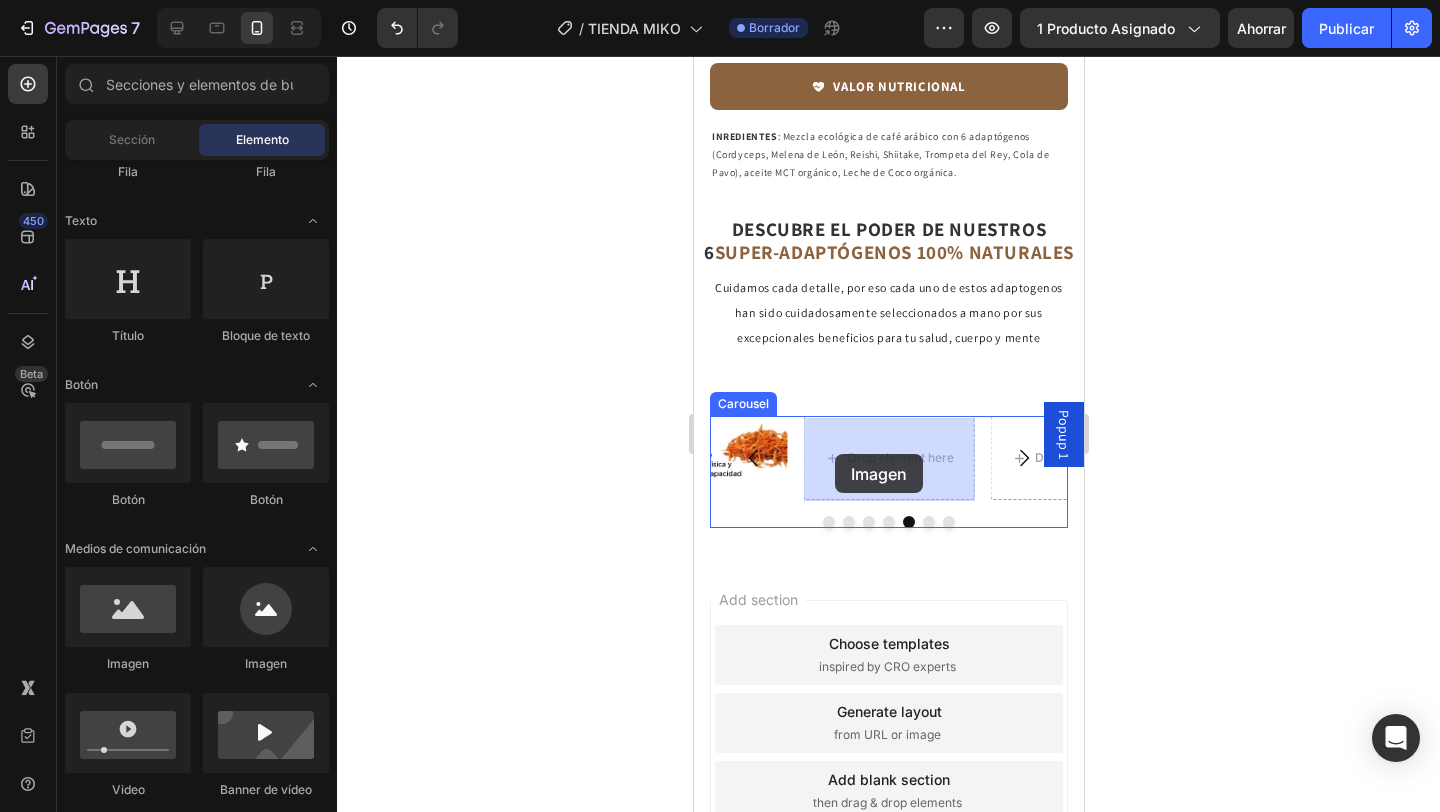 drag, startPoint x: 826, startPoint y: 679, endPoint x: 834, endPoint y: 454, distance: 225.14218 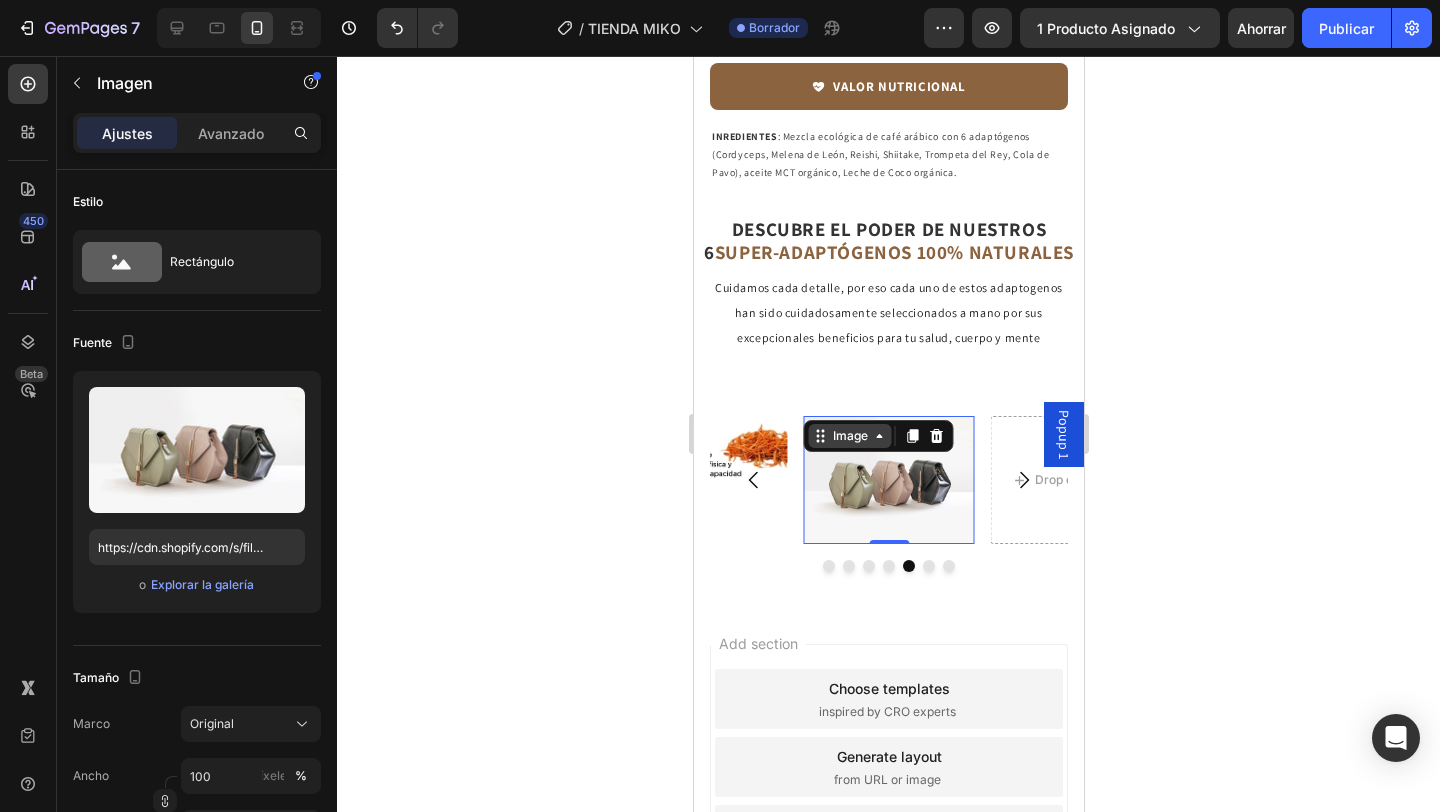click on "Image" at bounding box center (849, 436) 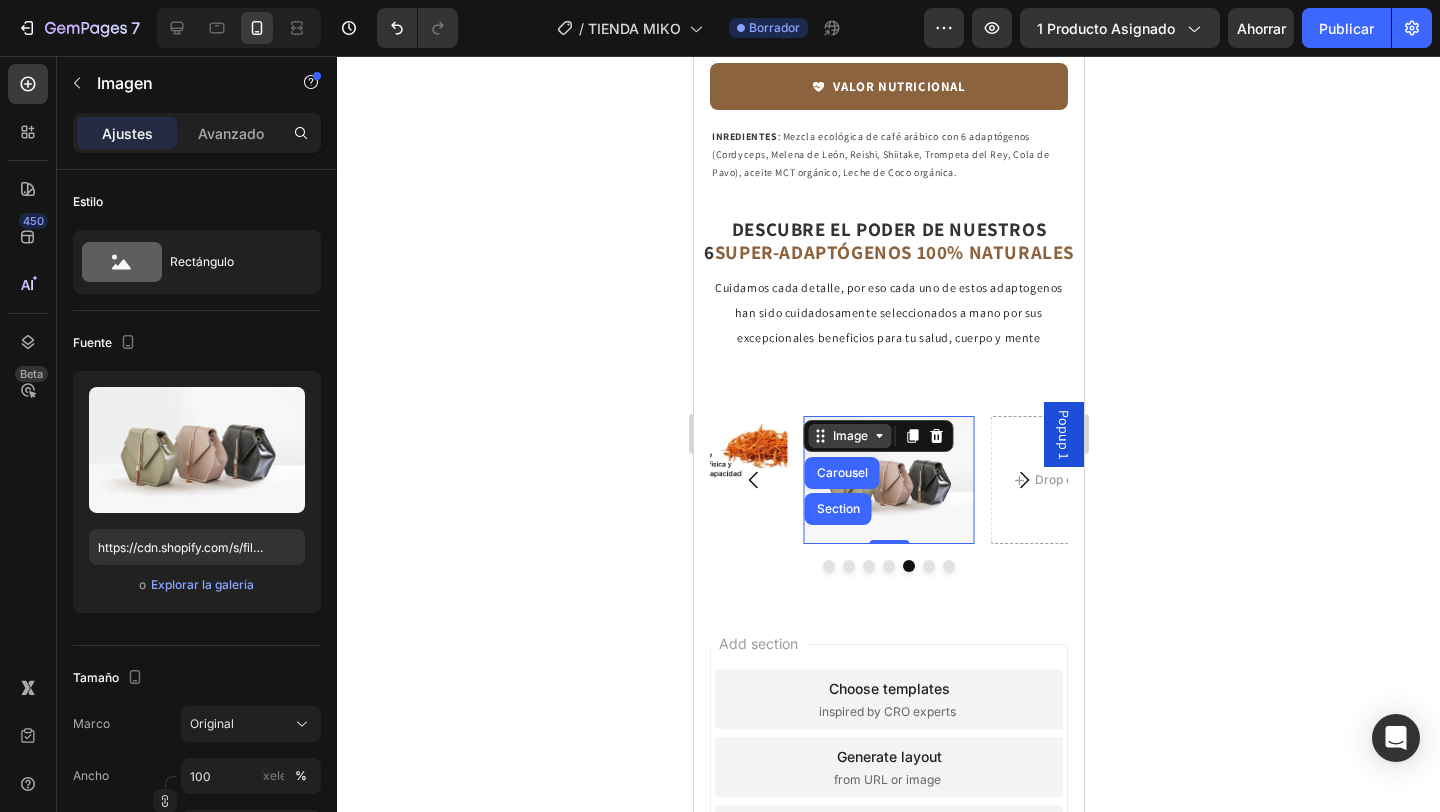 click on "Image" at bounding box center (849, 436) 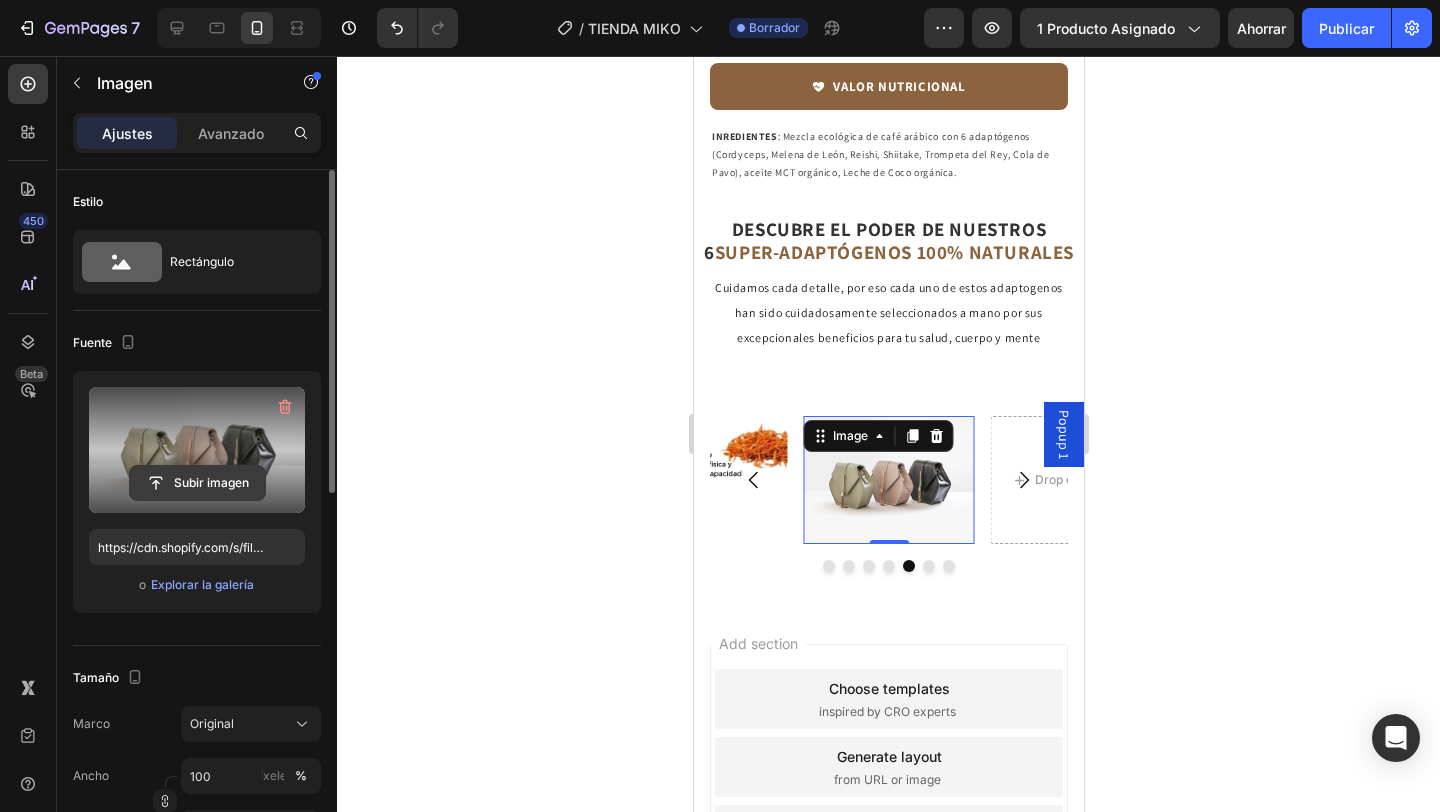 click 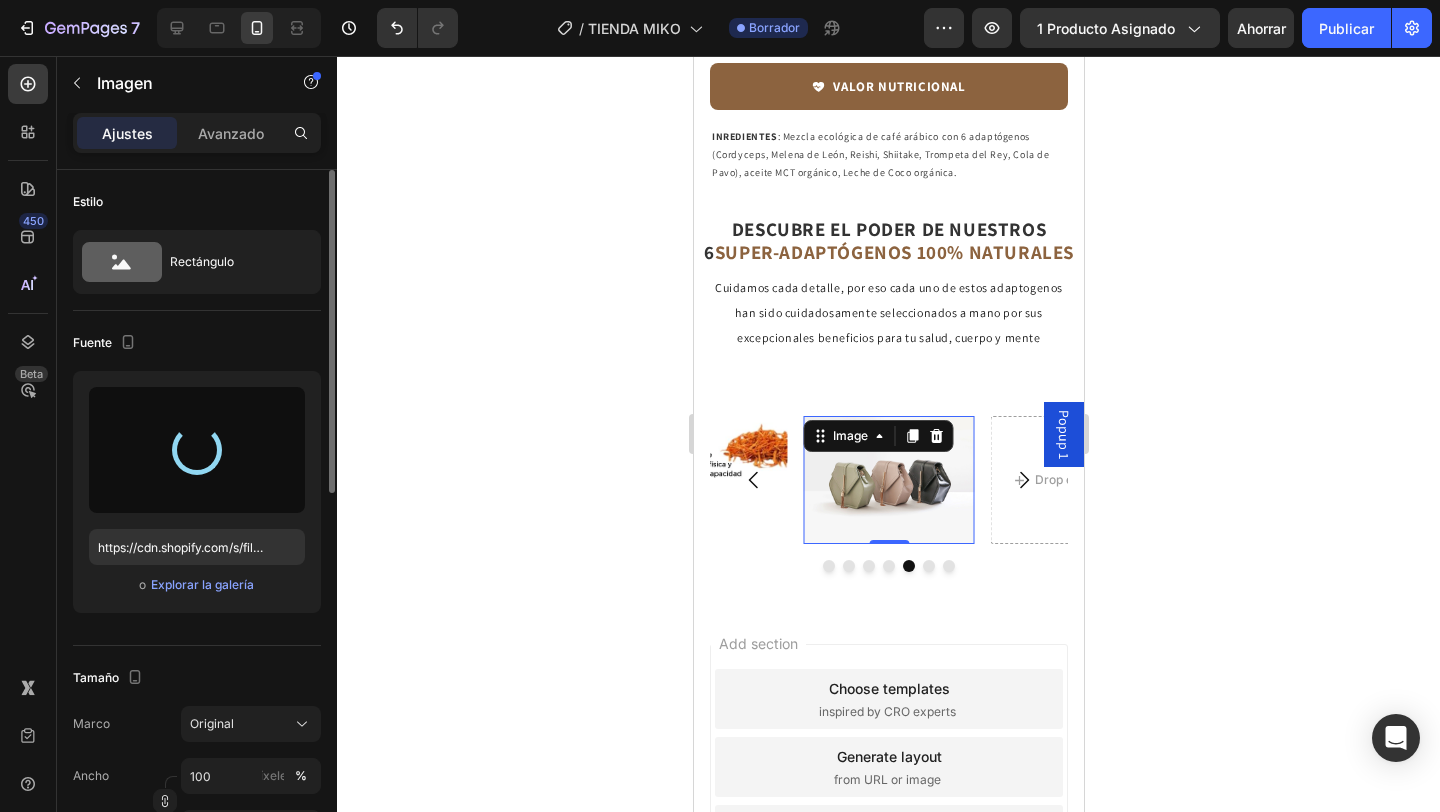 type on "https://cdn.shopify.com/s/files/1/0951/7930/9382/files/gempages_577459975689864083-d0531ec8-ad3c-4cdb-a12c-8e24c8f0a12f.jpg" 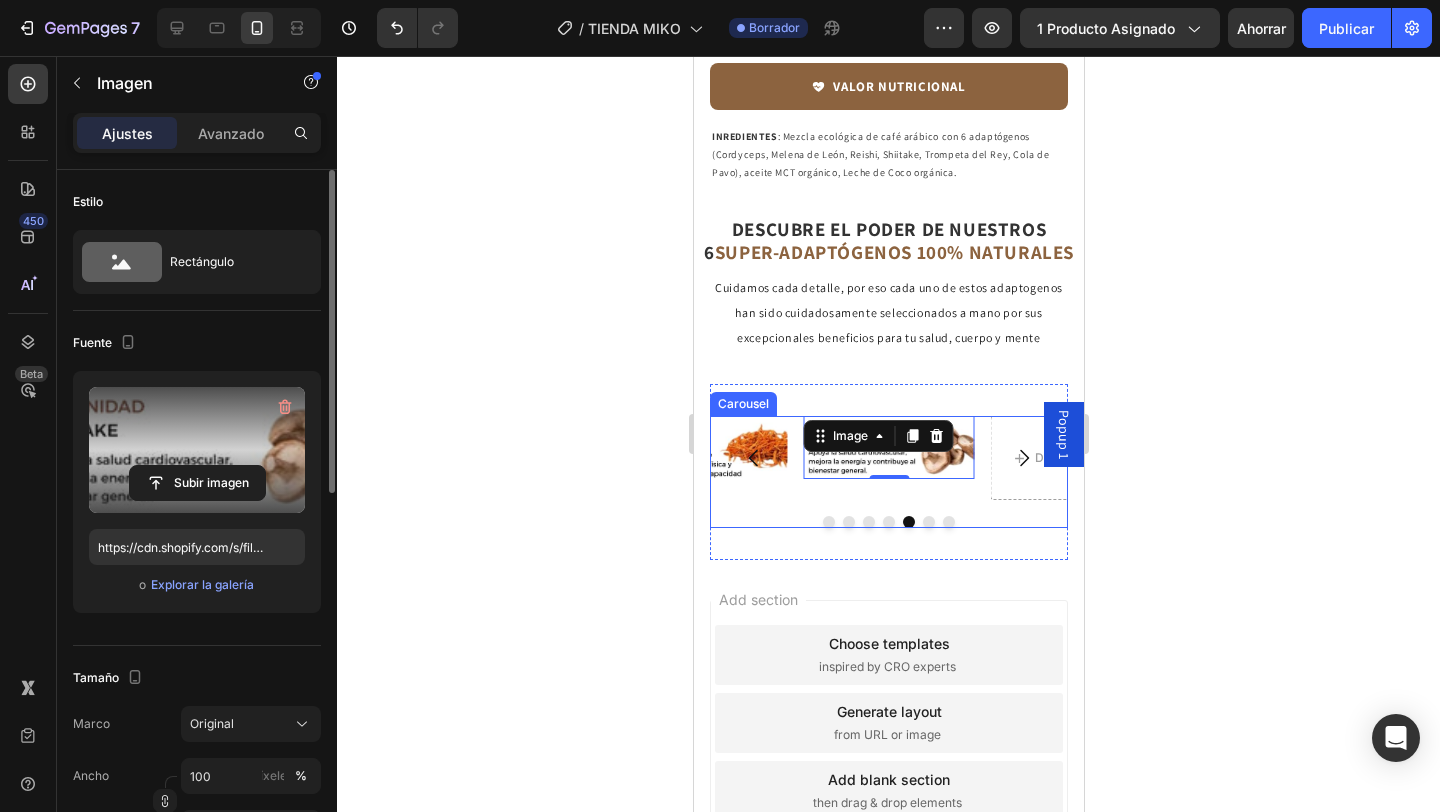click 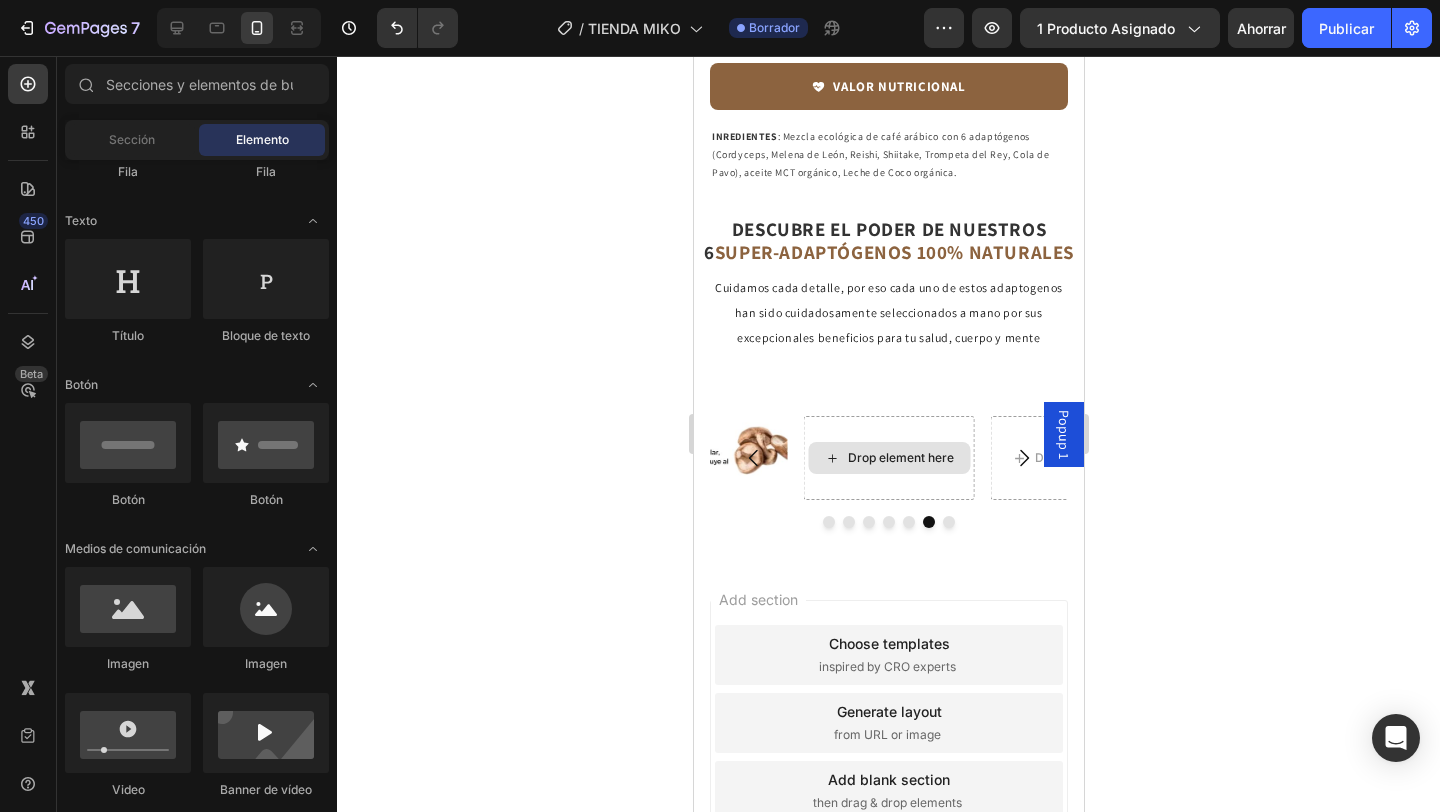 click on "Drop element here" at bounding box center [900, 458] 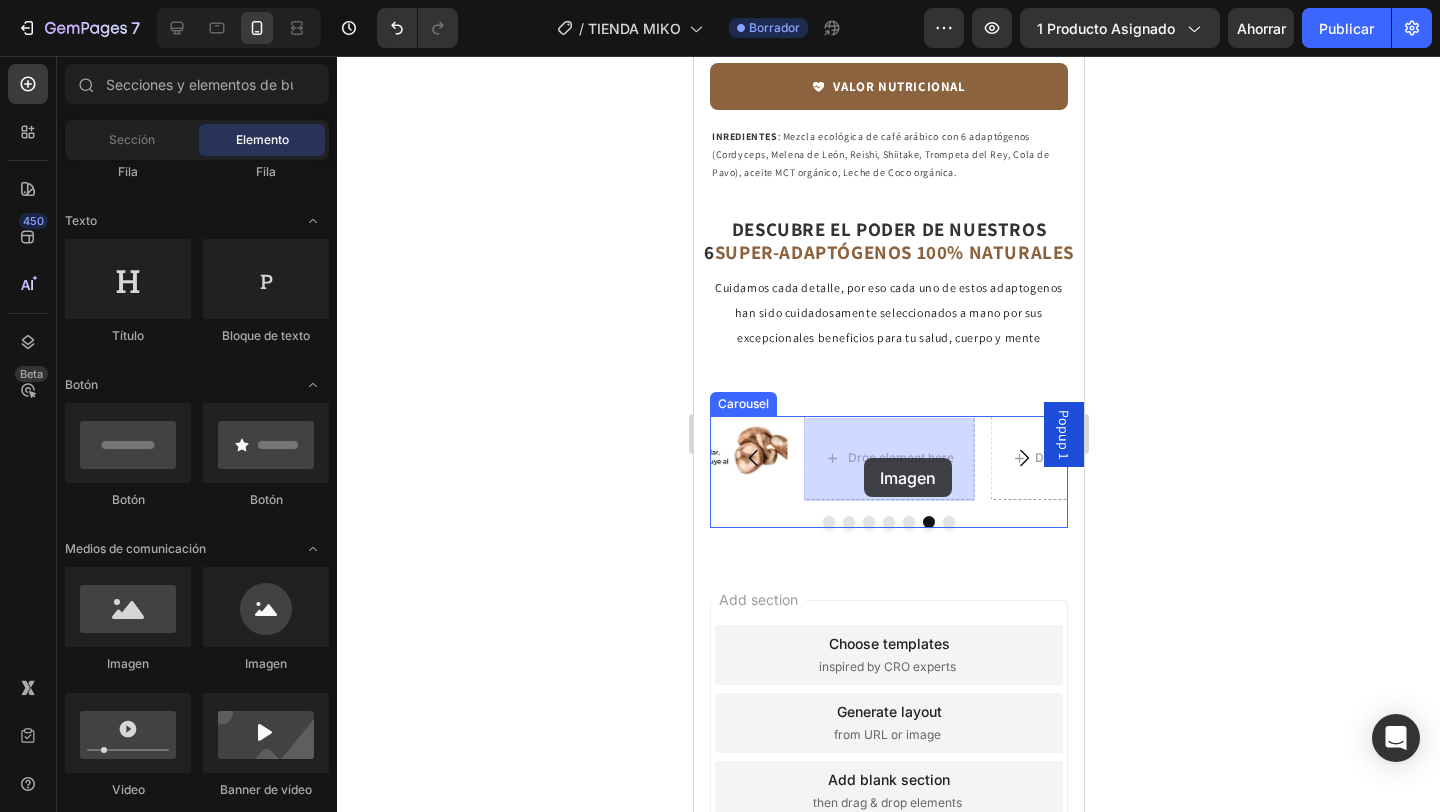 drag, startPoint x: 836, startPoint y: 684, endPoint x: 861, endPoint y: 458, distance: 227.37854 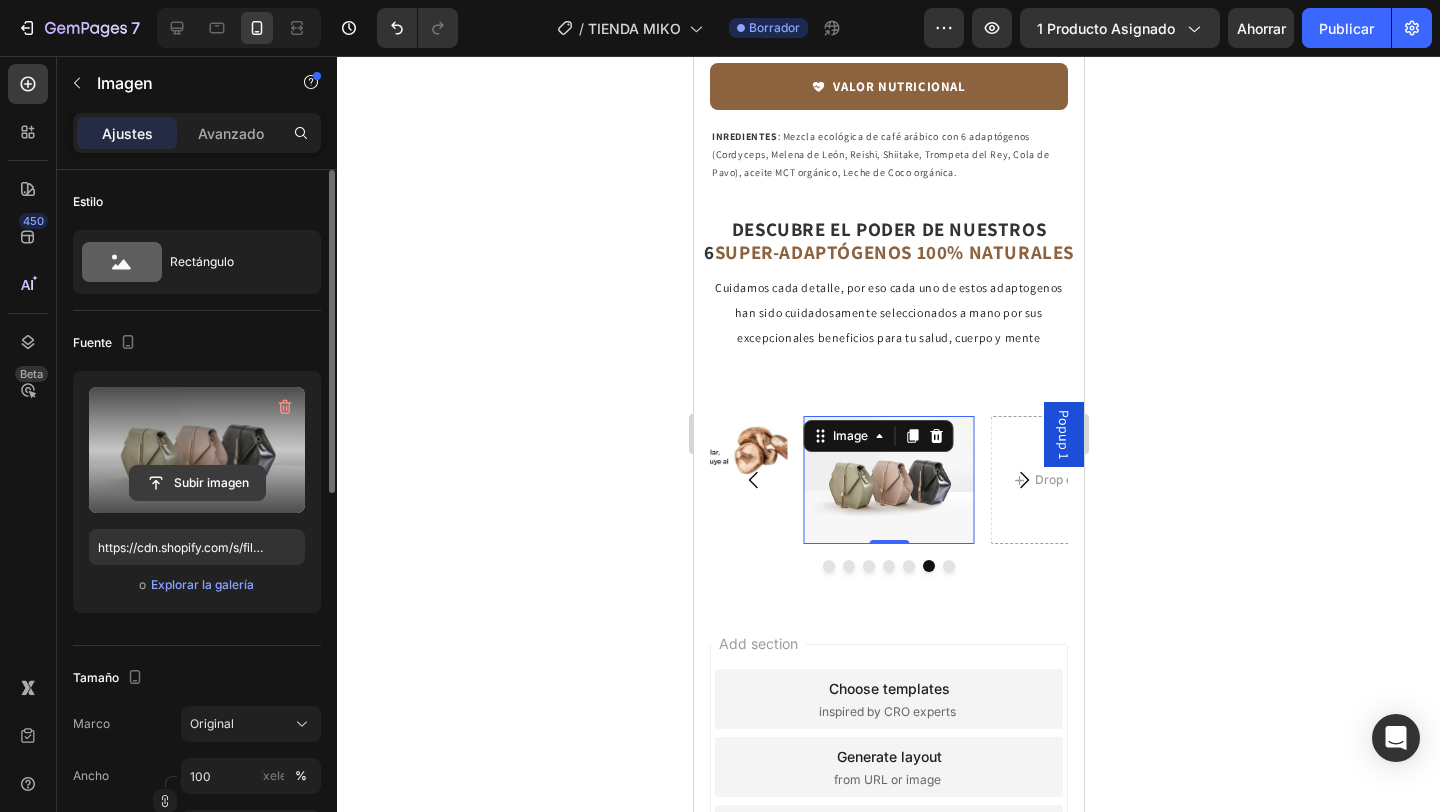 click 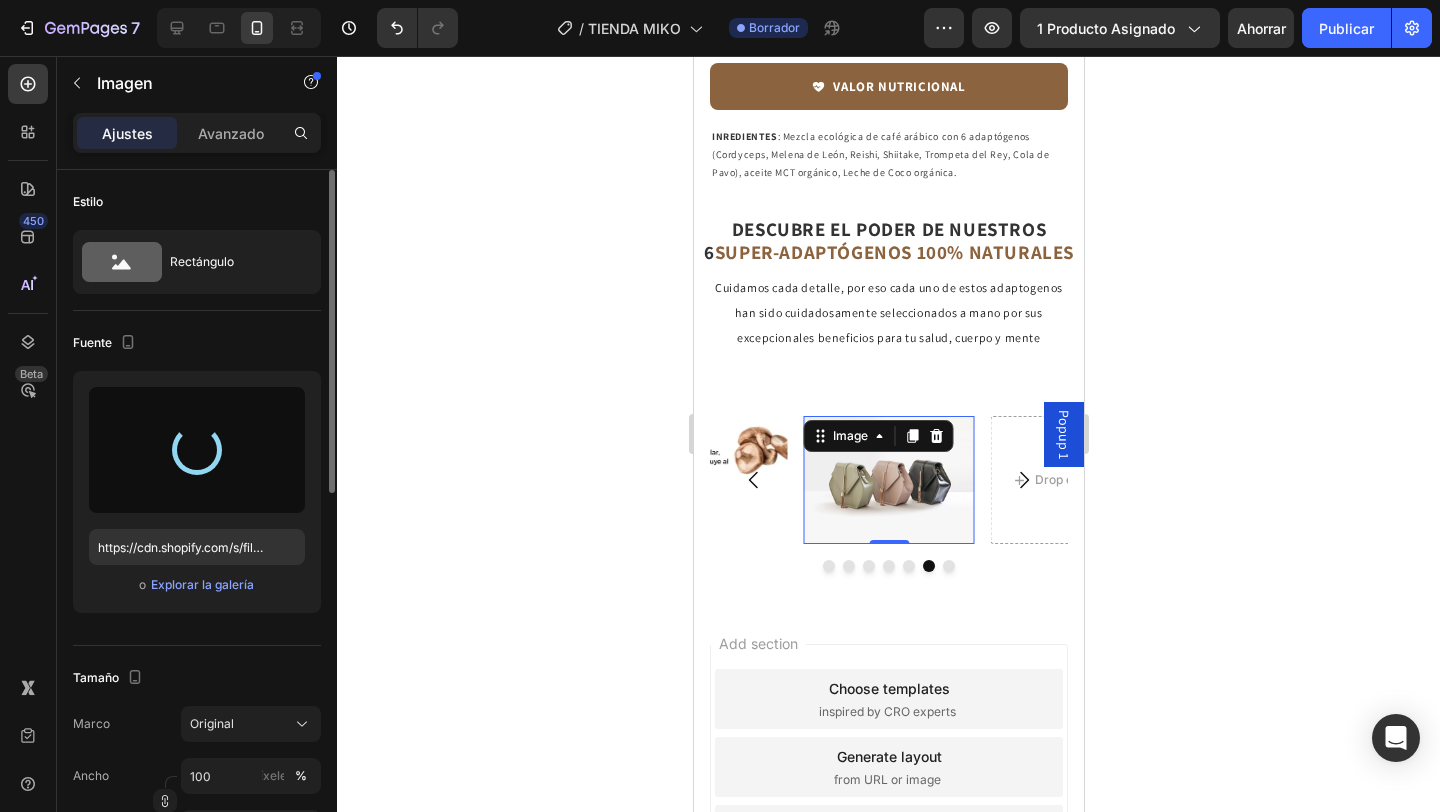 type on "https://cdn.shopify.com/s/files/1/0951/7930/9382/files/gempages_577459975689864083-4b5d0e4e-a623-4bec-a9ca-706eef7d0259.jpg" 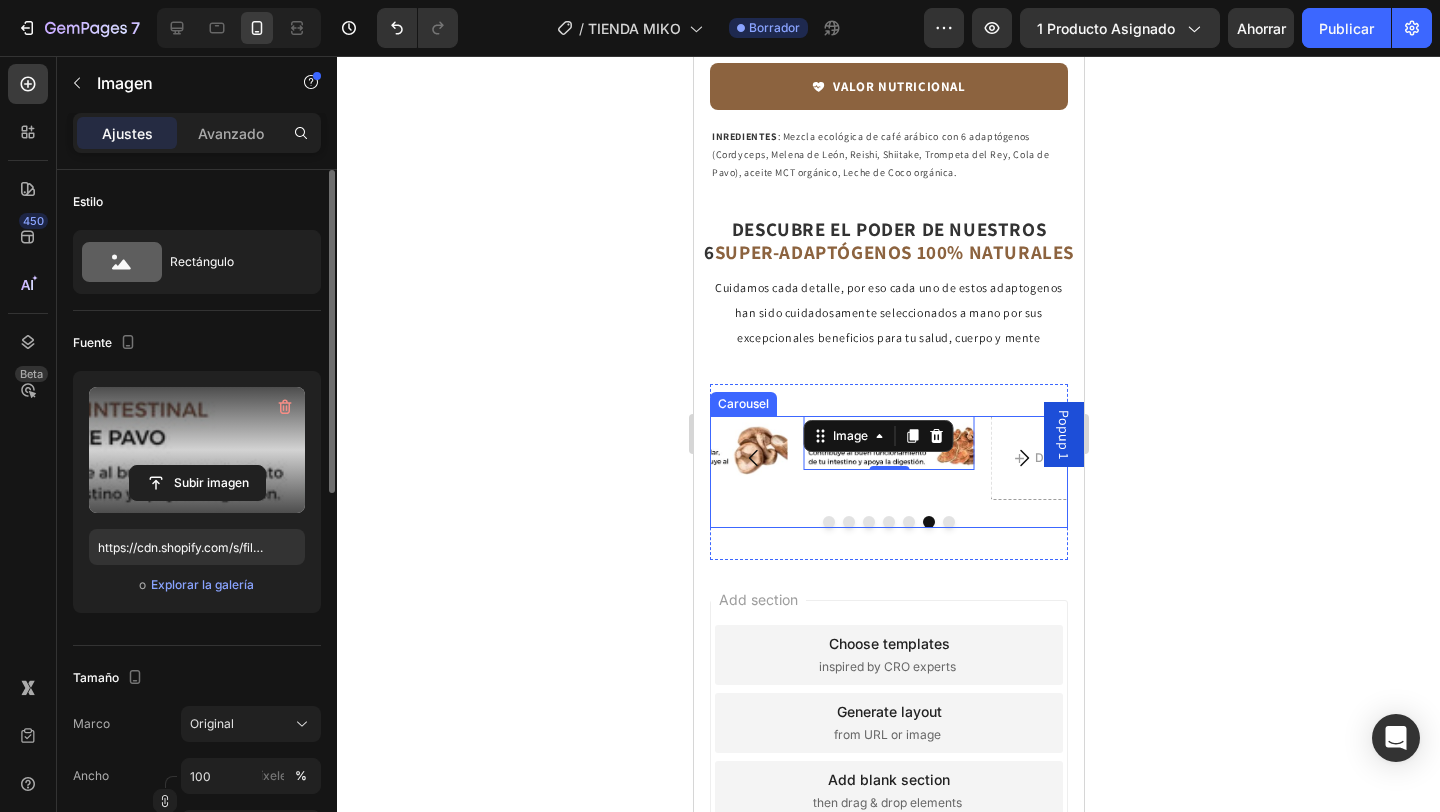 click on "Image Image Image Image Image Image   0
Drop element here" at bounding box center (888, 458) 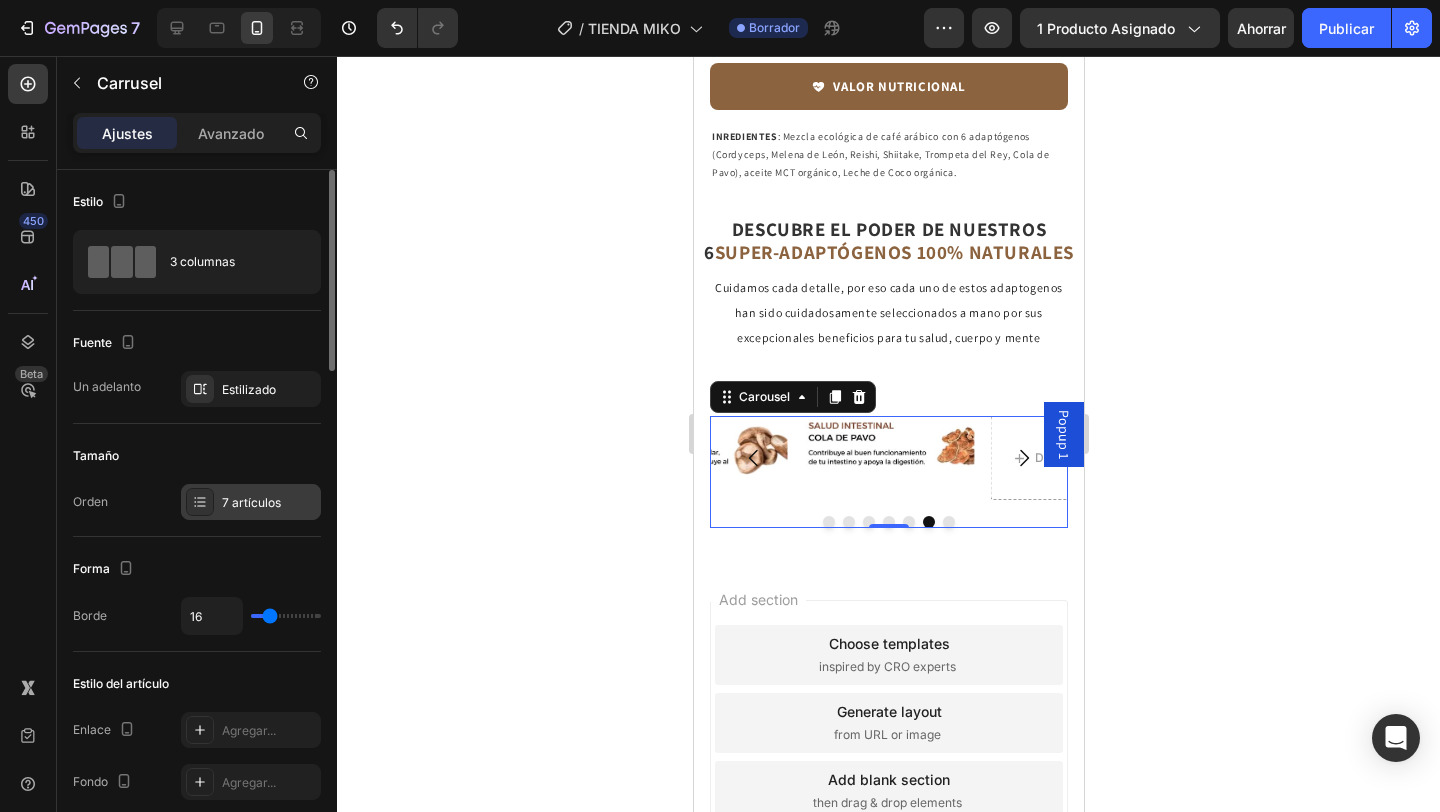 click on "7 artículos" at bounding box center (251, 502) 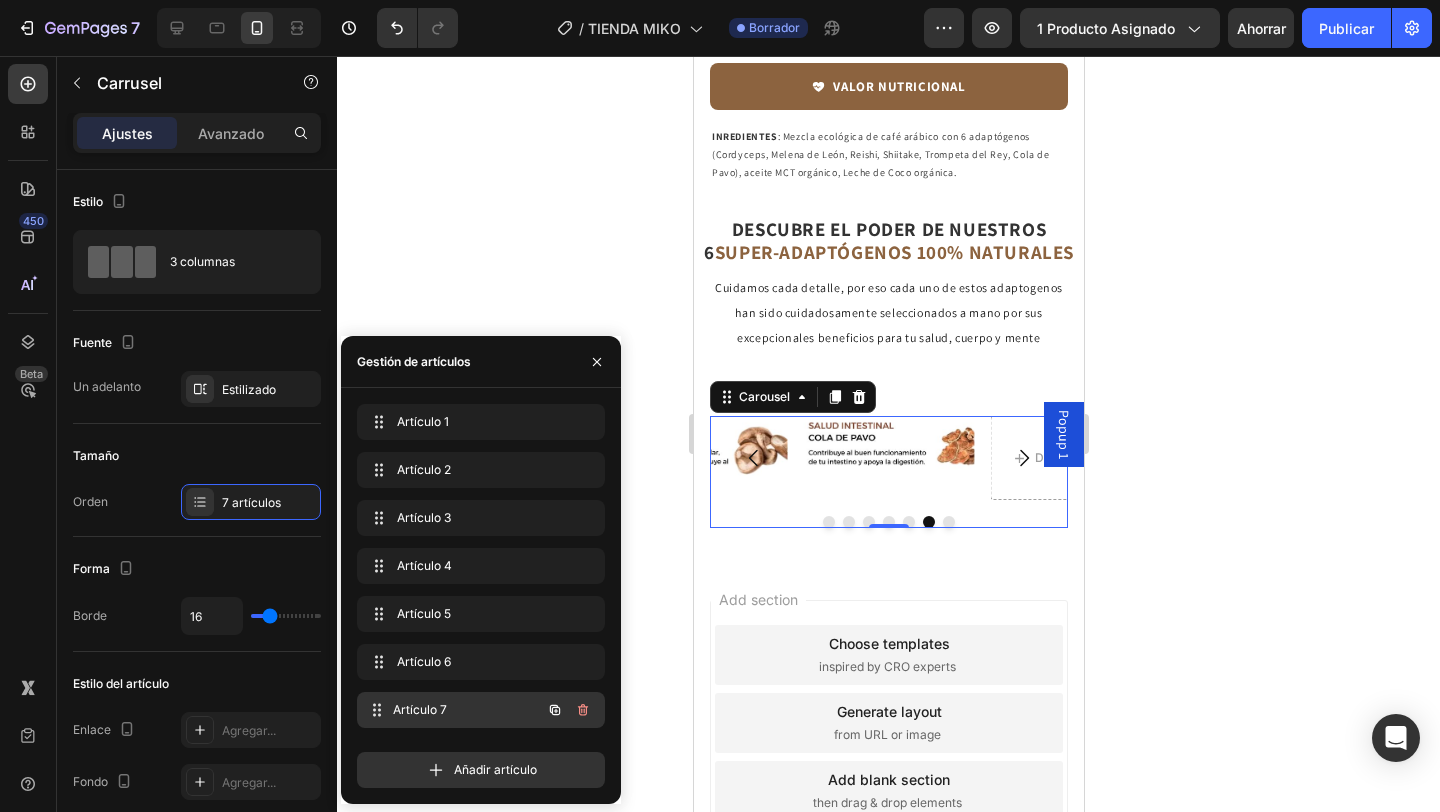 click on "Artículo 7" at bounding box center [467, 710] 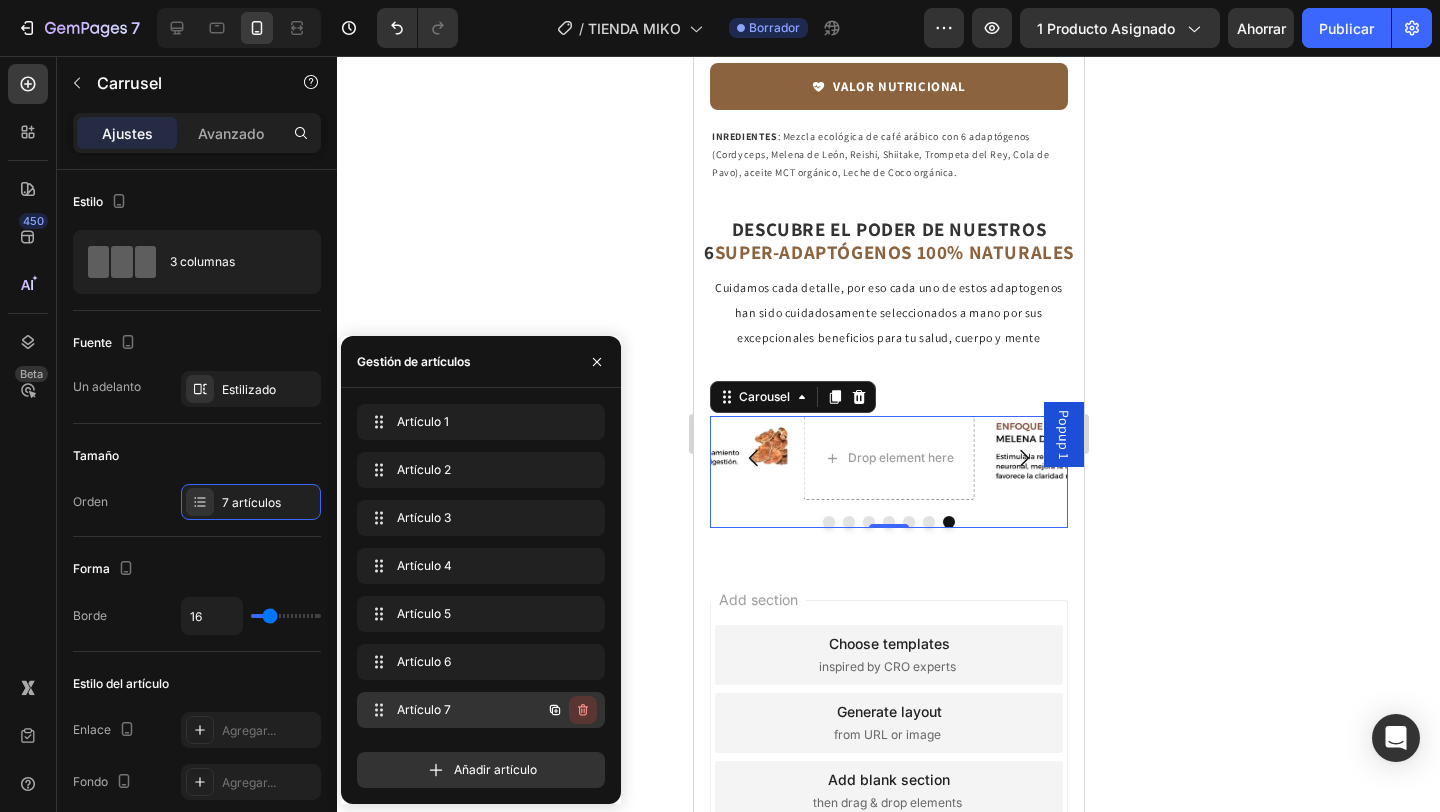 click 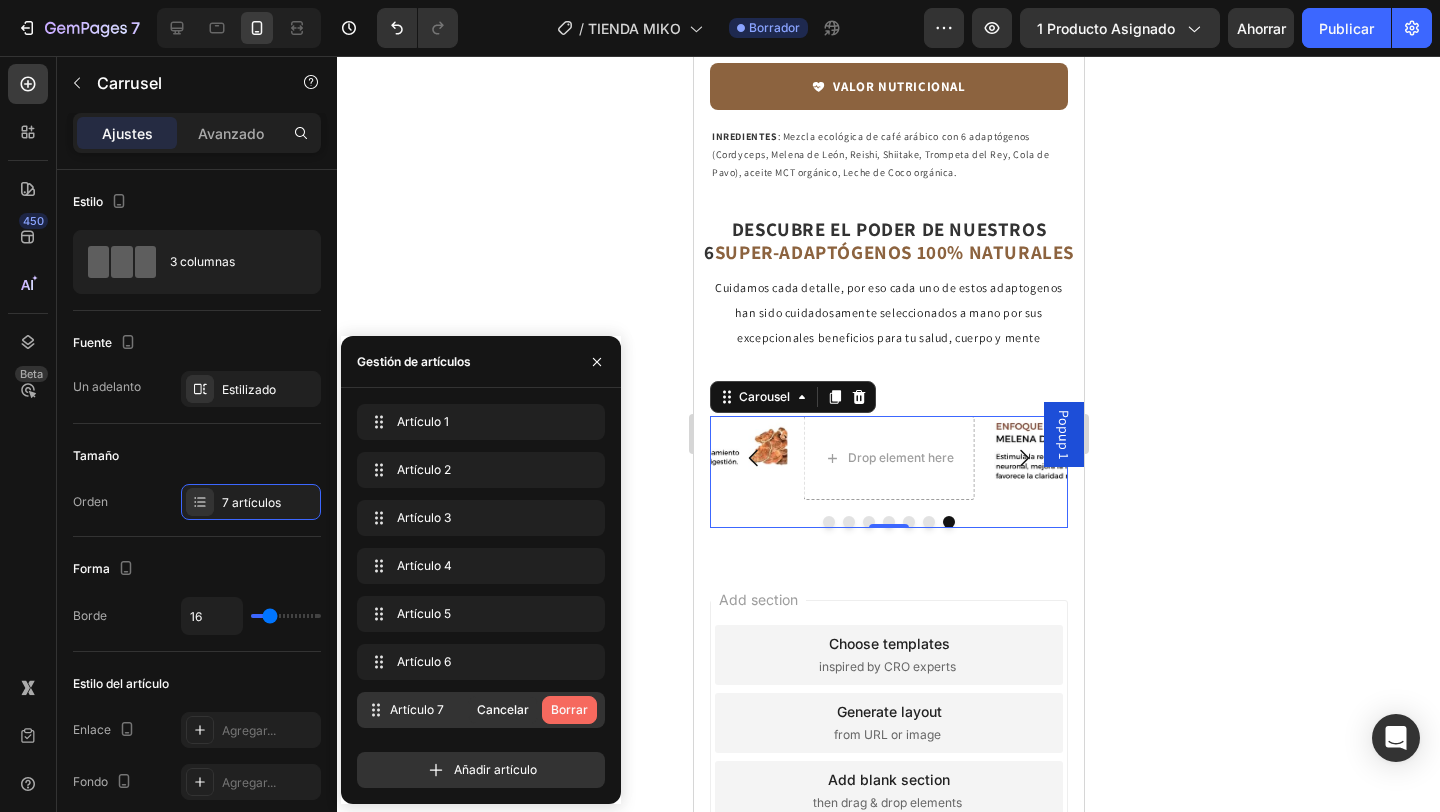 click on "Borrar" at bounding box center (569, 709) 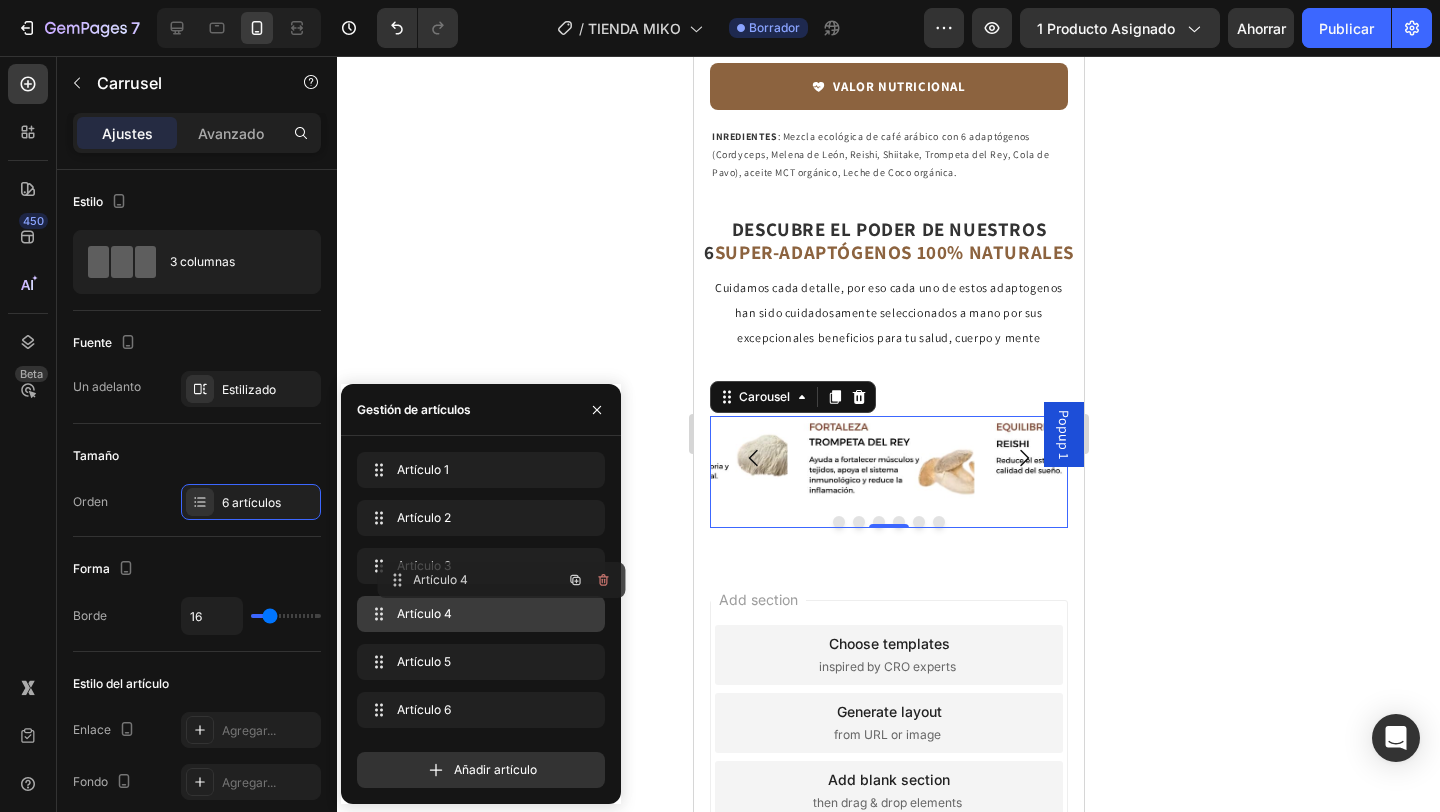type 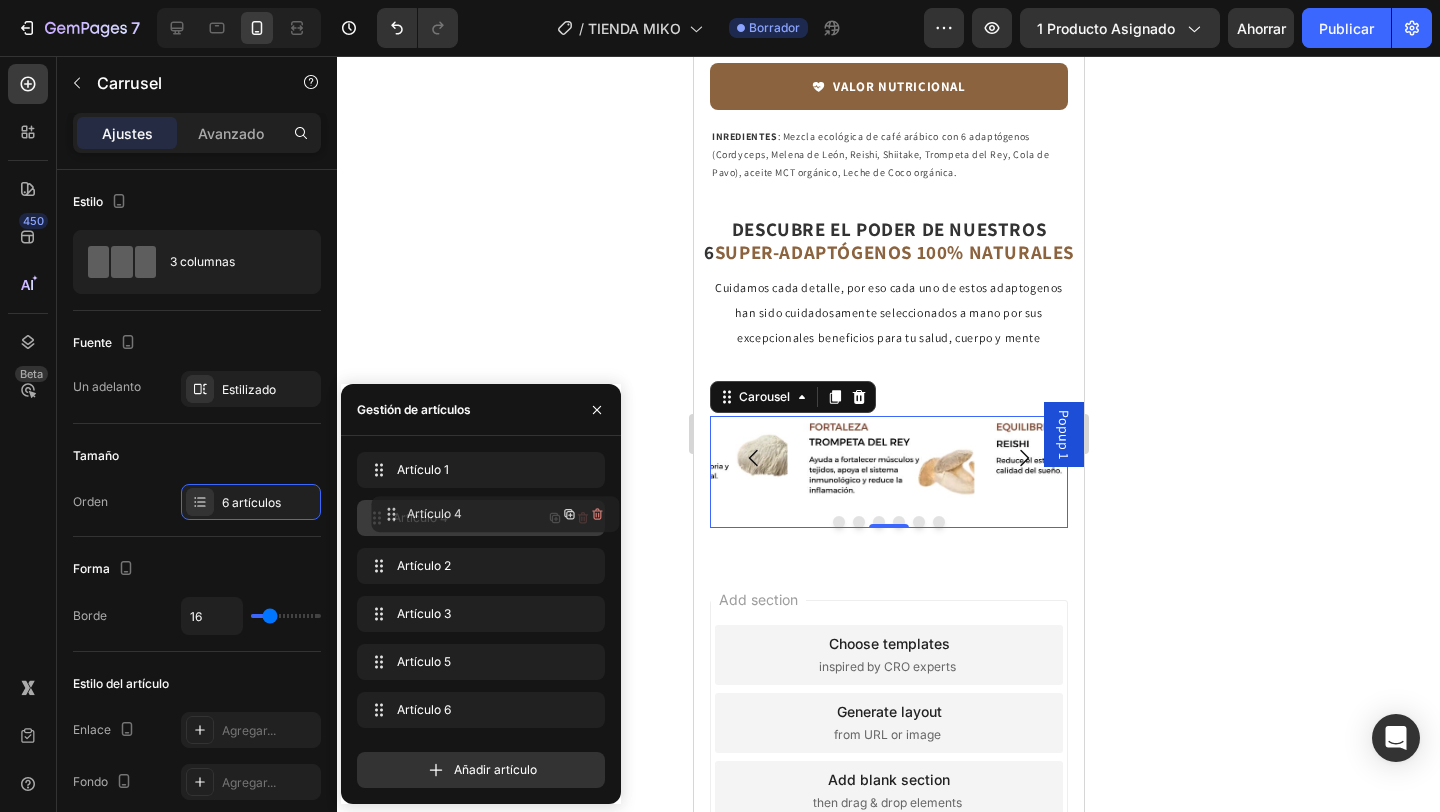 drag, startPoint x: 430, startPoint y: 619, endPoint x: 445, endPoint y: 518, distance: 102.10779 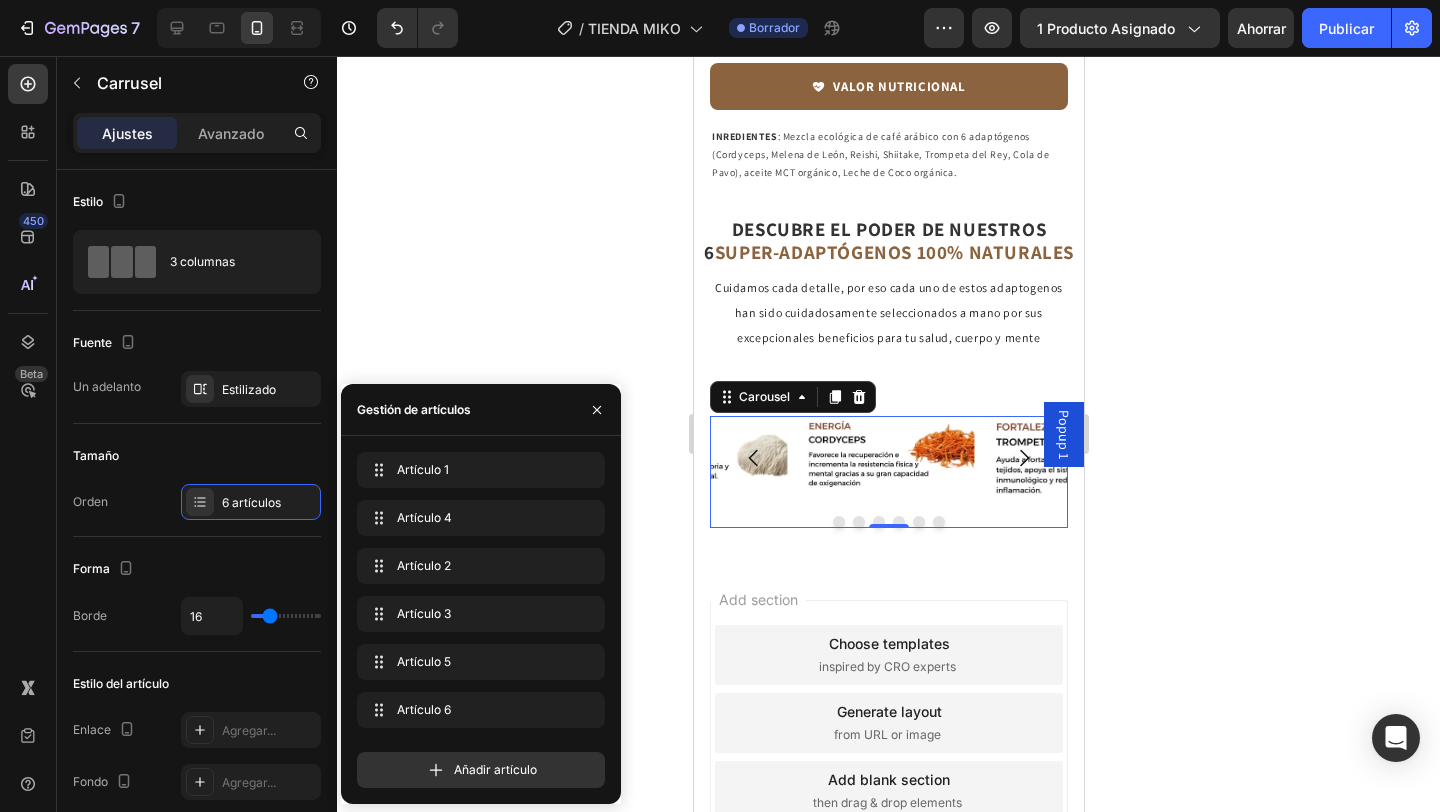 click on "Artículo 1 Item 1" 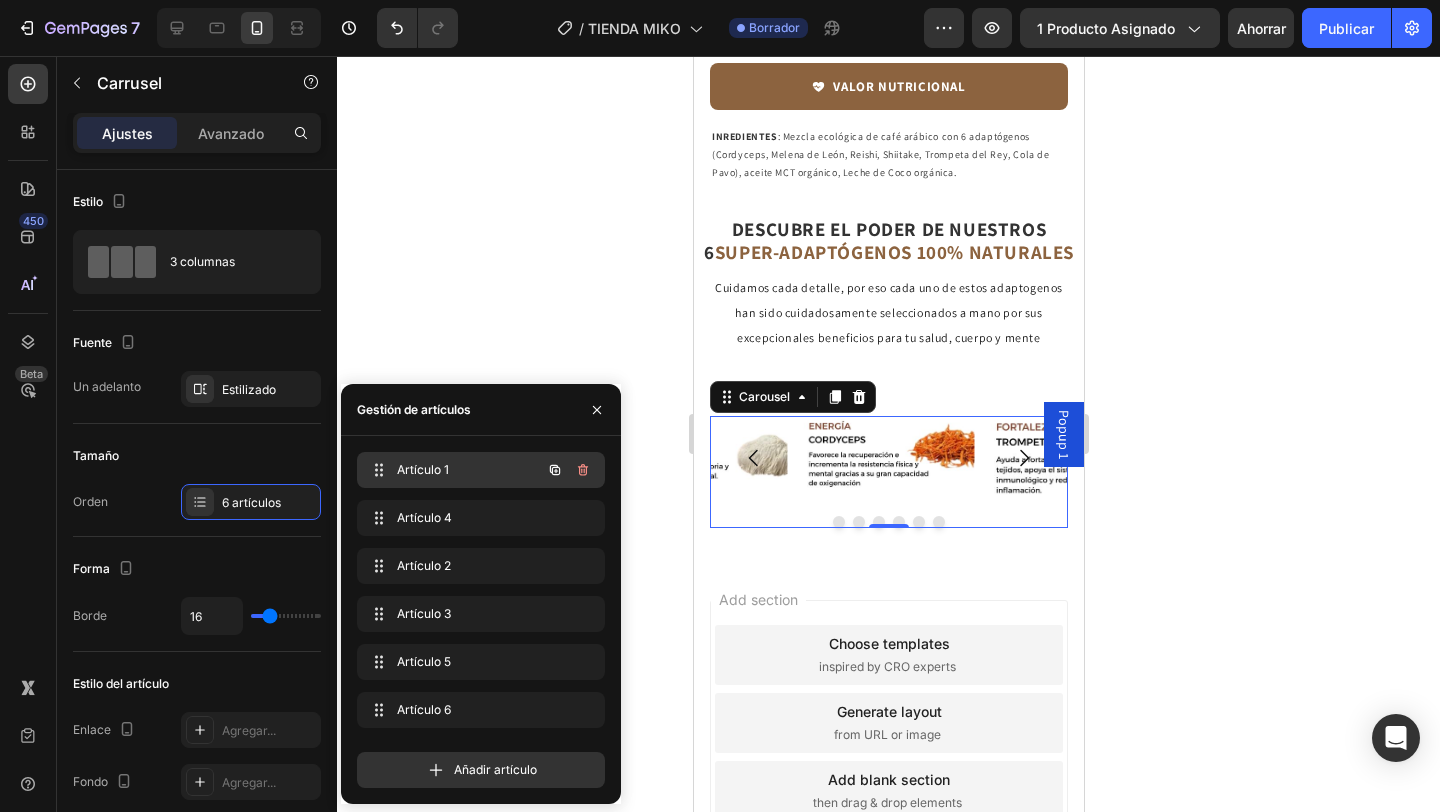 click on "Artículo 1" at bounding box center [423, 469] 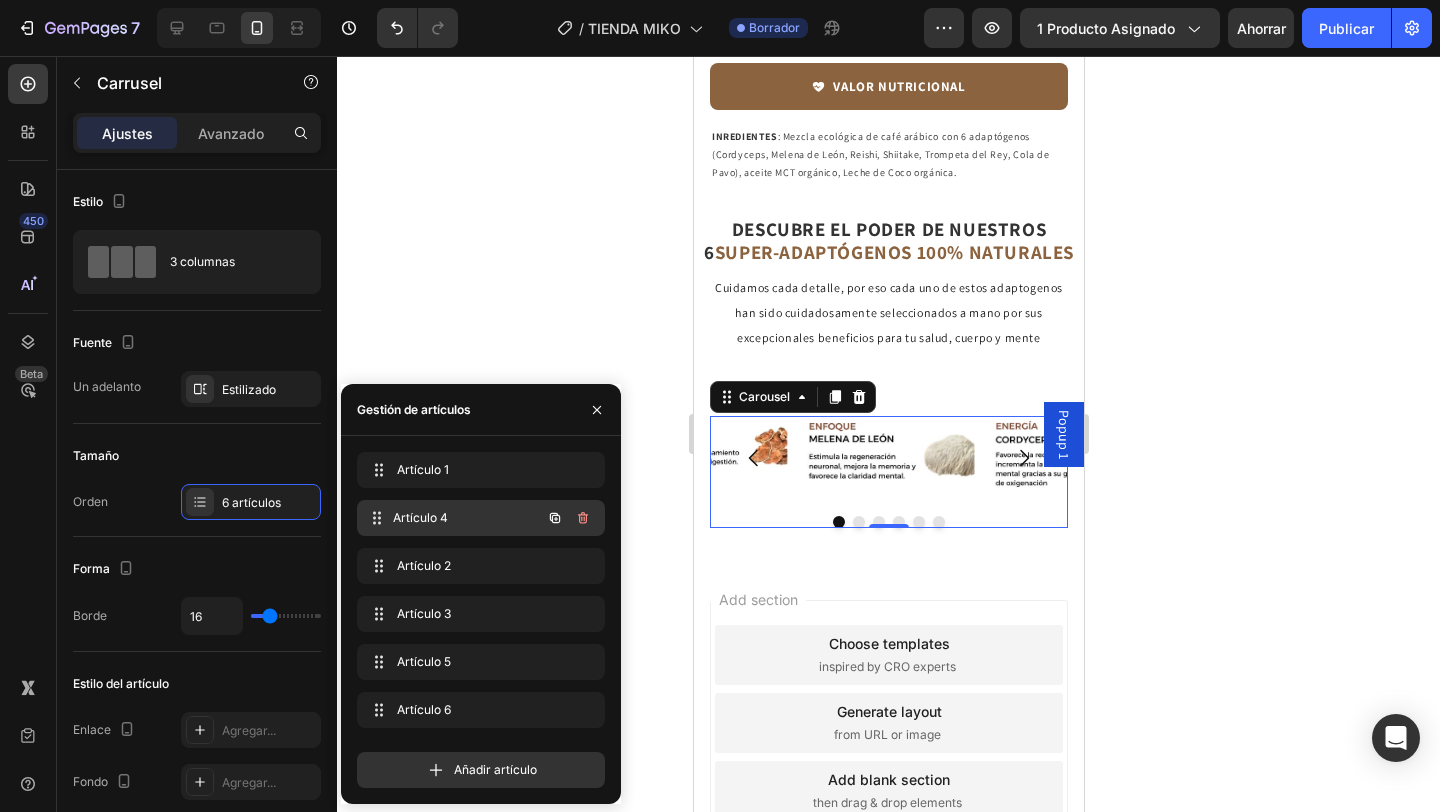click on "Artículo 4" at bounding box center (420, 517) 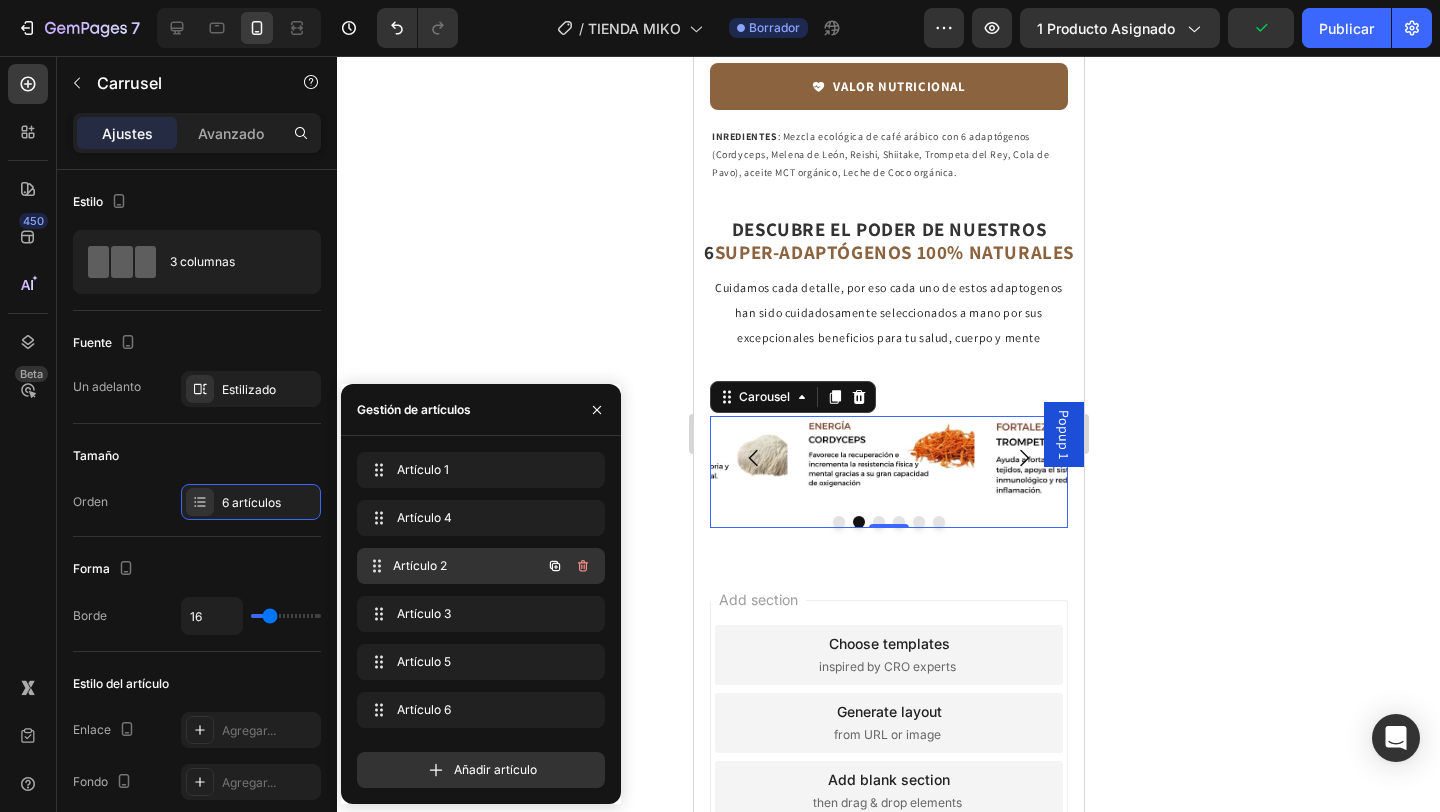 click on "Artículo 2" at bounding box center [467, 566] 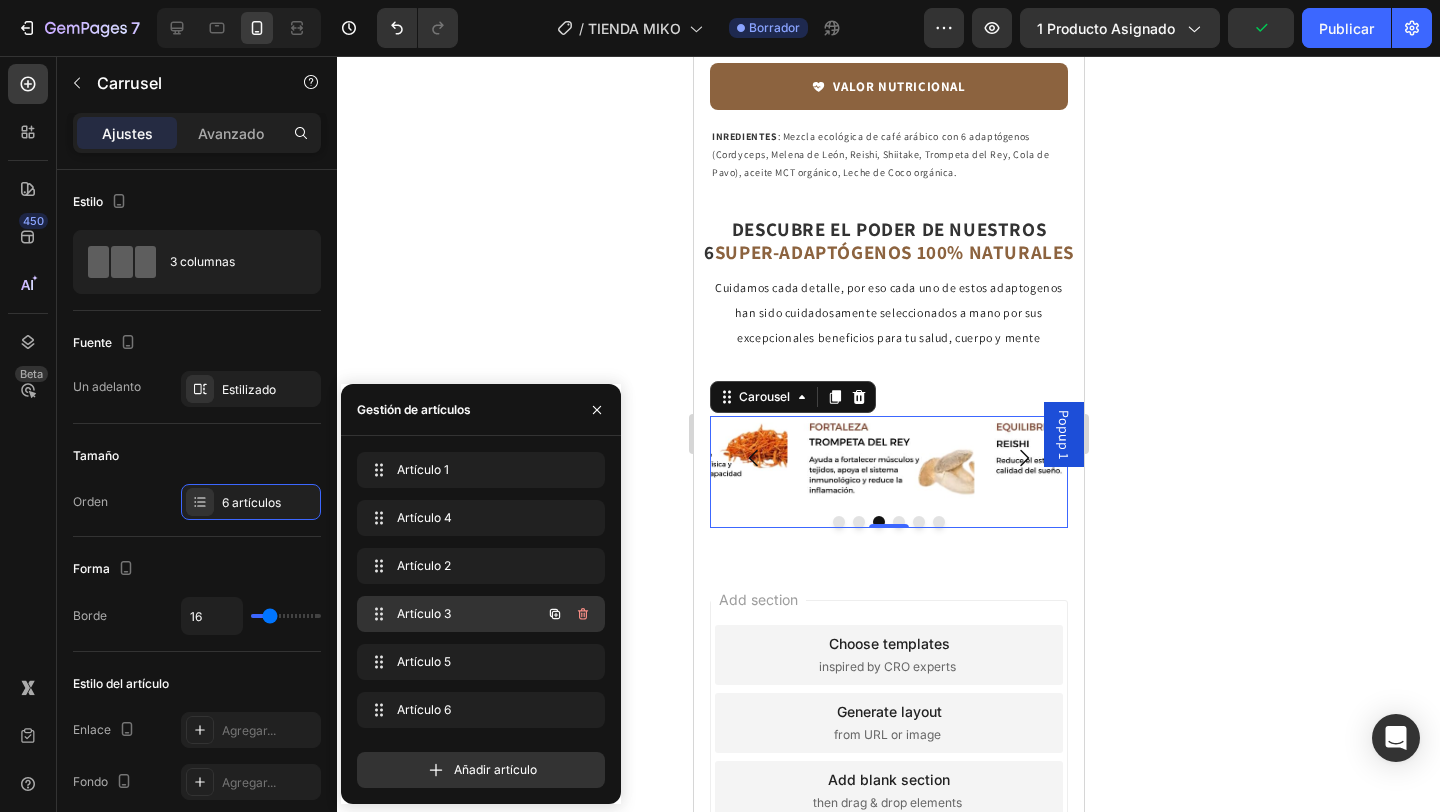 click on "Artículo 3 Item 3" at bounding box center [453, 614] 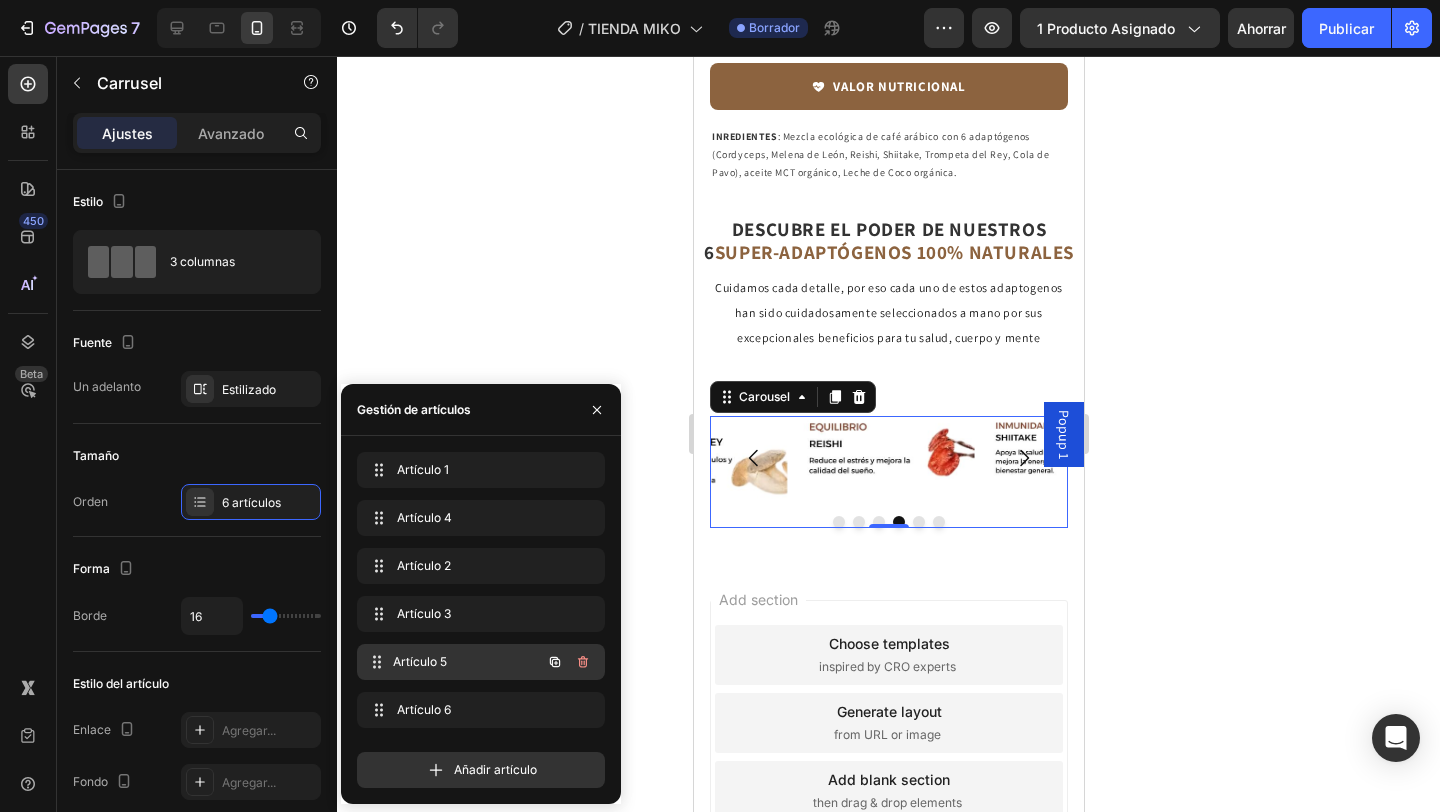 click on "Artículo 5" at bounding box center (420, 661) 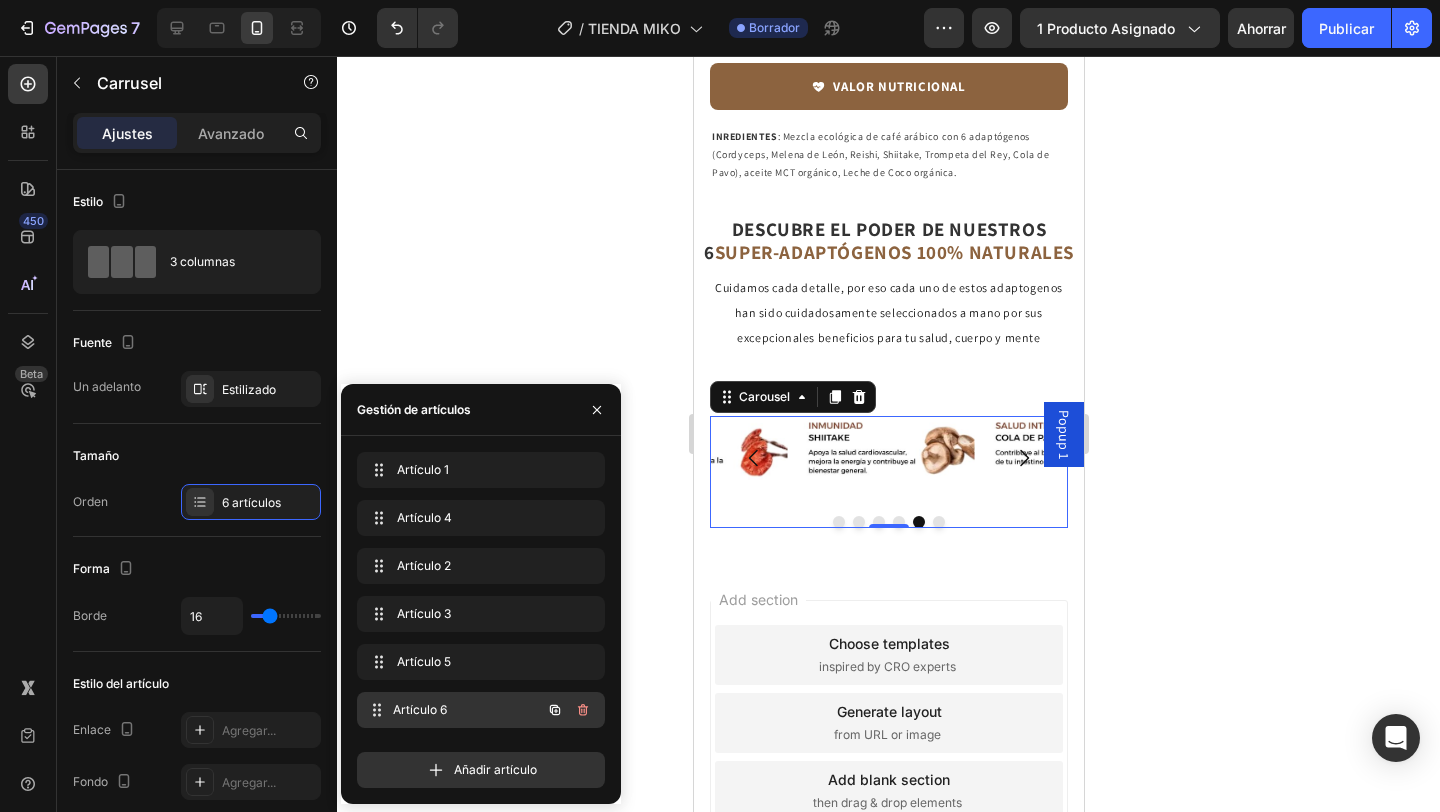click on "Artículo 6" at bounding box center (420, 709) 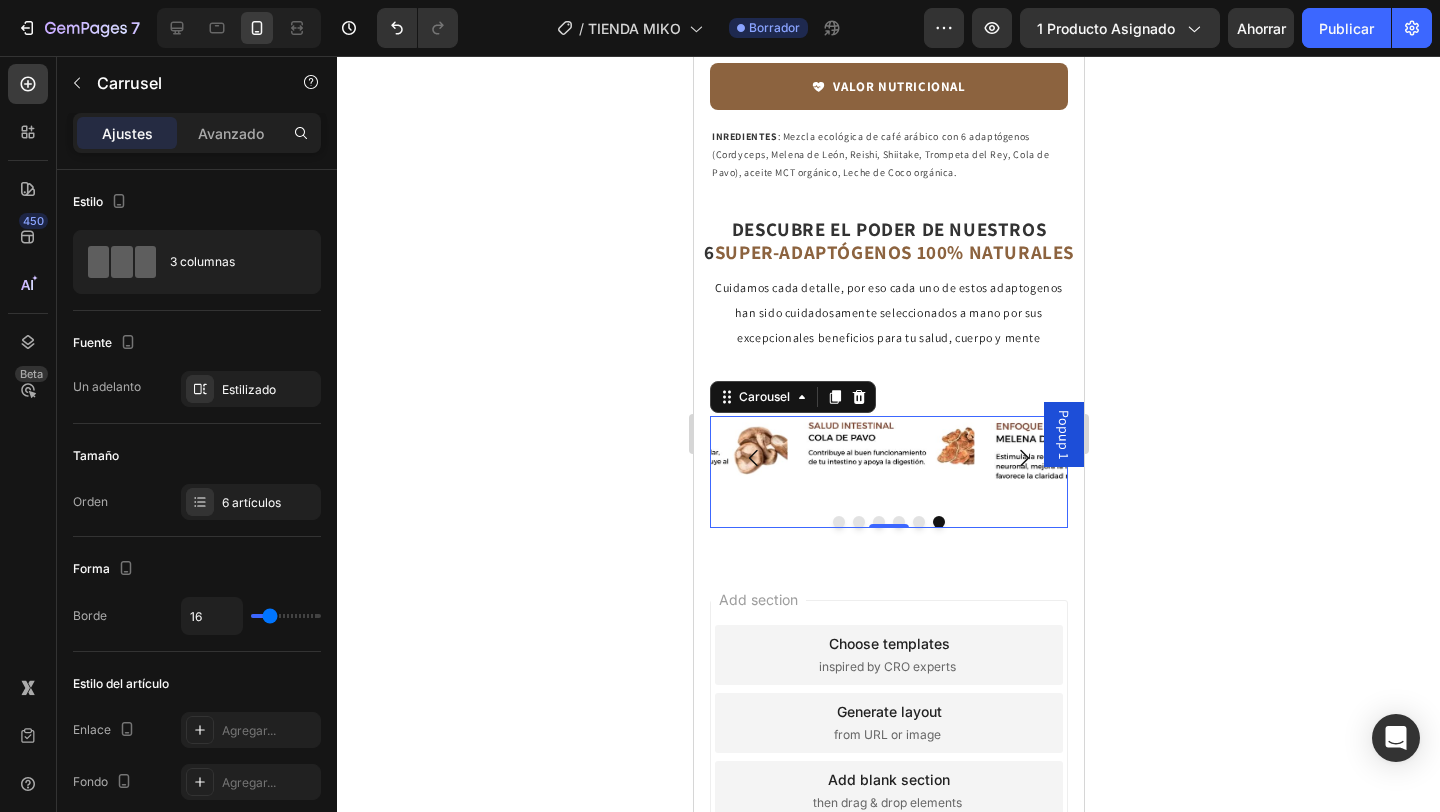 click 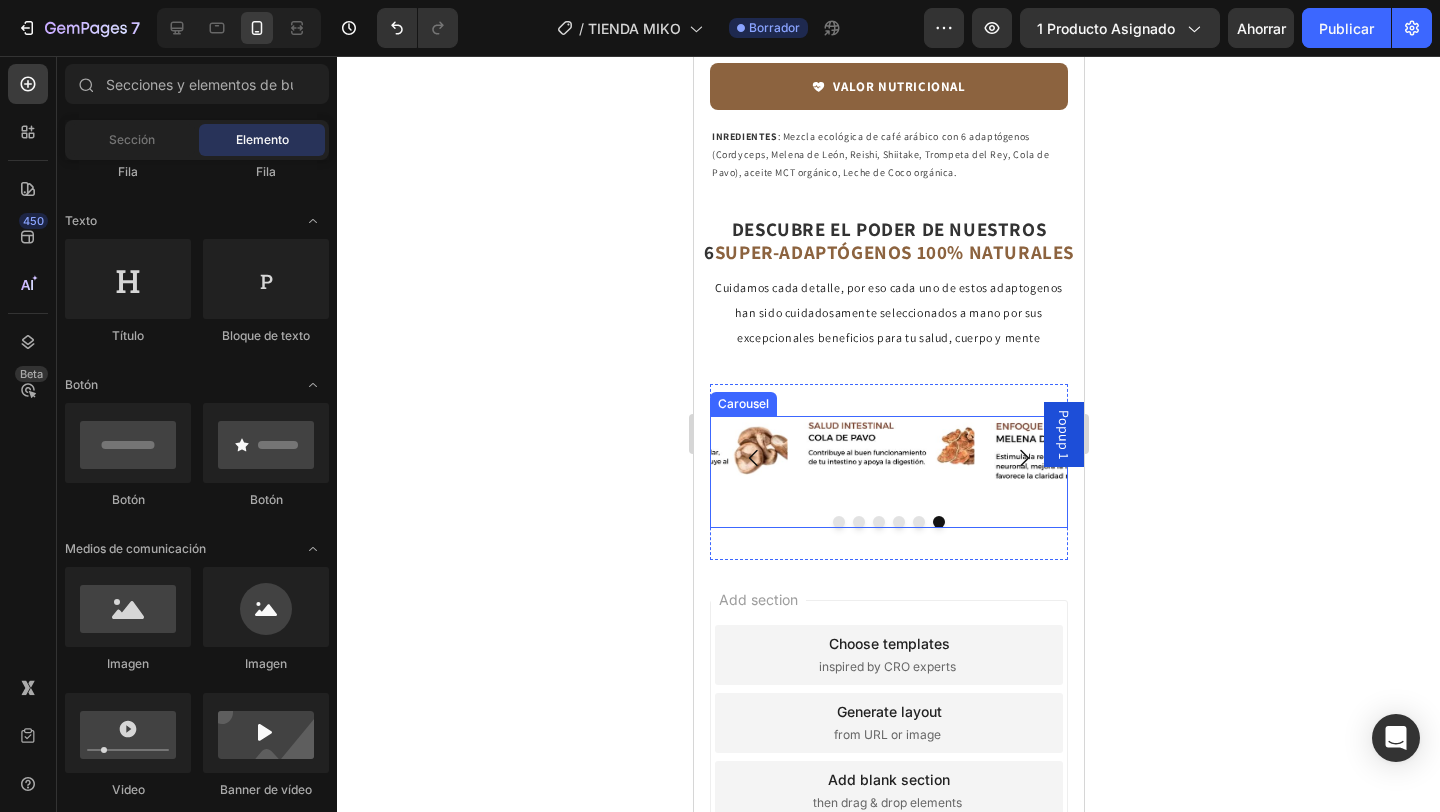 click on "Image Image Image Image Image Image" at bounding box center [888, 458] 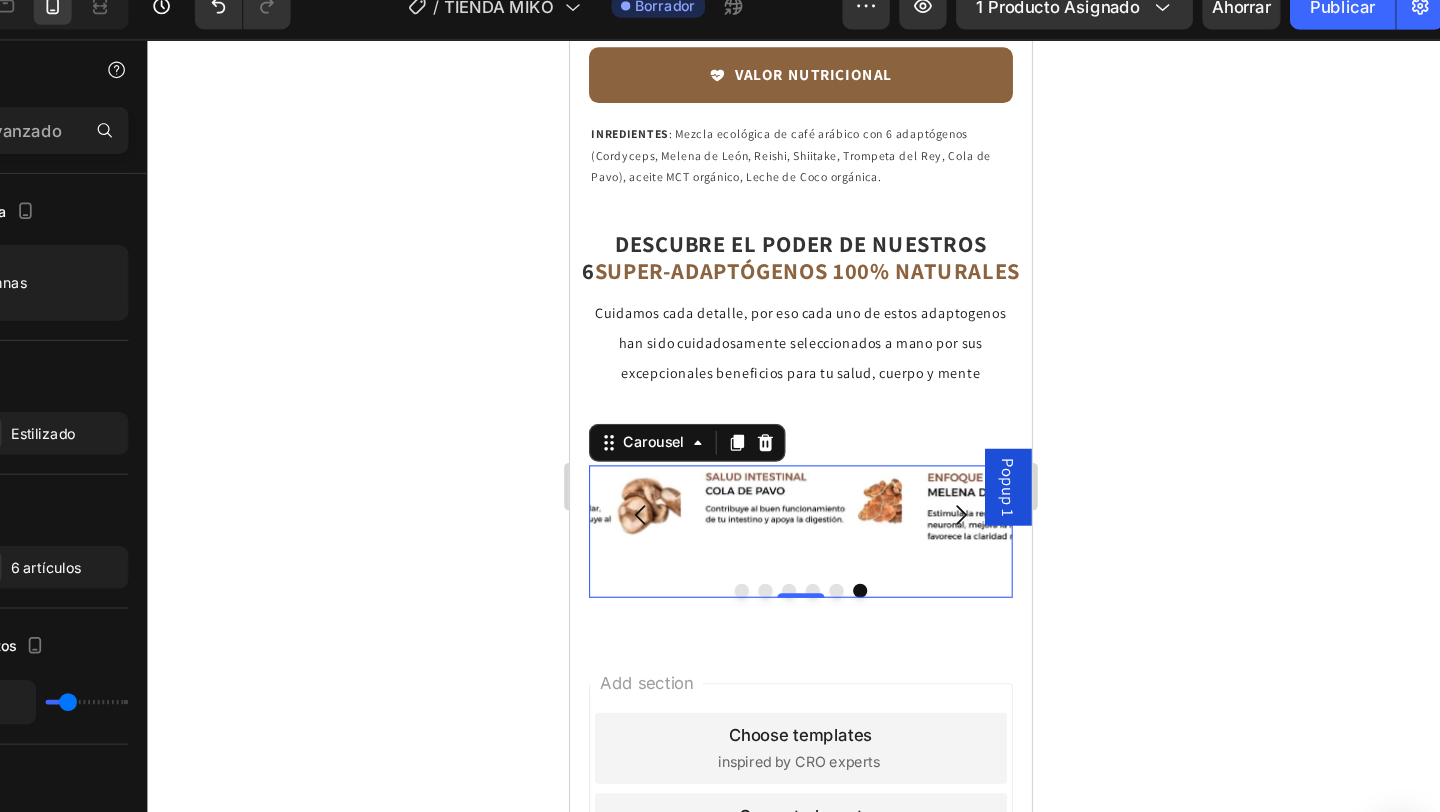 click 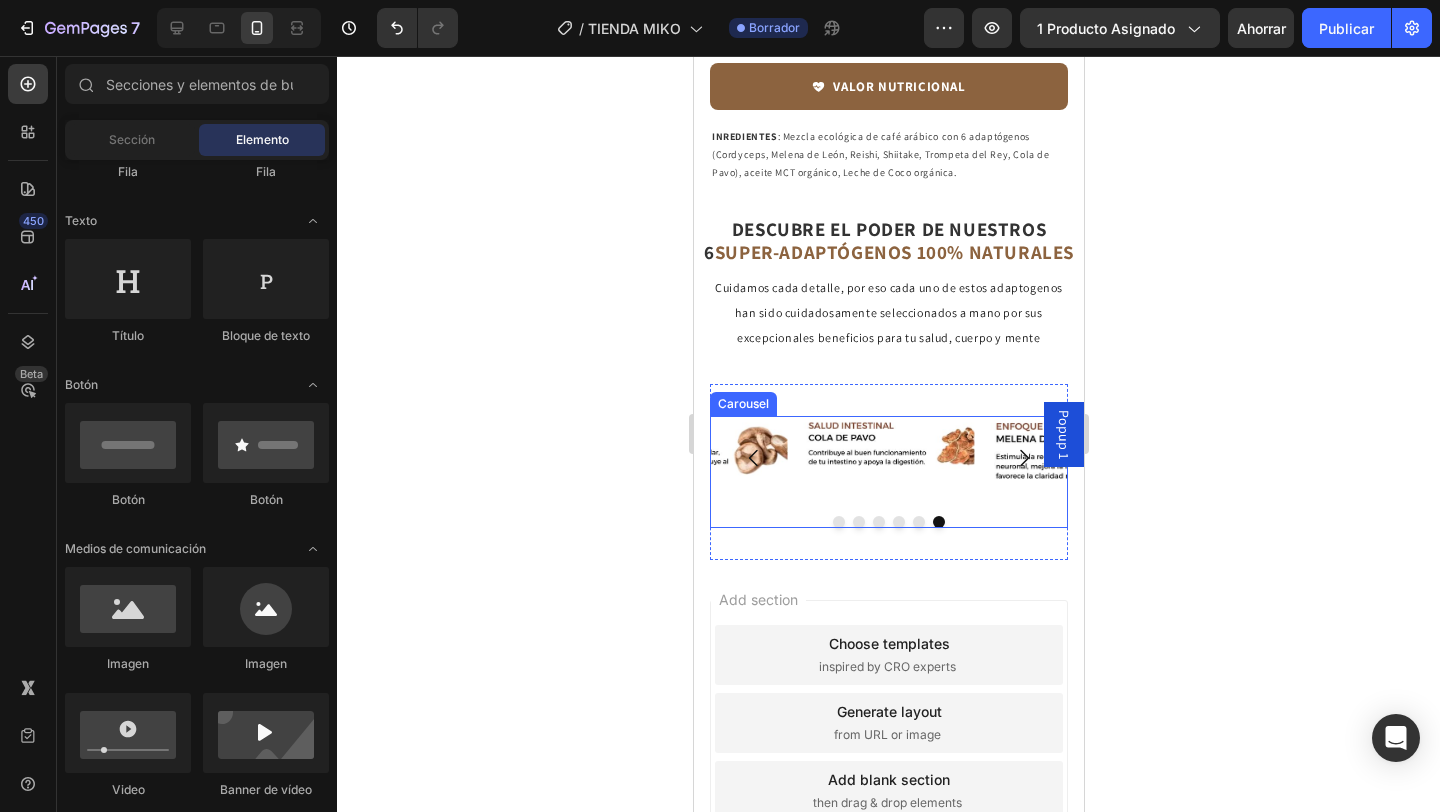 click on "Image Image Image Image Image Image" at bounding box center (888, 458) 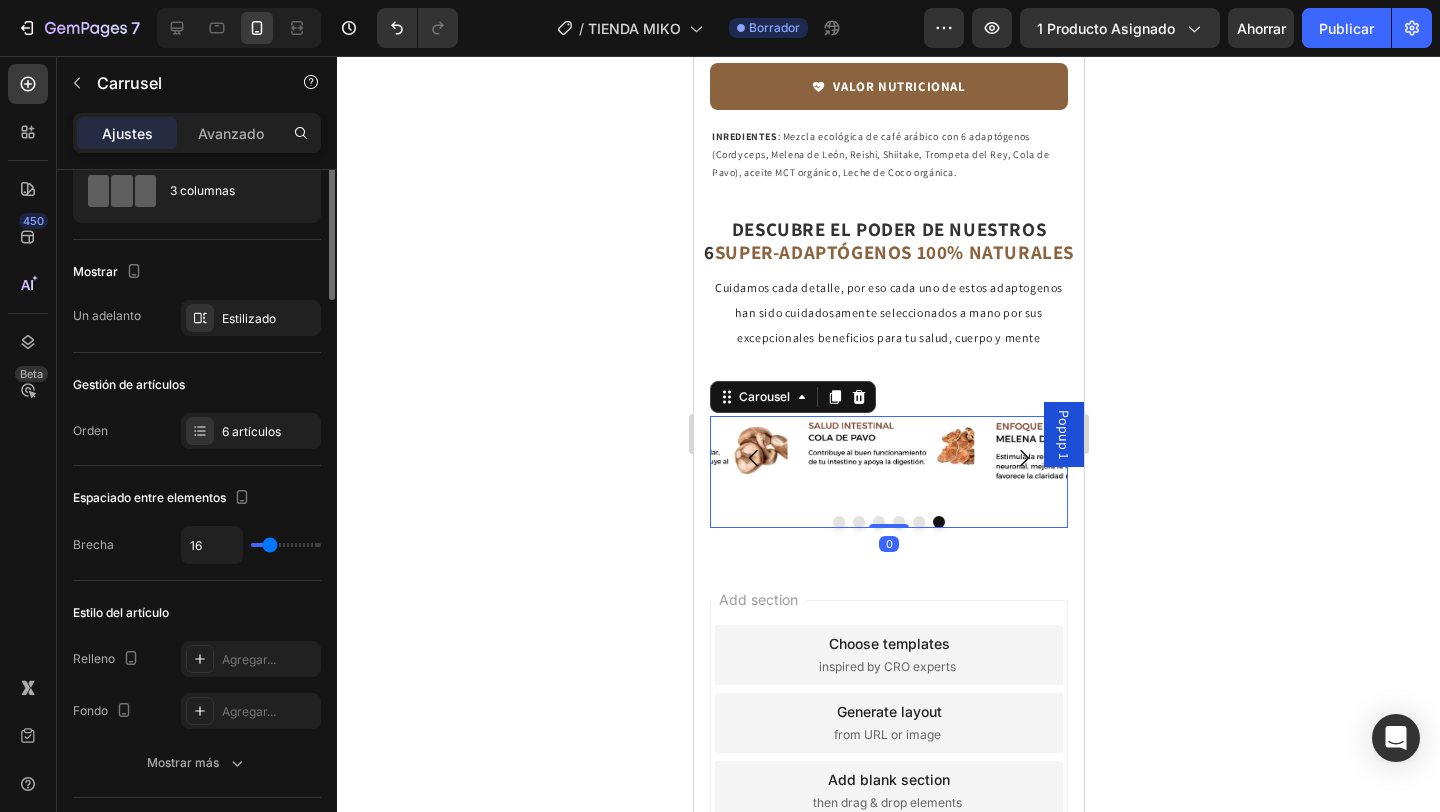 scroll, scrollTop: 103, scrollLeft: 0, axis: vertical 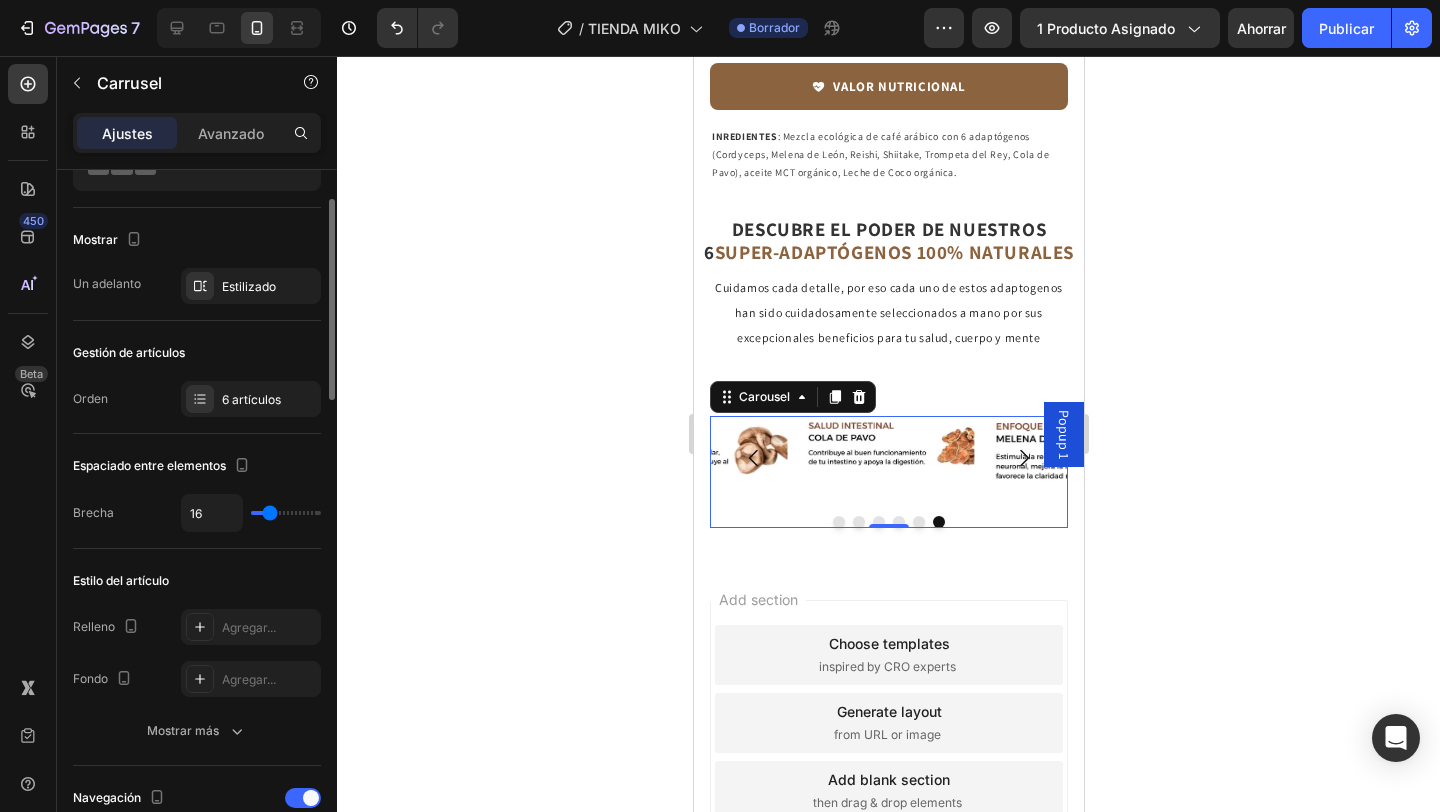 click on "Un adelanto" at bounding box center (107, 283) 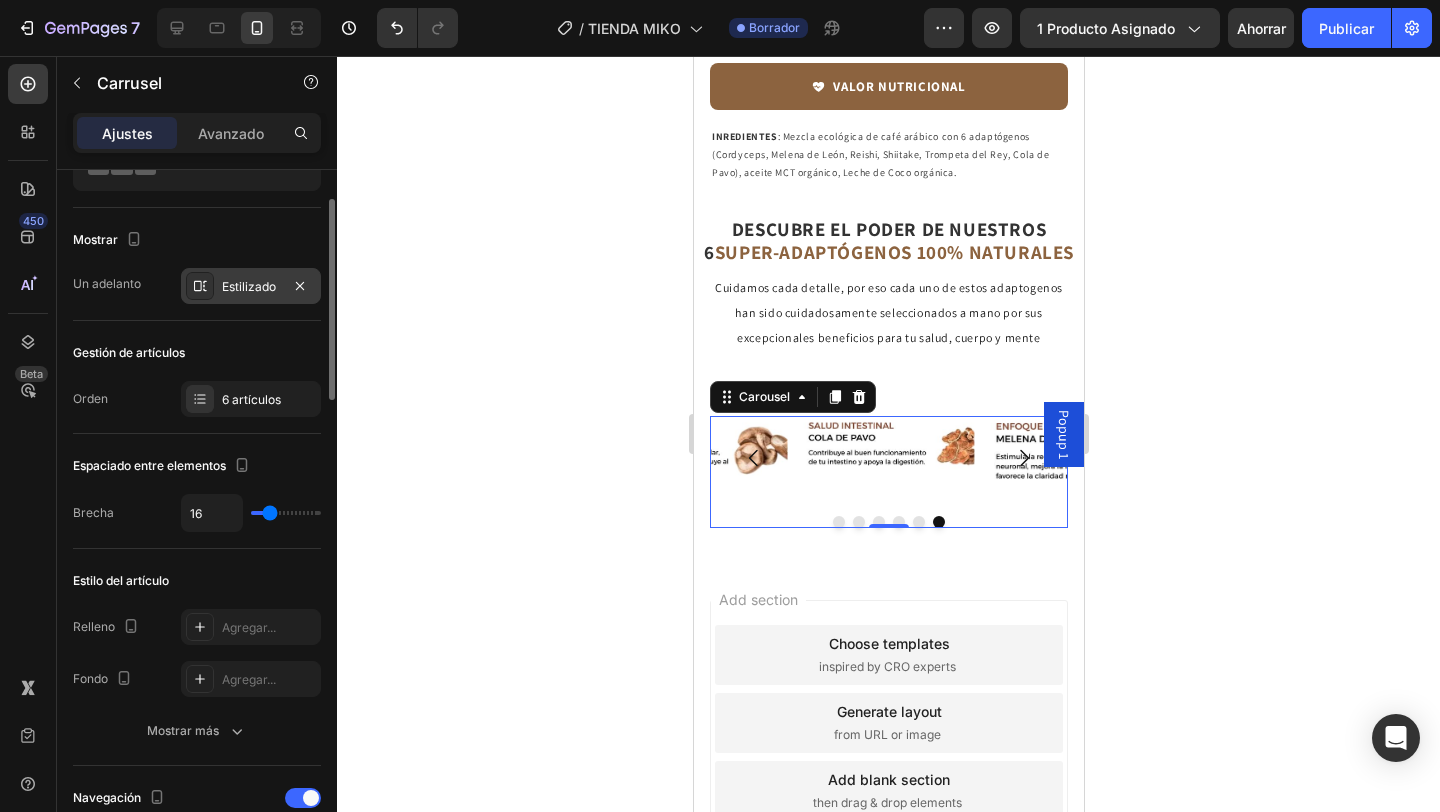 click 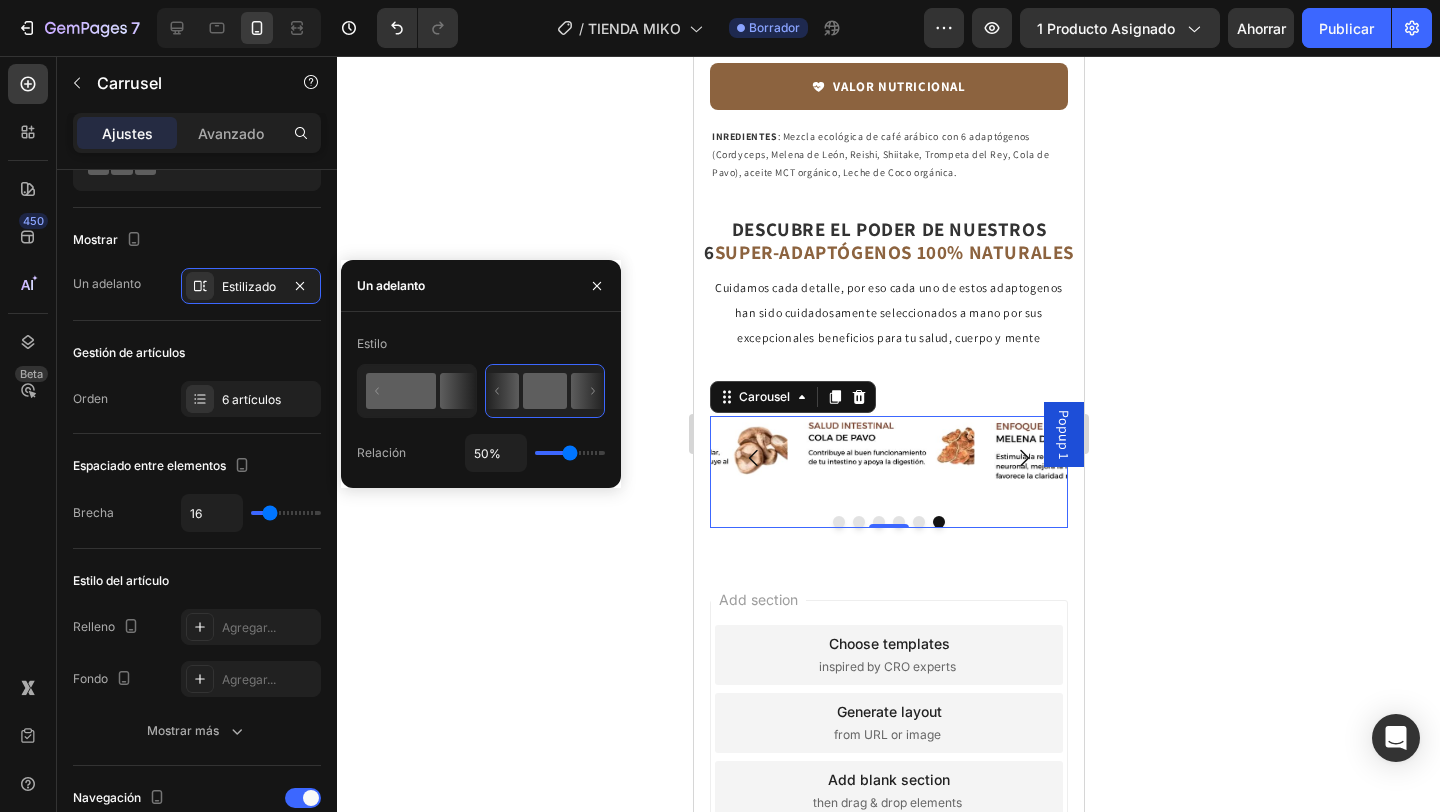 click 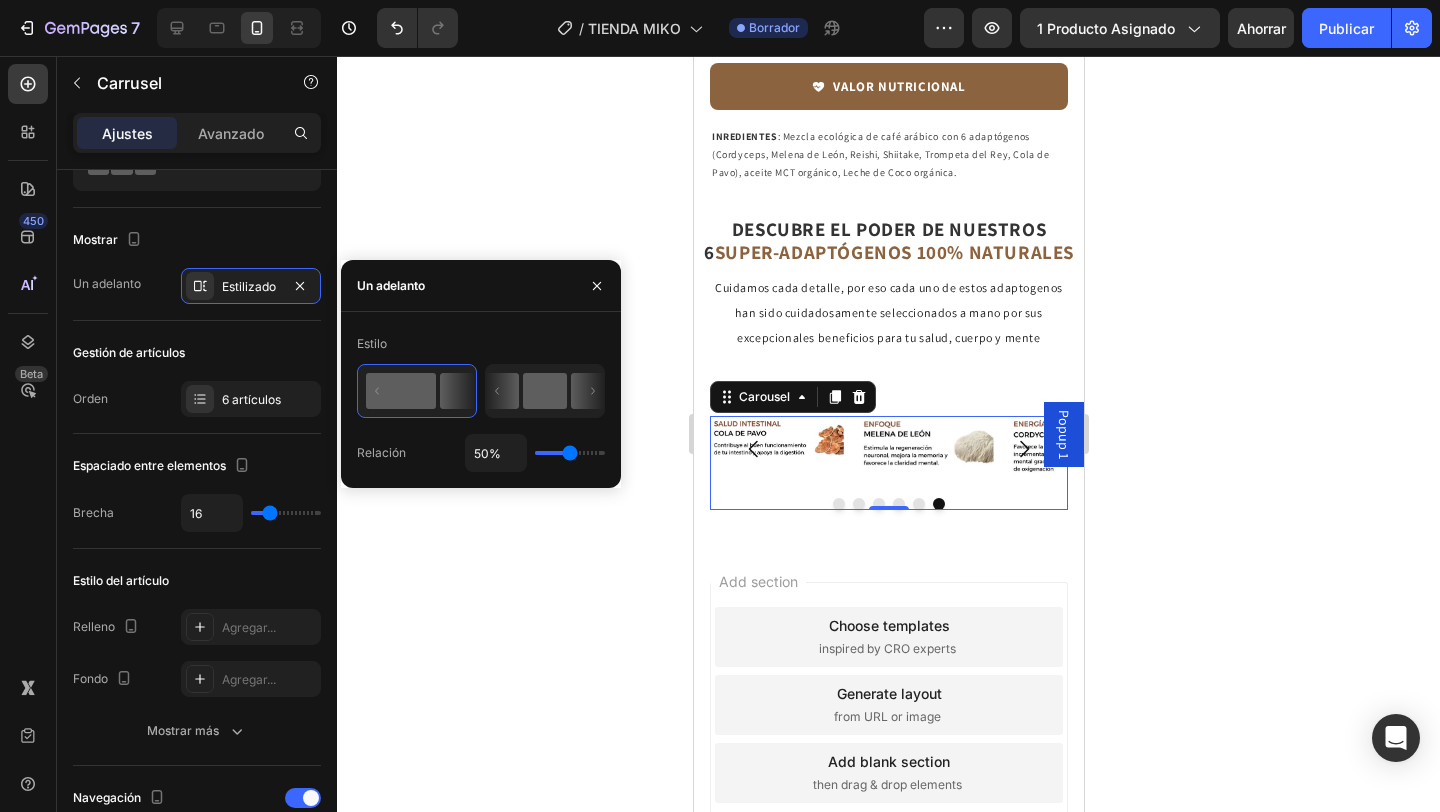 click 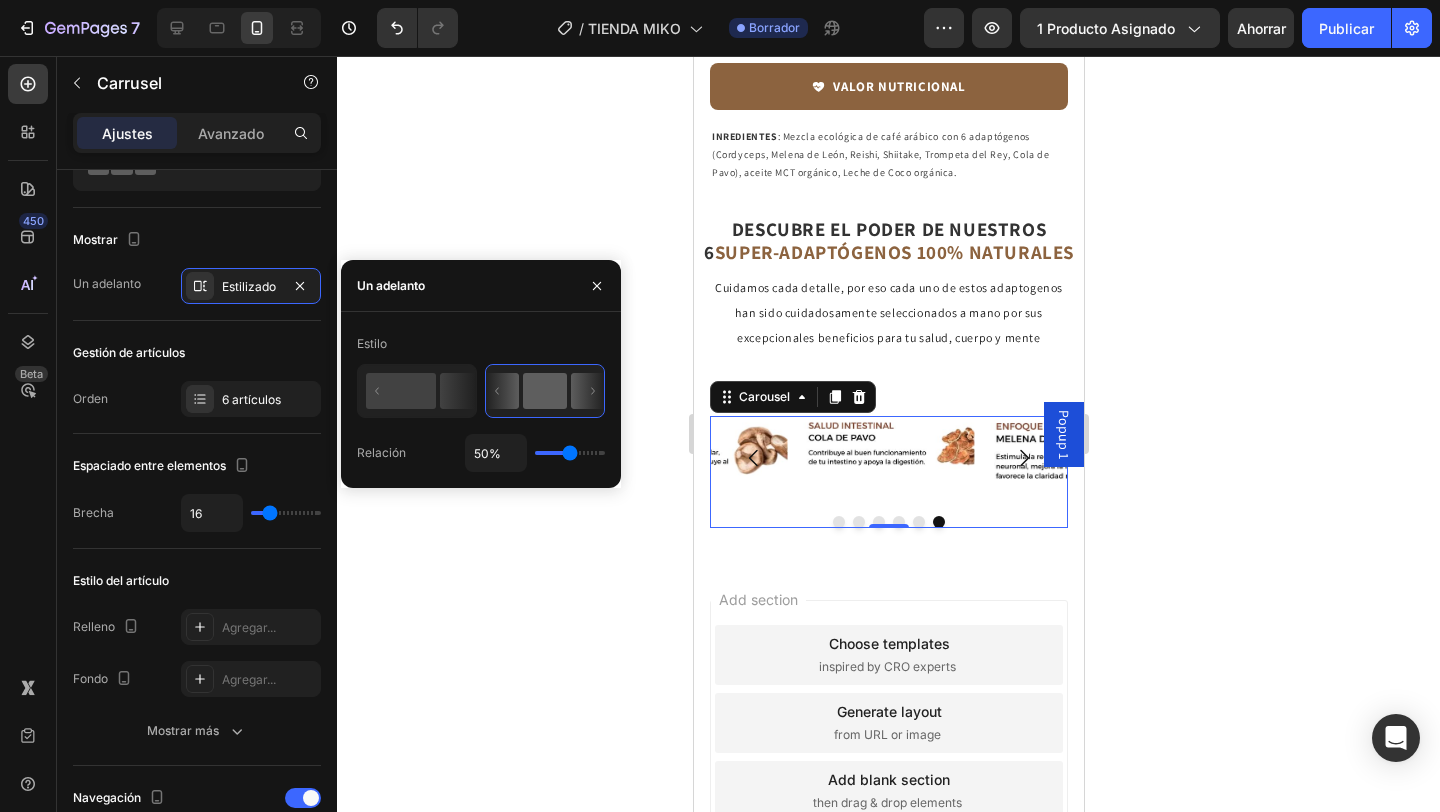 type on "89%" 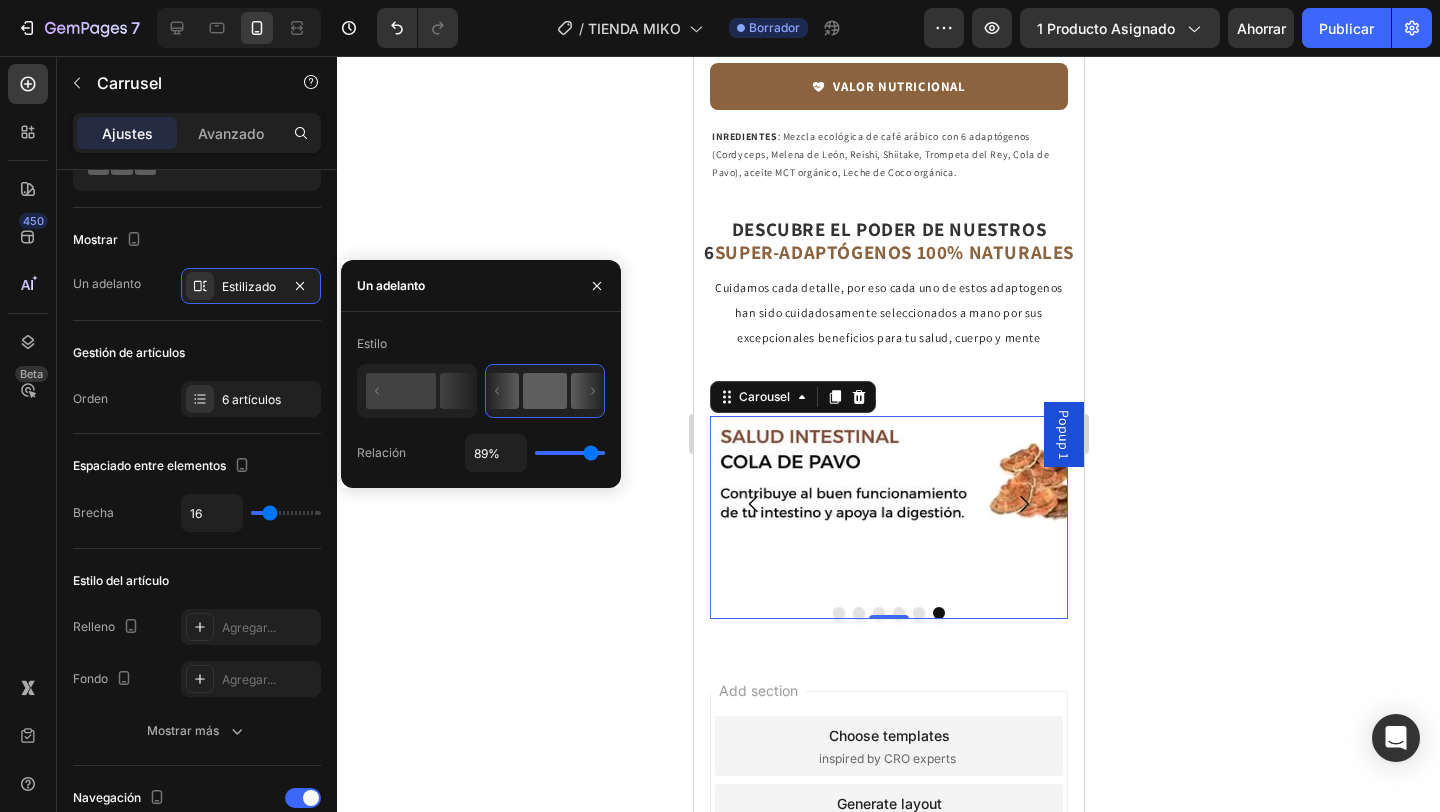 type on "100%" 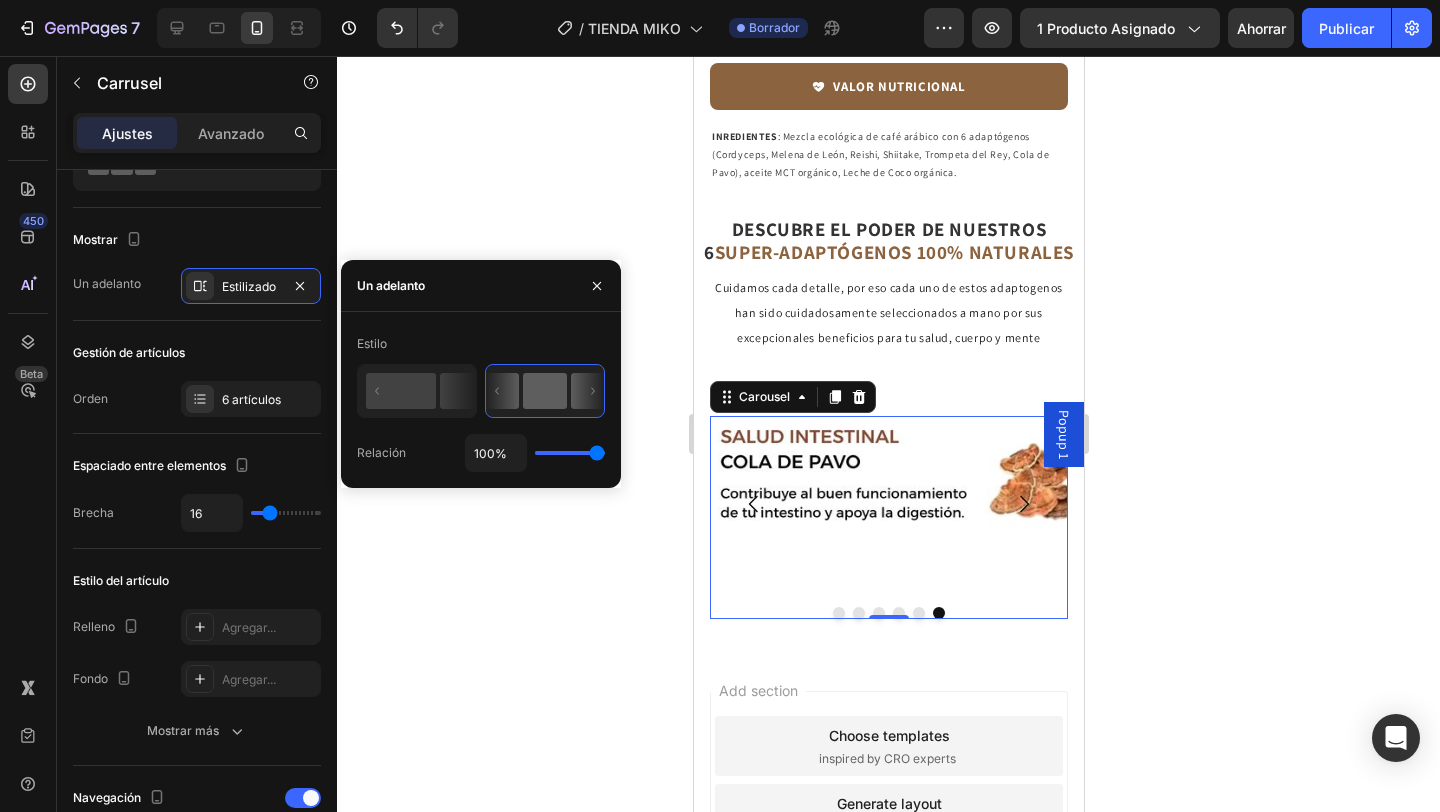drag, startPoint x: 564, startPoint y: 455, endPoint x: 605, endPoint y: 462, distance: 41.59327 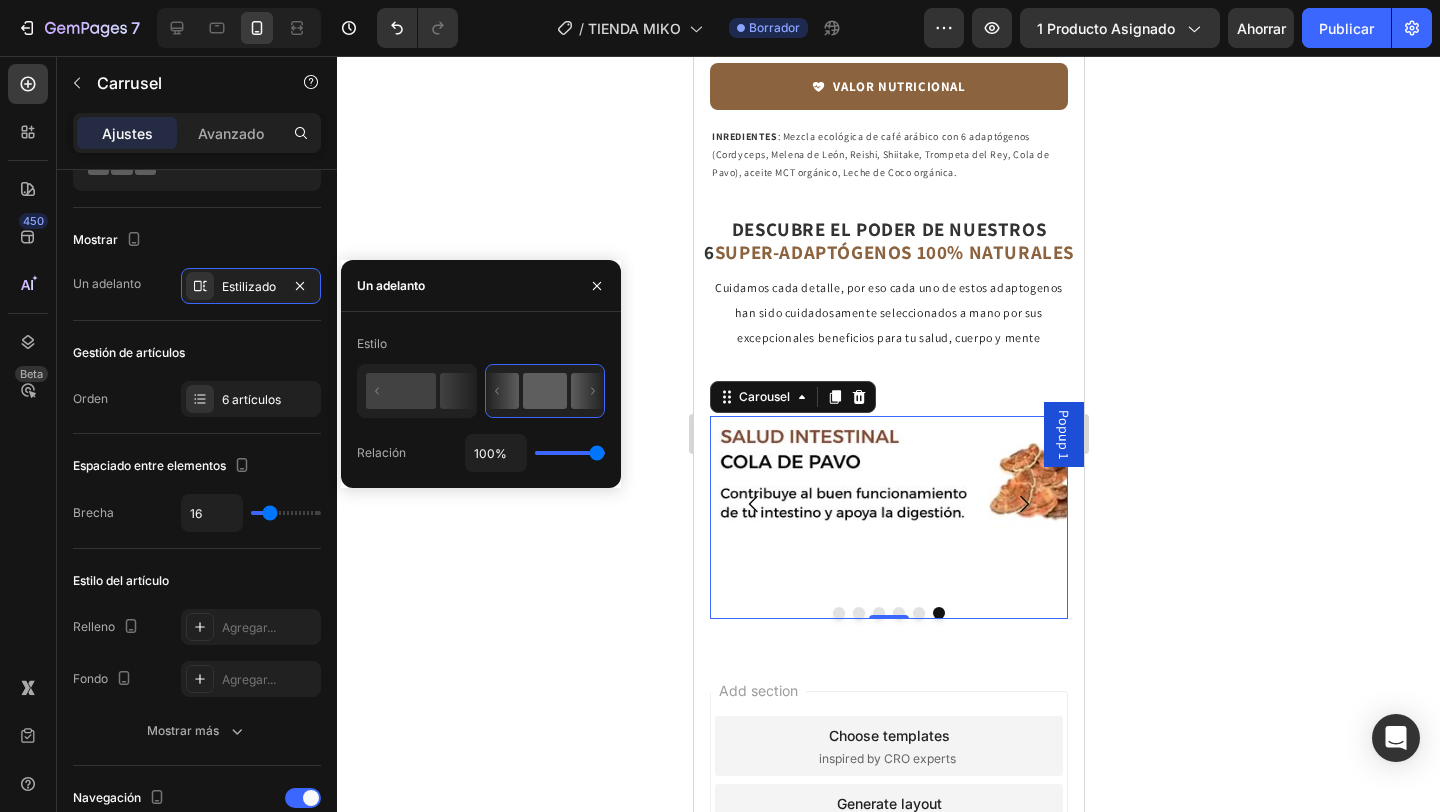 click 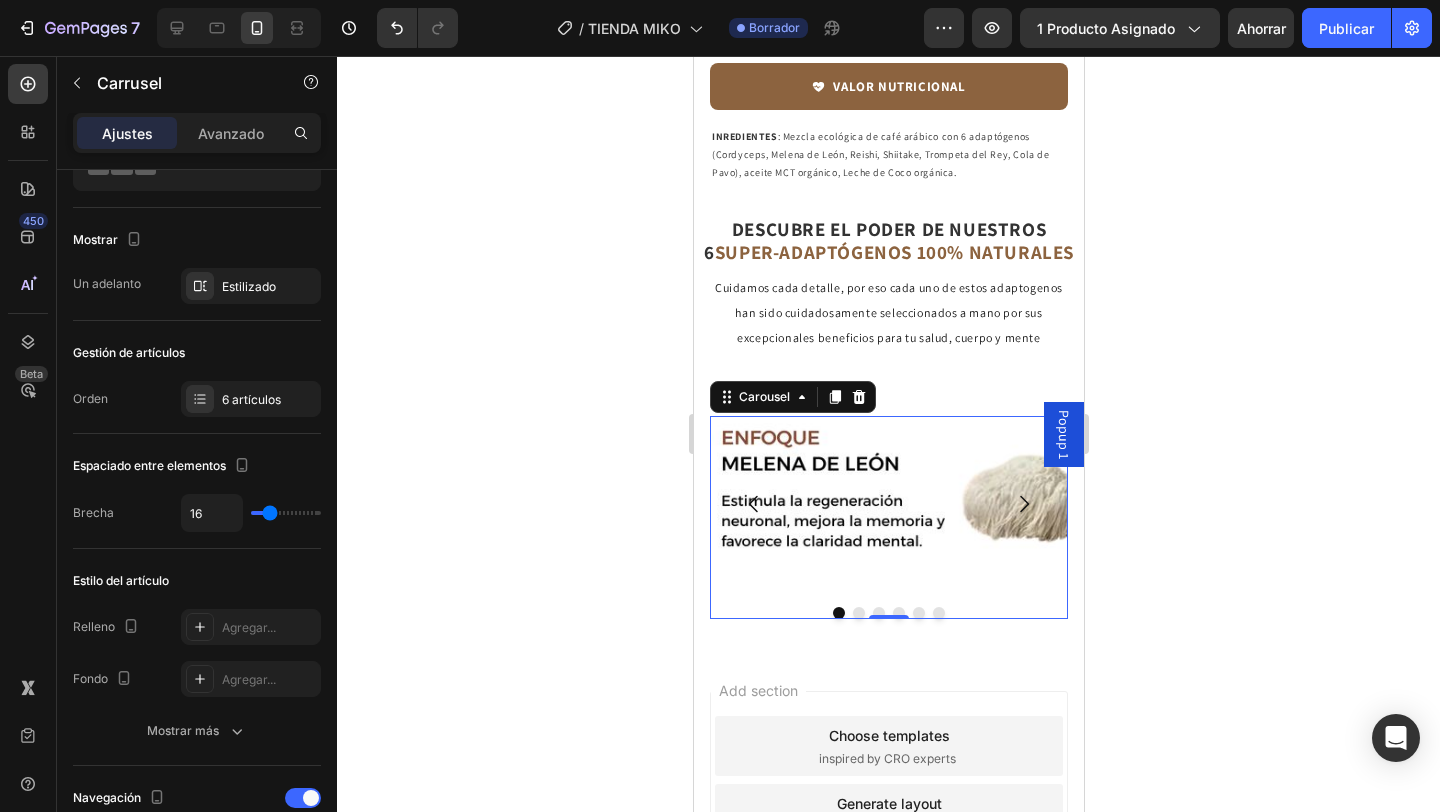 click 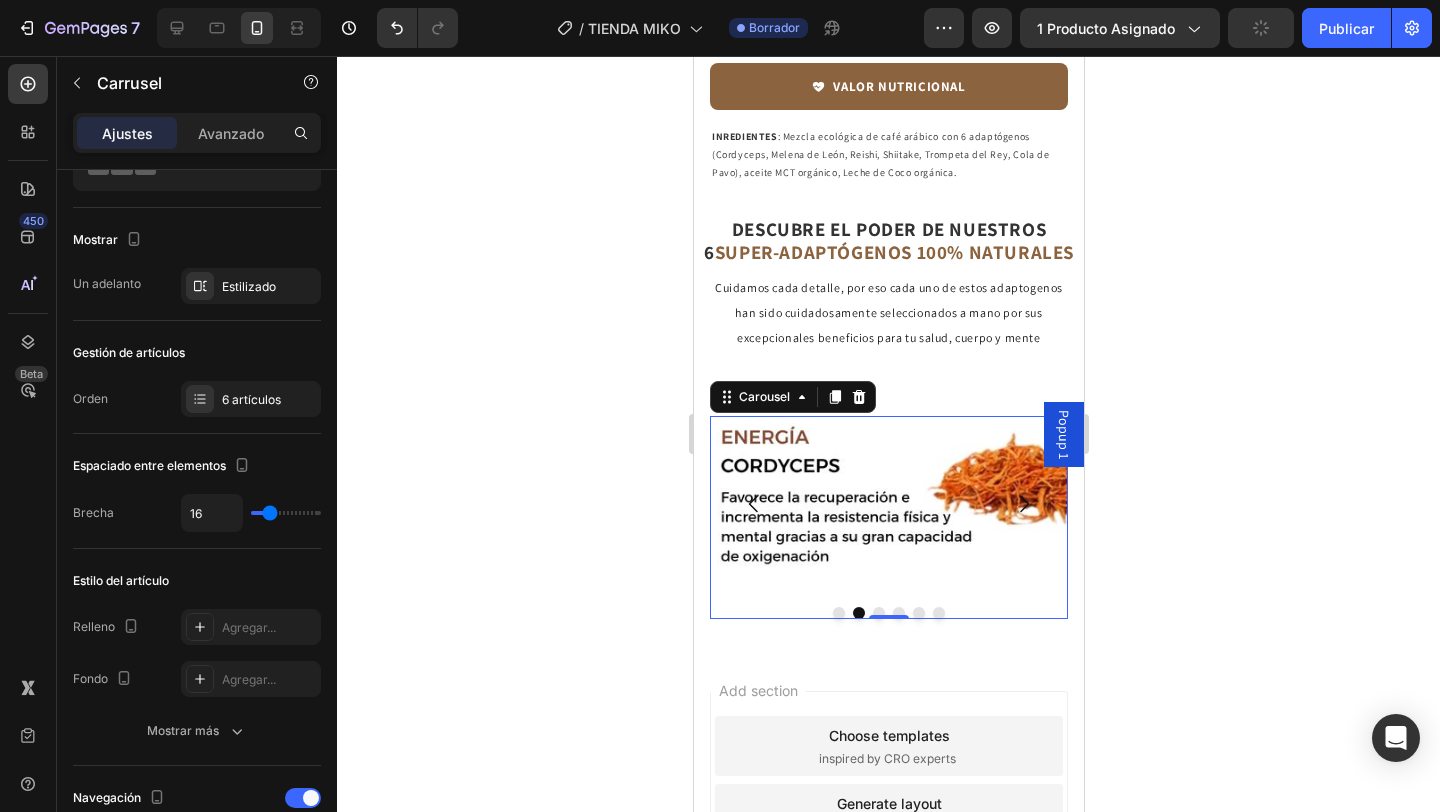 click 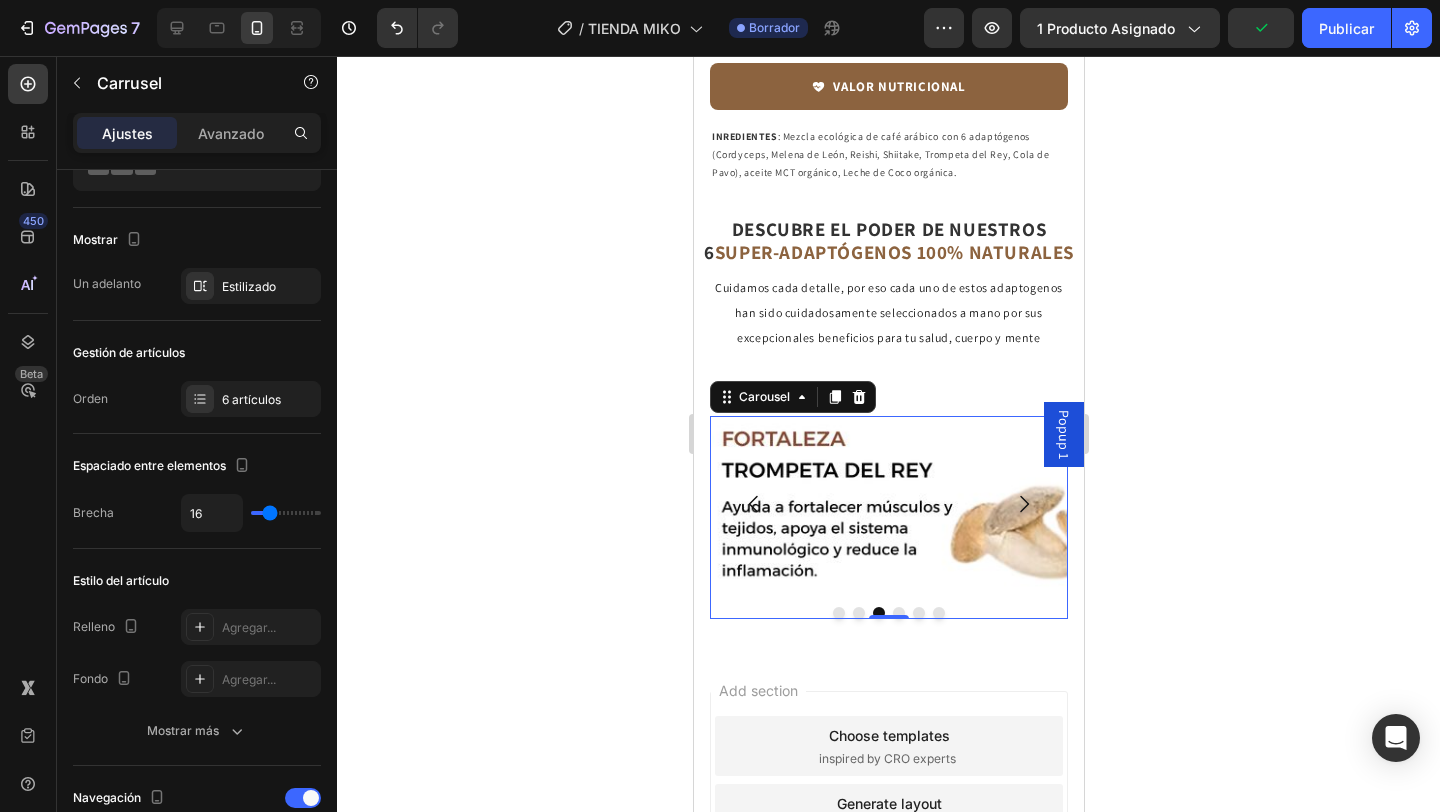 click 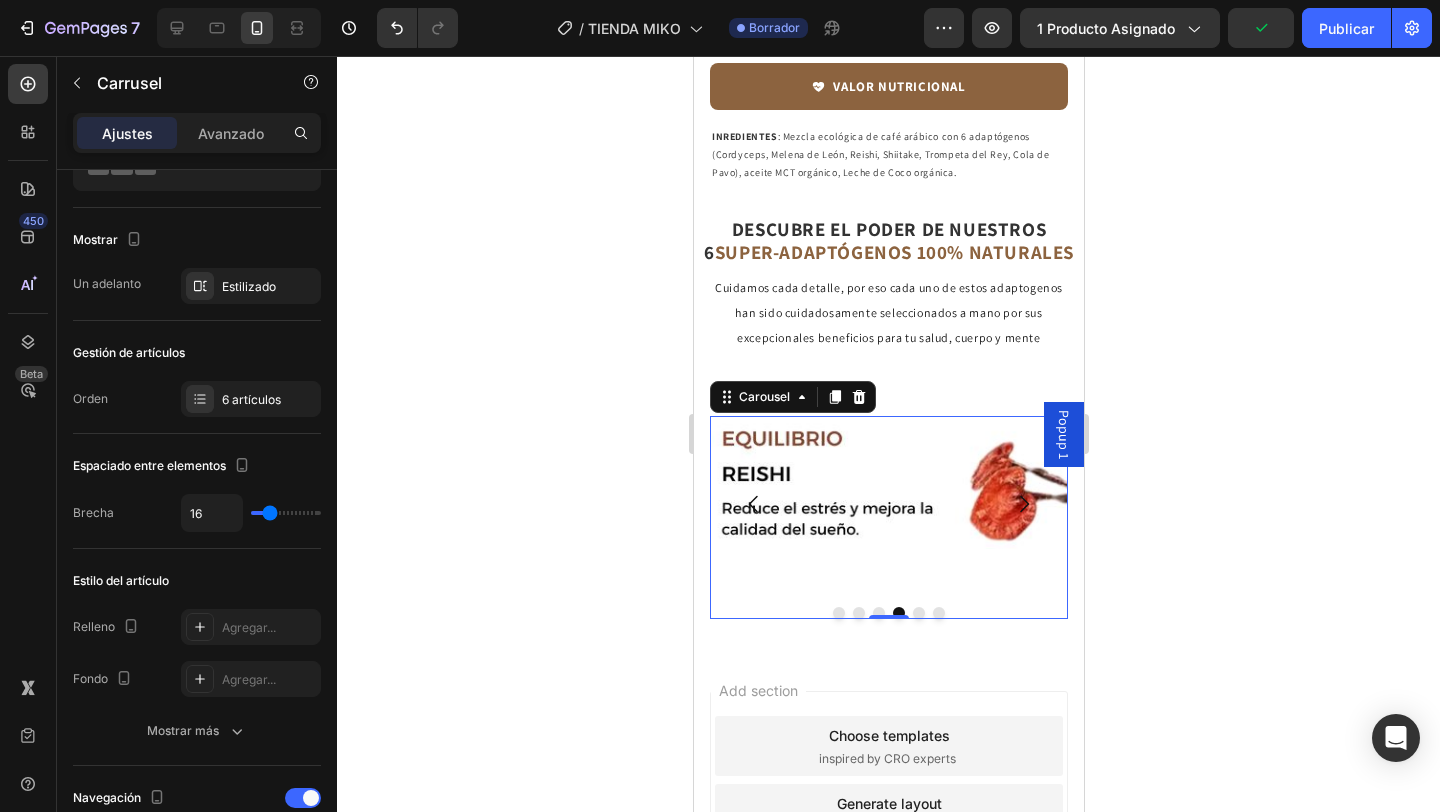 click 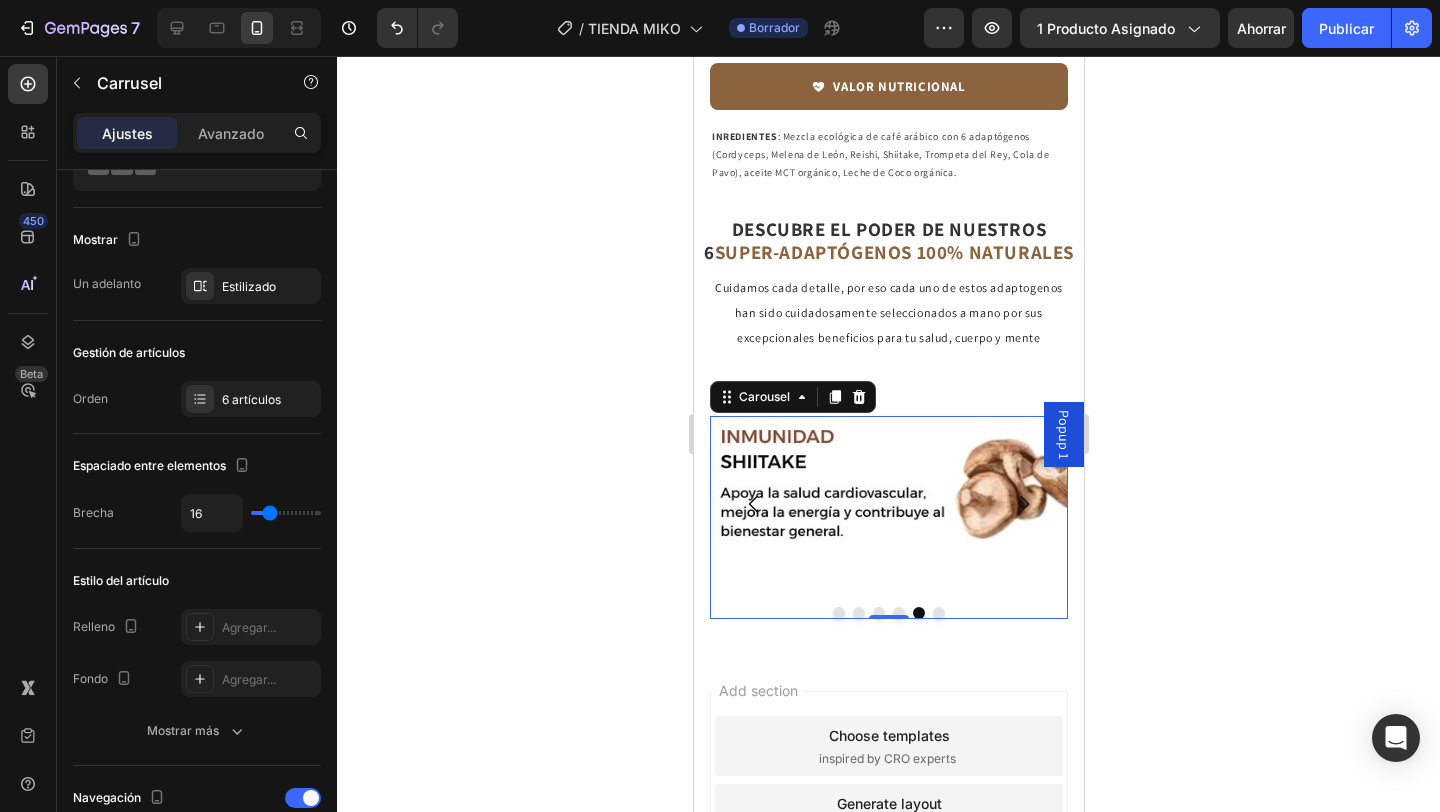 click at bounding box center (1023, 504) 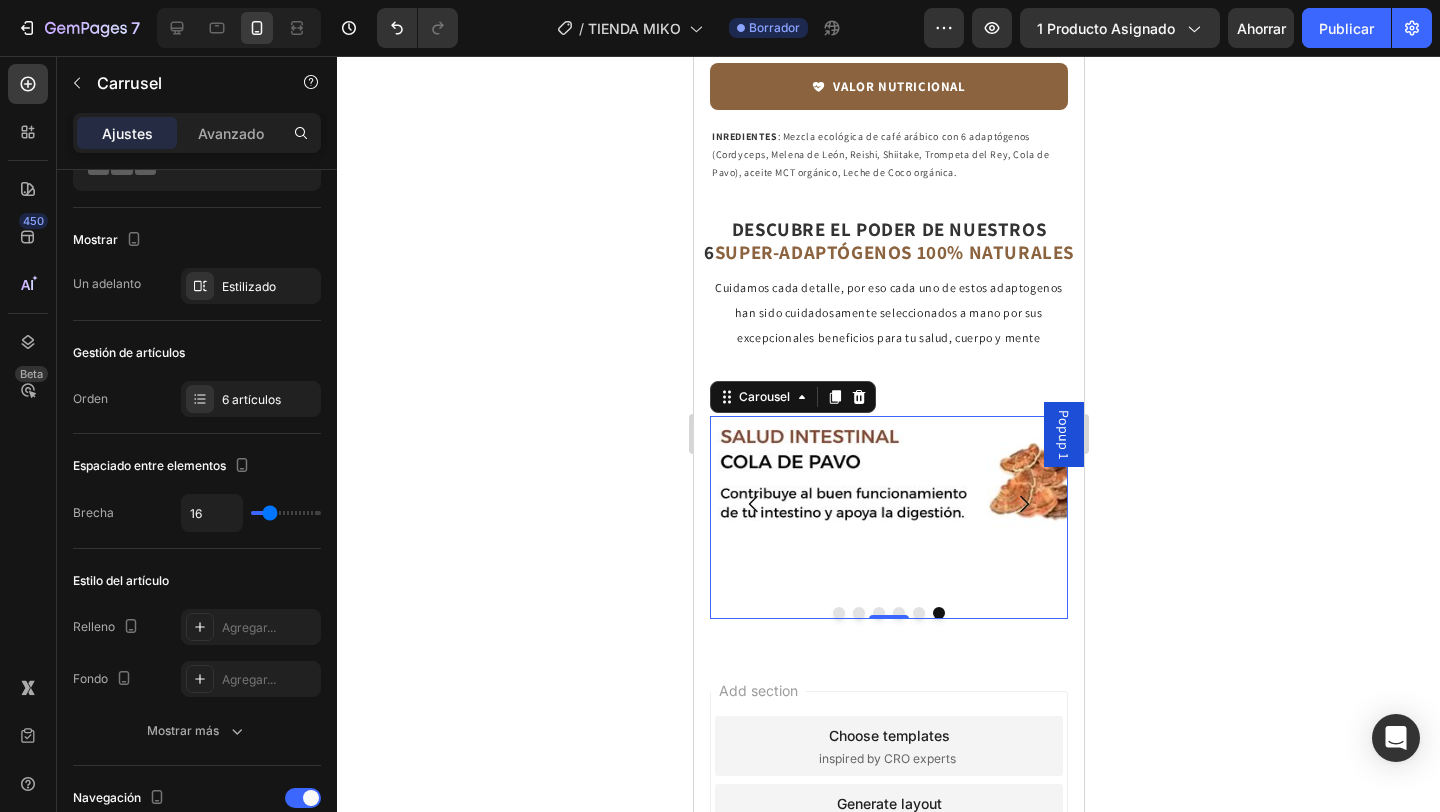 click at bounding box center (1023, 504) 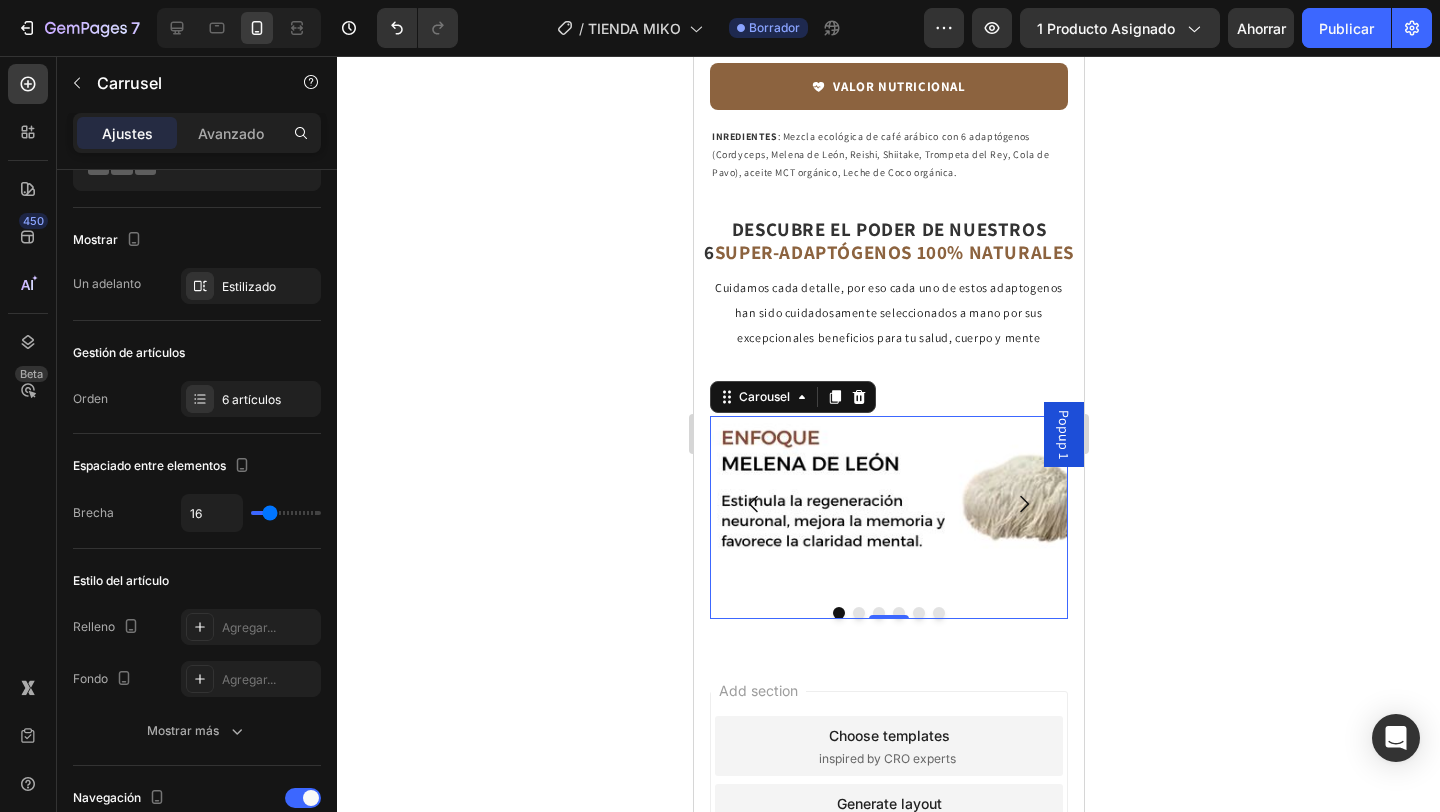 click at bounding box center [1023, 504] 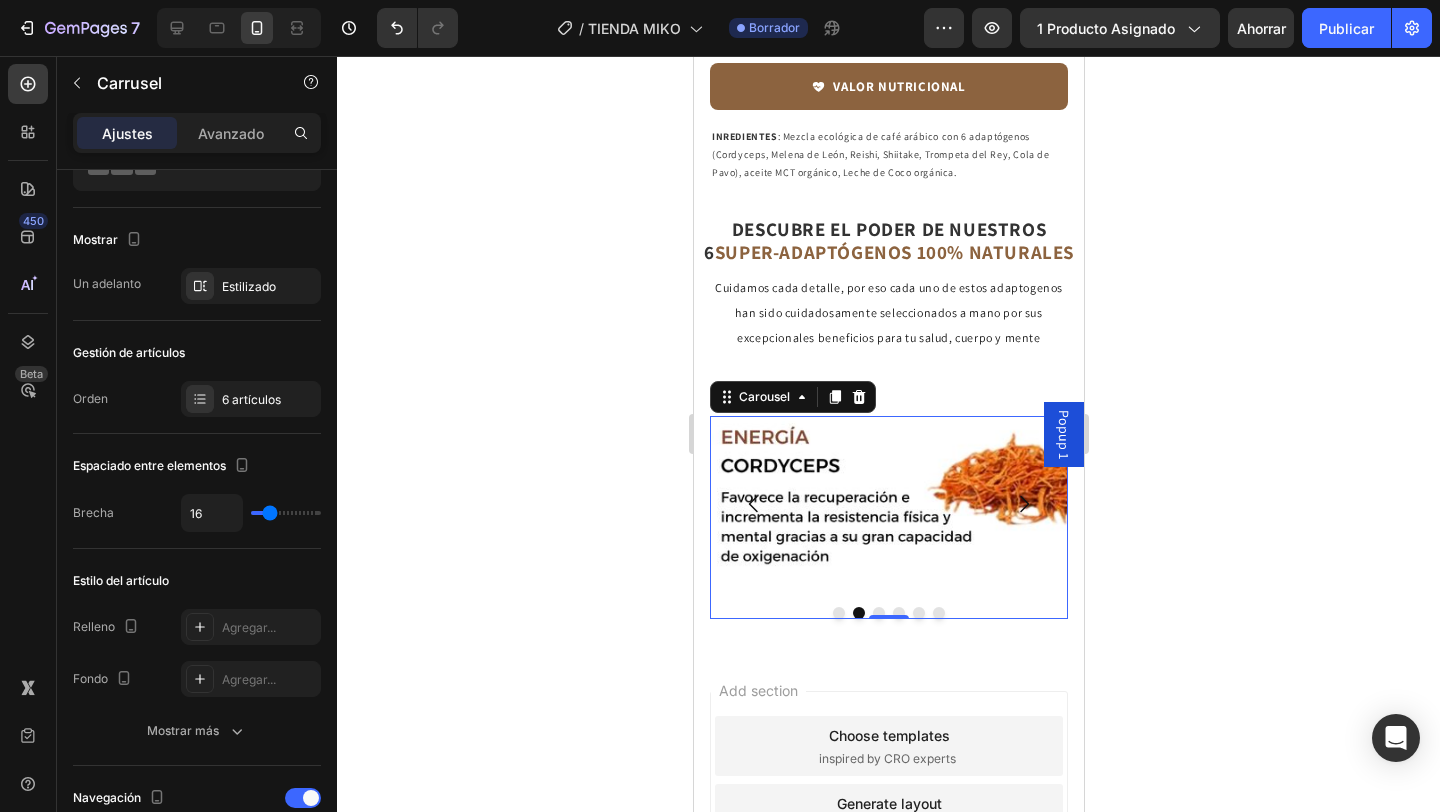 click at bounding box center (1023, 504) 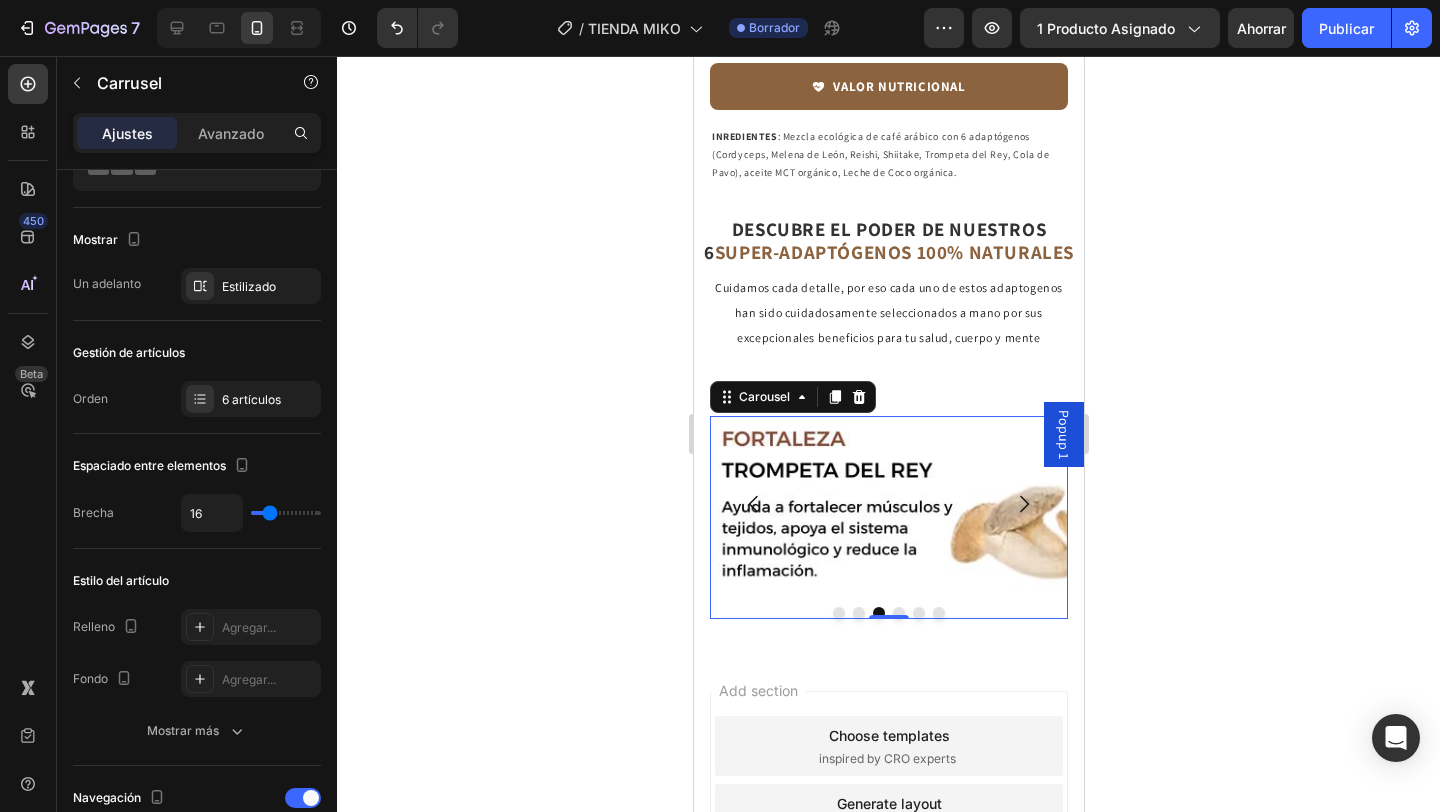click at bounding box center [1023, 504] 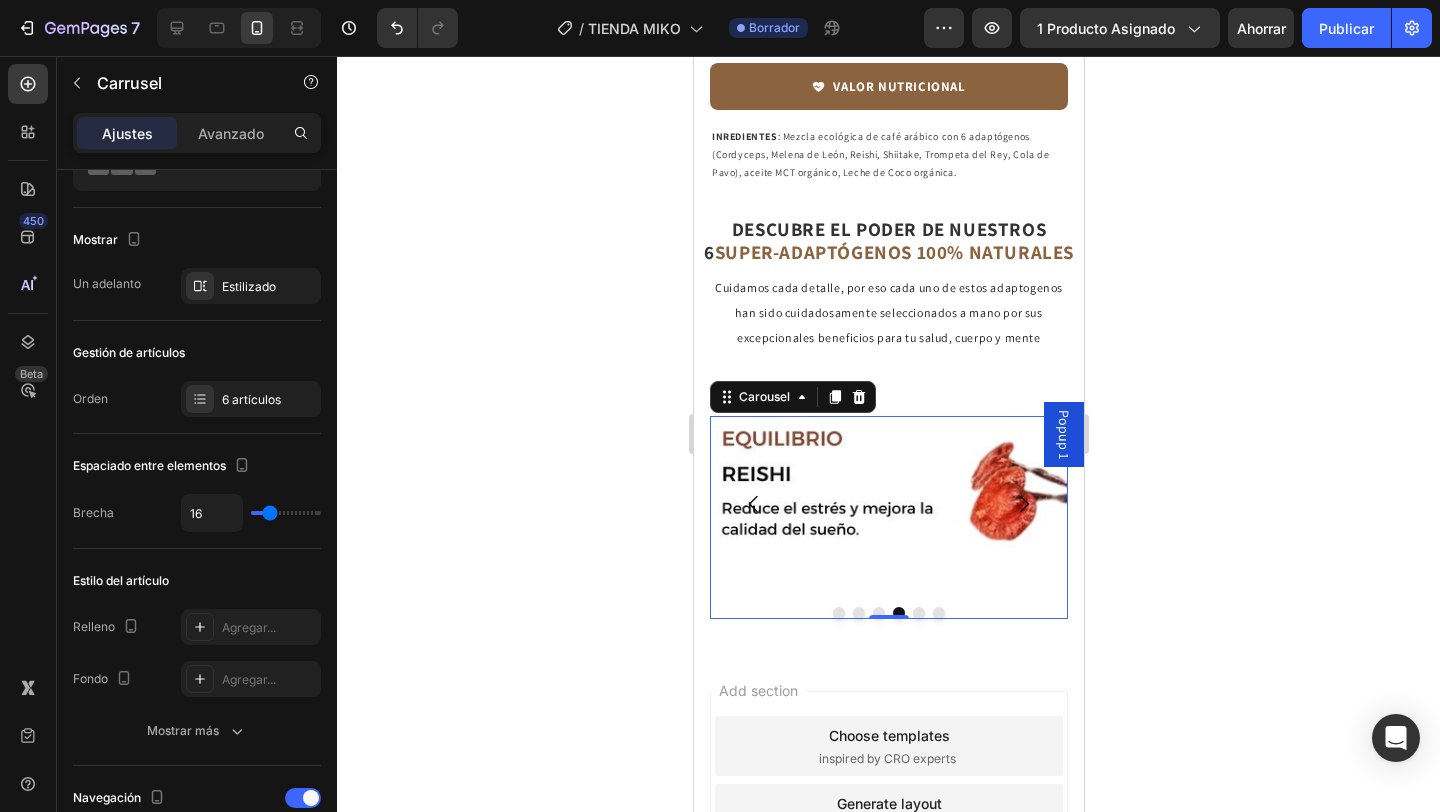 click at bounding box center (1023, 504) 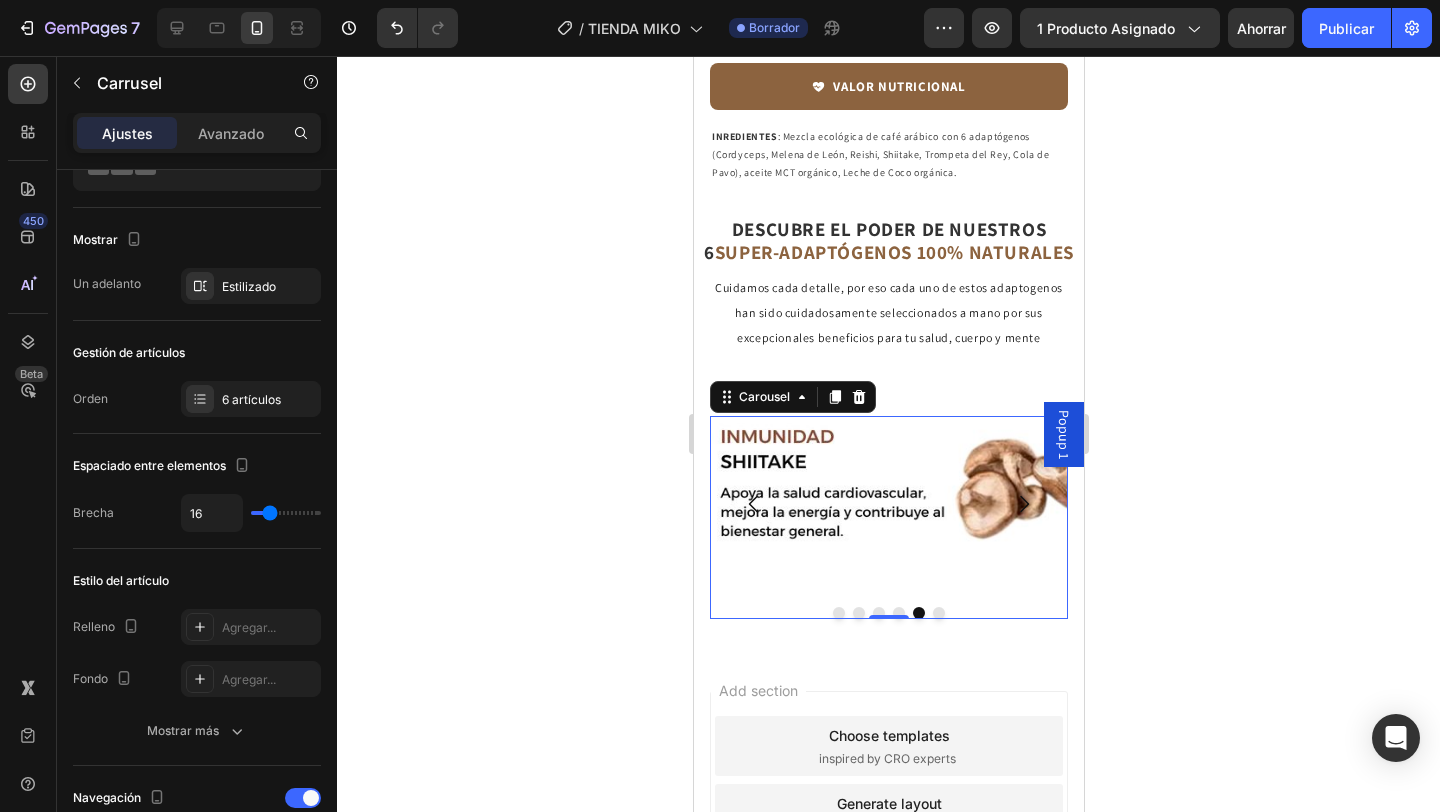 click at bounding box center (1023, 504) 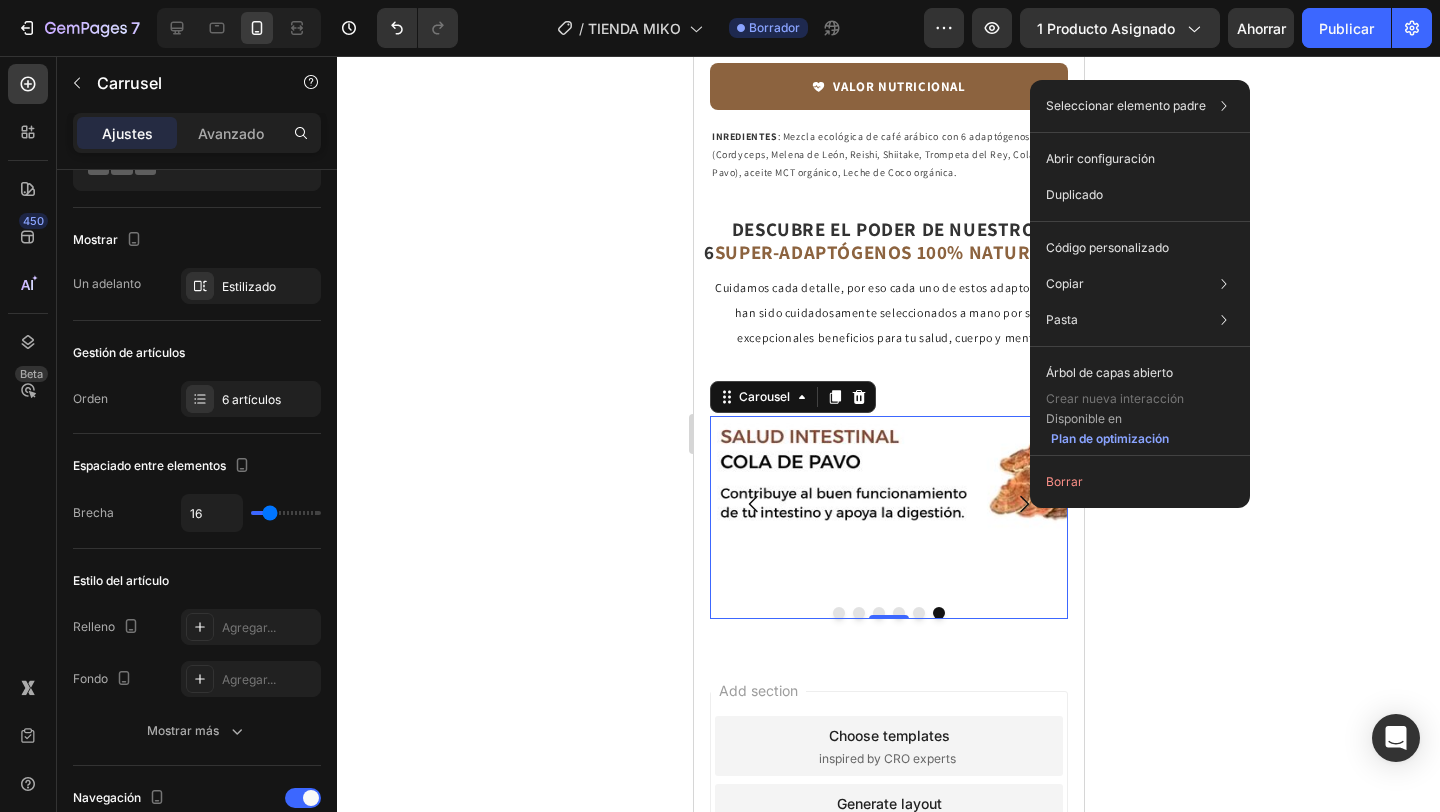 click 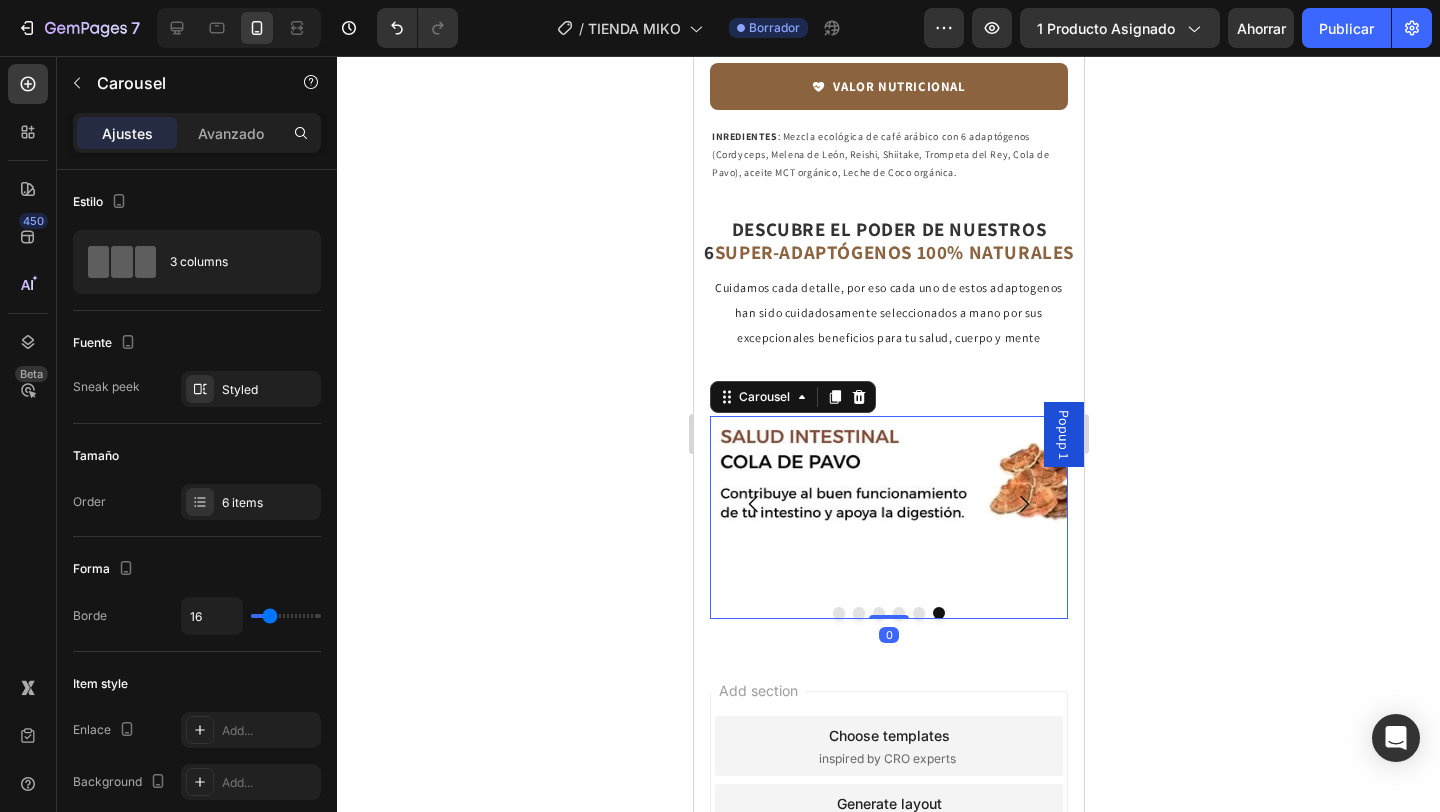 click on "Image" at bounding box center [888, 503] 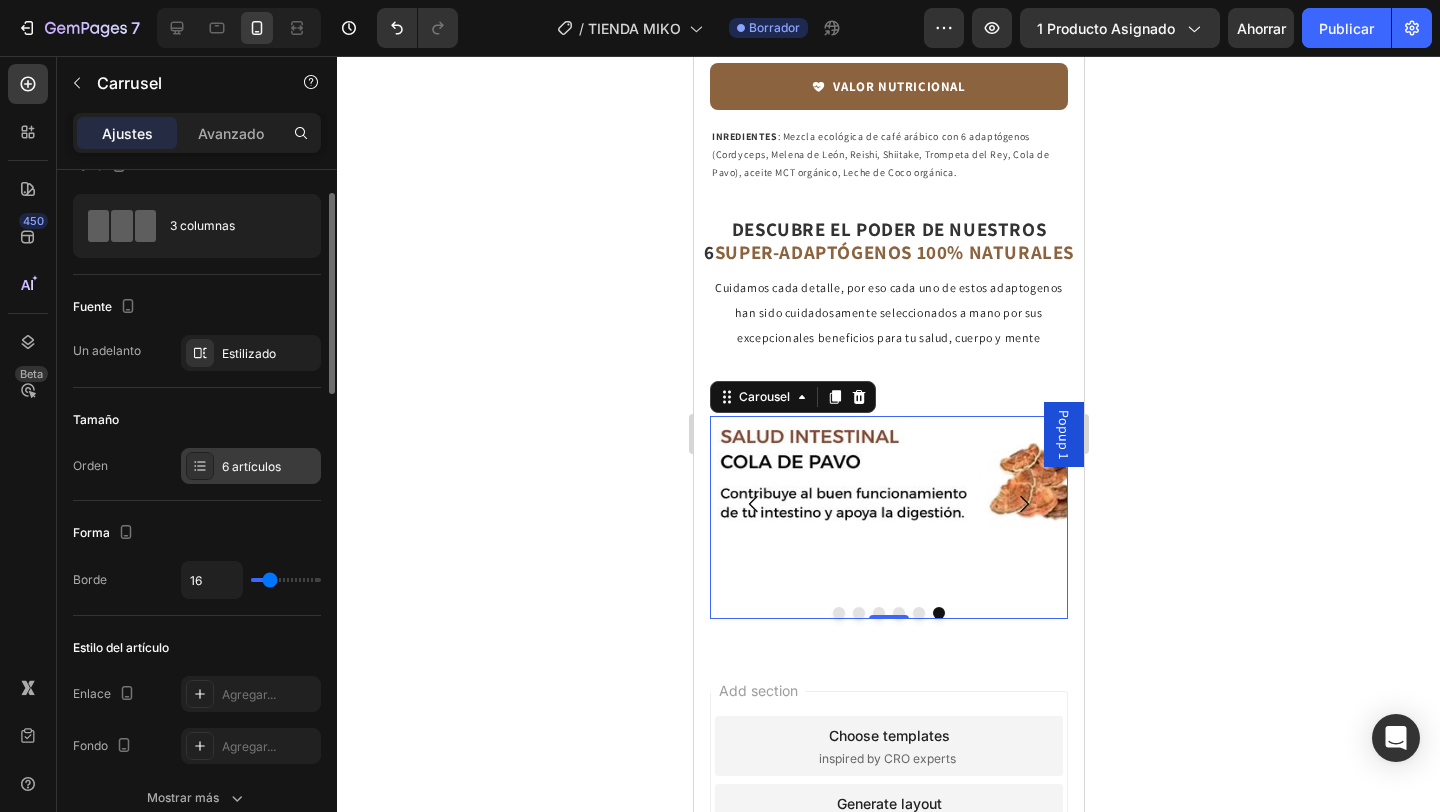 scroll, scrollTop: 46, scrollLeft: 0, axis: vertical 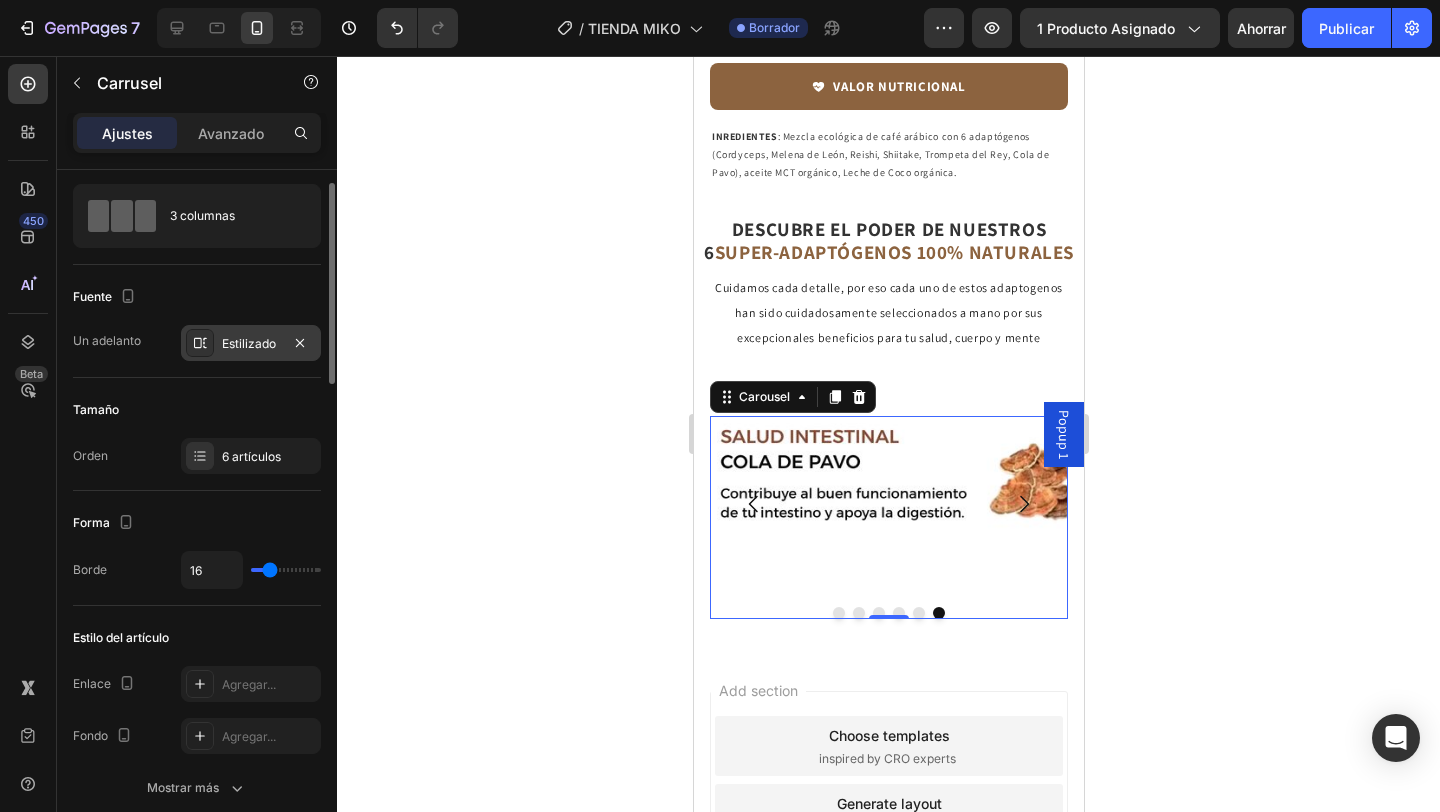click on "Estilizado" at bounding box center (249, 343) 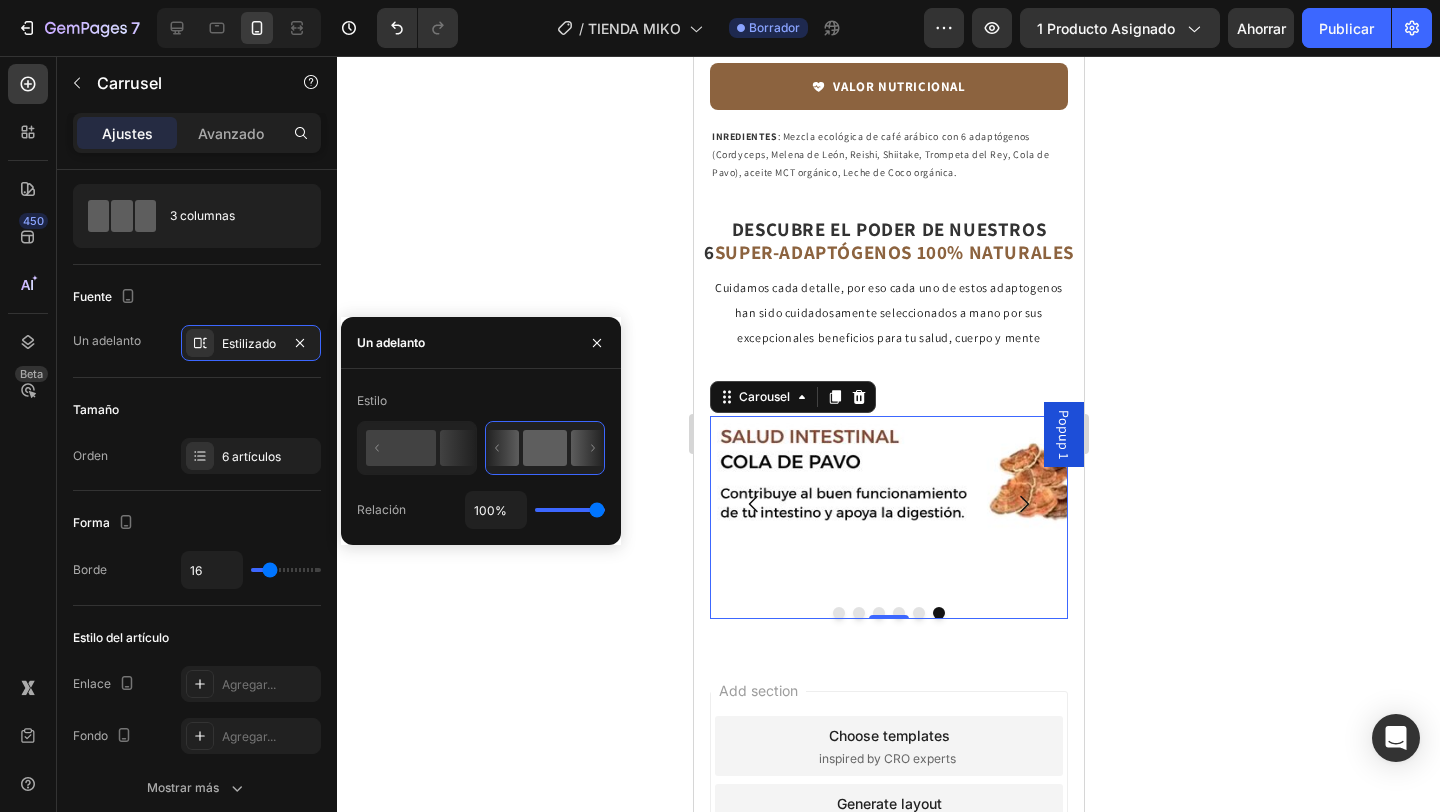 type on "60%" 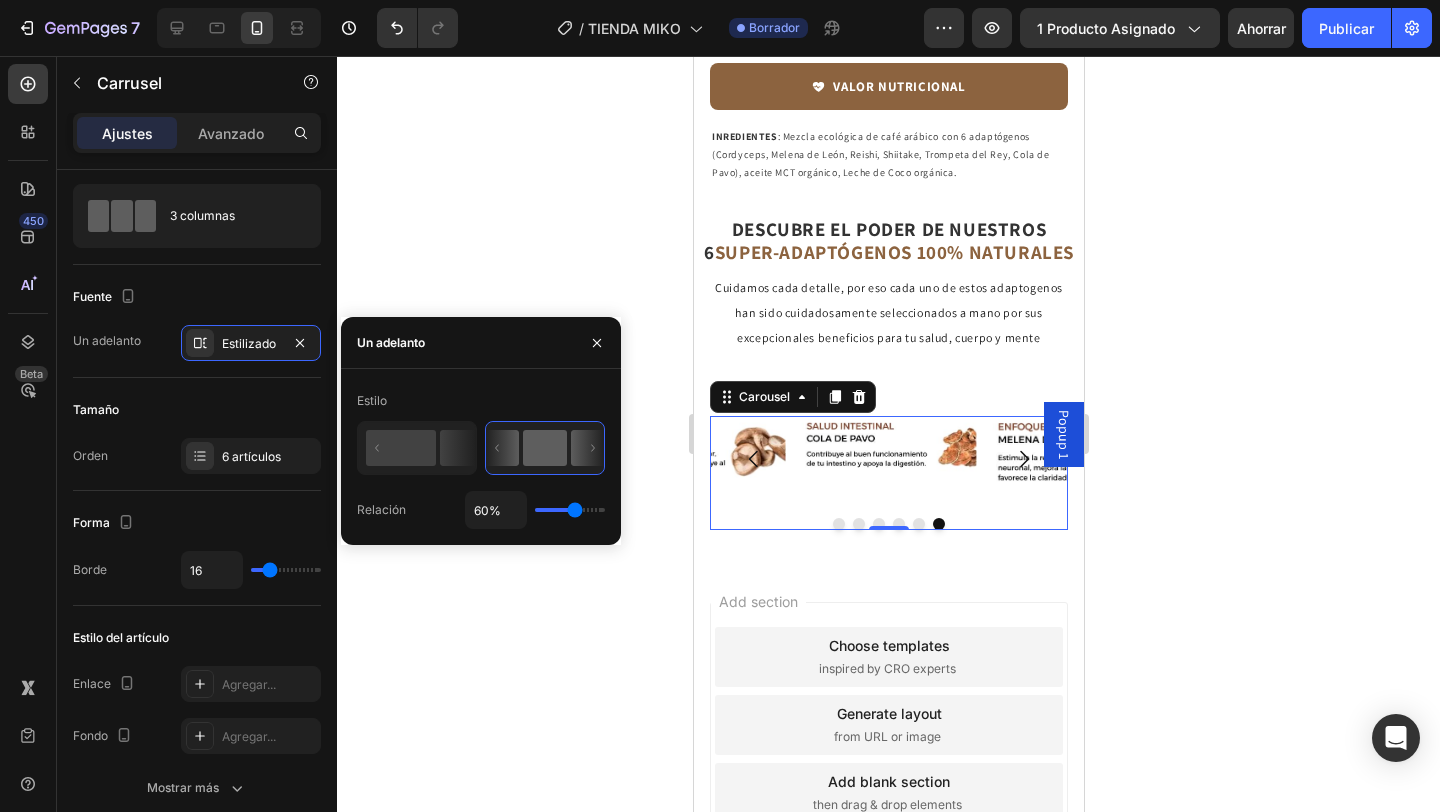 type on "52%" 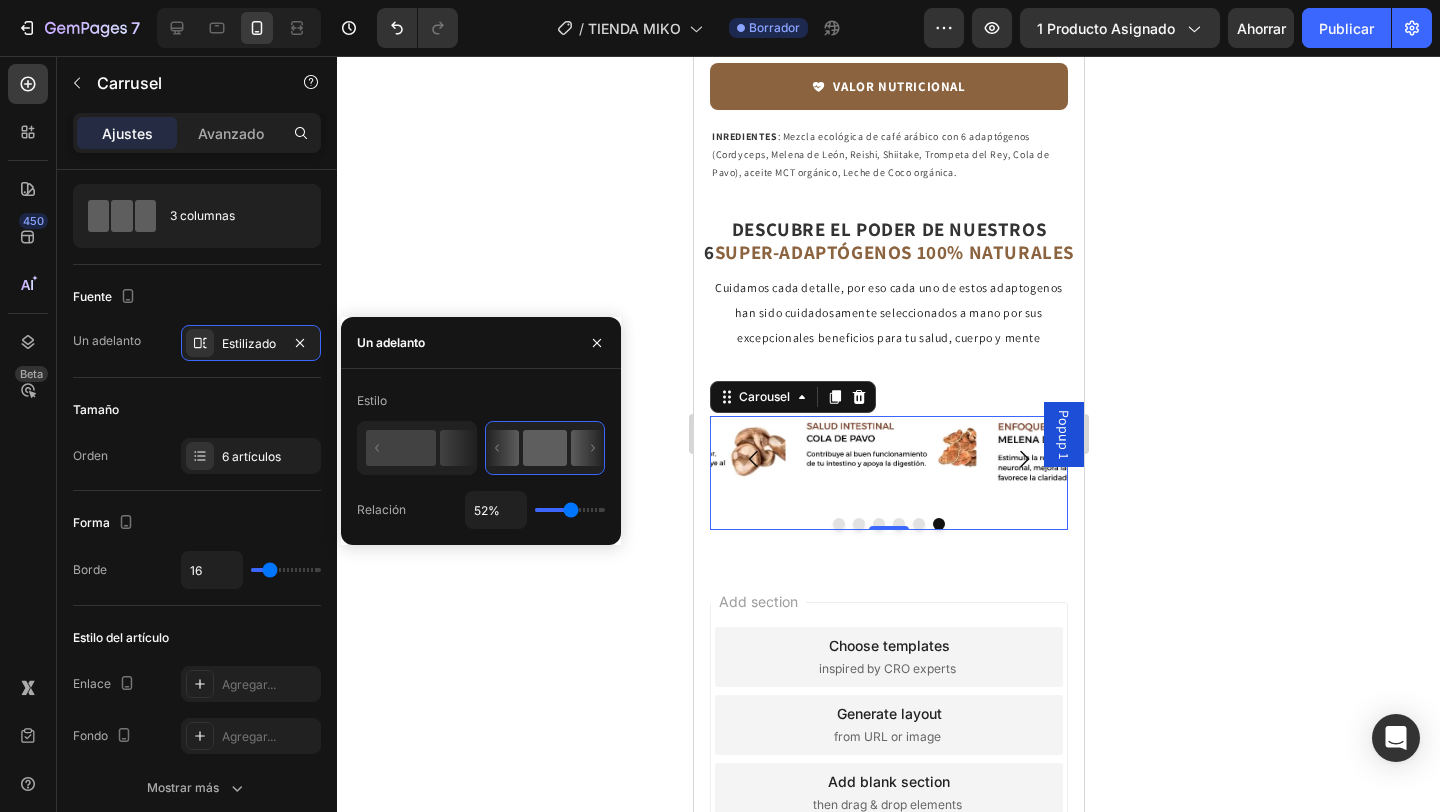 type on "57%" 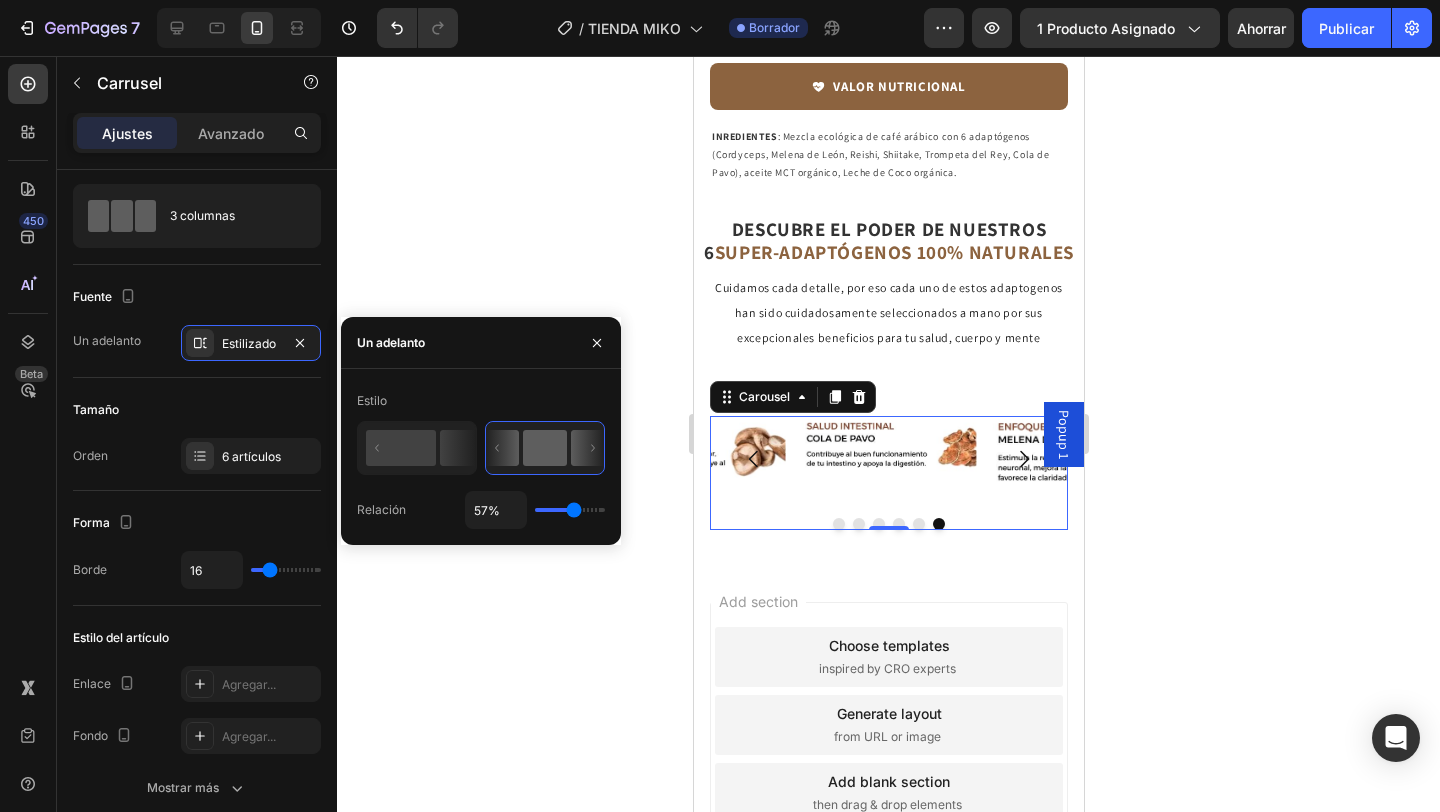 type on "78%" 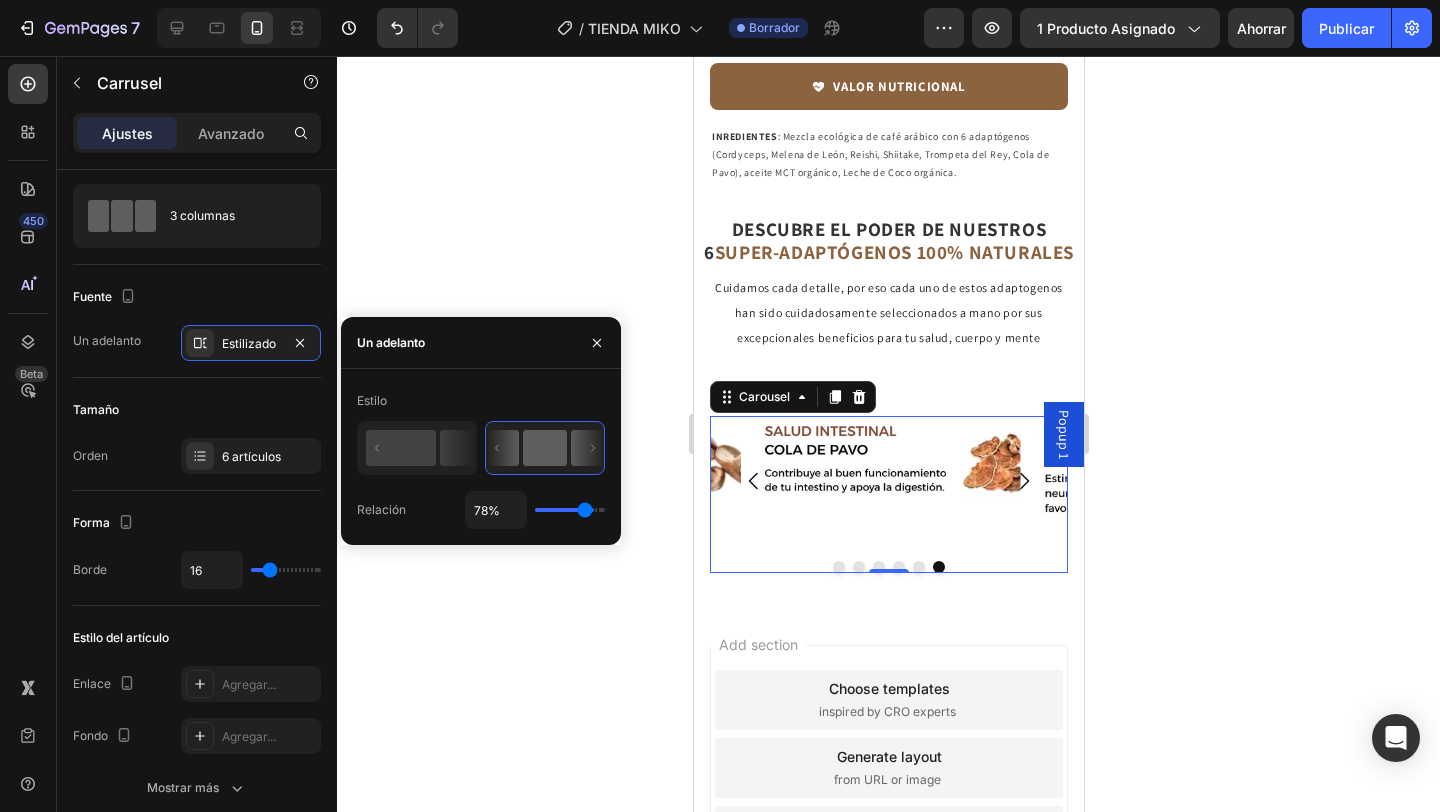 type on "83%" 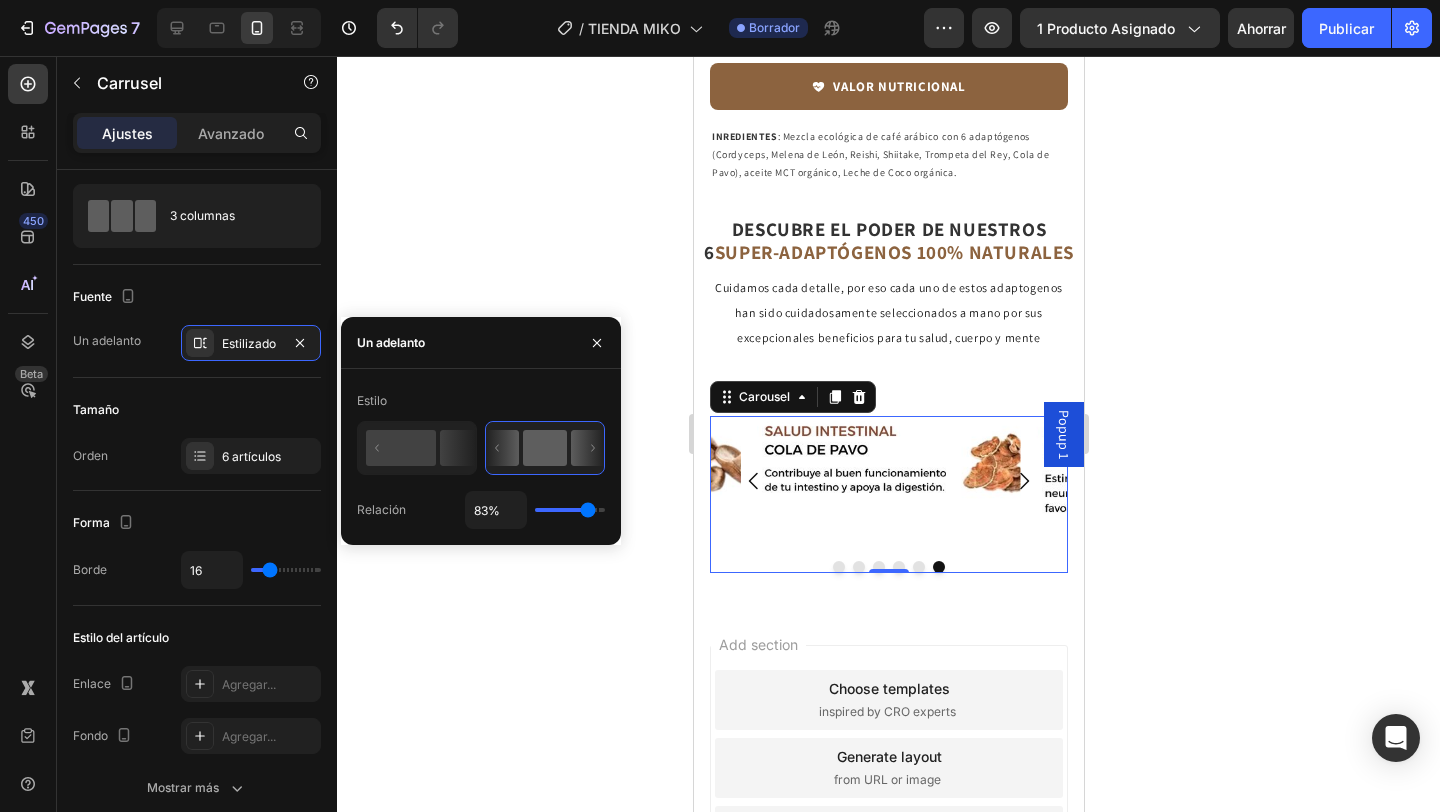 type on "94%" 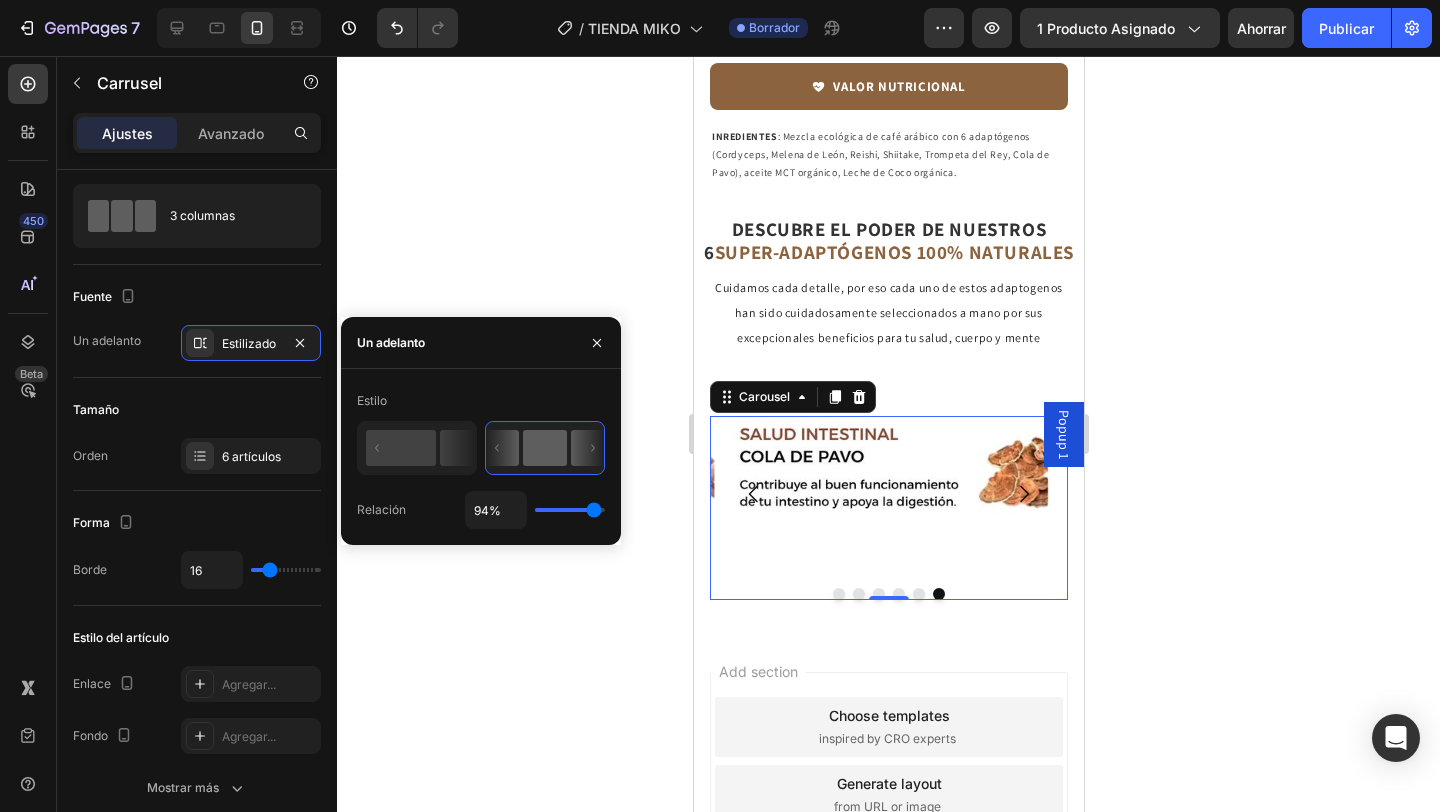 type on "97%" 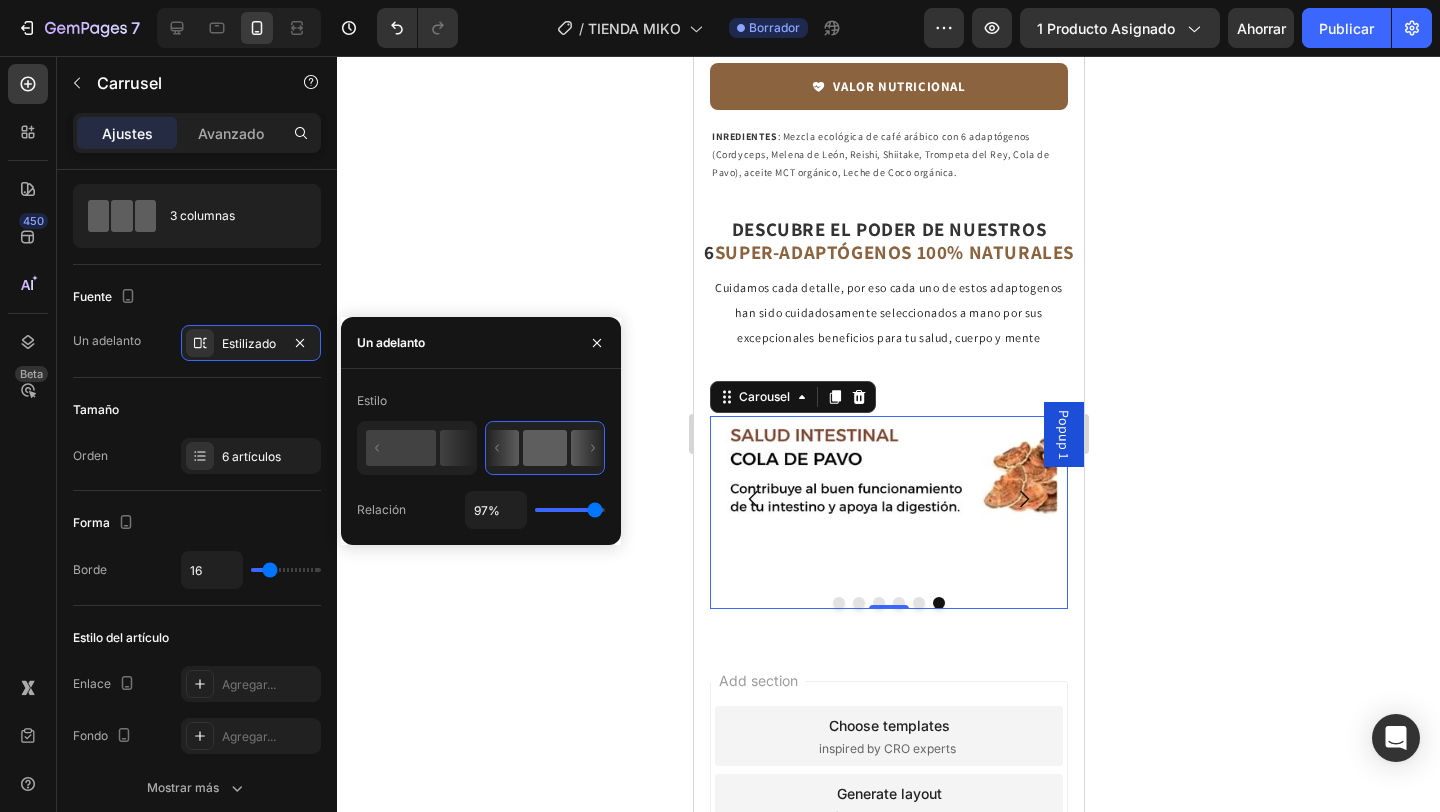 type on "71%" 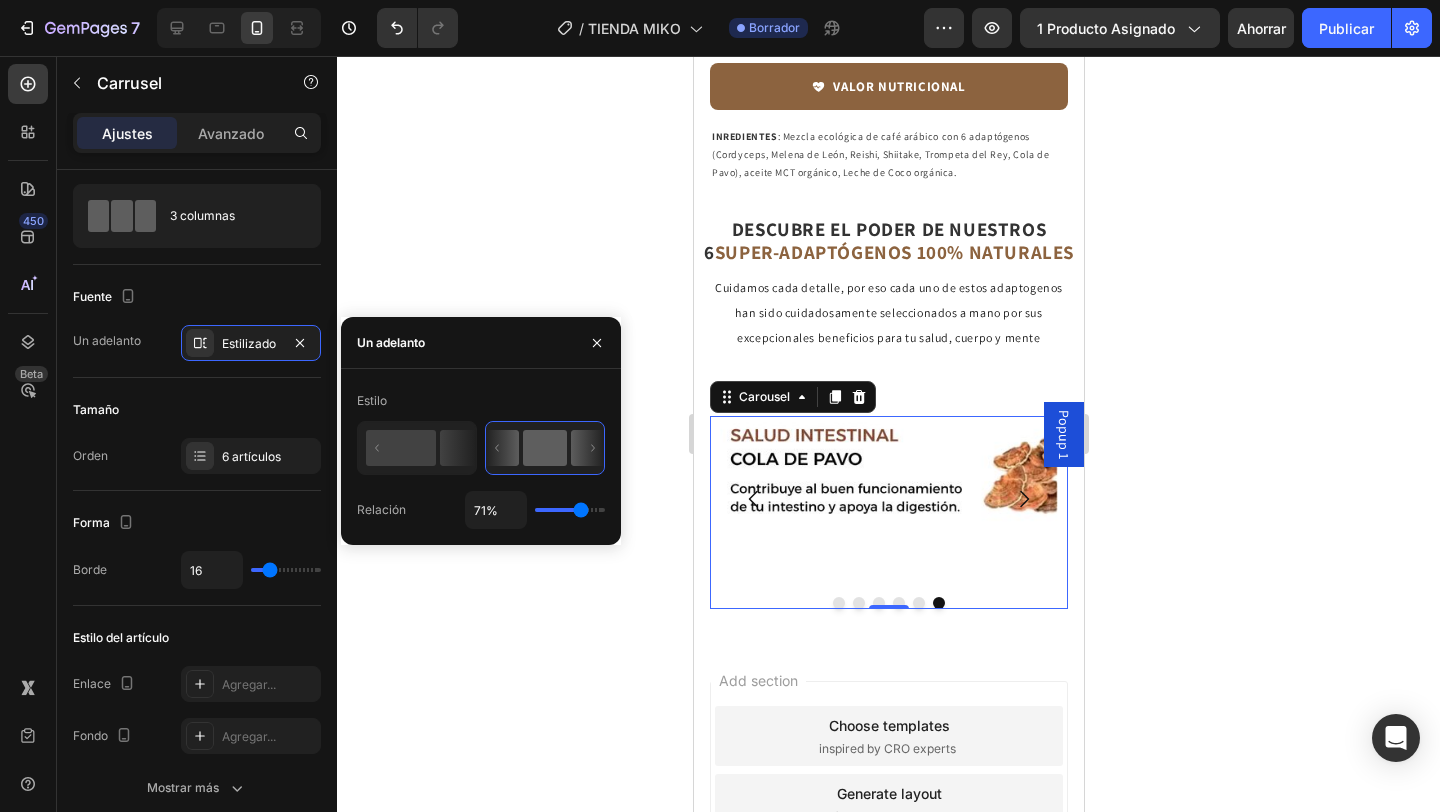 type on "69%" 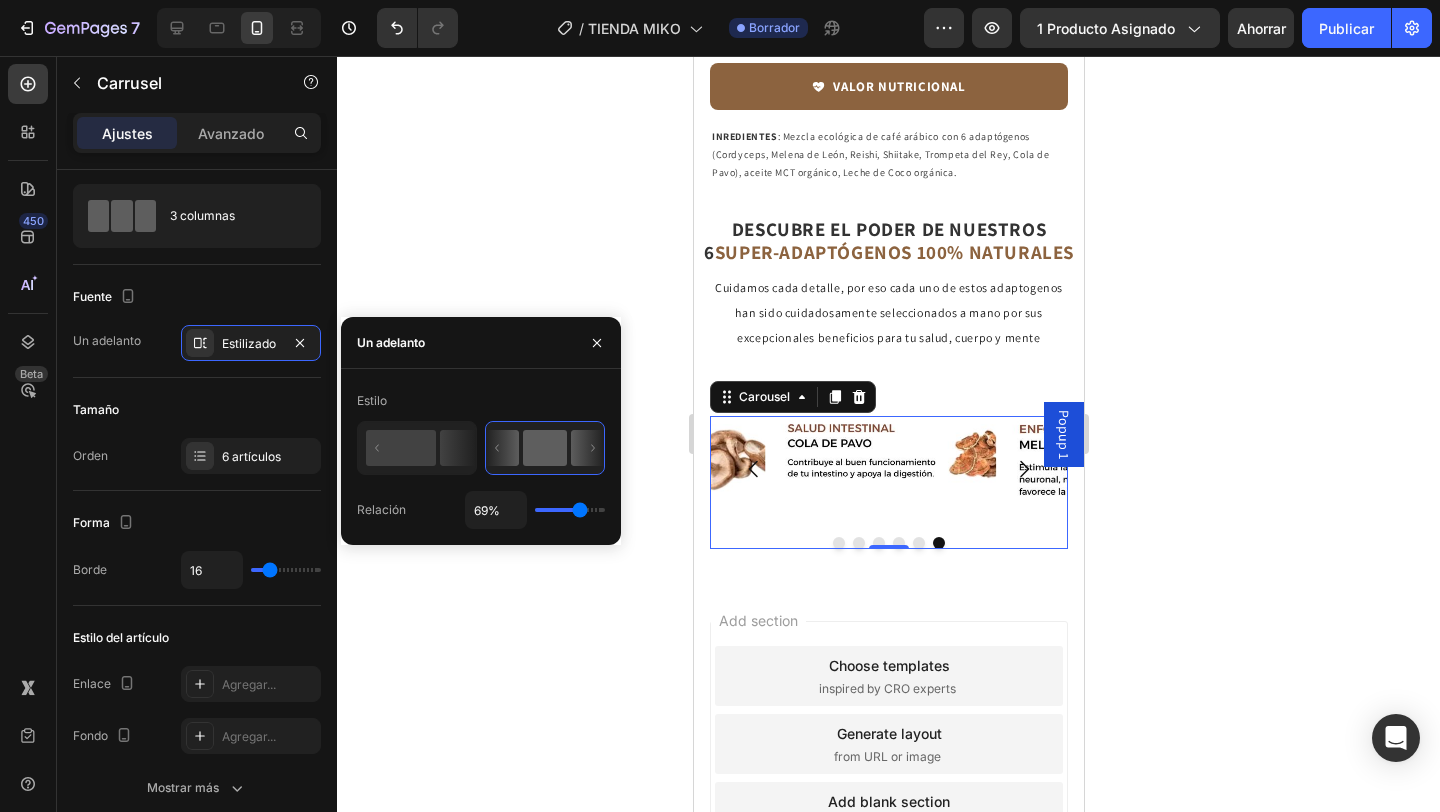 type on "55%" 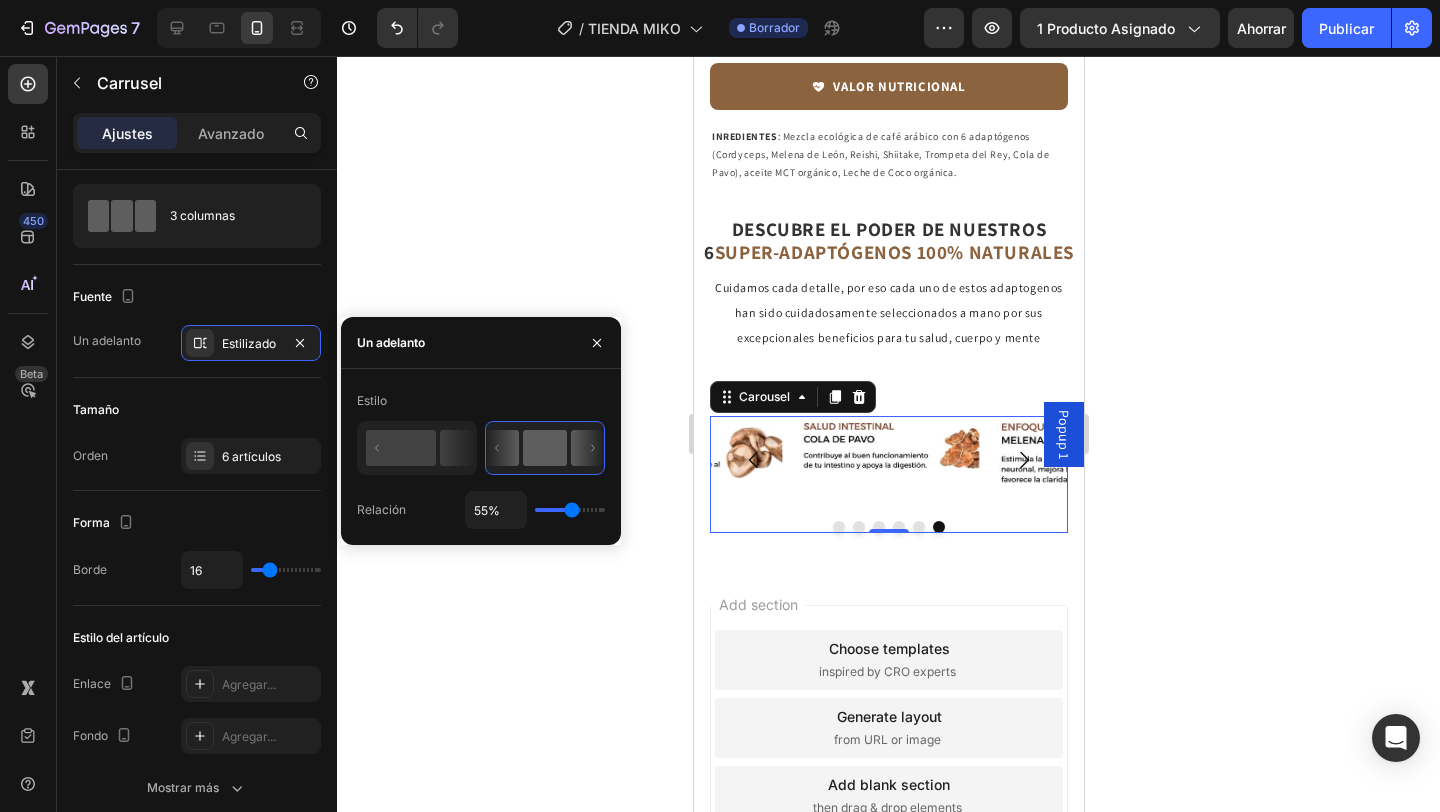type on "73%" 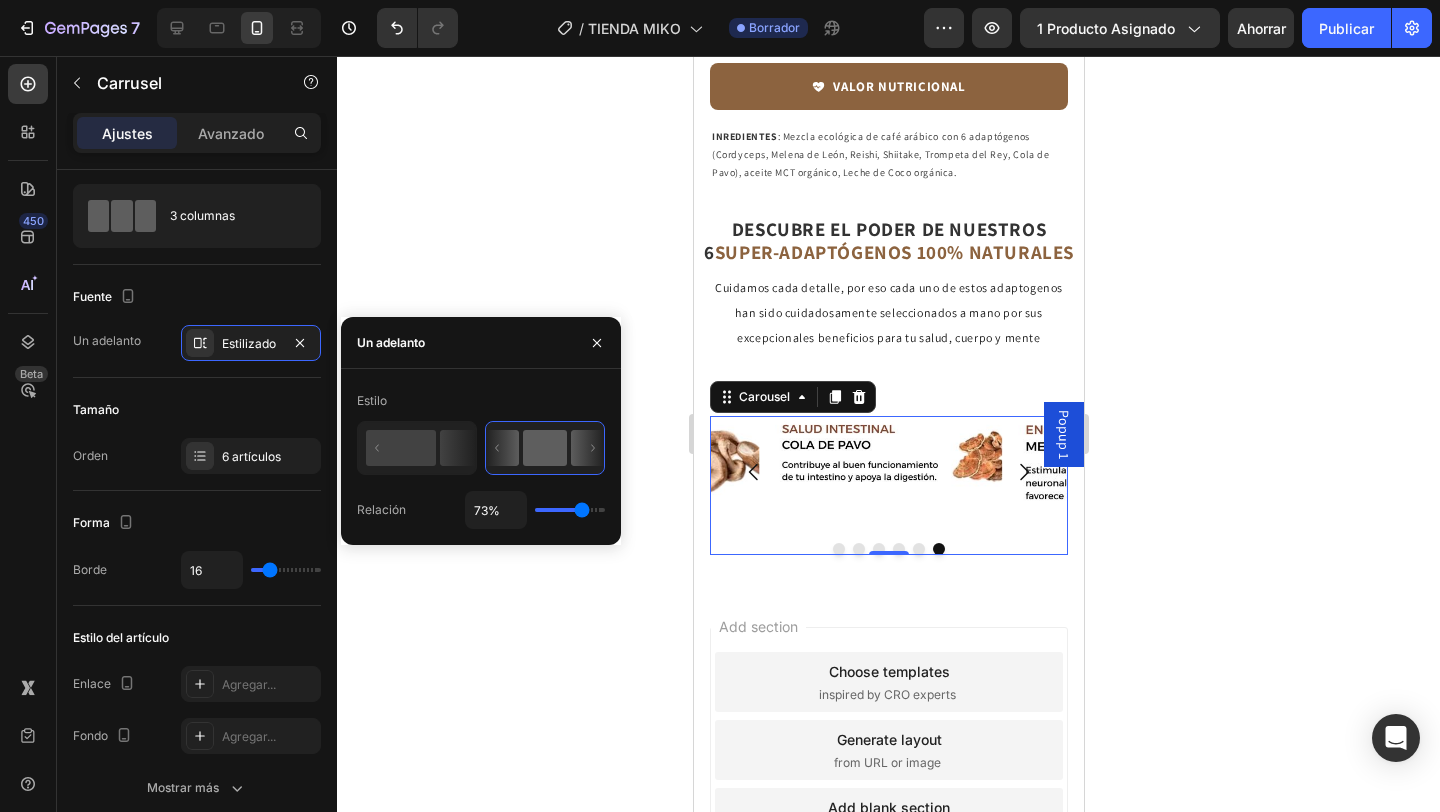 drag, startPoint x: 589, startPoint y: 508, endPoint x: 582, endPoint y: 493, distance: 16.552946 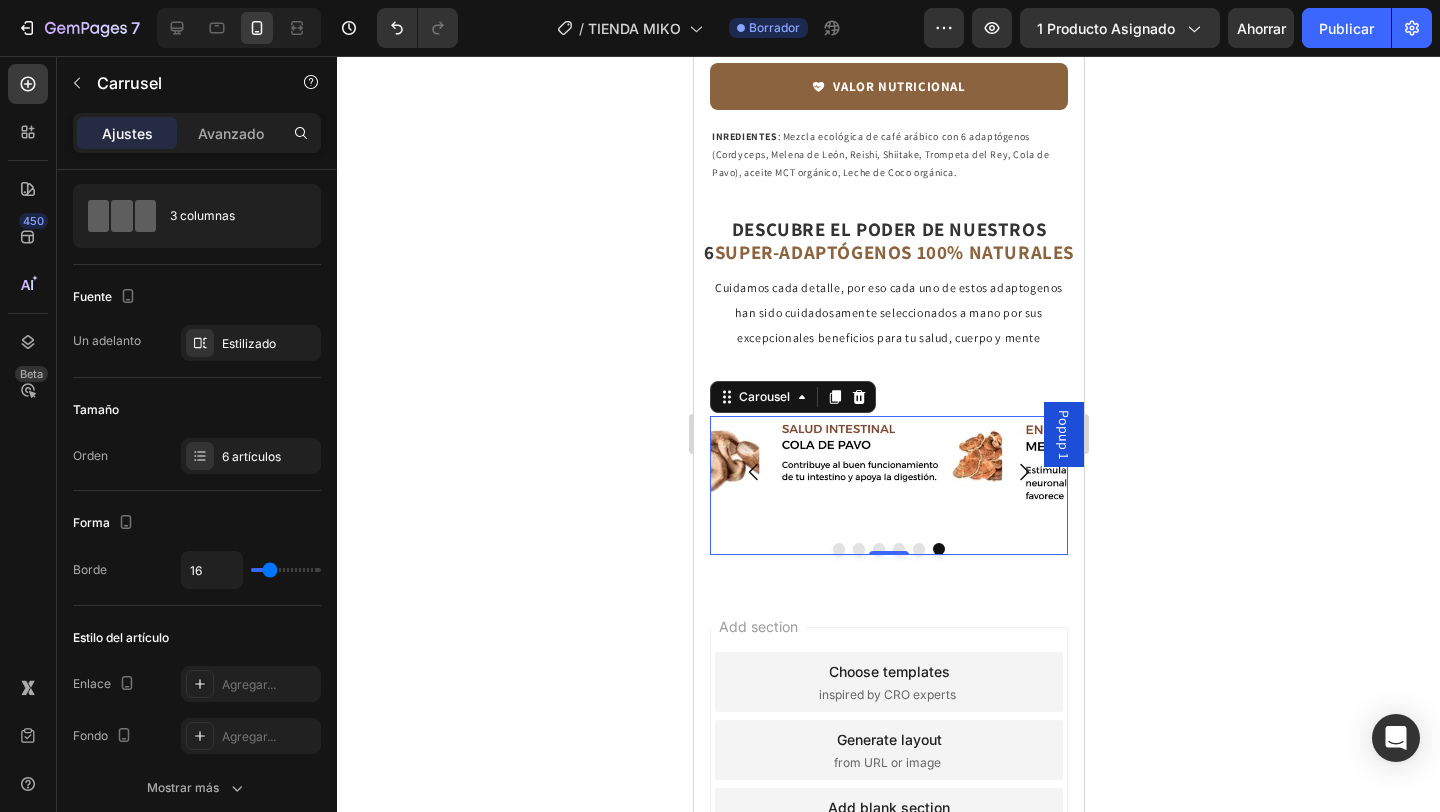 click 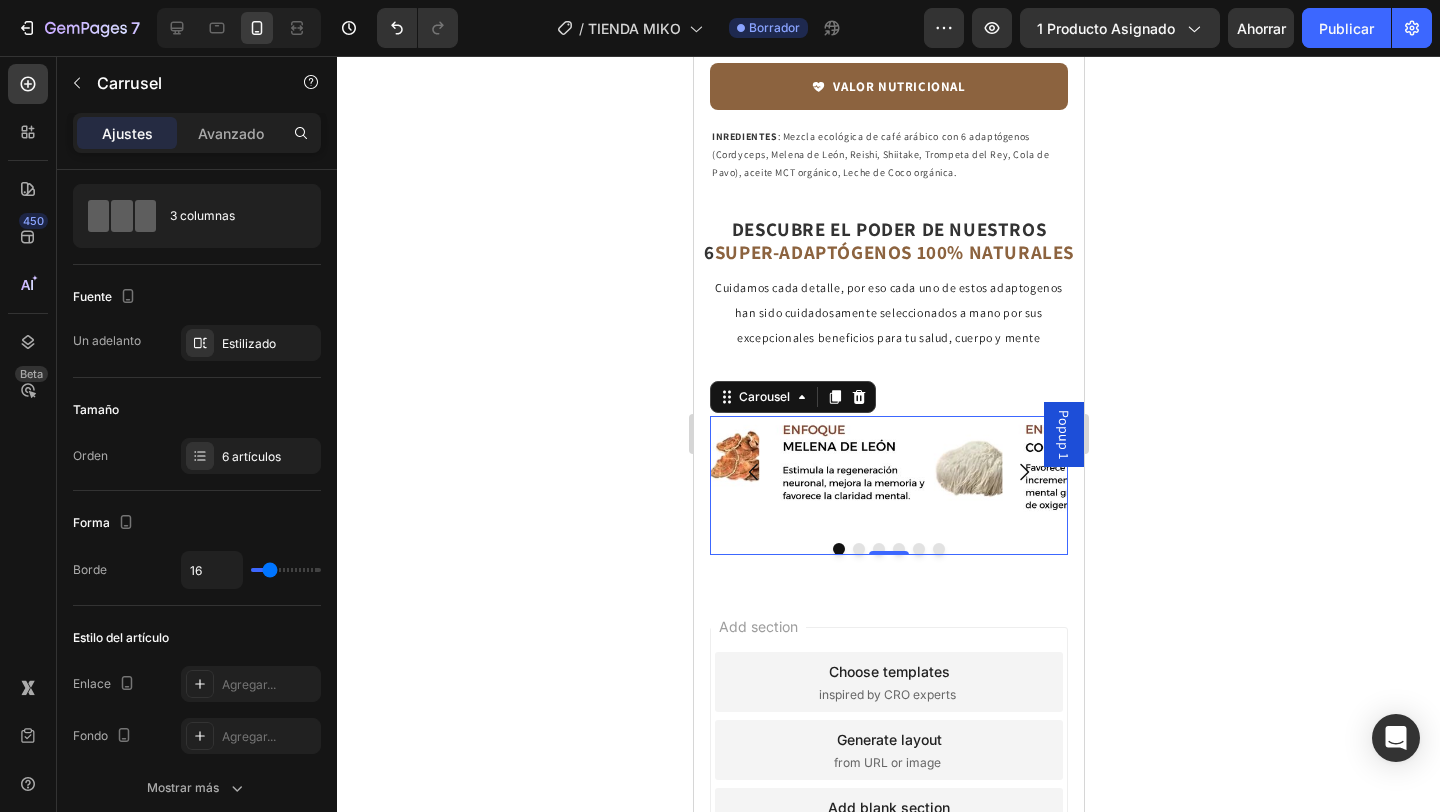 click 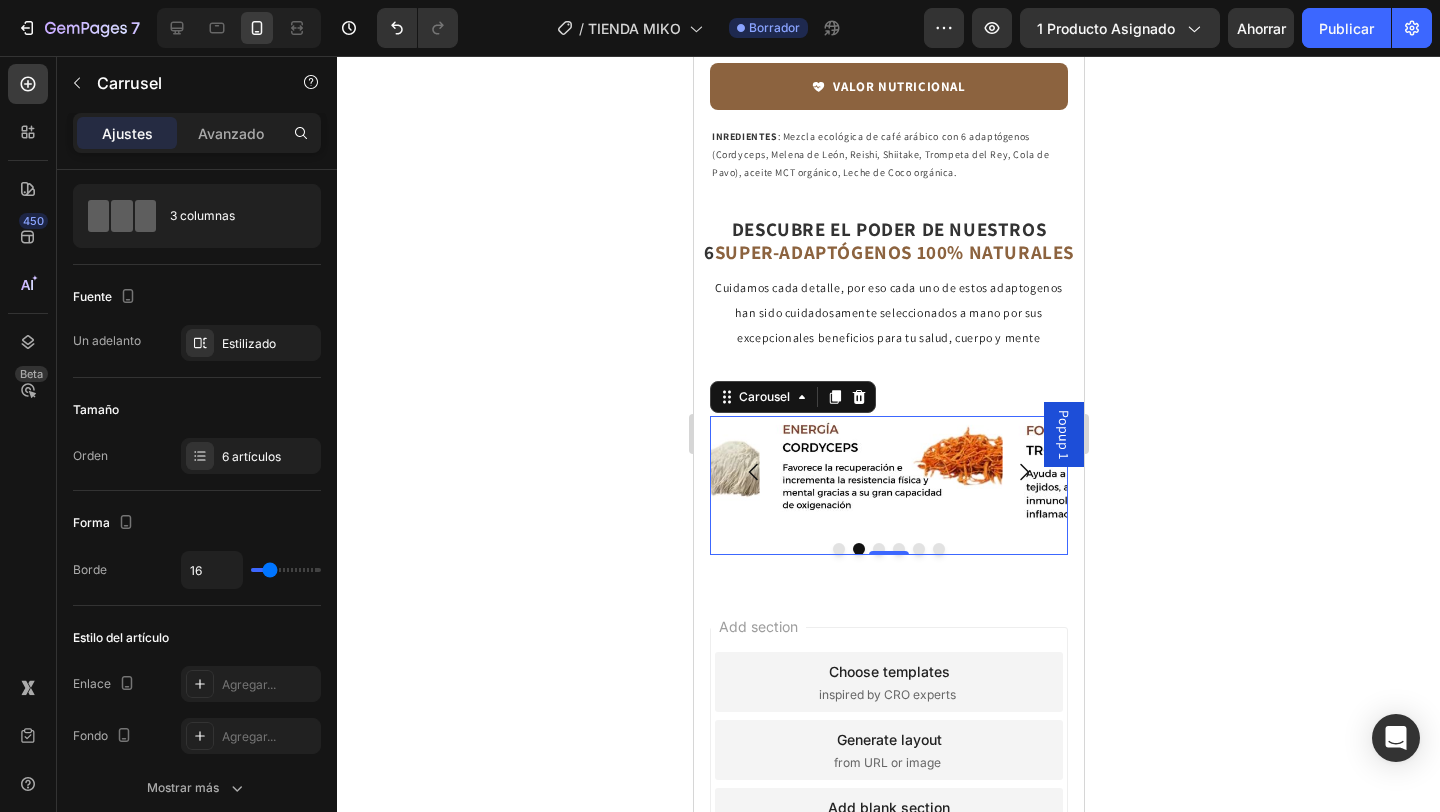 click 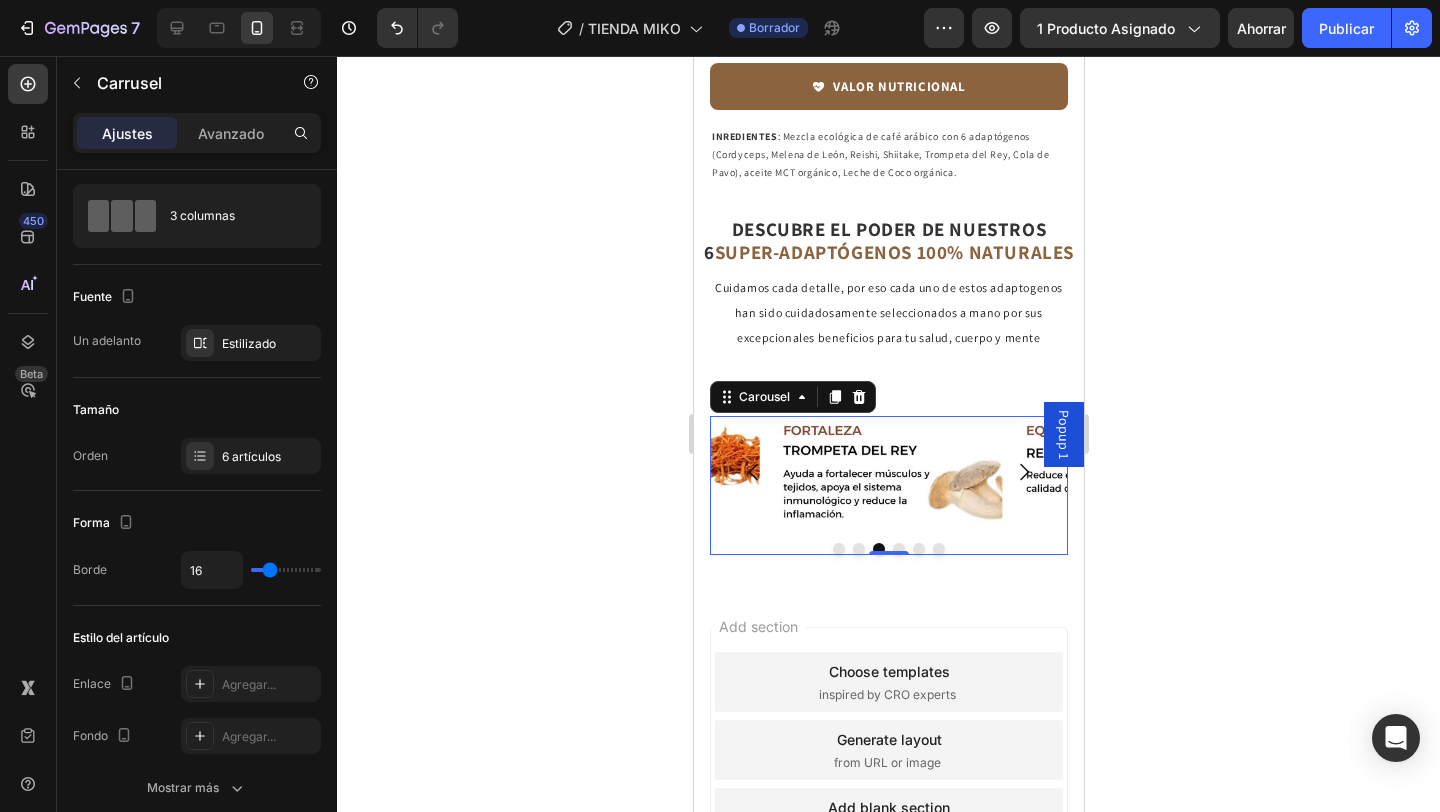 click 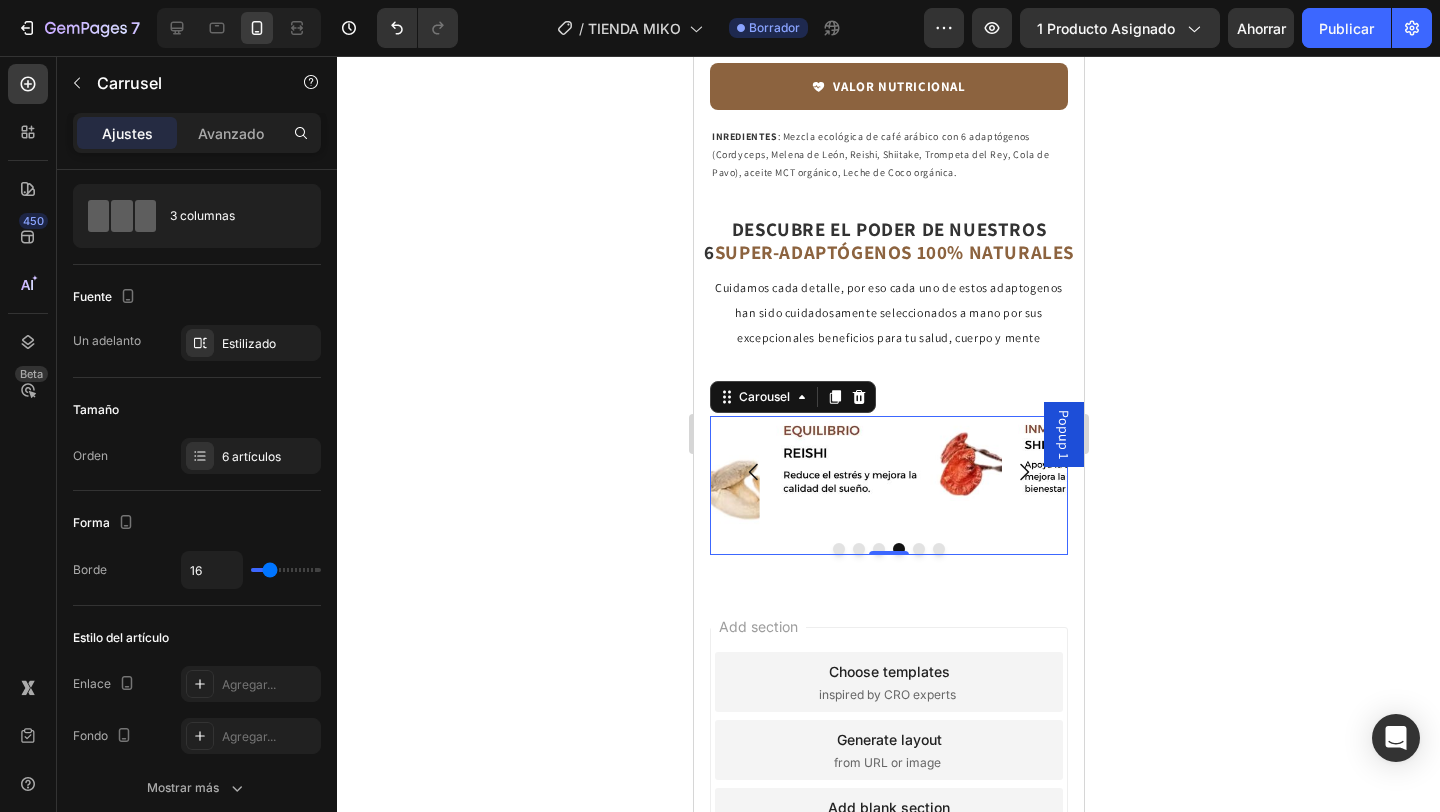 click 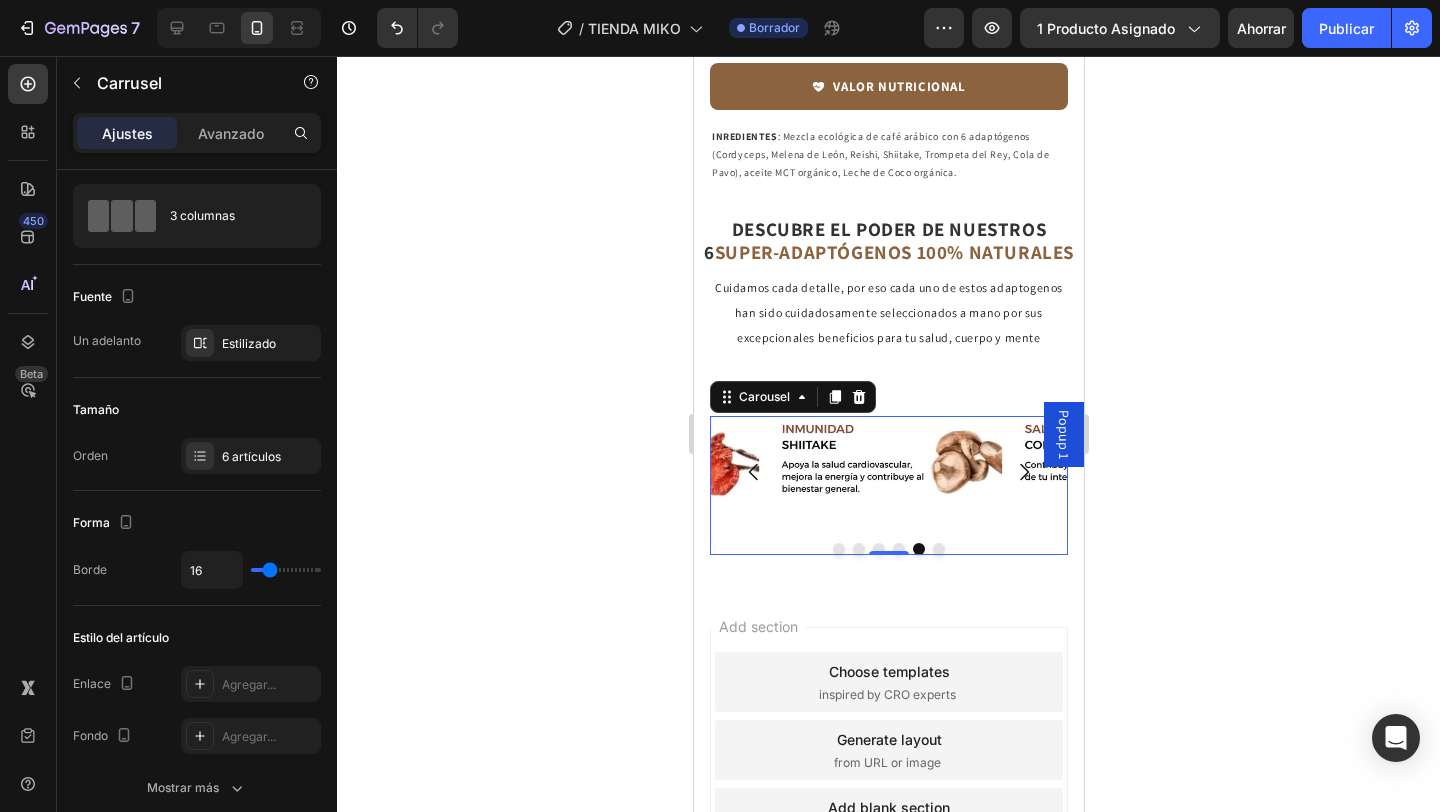click 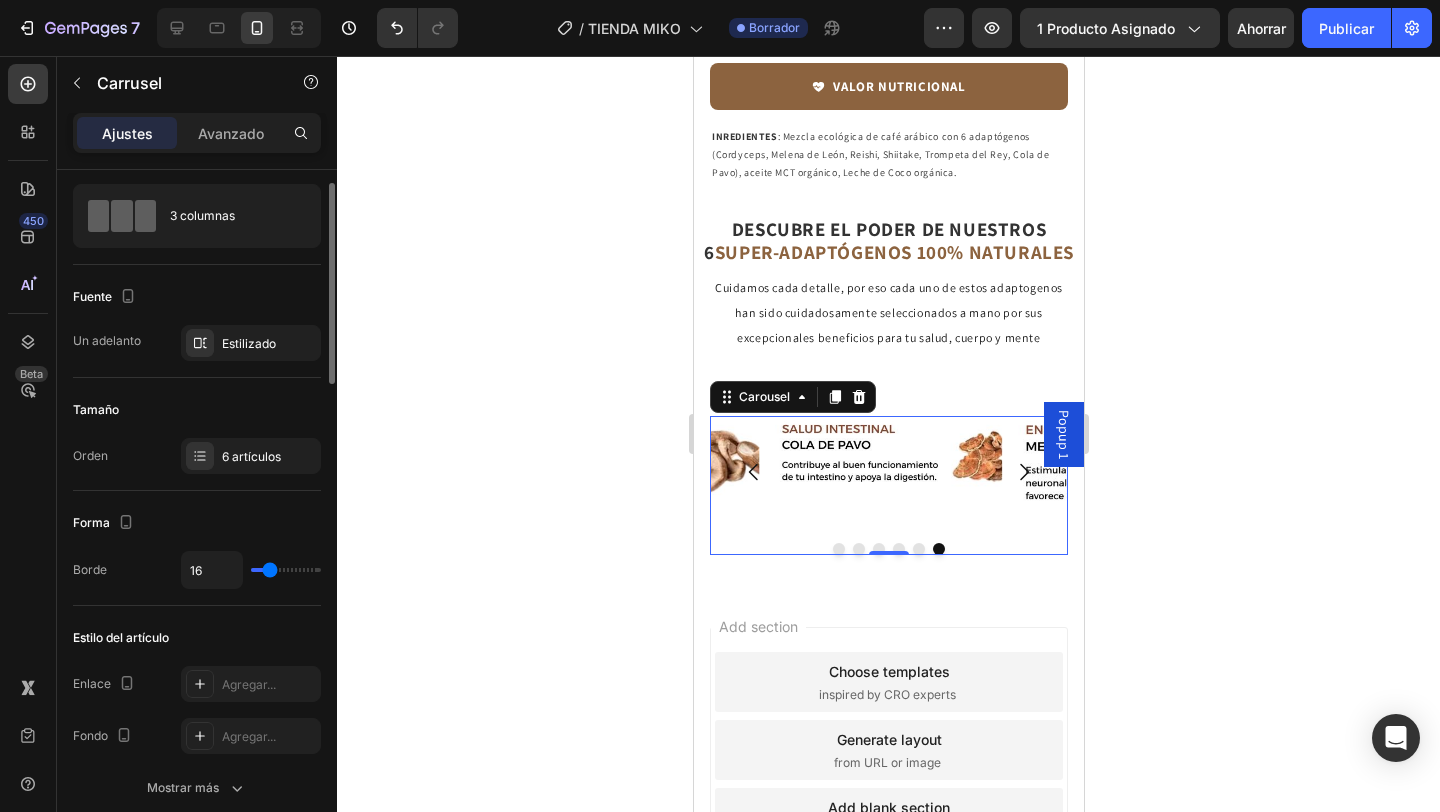 type on "1" 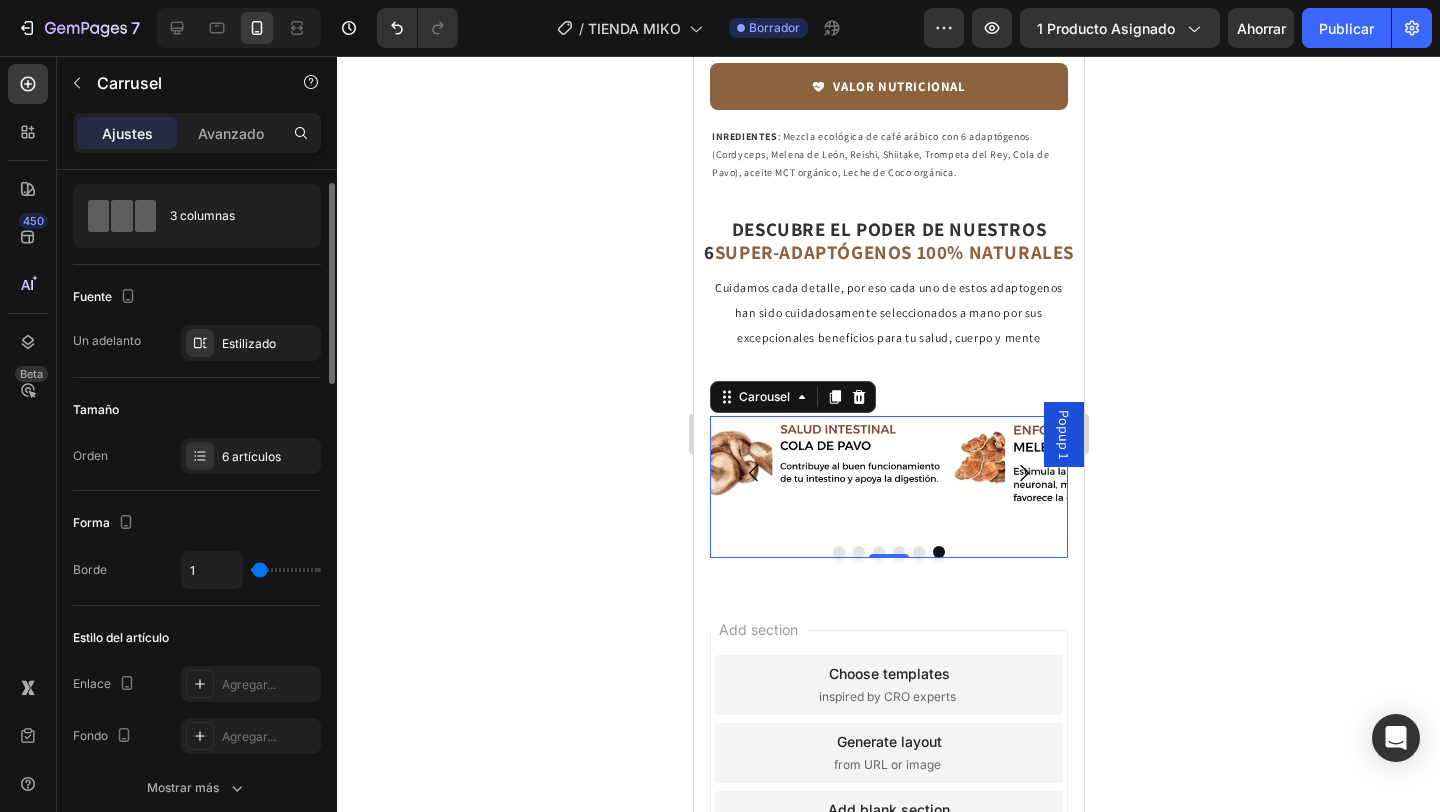 type on "1" 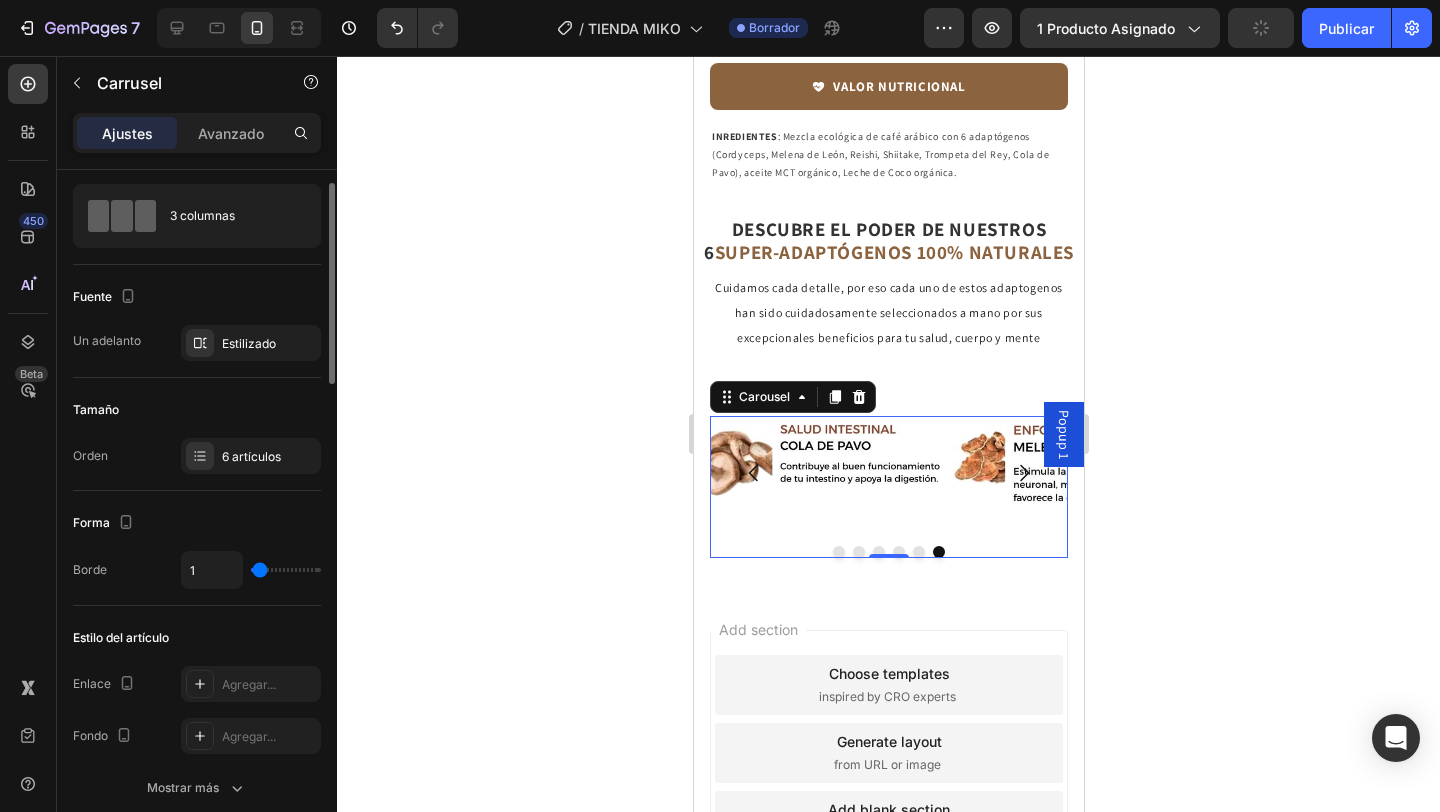 type on "0" 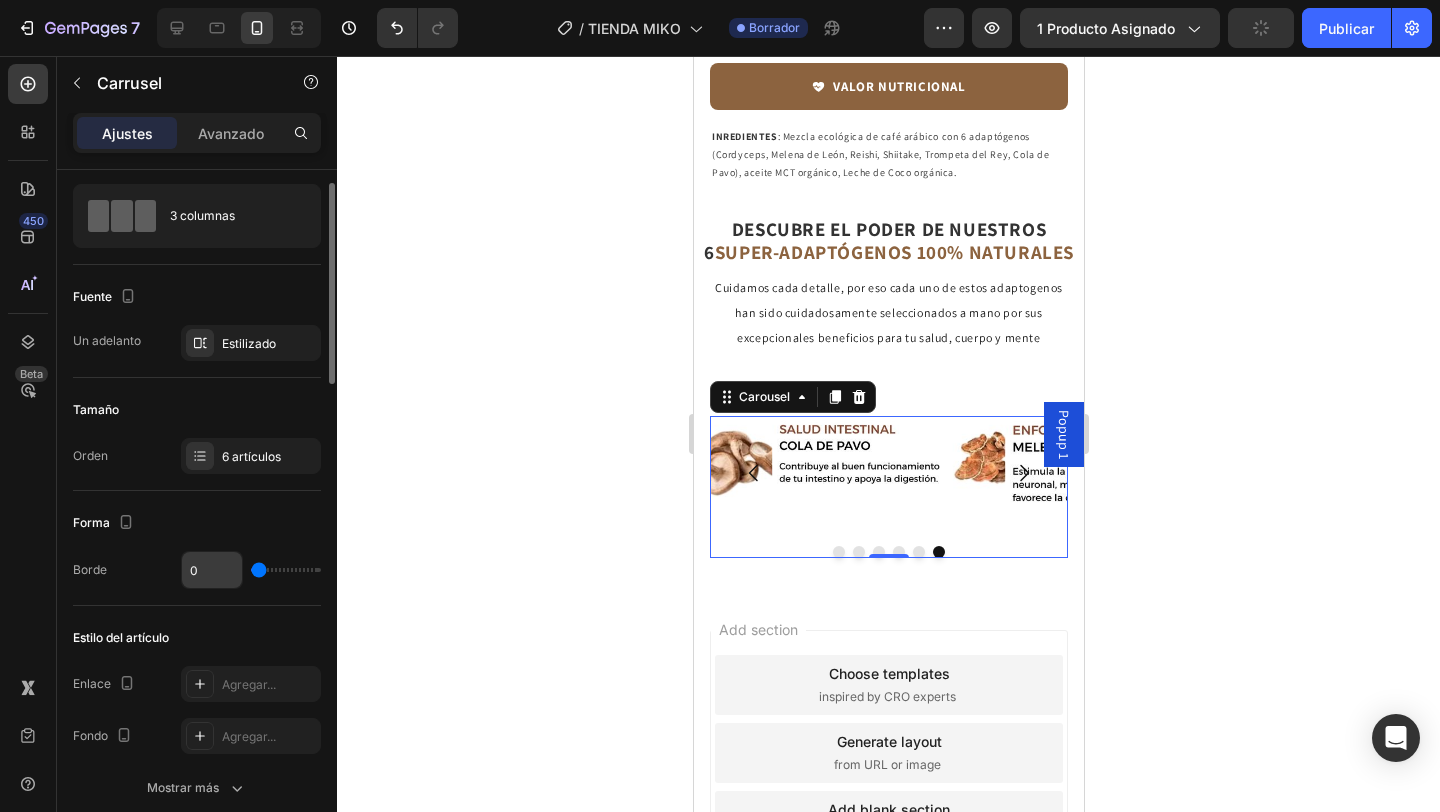 drag, startPoint x: 262, startPoint y: 575, endPoint x: 211, endPoint y: 574, distance: 51.009804 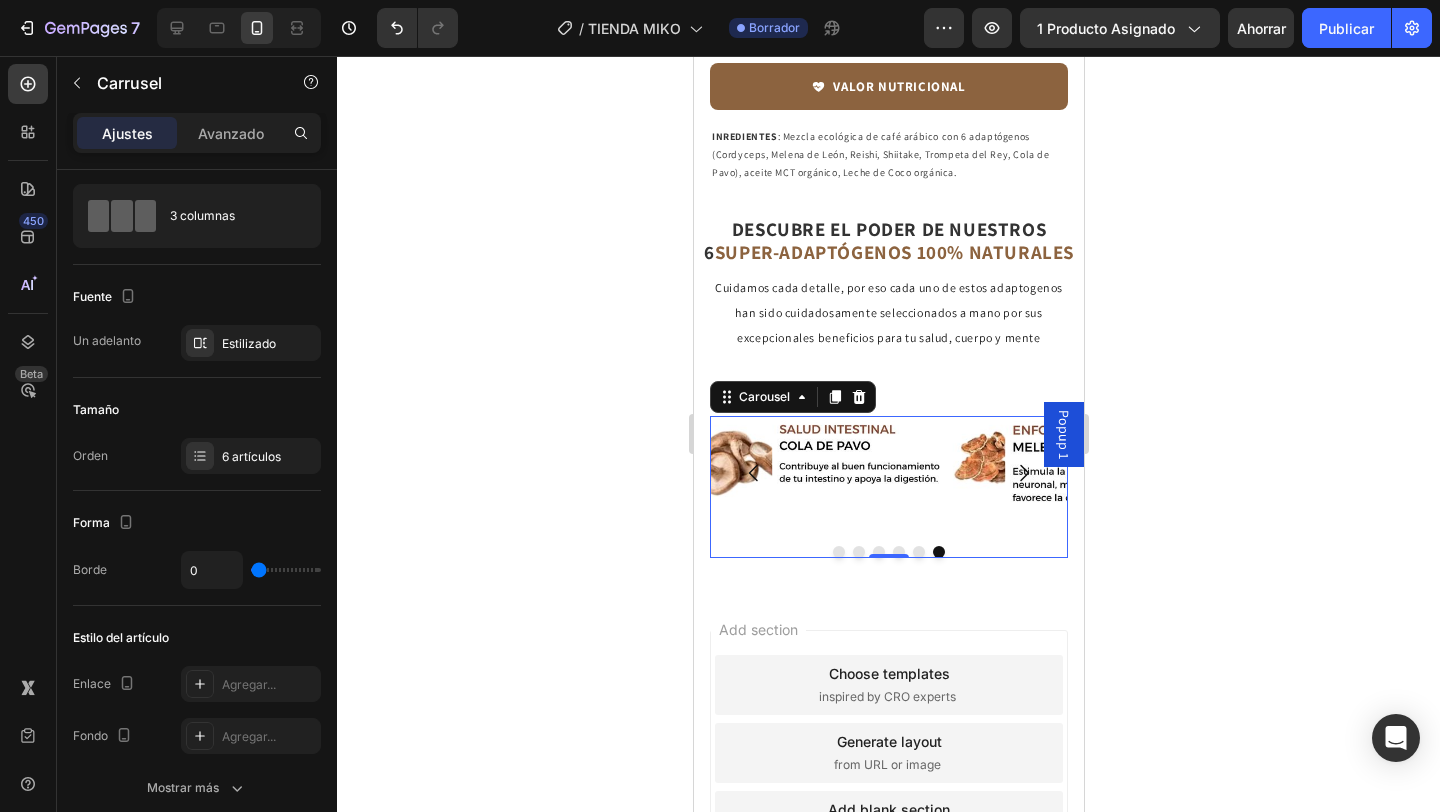 click 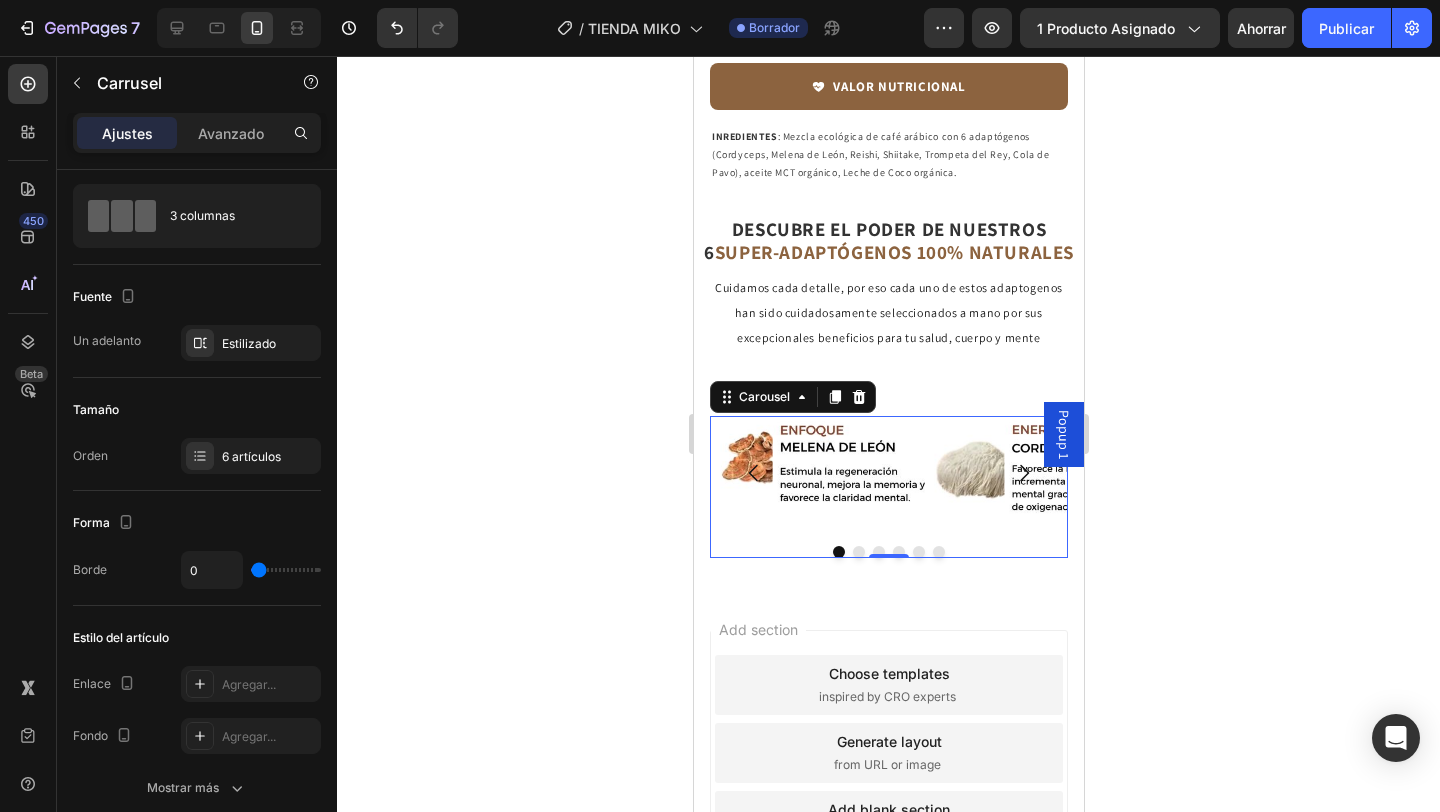 click 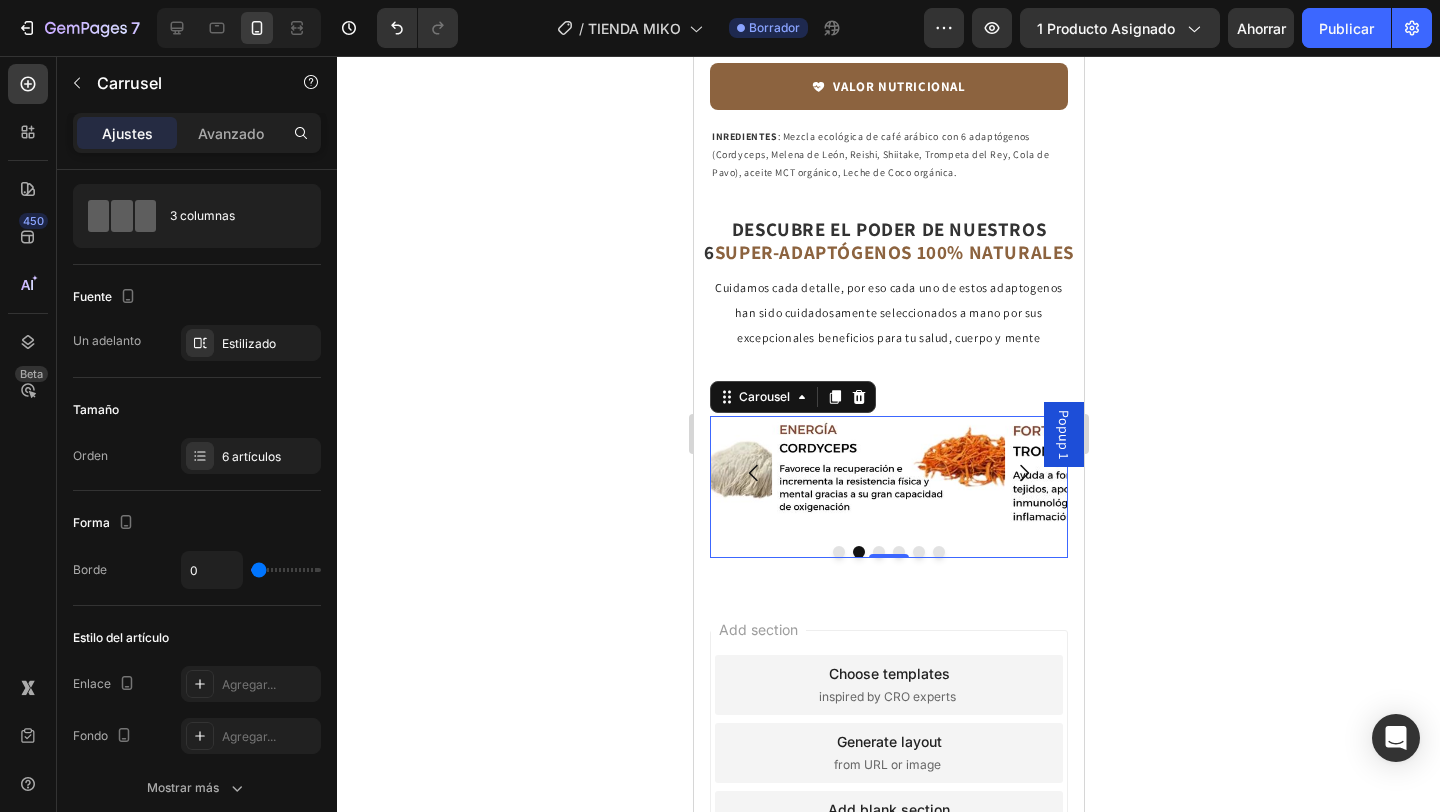 click 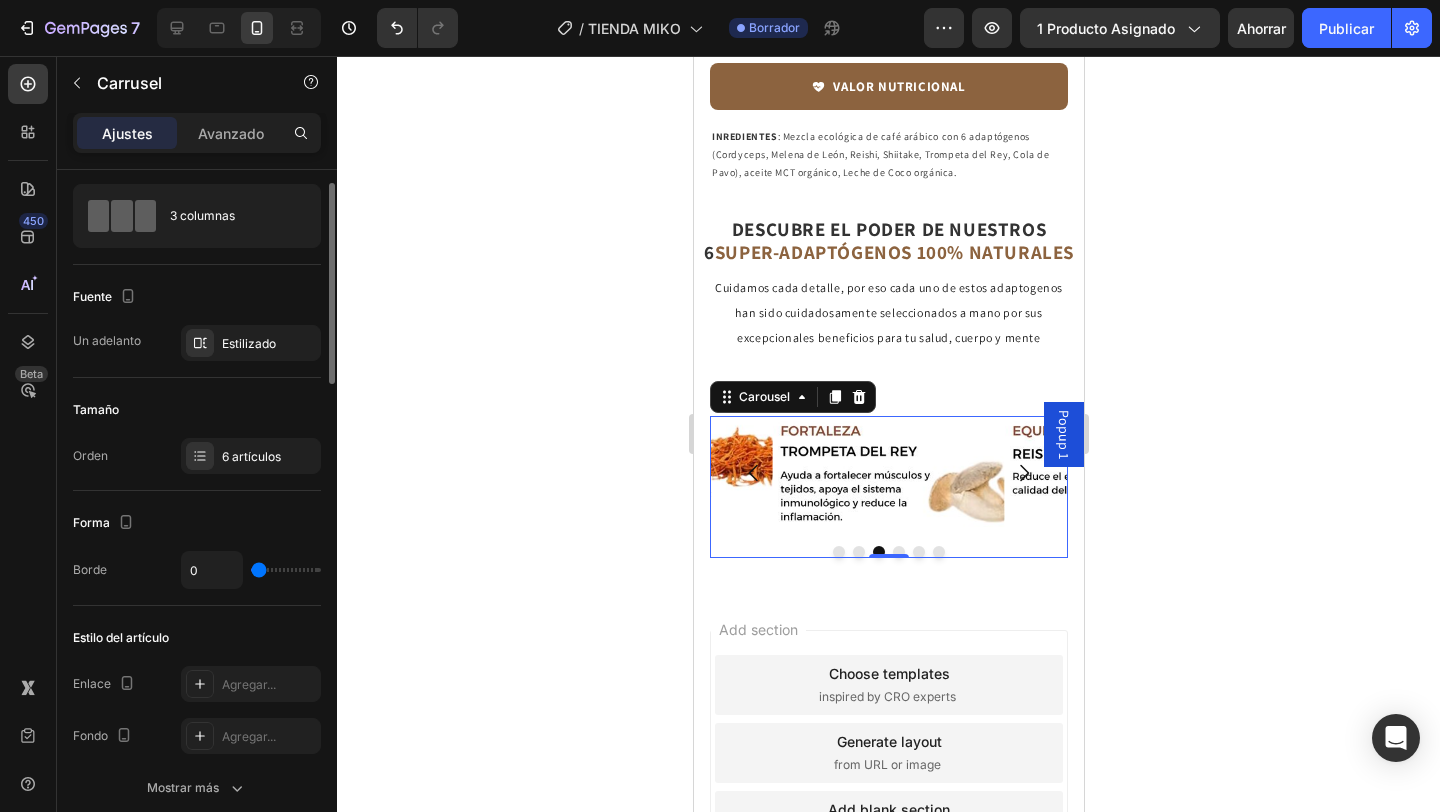 type on "15" 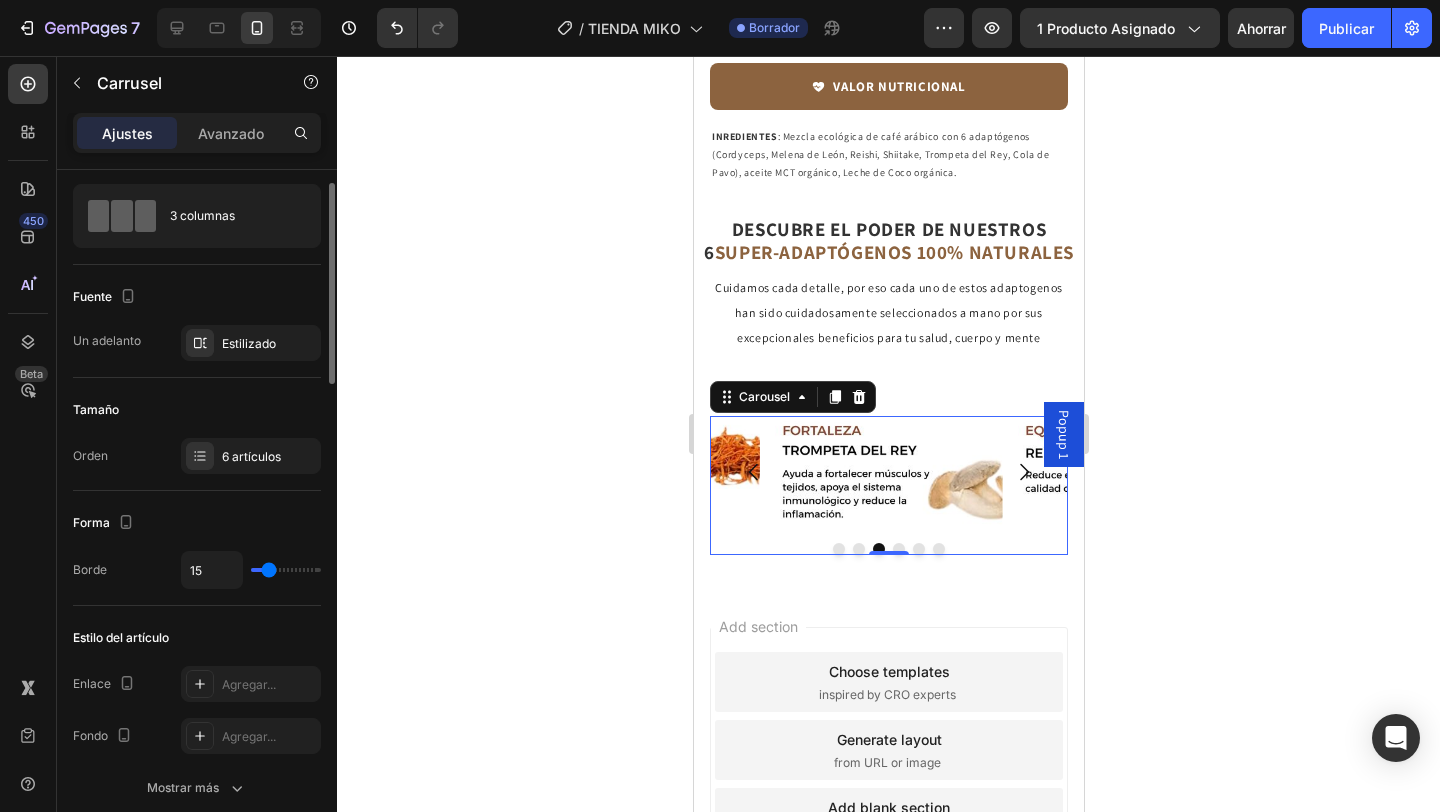 type on "17" 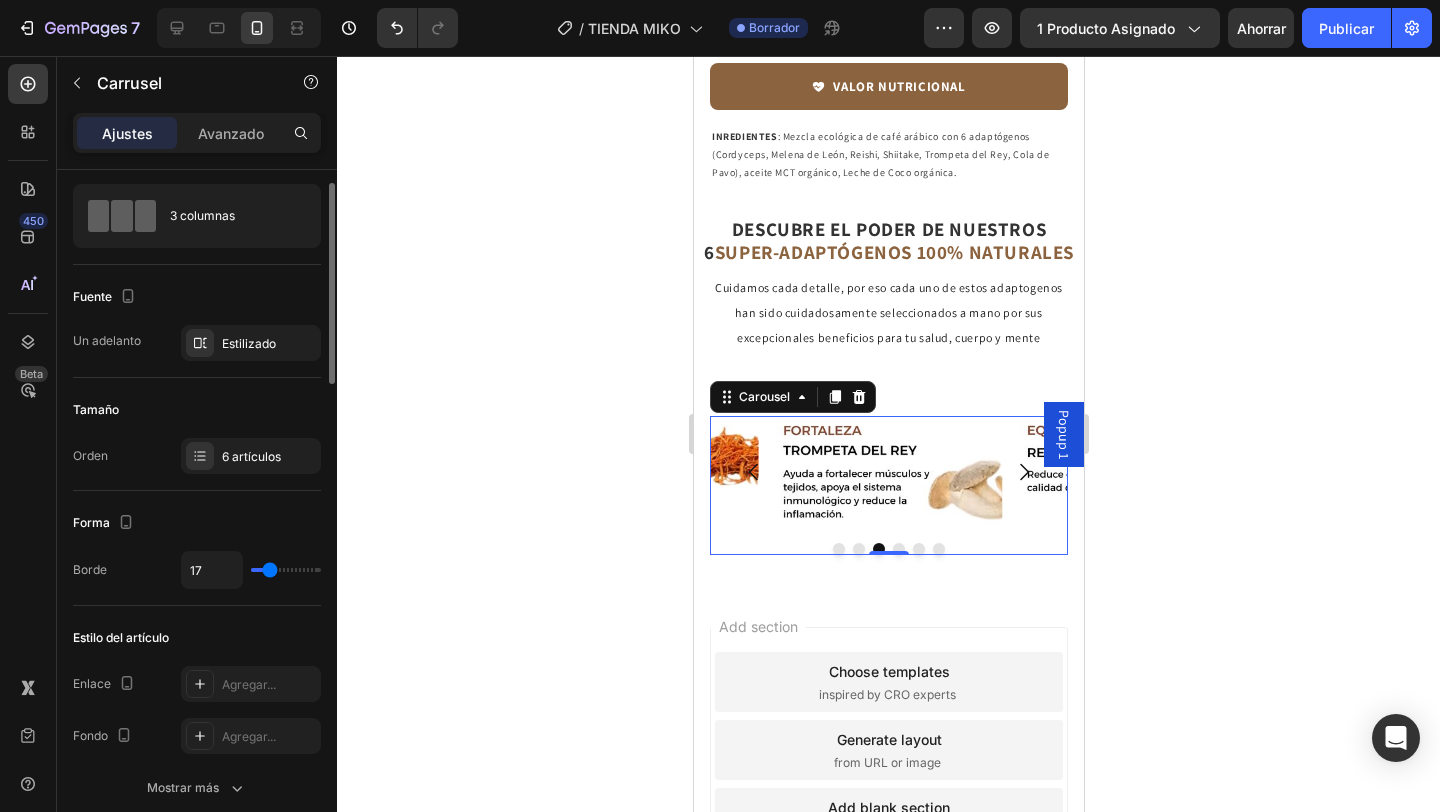 type on "17" 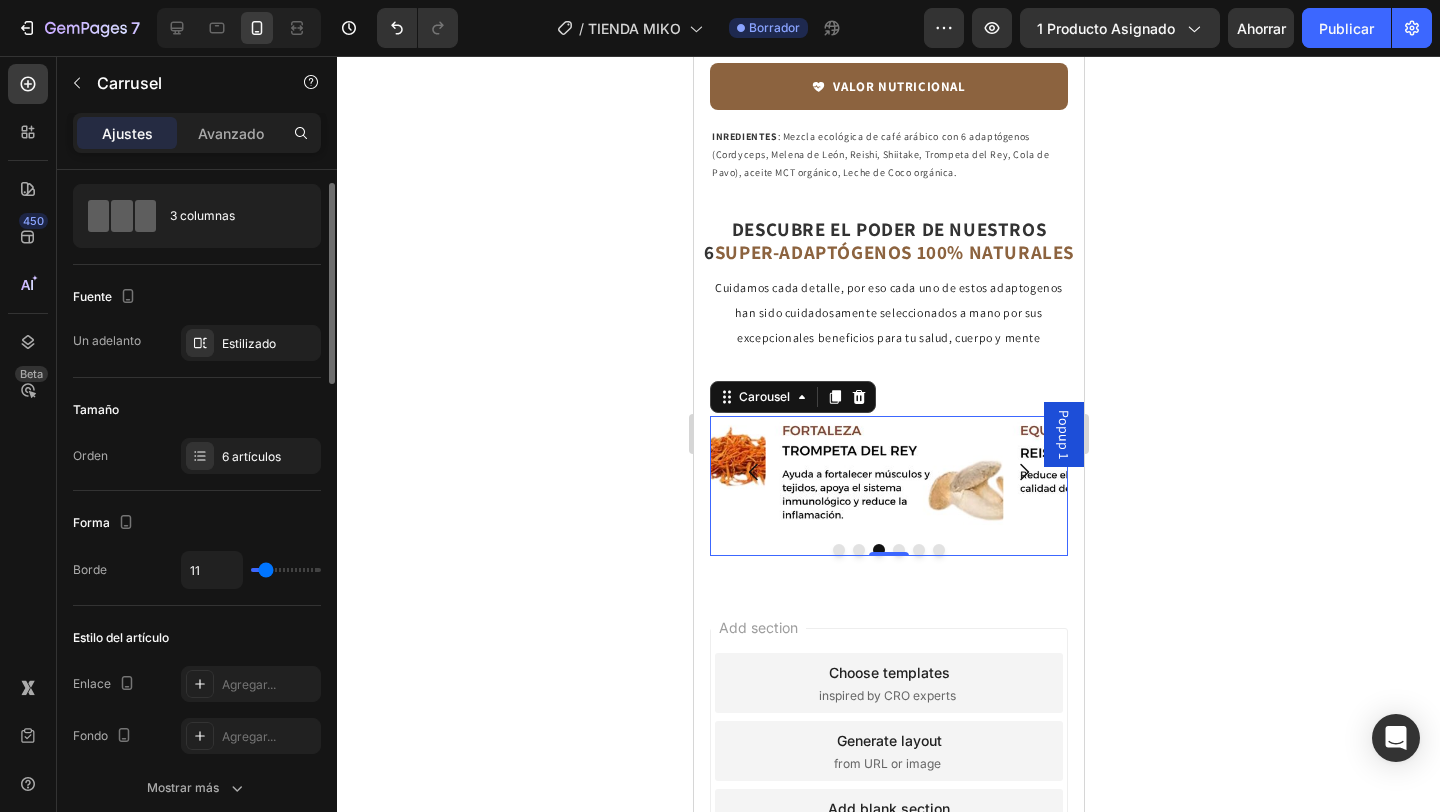 type on "9" 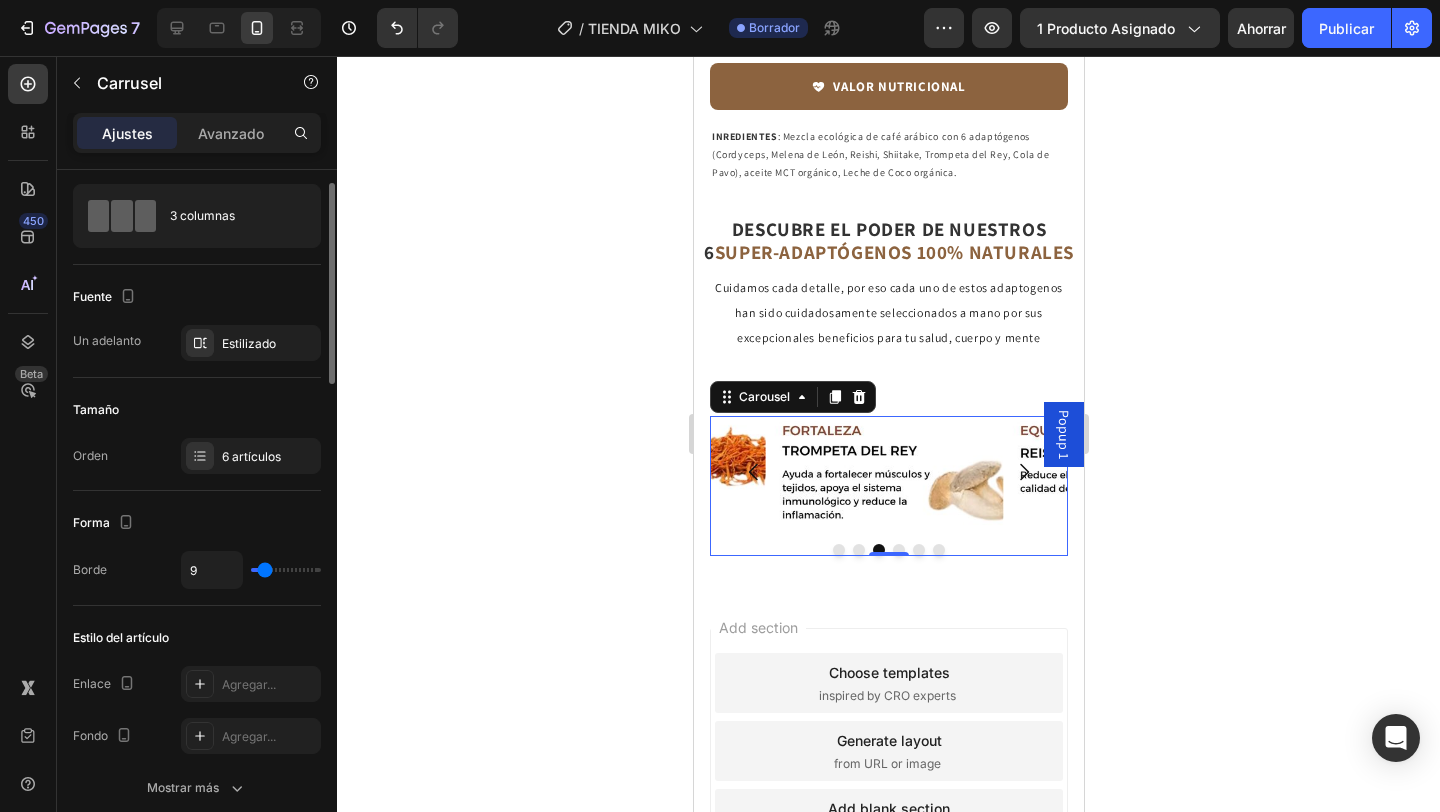 type on "16" 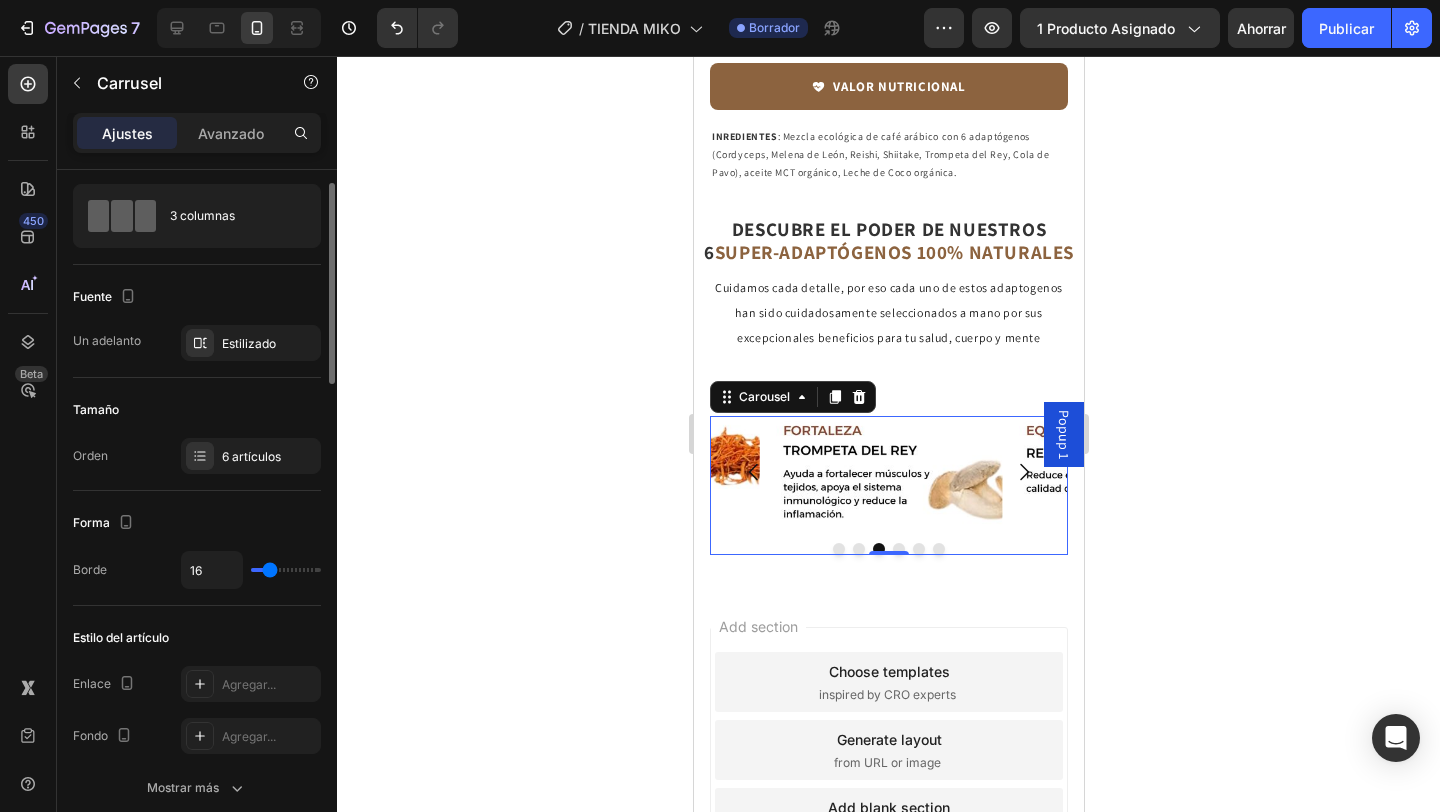 type on "11" 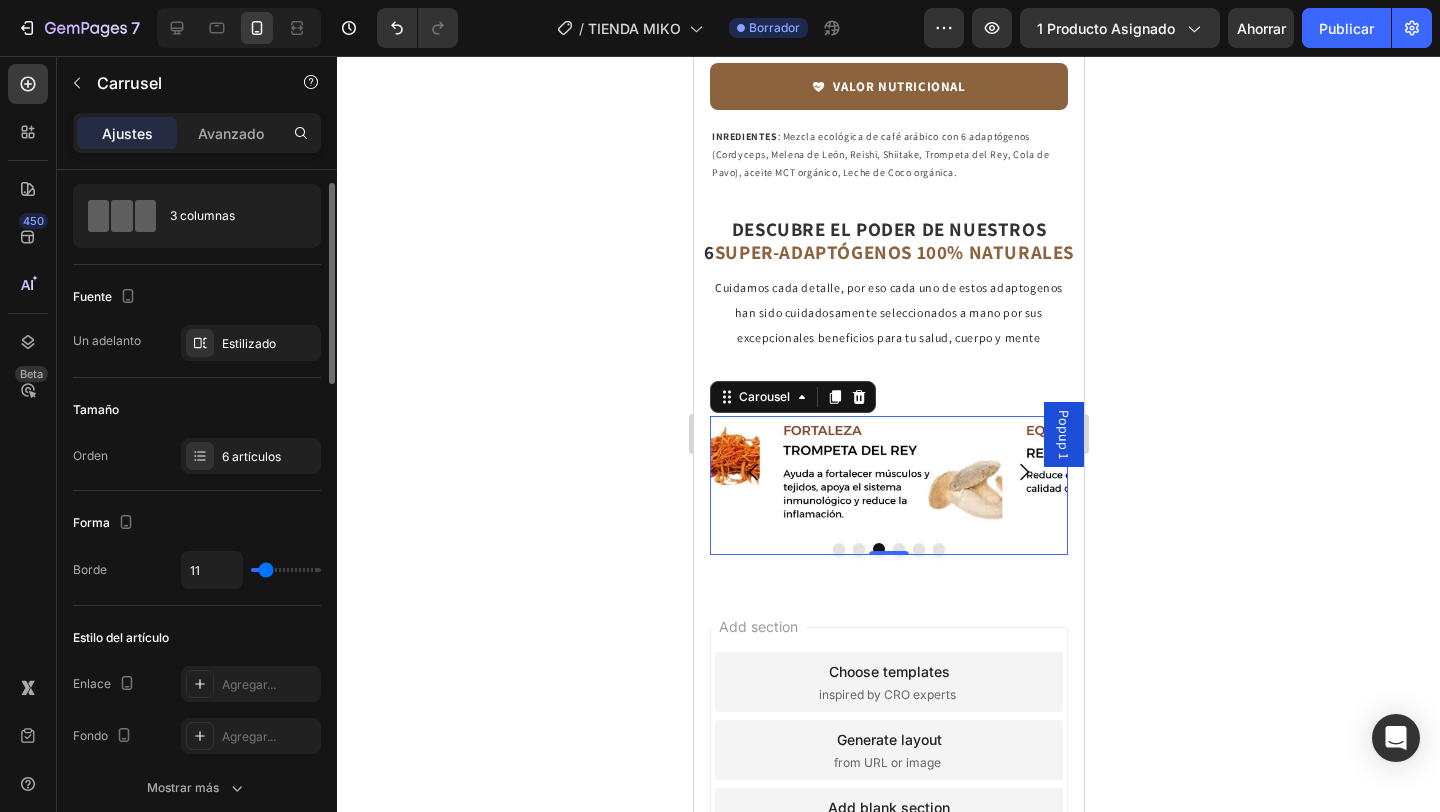 type on "9" 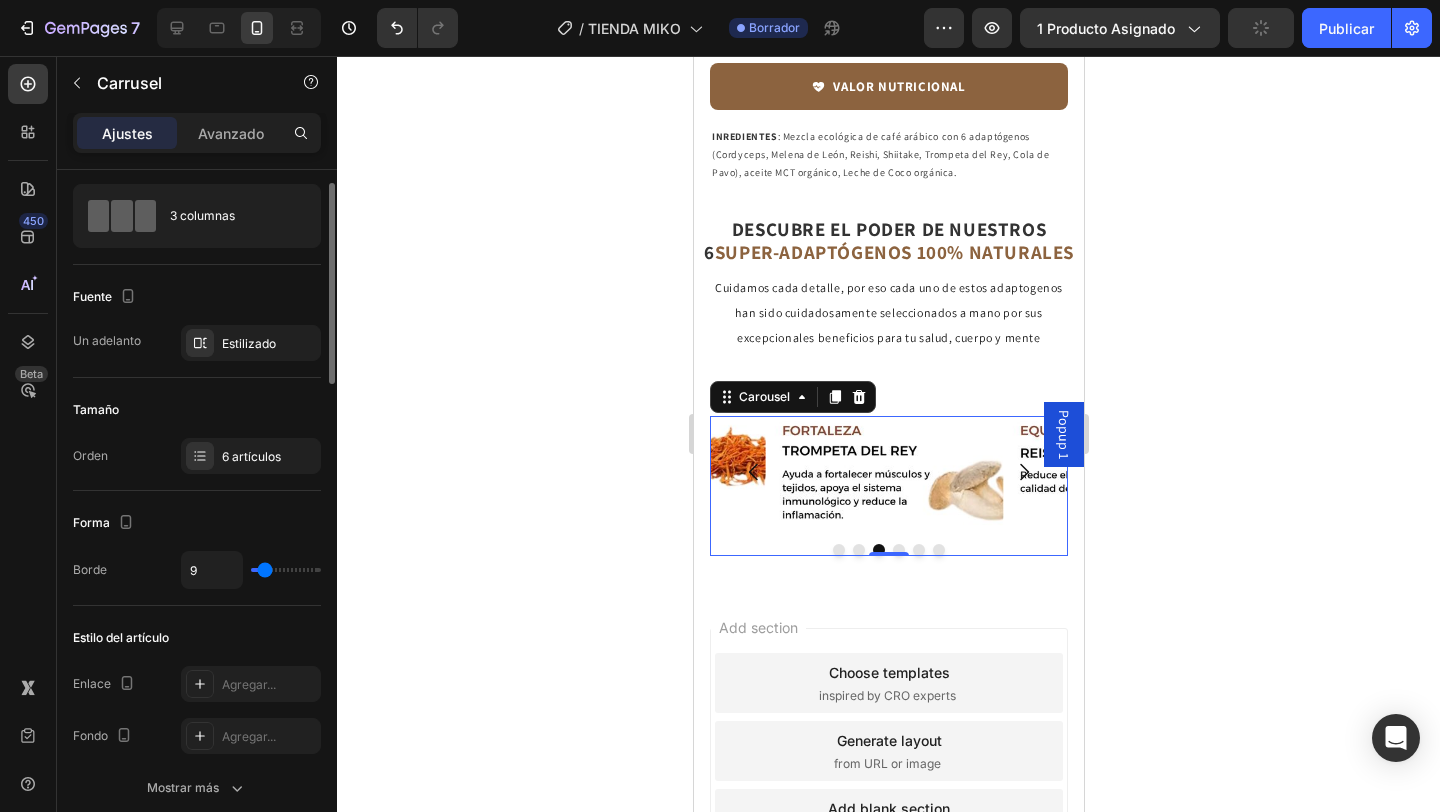 type on "13" 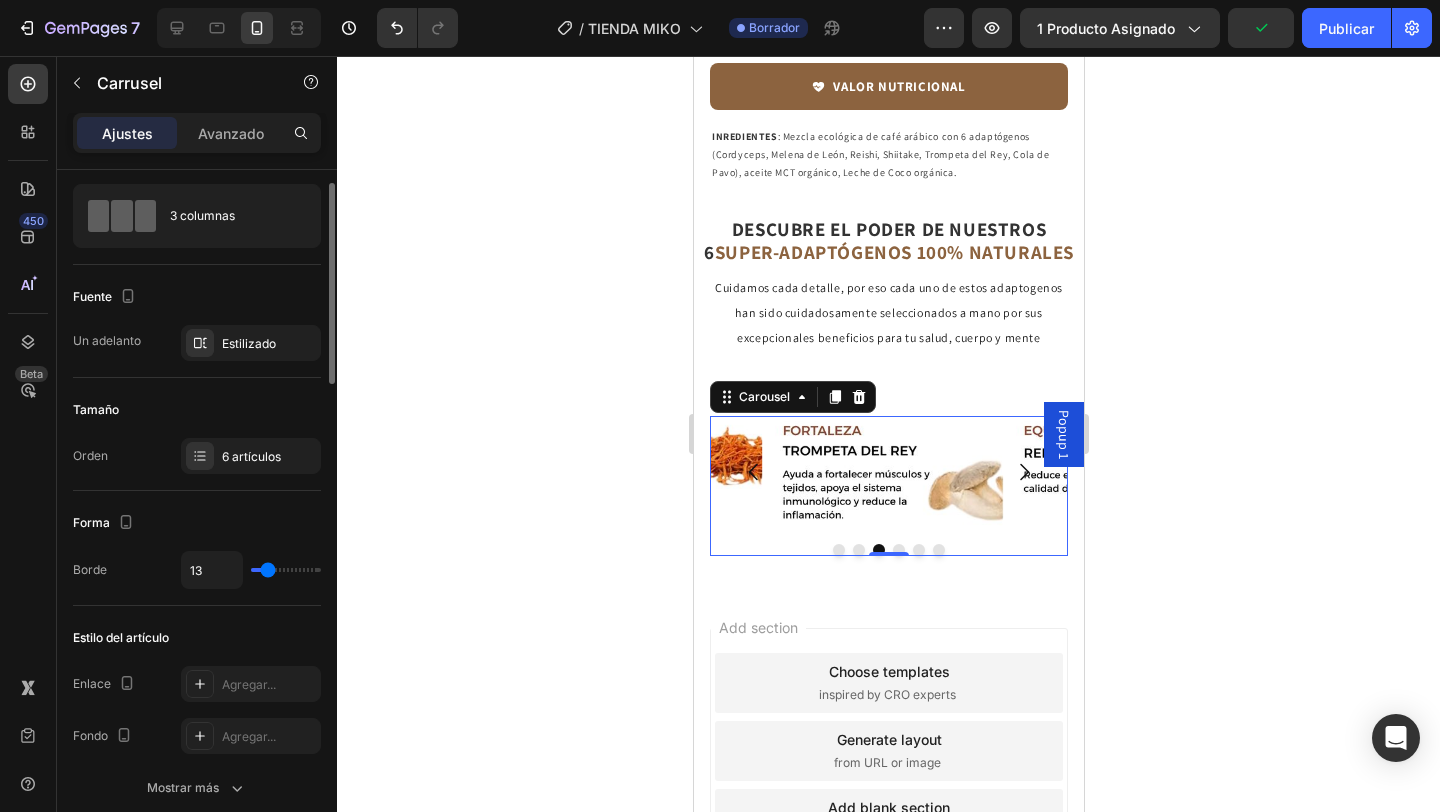 type on "10" 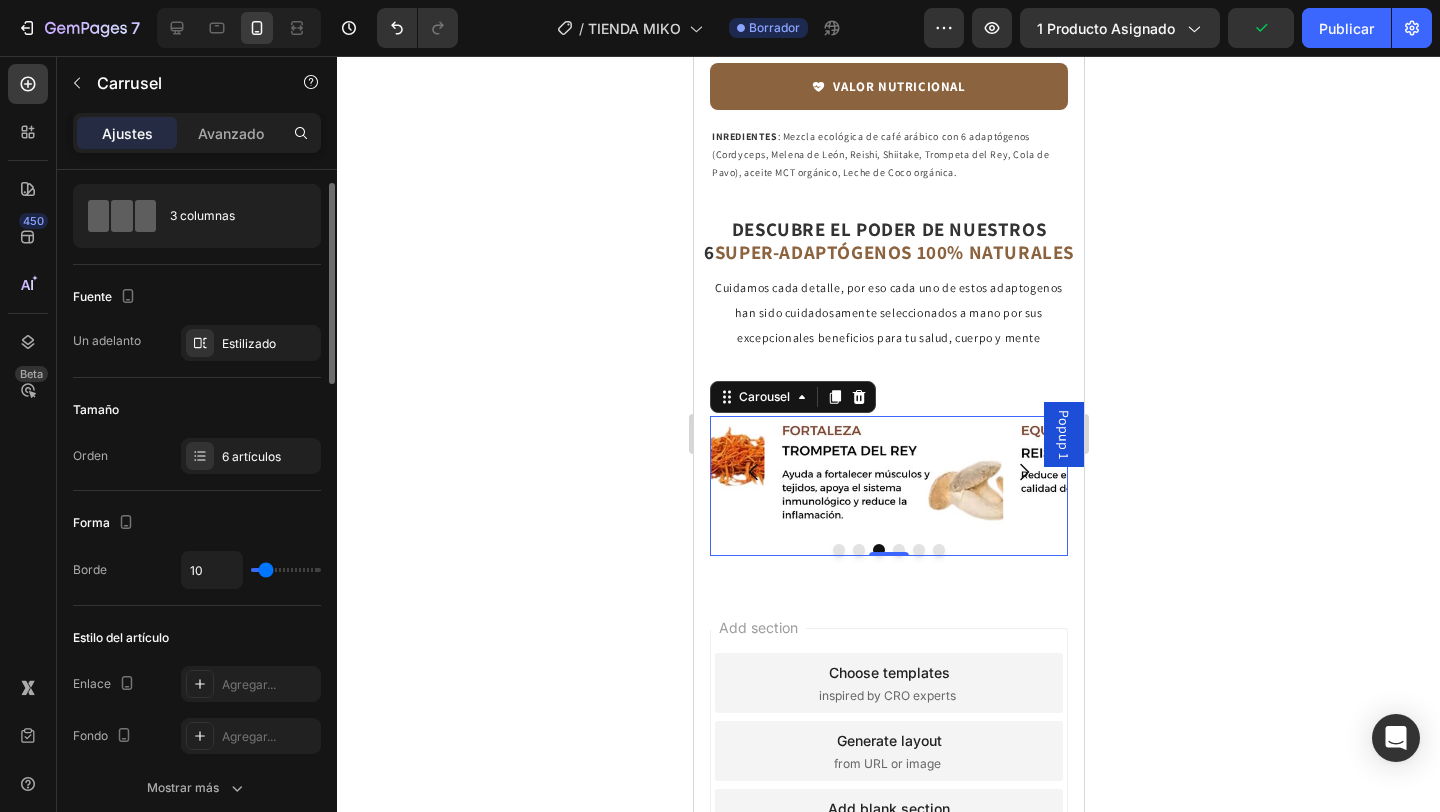 type on "10" 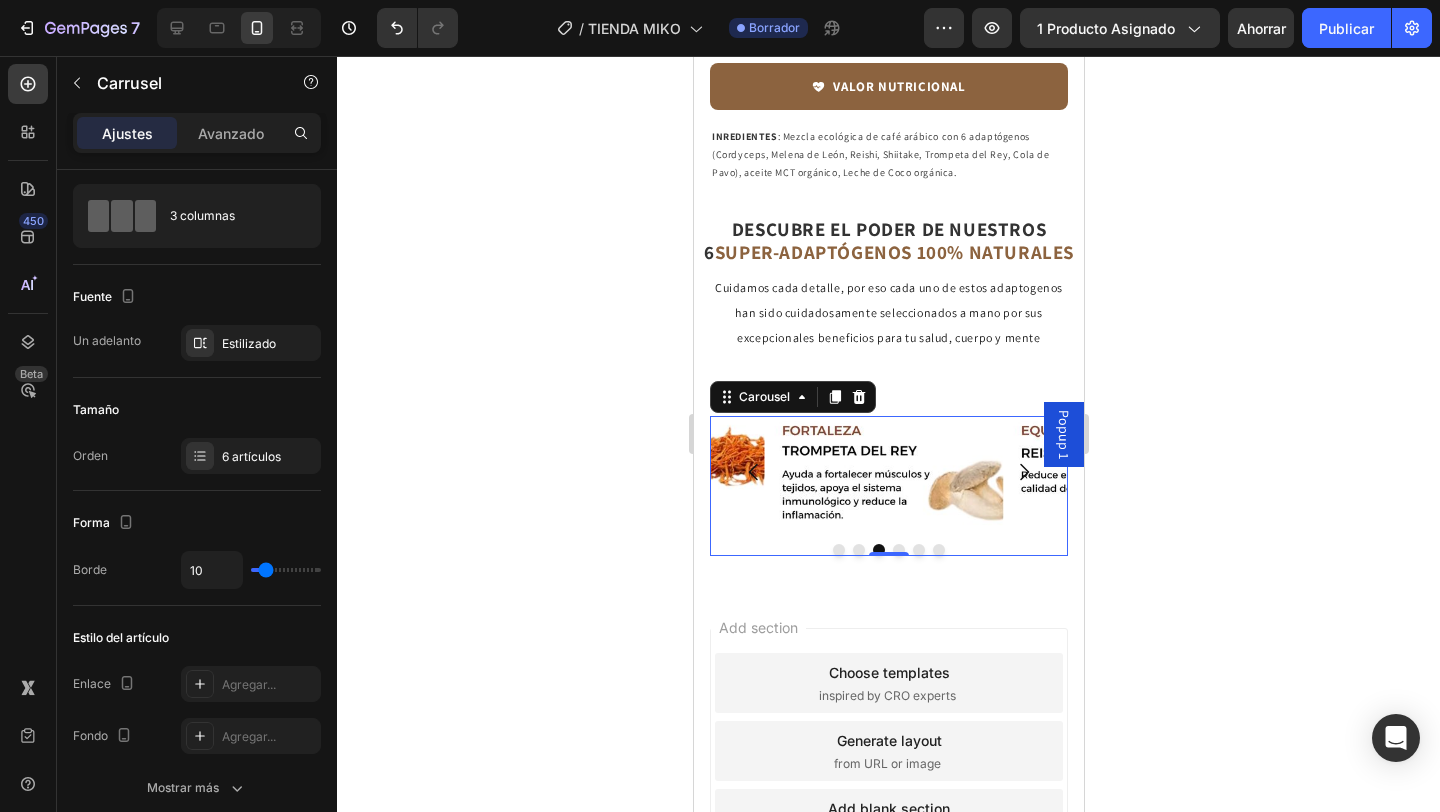 click 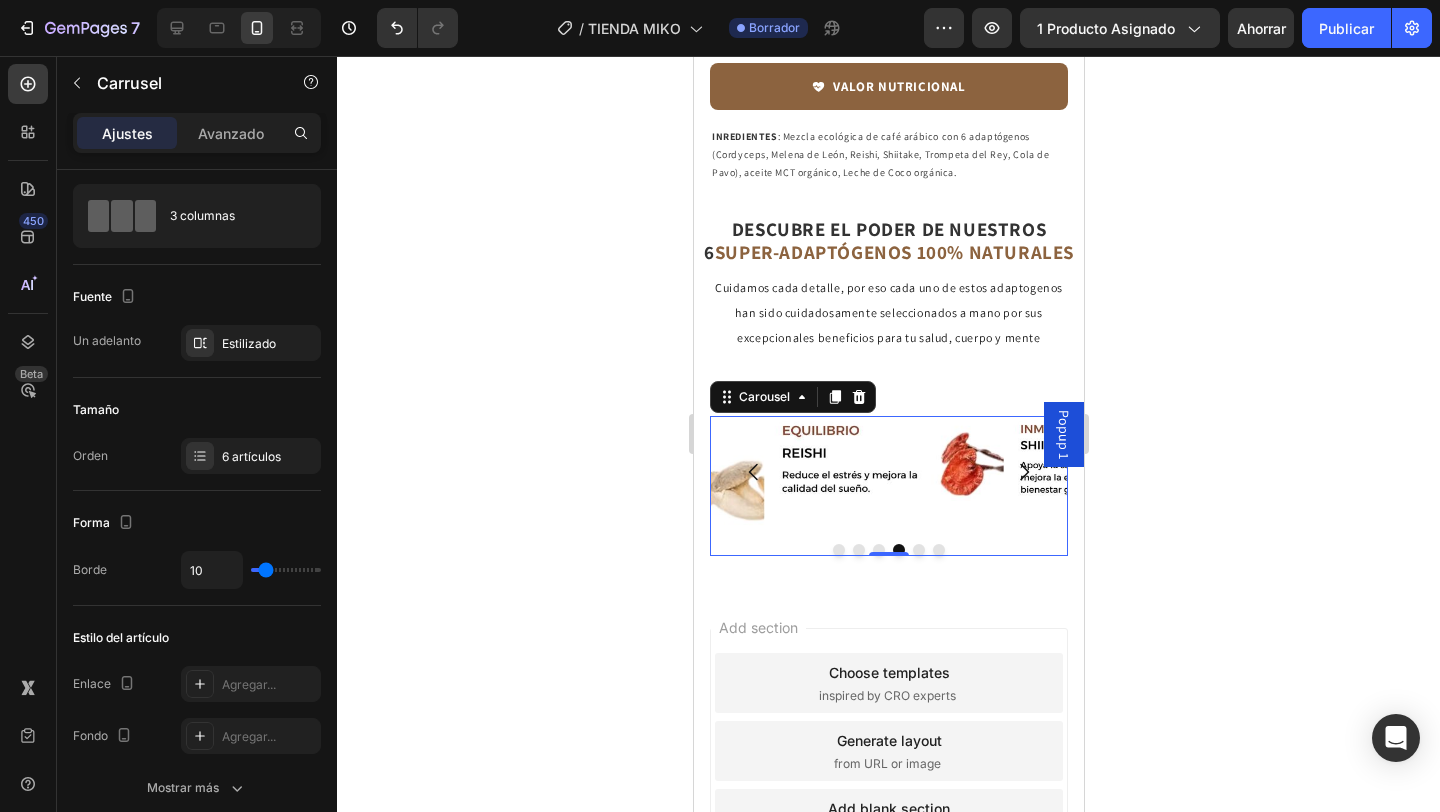 click 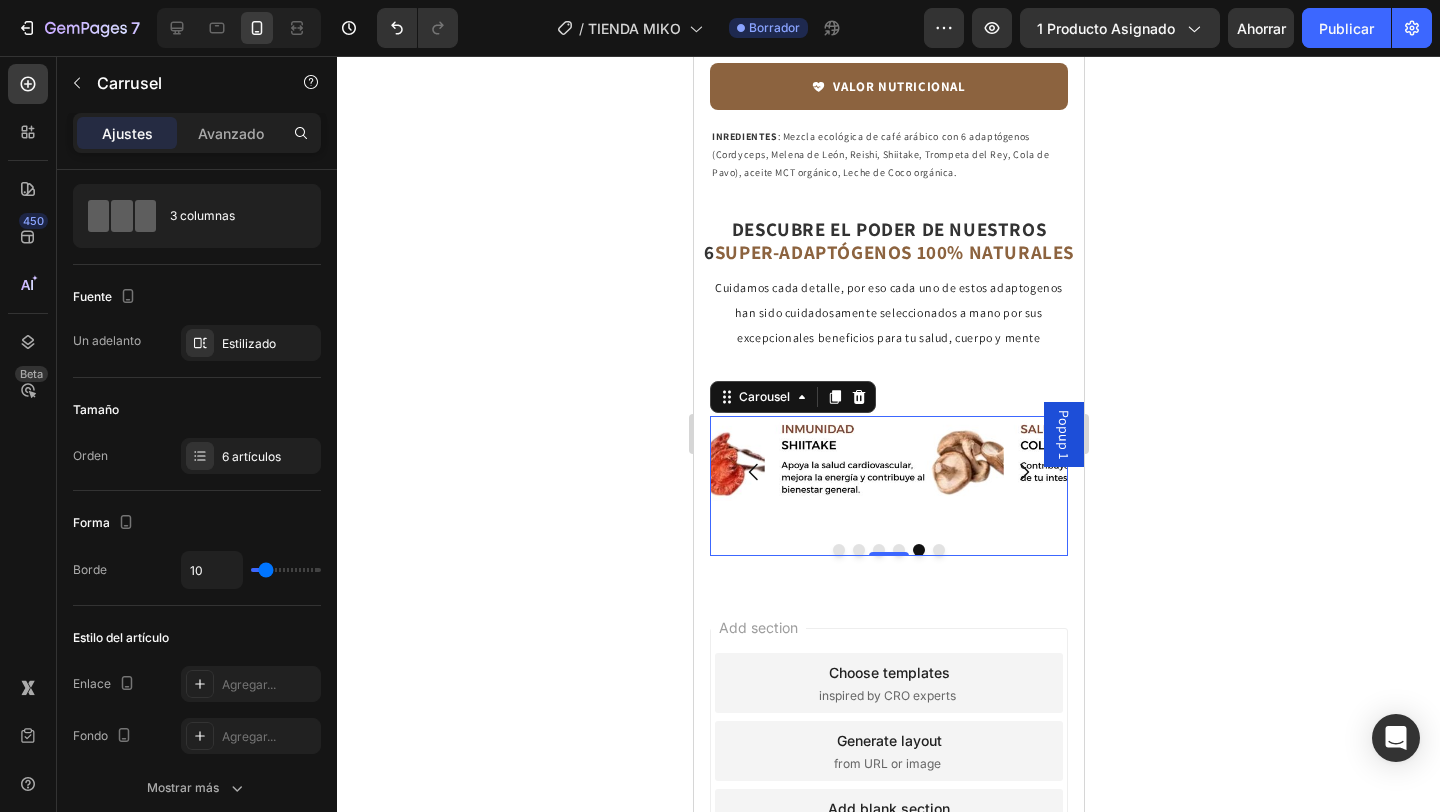 click 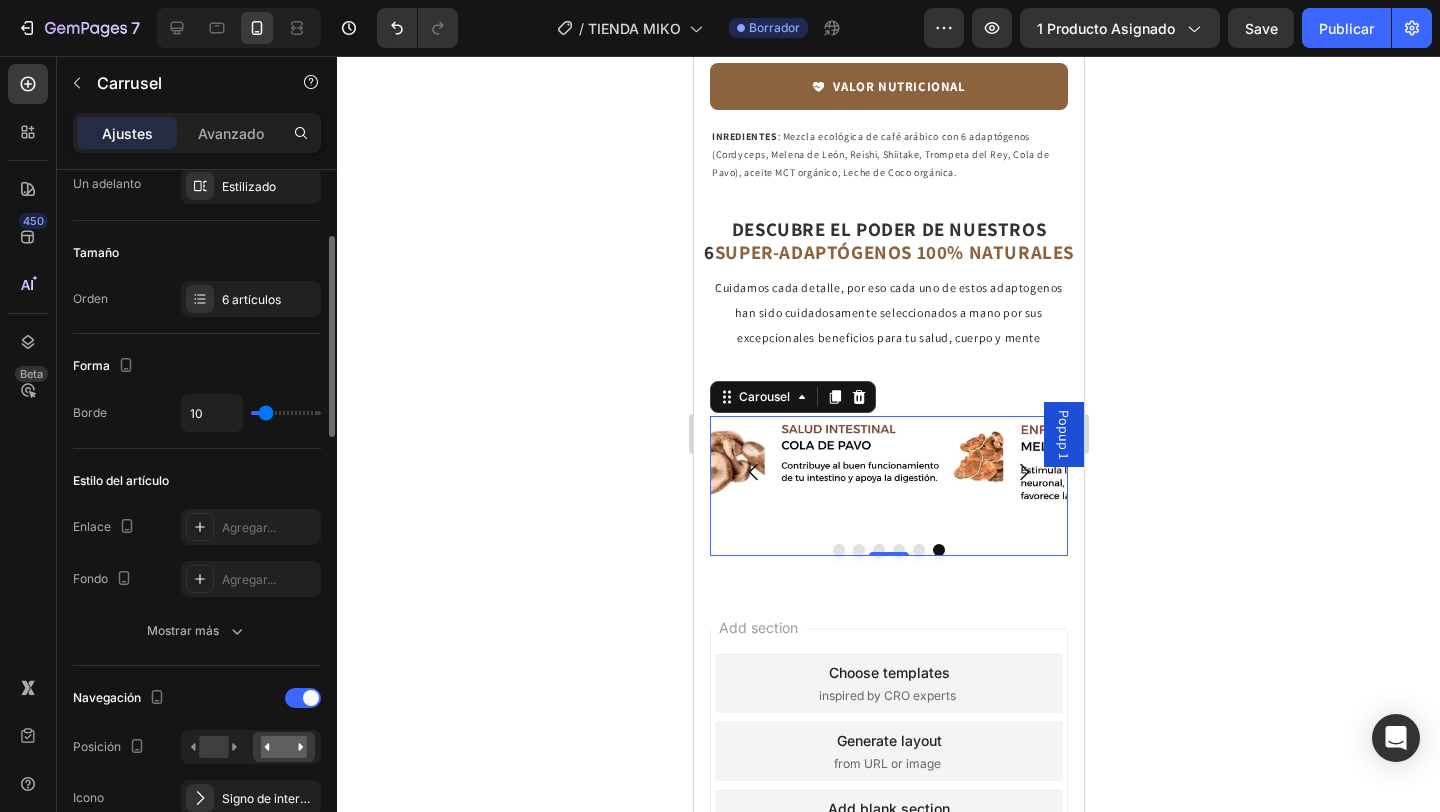 scroll, scrollTop: 233, scrollLeft: 0, axis: vertical 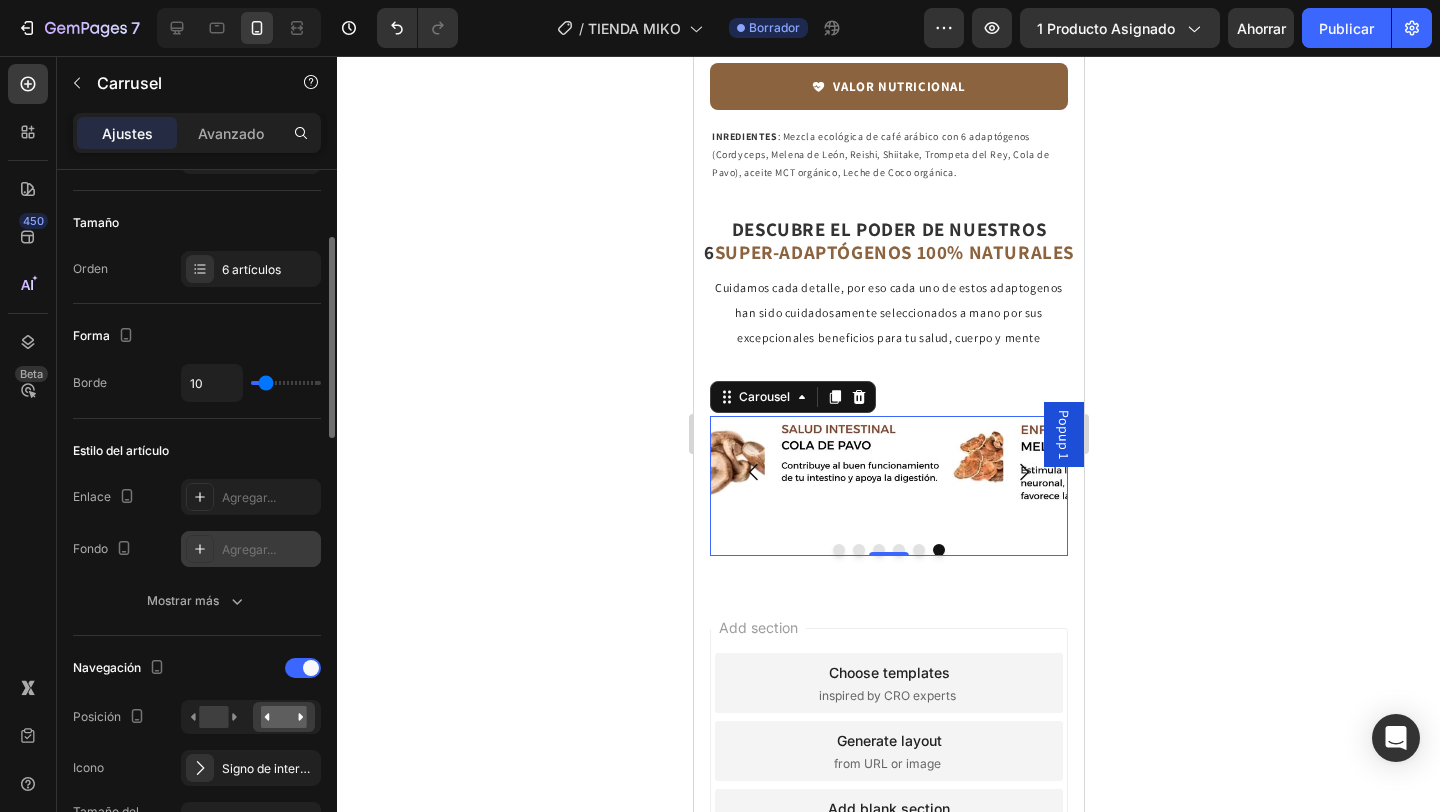 click on "Agregar..." at bounding box center (251, 549) 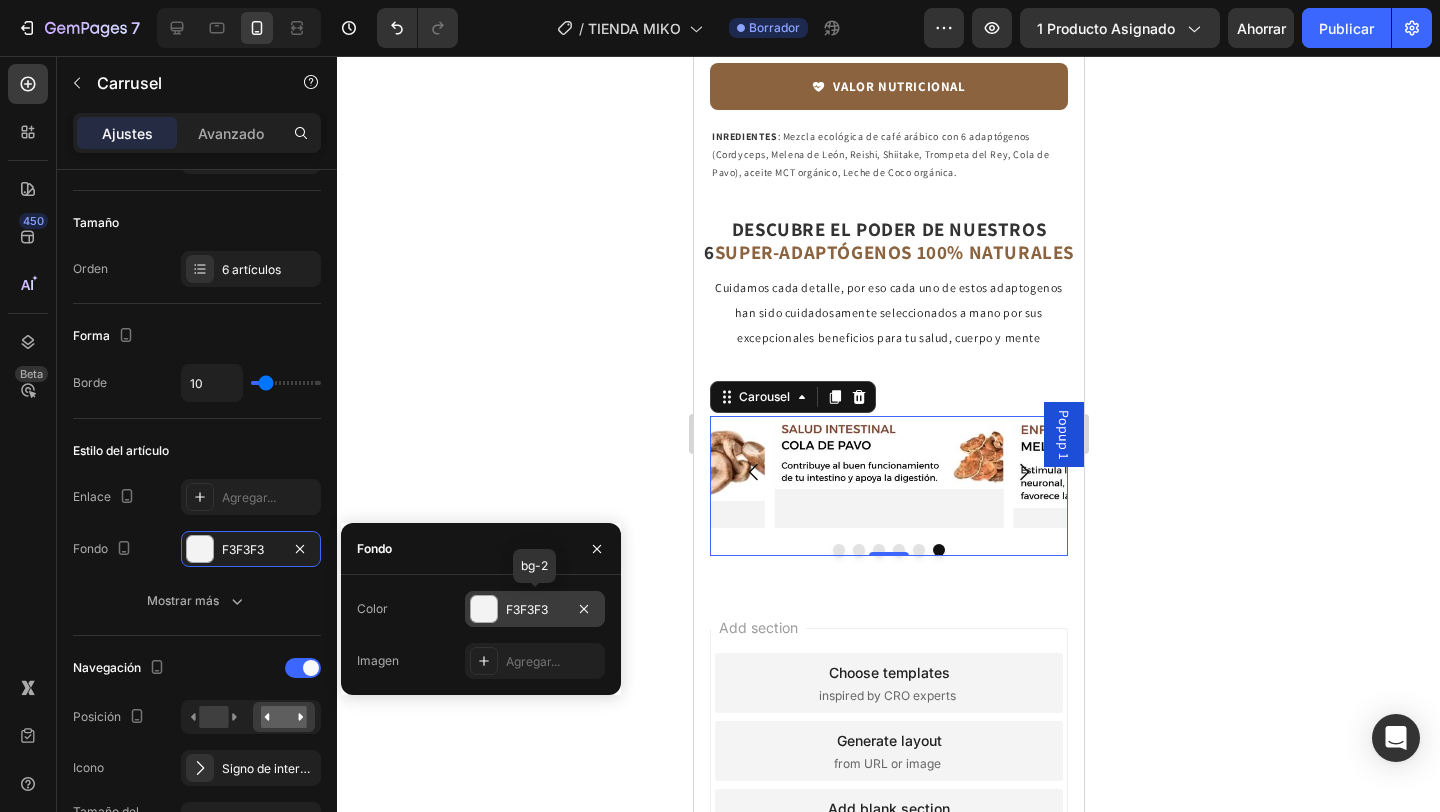 click at bounding box center [484, 609] 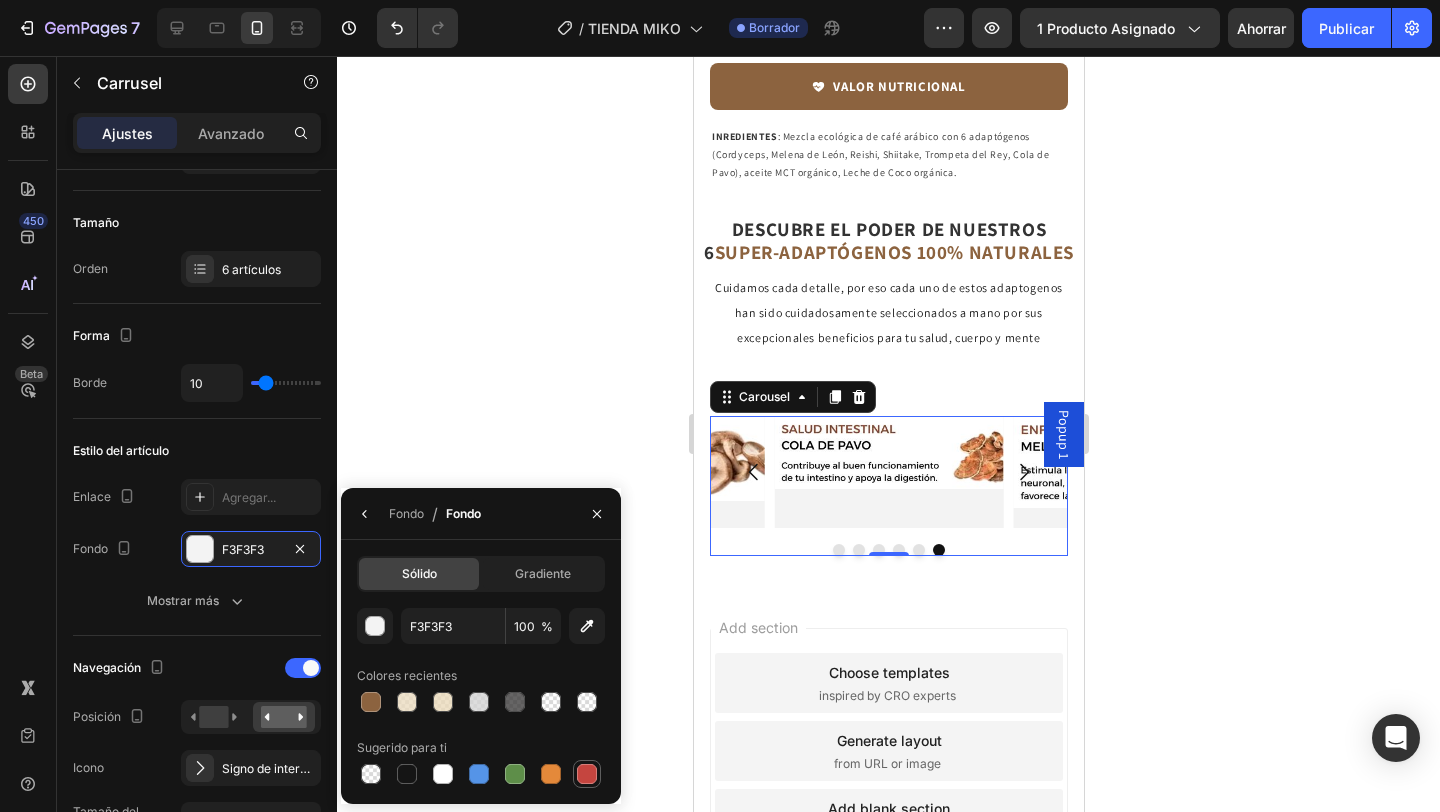 click at bounding box center [587, 774] 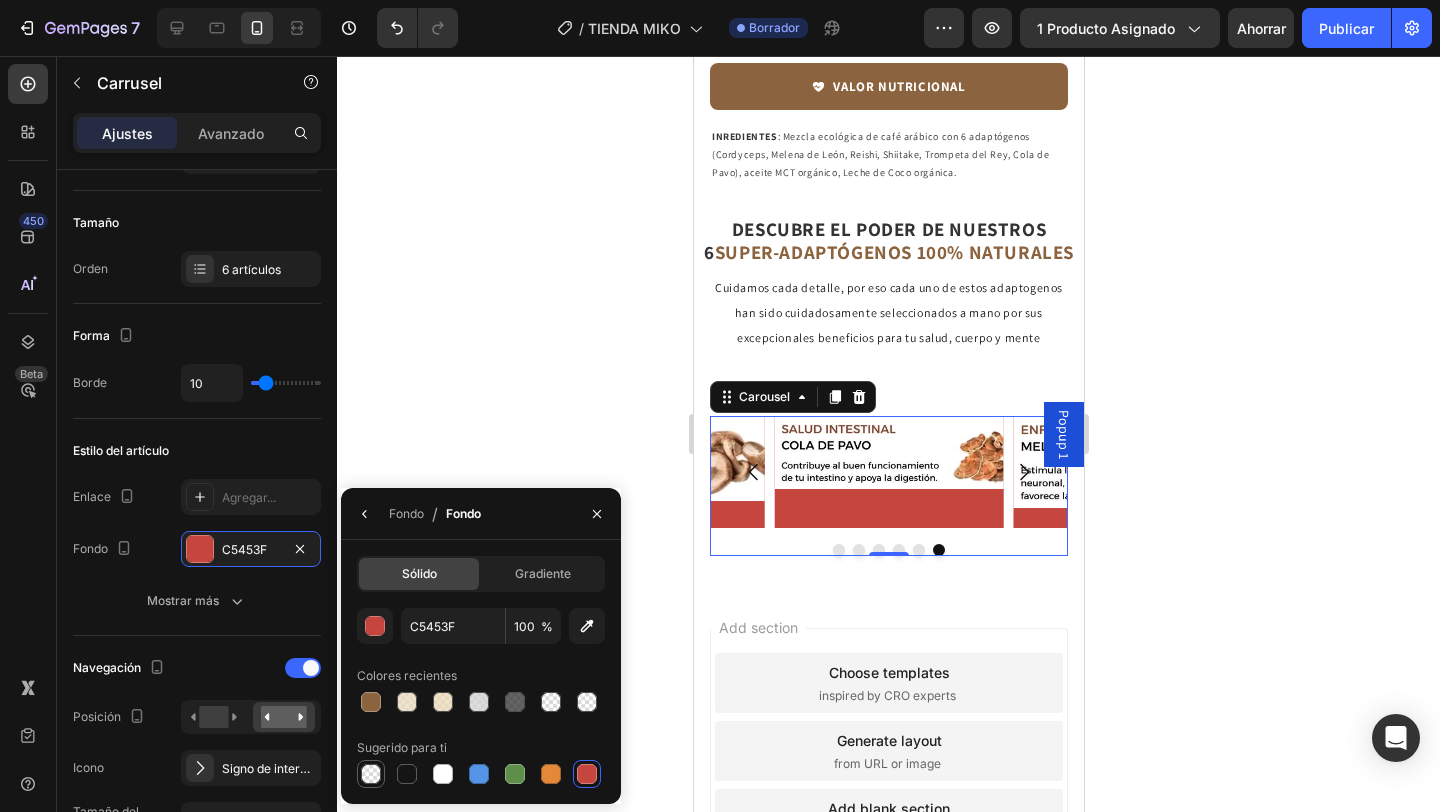 click at bounding box center (371, 774) 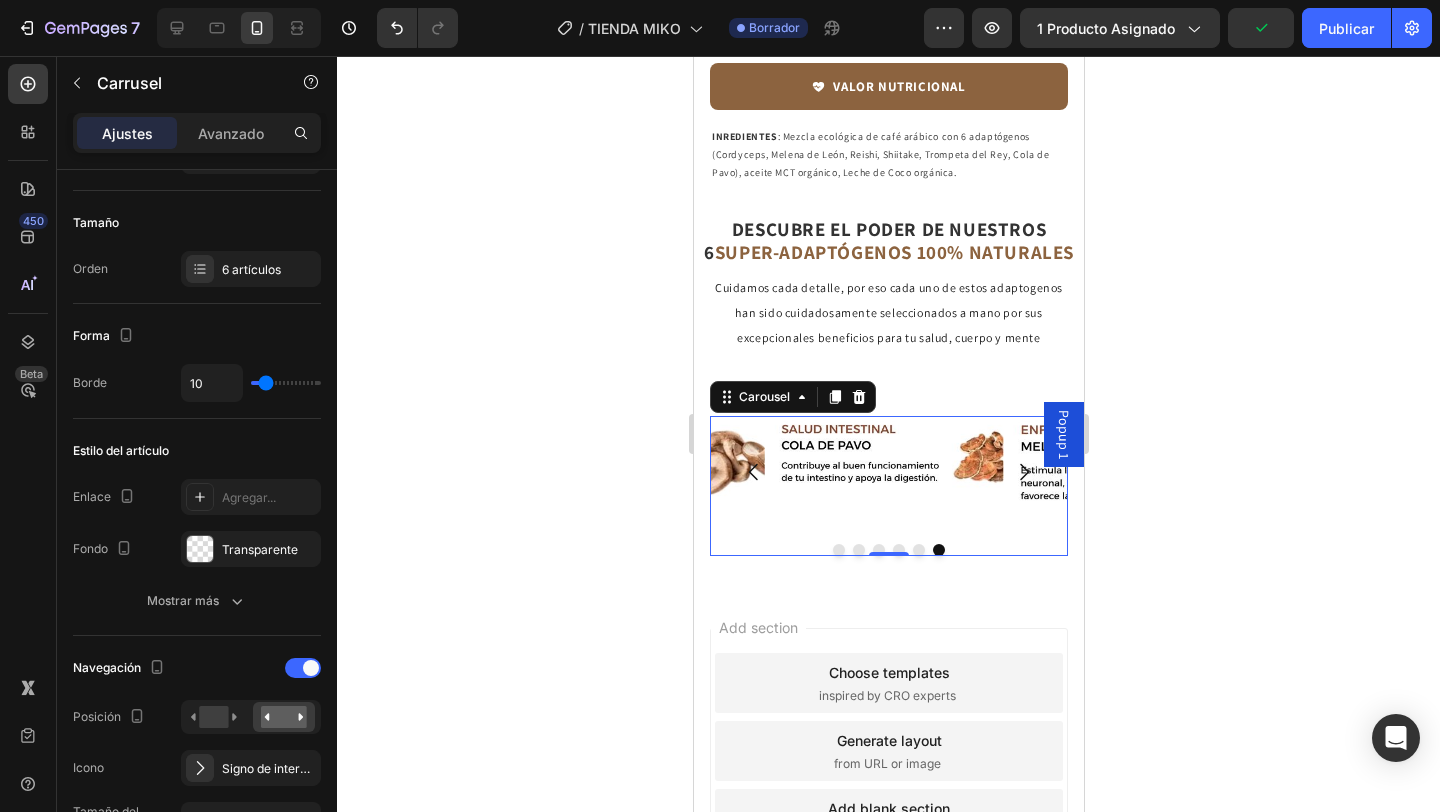 click 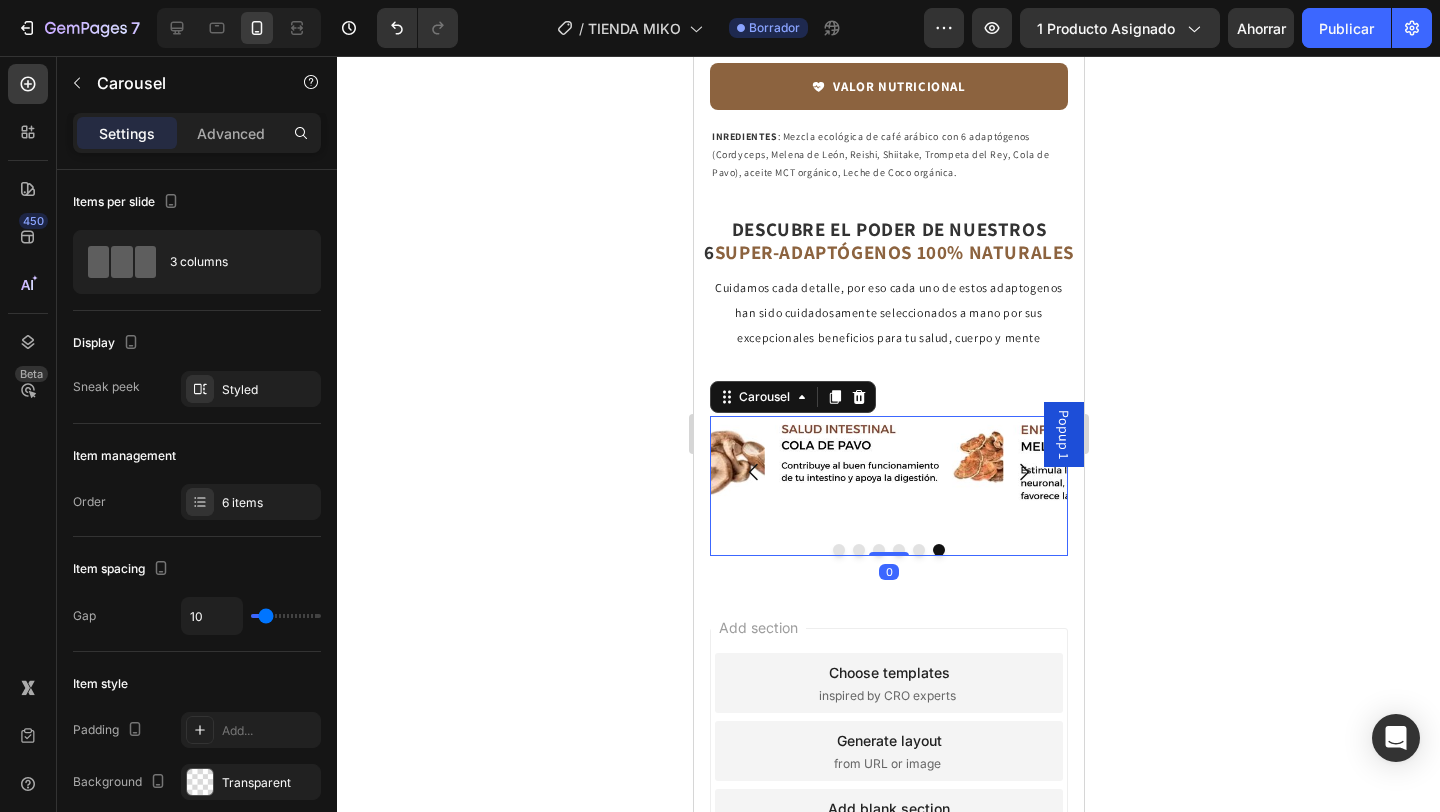 click on "Image Image Image Image Image Image
Carousel   0" at bounding box center [888, 486] 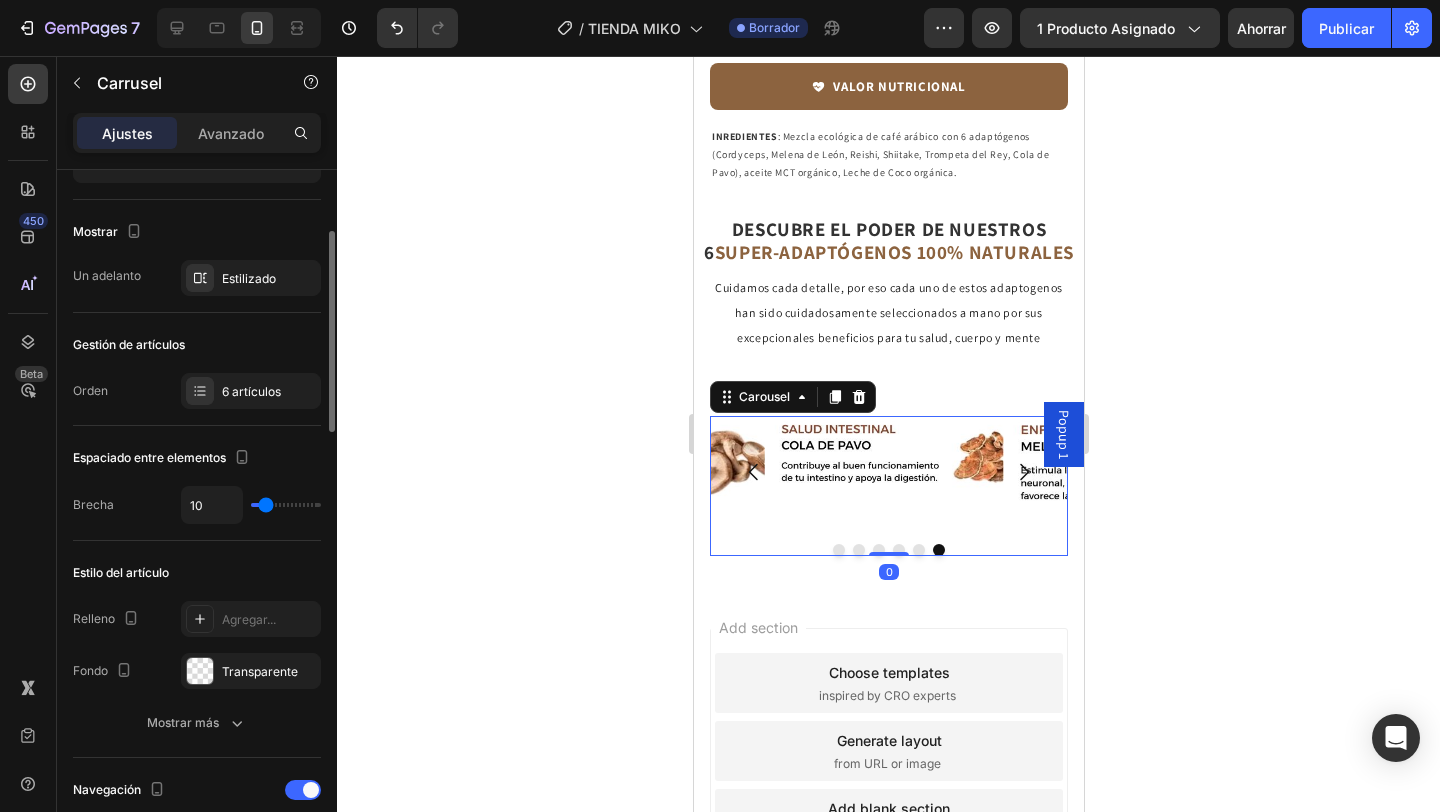 scroll, scrollTop: 139, scrollLeft: 0, axis: vertical 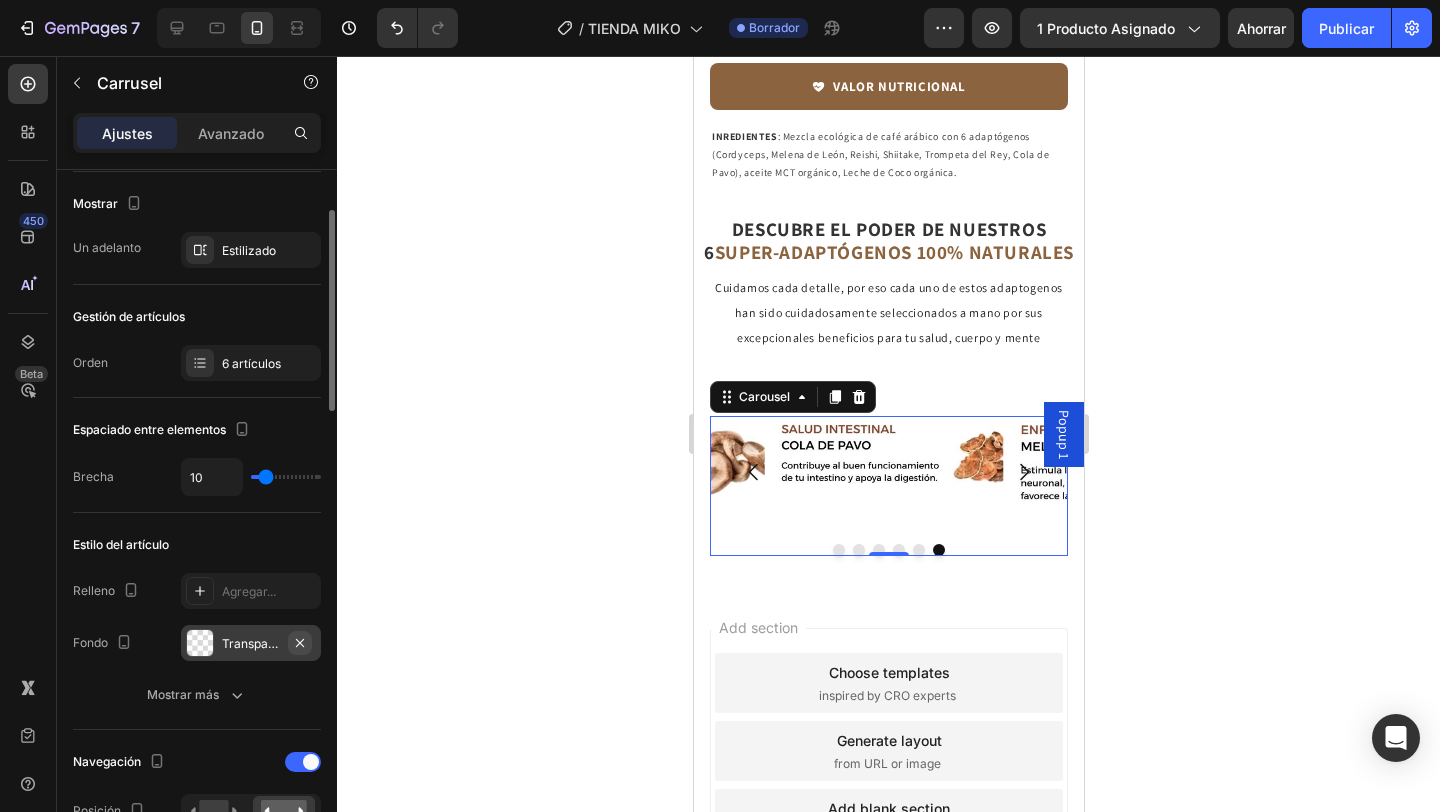 click 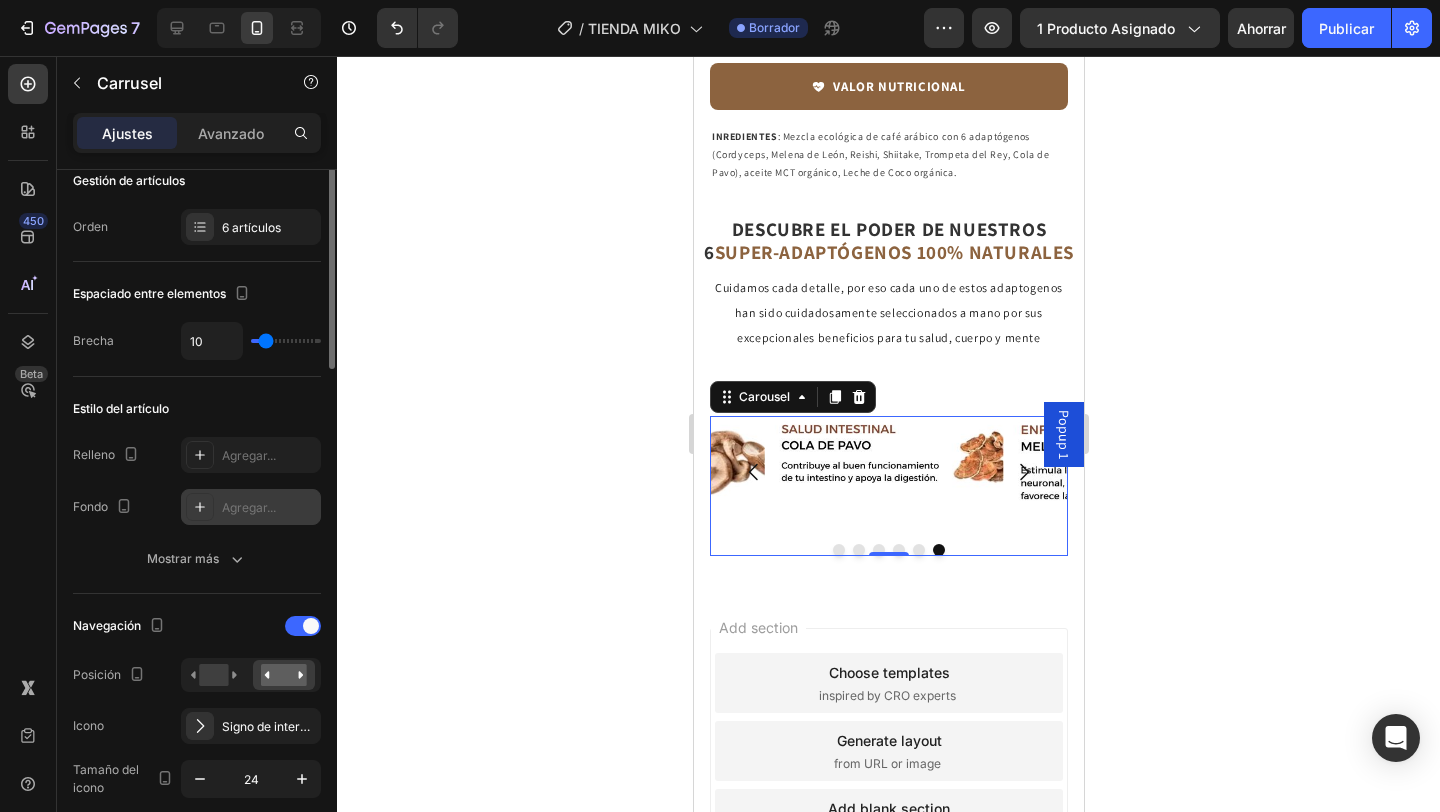 scroll, scrollTop: 278, scrollLeft: 0, axis: vertical 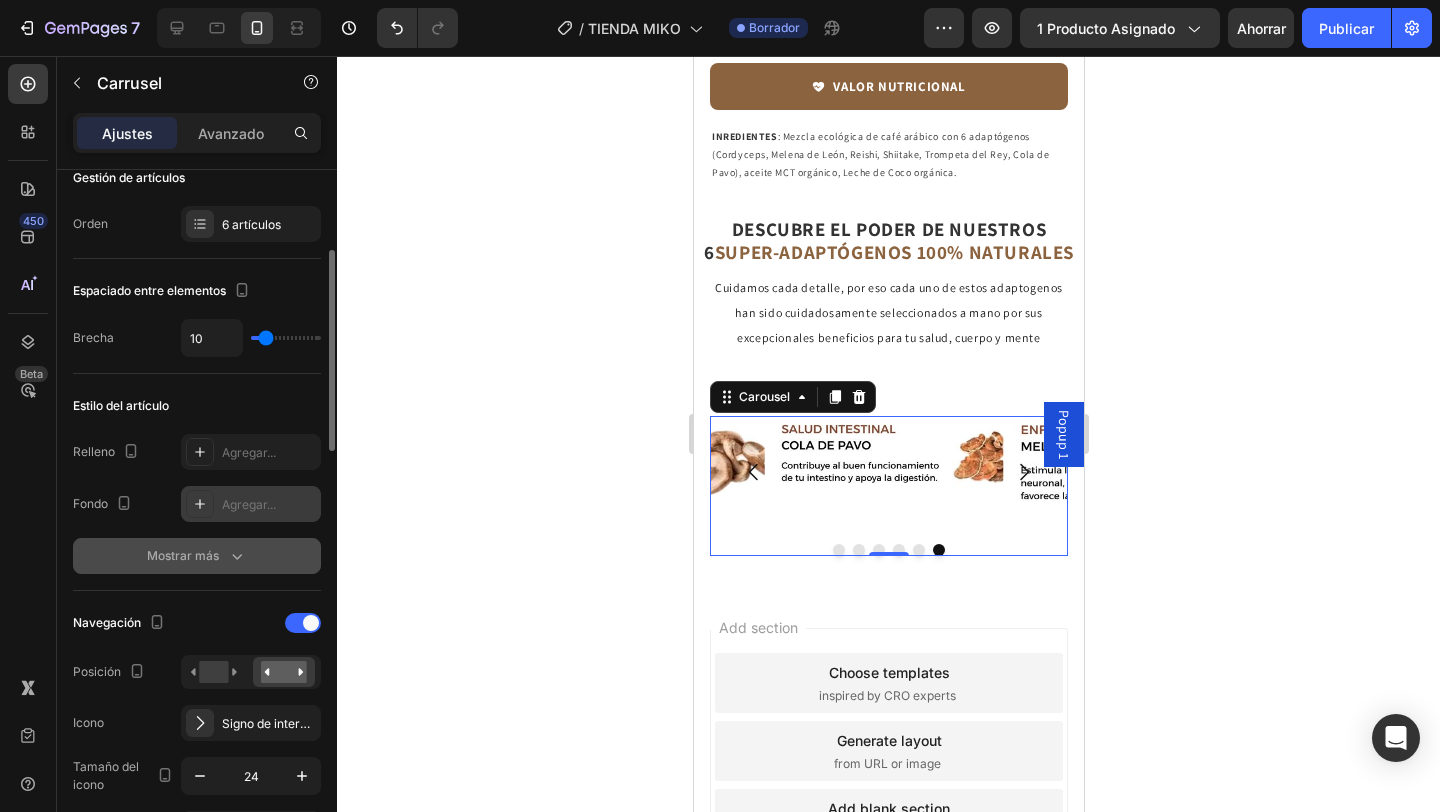 click on "Mostrar más" at bounding box center [197, 556] 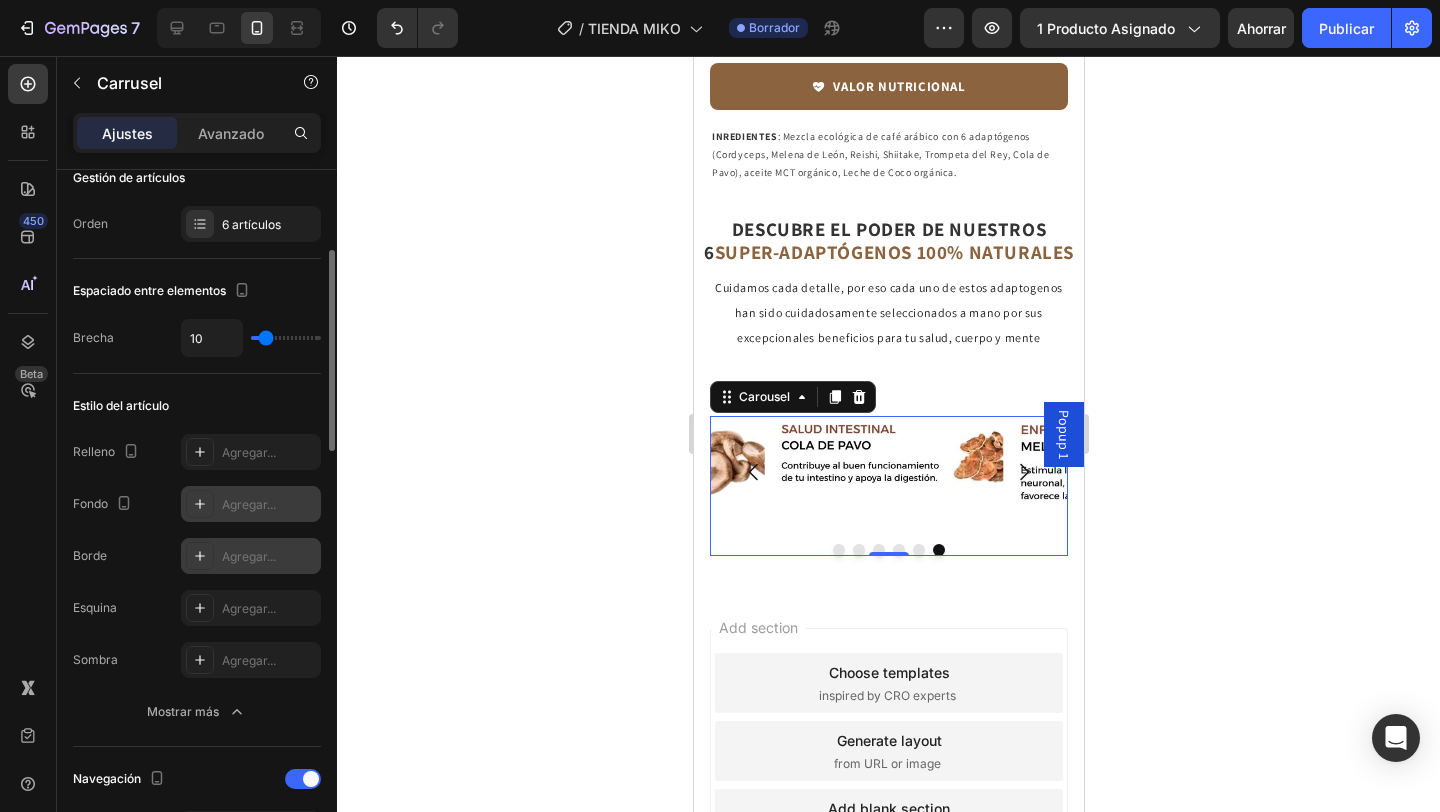 click on "Agregar..." at bounding box center (251, 556) 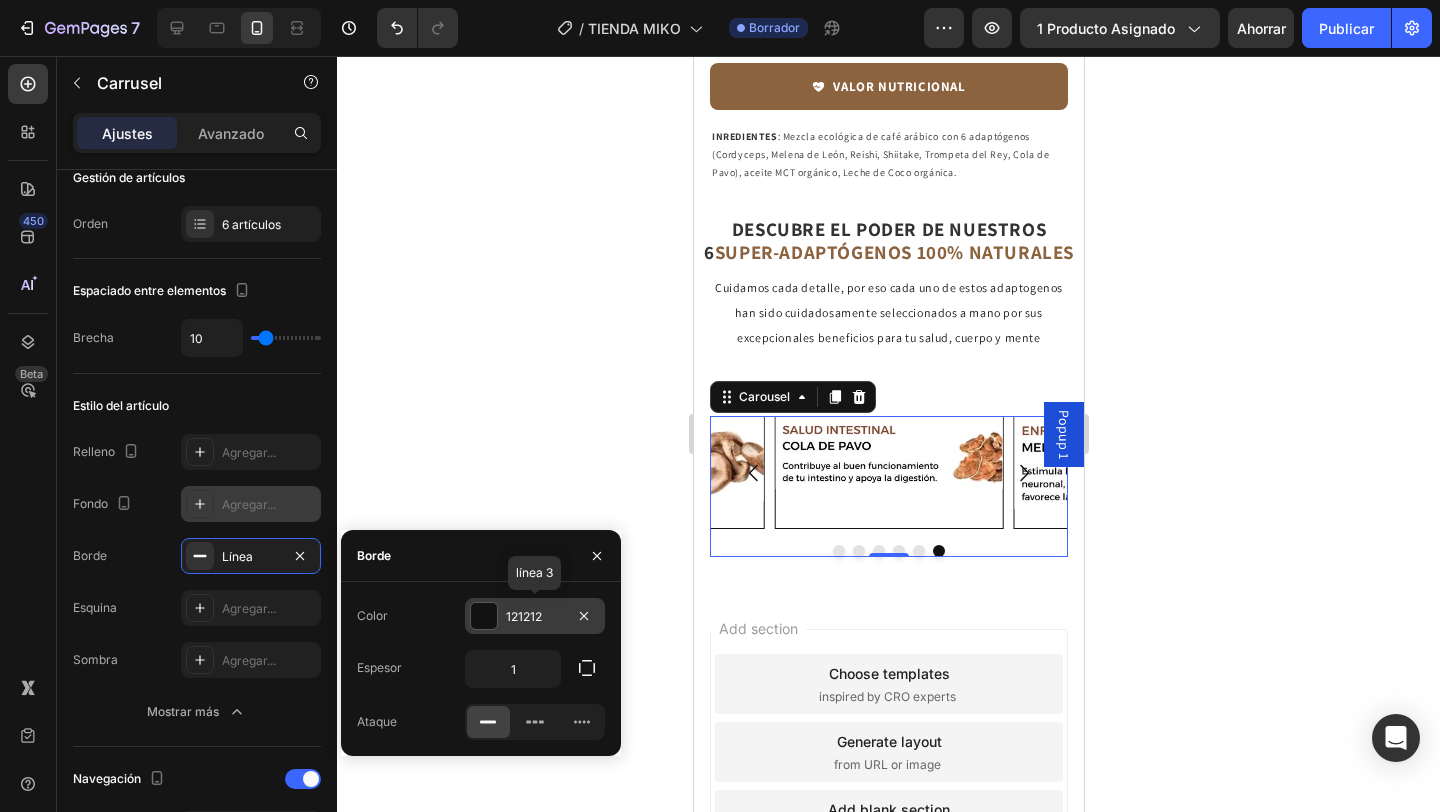 click at bounding box center (484, 616) 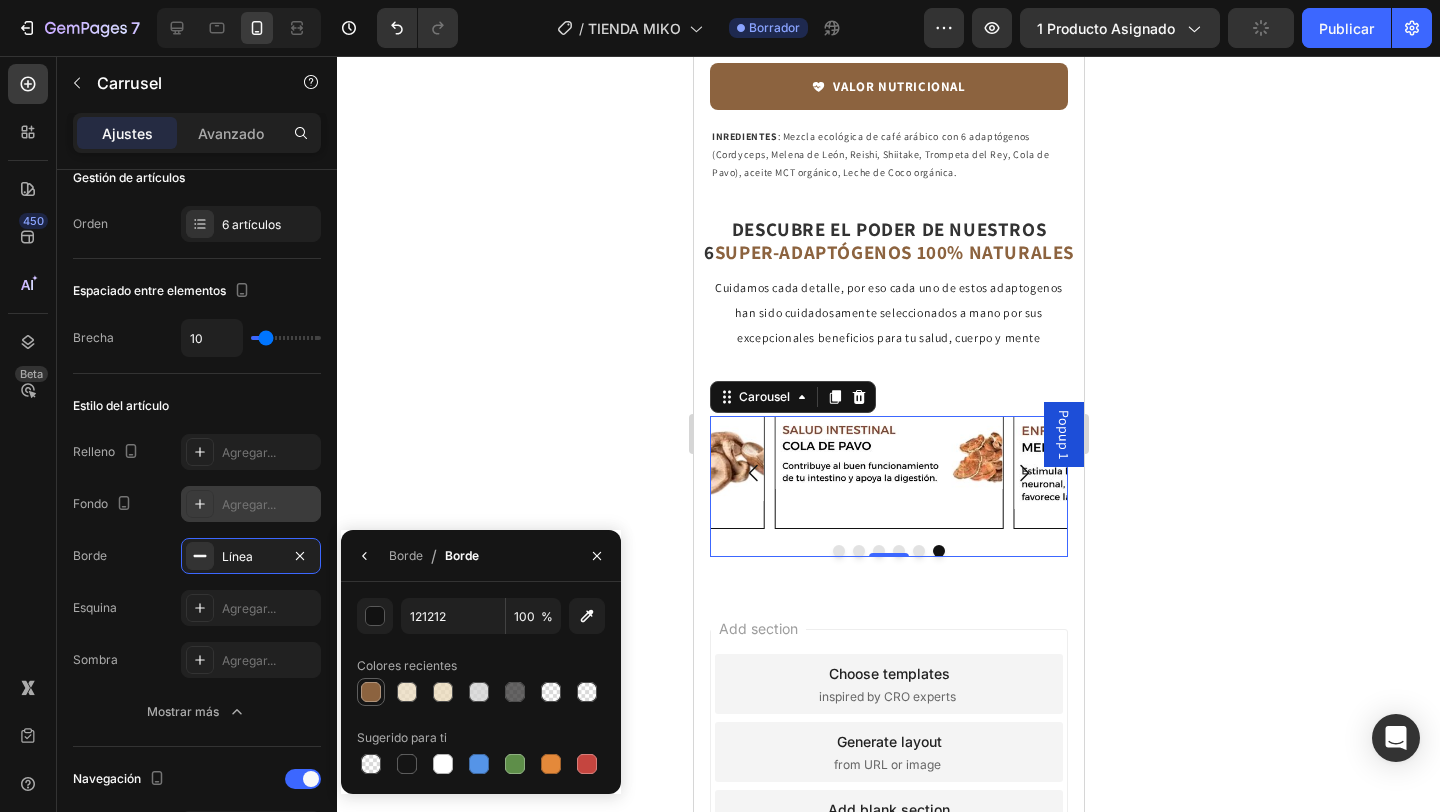 click at bounding box center (371, 692) 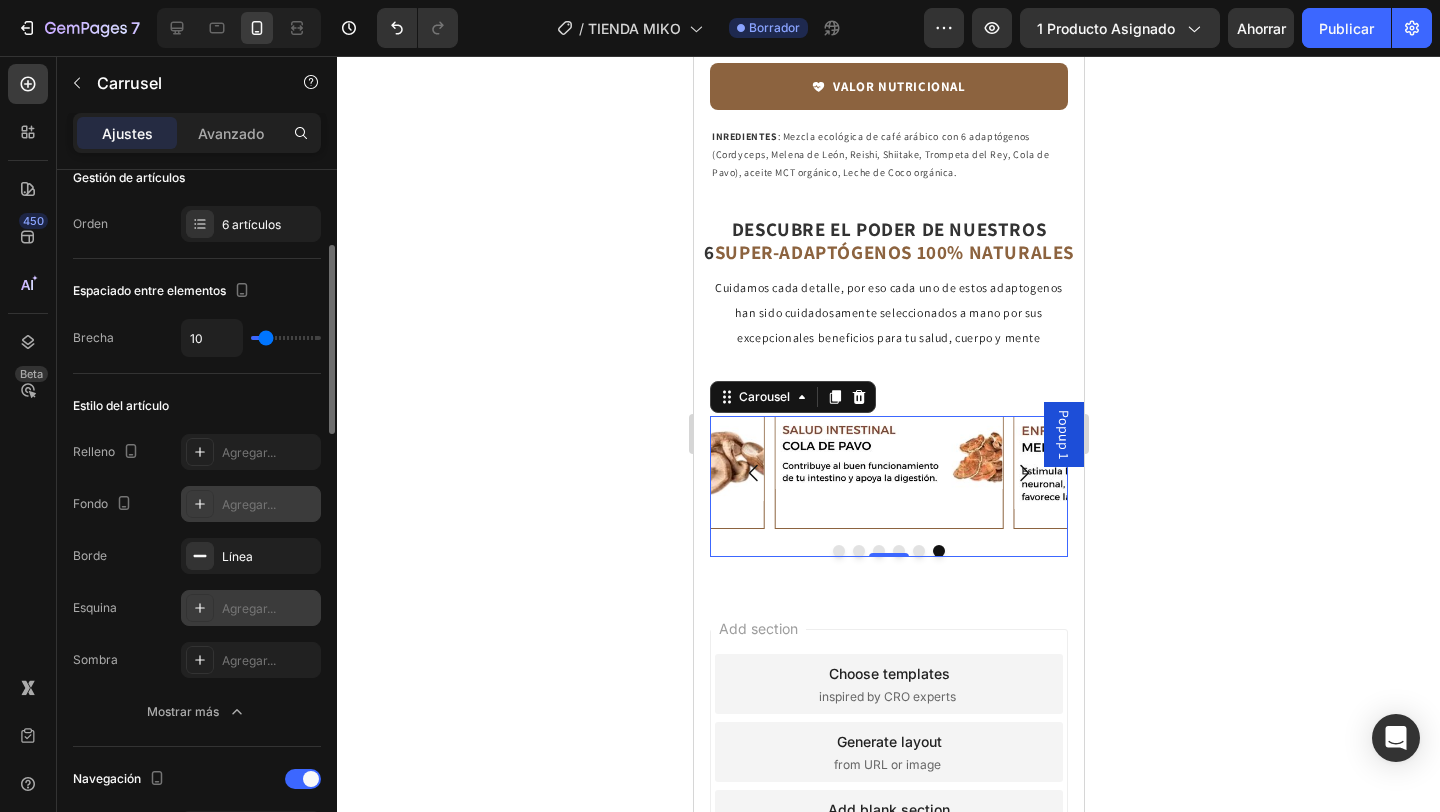 click on "Agregar..." at bounding box center [251, 608] 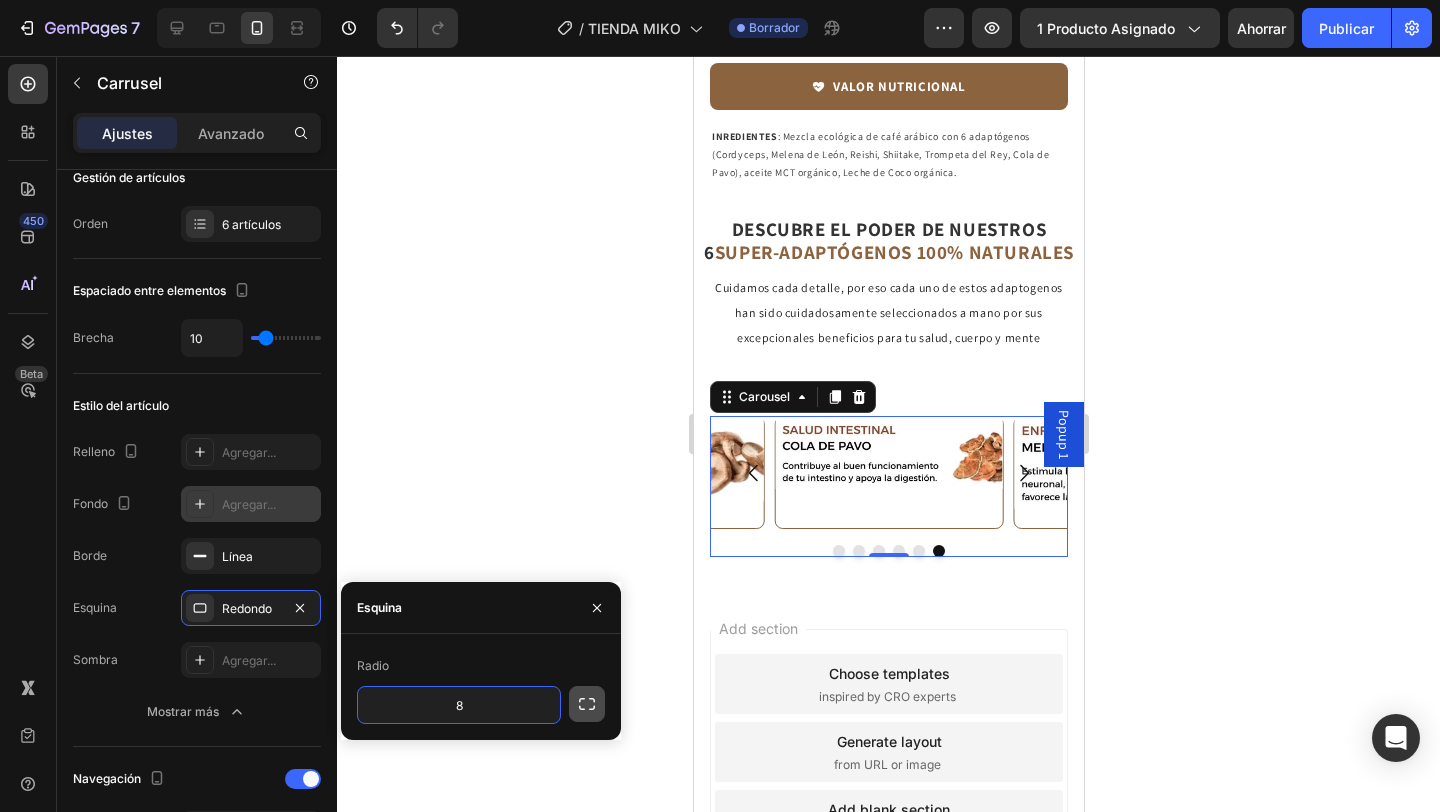 click at bounding box center (587, 704) 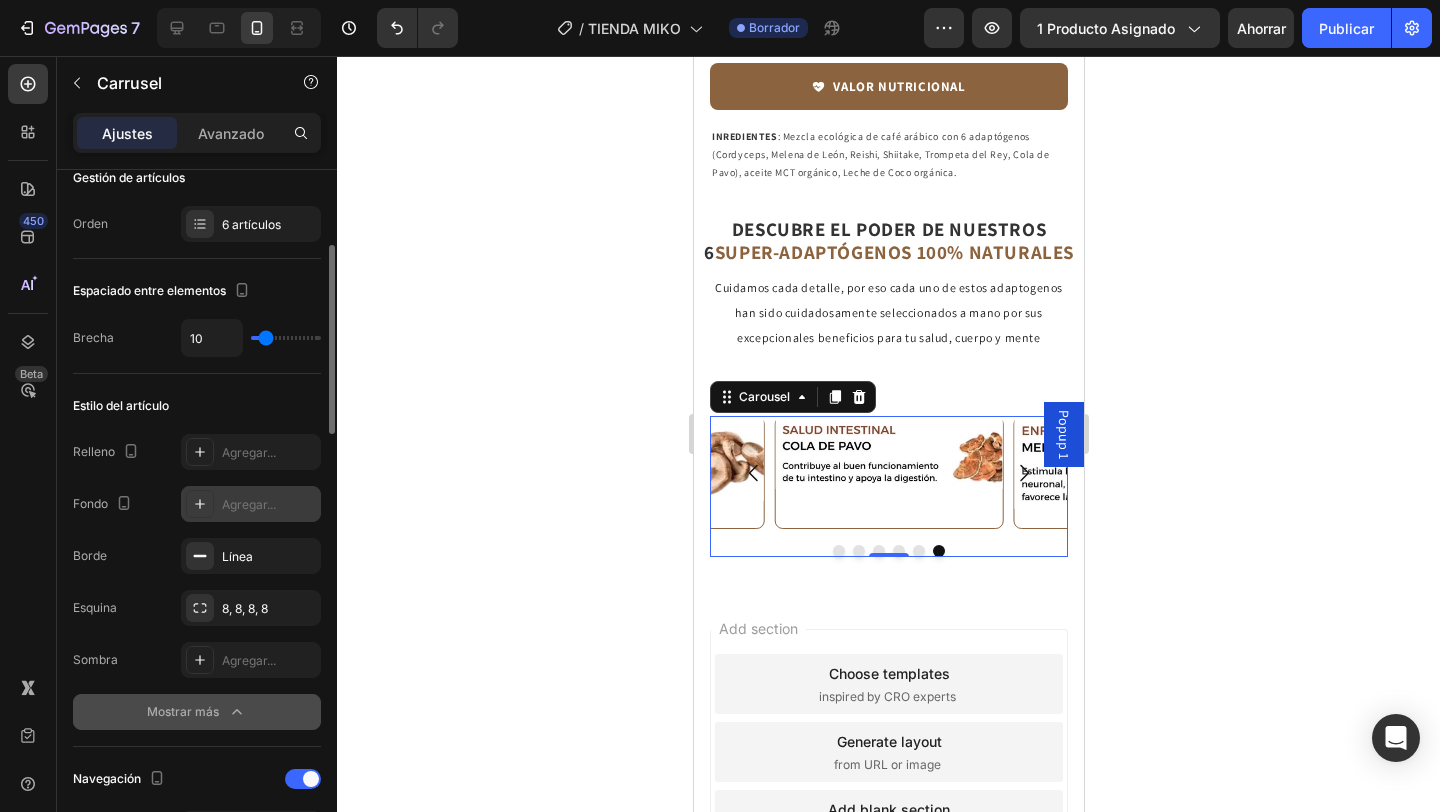 click on "Mostrar más" at bounding box center (183, 711) 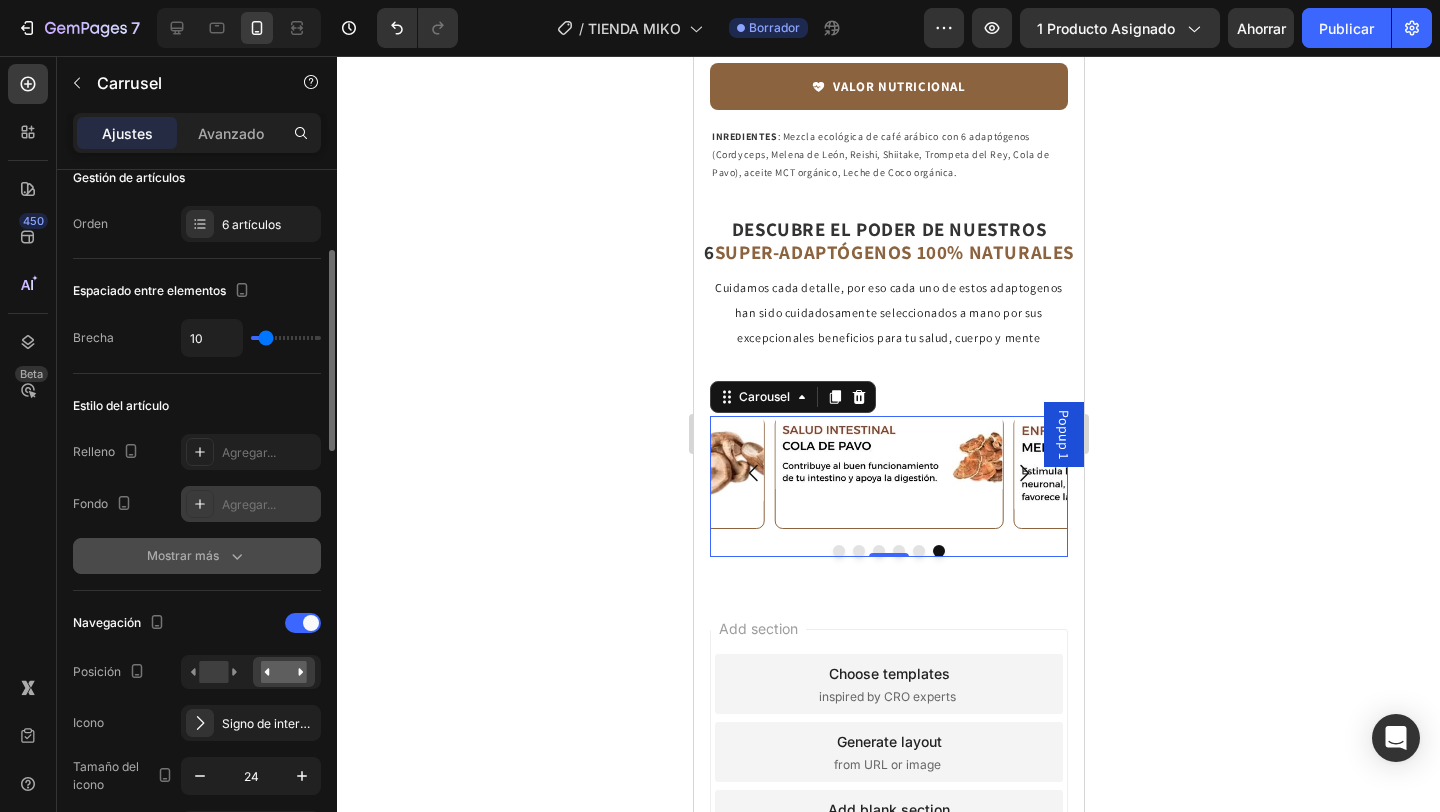click on "Mostrar más" 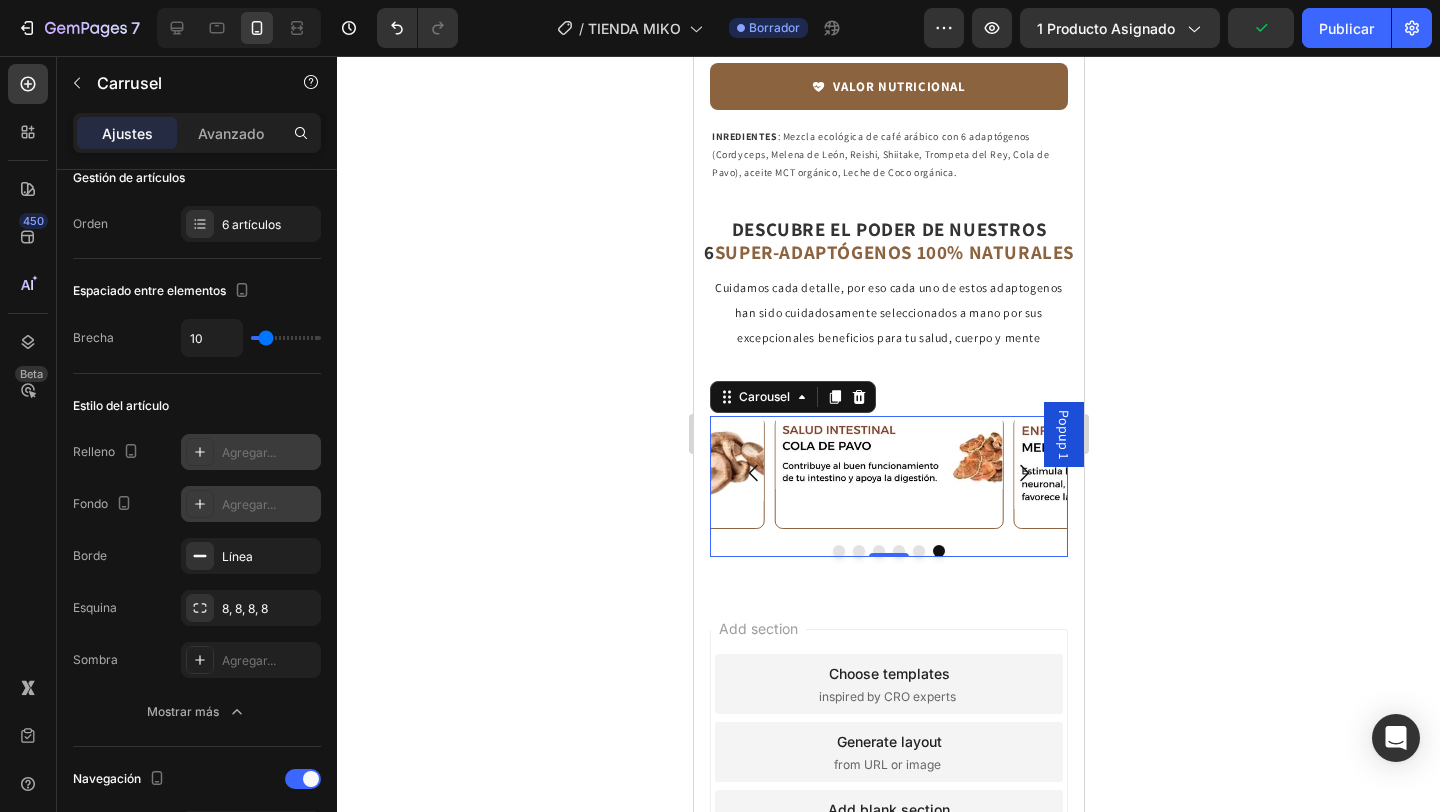 click on "Agregar..." at bounding box center [251, 452] 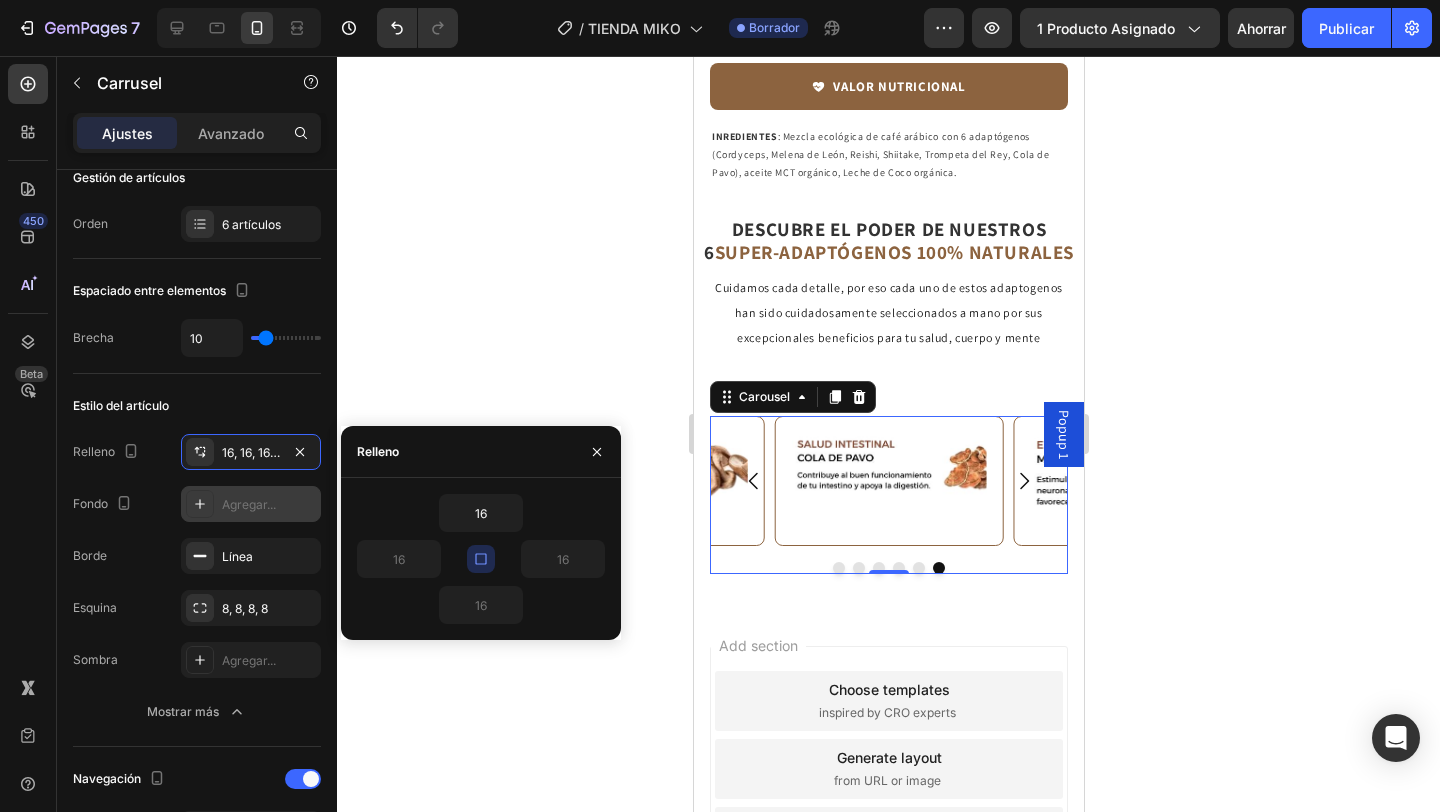click 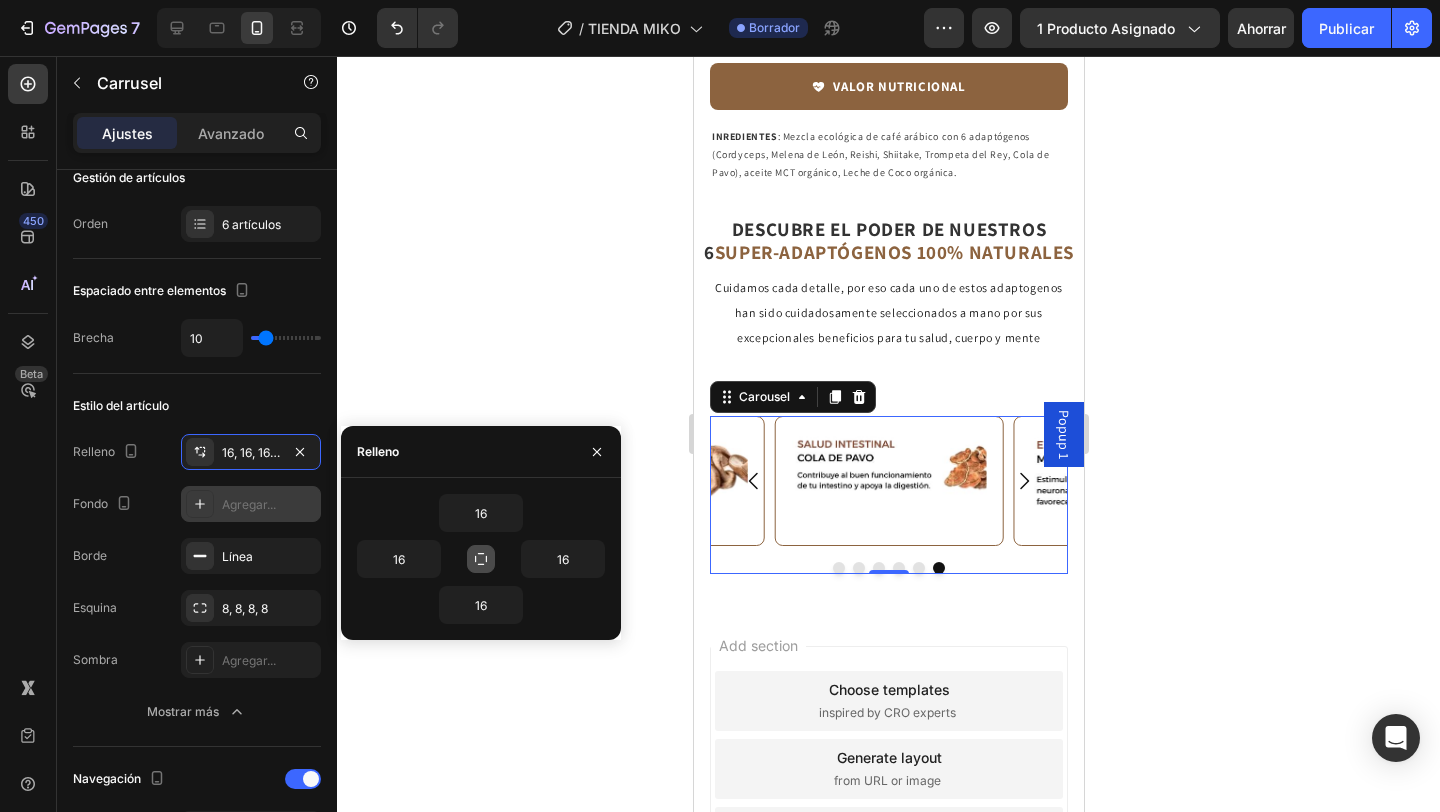 click 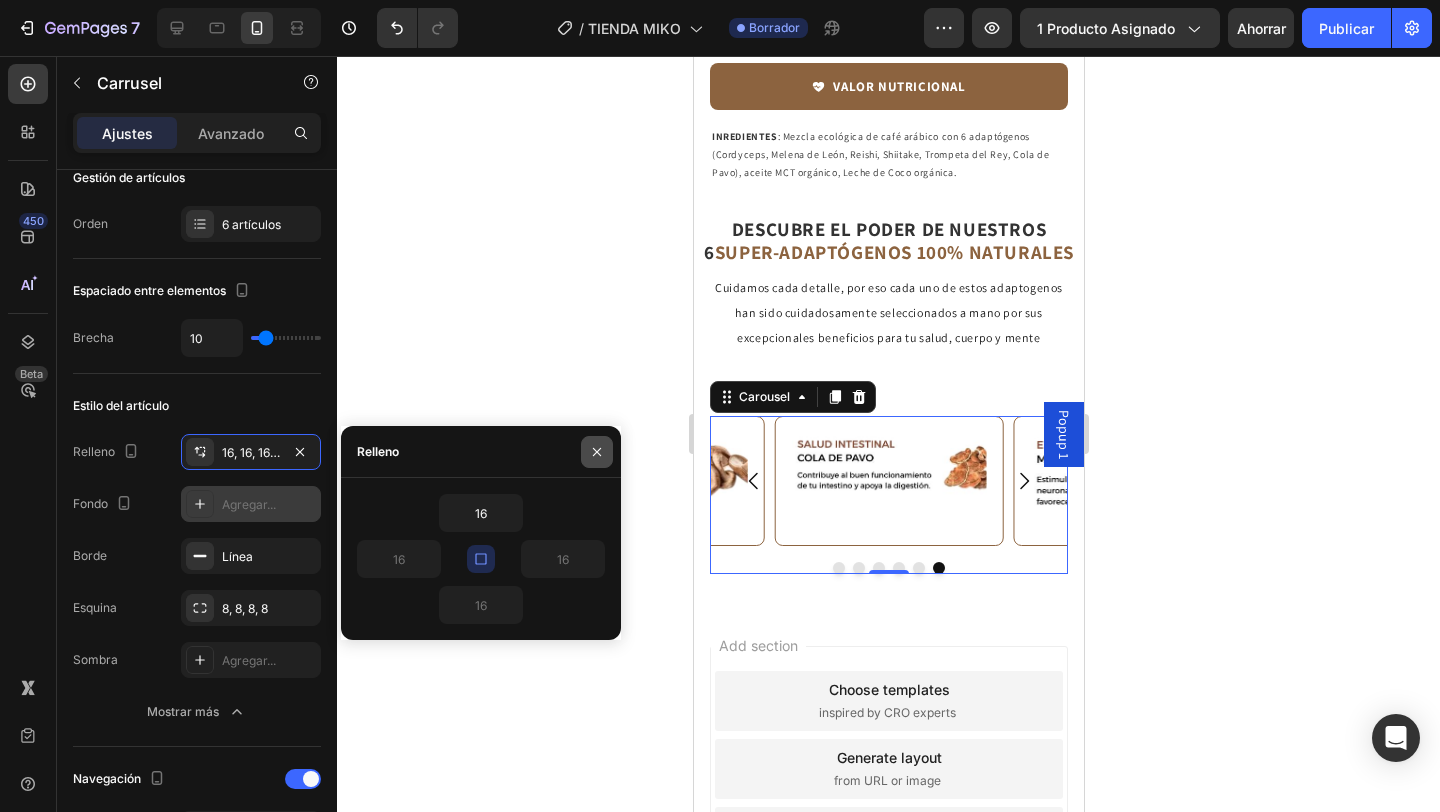 click at bounding box center [597, 452] 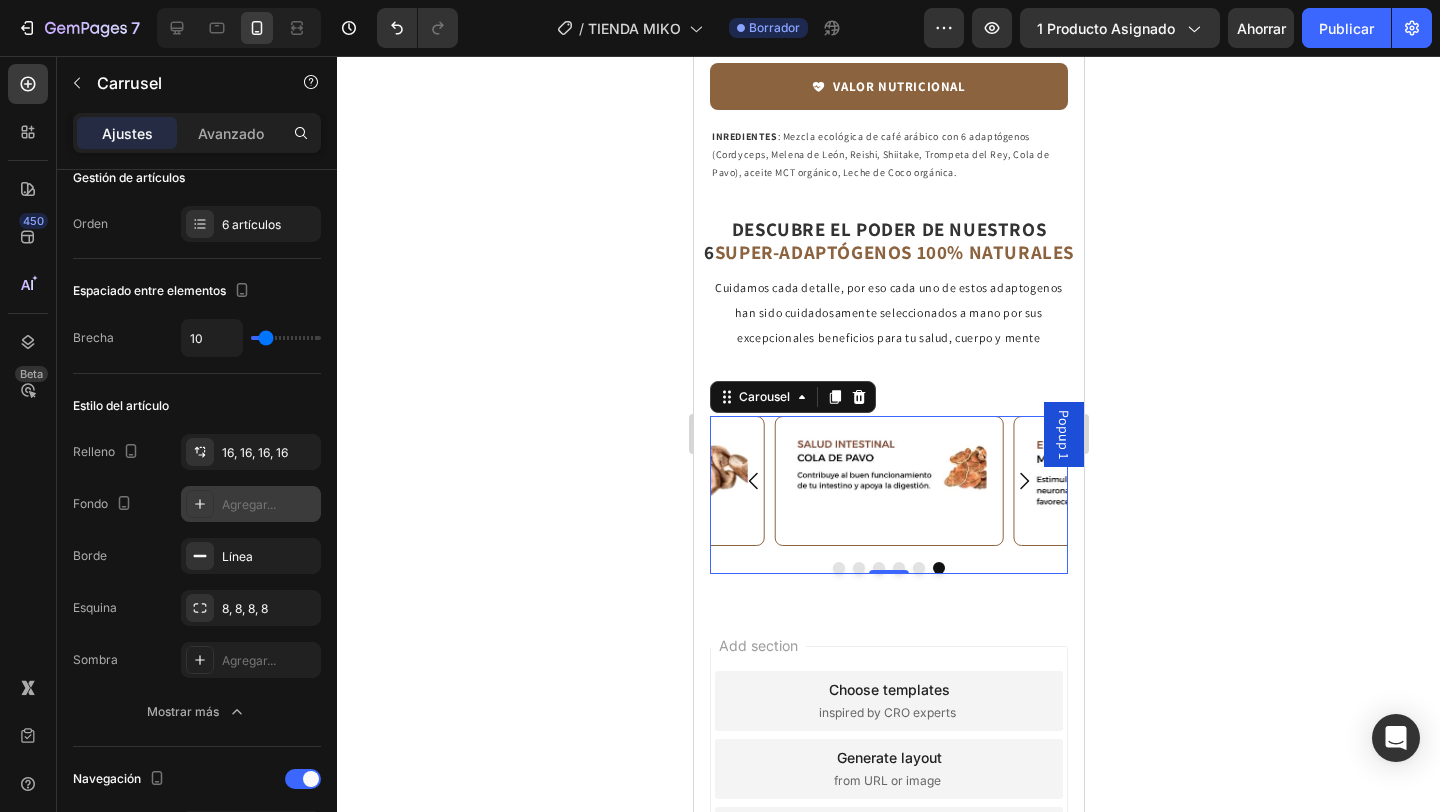 click 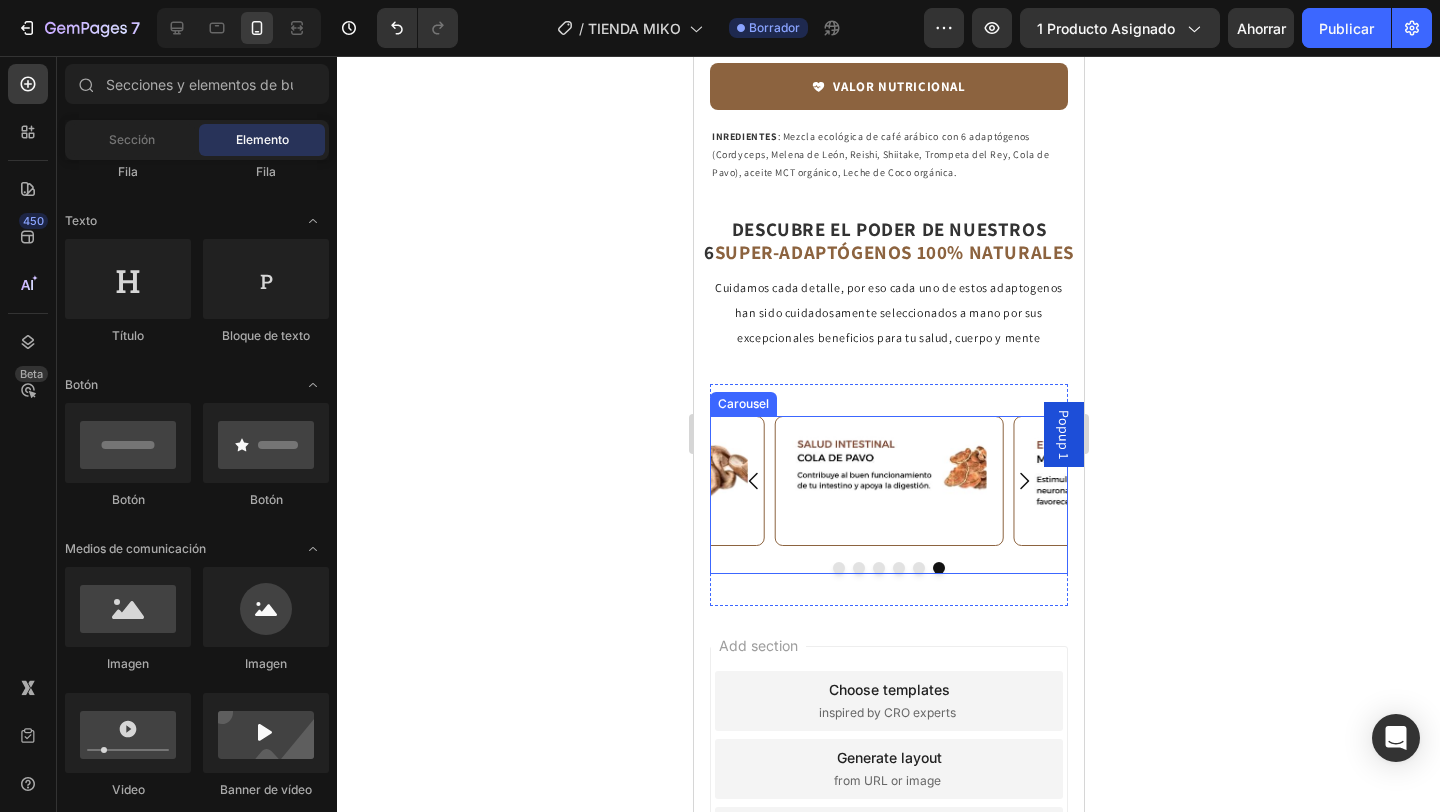 click on "Image Image Image Image Image Image
Carousel" at bounding box center (888, 494) 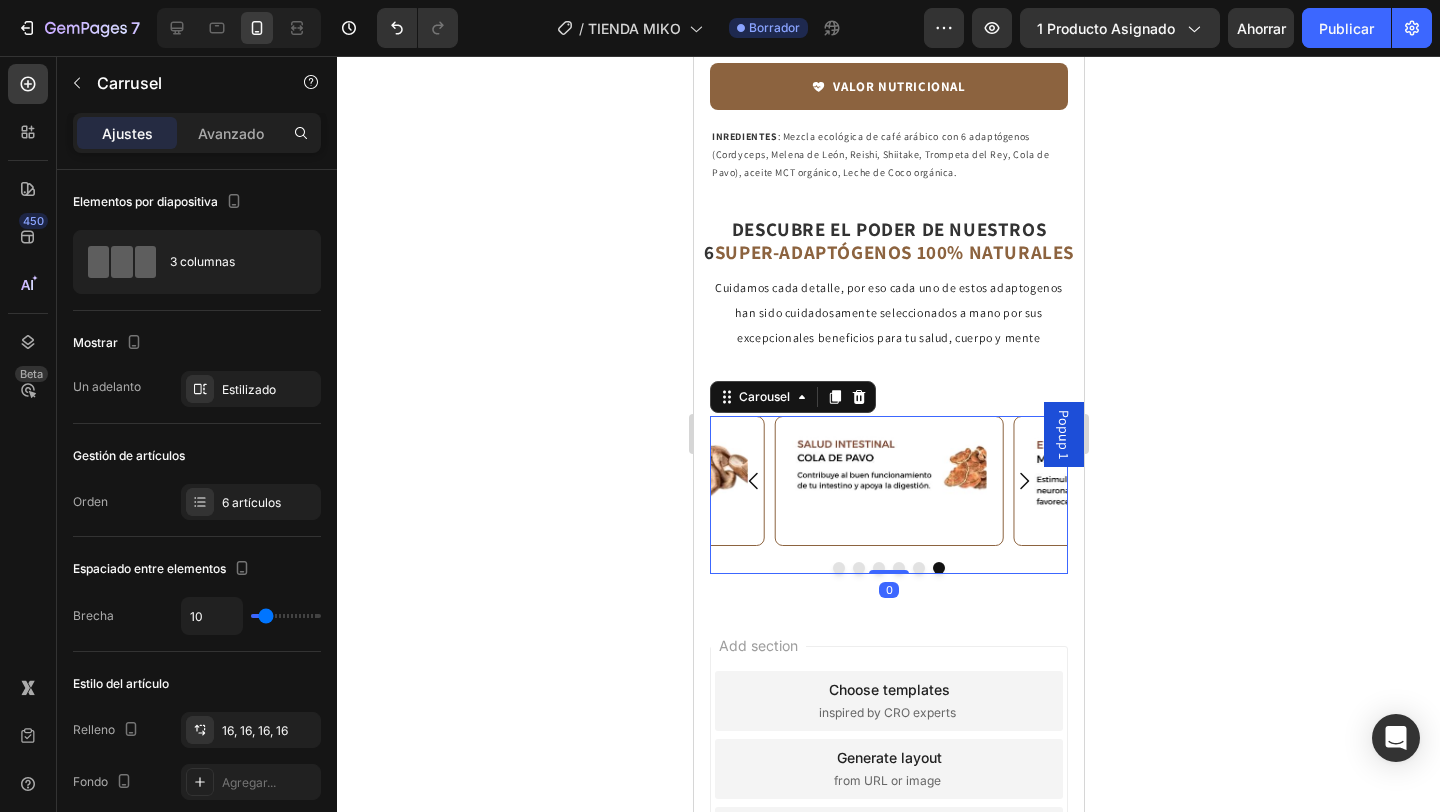 click 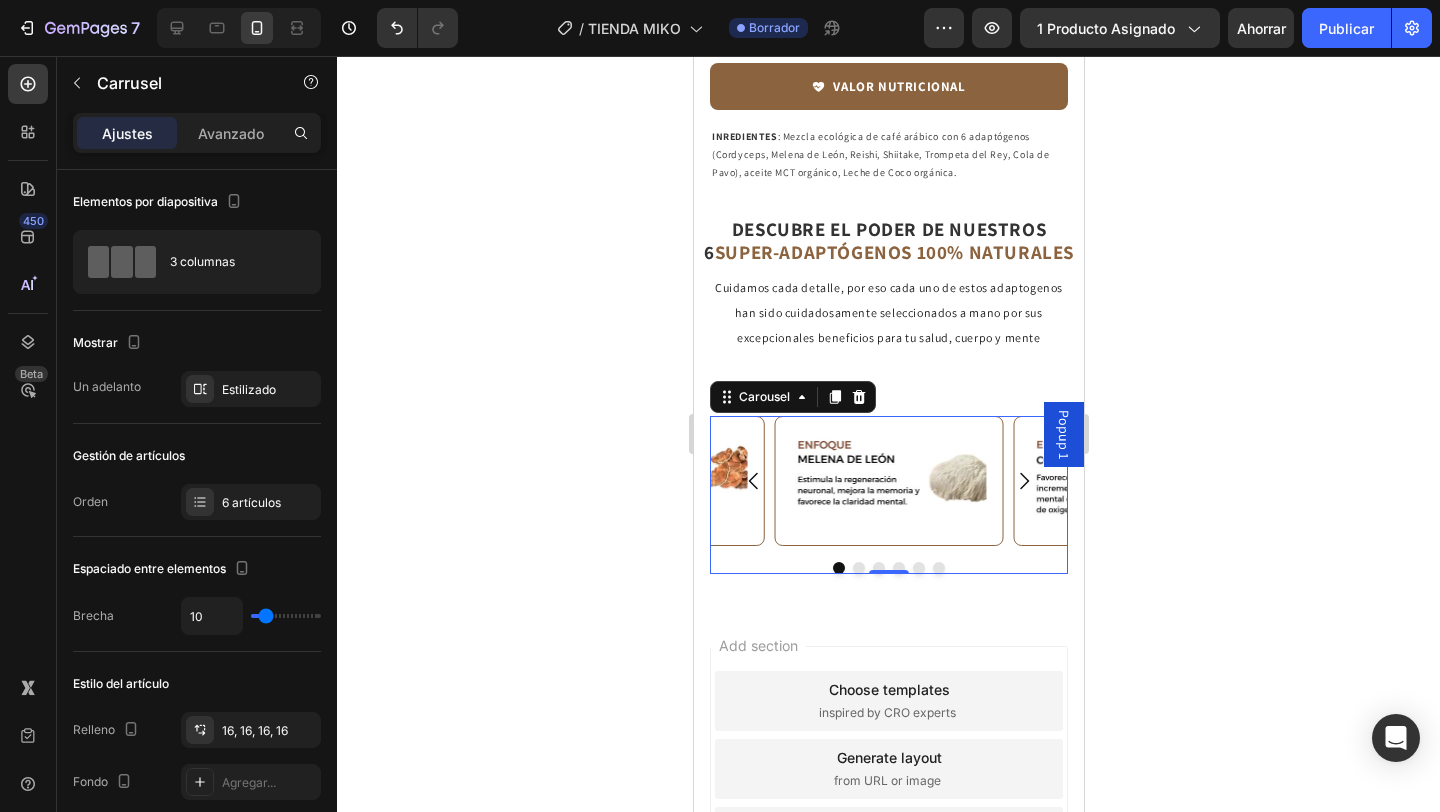 click 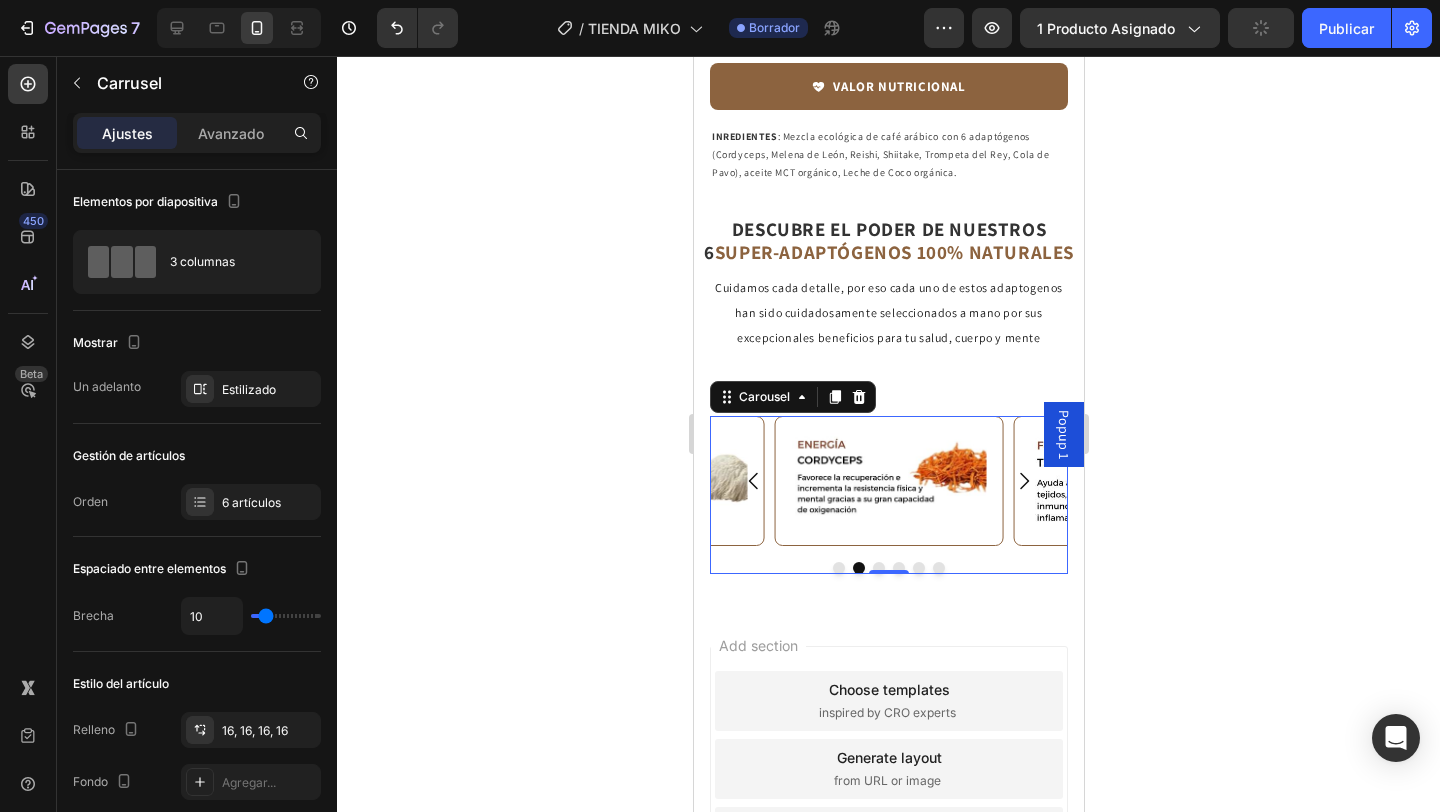 click 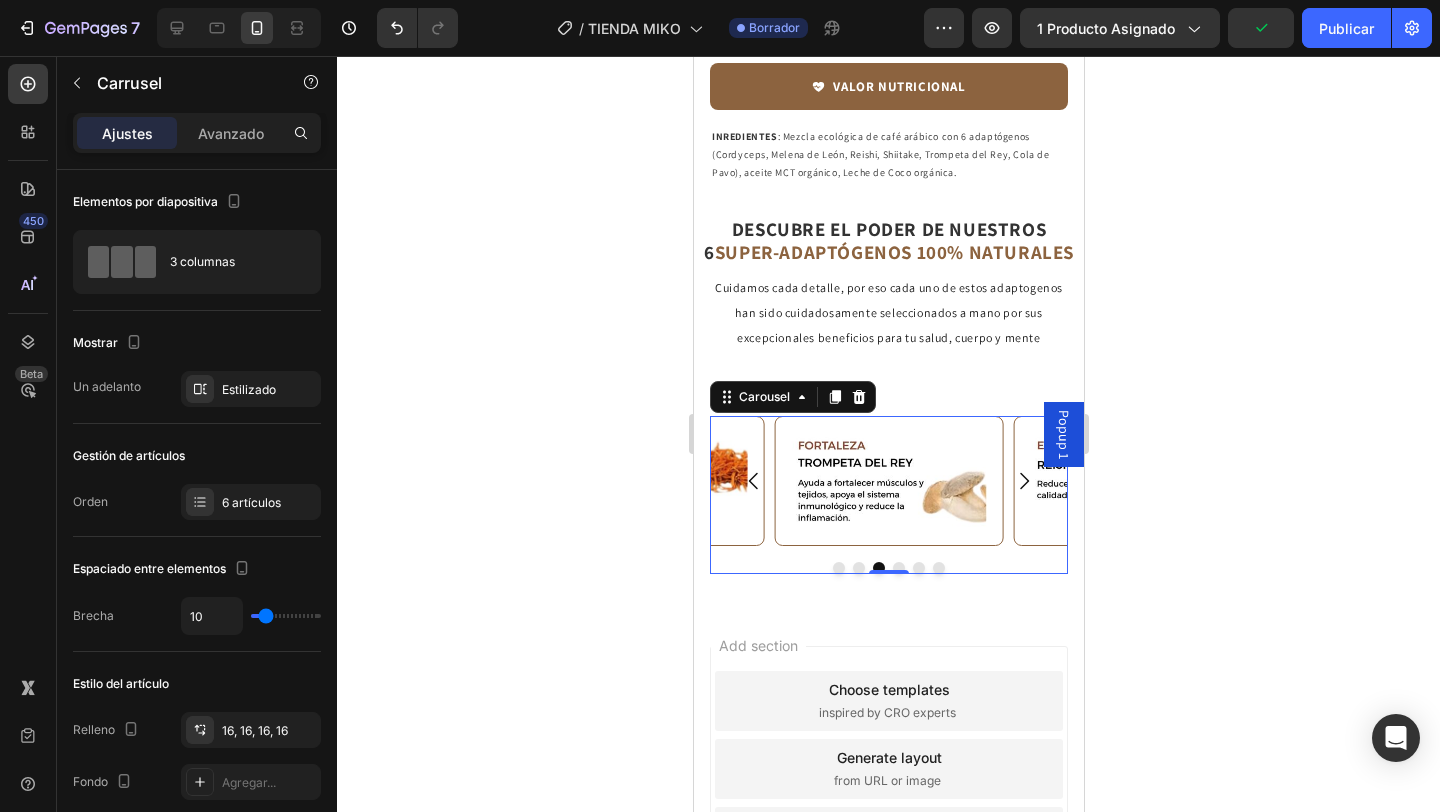 click 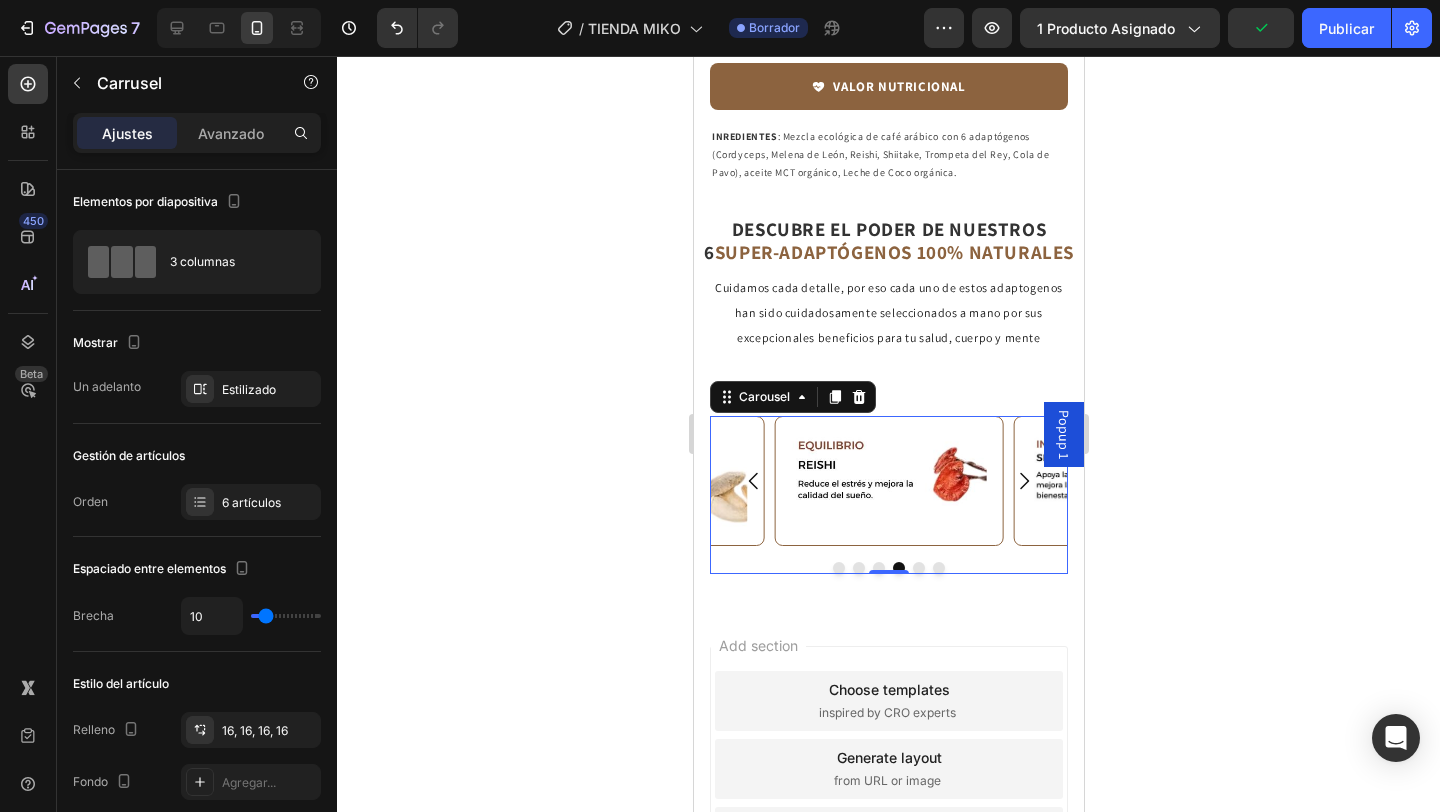 click 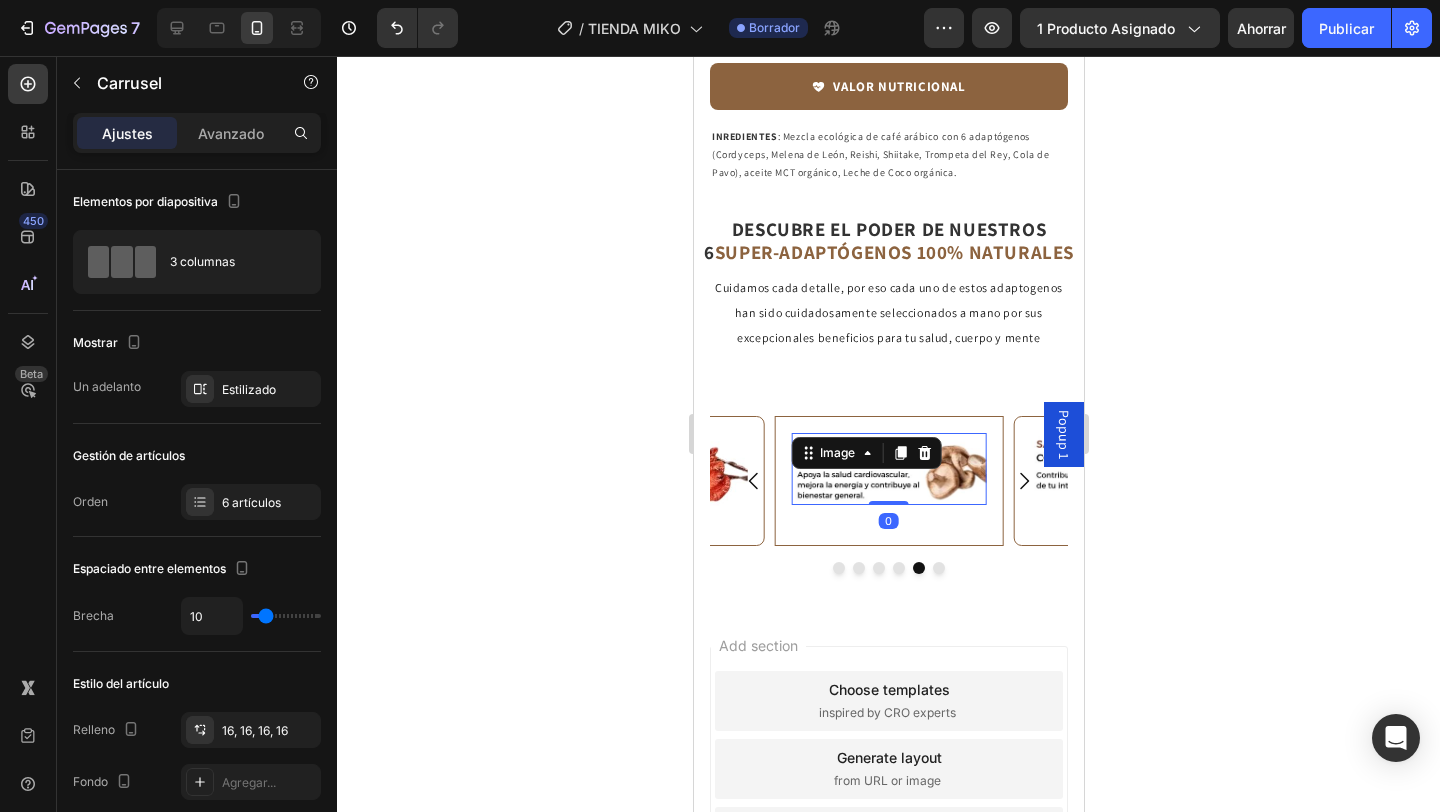 click at bounding box center (887, 469) 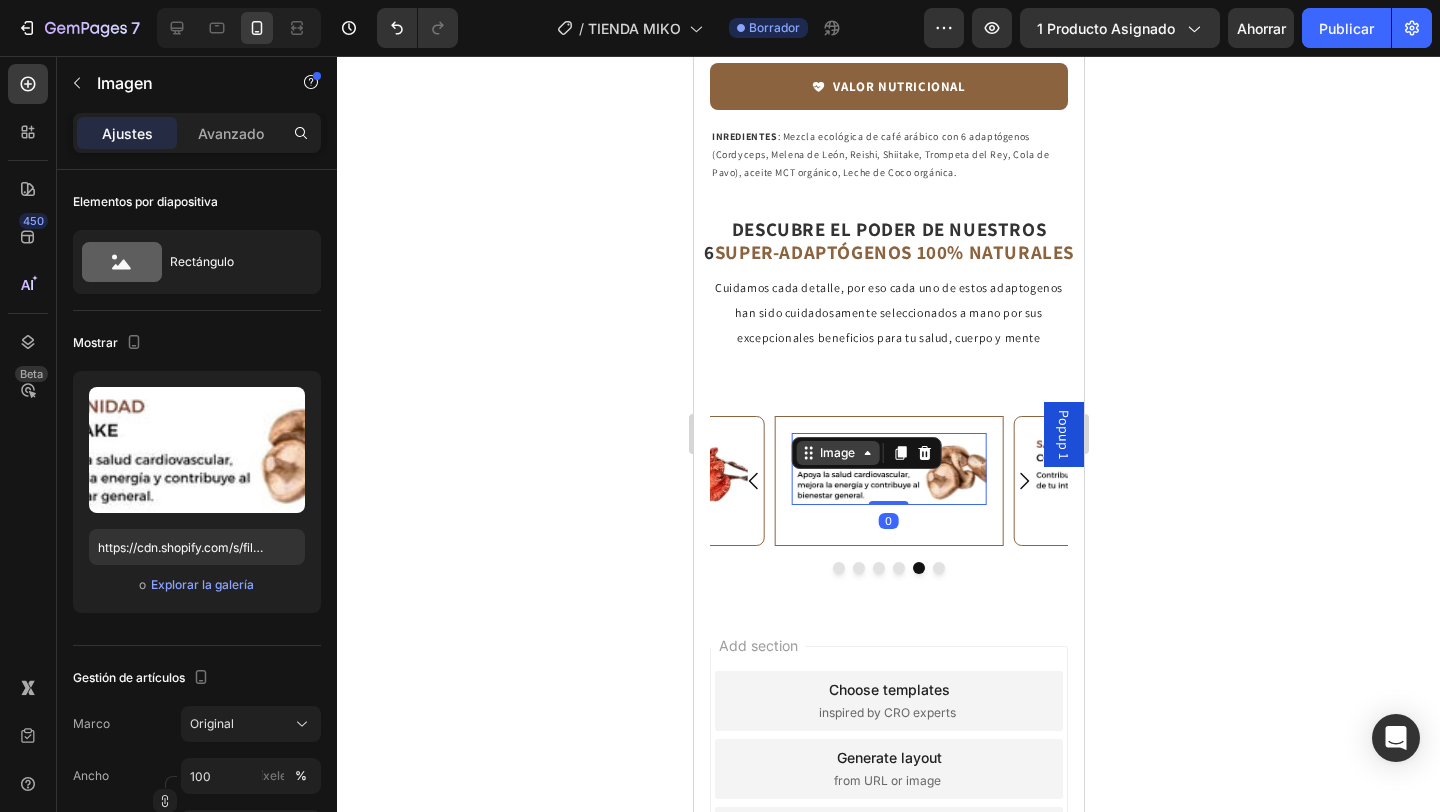 click 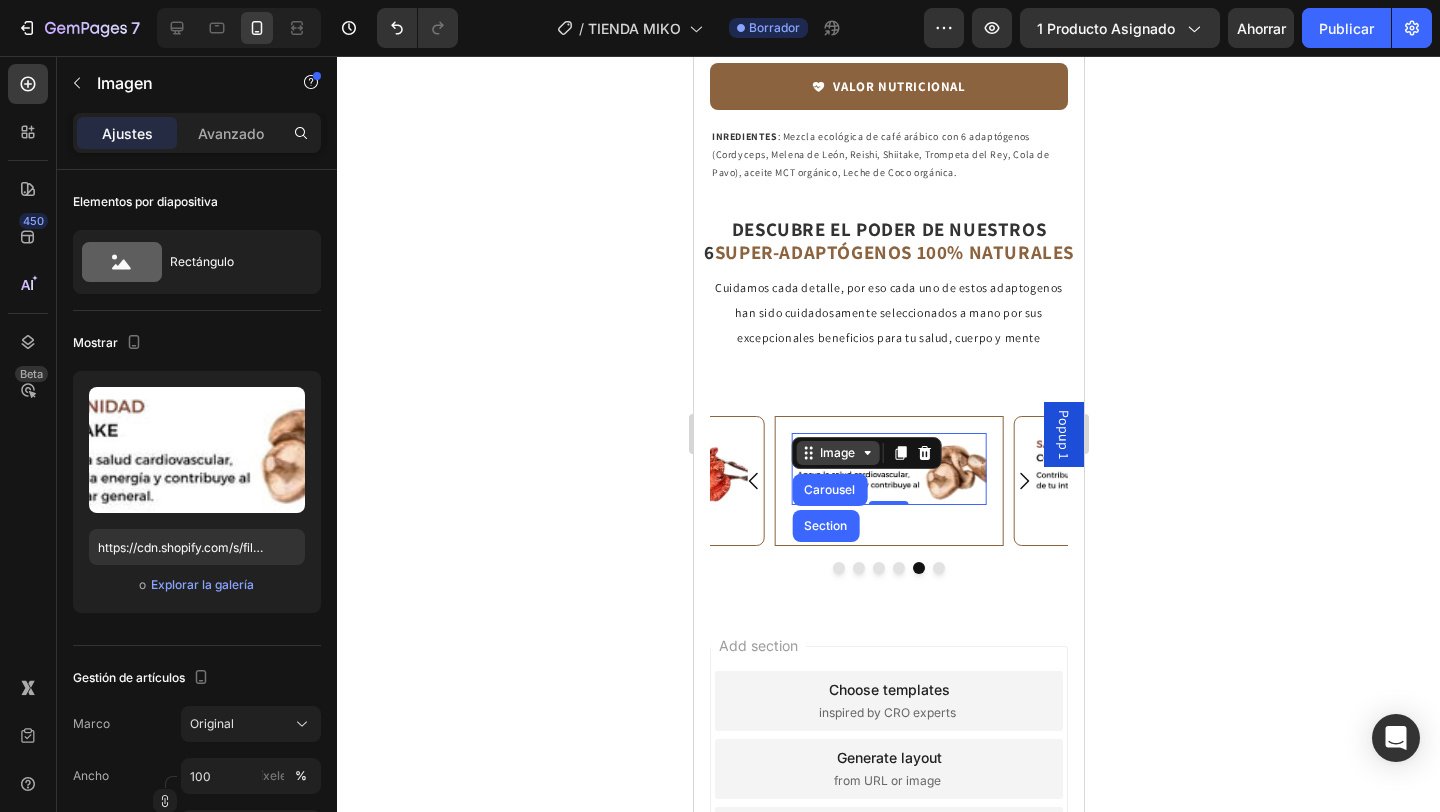 click 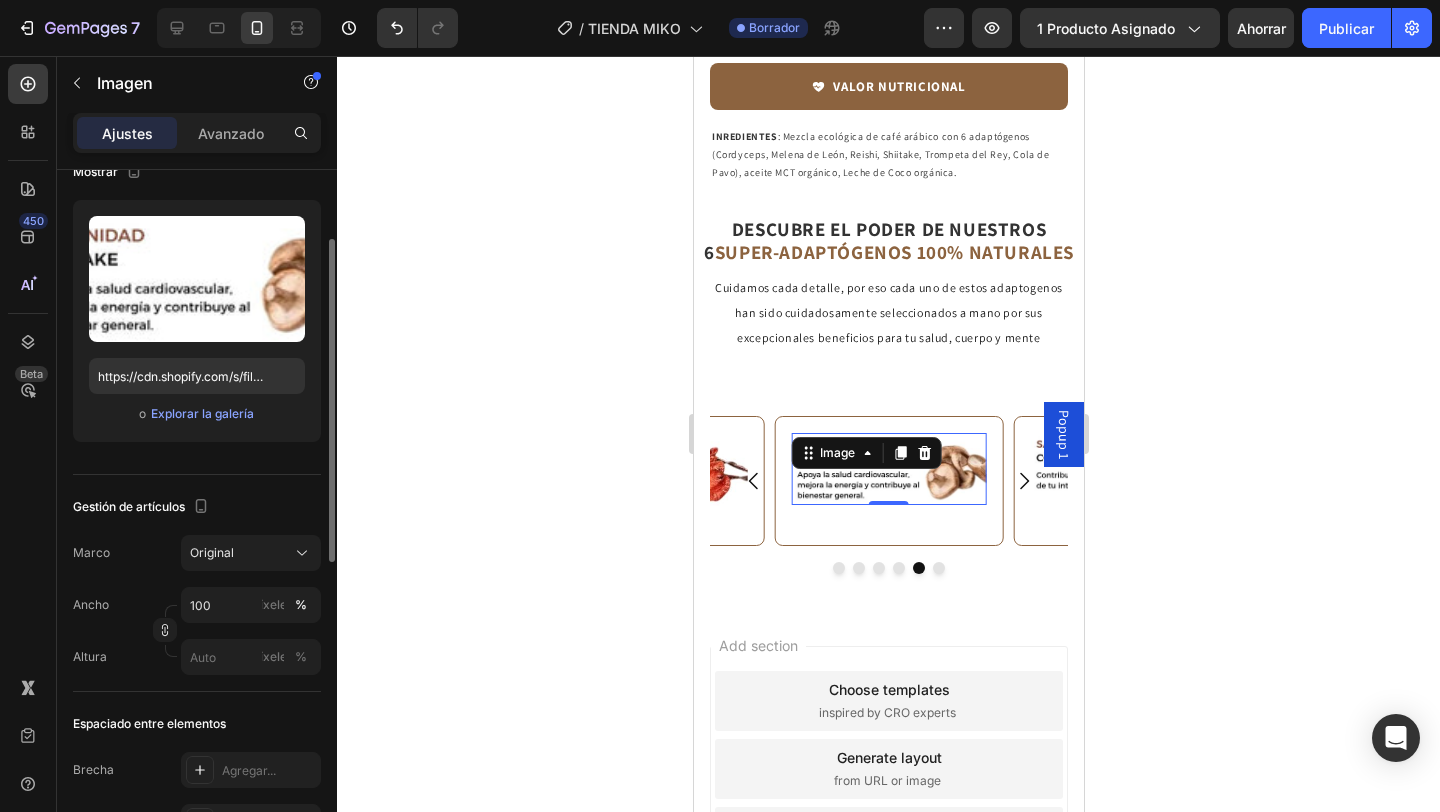 scroll, scrollTop: 182, scrollLeft: 0, axis: vertical 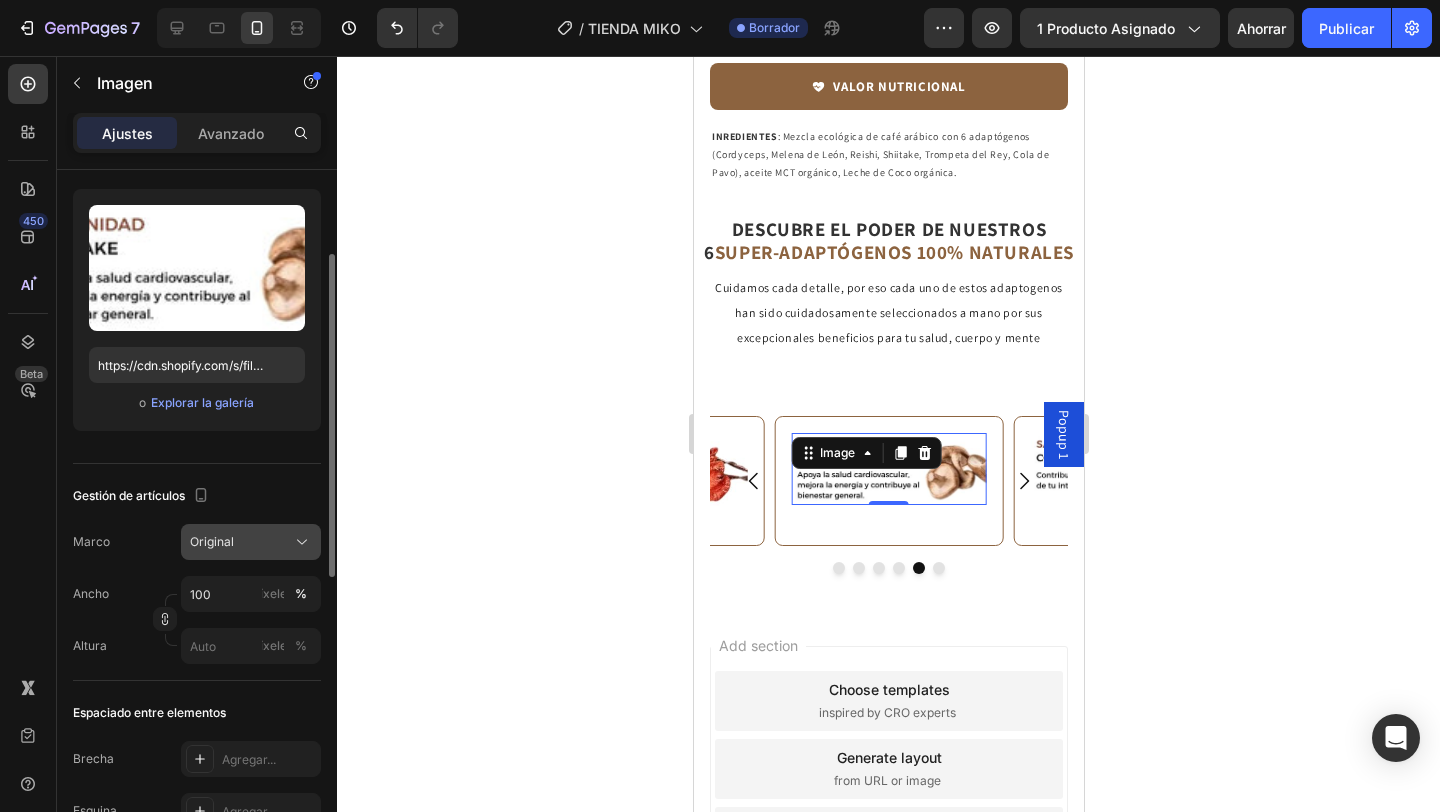 click on "Original" 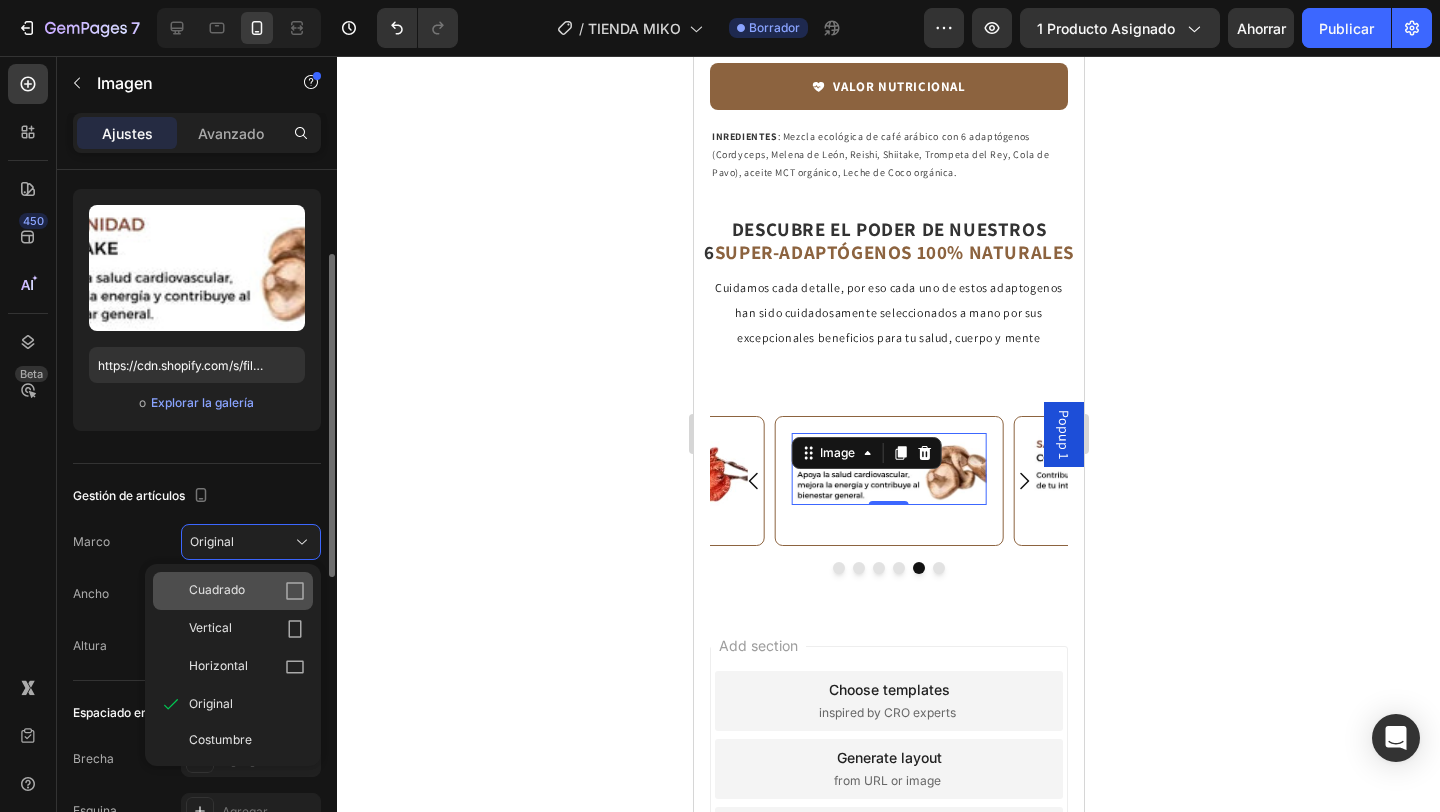 click on "Cuadrado" 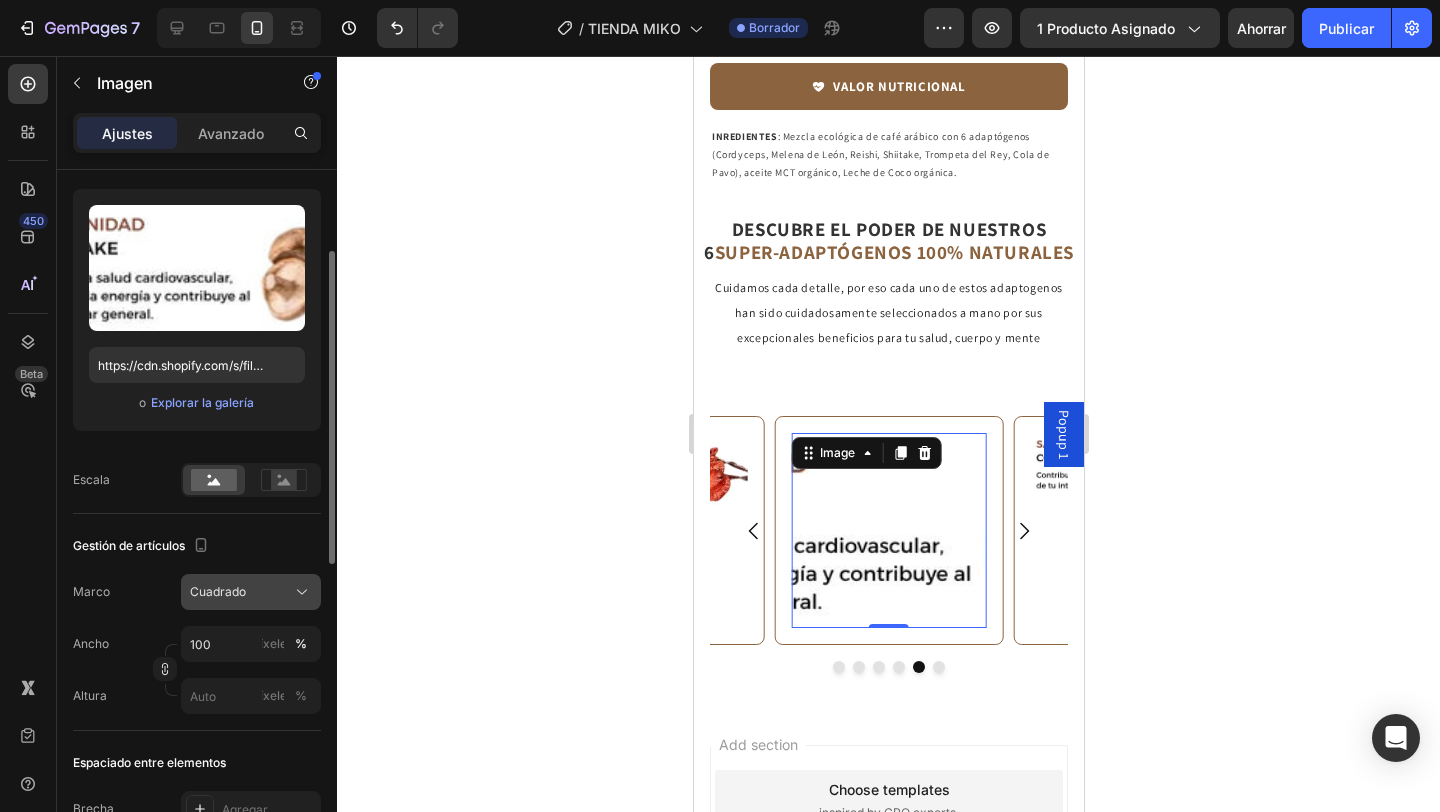 click on "Cuadrado" 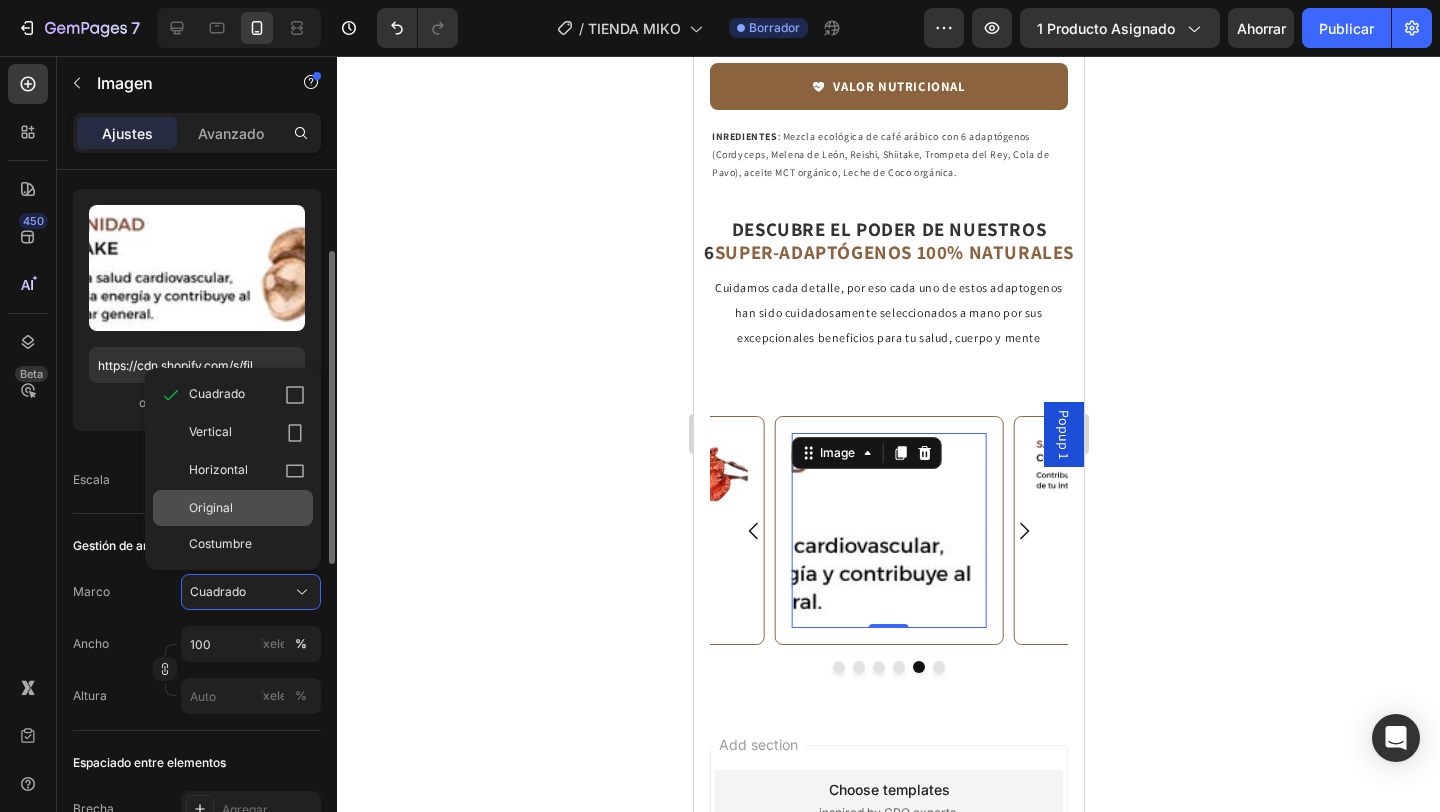click on "Original" at bounding box center (211, 507) 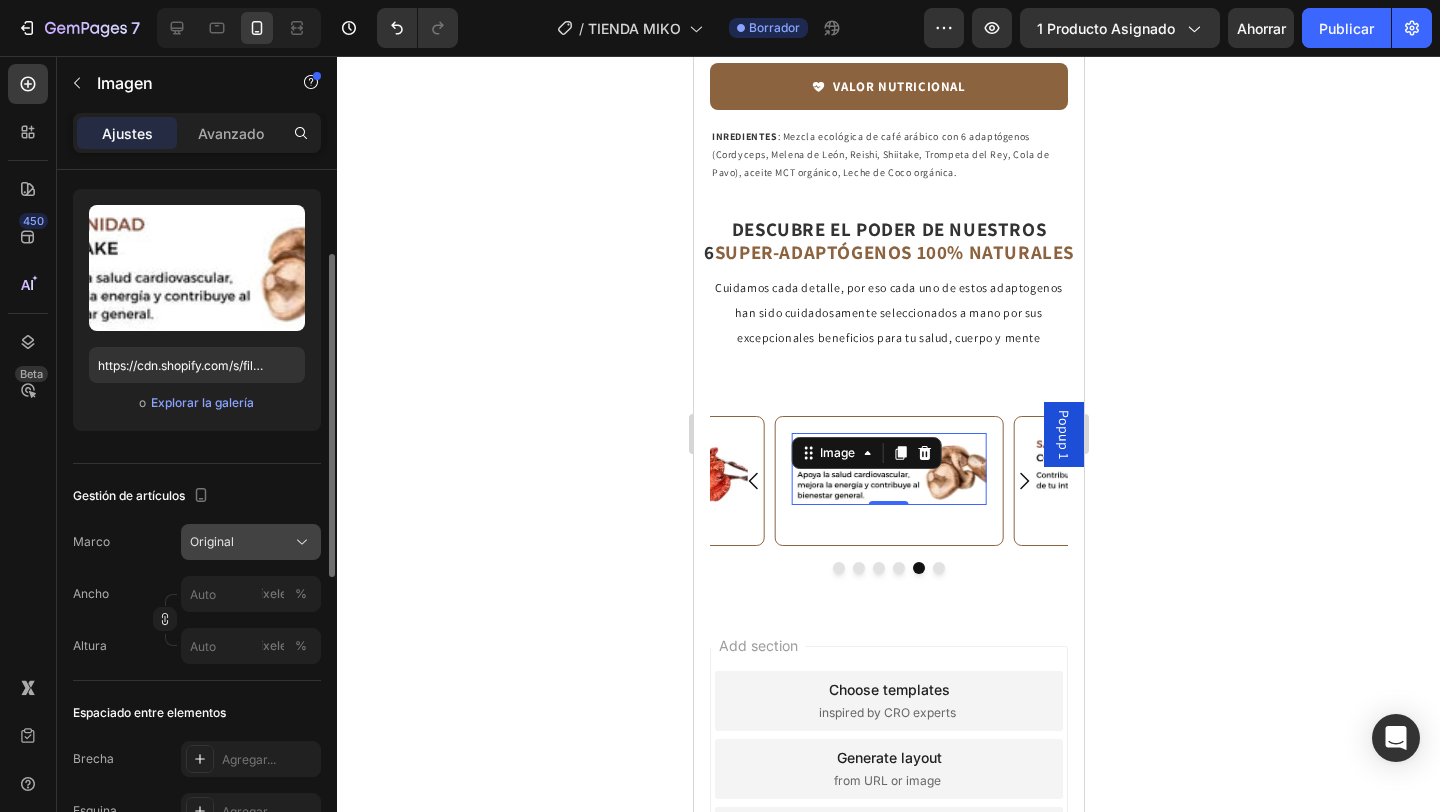 click on "Original" 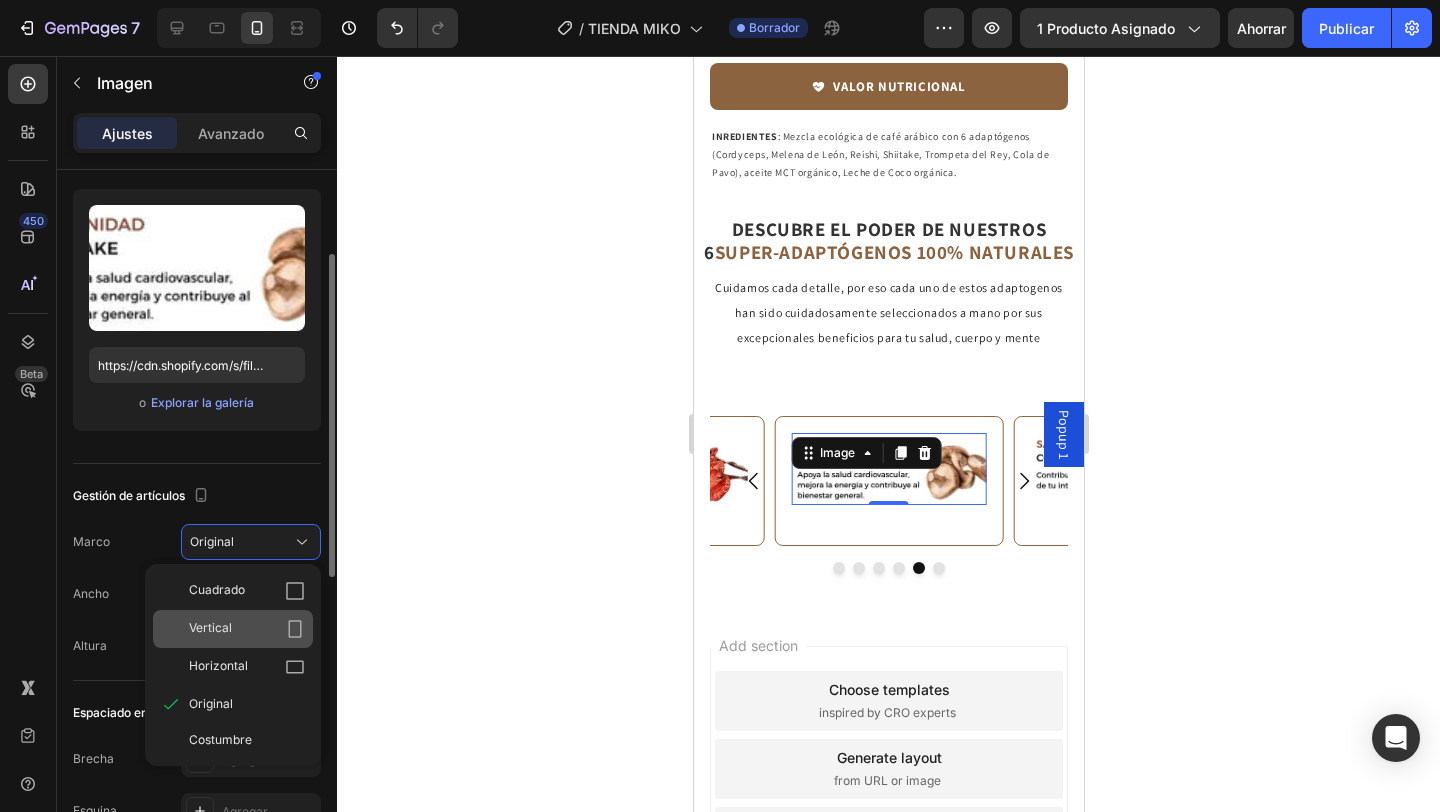 click on "Vertical" at bounding box center (247, 629) 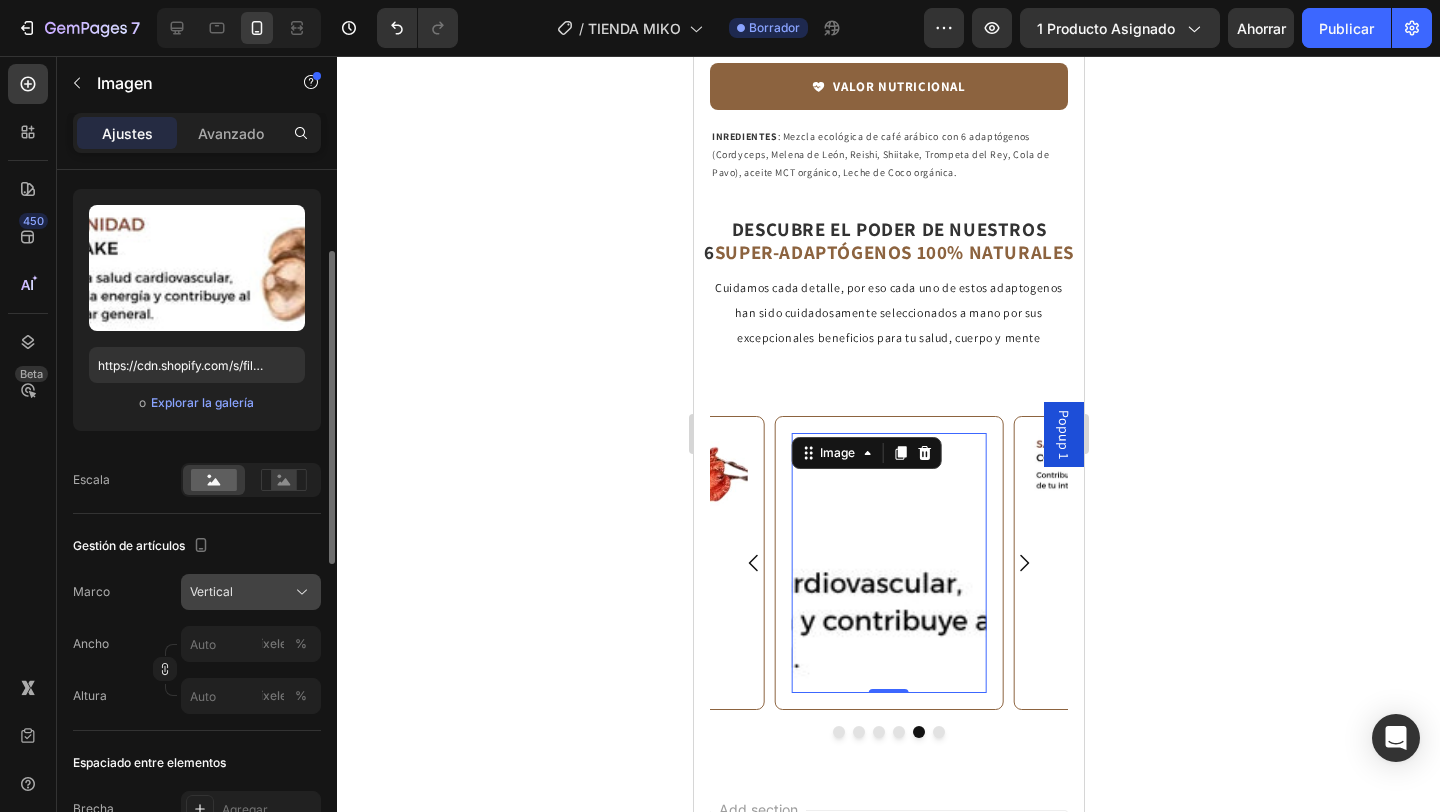click on "Vertical" 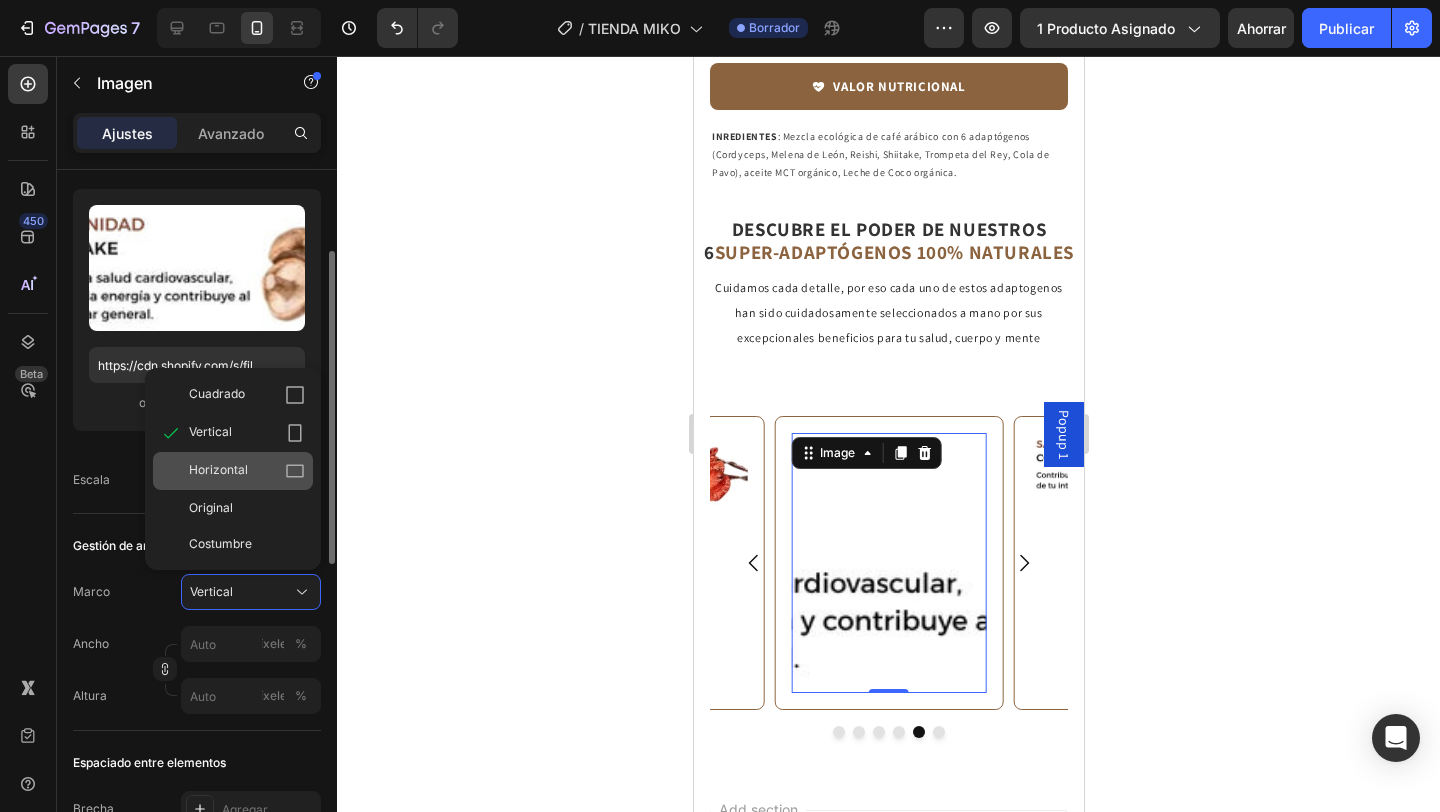click on "Horizontal" 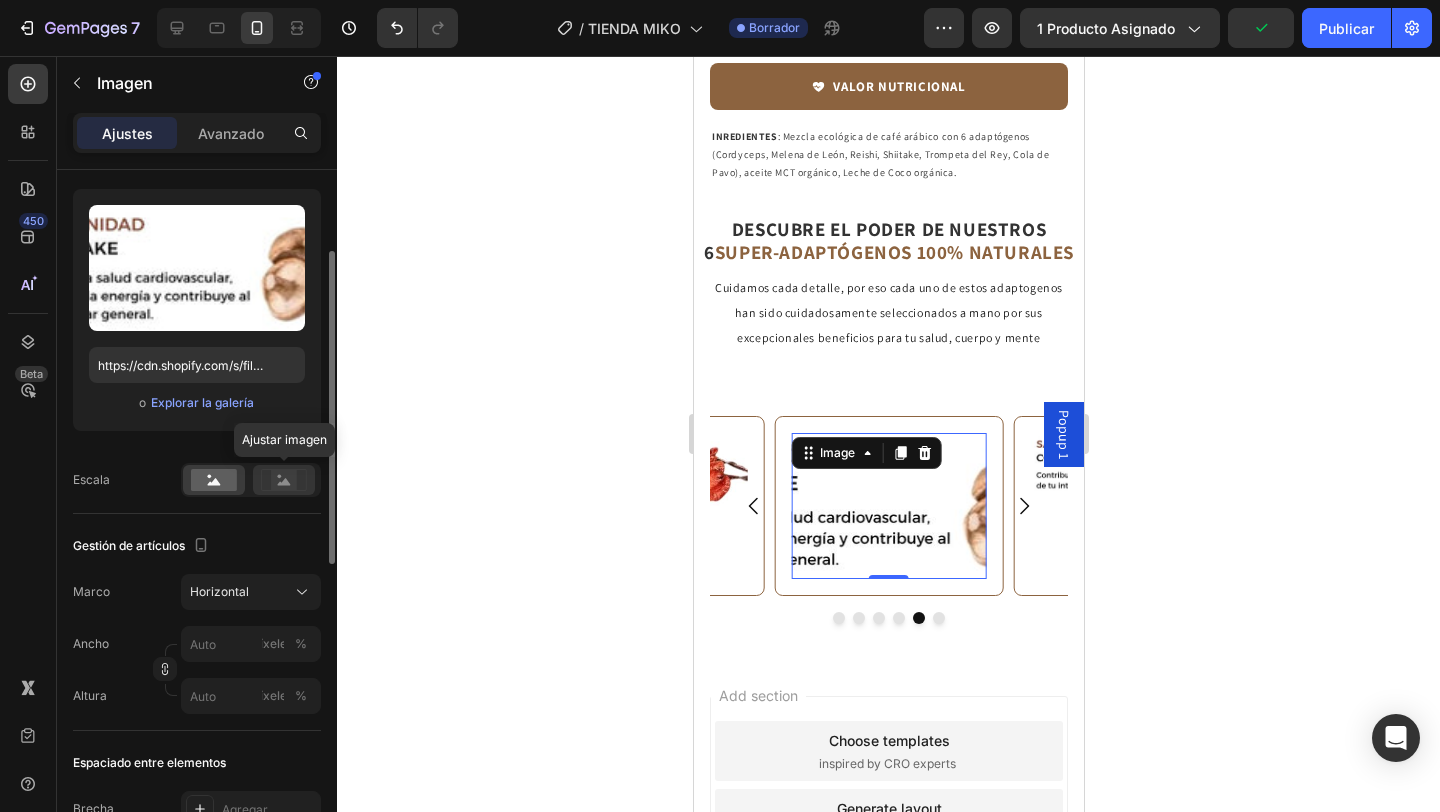 click 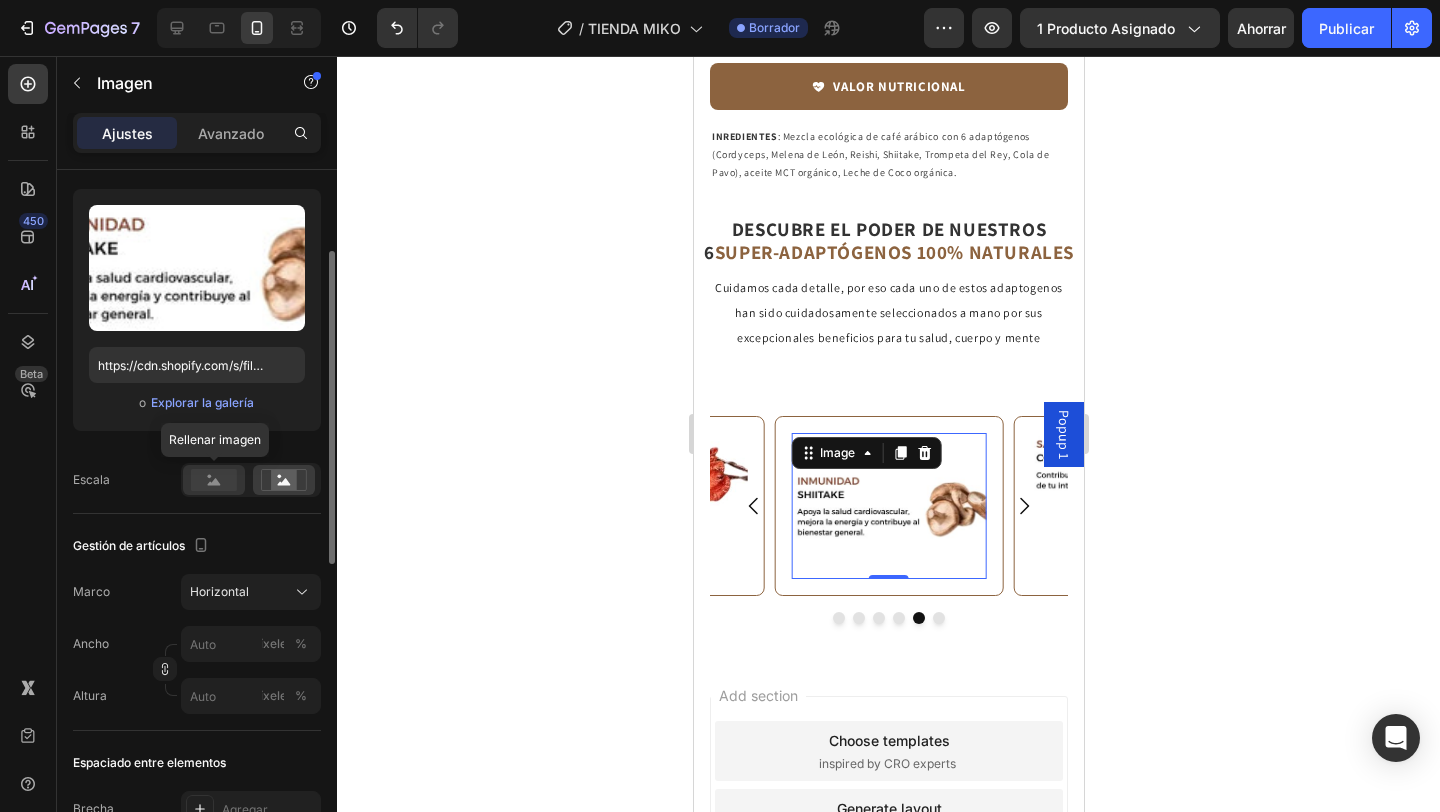 click 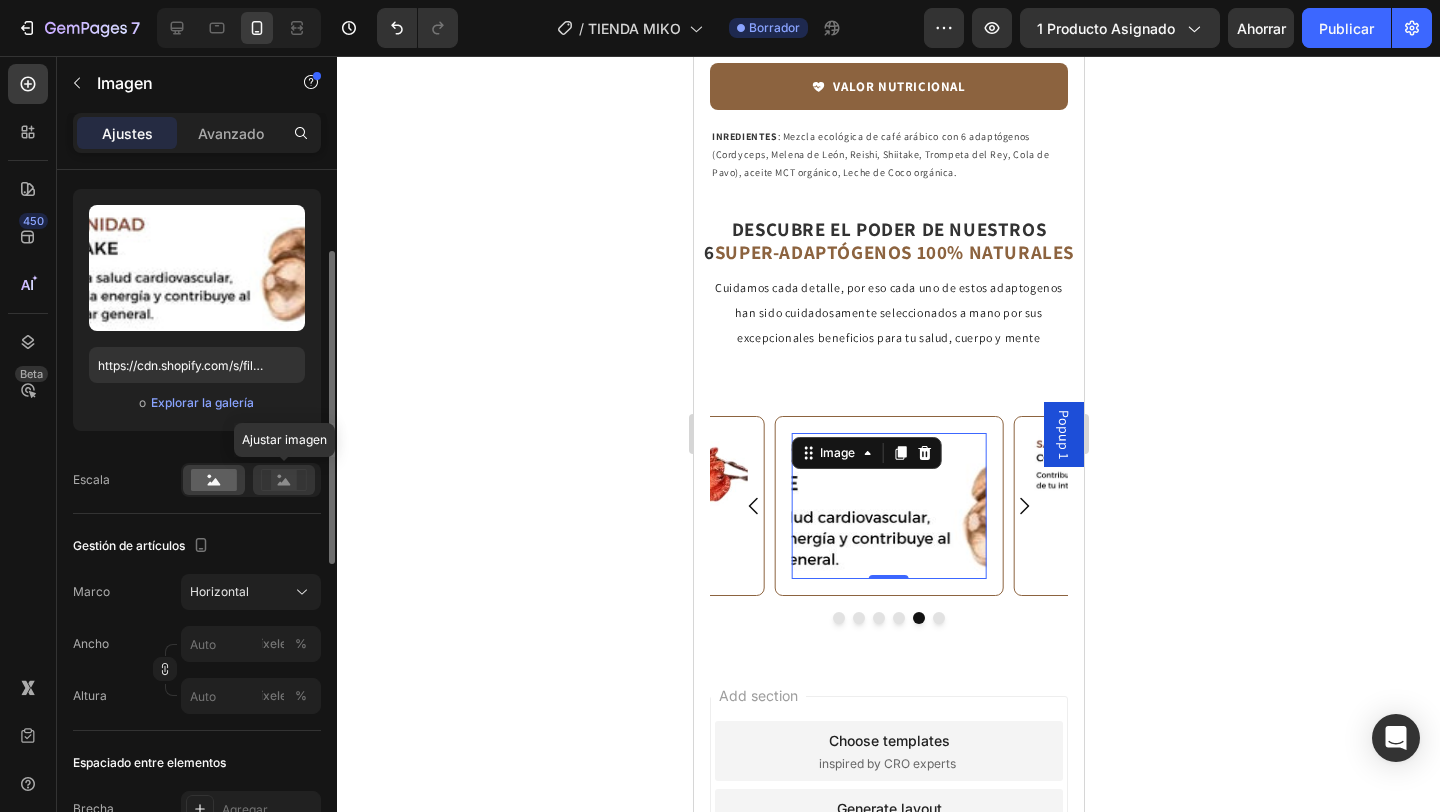 click 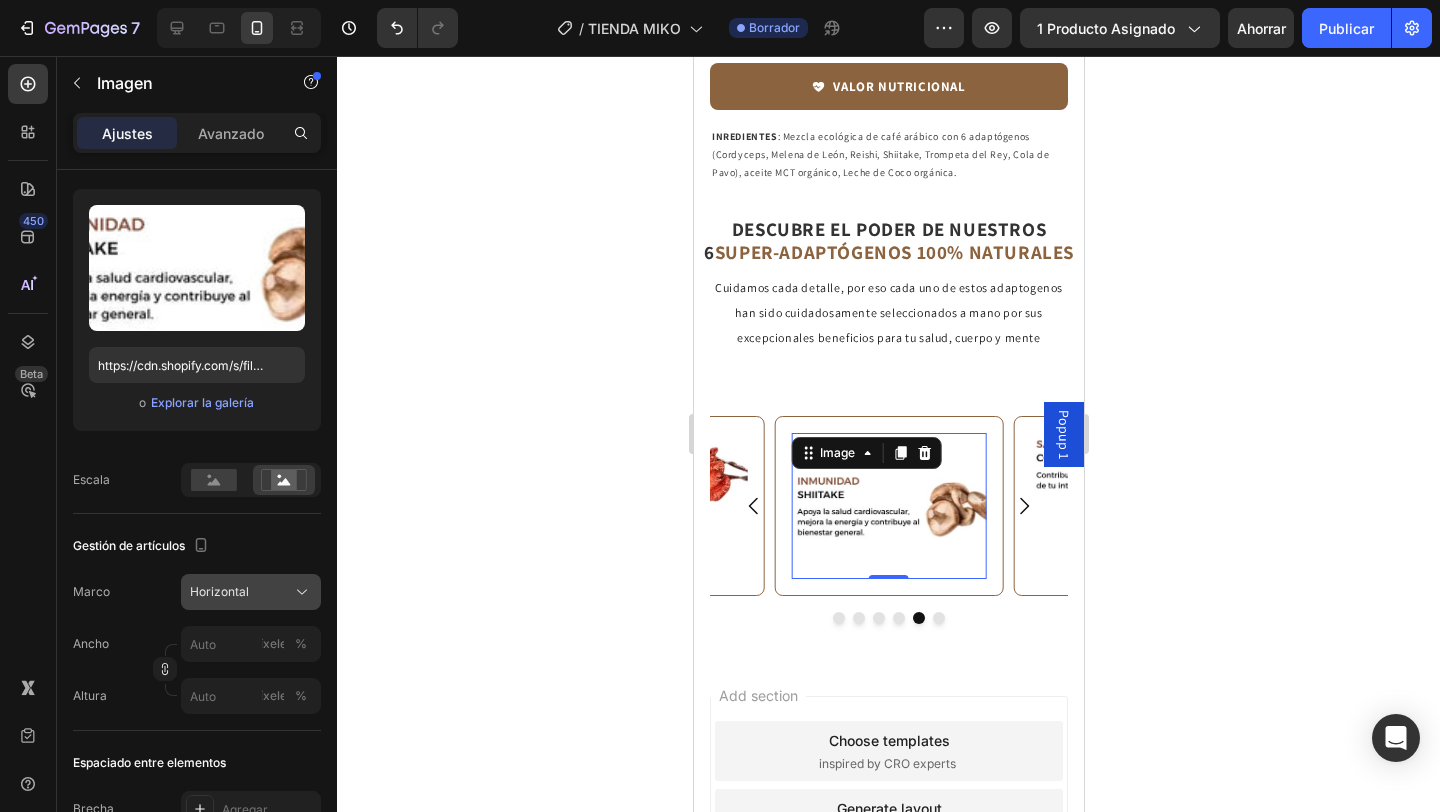 click on "Horizontal" 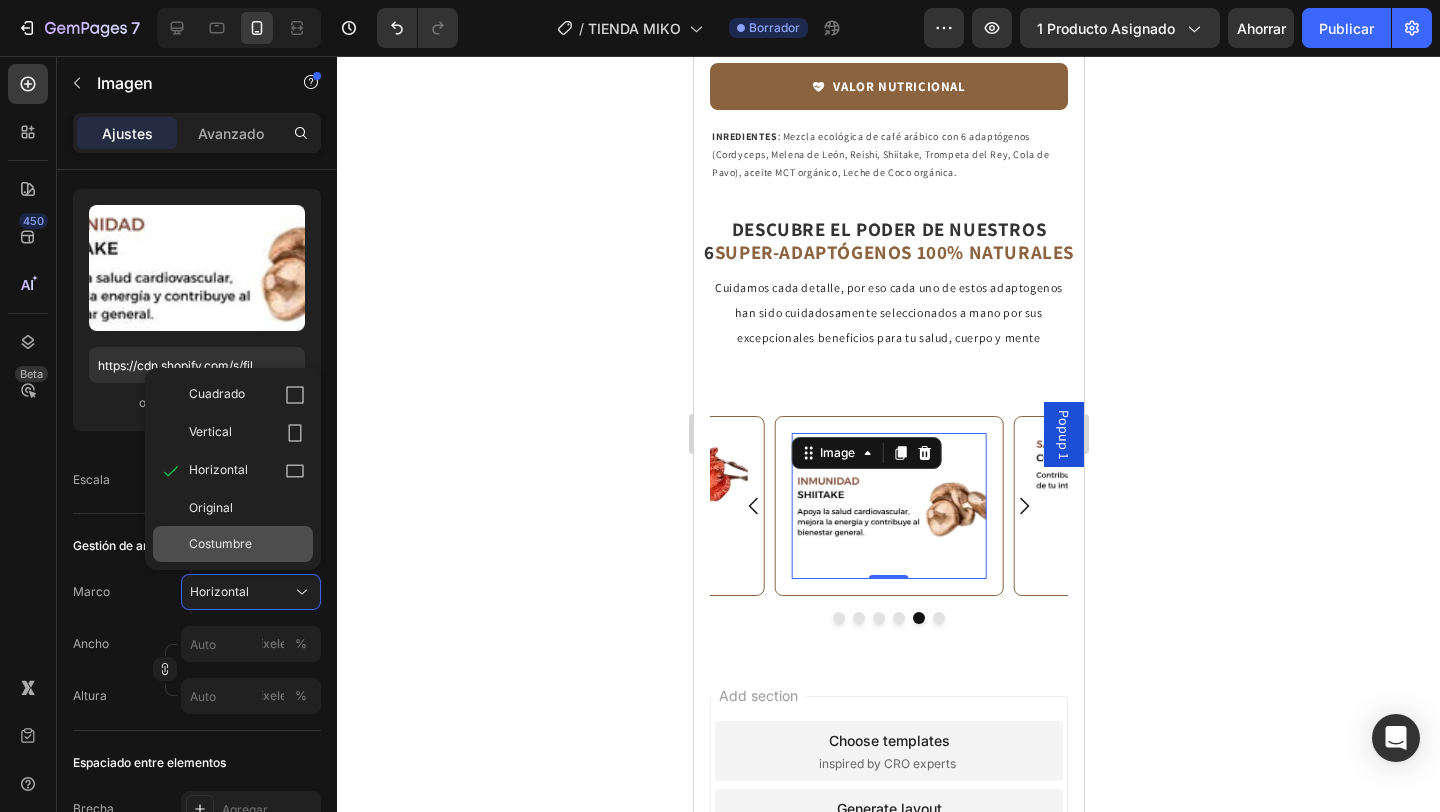 click on "Costumbre" at bounding box center (220, 543) 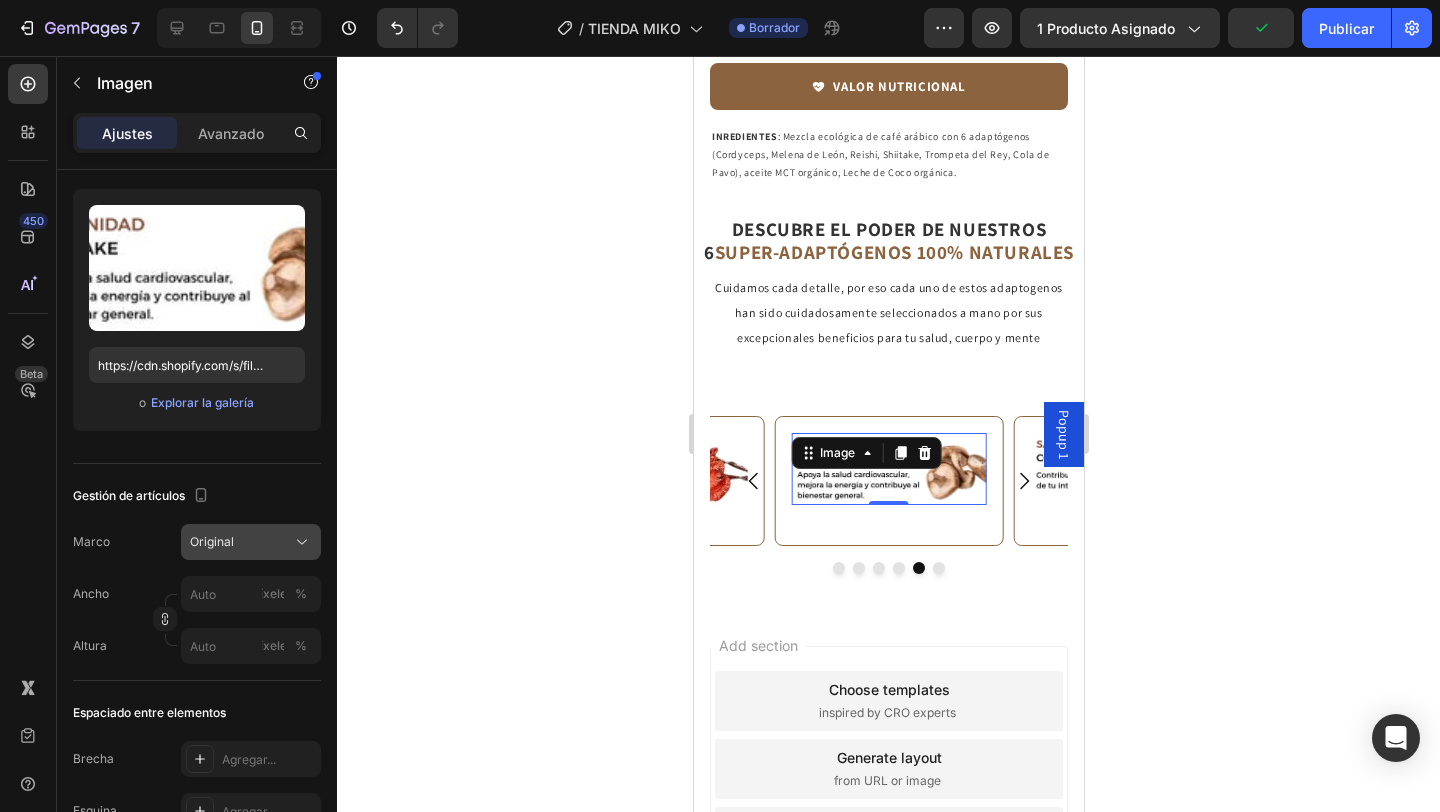 click on "Original" 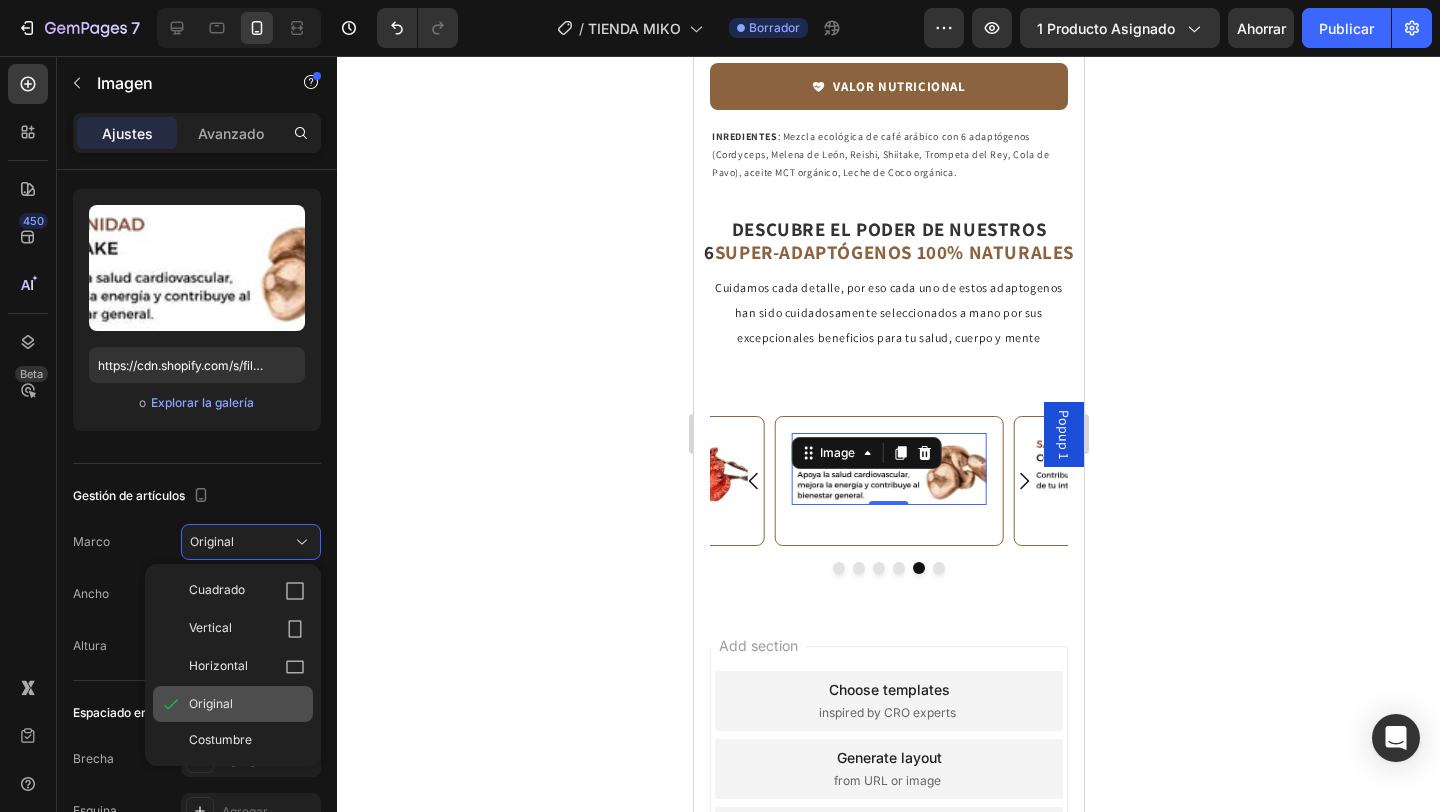 click on "Original" at bounding box center (211, 703) 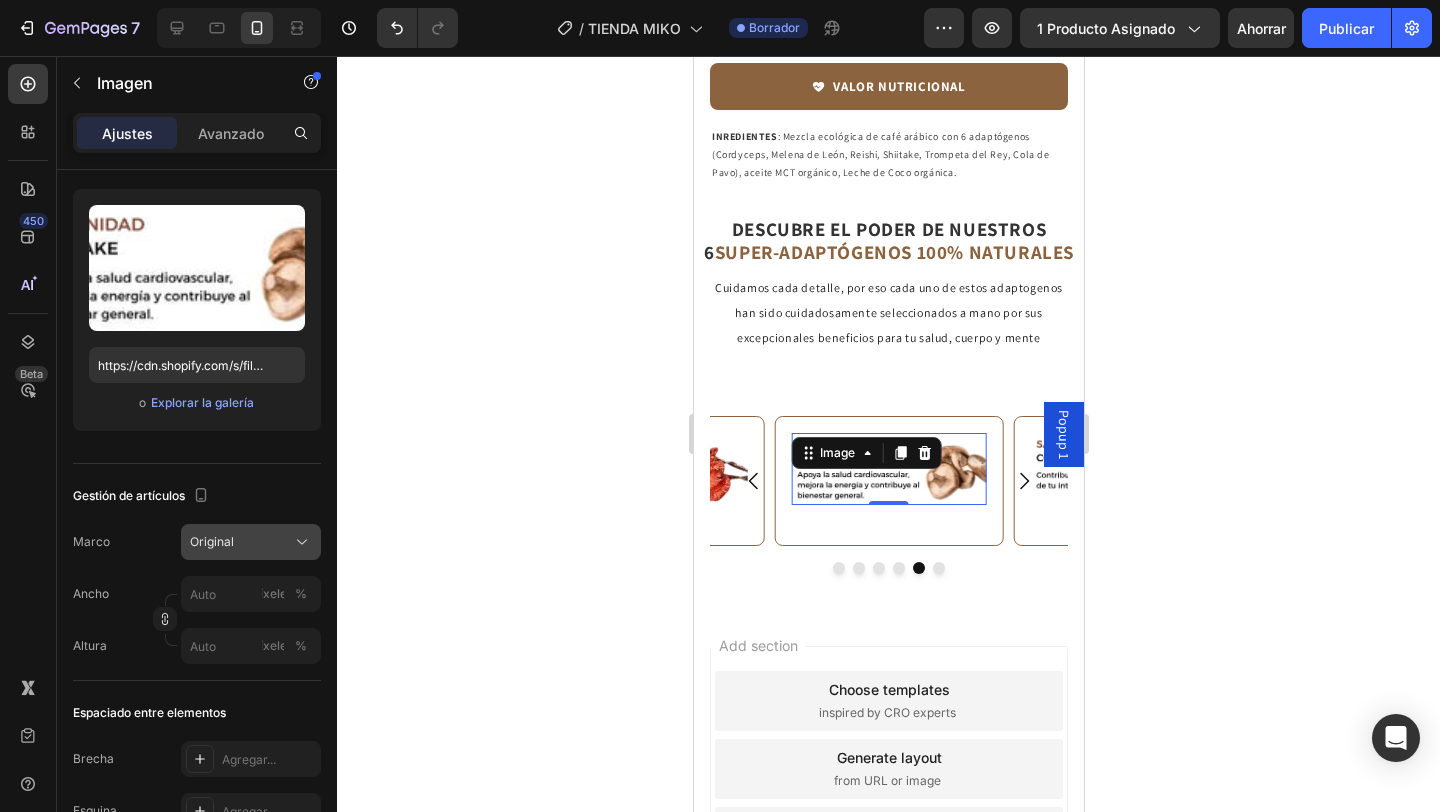 click on "Original" at bounding box center (251, 542) 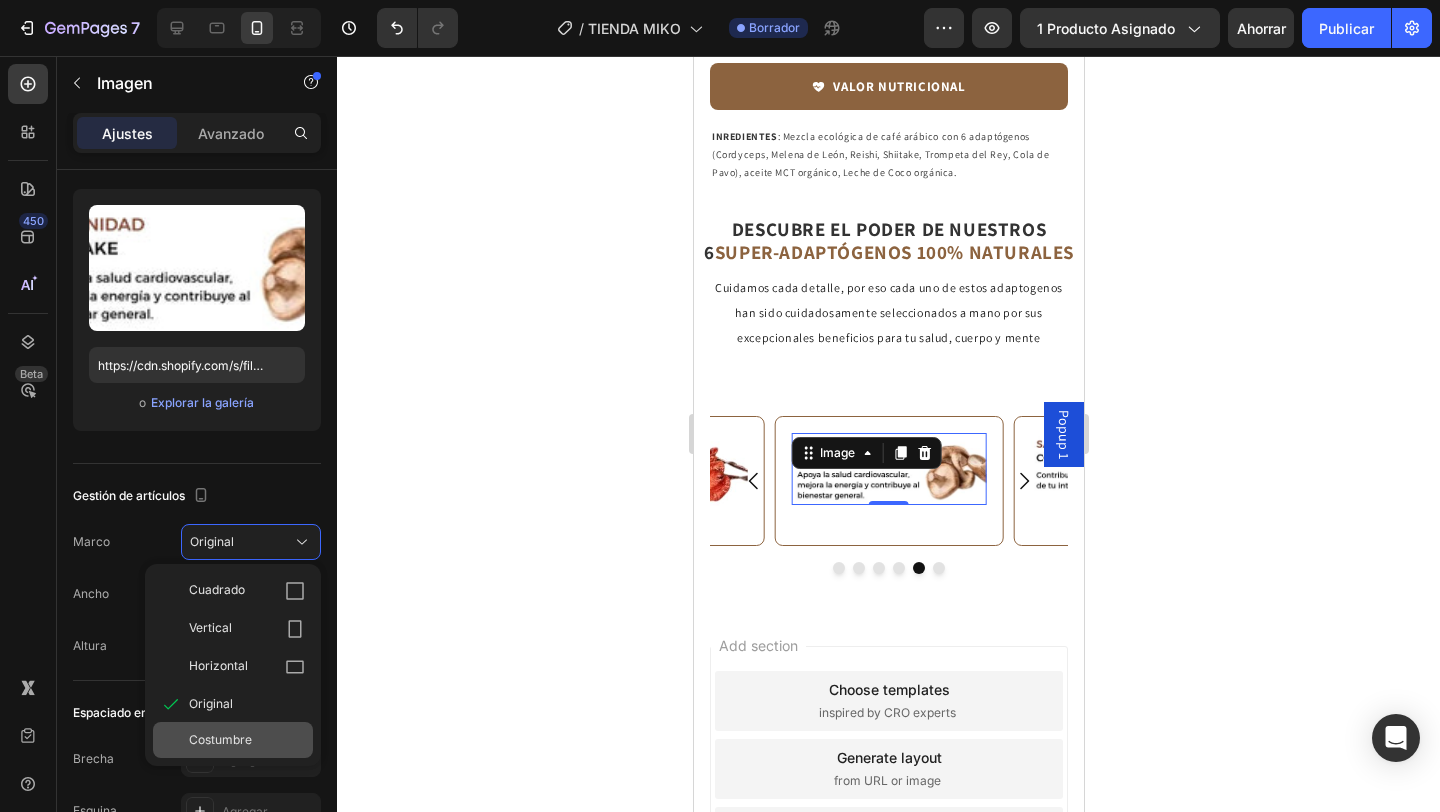 click on "Costumbre" at bounding box center (220, 739) 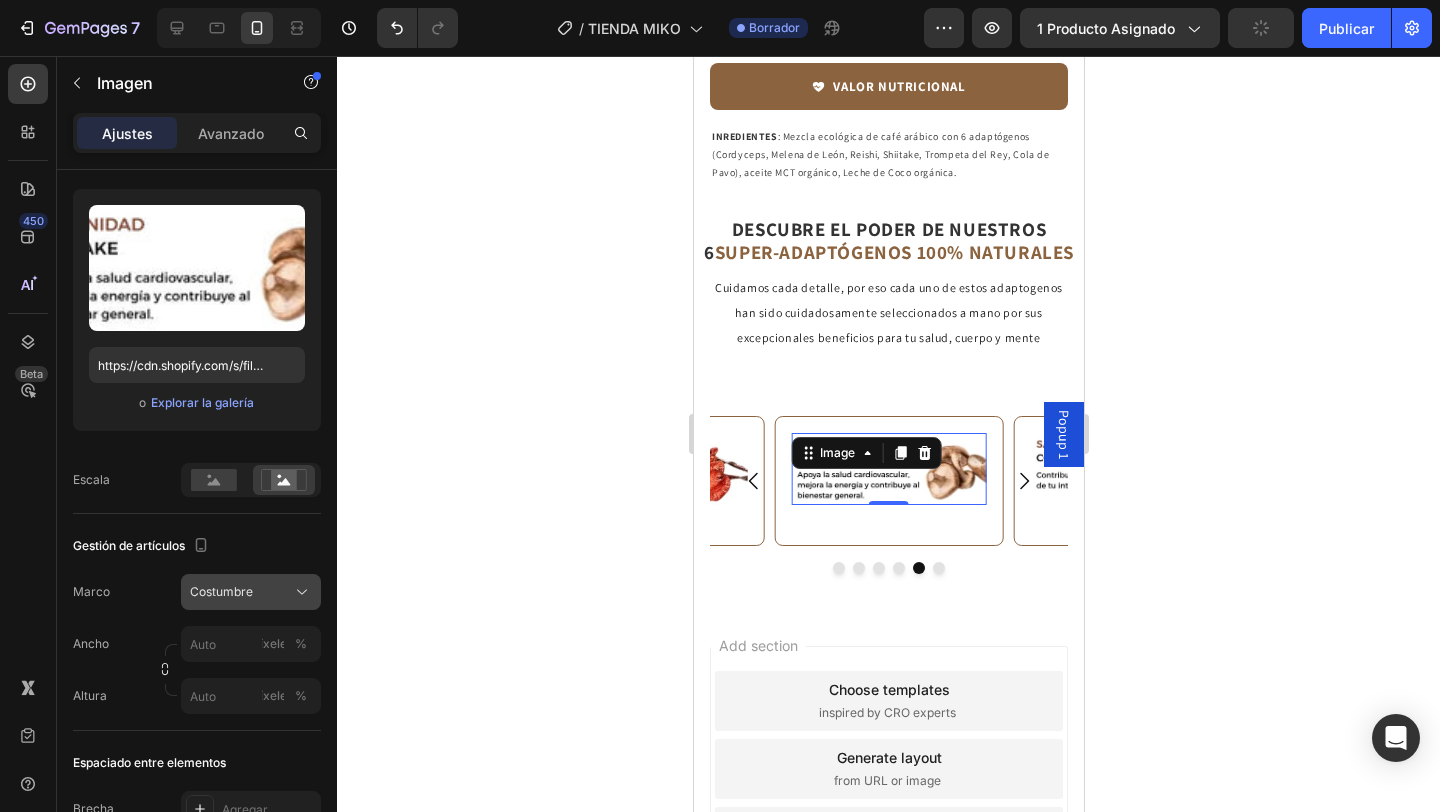 click on "Costumbre" at bounding box center [251, 592] 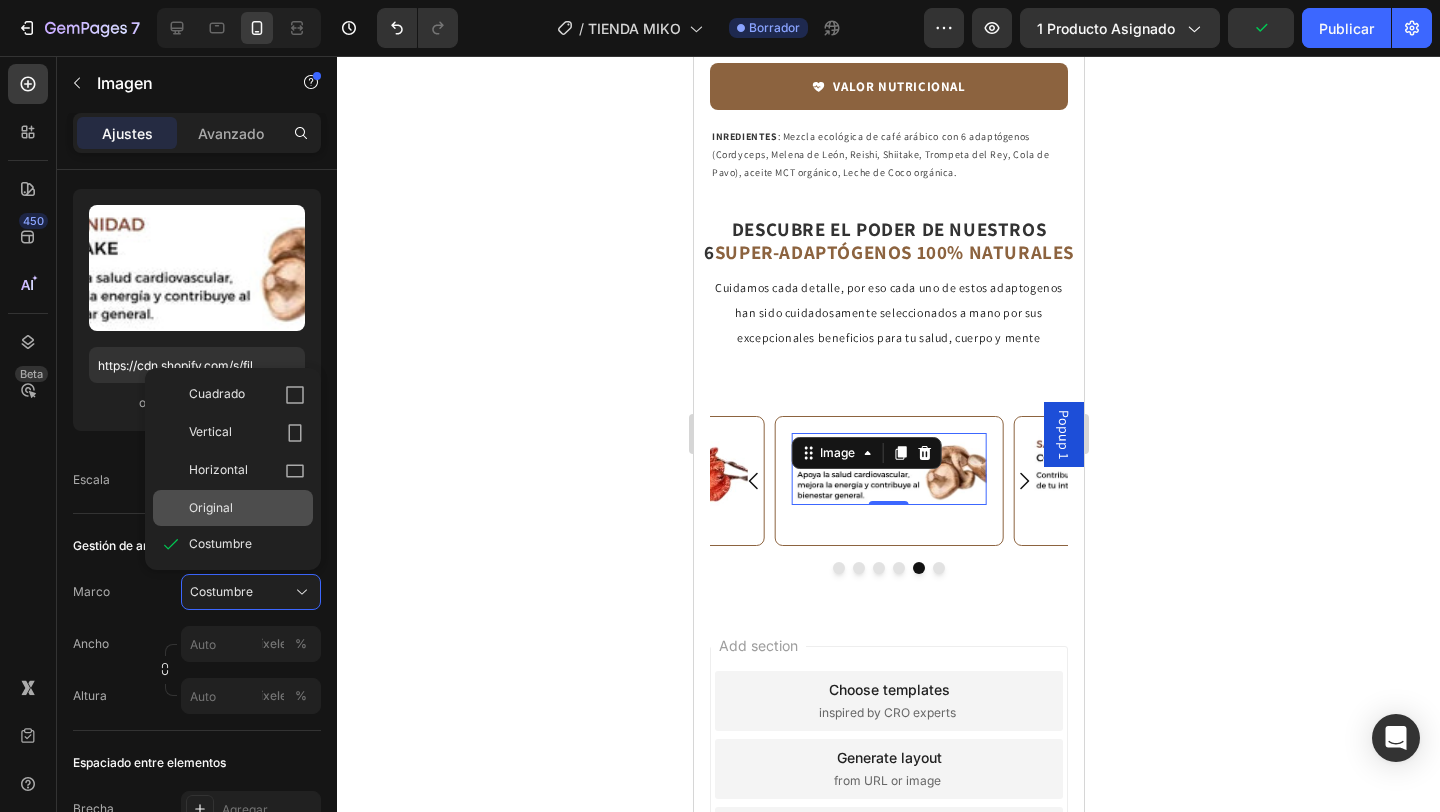 click on "Original" at bounding box center [211, 507] 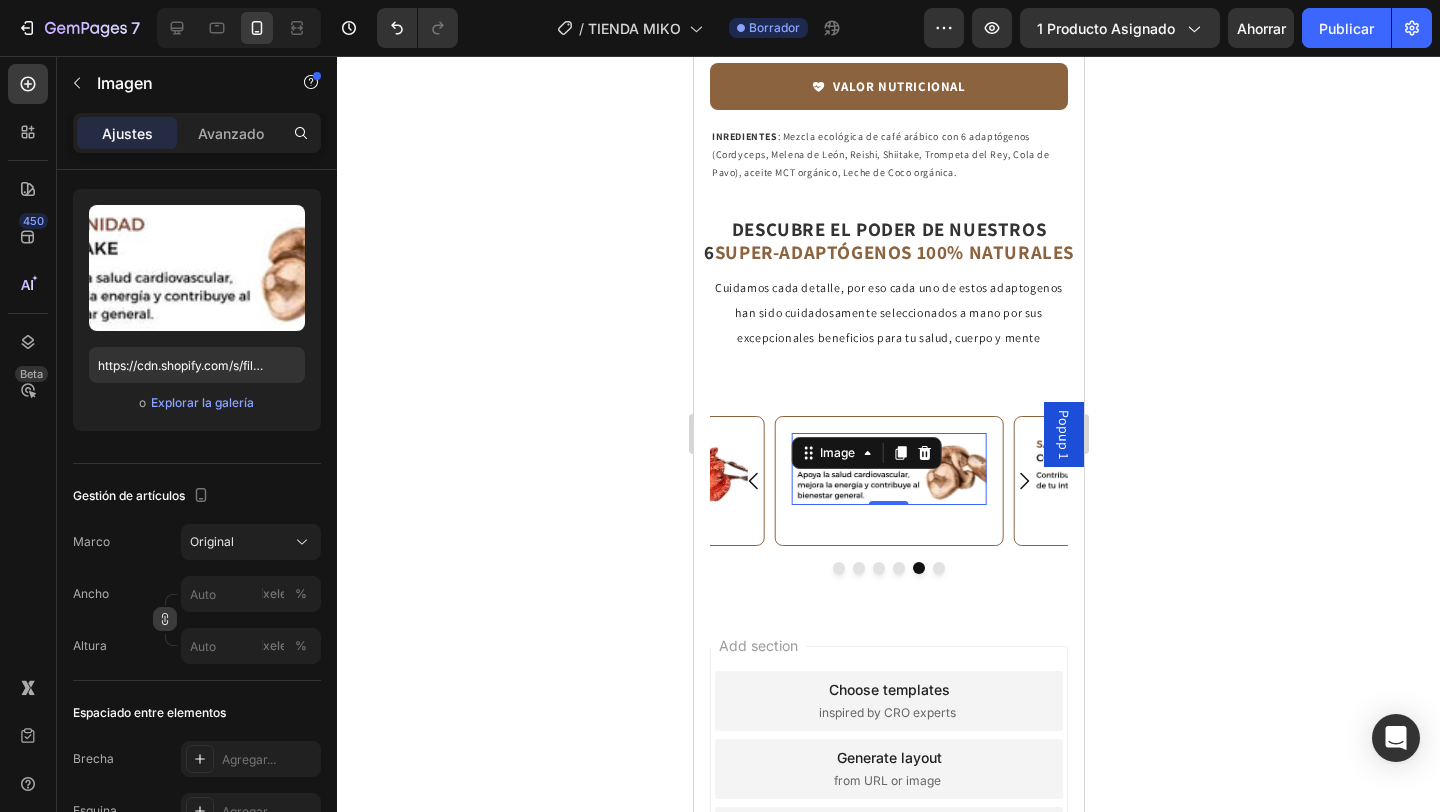 click 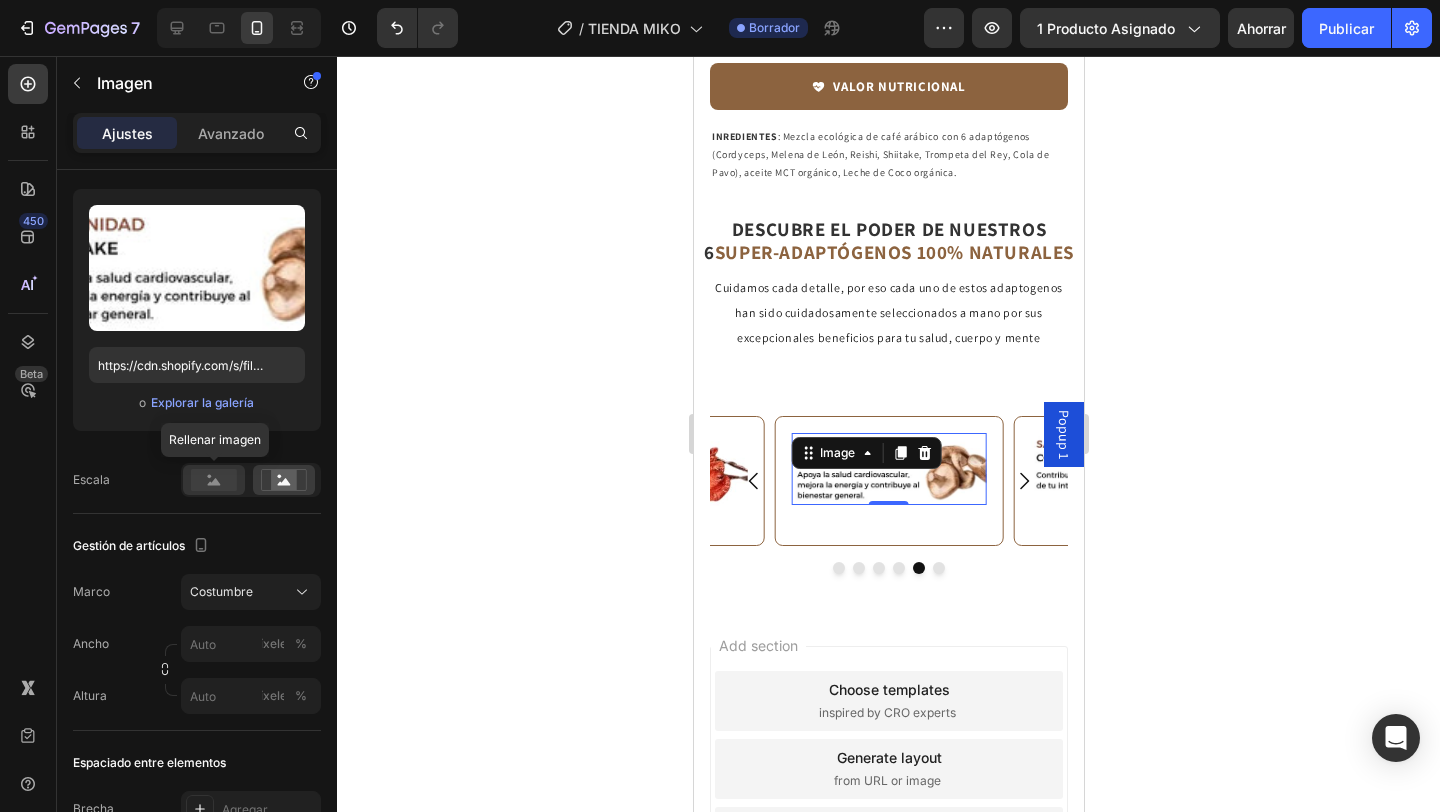 click 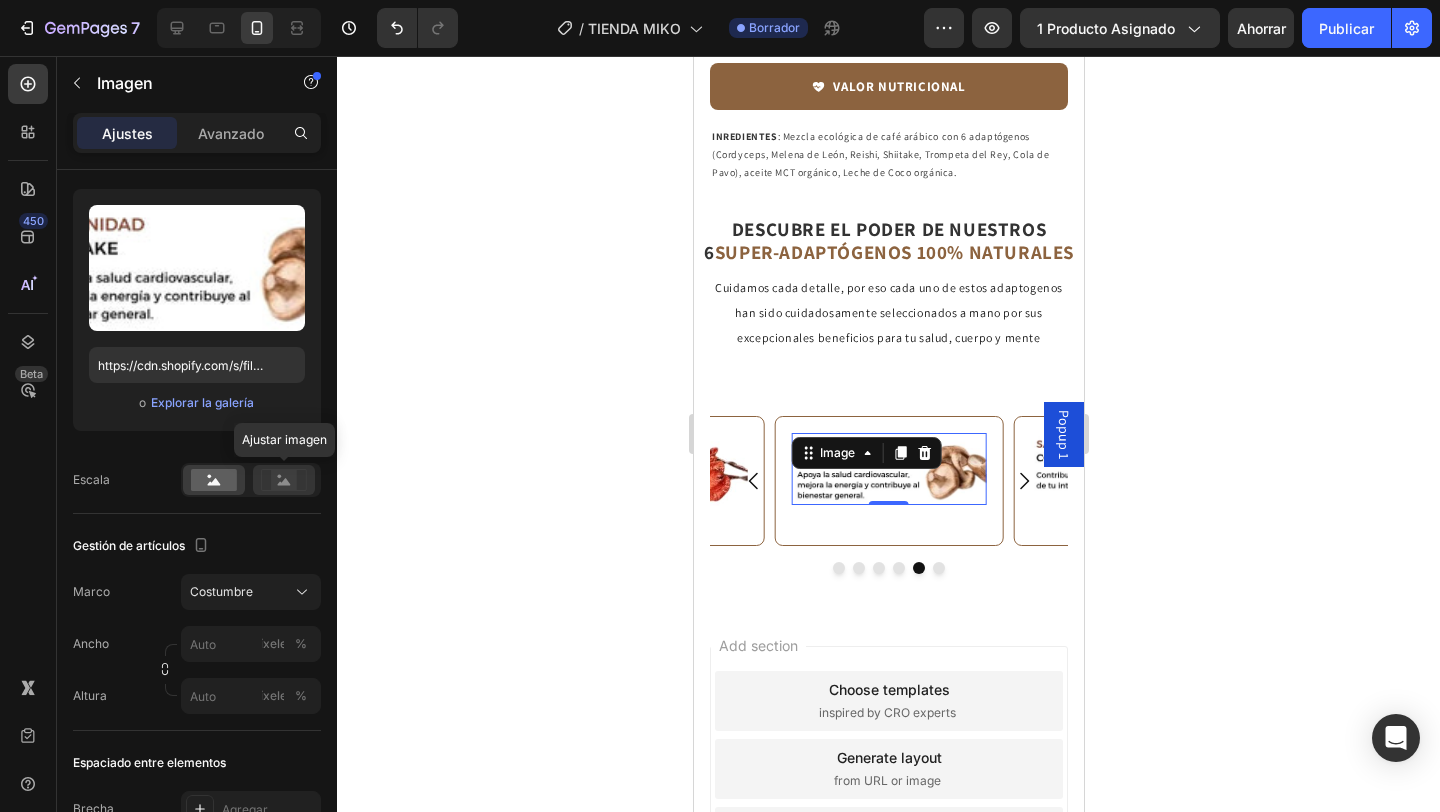 click 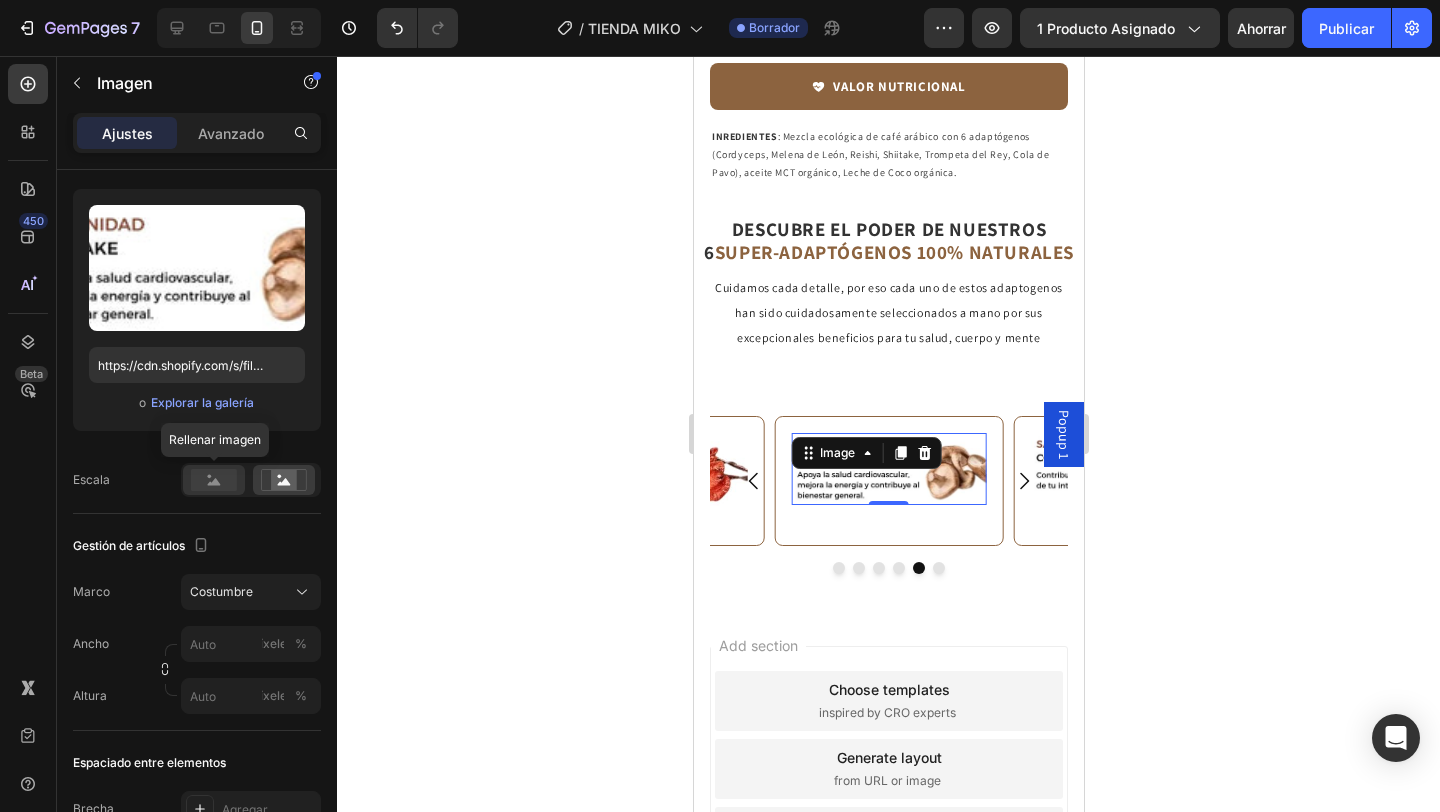 click 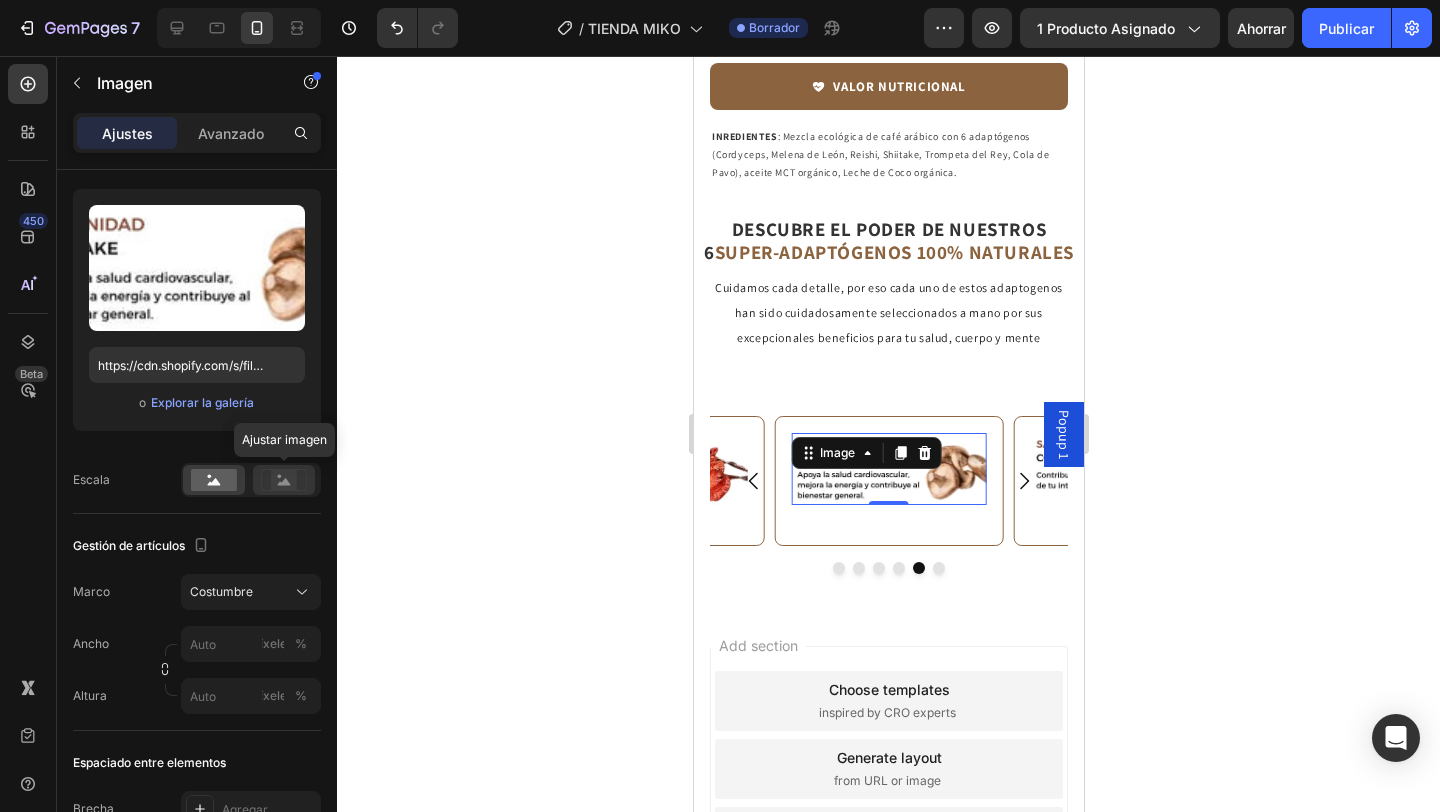 click 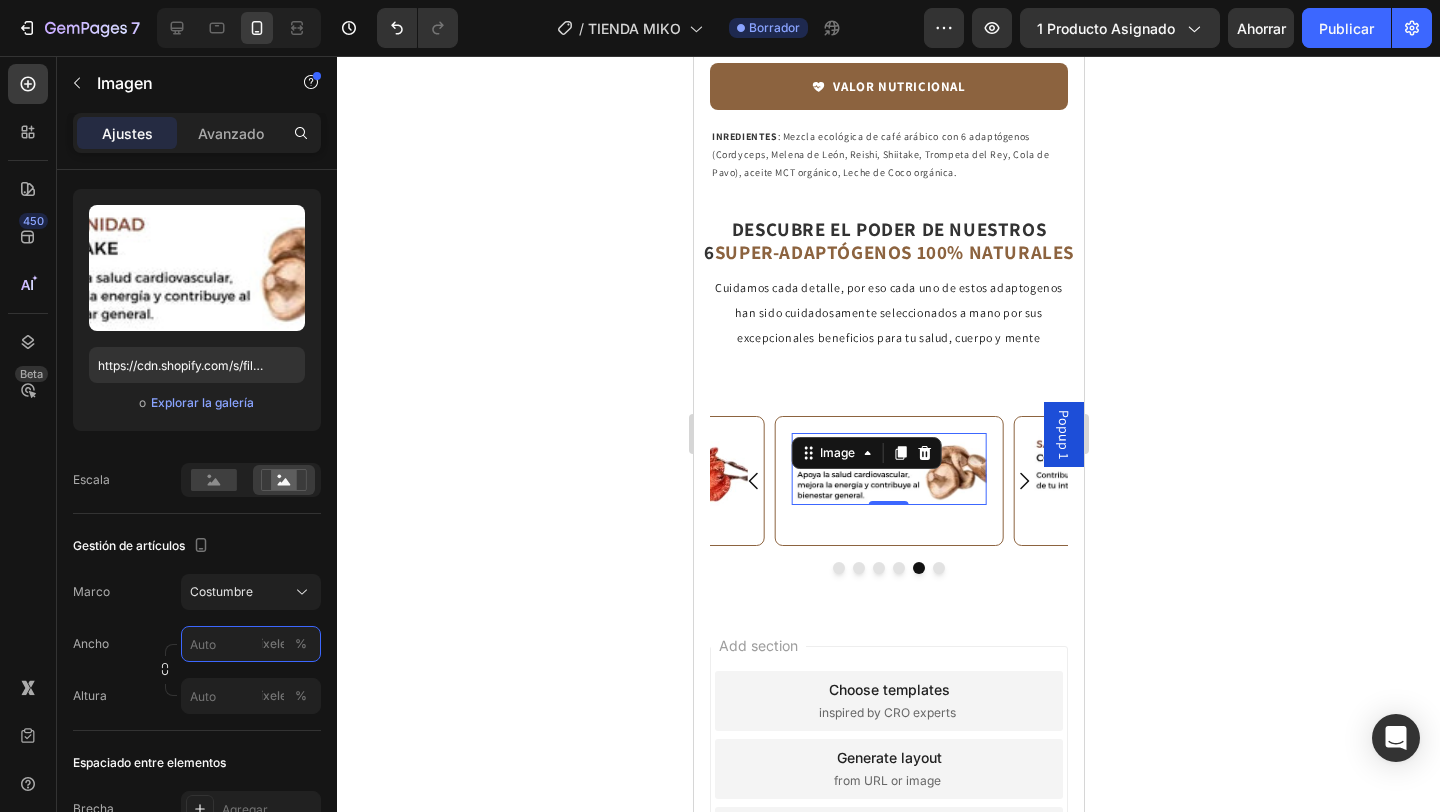 click on "píxeles %" at bounding box center (251, 644) 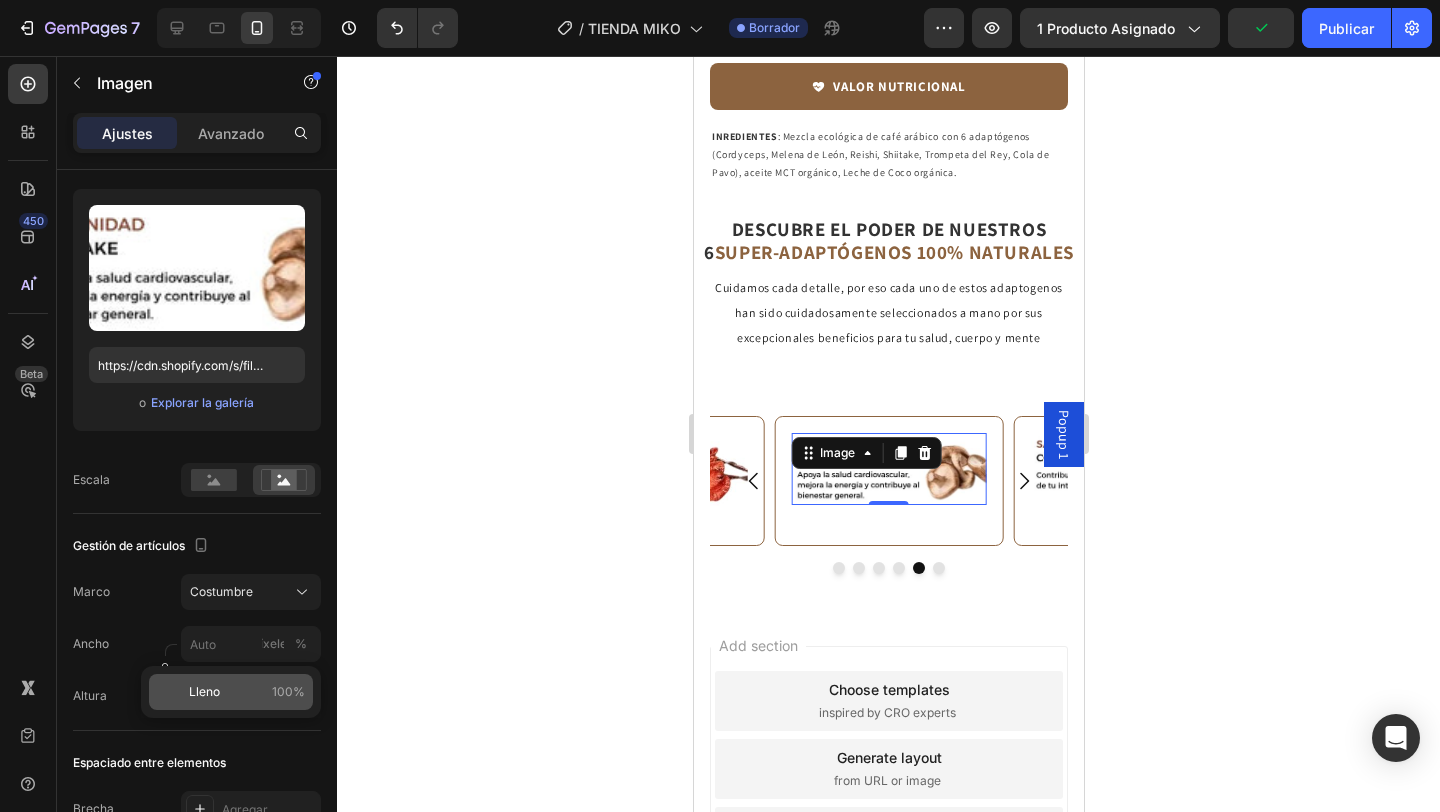 click on "Lleno 100%" 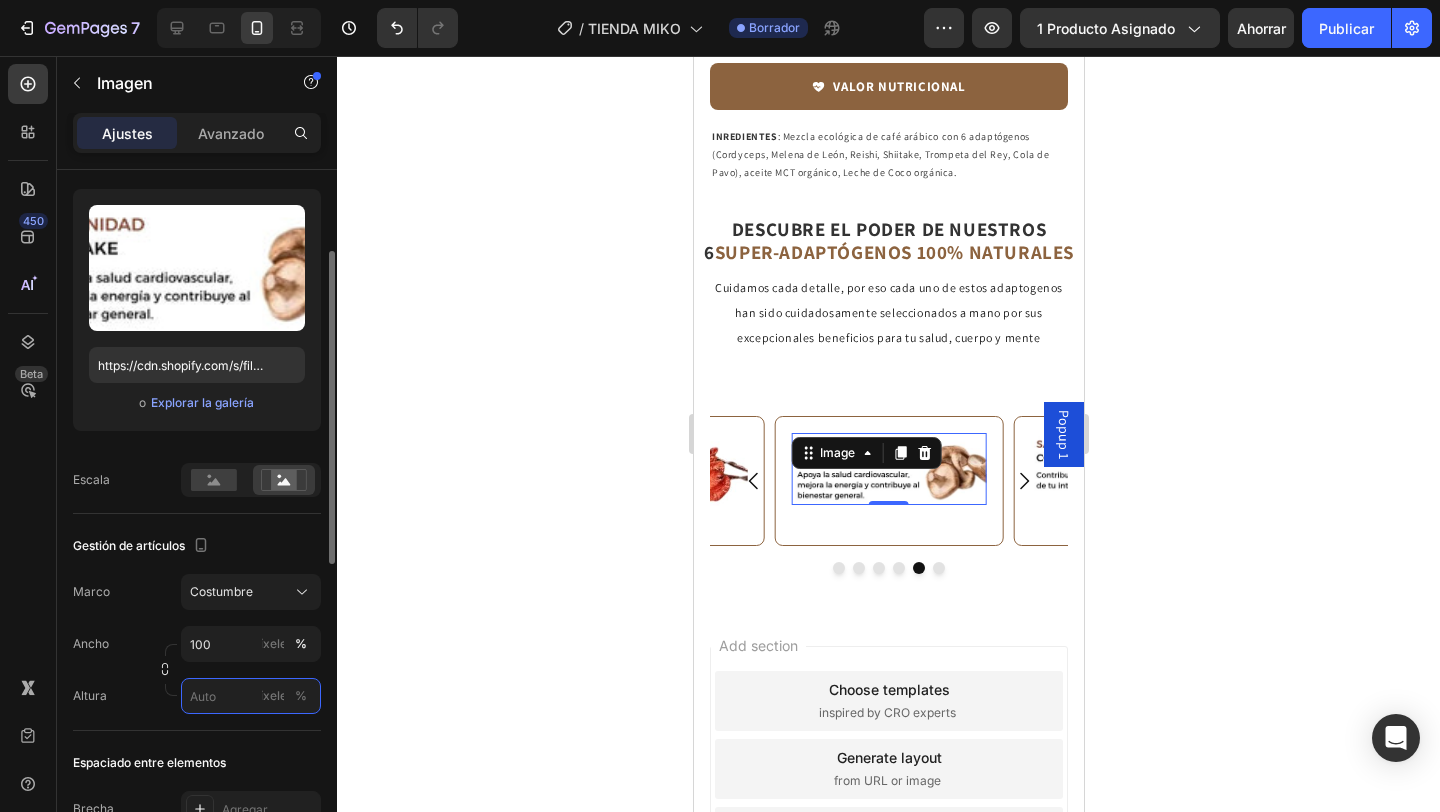 click on "píxeles %" at bounding box center [251, 696] 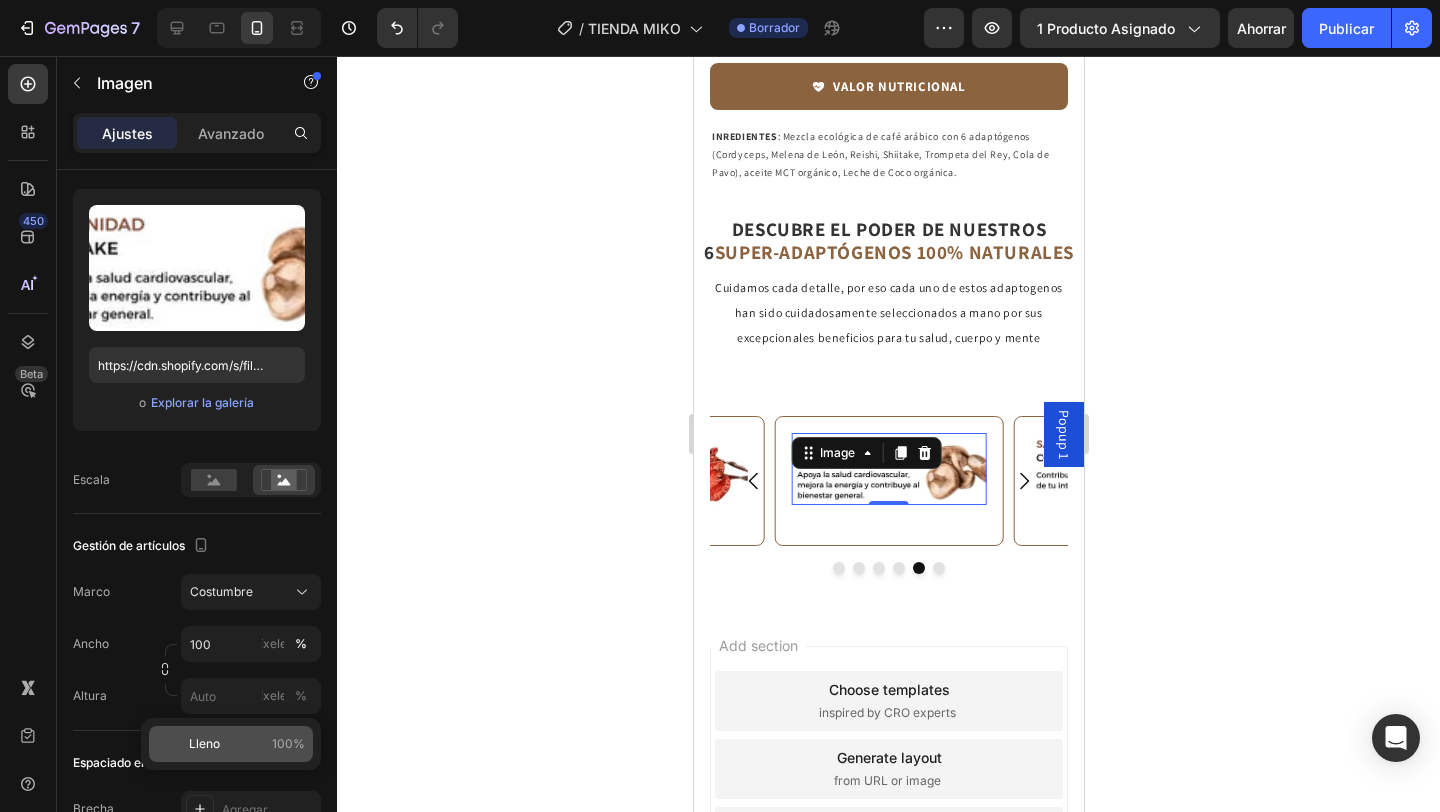 click on "Lleno 100%" 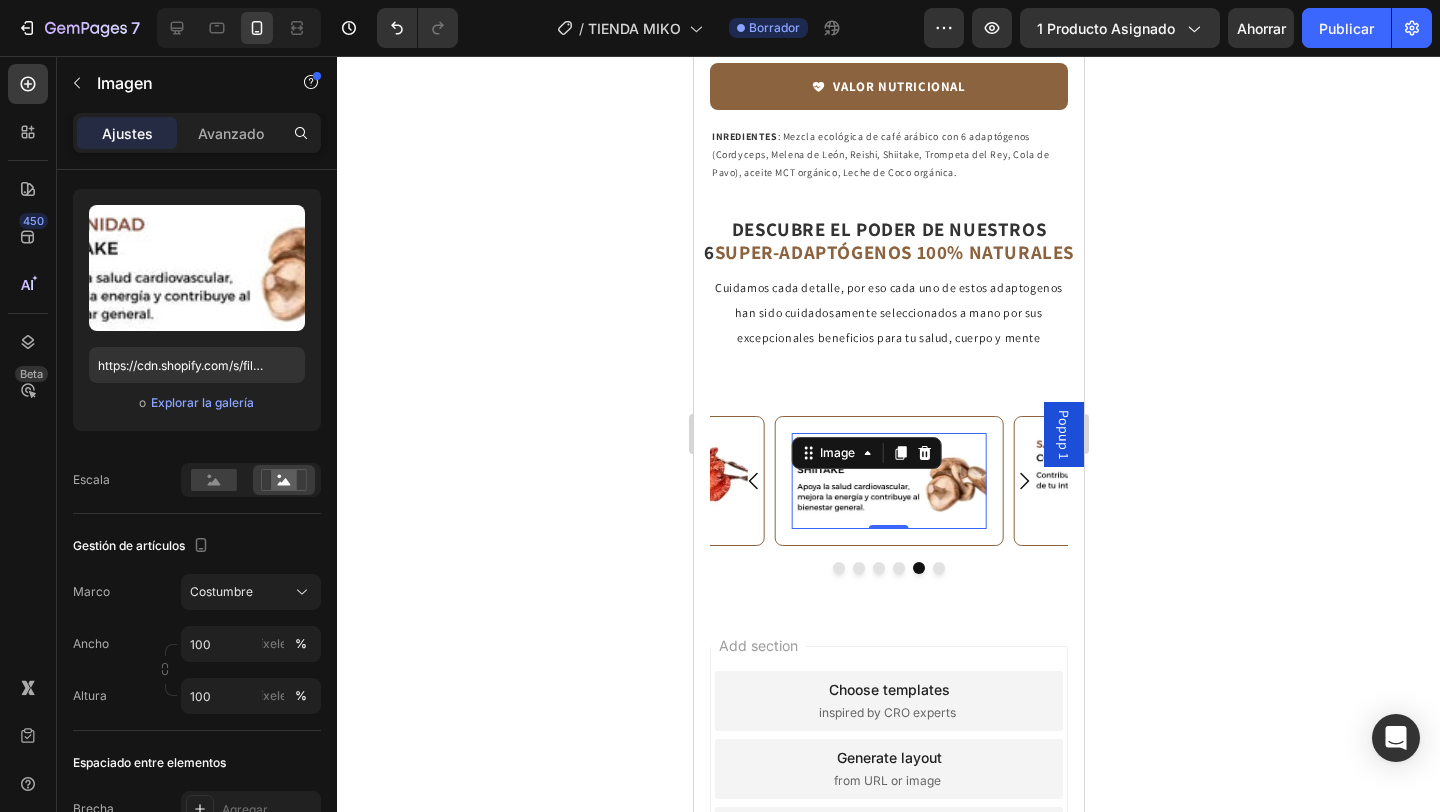 click 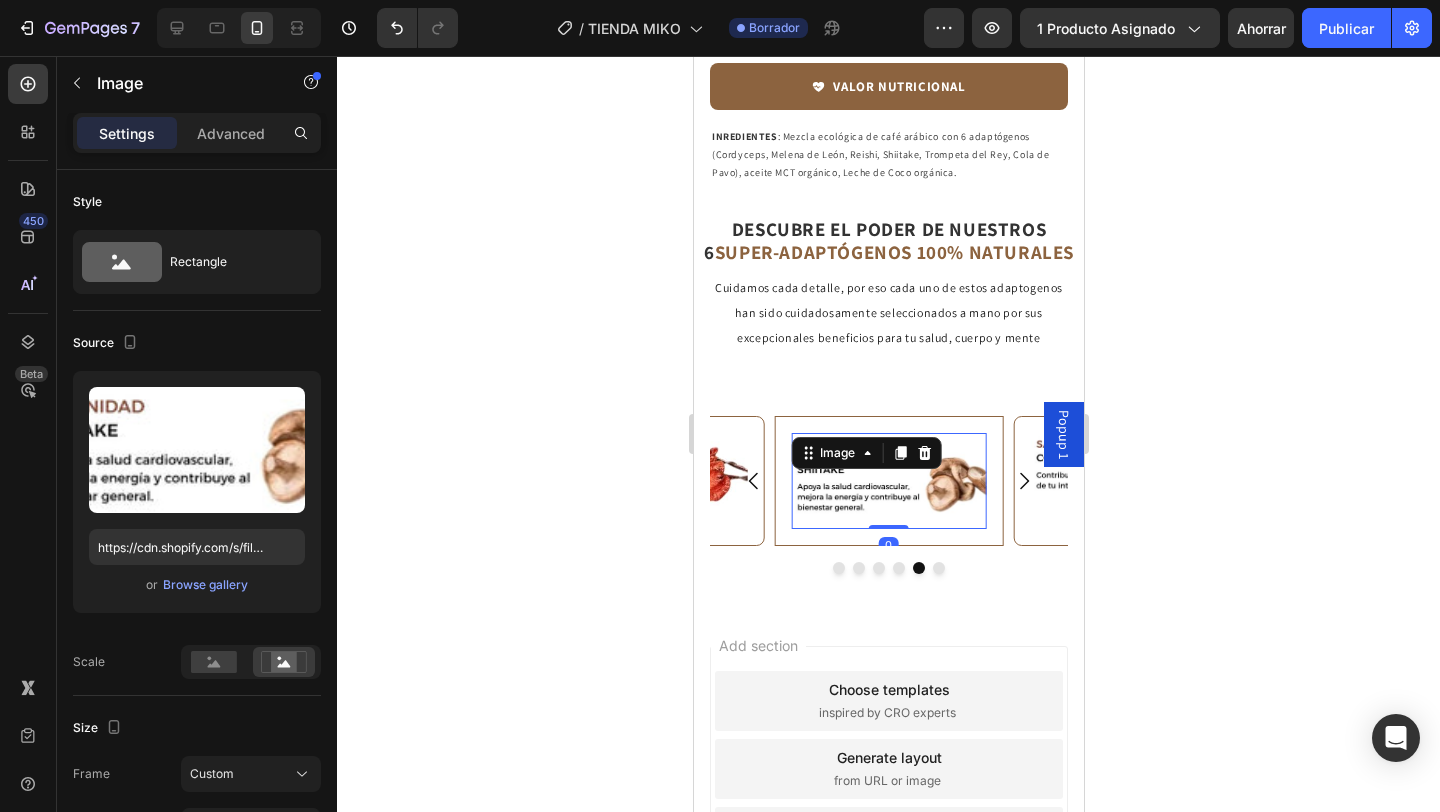 click at bounding box center [887, 480] 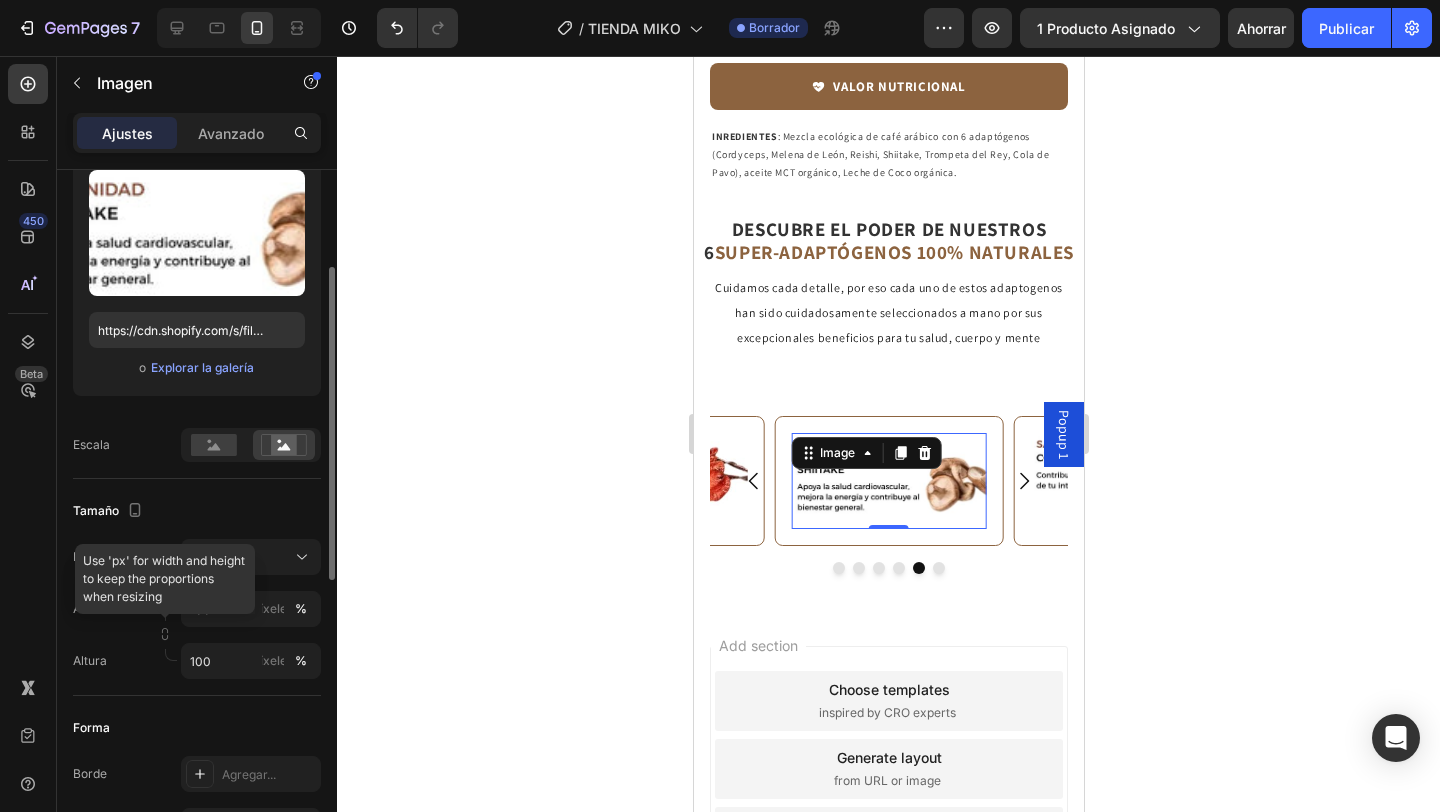 scroll, scrollTop: 227, scrollLeft: 0, axis: vertical 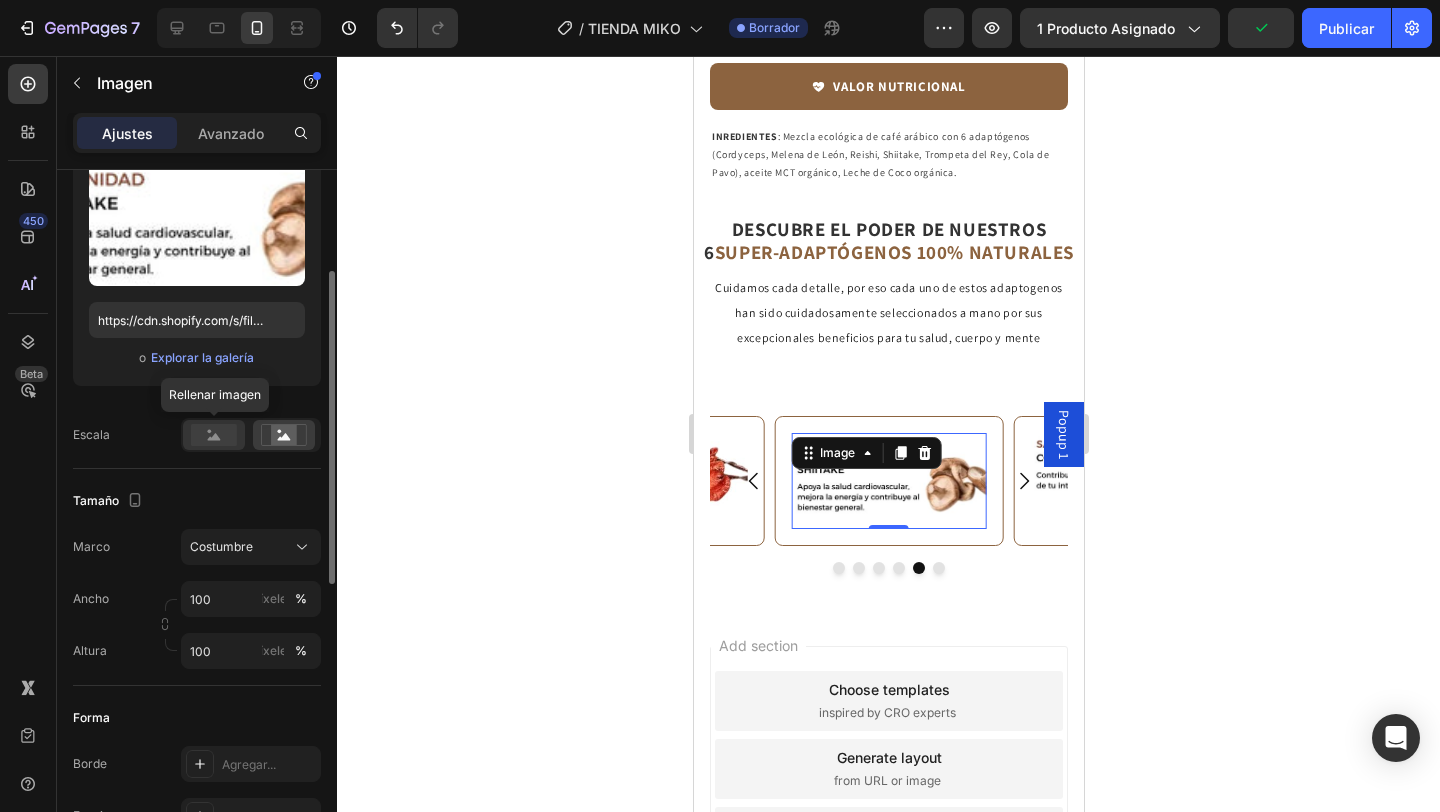 click 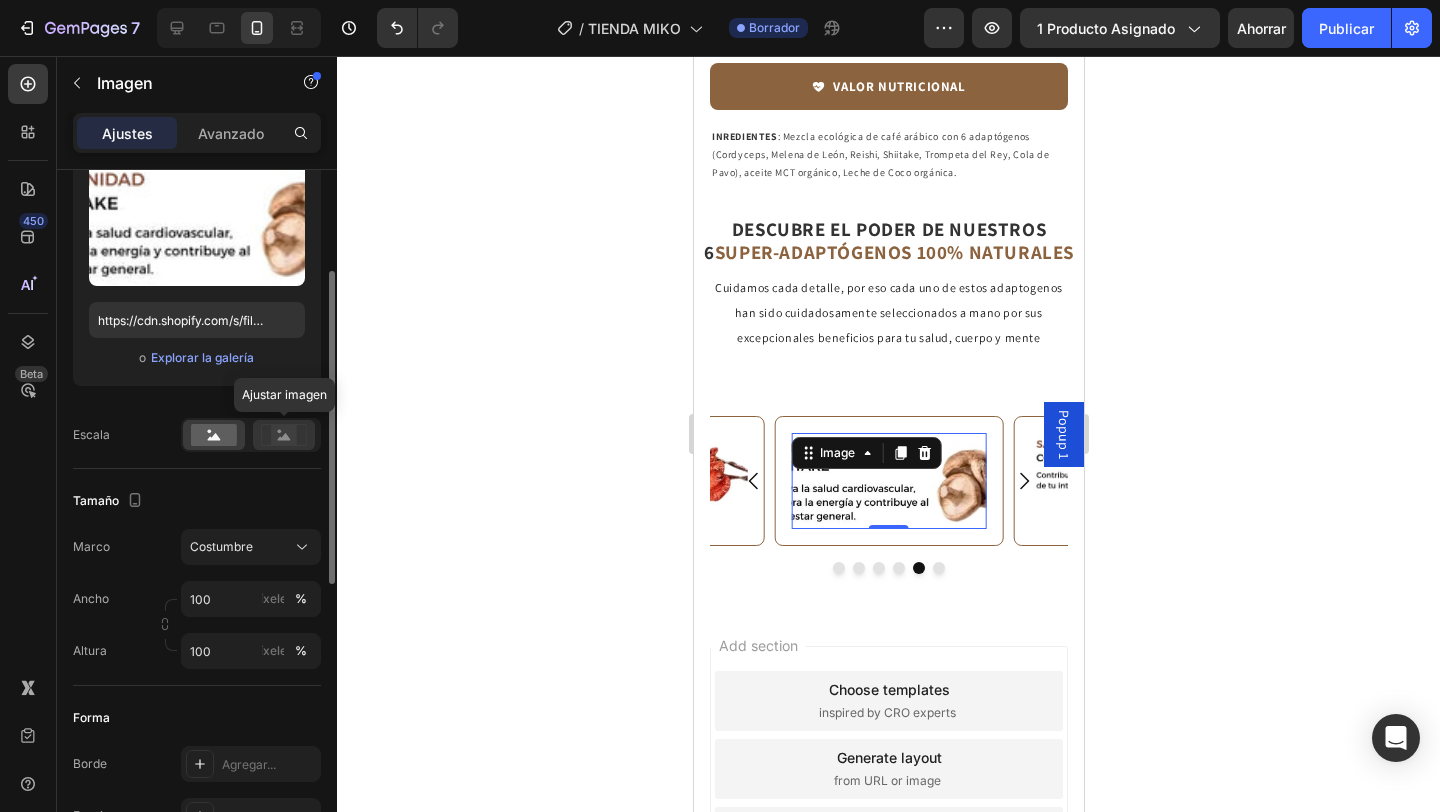 click 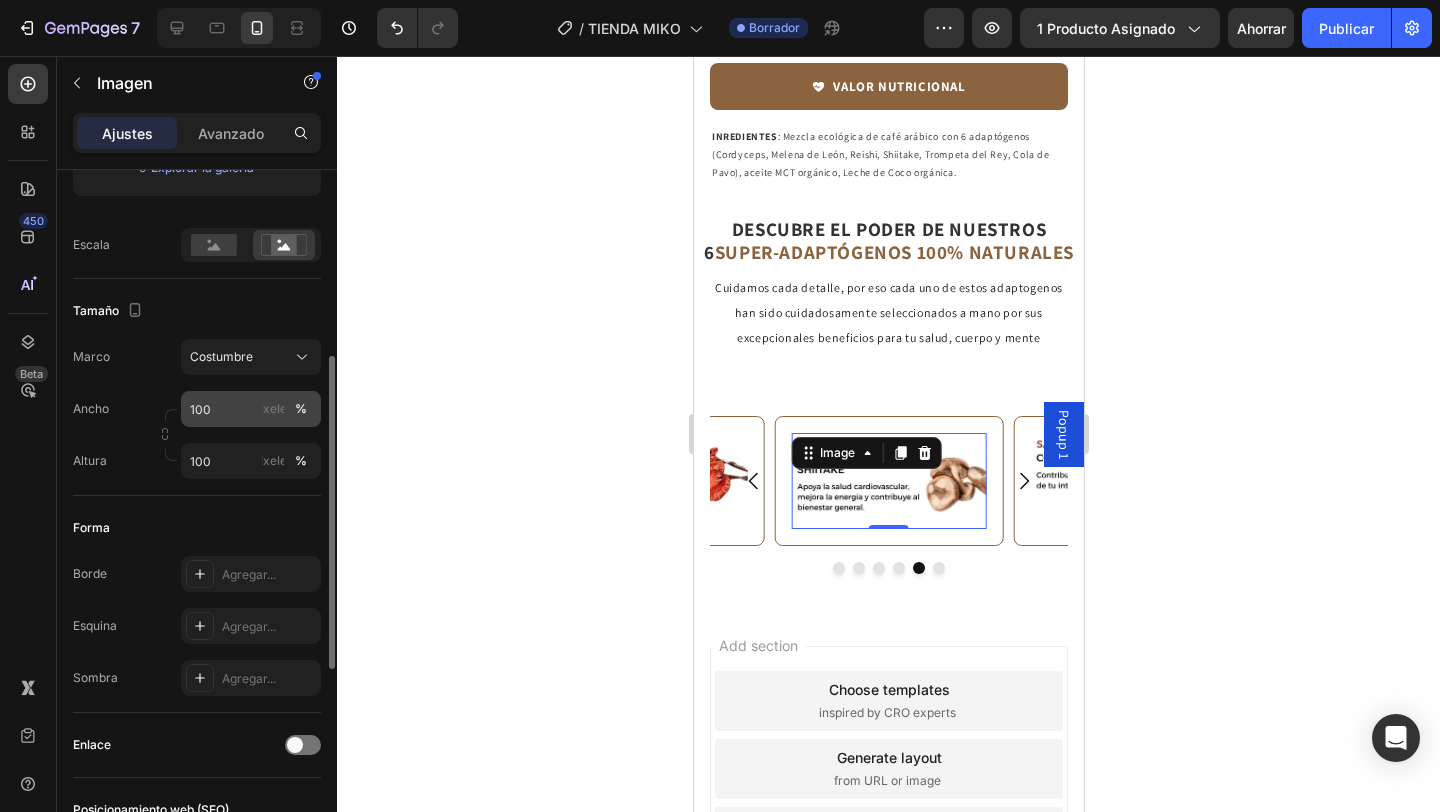 scroll, scrollTop: 419, scrollLeft: 0, axis: vertical 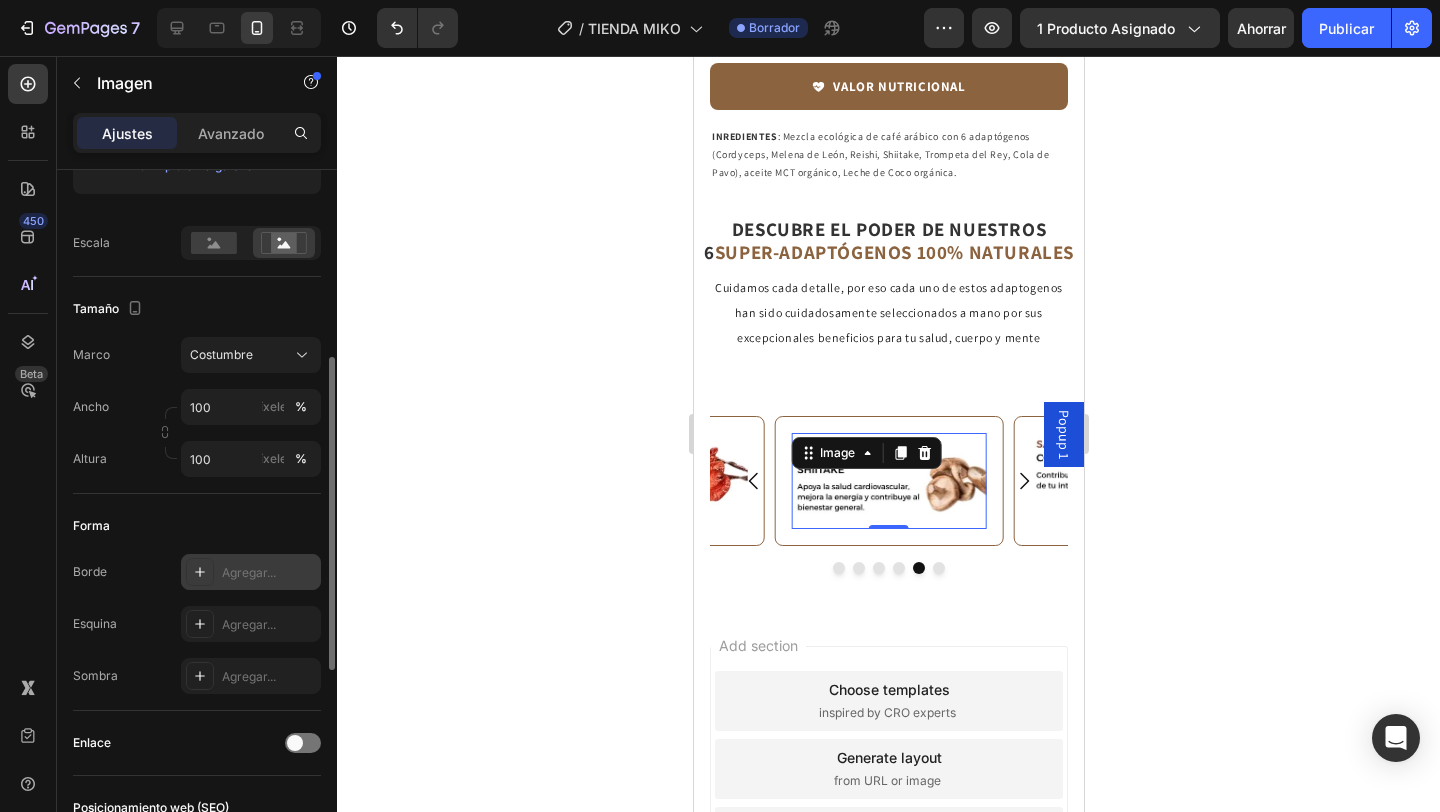 click on "Agregar..." at bounding box center [249, 572] 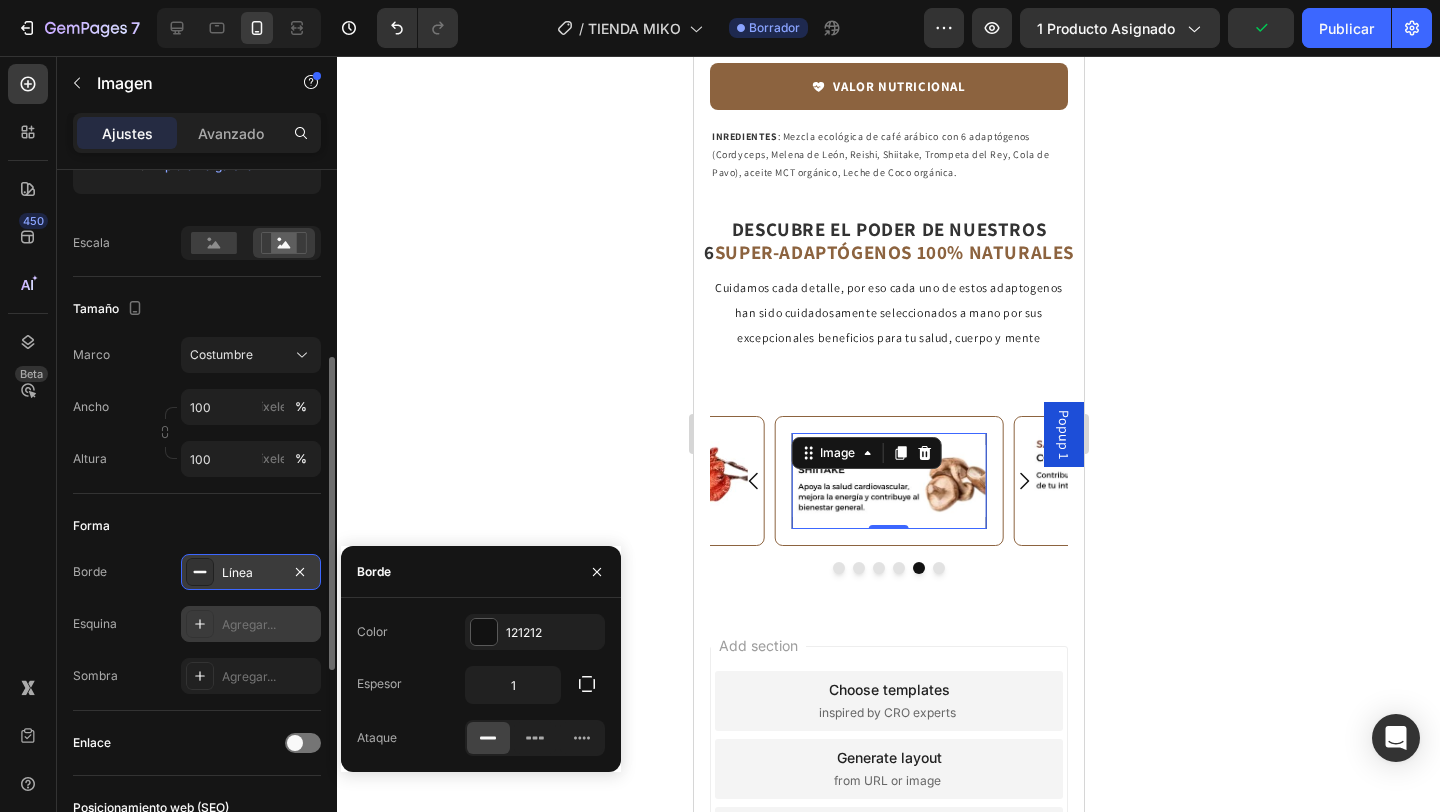 click on "Agregar..." at bounding box center (249, 624) 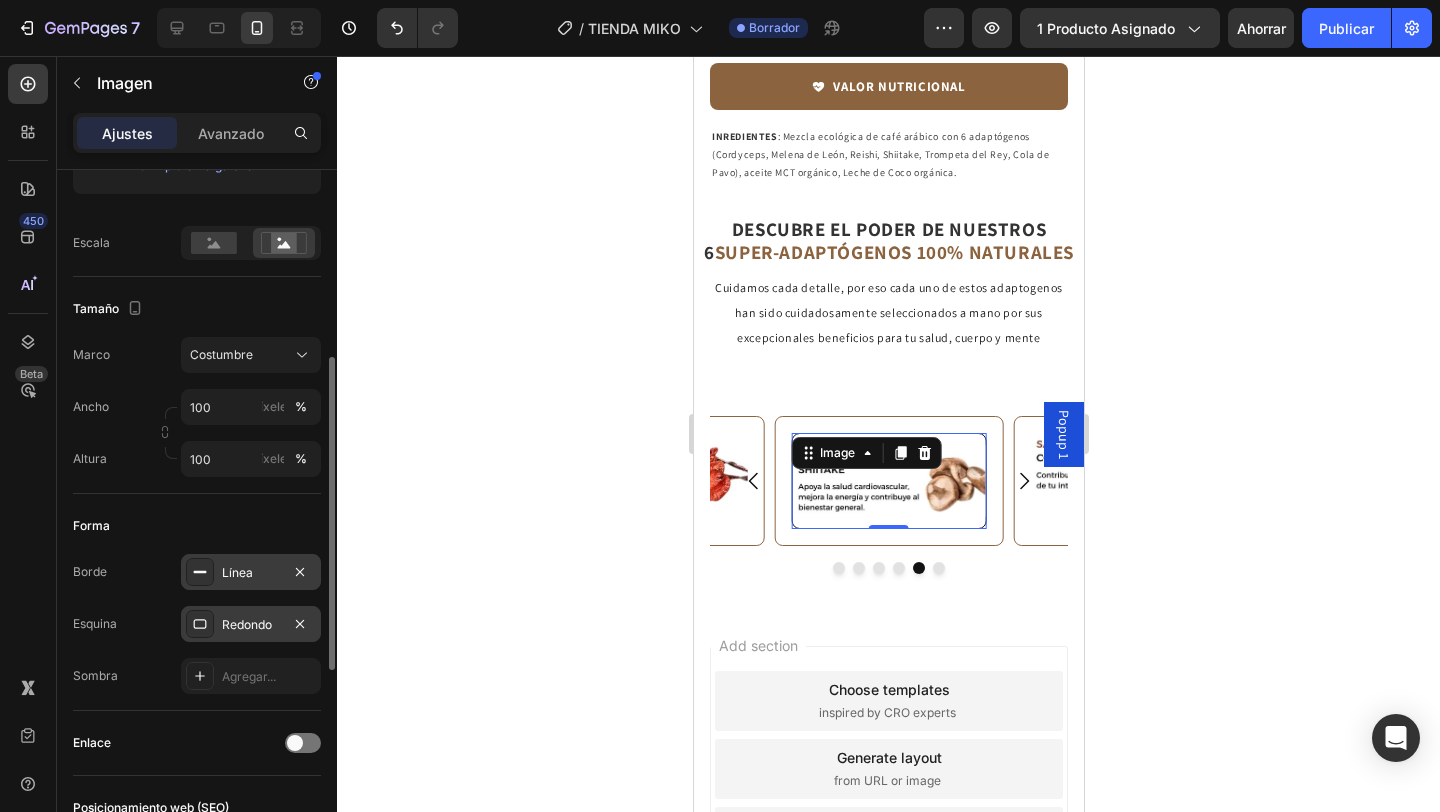 click 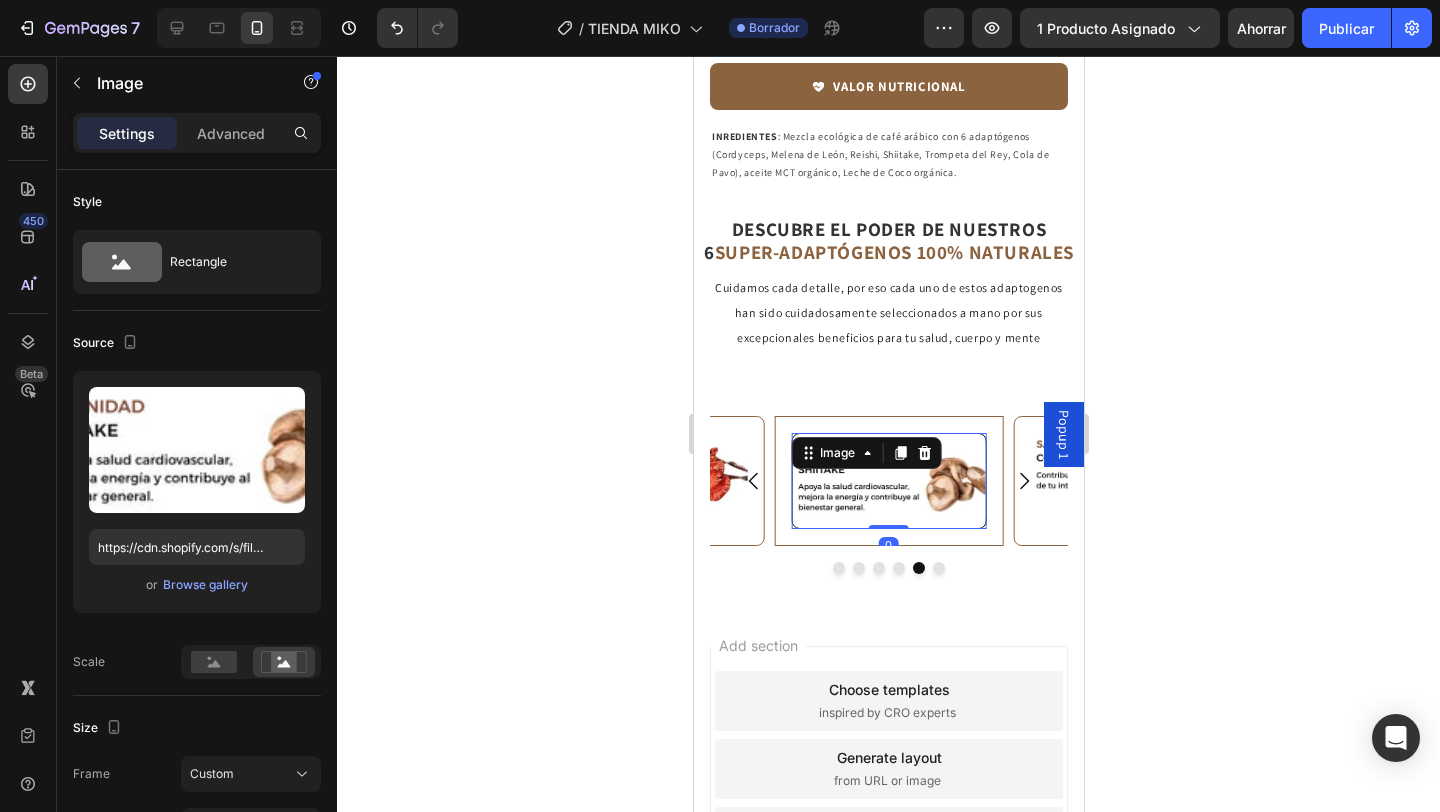click at bounding box center [887, 480] 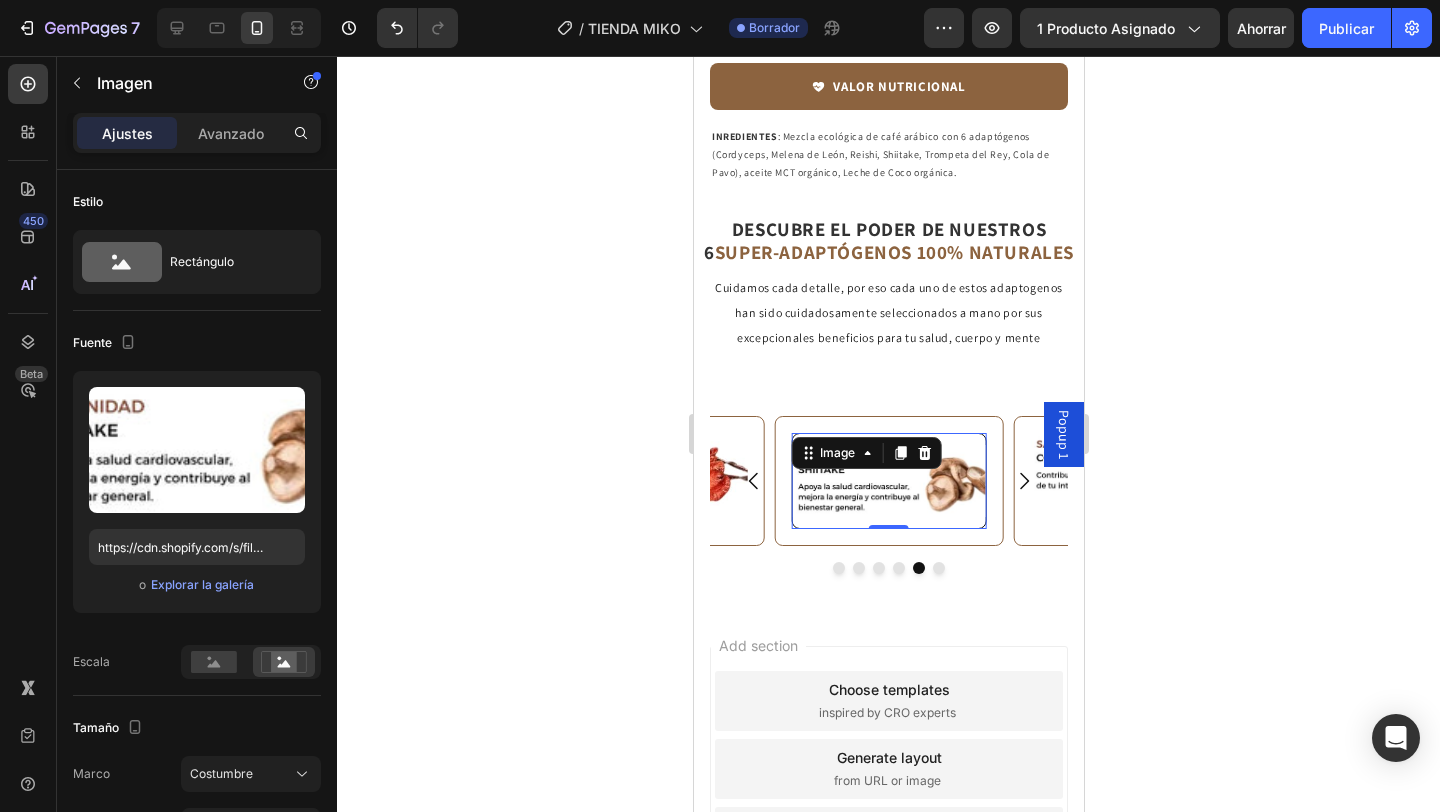 click 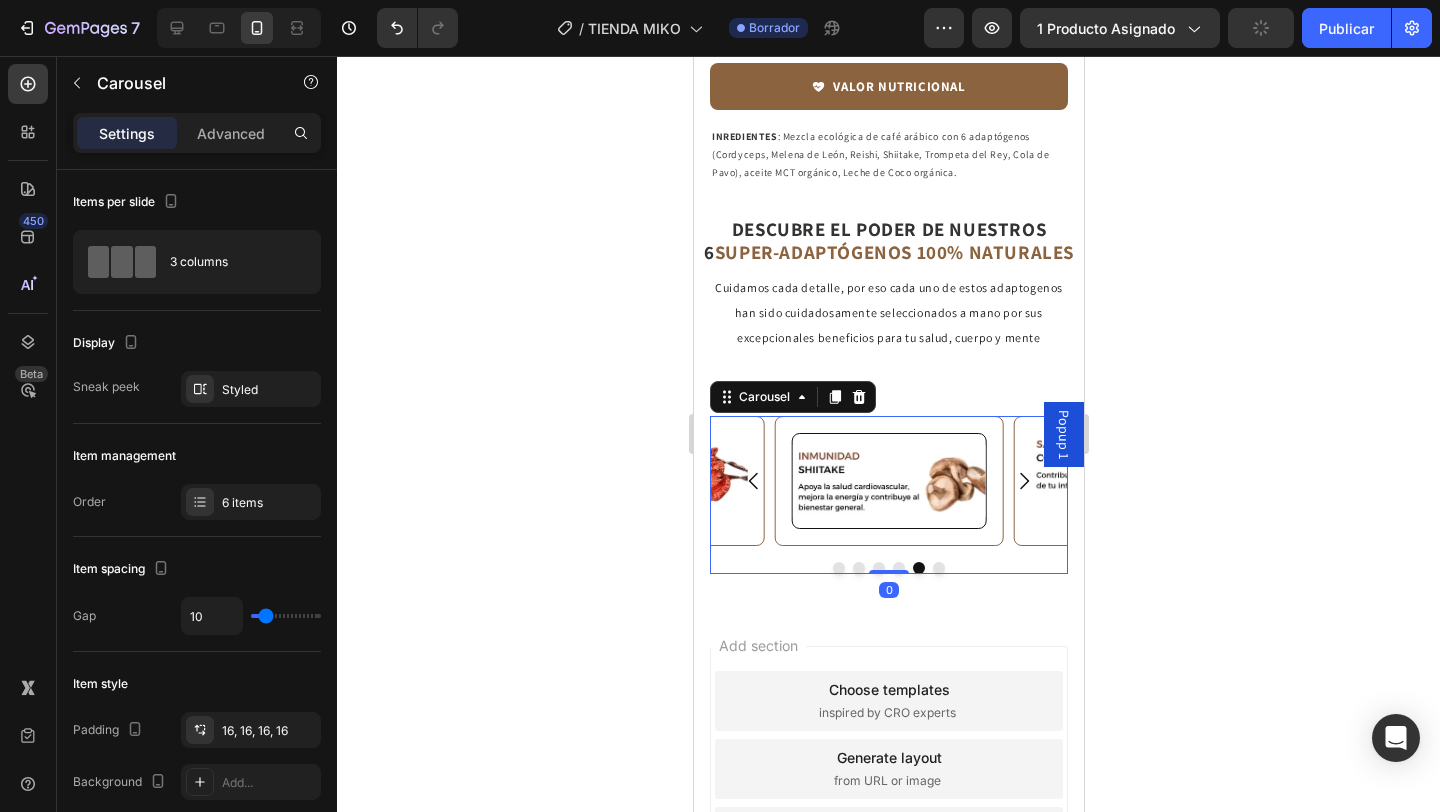 click 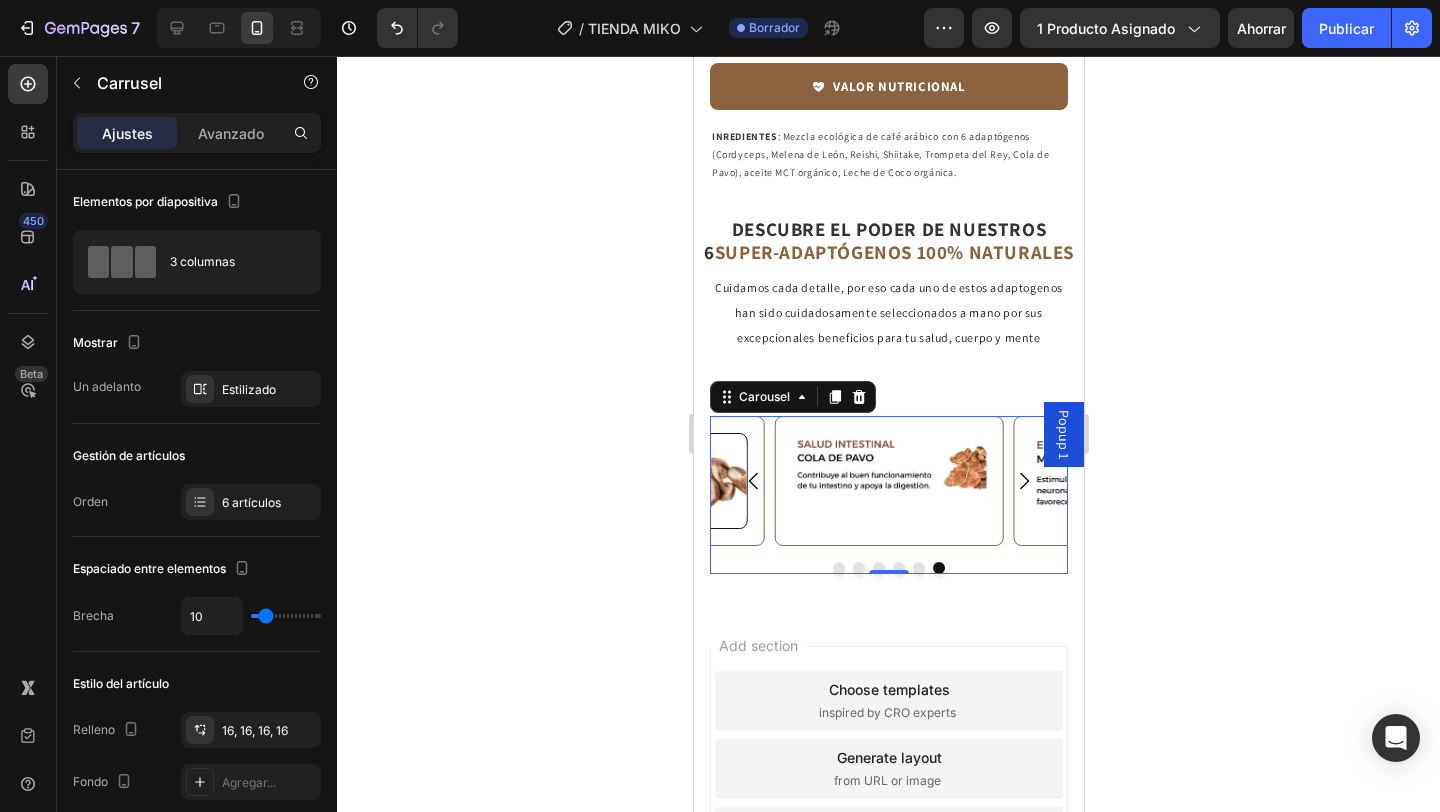 click 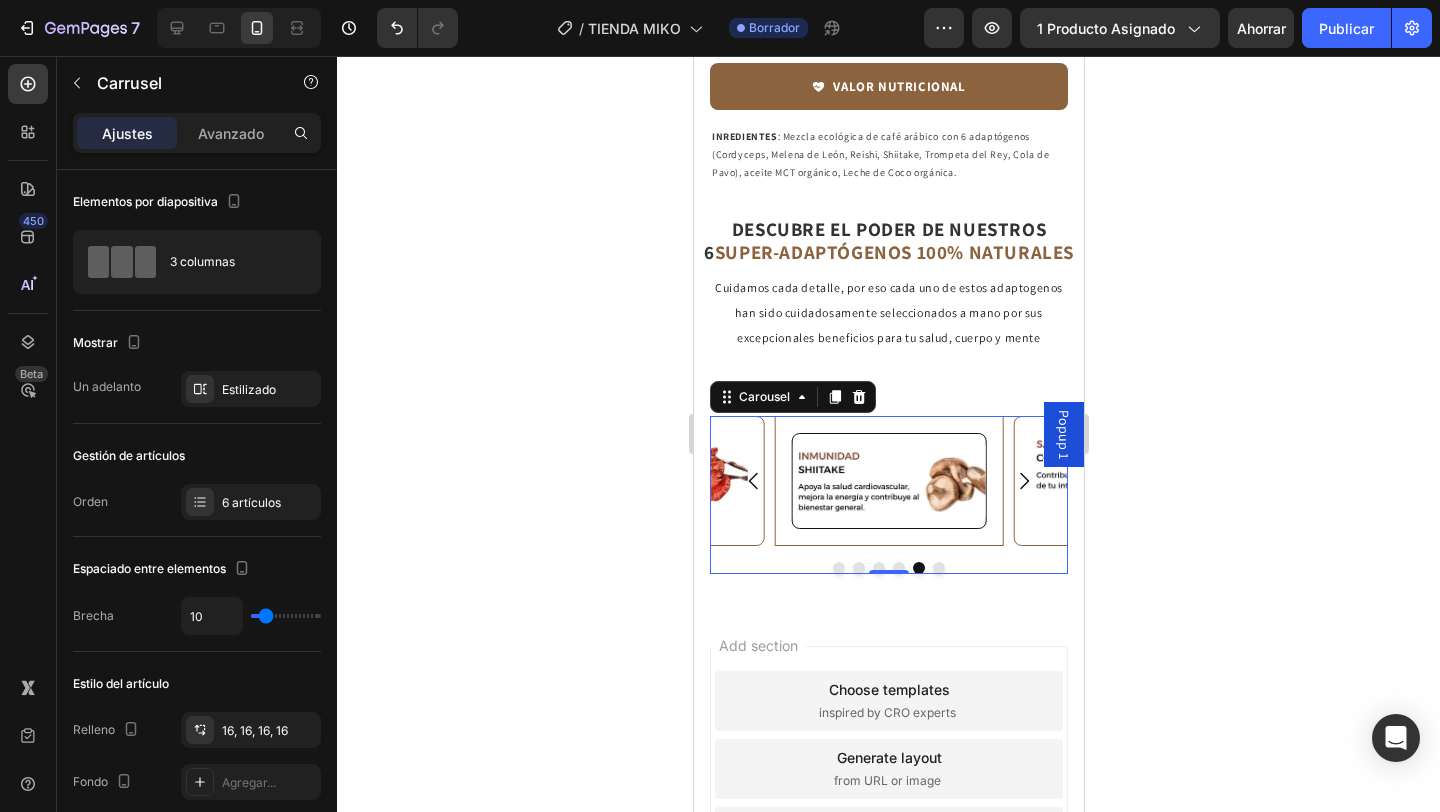 click on "Image" at bounding box center (887, 480) 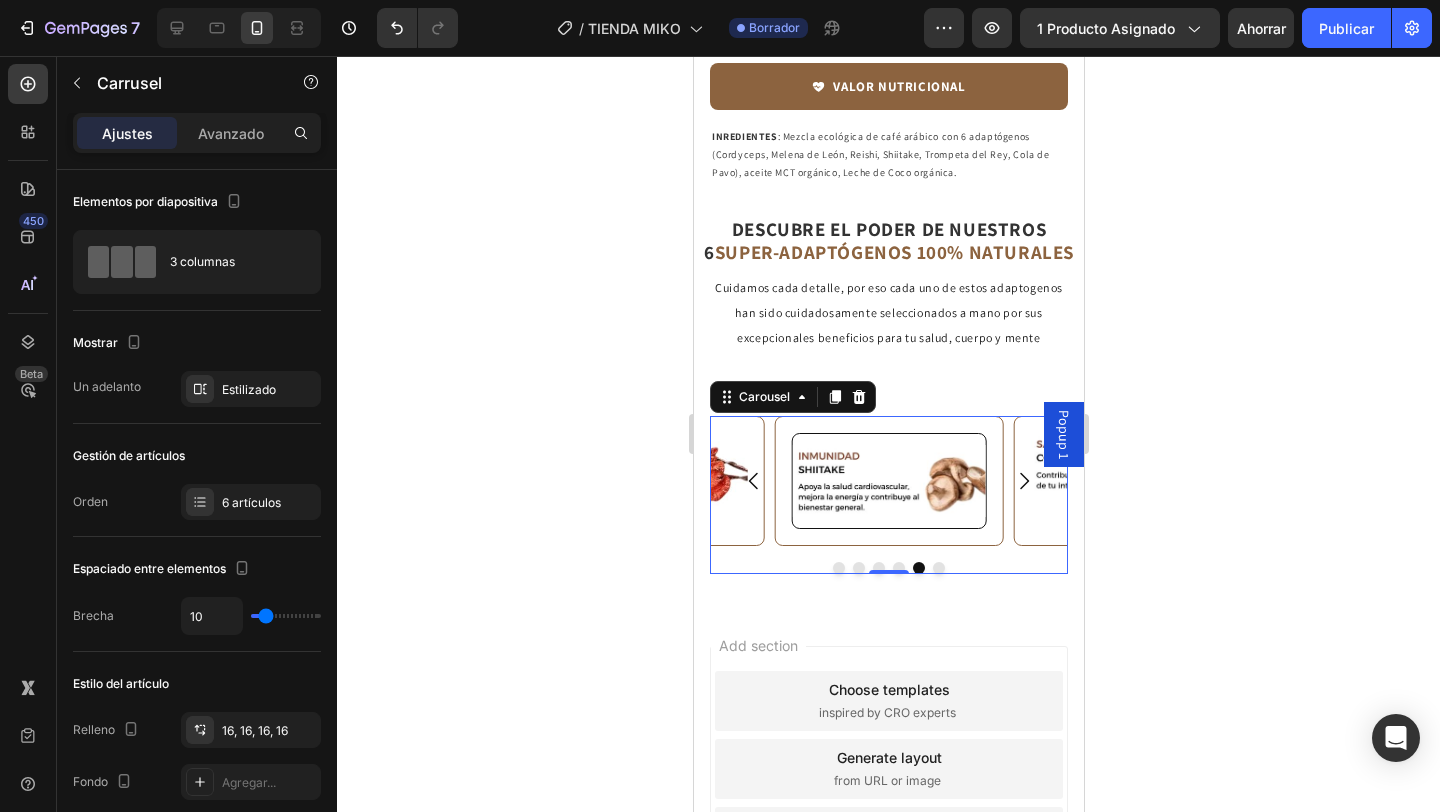 click 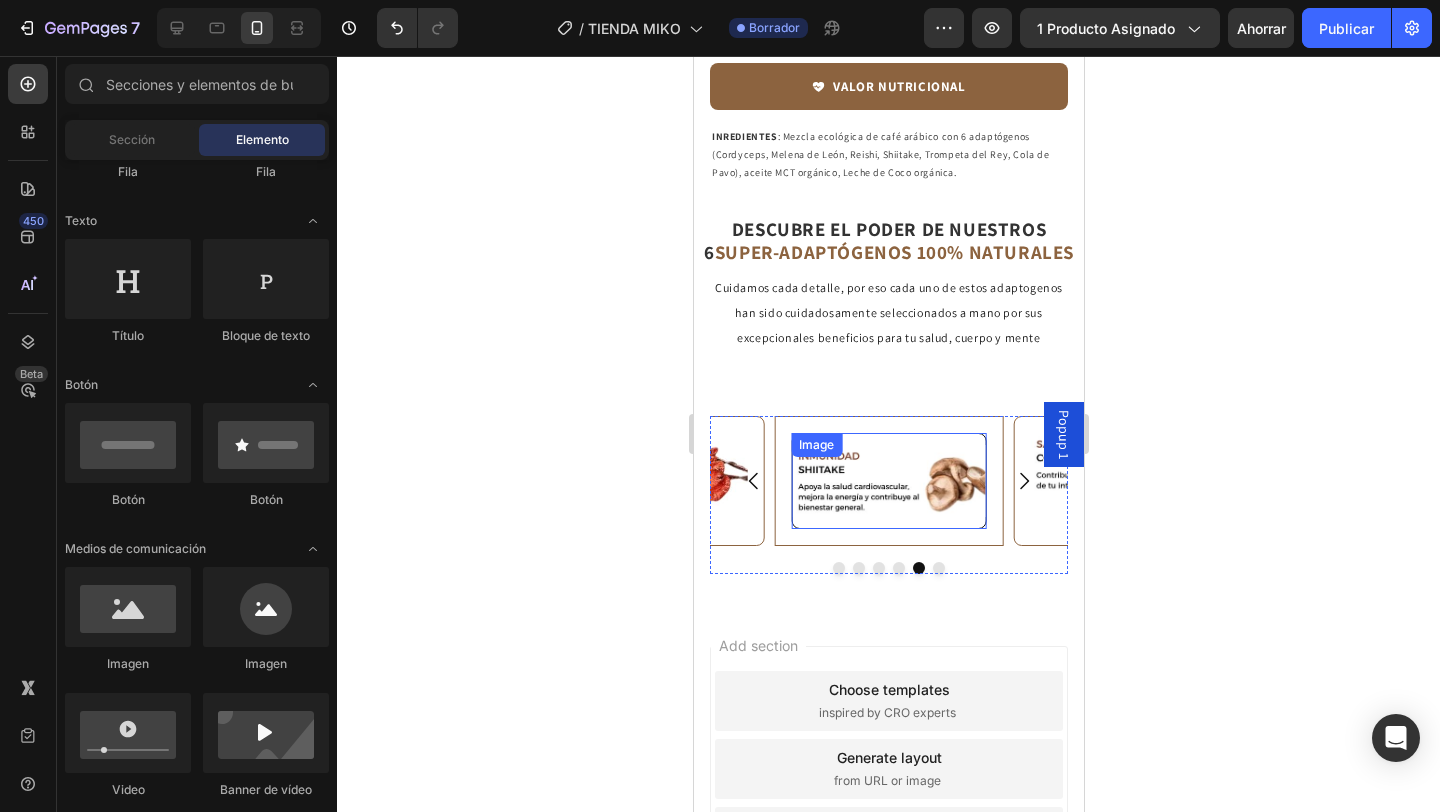 click at bounding box center (887, 480) 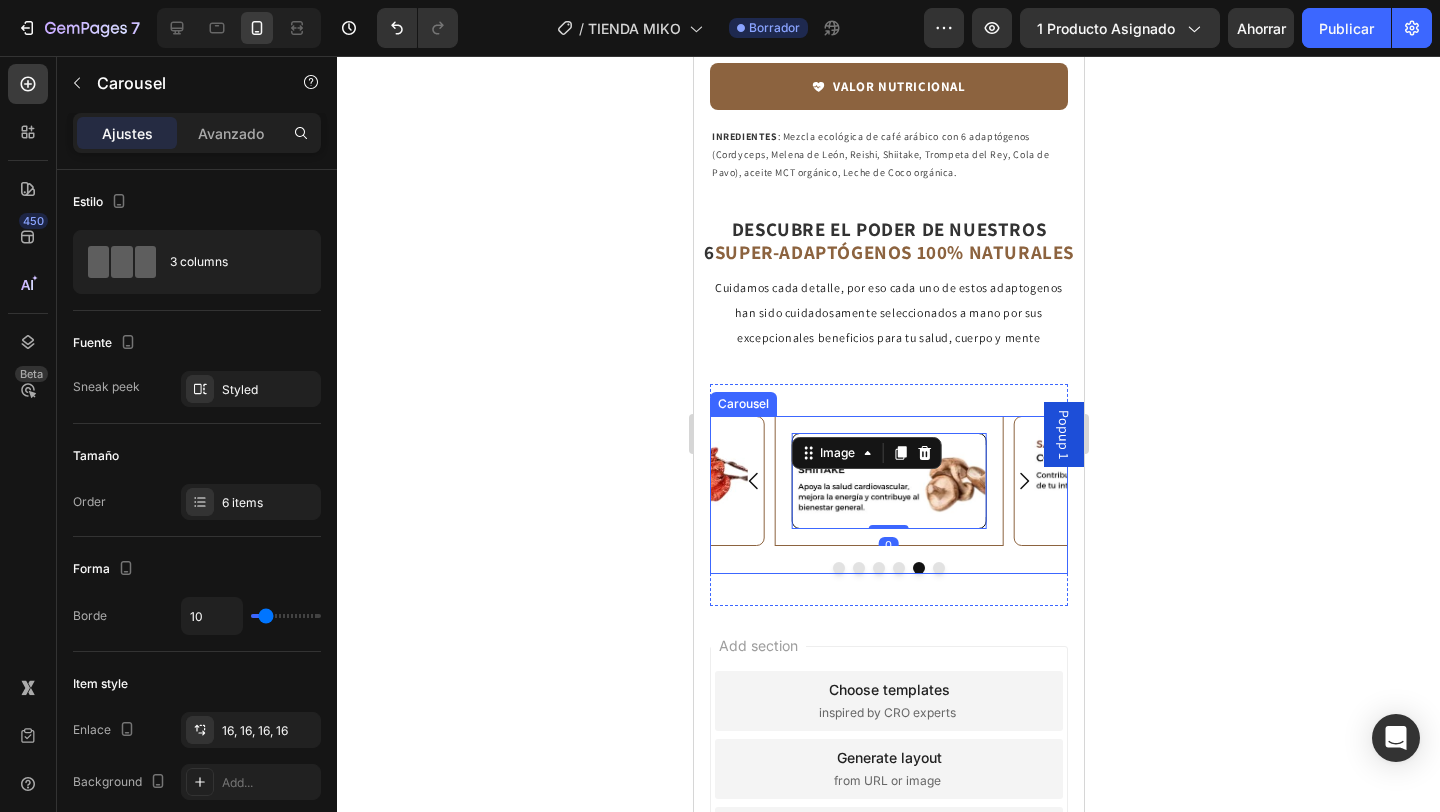 click on "Image   0" at bounding box center (887, 480) 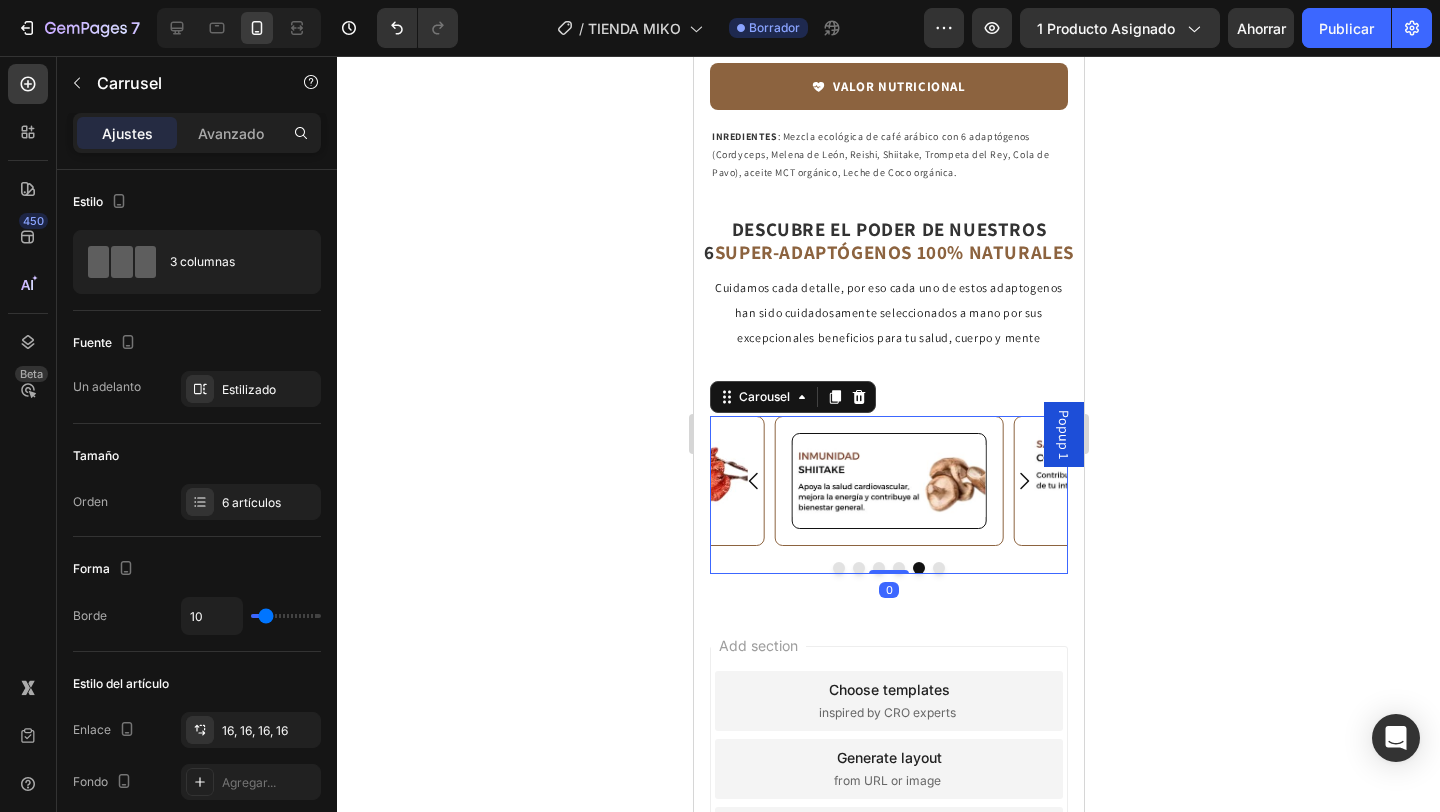 click 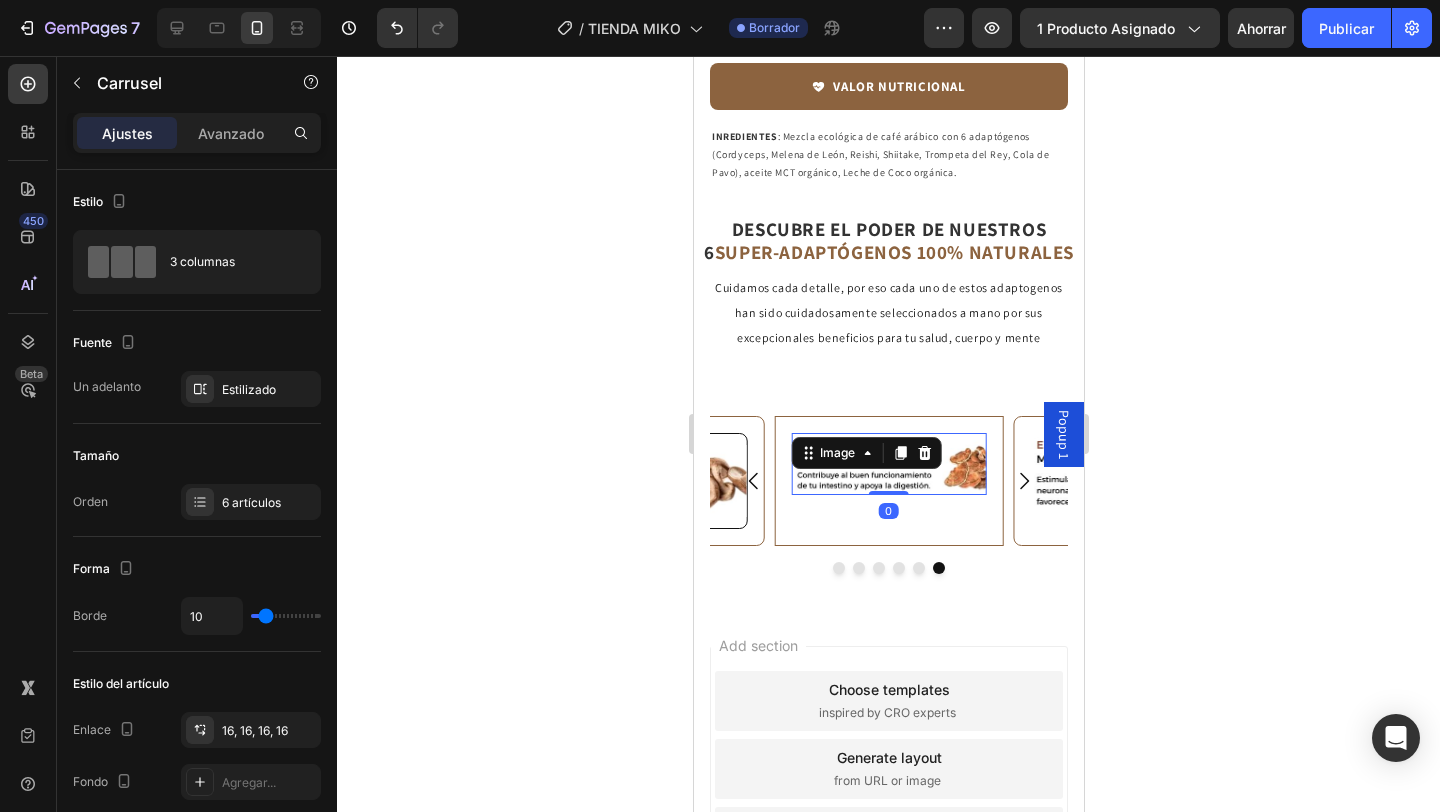 click on "Image   0" at bounding box center (887, 464) 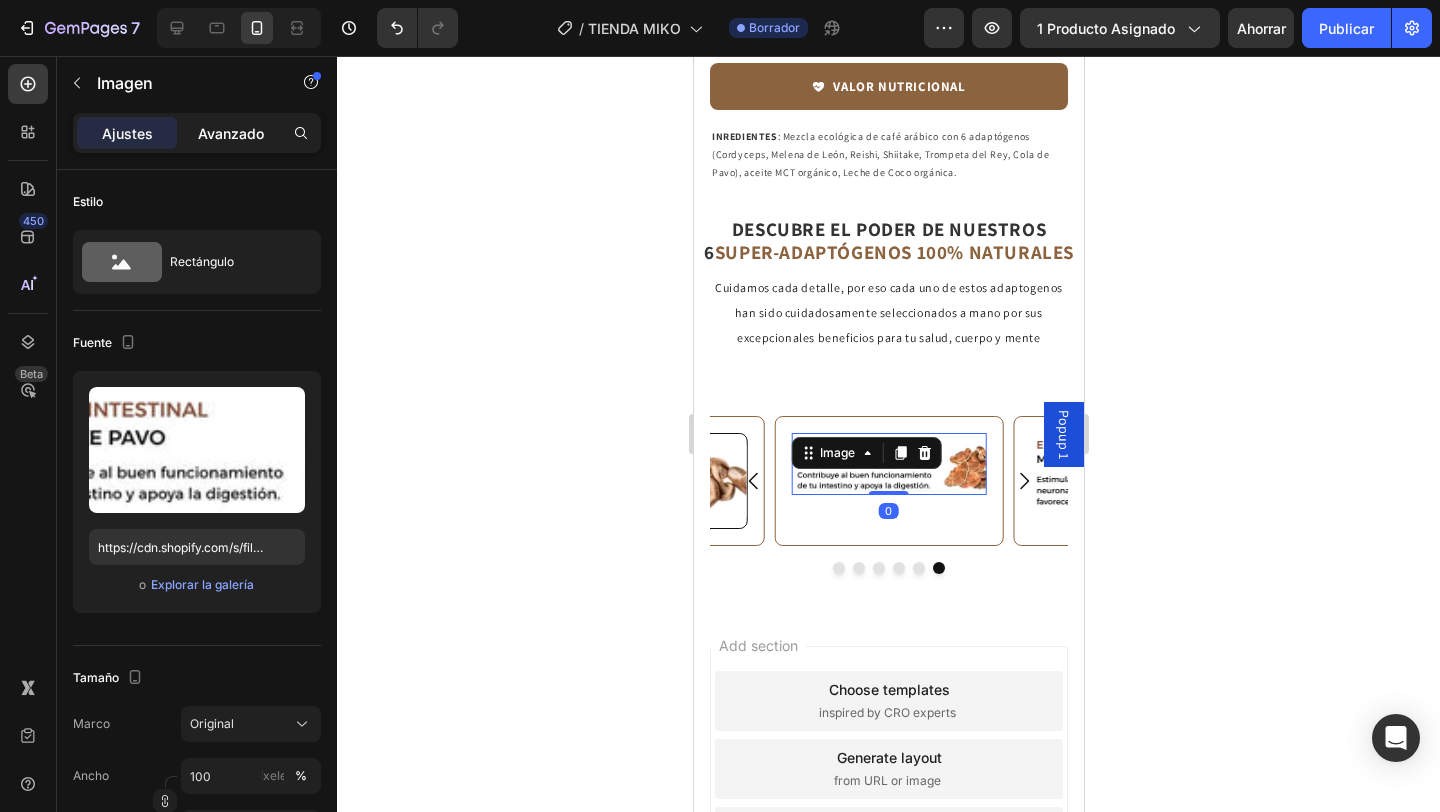 click on "Avanzado" at bounding box center (231, 133) 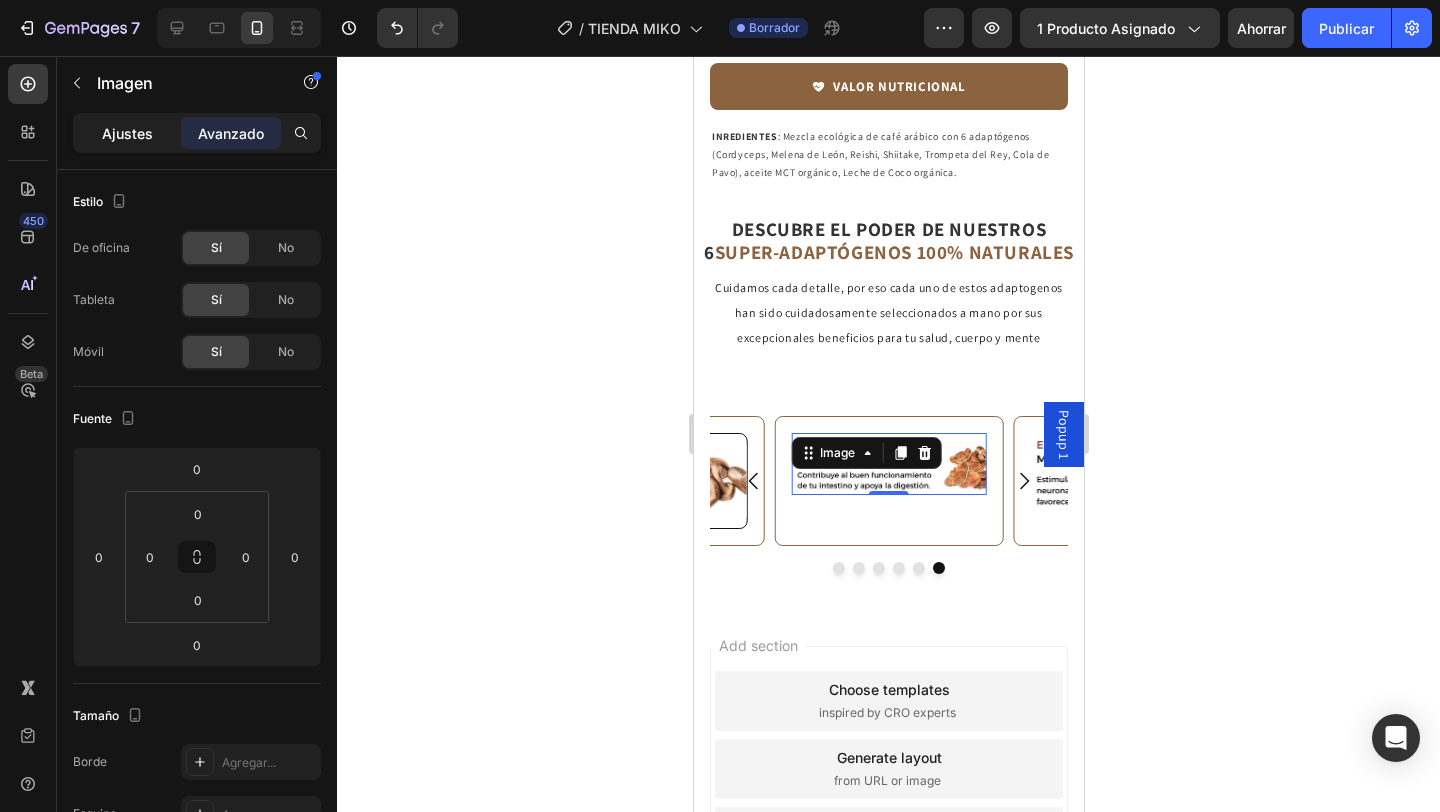 click on "Ajustes" at bounding box center [127, 133] 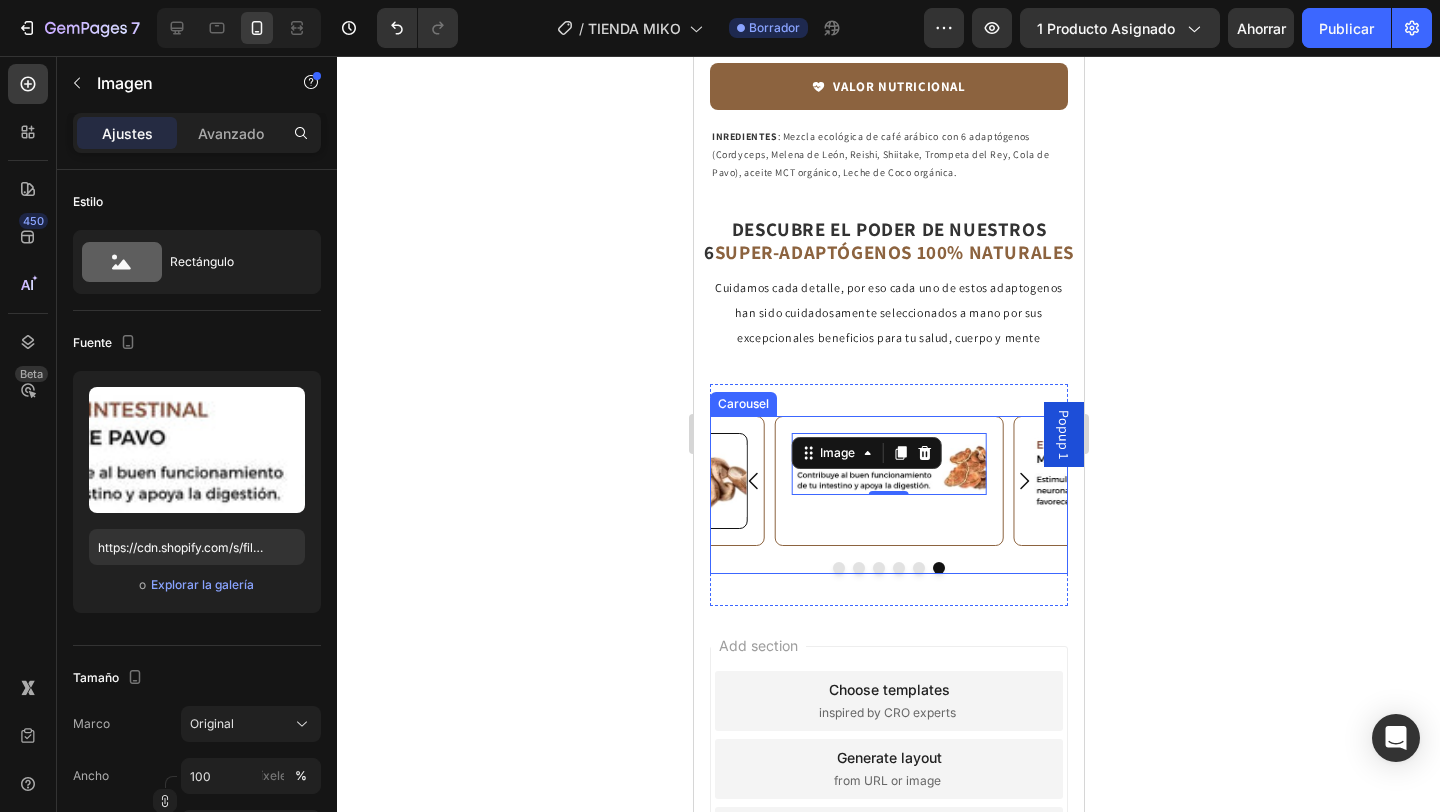click 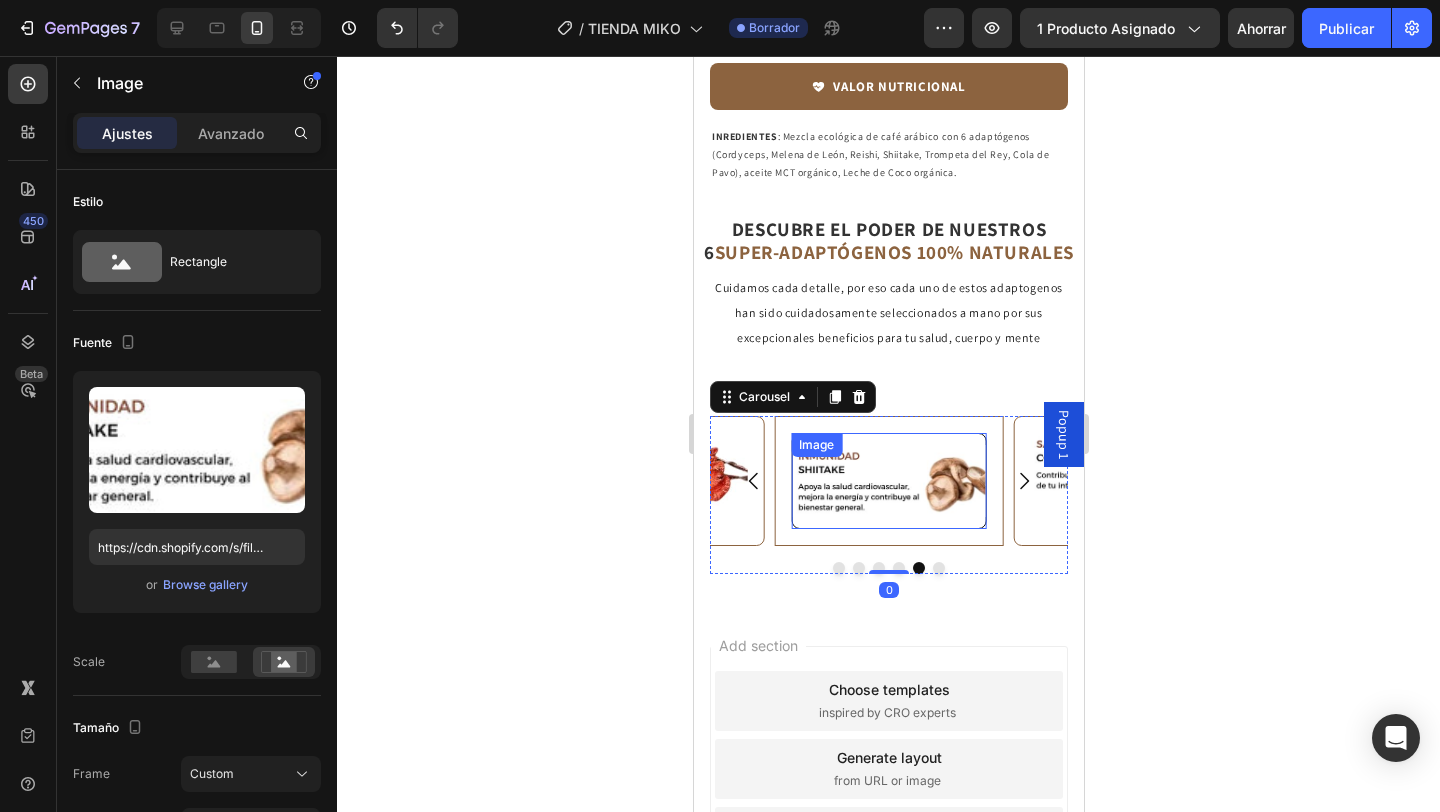click at bounding box center (887, 480) 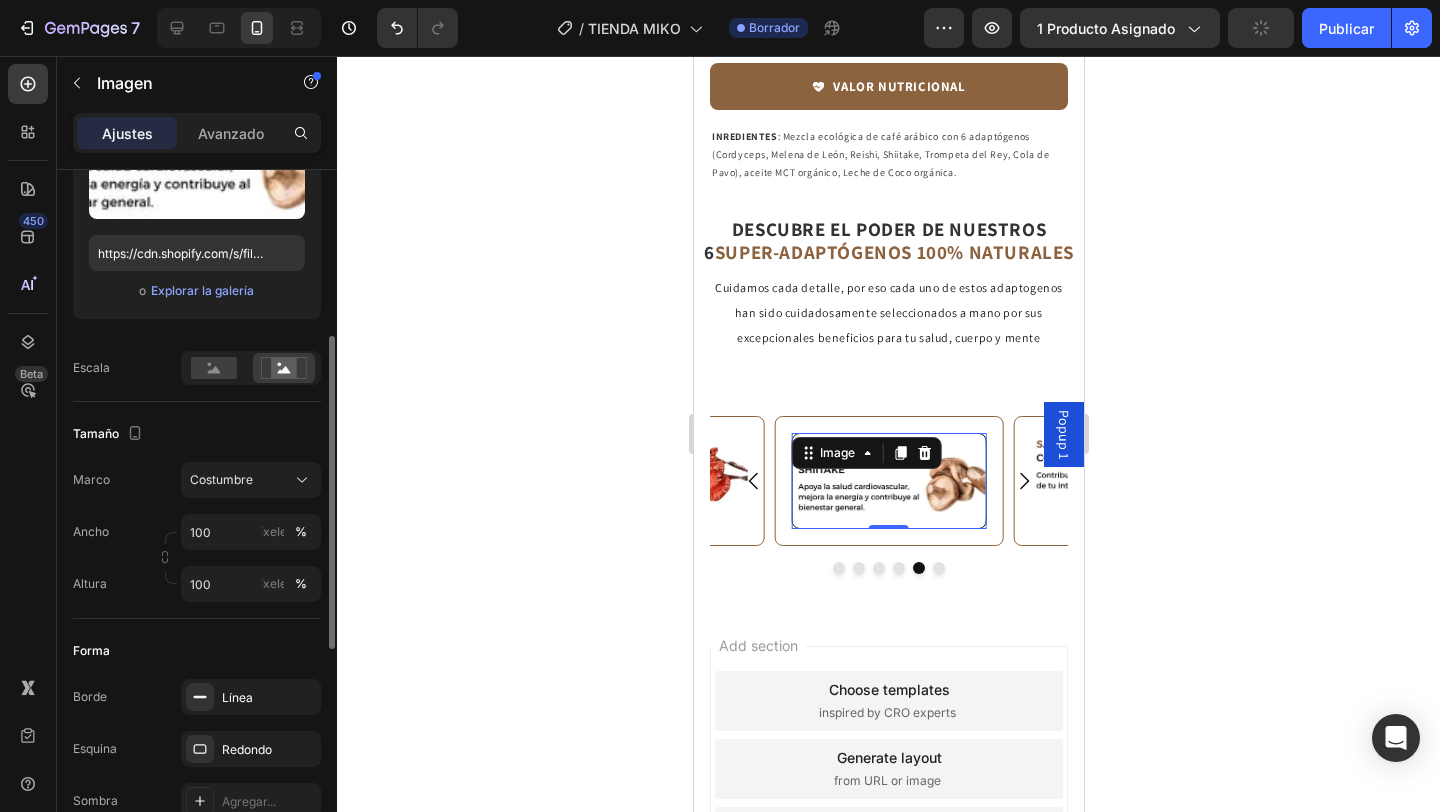 scroll, scrollTop: 390, scrollLeft: 0, axis: vertical 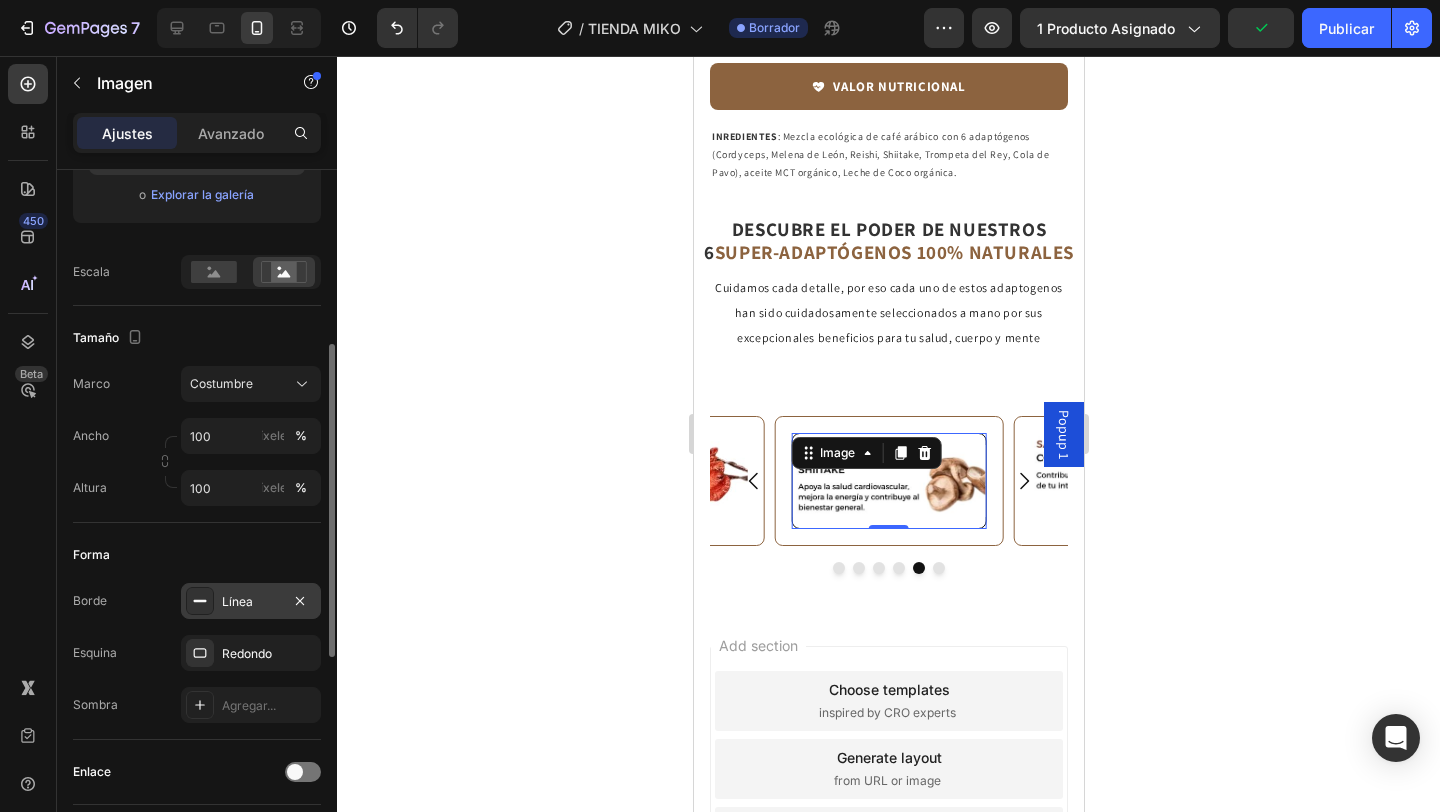 click on "Línea" at bounding box center (237, 601) 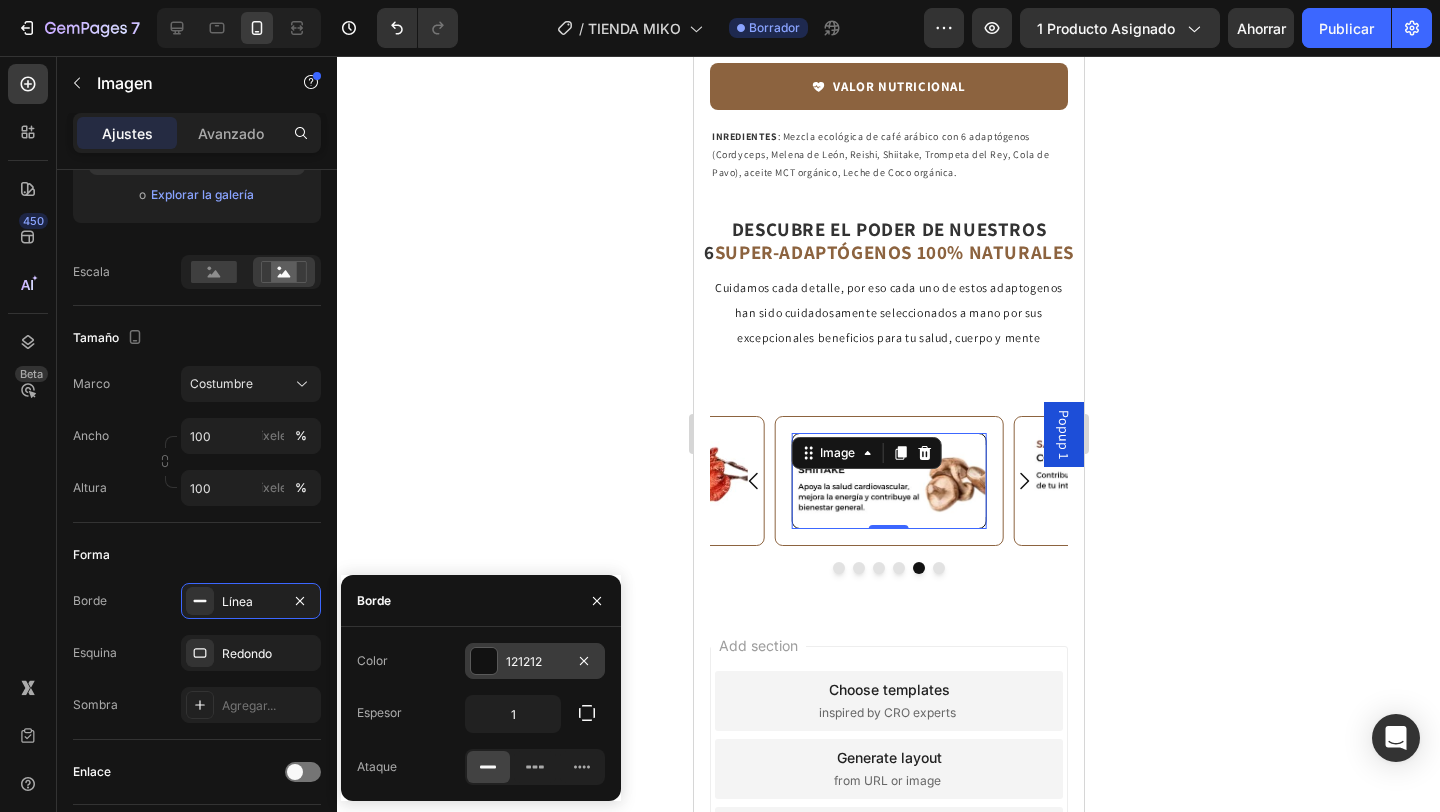 click at bounding box center [484, 661] 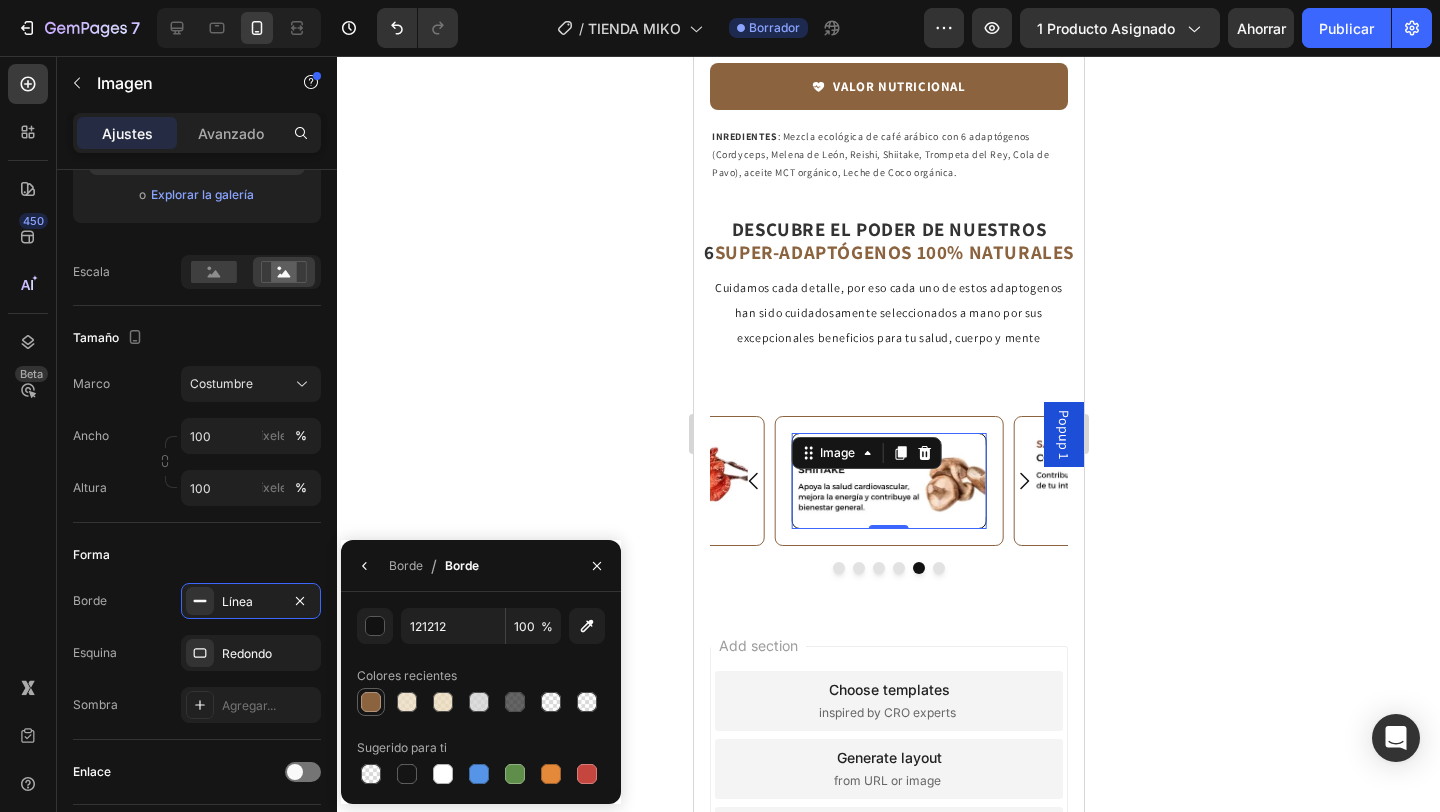 click at bounding box center [371, 702] 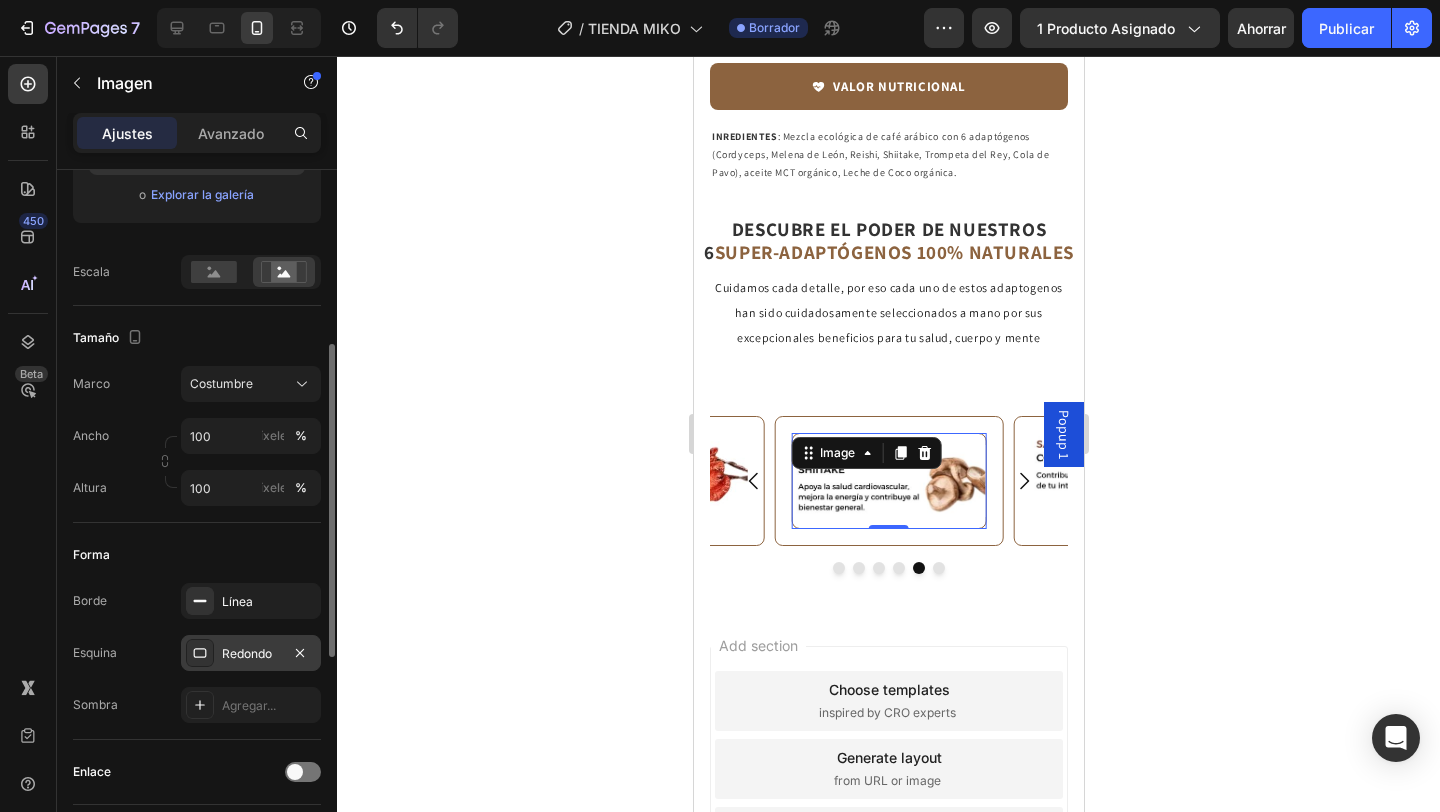 click on "Redondo" at bounding box center [251, 653] 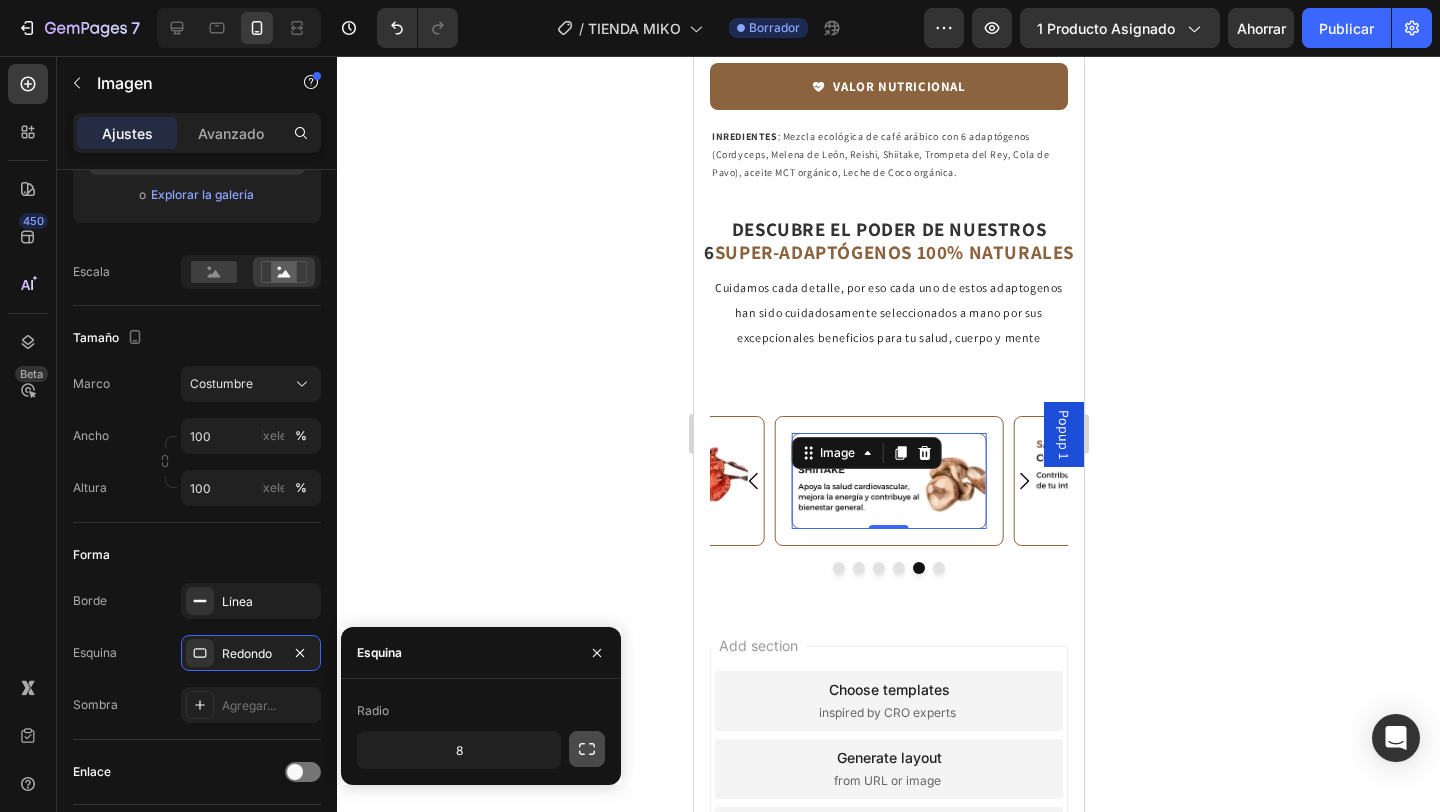 click at bounding box center (587, 749) 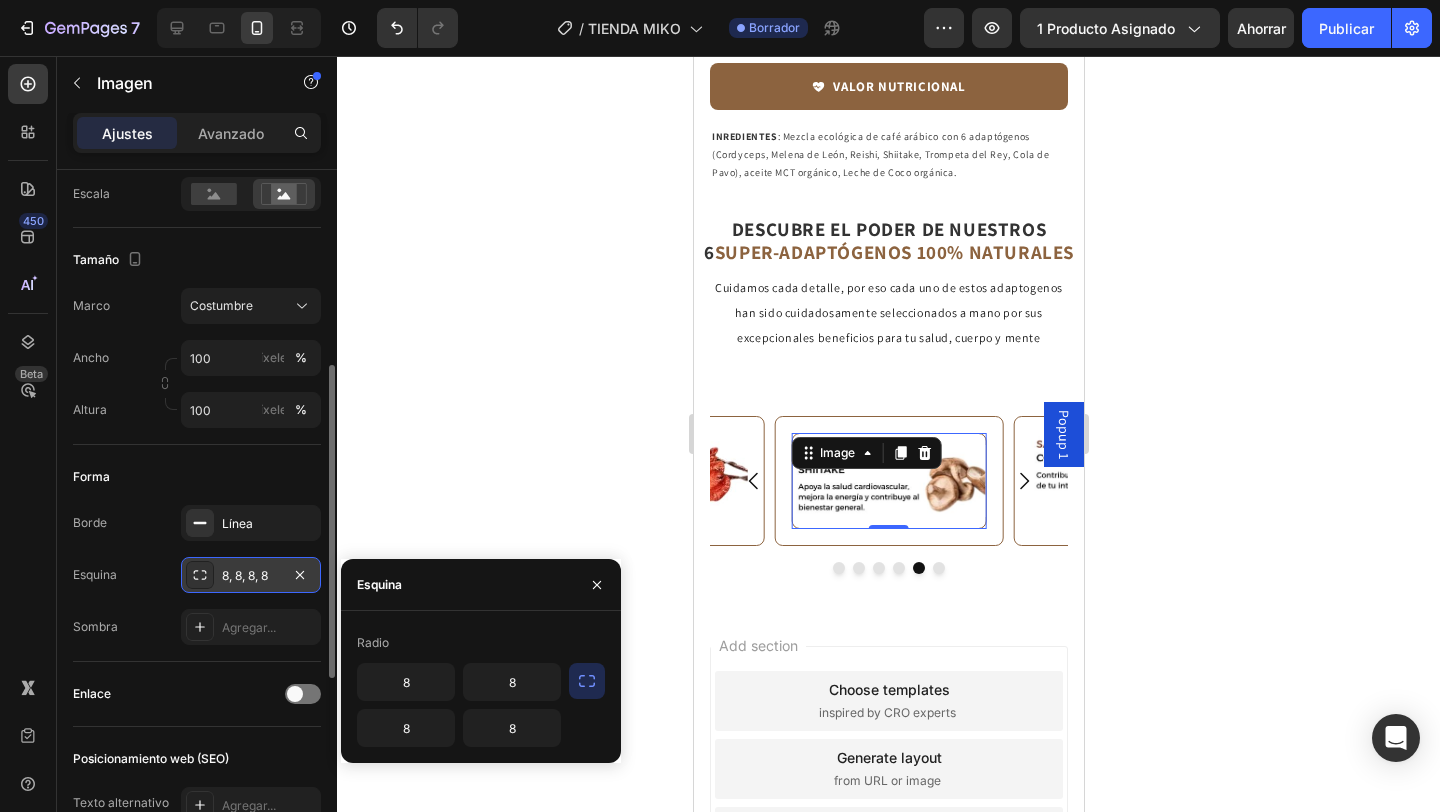 scroll, scrollTop: 469, scrollLeft: 0, axis: vertical 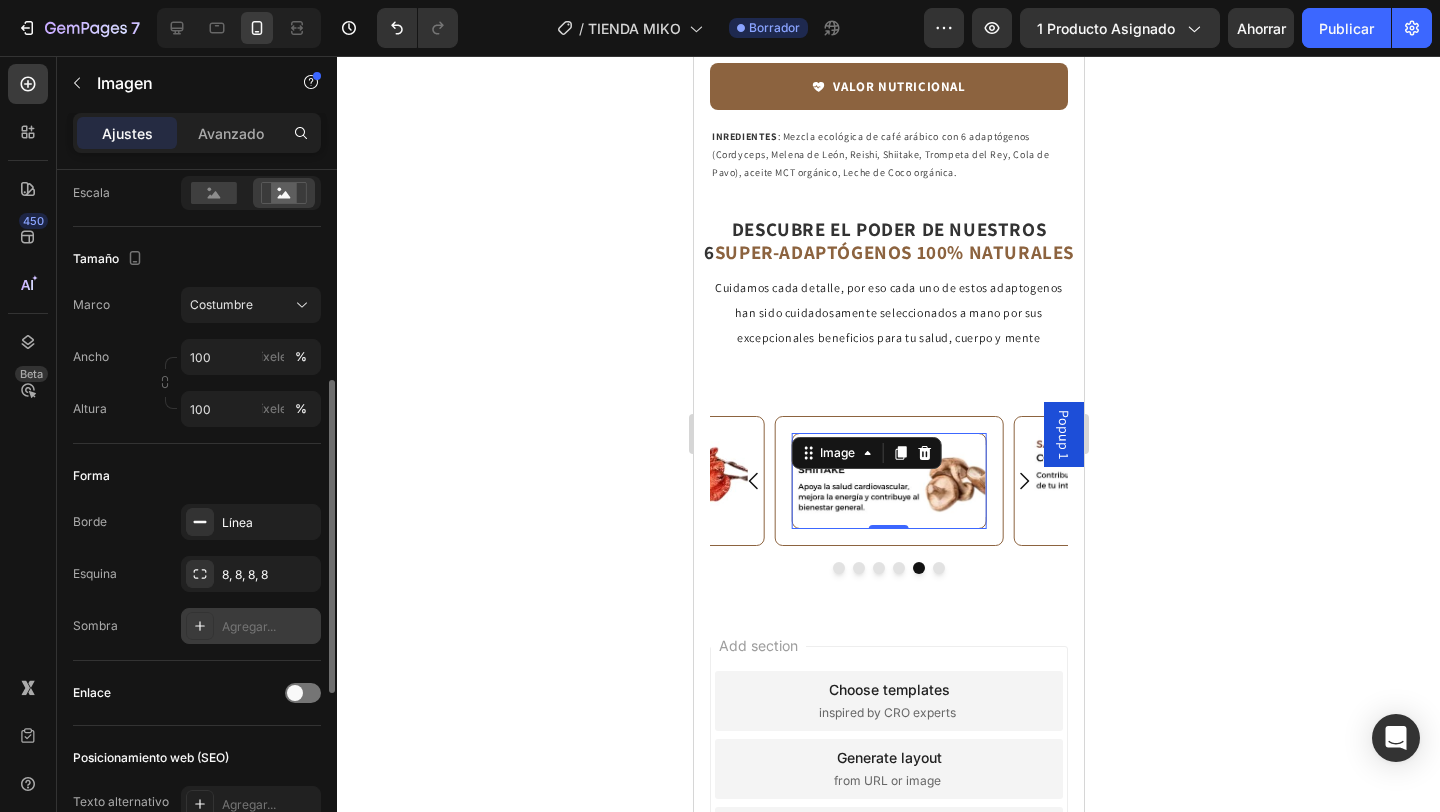 click on "Agregar..." at bounding box center [251, 626] 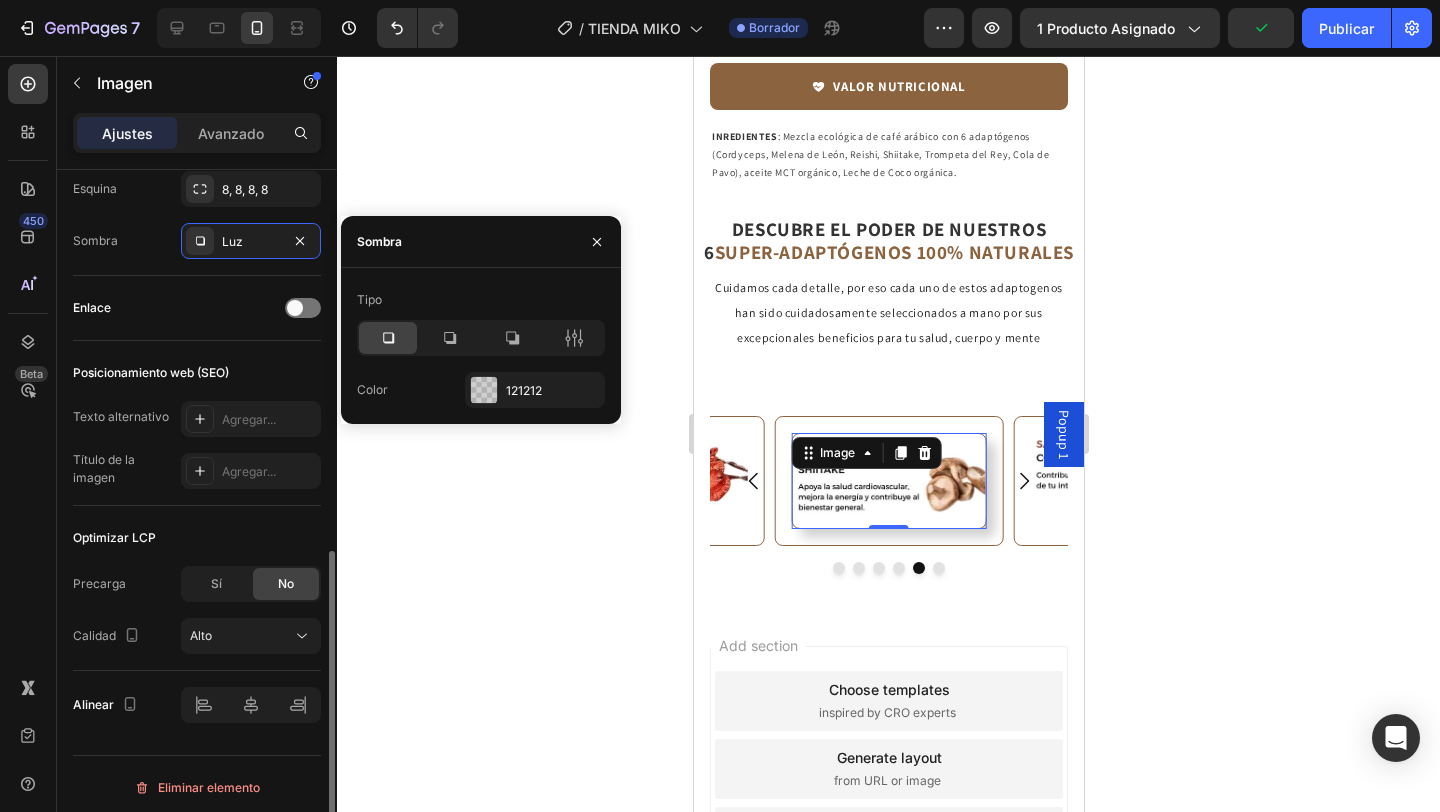scroll, scrollTop: 861, scrollLeft: 0, axis: vertical 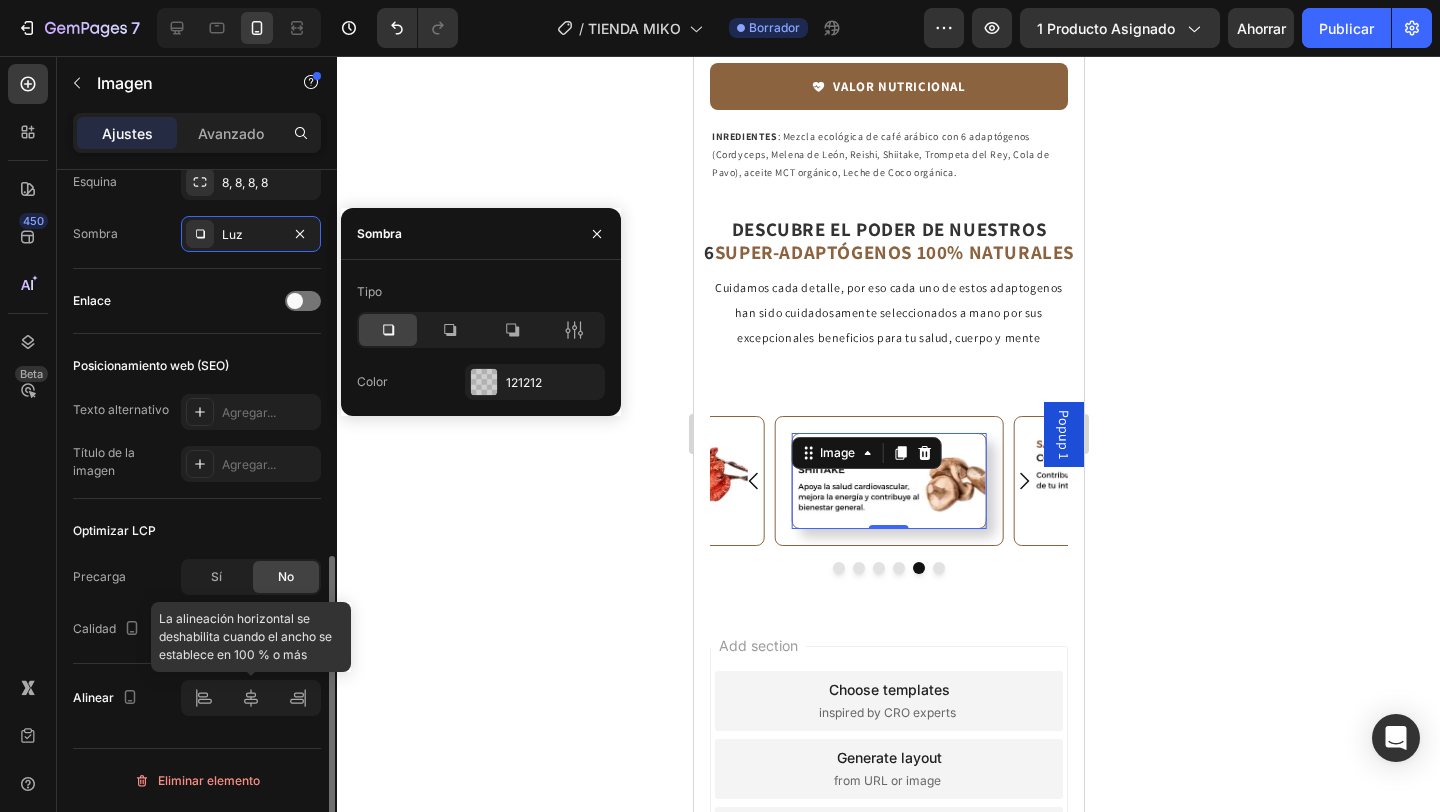 click 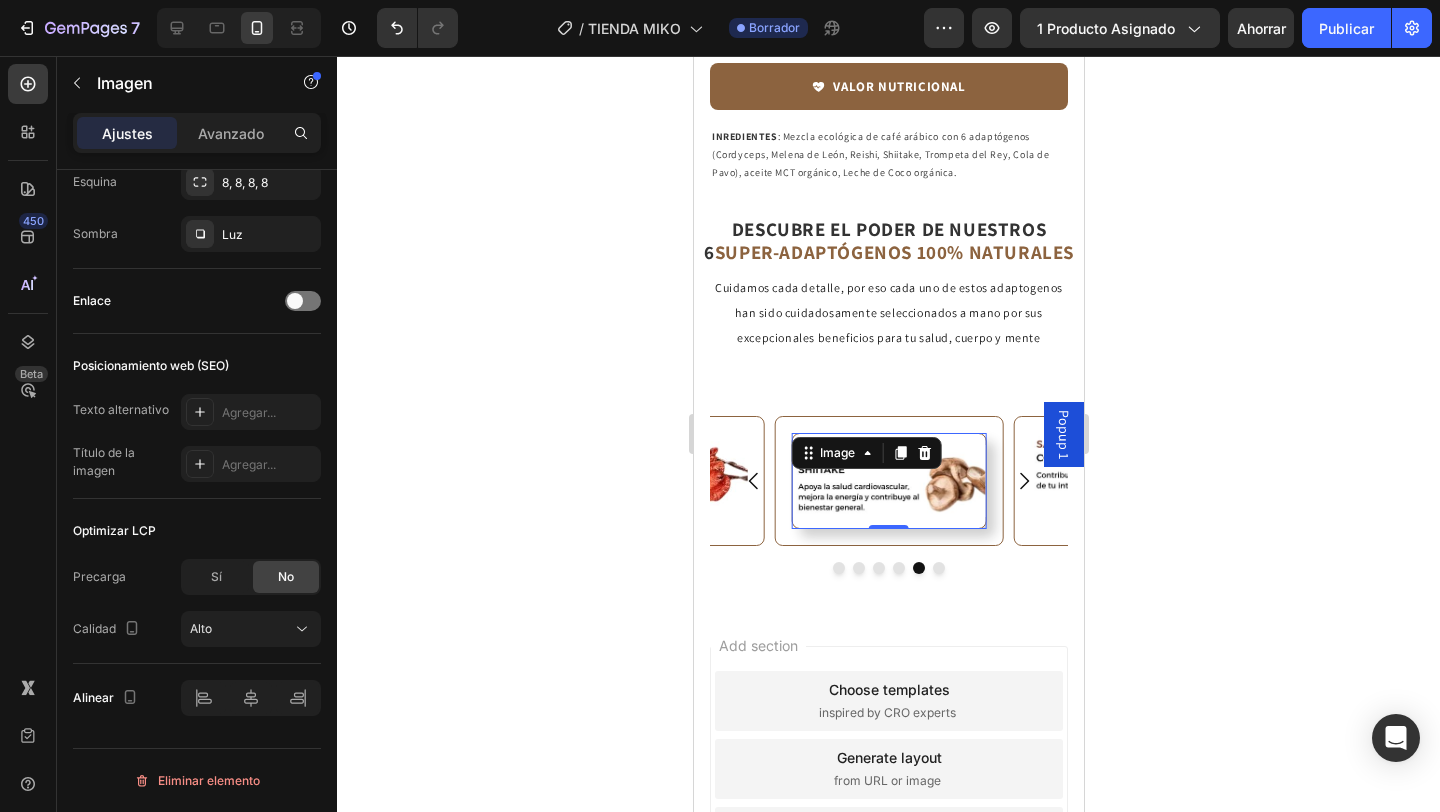 click 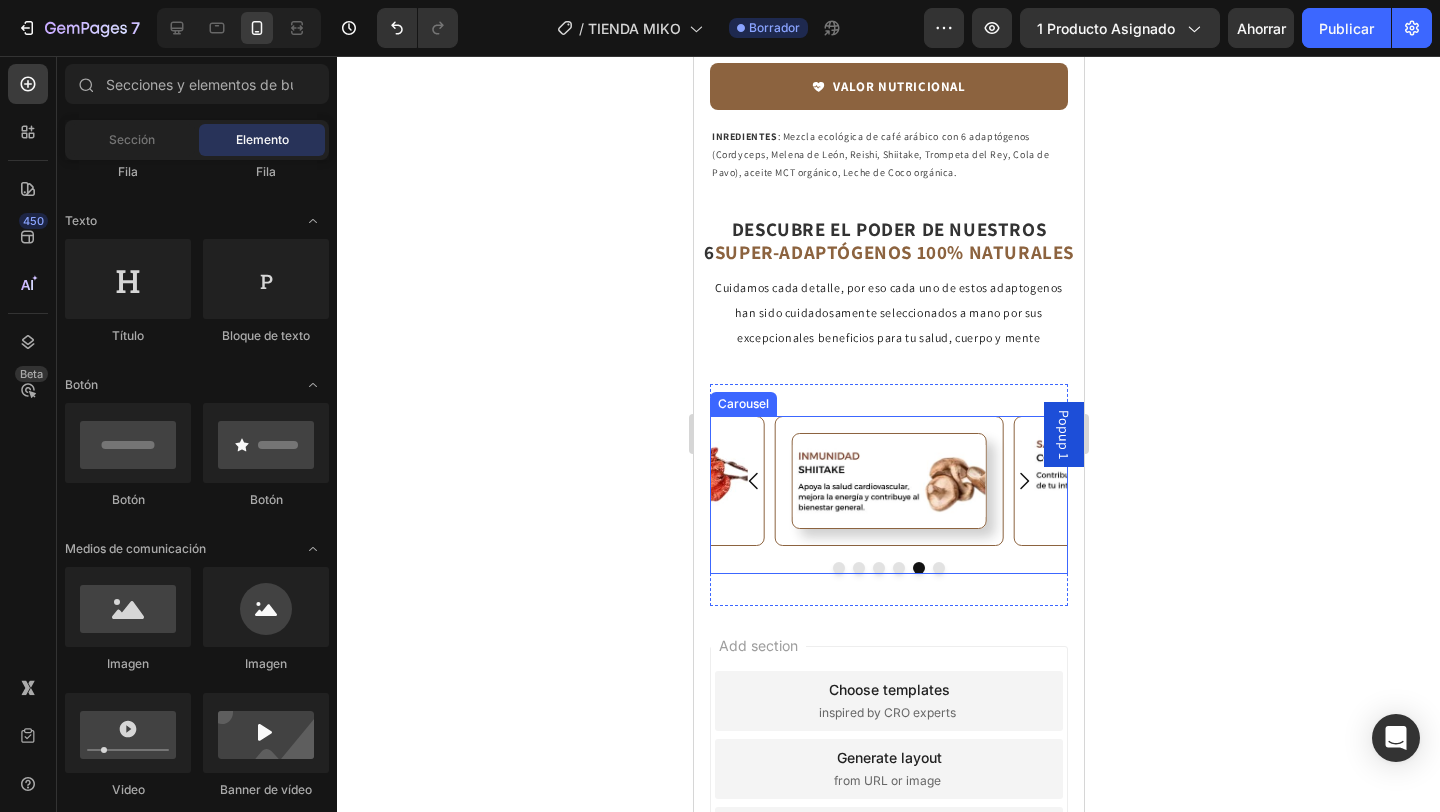 click 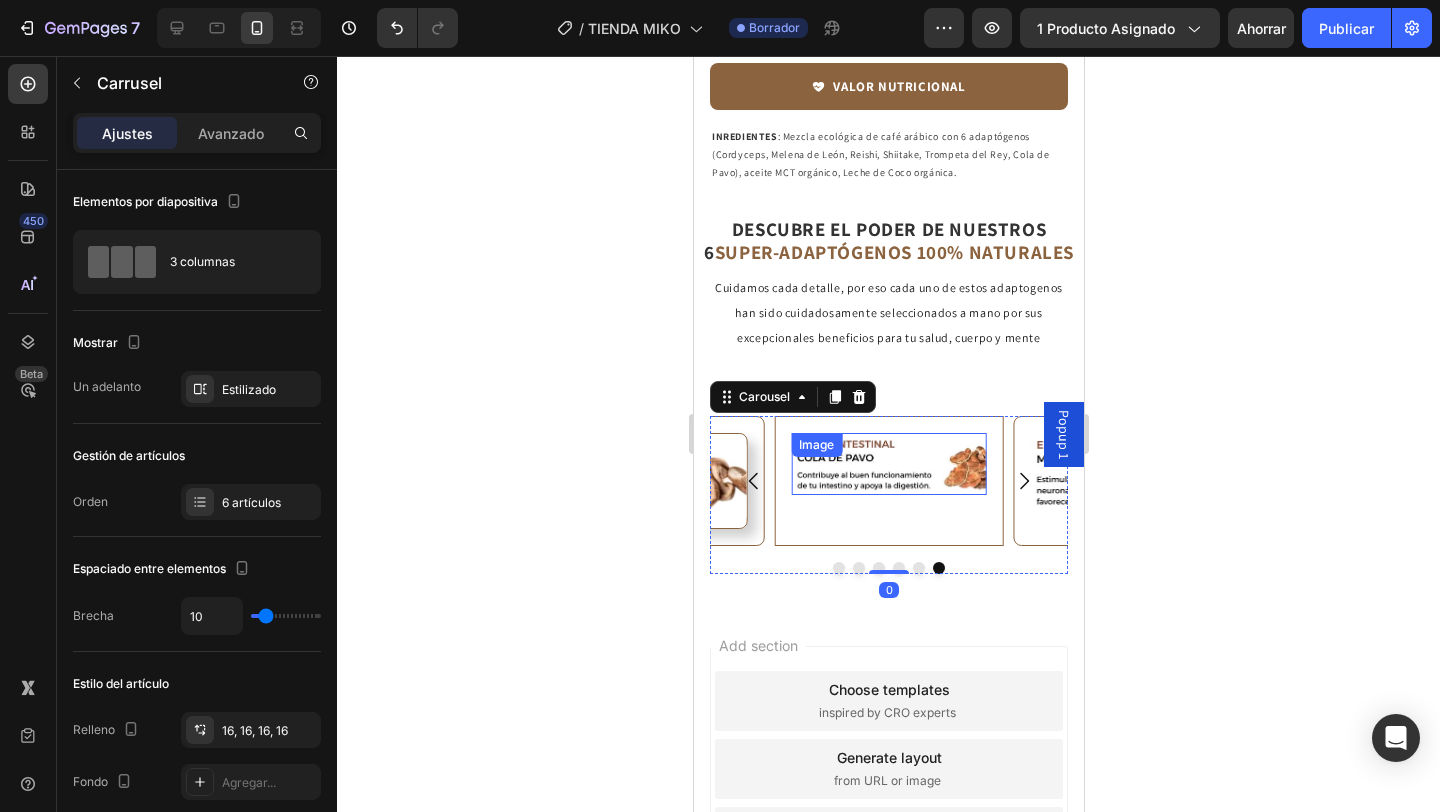 click at bounding box center (887, 464) 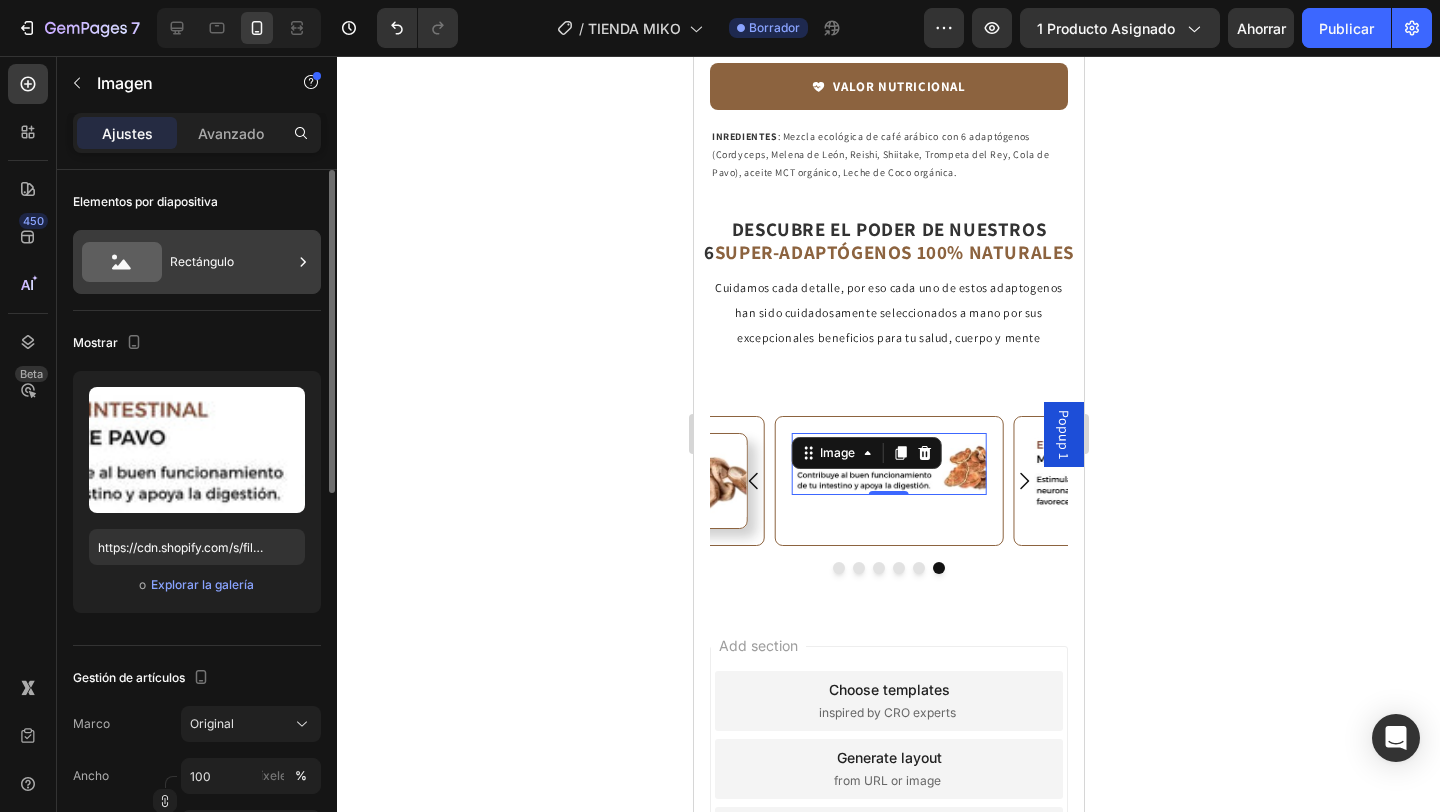click on "Rectángulo" at bounding box center (202, 262) 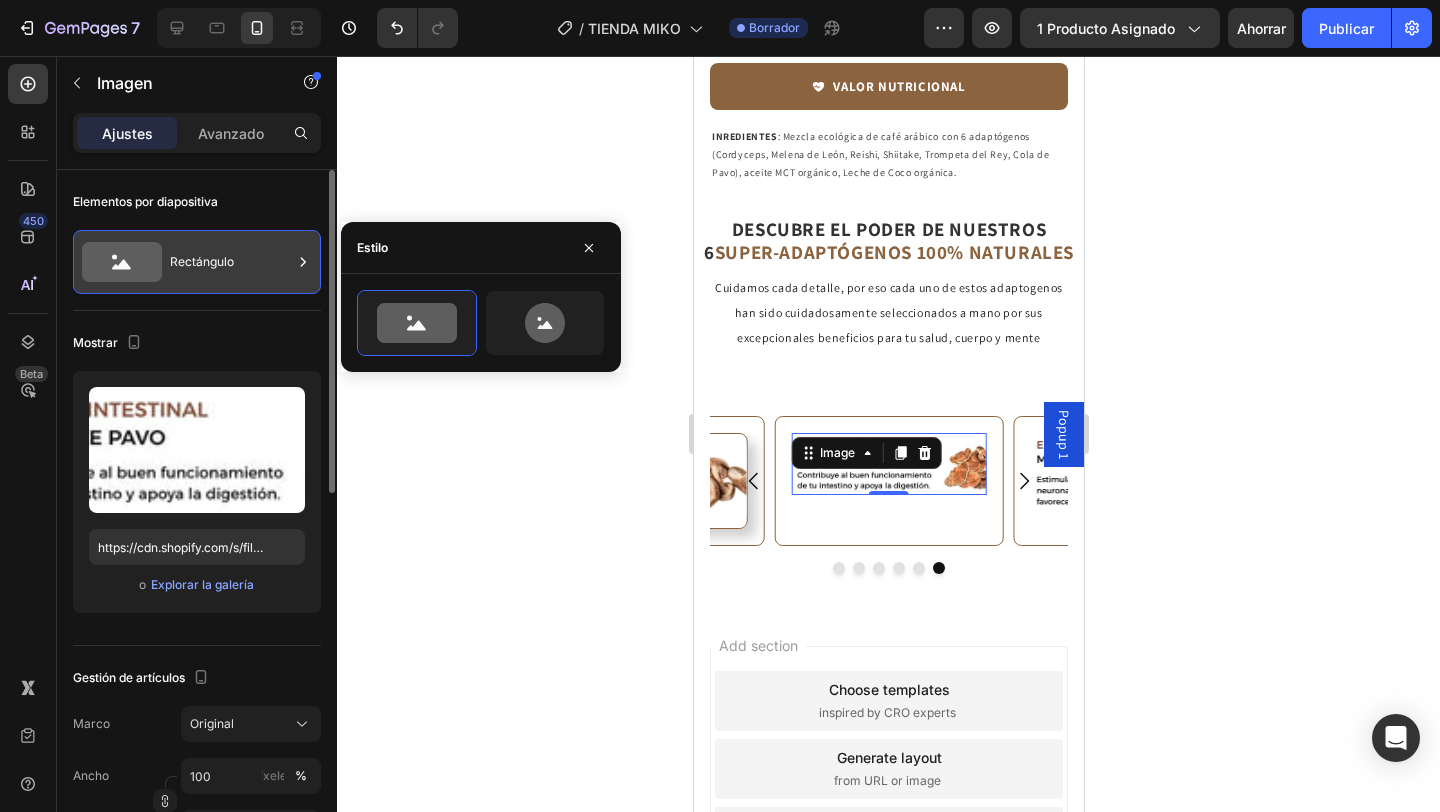 click on "Rectángulo" at bounding box center (231, 262) 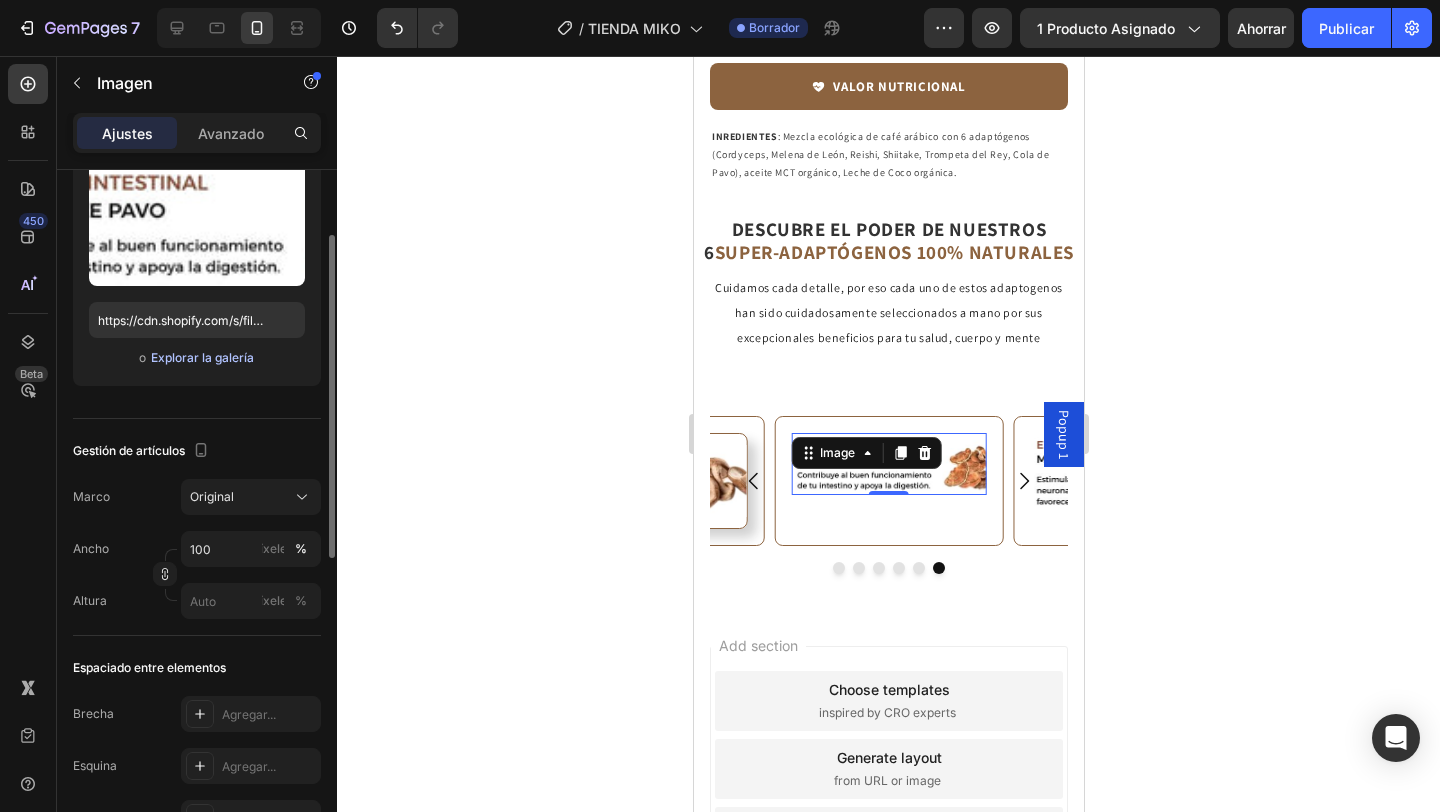 scroll, scrollTop: 228, scrollLeft: 0, axis: vertical 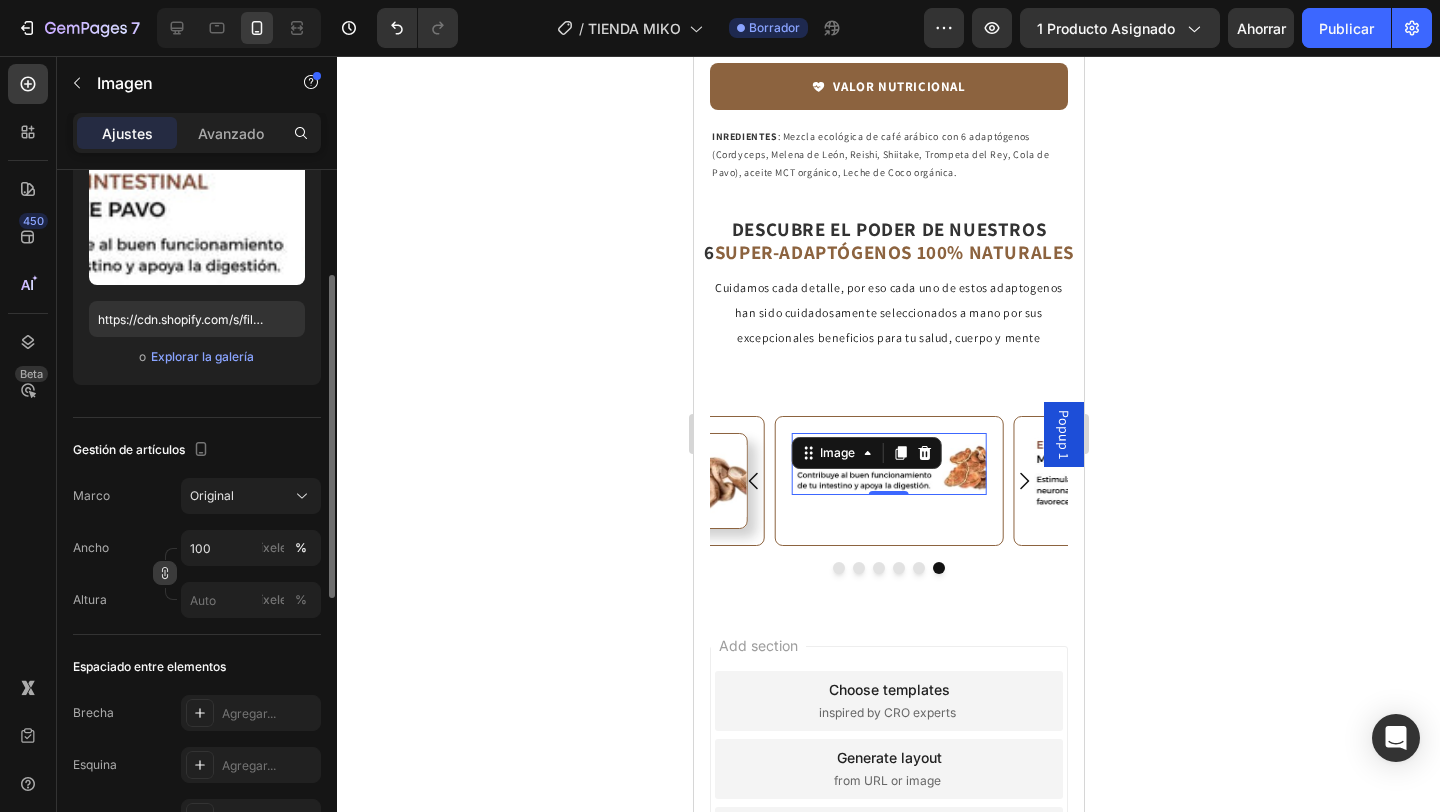 click 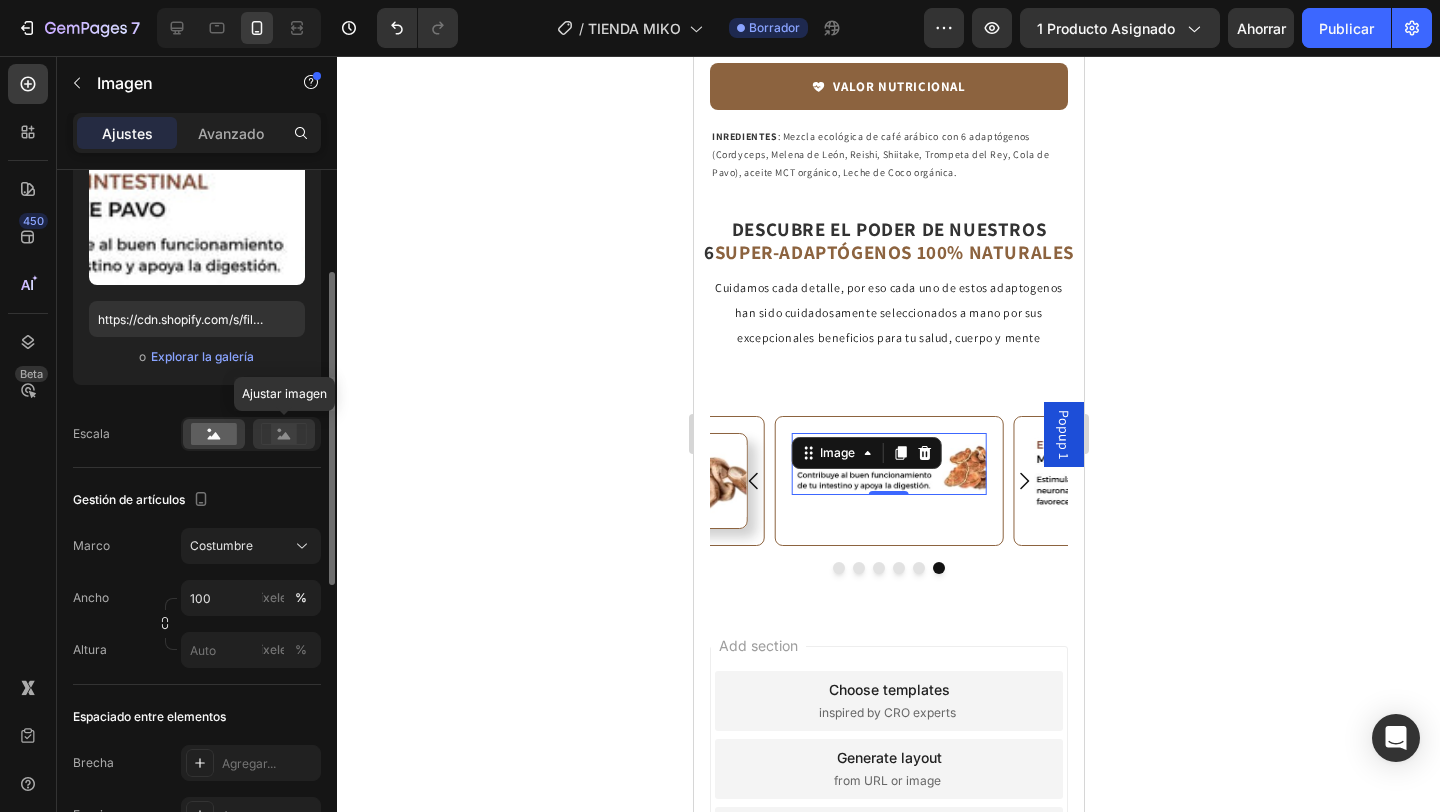 click 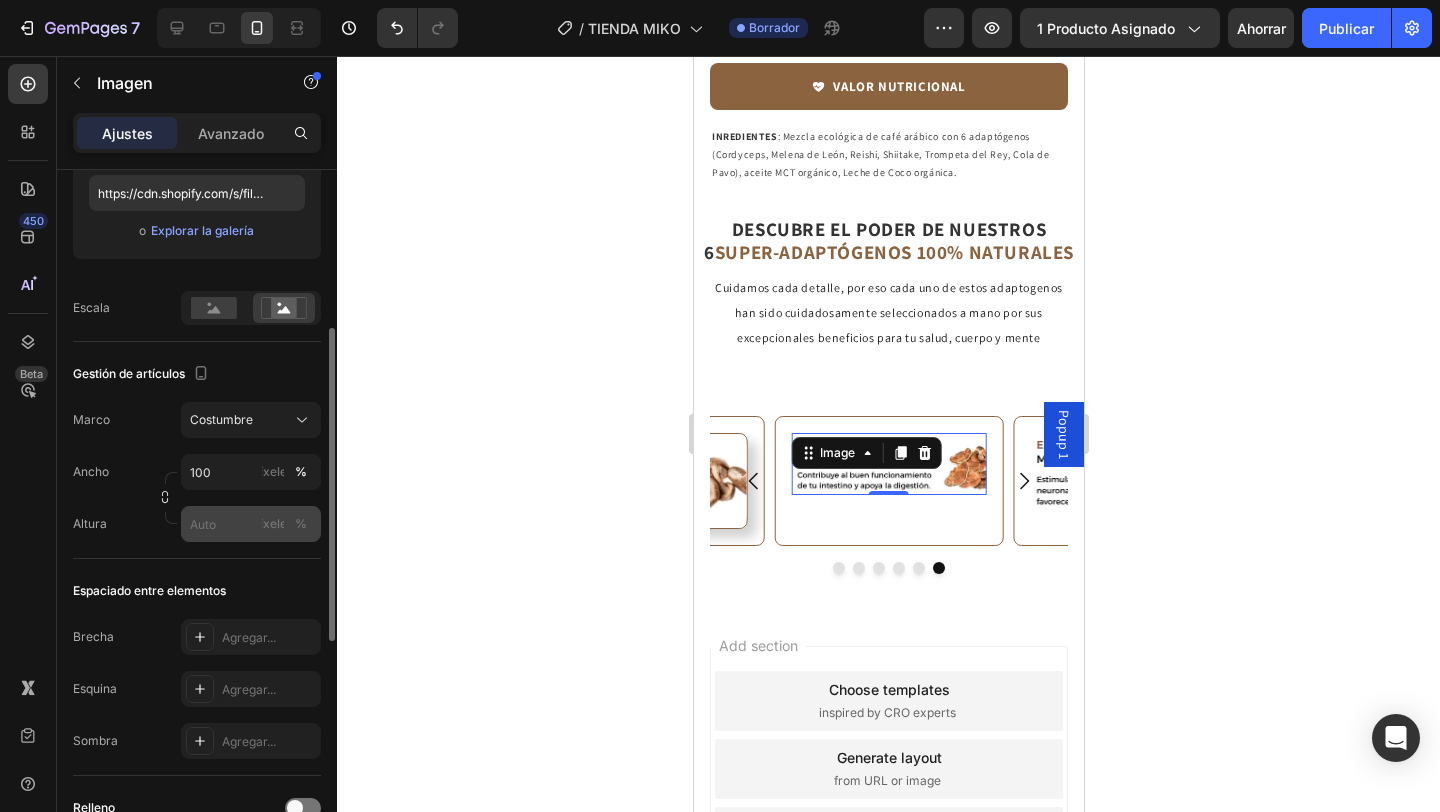 scroll, scrollTop: 357, scrollLeft: 0, axis: vertical 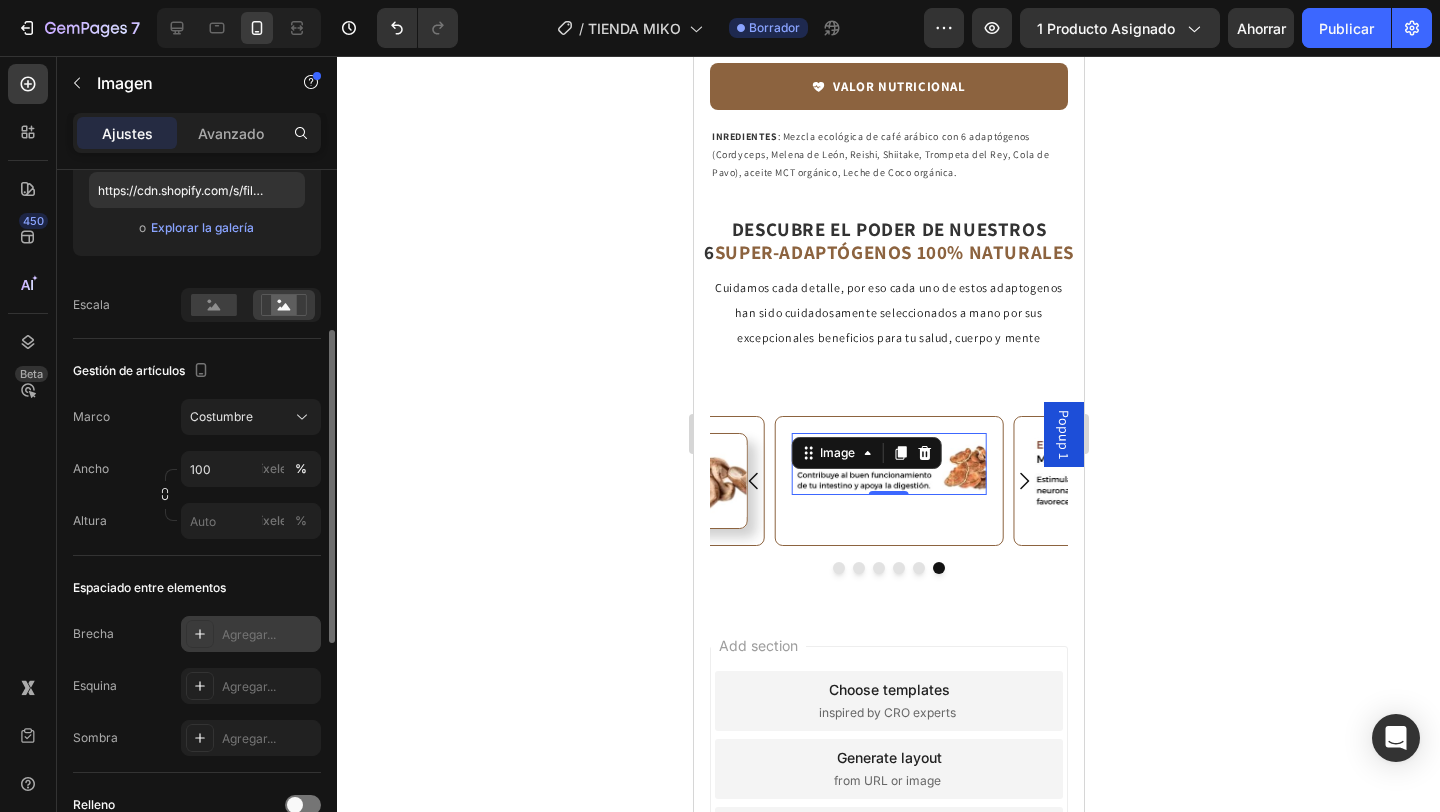 click on "Agregar..." at bounding box center [251, 634] 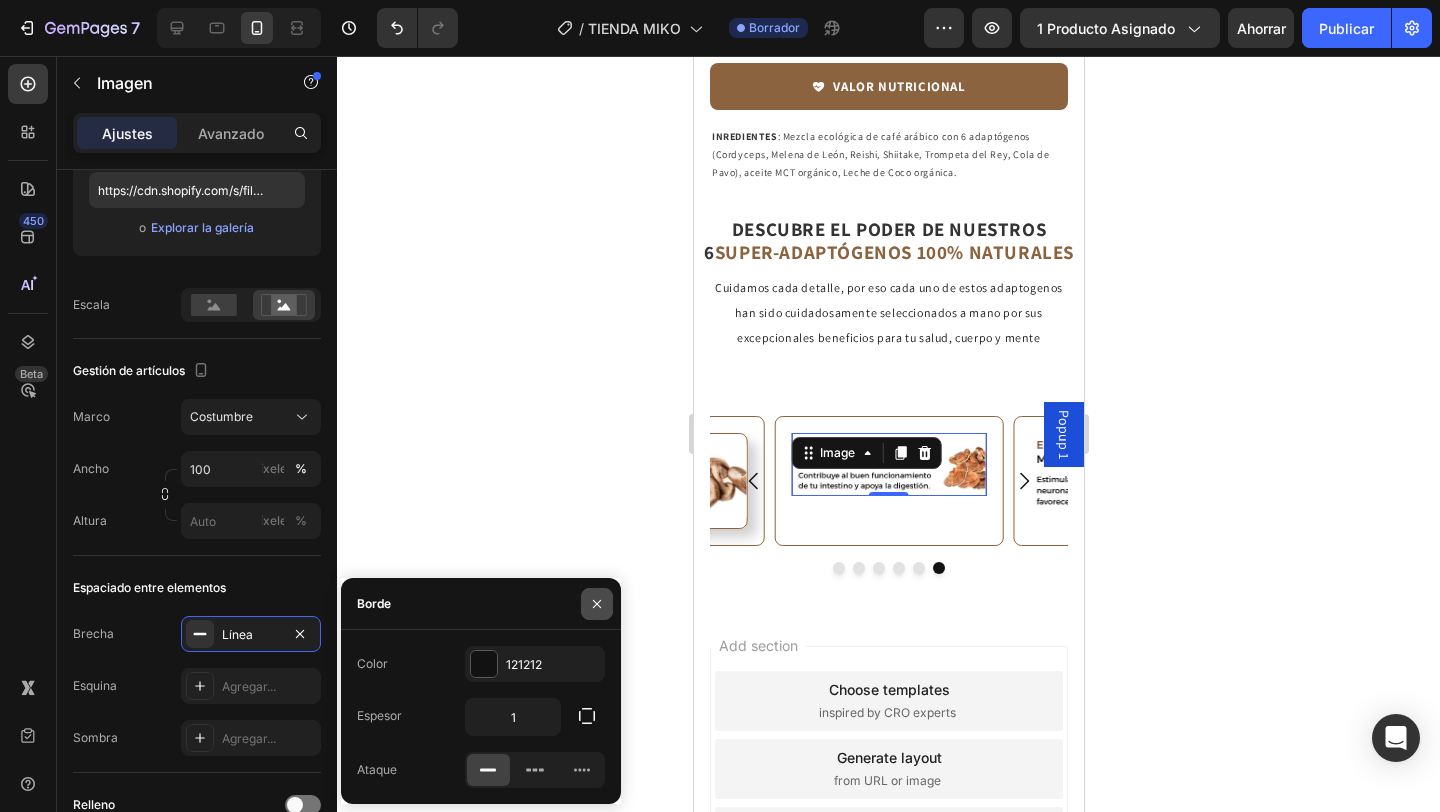 click 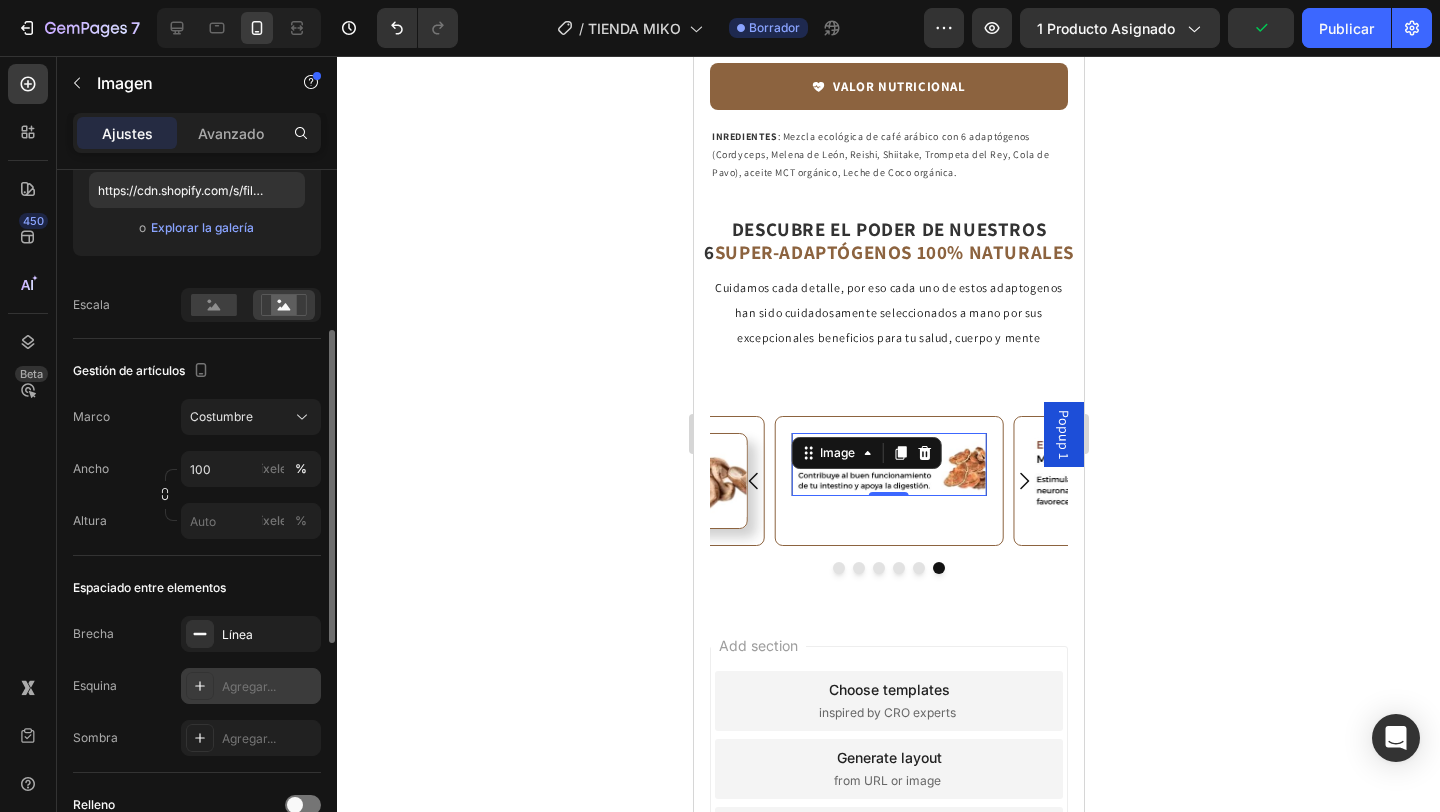 click on "Agregar..." at bounding box center [249, 686] 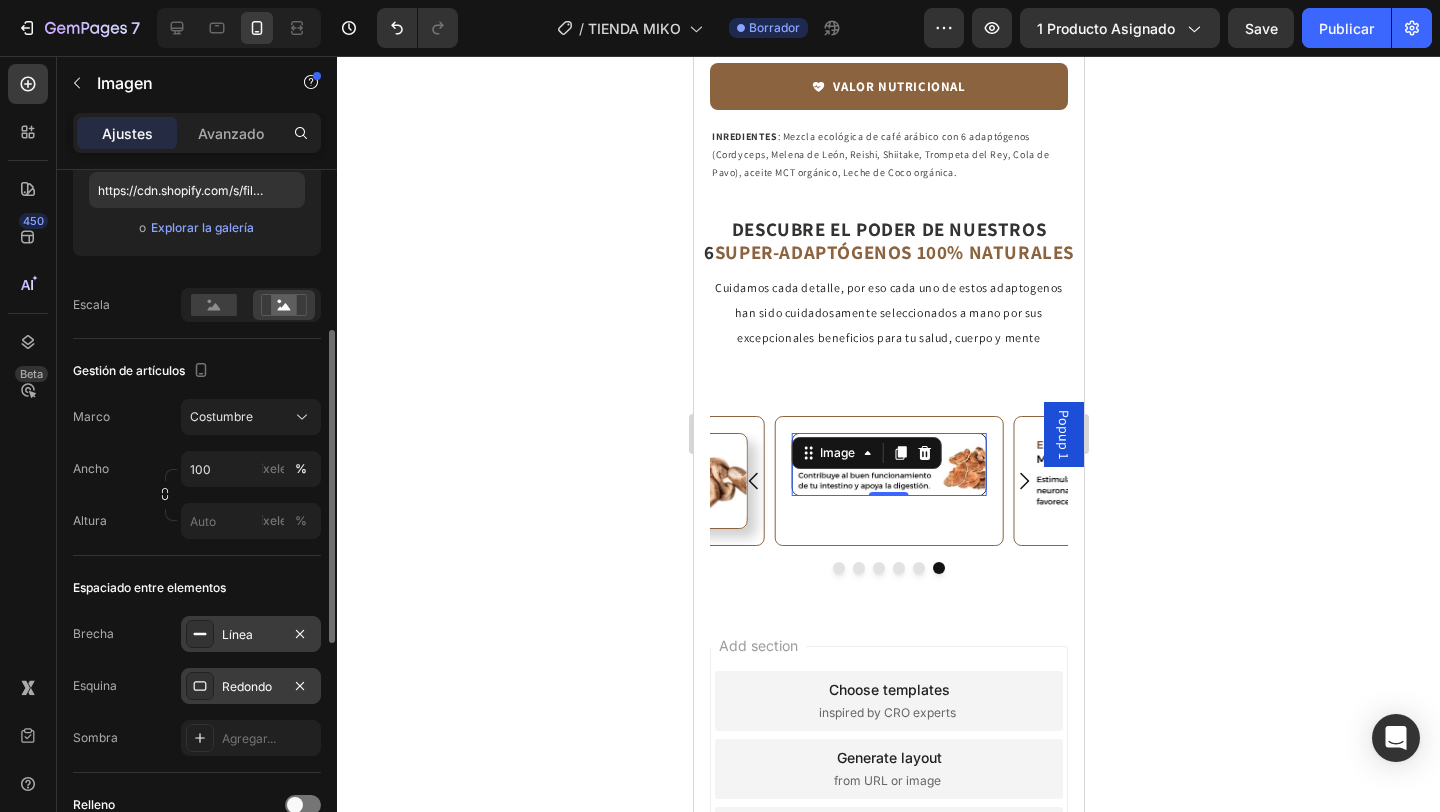 click on "Línea" at bounding box center [251, 635] 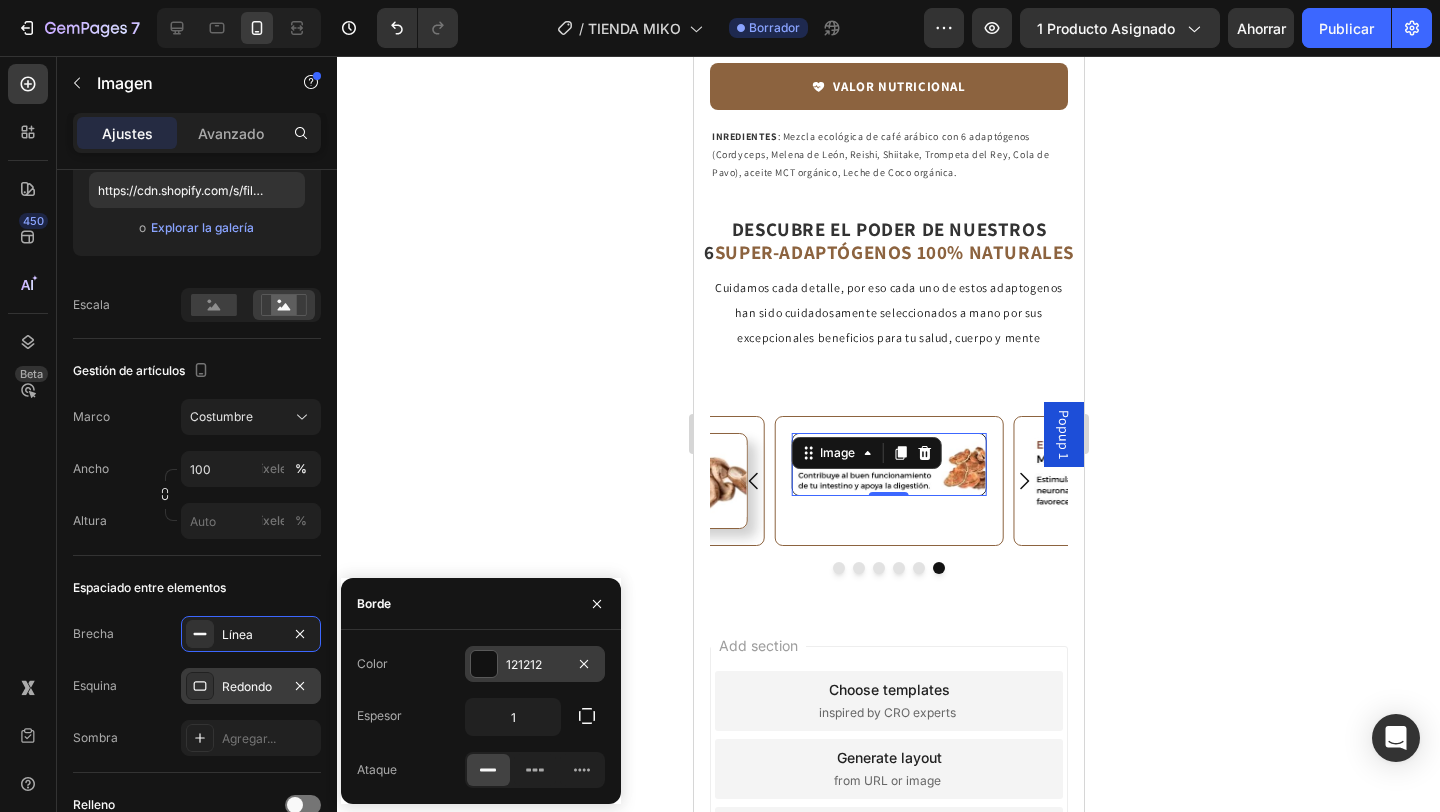 drag, startPoint x: 578, startPoint y: 702, endPoint x: 527, endPoint y: 659, distance: 66.70832 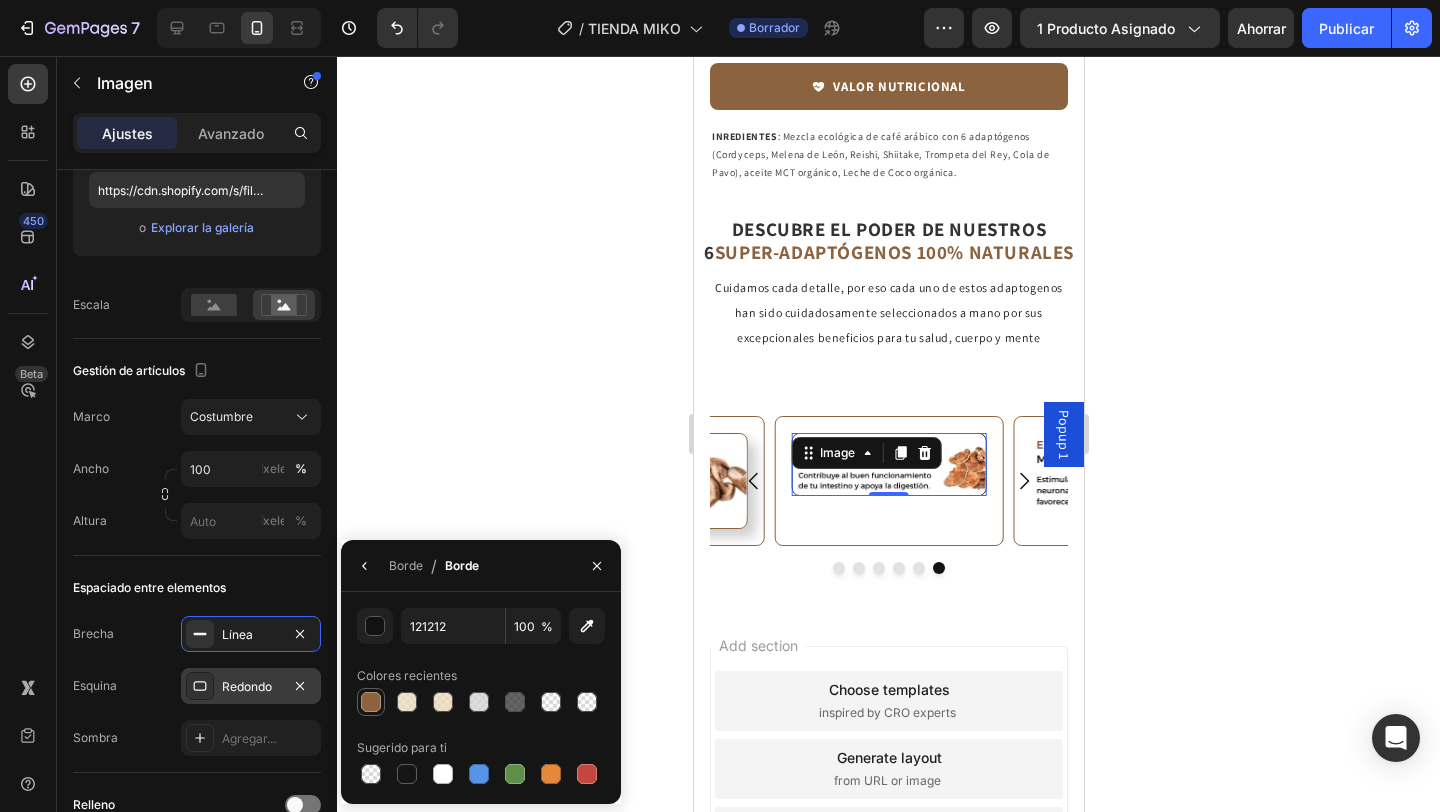 click at bounding box center [371, 702] 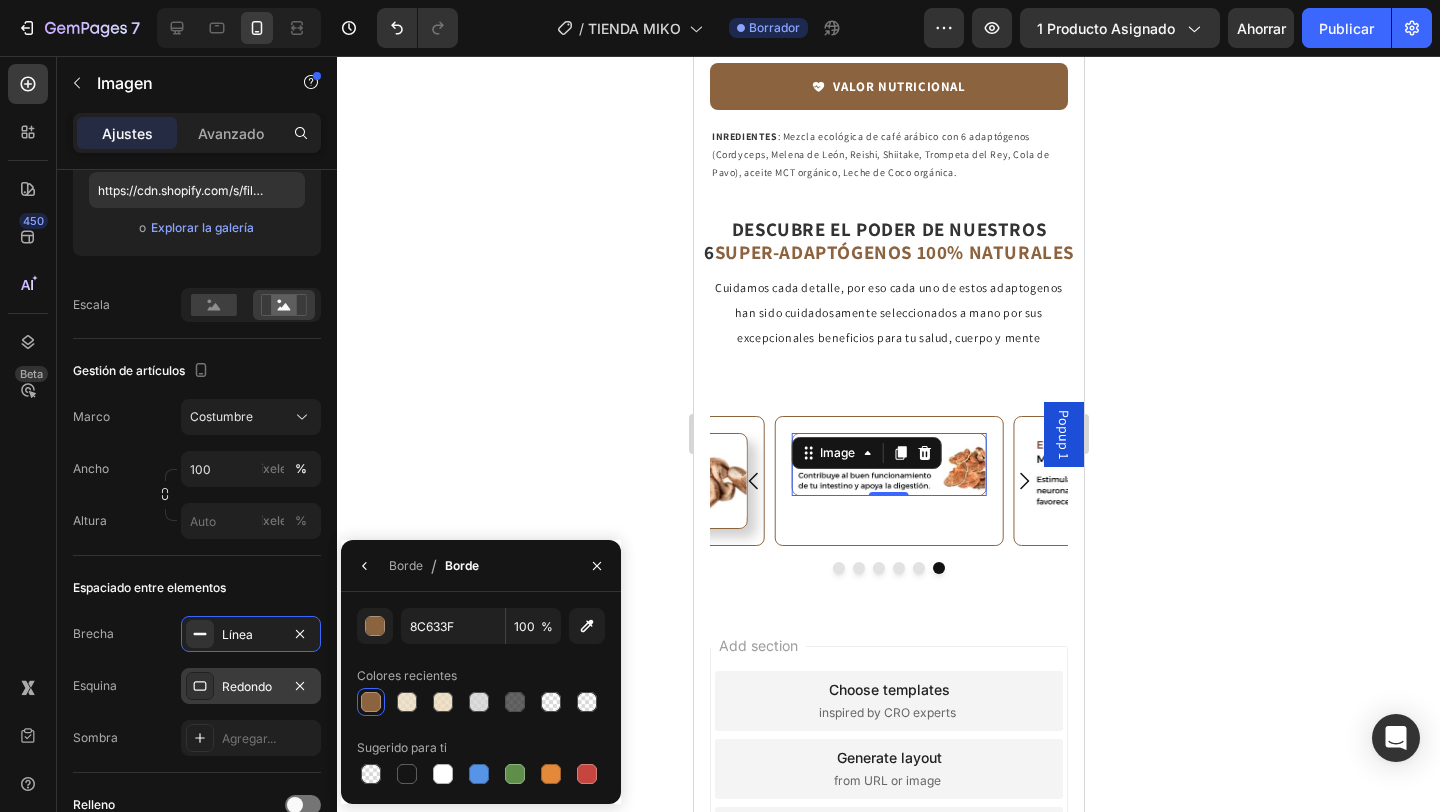 click on "Borde / Borde" at bounding box center [481, 566] 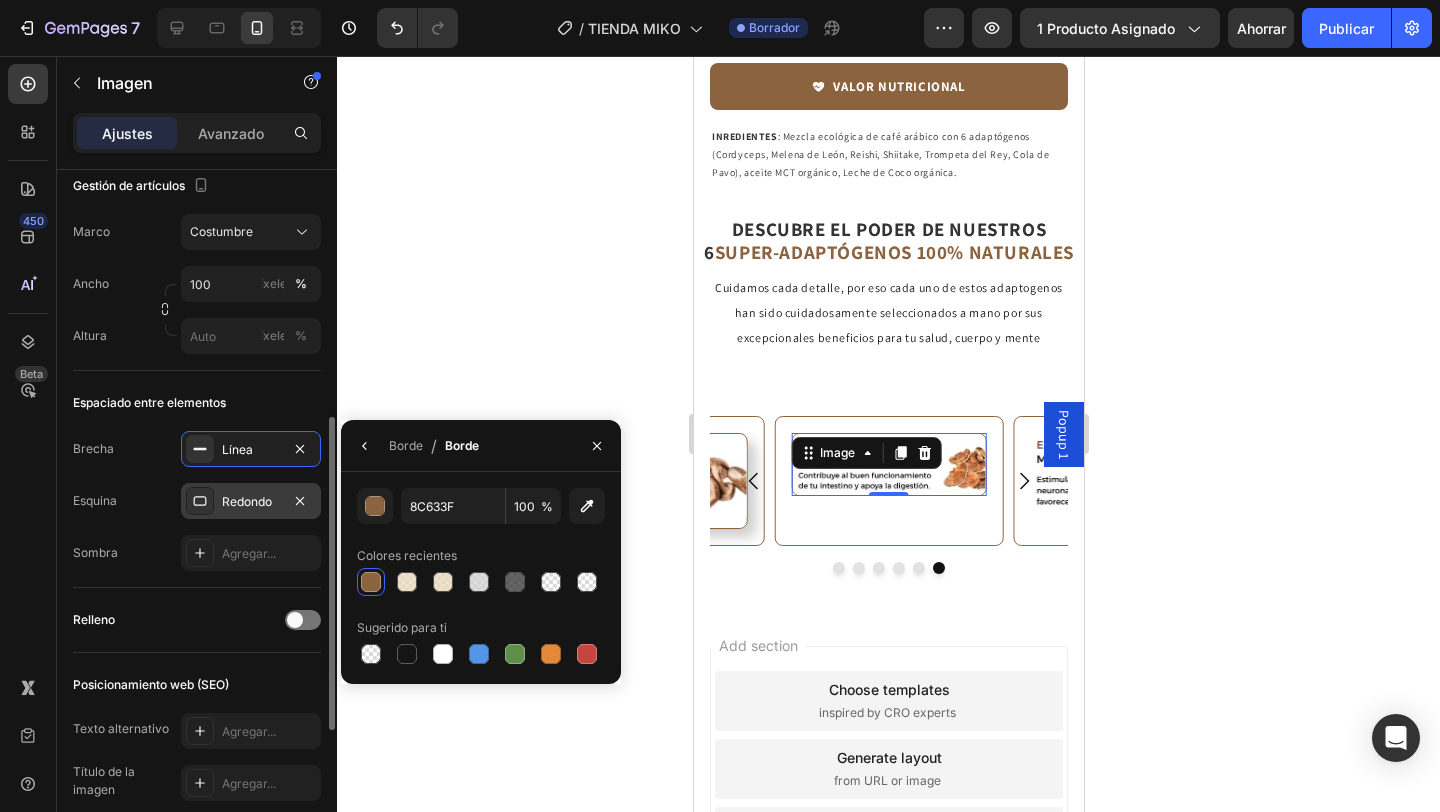 scroll, scrollTop: 545, scrollLeft: 0, axis: vertical 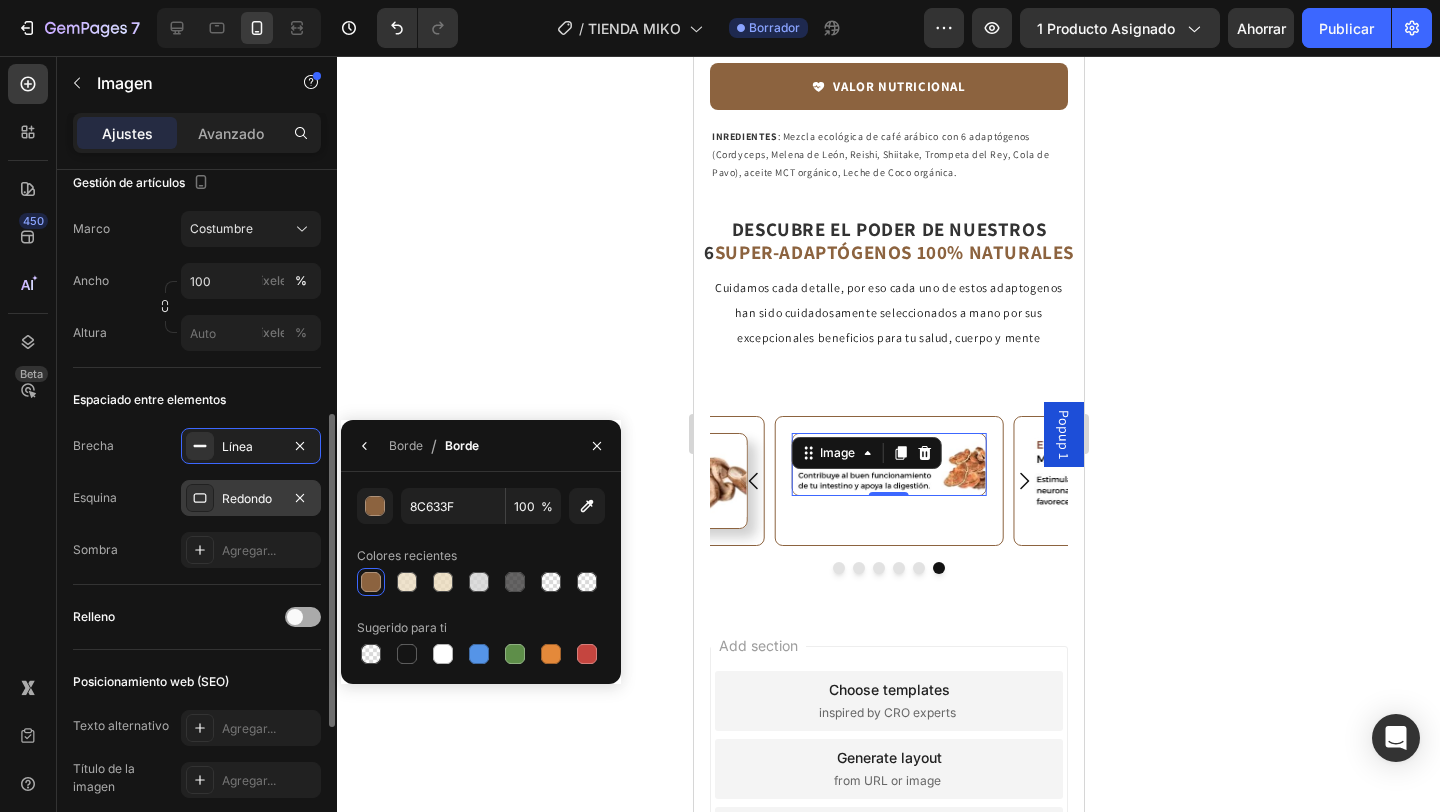 click at bounding box center [295, 617] 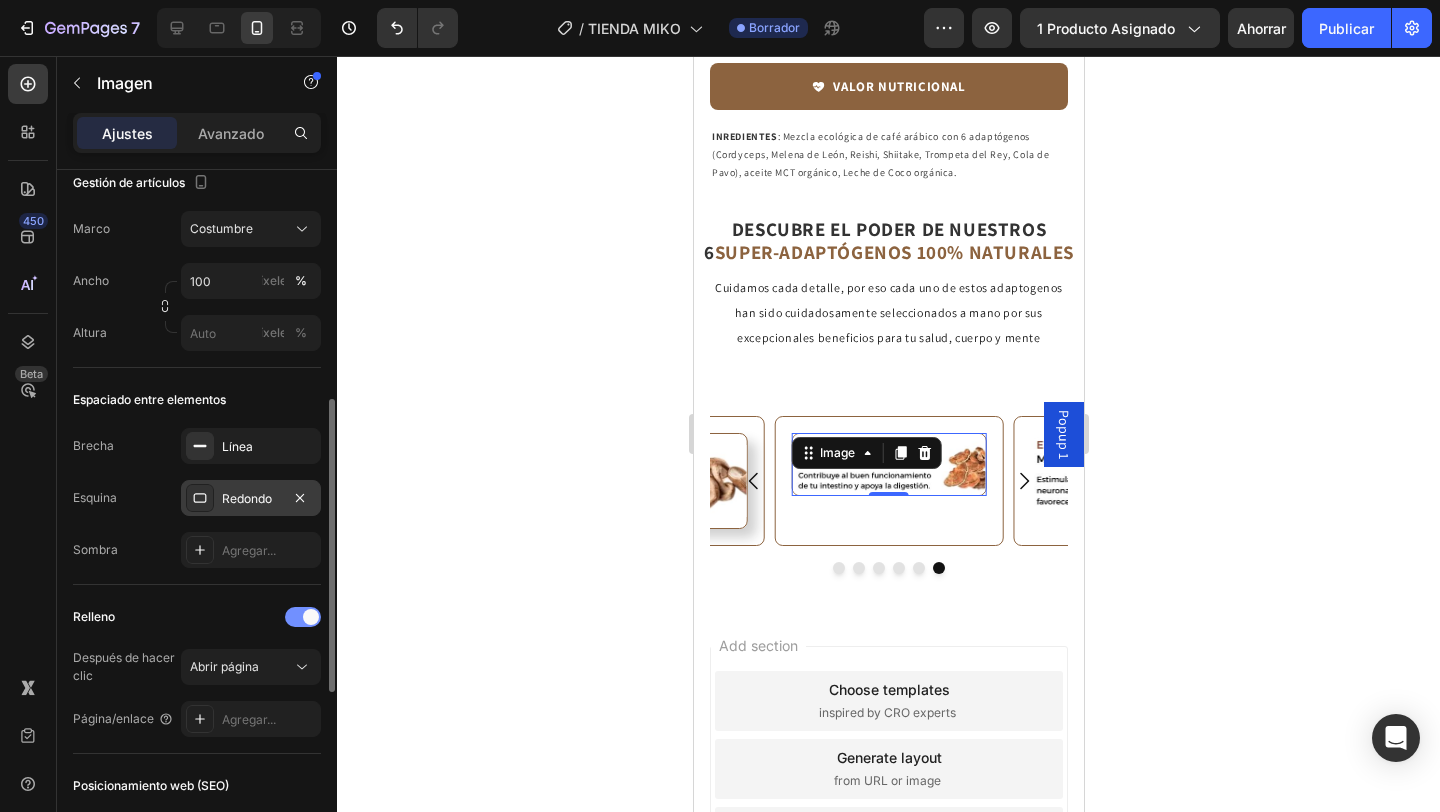 click at bounding box center (311, 617) 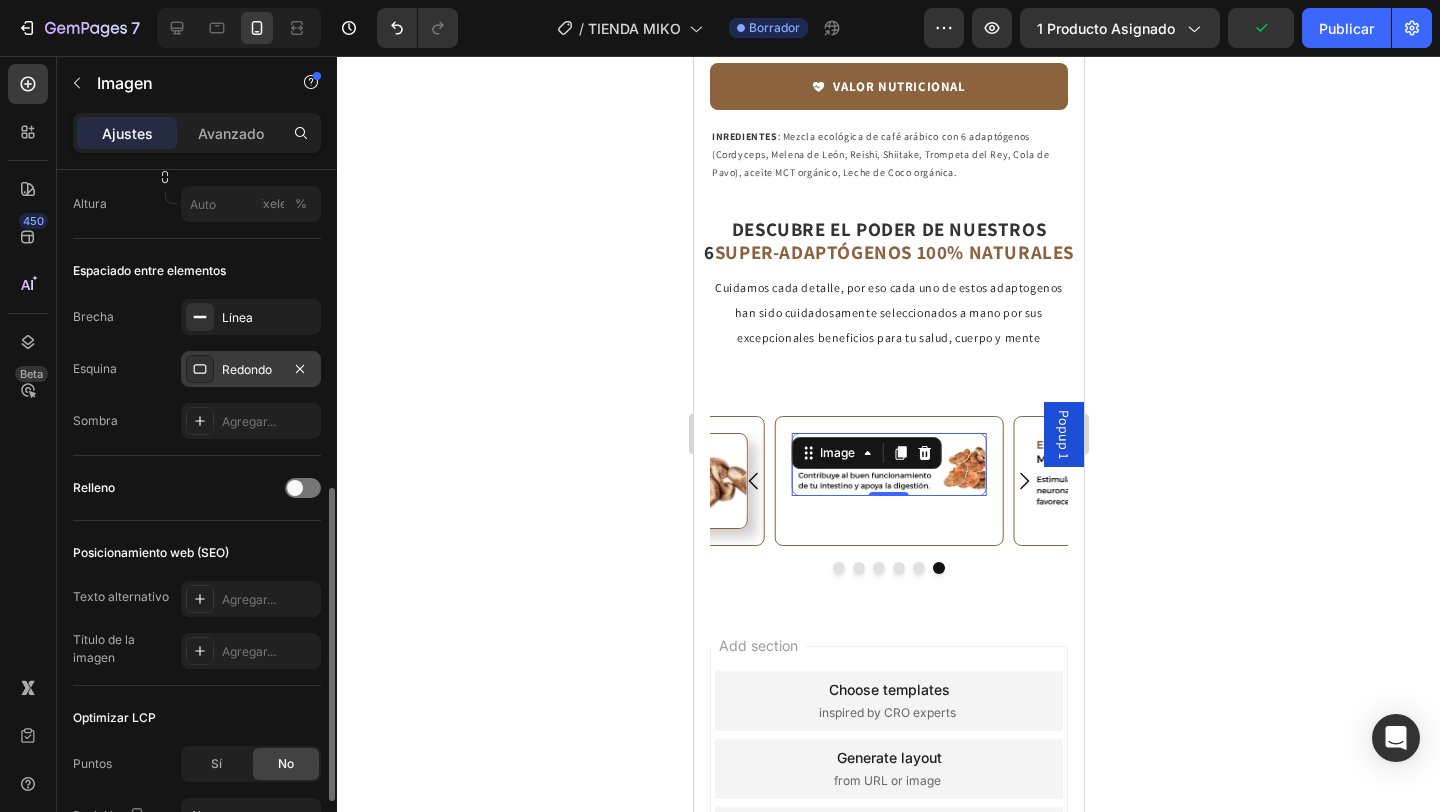 scroll, scrollTop: 697, scrollLeft: 0, axis: vertical 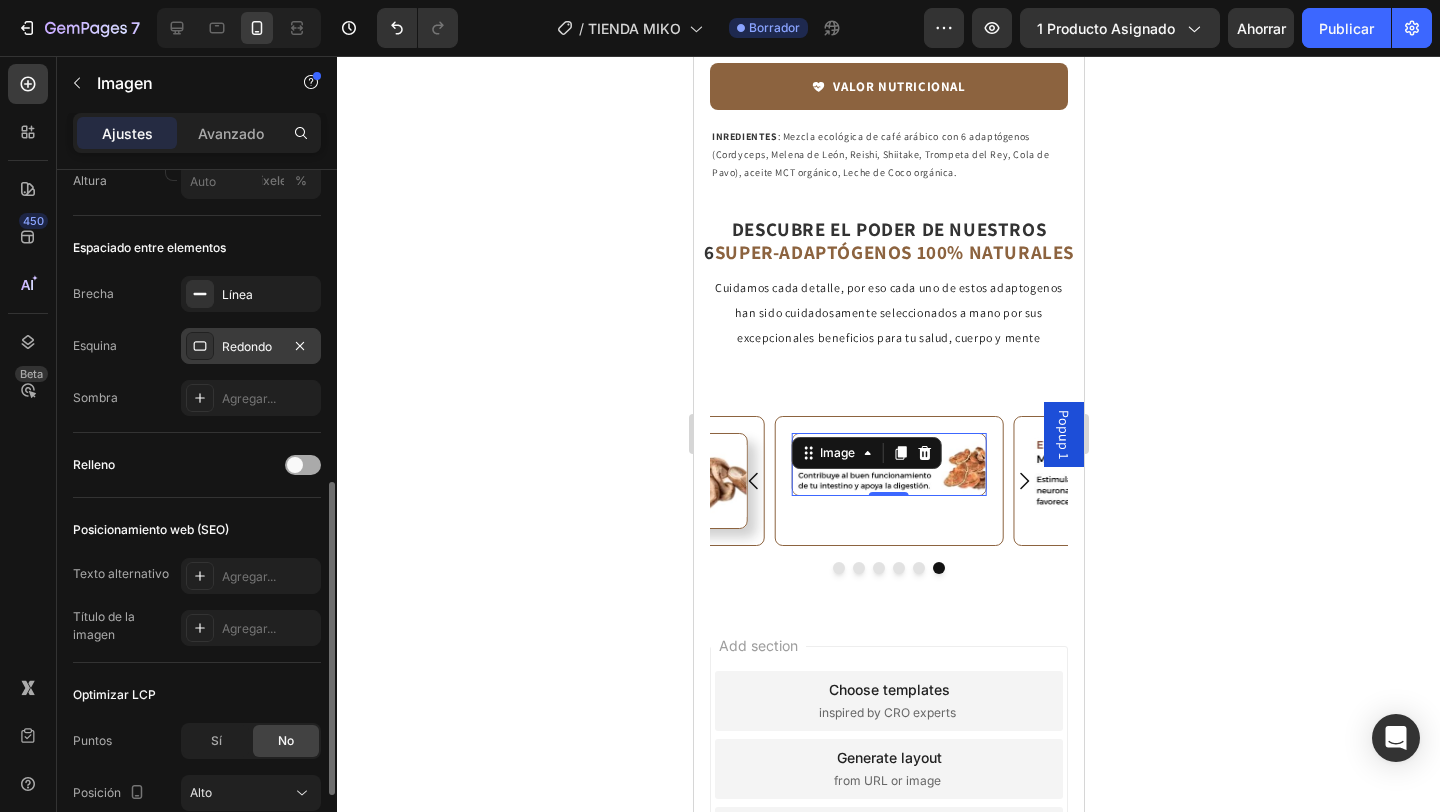 click at bounding box center (303, 465) 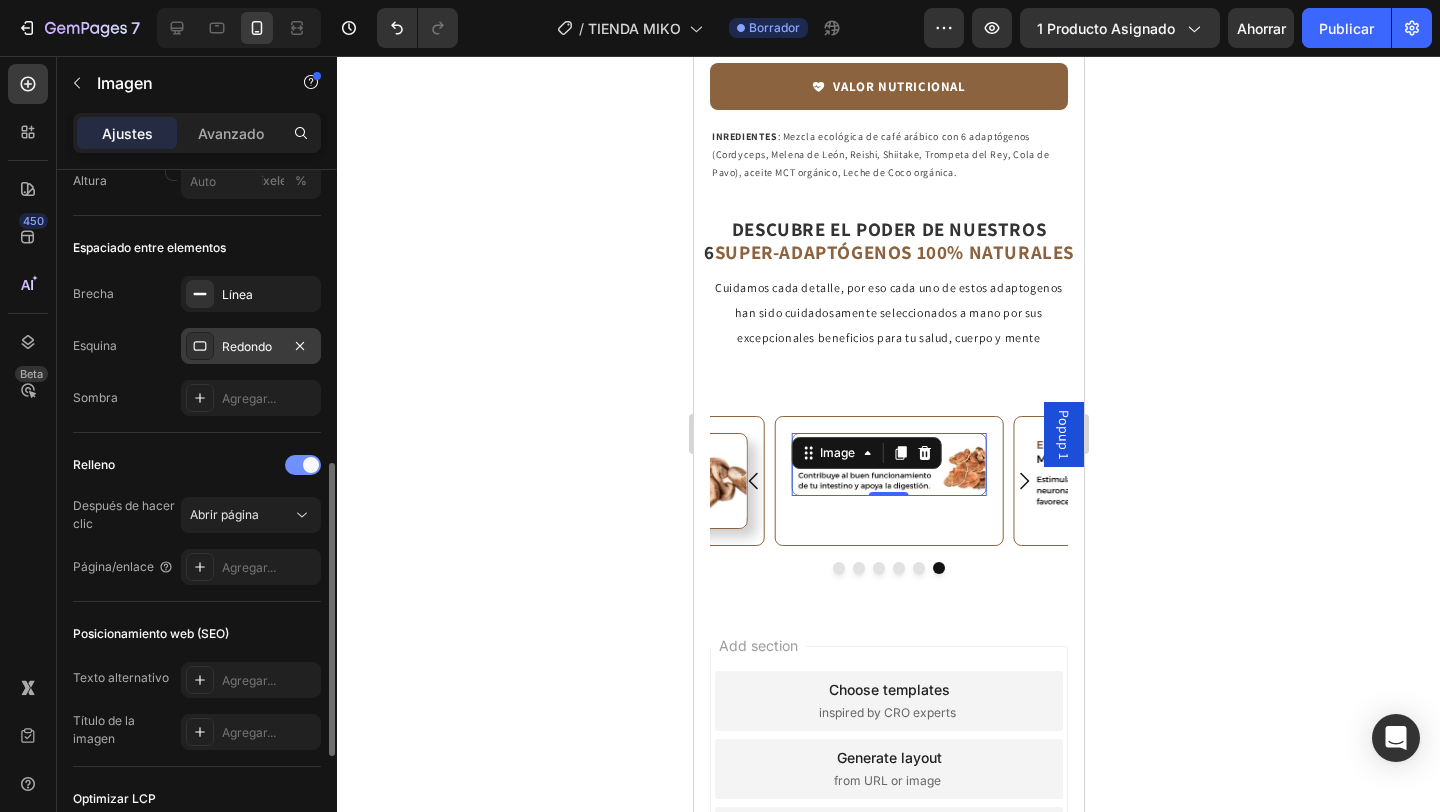 click at bounding box center [311, 465] 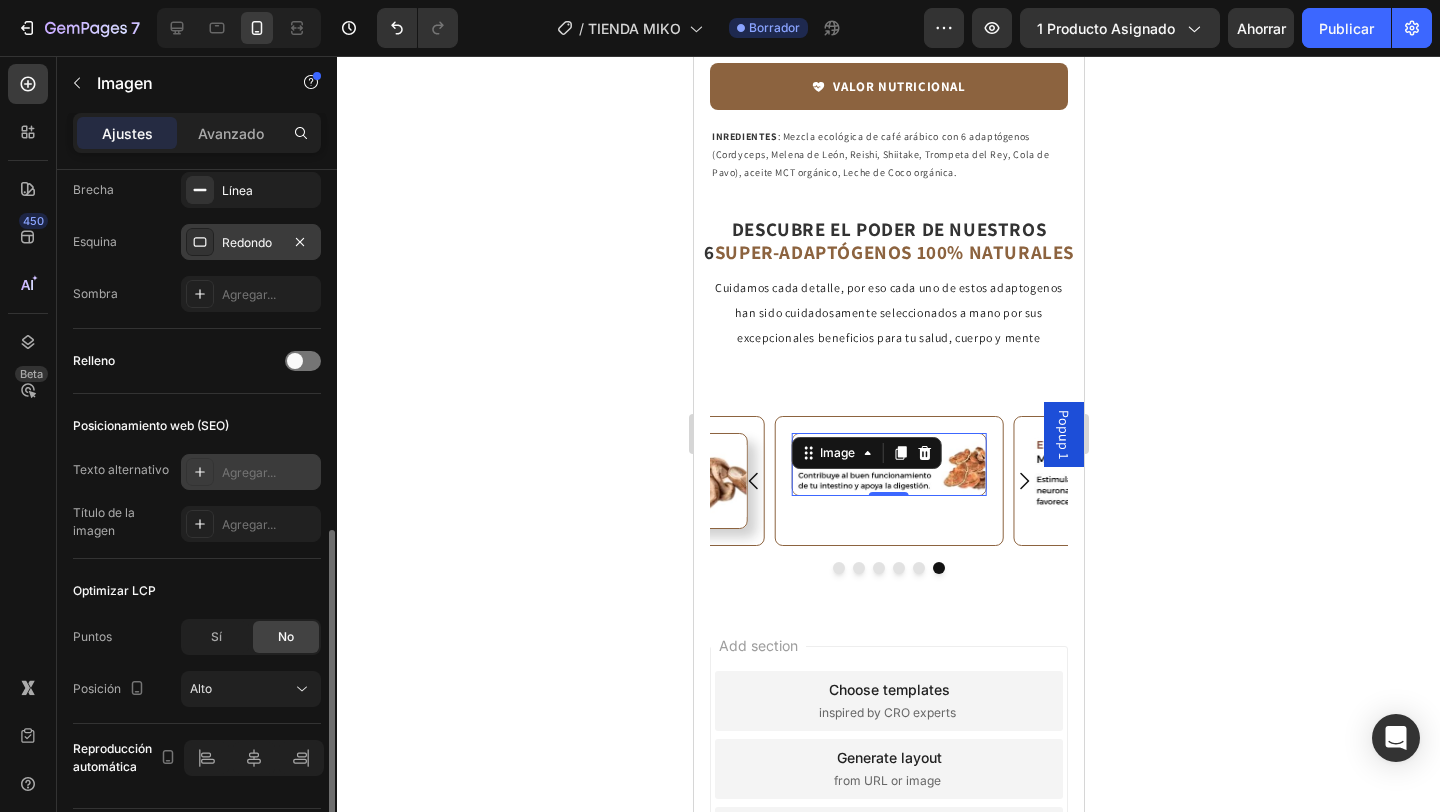 scroll, scrollTop: 861, scrollLeft: 0, axis: vertical 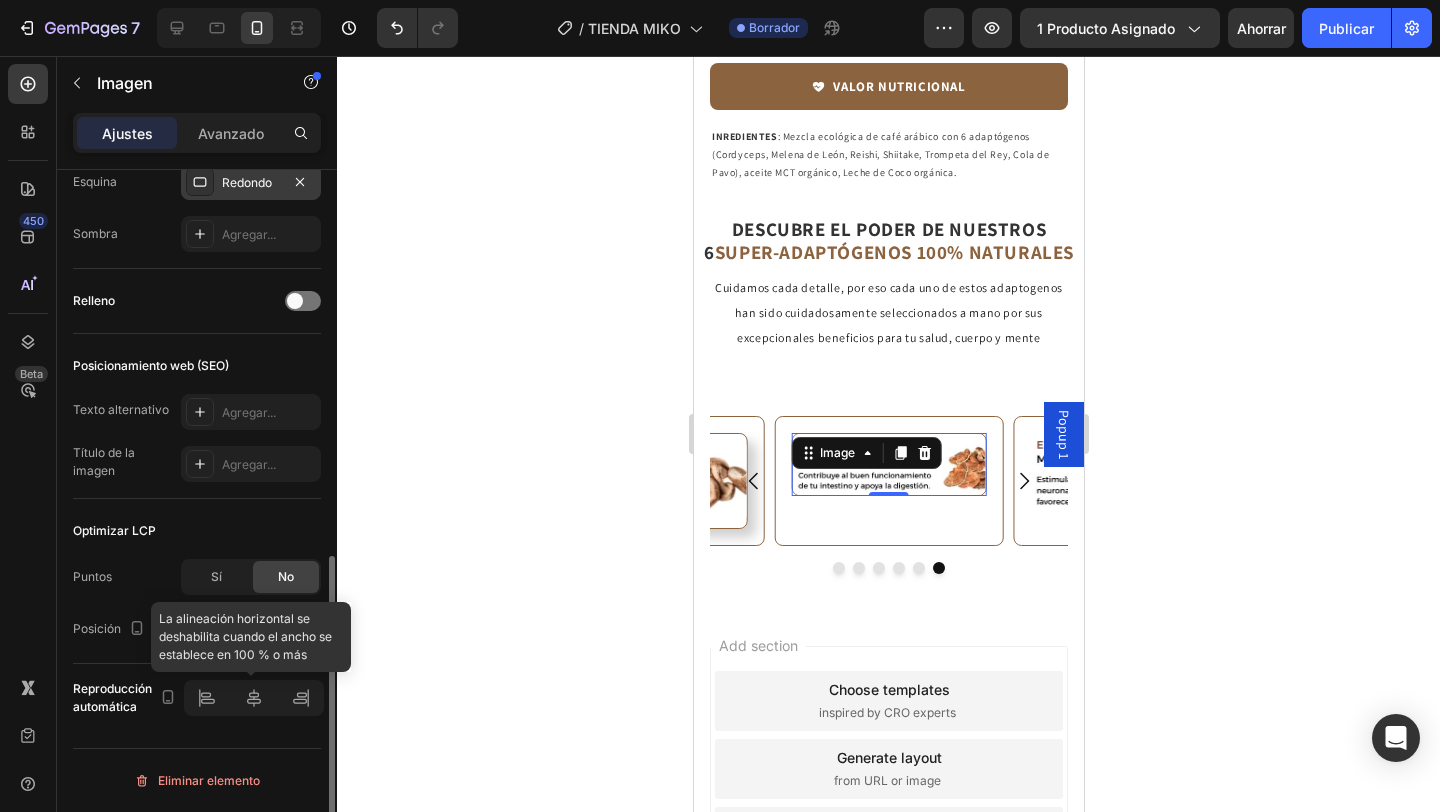 click 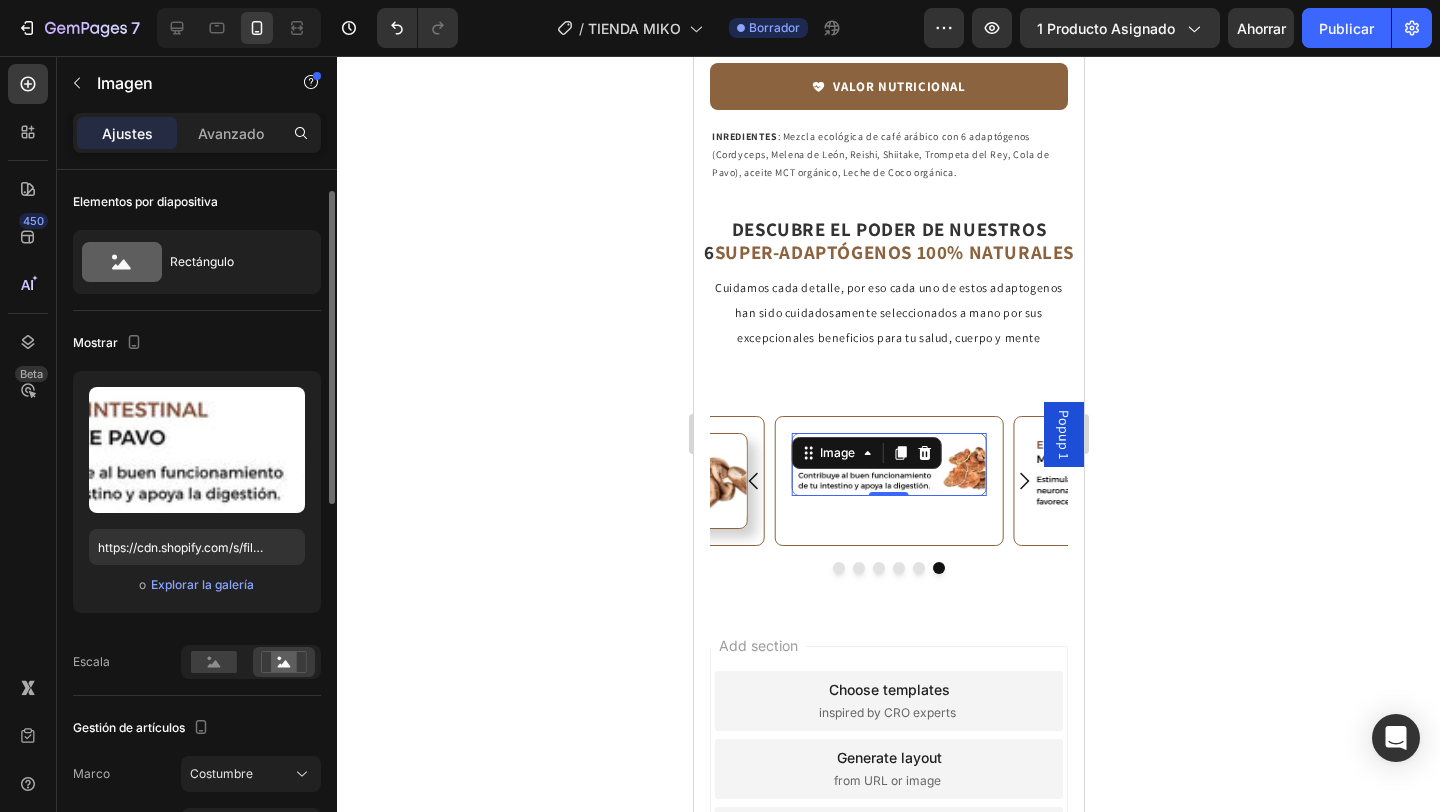 scroll, scrollTop: 112, scrollLeft: 0, axis: vertical 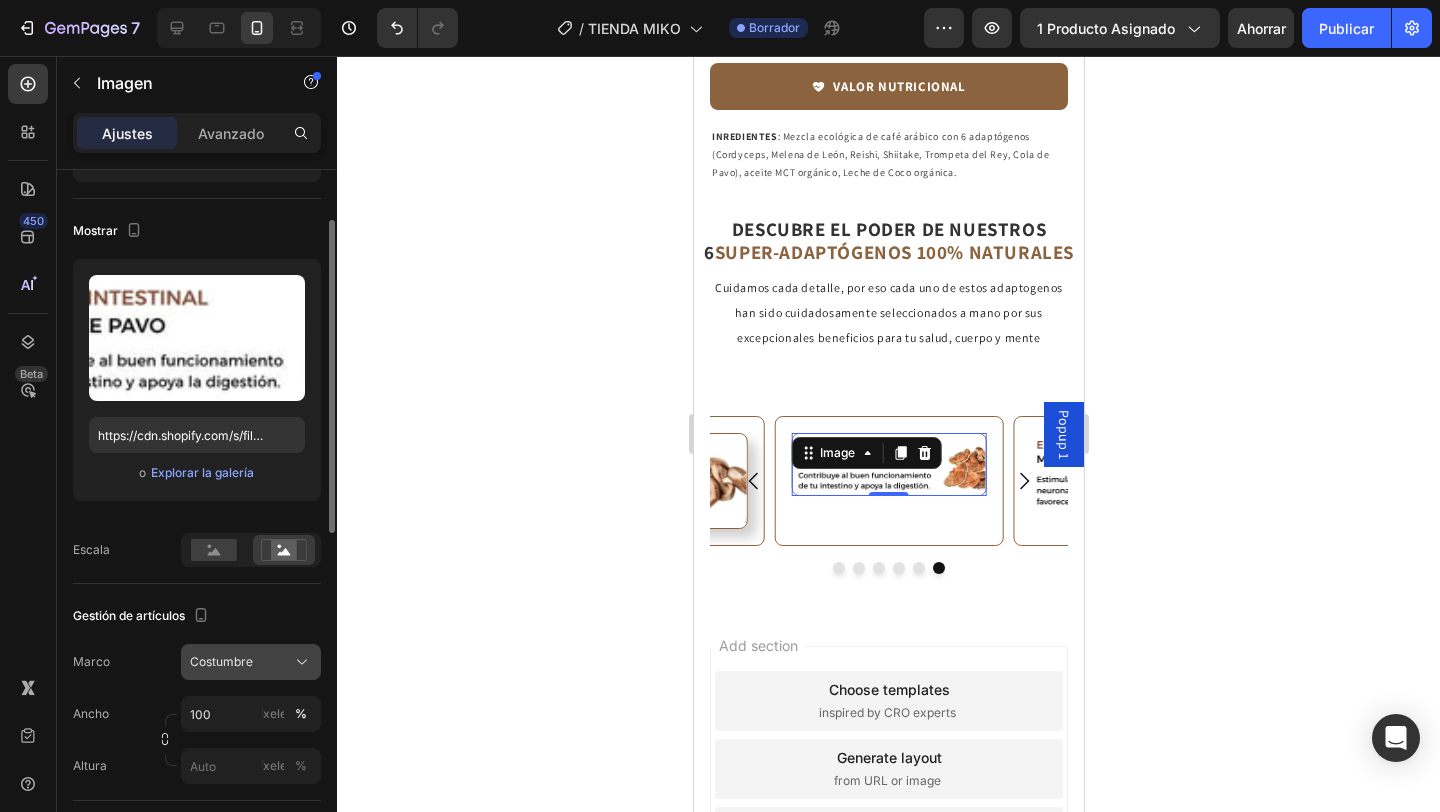 click on "Costumbre" 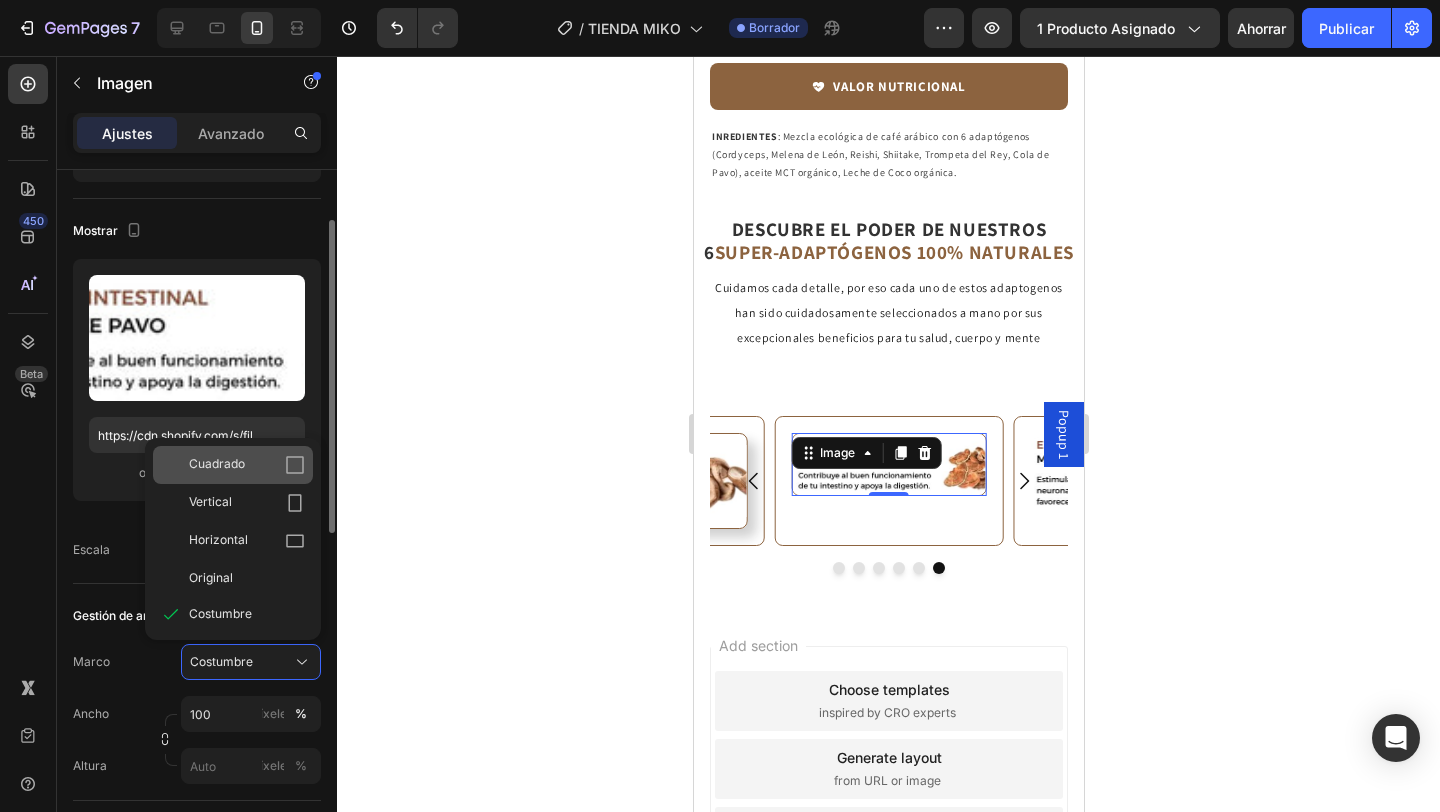 click on "Cuadrado" at bounding box center (247, 465) 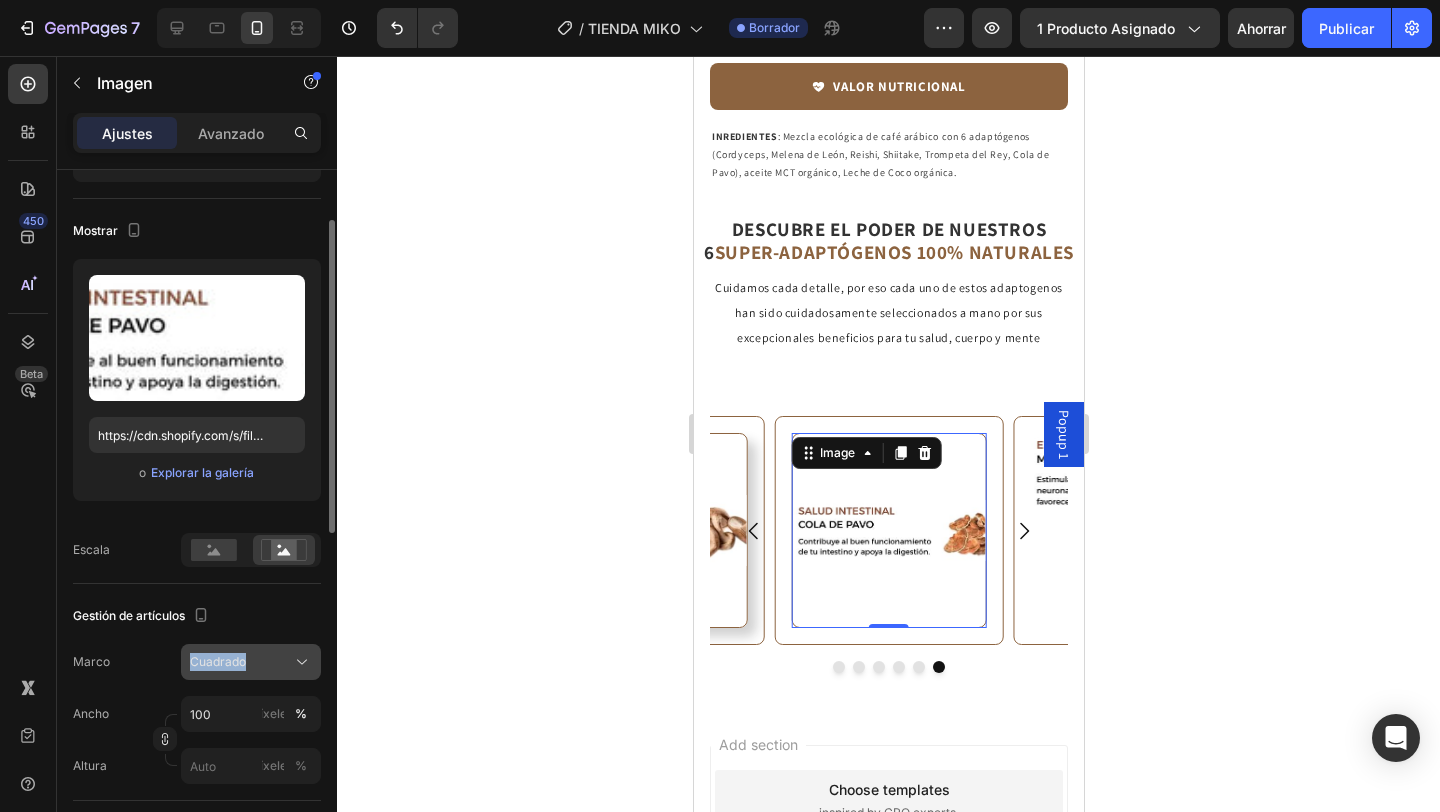 click 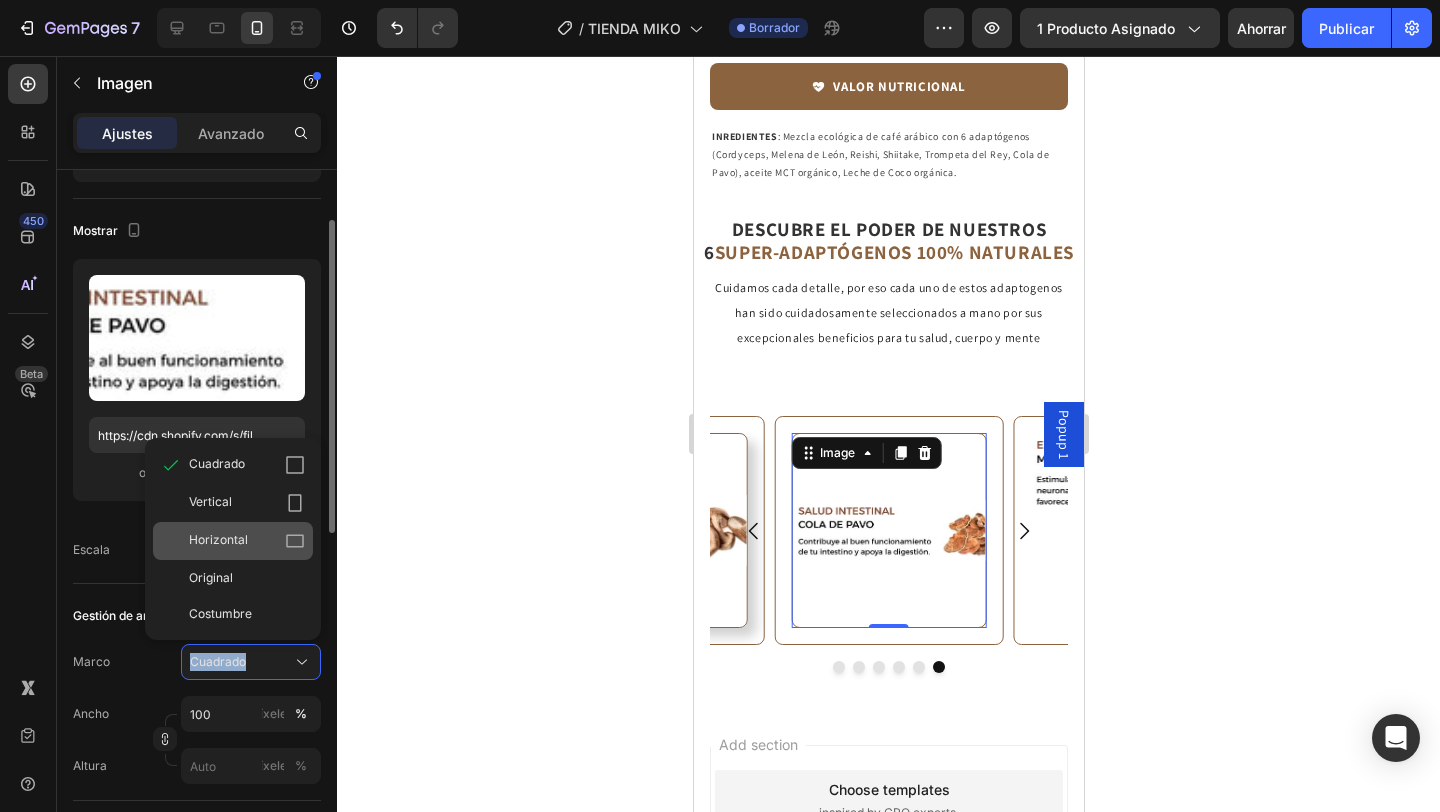 click on "Horizontal" at bounding box center (247, 541) 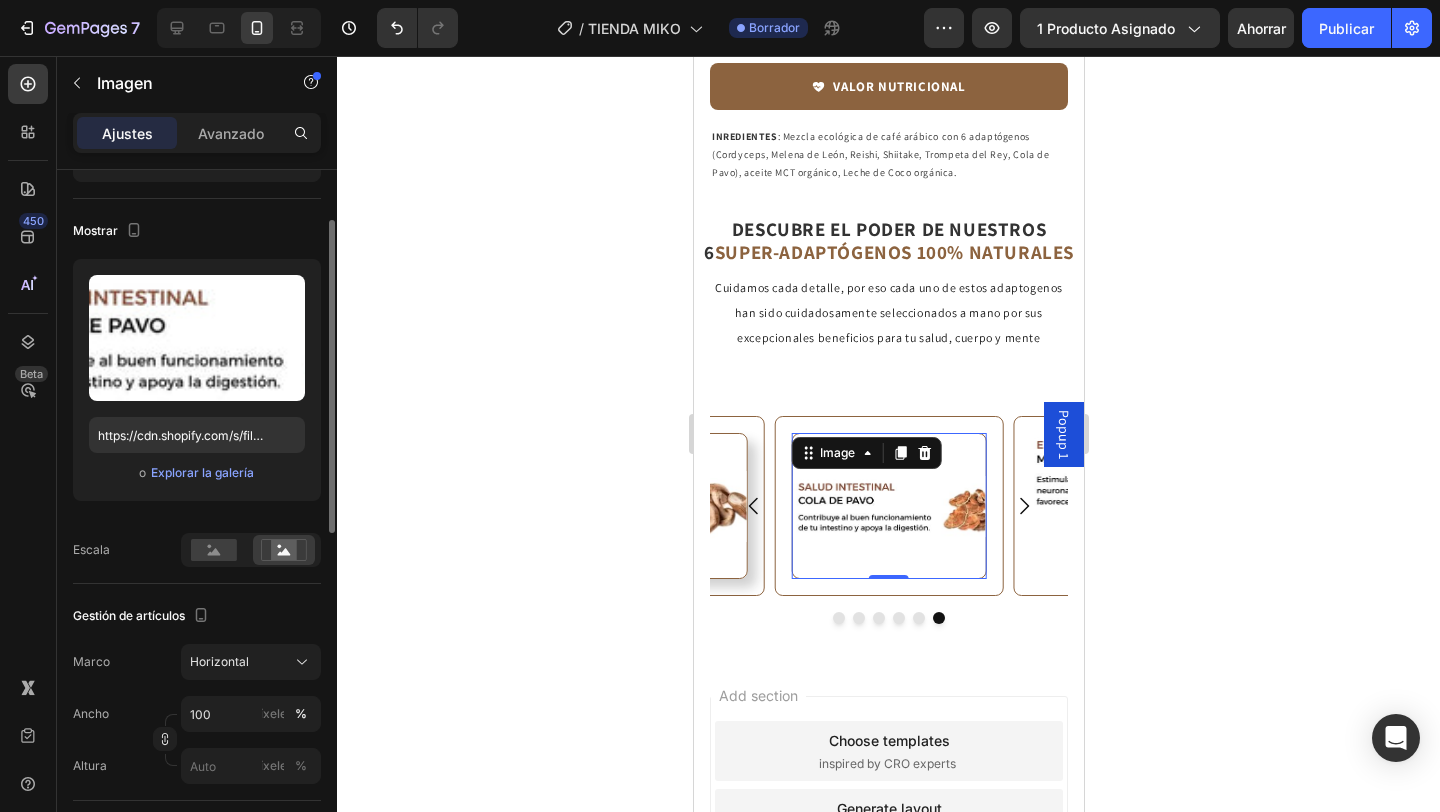 click 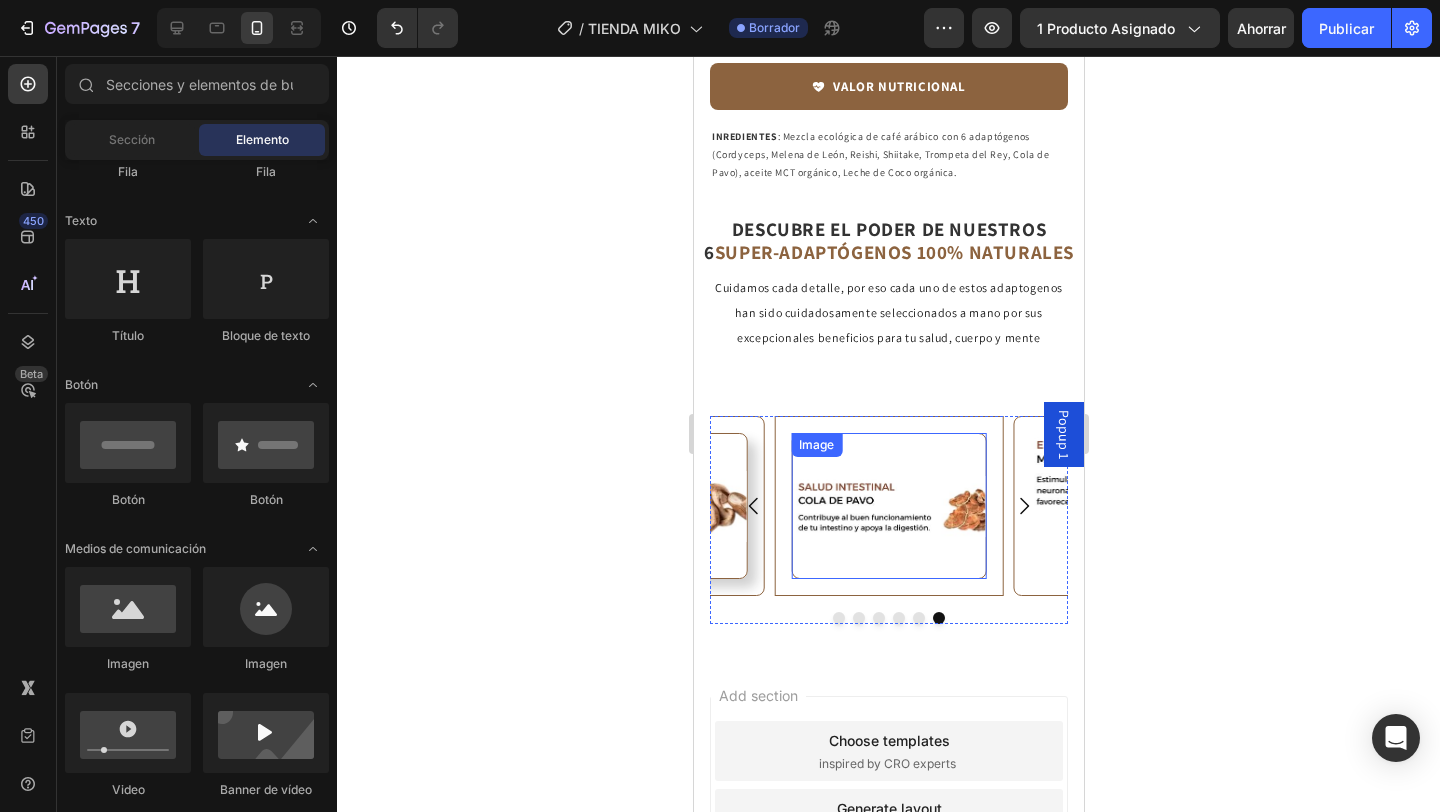 click at bounding box center [887, 506] 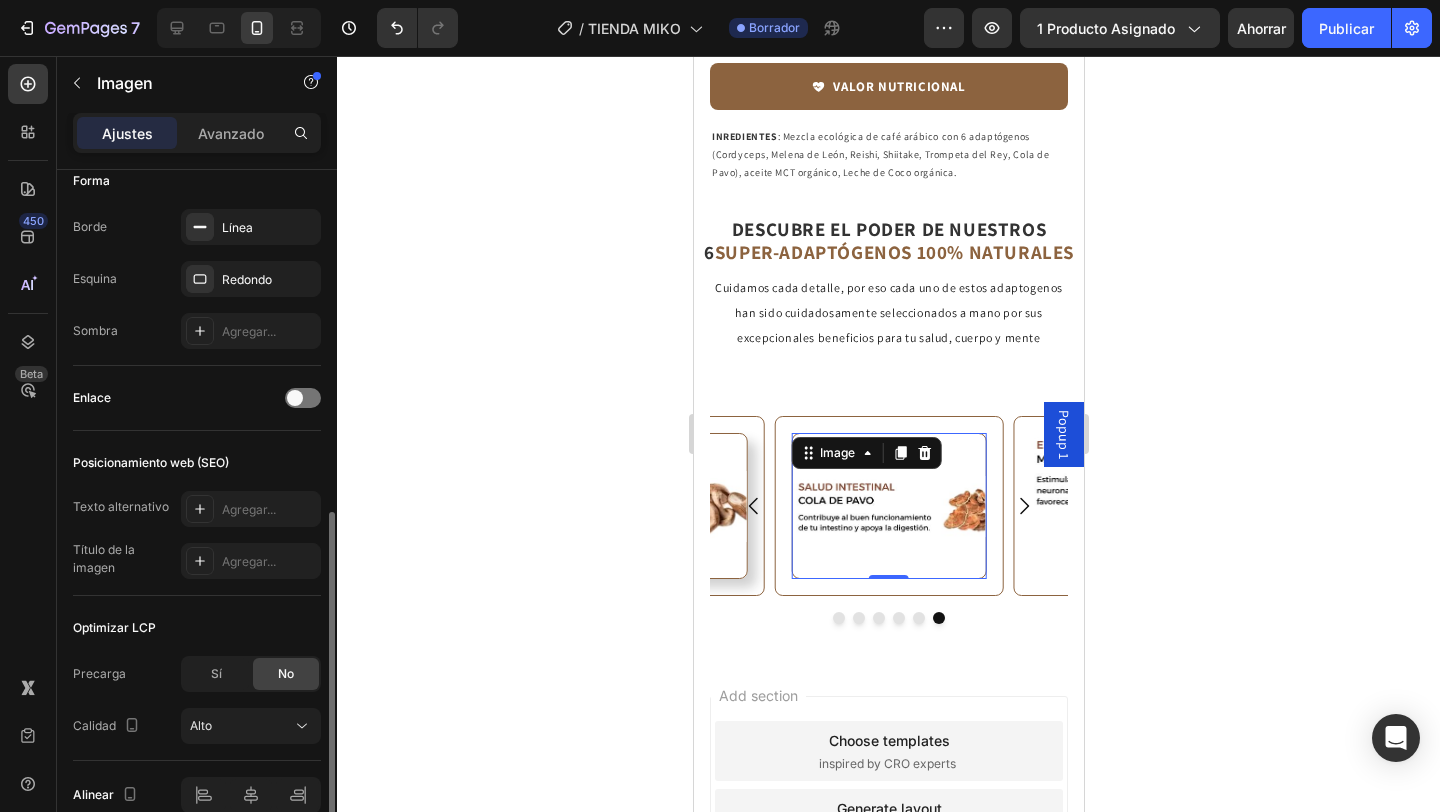 scroll, scrollTop: 766, scrollLeft: 0, axis: vertical 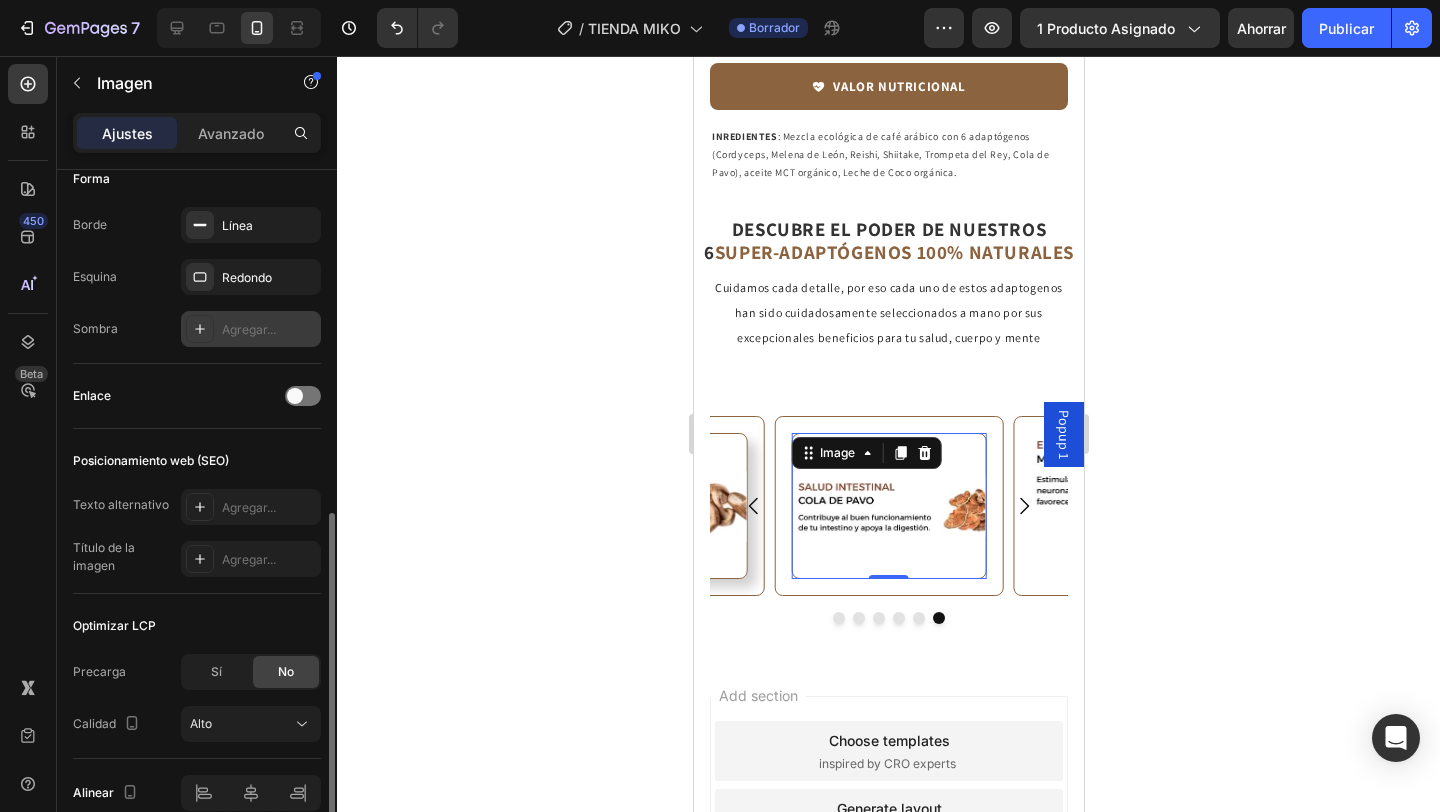 click on "Agregar..." at bounding box center [249, 329] 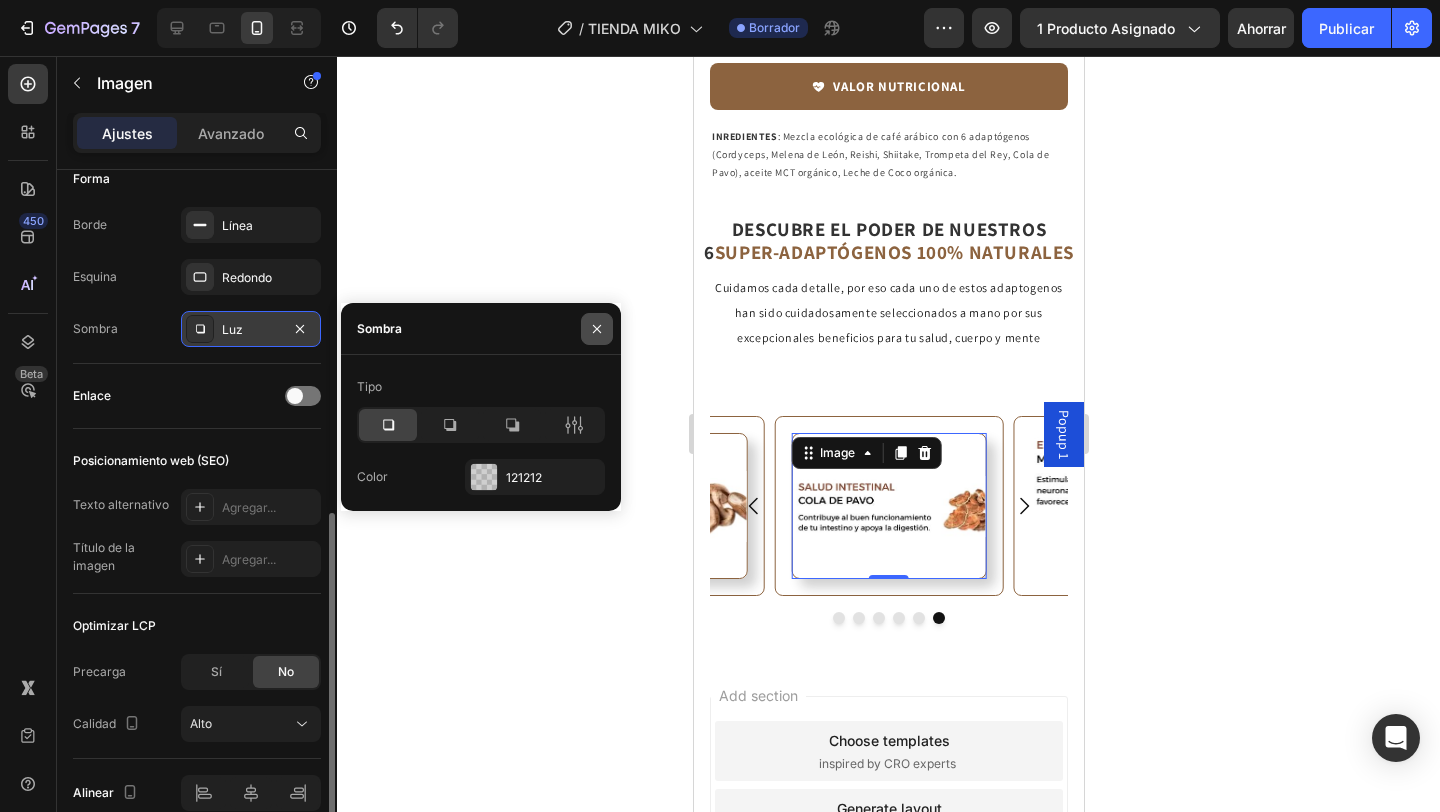 click 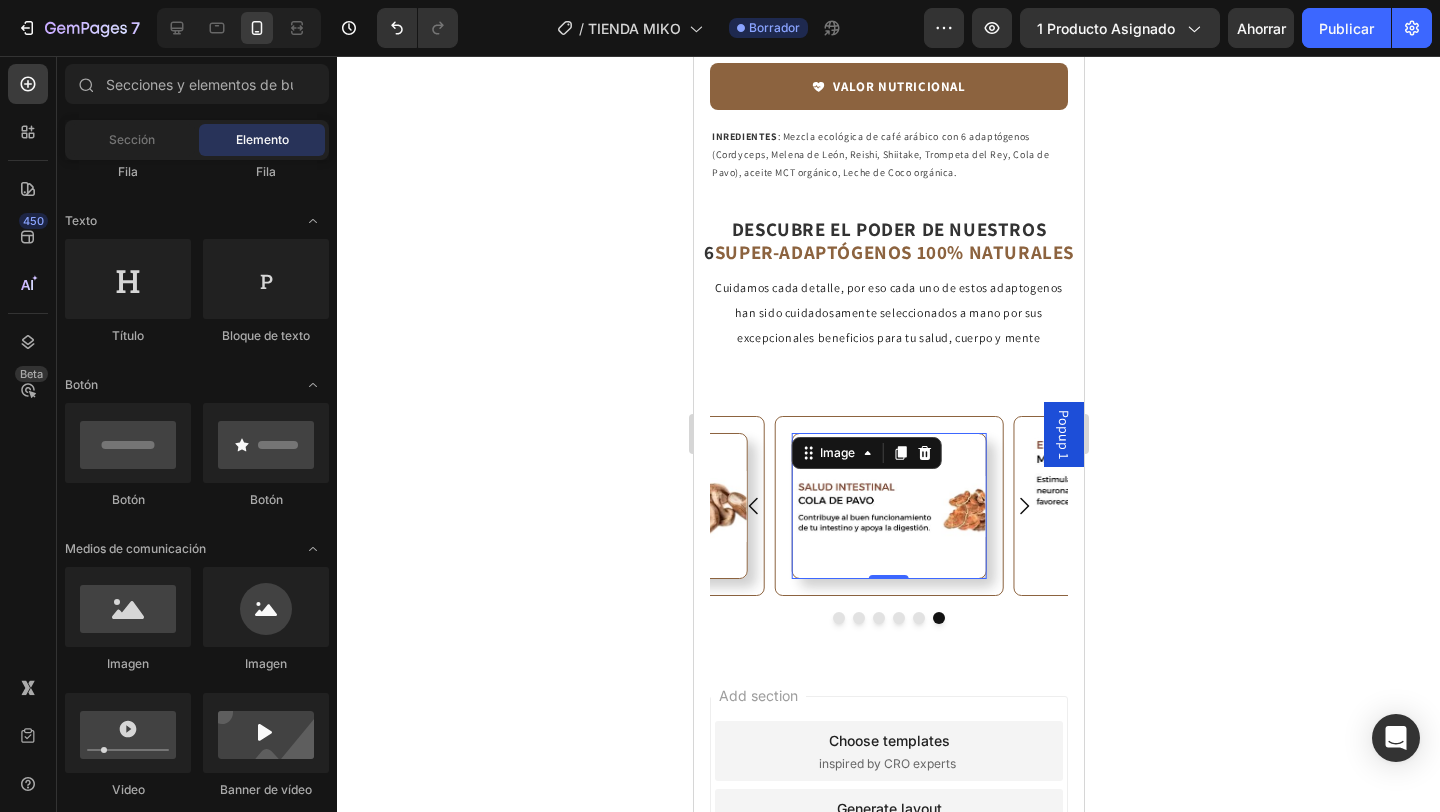 click on "Image Image Image Image Image Image   0
Carousel Section 11" at bounding box center [888, 520] 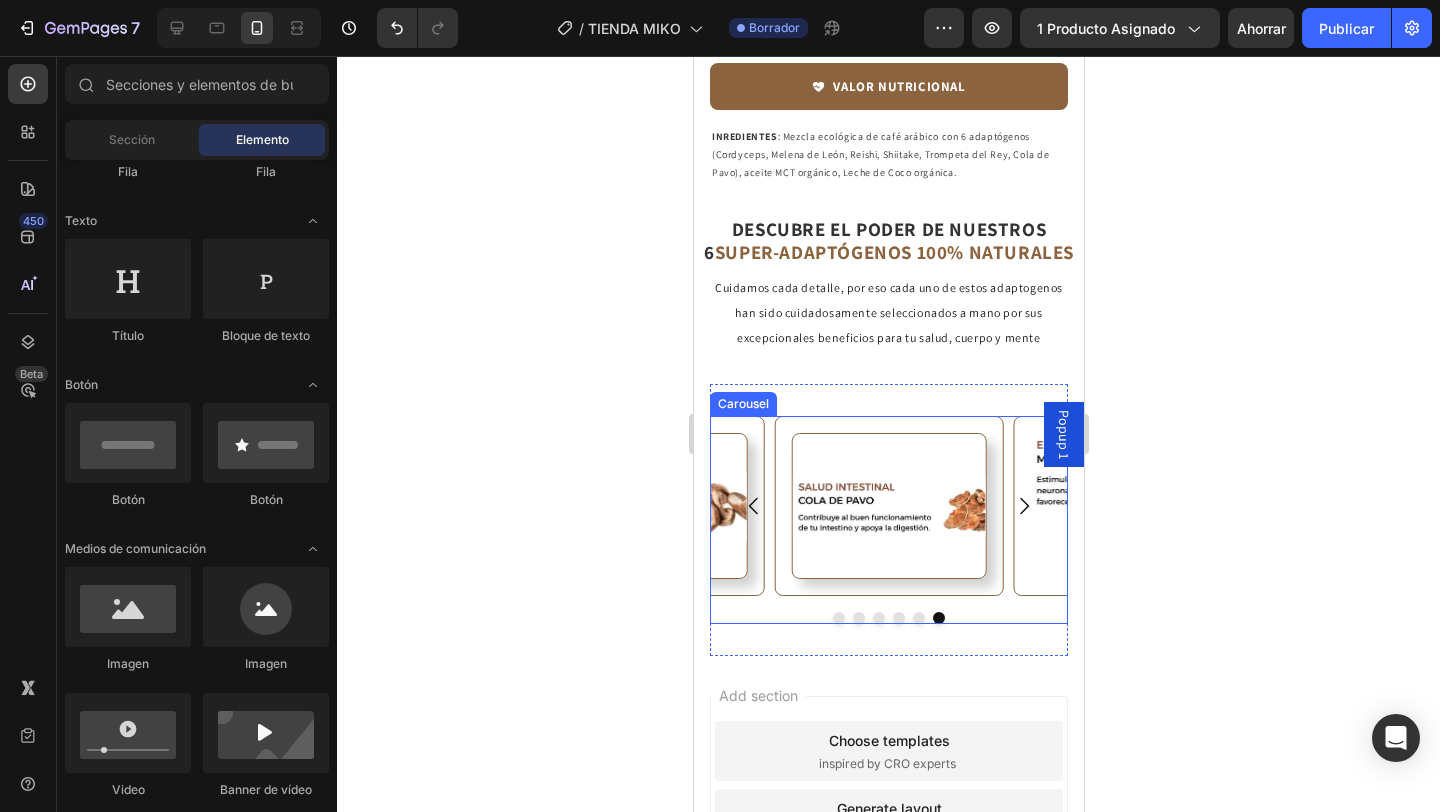 click at bounding box center (753, 506) 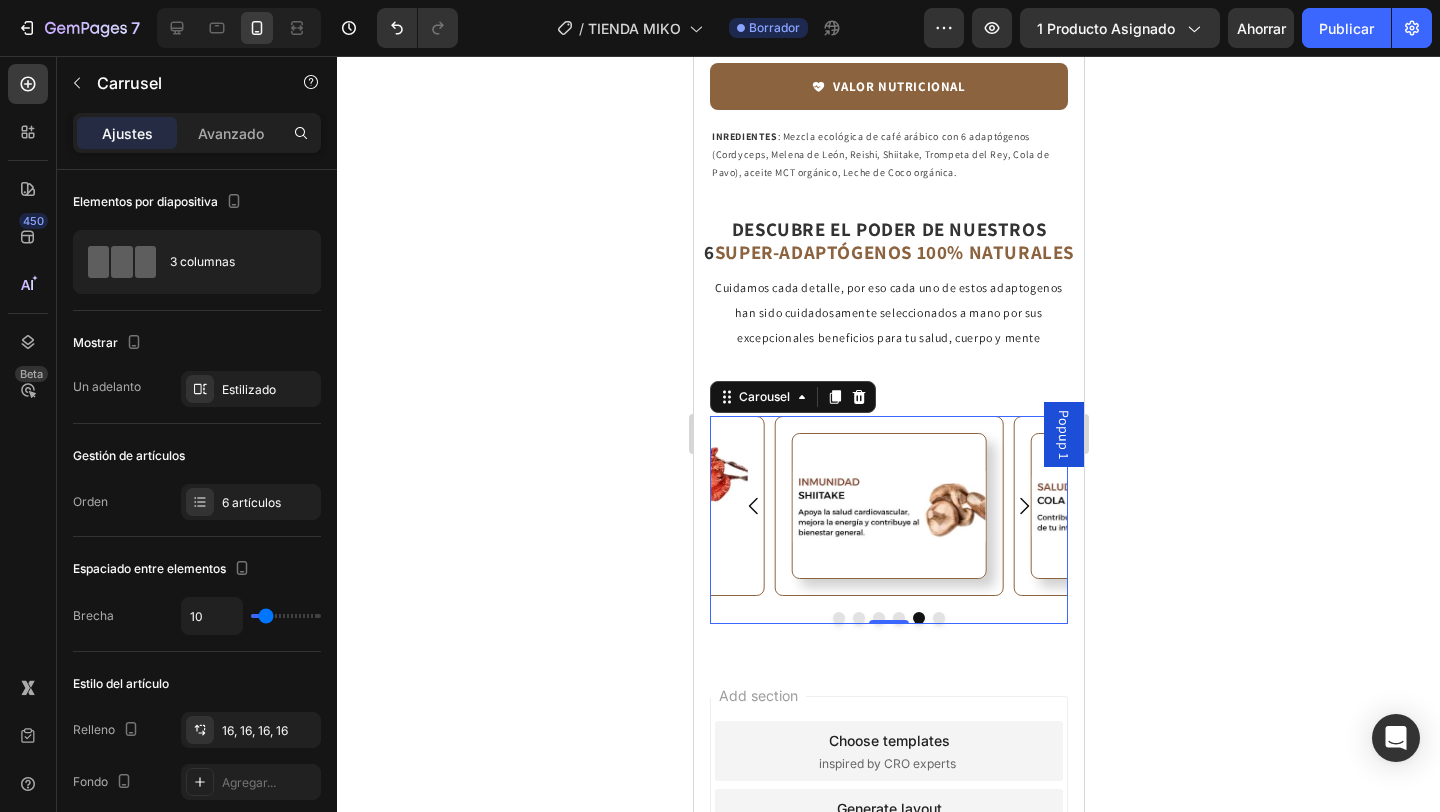 click 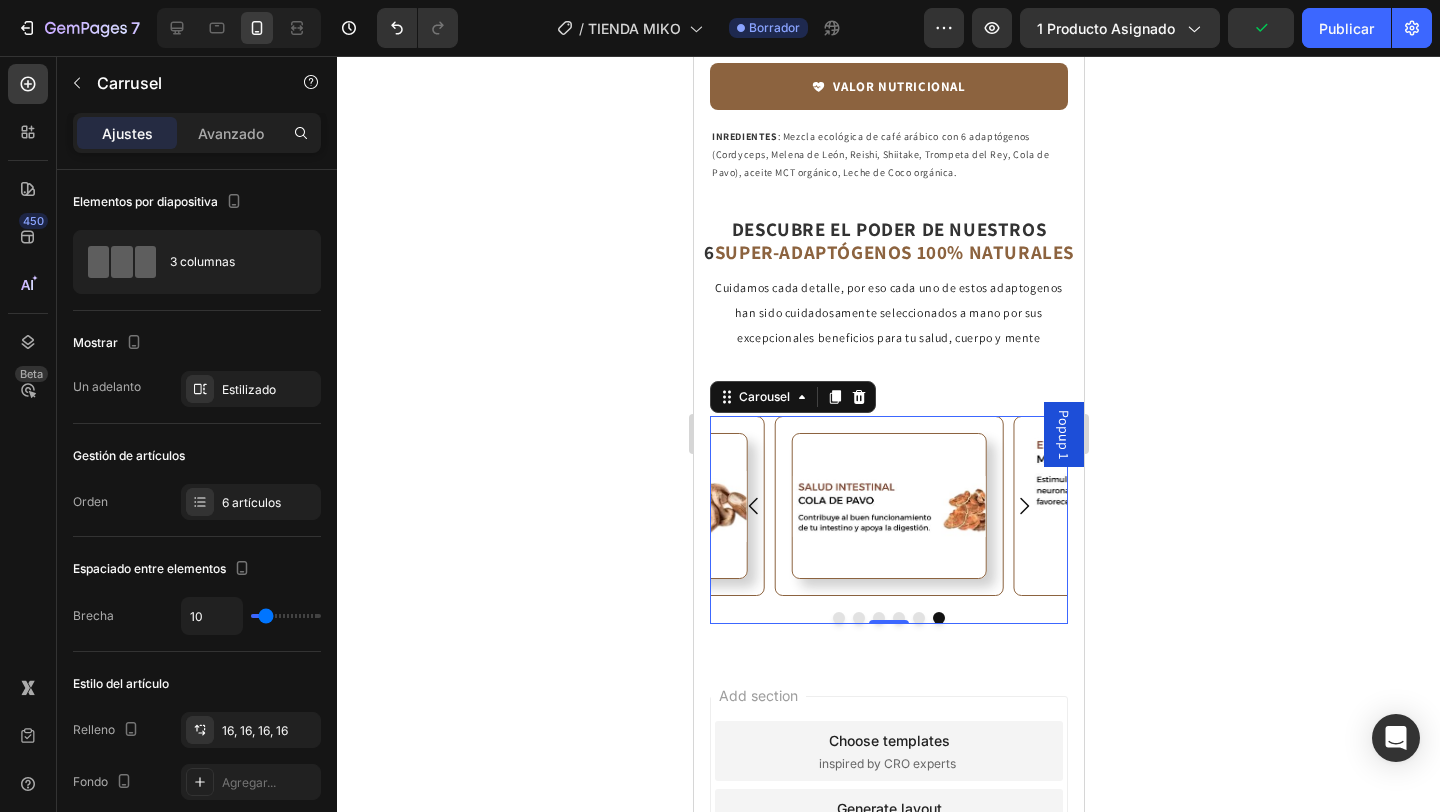 click 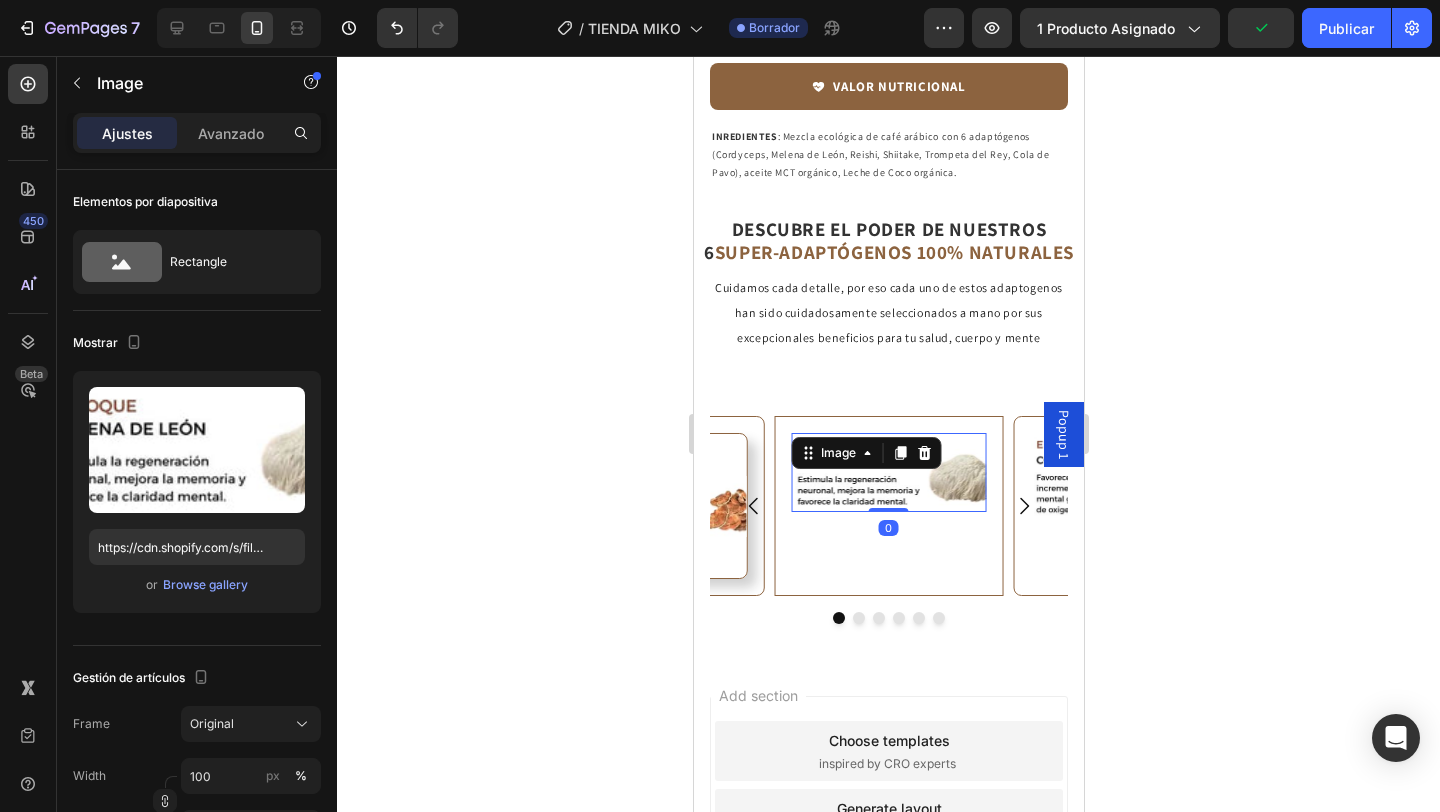 click at bounding box center [888, 472] 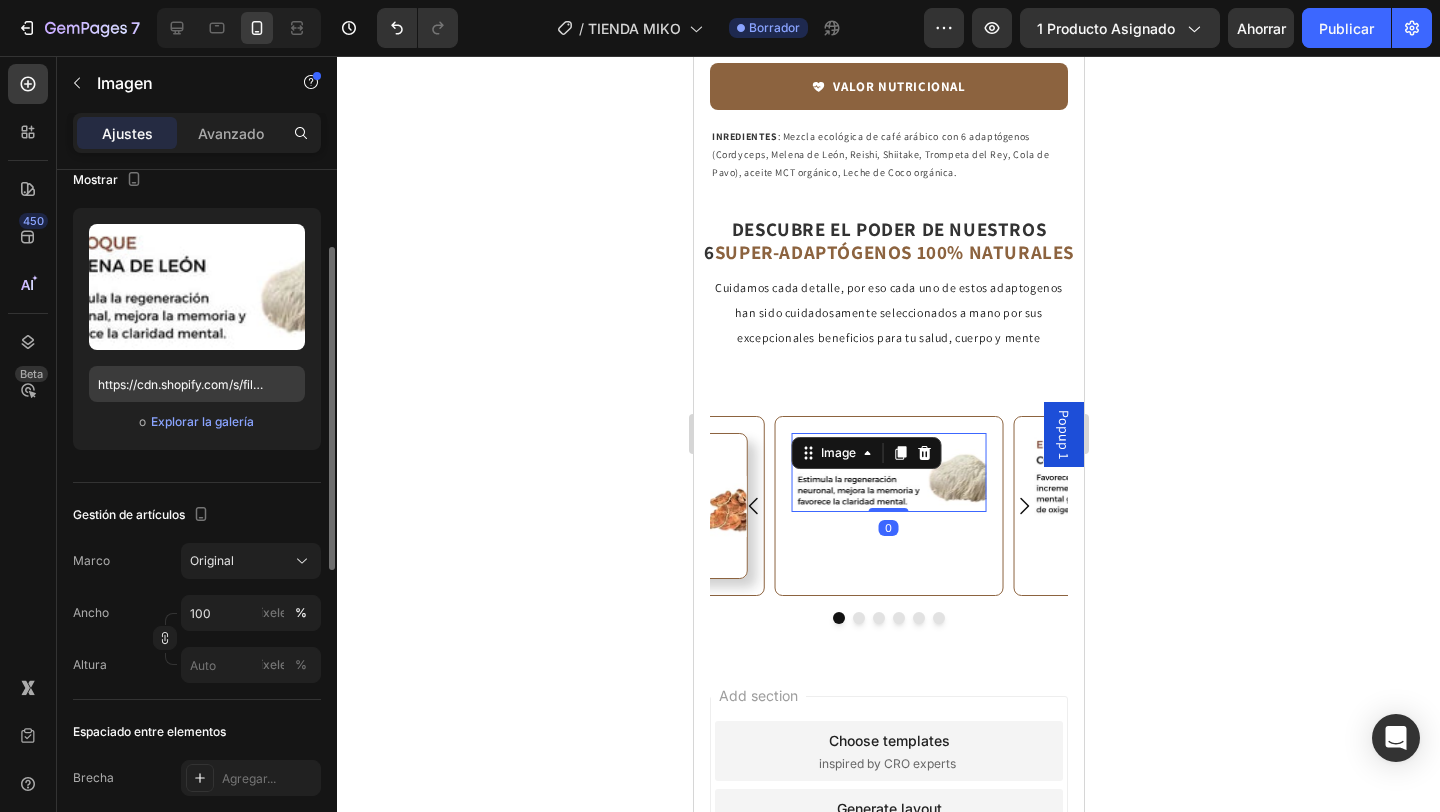scroll, scrollTop: 164, scrollLeft: 0, axis: vertical 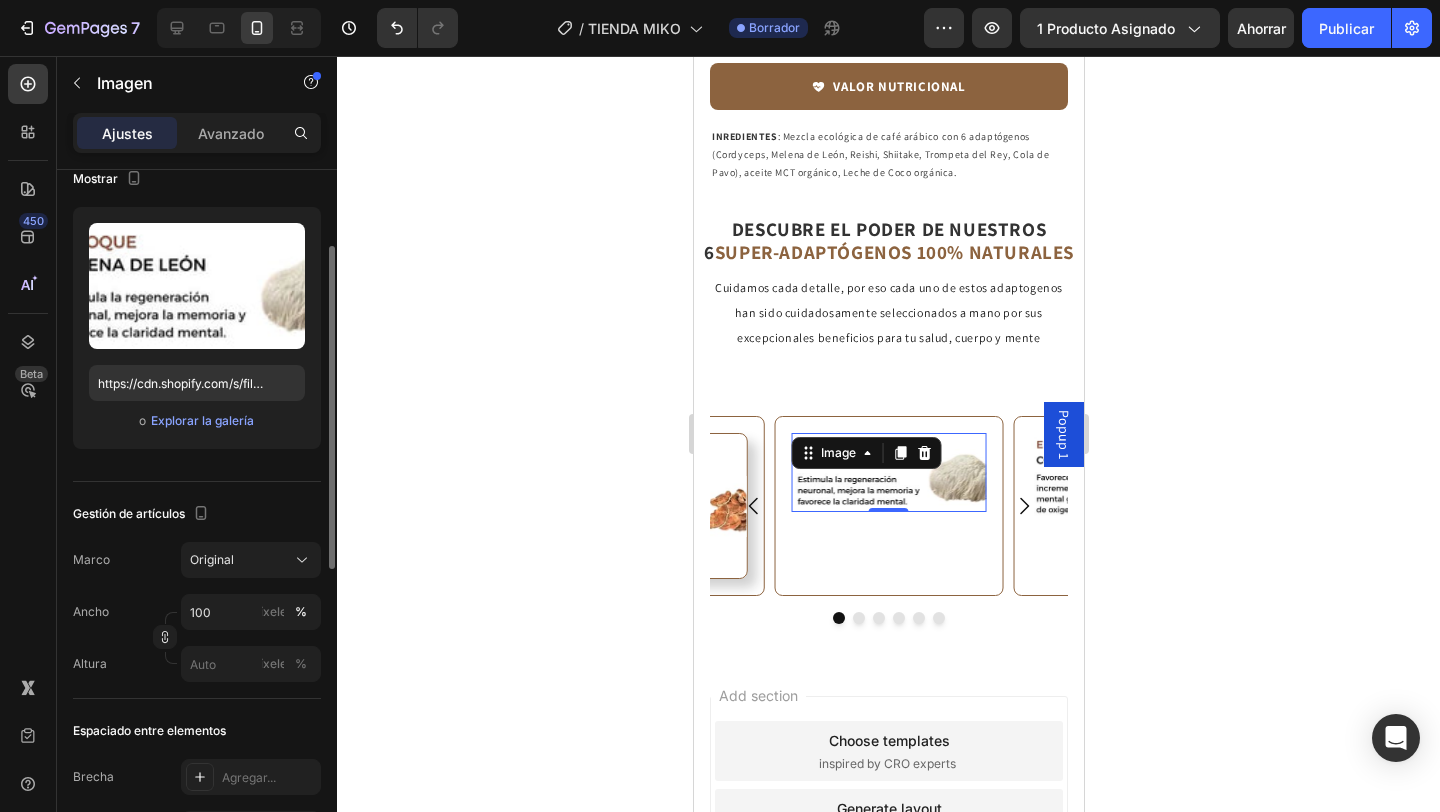 click at bounding box center [165, 638] 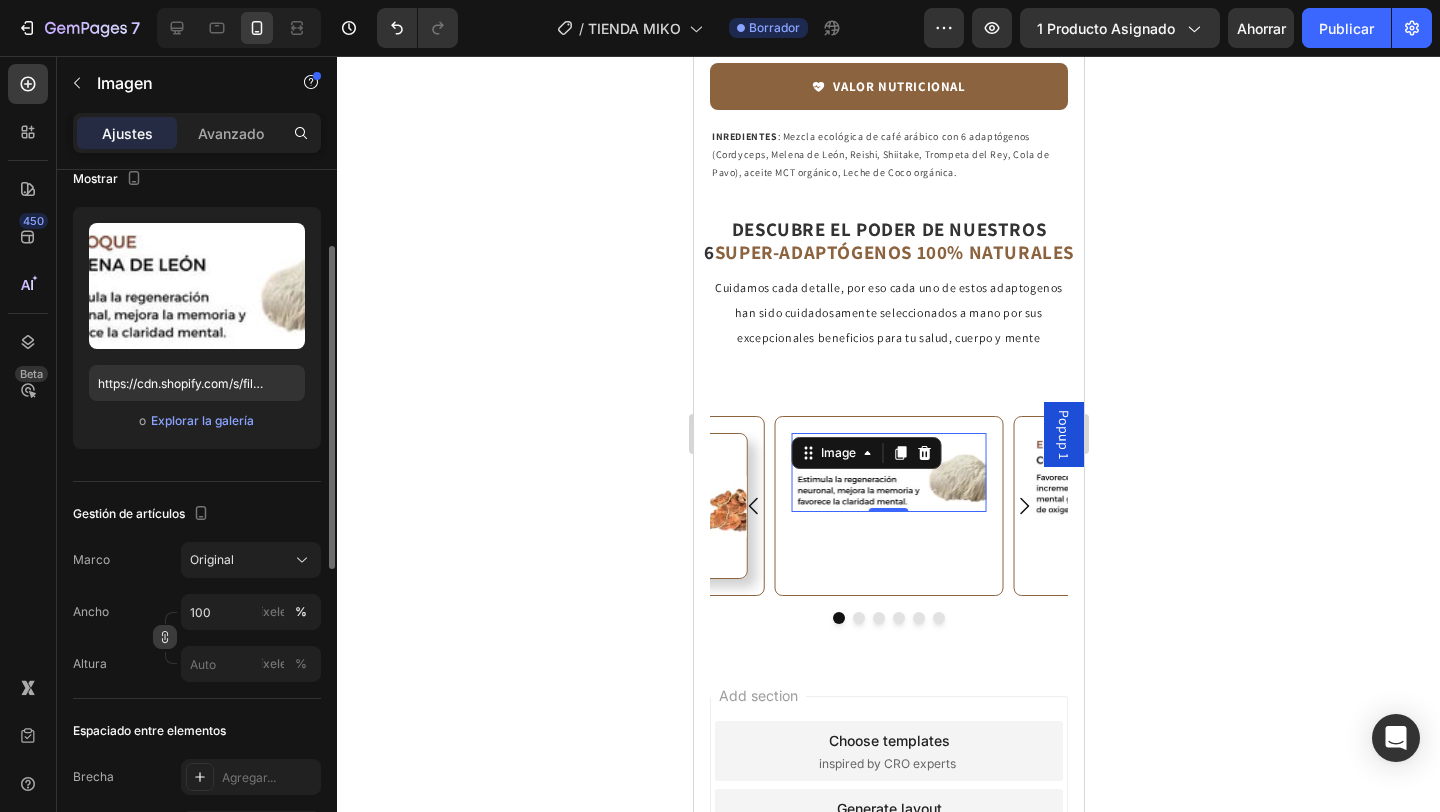 click 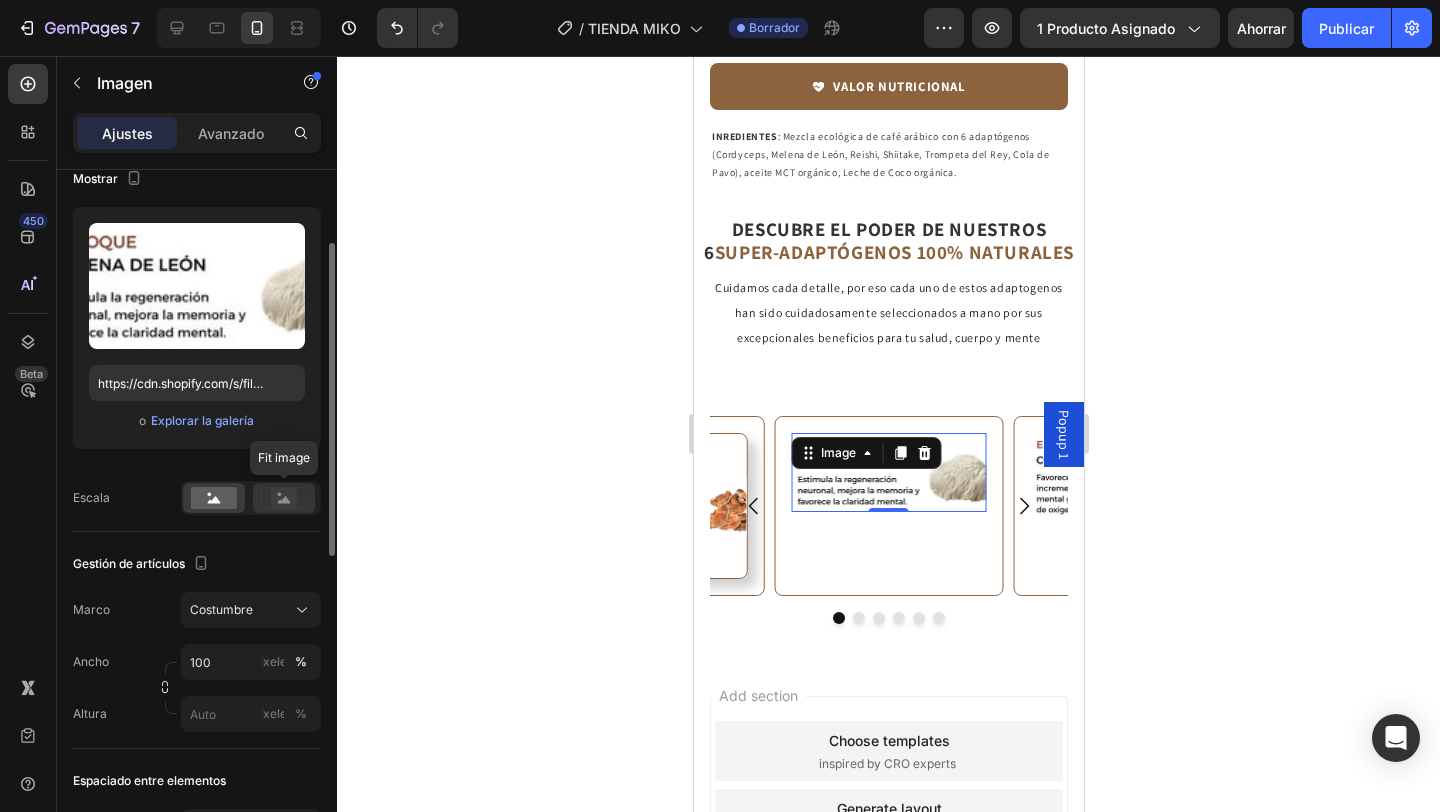 click 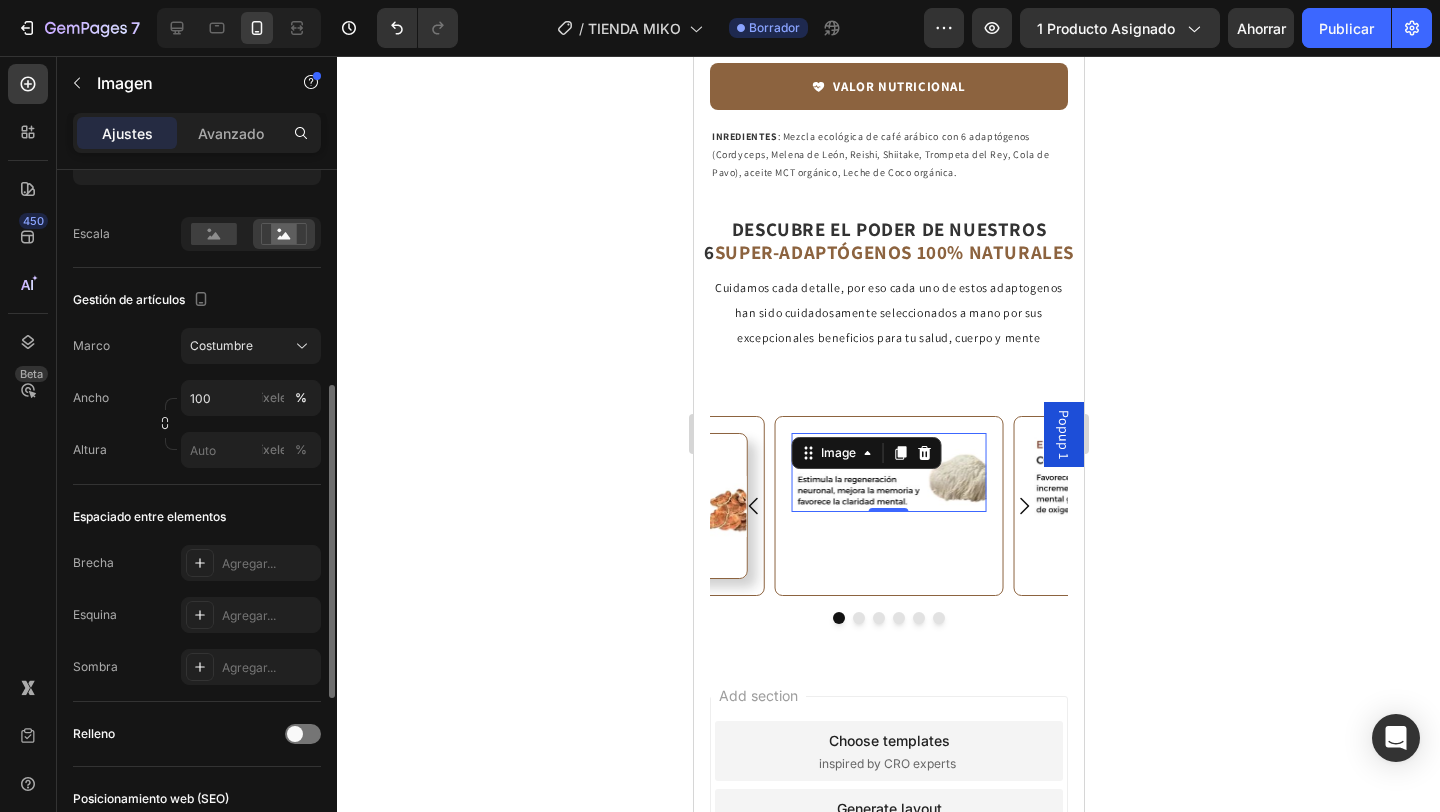 scroll, scrollTop: 480, scrollLeft: 0, axis: vertical 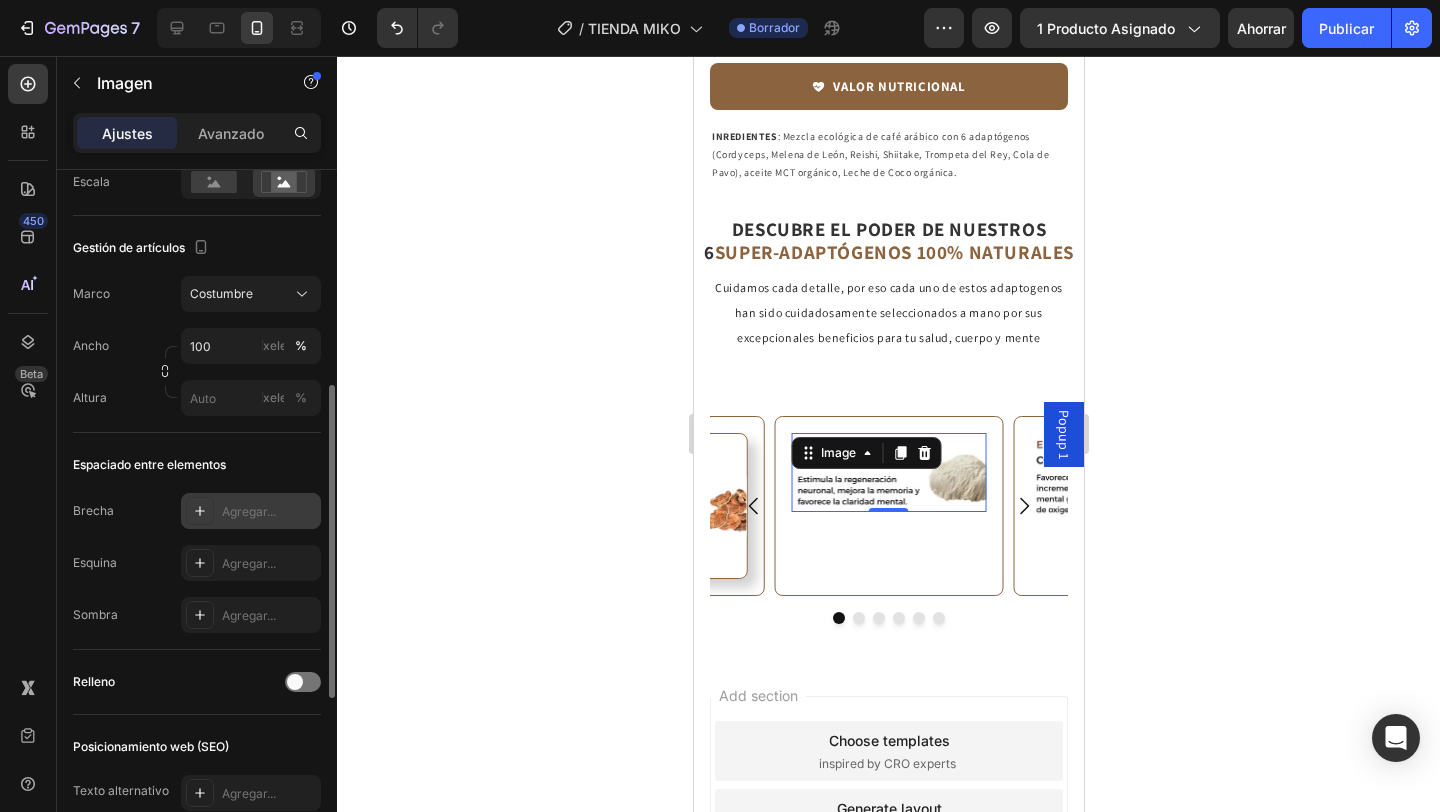 click 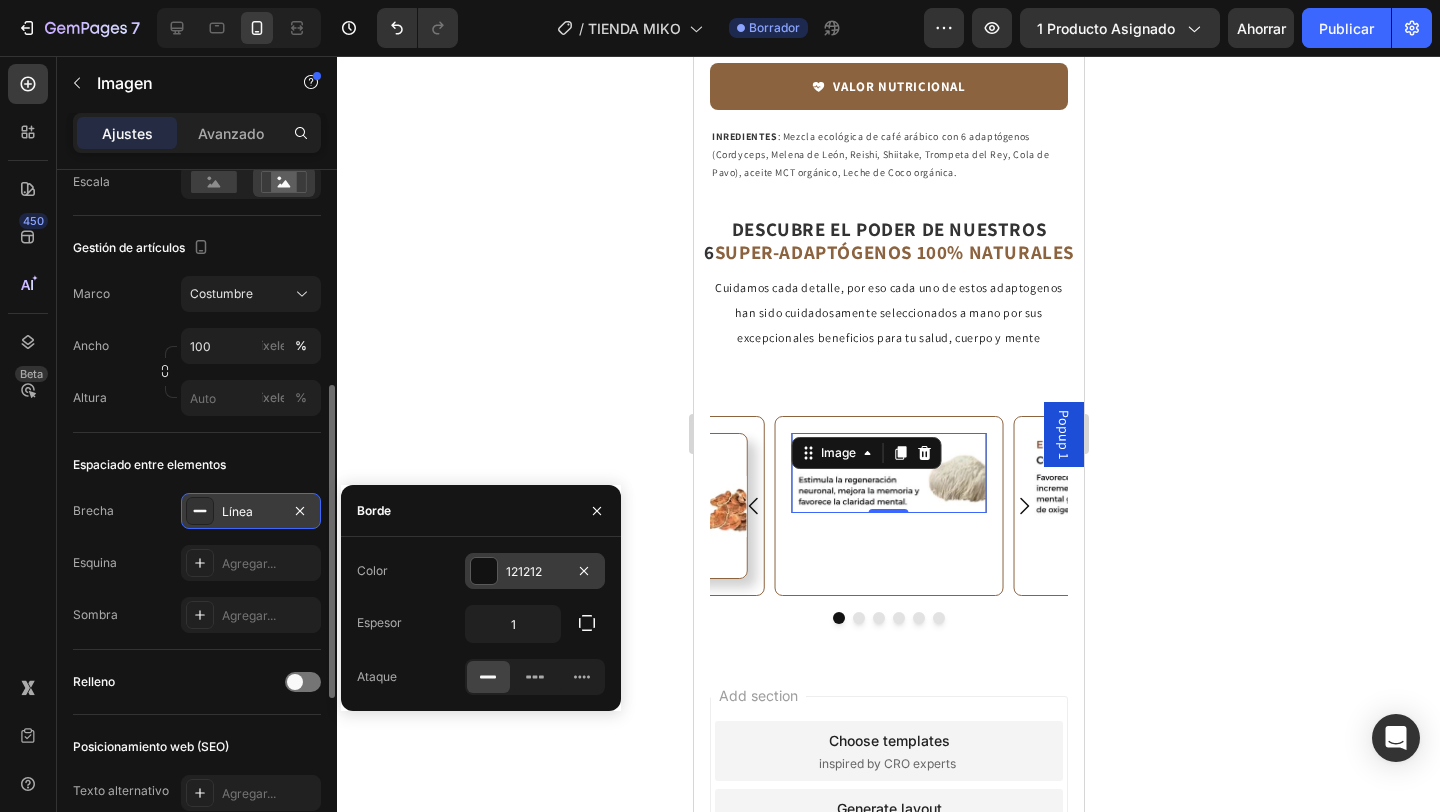 click on "121212" at bounding box center (535, 571) 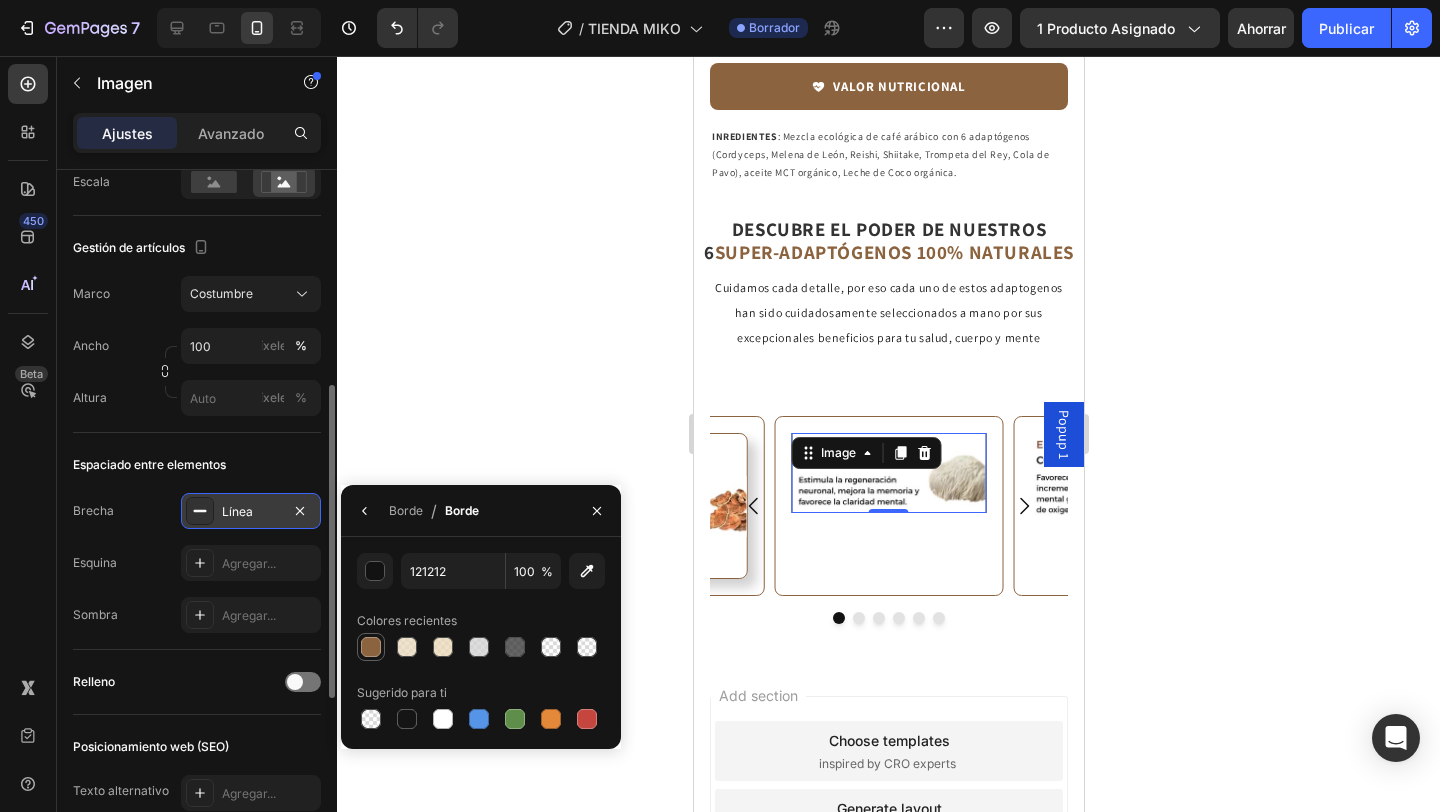 click at bounding box center (371, 647) 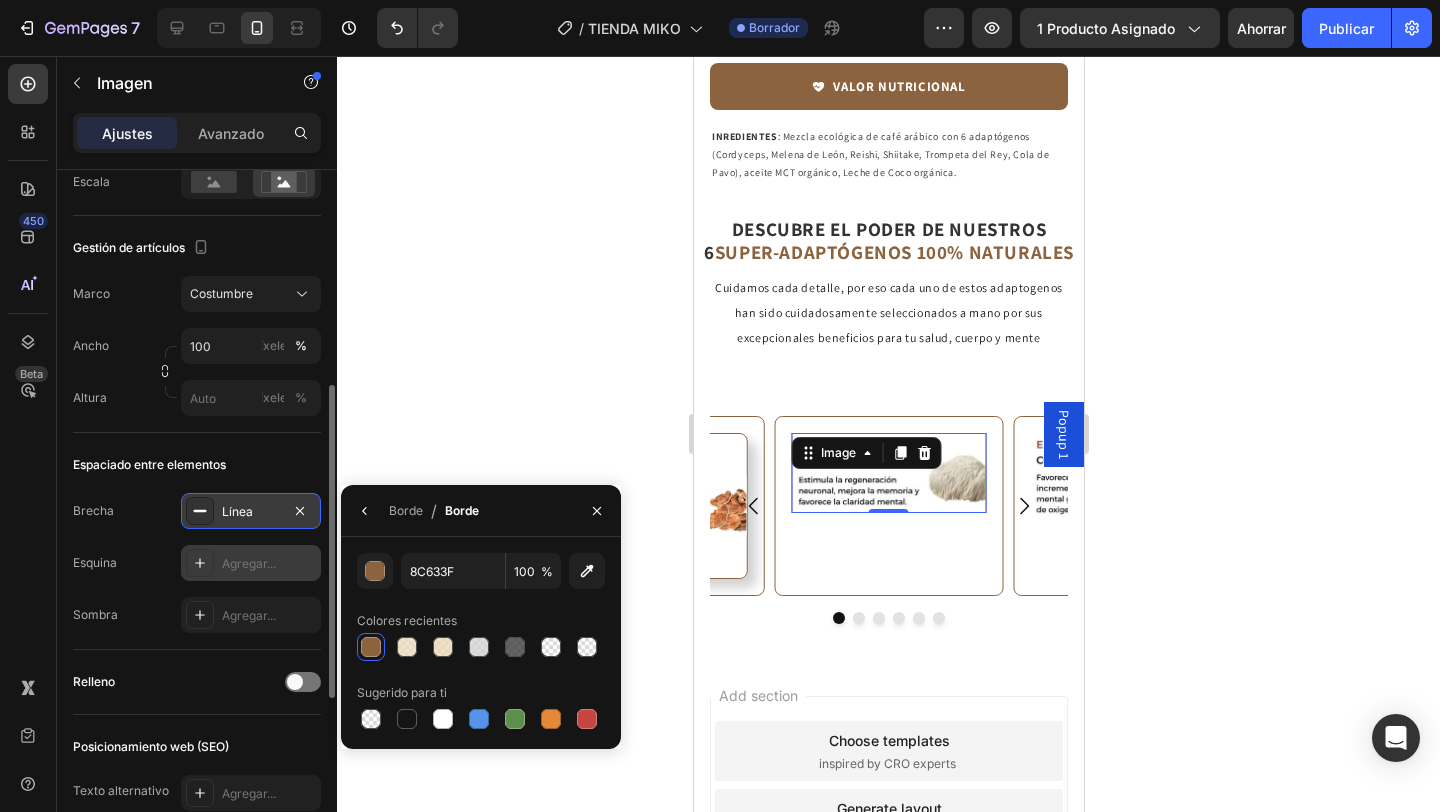 click on "Agregar..." at bounding box center [249, 563] 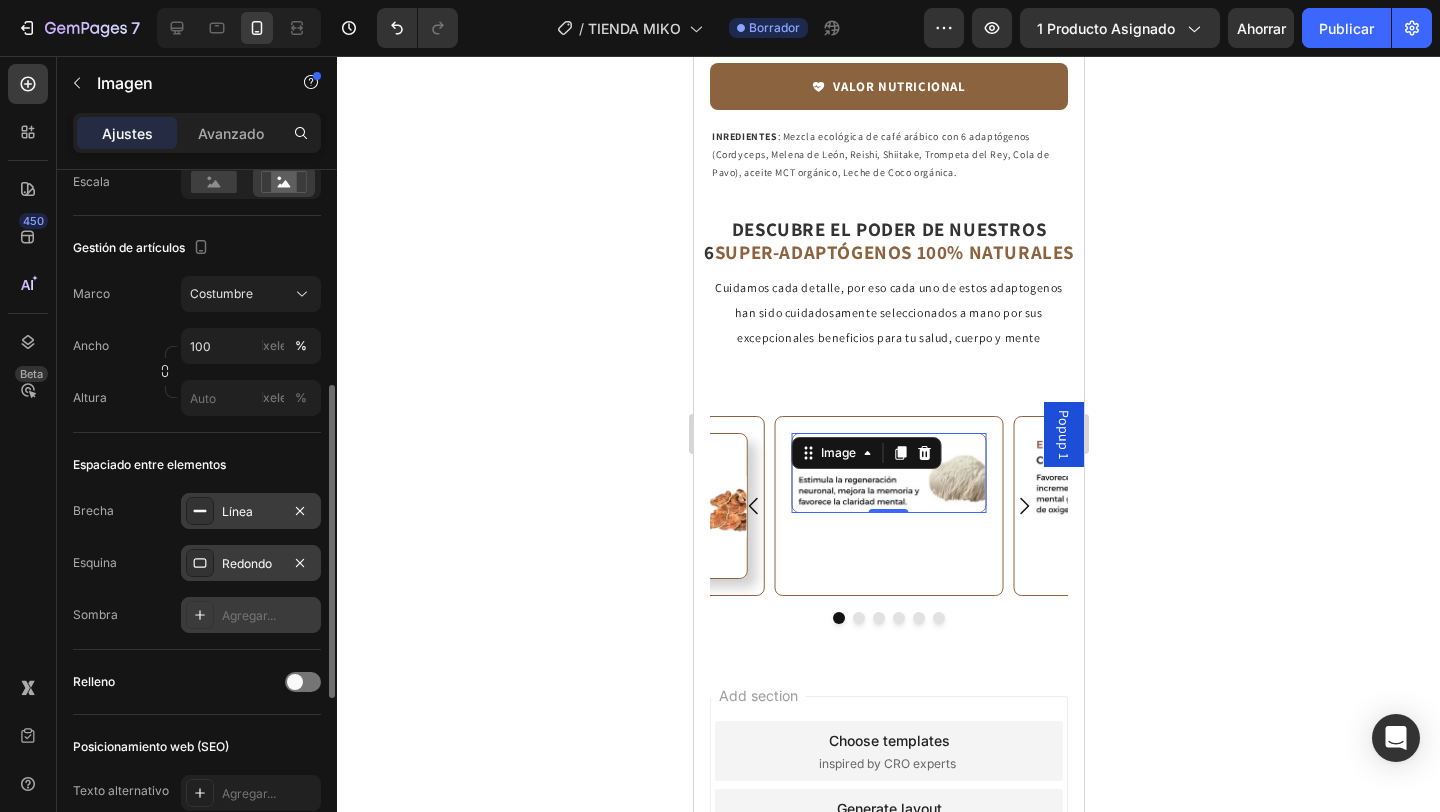 click on "Agregar..." at bounding box center (251, 615) 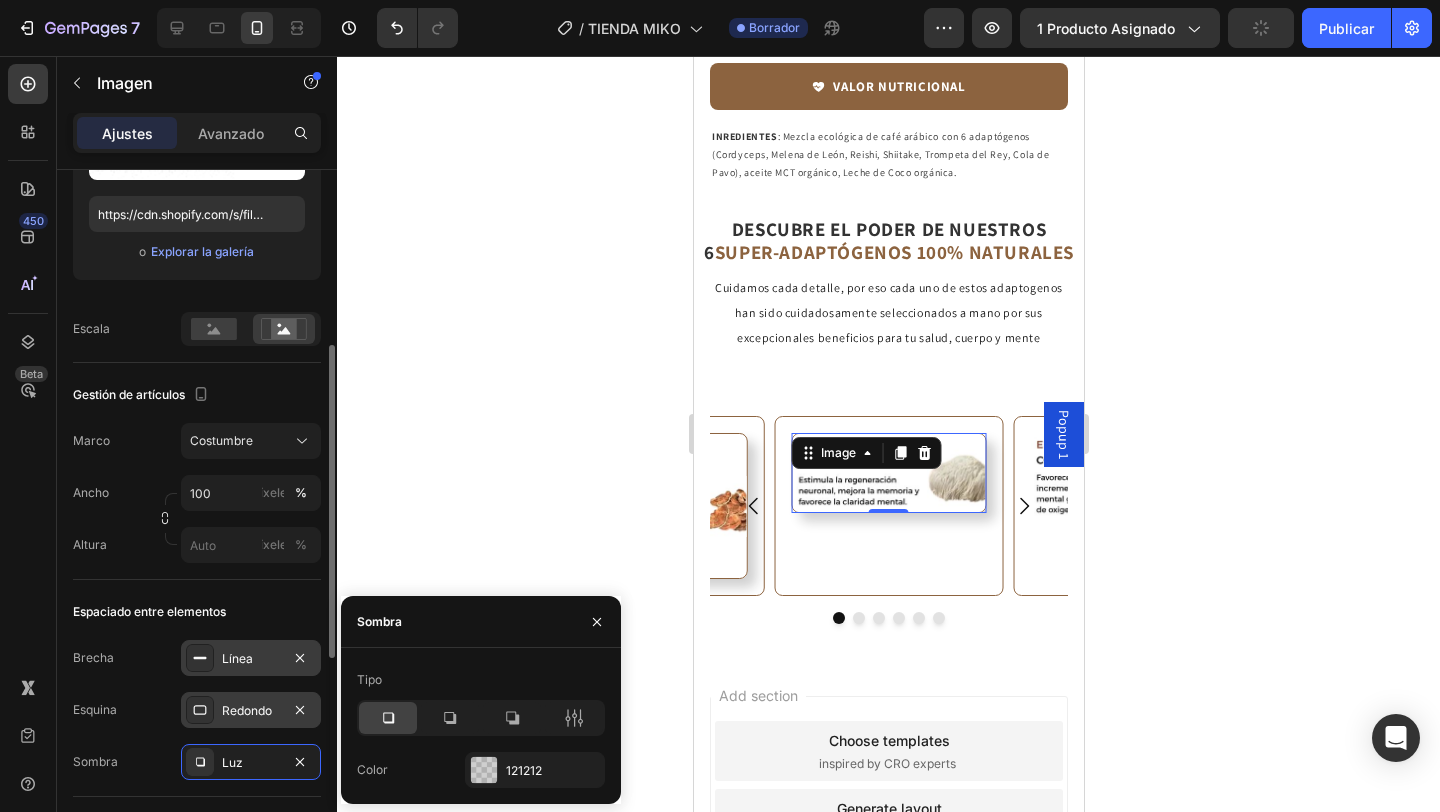 scroll, scrollTop: 327, scrollLeft: 0, axis: vertical 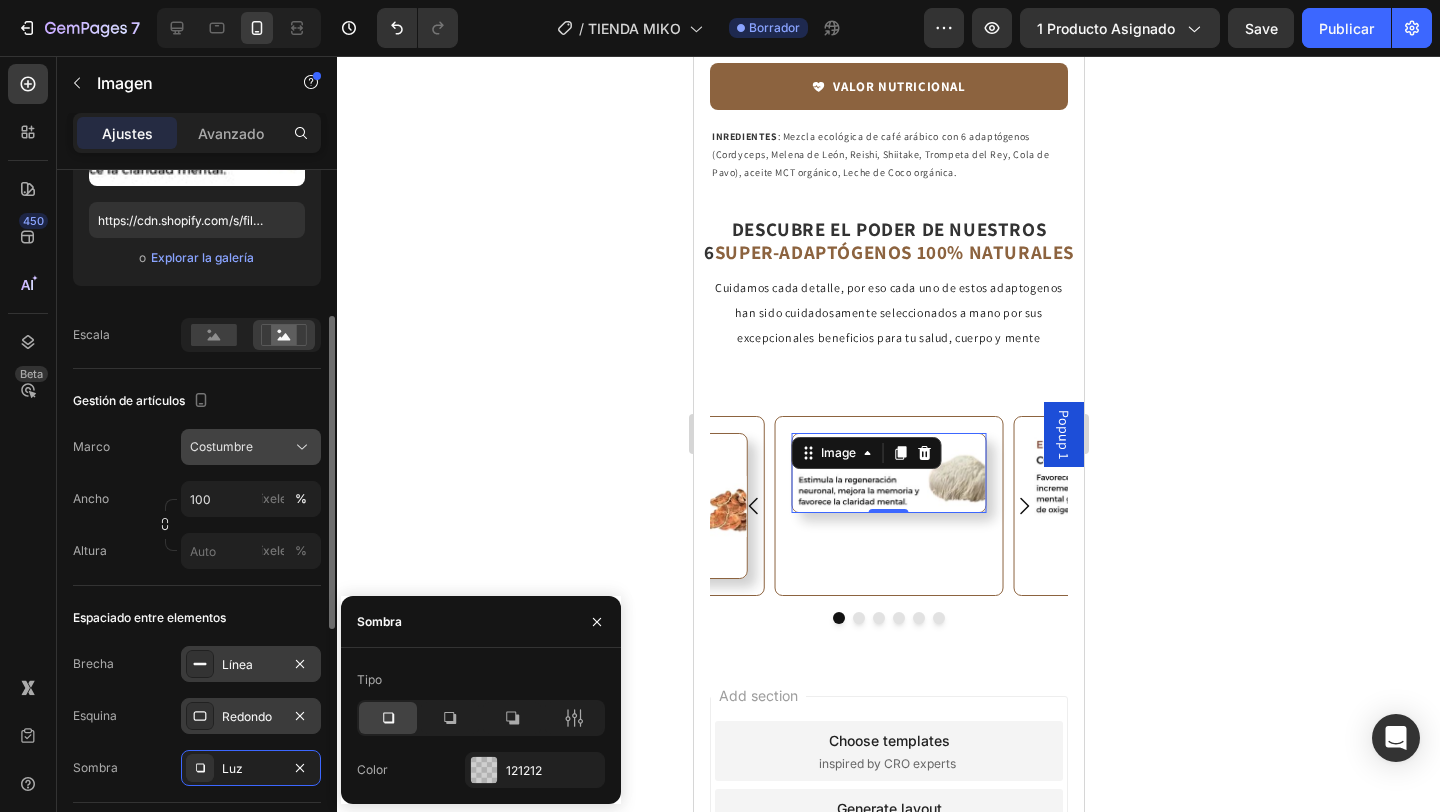 click on "Costumbre" 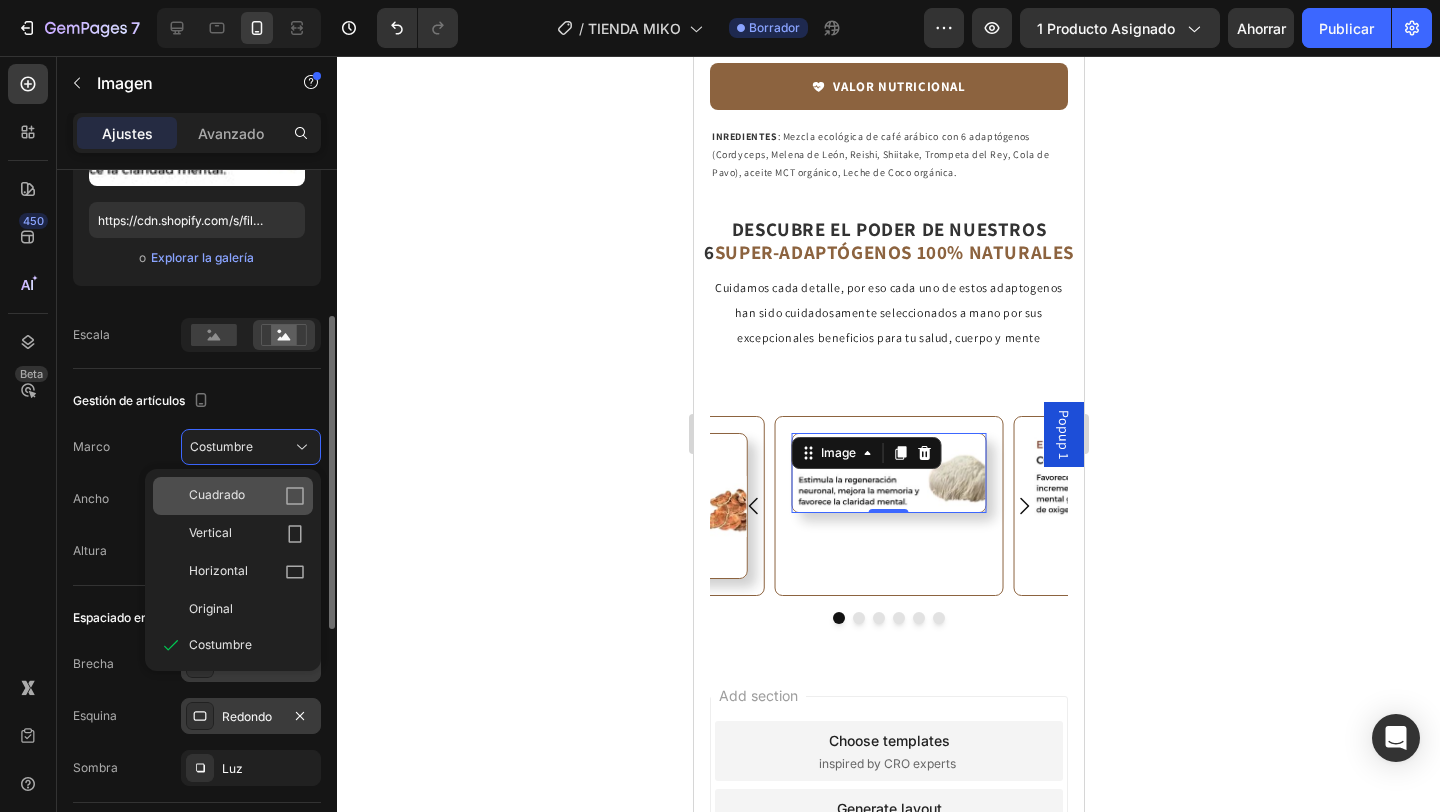 click on "Cuadrado" 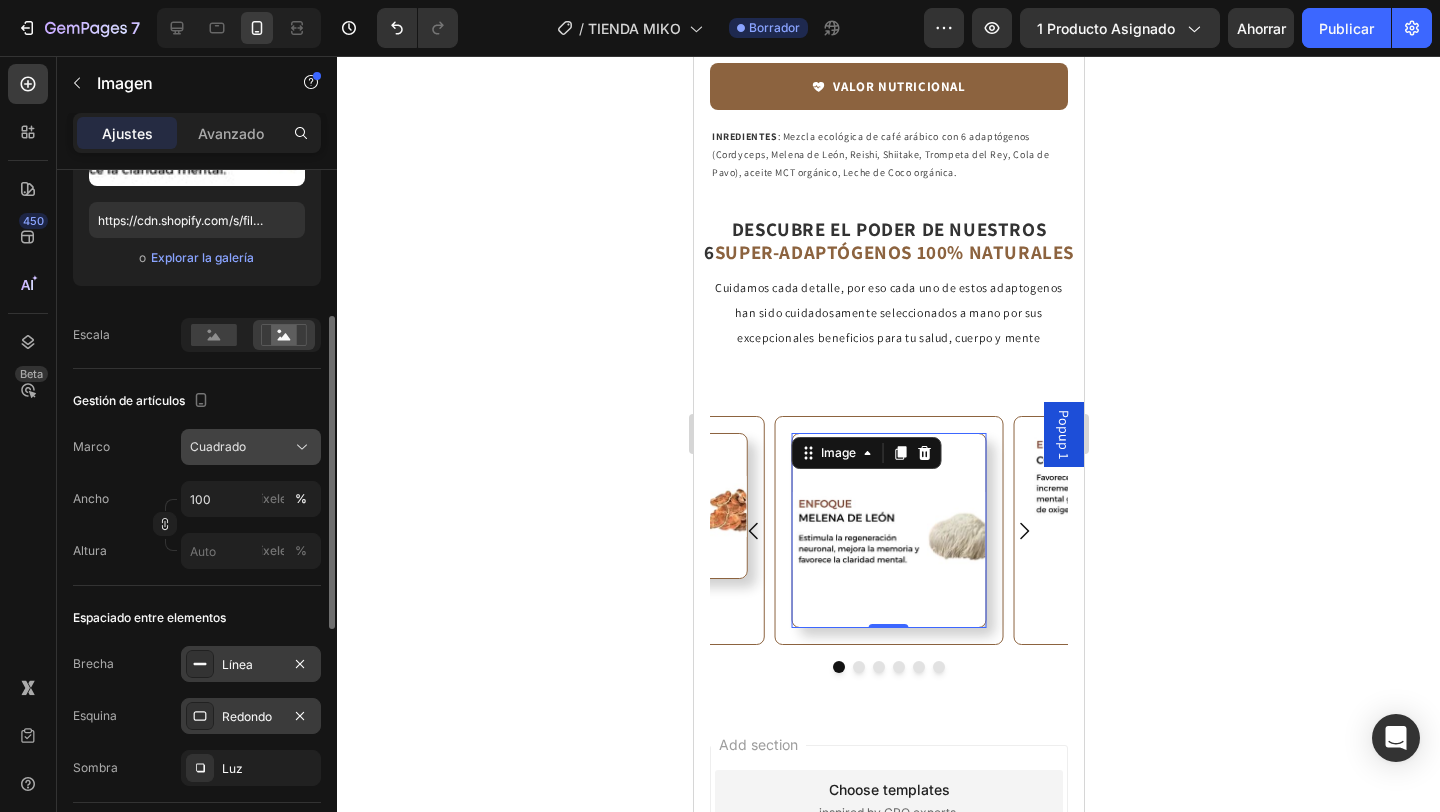 click on "Cuadrado" at bounding box center [218, 446] 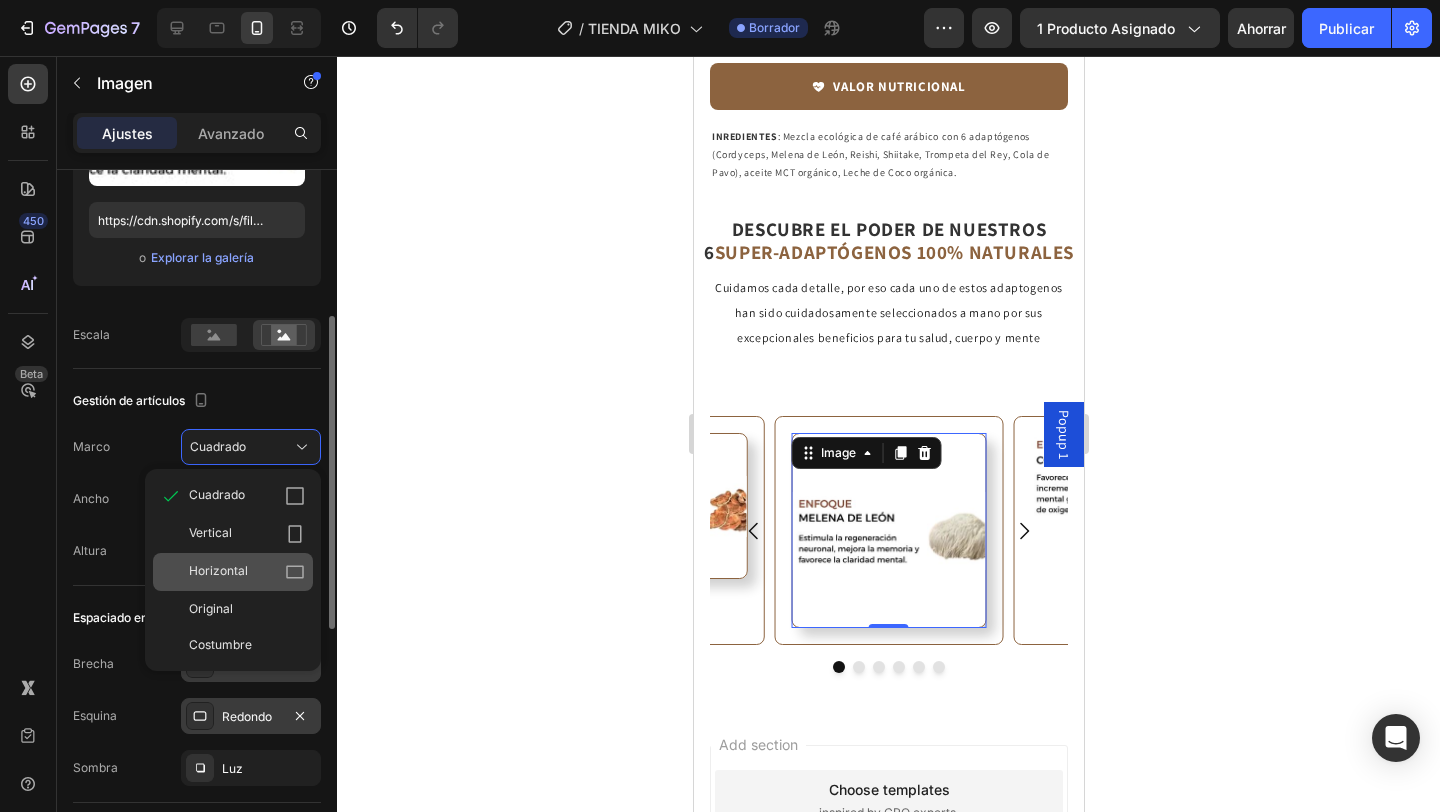click on "Horizontal" 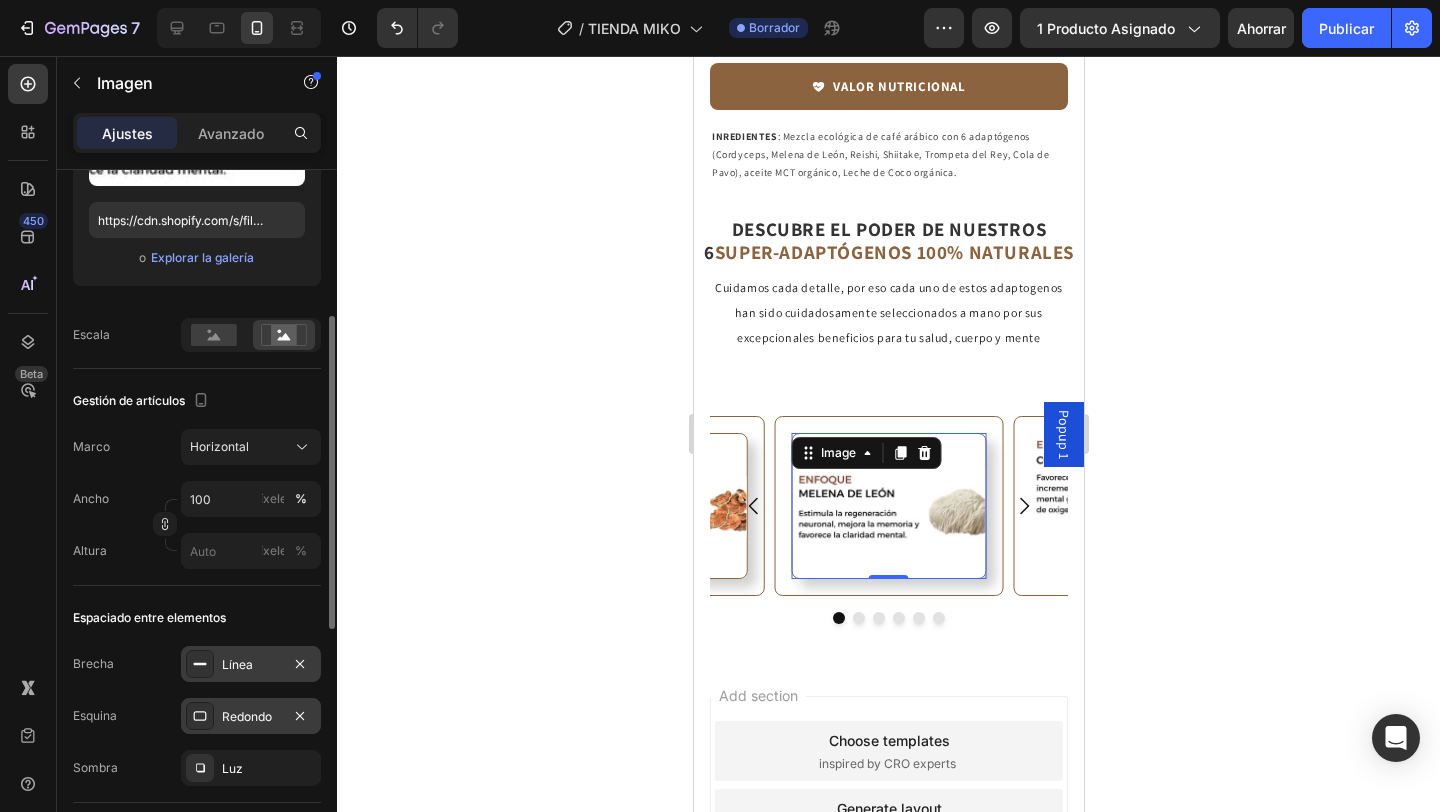 click 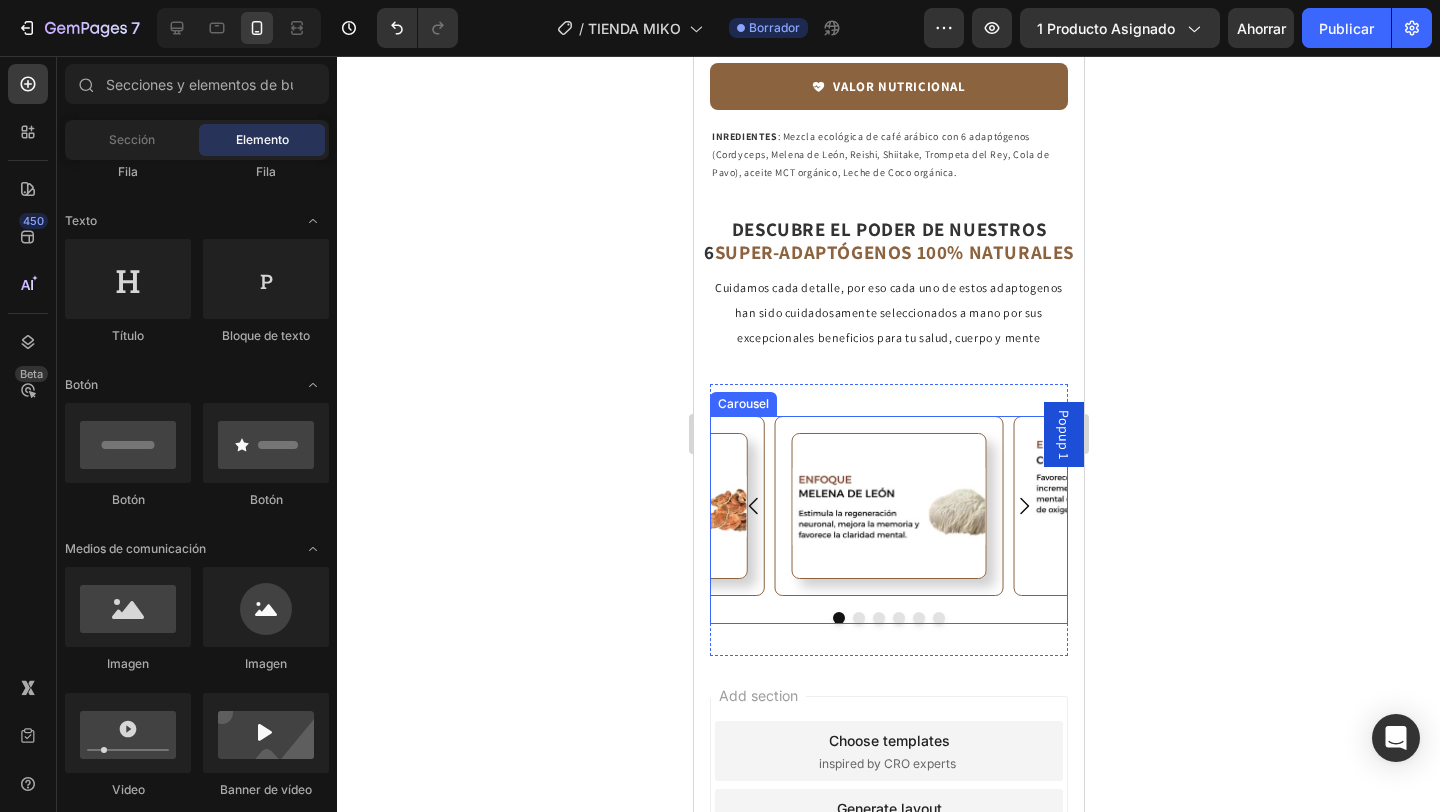 click 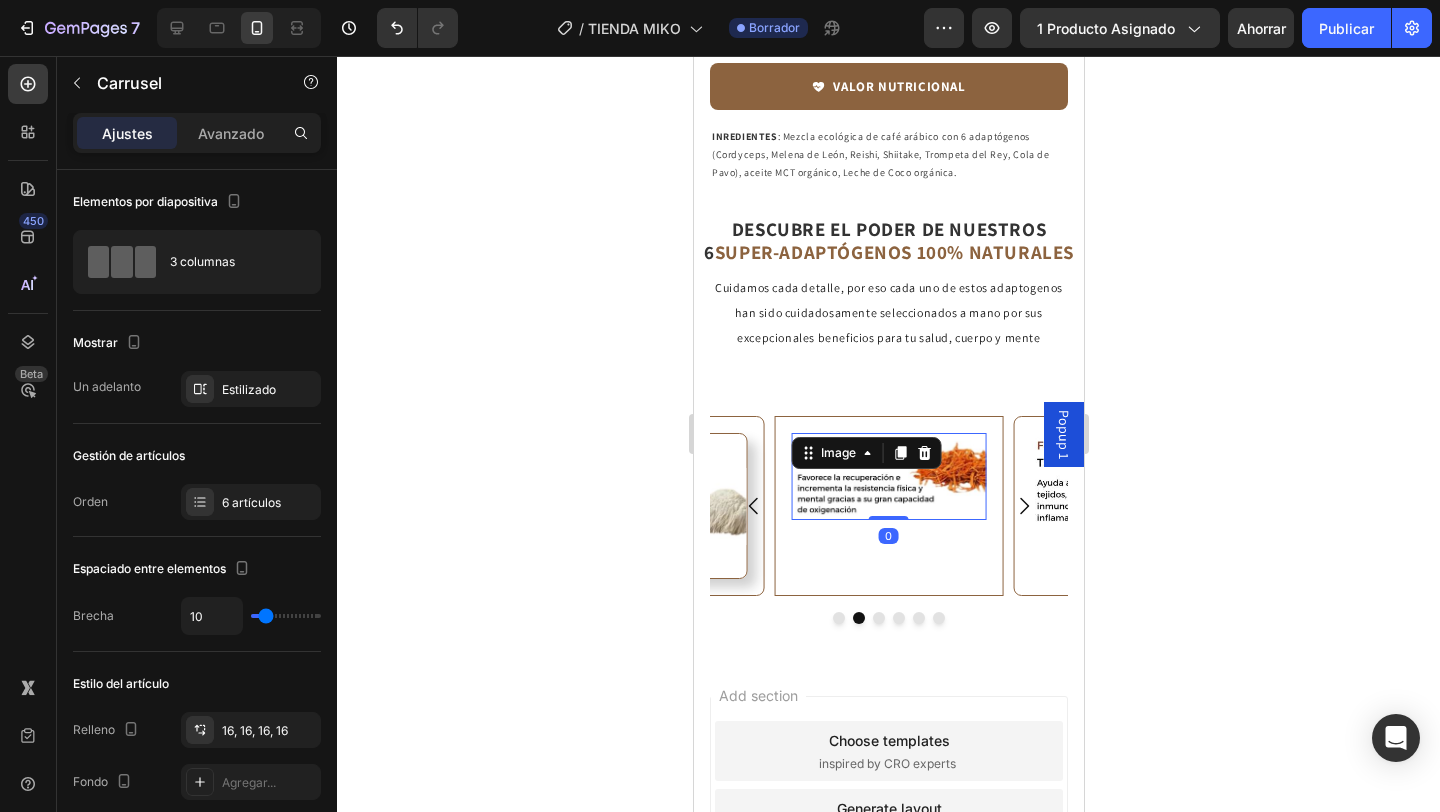 click at bounding box center (888, 476) 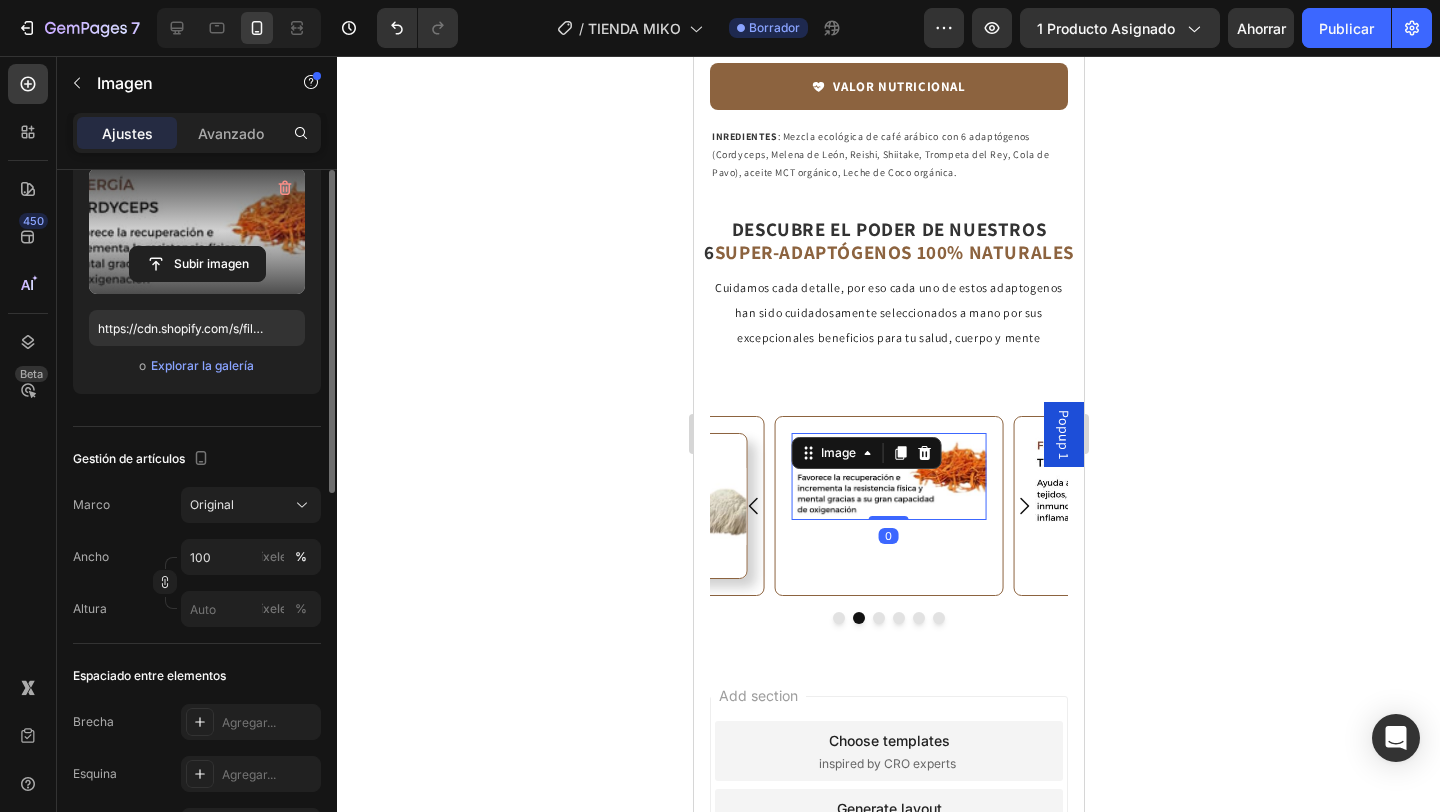 scroll, scrollTop: 230, scrollLeft: 0, axis: vertical 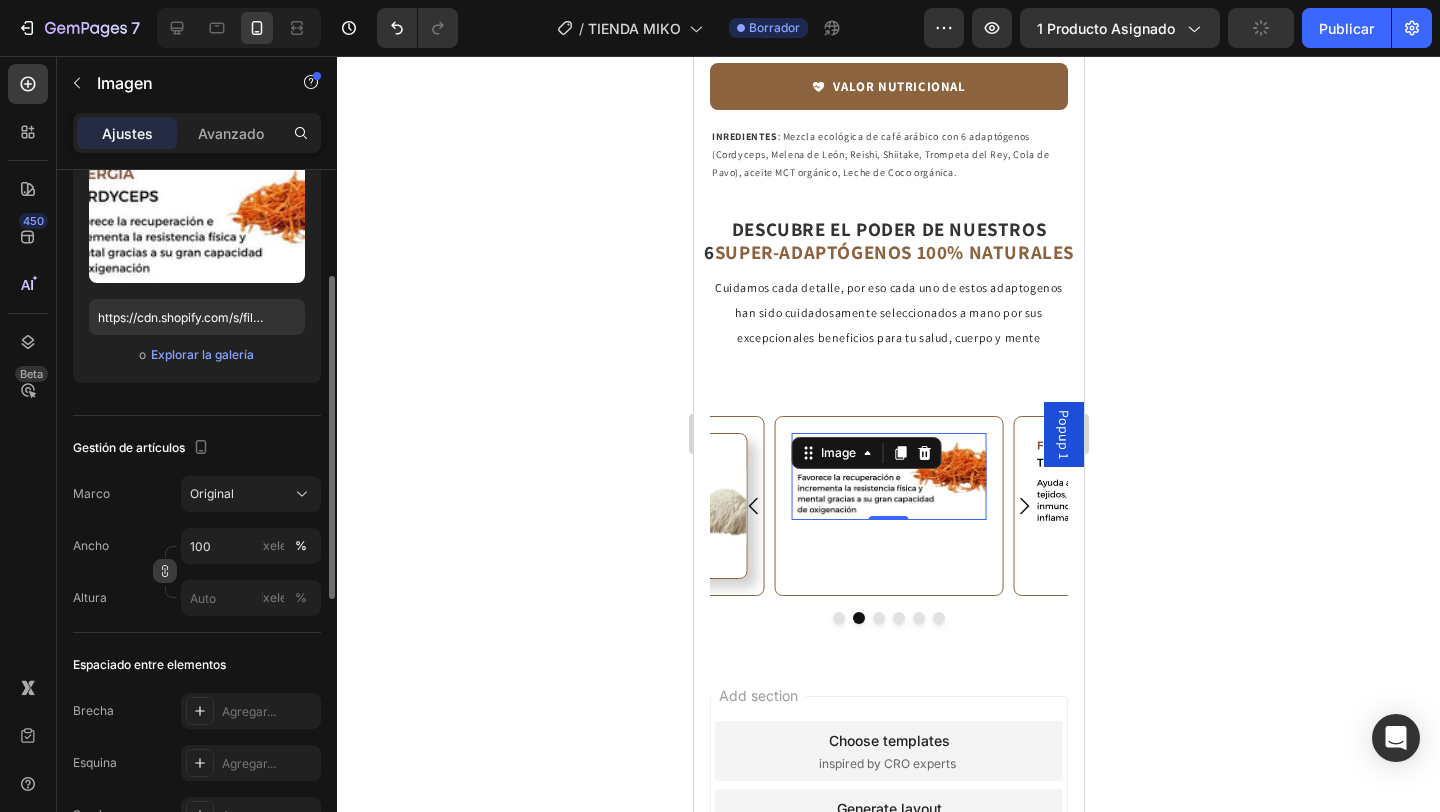 click 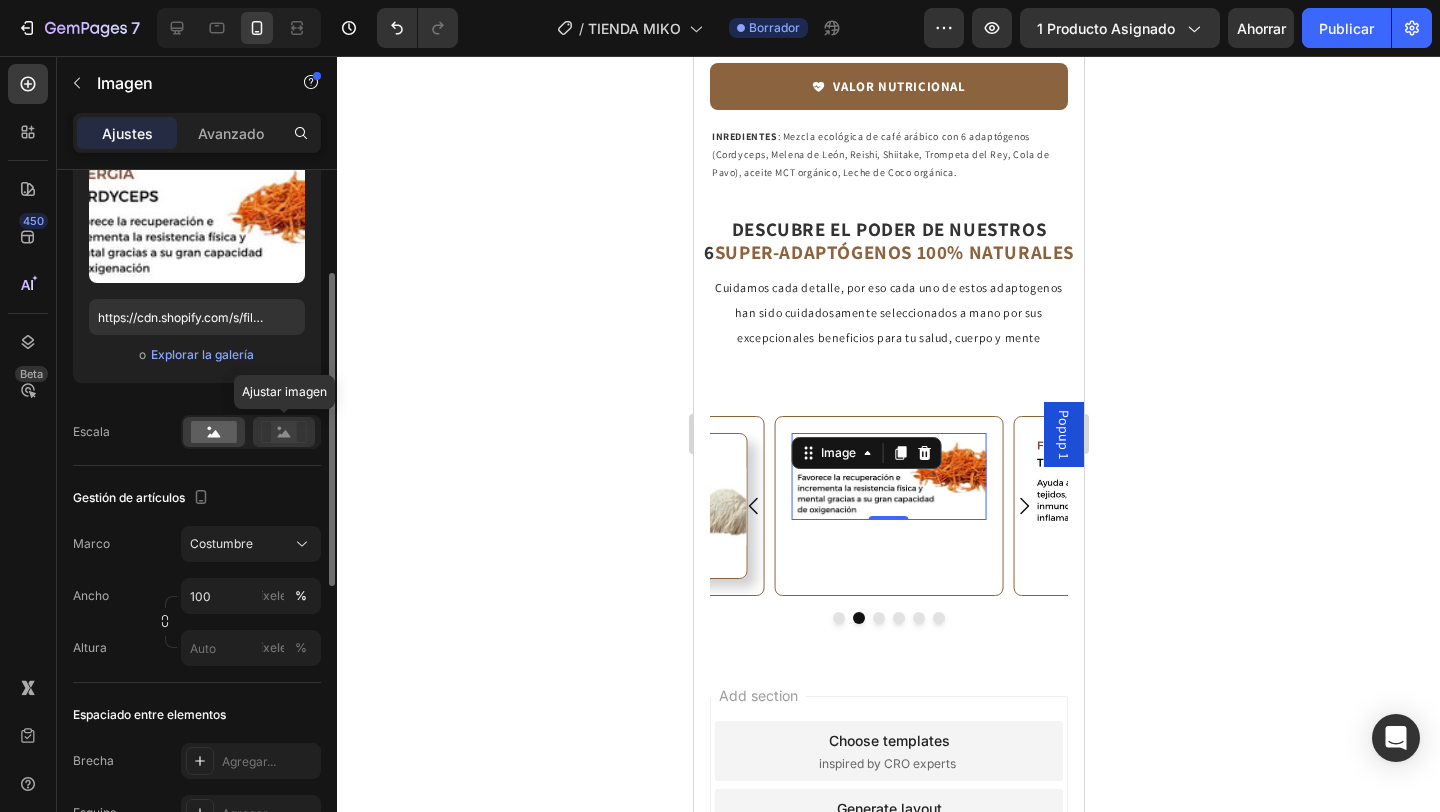 click 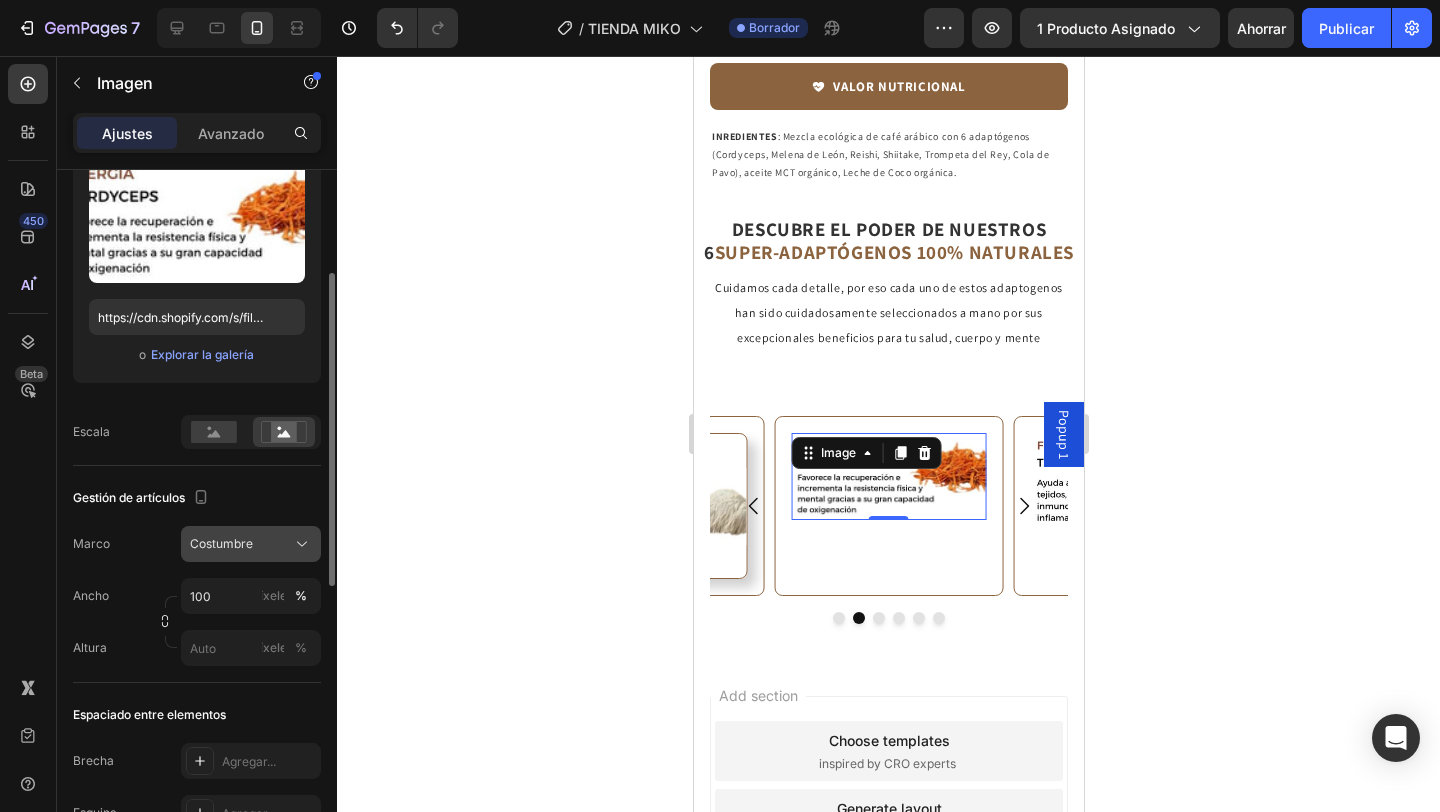 click on "Costumbre" at bounding box center [251, 544] 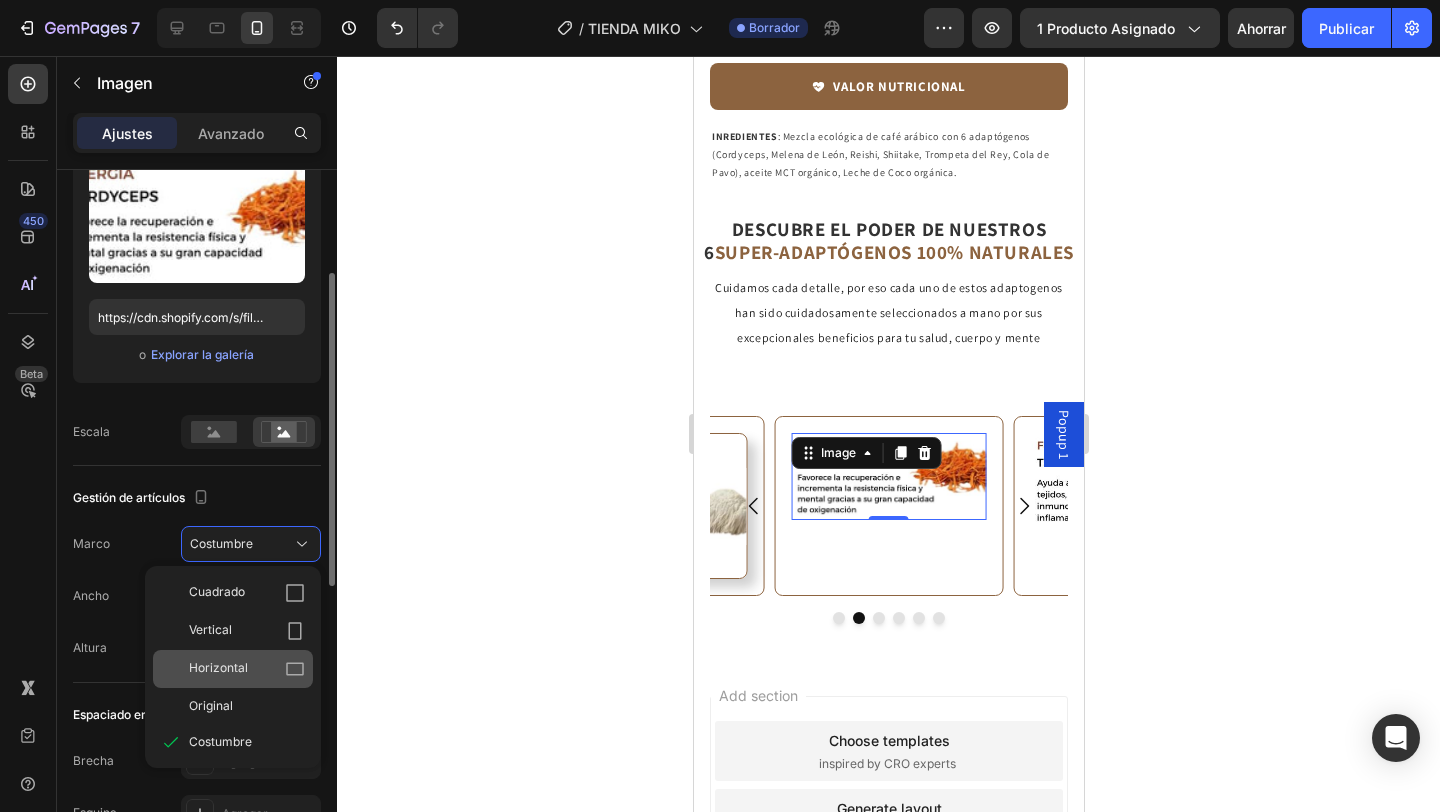 click on "Horizontal" at bounding box center [247, 669] 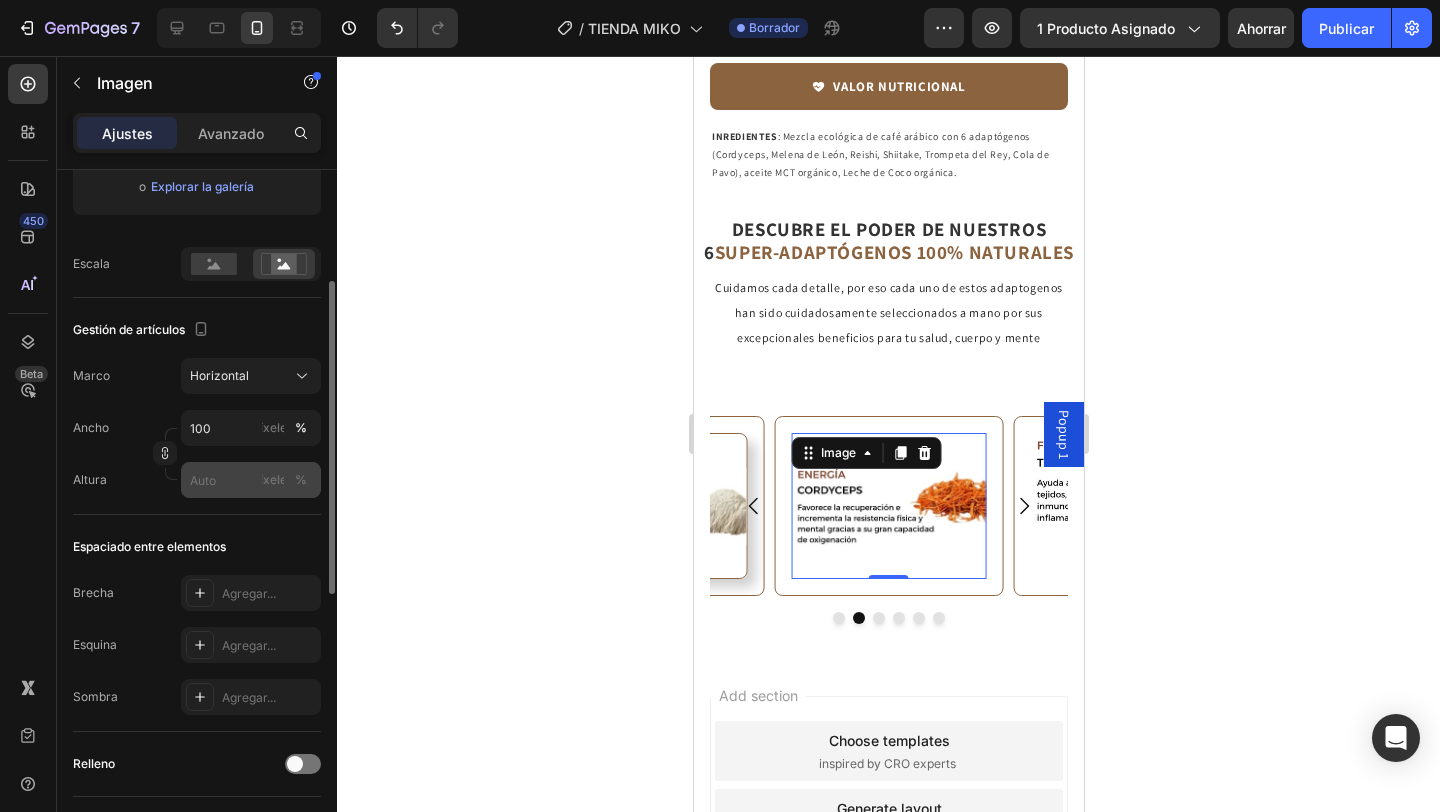 scroll, scrollTop: 402, scrollLeft: 0, axis: vertical 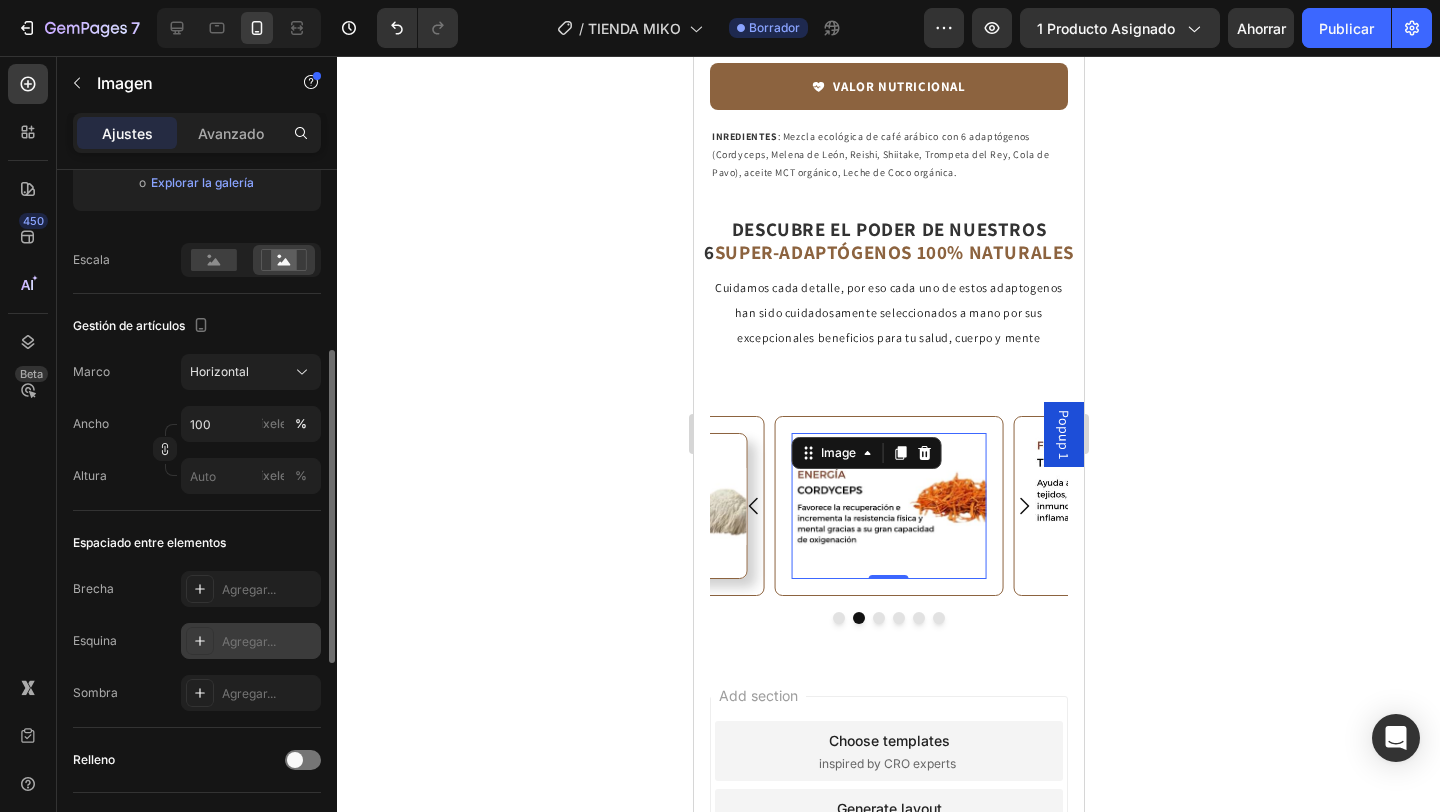 click 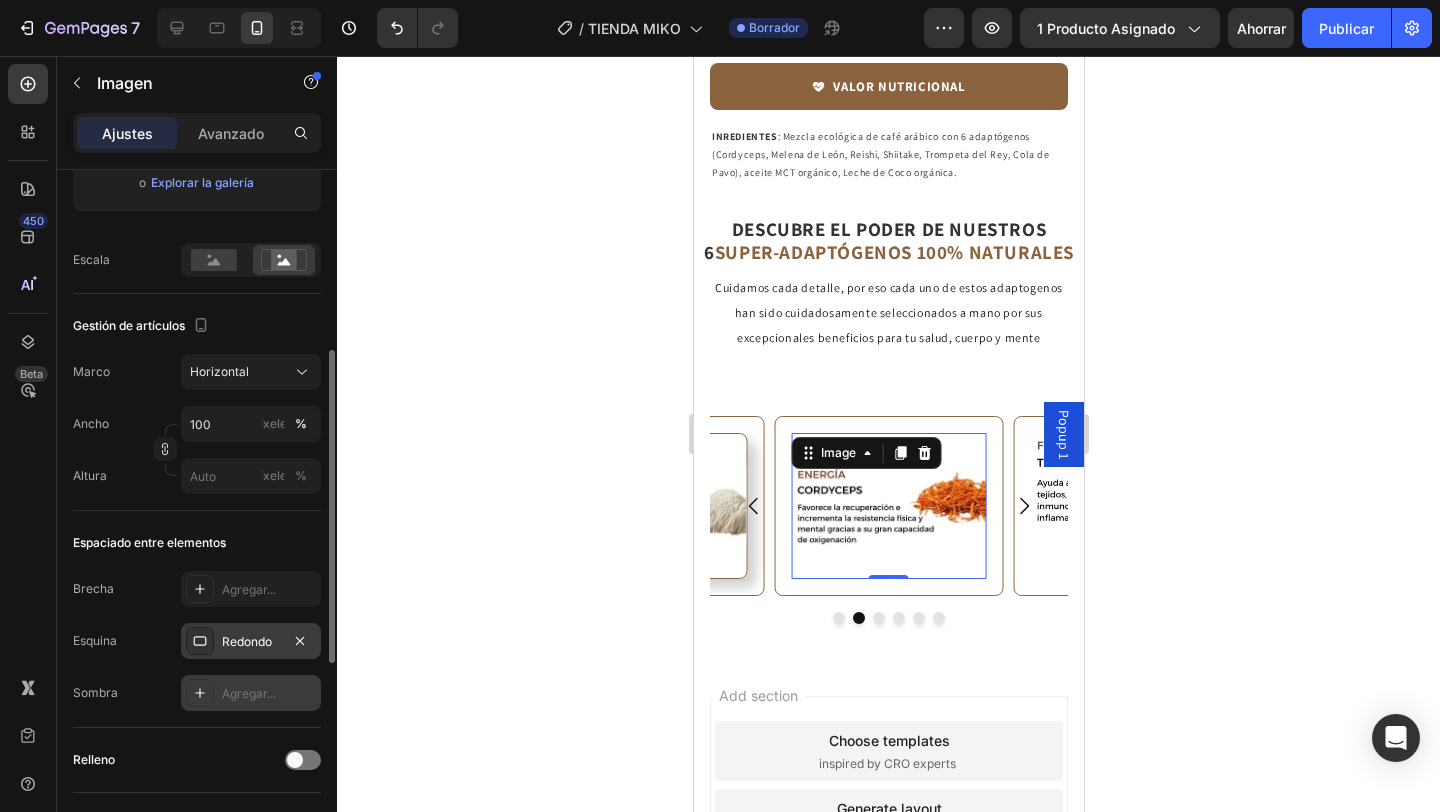 click 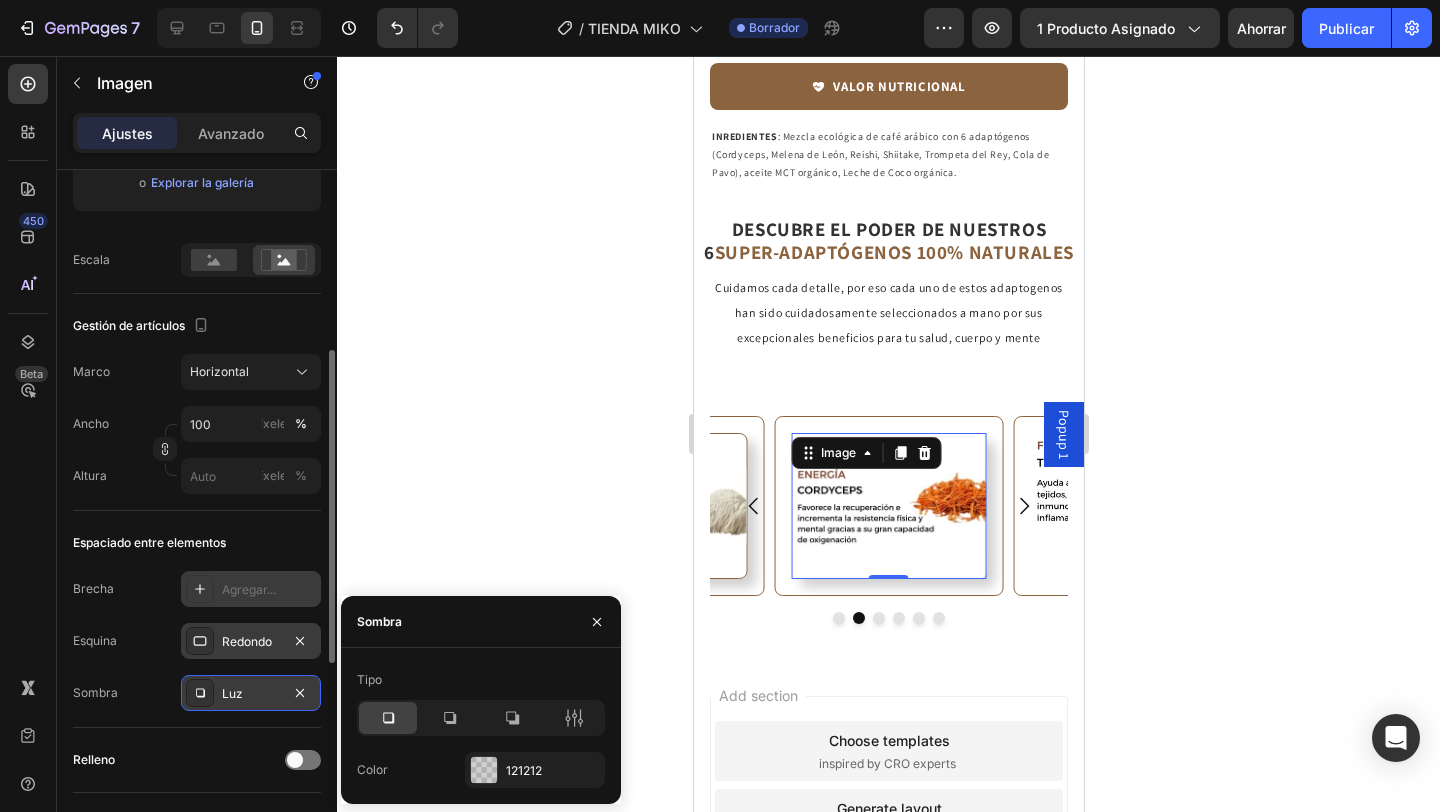 click 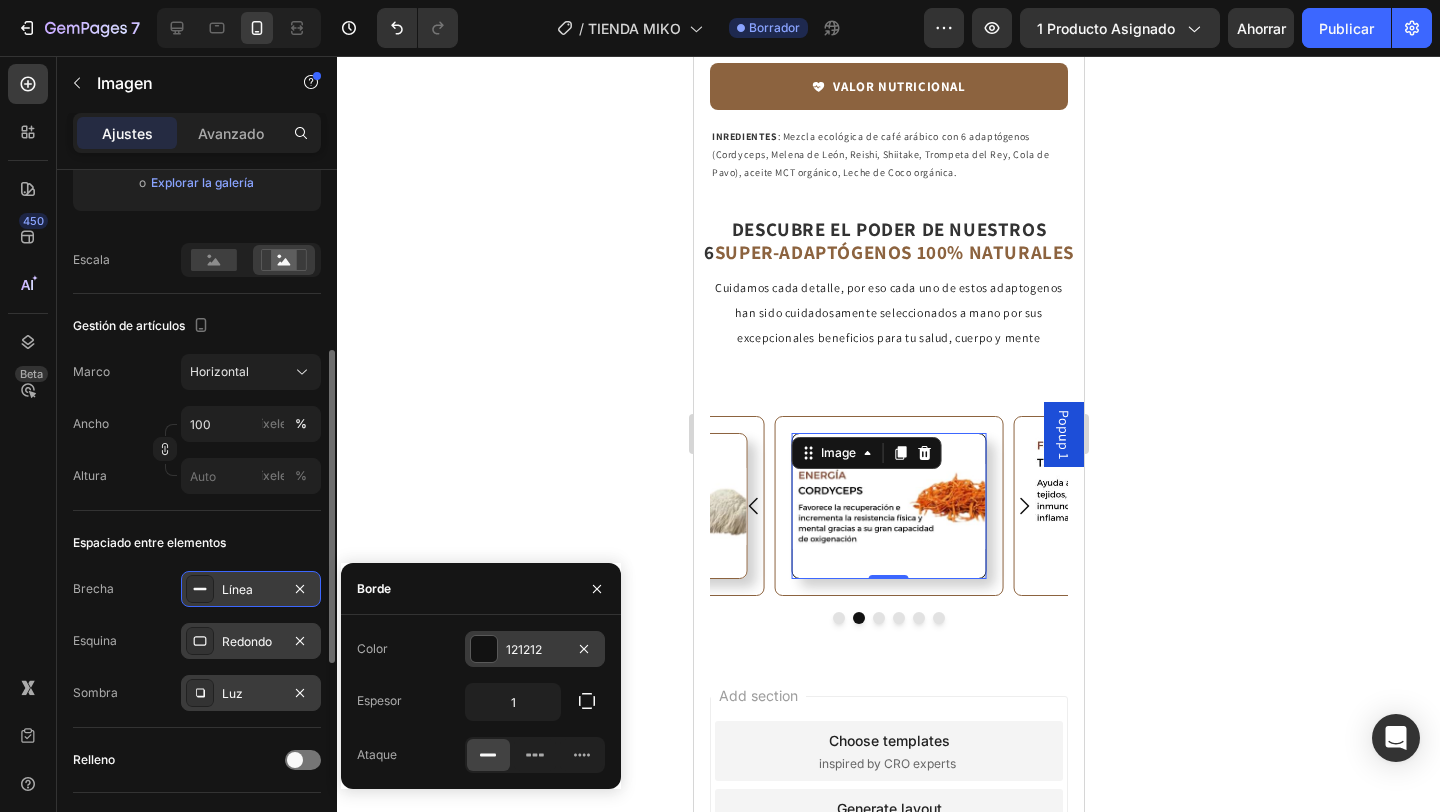 click at bounding box center [484, 649] 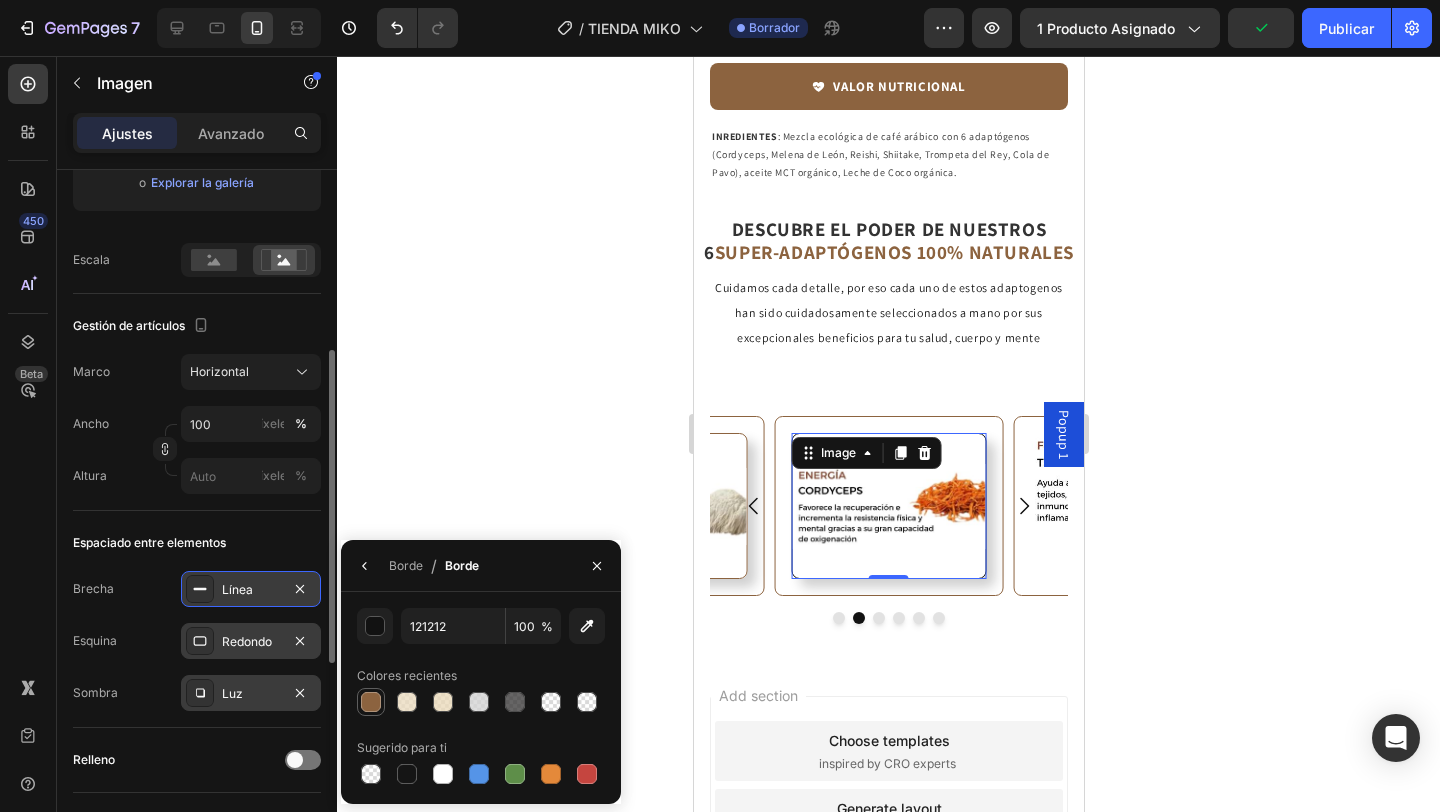click at bounding box center (371, 702) 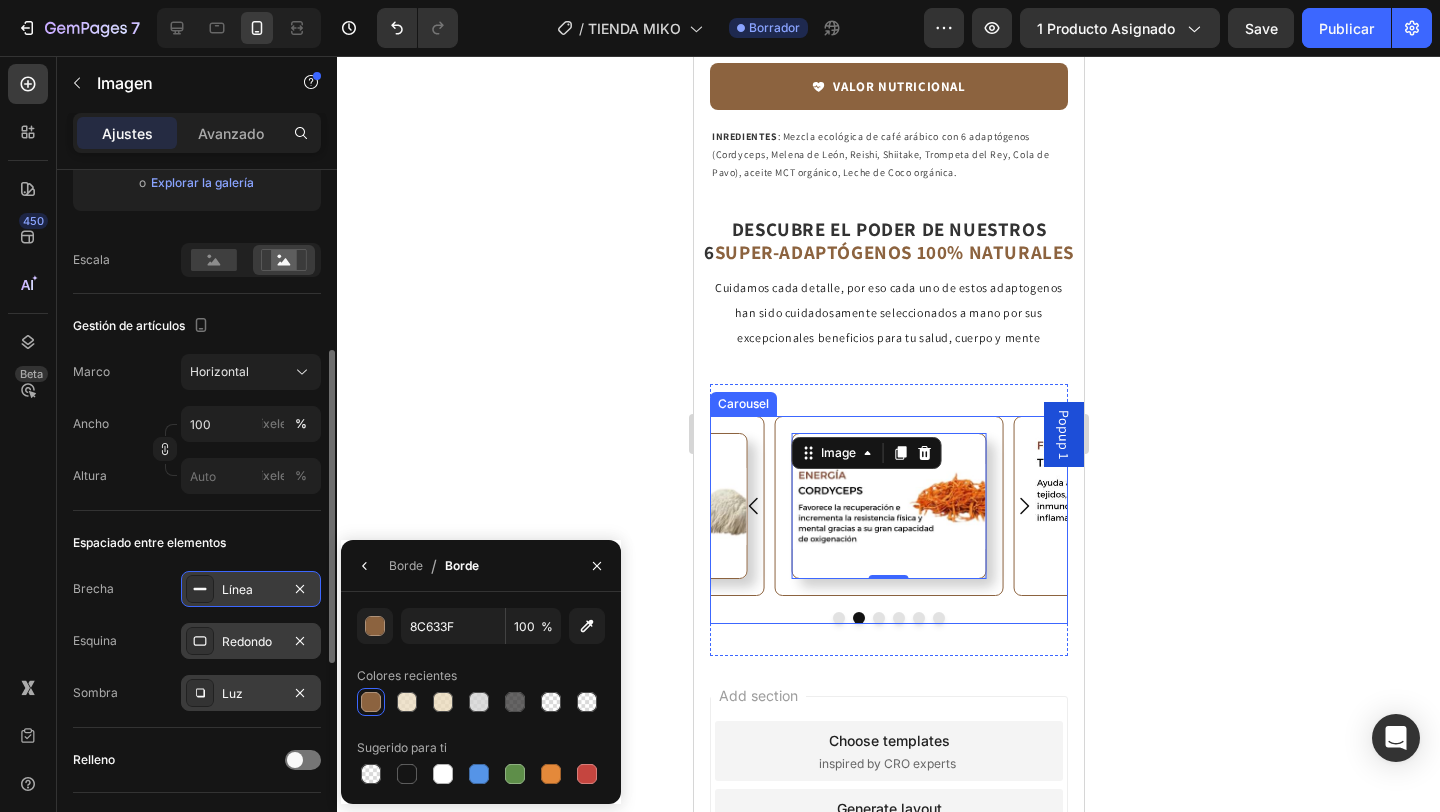 click 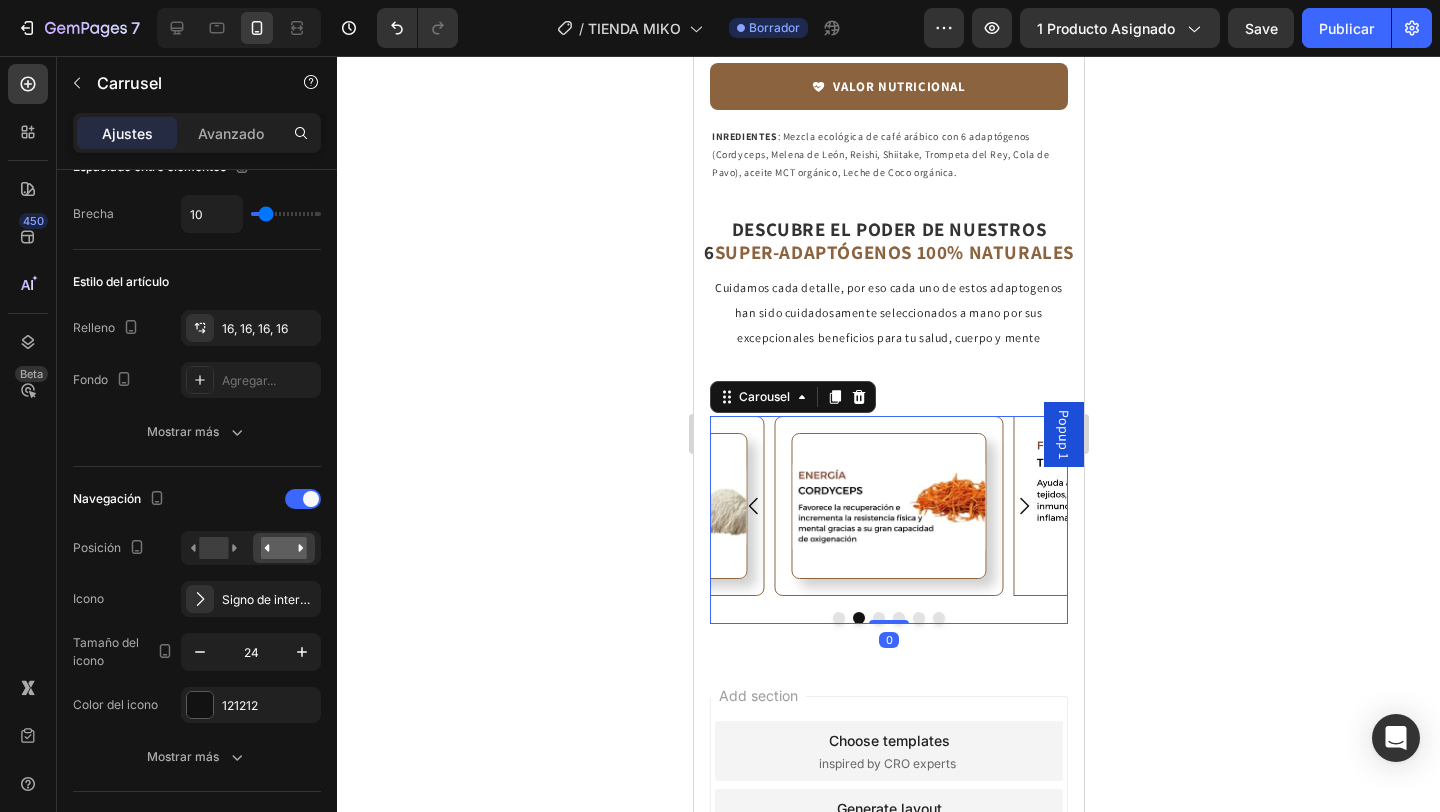 scroll, scrollTop: 0, scrollLeft: 0, axis: both 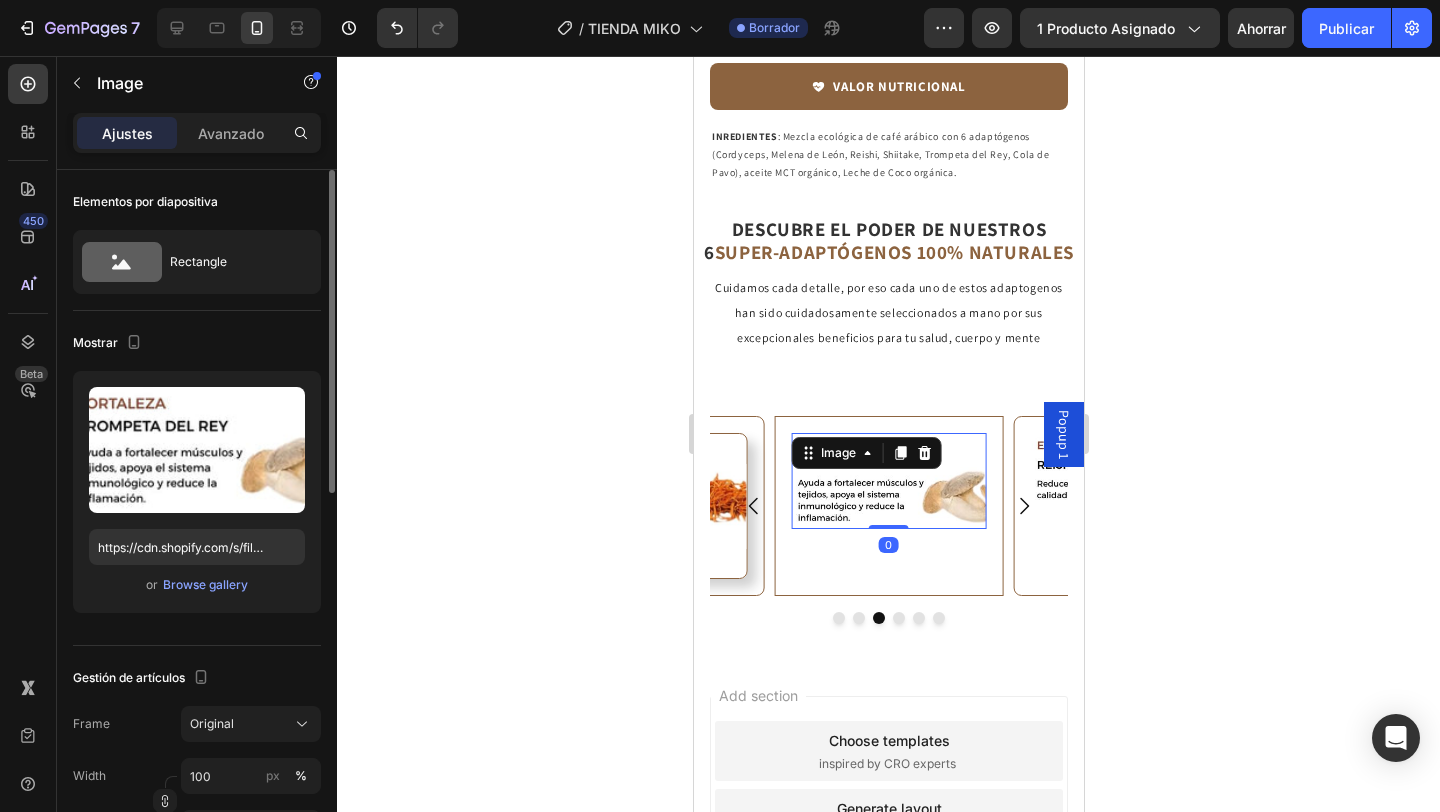 click at bounding box center (888, 480) 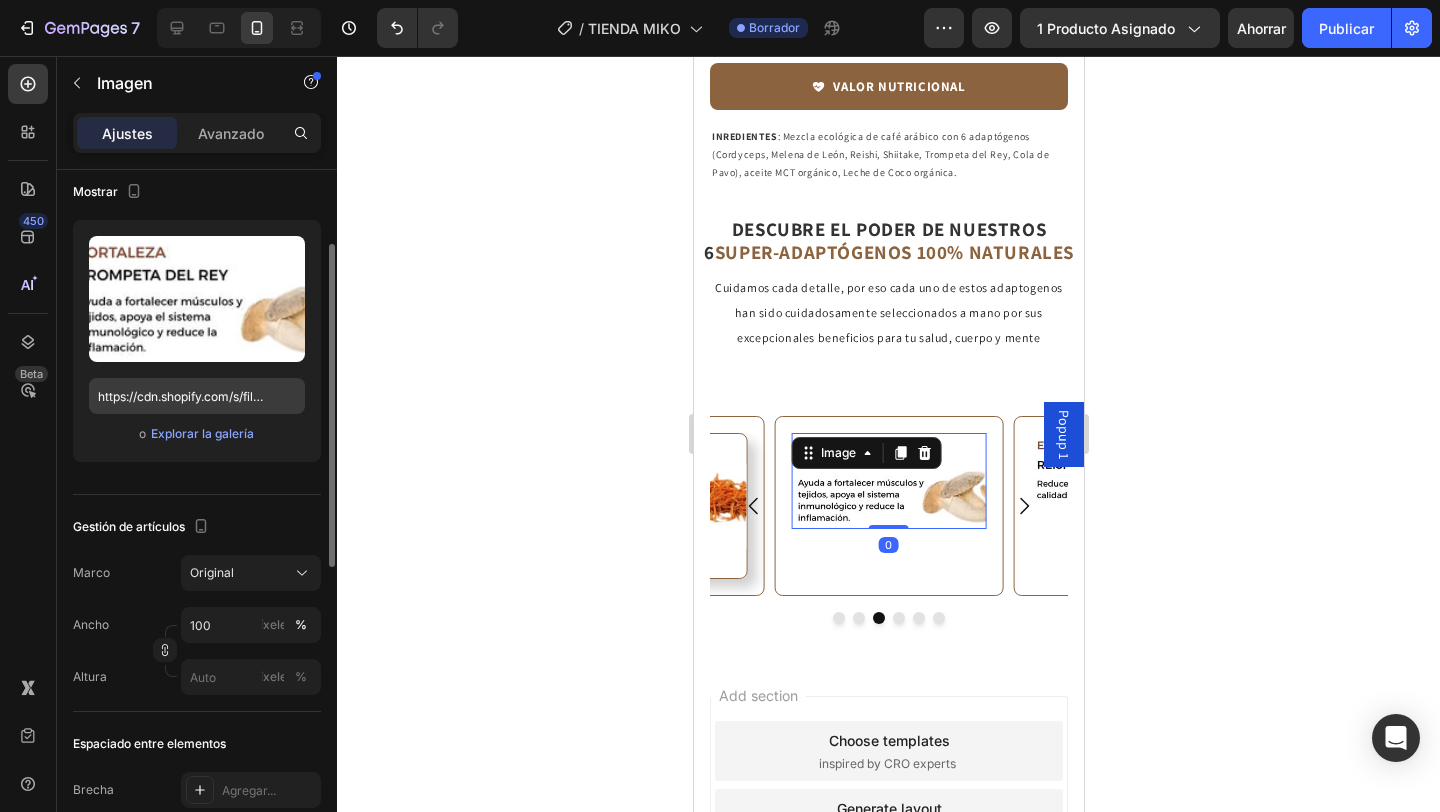 scroll, scrollTop: 156, scrollLeft: 0, axis: vertical 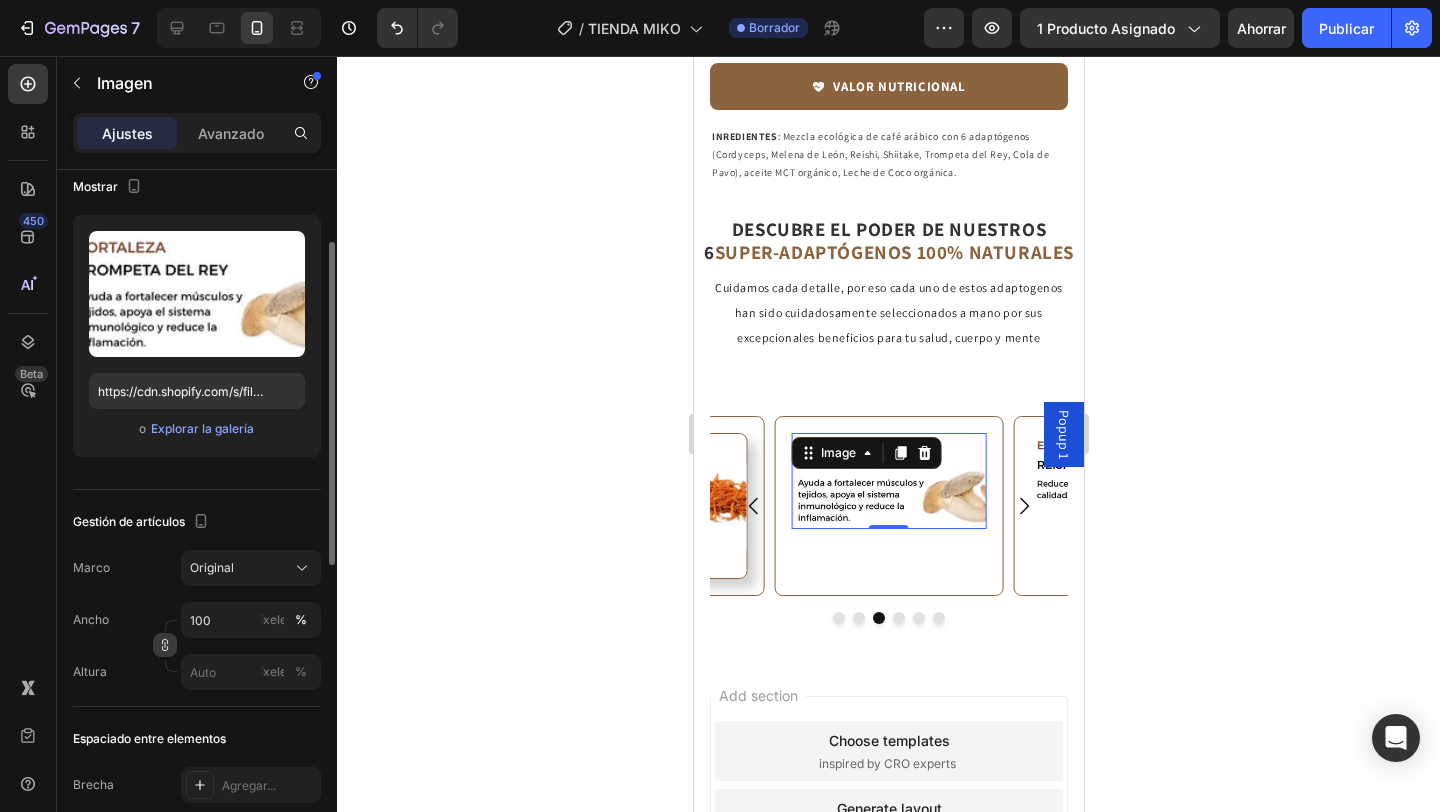 click 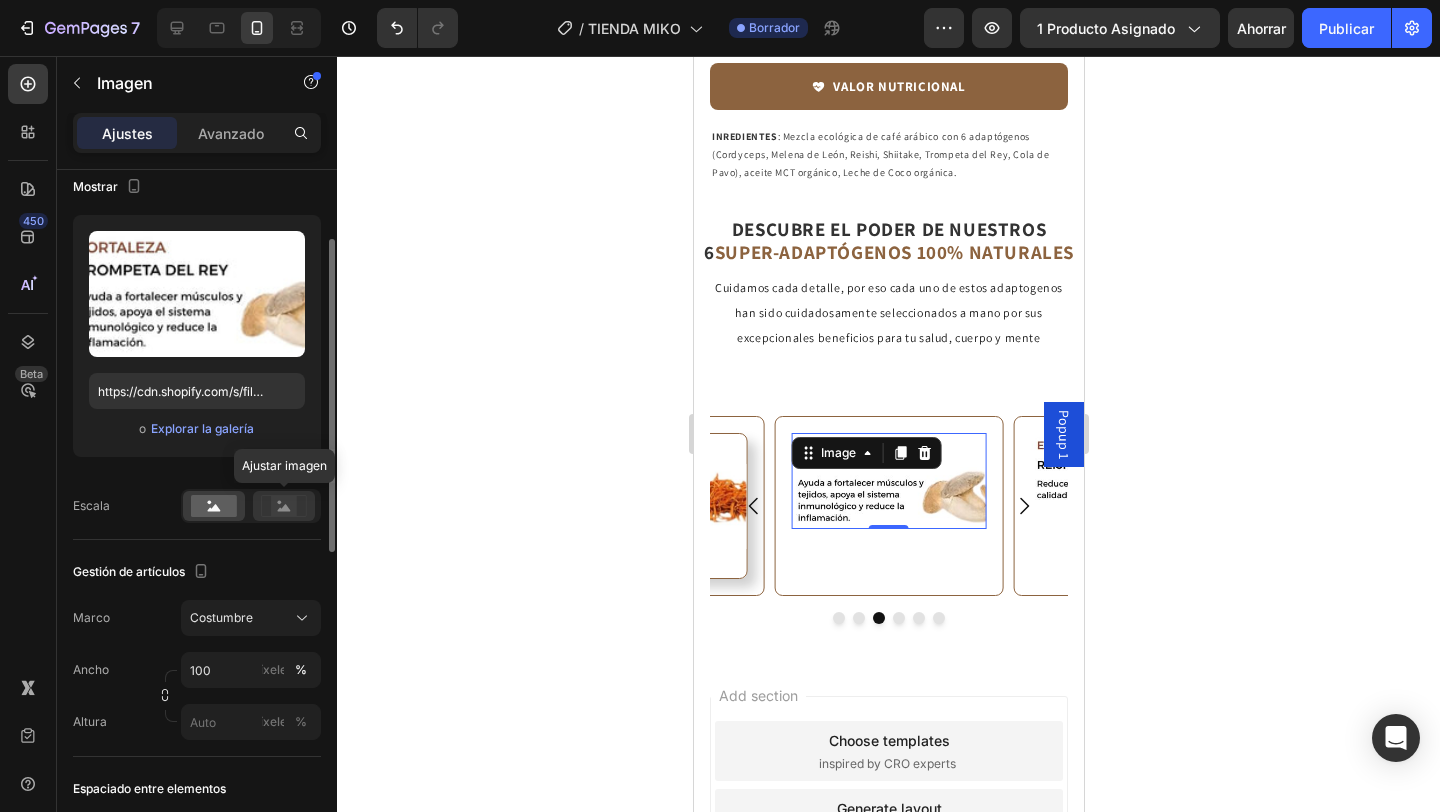 click 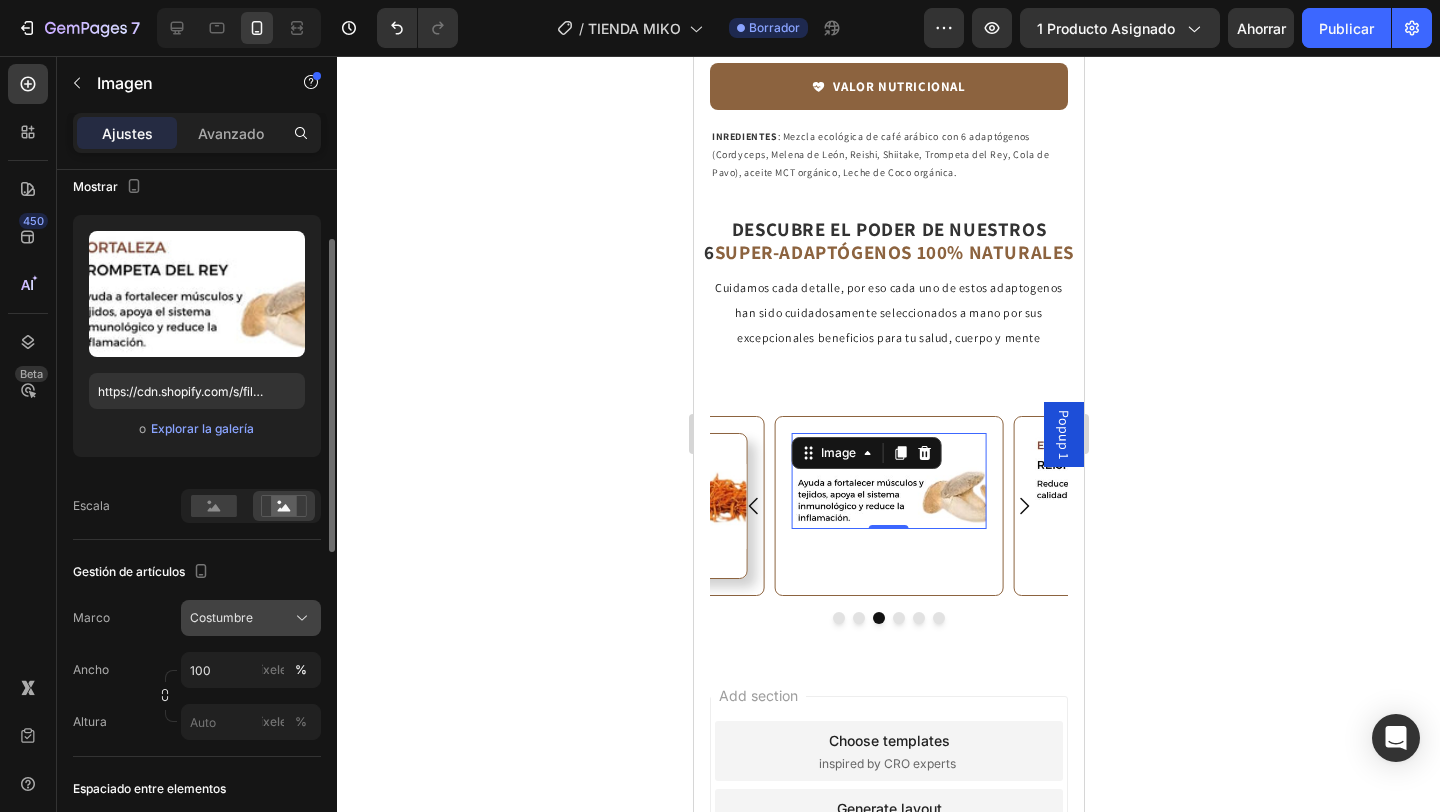 click on "Costumbre" 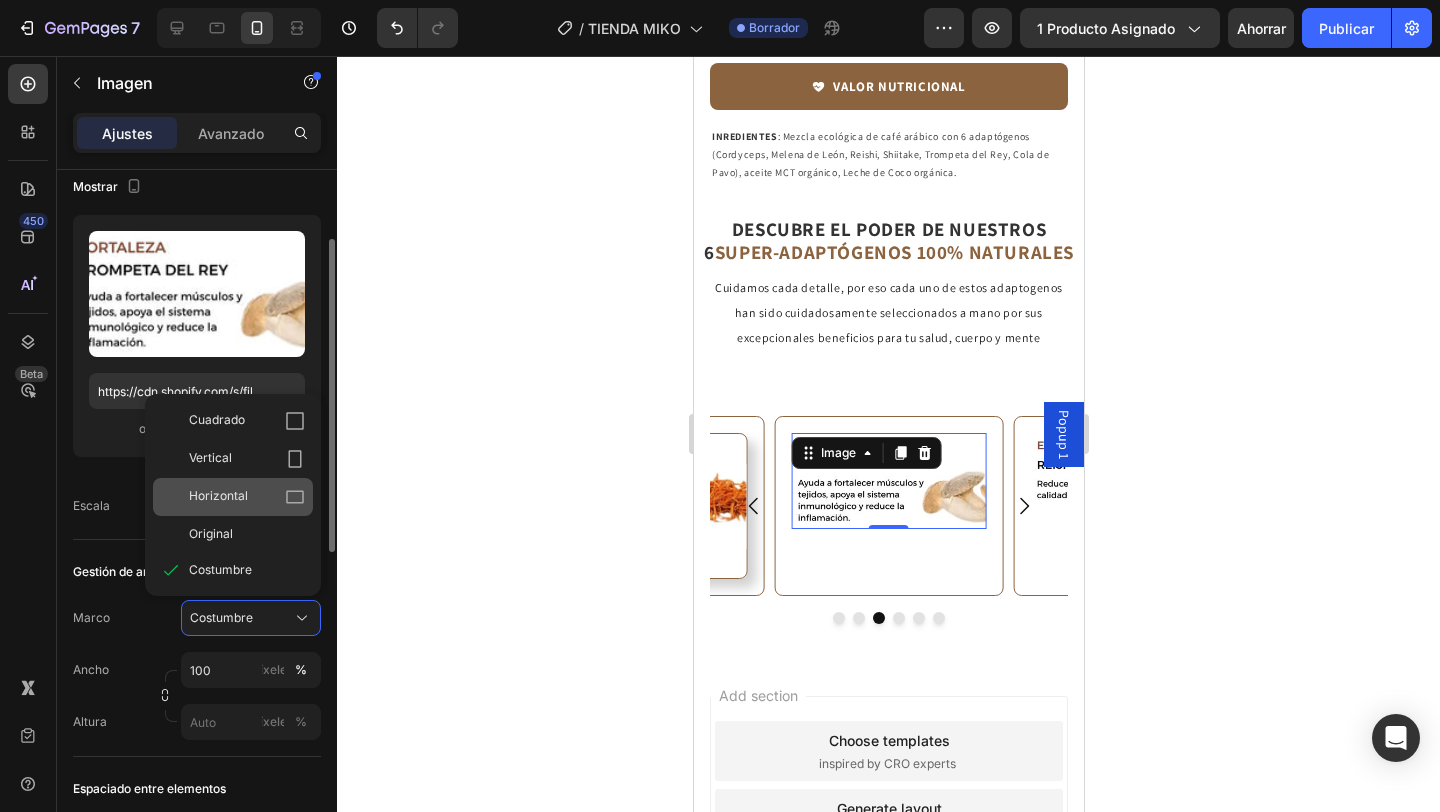 click on "Horizontal" 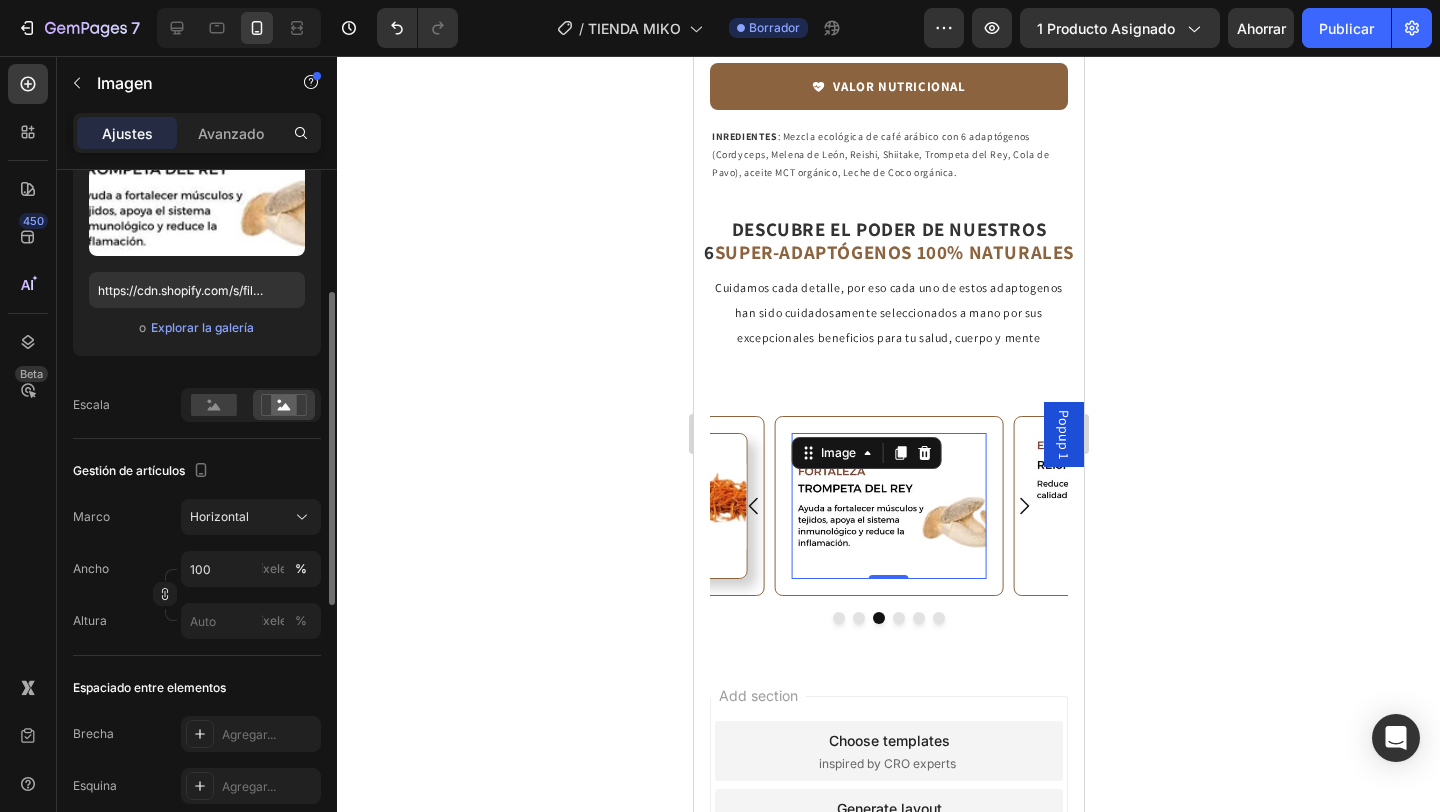 scroll, scrollTop: 262, scrollLeft: 0, axis: vertical 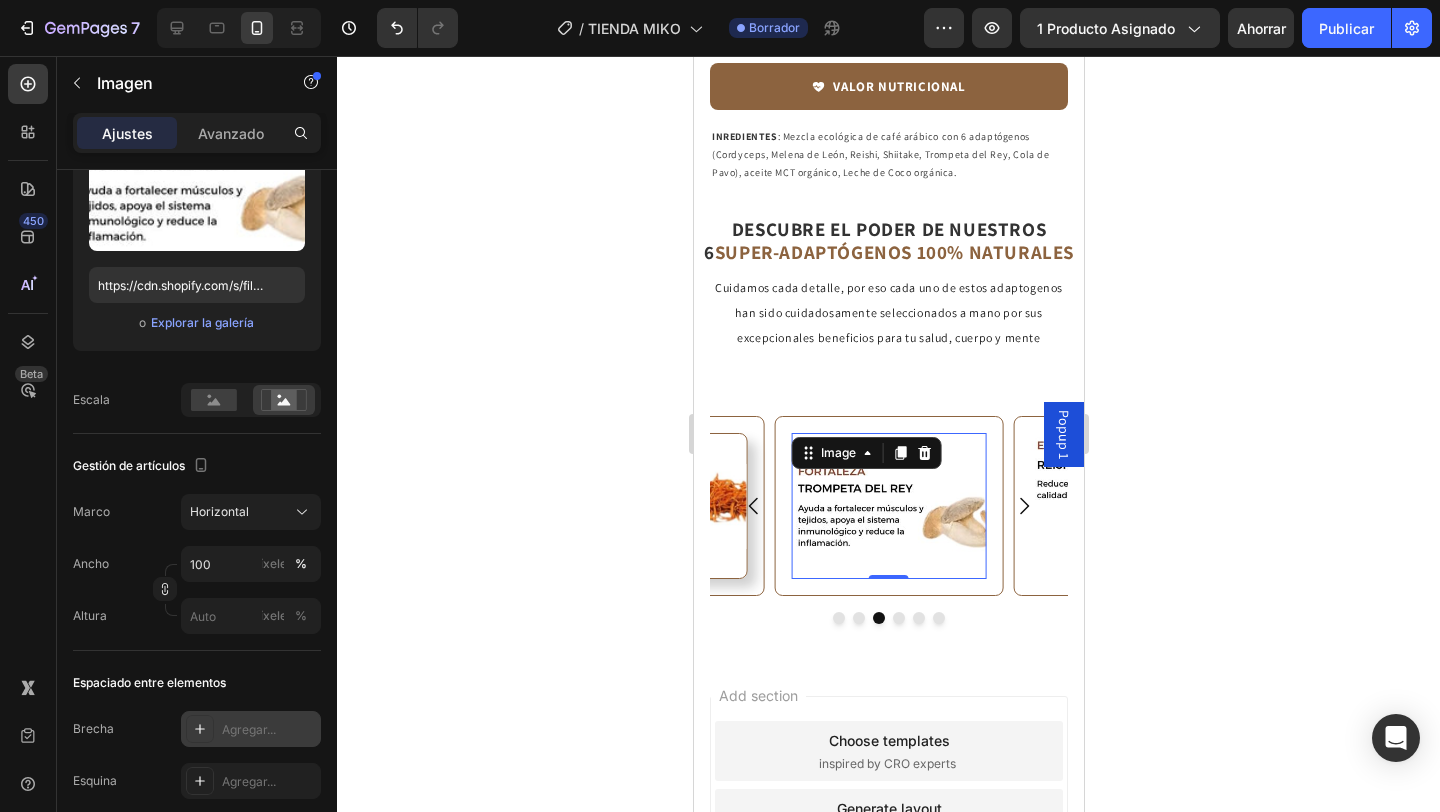 click 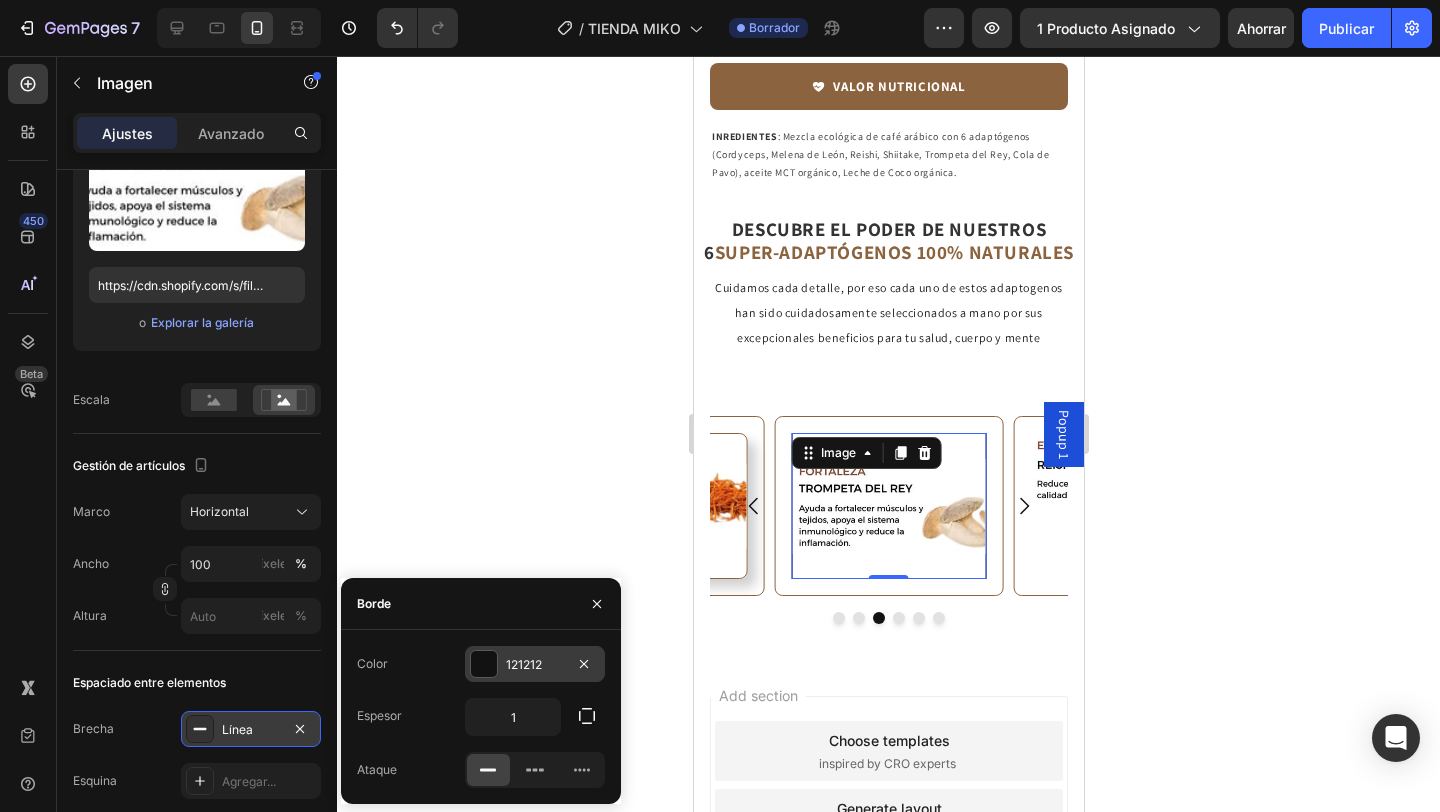 click at bounding box center (484, 664) 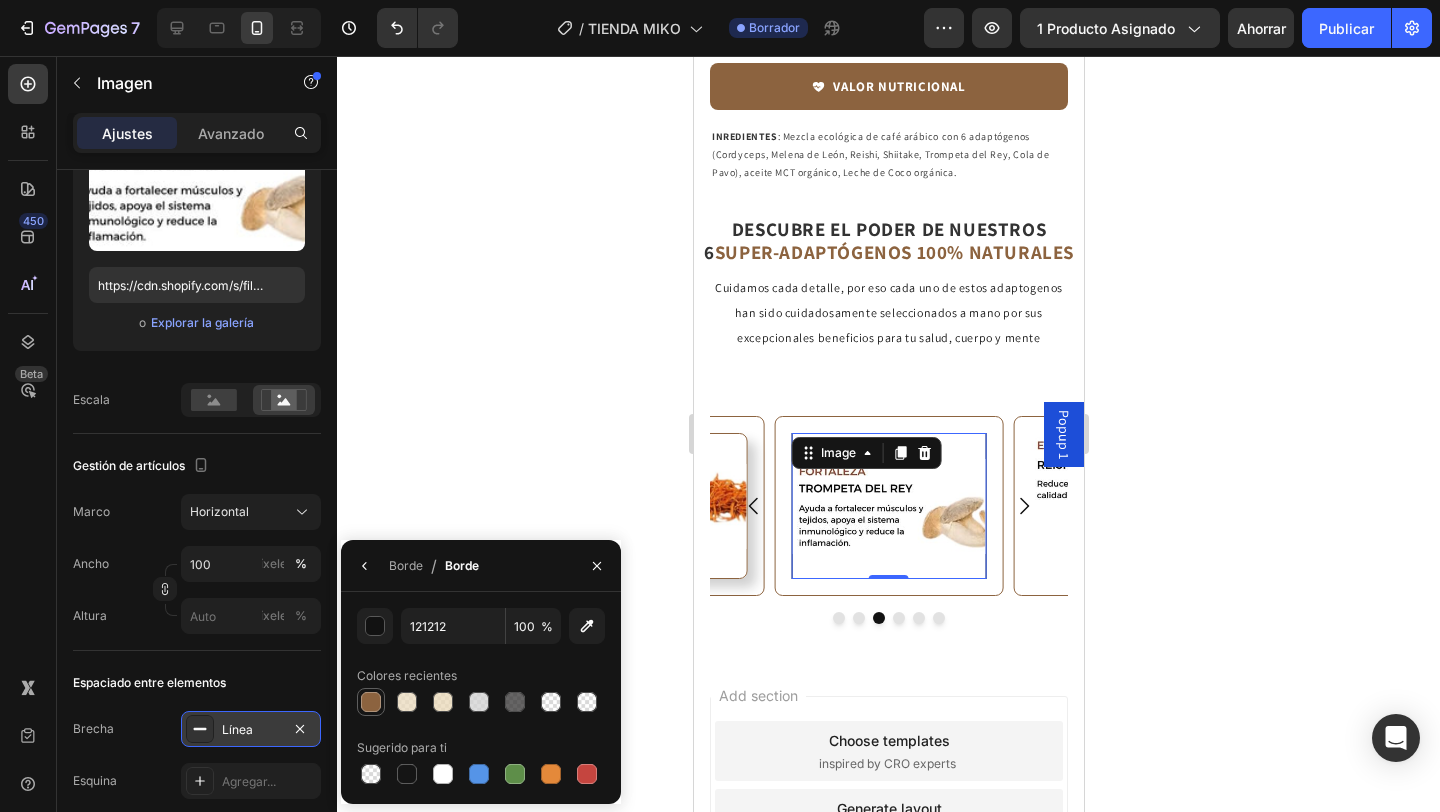 click at bounding box center (371, 702) 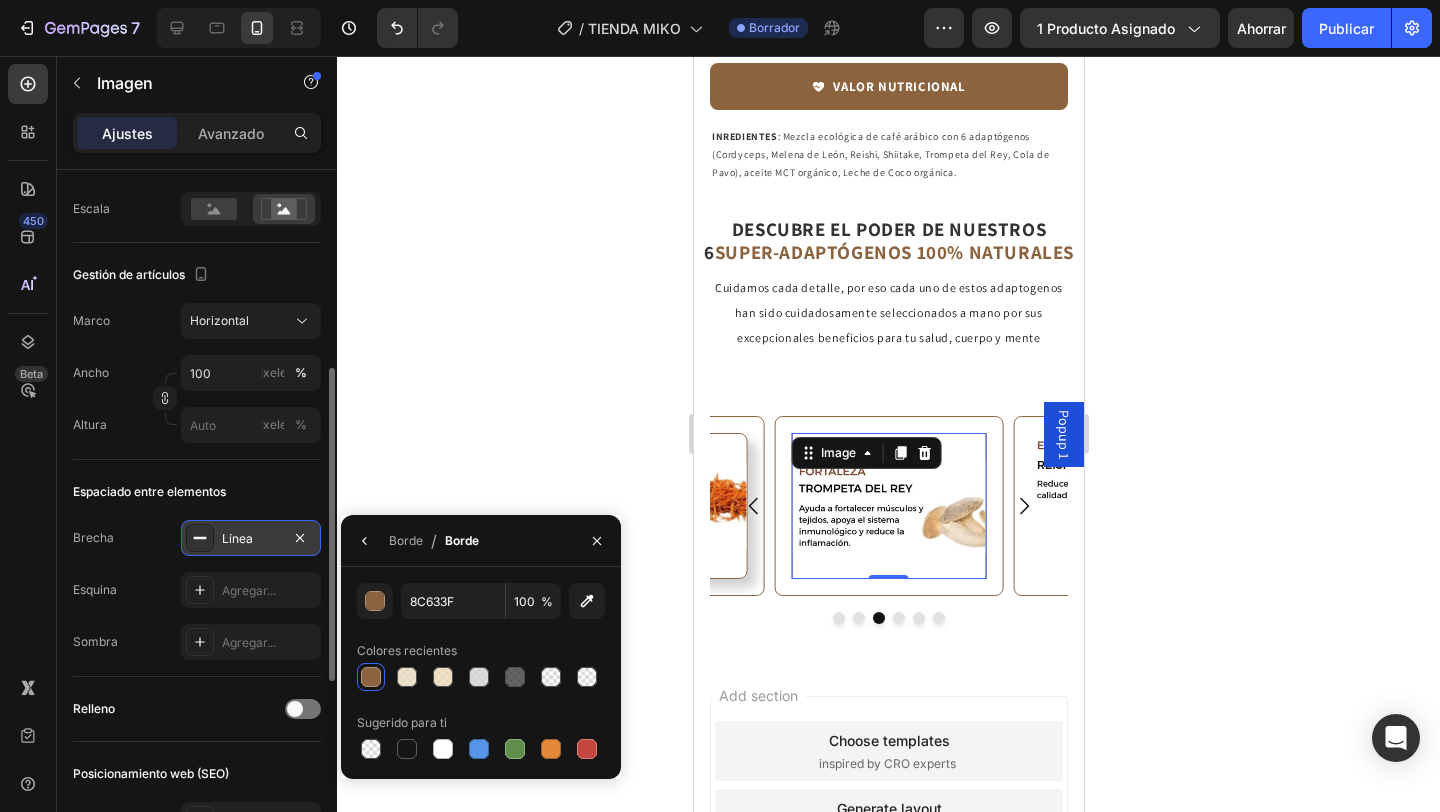 scroll, scrollTop: 462, scrollLeft: 0, axis: vertical 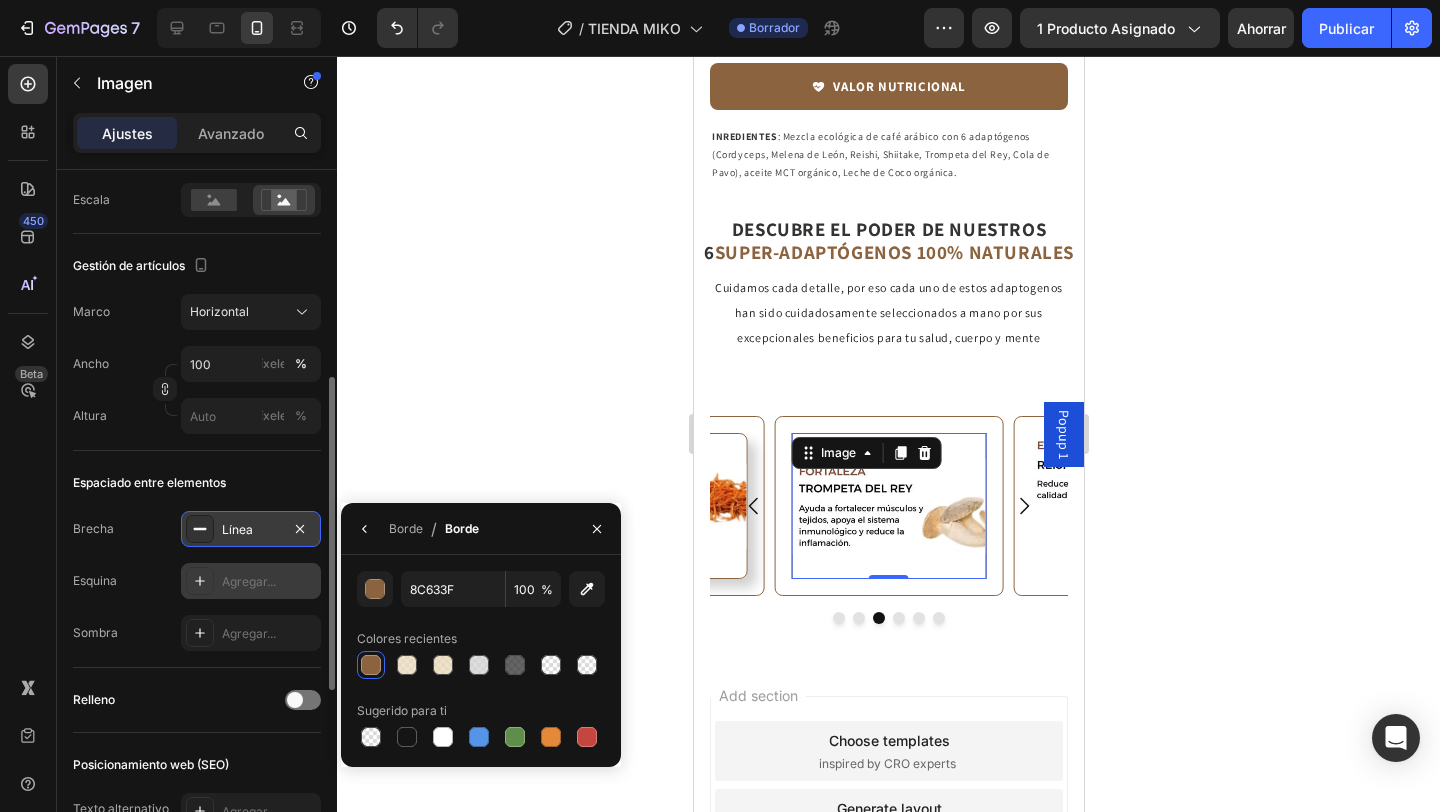 click 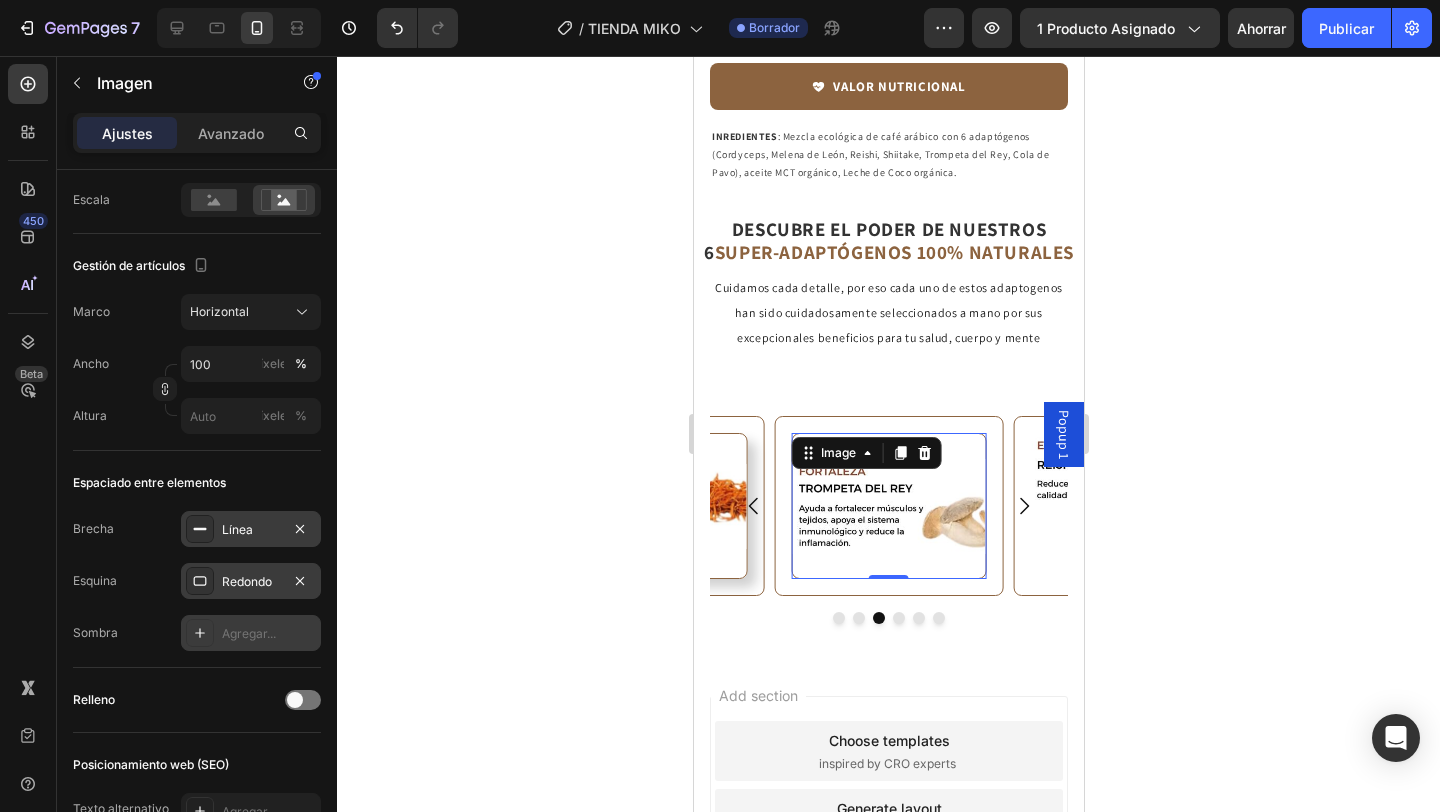 click 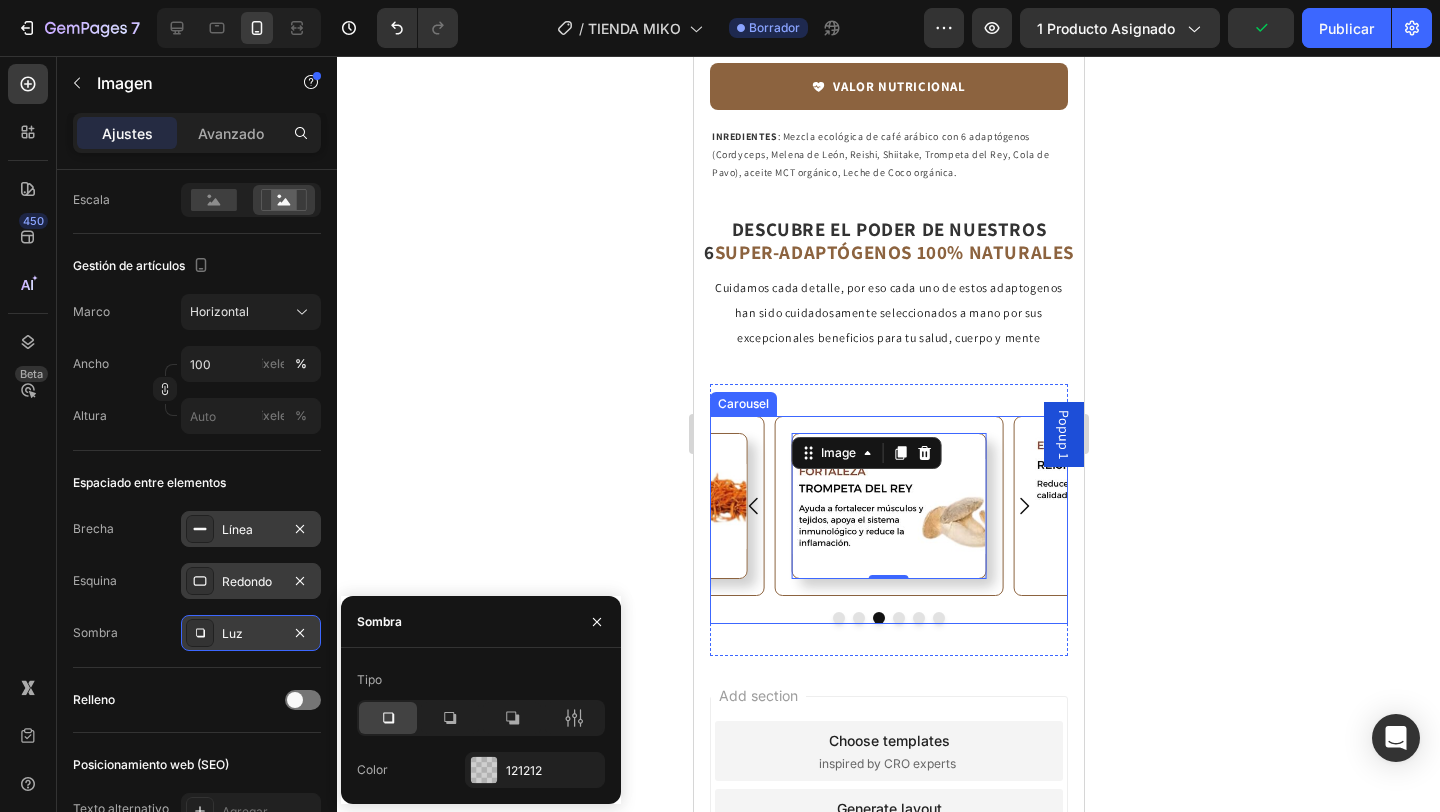 click 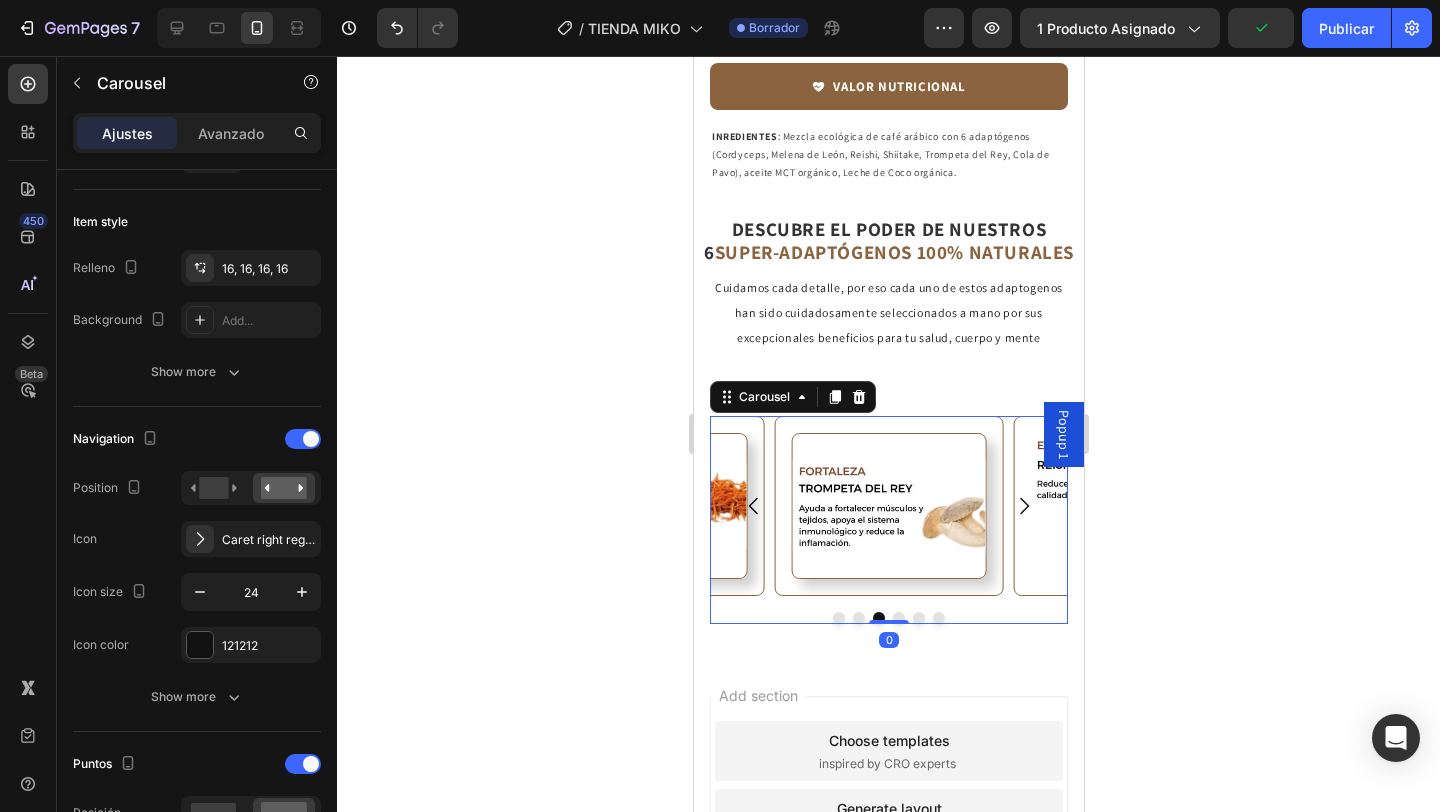 scroll, scrollTop: 0, scrollLeft: 0, axis: both 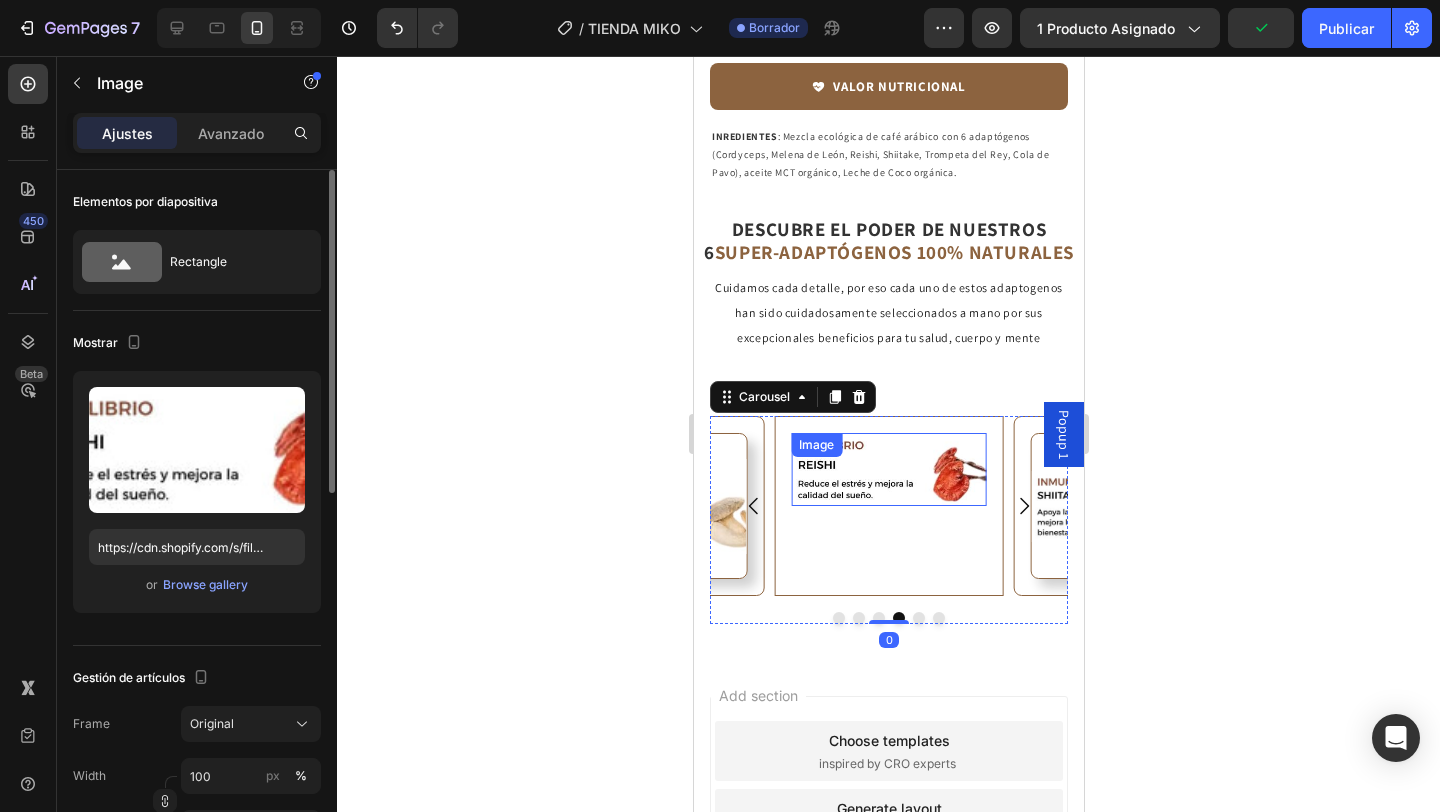 click at bounding box center [887, 469] 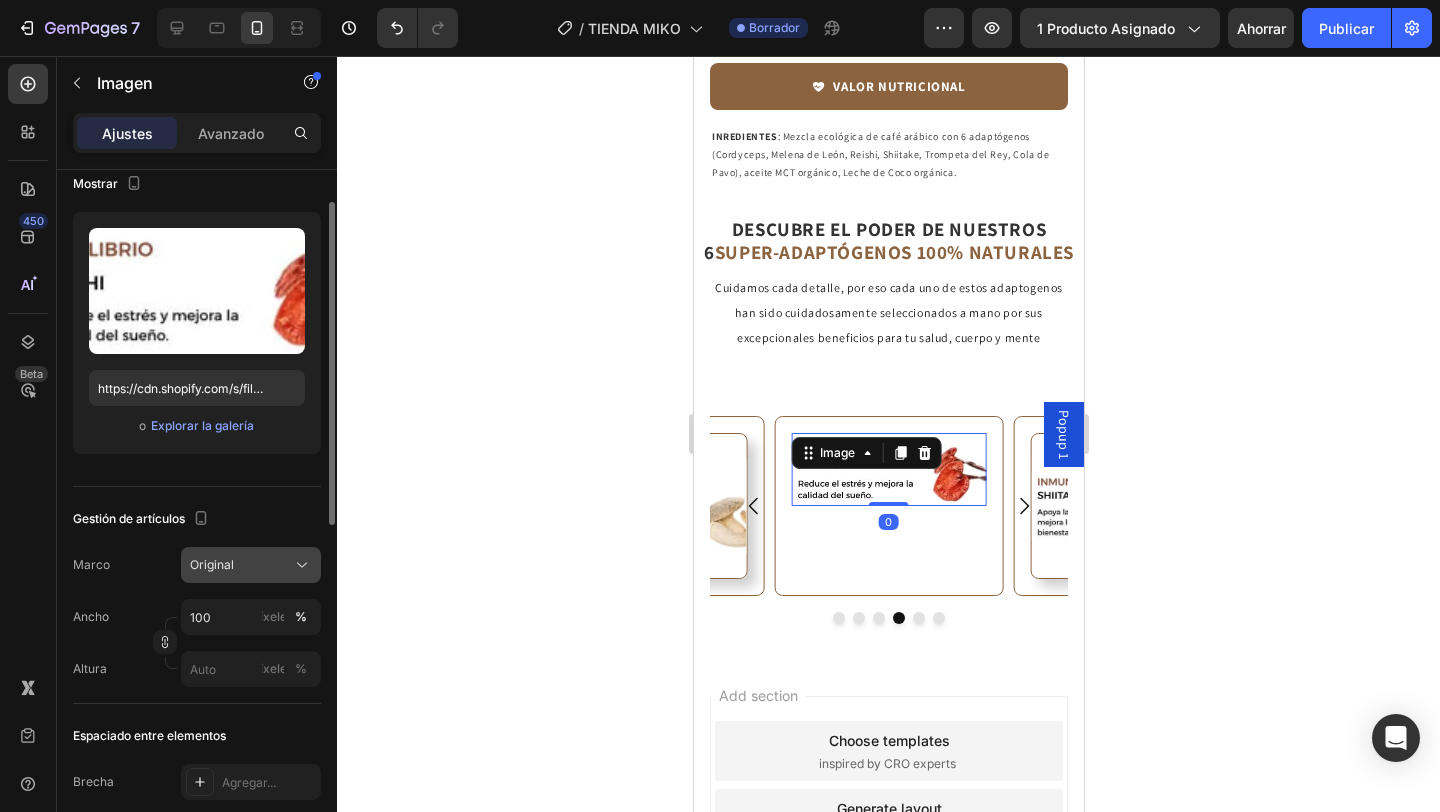 scroll, scrollTop: 168, scrollLeft: 0, axis: vertical 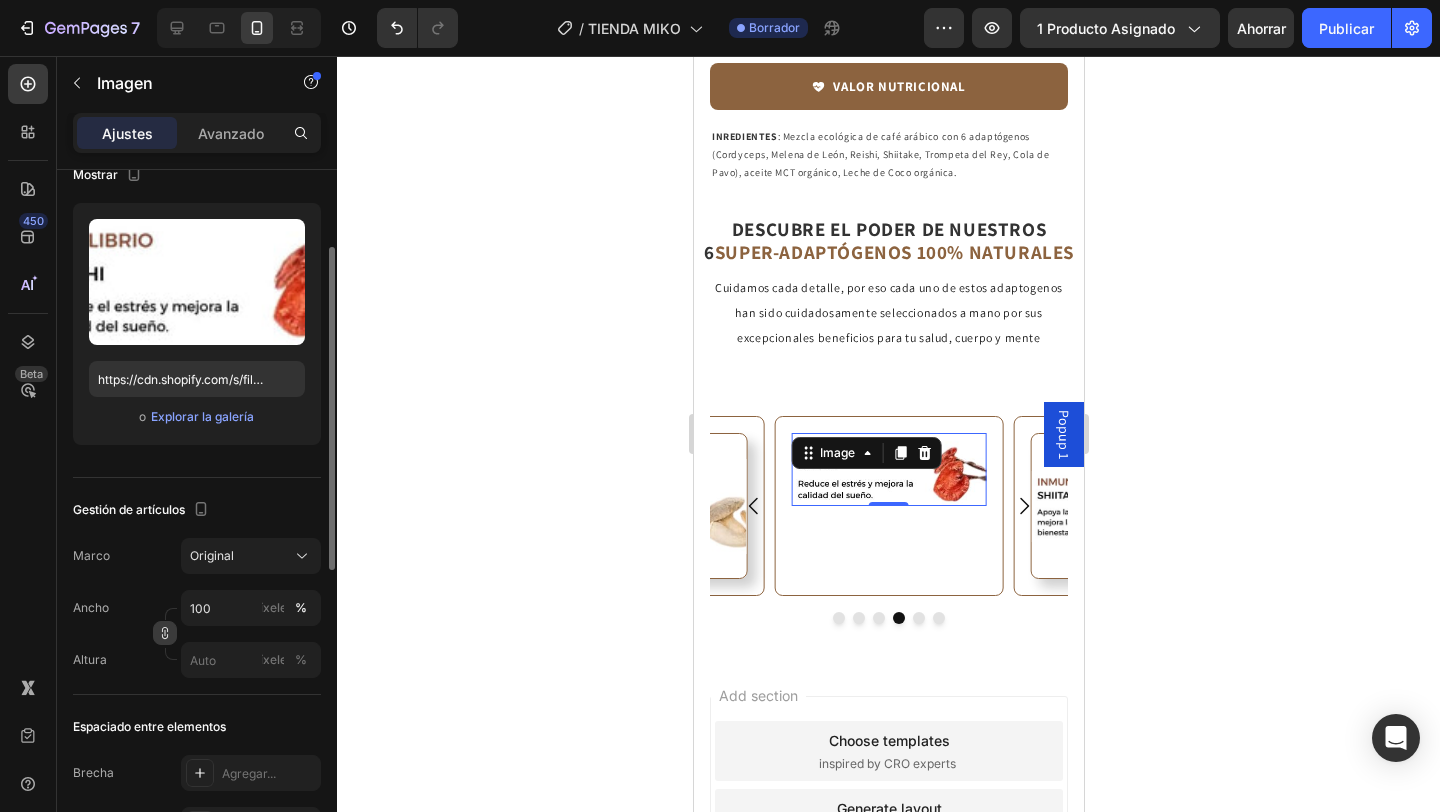 click 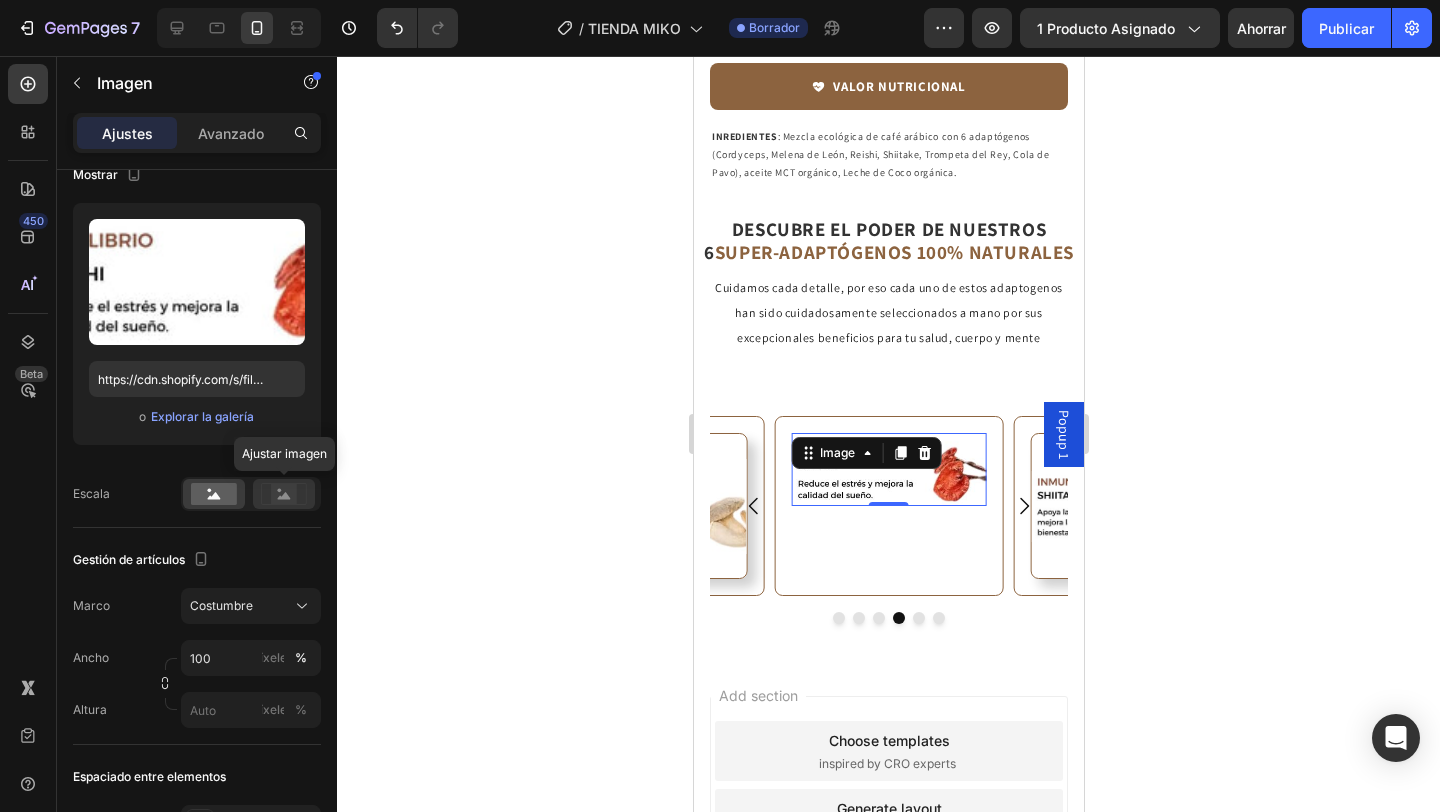 click 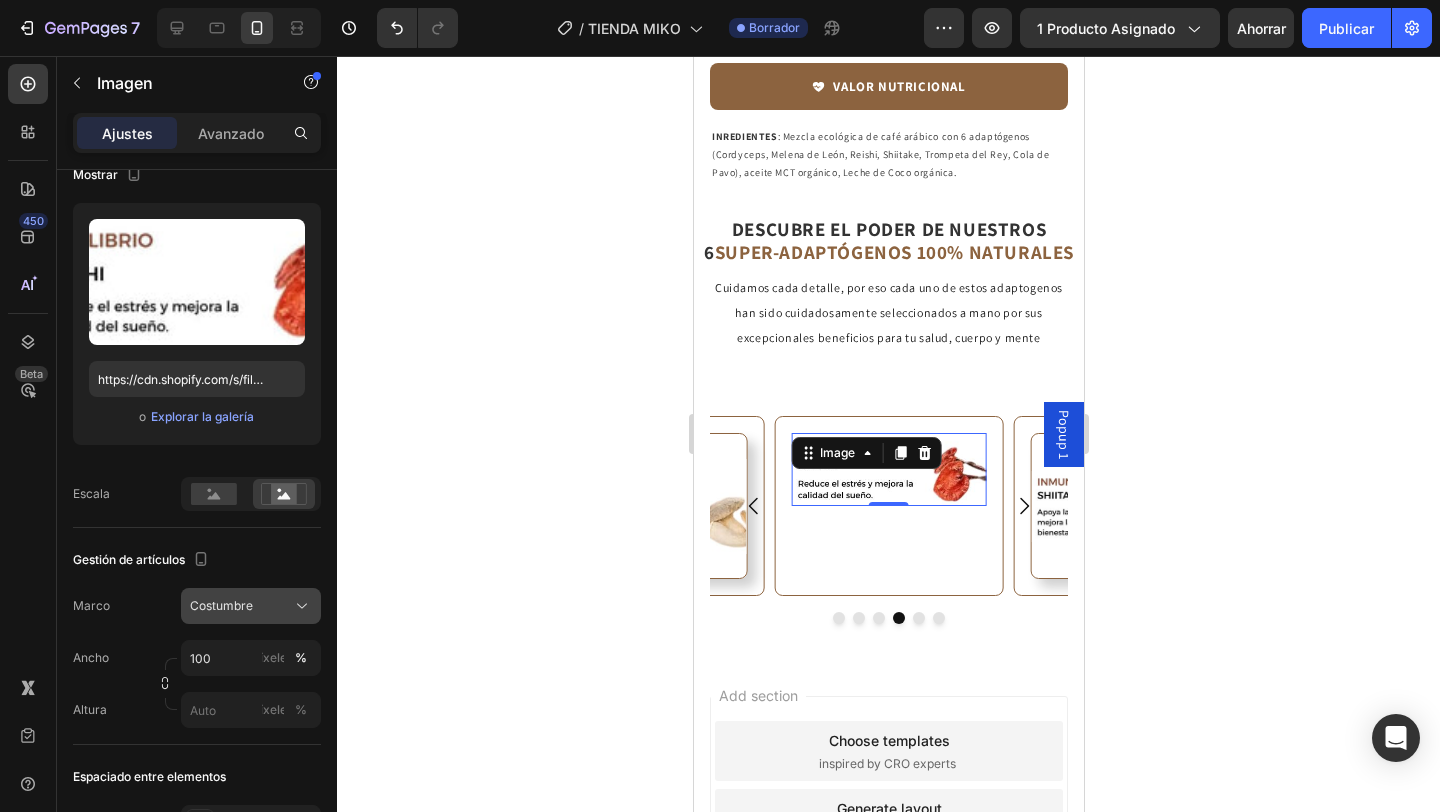 click on "Costumbre" at bounding box center [251, 606] 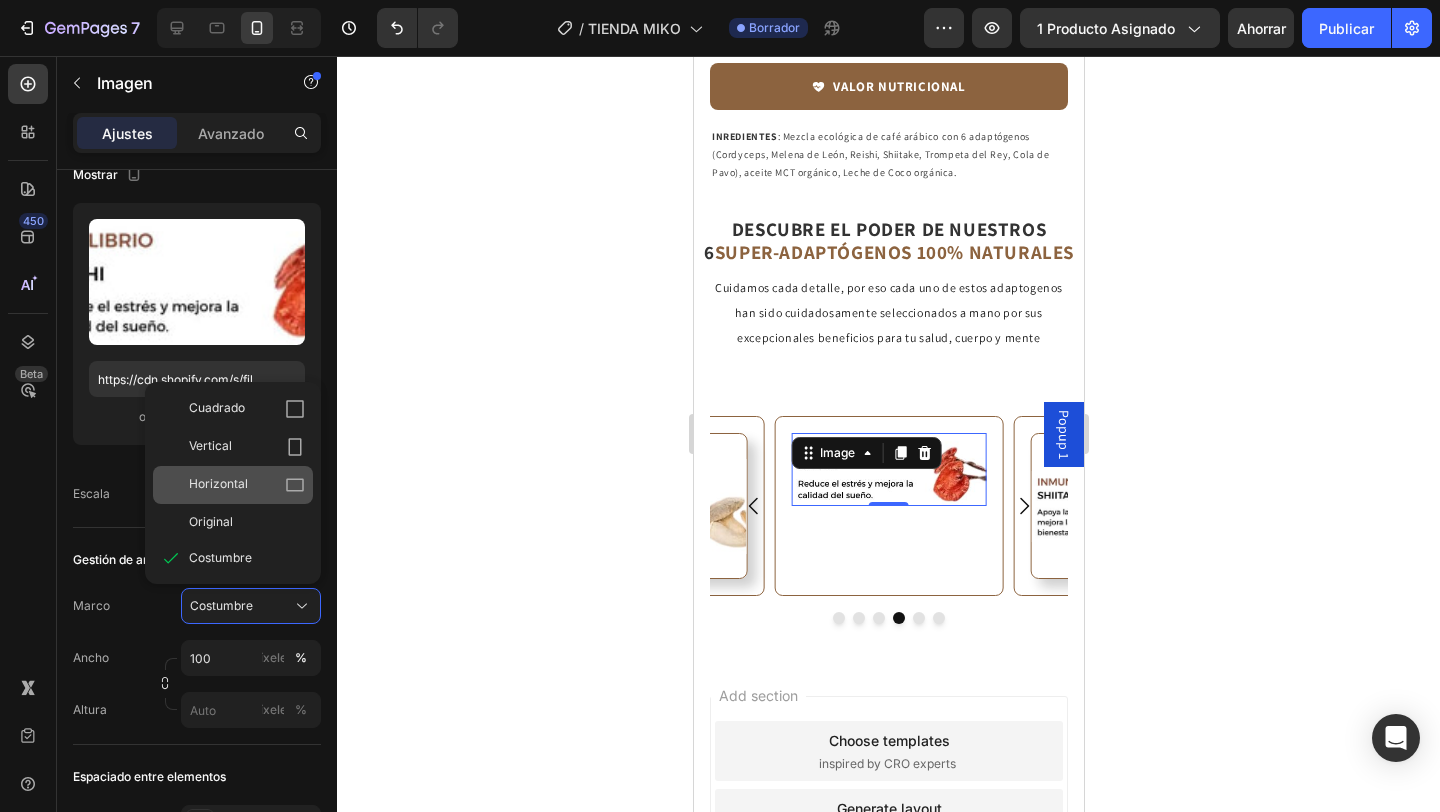 click on "Horizontal" at bounding box center (247, 485) 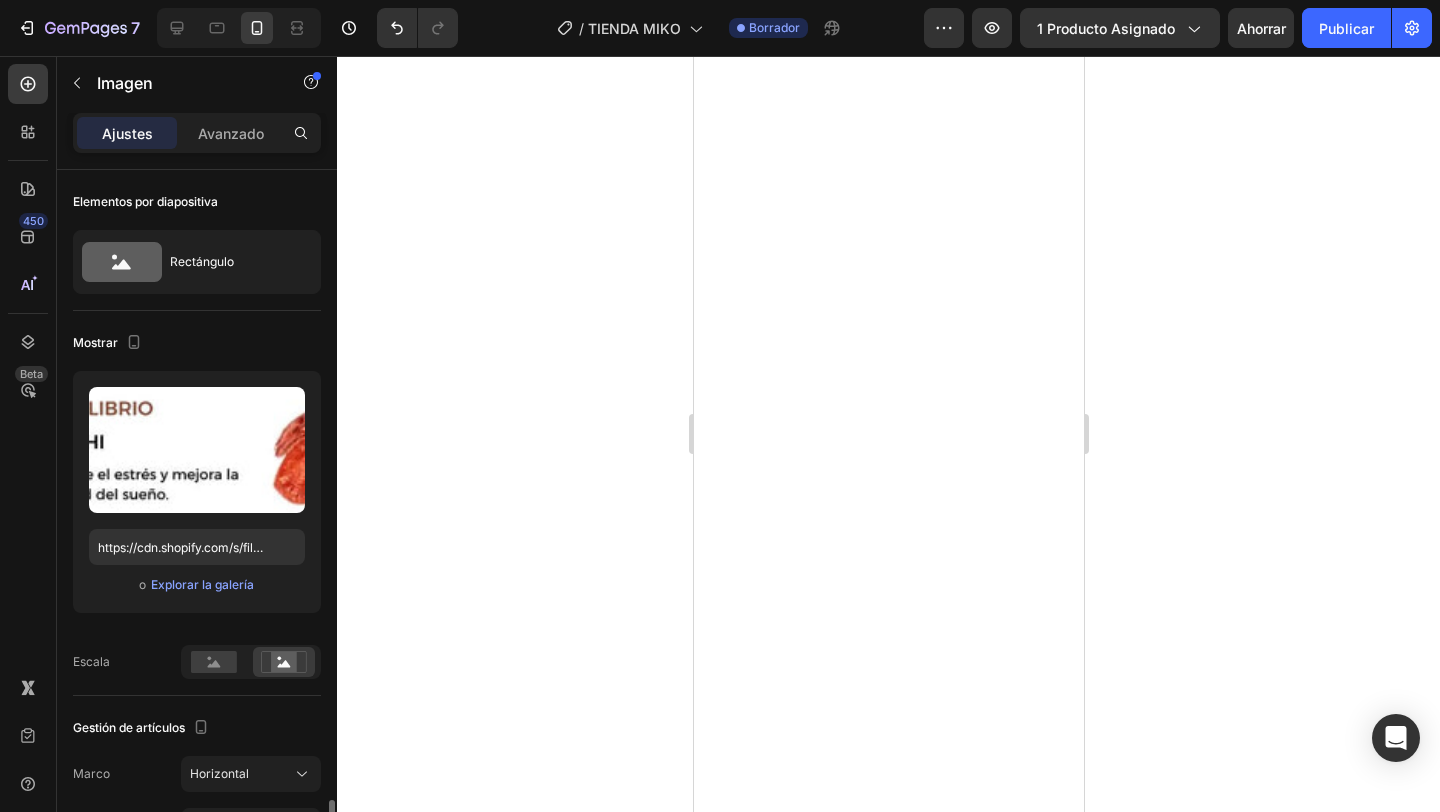 scroll, scrollTop: 0, scrollLeft: 0, axis: both 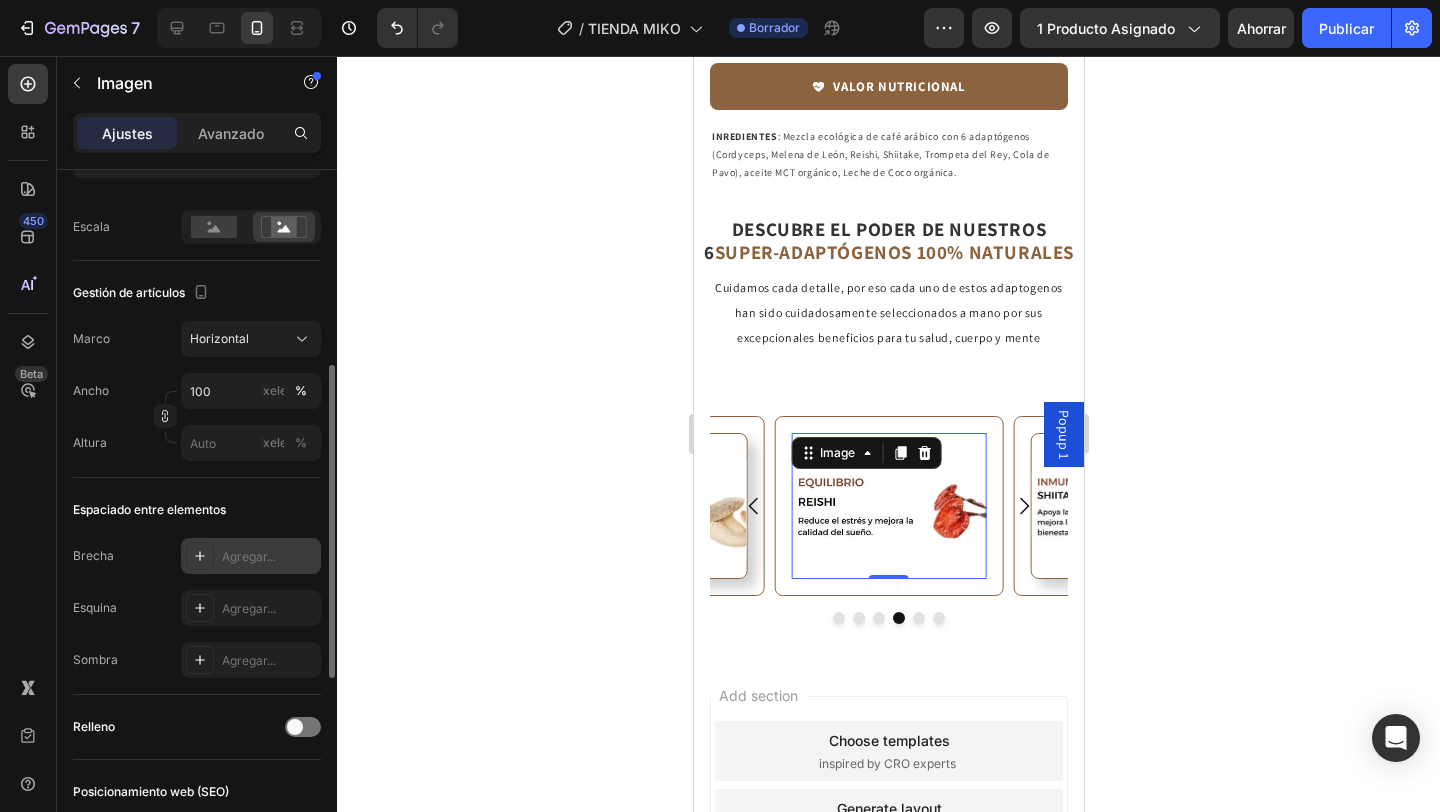 click 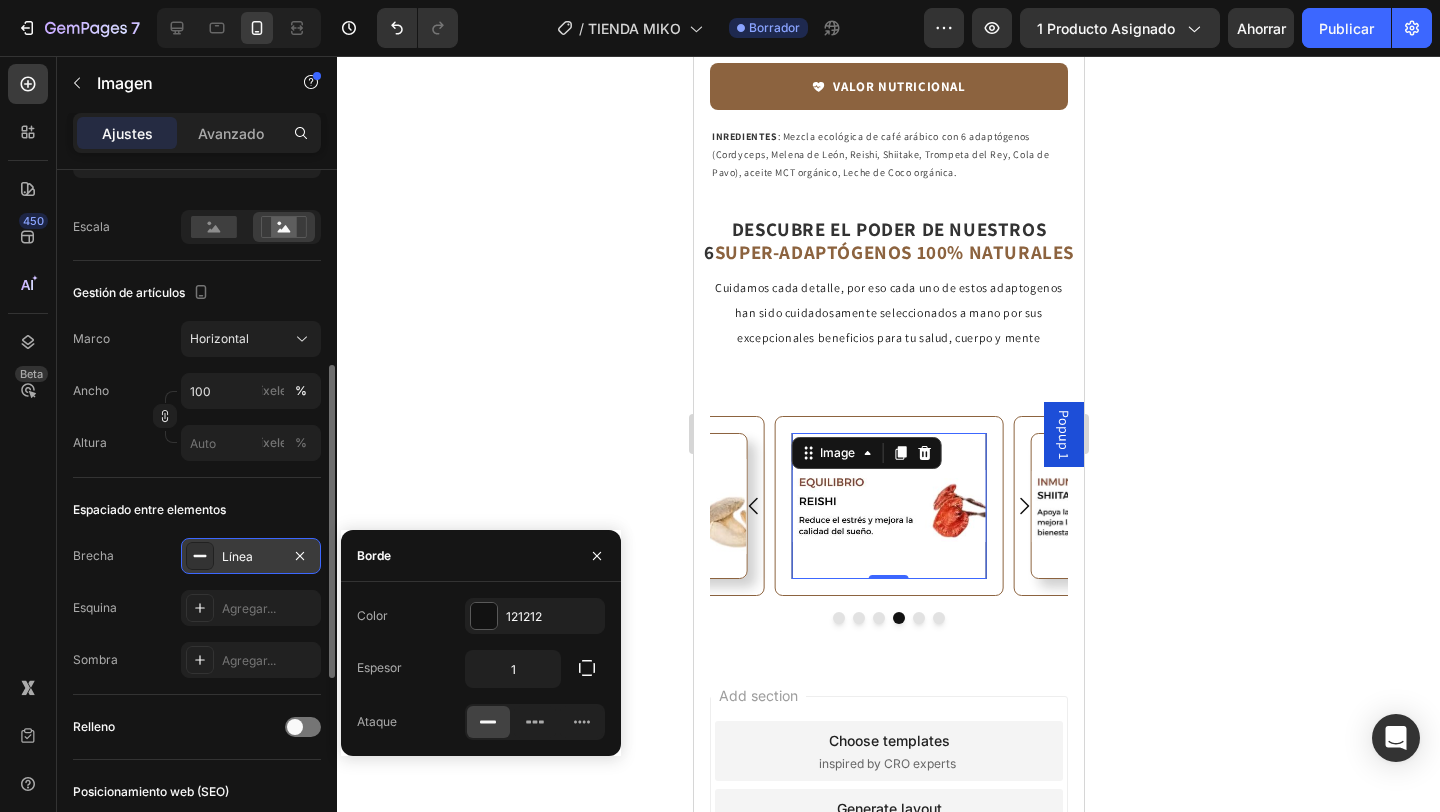 click on "Color 121212 Espesor 1 Ataque" at bounding box center (481, 669) 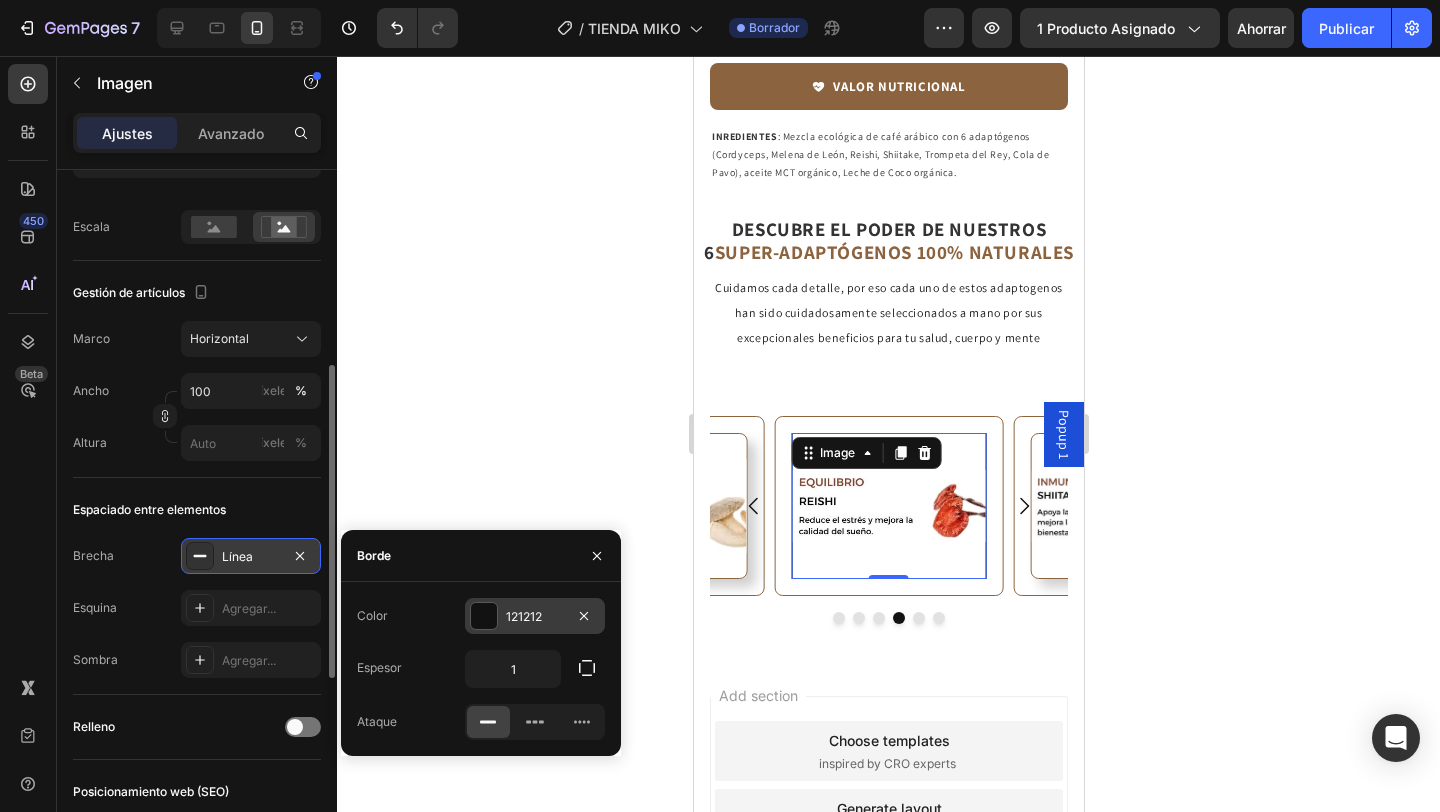 click at bounding box center [484, 616] 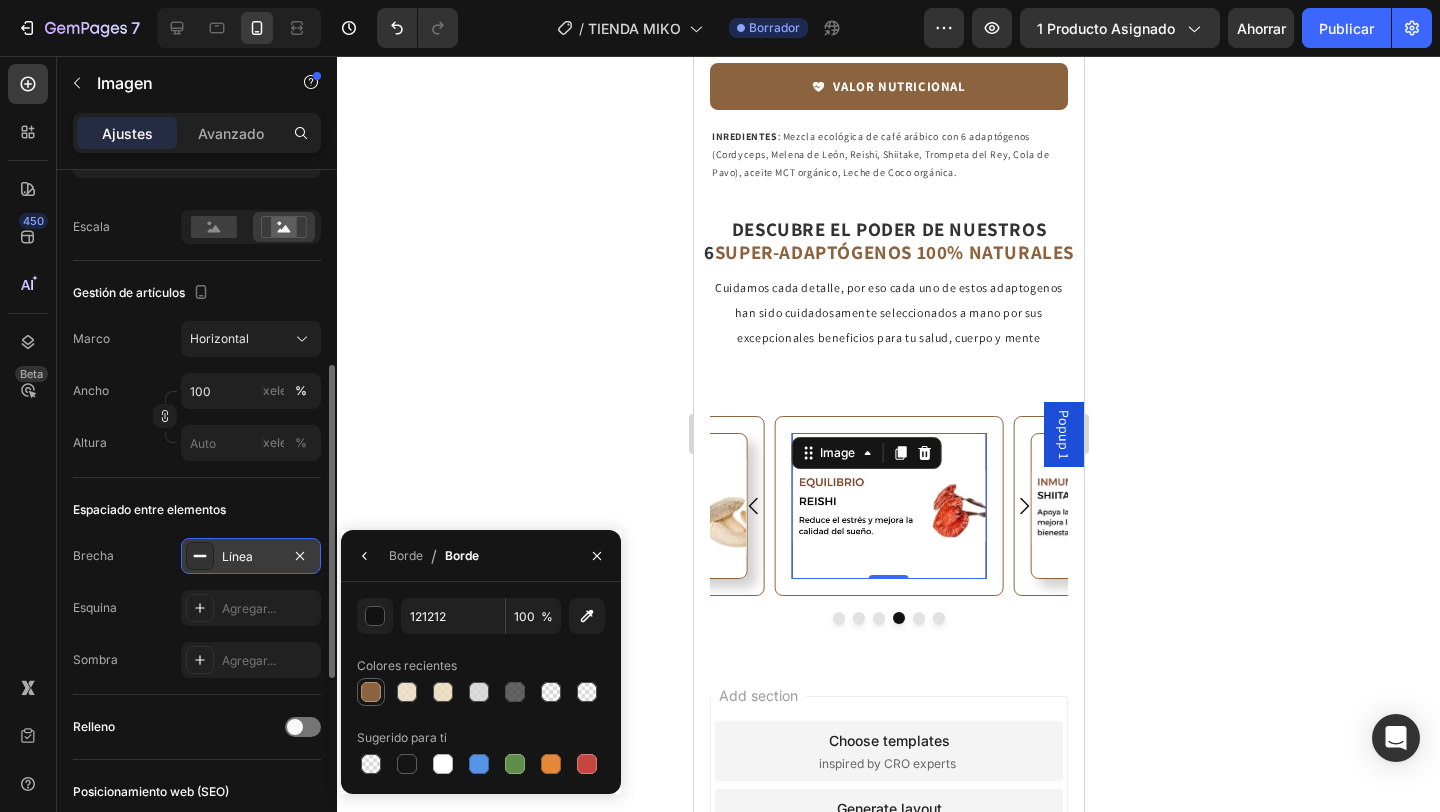 click at bounding box center [371, 692] 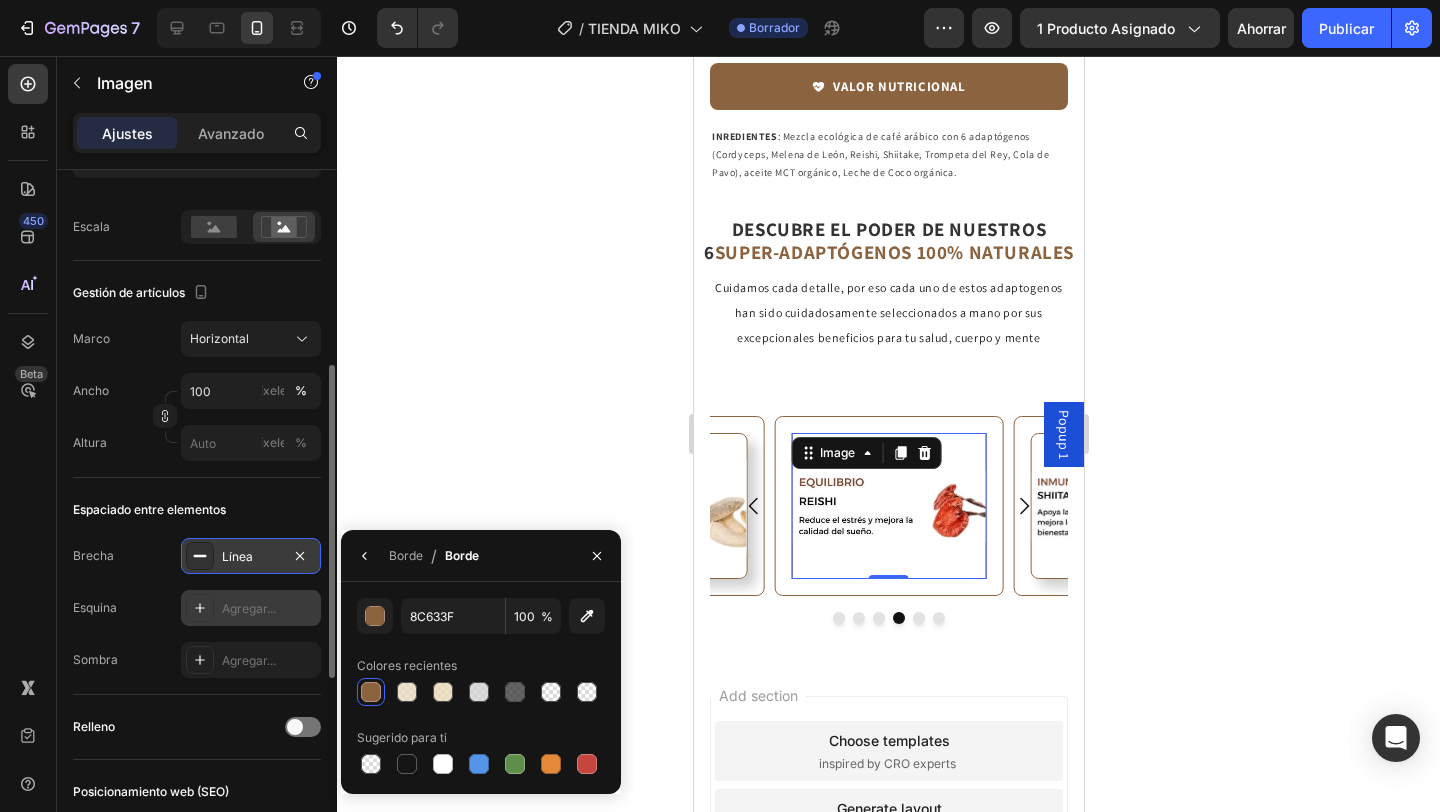 click 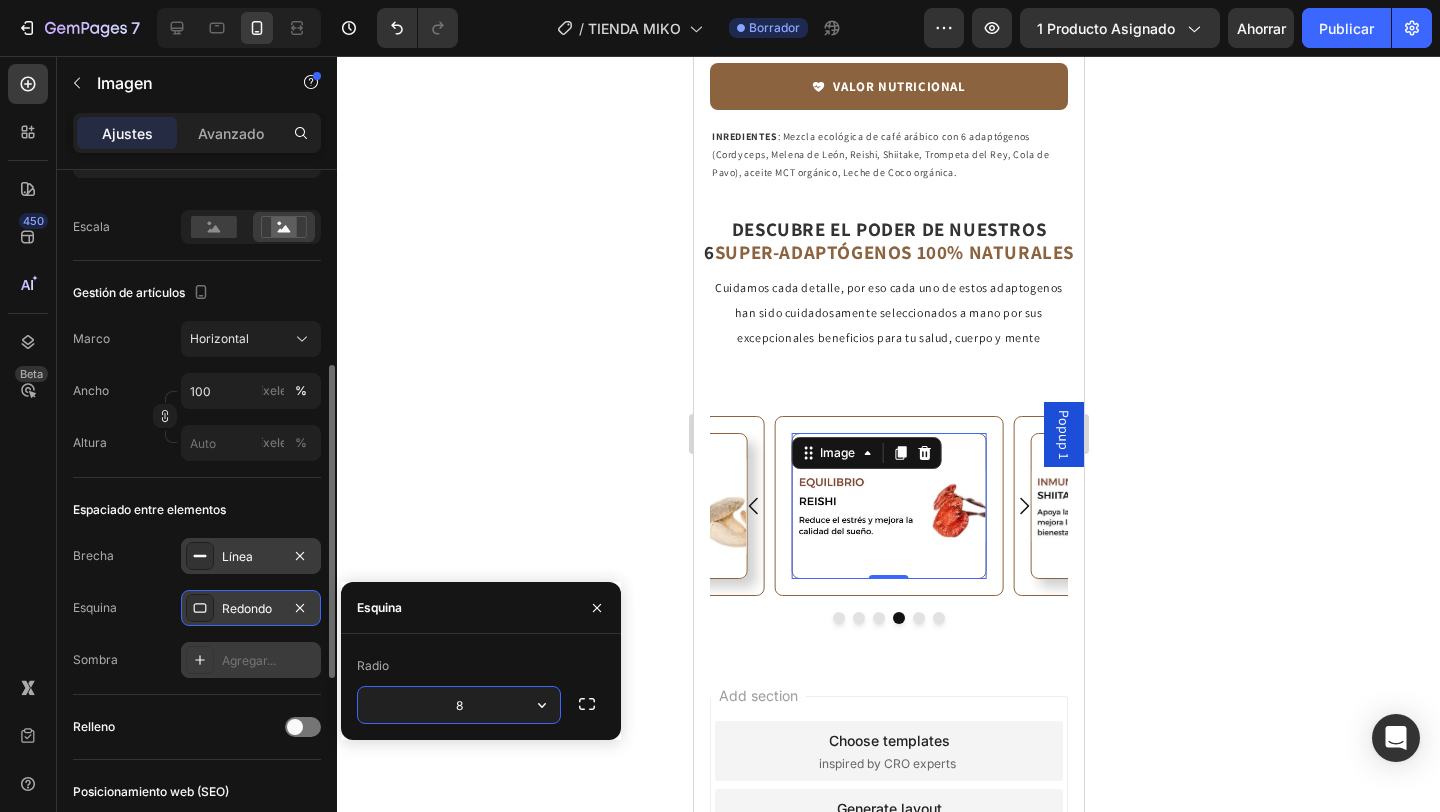 click 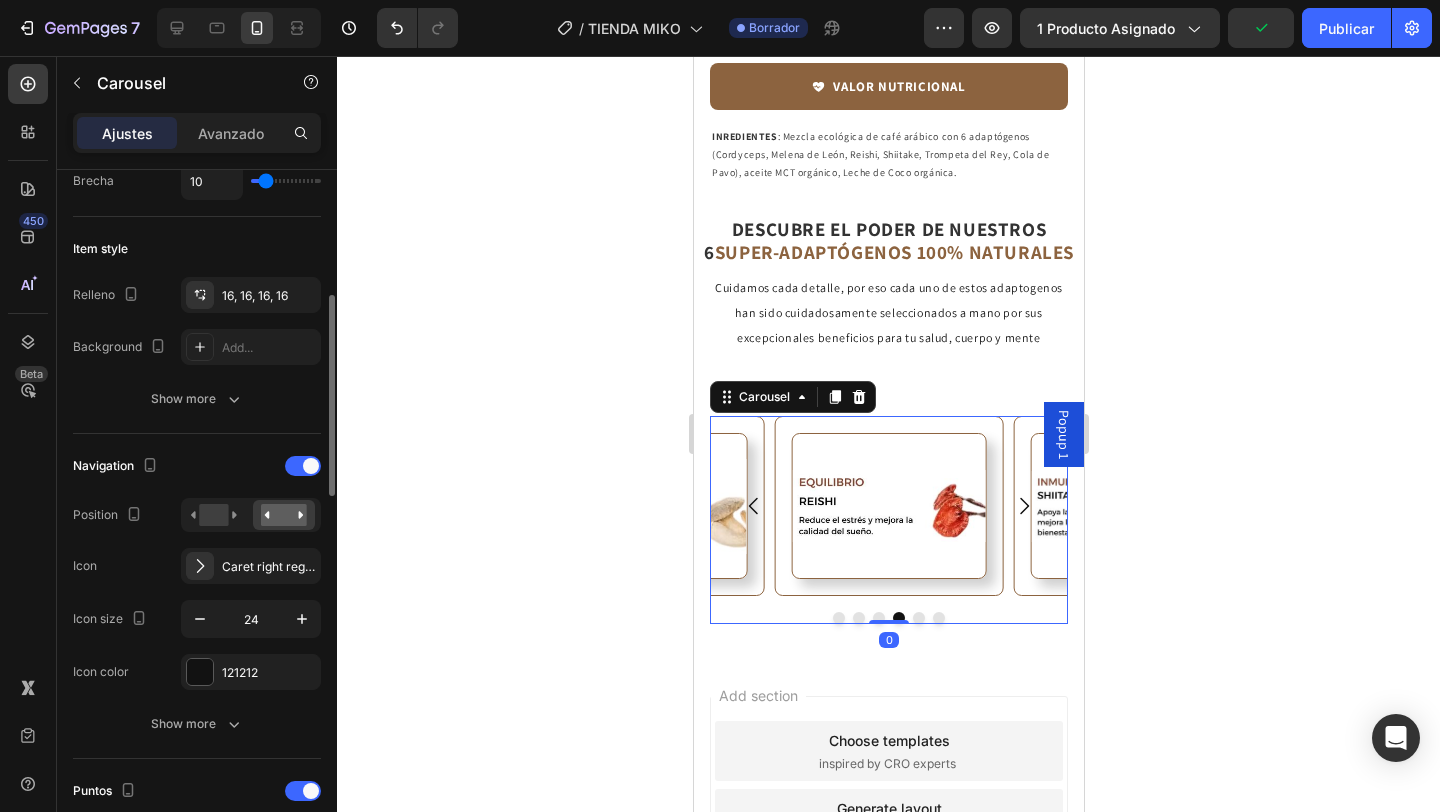 click 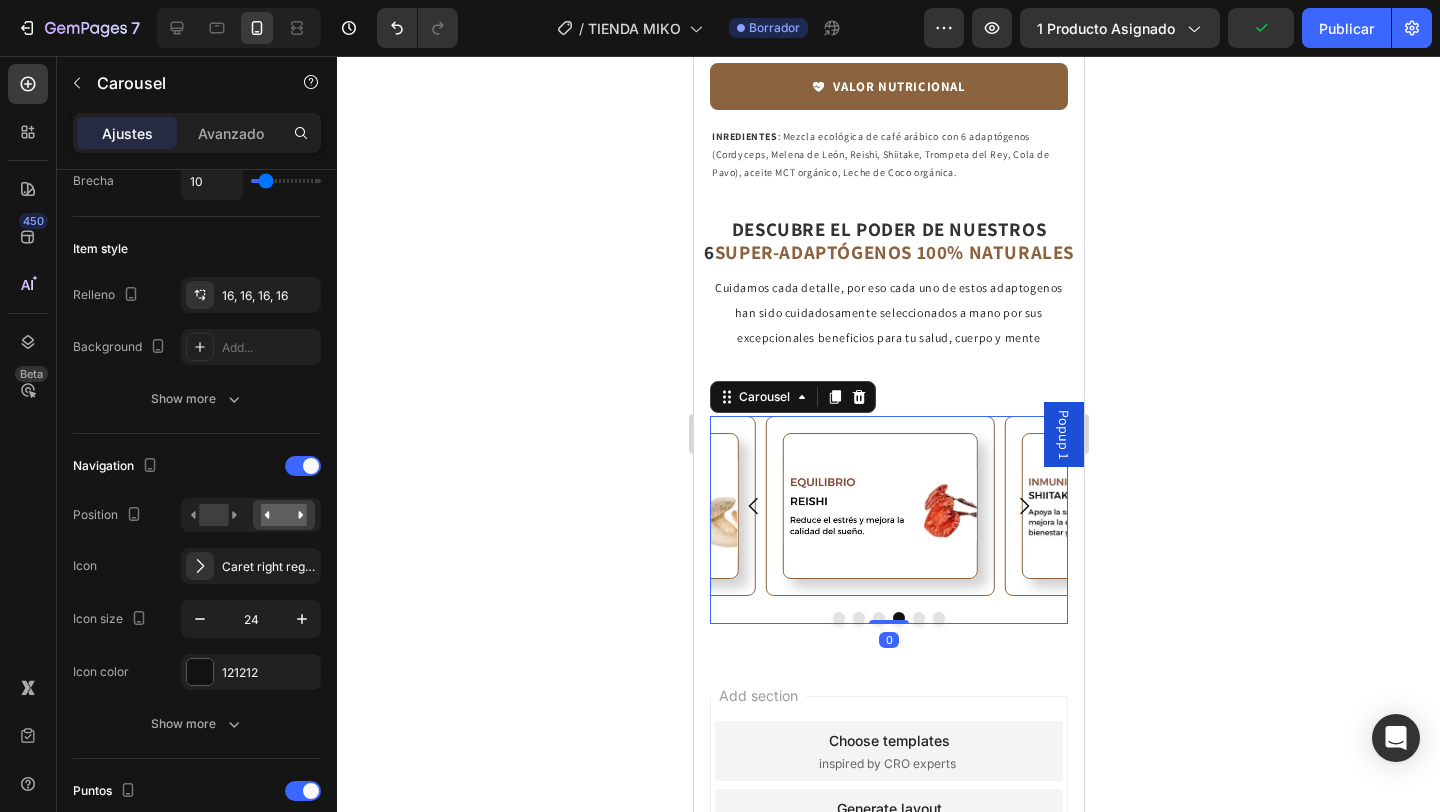scroll, scrollTop: 0, scrollLeft: 0, axis: both 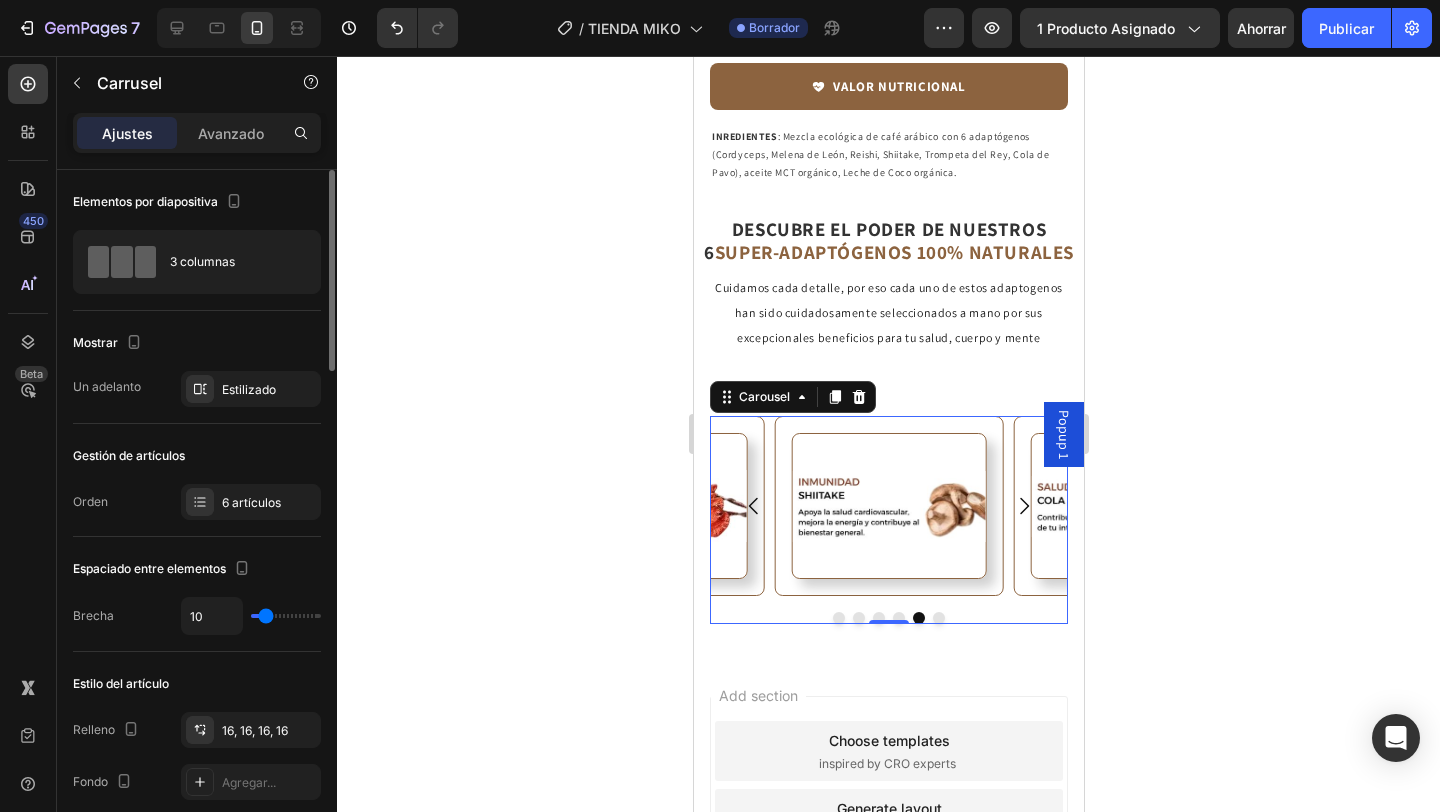 click on "Image Image Image Image Image Image" at bounding box center (888, 506) 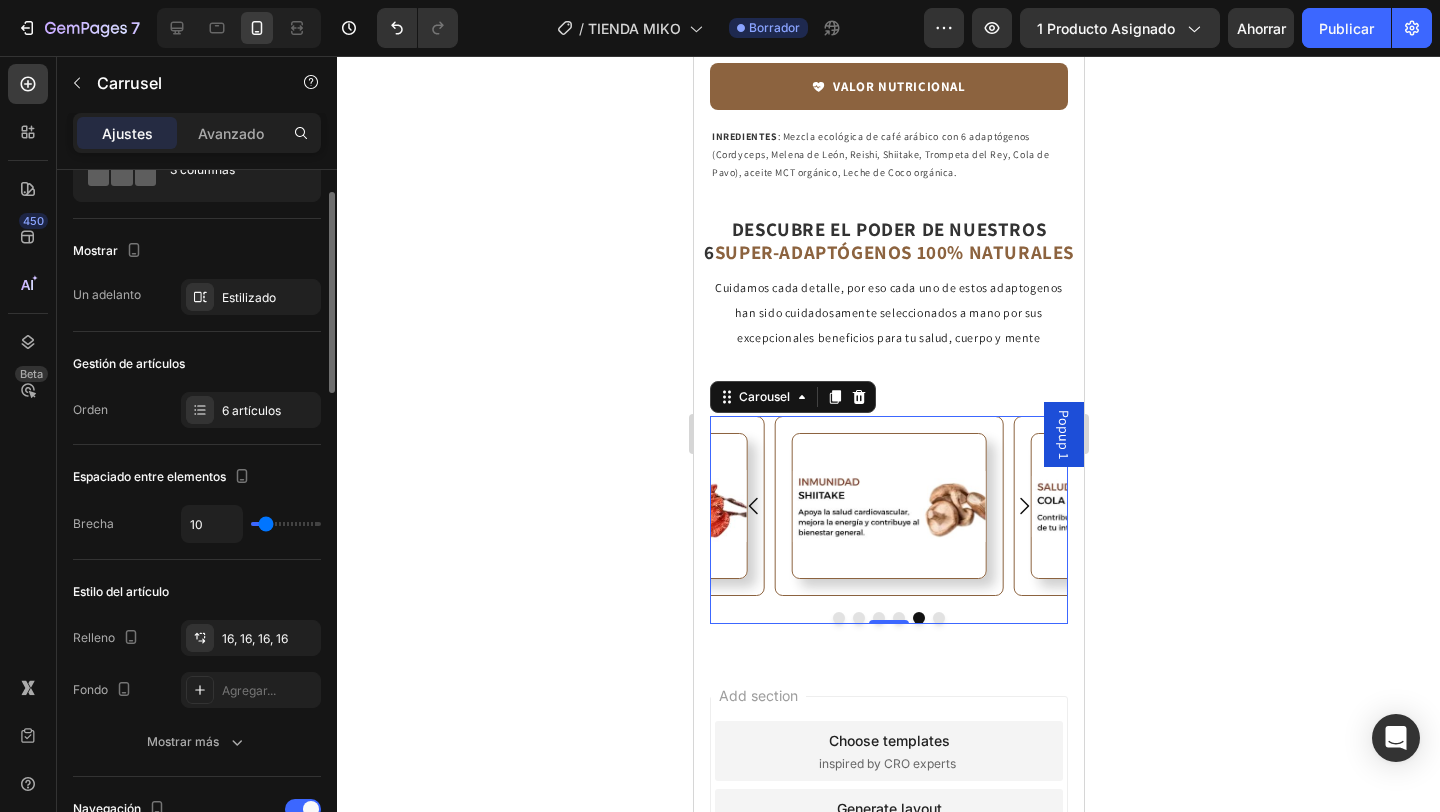 scroll, scrollTop: 92, scrollLeft: 0, axis: vertical 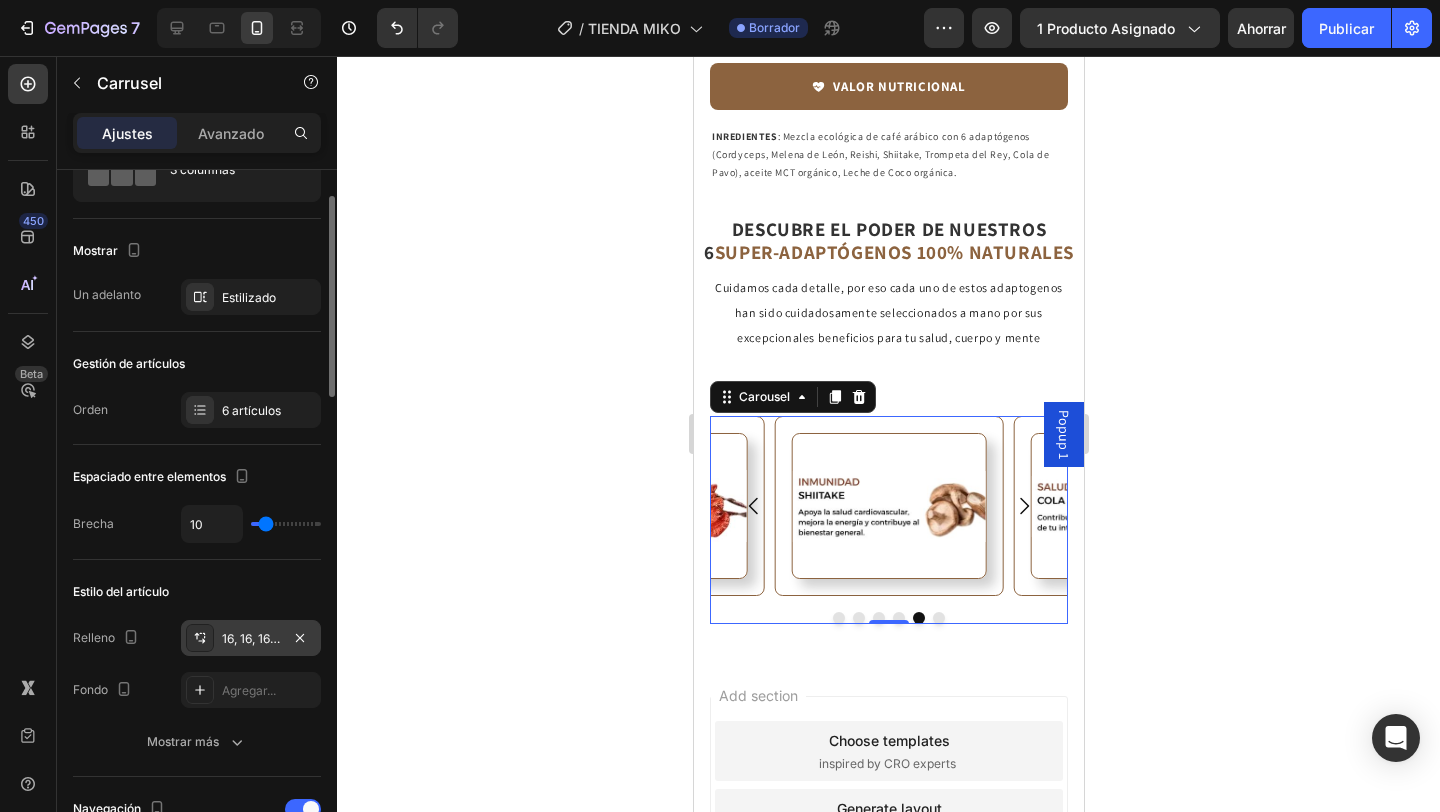 click on "16, 16, 16, 16" at bounding box center (255, 638) 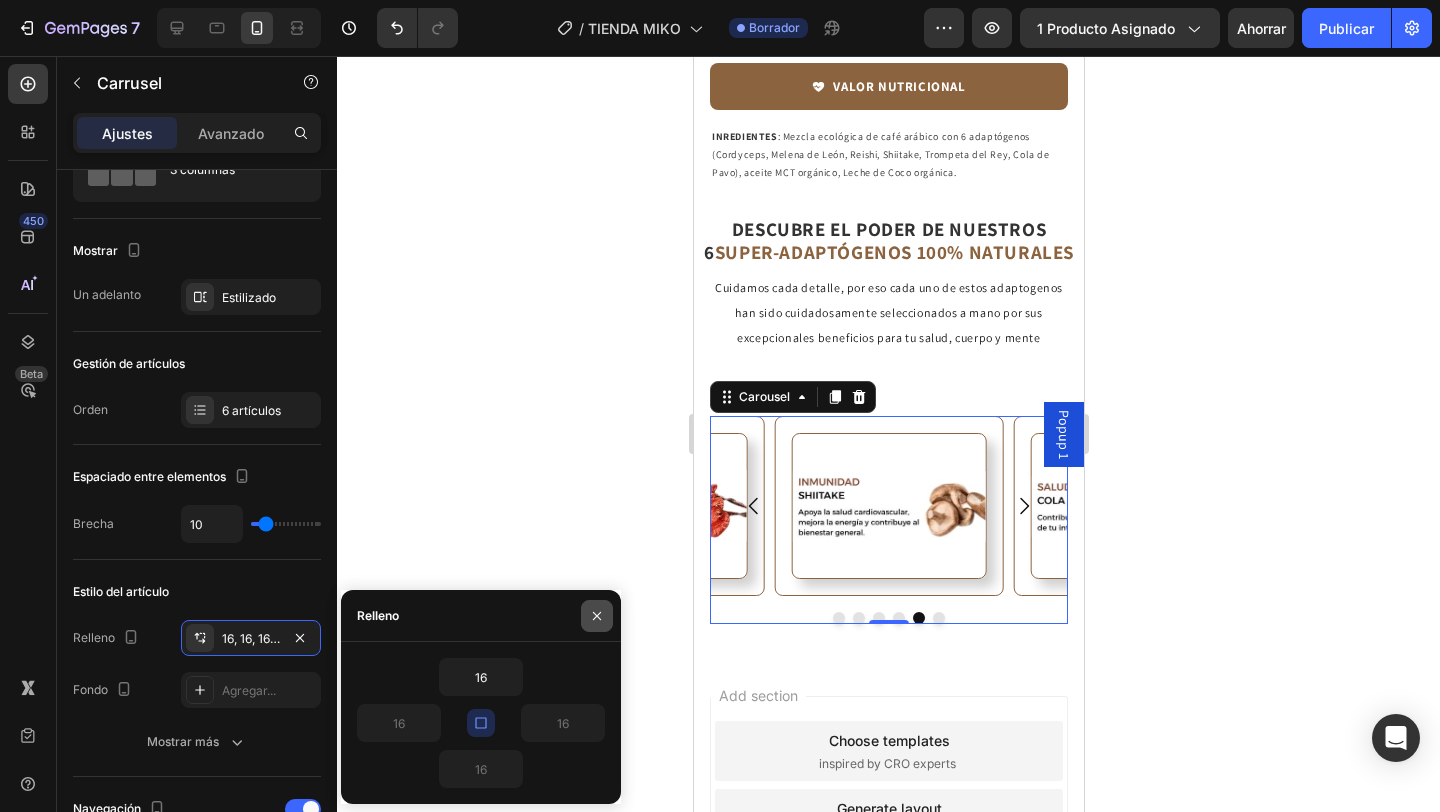 click at bounding box center [597, 616] 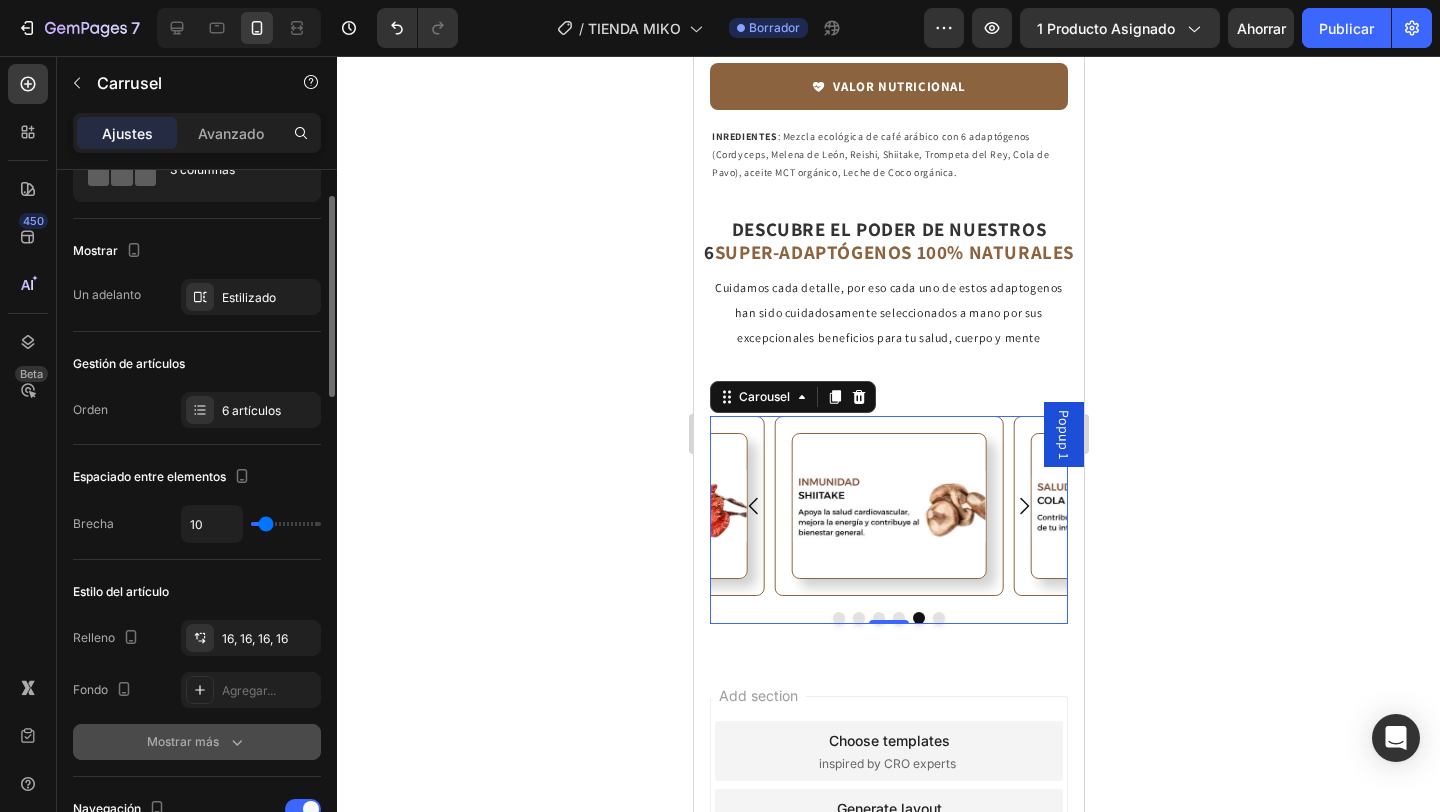 click on "Mostrar más" at bounding box center (183, 741) 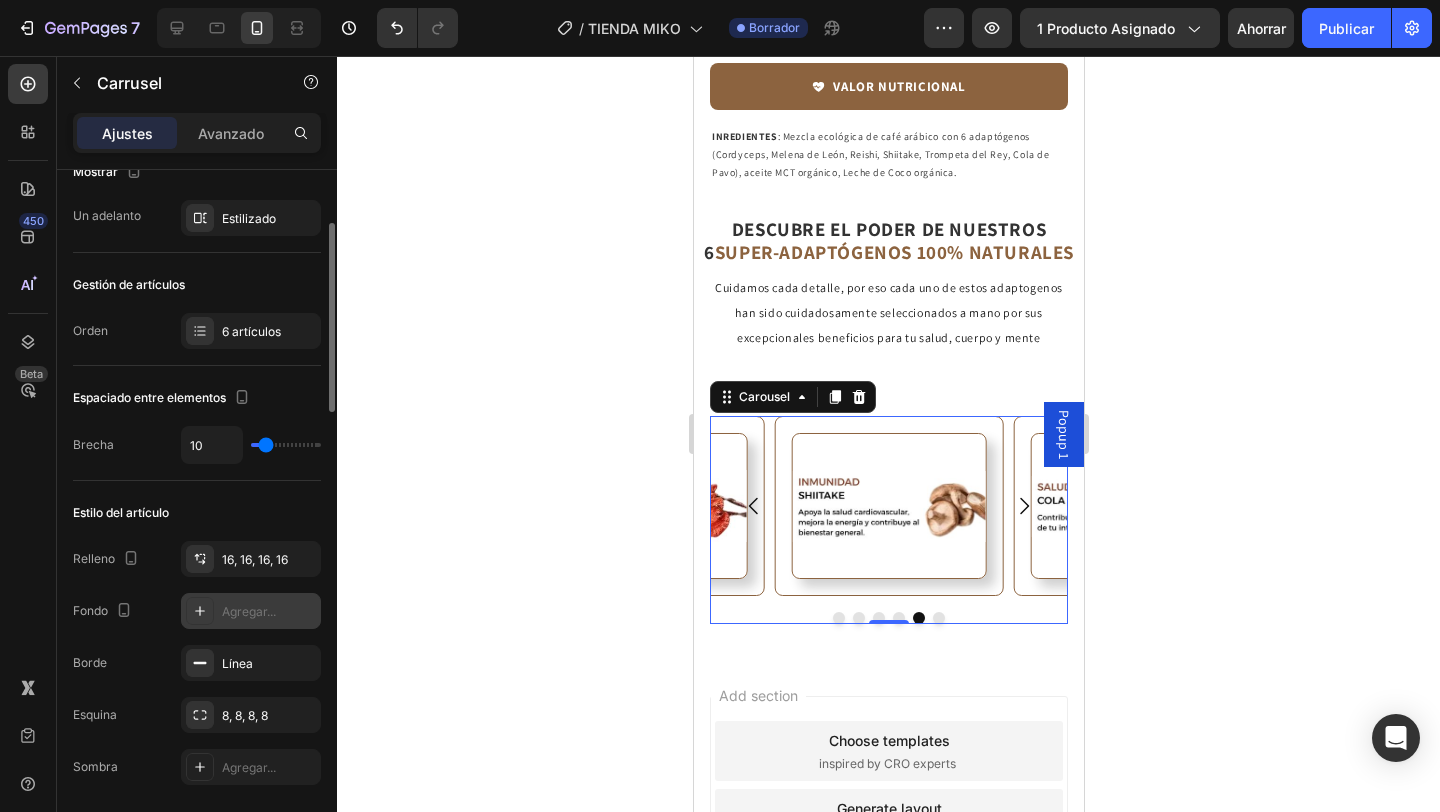 scroll, scrollTop: 187, scrollLeft: 0, axis: vertical 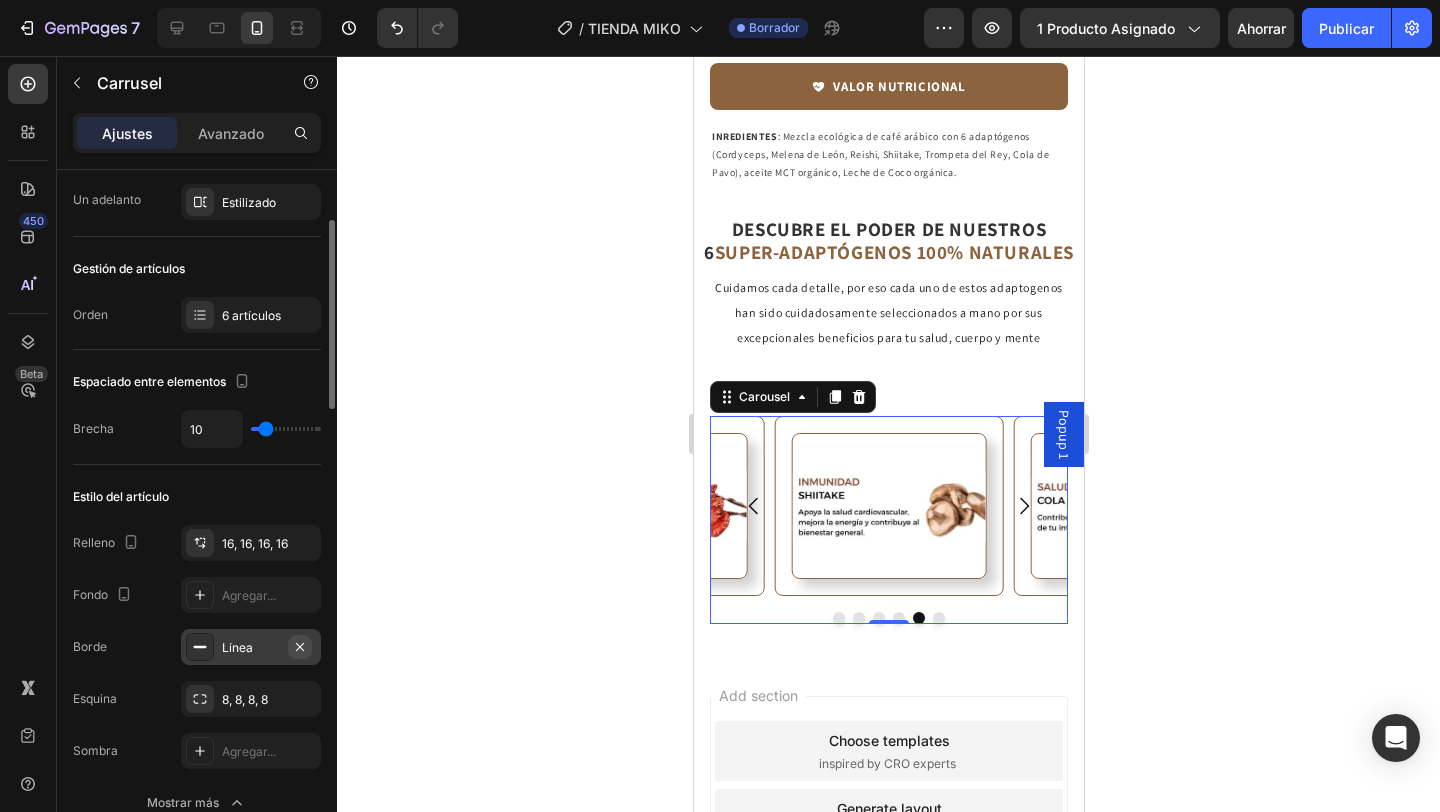 click 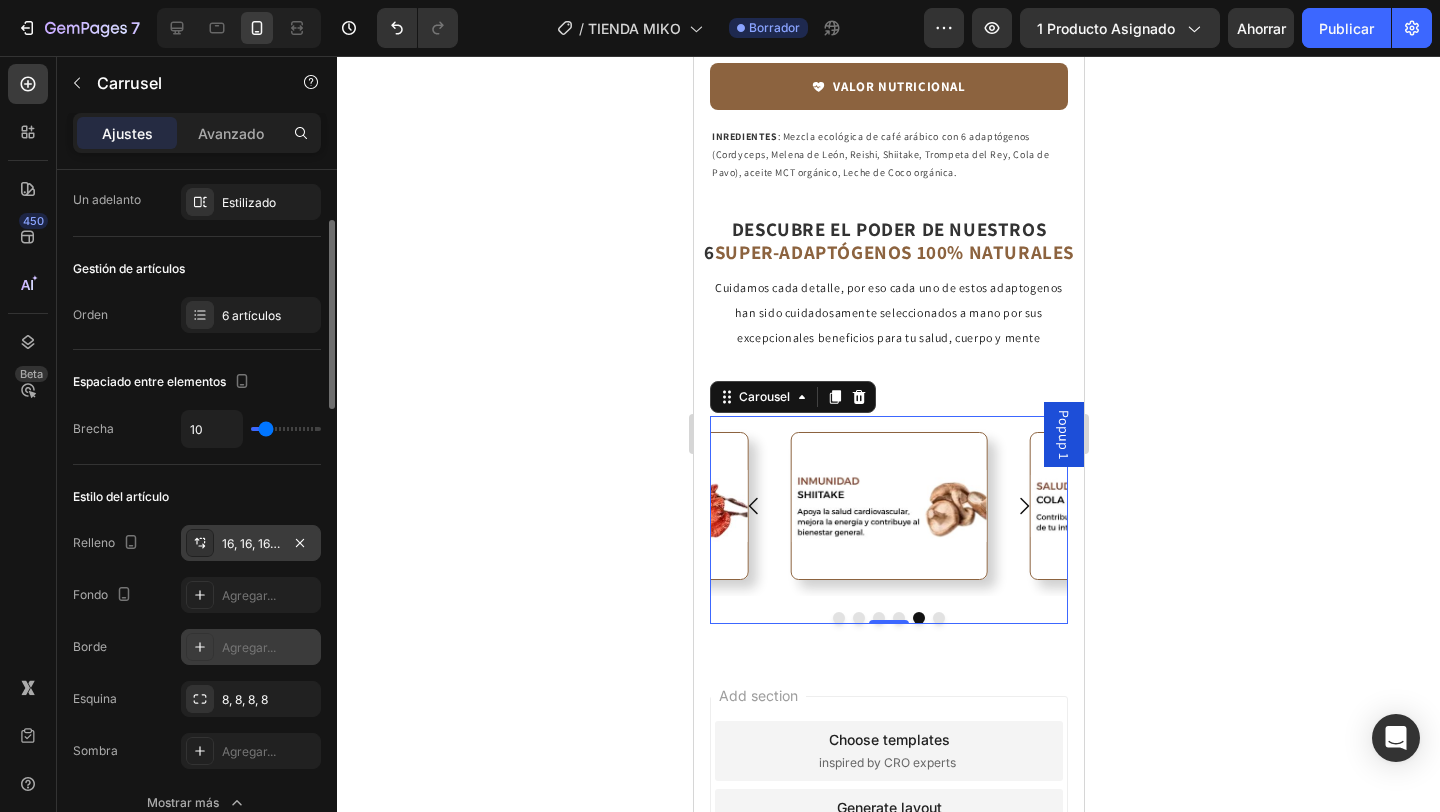 click on "16, 16, 16, 16" at bounding box center [255, 543] 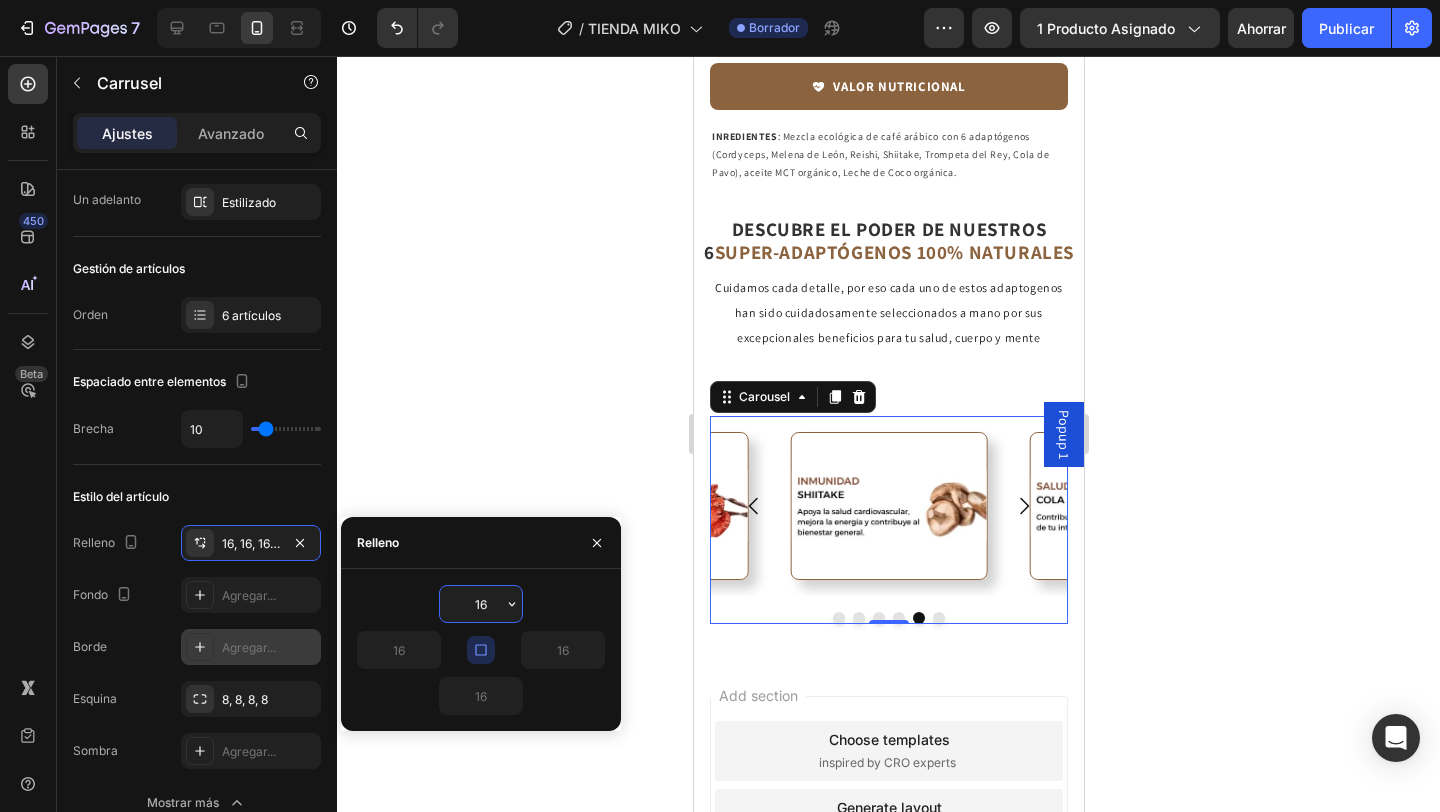 click 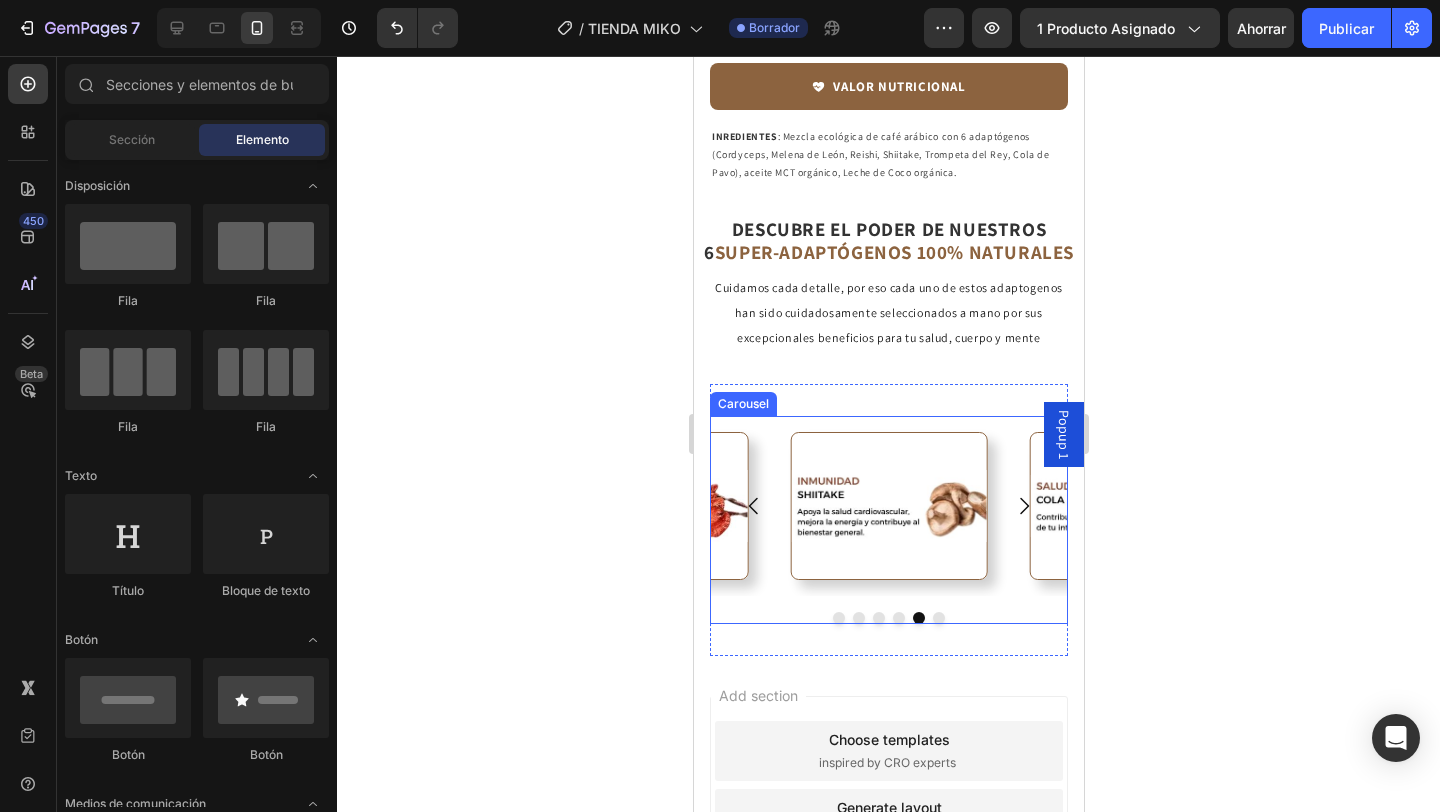 click on "Image" at bounding box center (887, 506) 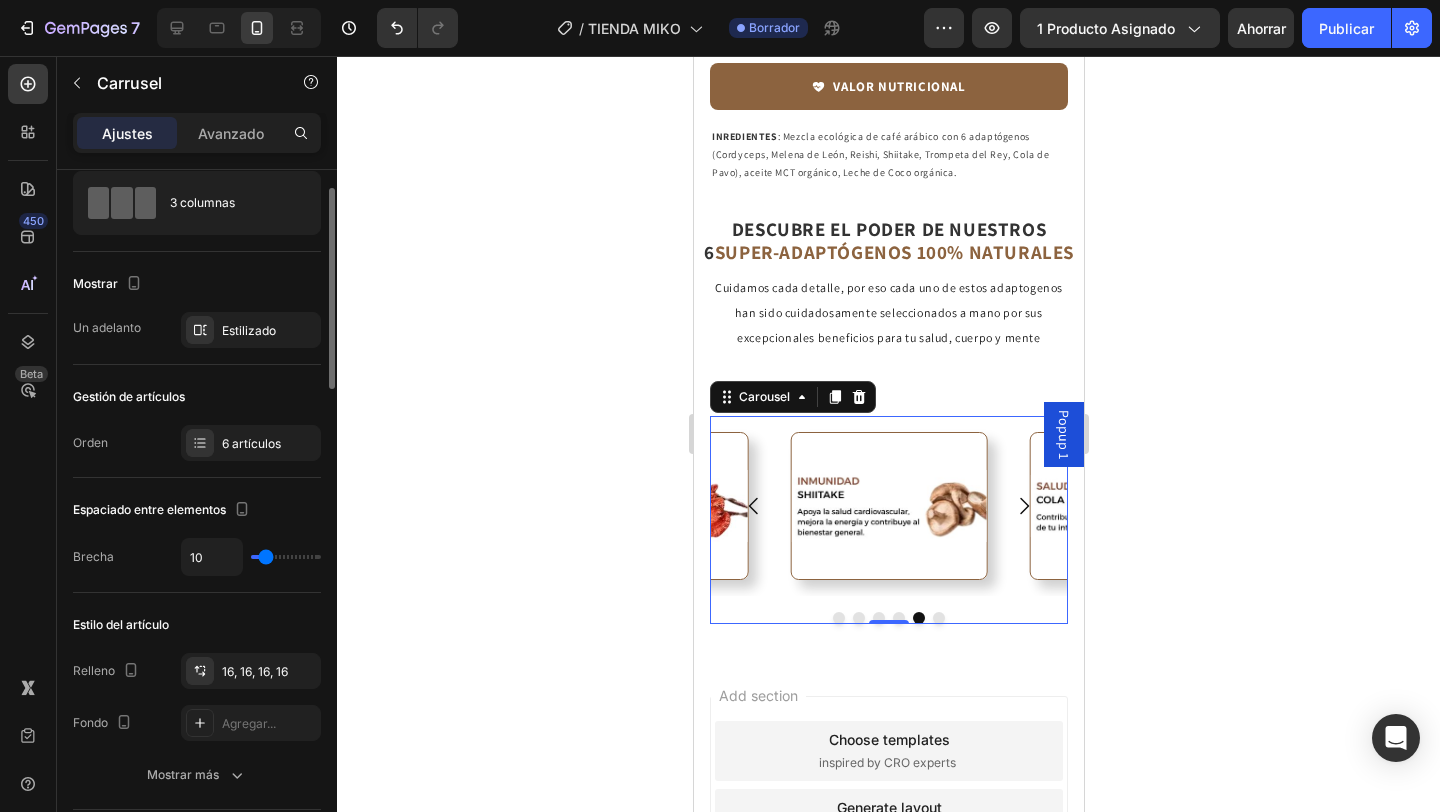 scroll, scrollTop: 60, scrollLeft: 0, axis: vertical 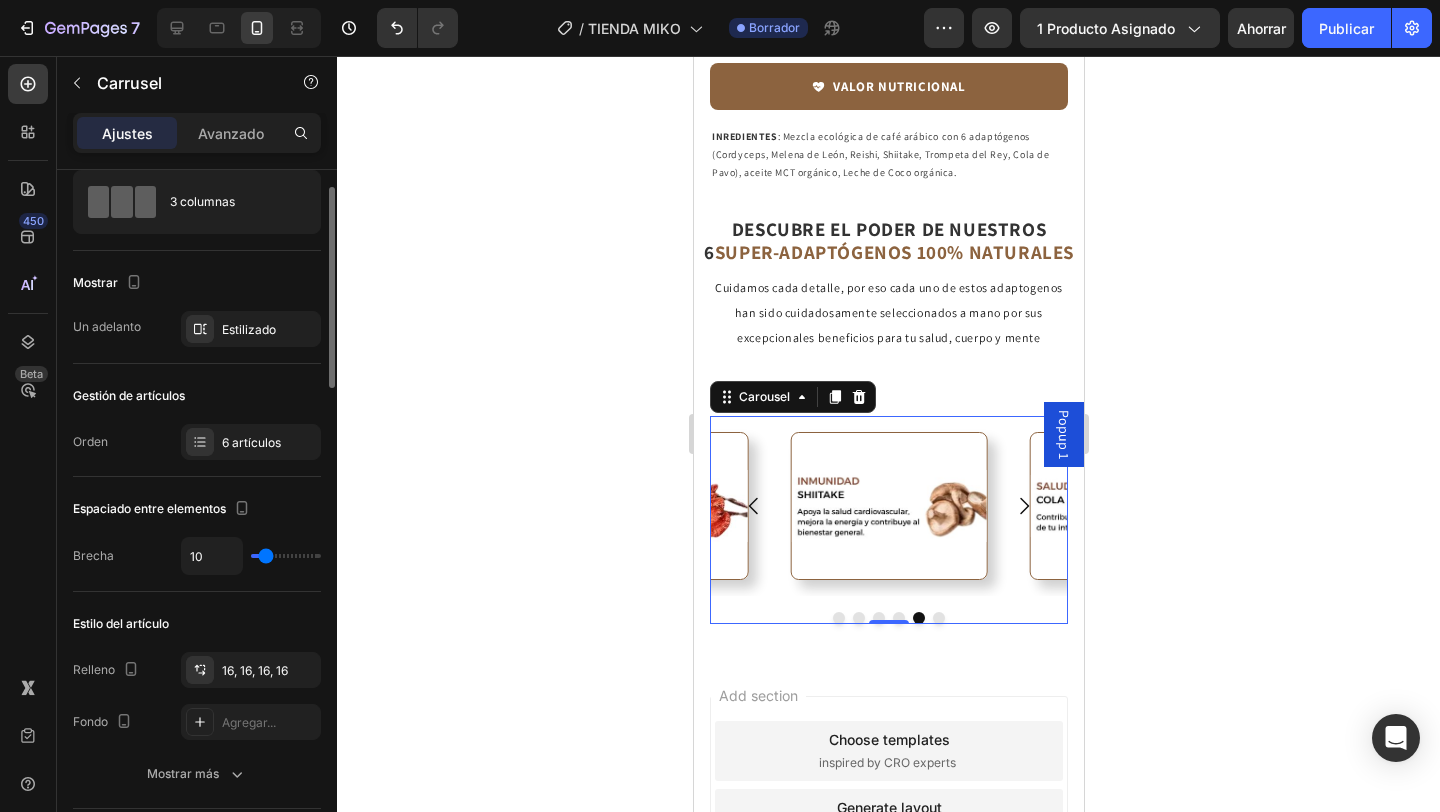 type on "1" 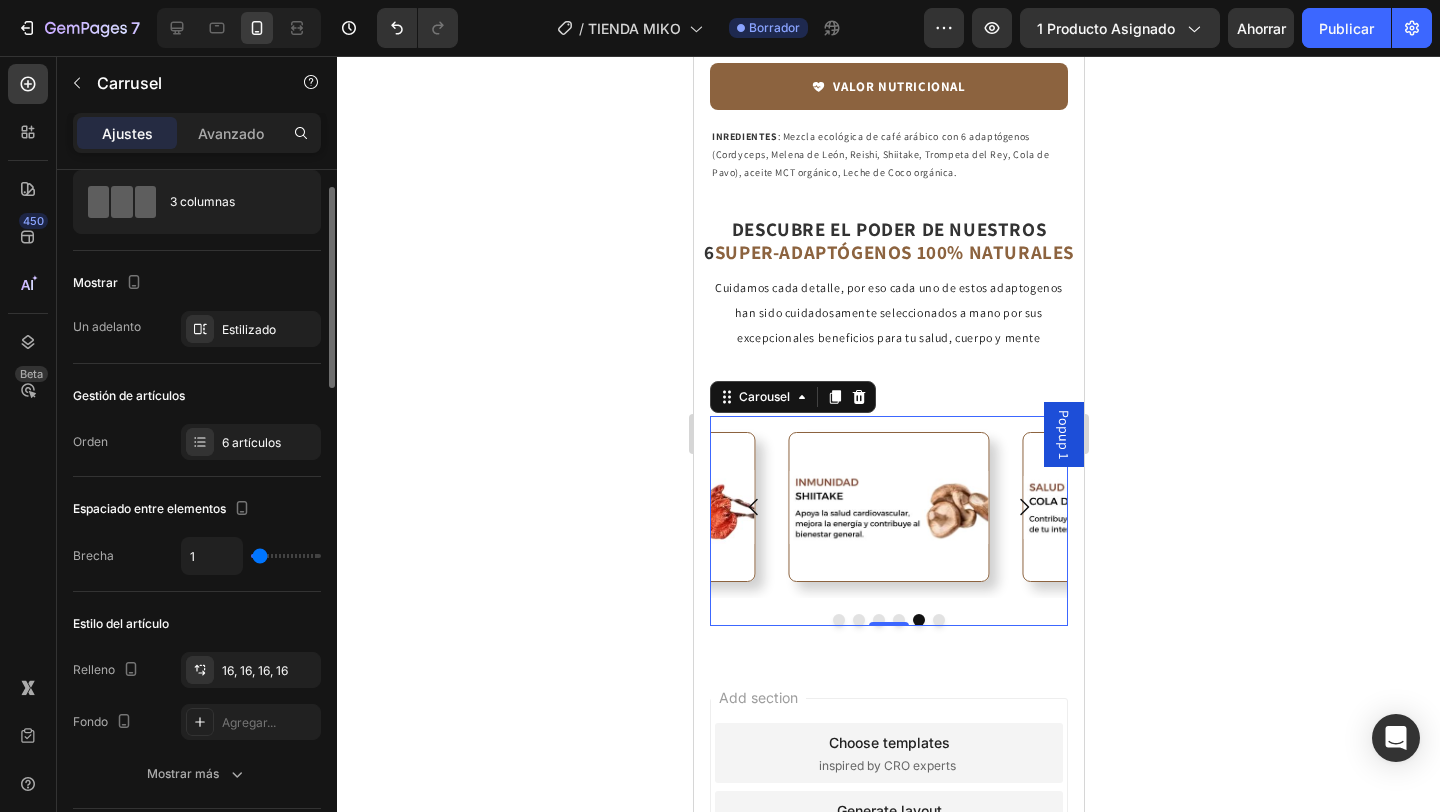 type on "0" 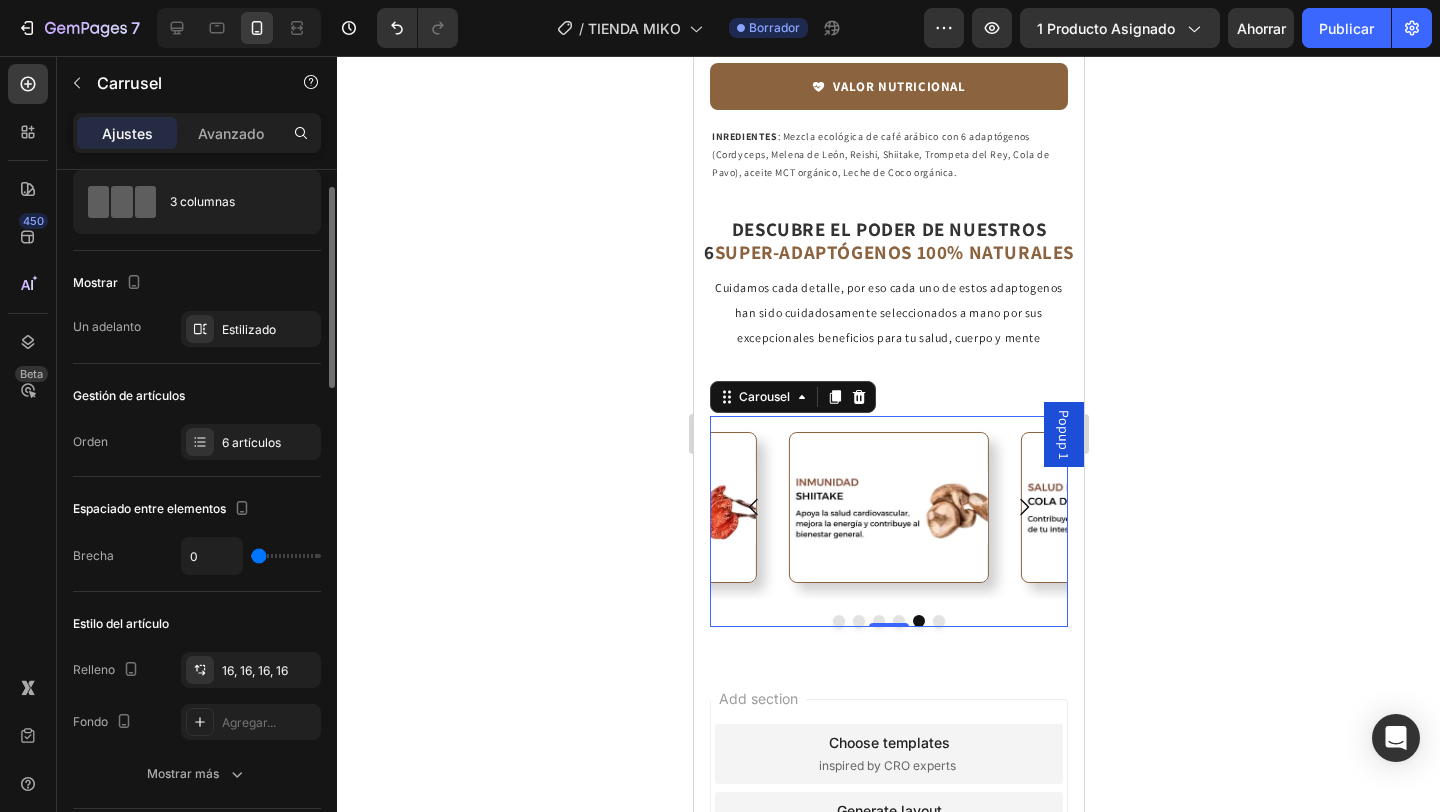 type on "8" 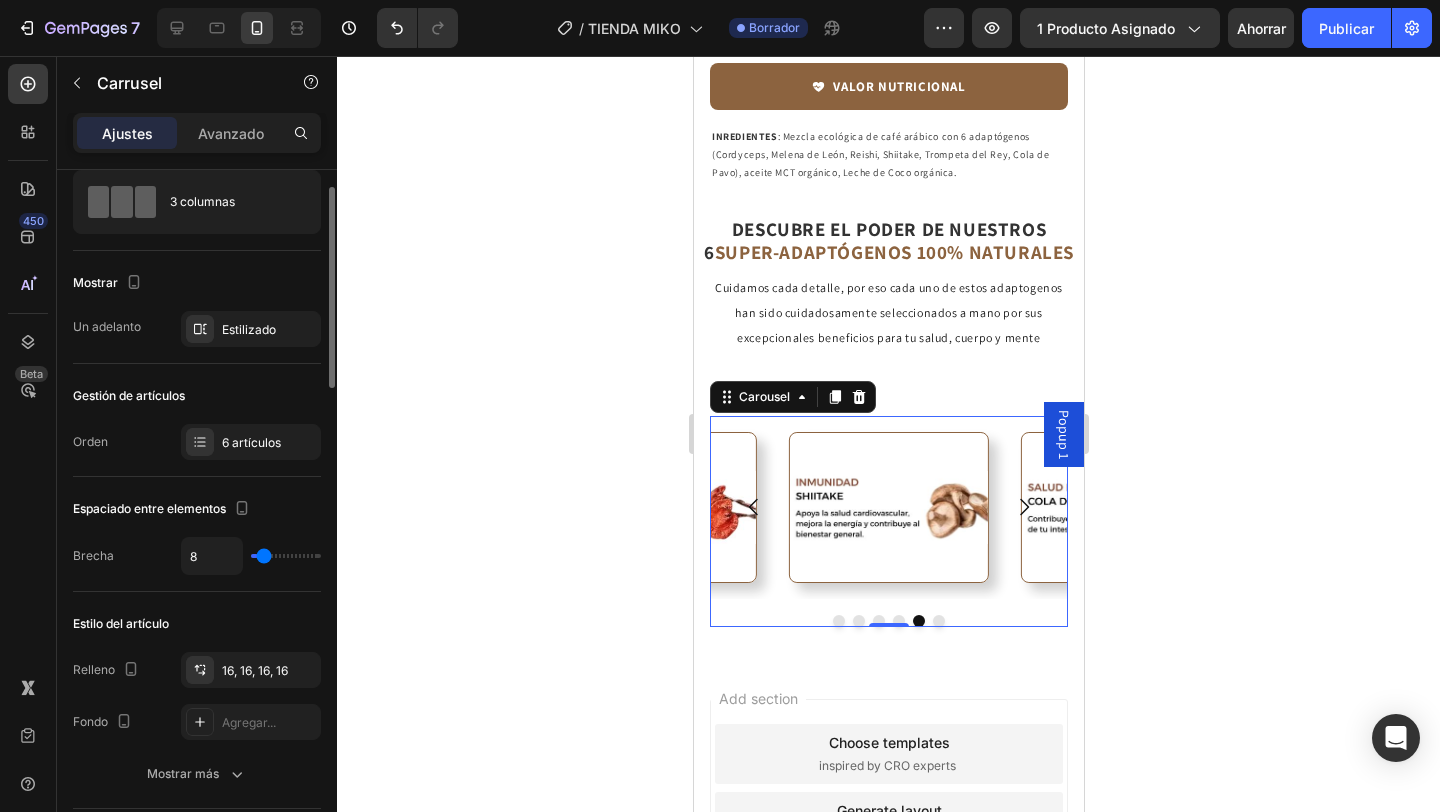 type on "40" 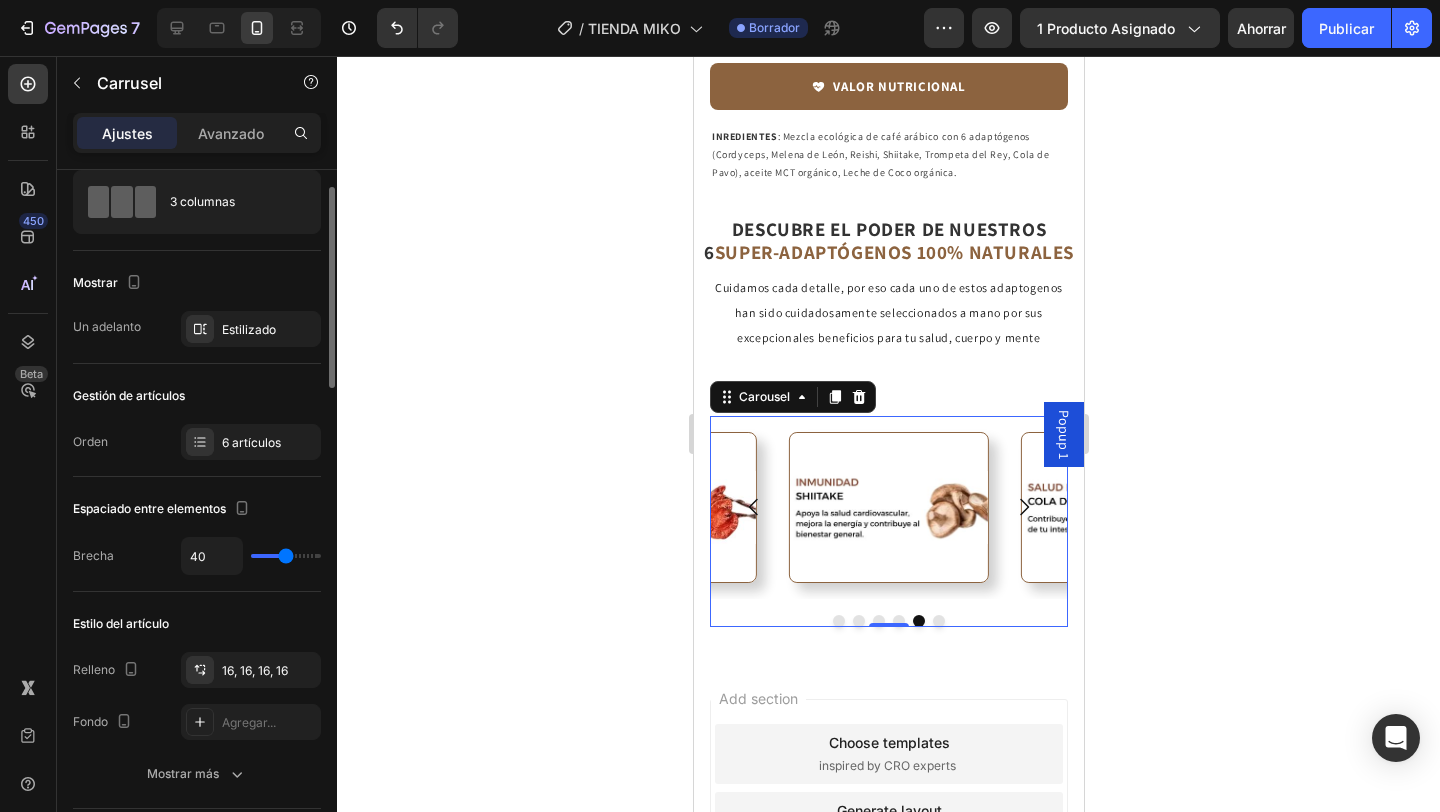 type on "50" 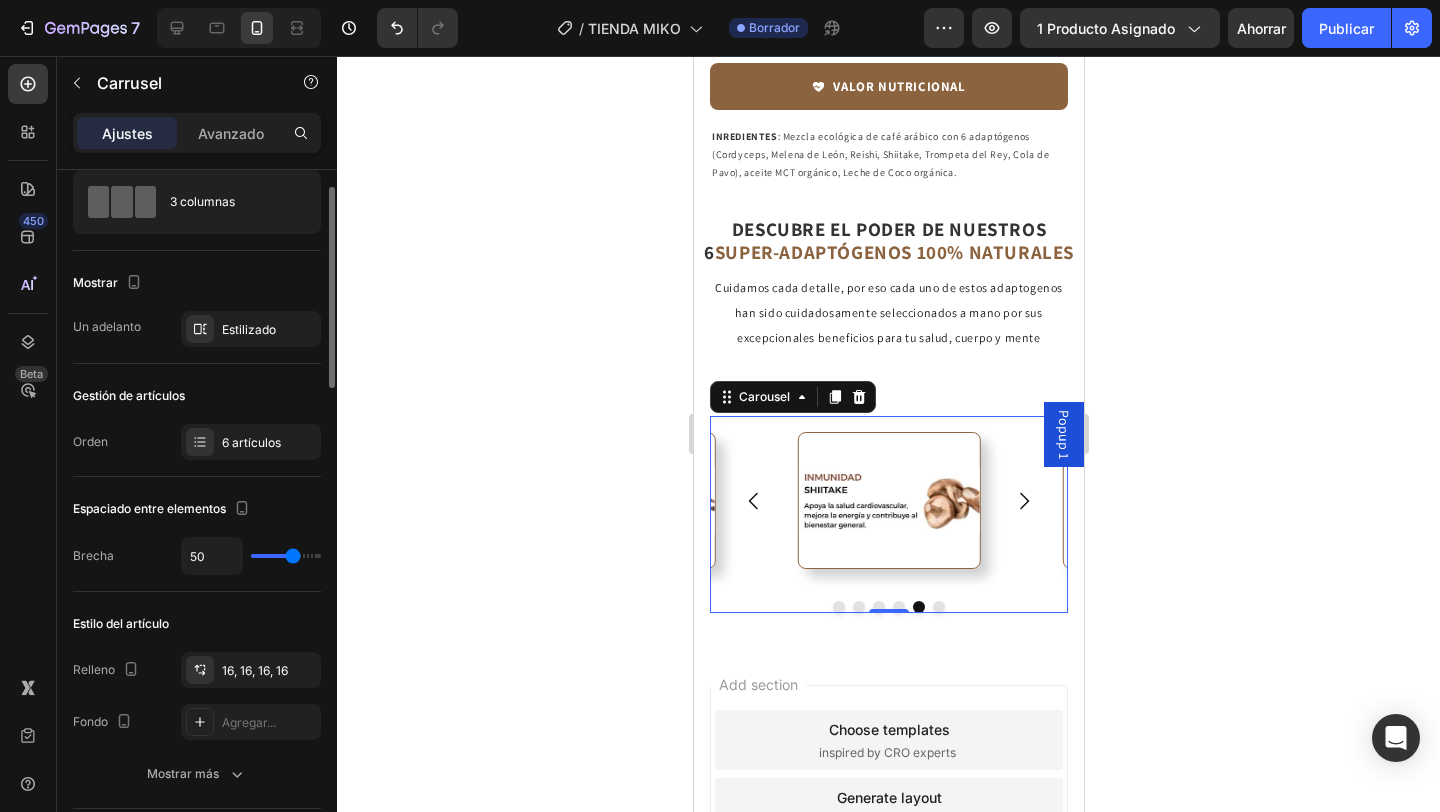 type on "0" 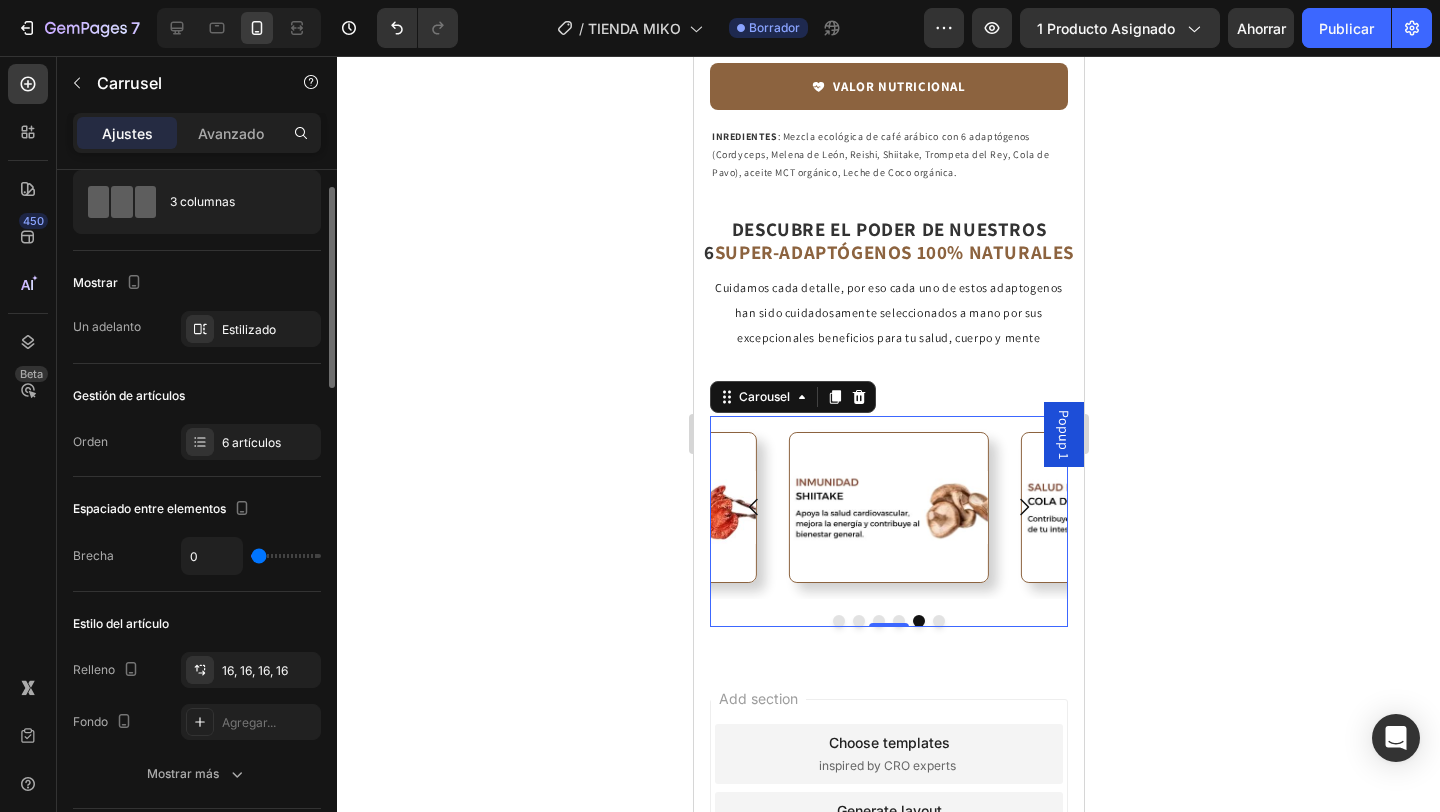 drag, startPoint x: 259, startPoint y: 560, endPoint x: 161, endPoint y: 569, distance: 98.4124 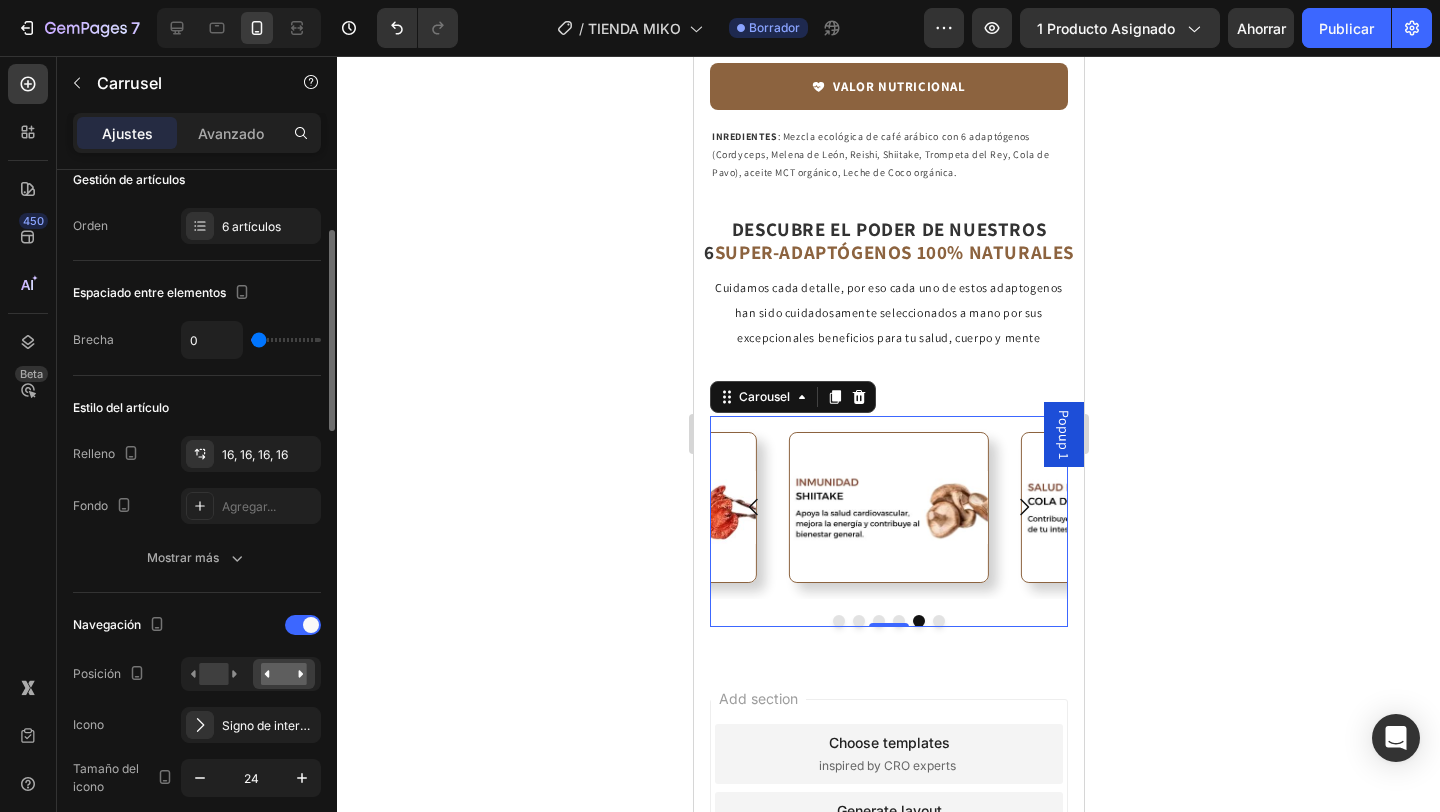 scroll, scrollTop: 283, scrollLeft: 0, axis: vertical 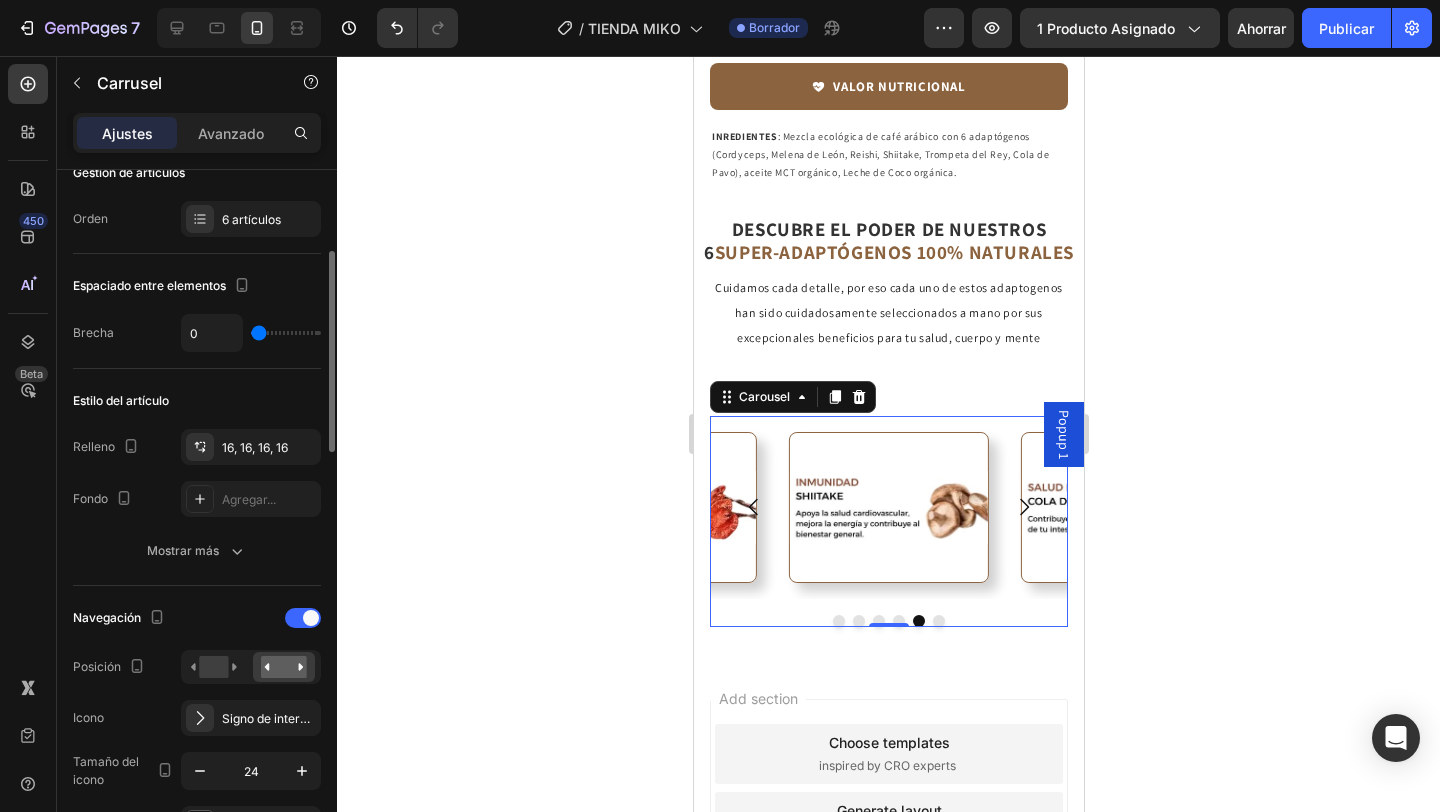 click on "Estilo del artículo Relleno 16, 16, 16, 16 Fondo Agregar... Mostrar más" 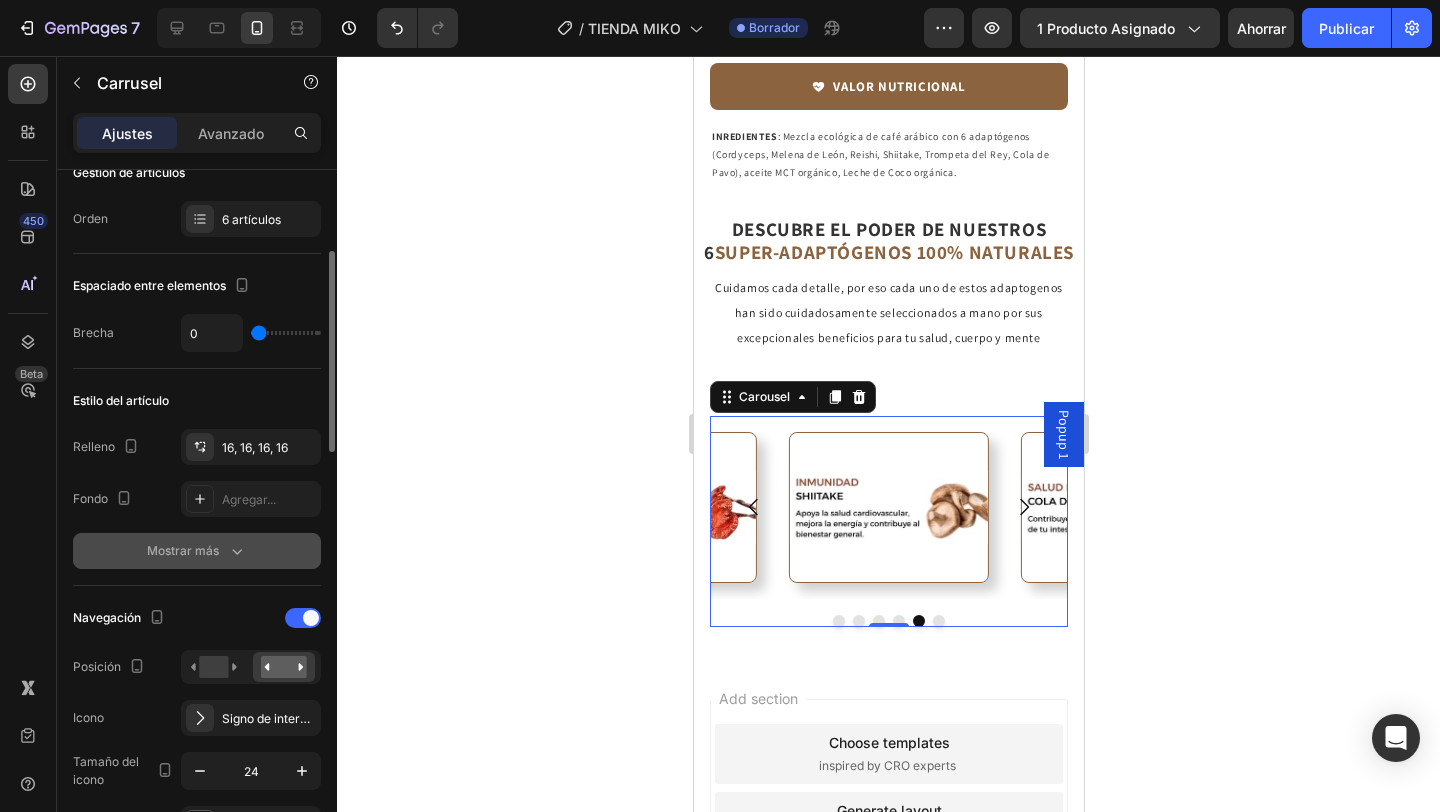 click on "Mostrar más" at bounding box center [183, 550] 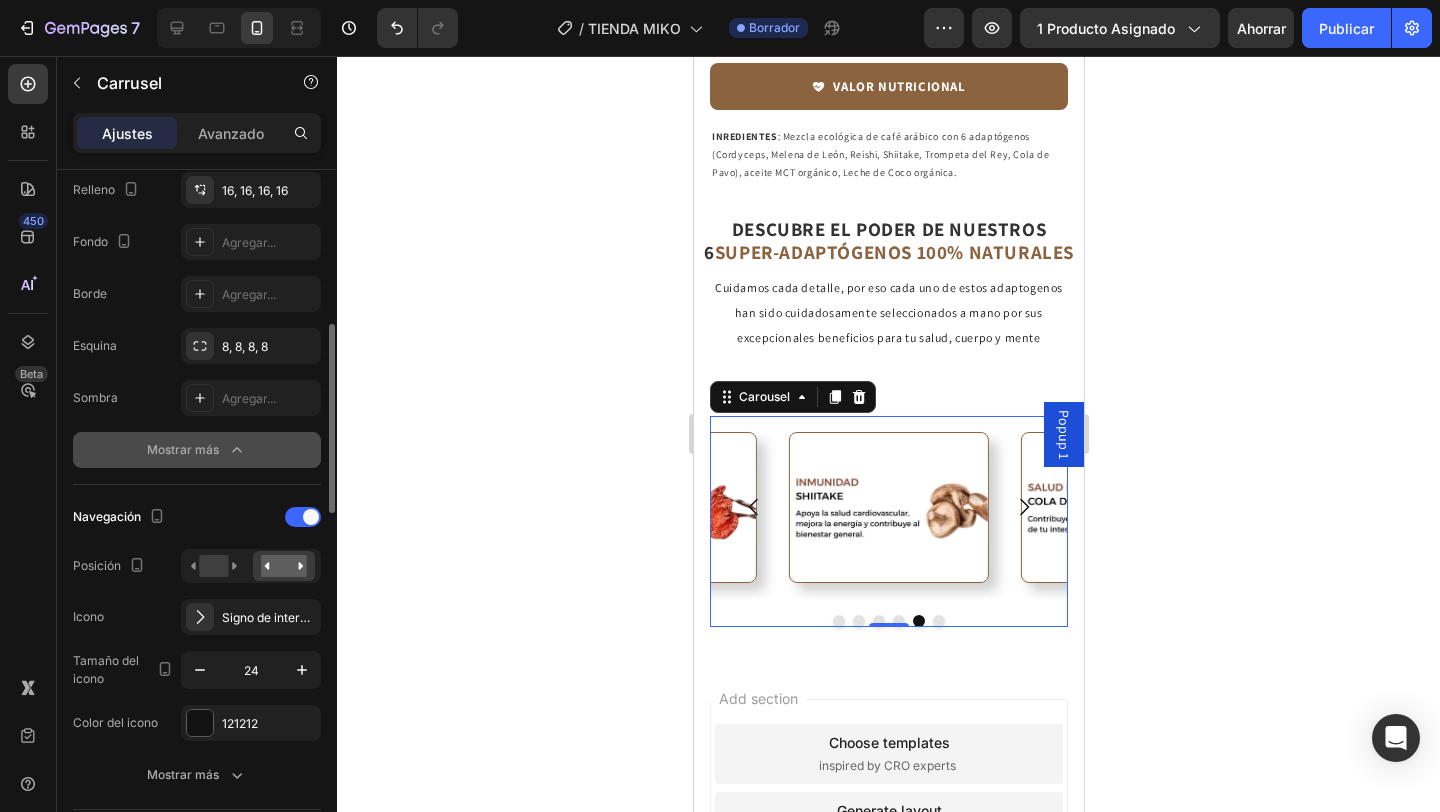 scroll, scrollTop: 550, scrollLeft: 0, axis: vertical 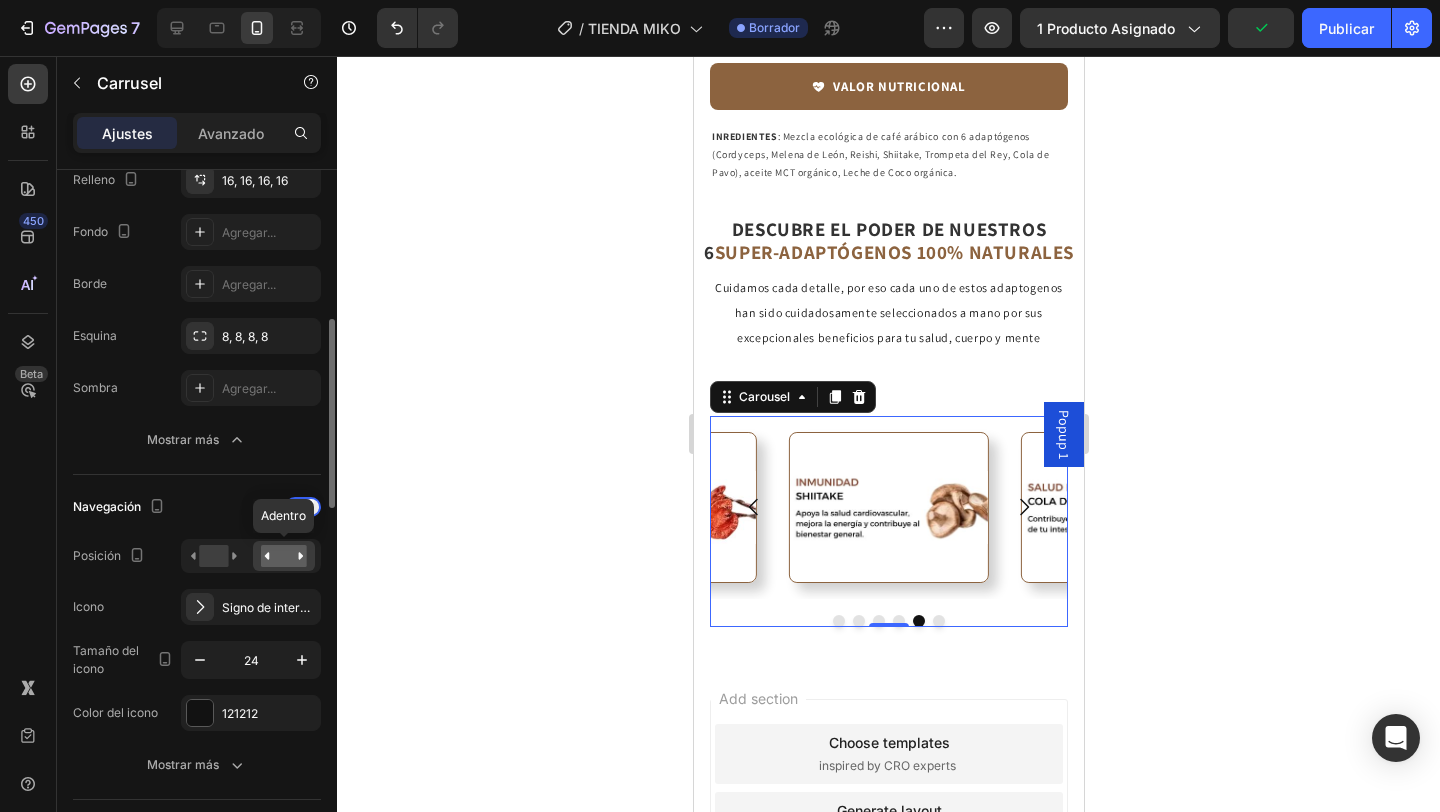 click 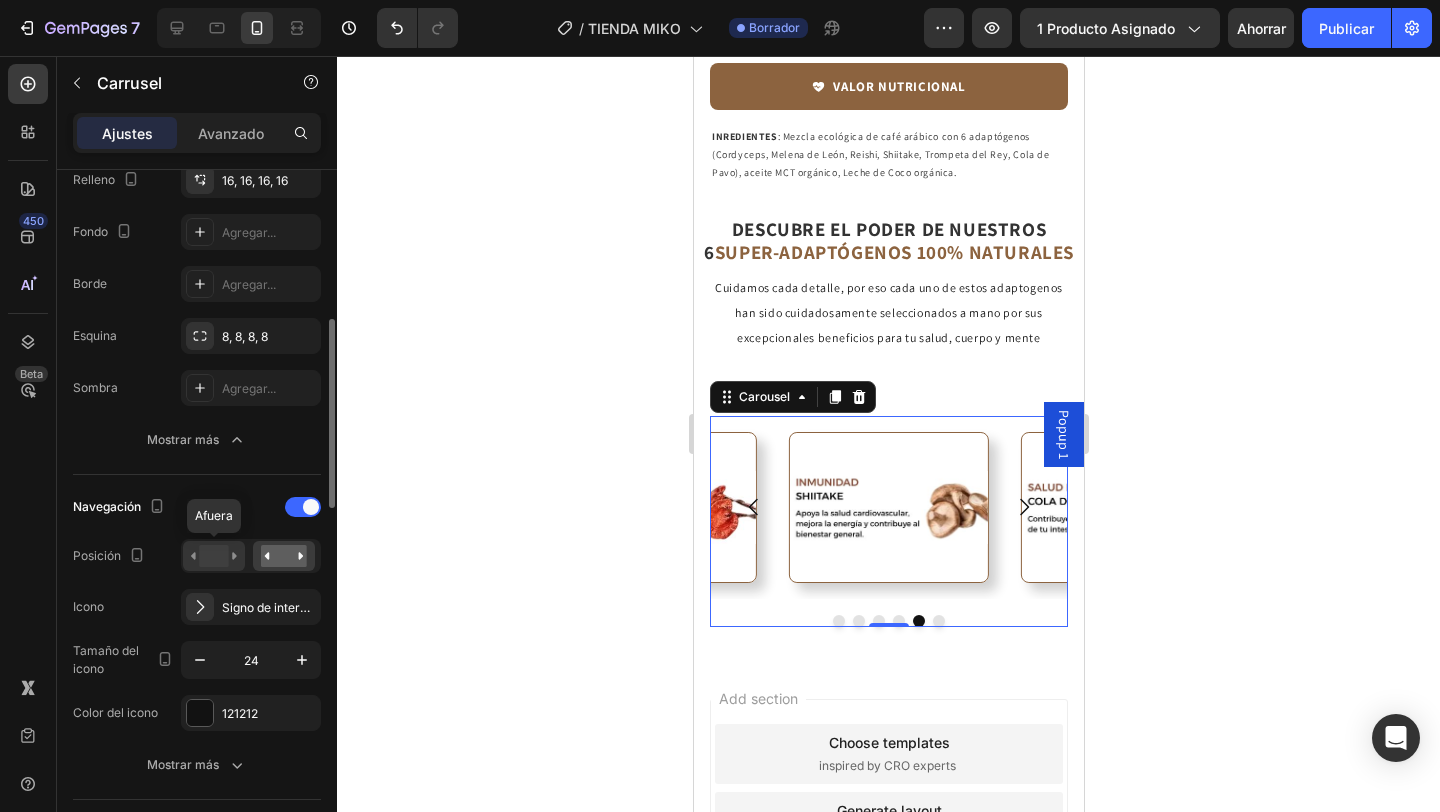 click 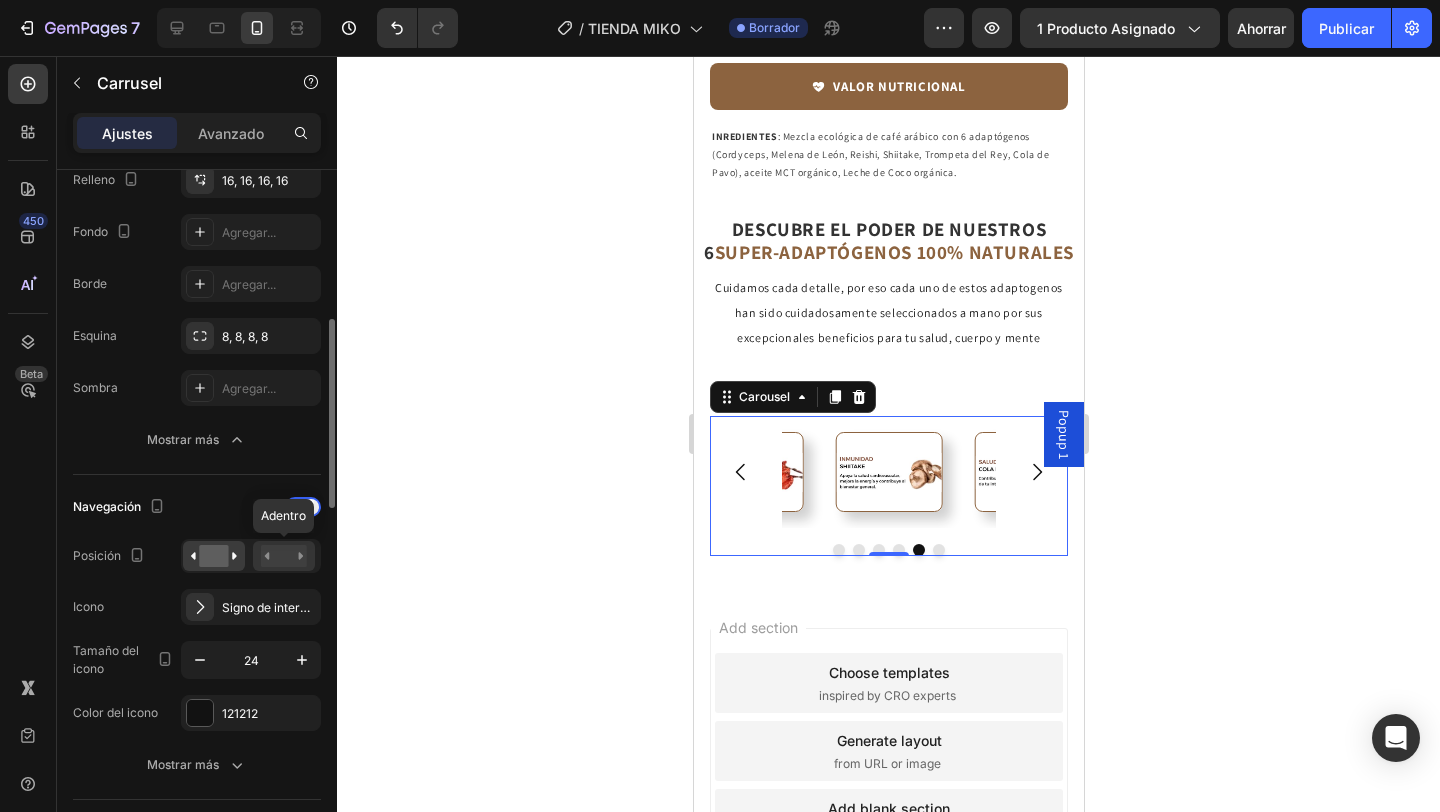 click 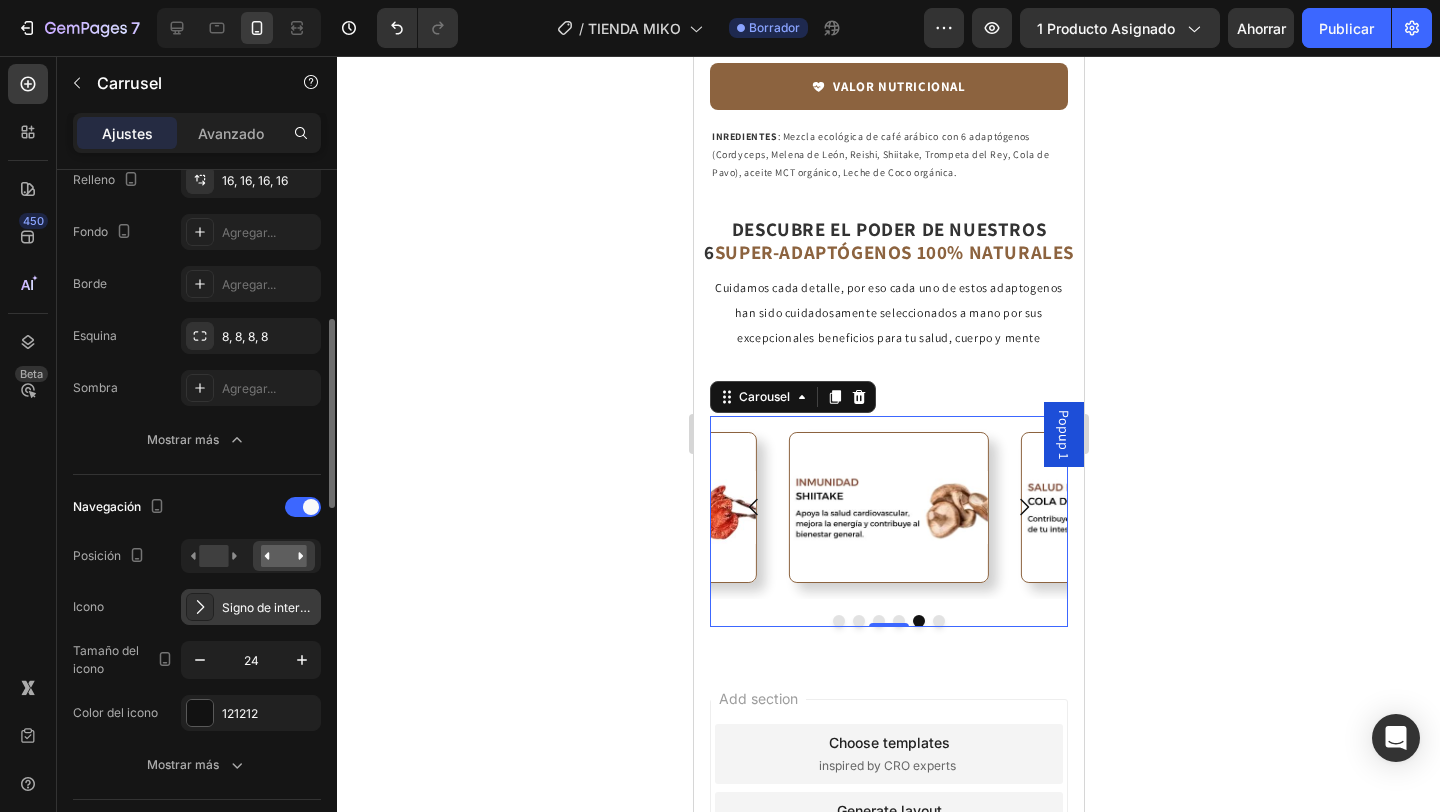 click on "Signo de intercalación regular derecha" at bounding box center (332, 607) 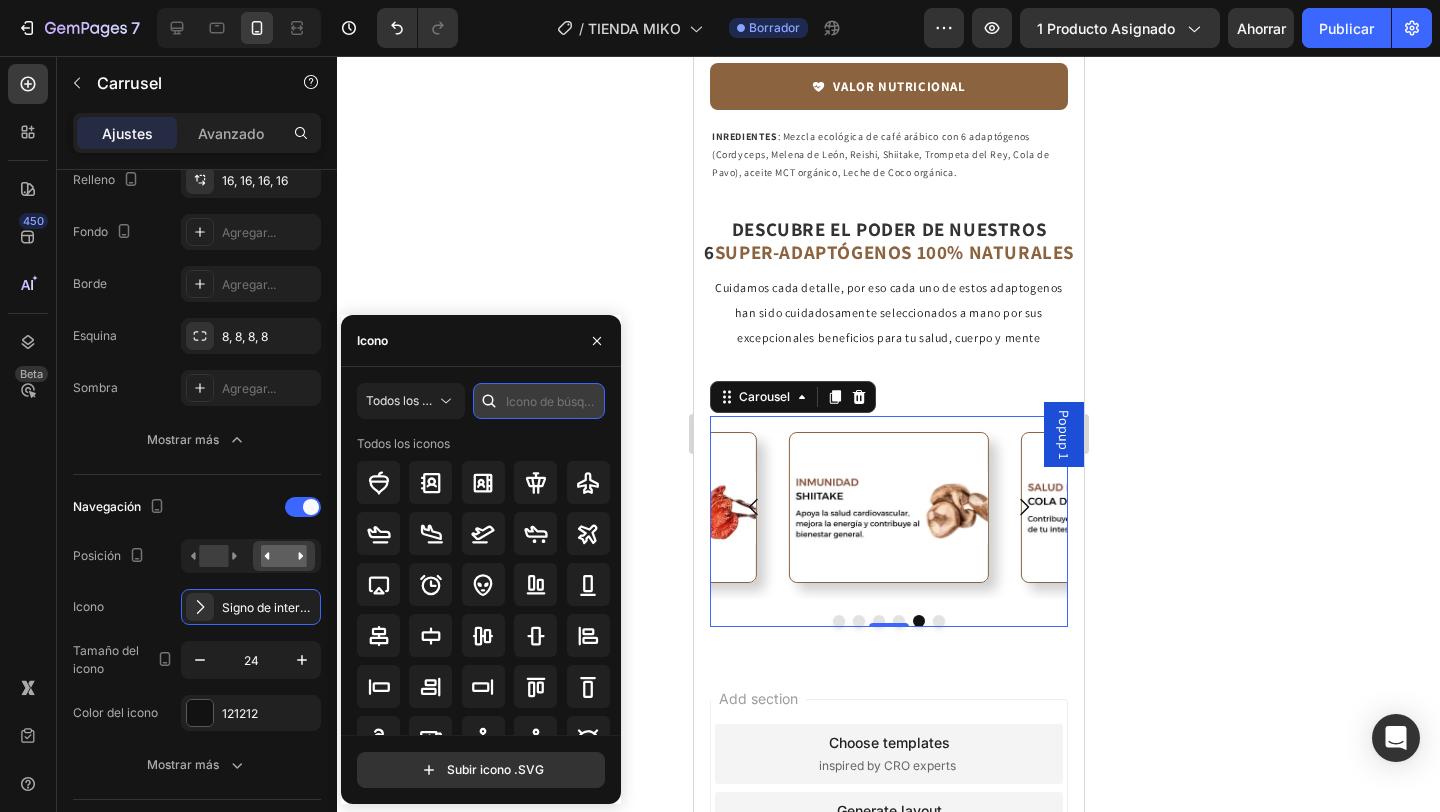 click at bounding box center [539, 401] 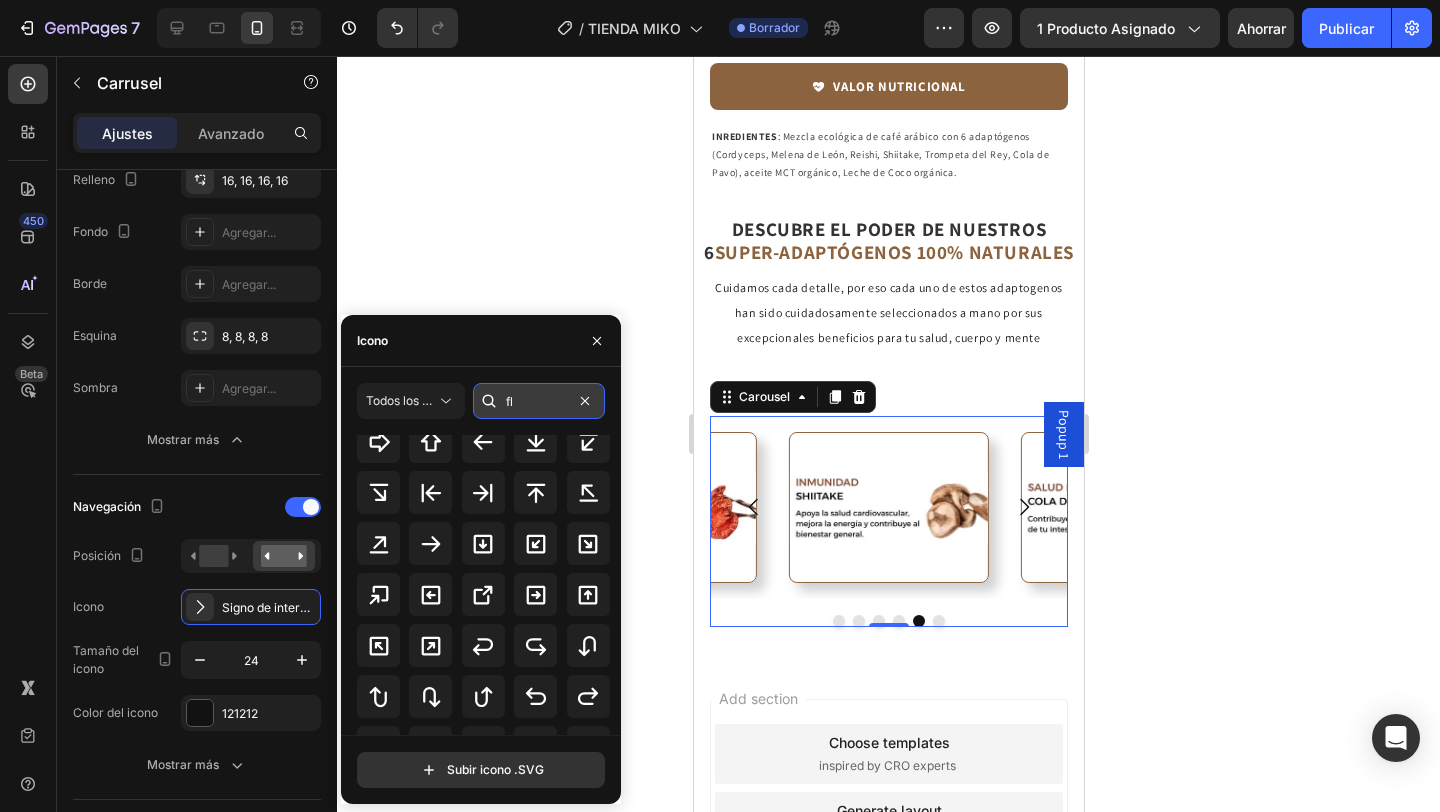 scroll, scrollTop: 0, scrollLeft: 0, axis: both 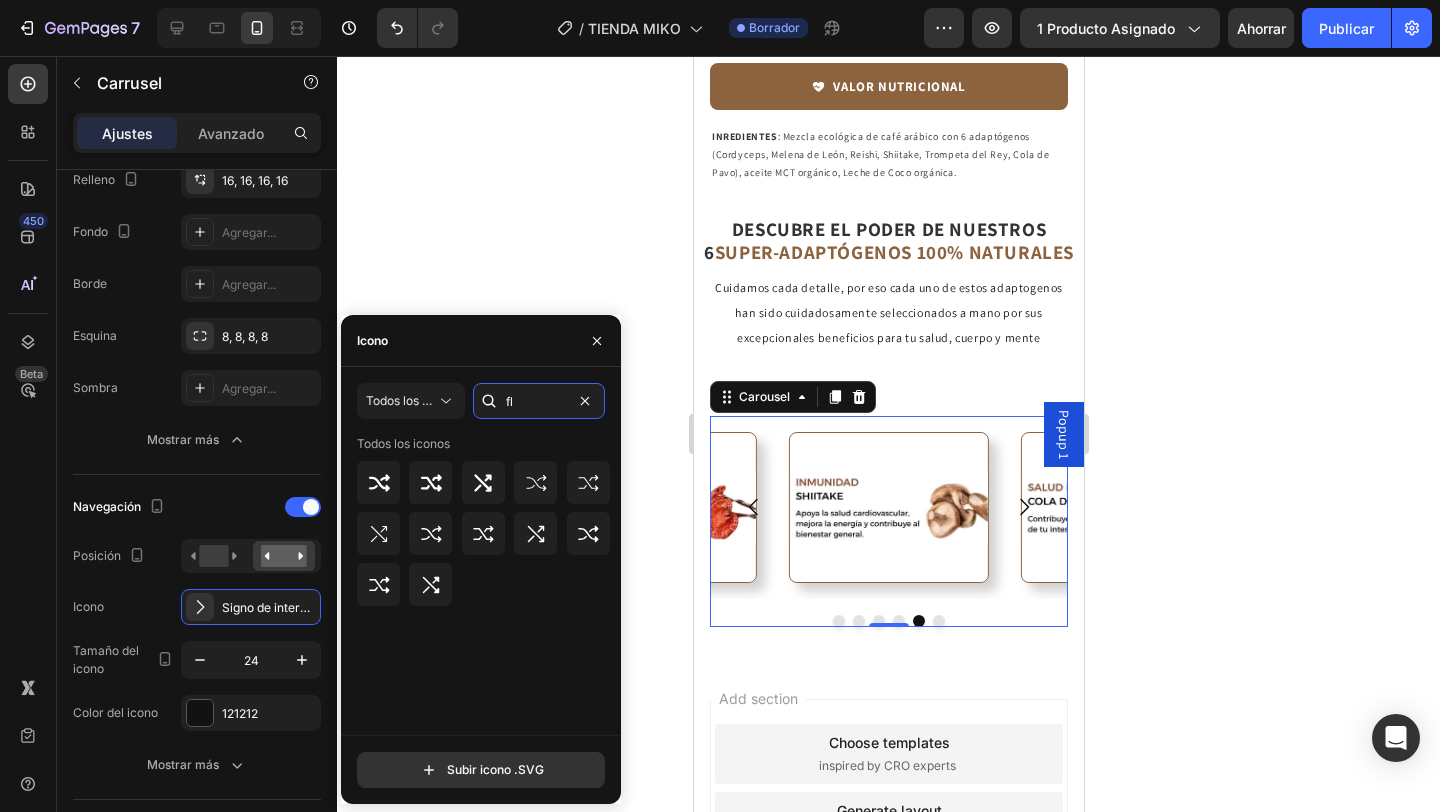 type on "f" 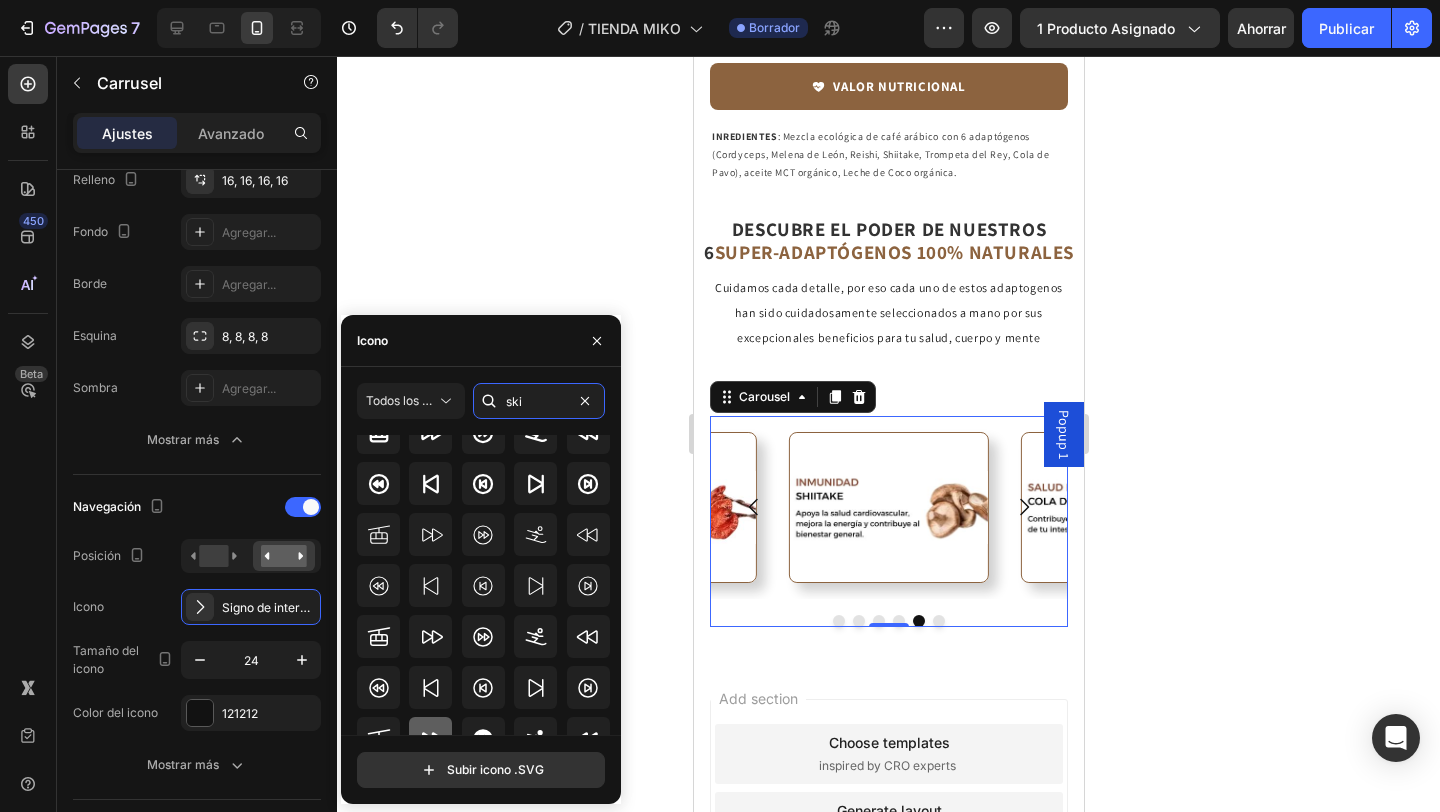 scroll, scrollTop: 0, scrollLeft: 0, axis: both 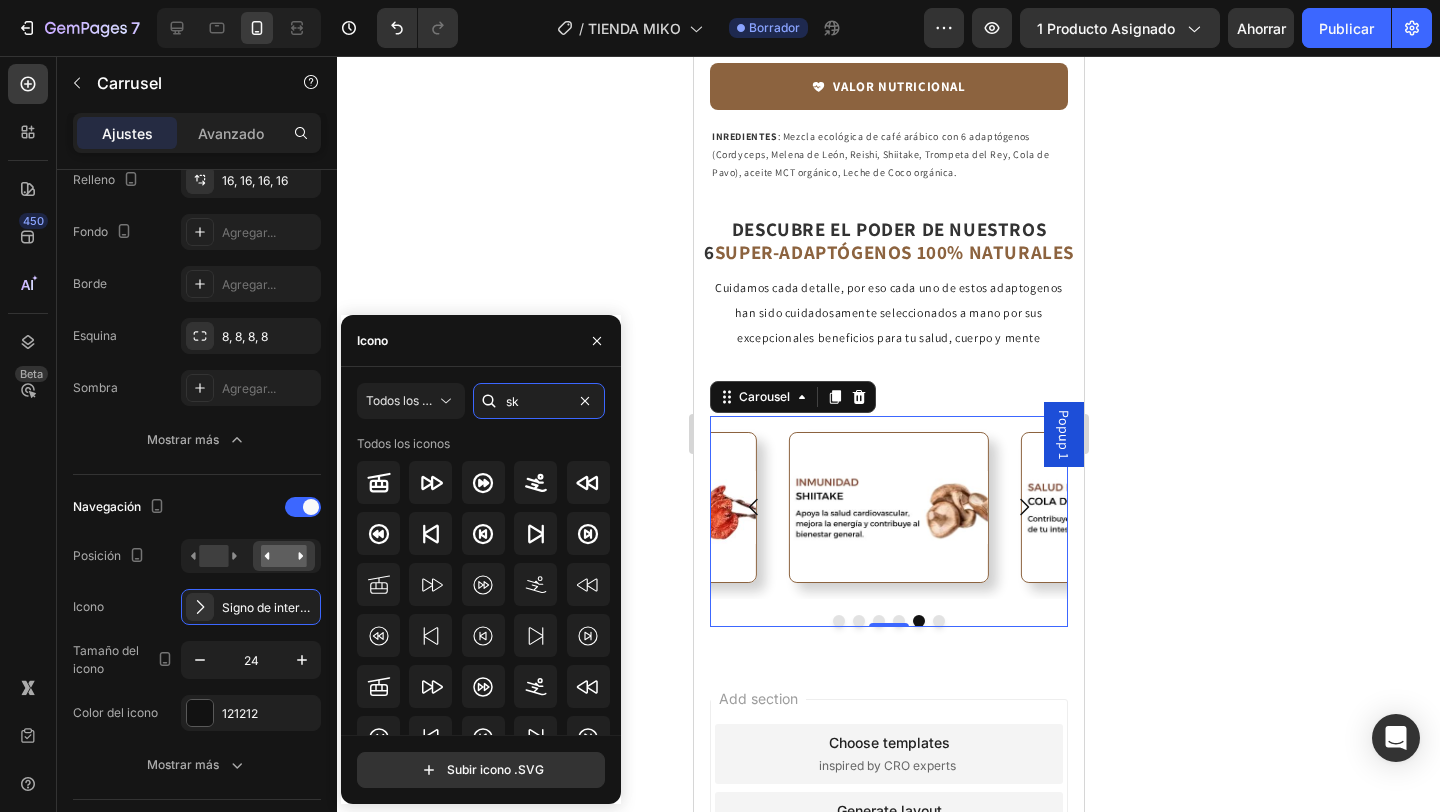 type on "s" 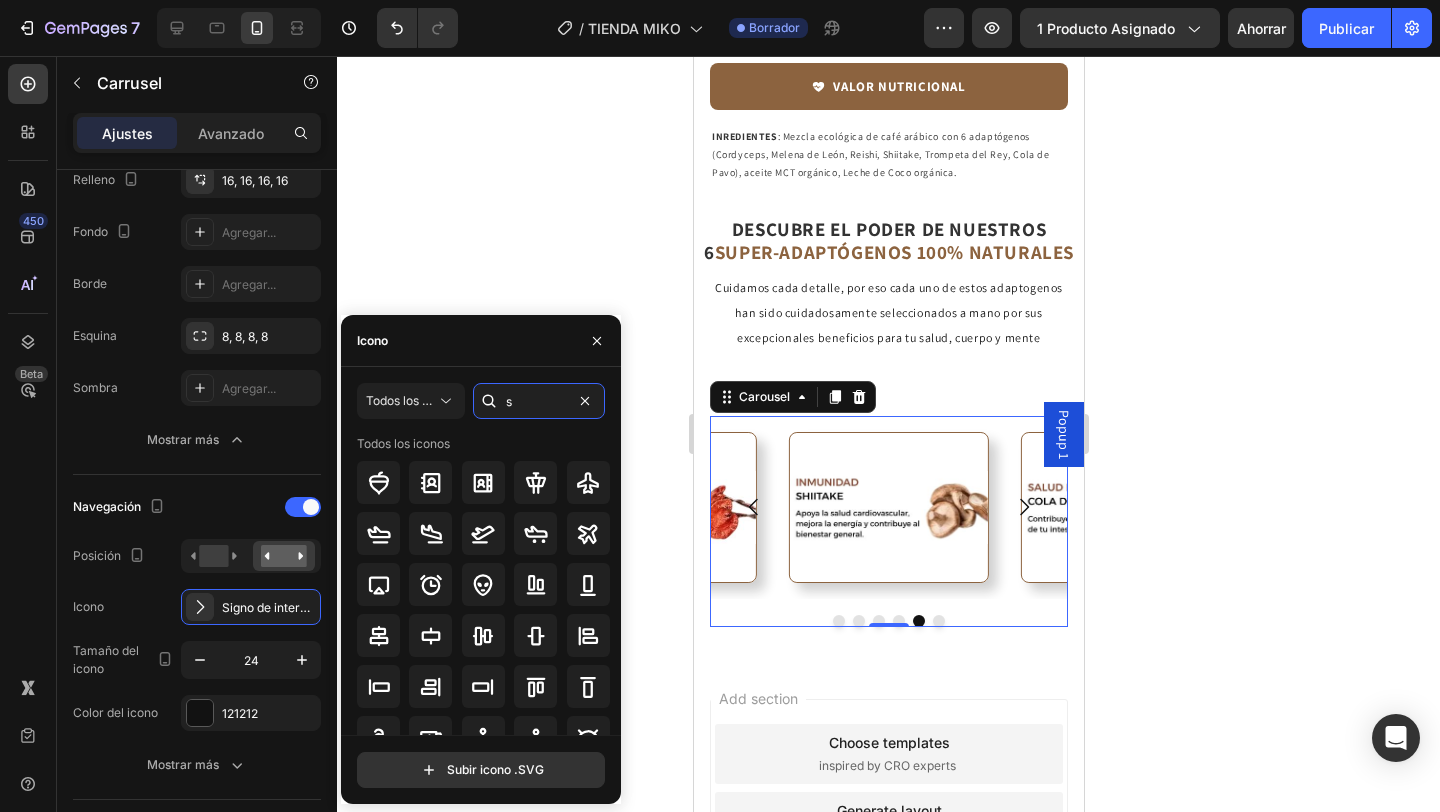 type 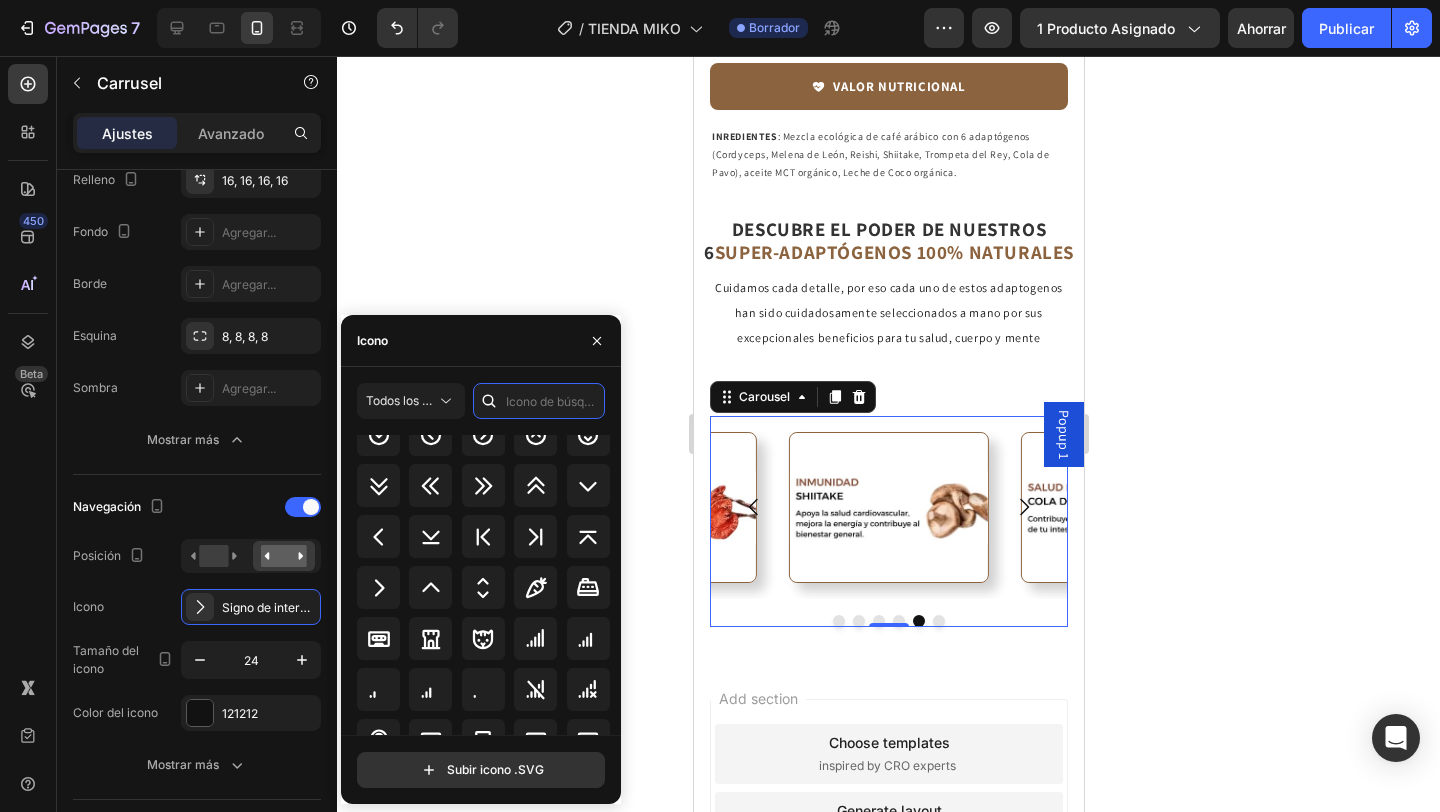 scroll, scrollTop: 2501, scrollLeft: 0, axis: vertical 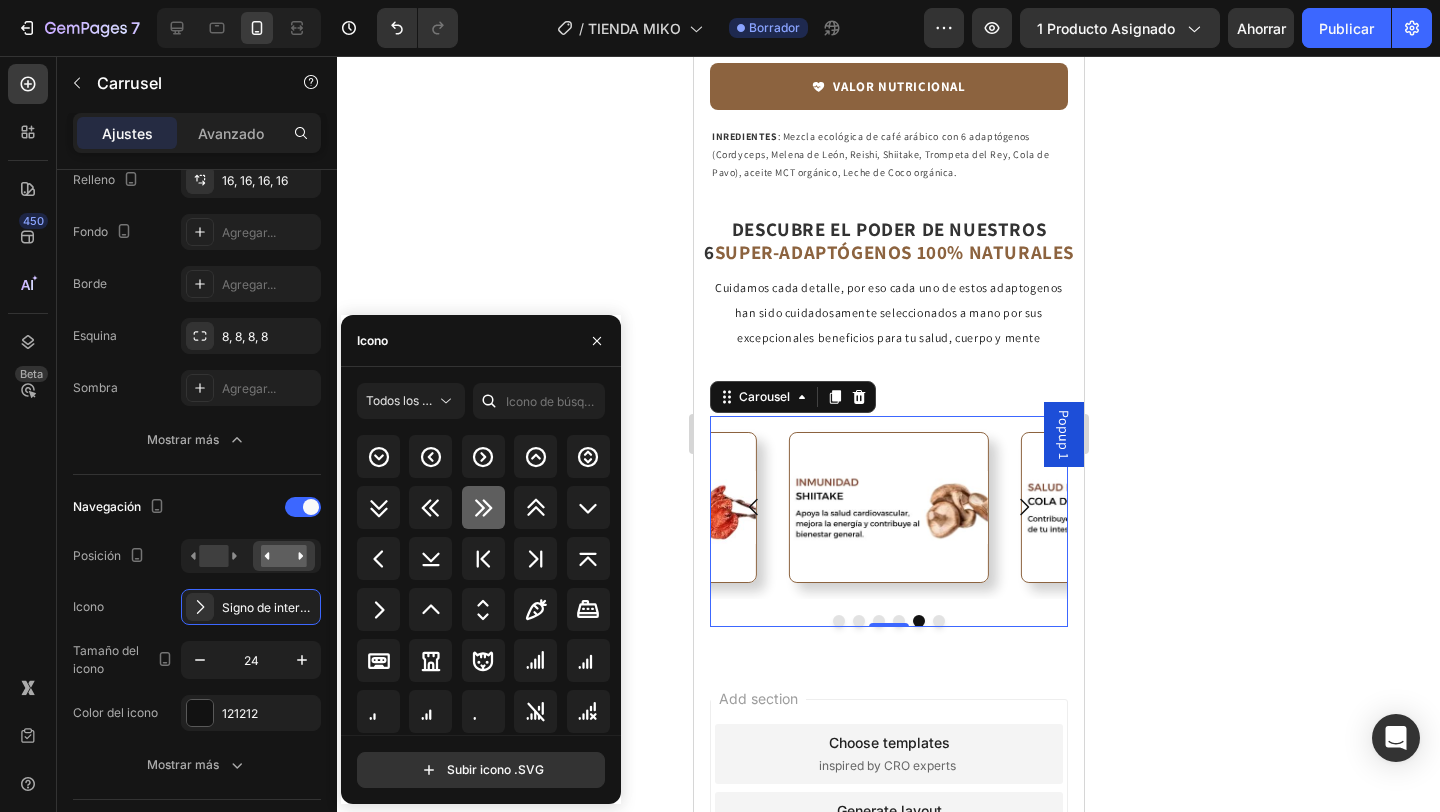 click 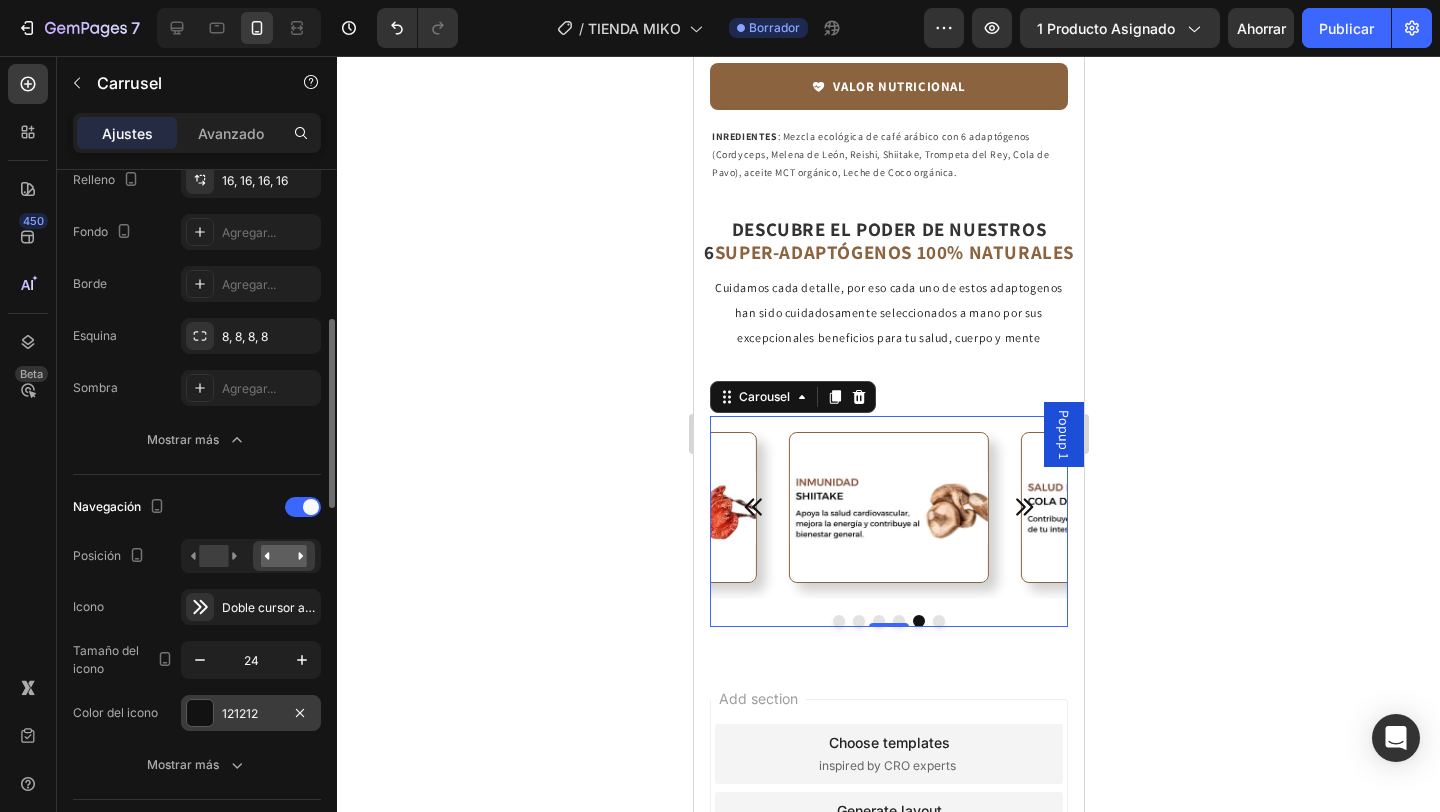 click at bounding box center [200, 713] 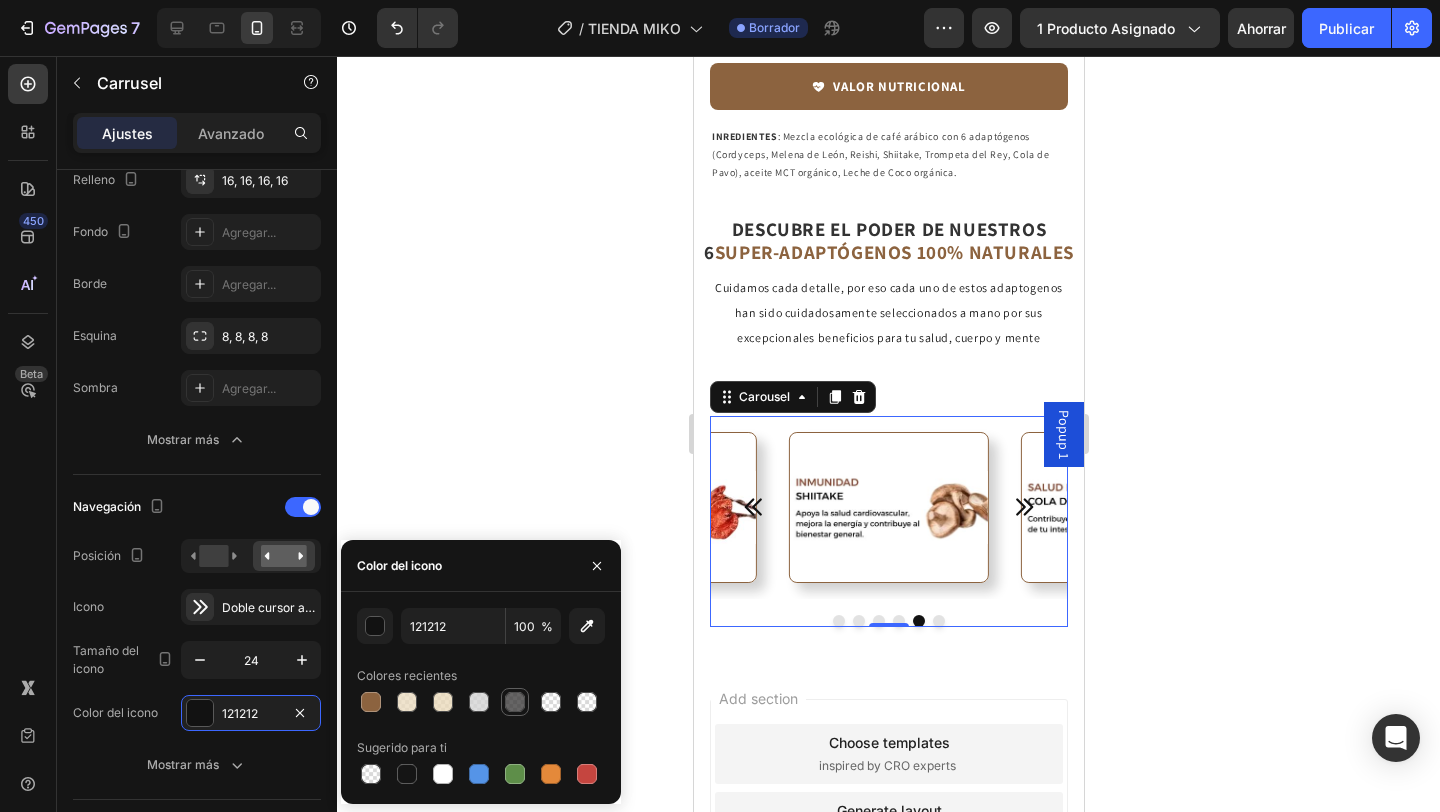 click at bounding box center [515, 702] 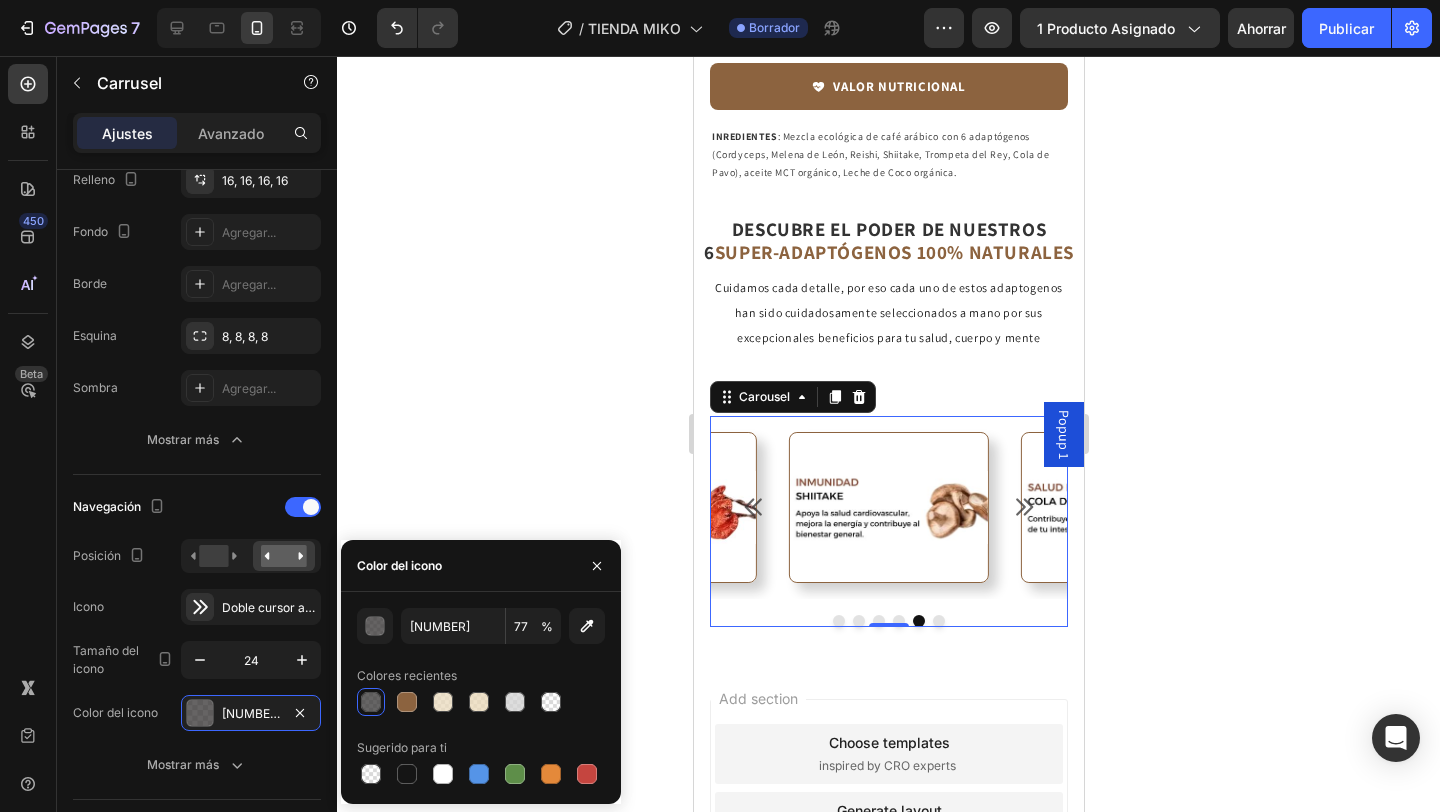 click 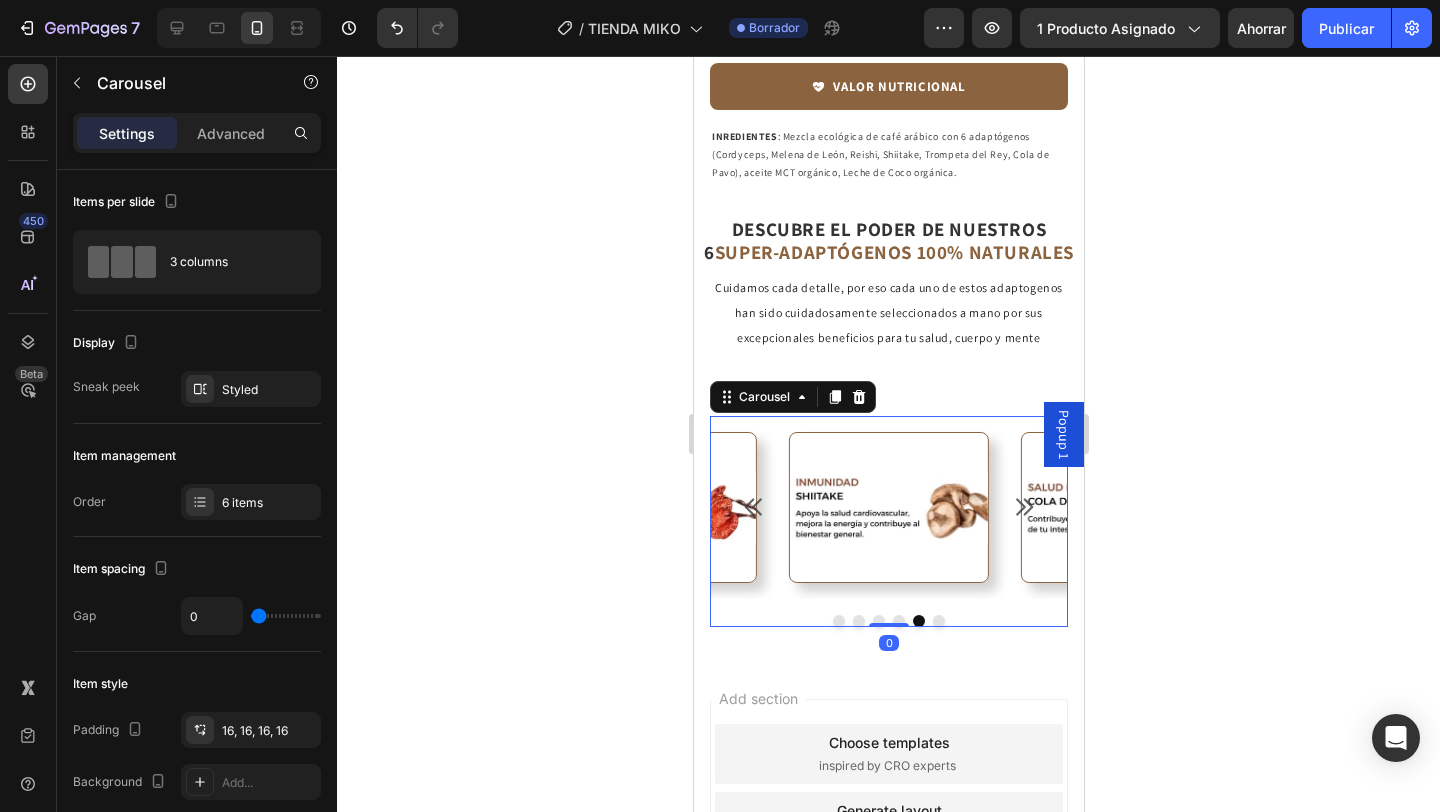 click on "Image Image Image Image Image Image
Carousel   0" at bounding box center (888, 521) 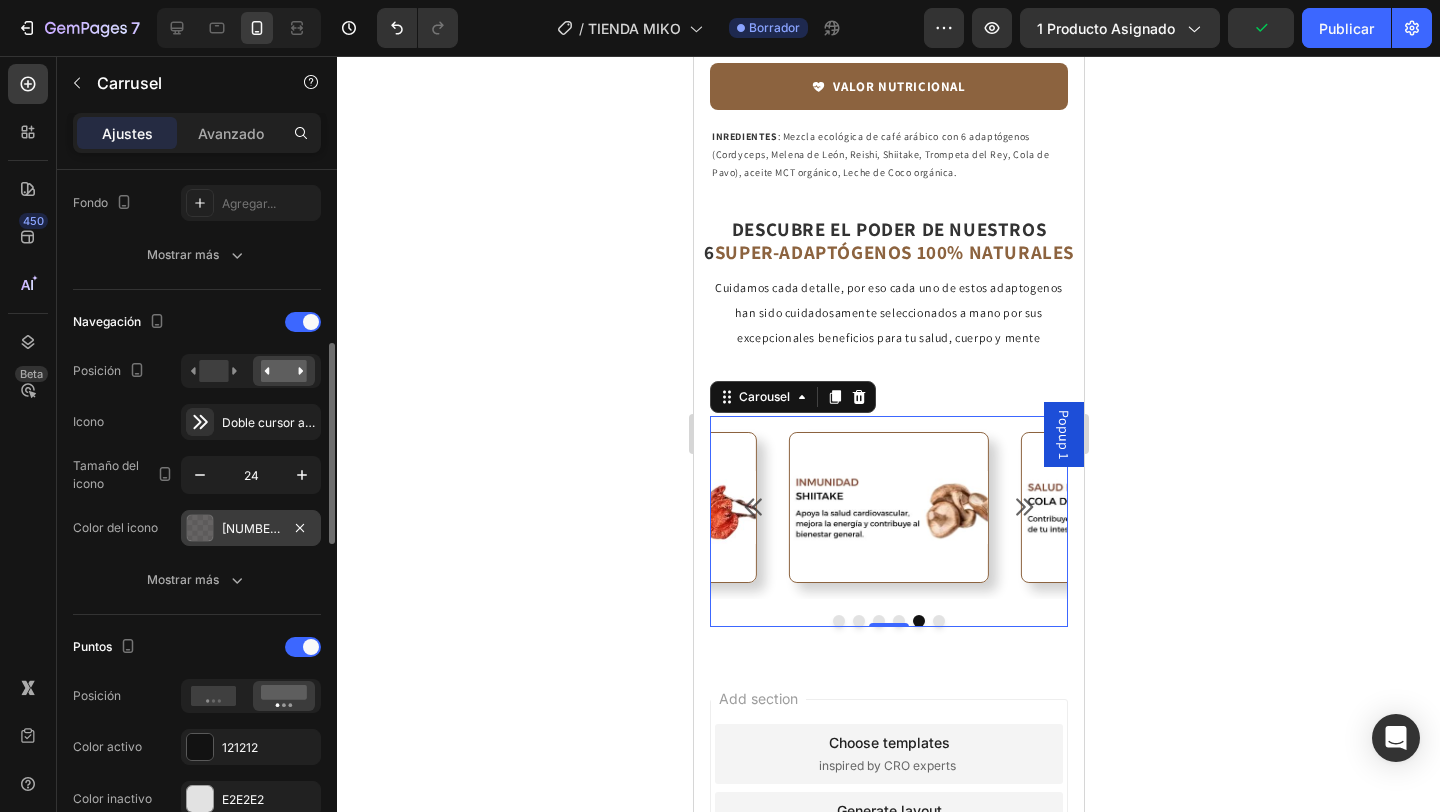 scroll, scrollTop: 584, scrollLeft: 0, axis: vertical 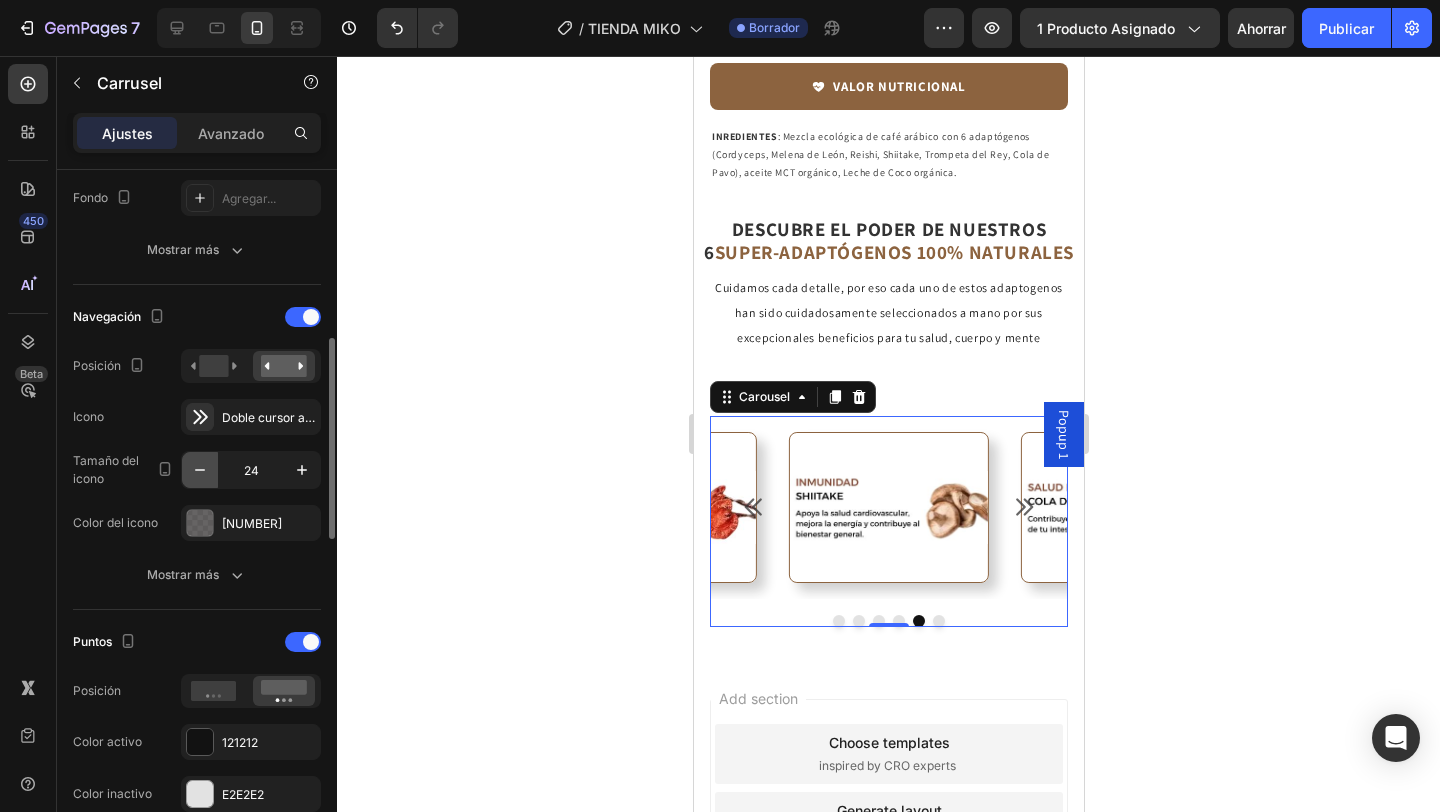 click 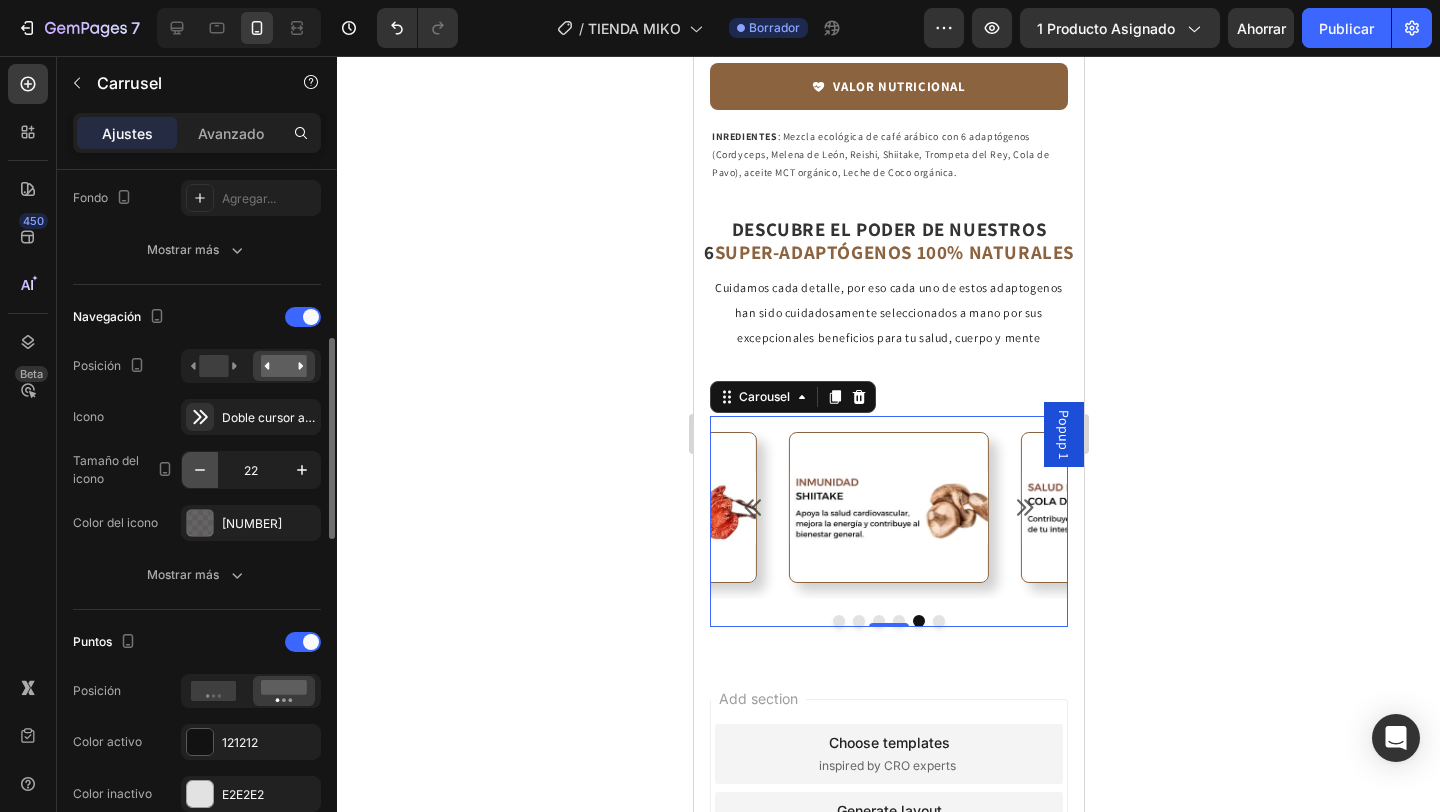 click 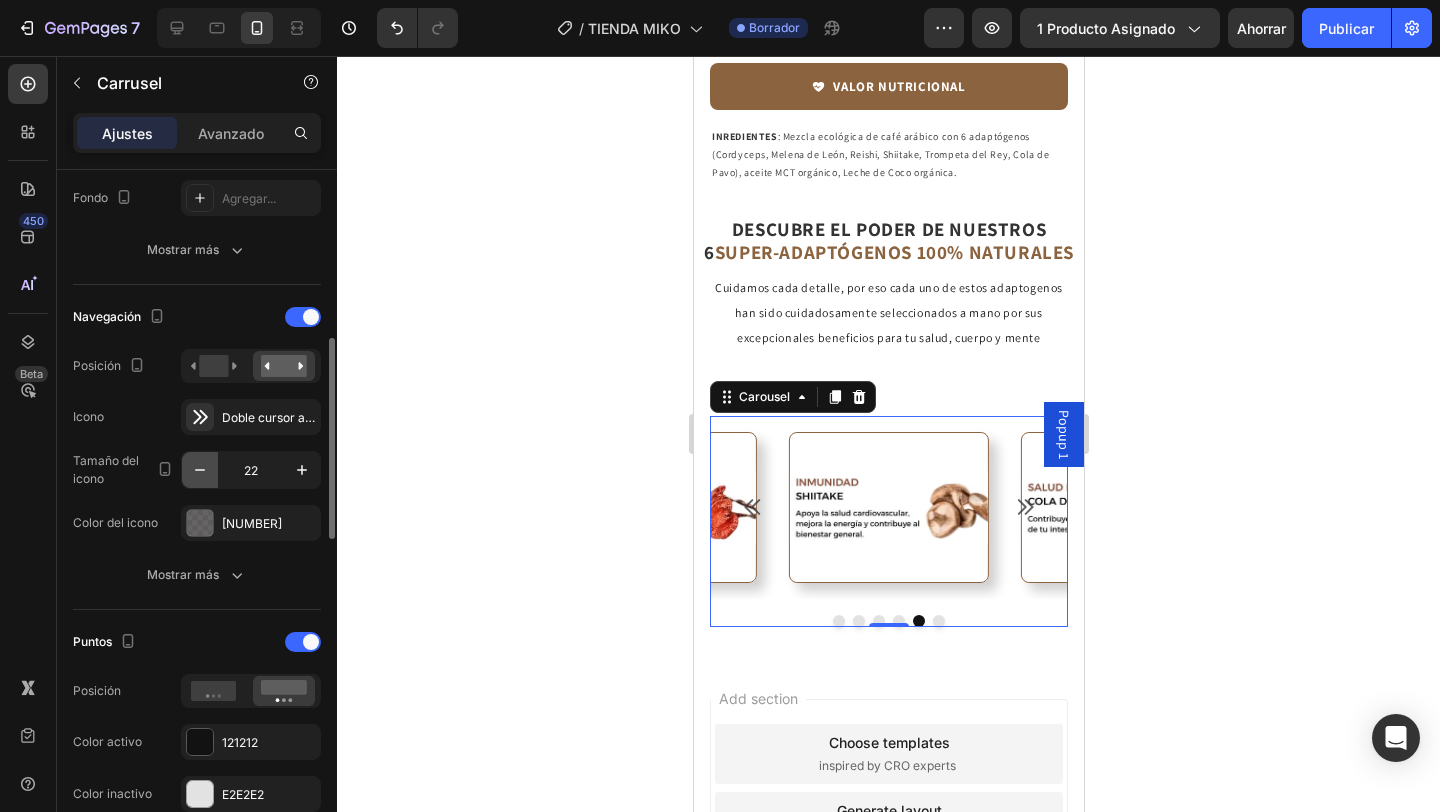 click 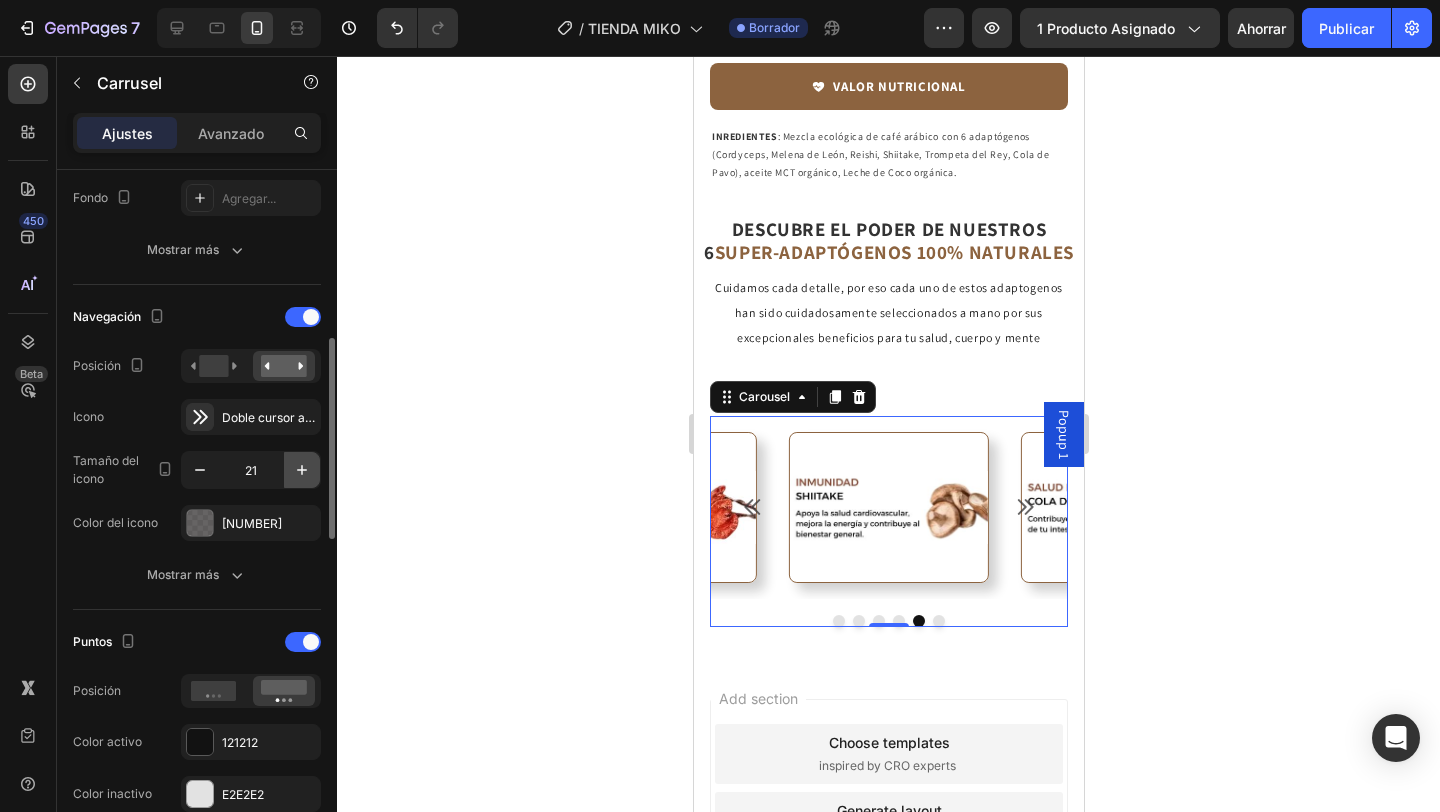 type on "20" 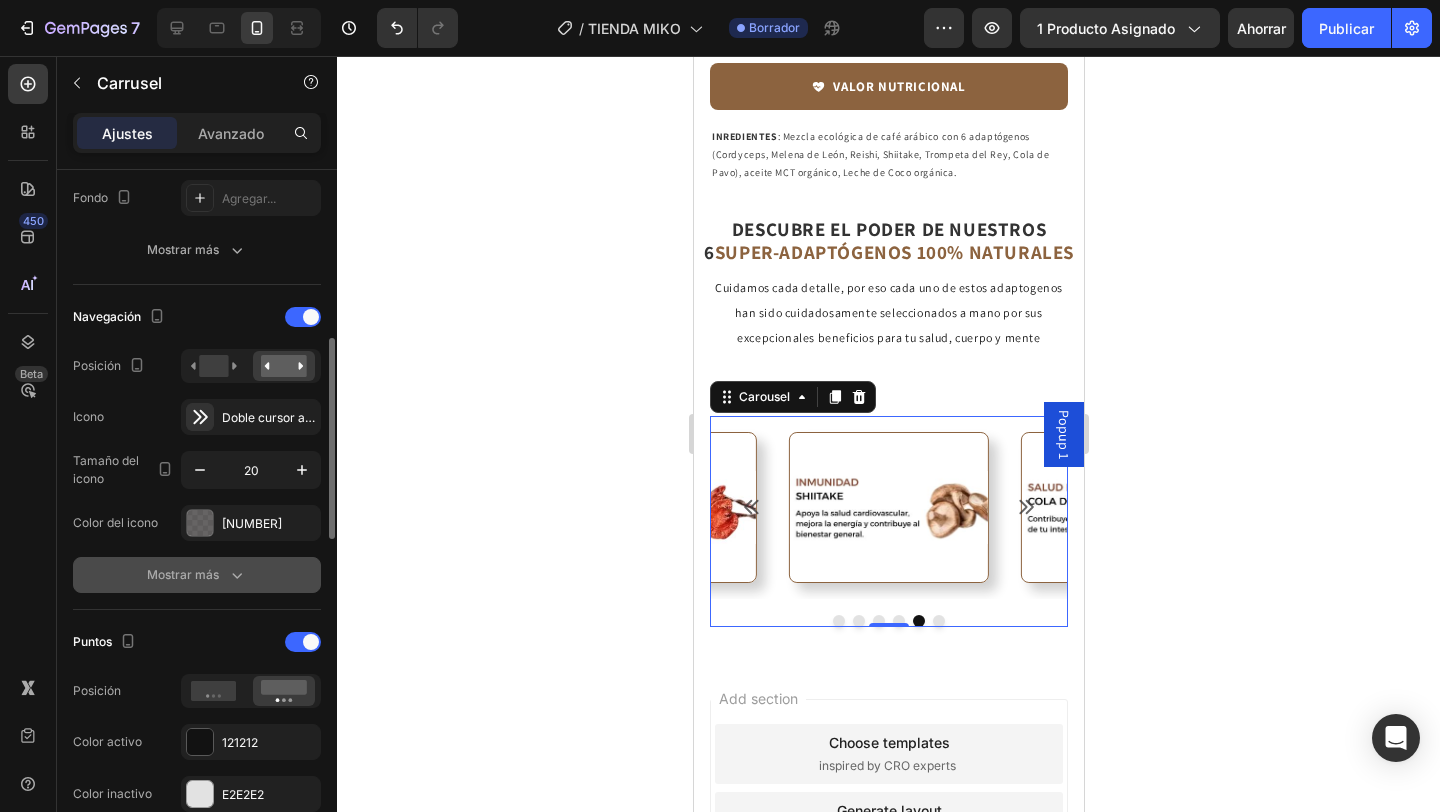 click on "Mostrar más" at bounding box center (197, 575) 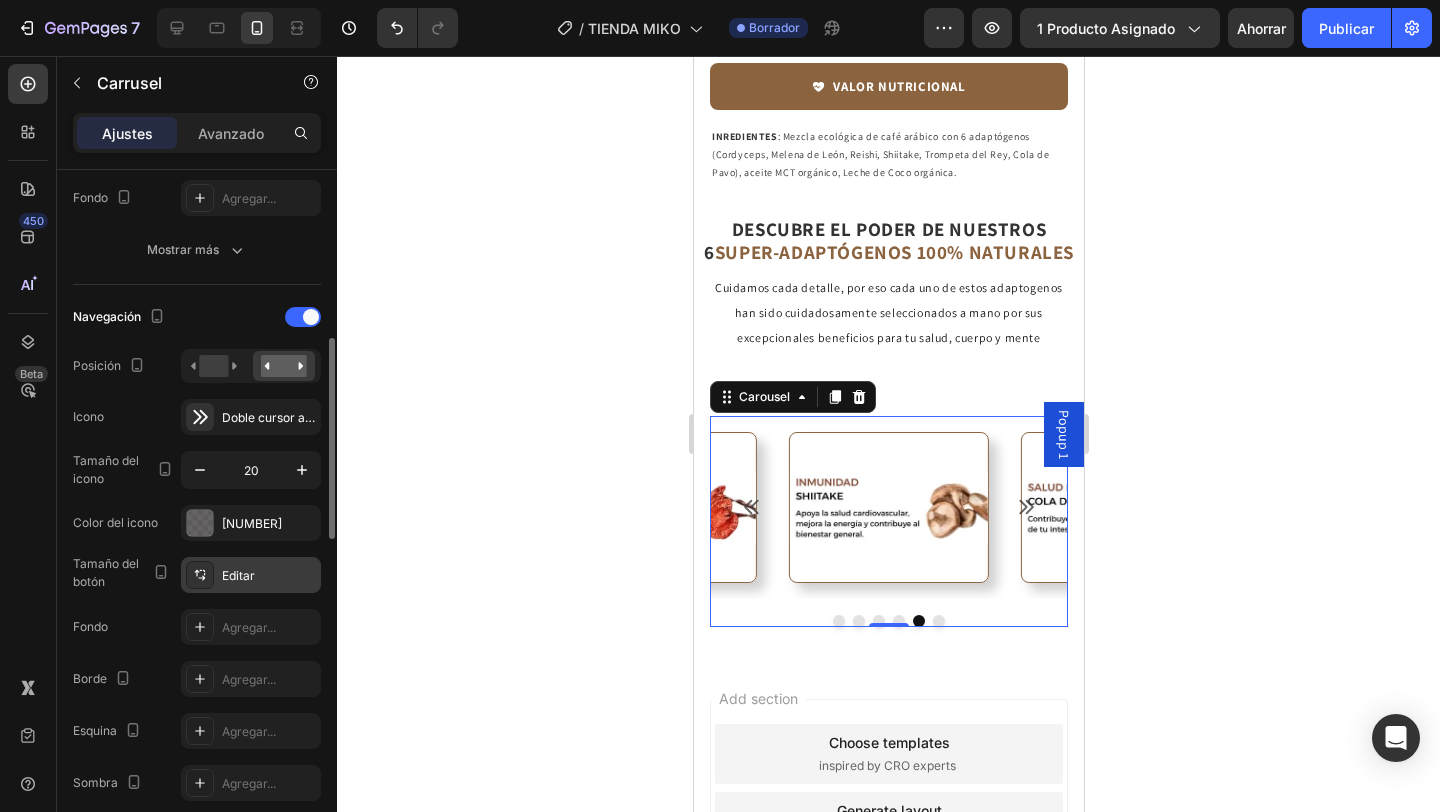 click at bounding box center [200, 575] 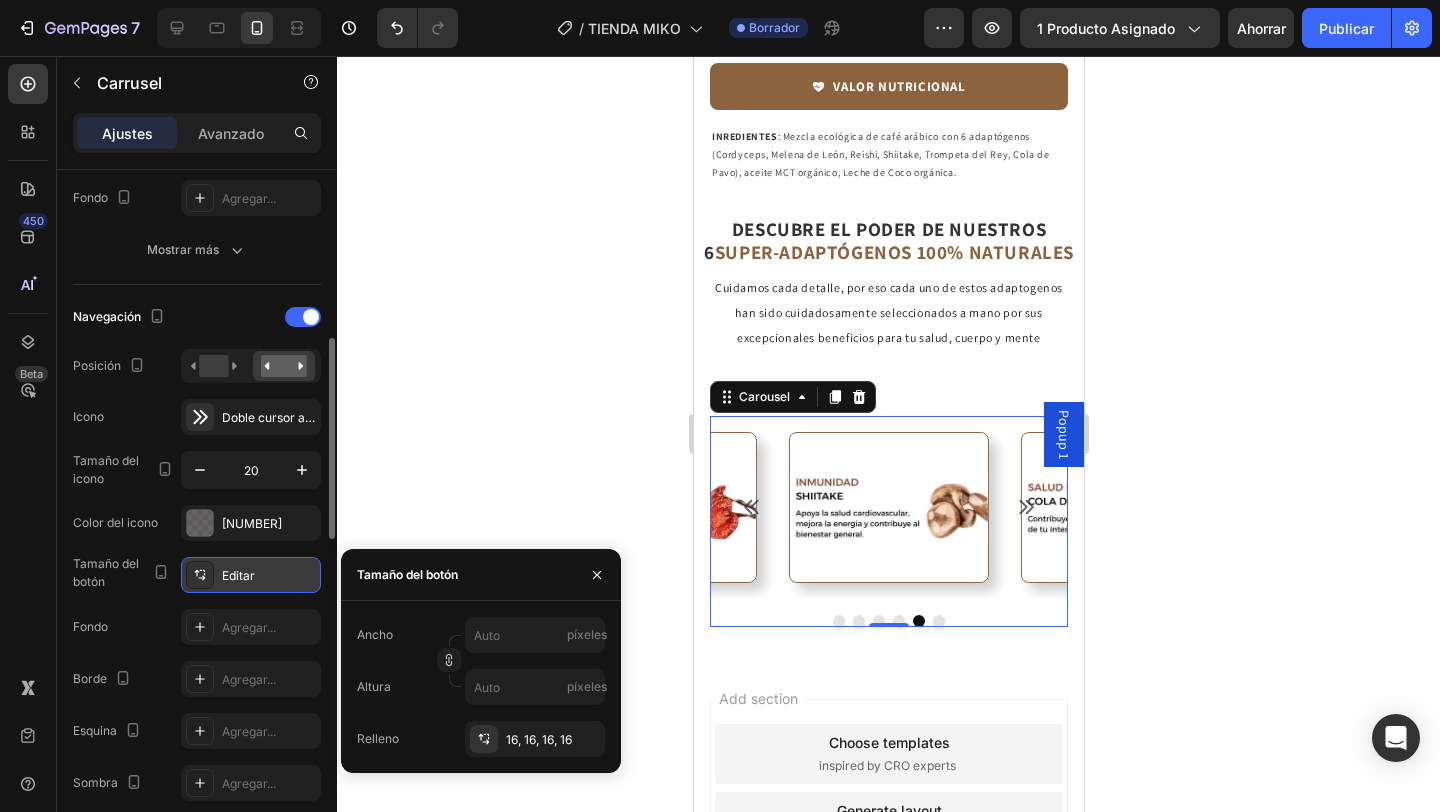click on "Editar" at bounding box center [238, 575] 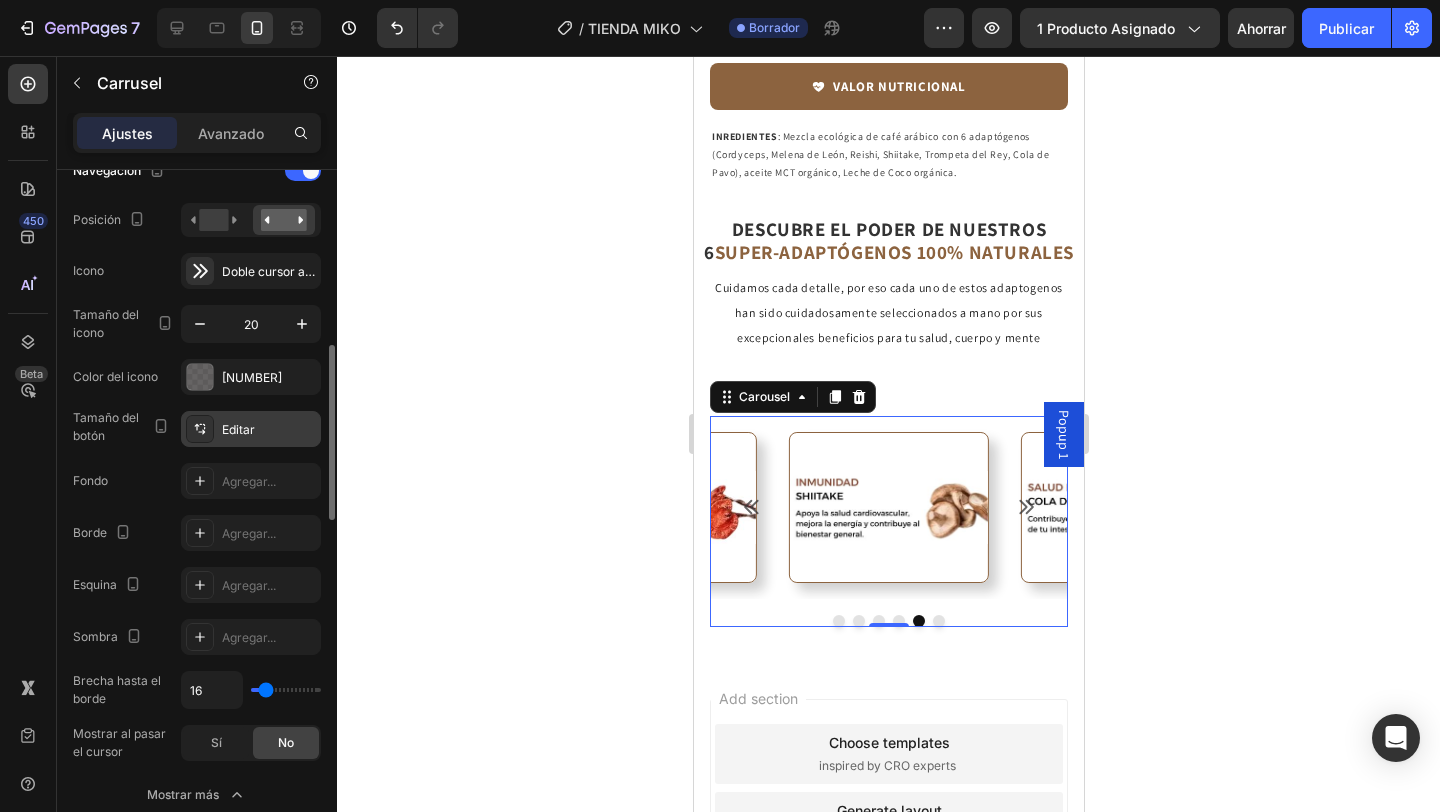 scroll, scrollTop: 733, scrollLeft: 0, axis: vertical 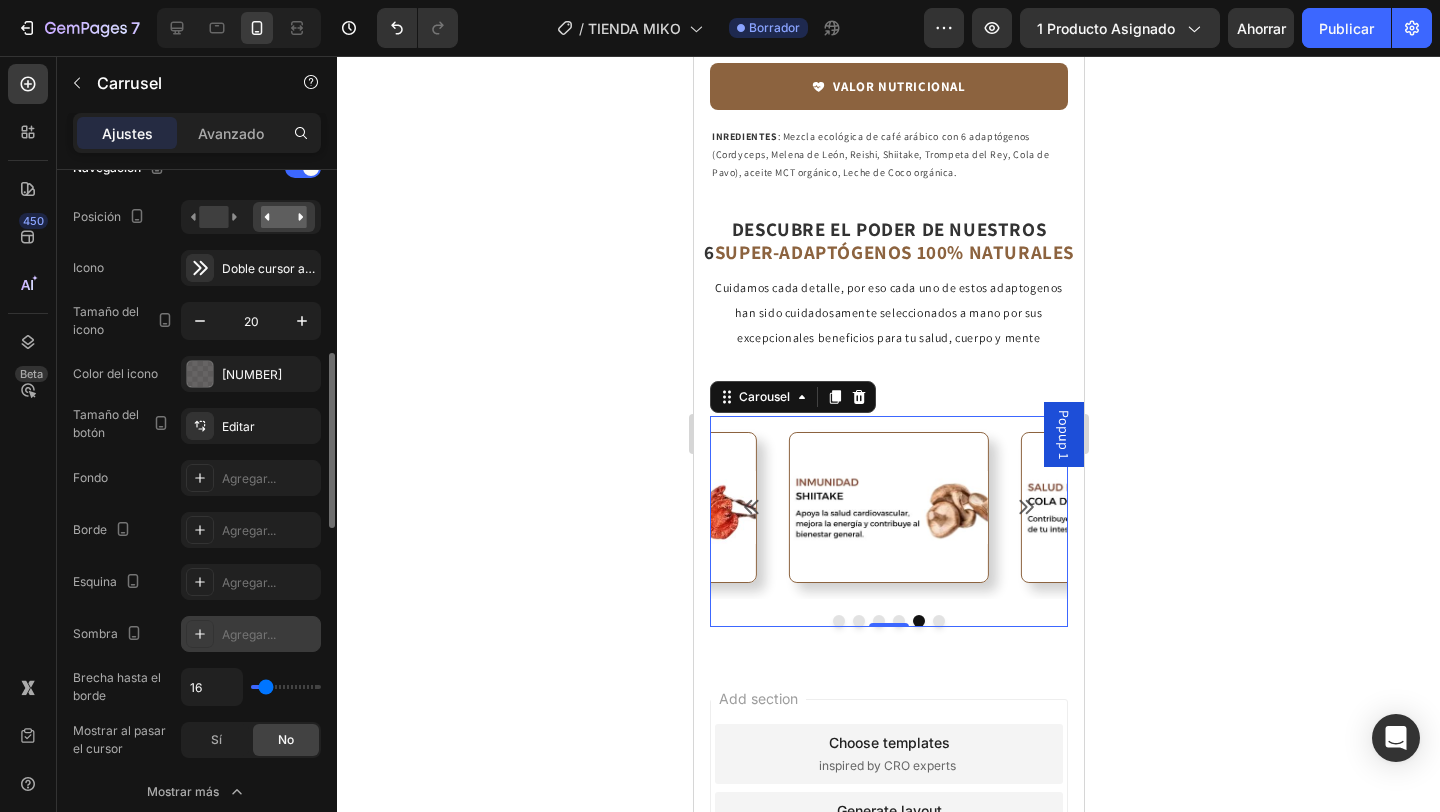 click at bounding box center [200, 634] 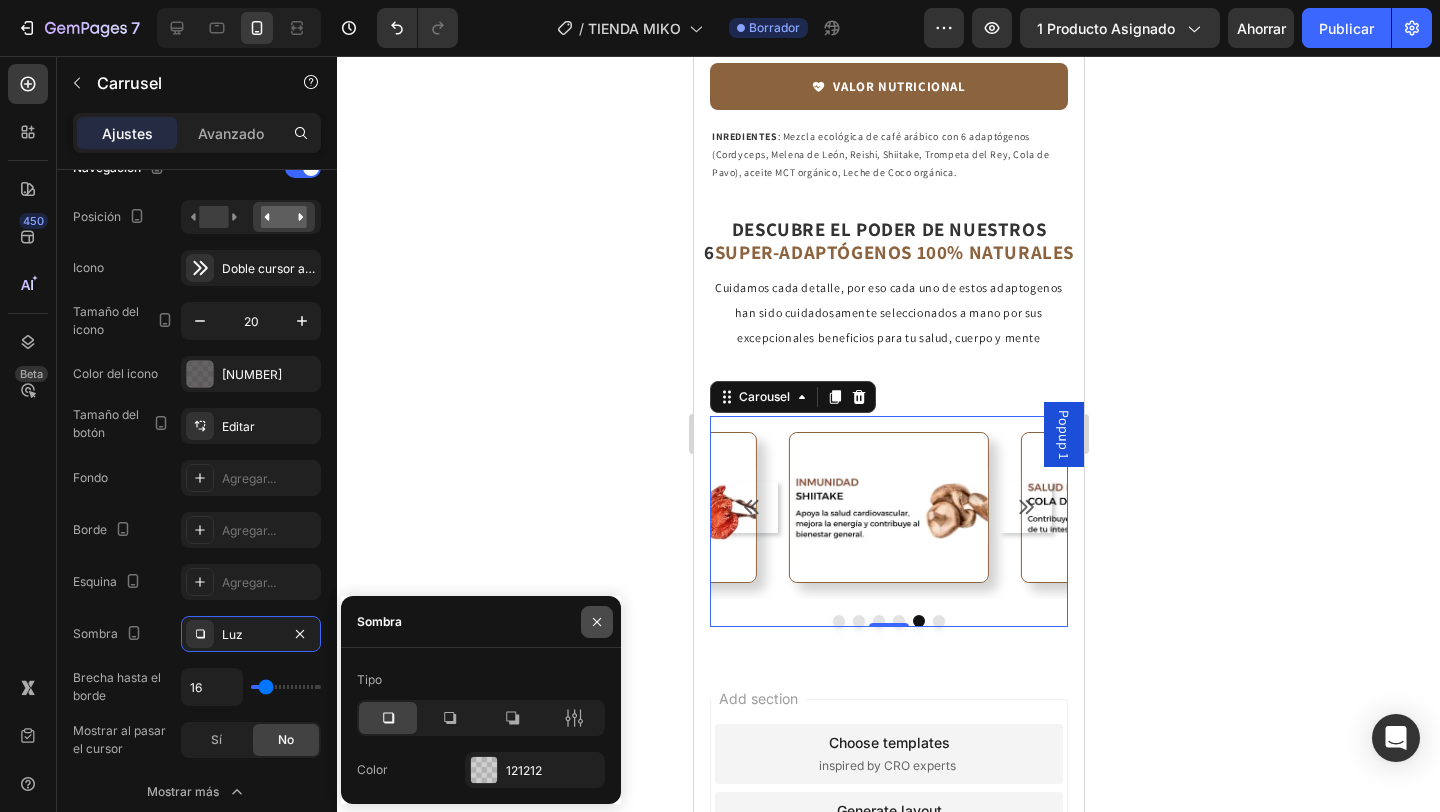 click 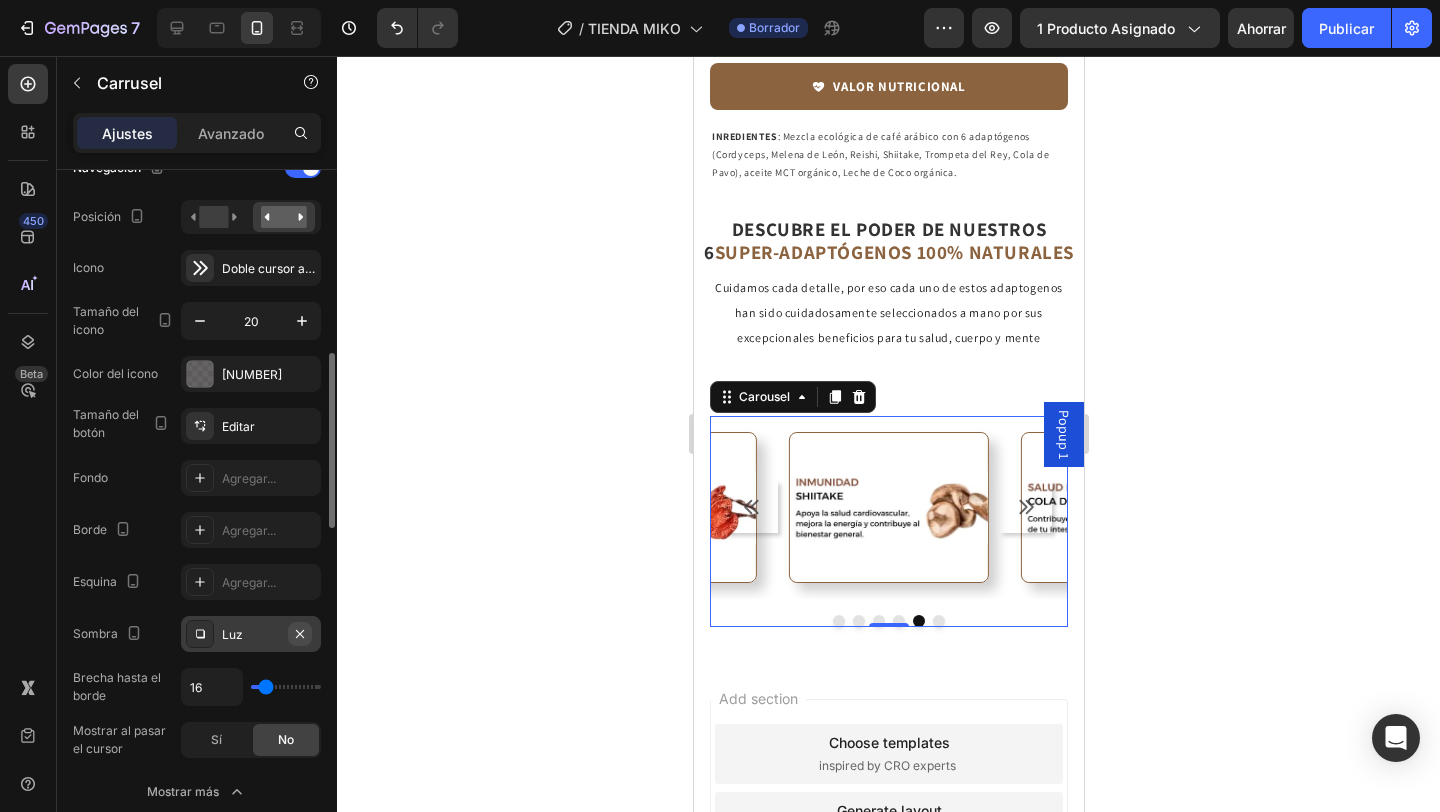 click 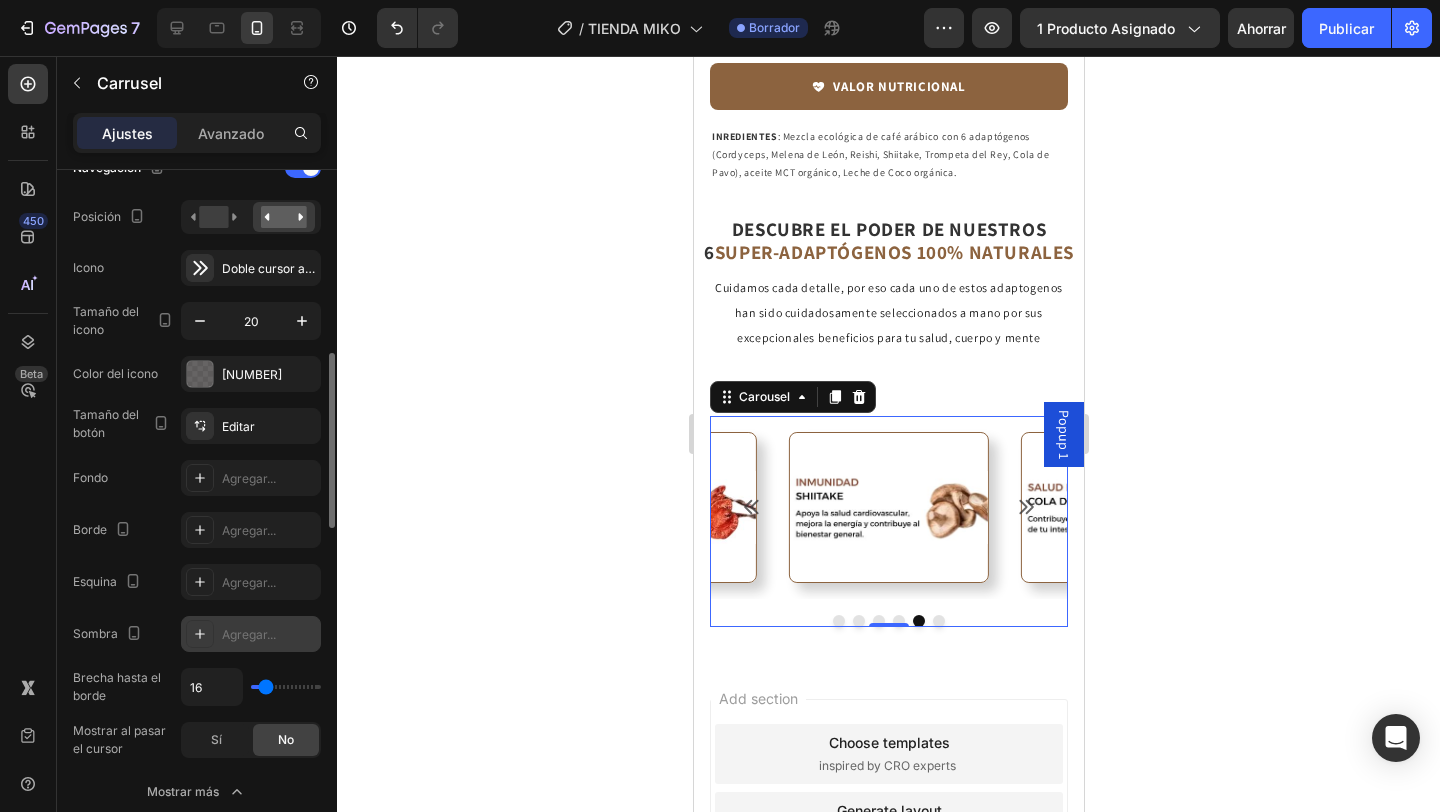 type on "0" 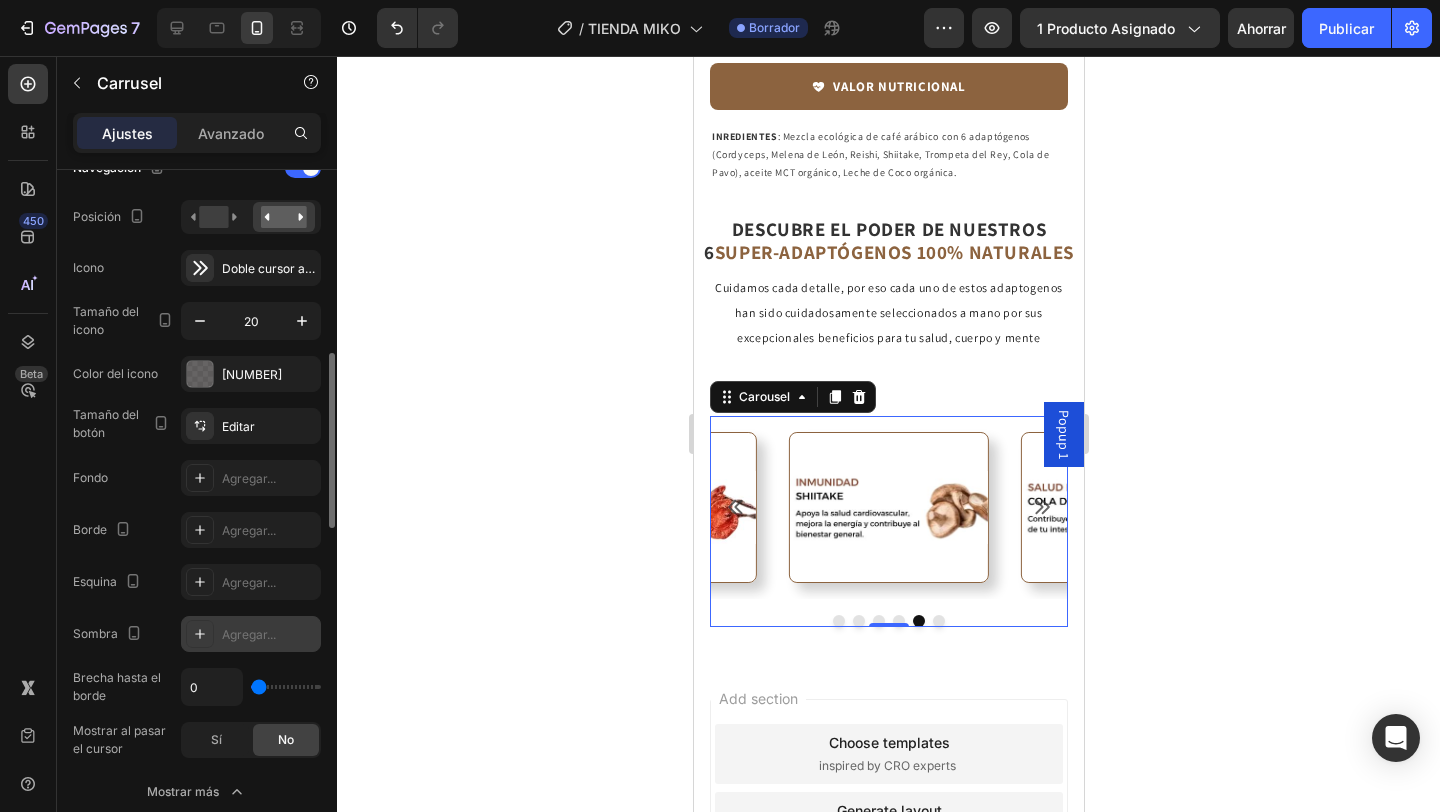 type on "49" 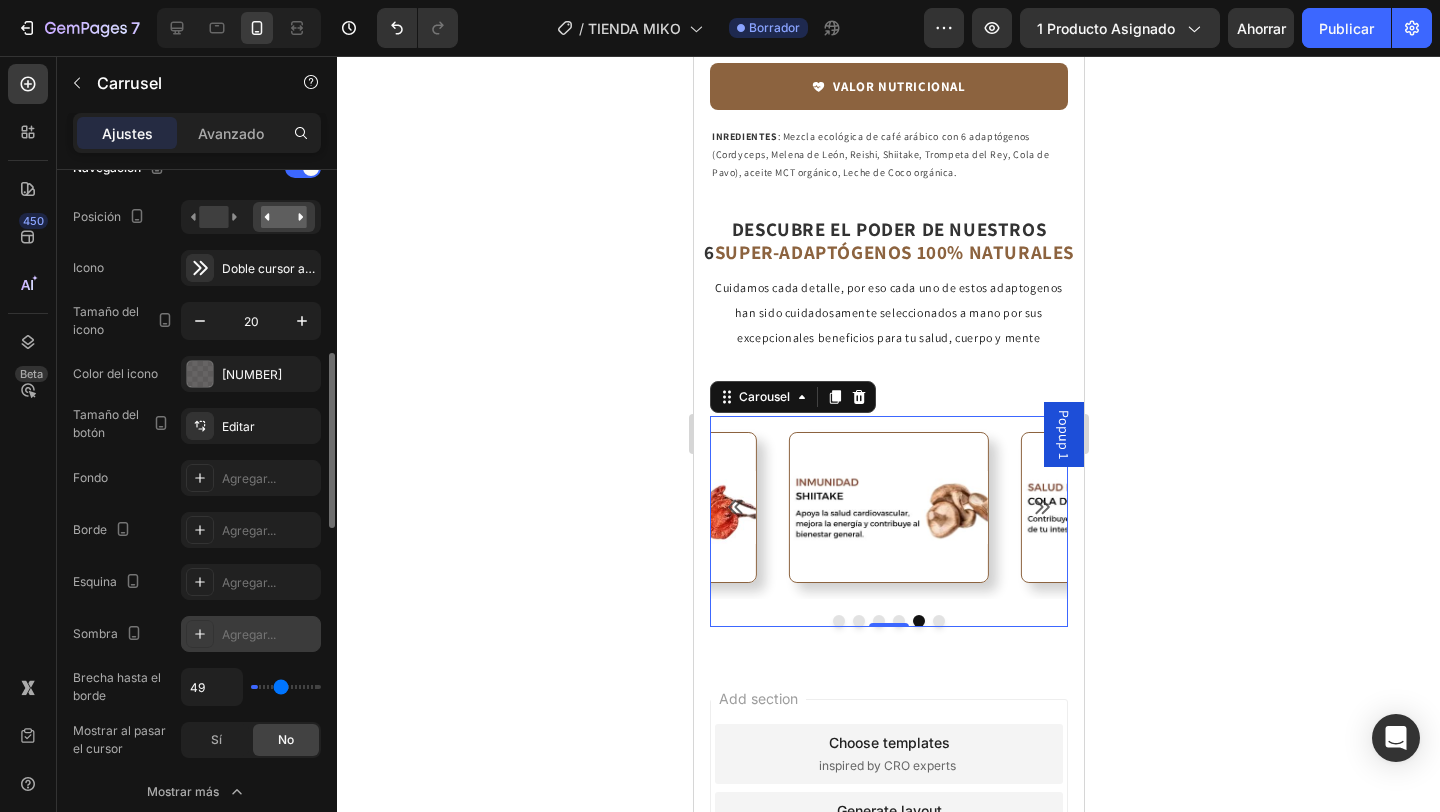 type on "103" 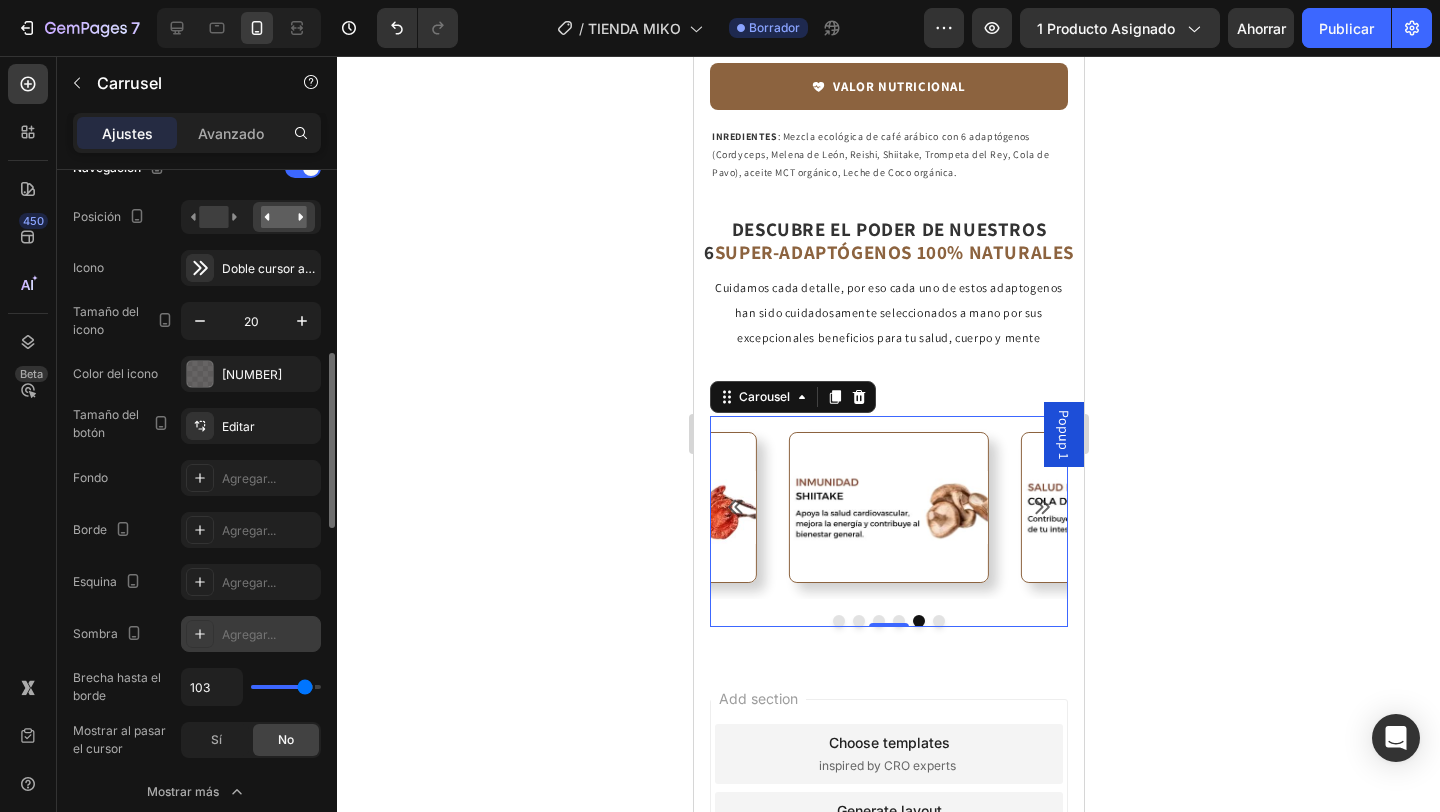 type on "106" 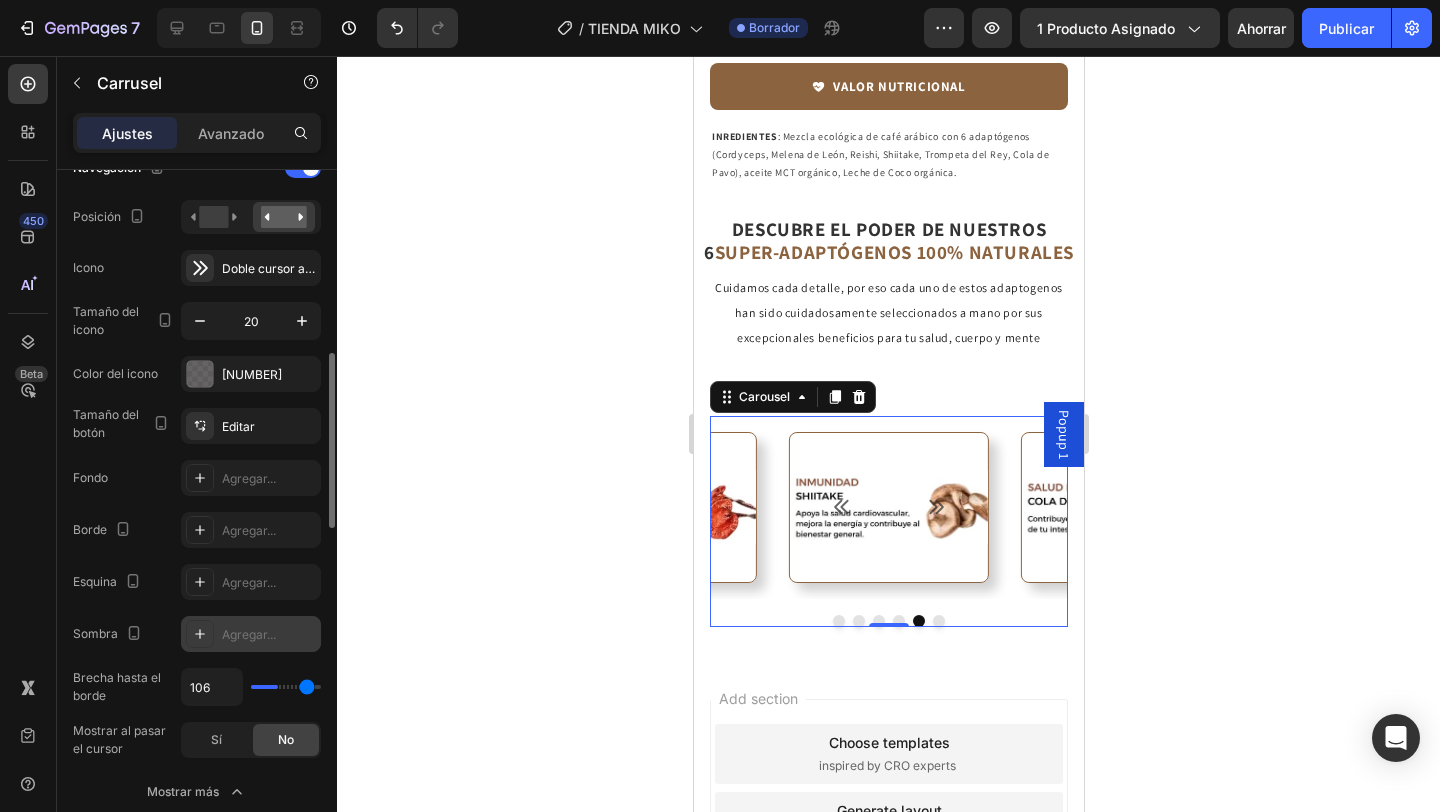 type on "39" 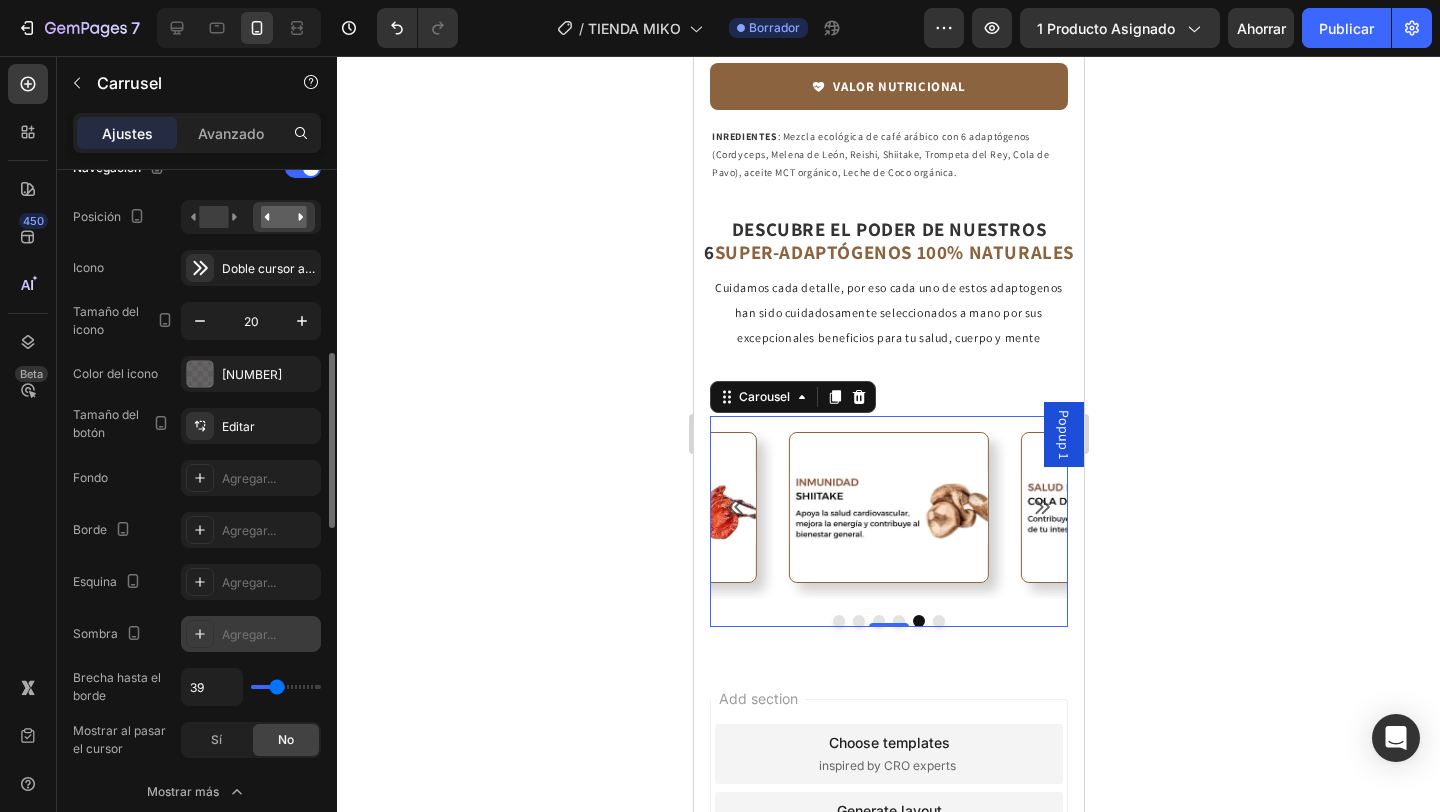 type on "0" 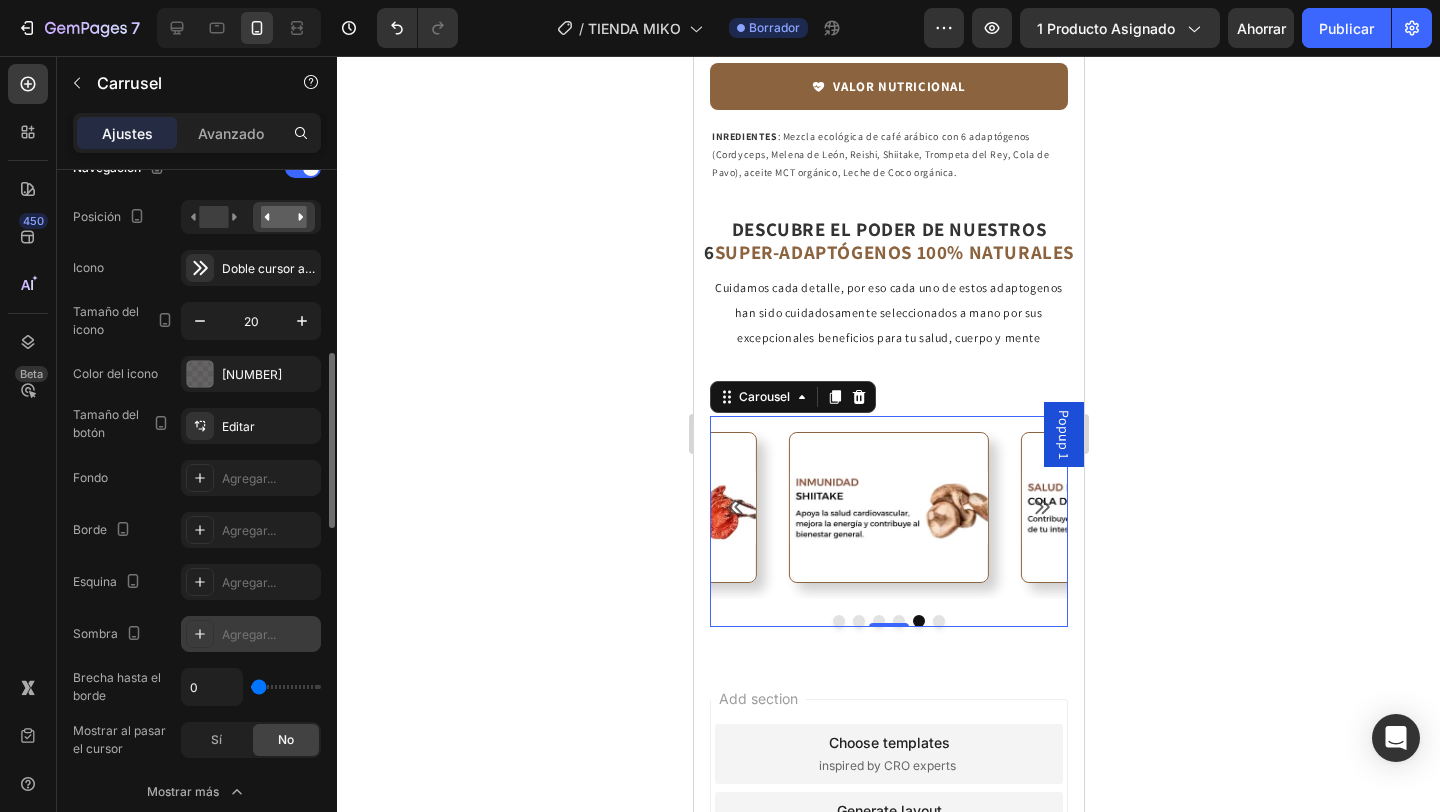 drag, startPoint x: 270, startPoint y: 688, endPoint x: 231, endPoint y: 682, distance: 39.45884 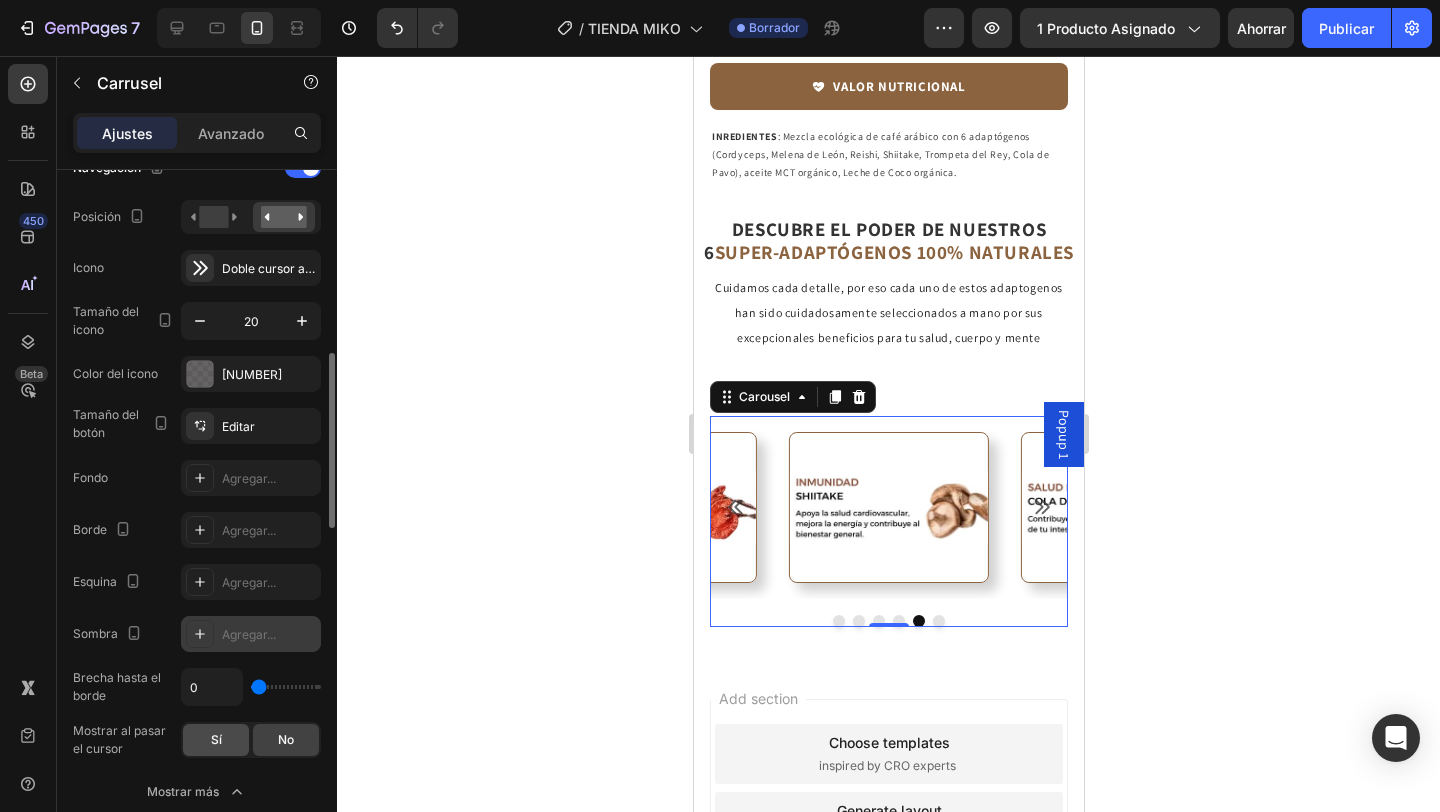 click on "Sí" 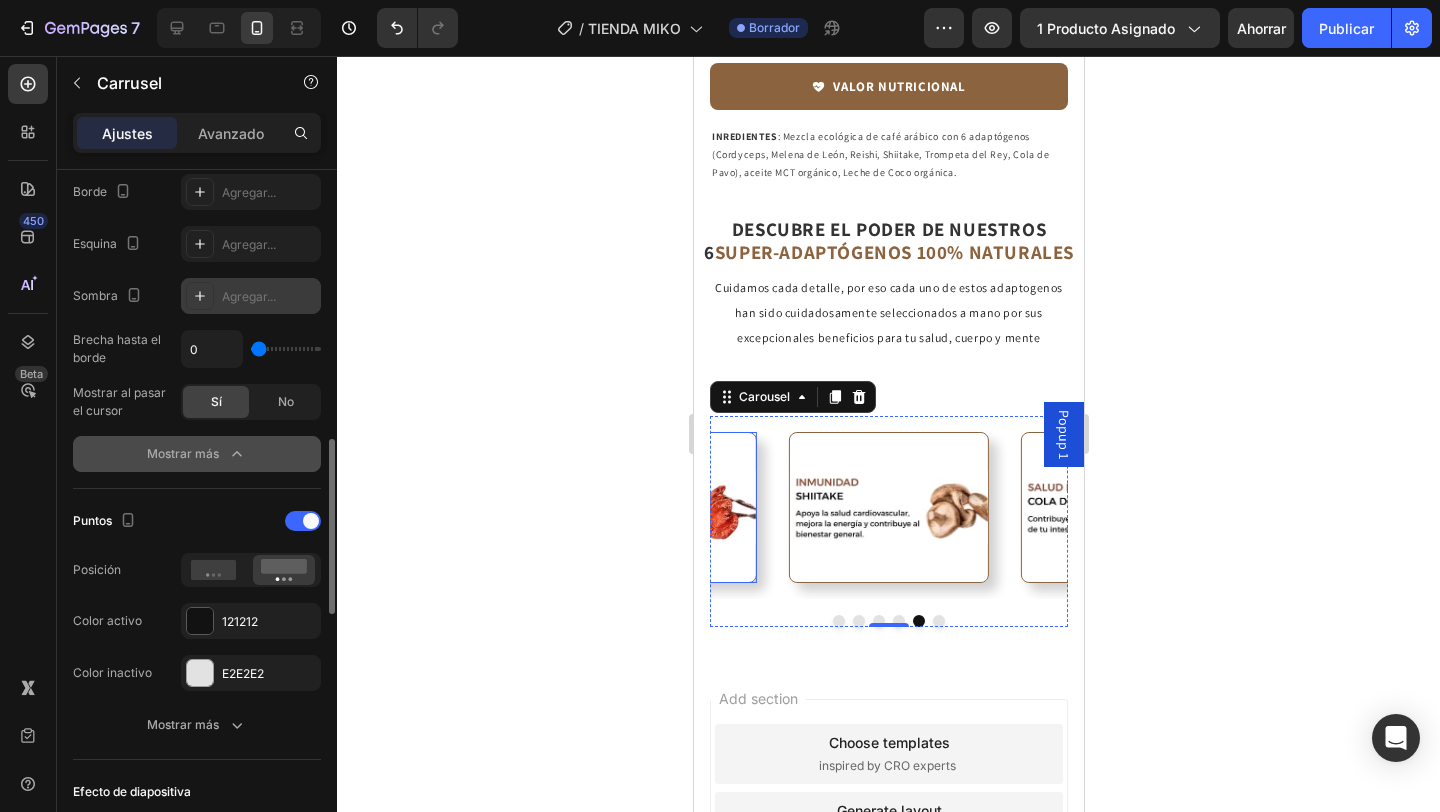 scroll, scrollTop: 1072, scrollLeft: 0, axis: vertical 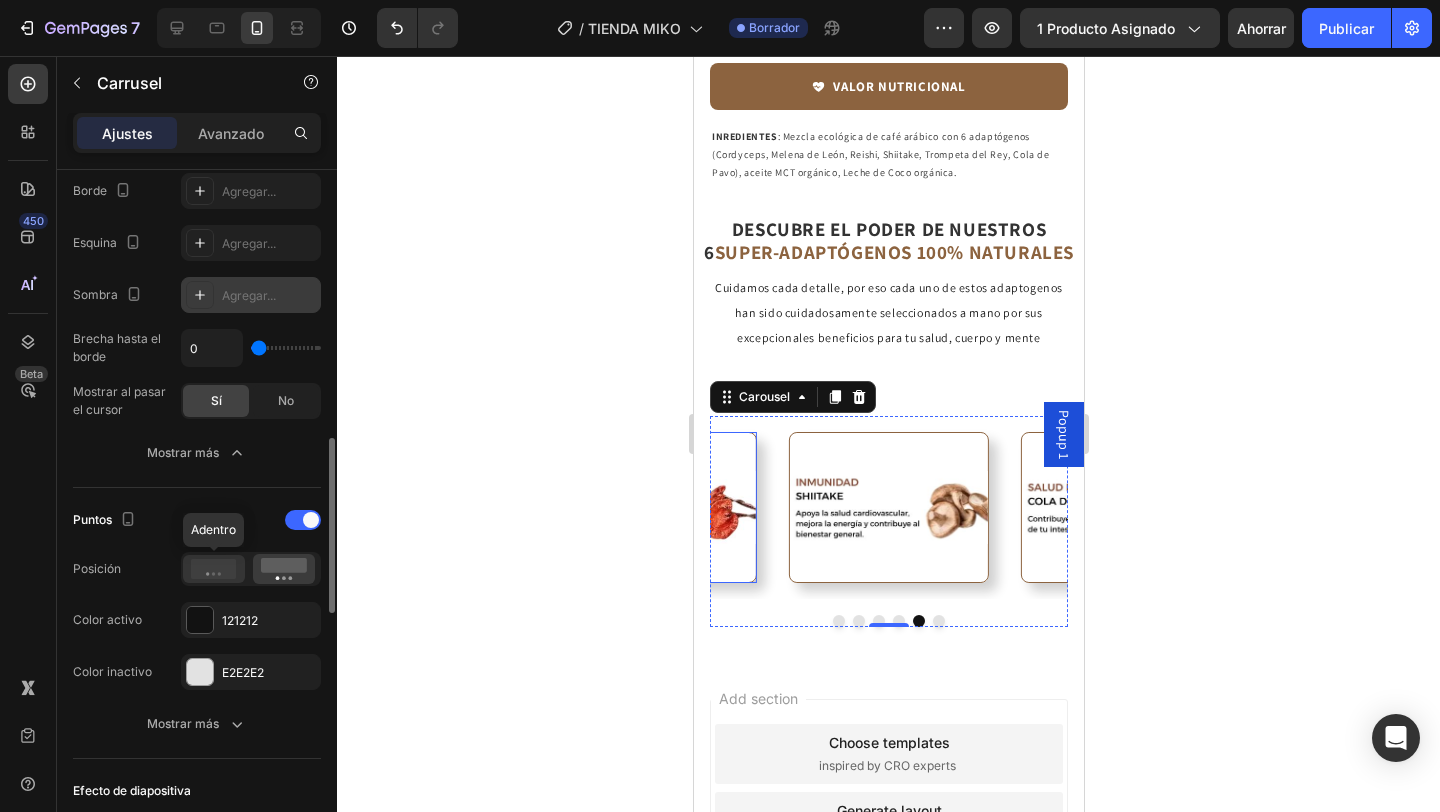 click 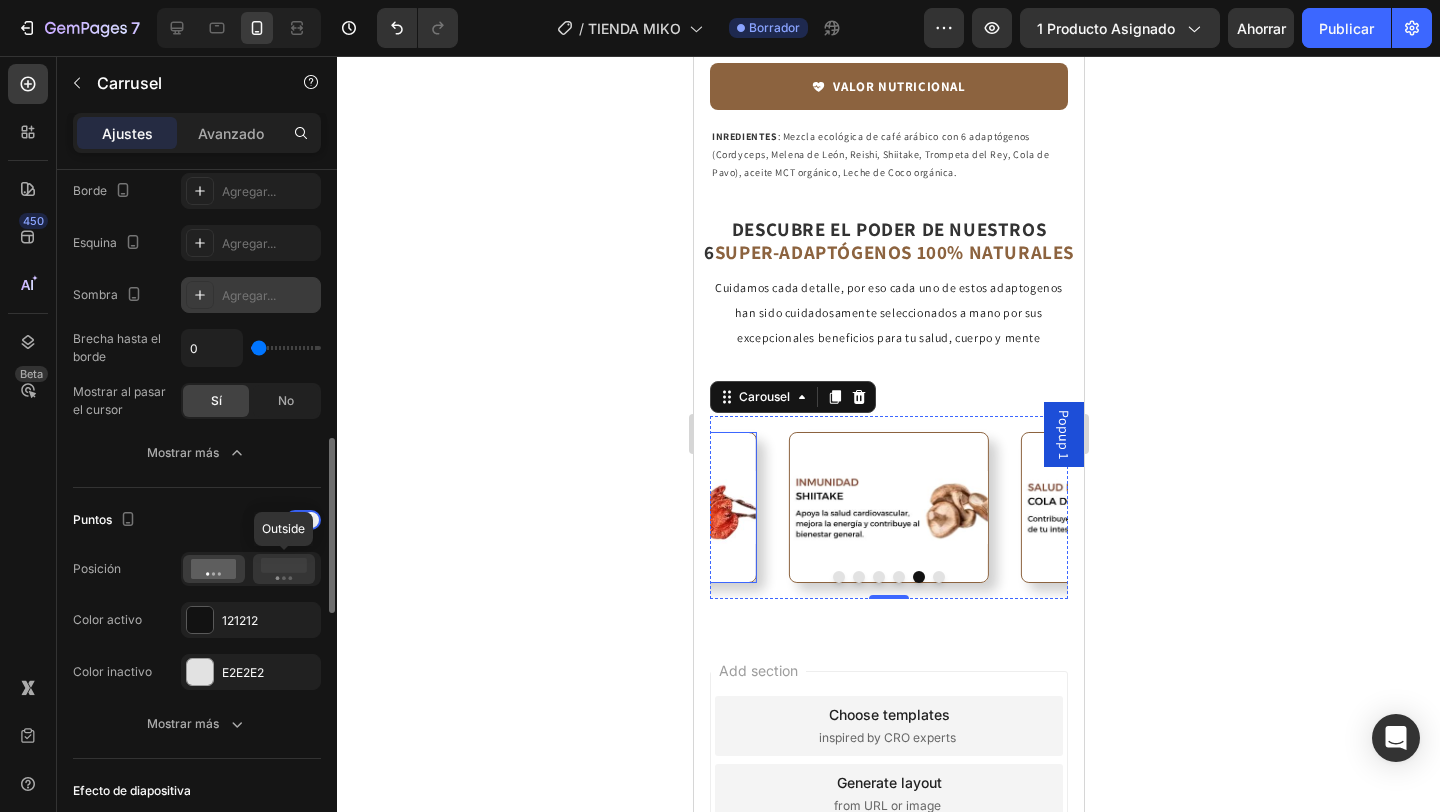 click 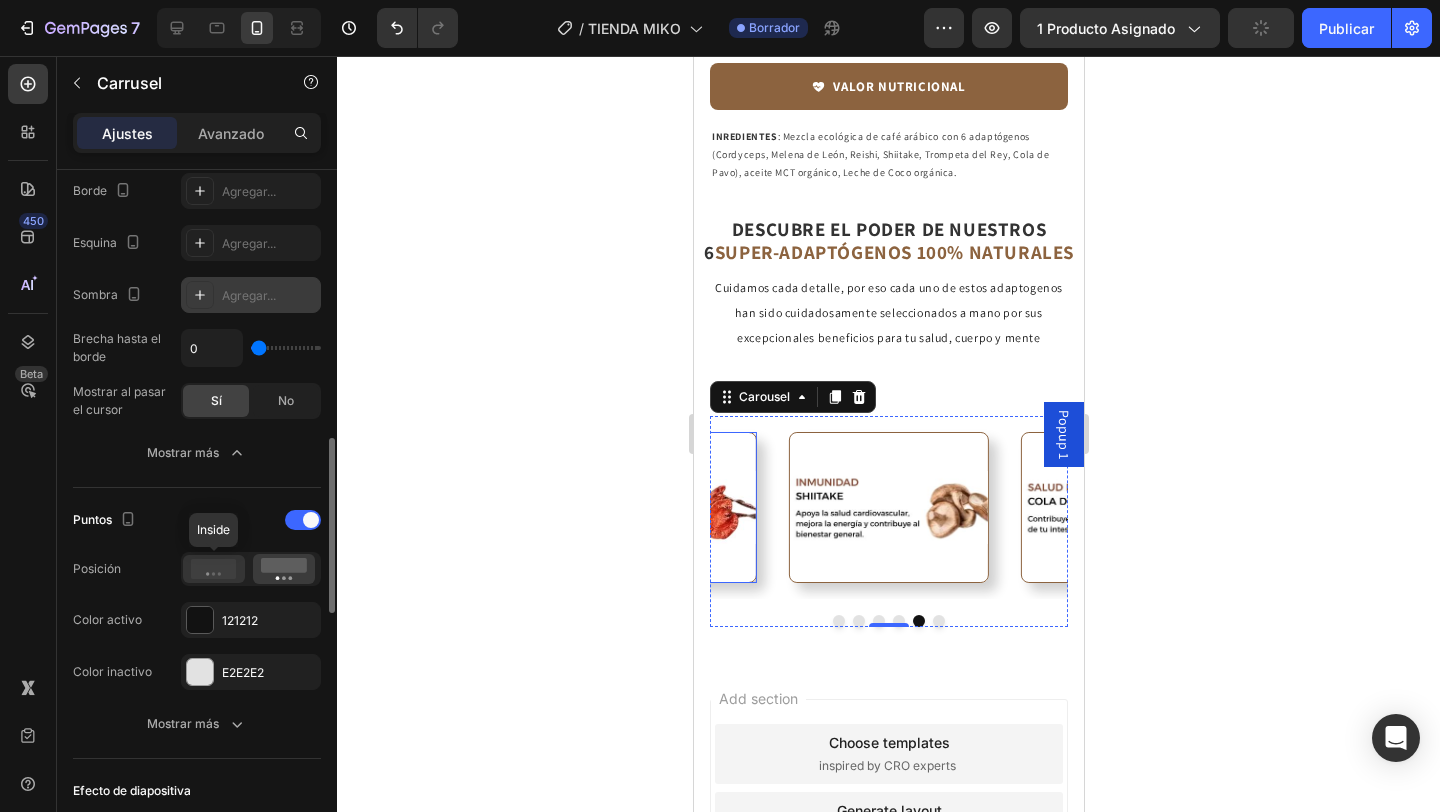 click 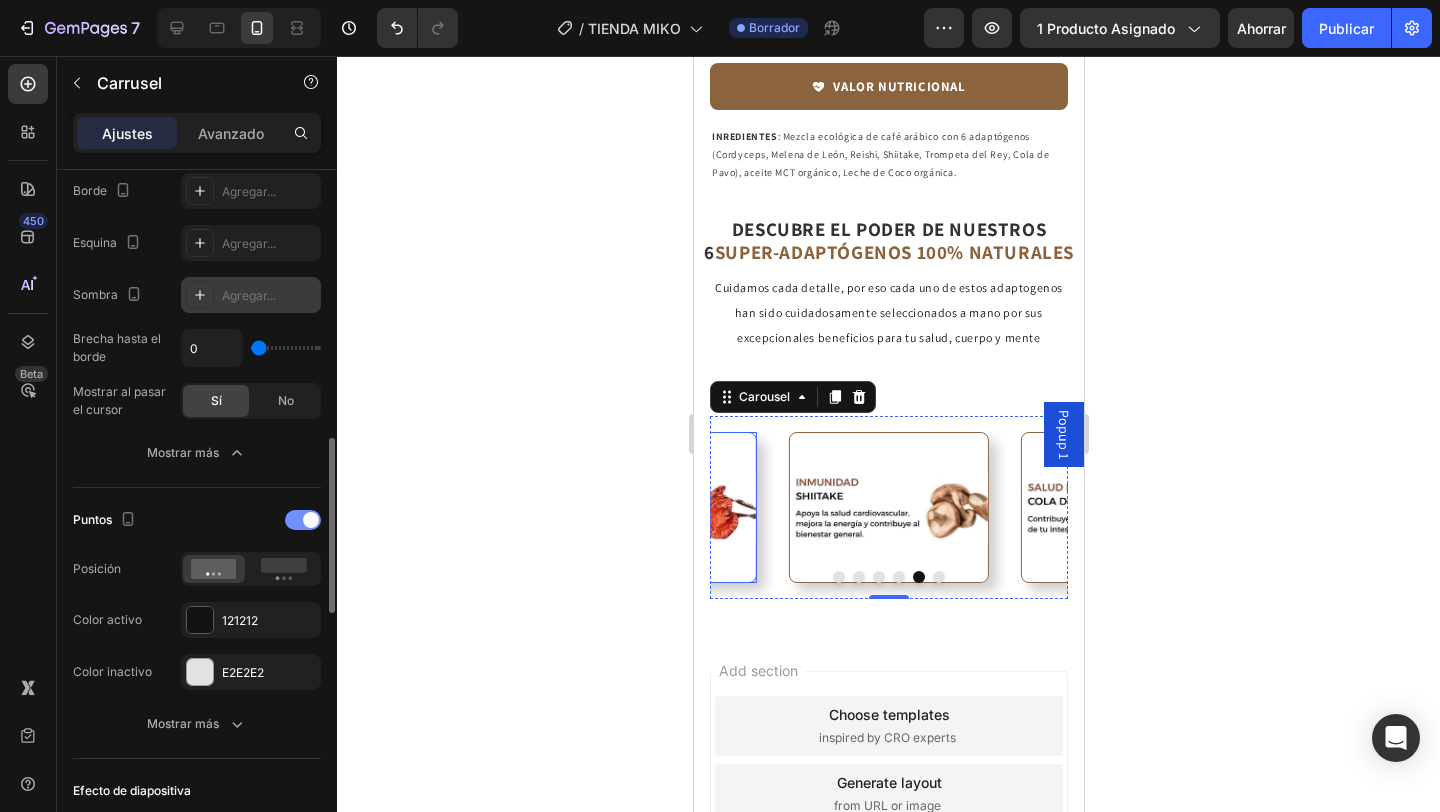 click at bounding box center (303, 520) 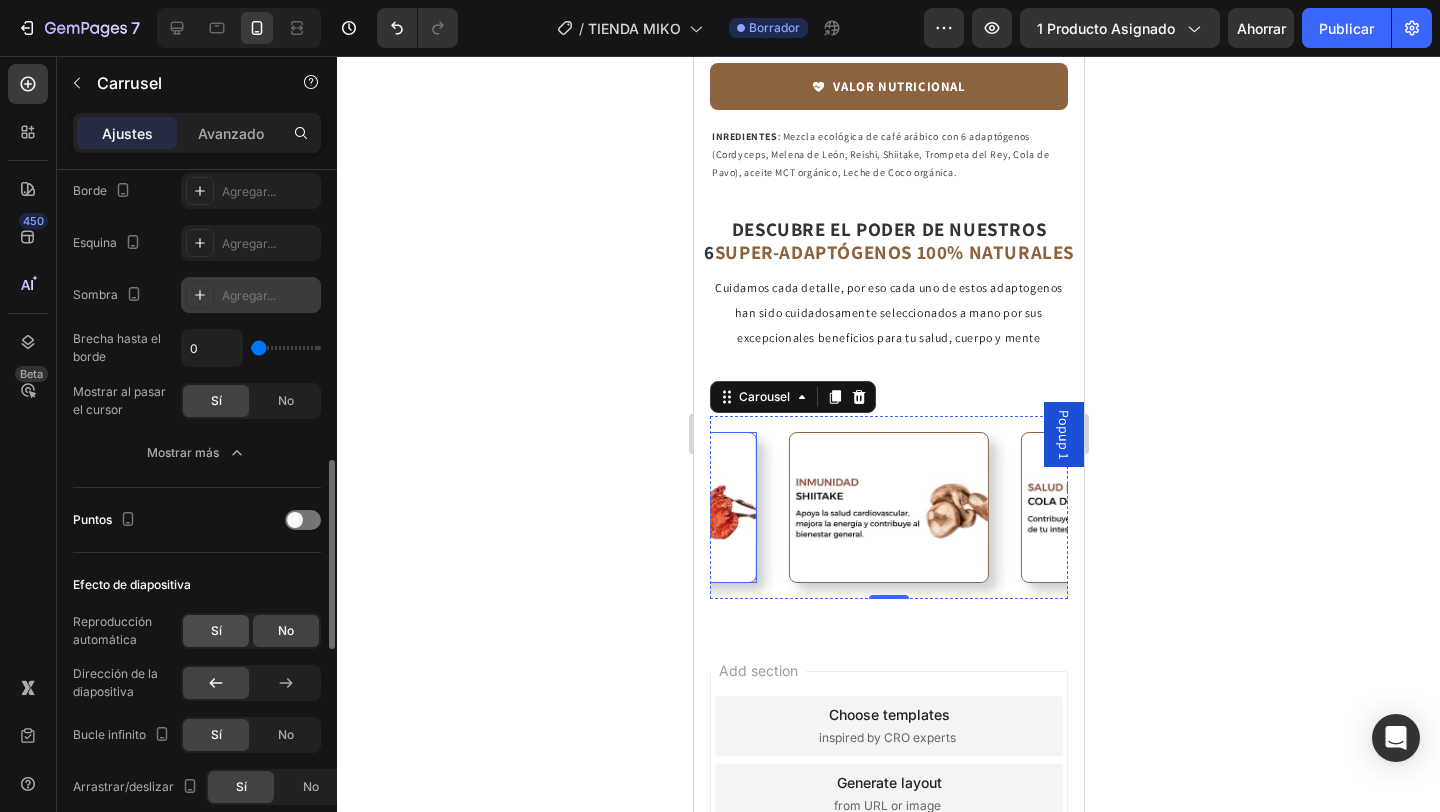 click on "Sí" 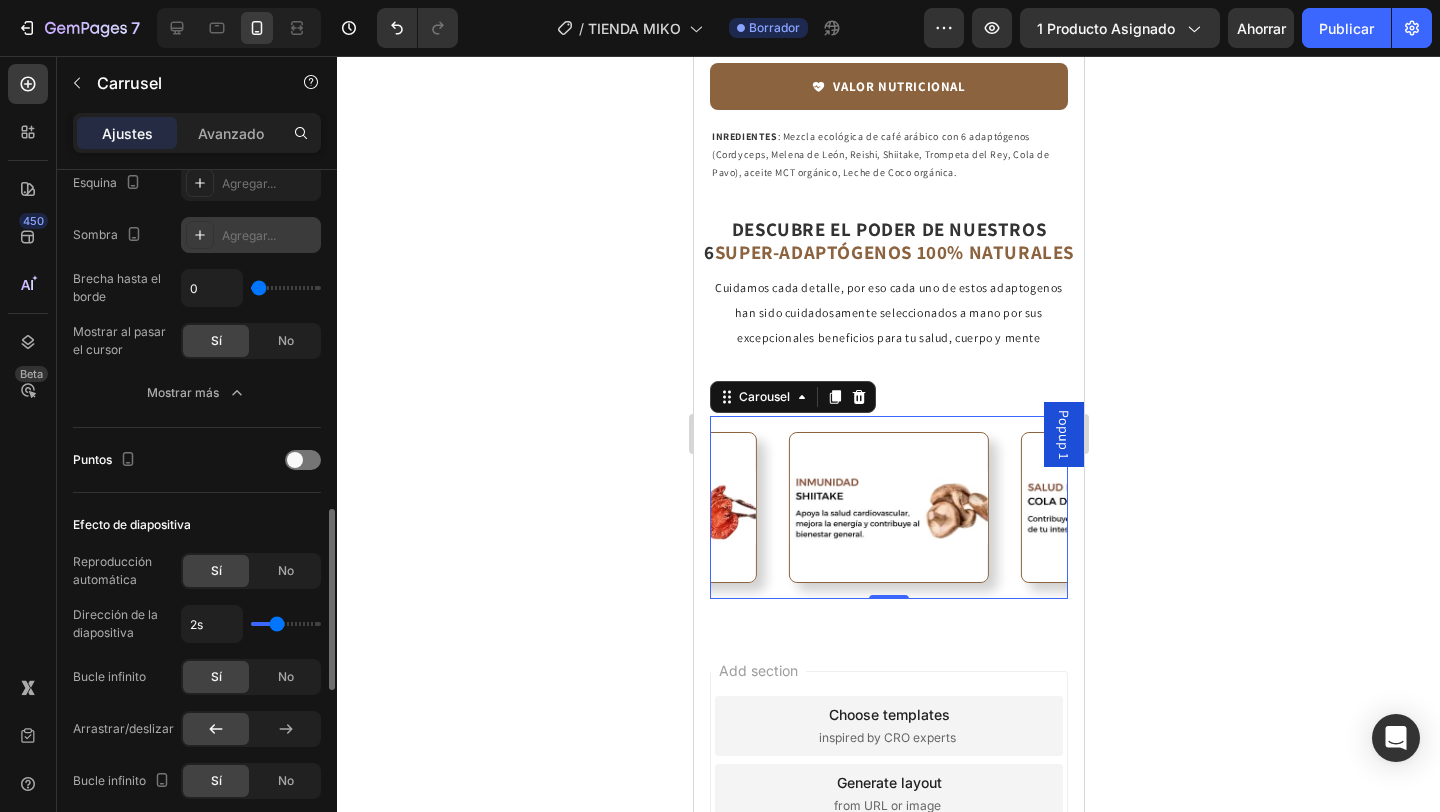 scroll, scrollTop: 1169, scrollLeft: 0, axis: vertical 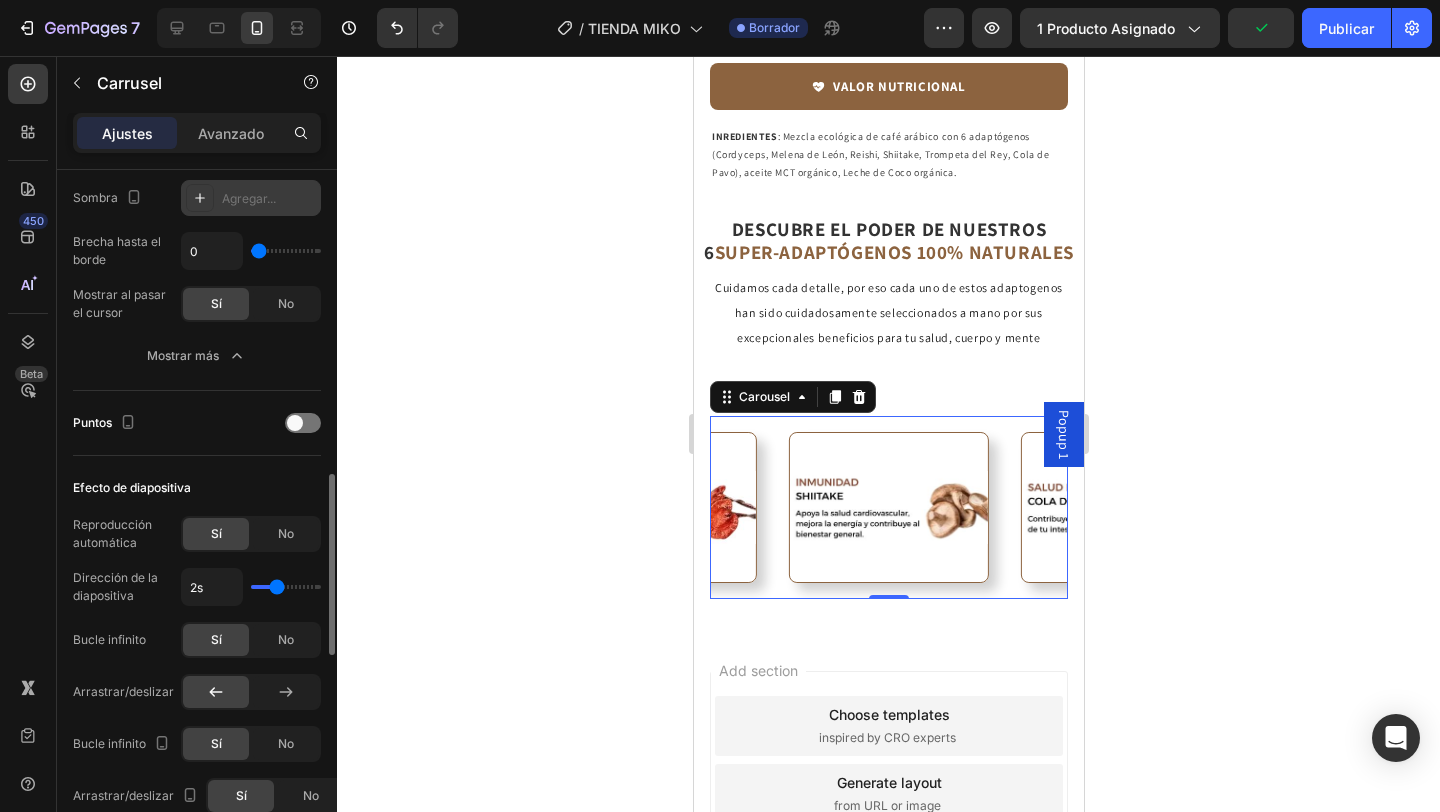 click at bounding box center [286, 587] 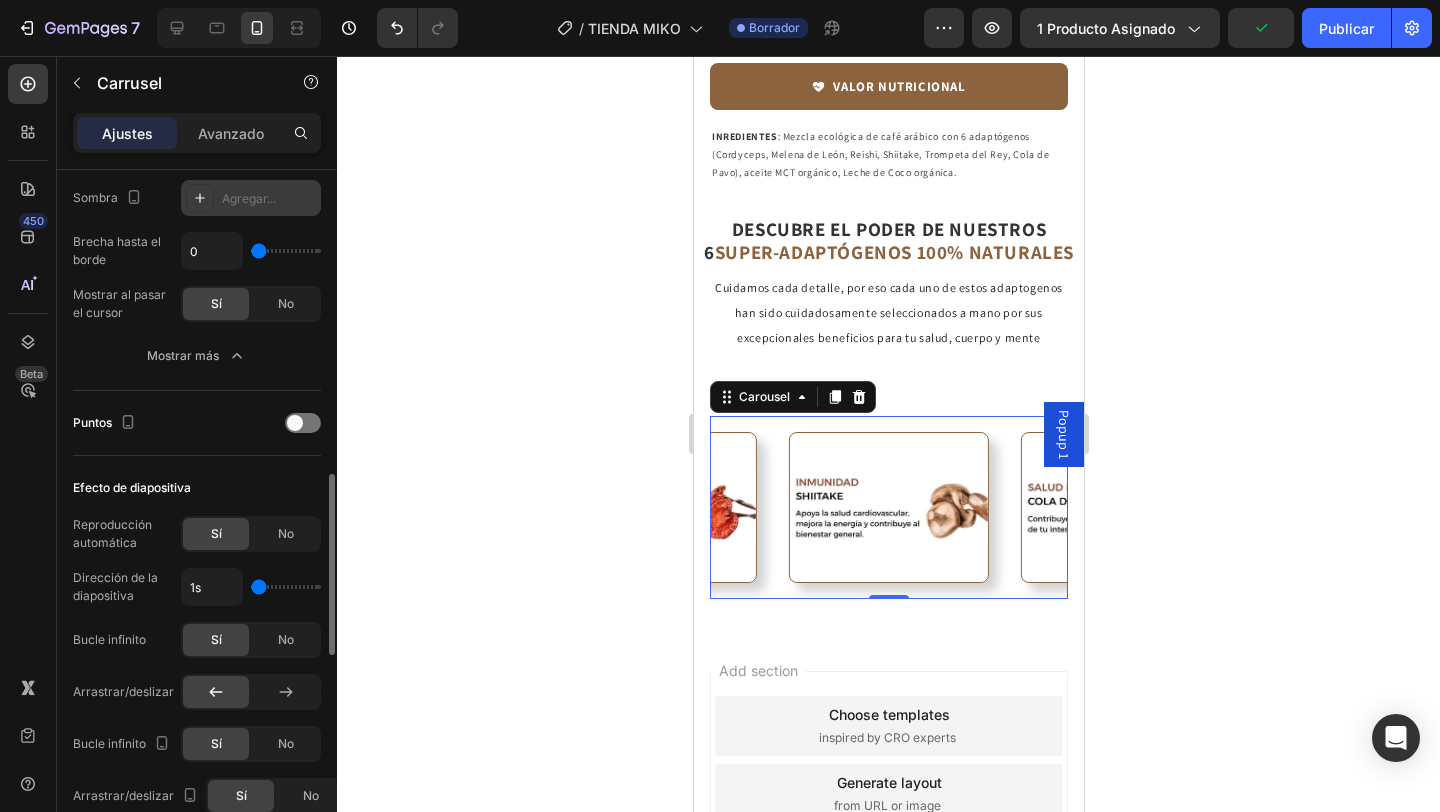 type on "1.1s" 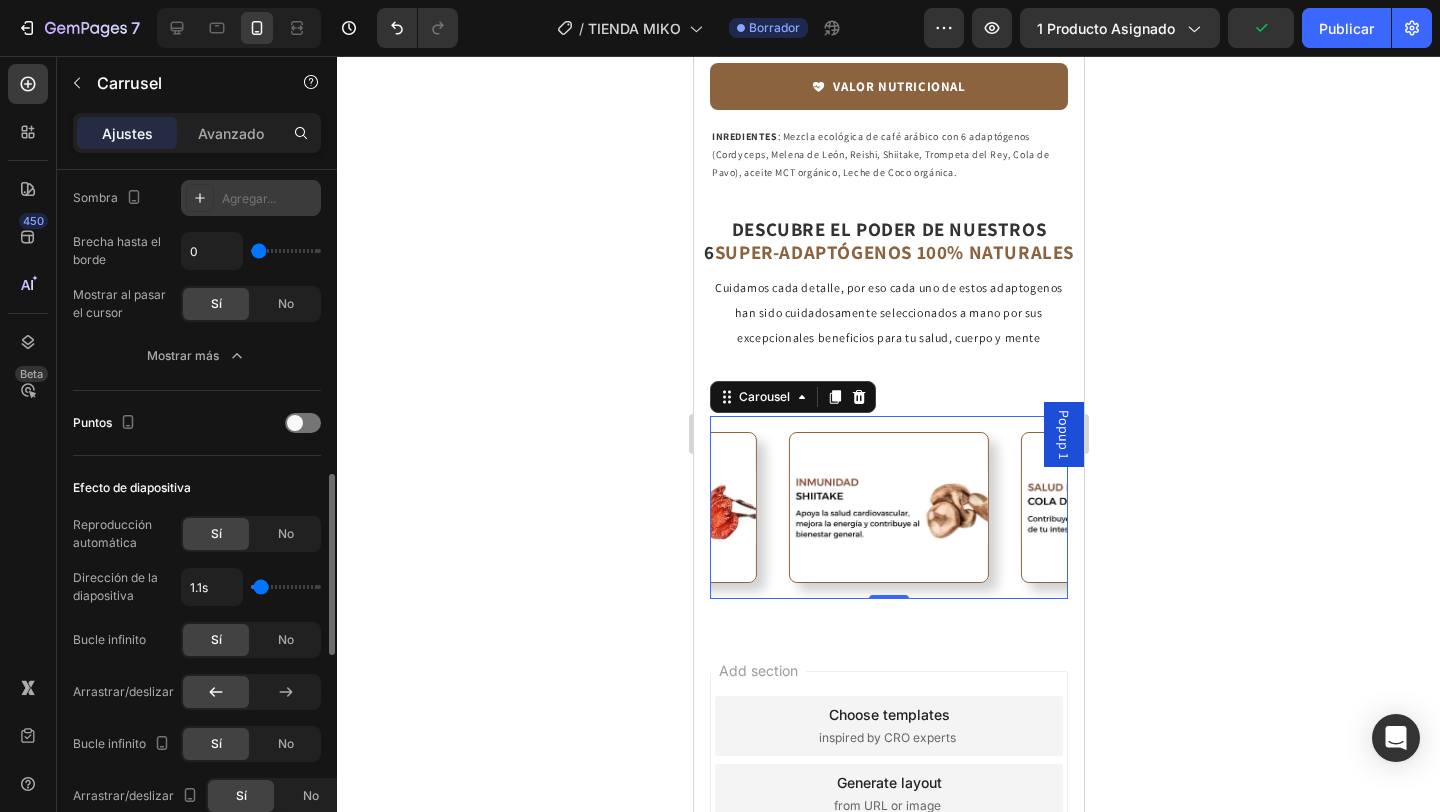 type on "1.2s" 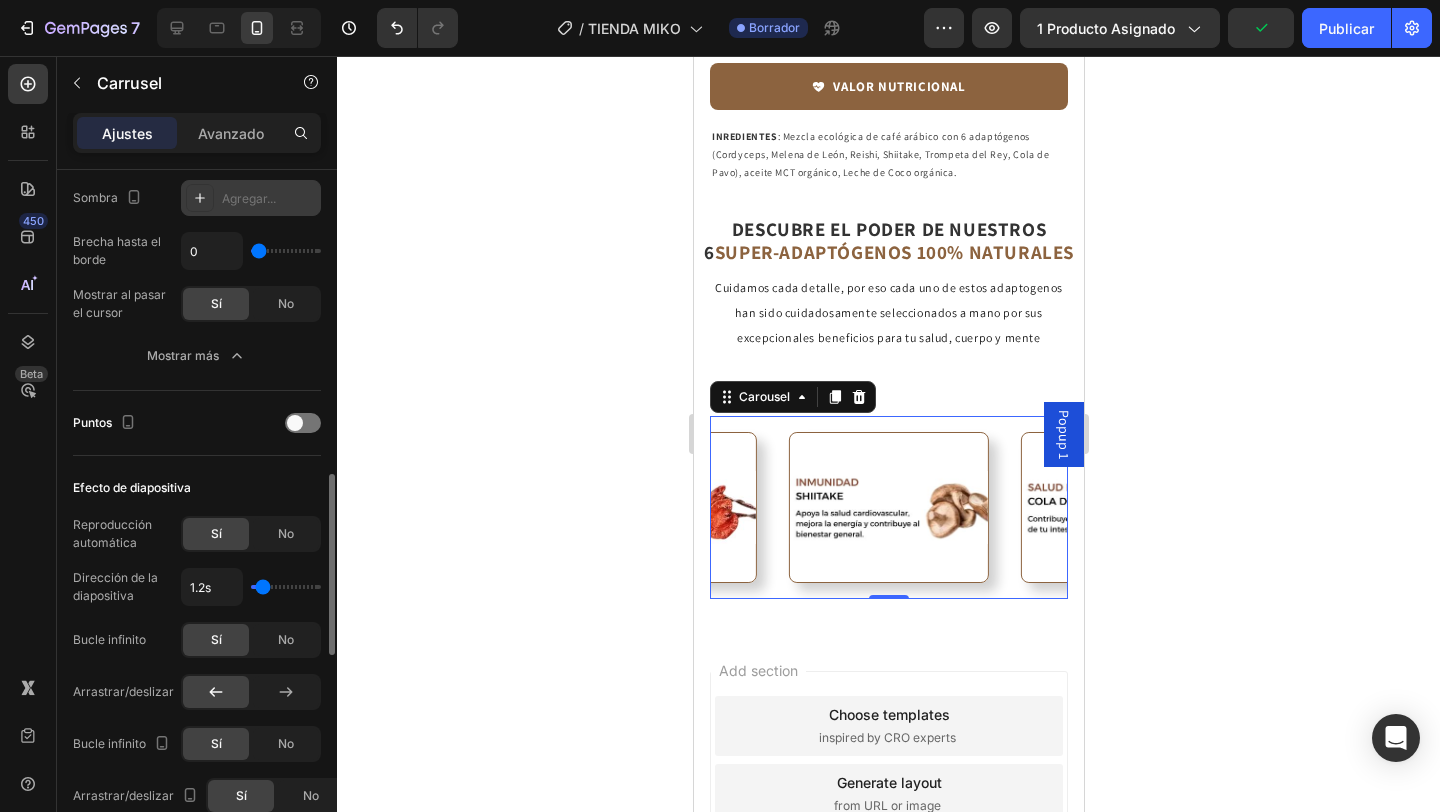 type on "1.3s" 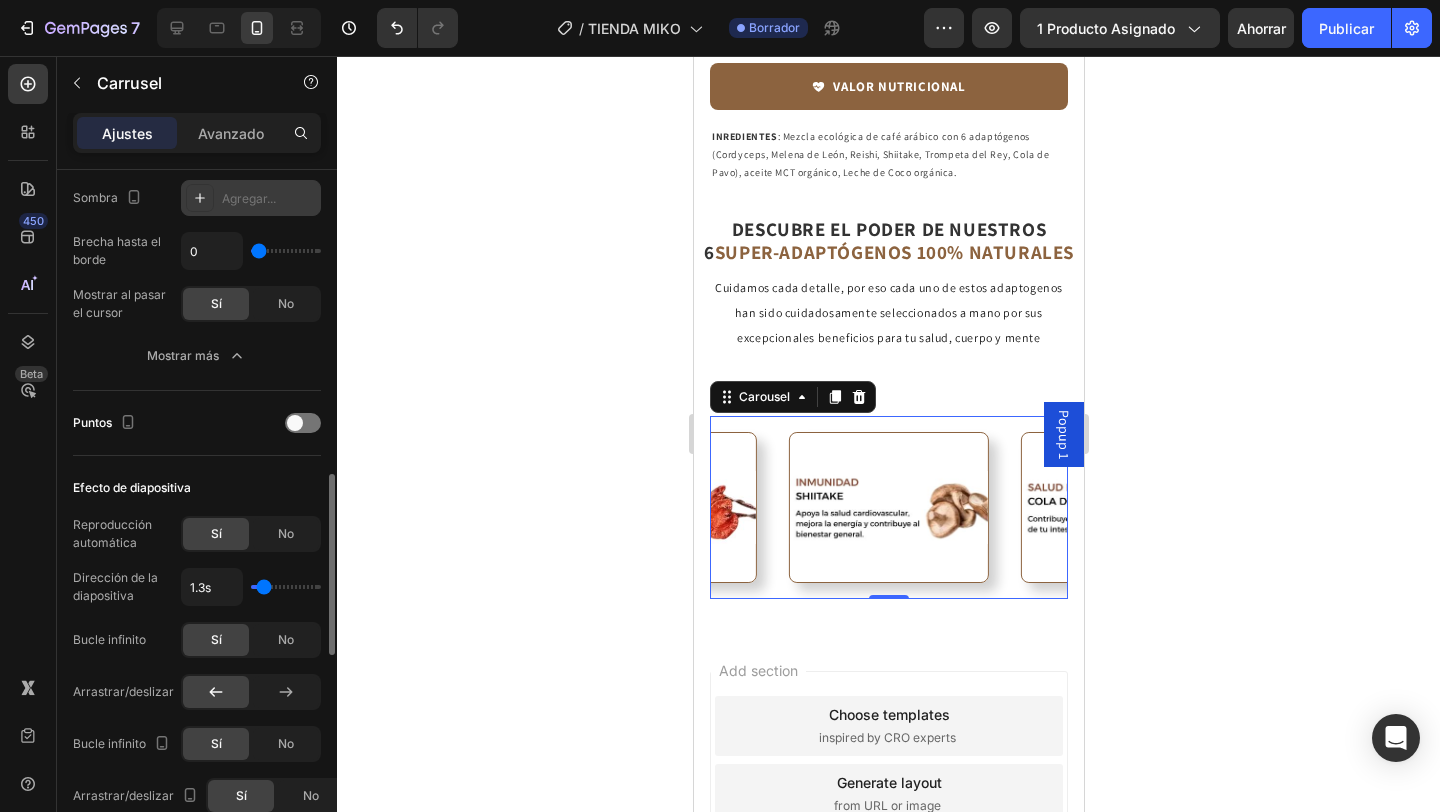 type on "1.5s" 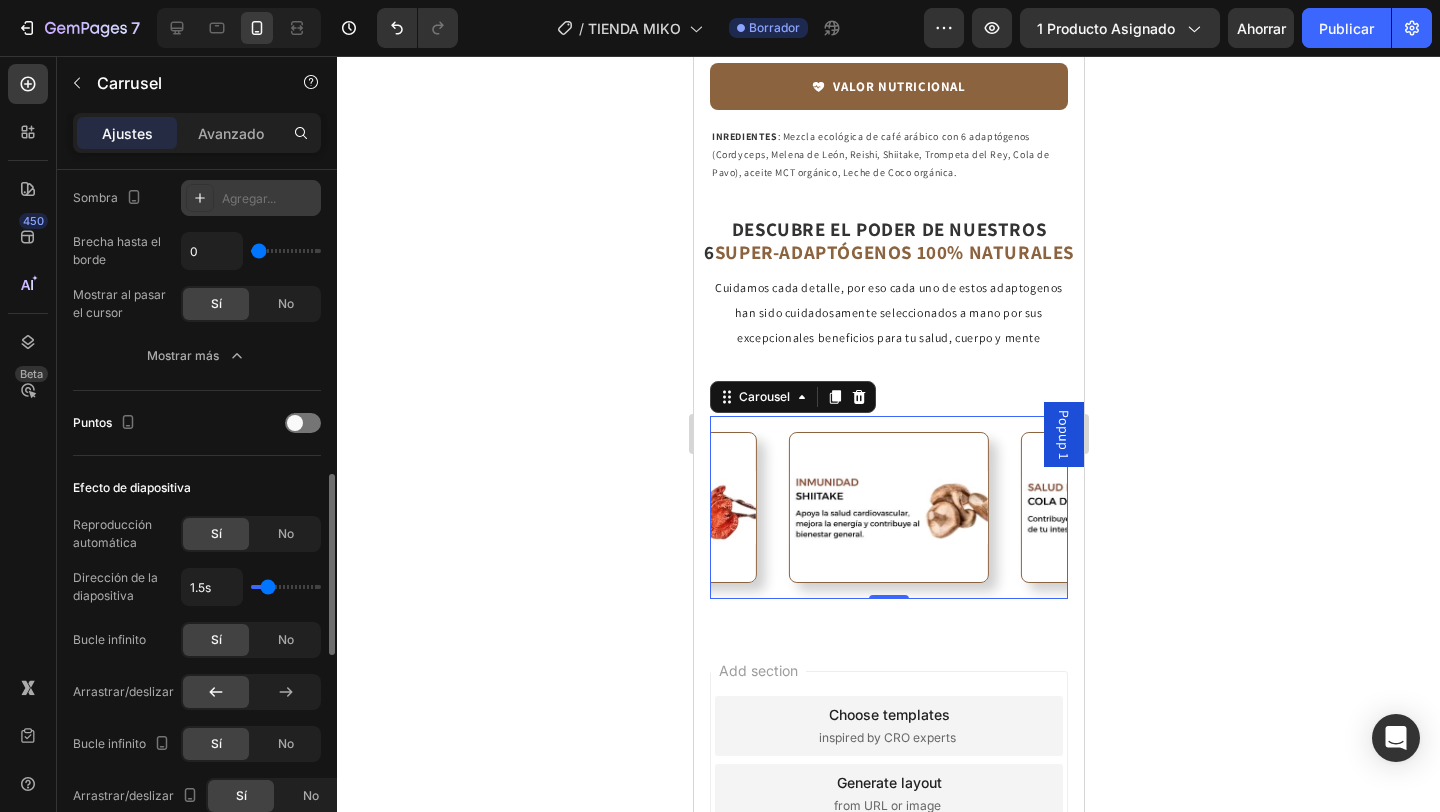 type on "1.6s" 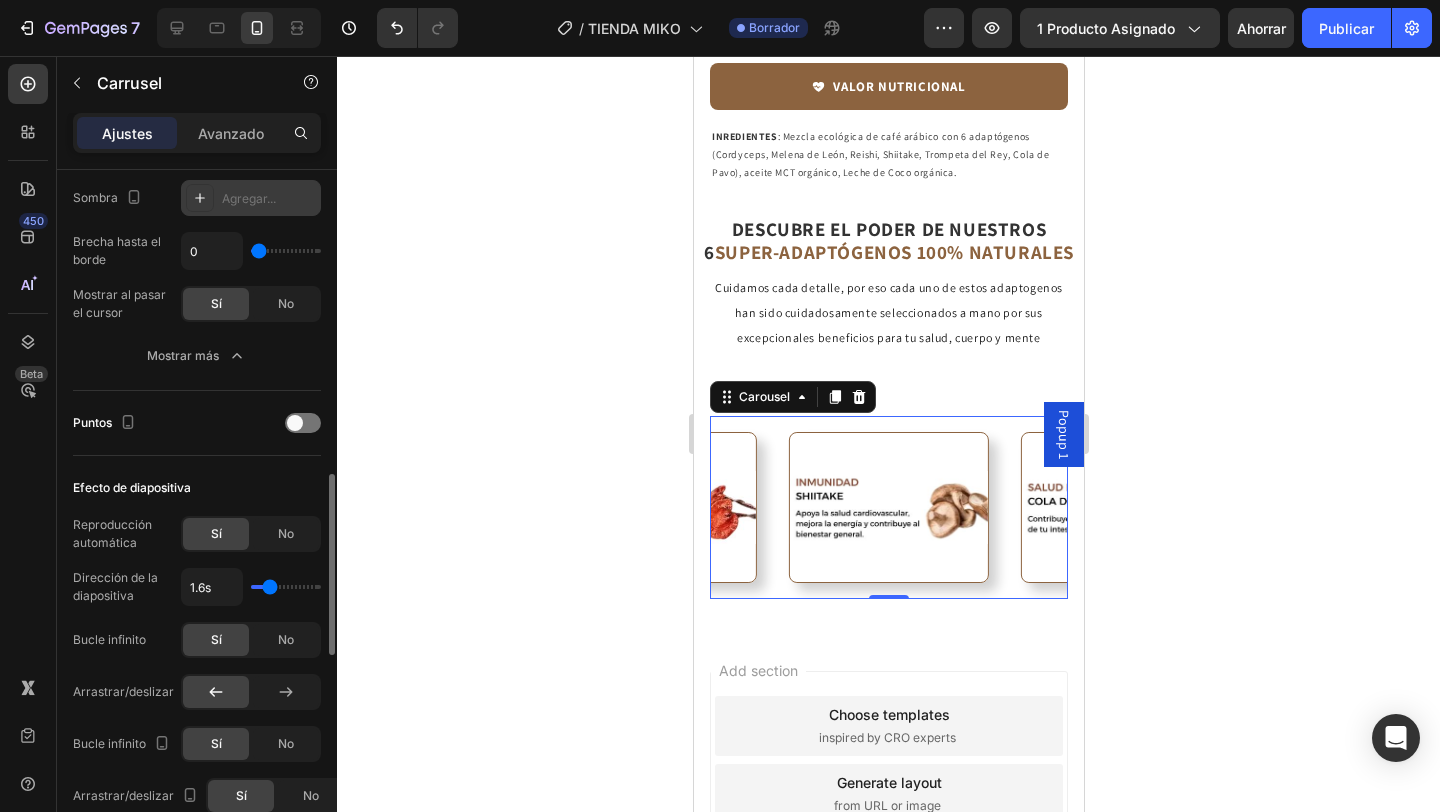 type on "1.6" 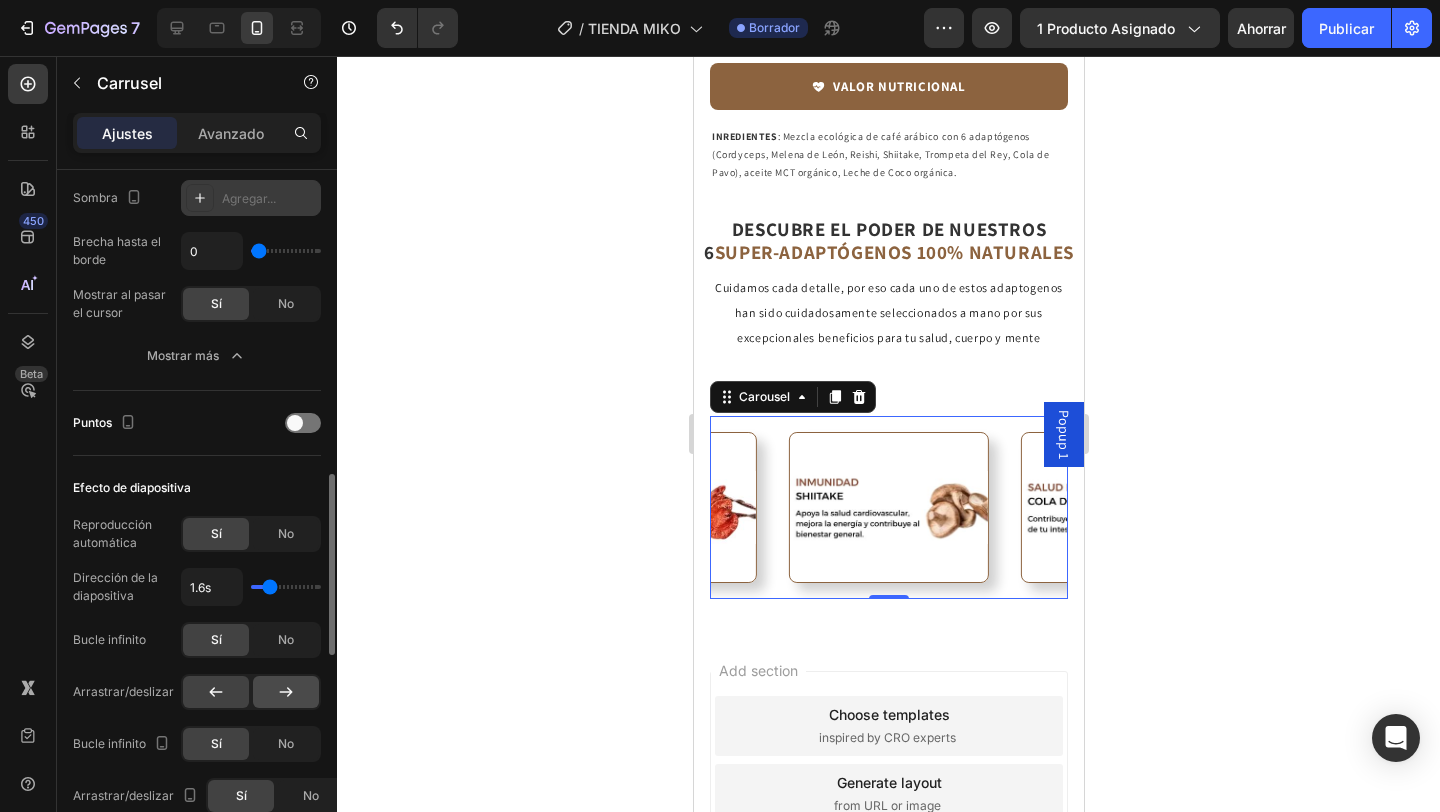 click 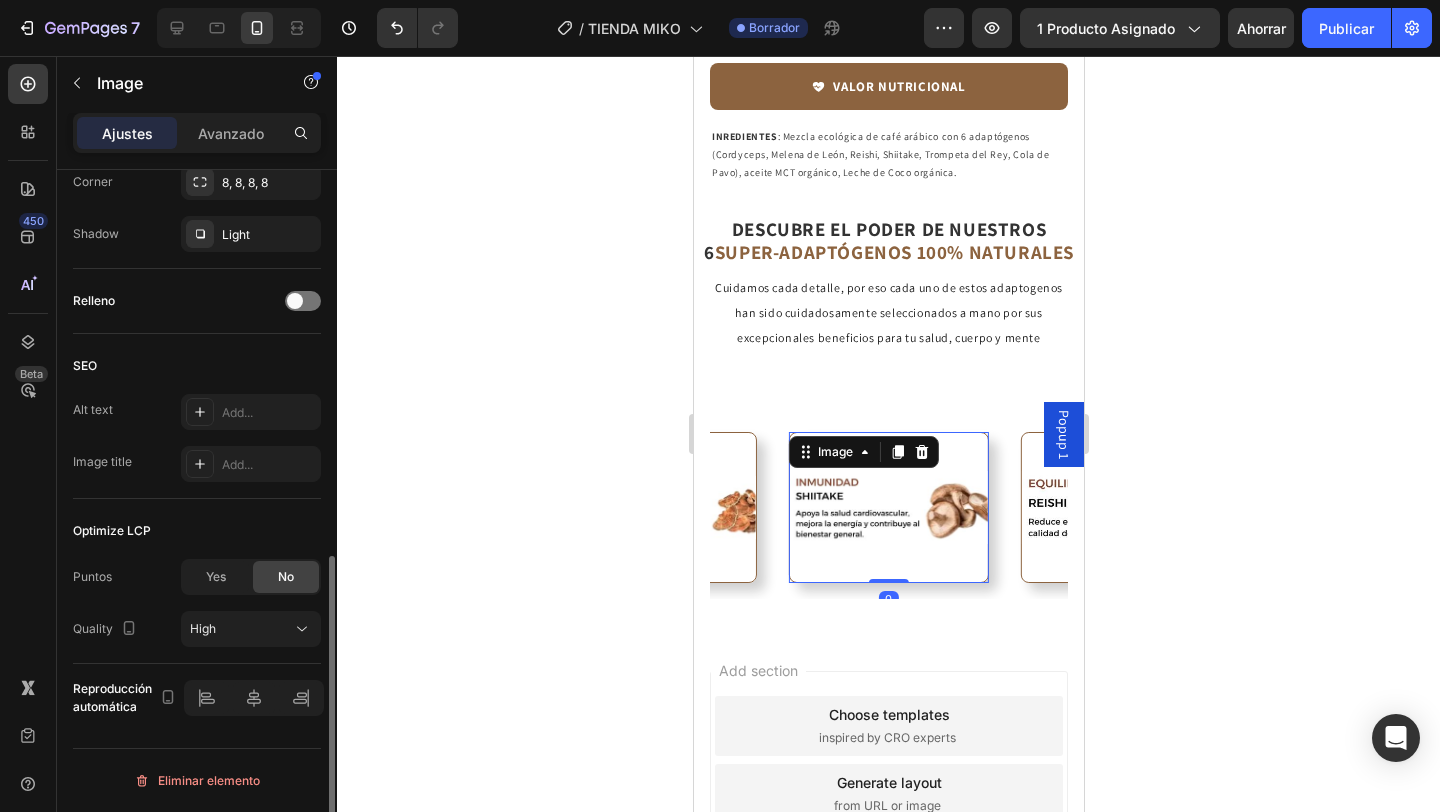 scroll, scrollTop: 0, scrollLeft: 0, axis: both 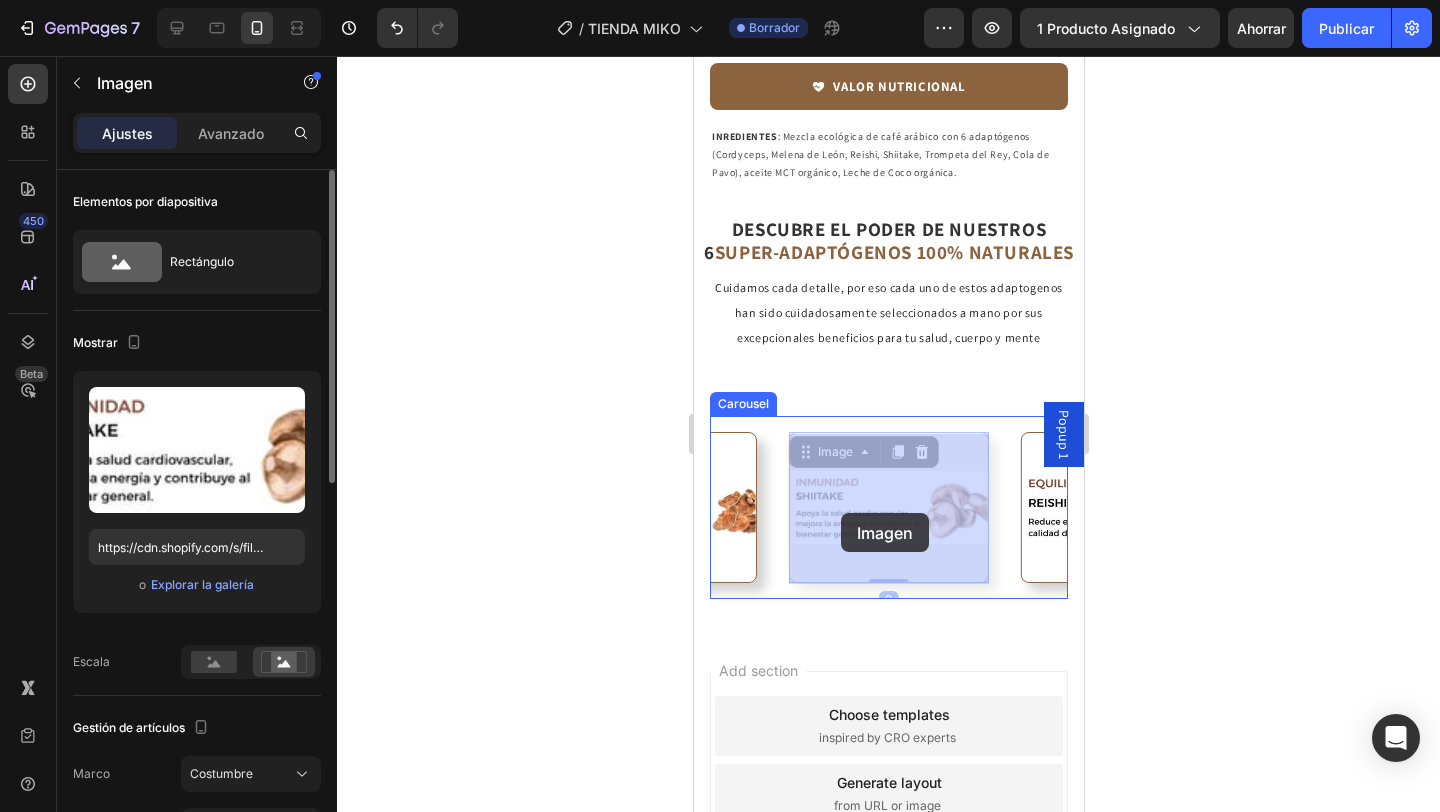 drag, startPoint x: 963, startPoint y: 507, endPoint x: 941, endPoint y: 507, distance: 22 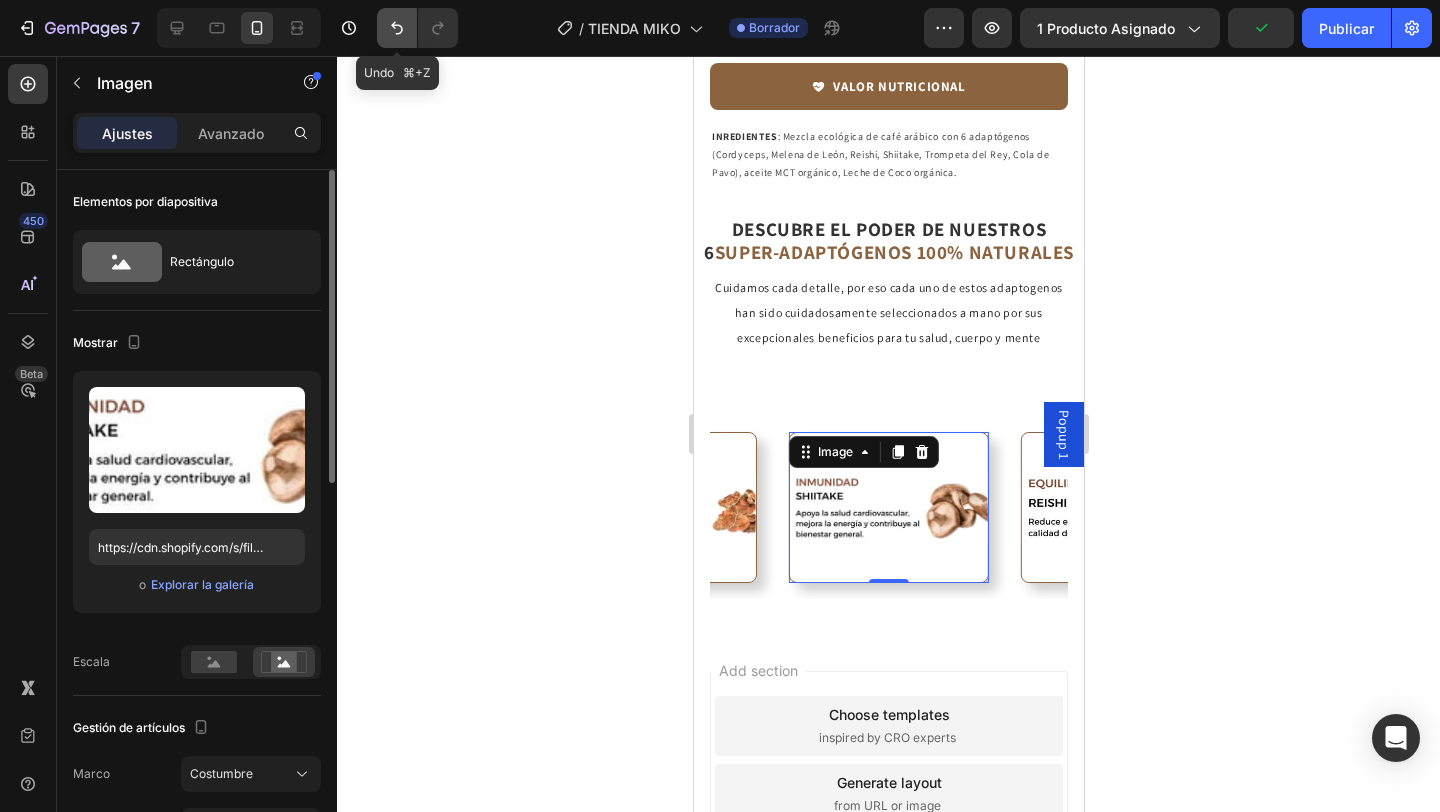 click 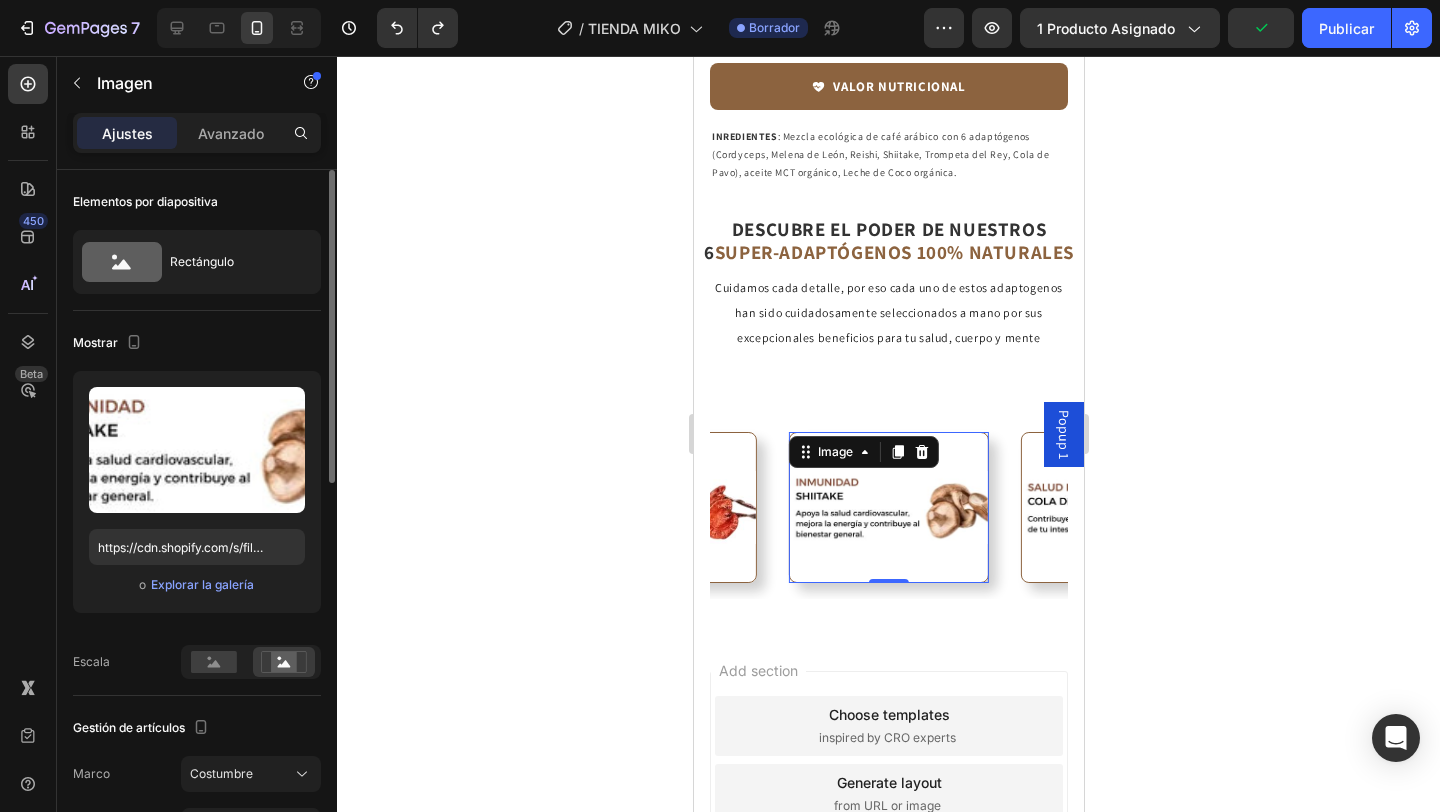 click 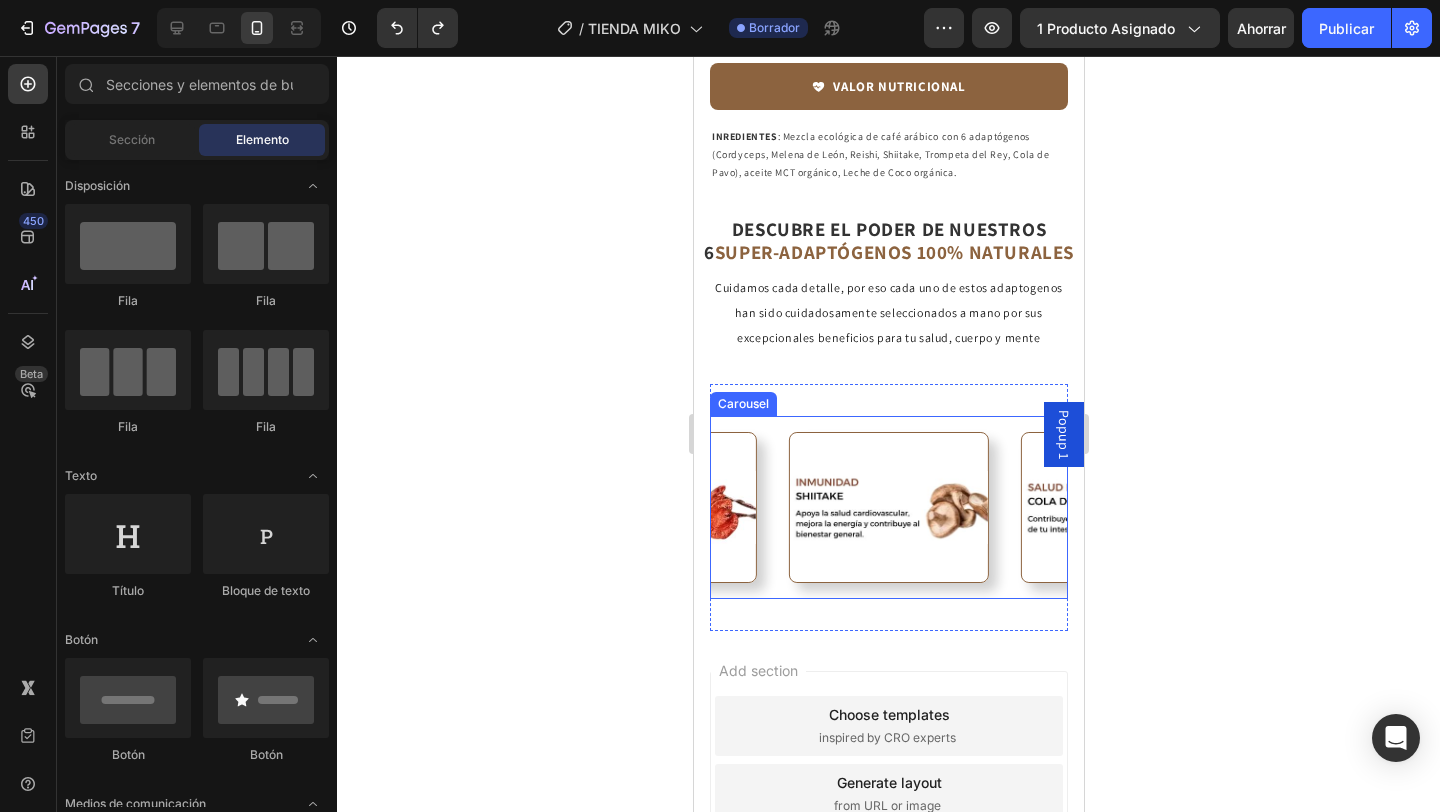 click on "Image" at bounding box center (888, 507) 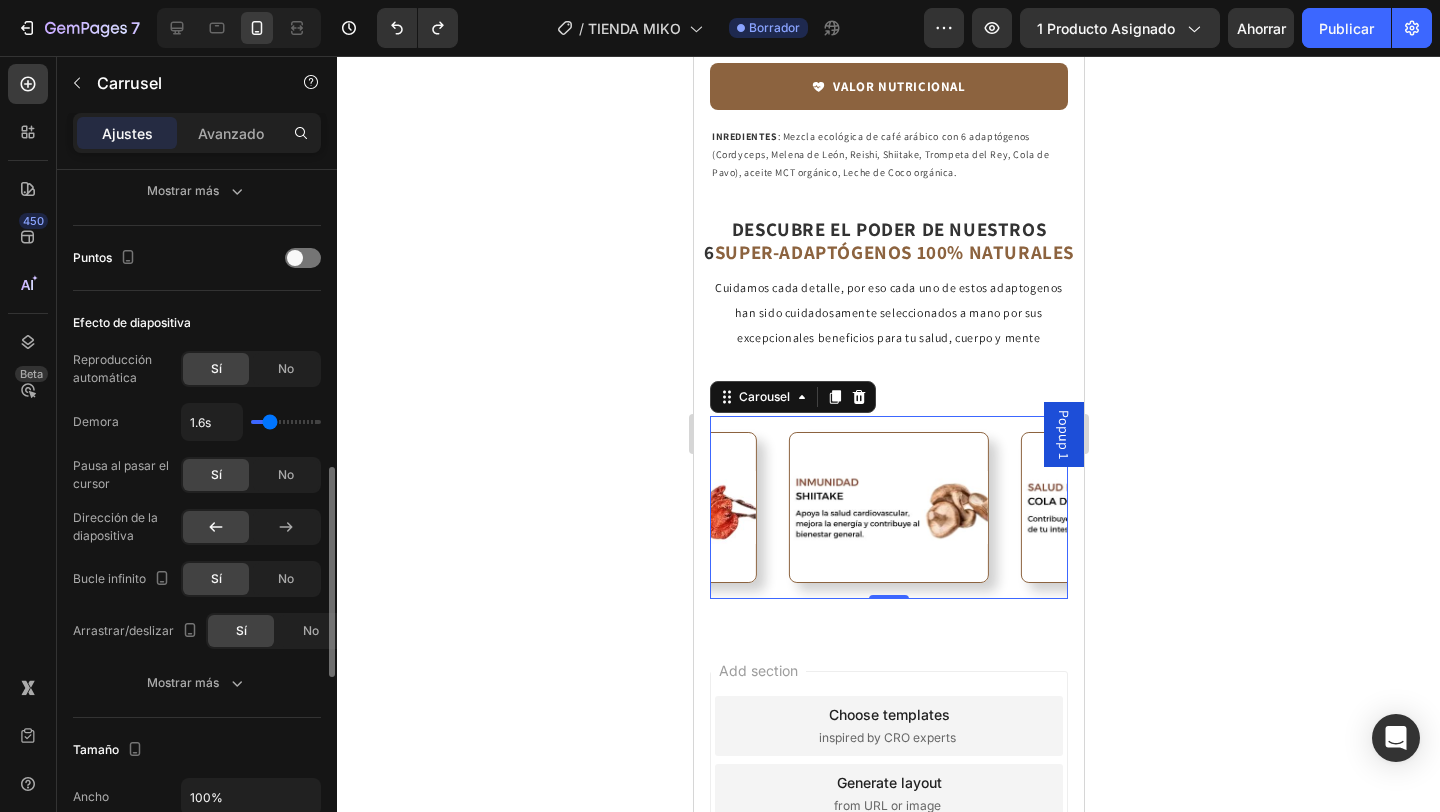 scroll, scrollTop: 973, scrollLeft: 0, axis: vertical 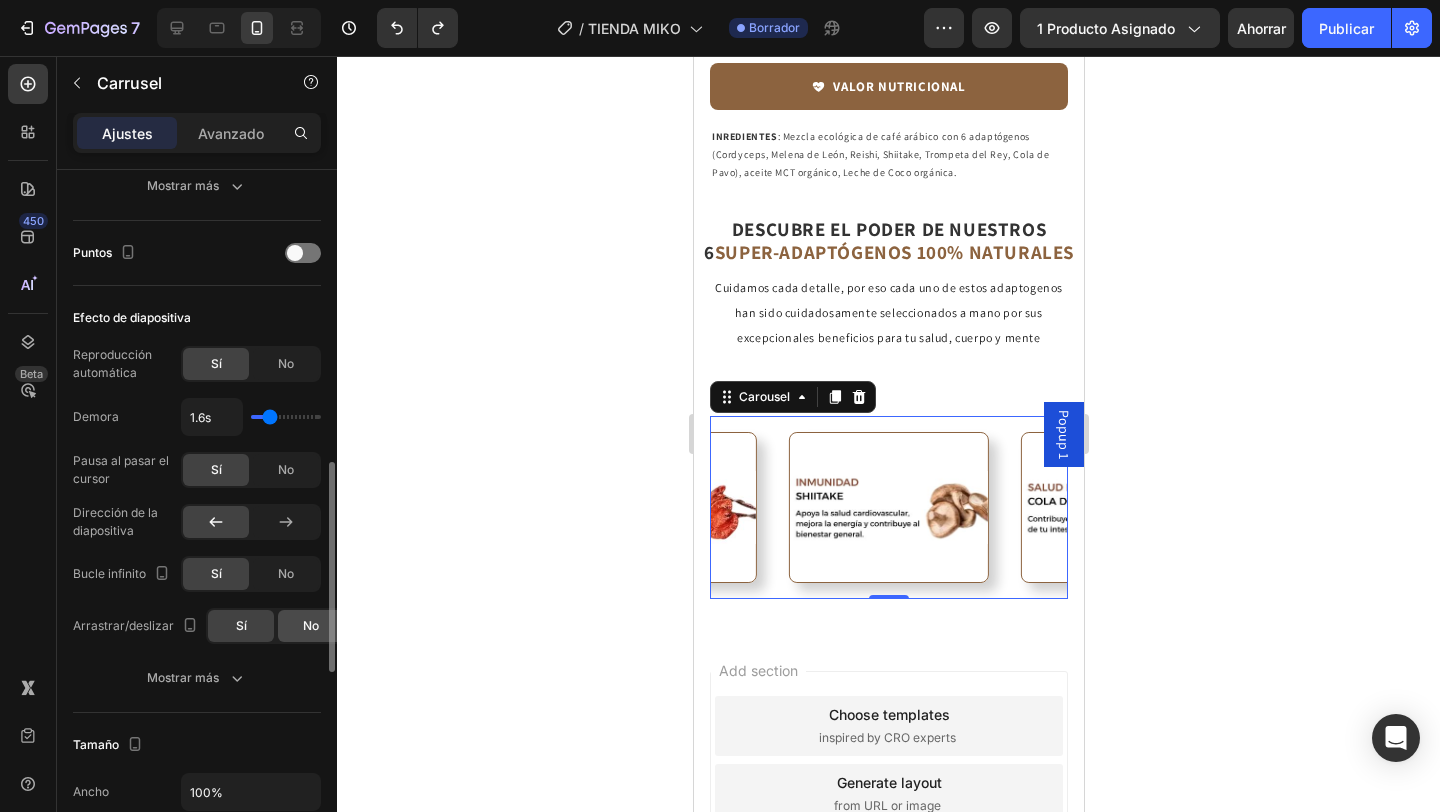 click on "No" at bounding box center [311, 625] 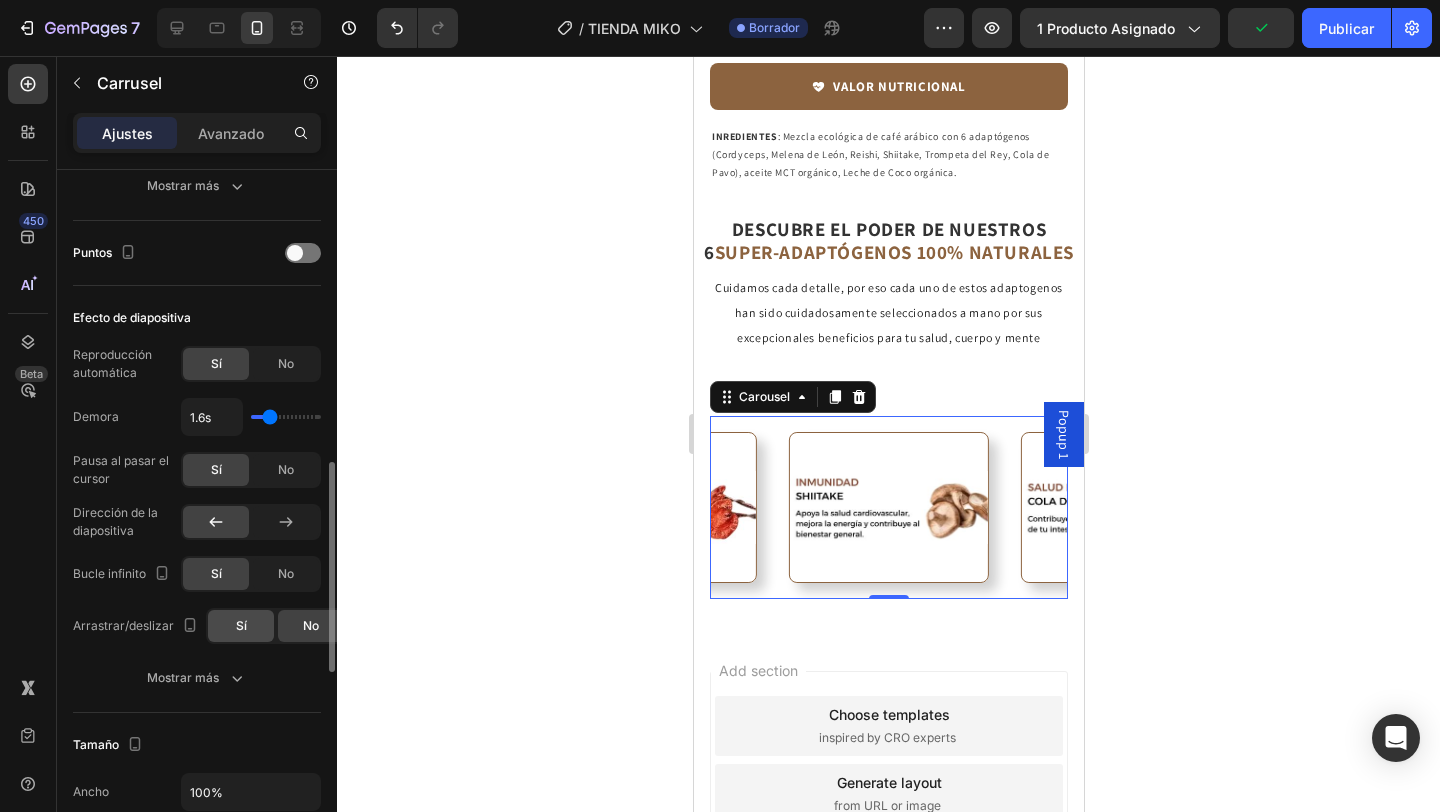 click on "Sí" at bounding box center (241, 625) 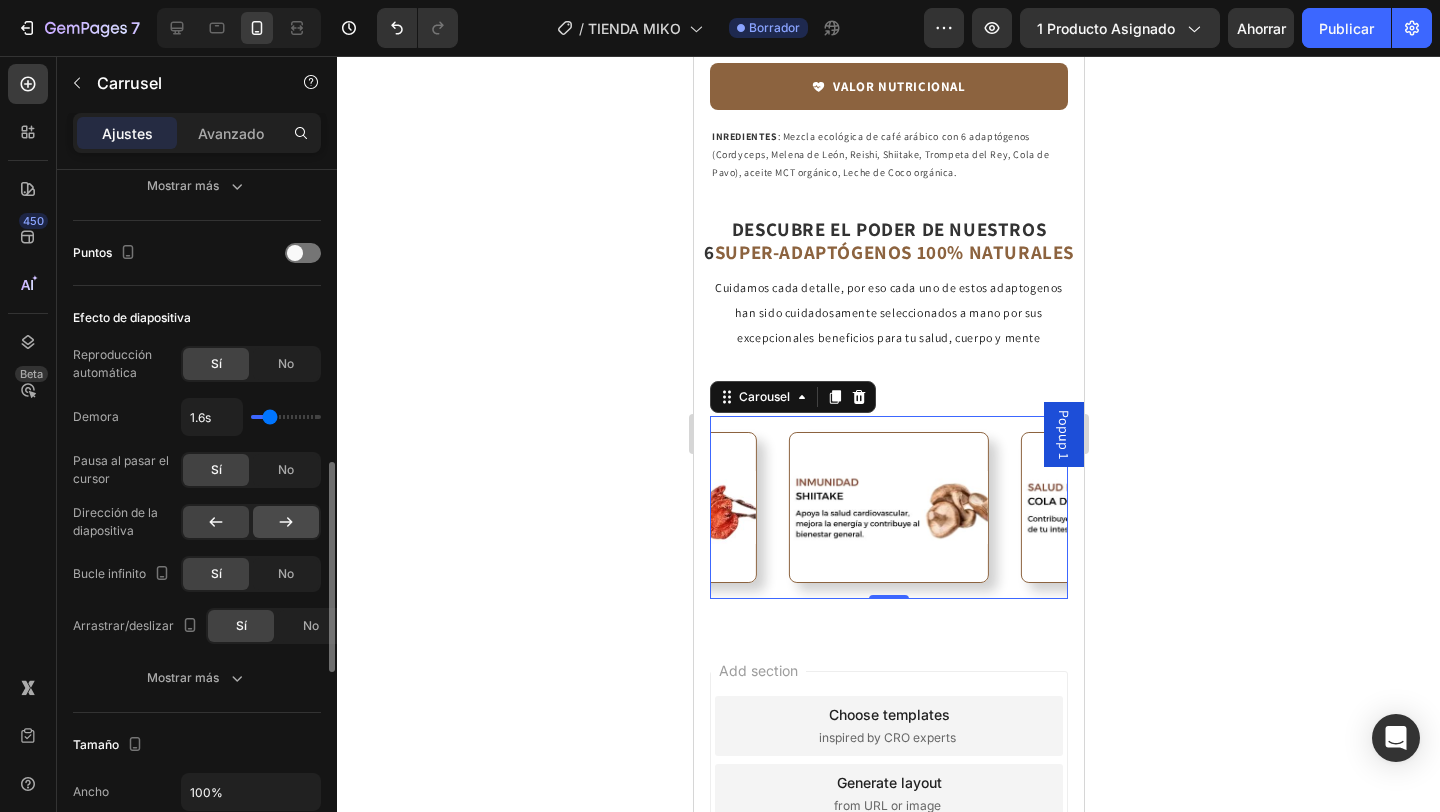 click 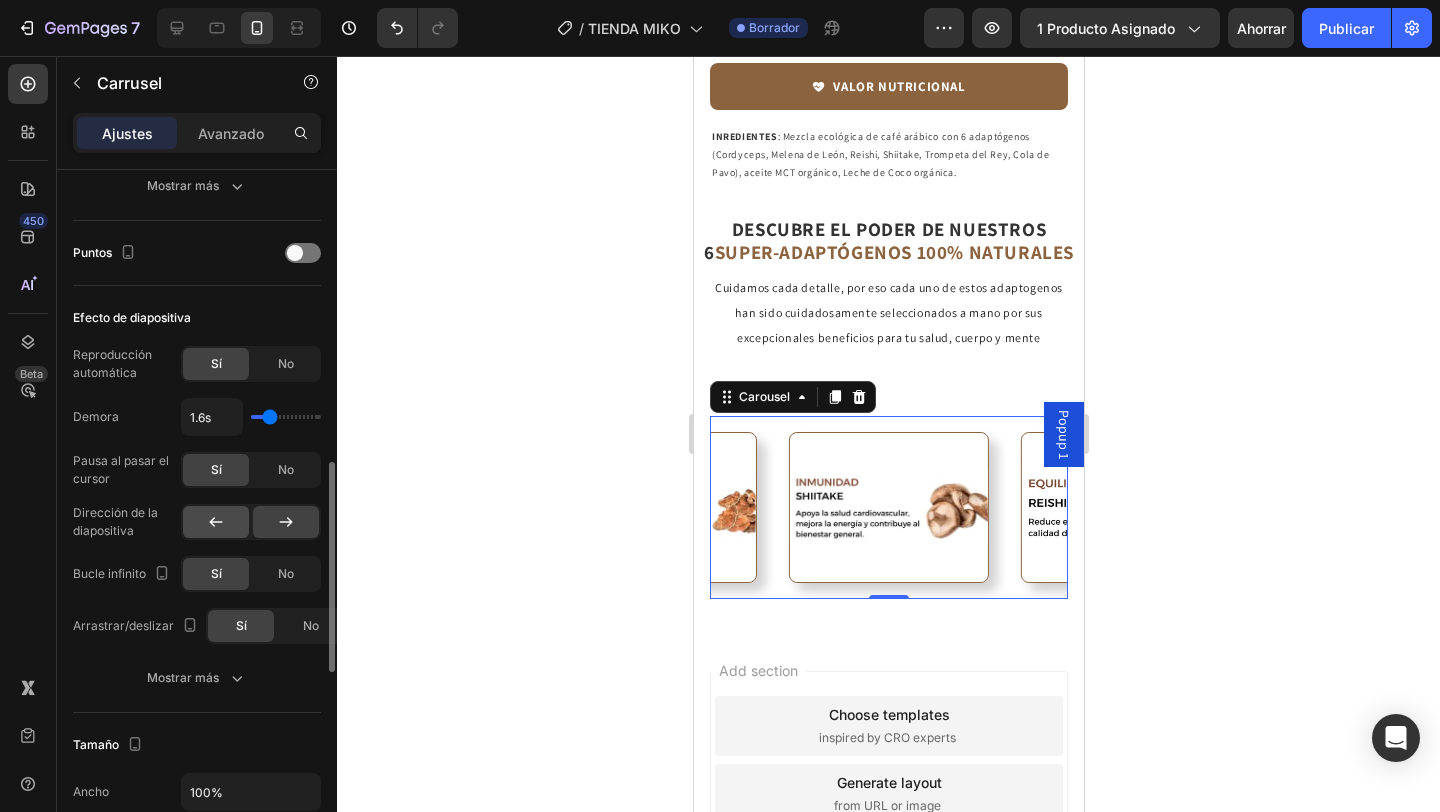 click 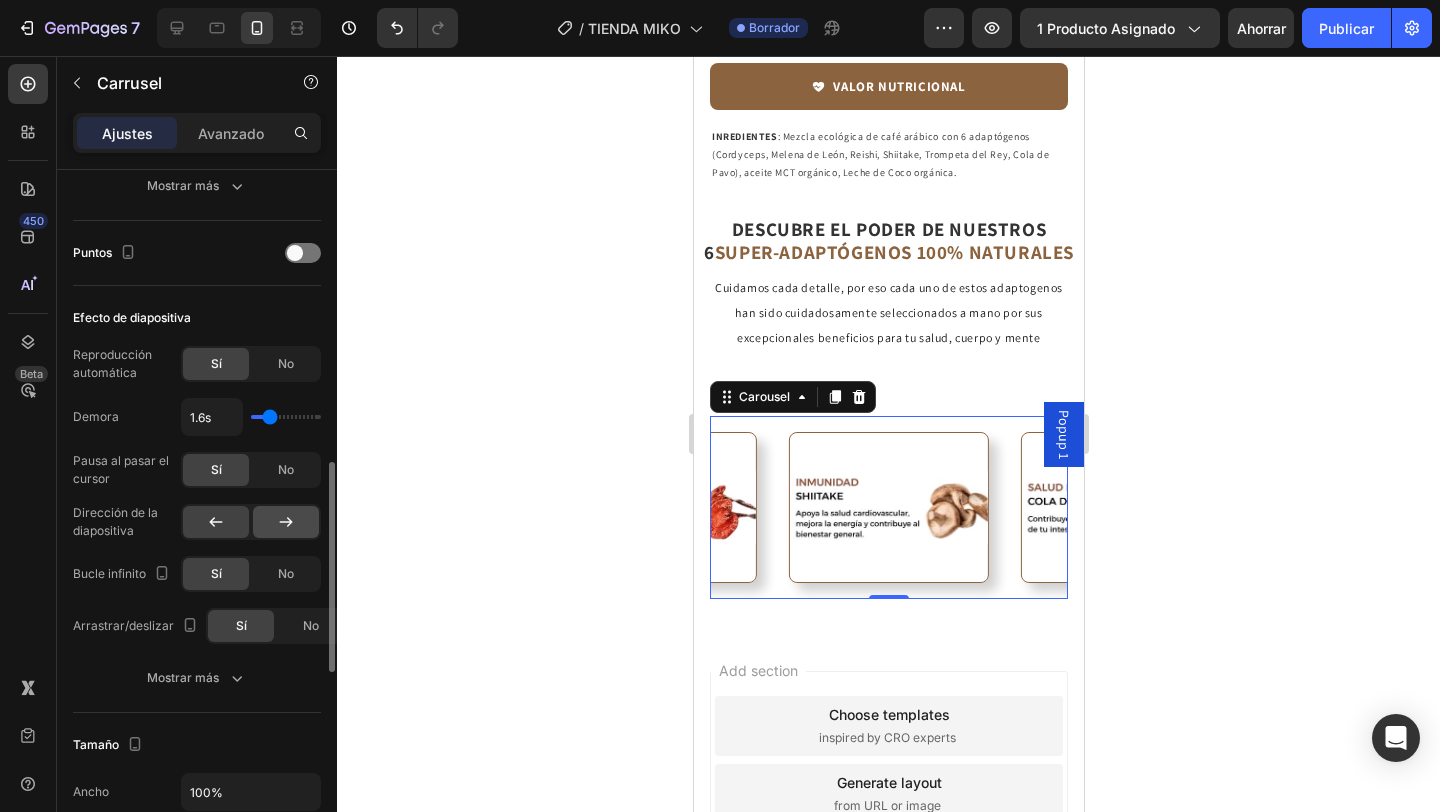 click 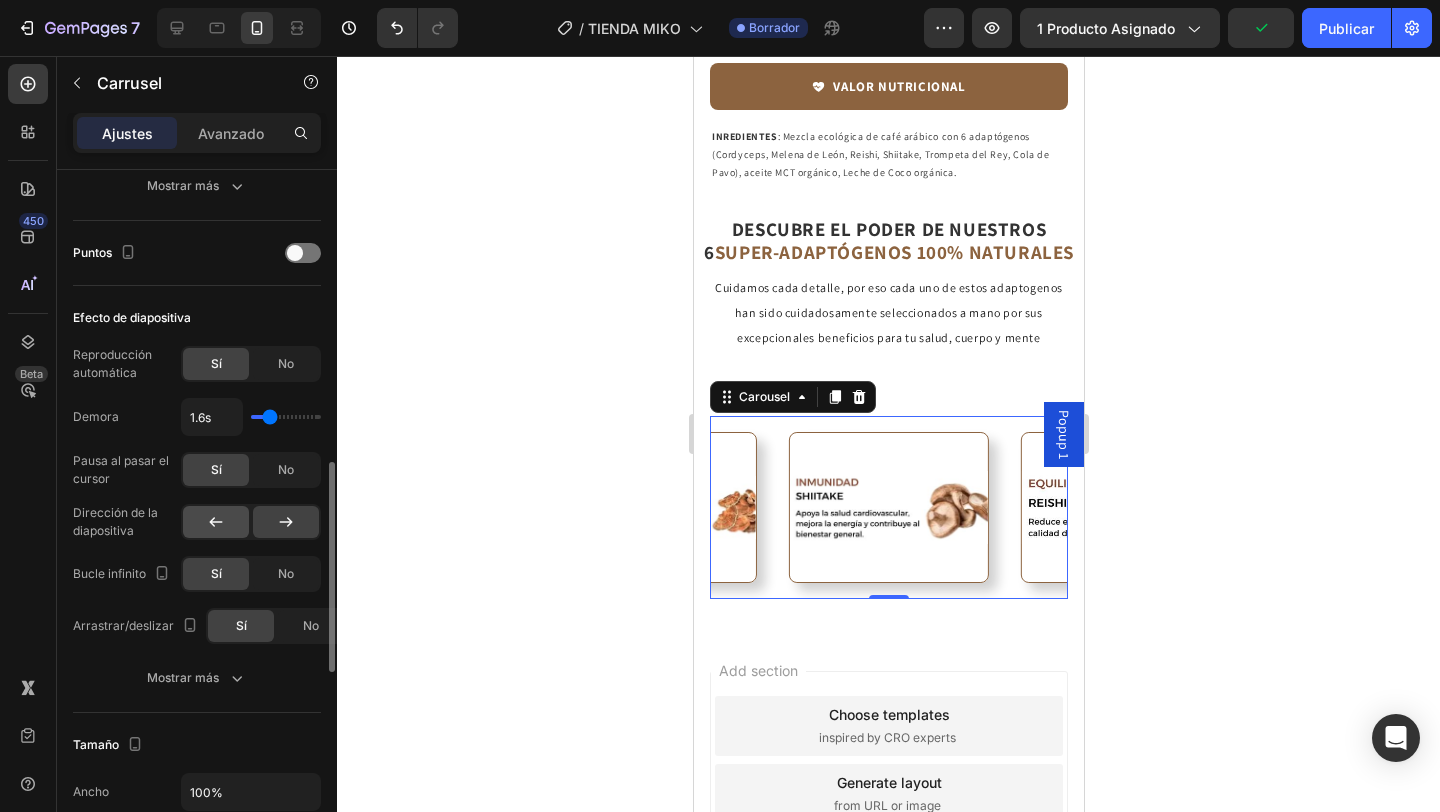 click 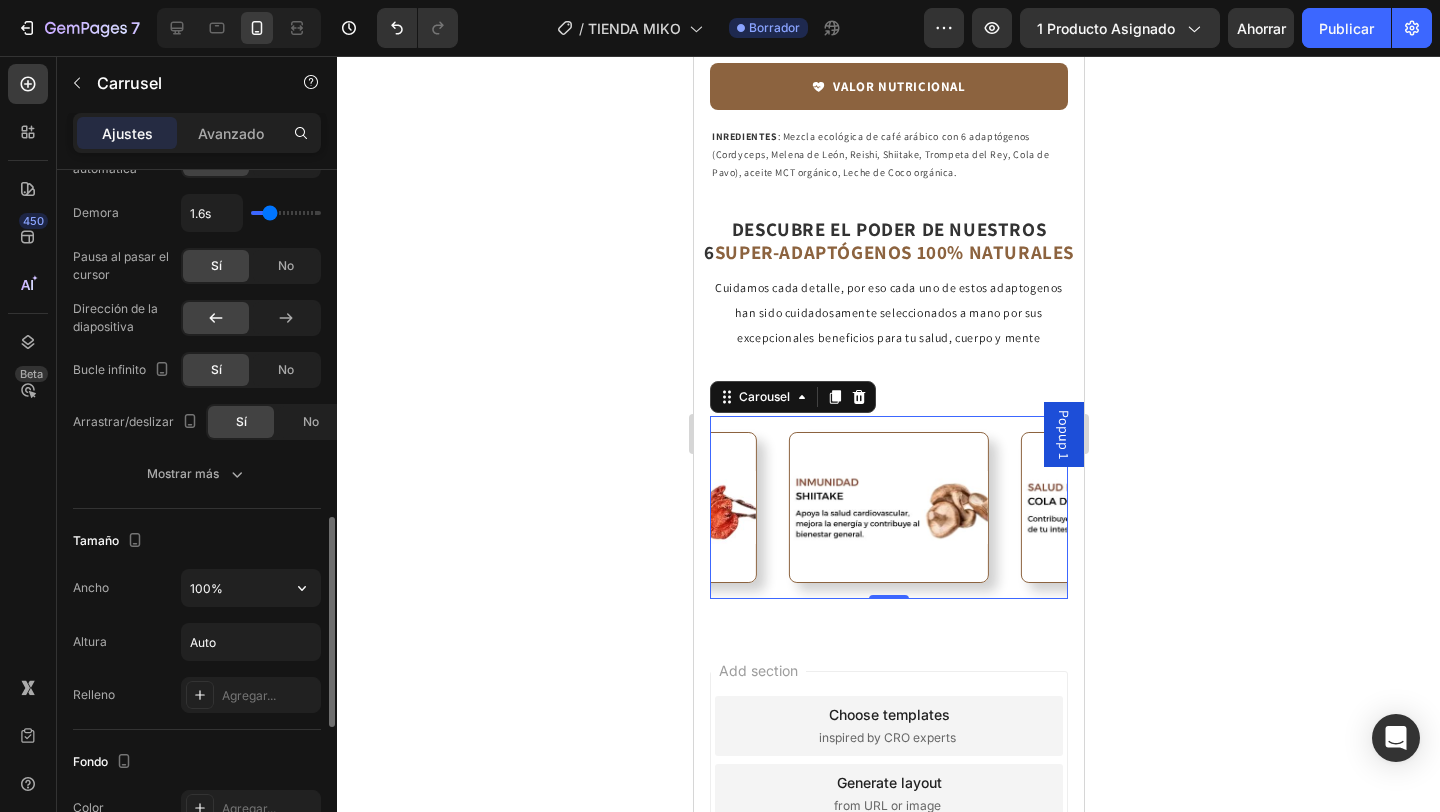 scroll, scrollTop: 1181, scrollLeft: 0, axis: vertical 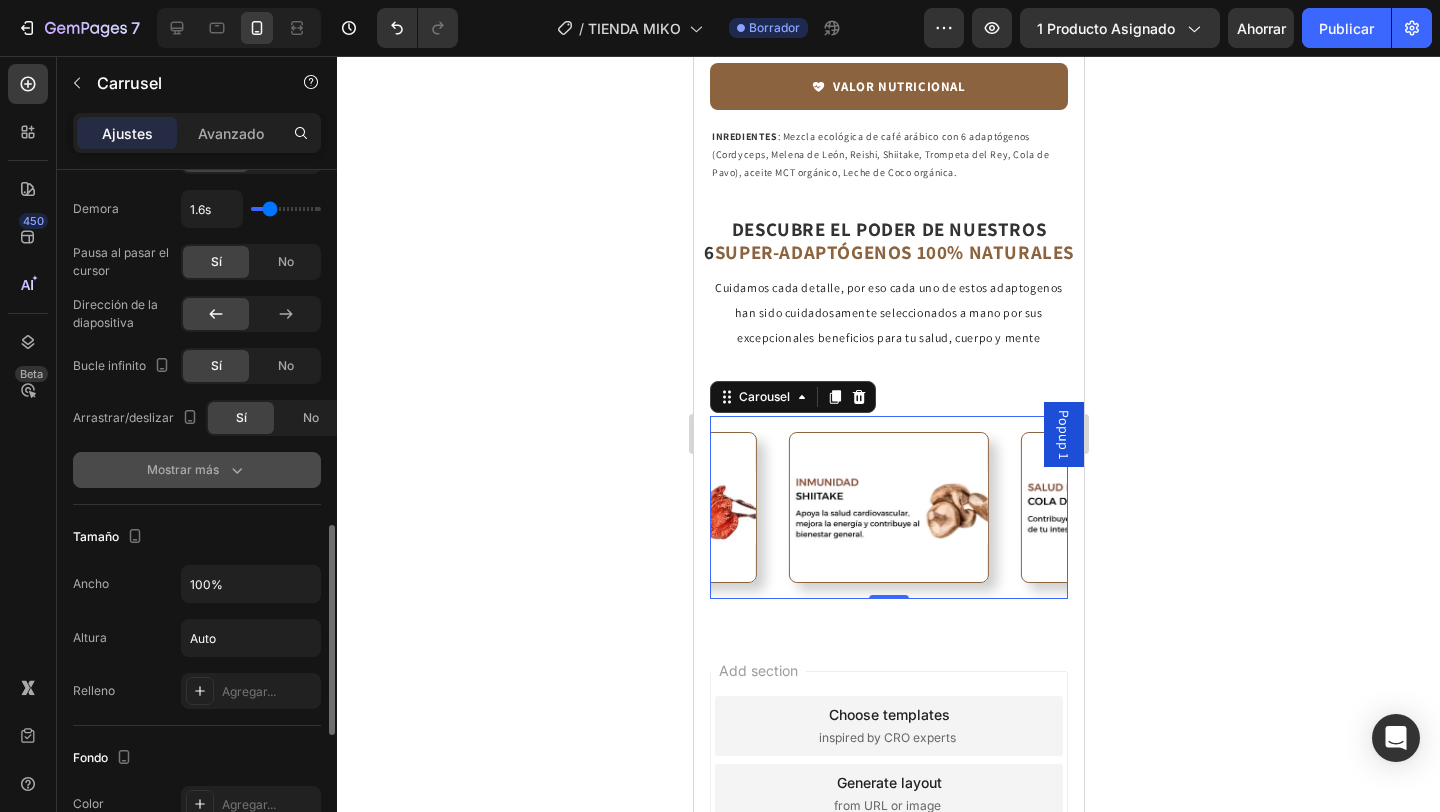 click on "Mostrar más" at bounding box center (183, 469) 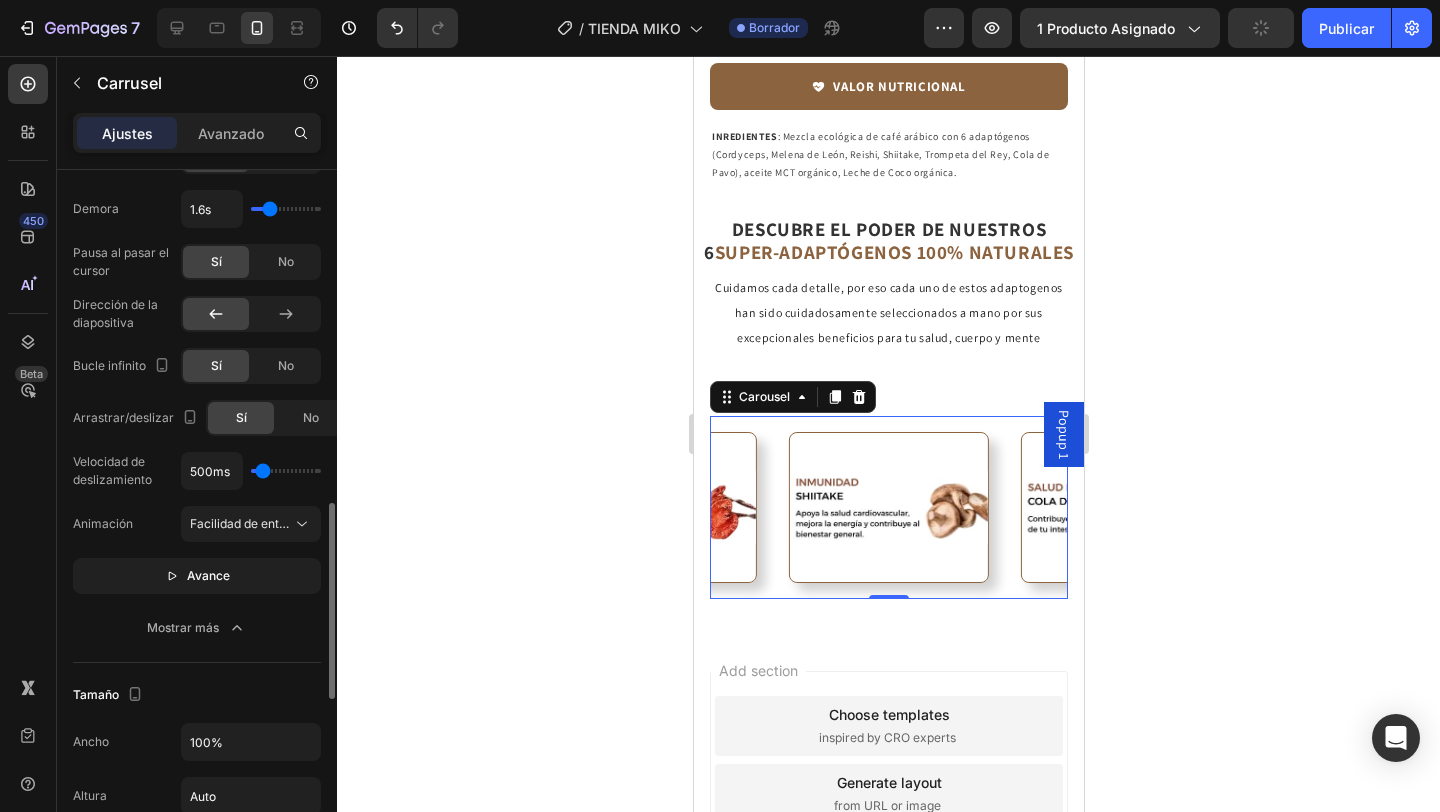 type on "400ms" 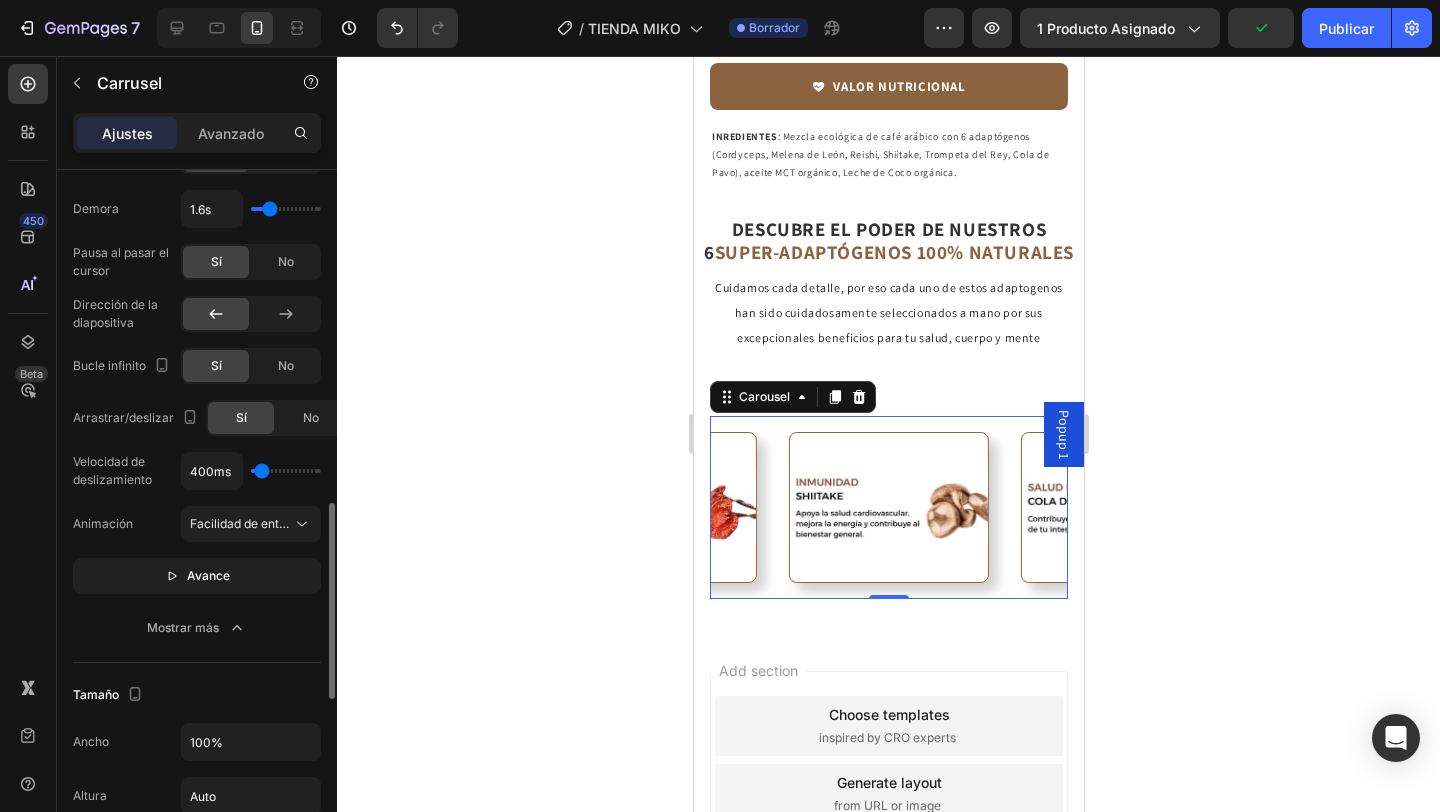 type on "100ms" 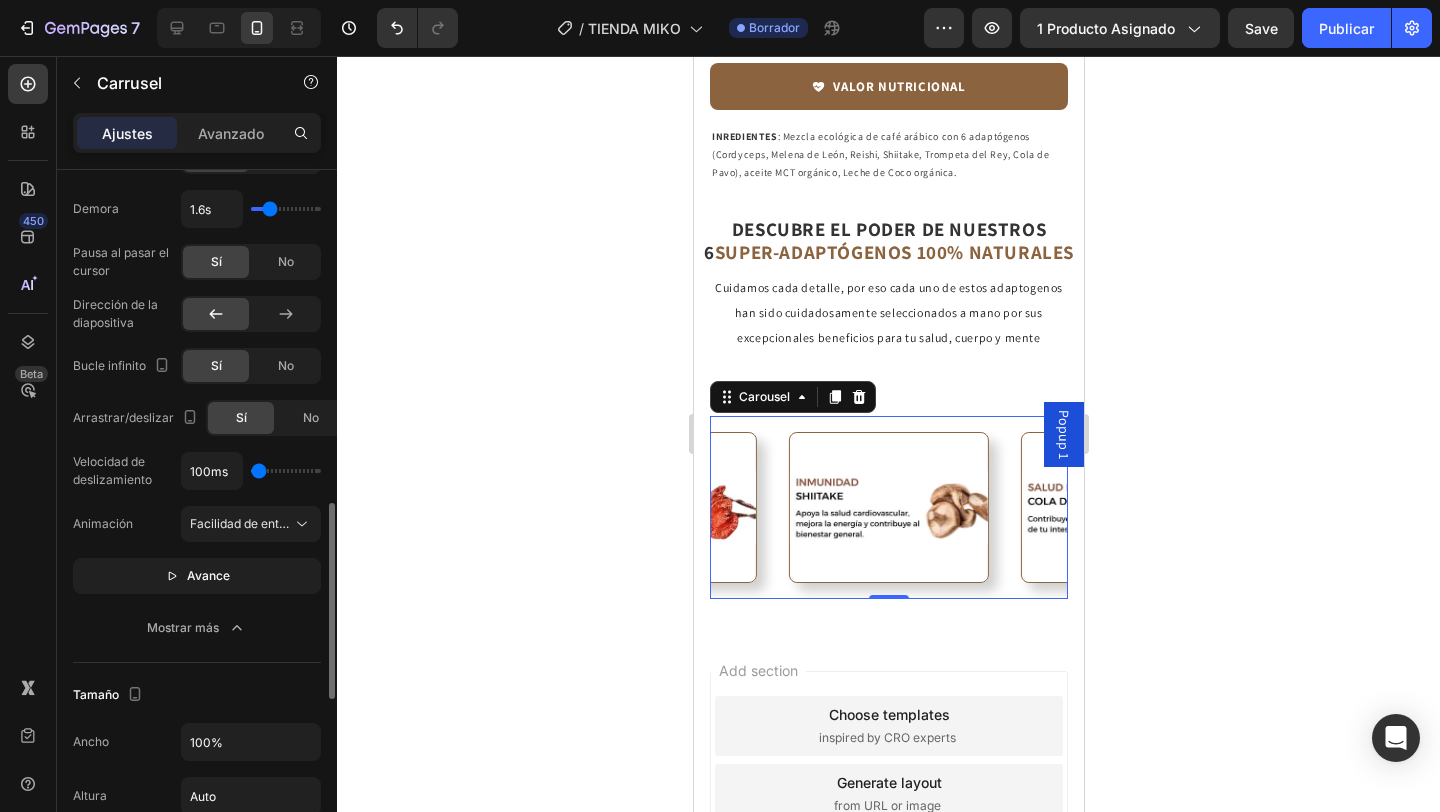 type on "100" 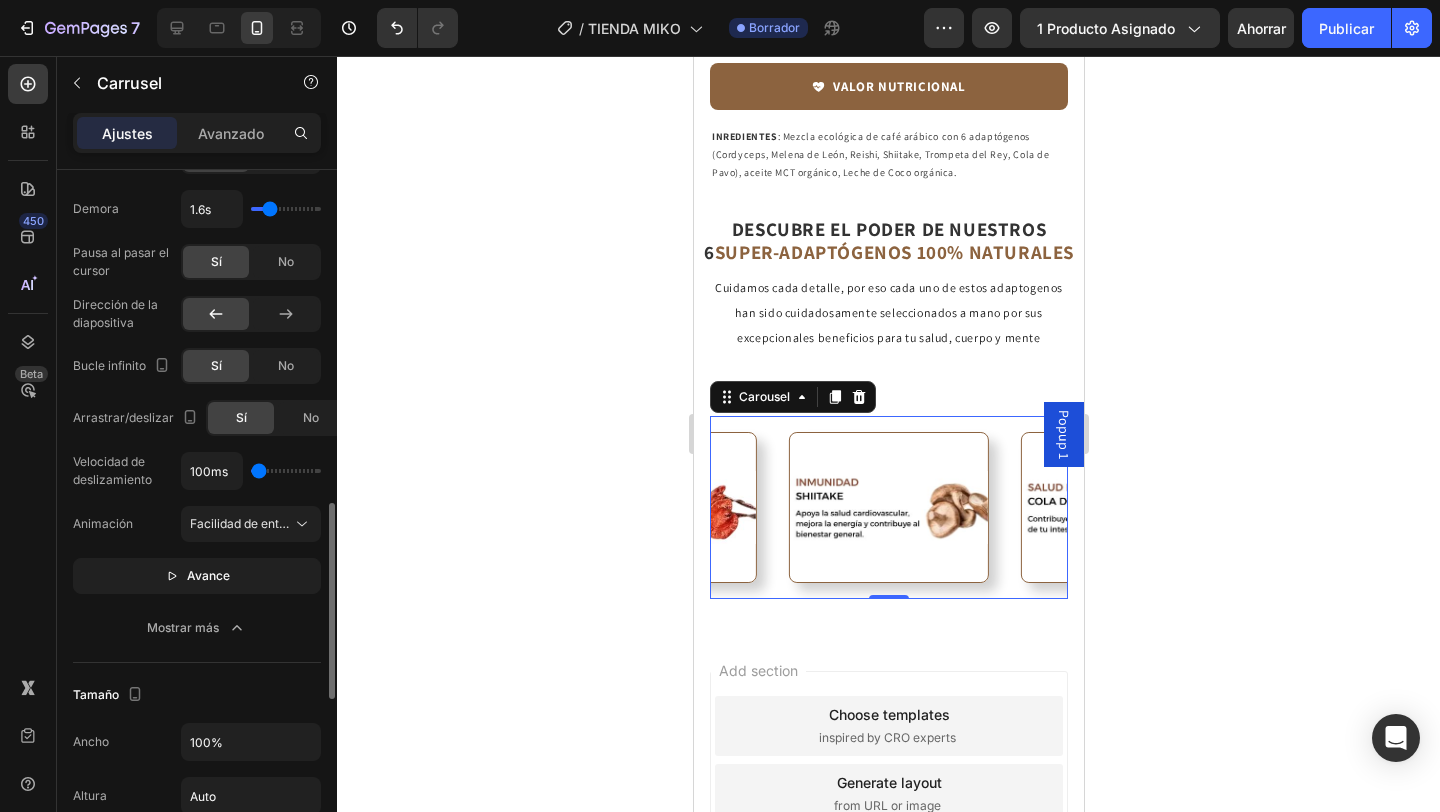 click at bounding box center [286, 471] 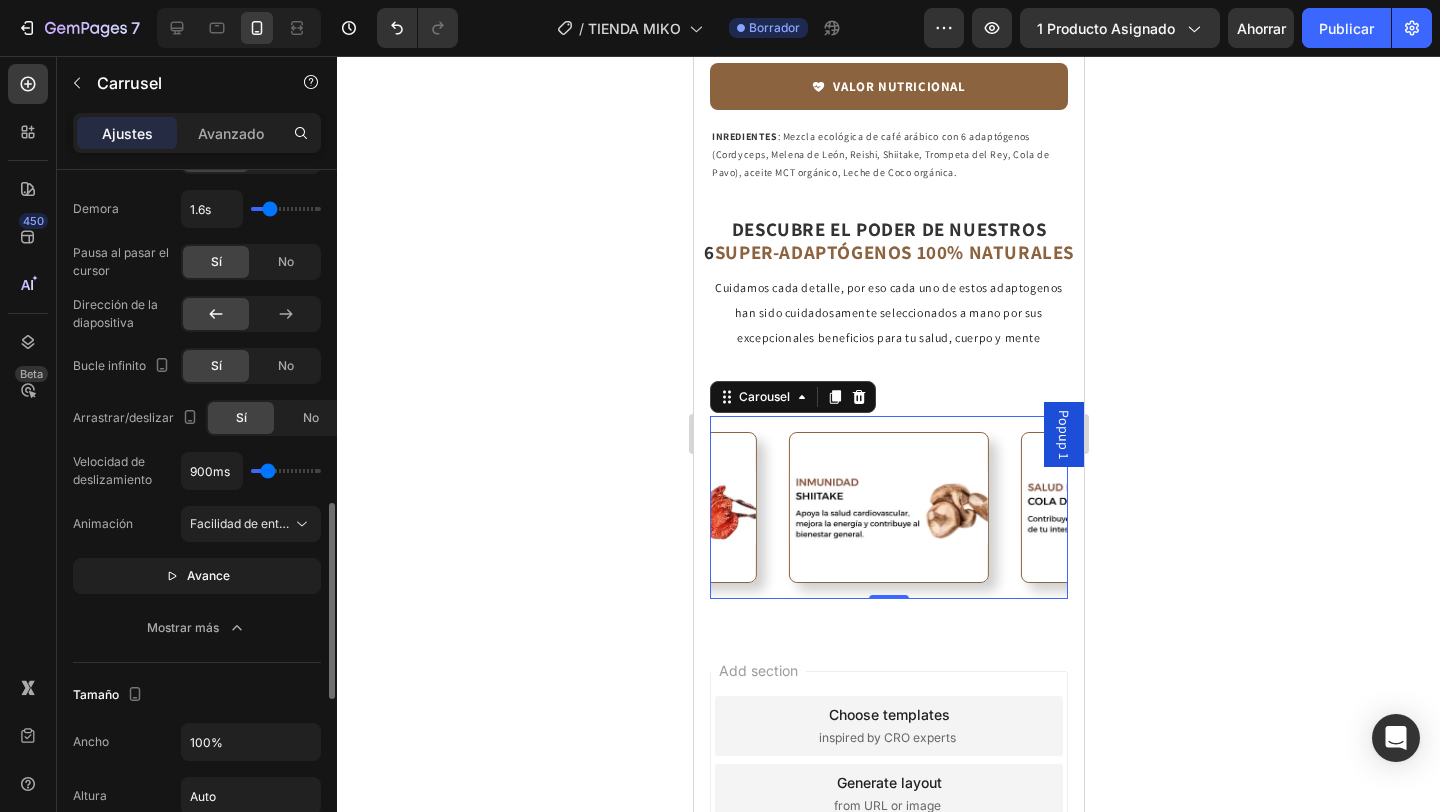 type on "750ms" 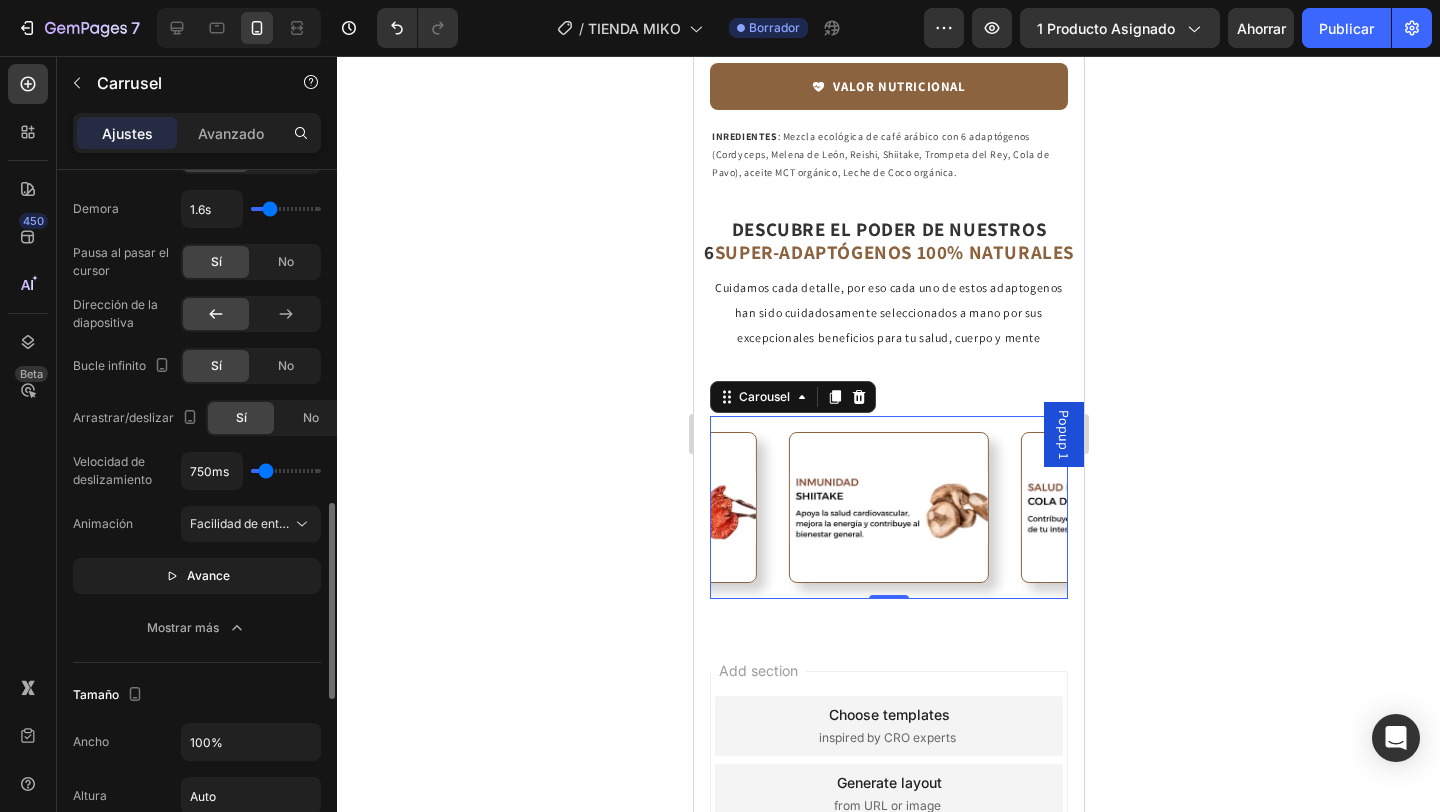 type on "100ms" 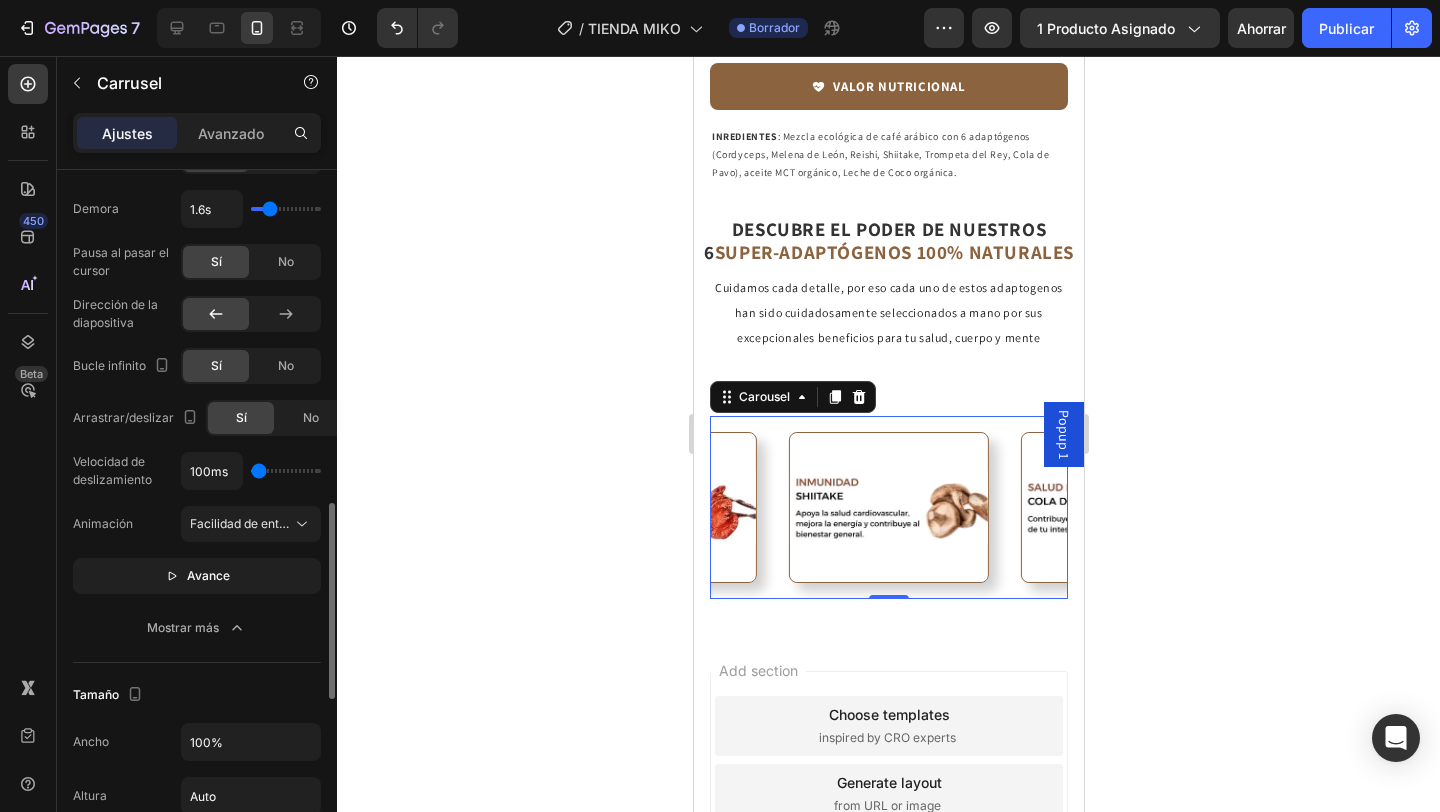 type on "750ms" 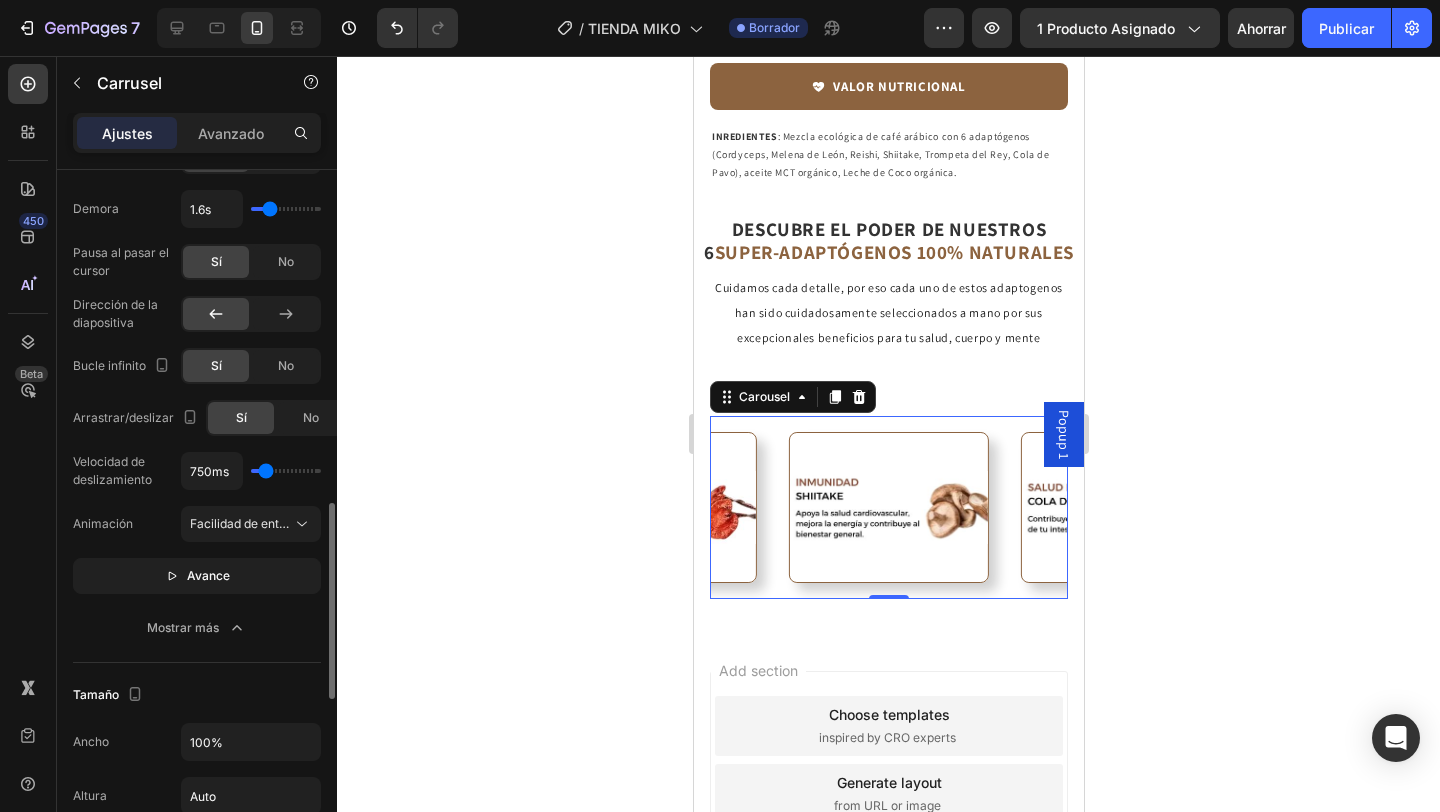 type on "300ms" 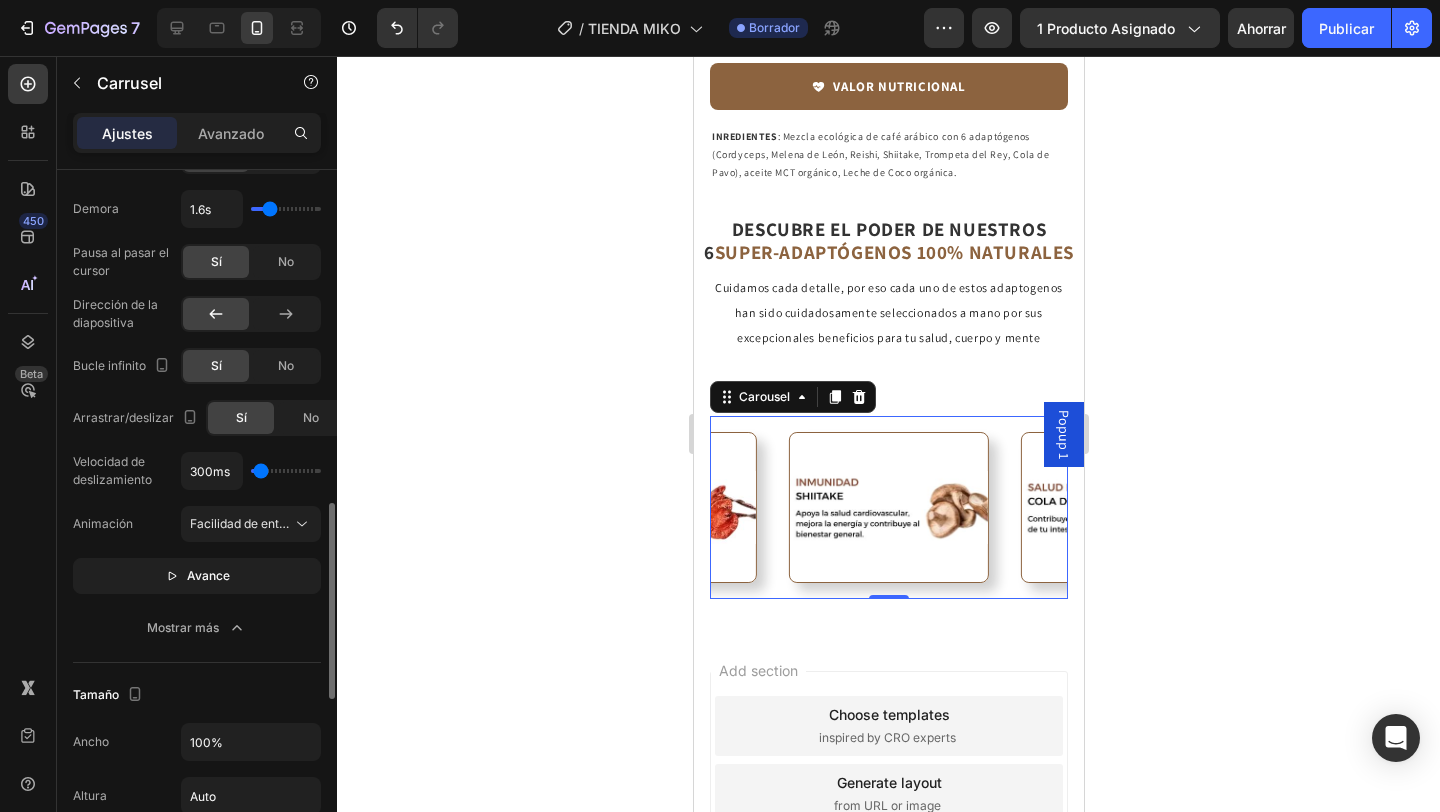 type on "300" 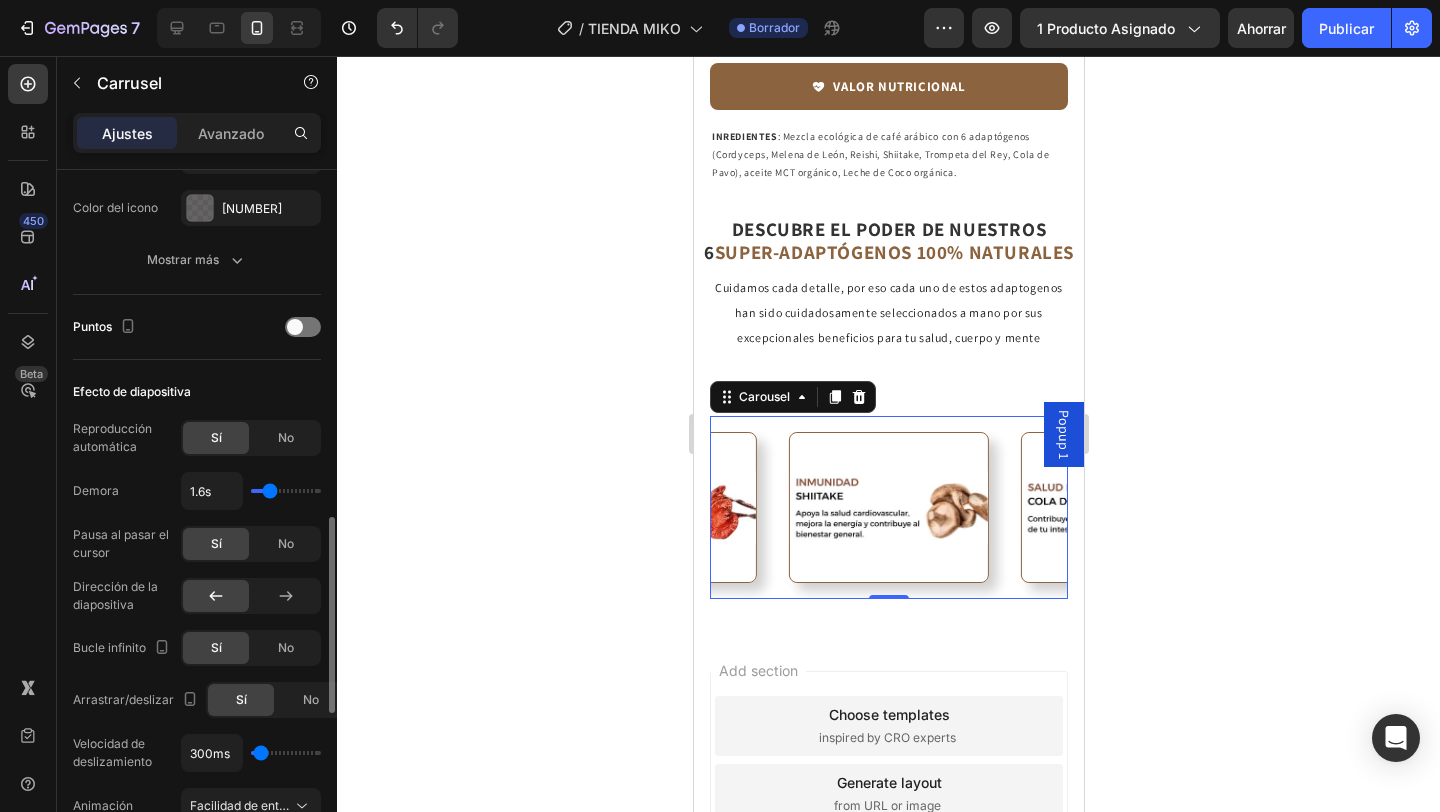 scroll, scrollTop: 975, scrollLeft: 0, axis: vertical 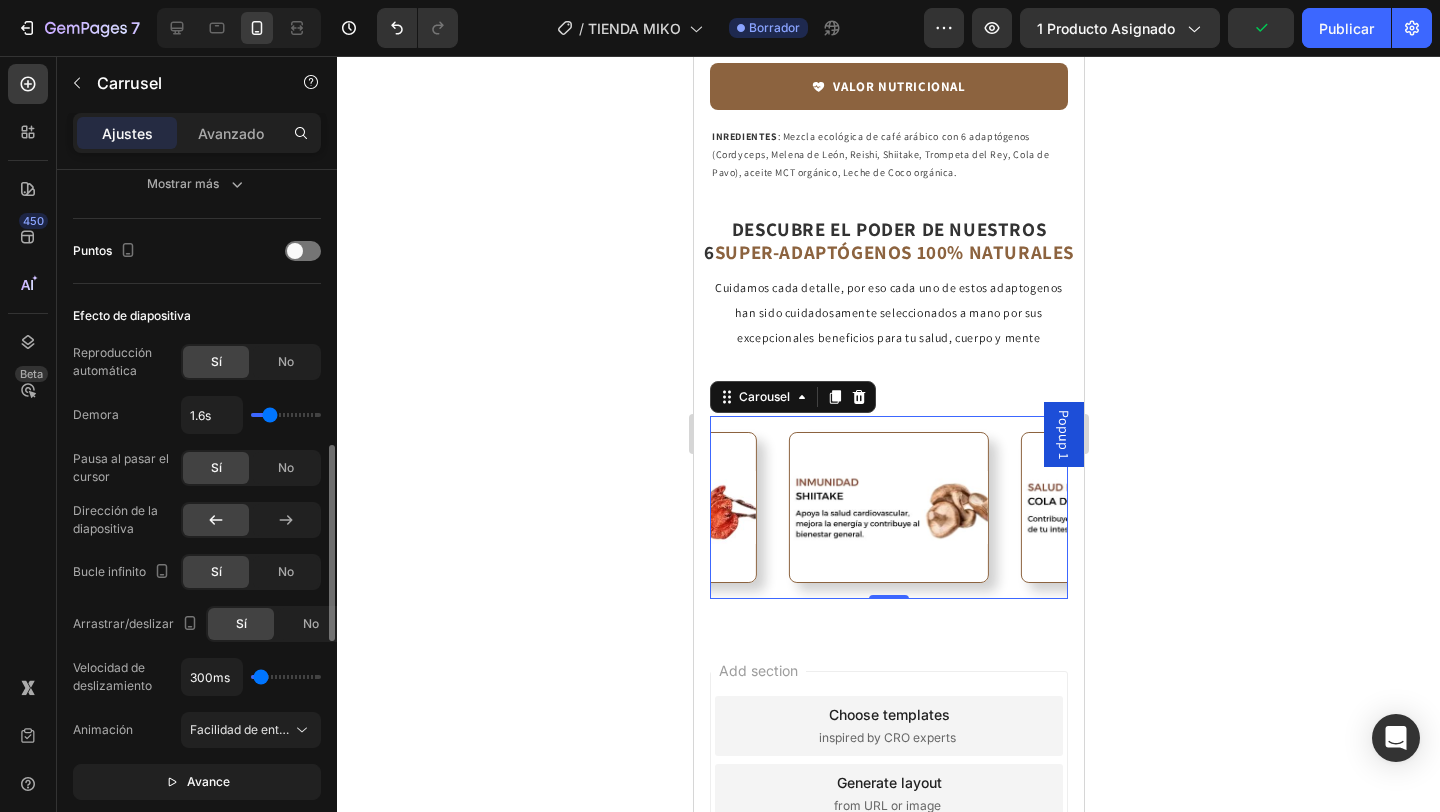 click on "300ms" at bounding box center [251, 677] 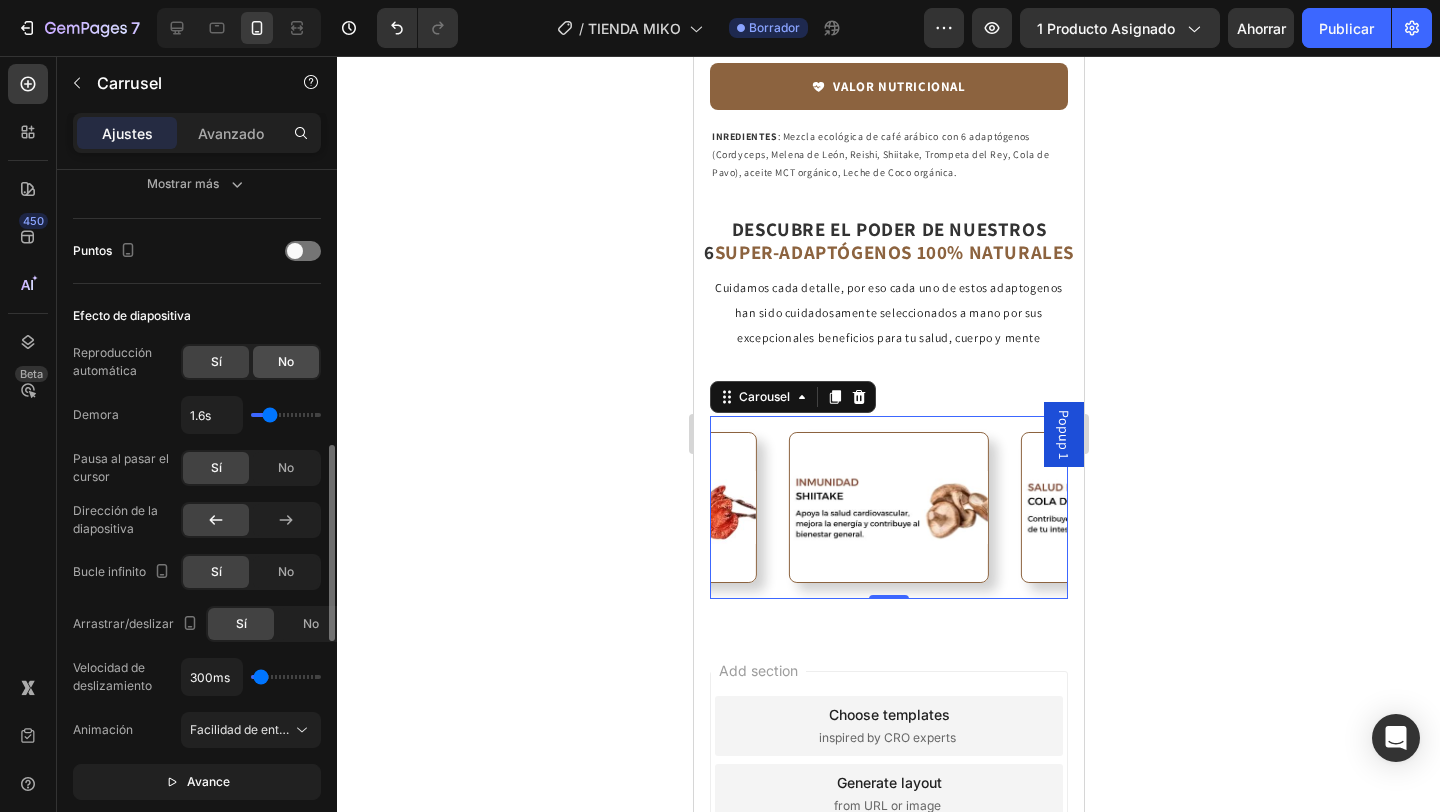 click on "No" 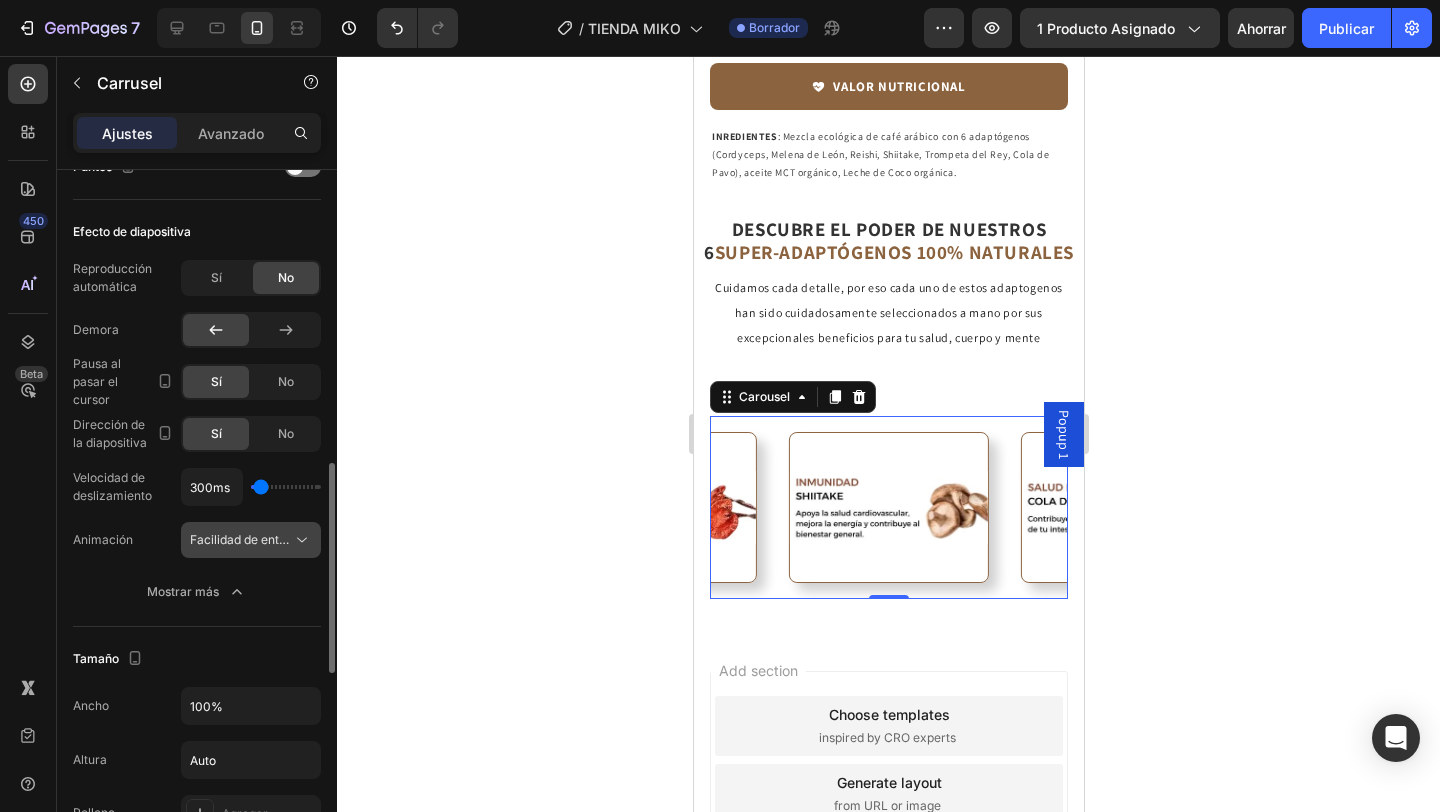 scroll, scrollTop: 1060, scrollLeft: 0, axis: vertical 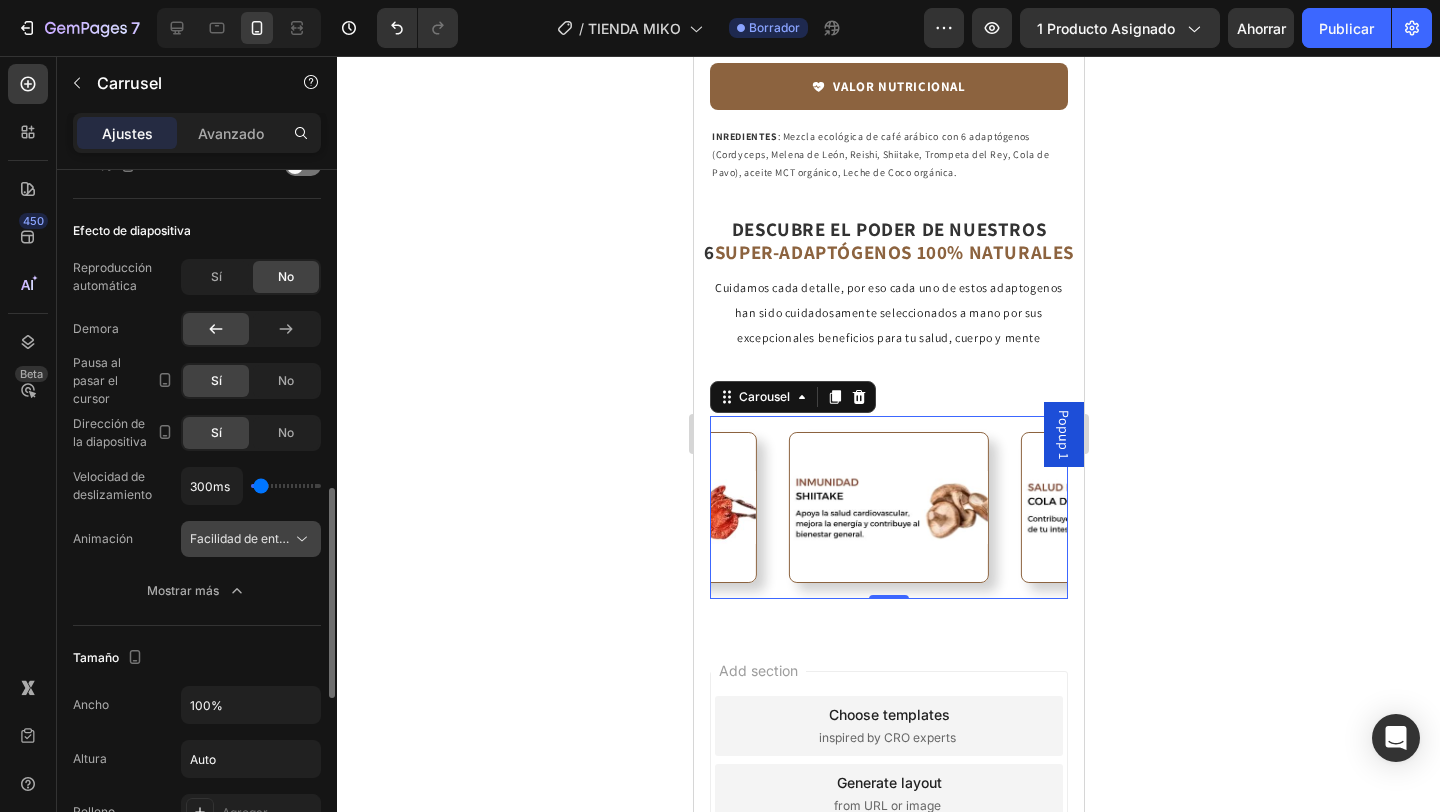 click on "Facilidad de entrada" at bounding box center [247, 538] 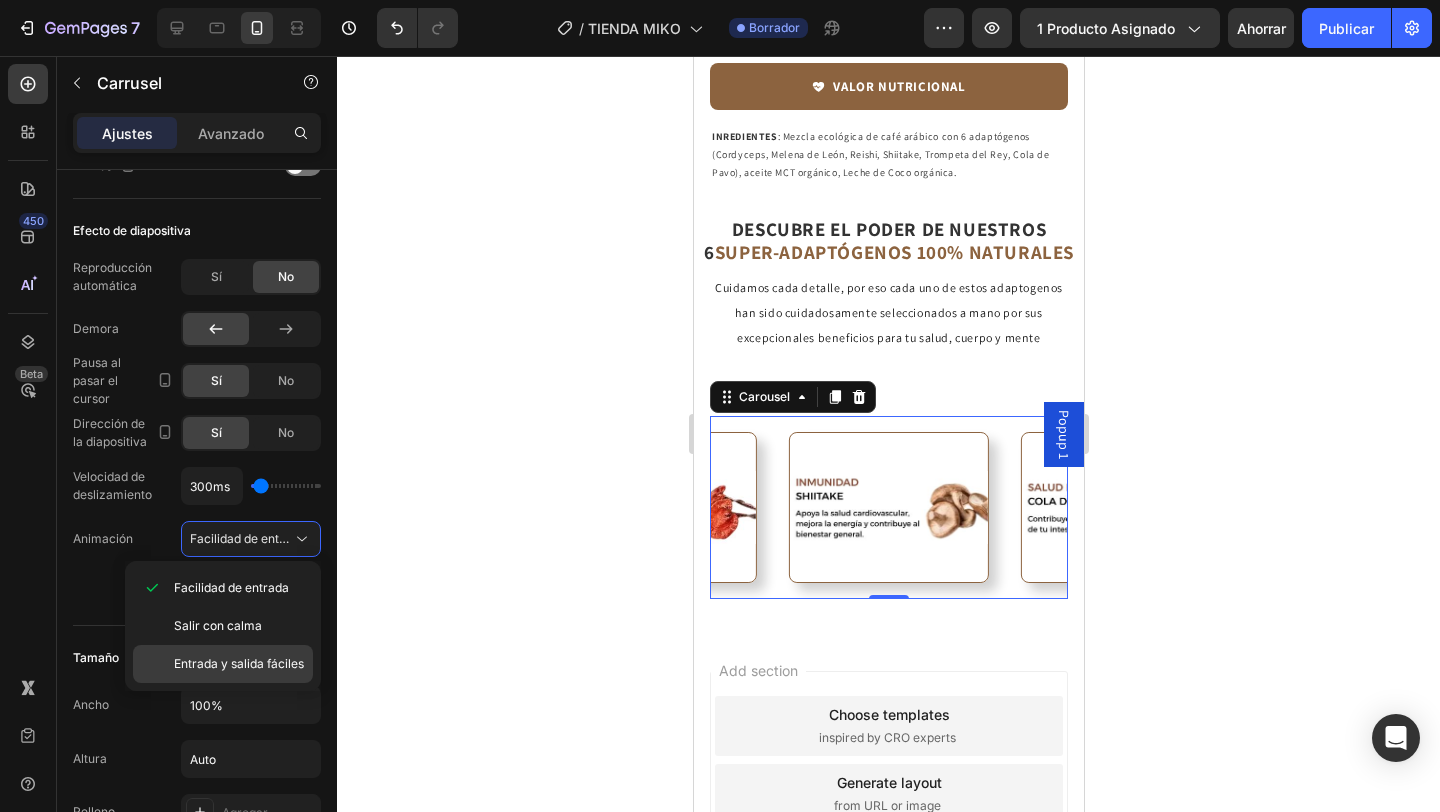 click on "Entrada y salida fáciles" at bounding box center (239, 664) 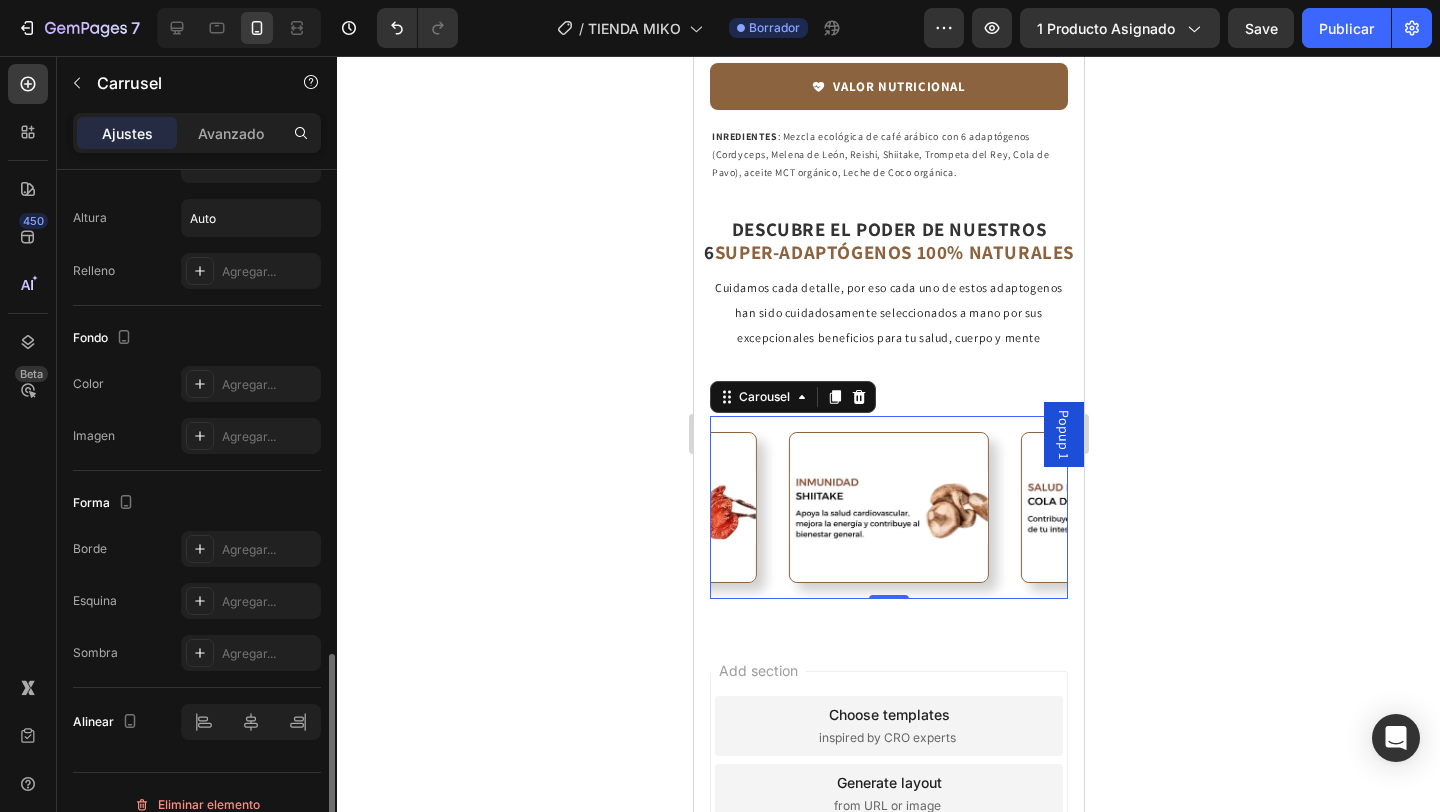 scroll, scrollTop: 1625, scrollLeft: 0, axis: vertical 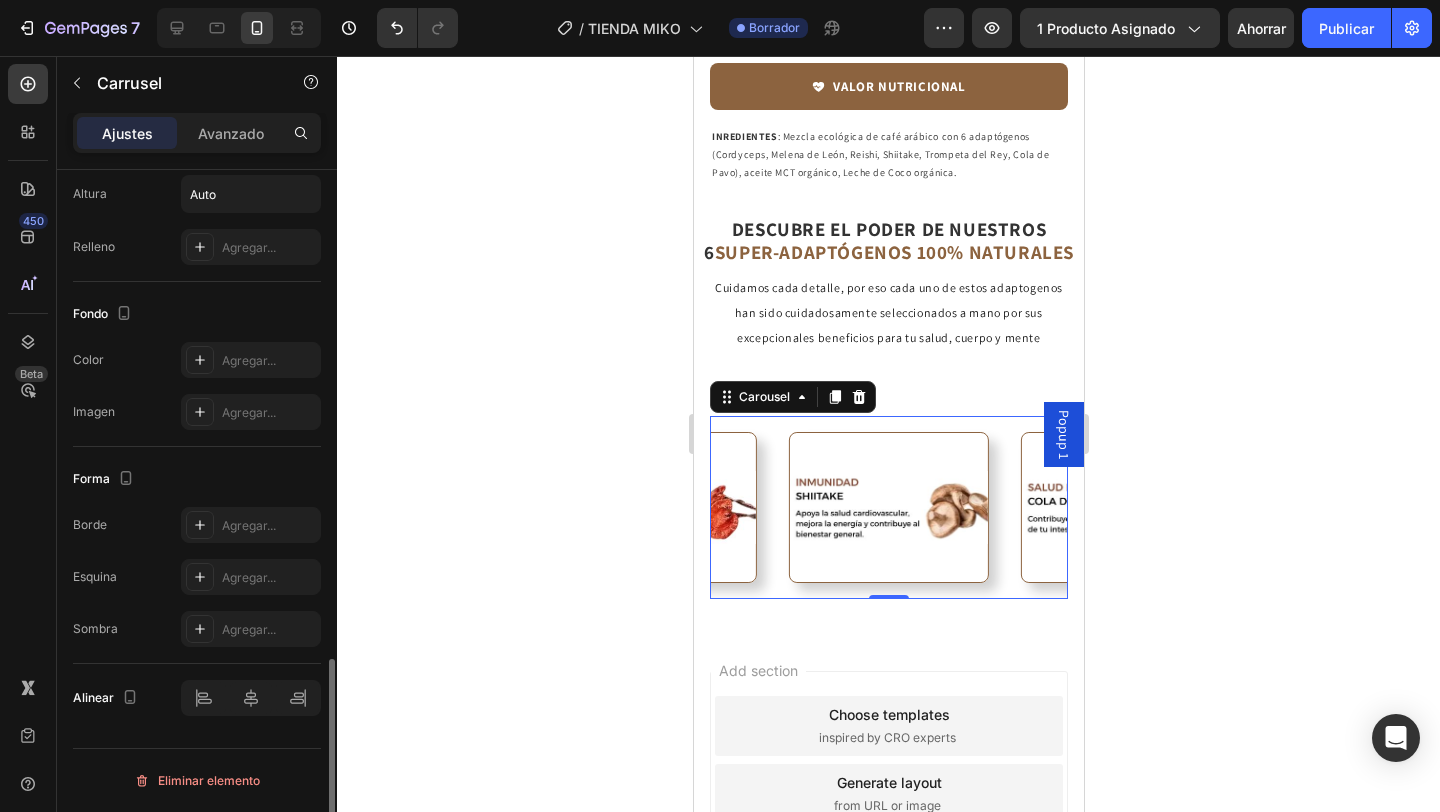 click 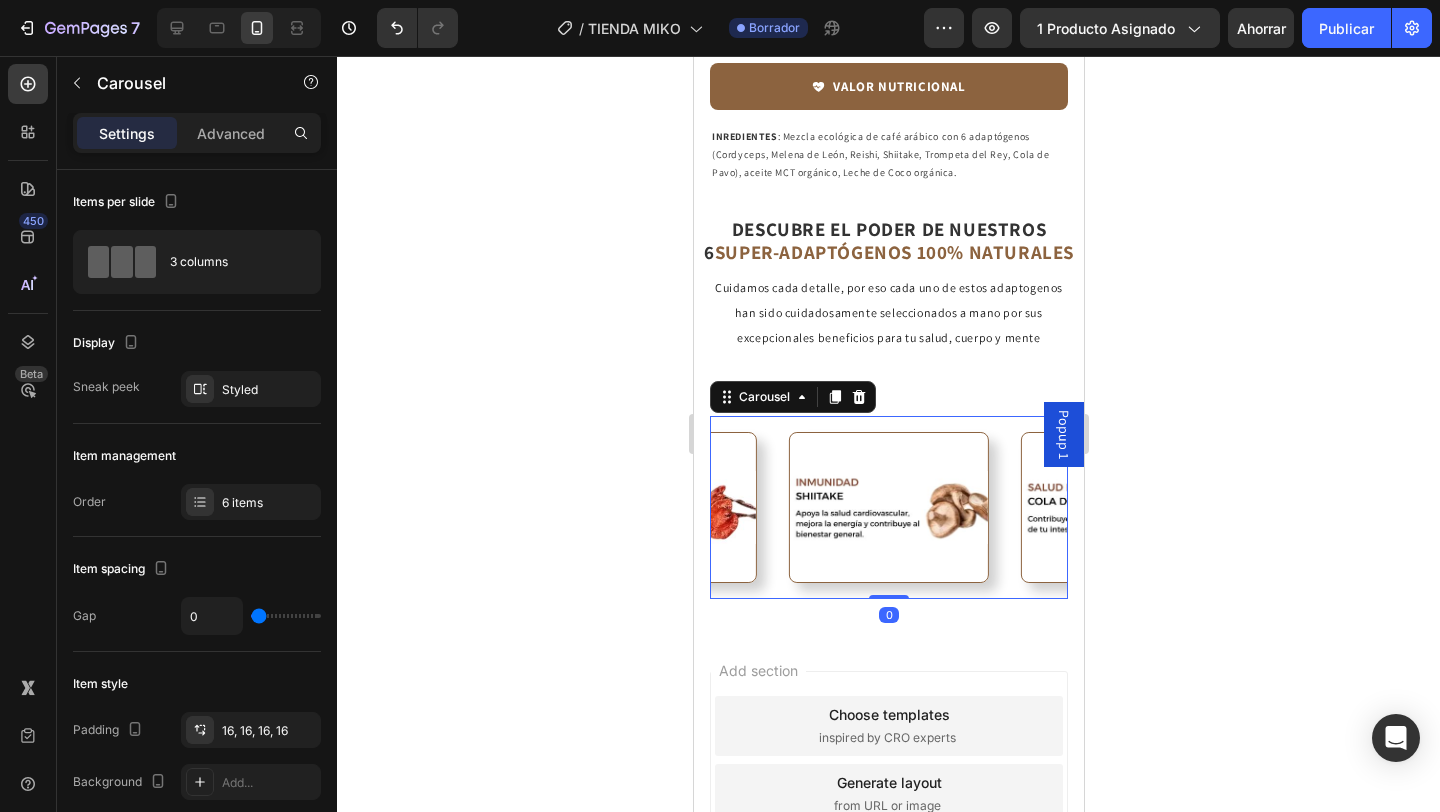 click 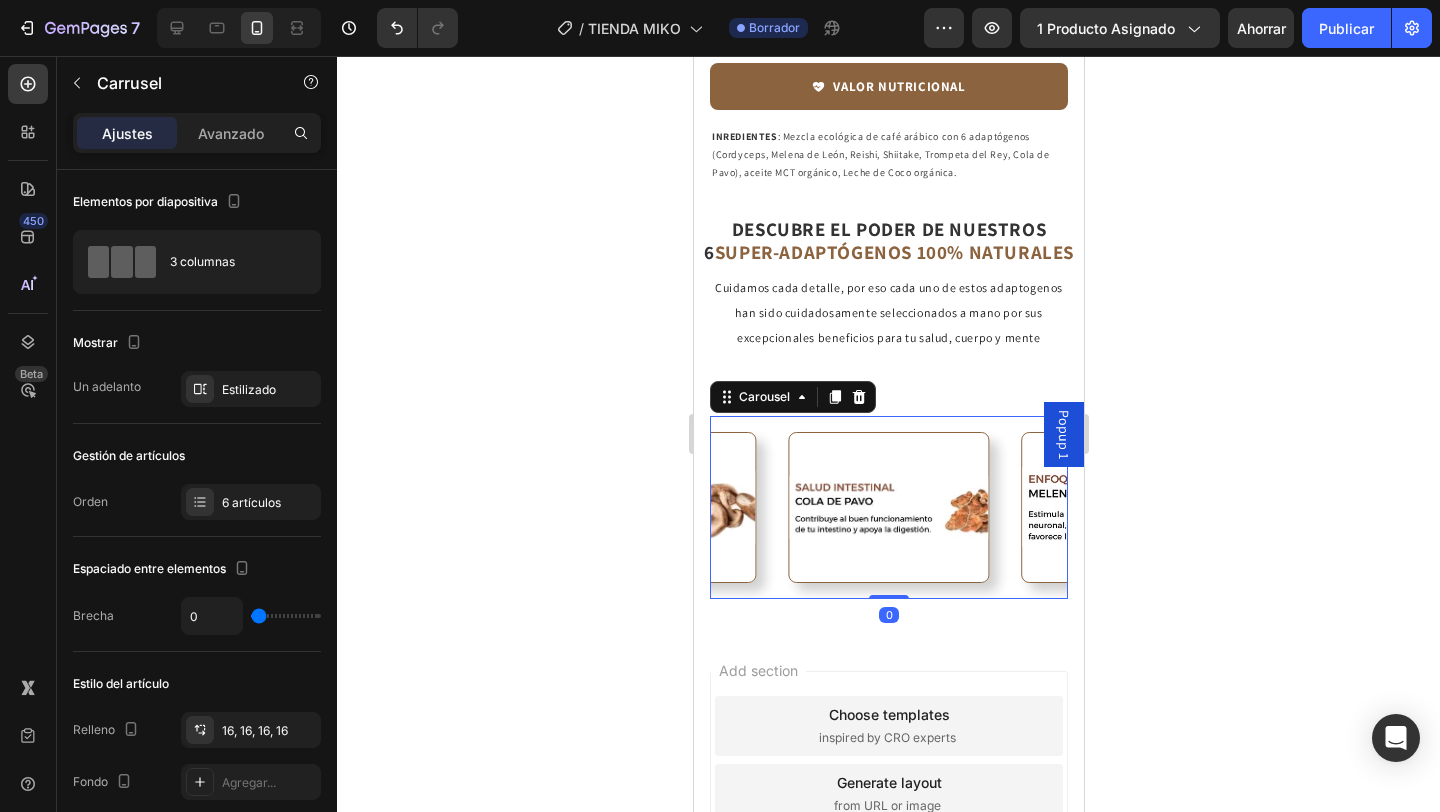click 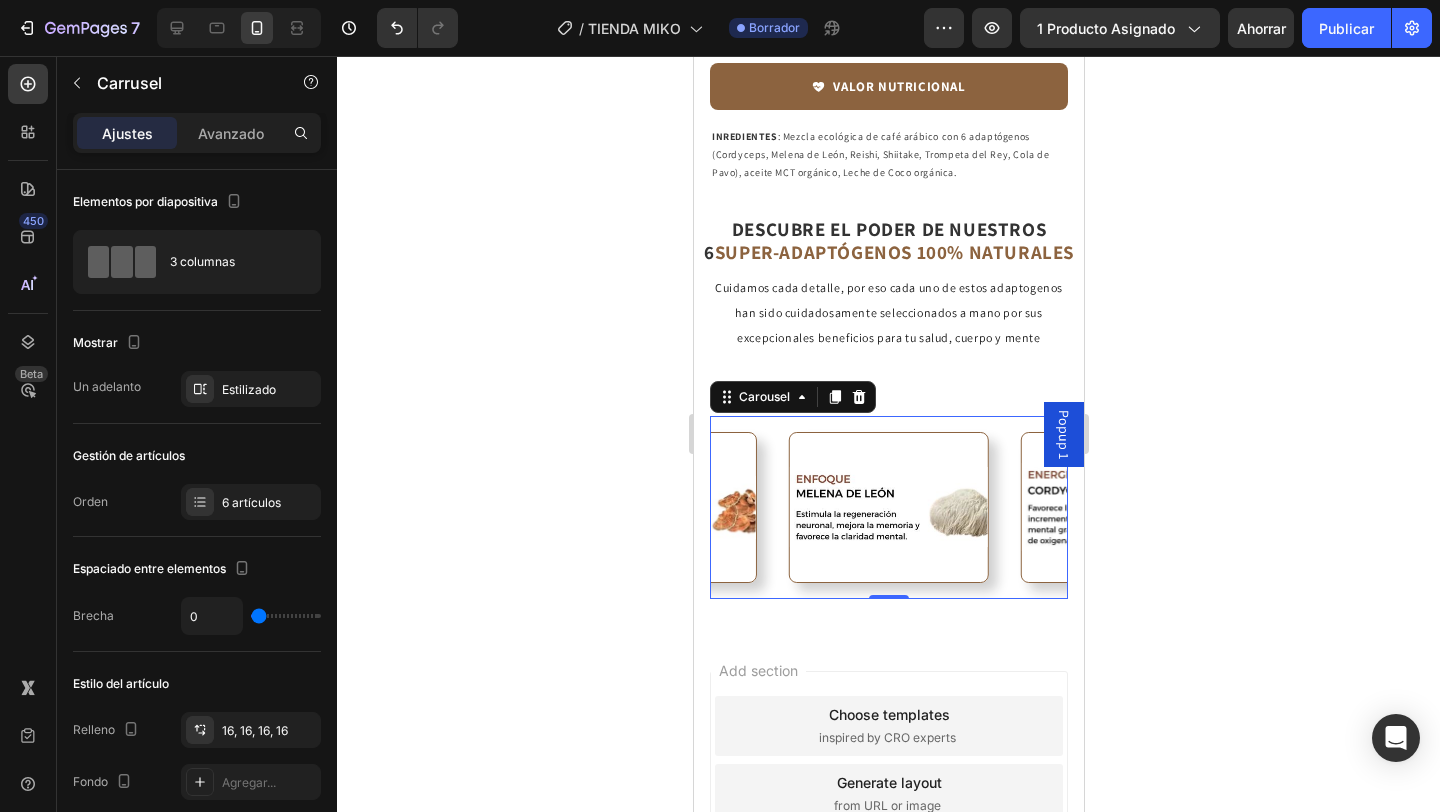 click 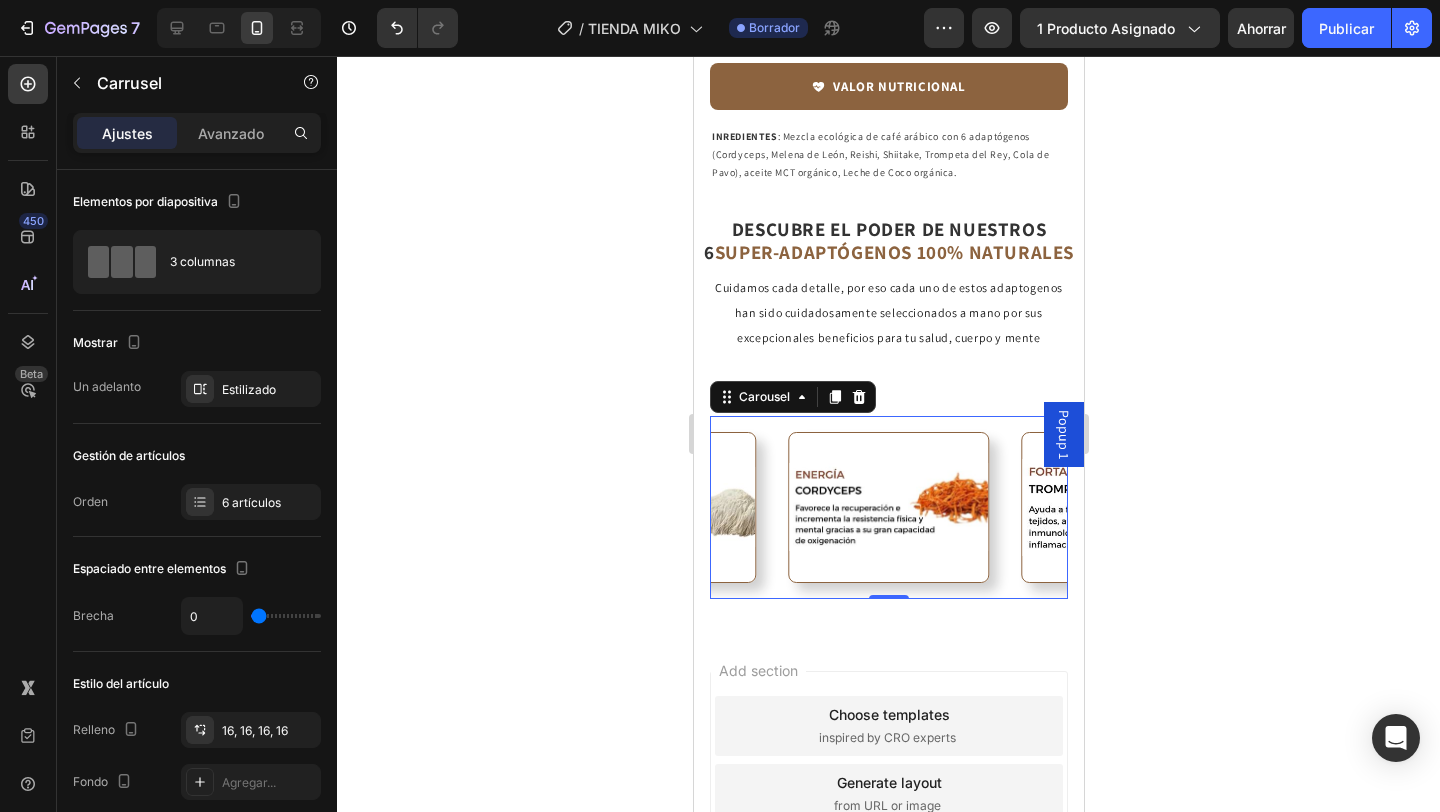 click 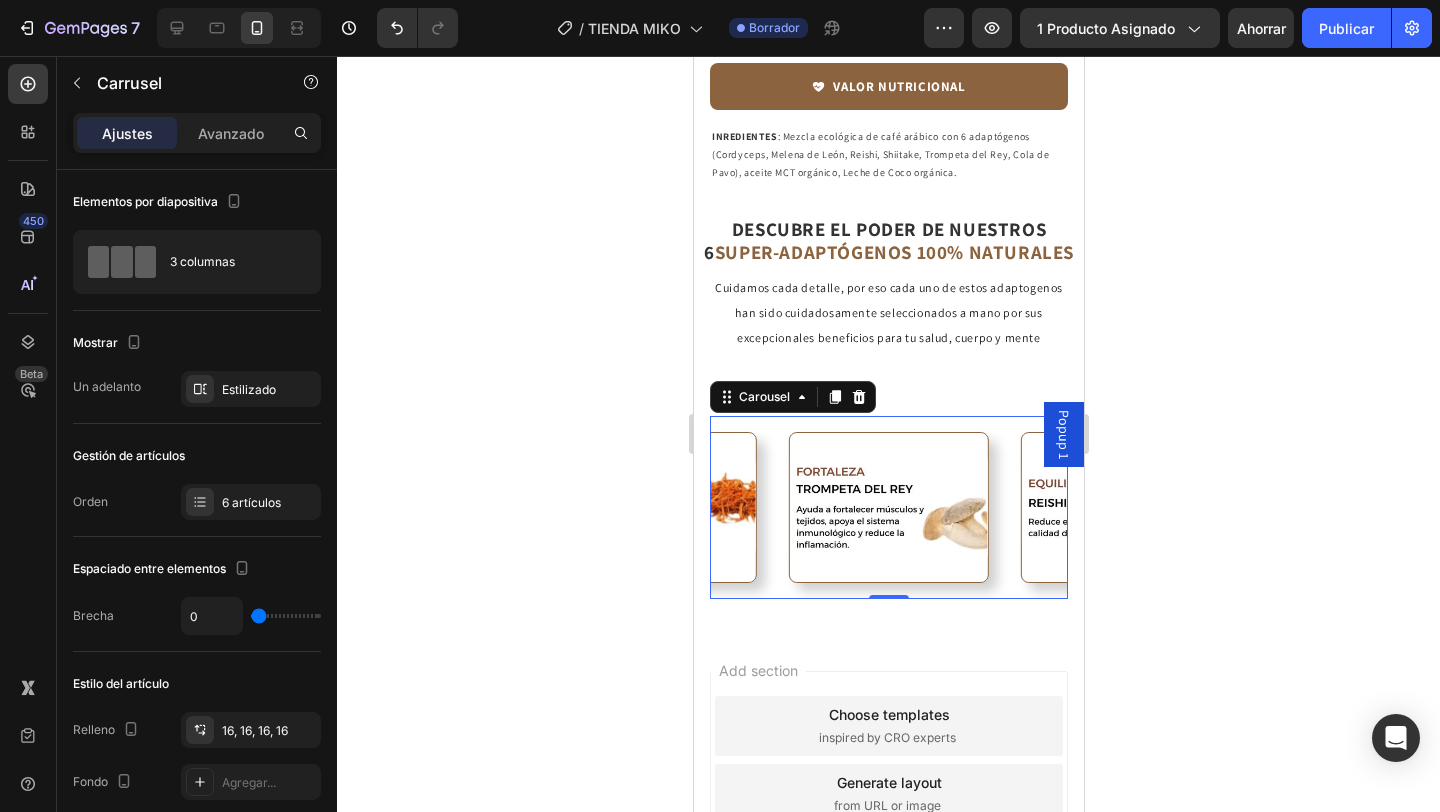 click 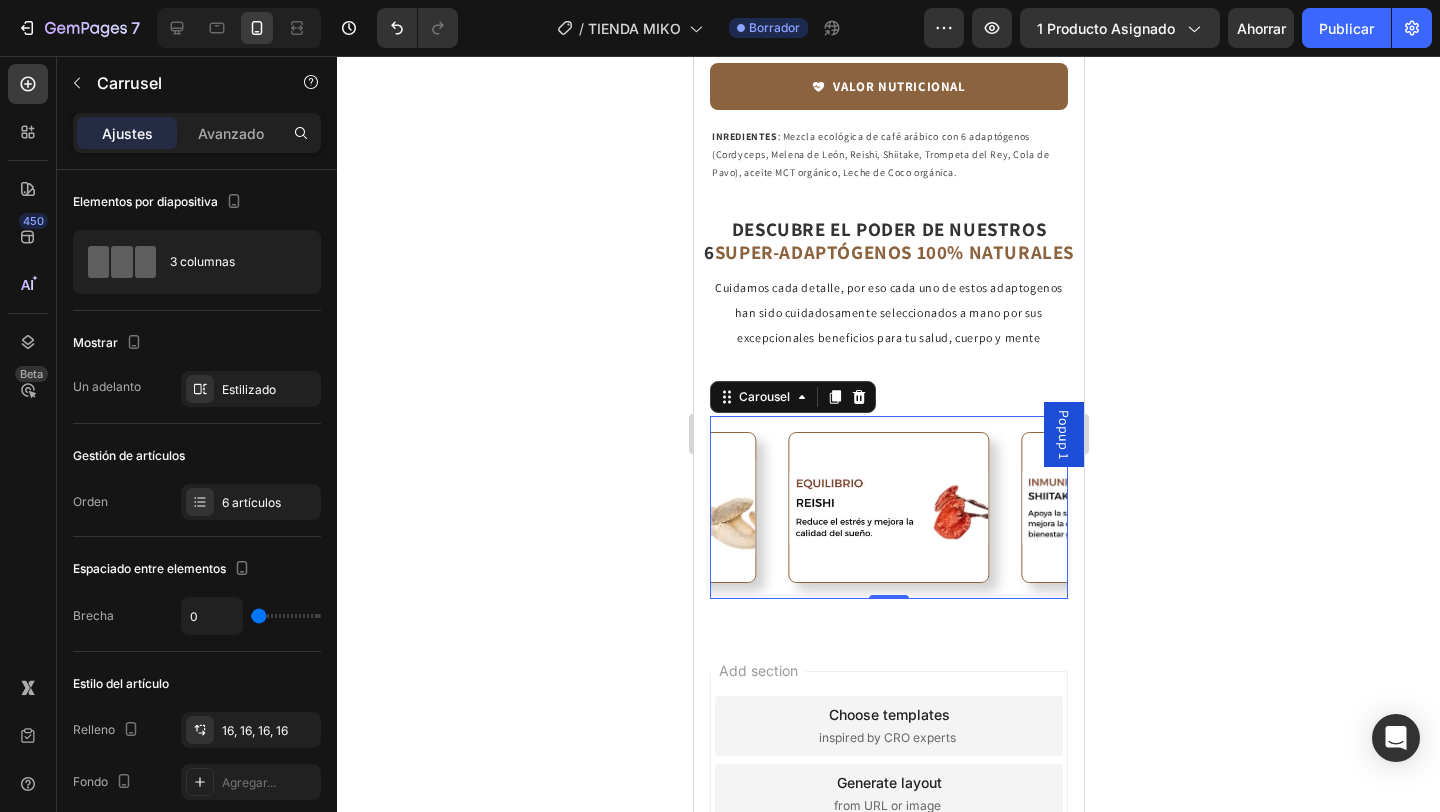 click 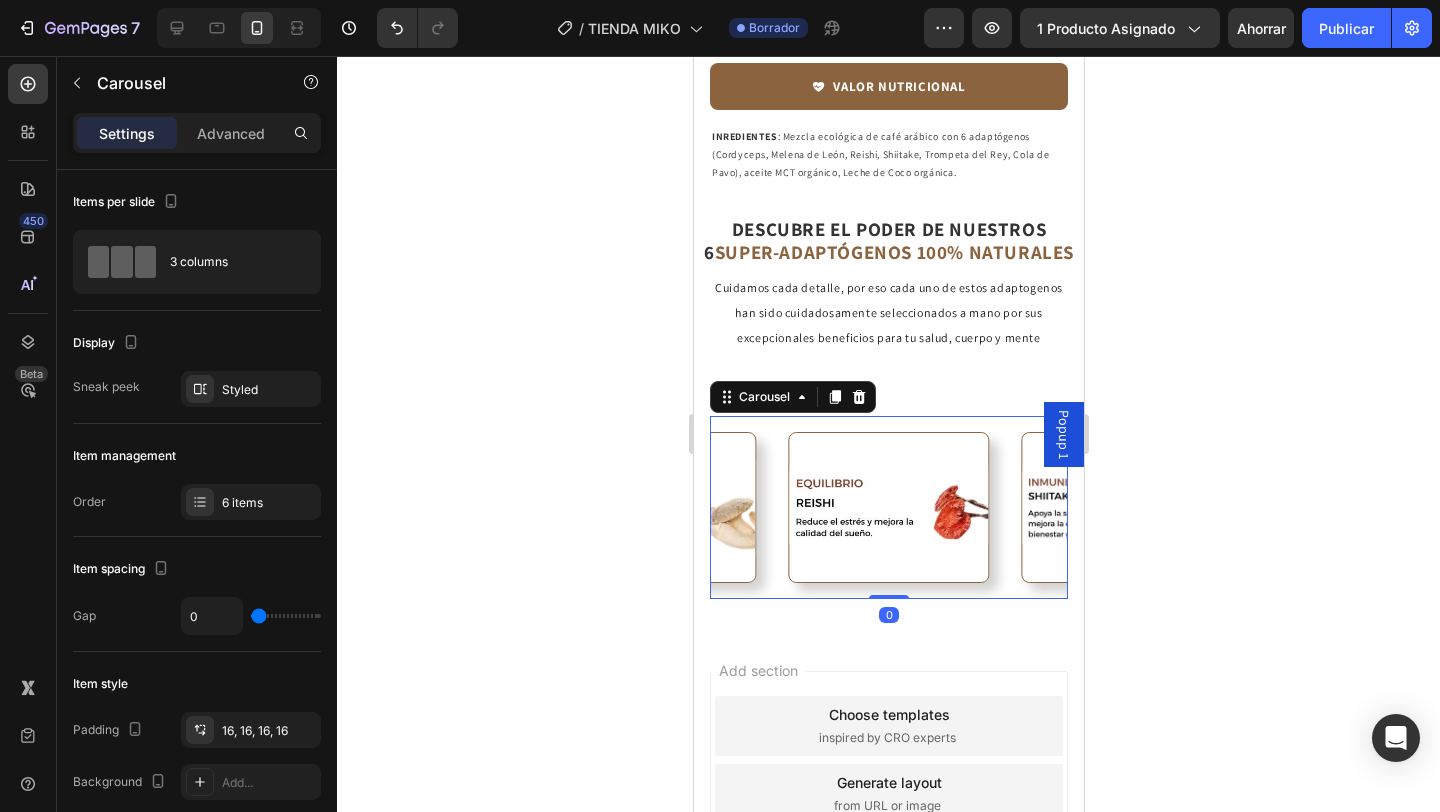 click 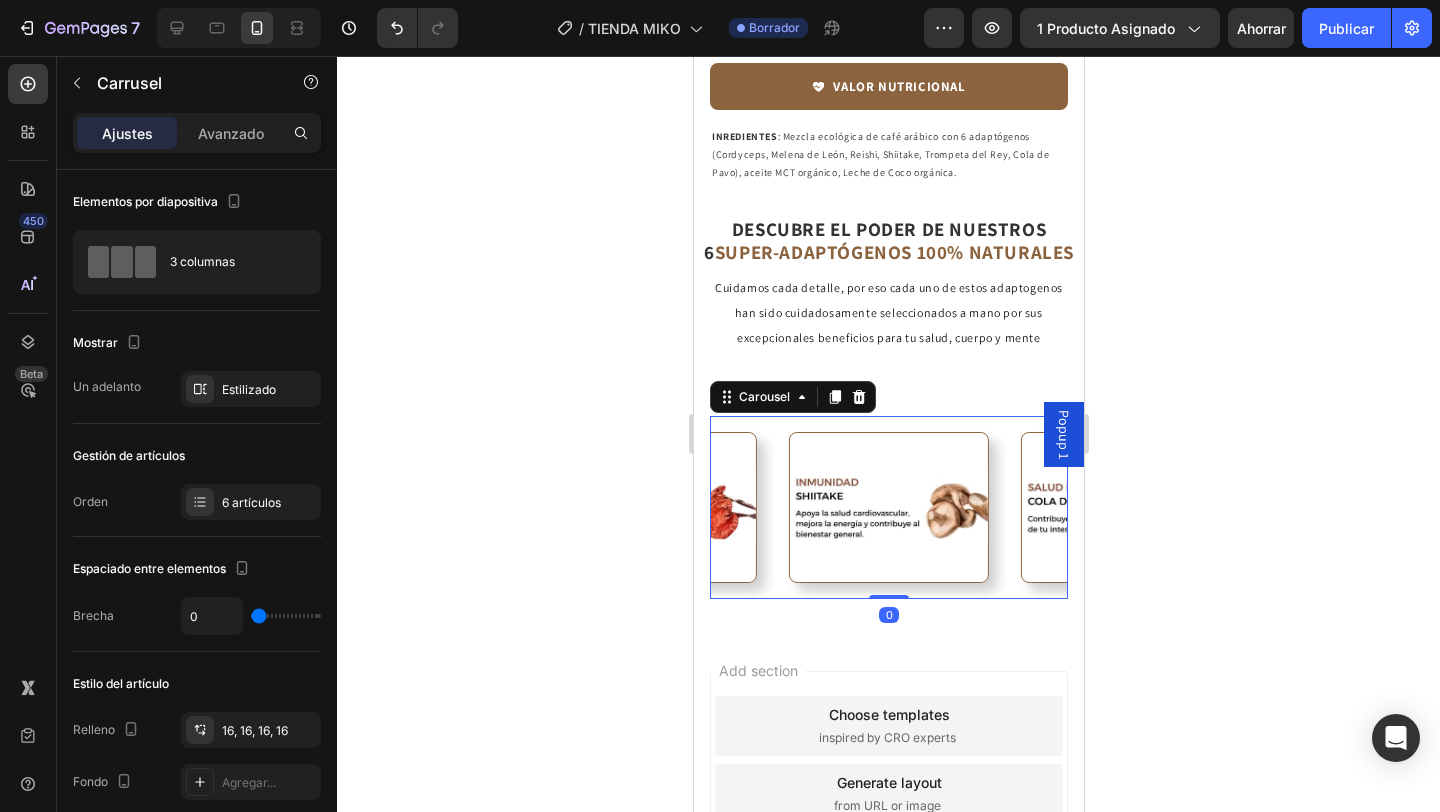 click 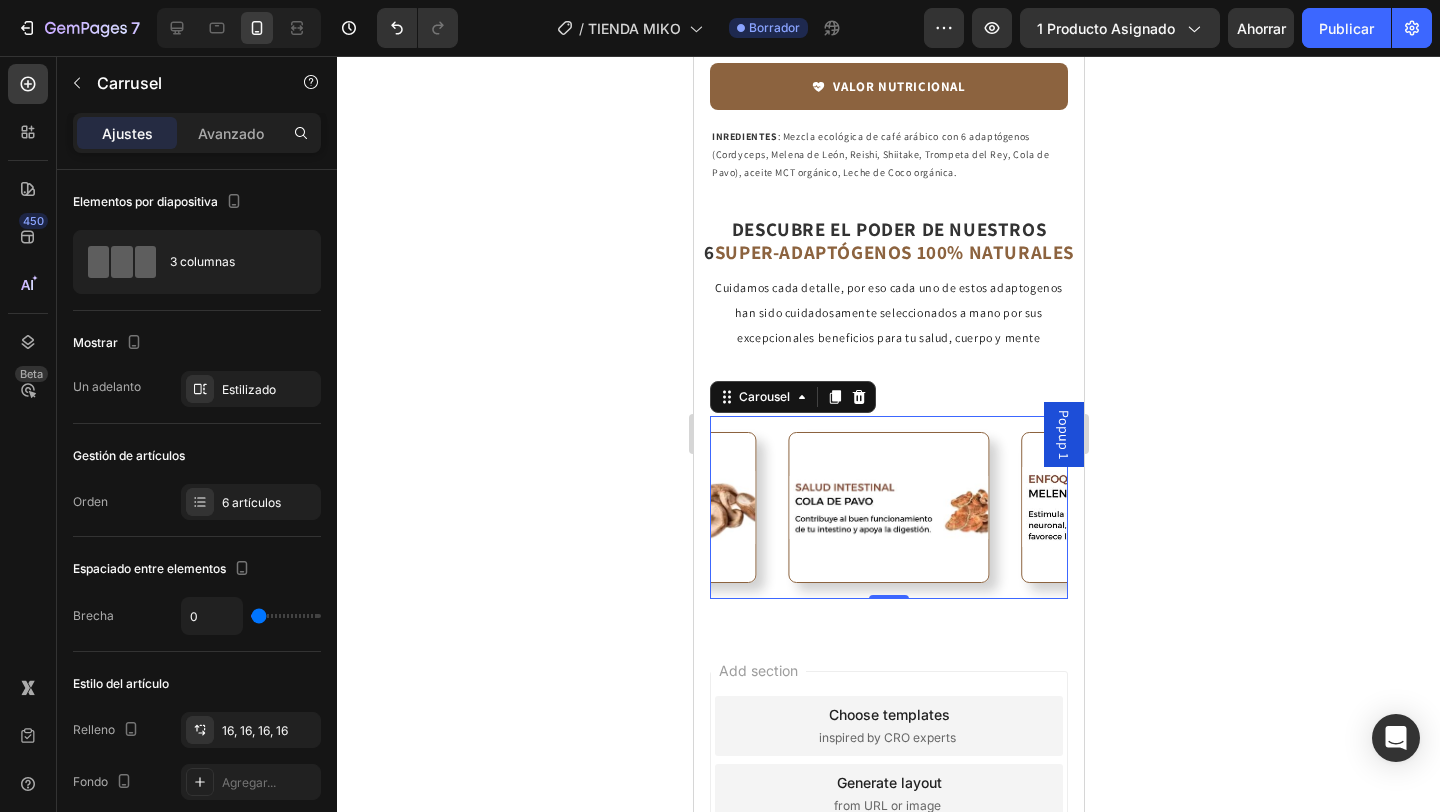 click 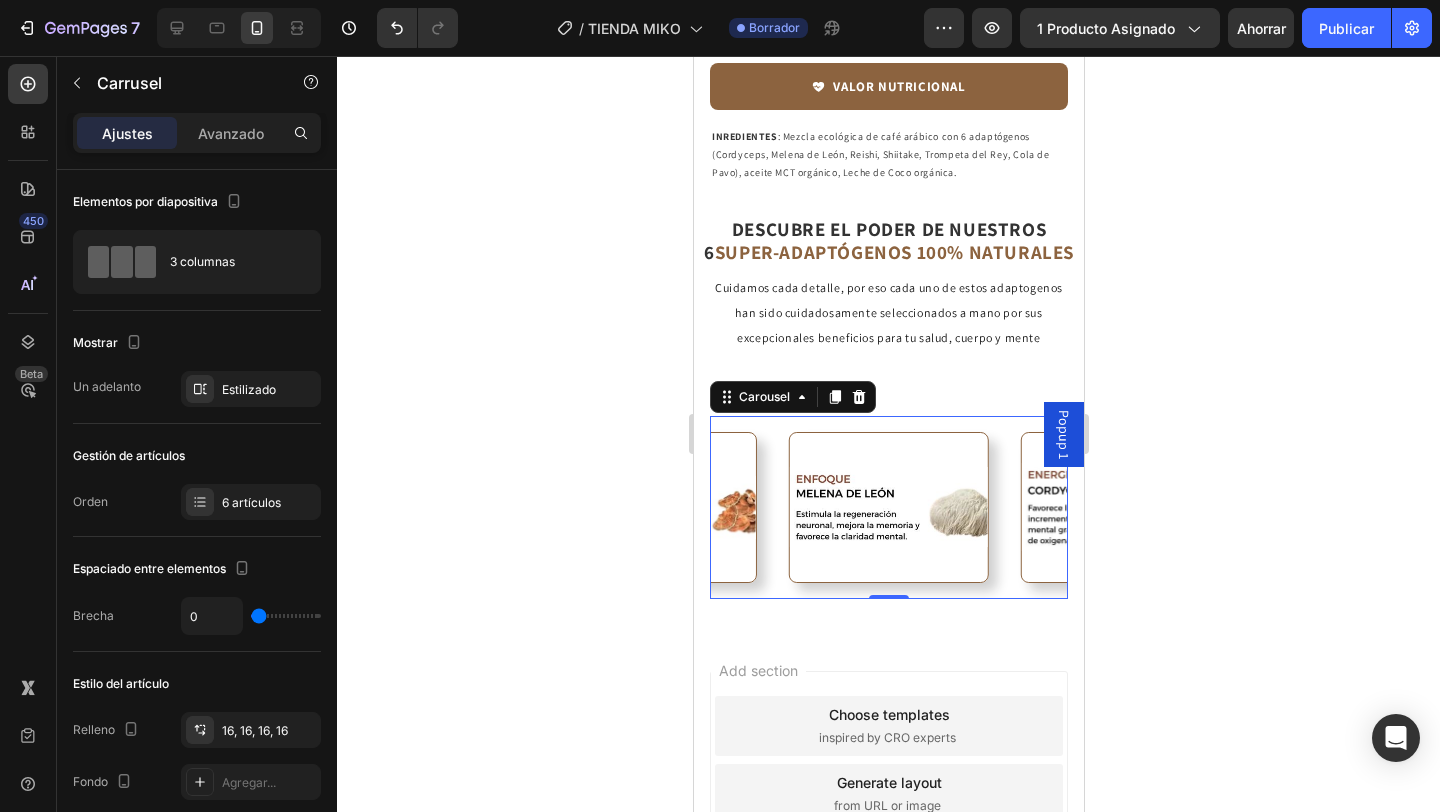 click 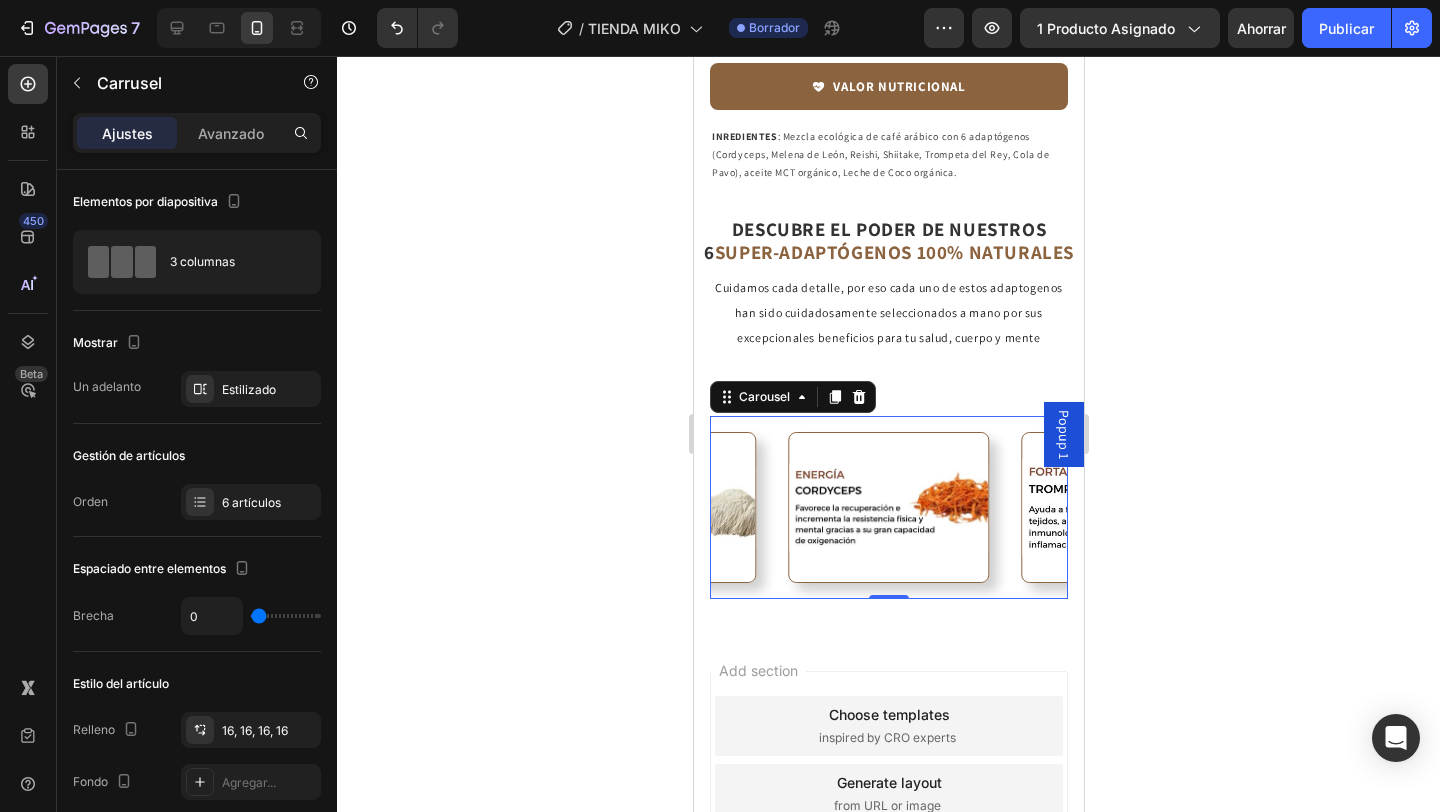 click 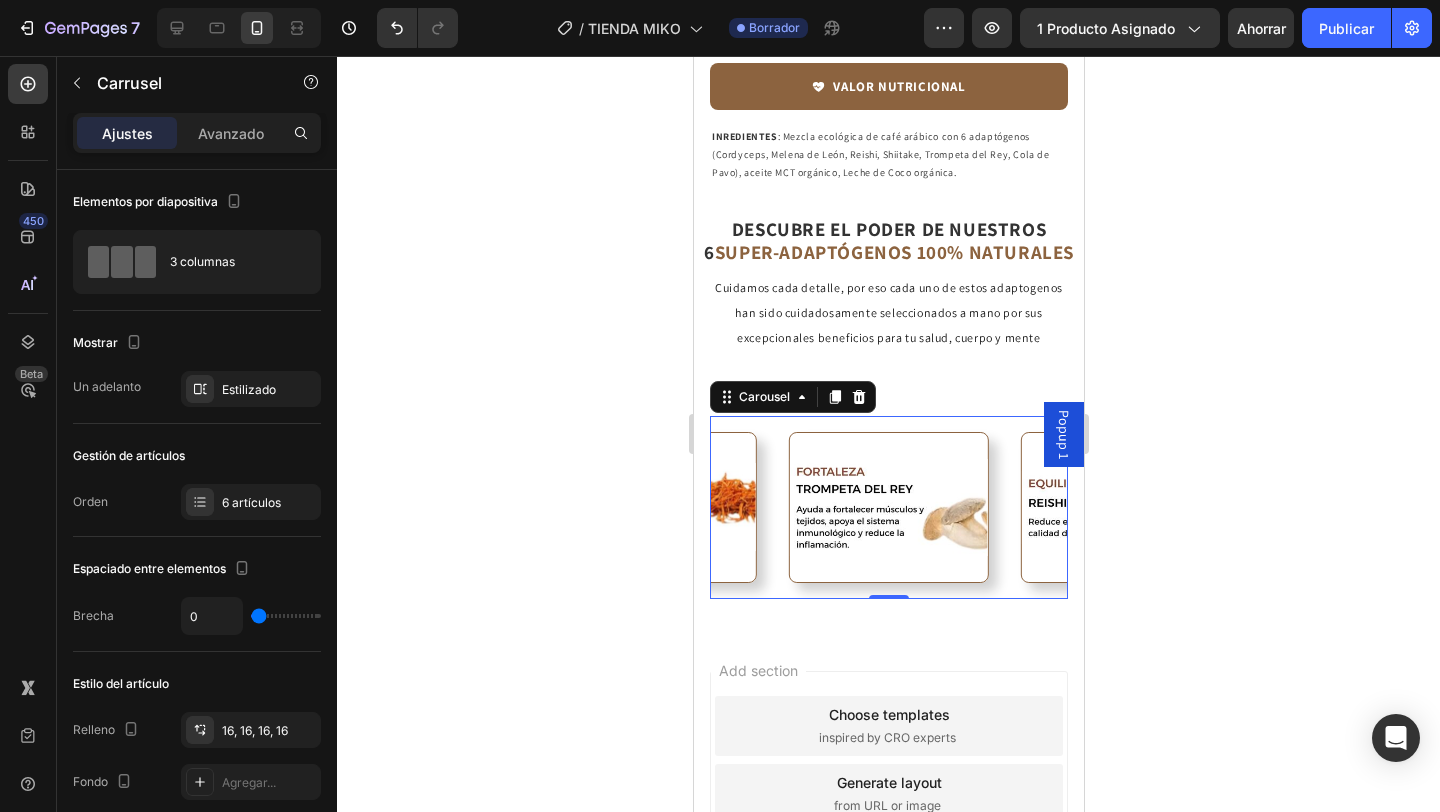 click 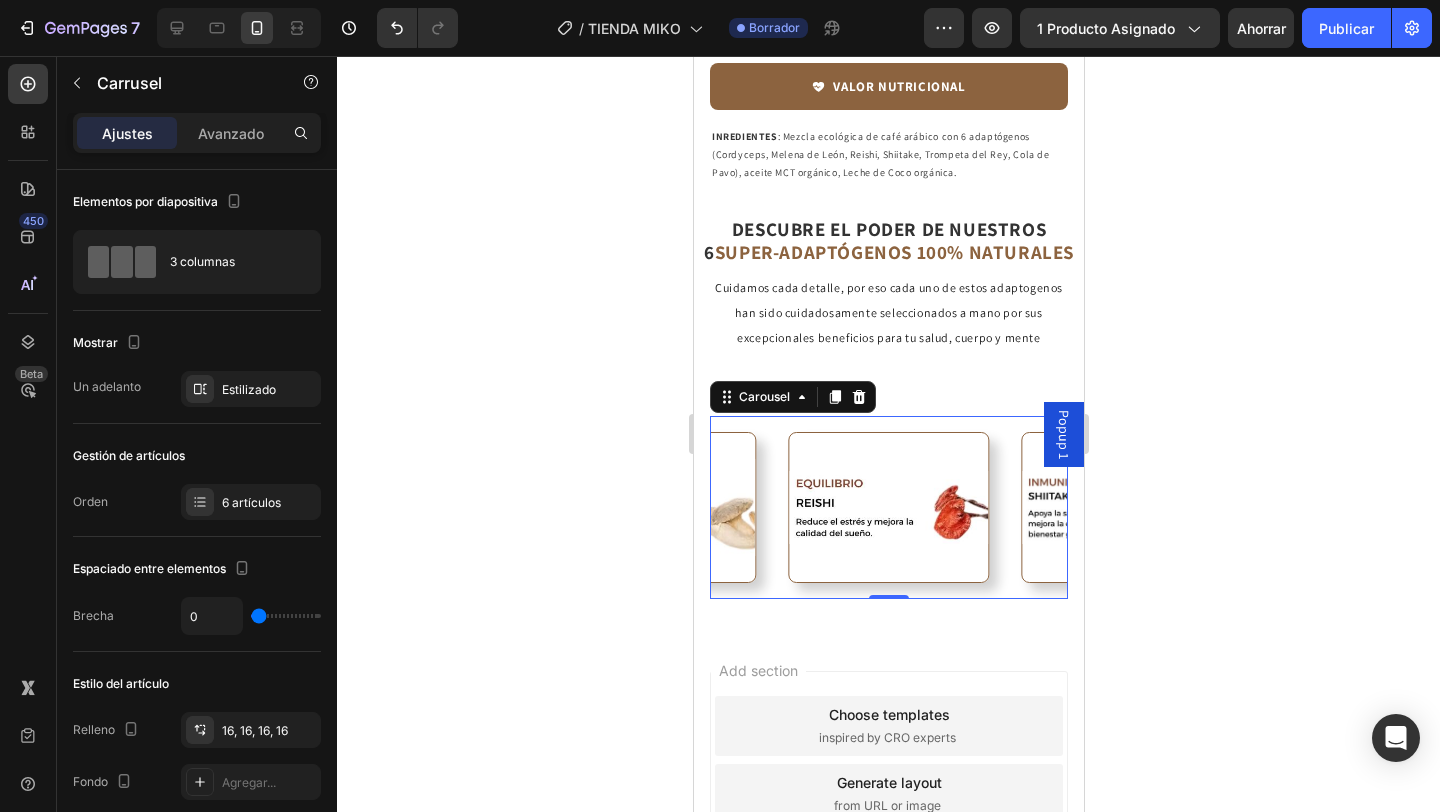 click 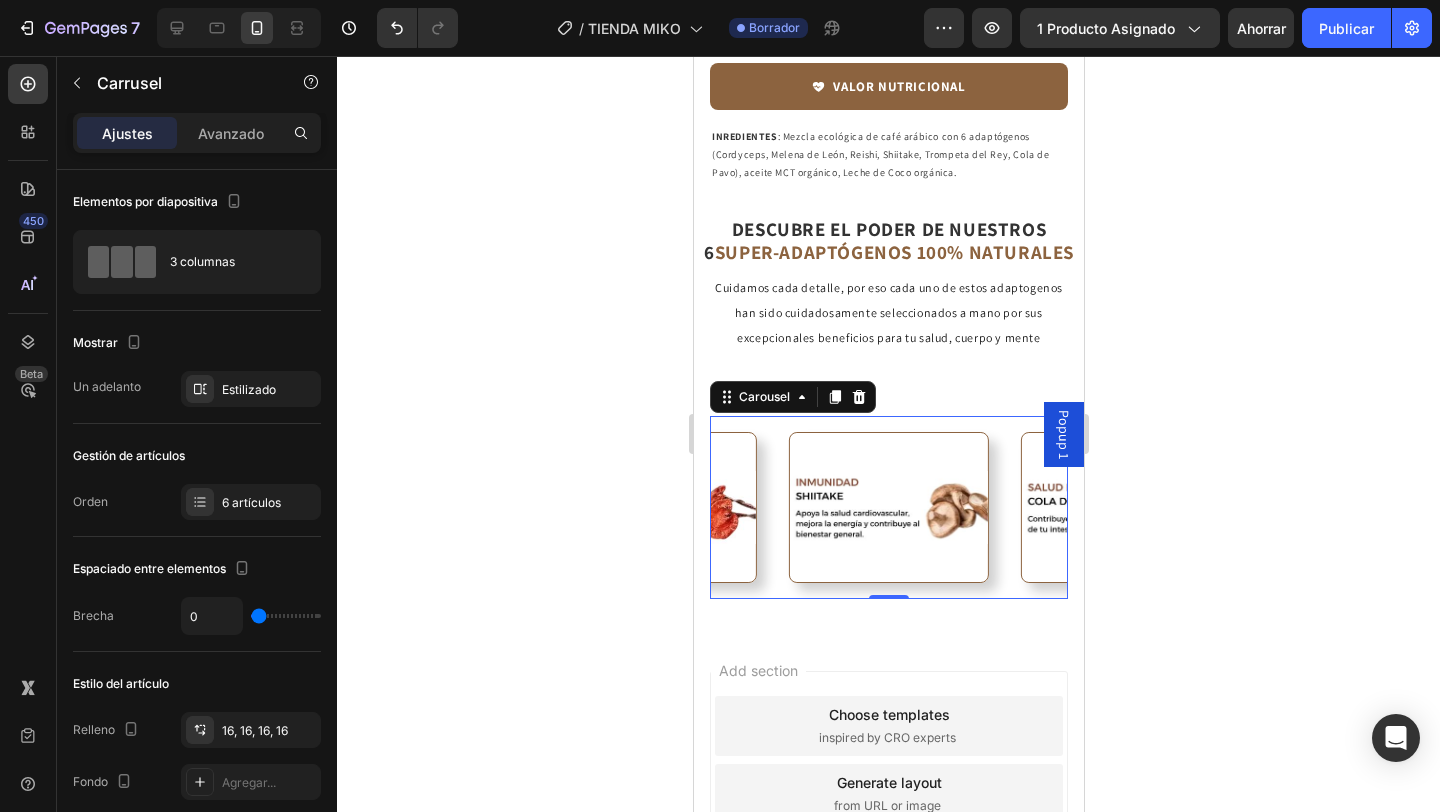 click 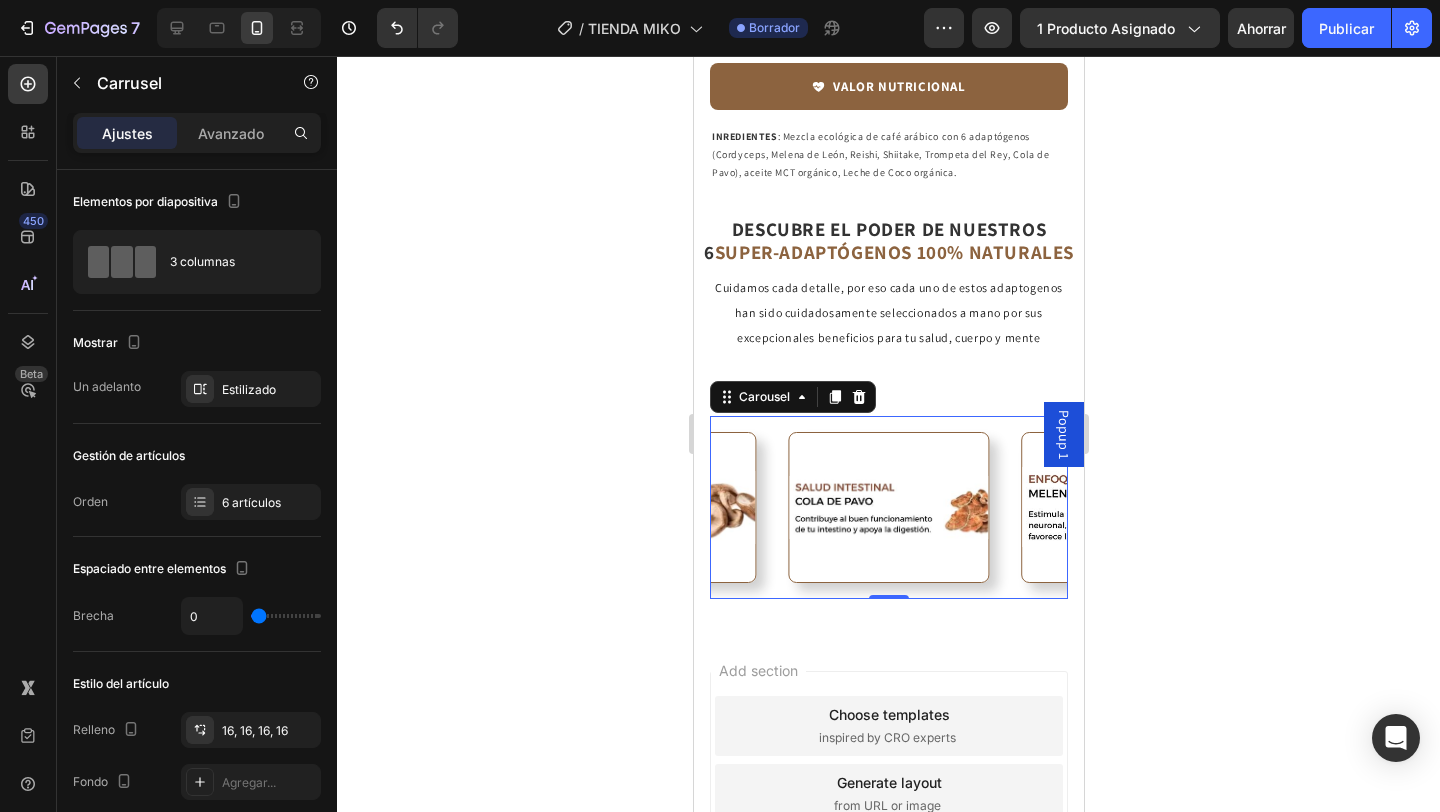 click 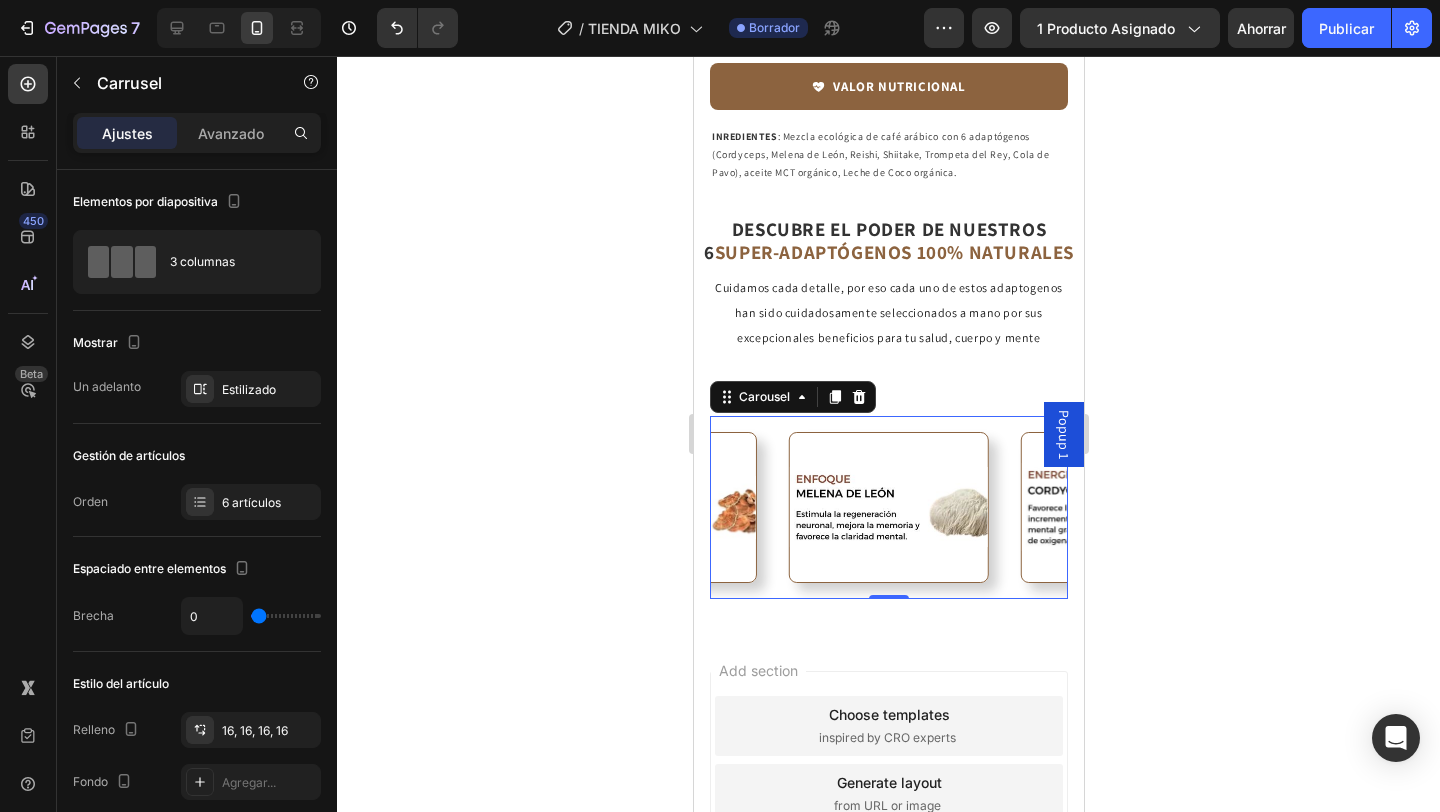 click 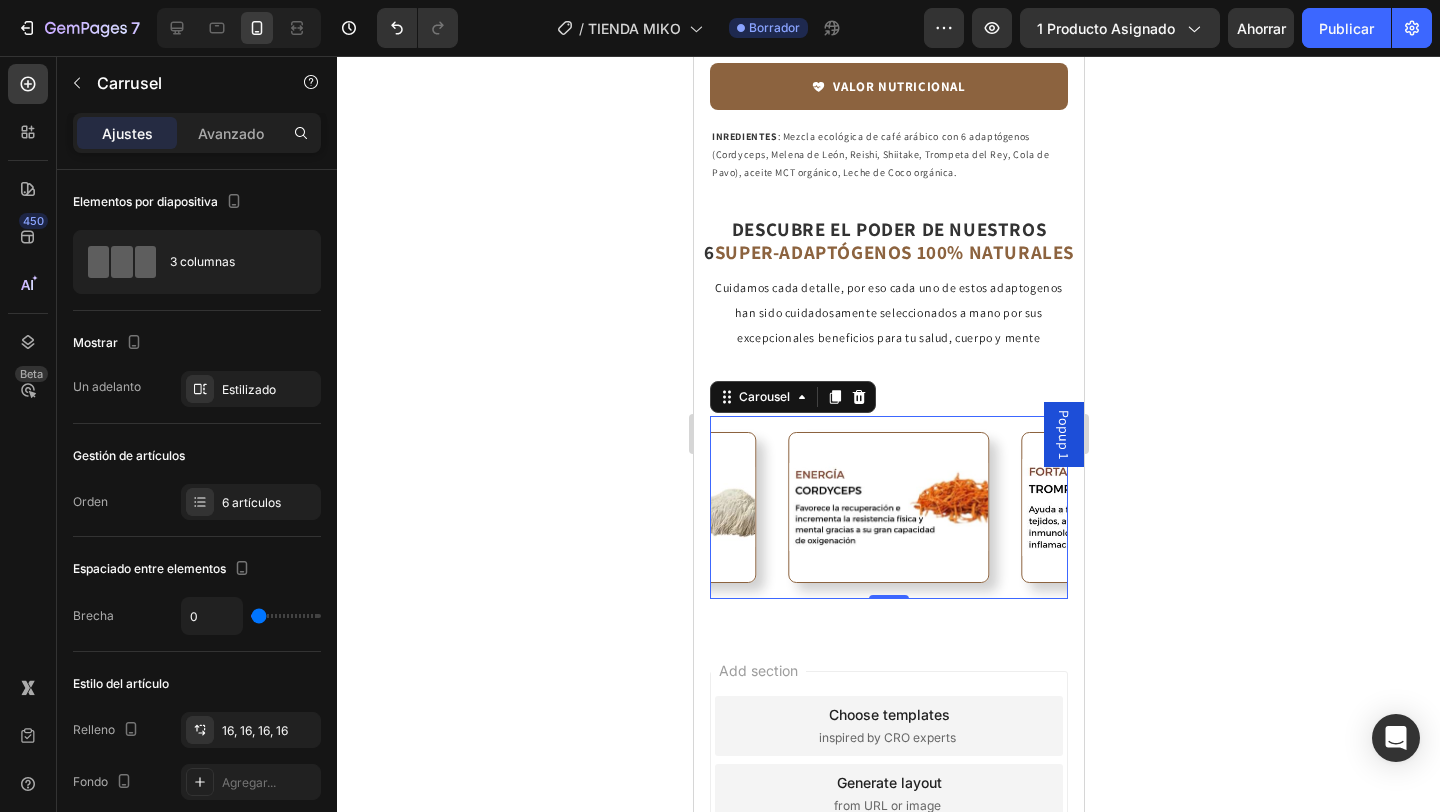 click at bounding box center [1041, 507] 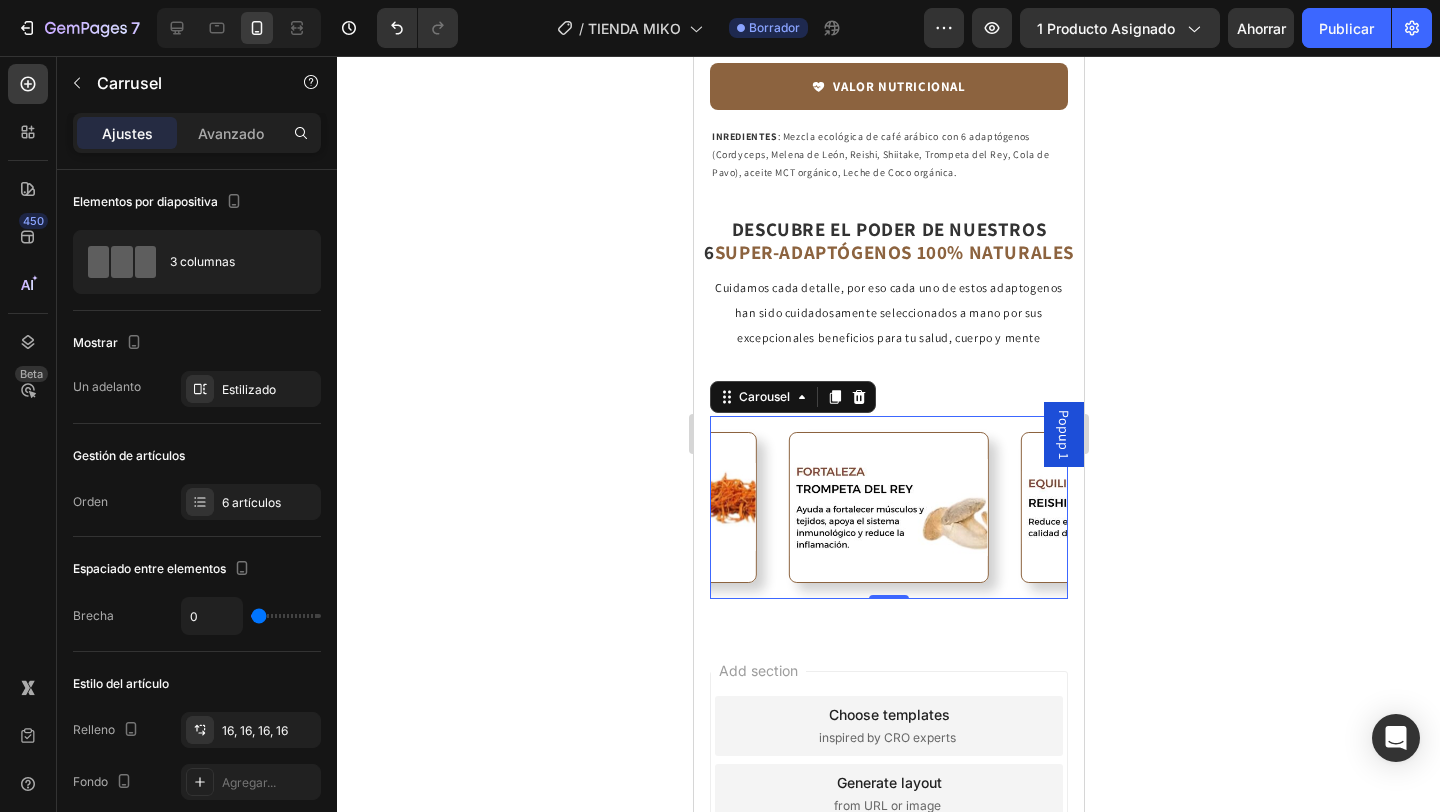 click 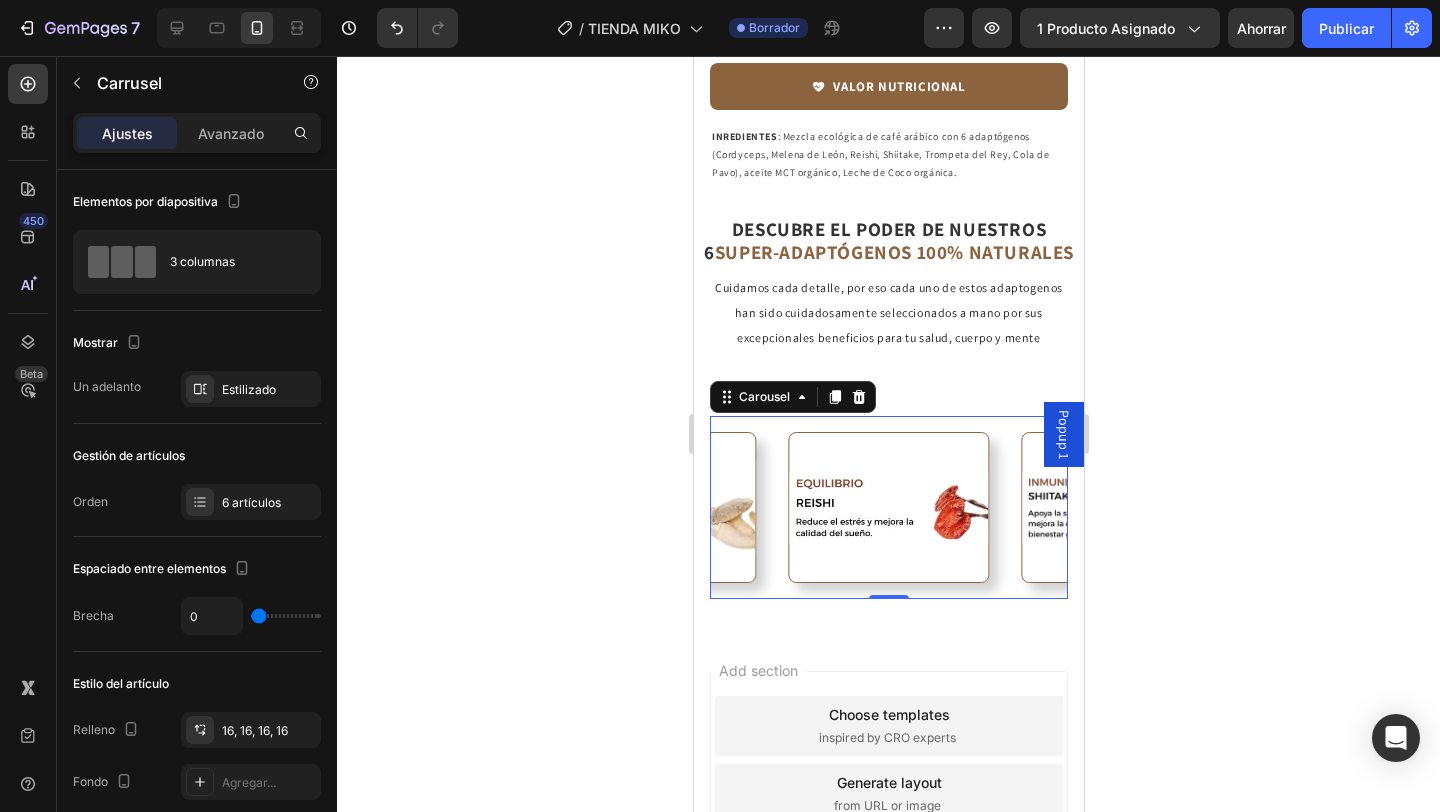 click 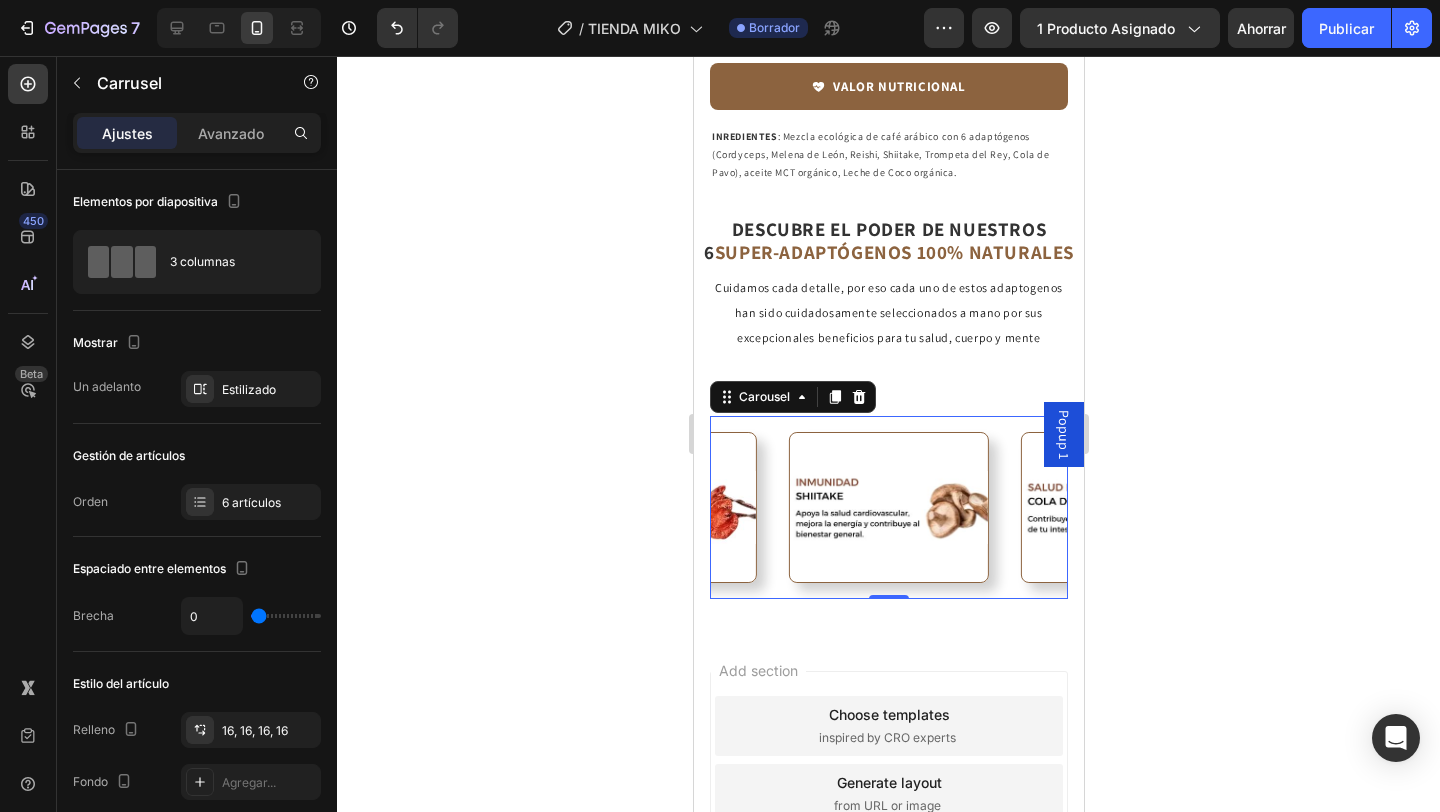 click 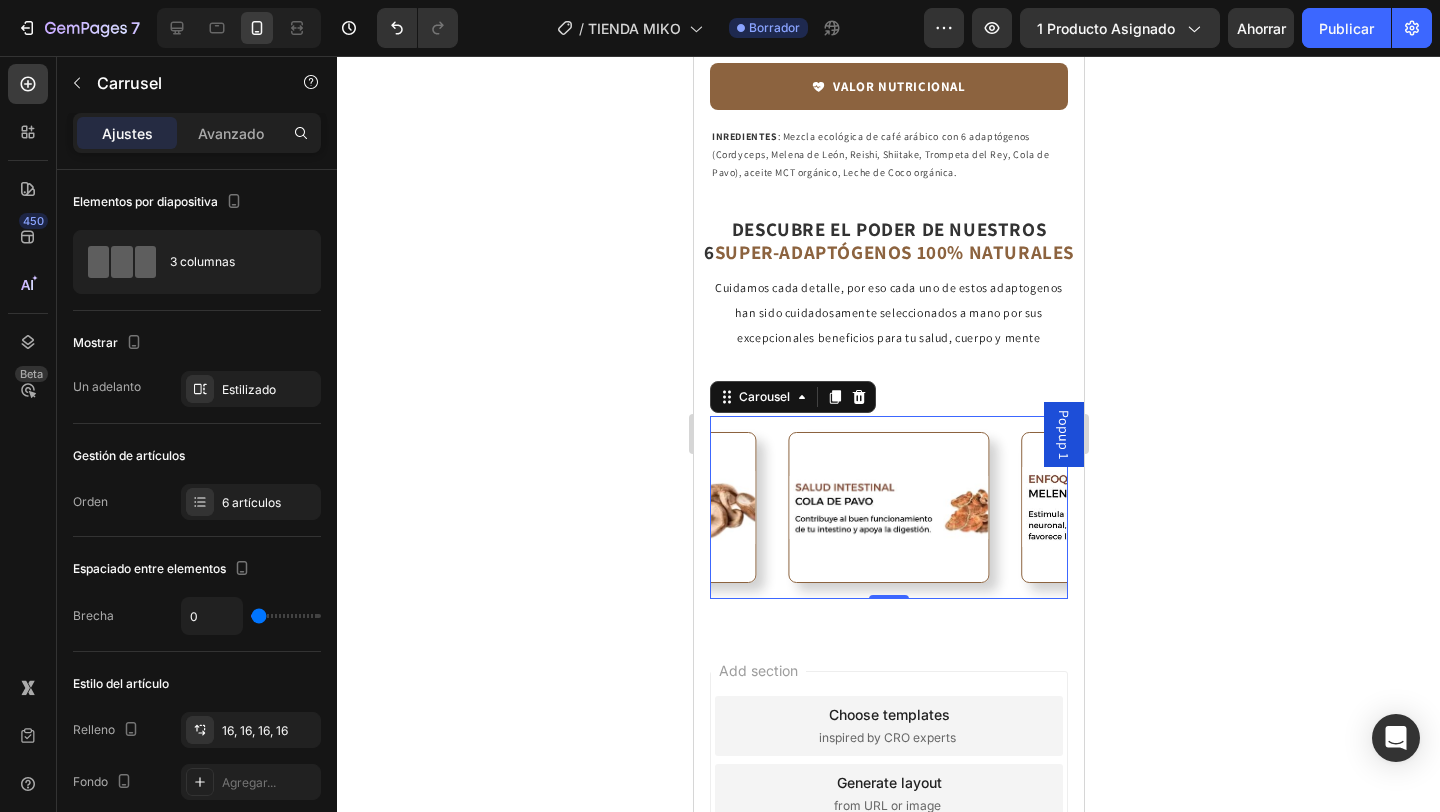 click 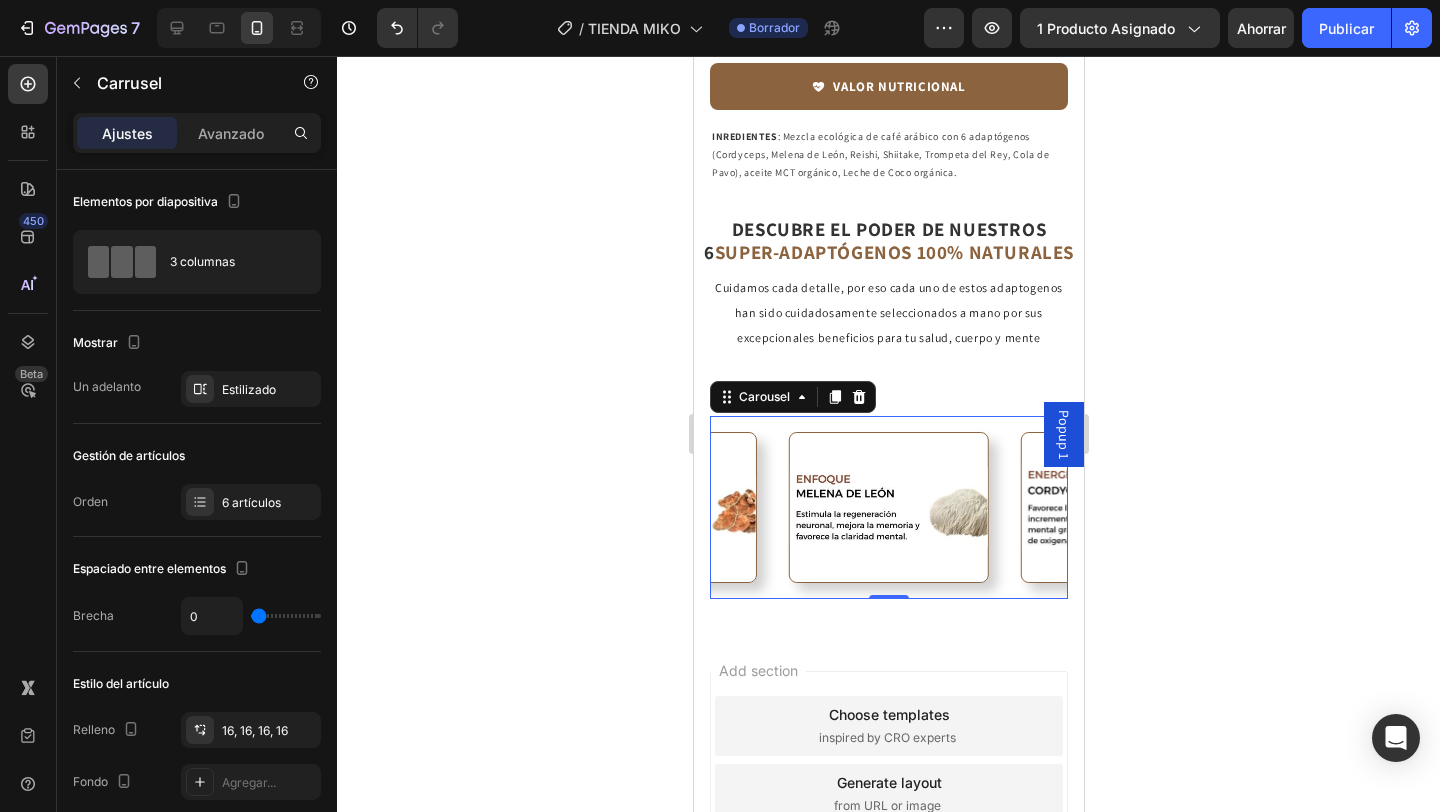 click 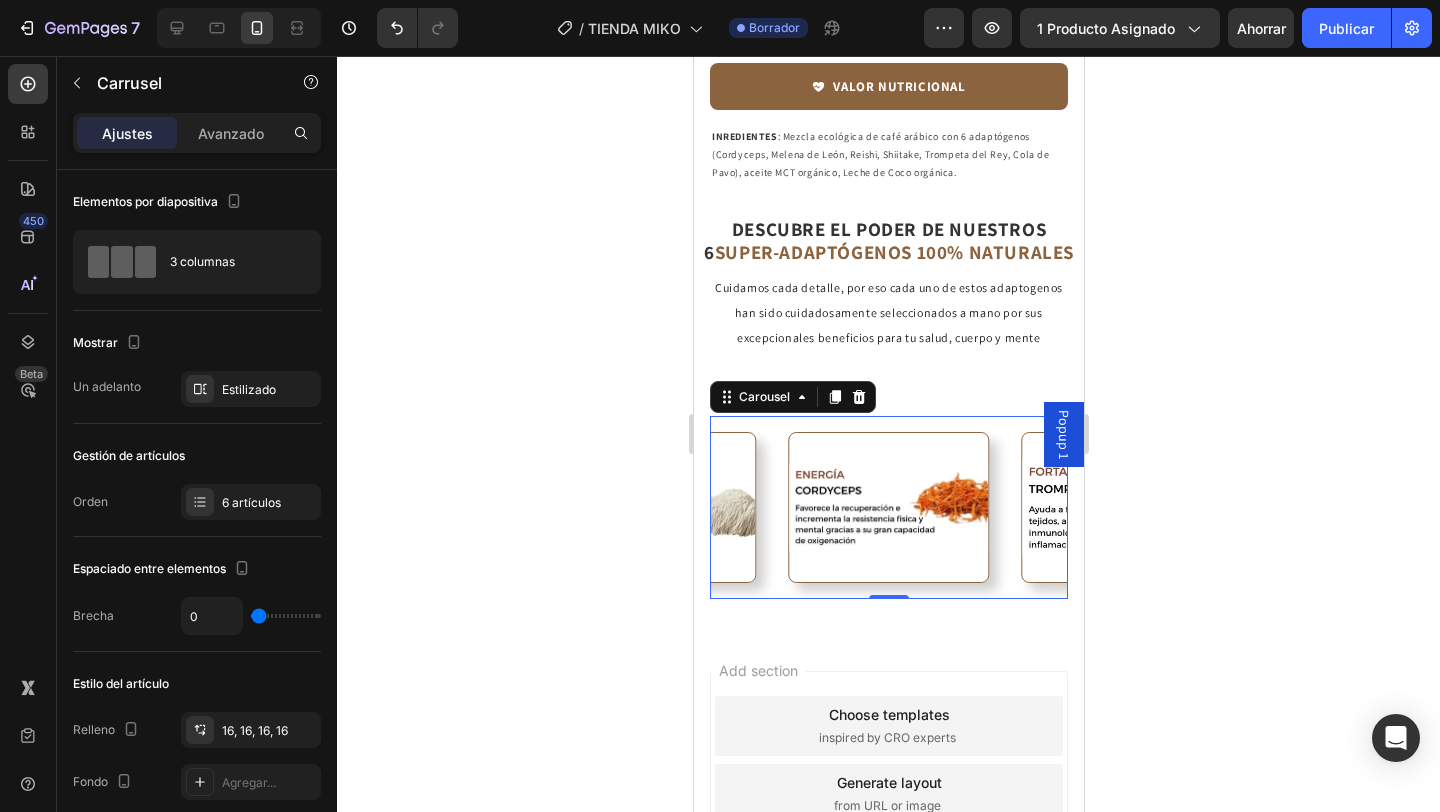 click 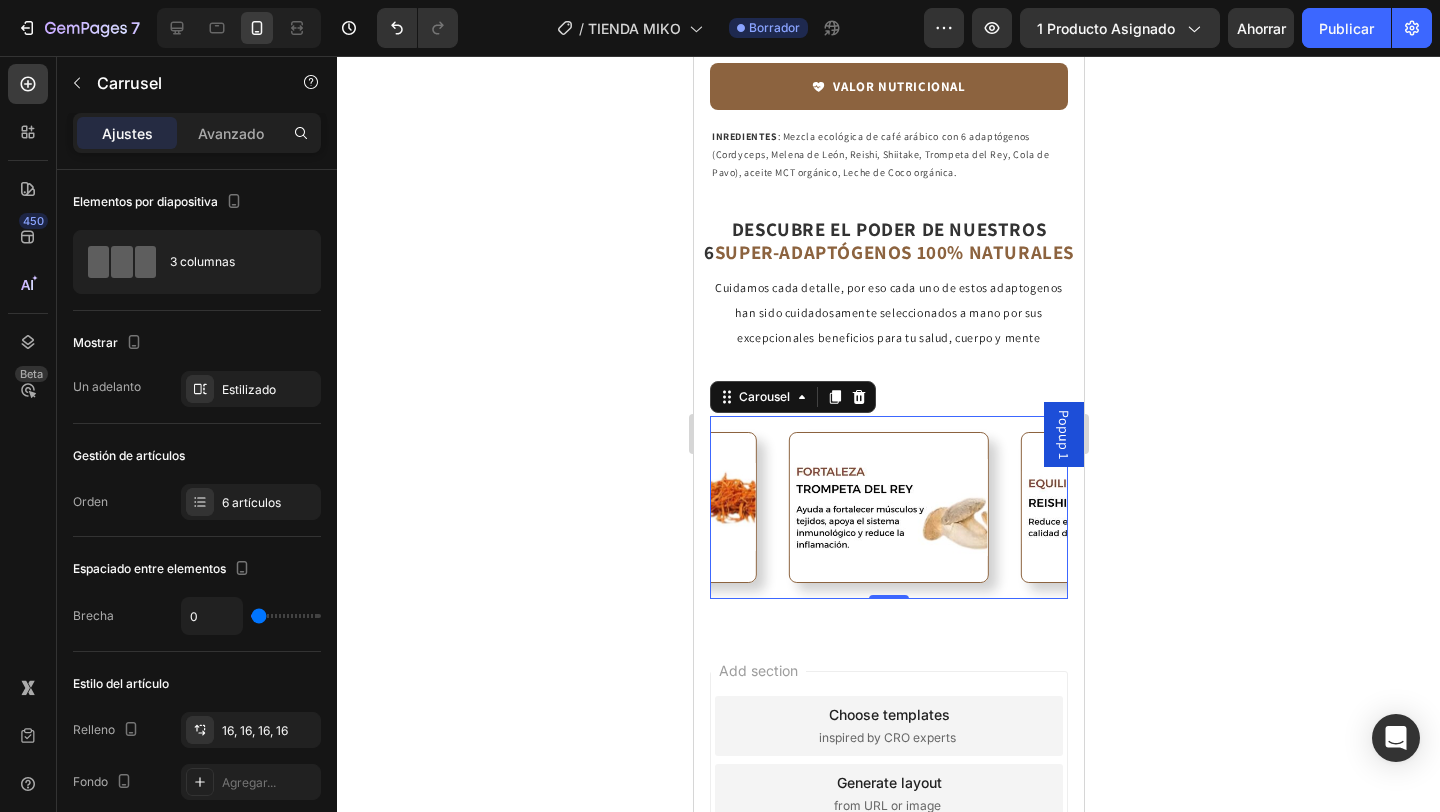 click 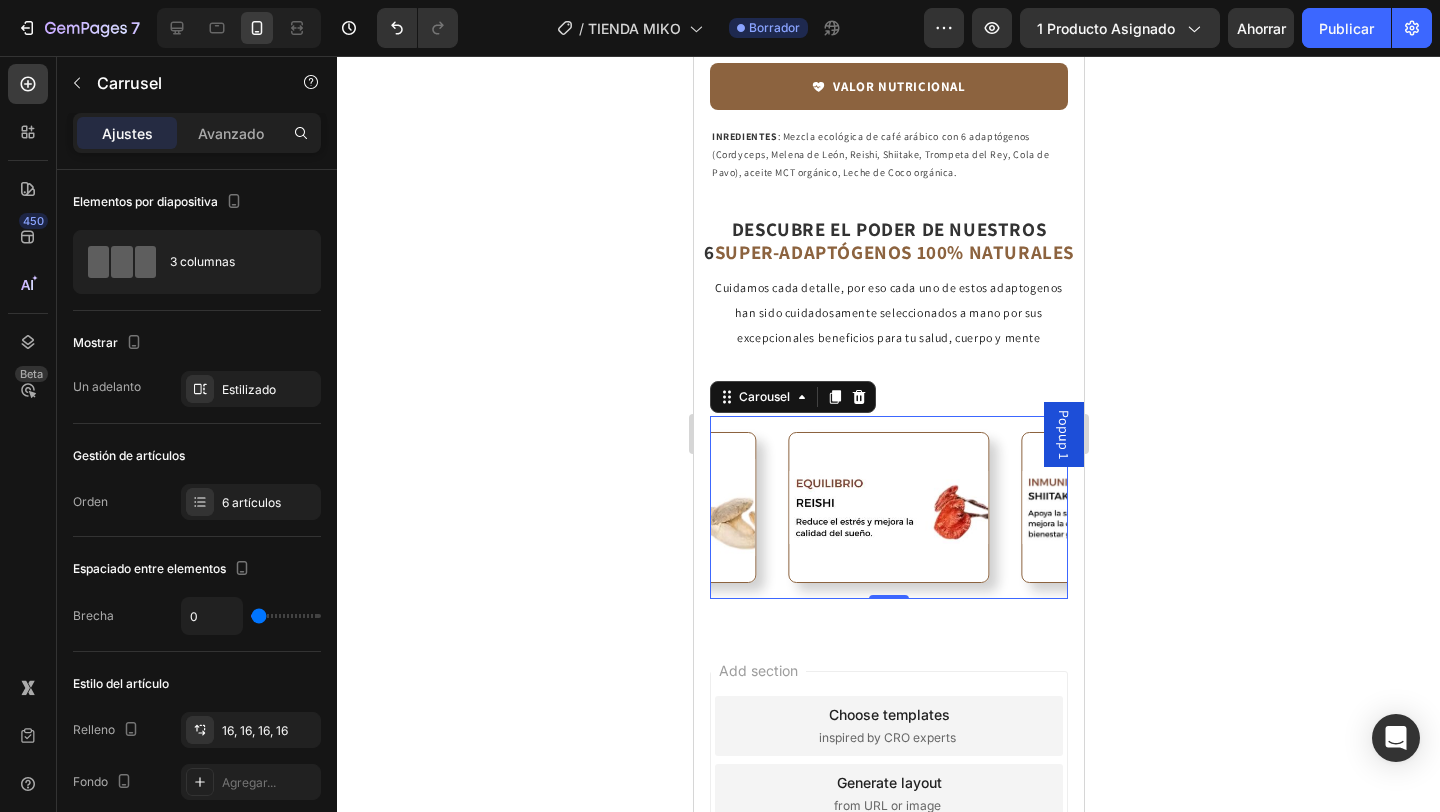 click 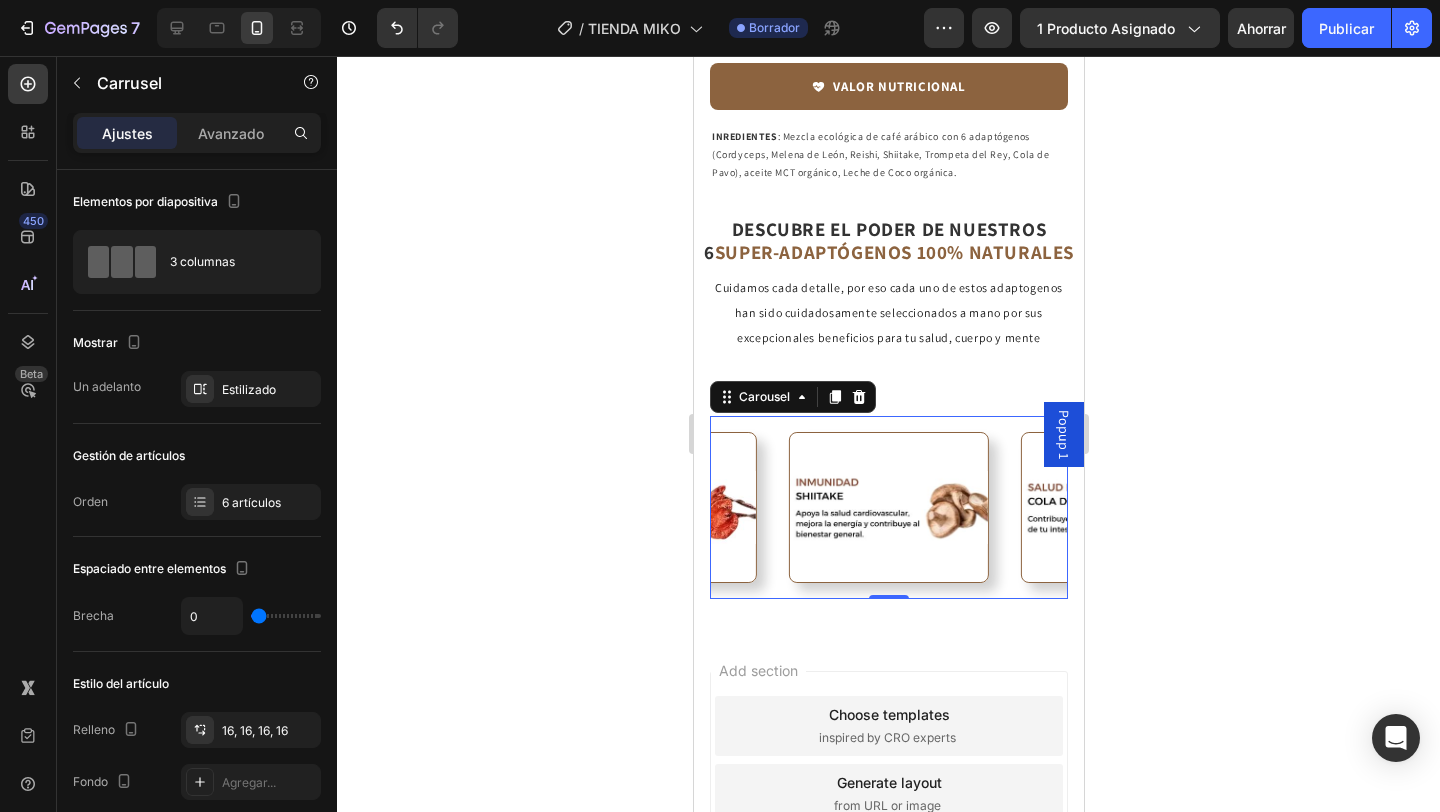 click 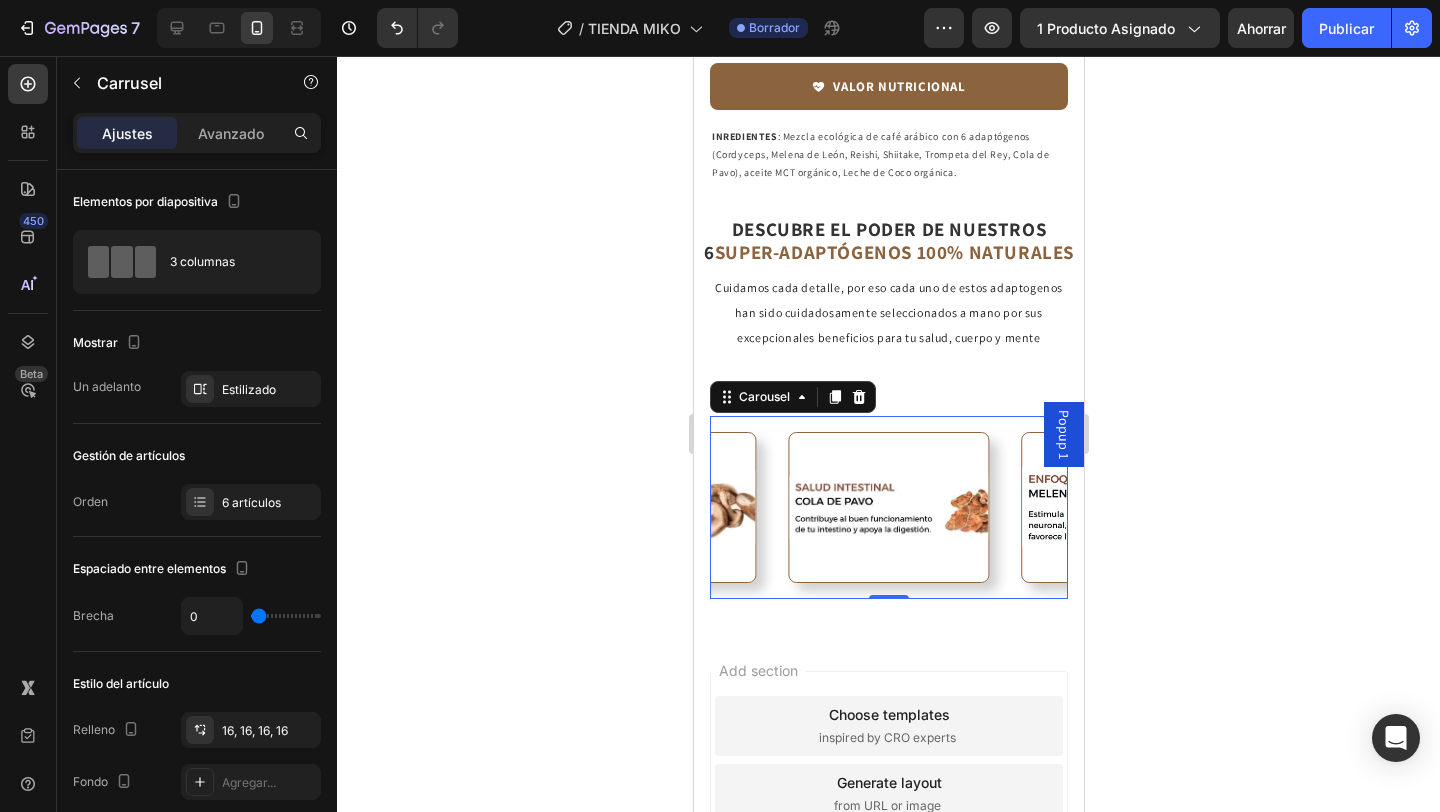 click 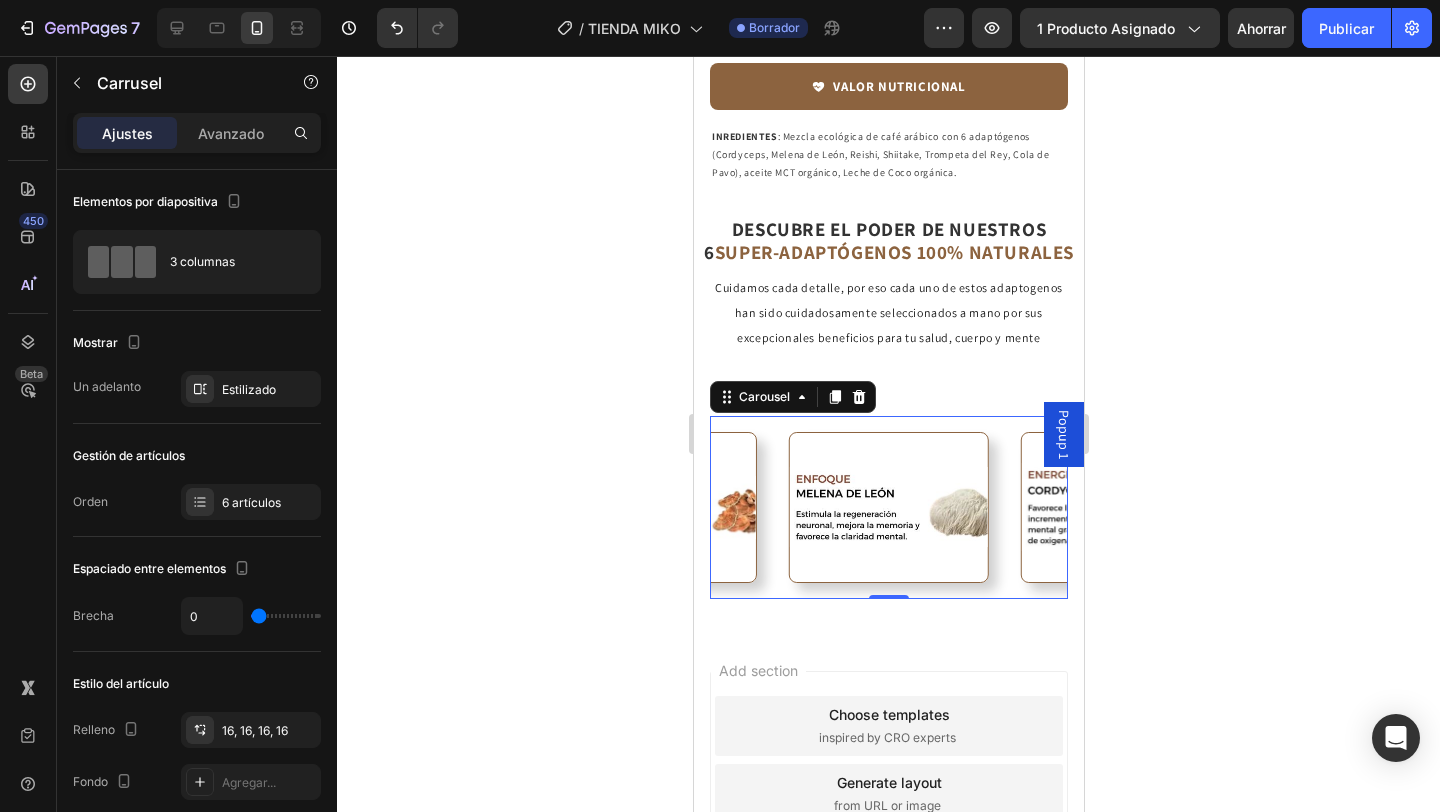 click 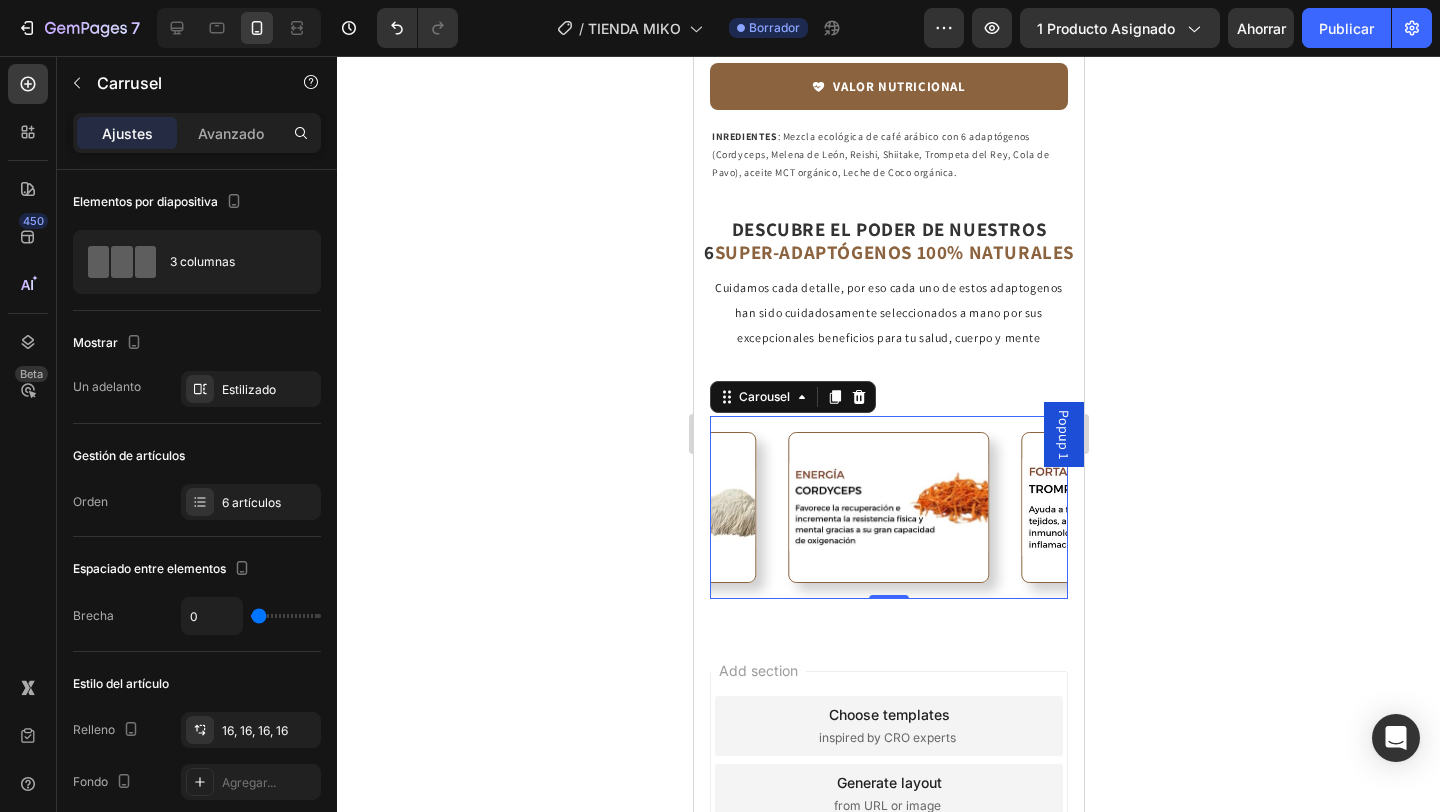 click 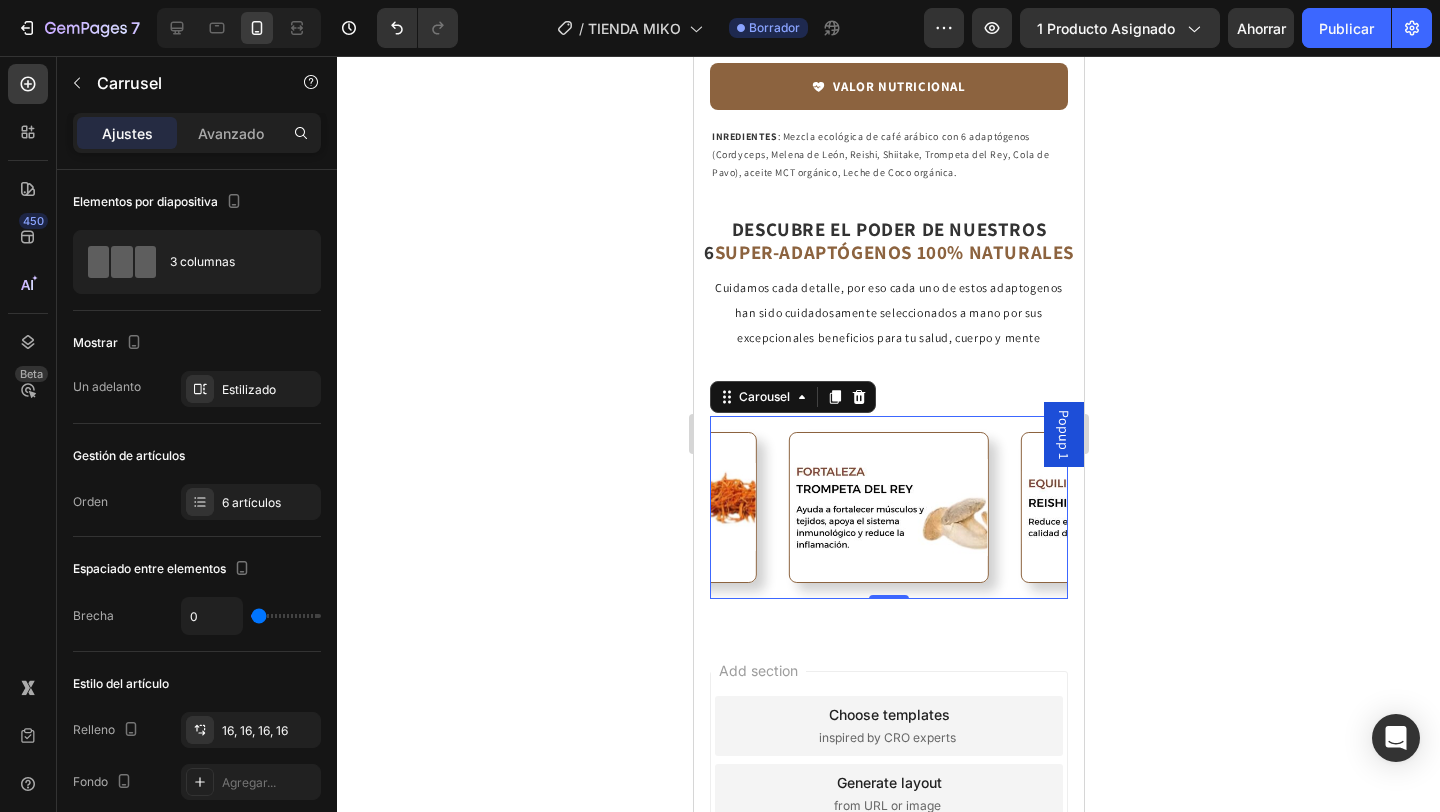 click 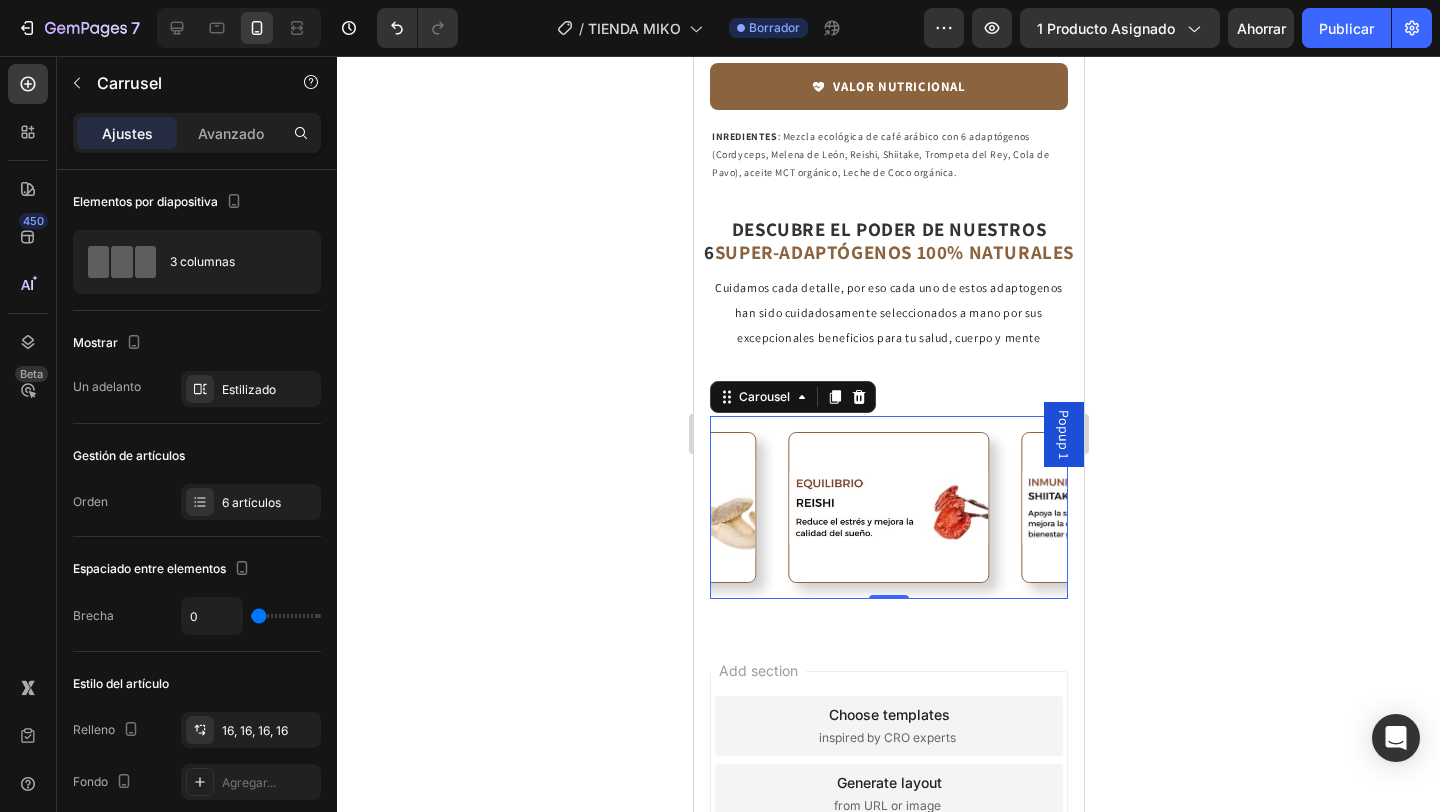 click 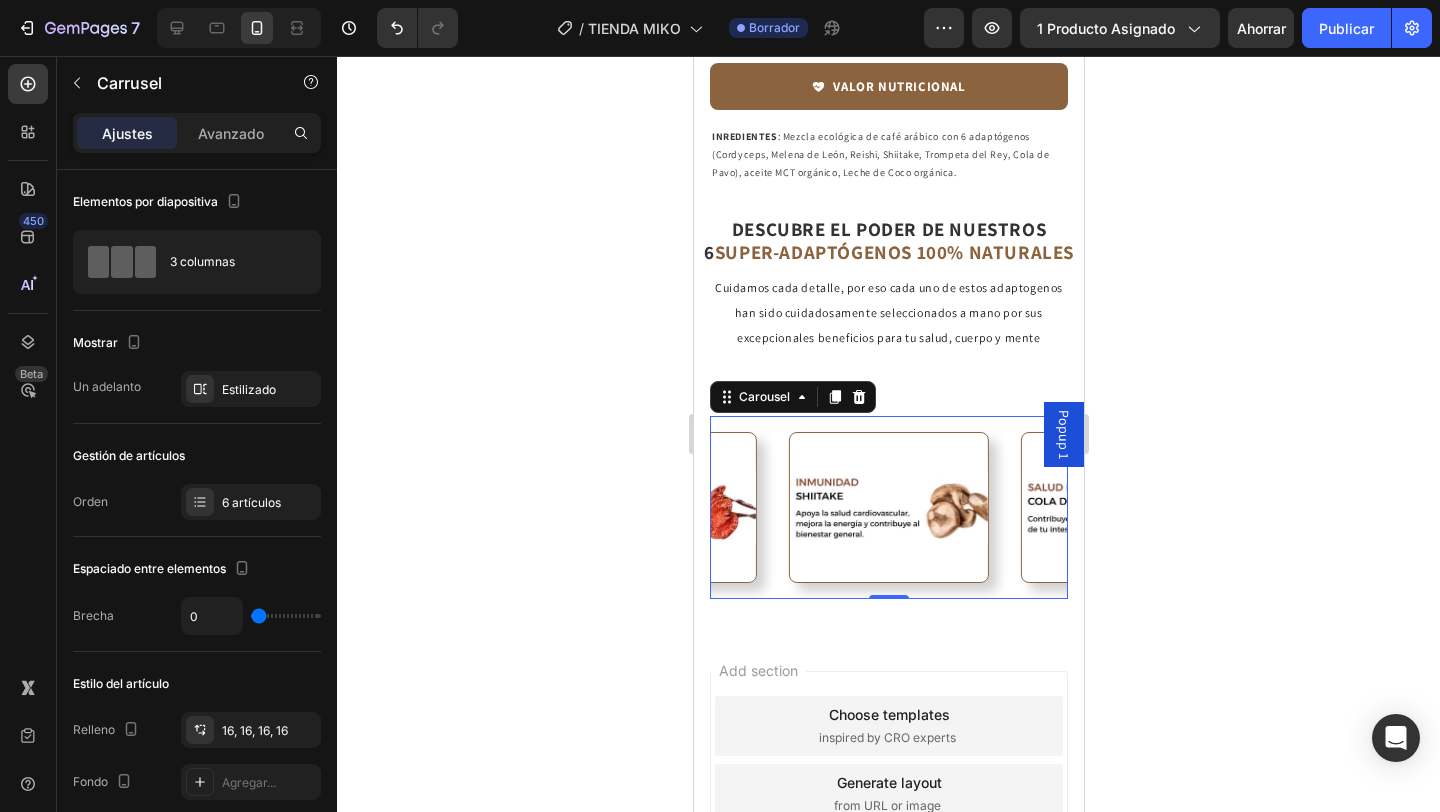 click 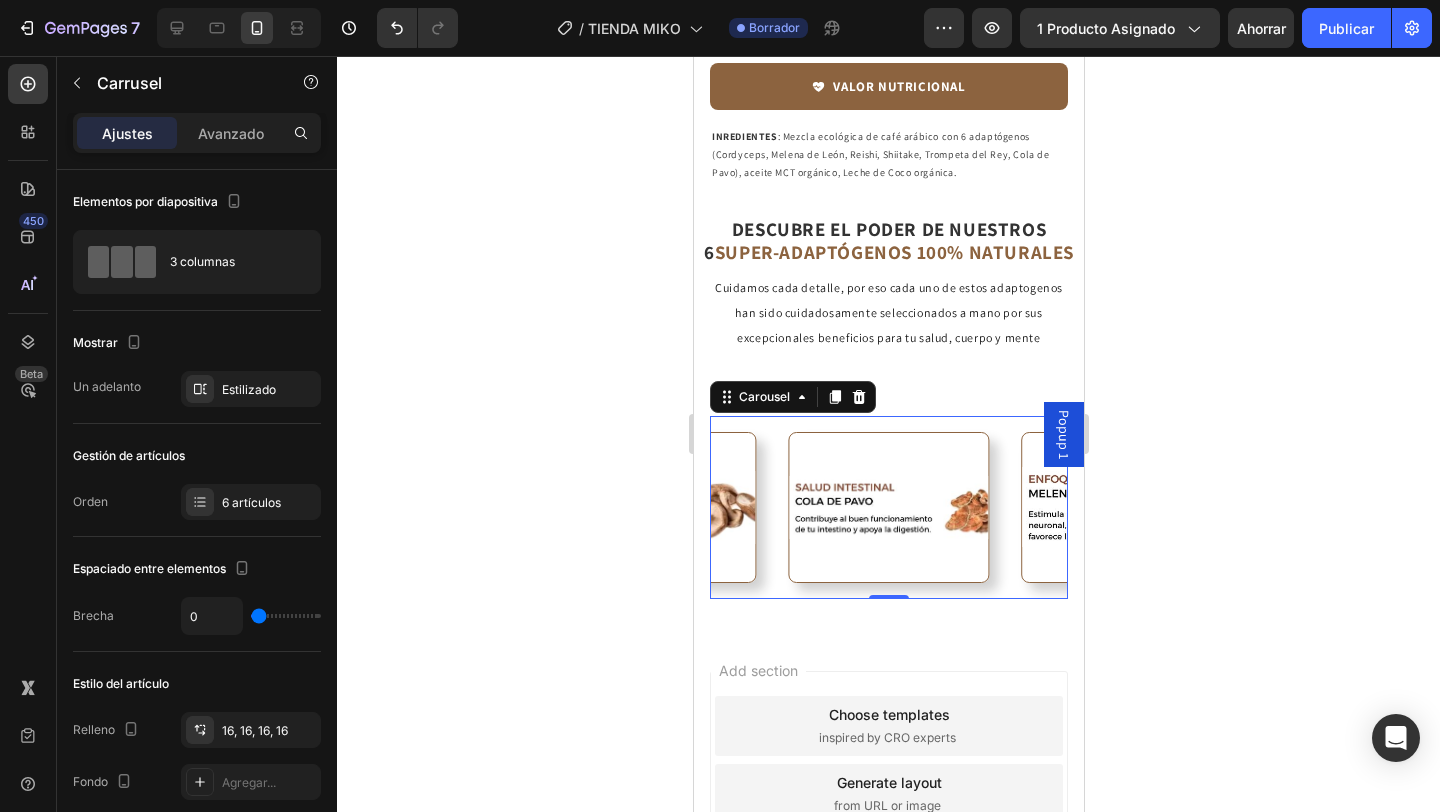 click 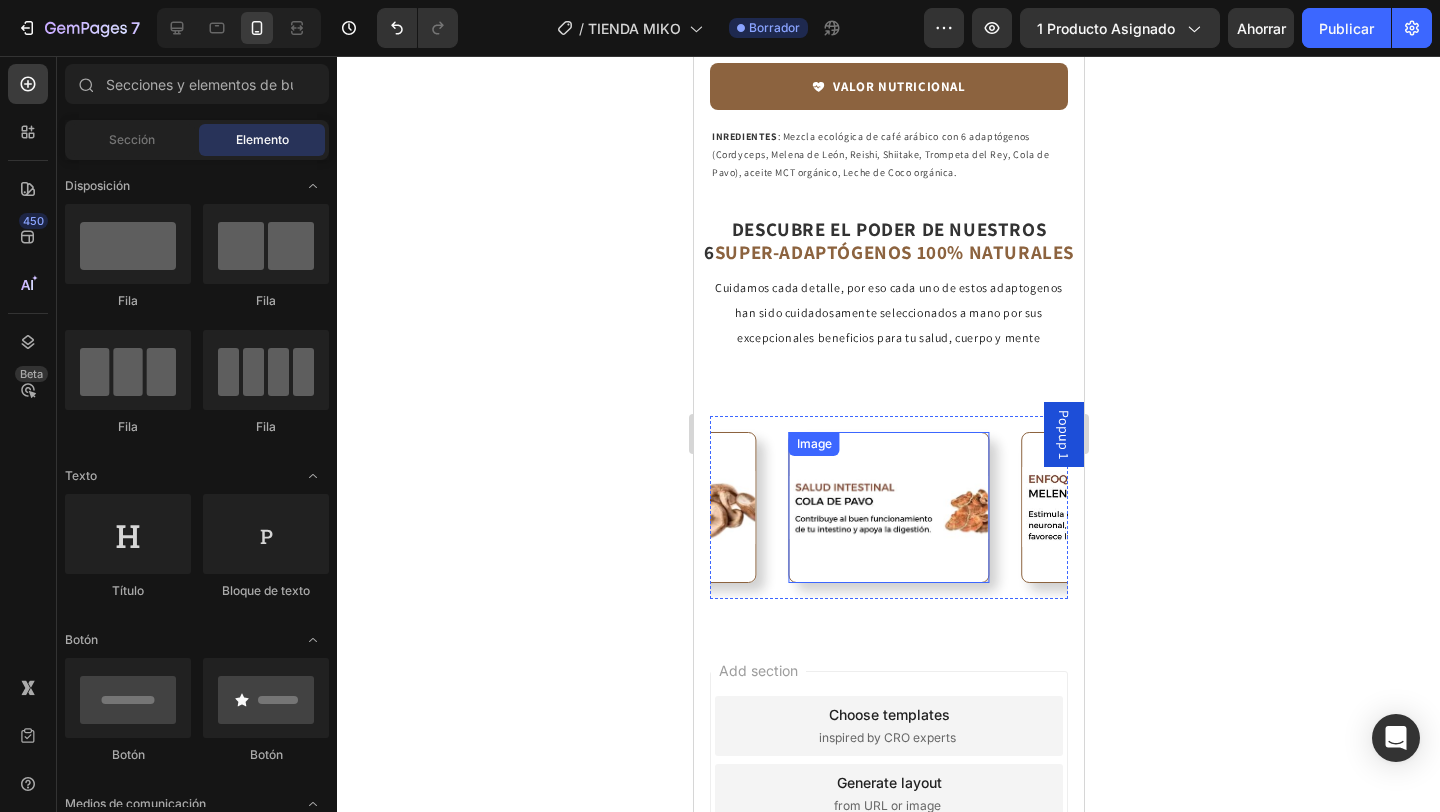 click at bounding box center [888, 507] 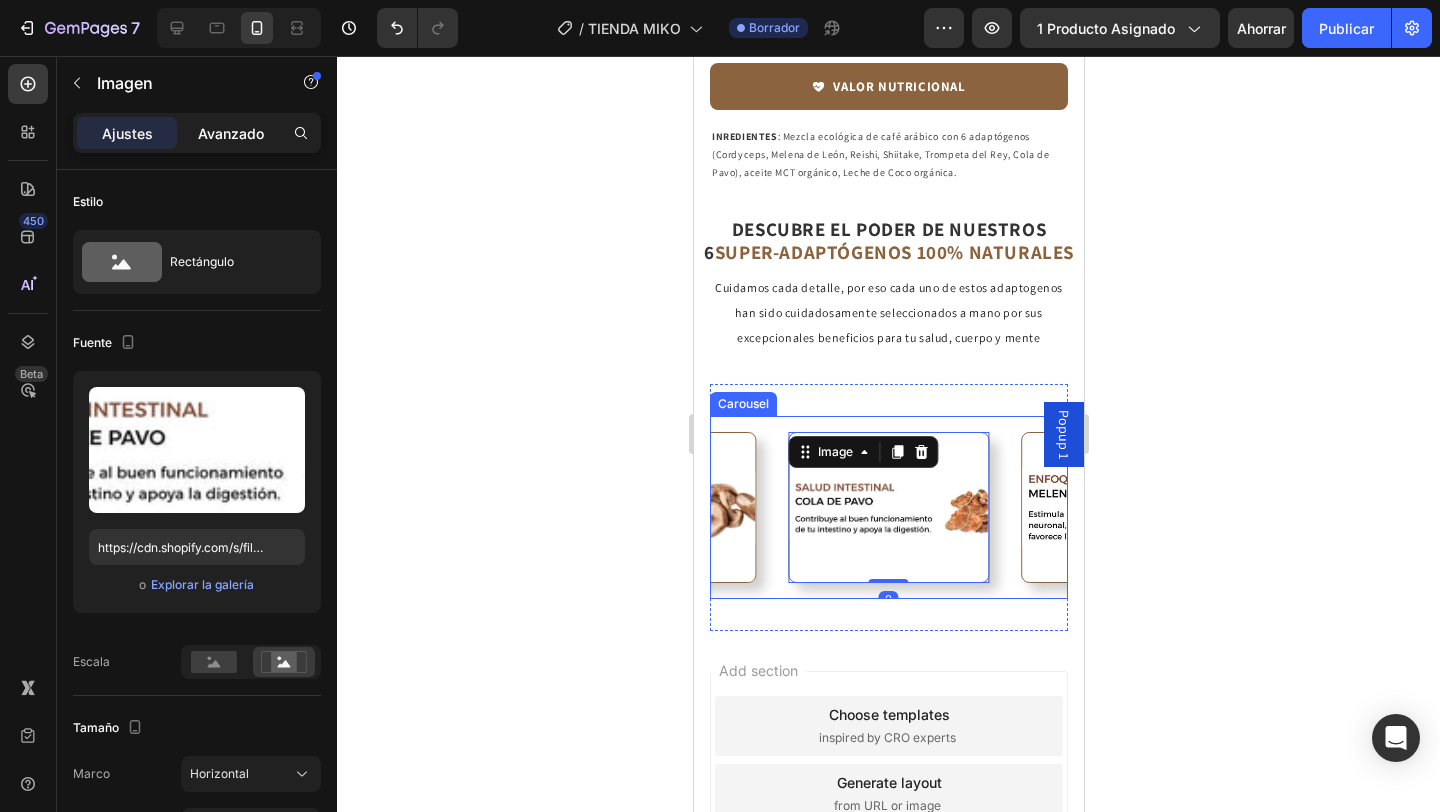 click on "Avanzado" at bounding box center (231, 133) 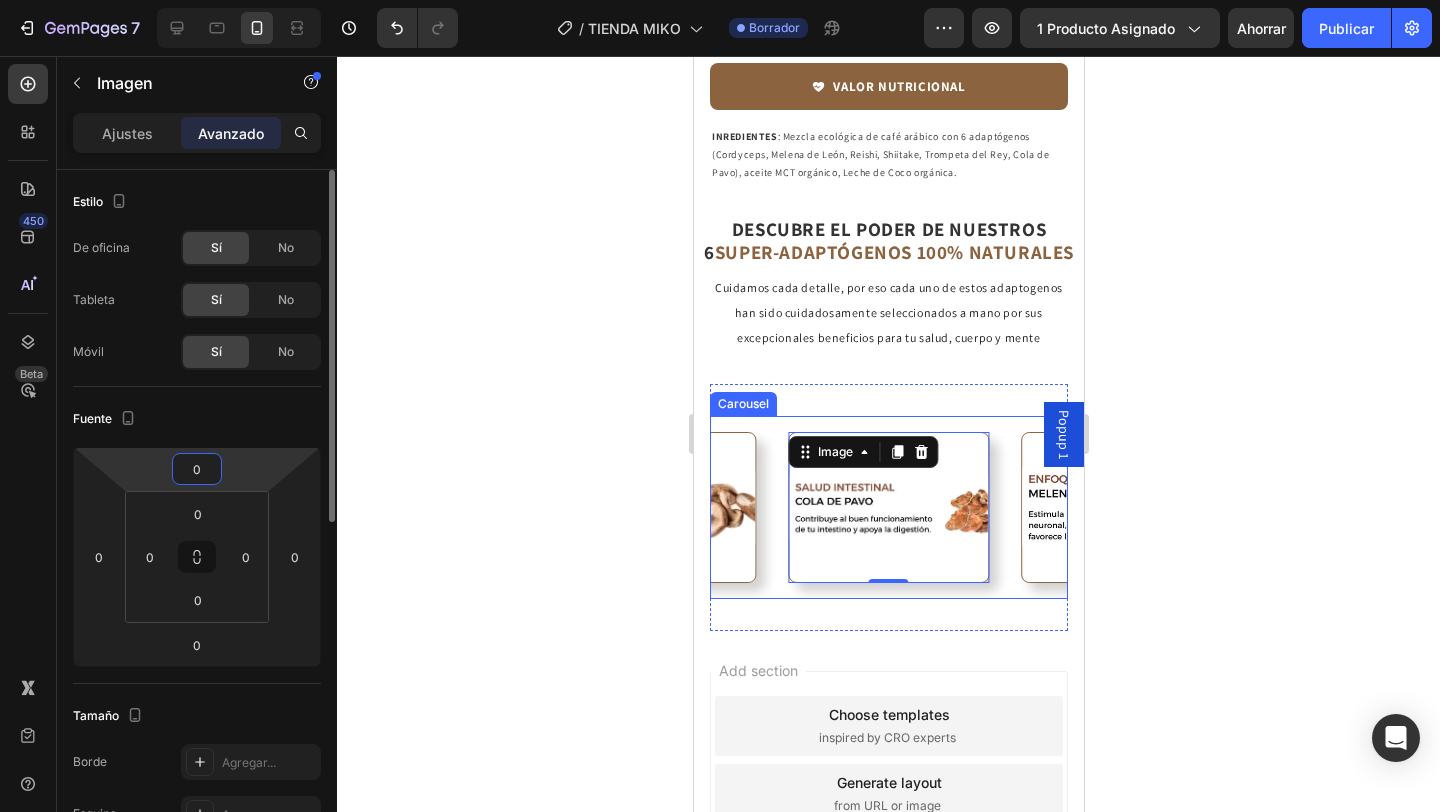 click on "0" at bounding box center [197, 469] 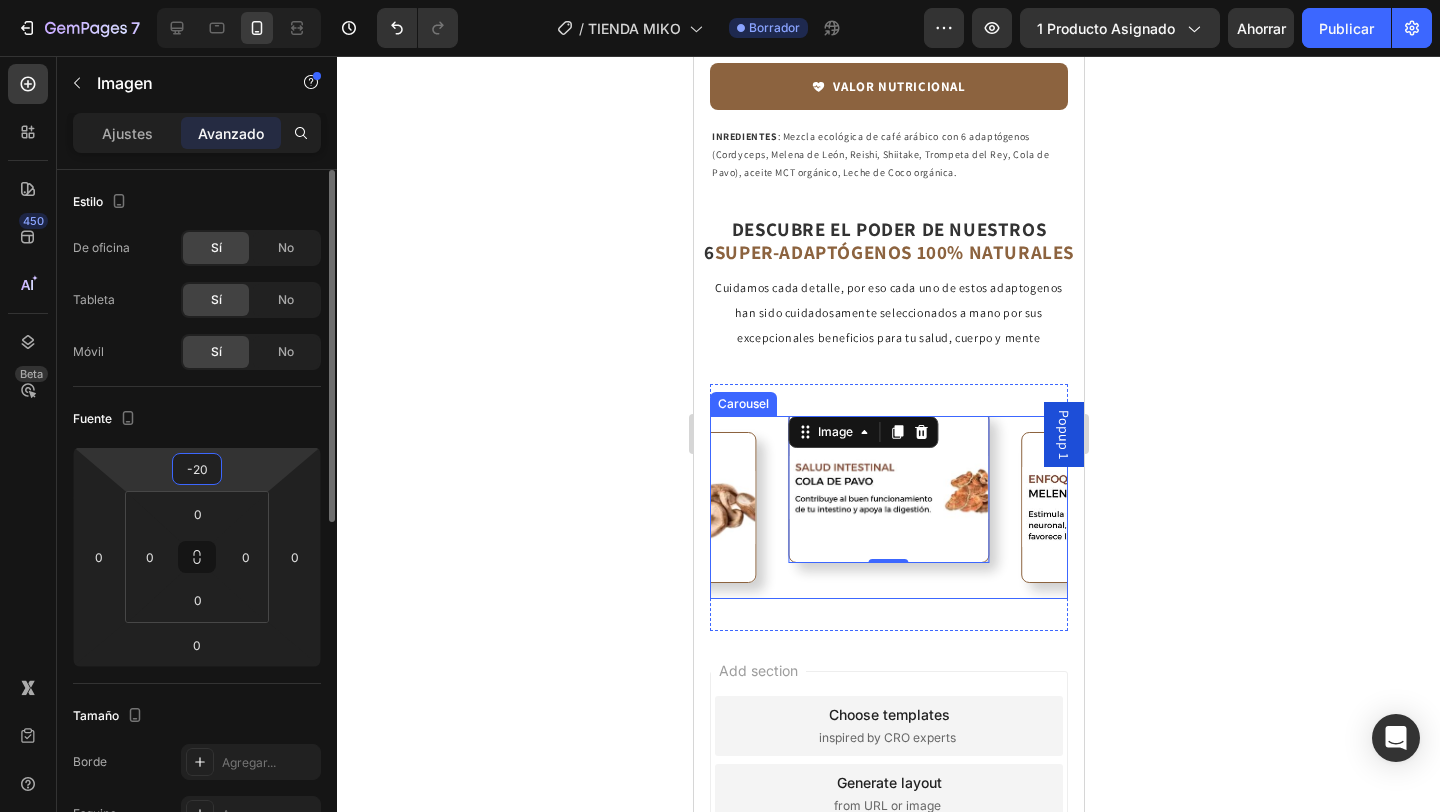 type on "-2" 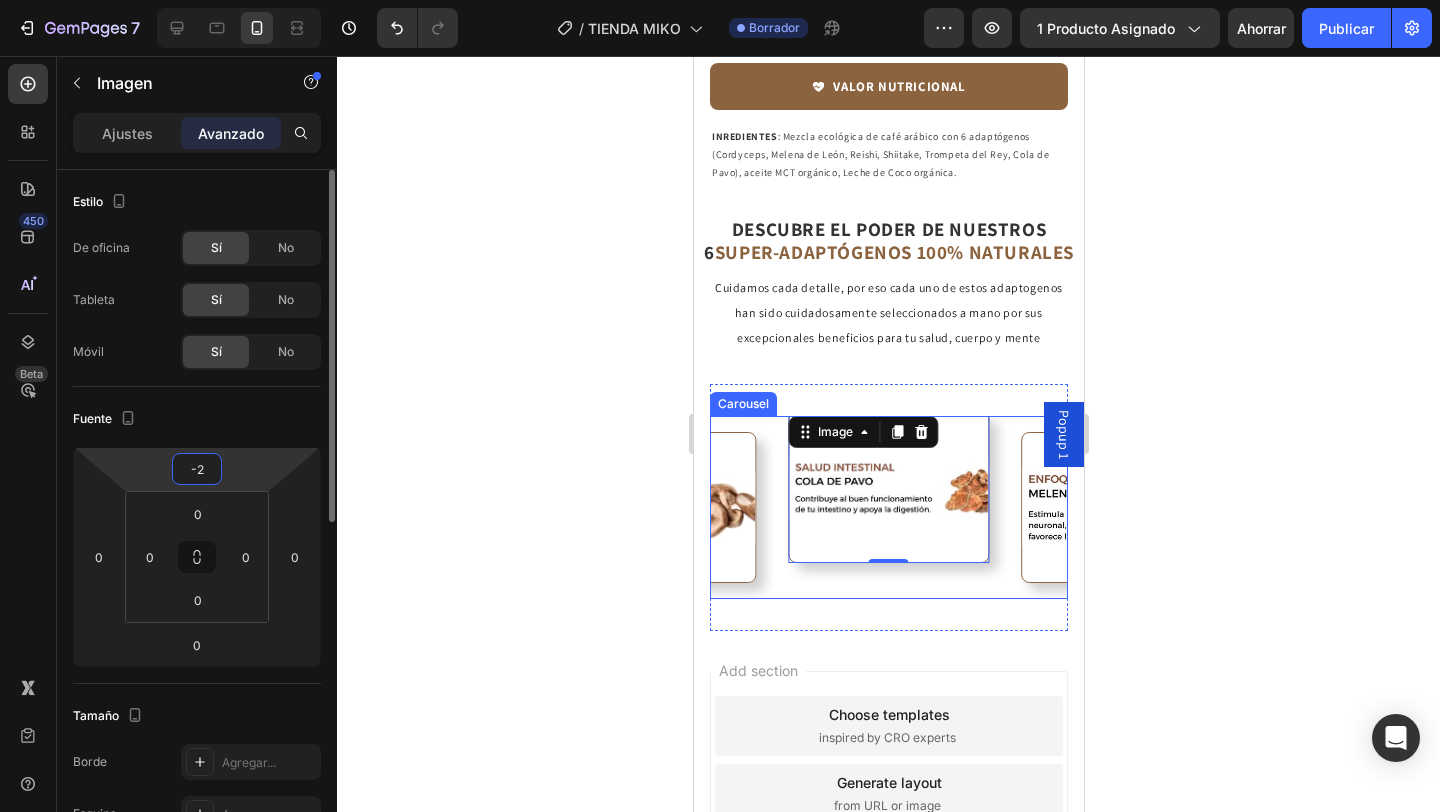 type 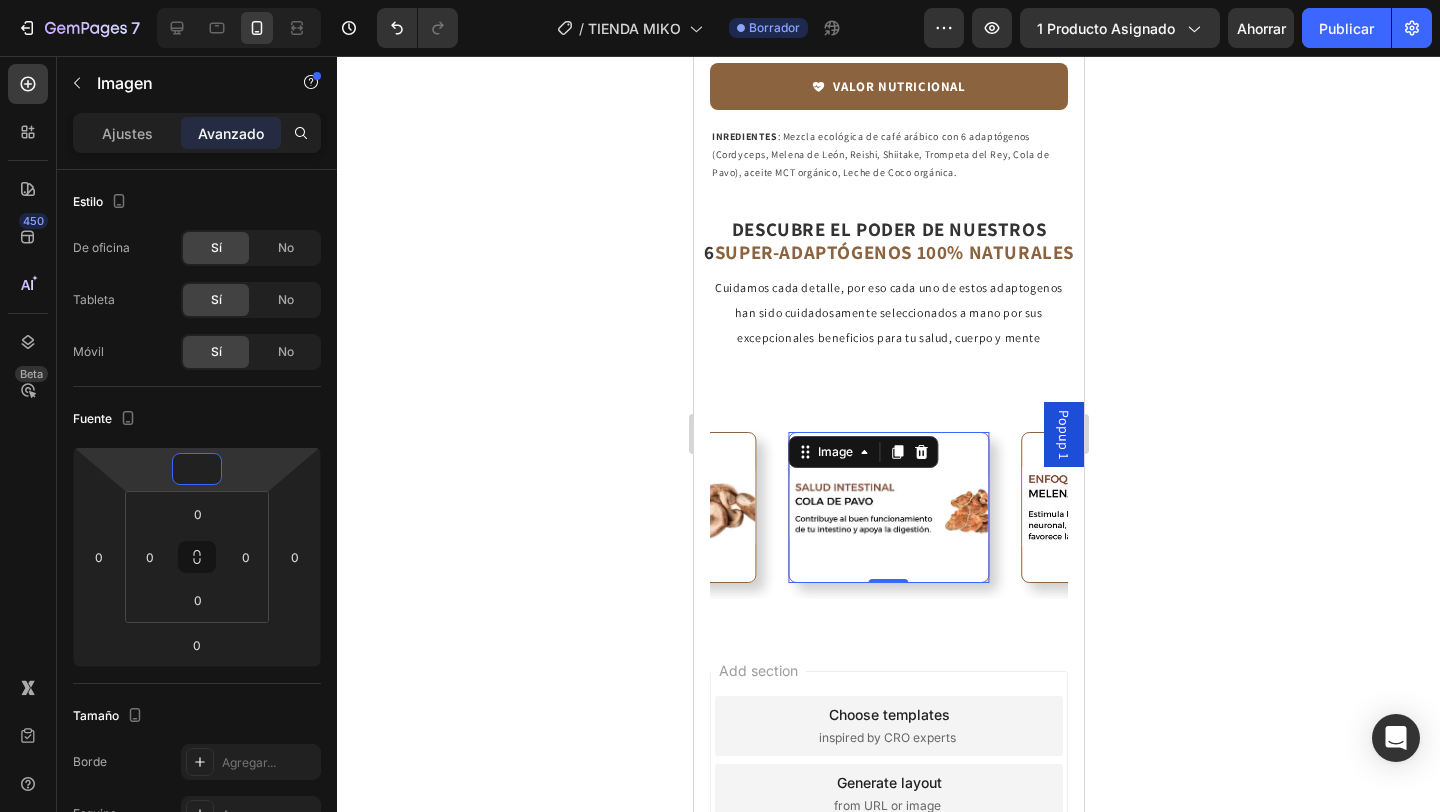 click 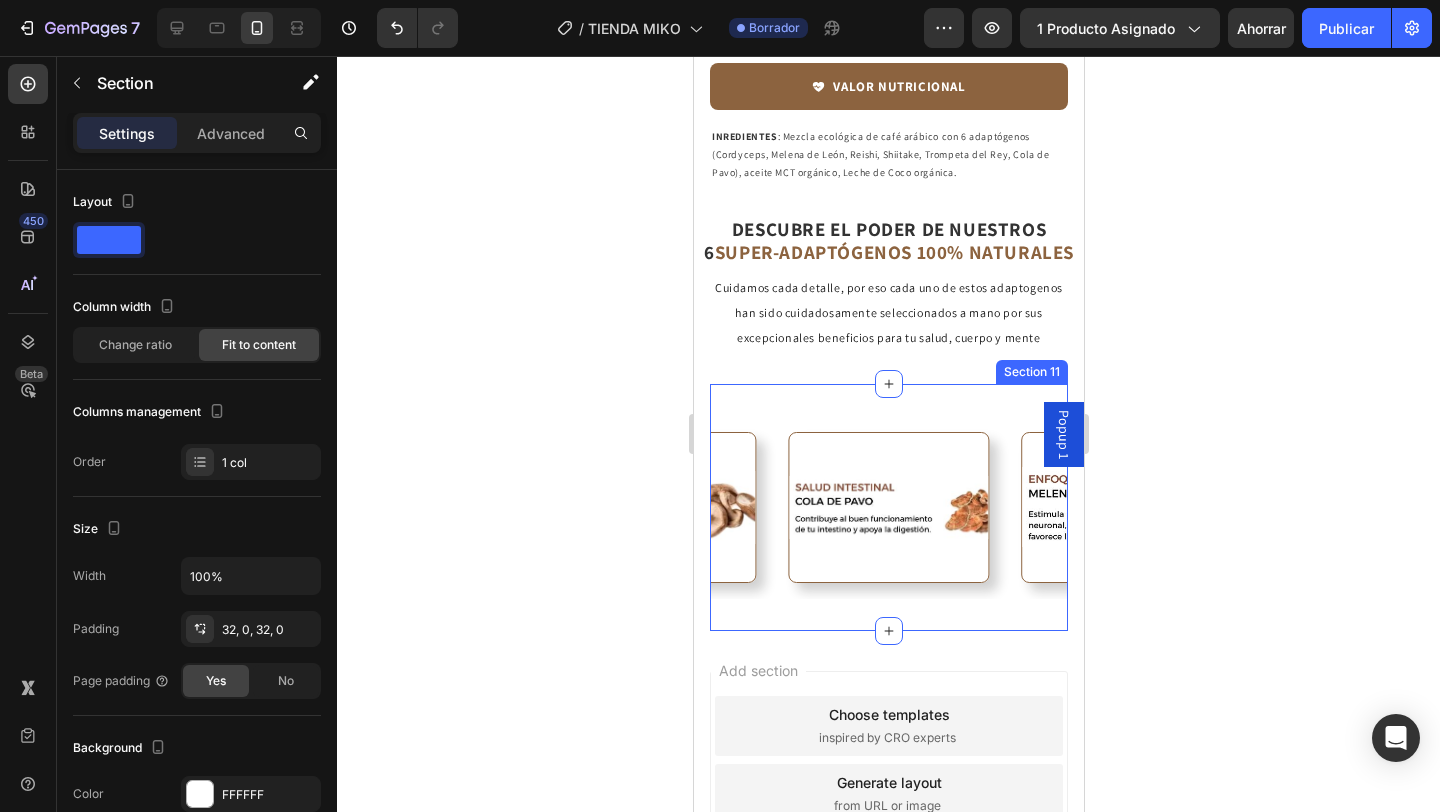 click on "Image Image Image Image Image Image
Carousel Section 11" at bounding box center (888, 507) 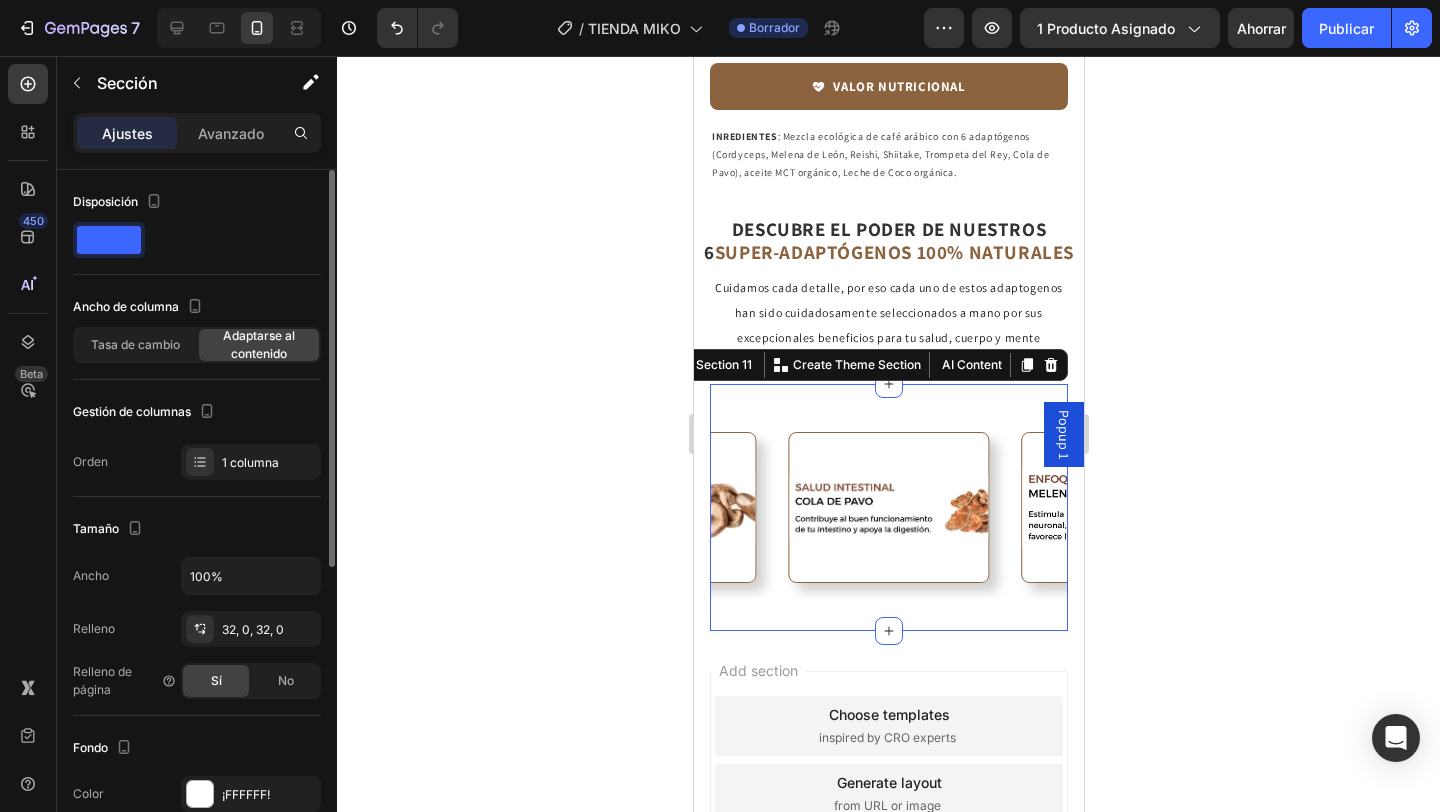click 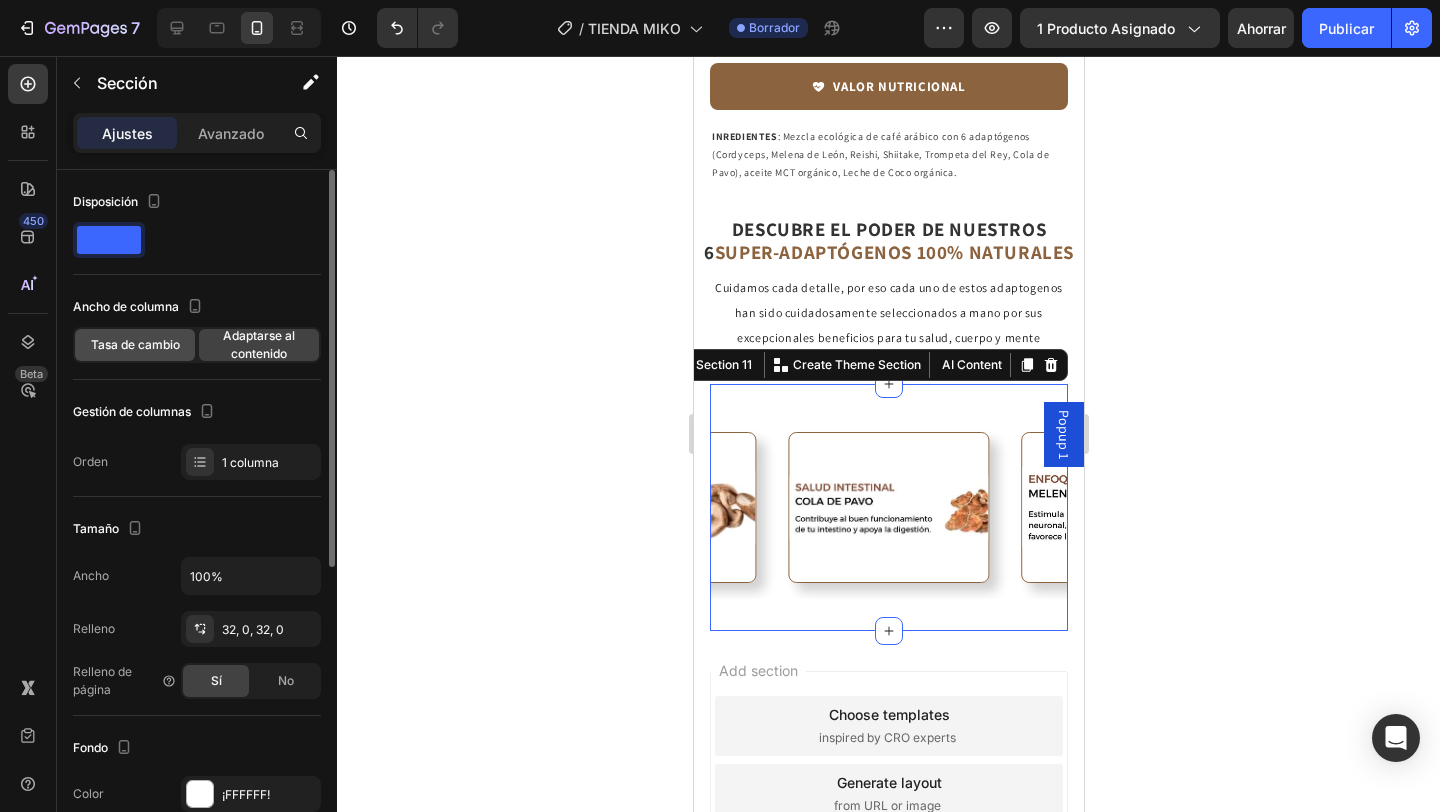 click on "Tasa de cambio" at bounding box center (135, 344) 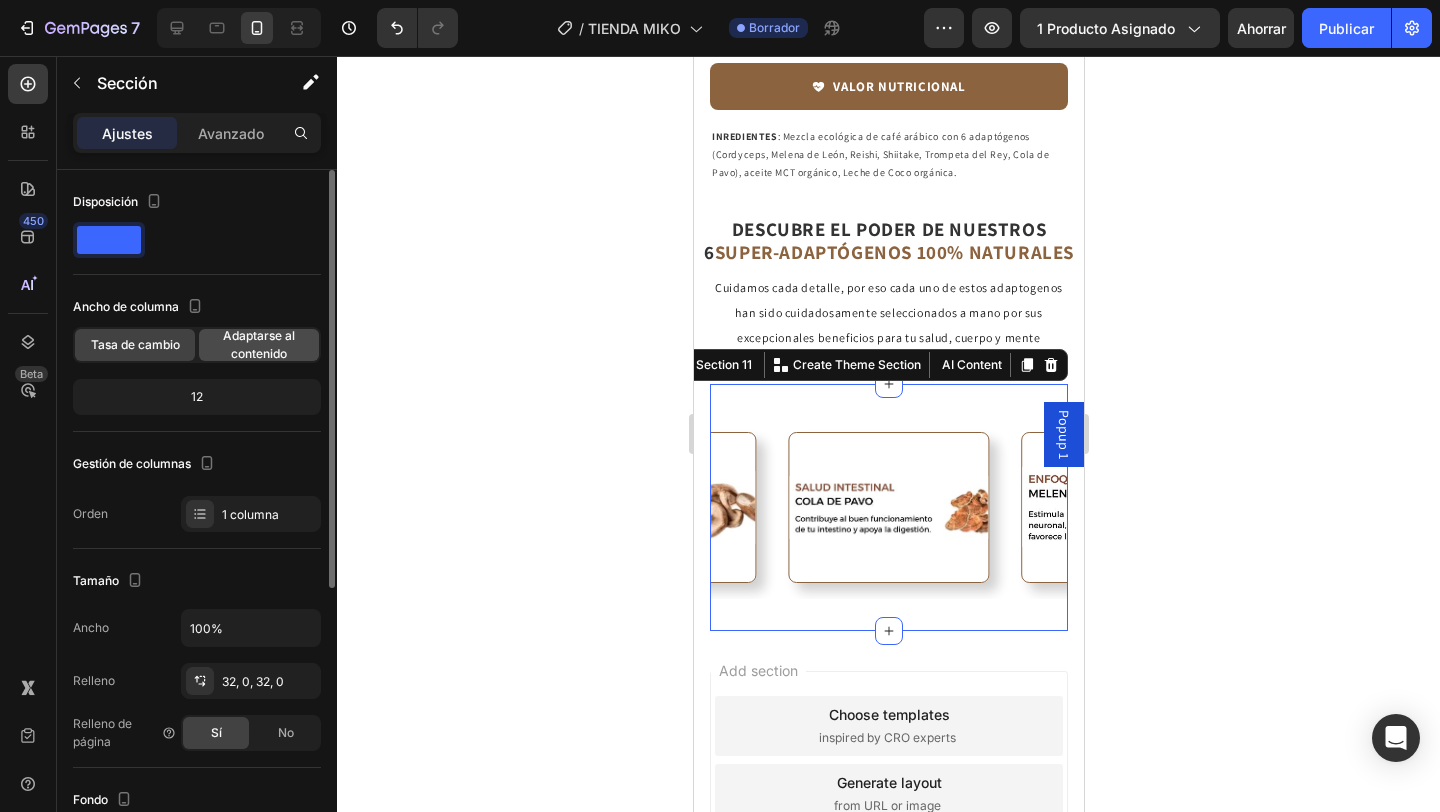 click on "Adaptarse al contenido" at bounding box center (259, 344) 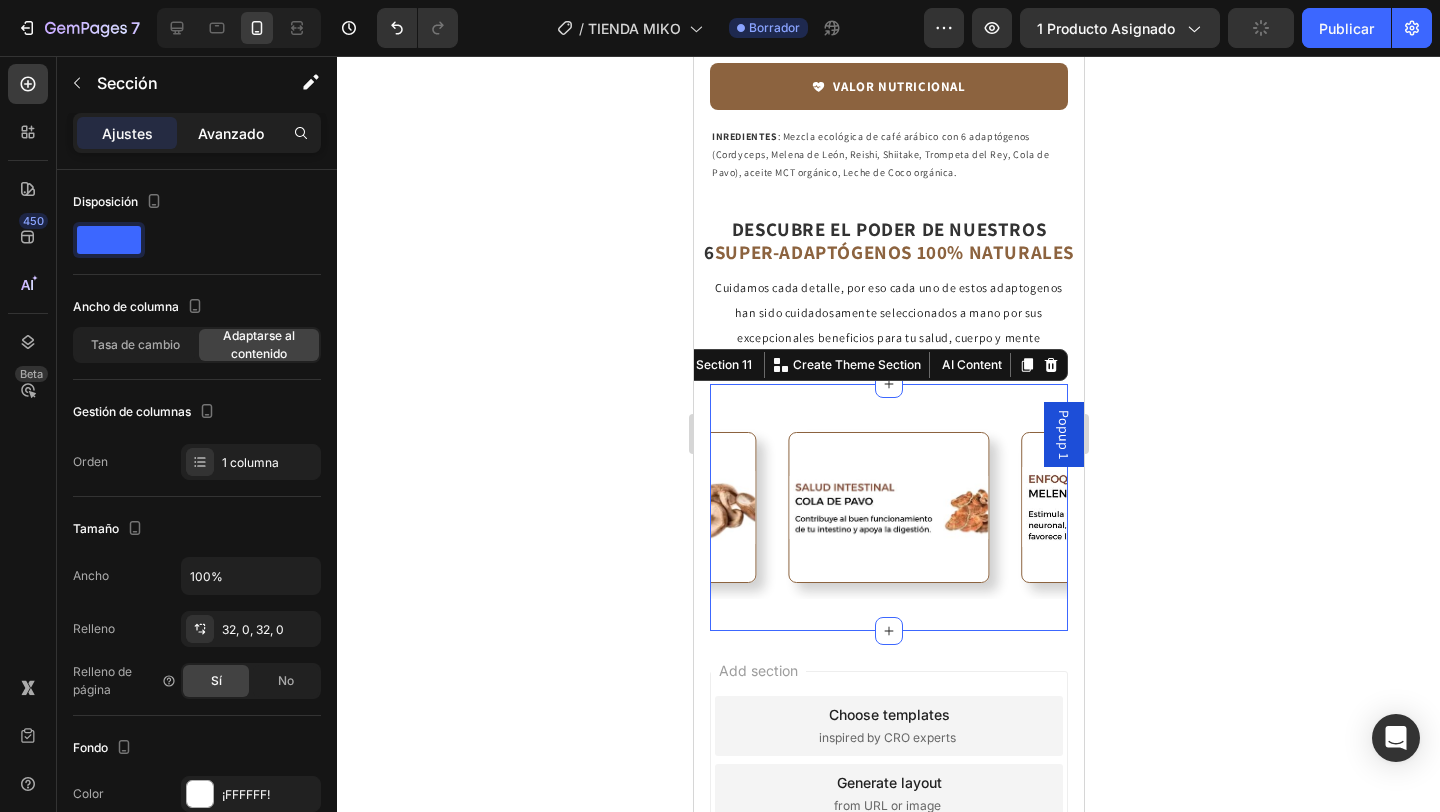 click on "Avanzado" at bounding box center [231, 133] 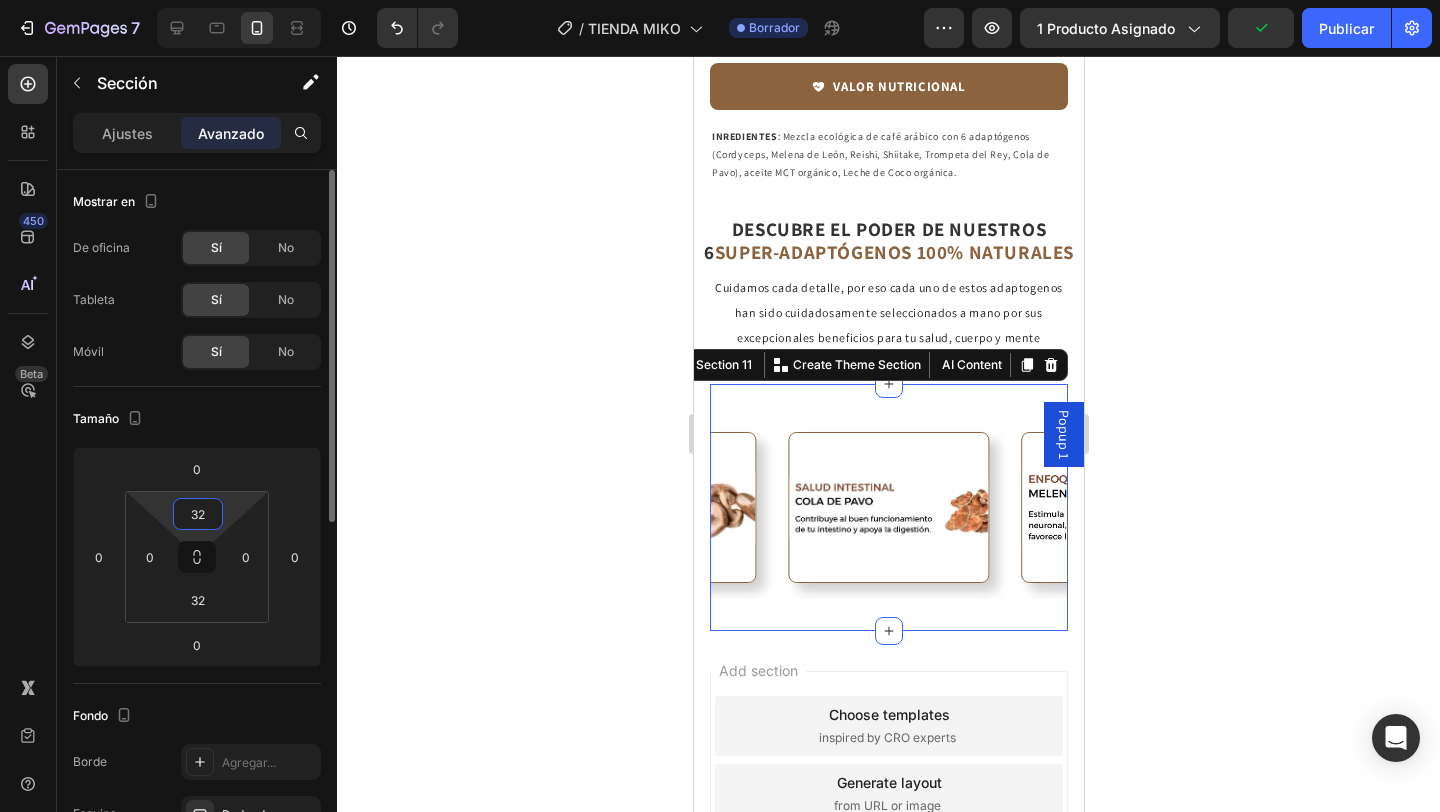 click on "32" at bounding box center [198, 514] 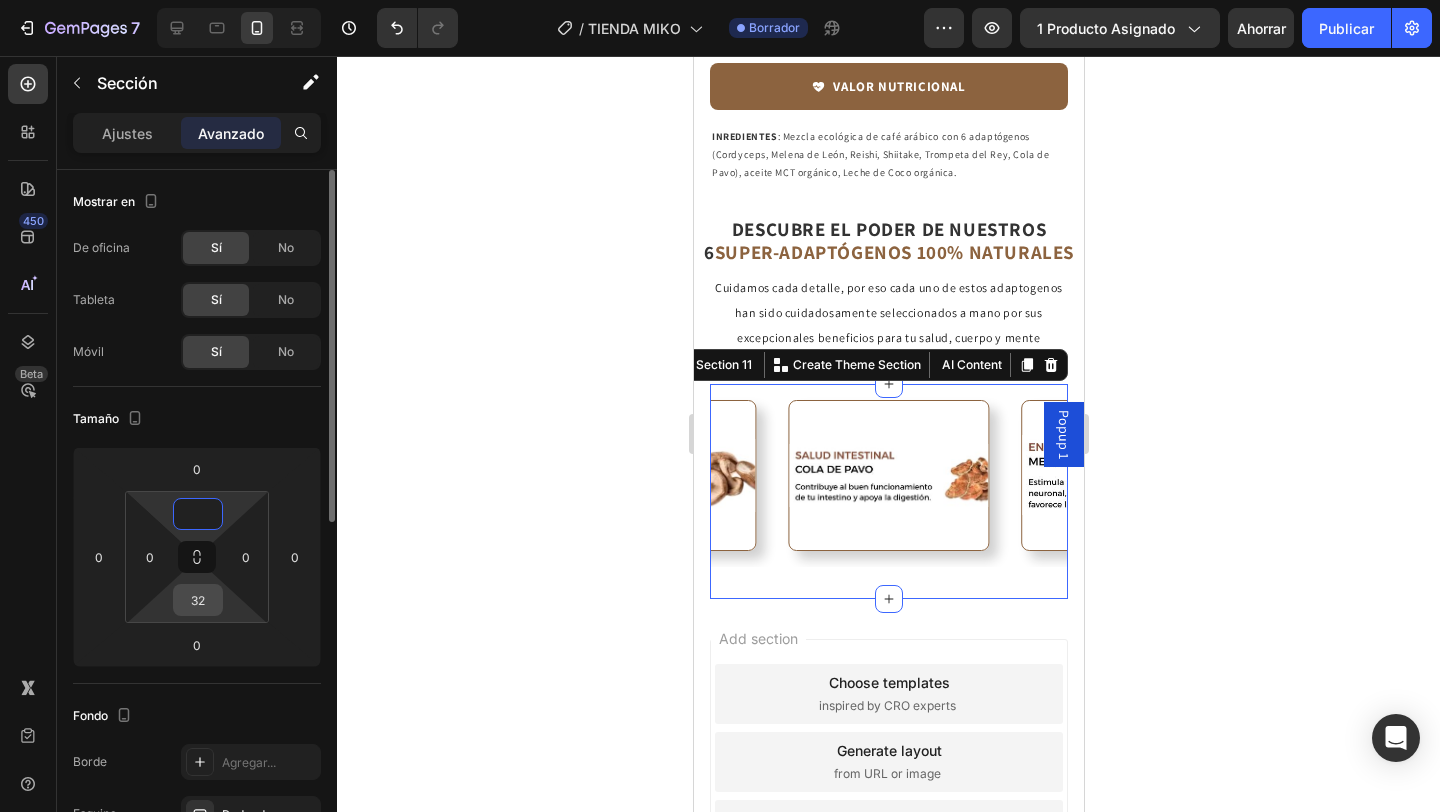 type on "0" 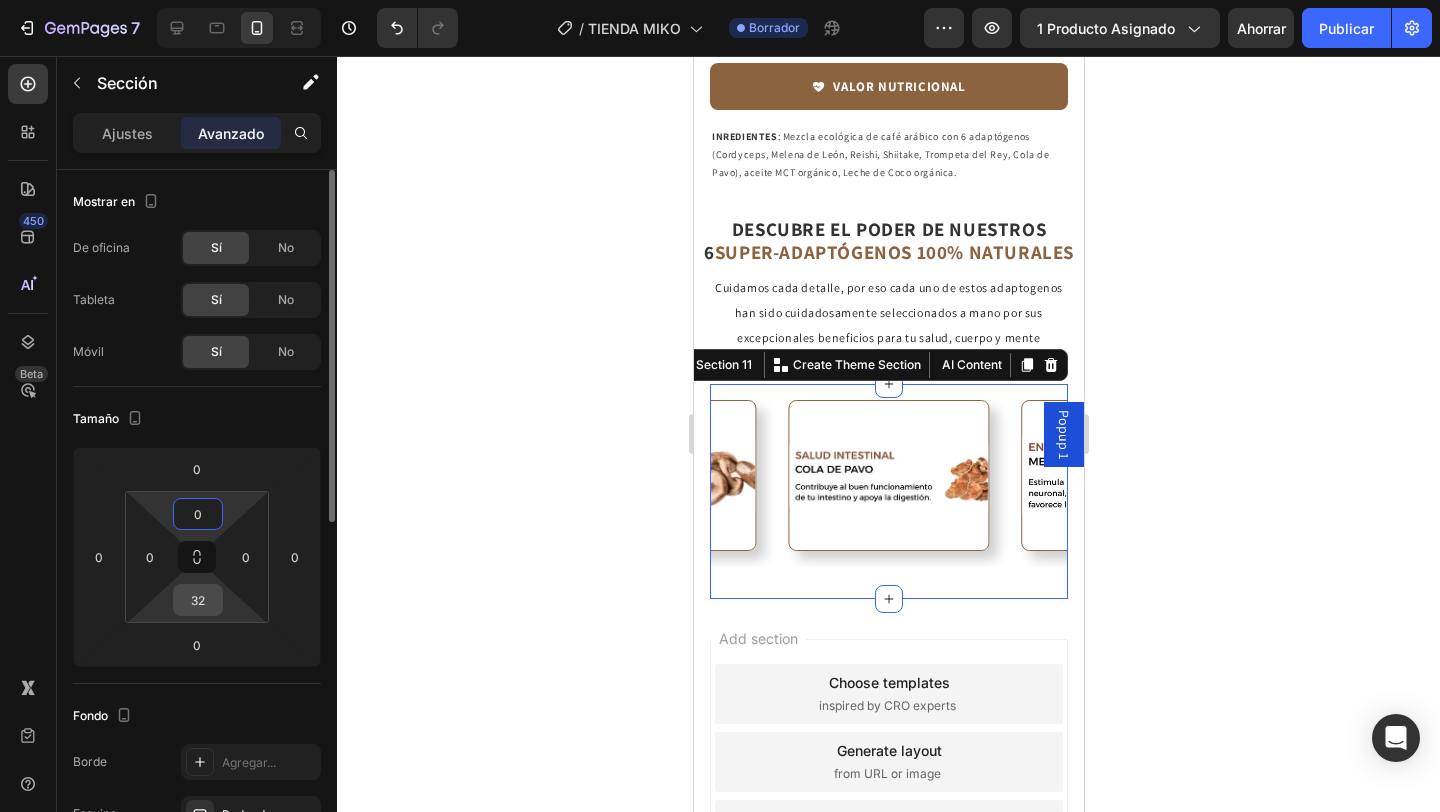 click on "32" at bounding box center [198, 600] 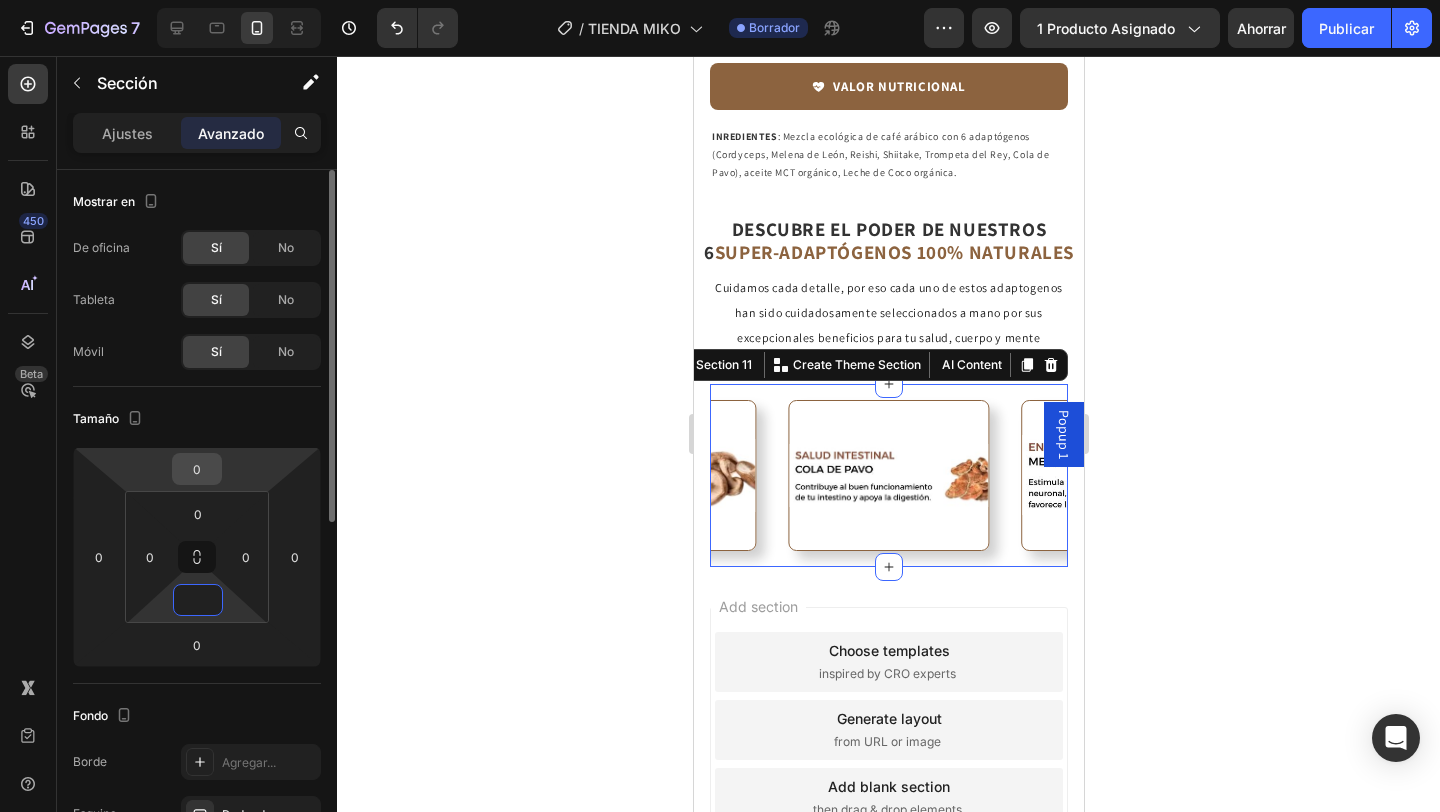 type on "0" 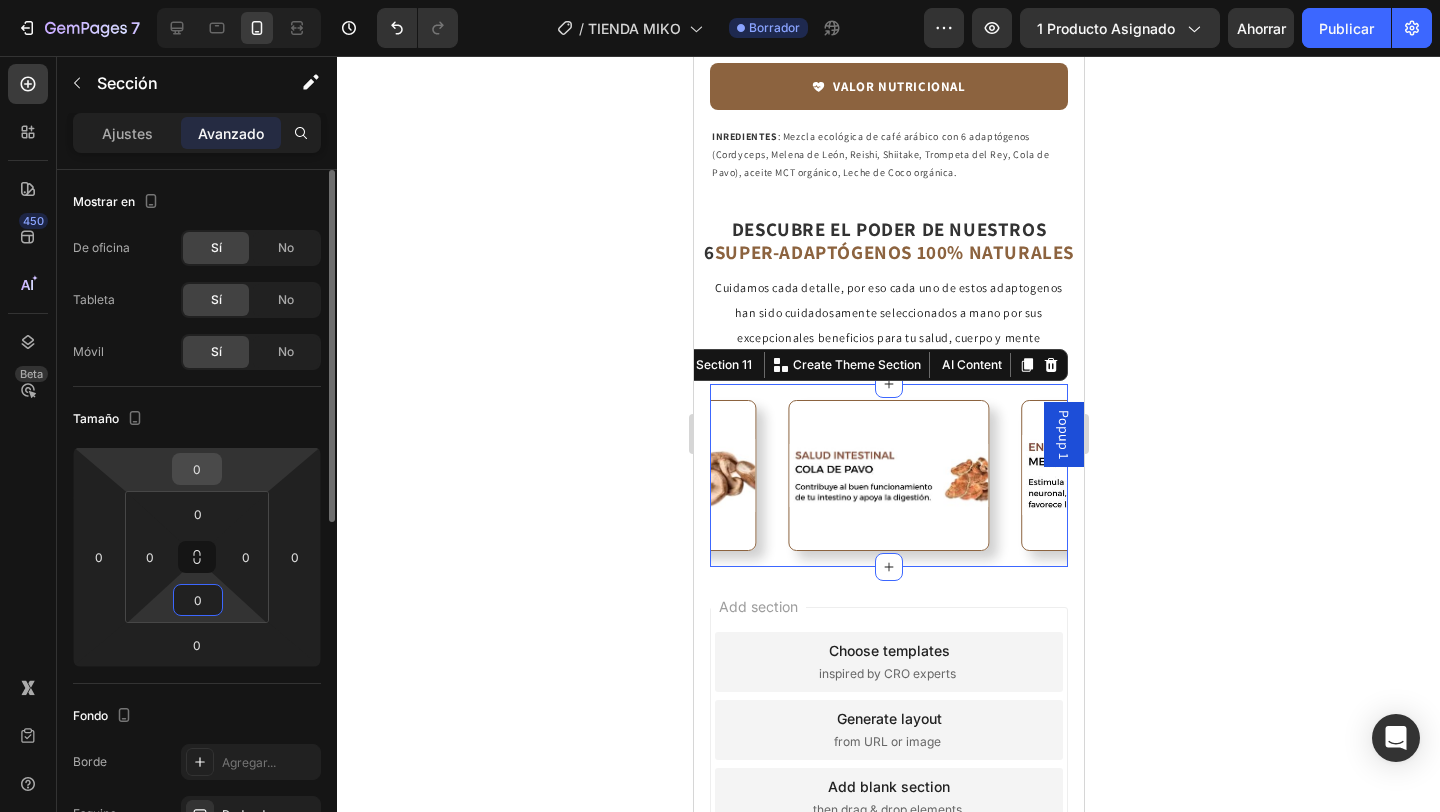 click on "0" at bounding box center (197, 469) 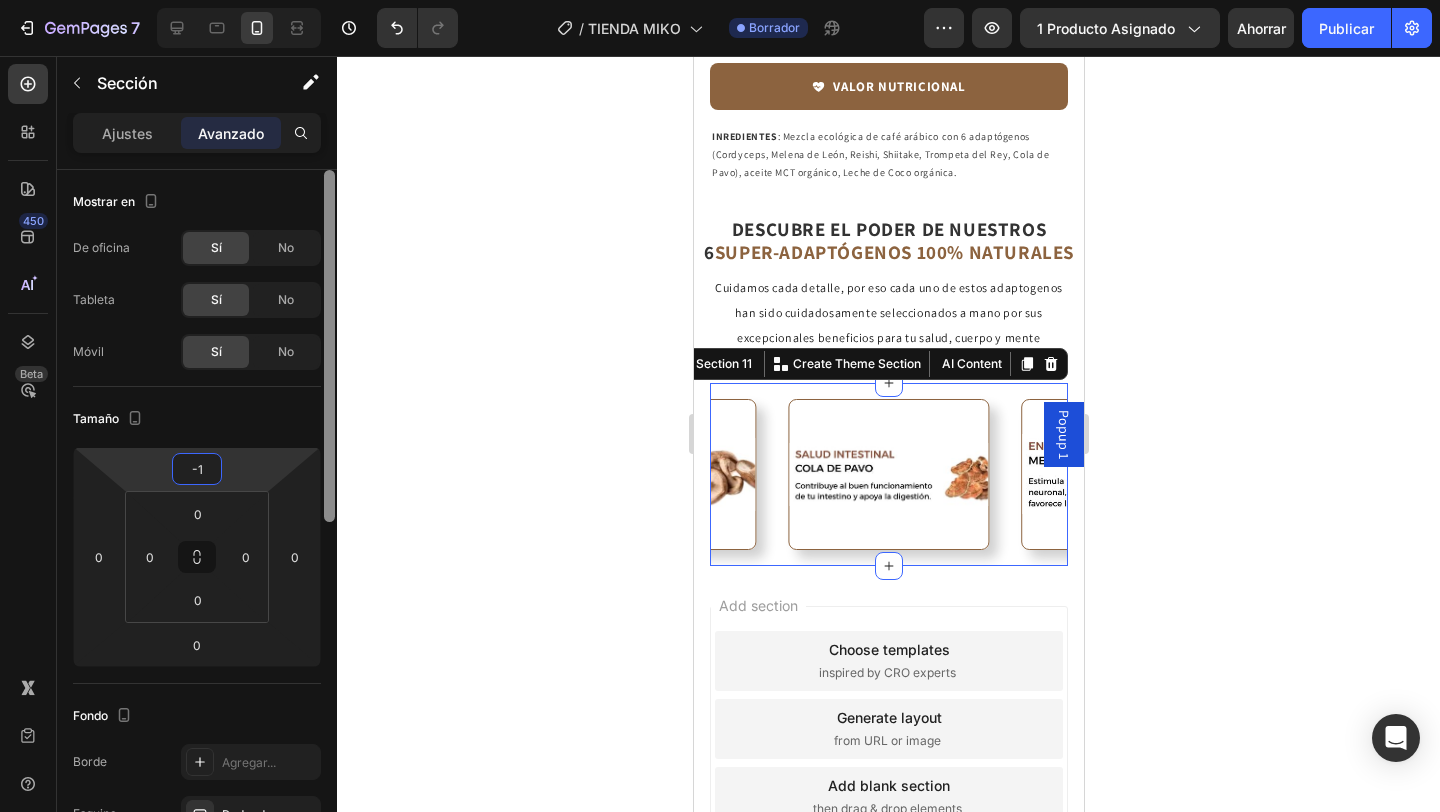 type on "-10" 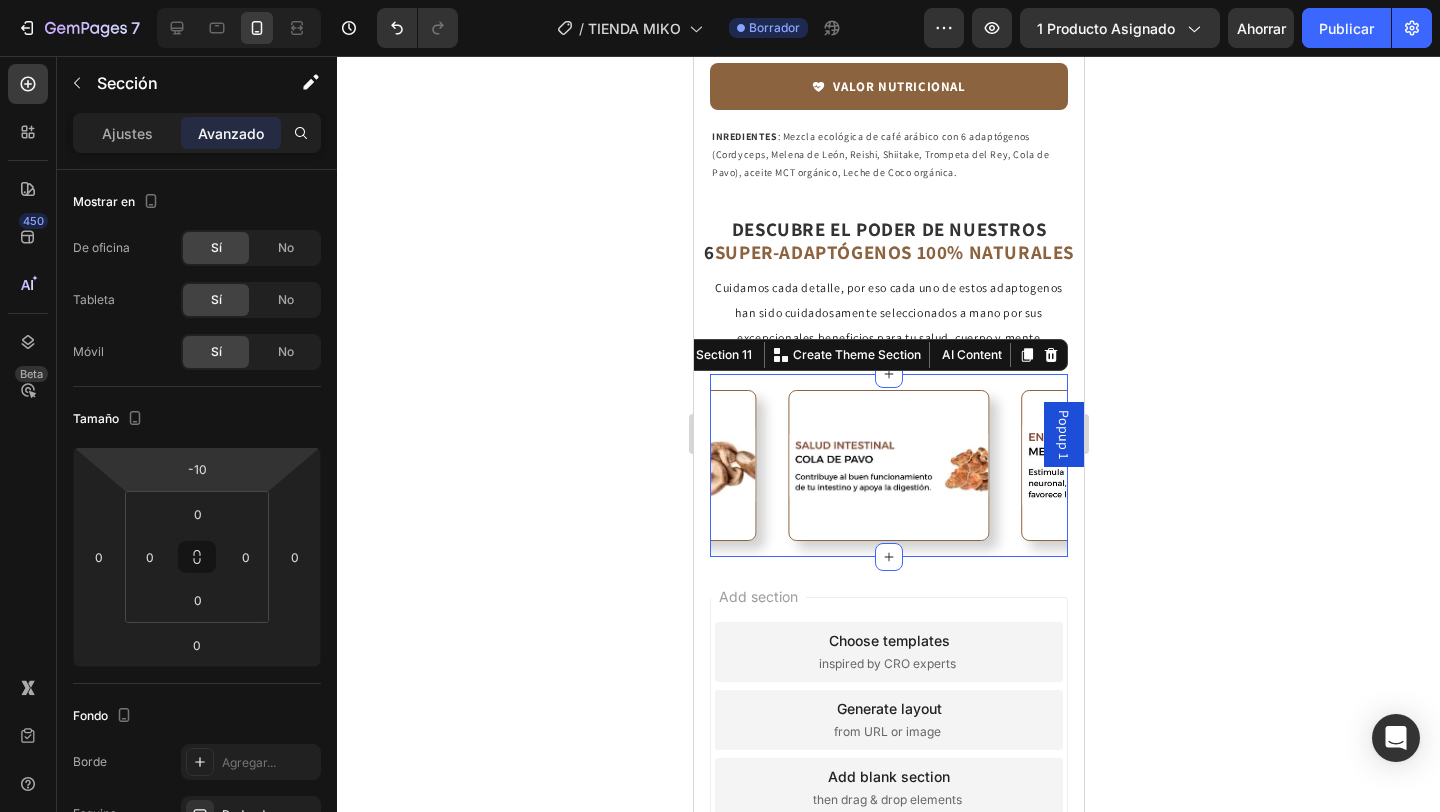 click 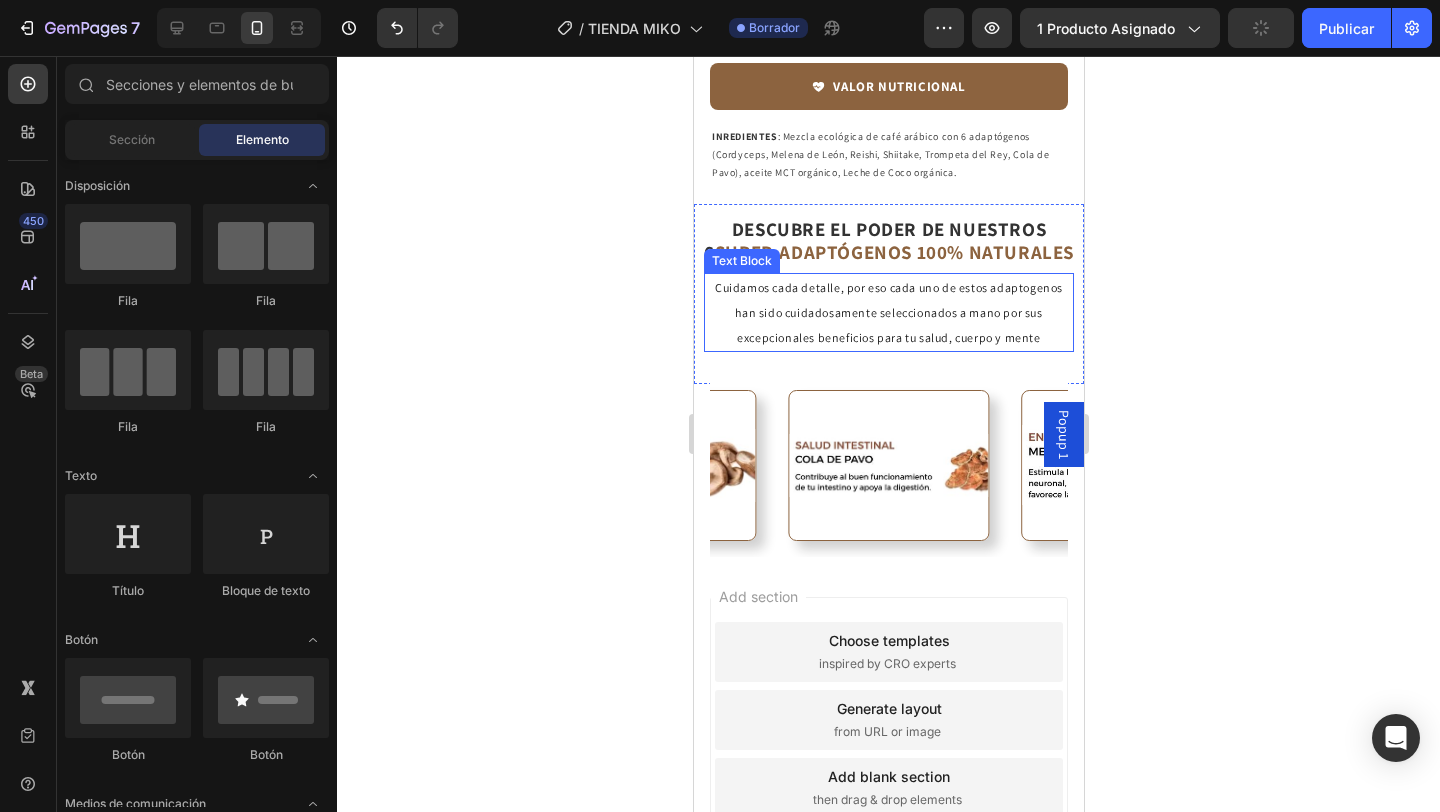 click on "Cuidamos cada detalle, por eso cada uno de estos adaptogenos han sido cuidadosamente seleccionados a mano por sus excepcionales beneficios para tu salud, cuerpo y mente" at bounding box center [888, 312] 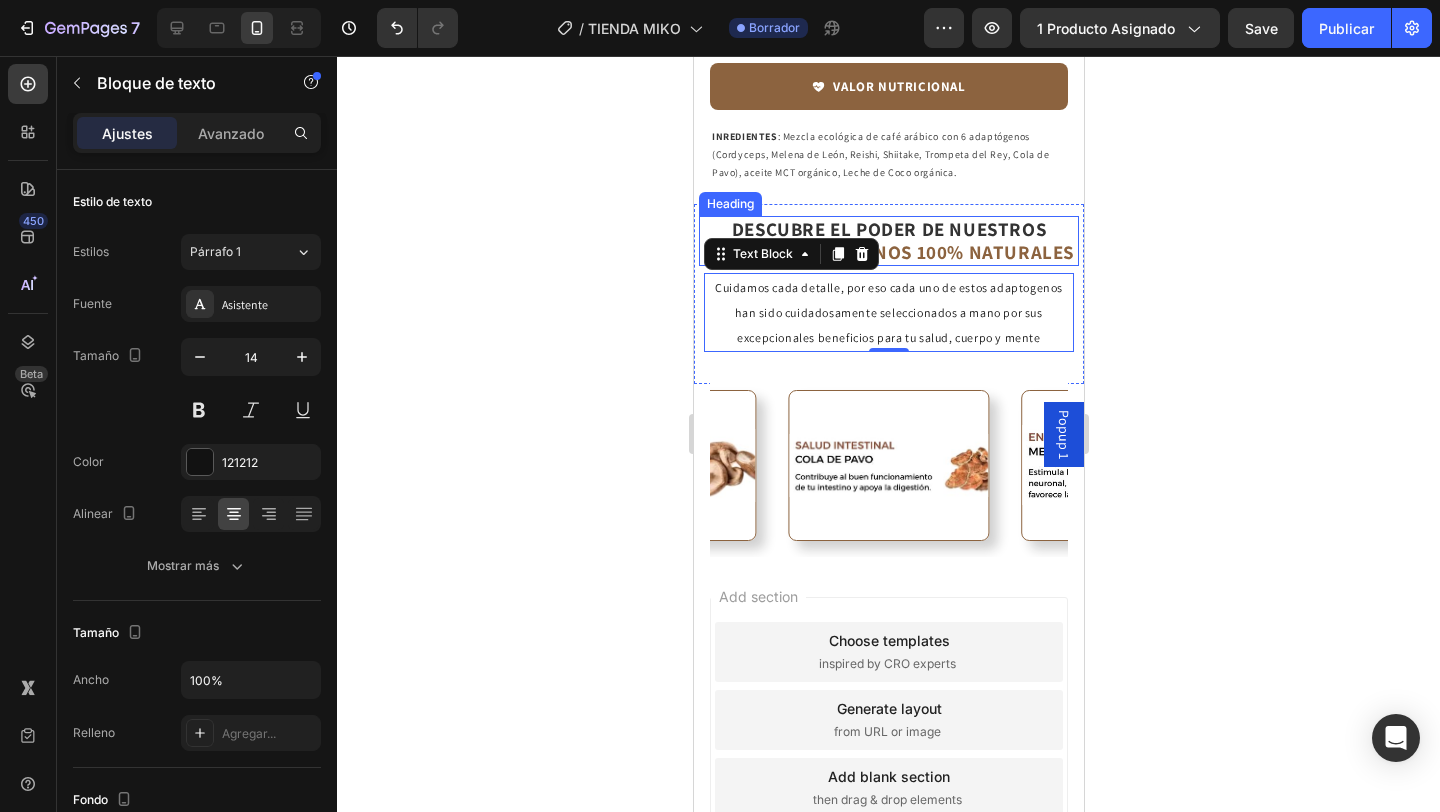 click 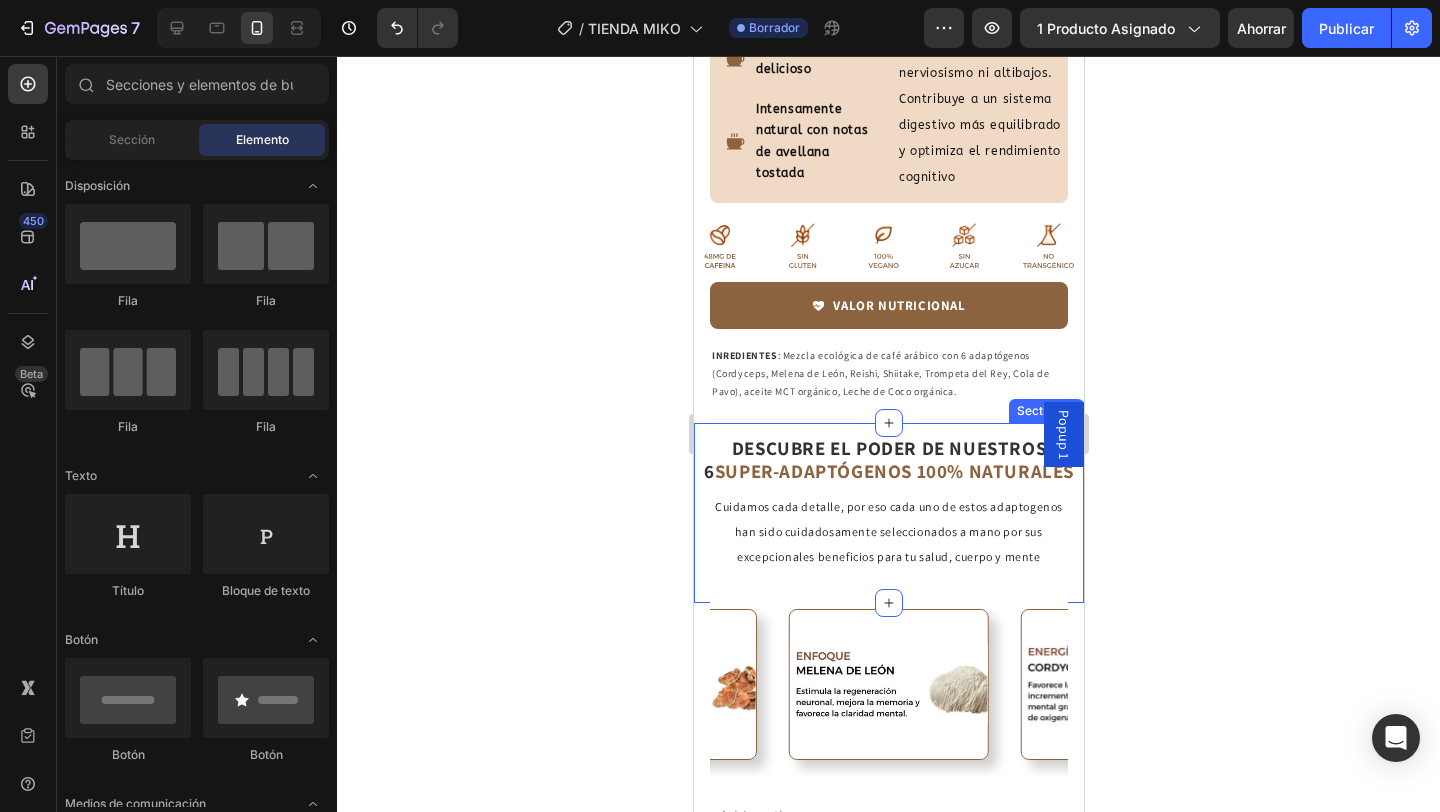 scroll, scrollTop: 3207, scrollLeft: 0, axis: vertical 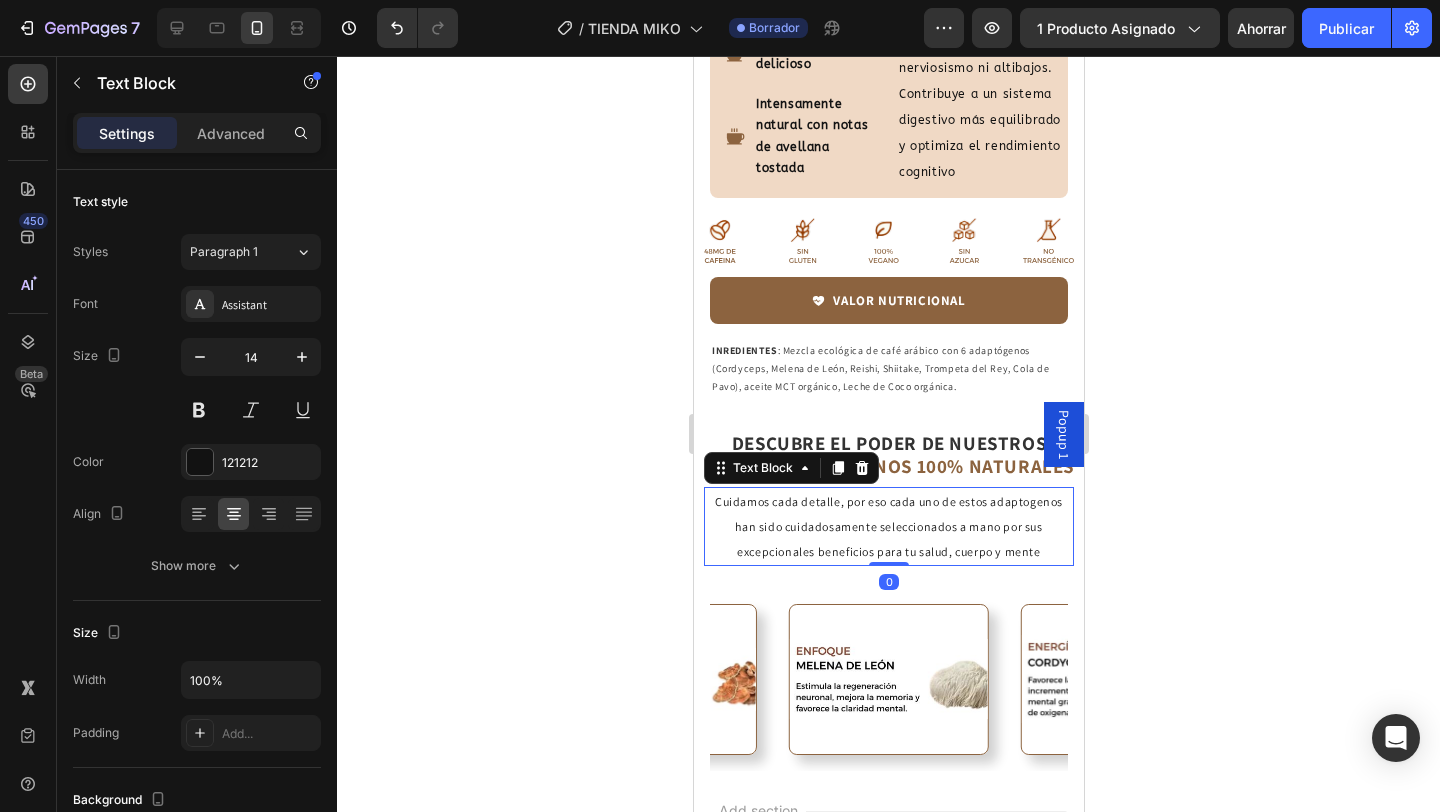 click on "Cuidamos cada detalle, por eso cada uno de estos adaptogenos han sido cuidadosamente seleccionados a mano por sus excepcionales beneficios para tu salud, cuerpo y mente" at bounding box center (888, 527) 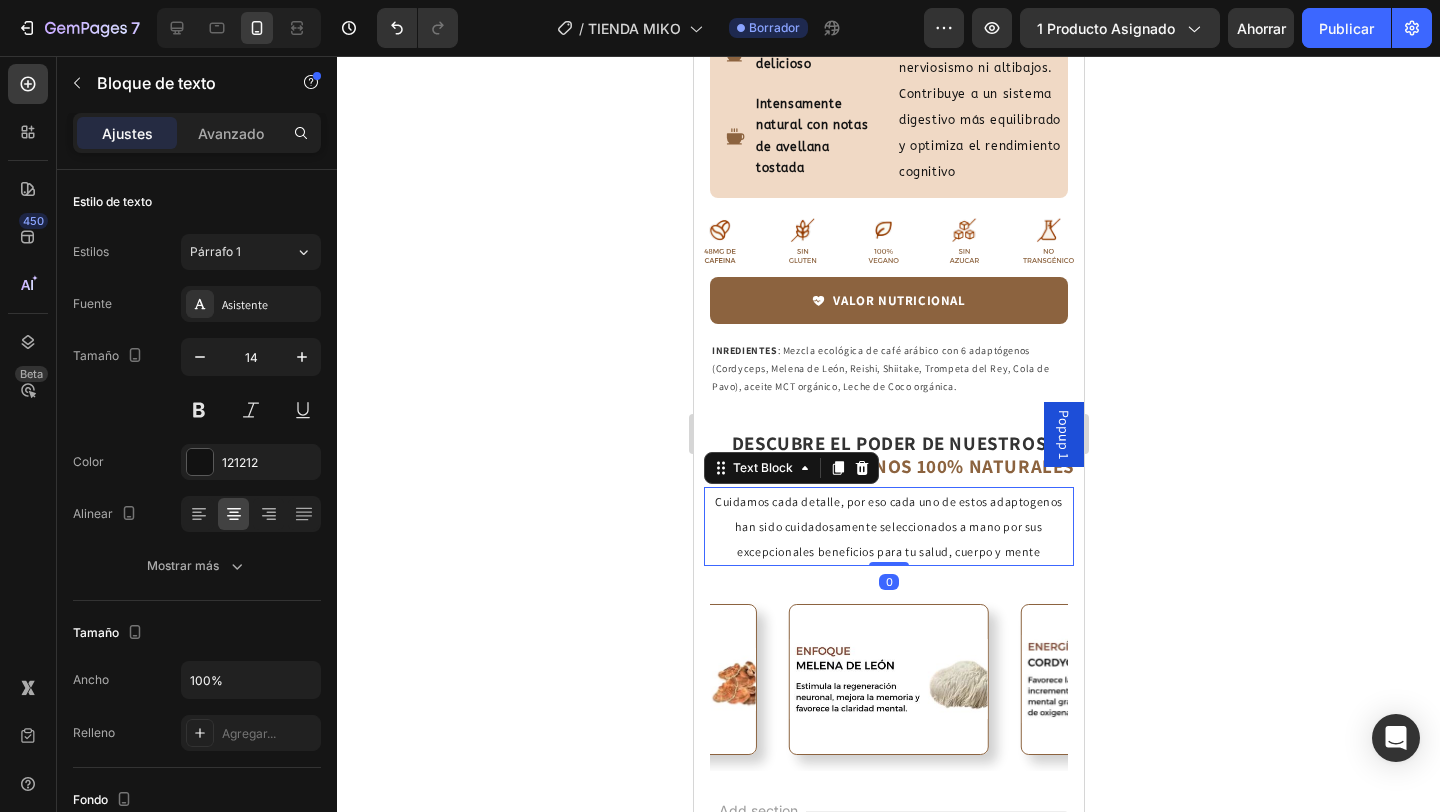 click 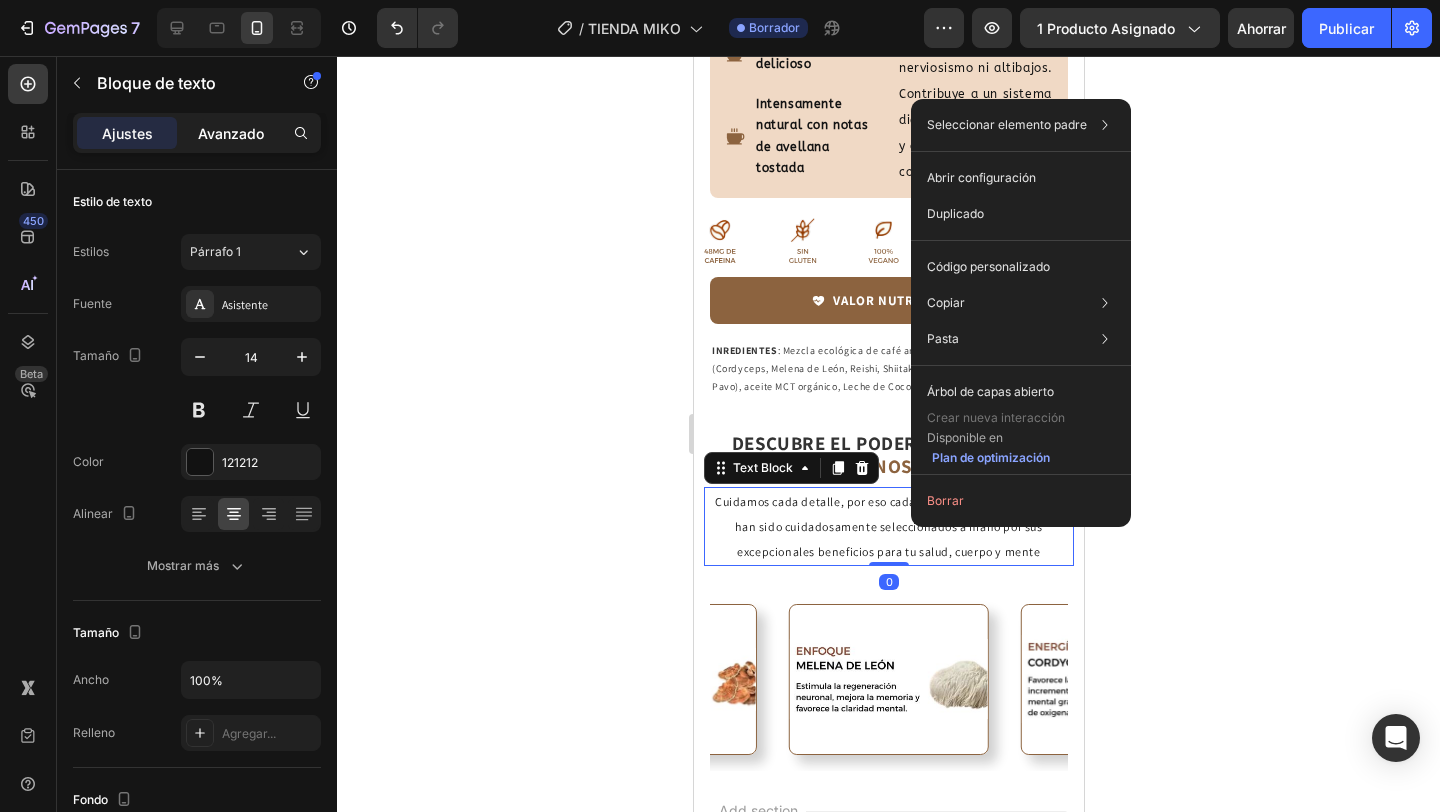 click on "Avanzado" at bounding box center (231, 133) 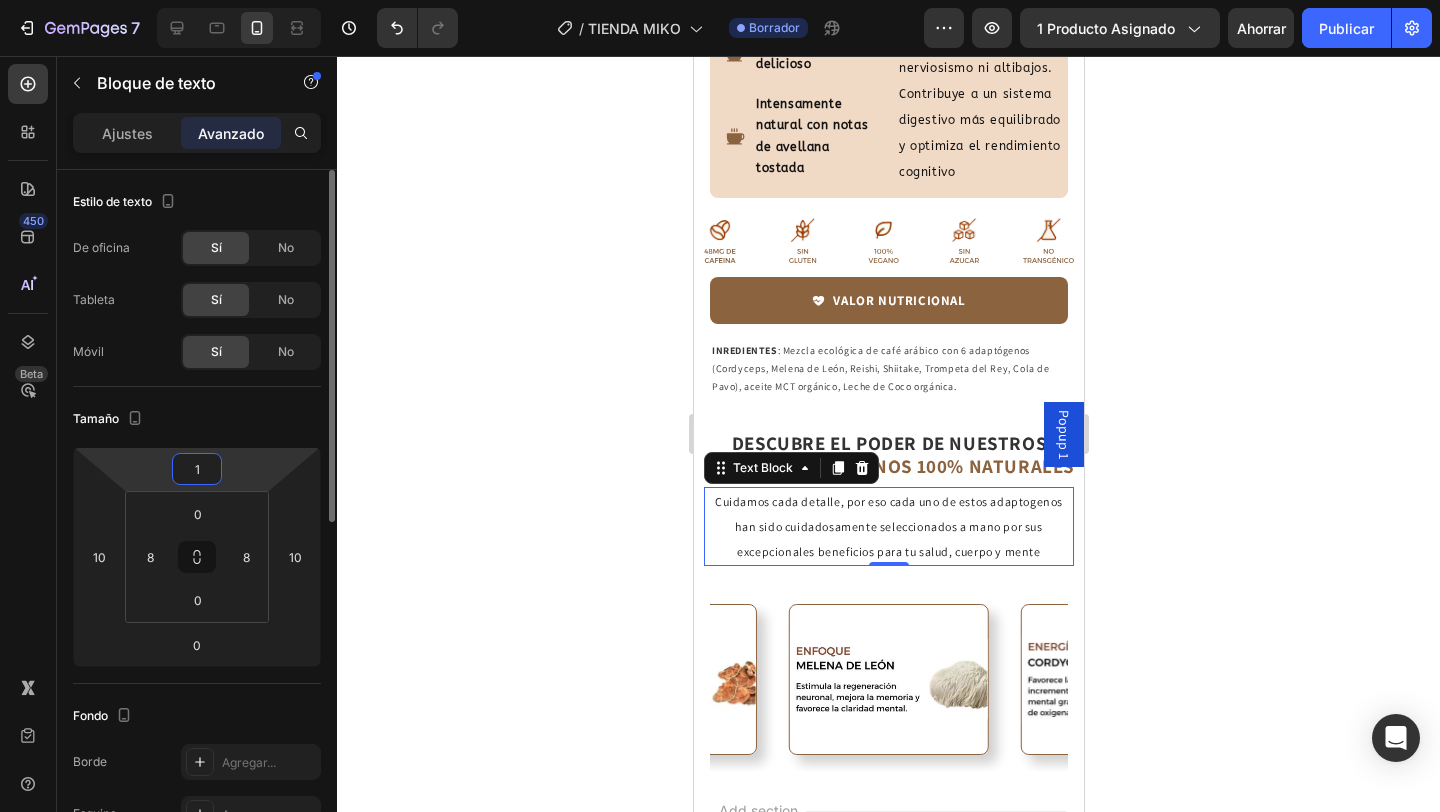 type on "10" 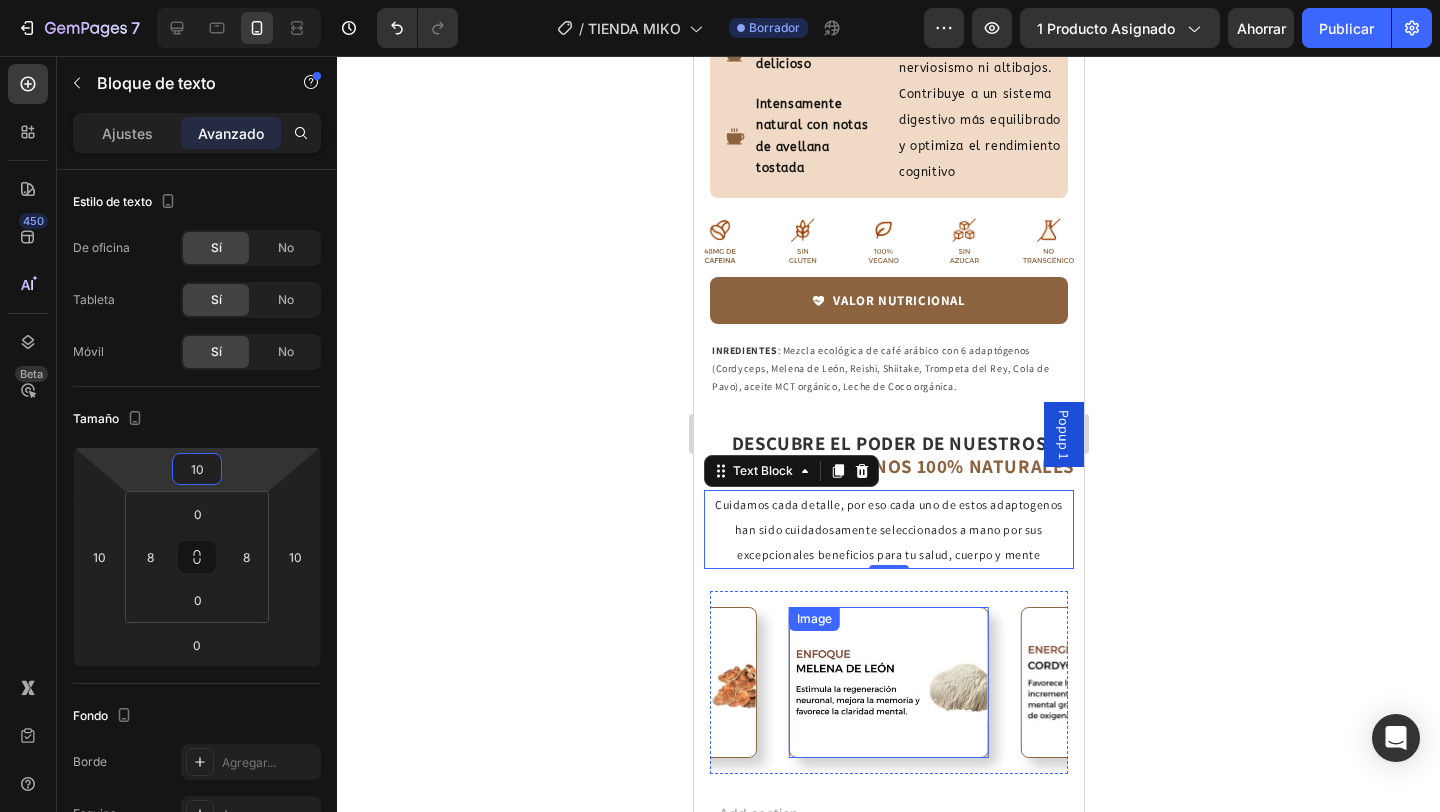click at bounding box center (888, 682) 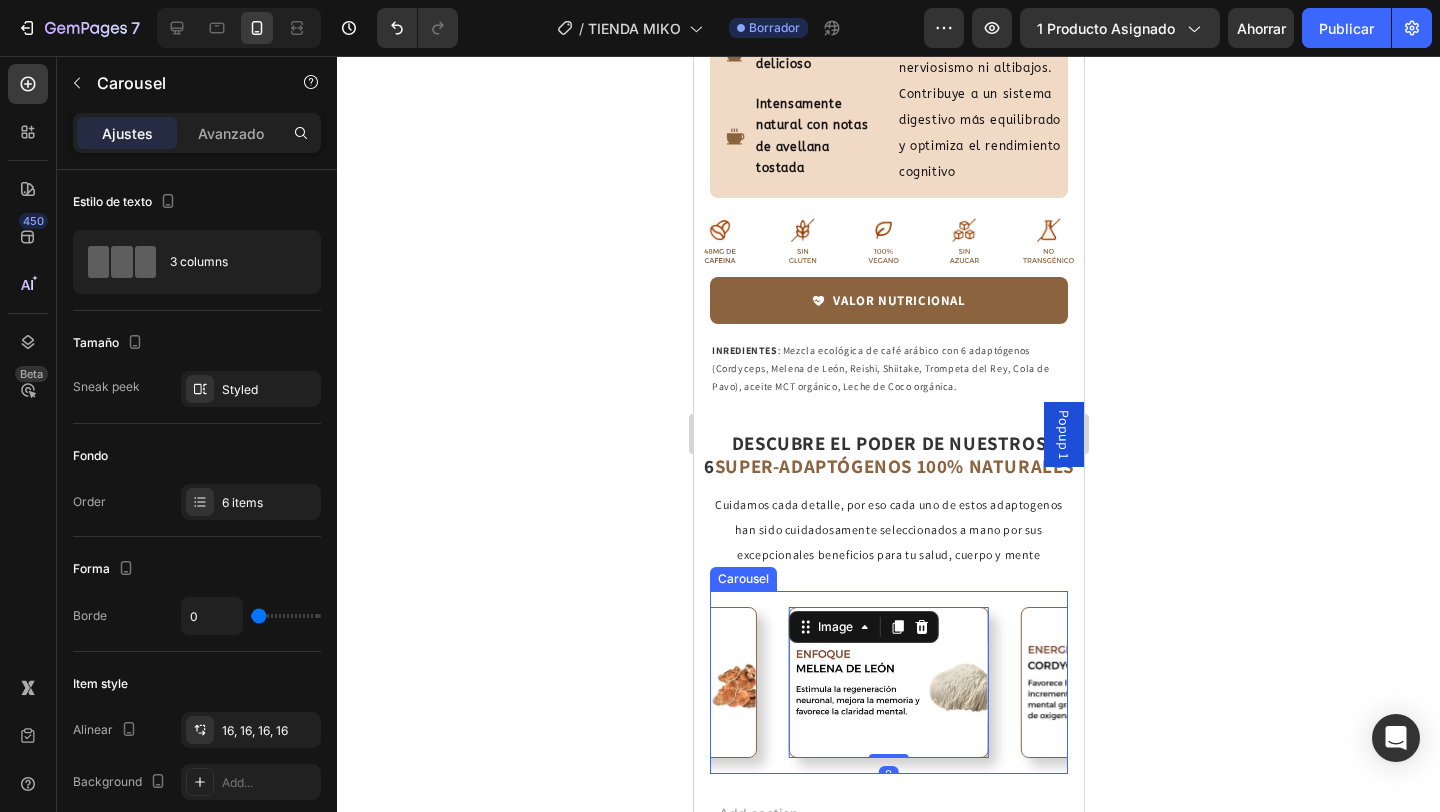 click on "Image   0" at bounding box center [888, 682] 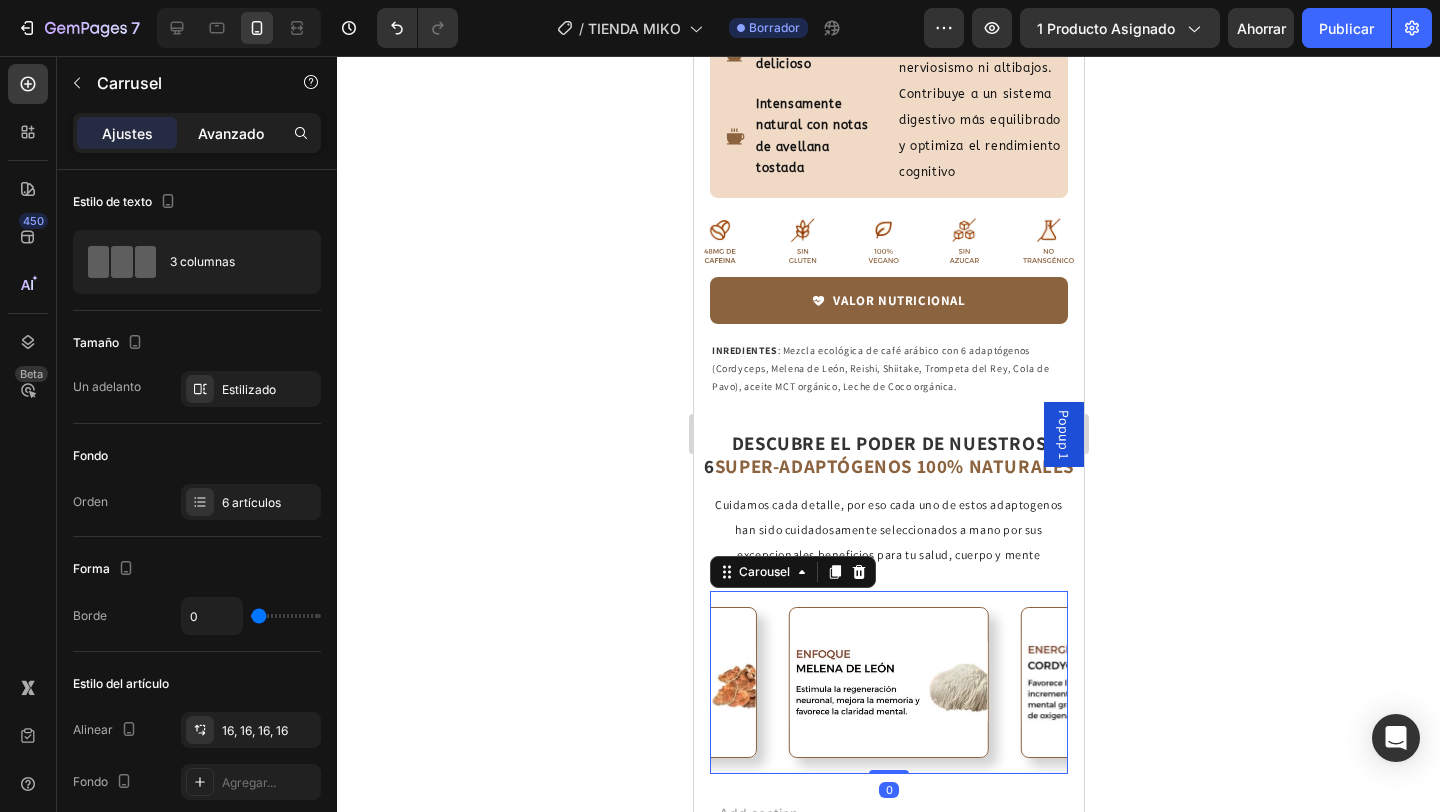 click on "Avanzado" at bounding box center [231, 133] 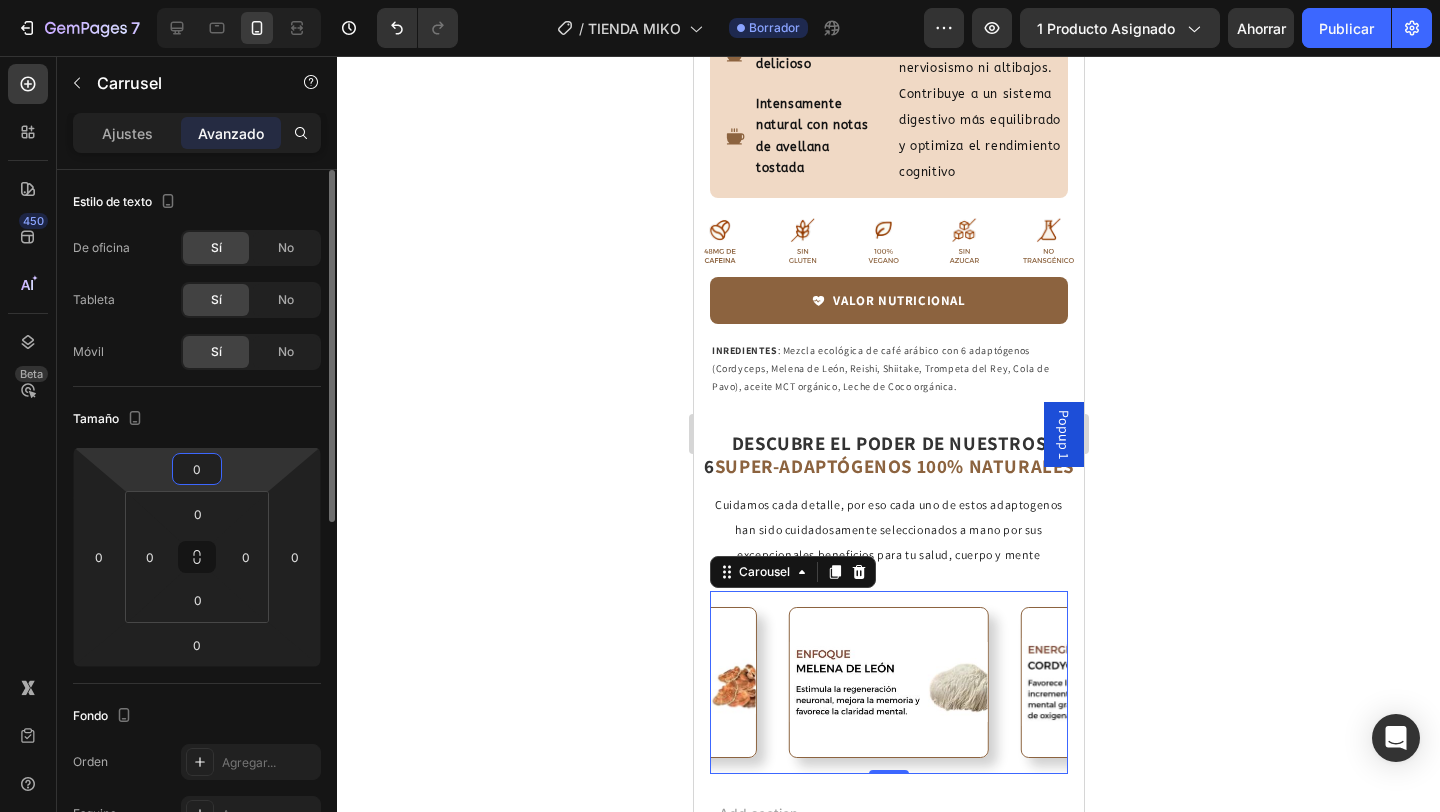 click on "0" at bounding box center (197, 469) 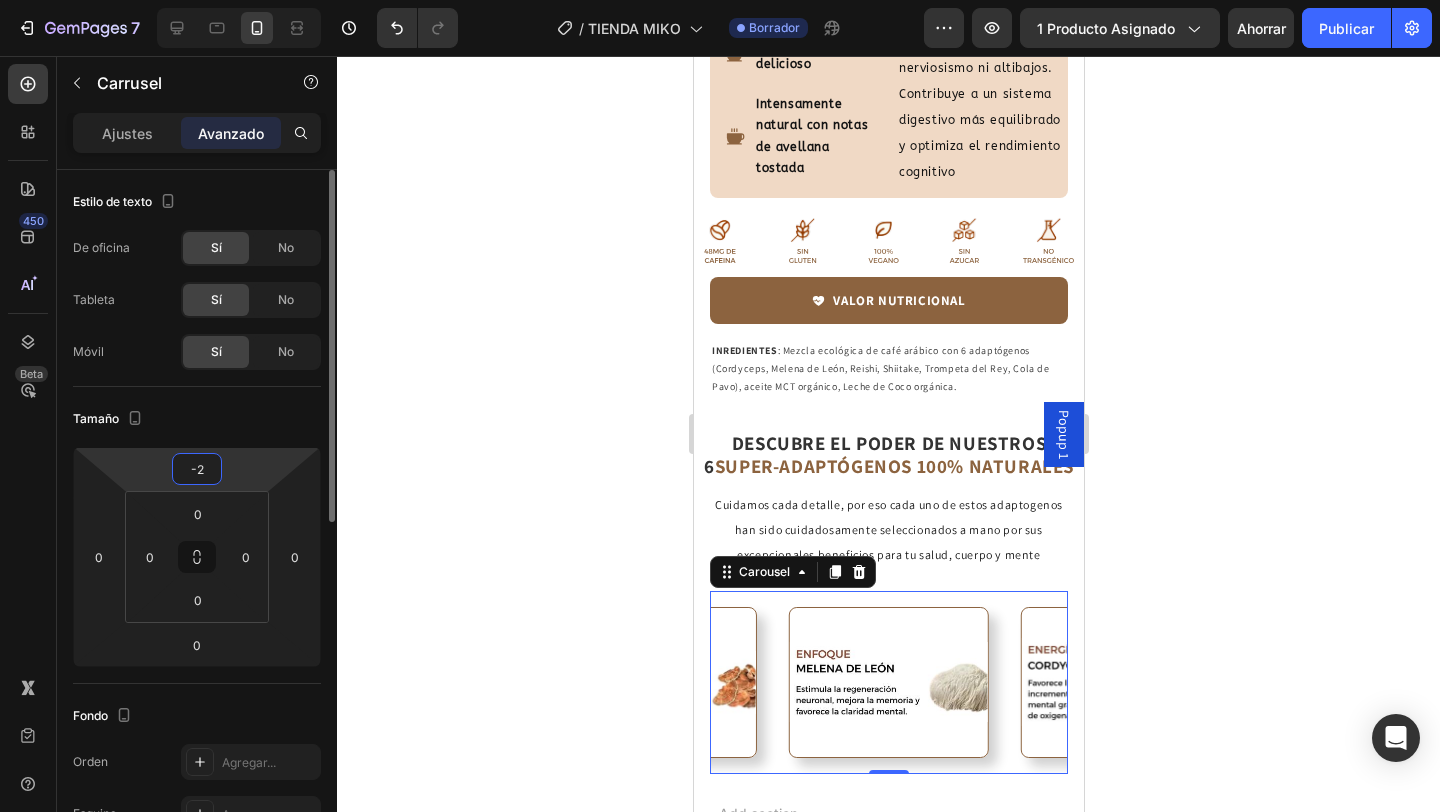 type on "-20" 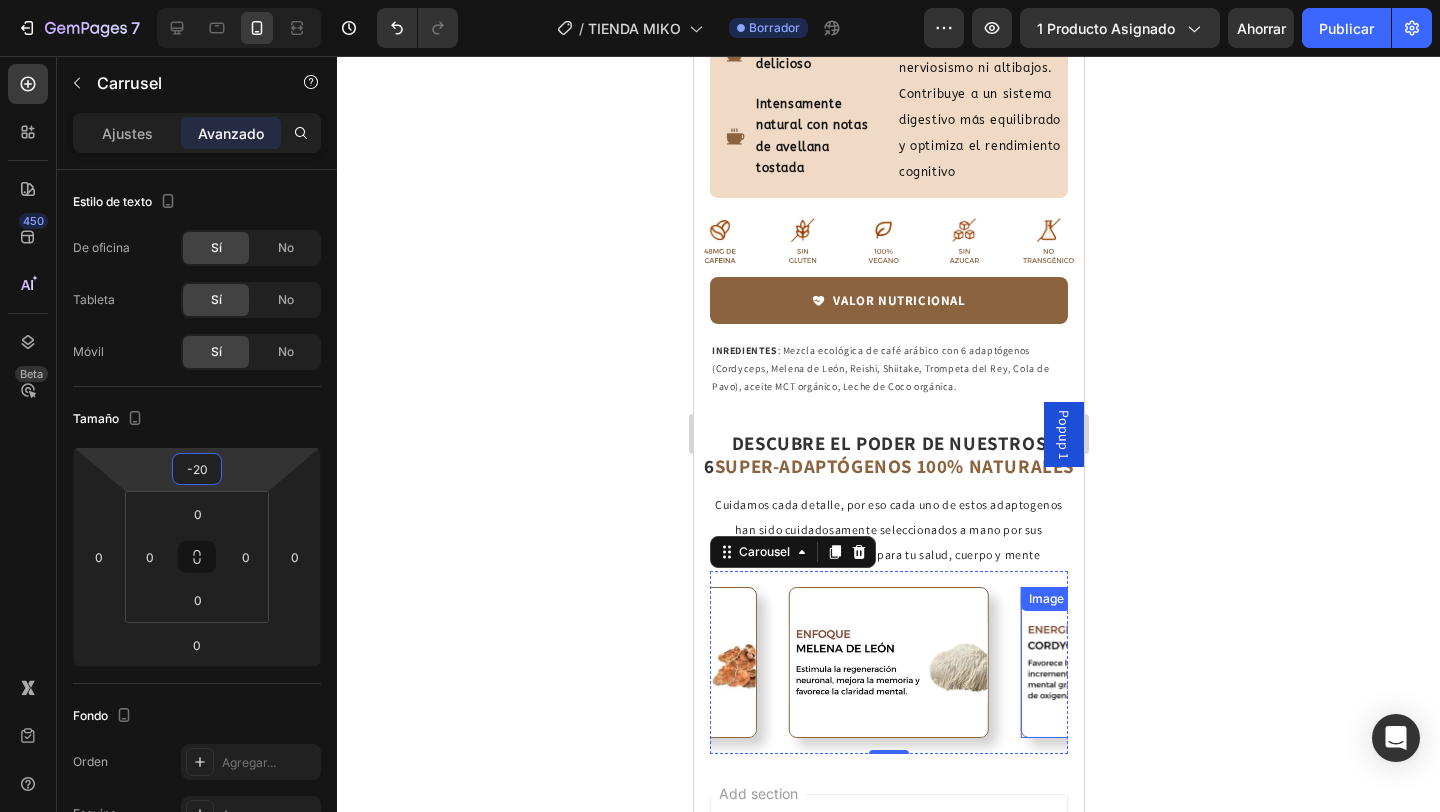 click 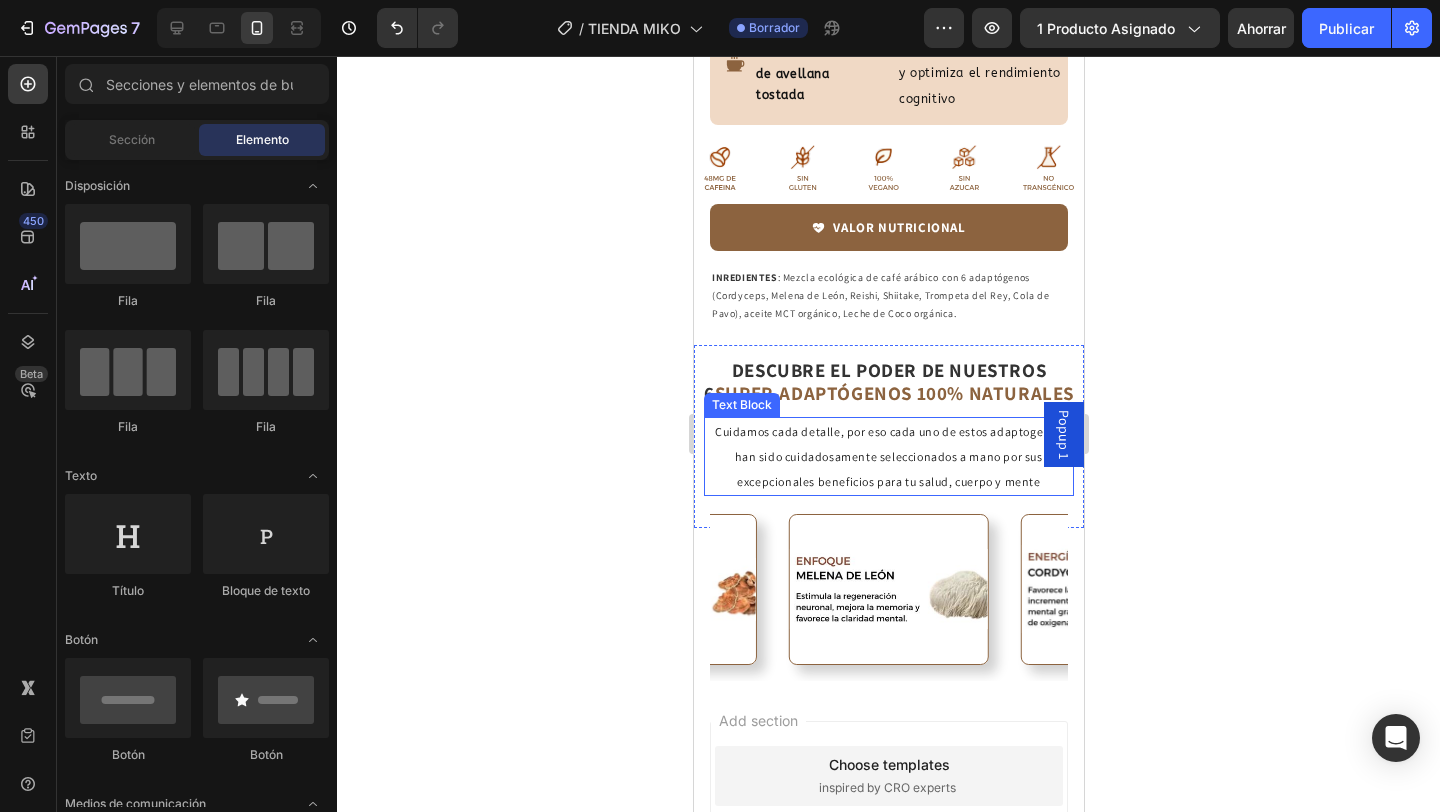 scroll, scrollTop: 3286, scrollLeft: 0, axis: vertical 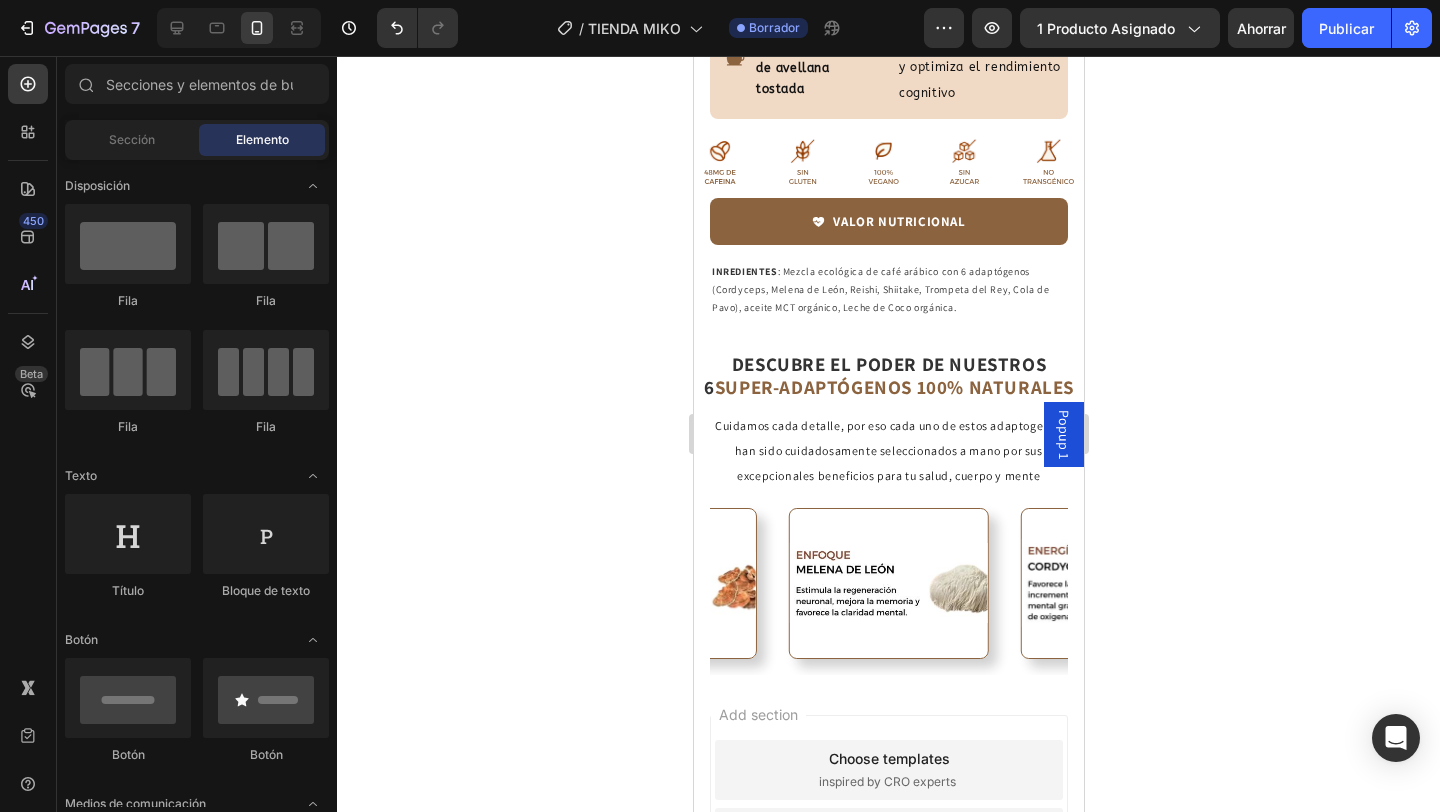click 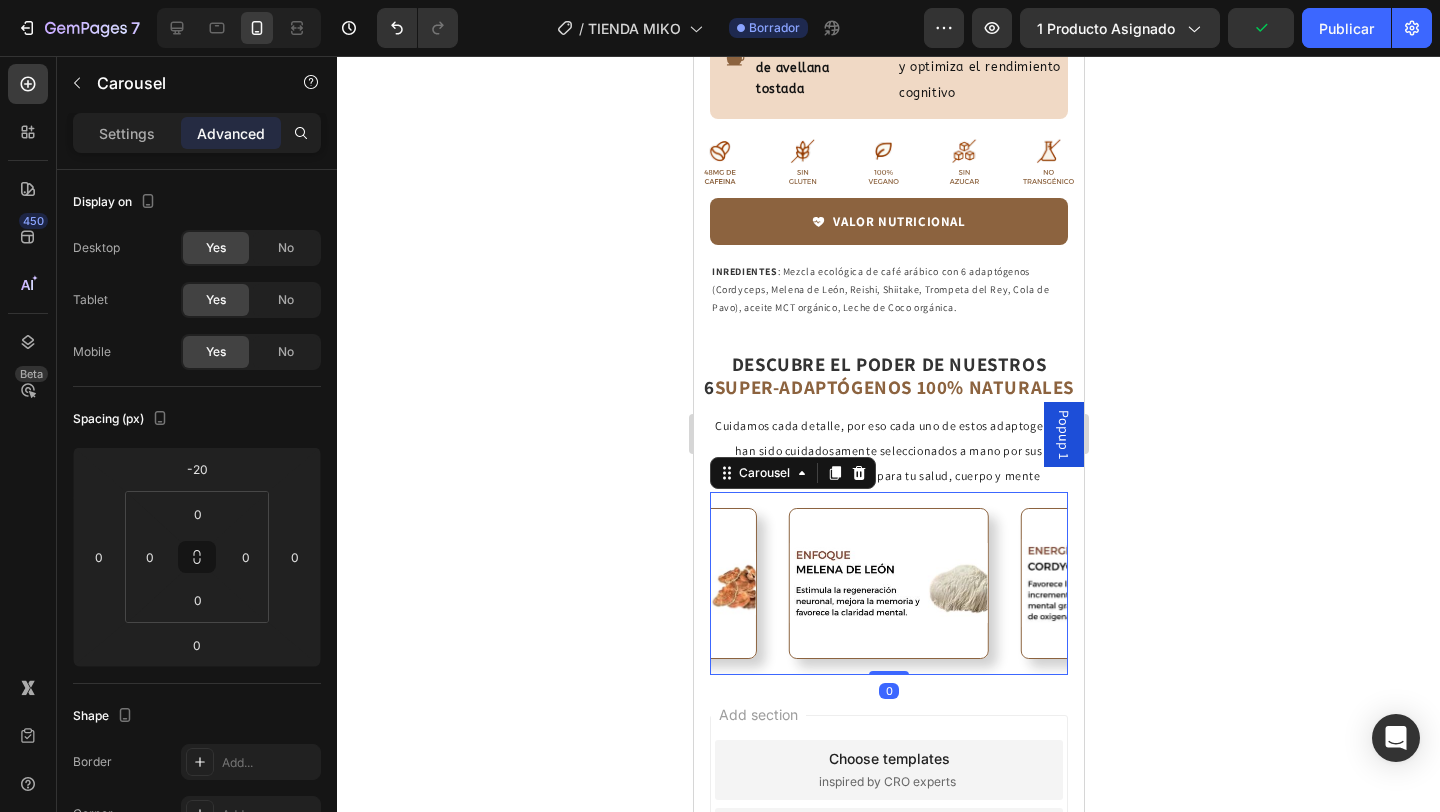 click 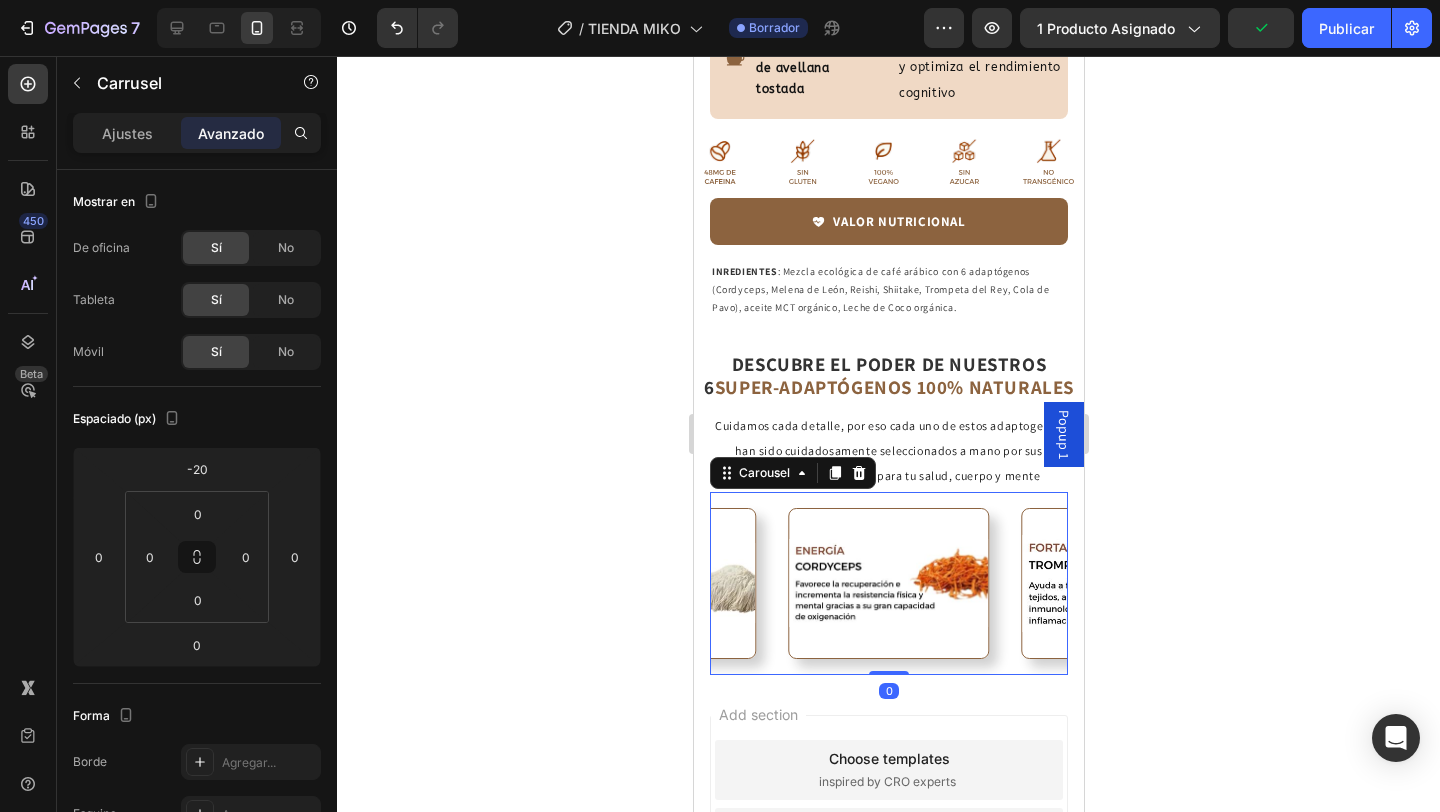 click 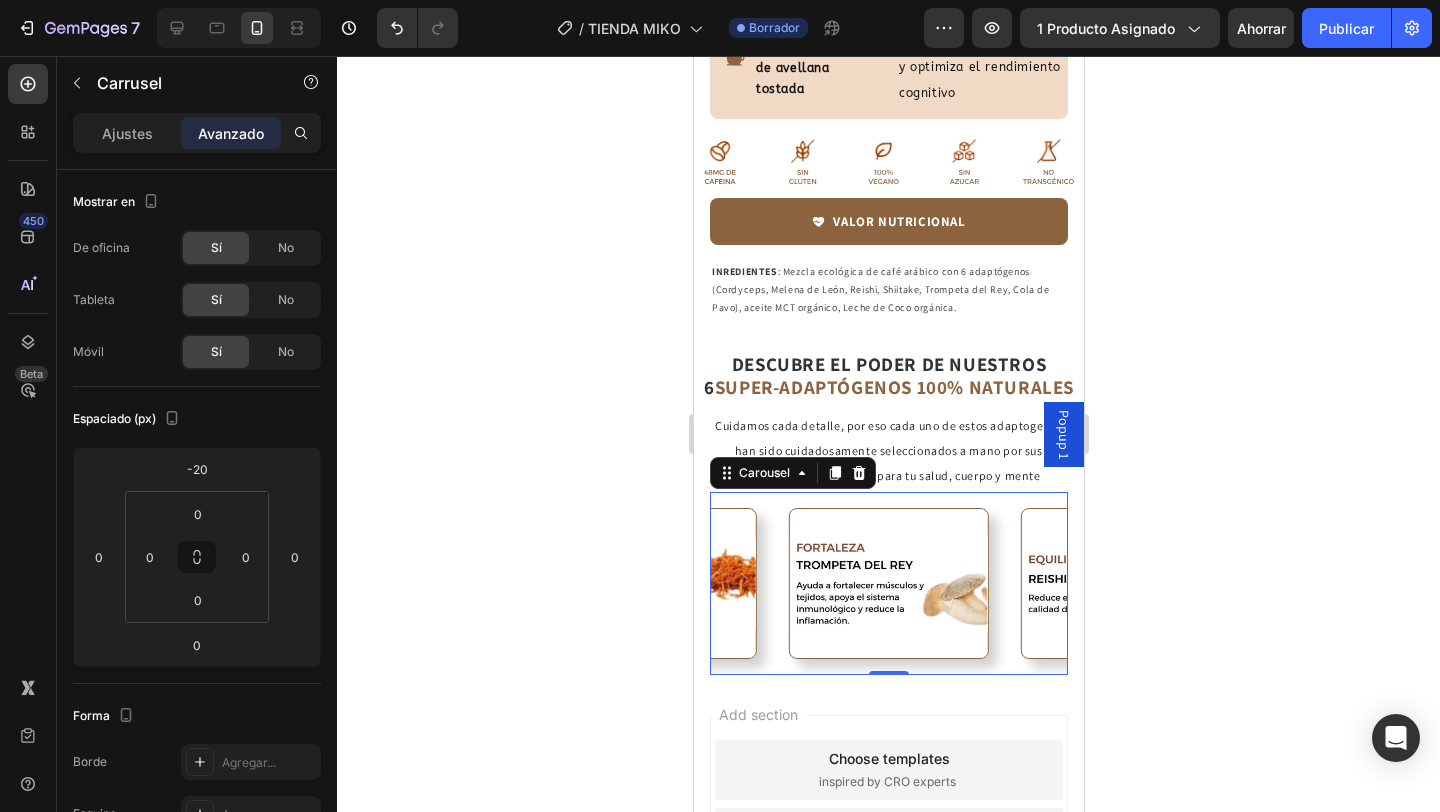click 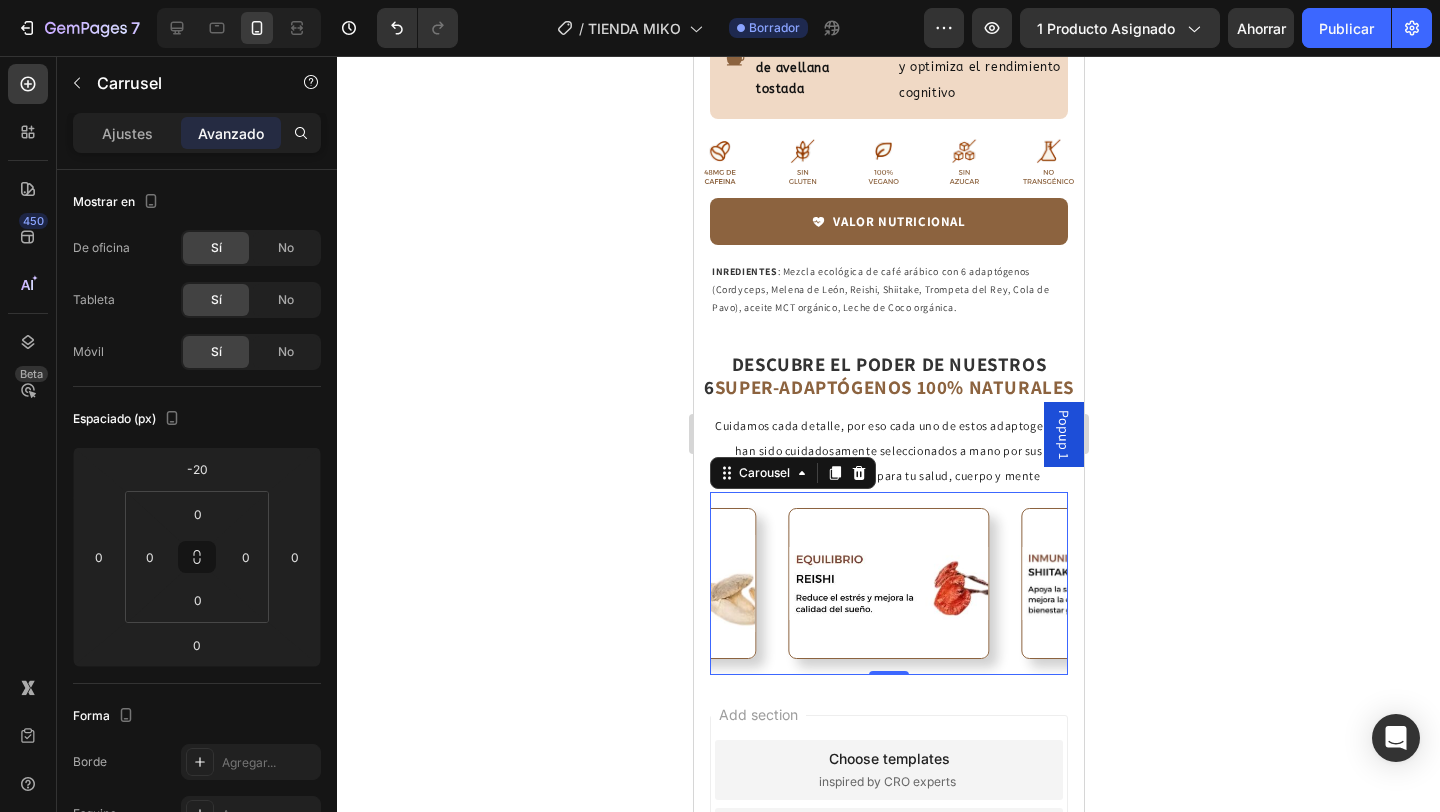 click 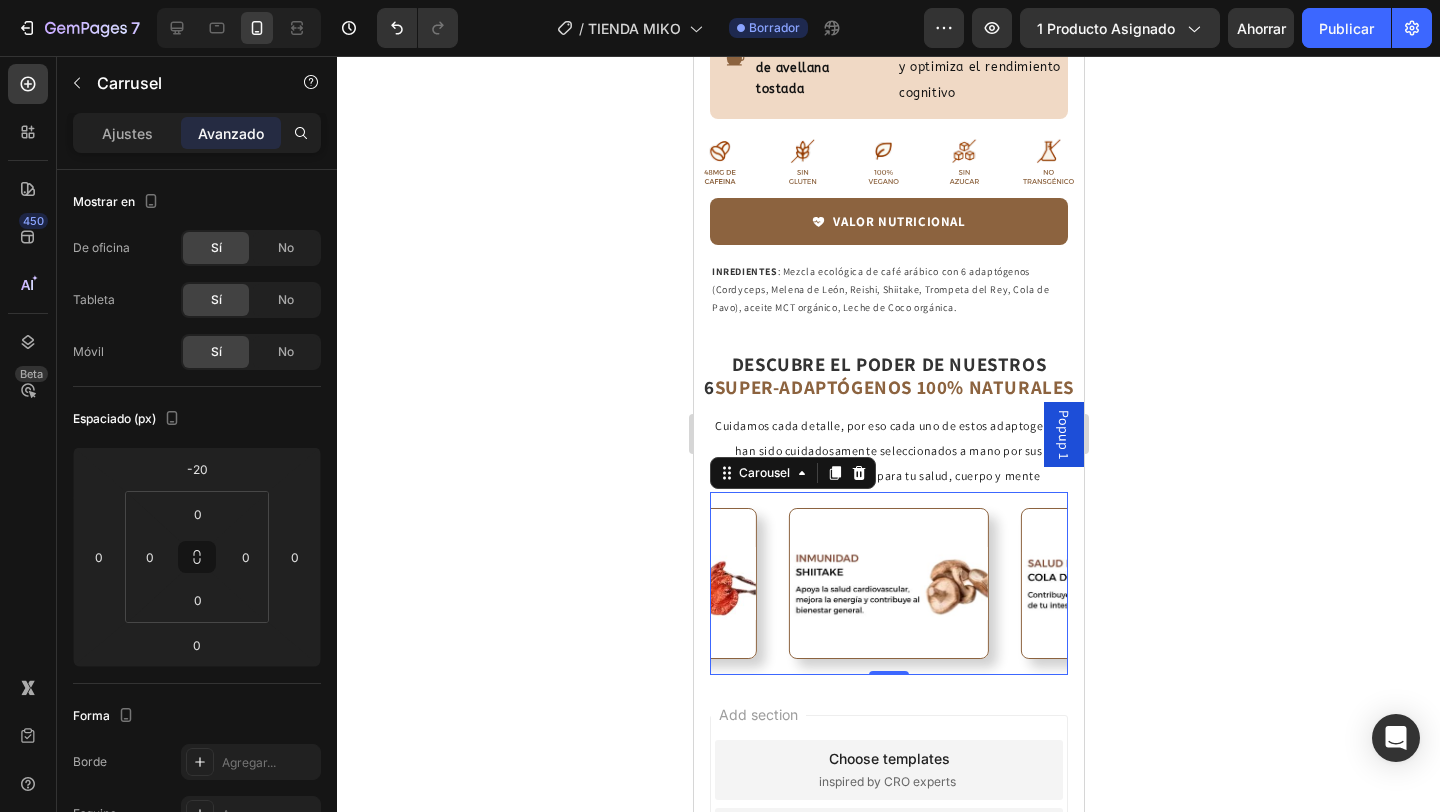 click 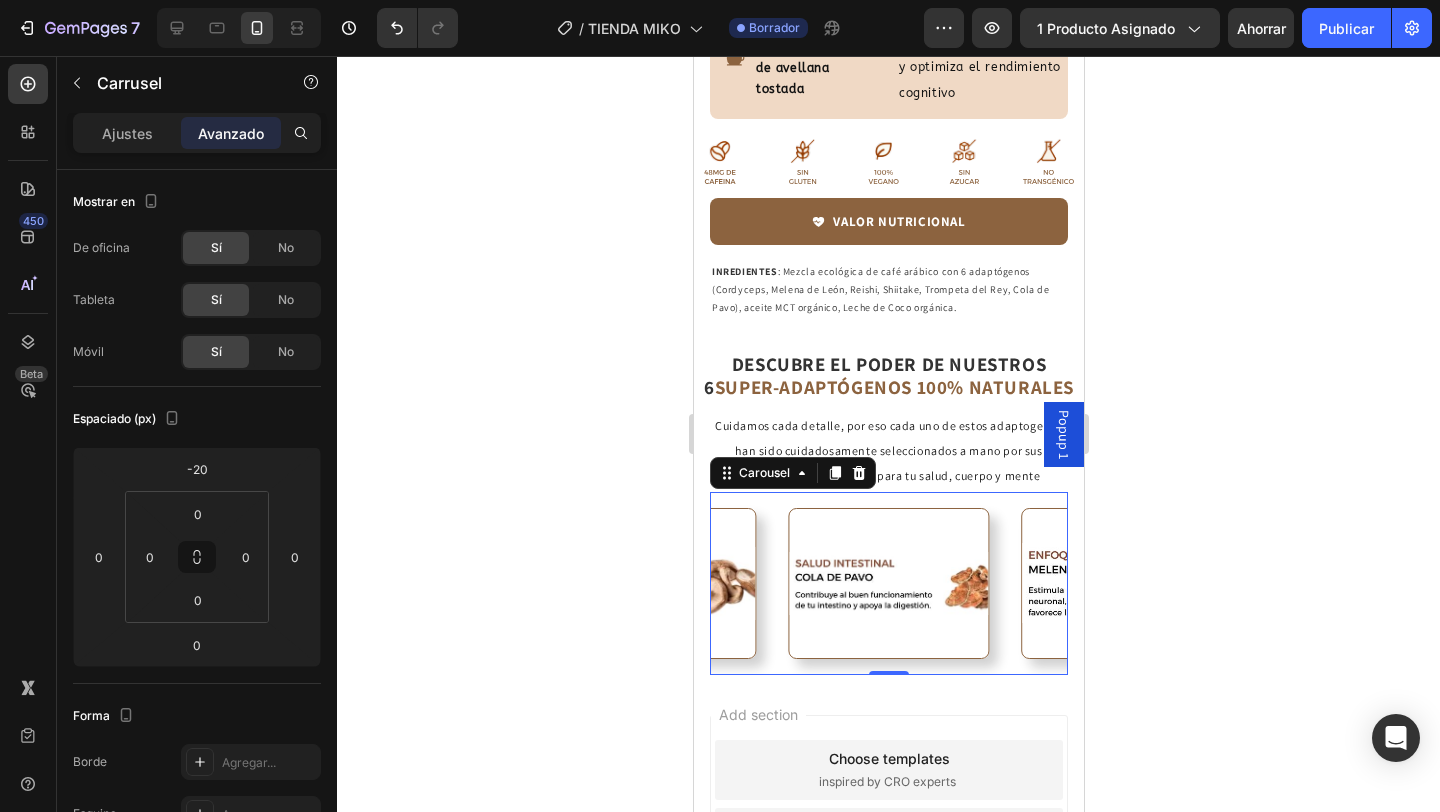 click 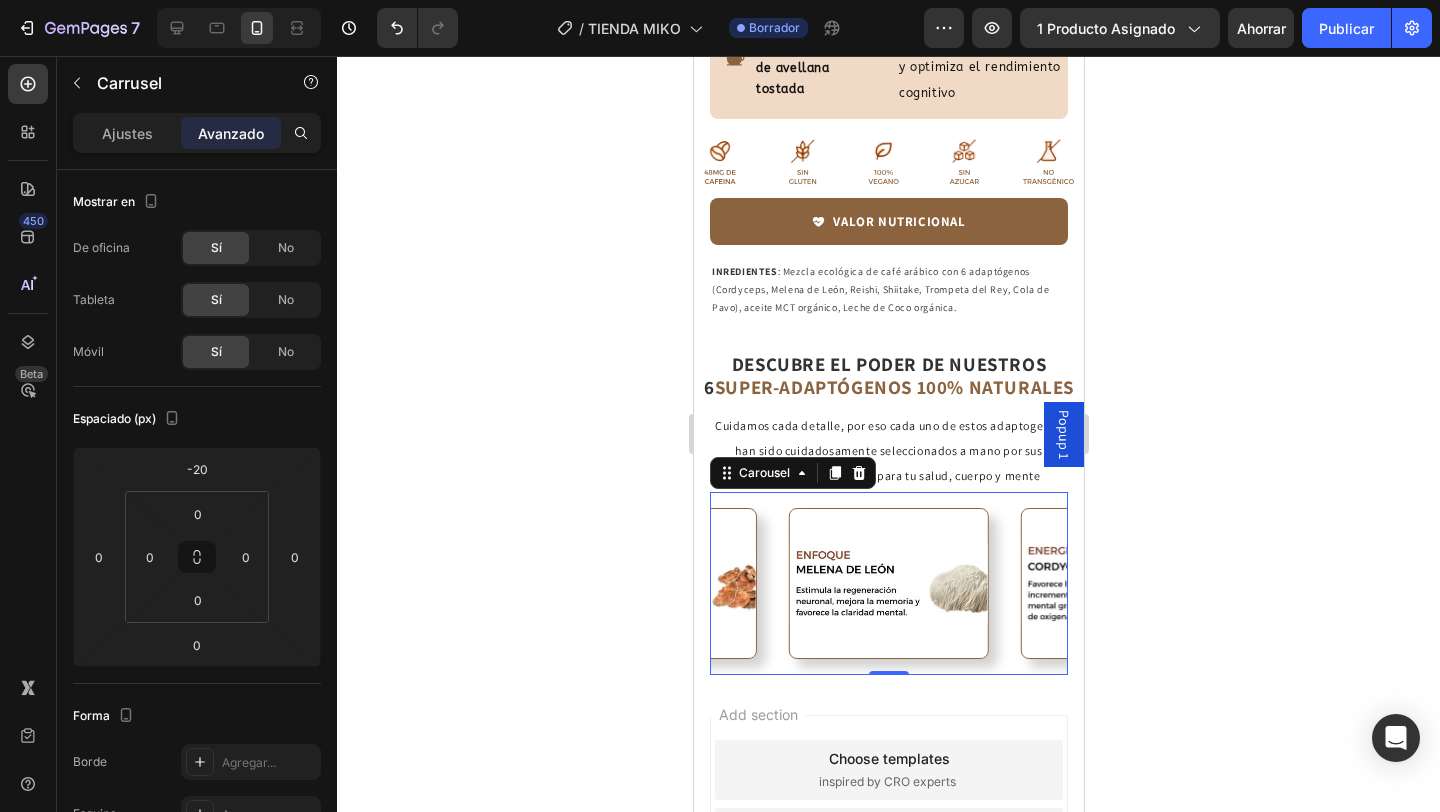 click 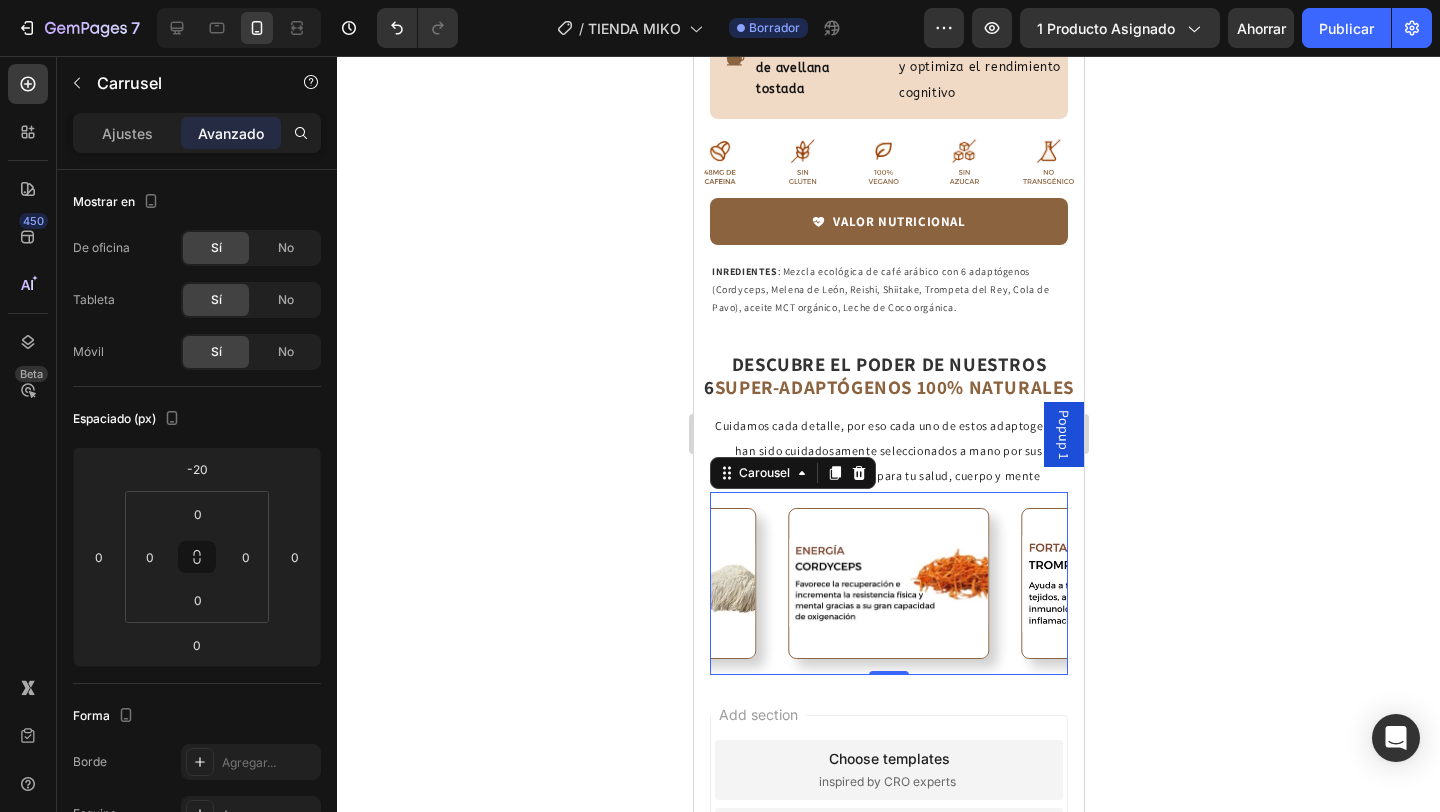 click 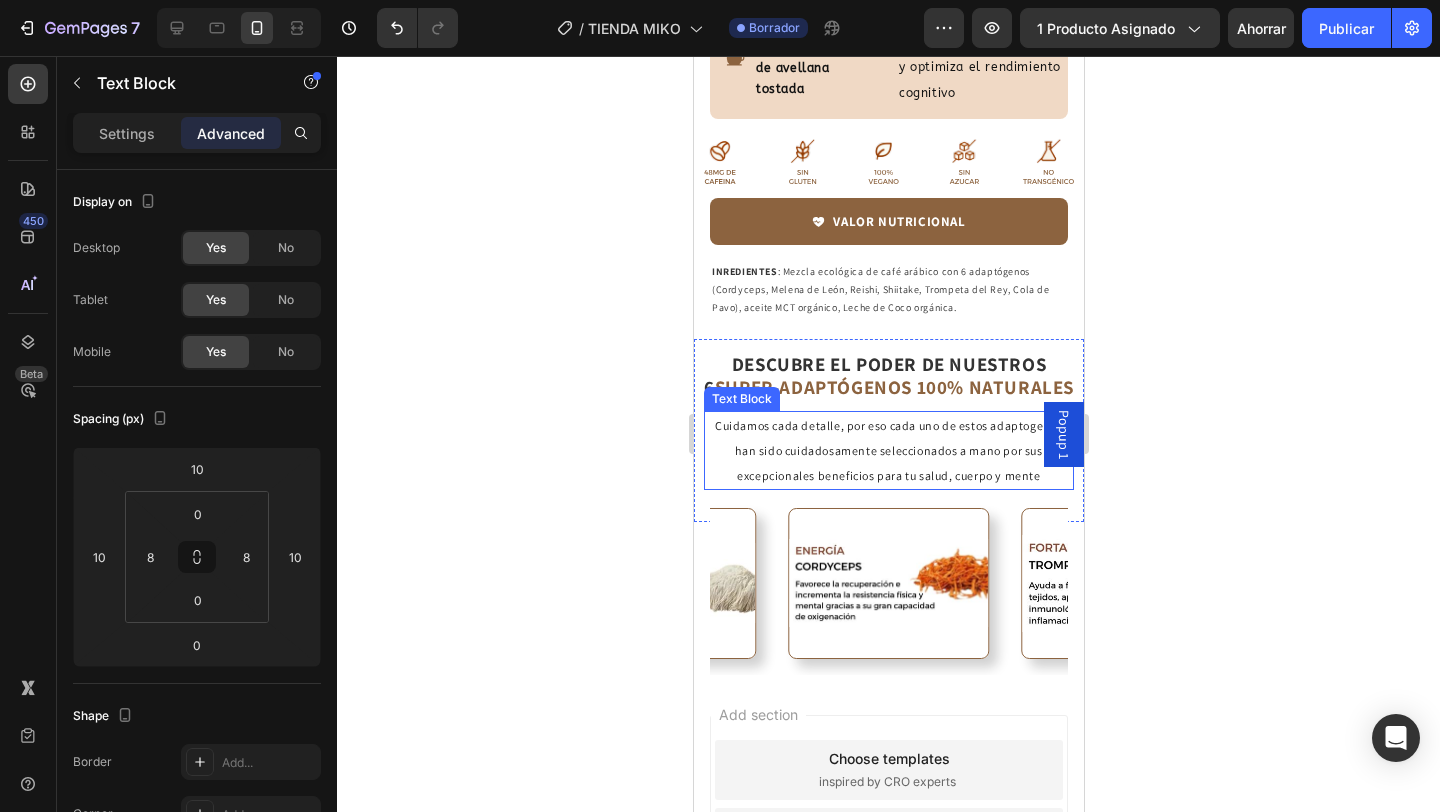 click on "Cuidamos cada detalle, por eso cada uno de estos adaptogenos han sido cuidadosamente seleccionados a mano por sus excepcionales beneficios para tu salud, cuerpo y mente" at bounding box center [888, 450] 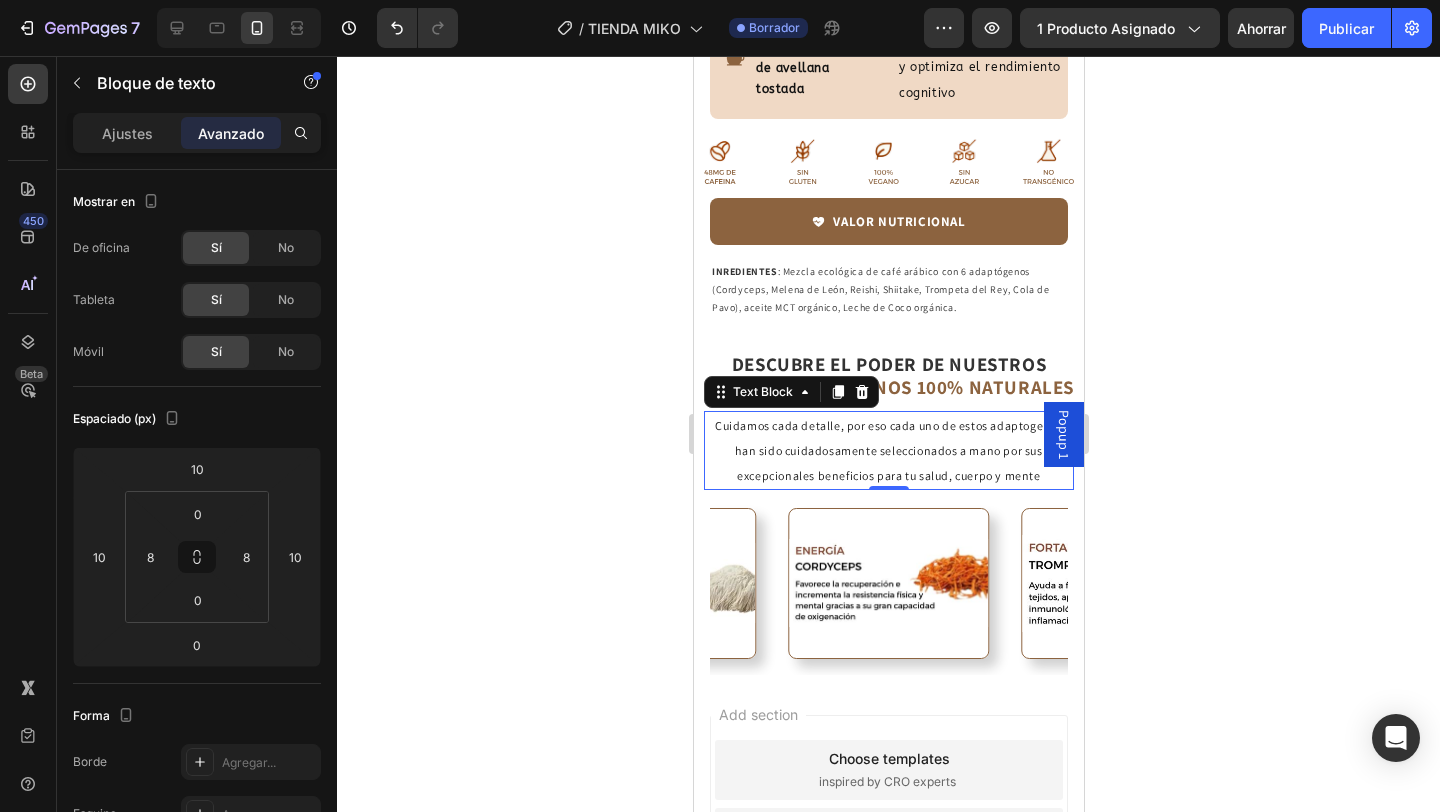click on "Cuidamos cada detalle, por eso cada uno de estos adaptogenos han sido cuidadosamente seleccionados a mano por sus excepcionales beneficios para tu salud, cuerpo y mente" at bounding box center (888, 450) 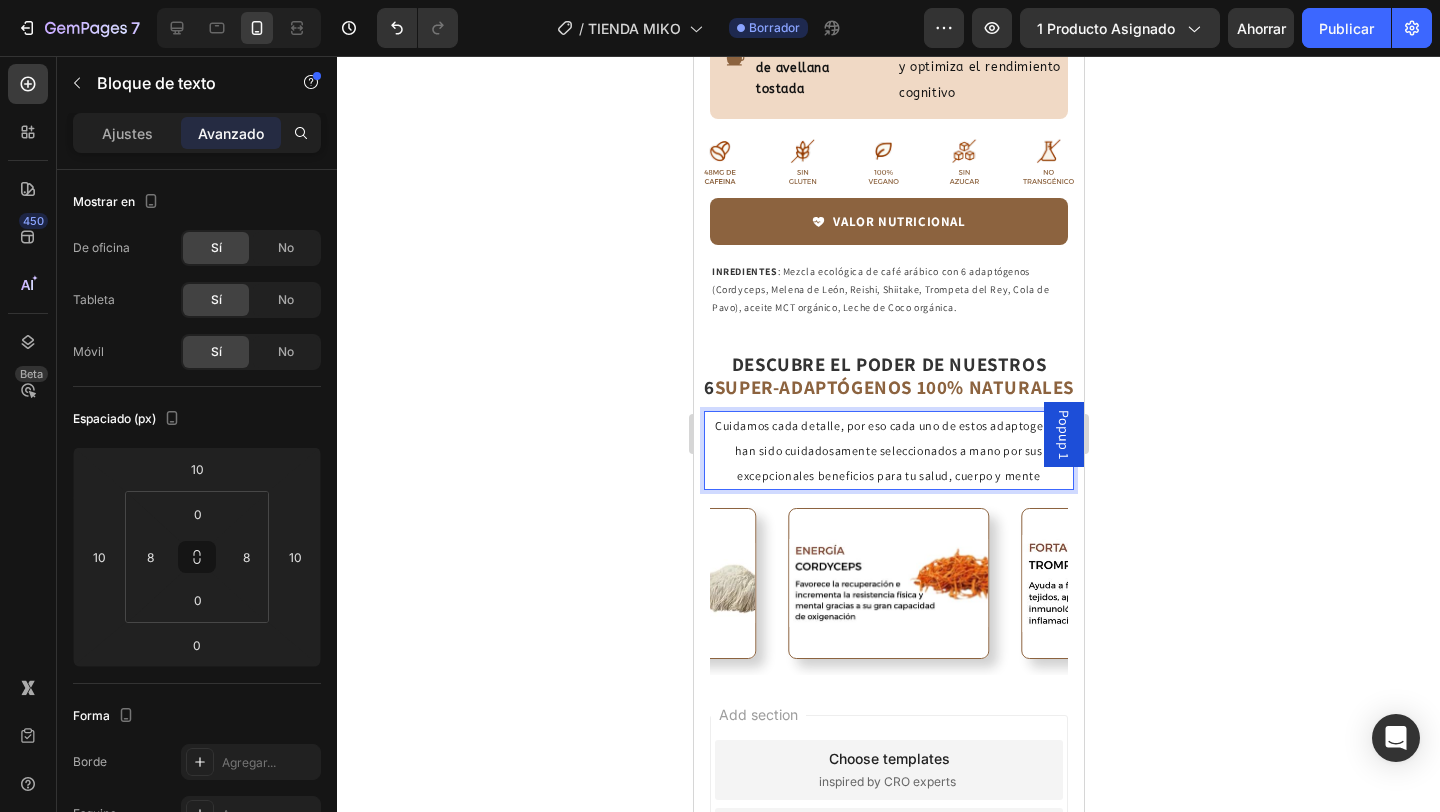 click on "Cuidamos cada detalle, por eso cada uno de estos adaptogenos han sido cuidadosamente seleccionados a mano por sus excepcionales beneficios para tu salud, cuerpo y mente" at bounding box center [888, 450] 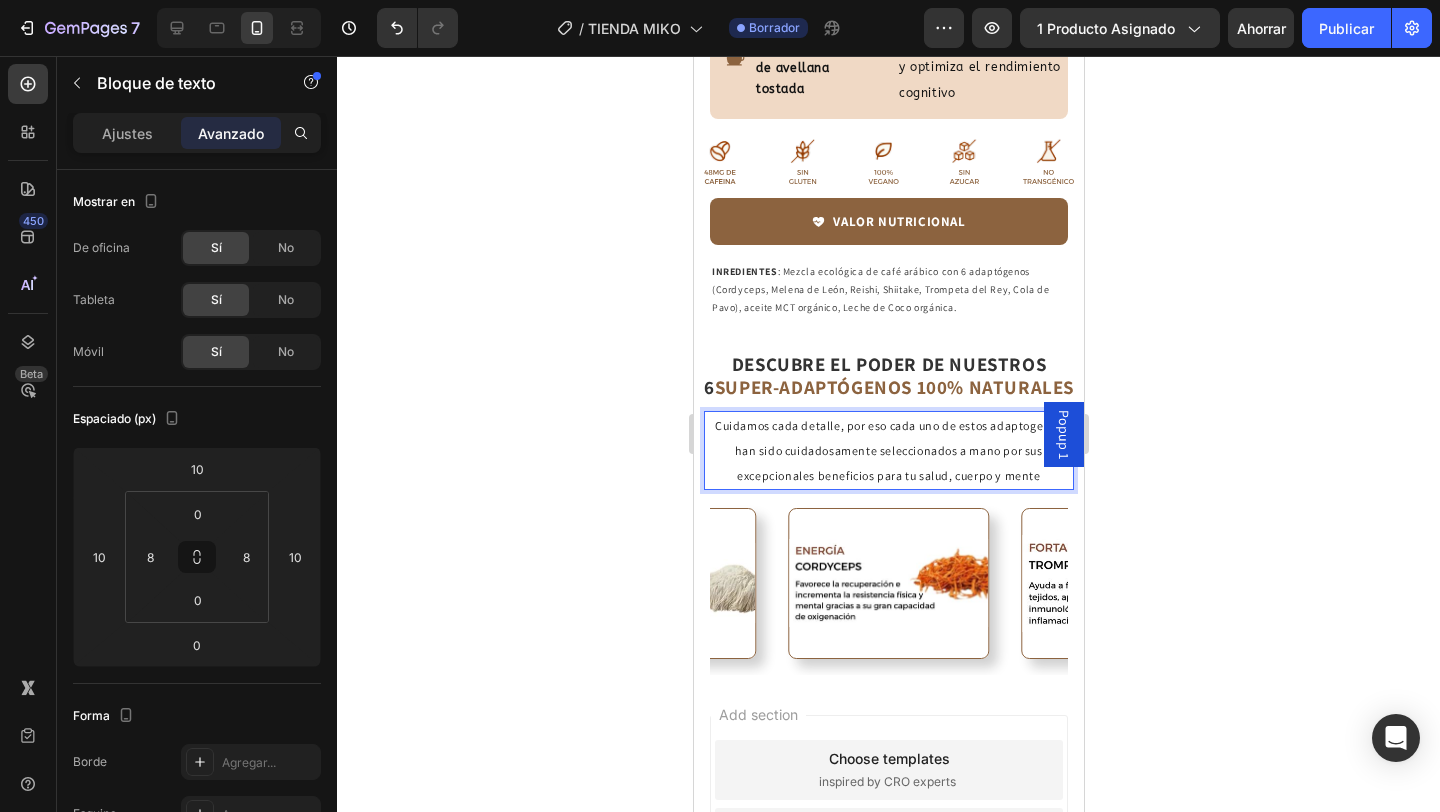 click on "Cuidamos cada detalle, por eso cada uno de estos adaptogenos han sido cuidadosamente seleccionados a mano por sus excepcionales beneficios para tu salud, cuerpo y mente" at bounding box center [888, 450] 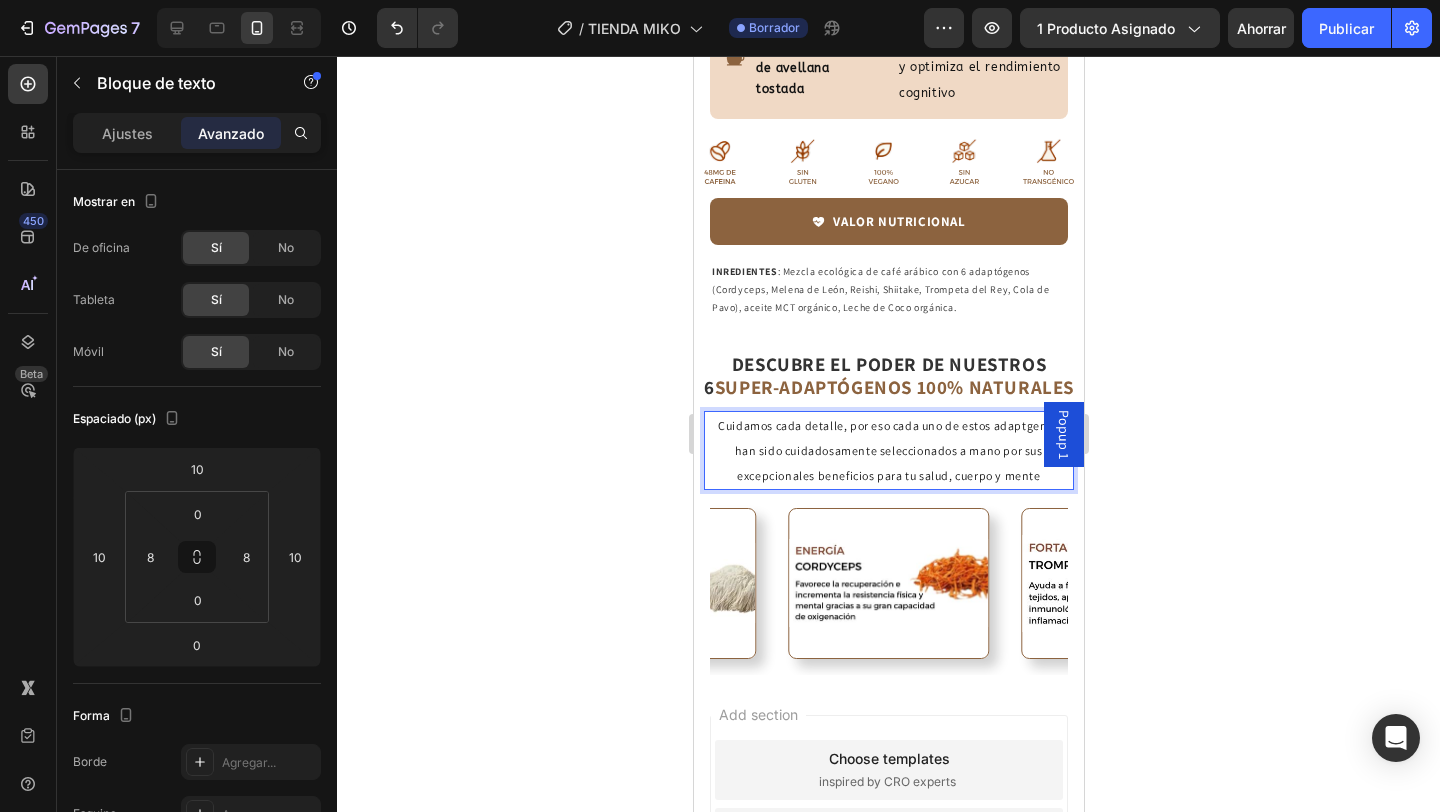 type 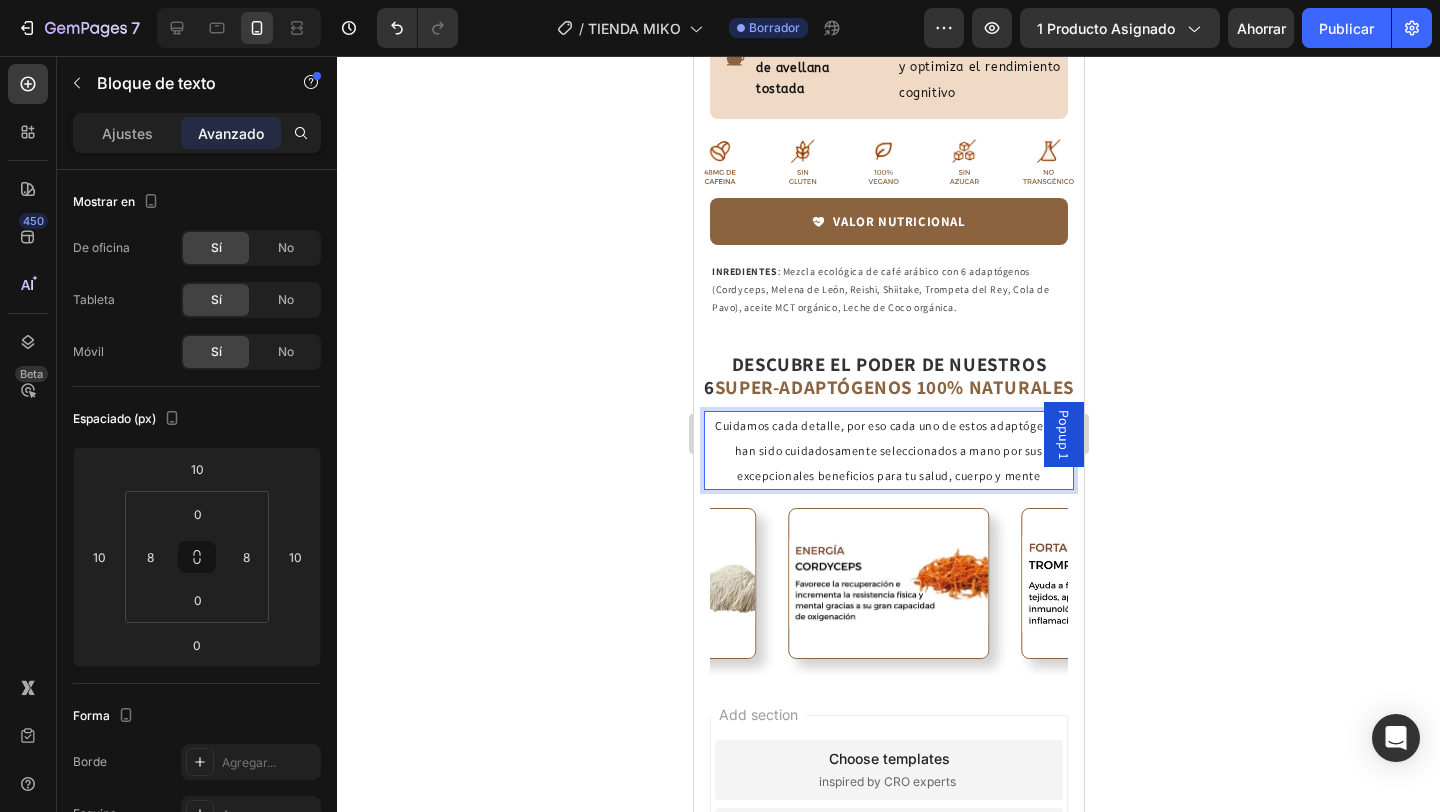 click on "Cuidamos cada detalle, por eso cada uno de estos adaptógenos han sido cuidadosamente seleccionados a mano por sus excepcionales beneficios para tu salud, cuerpo y mente" at bounding box center [888, 450] 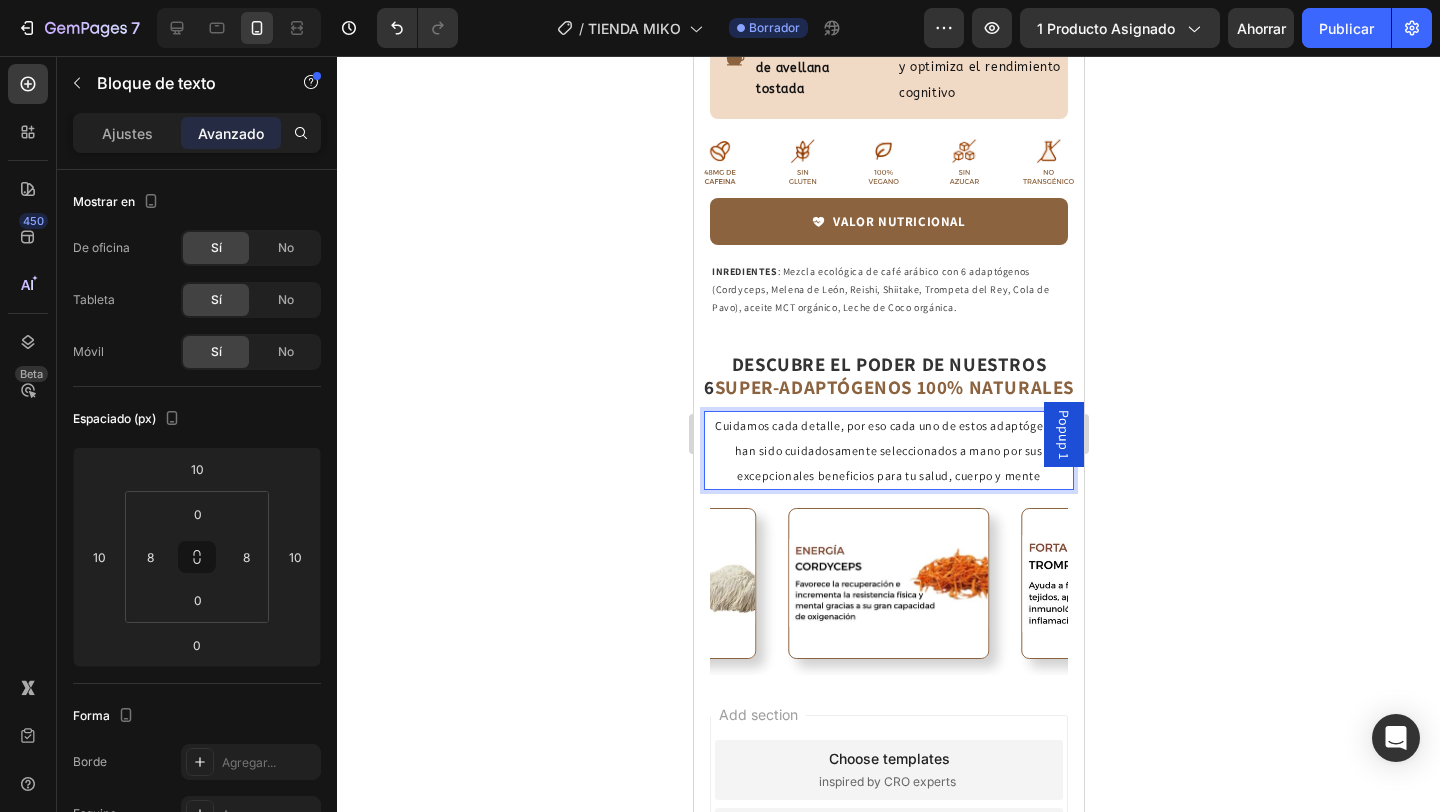 click on "Cuidamos cada detalle, por eso cada uno de estos adaptógenos han sido cuidadosamente seleccionados a mano por sus excepcionales beneficios para tu salud, cuerpo y mente" at bounding box center [888, 451] 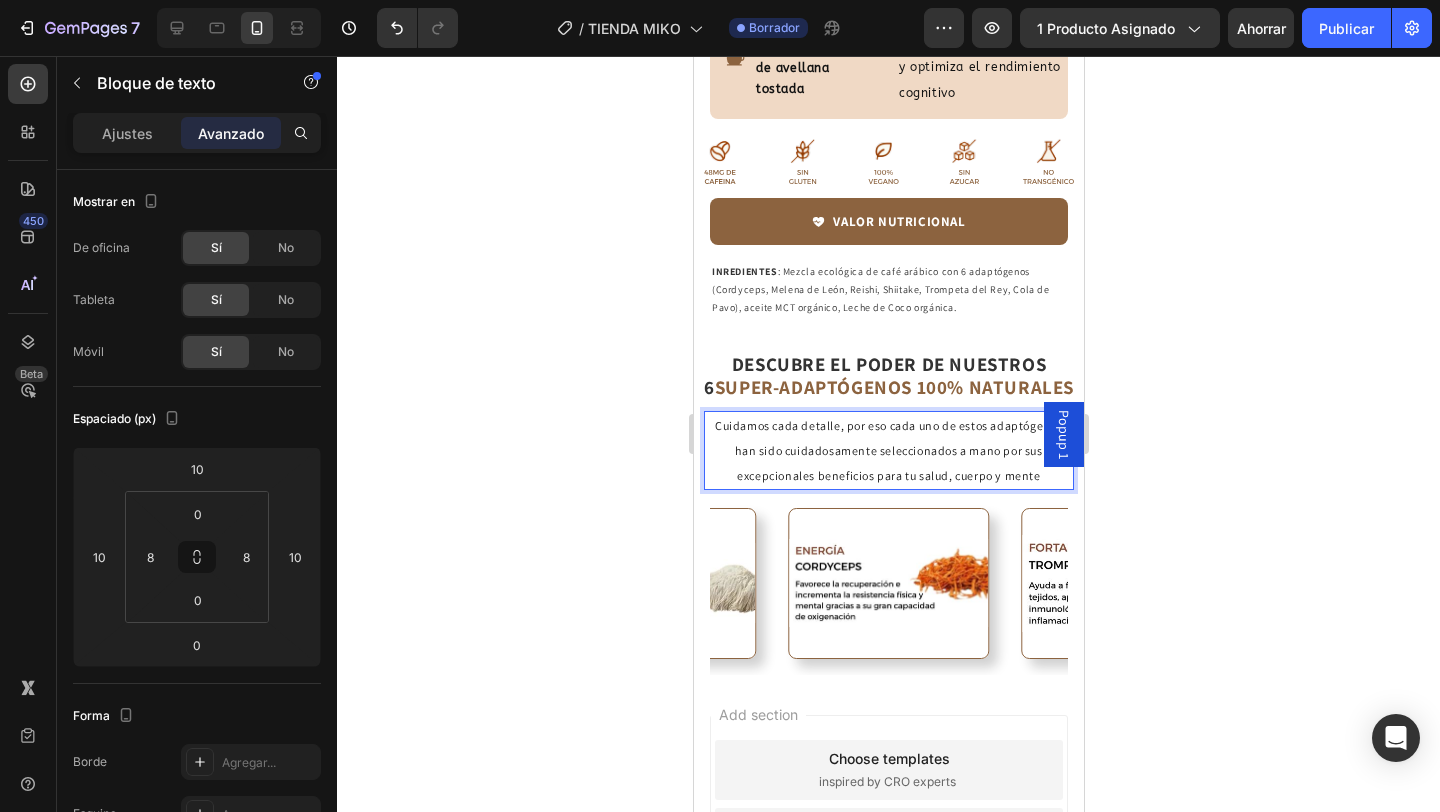 click on "Cuidamos cada detalle, por eso cada uno de estos adaptógenos han sido cuidadosamente seleccionados a mano por sus excepcionales beneficios para tu salud, cuerpo y mente" at bounding box center [888, 450] 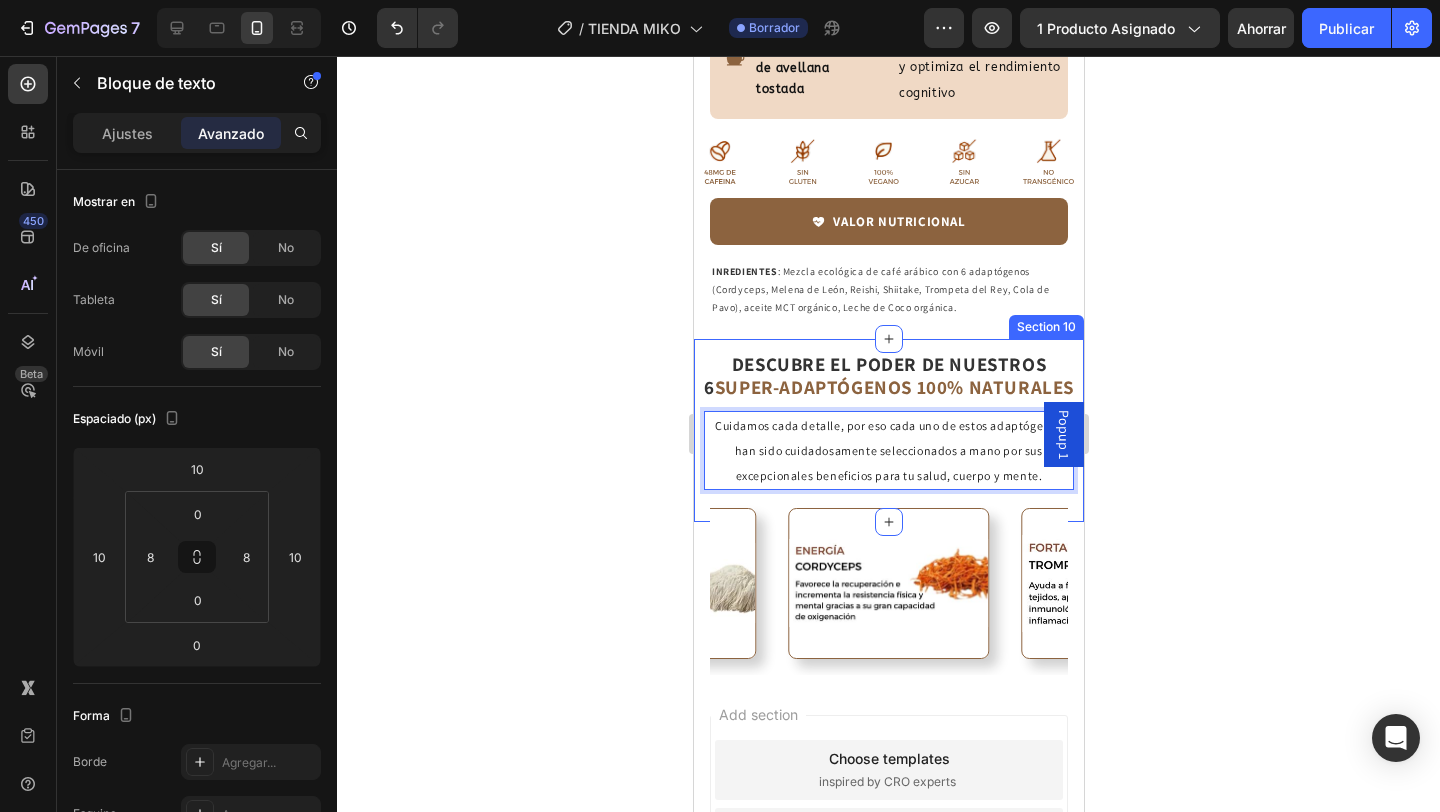 click 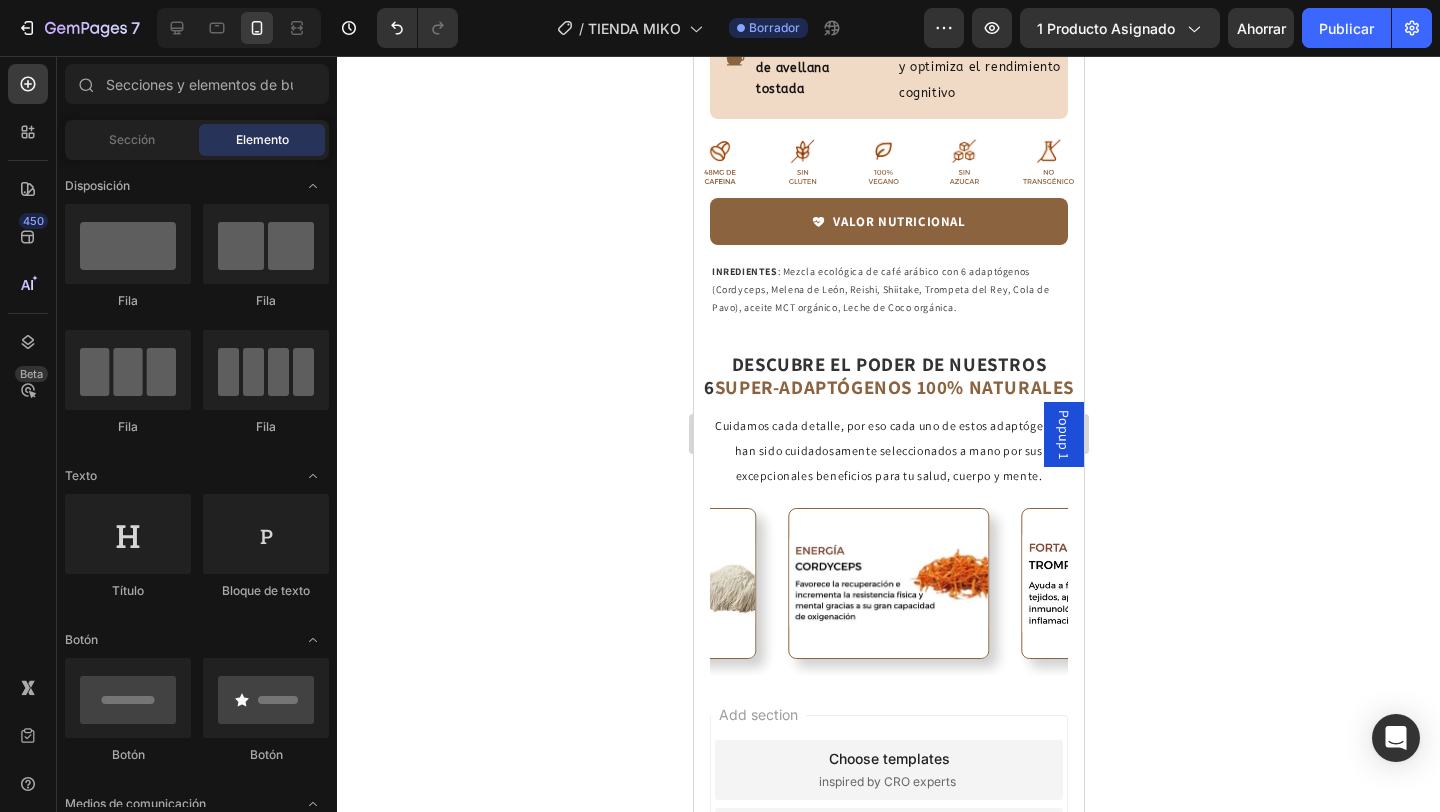 click 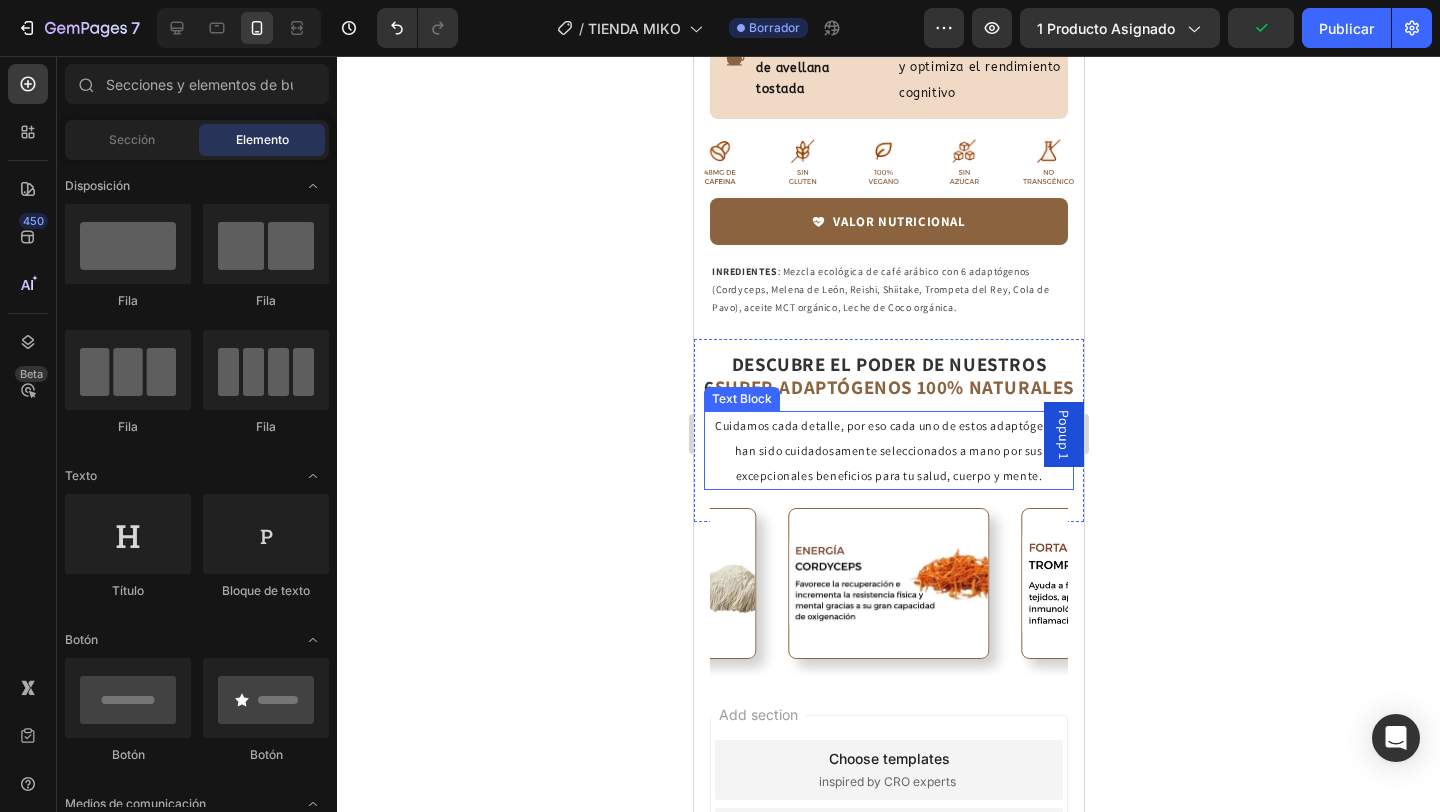 click on "Cuidamos cada detalle, por eso cada uno de estos adaptógenos han sido cuidadosamente seleccionados a mano por sus excepcionales beneficios para tu salud, cuerpo y mente." at bounding box center [888, 451] 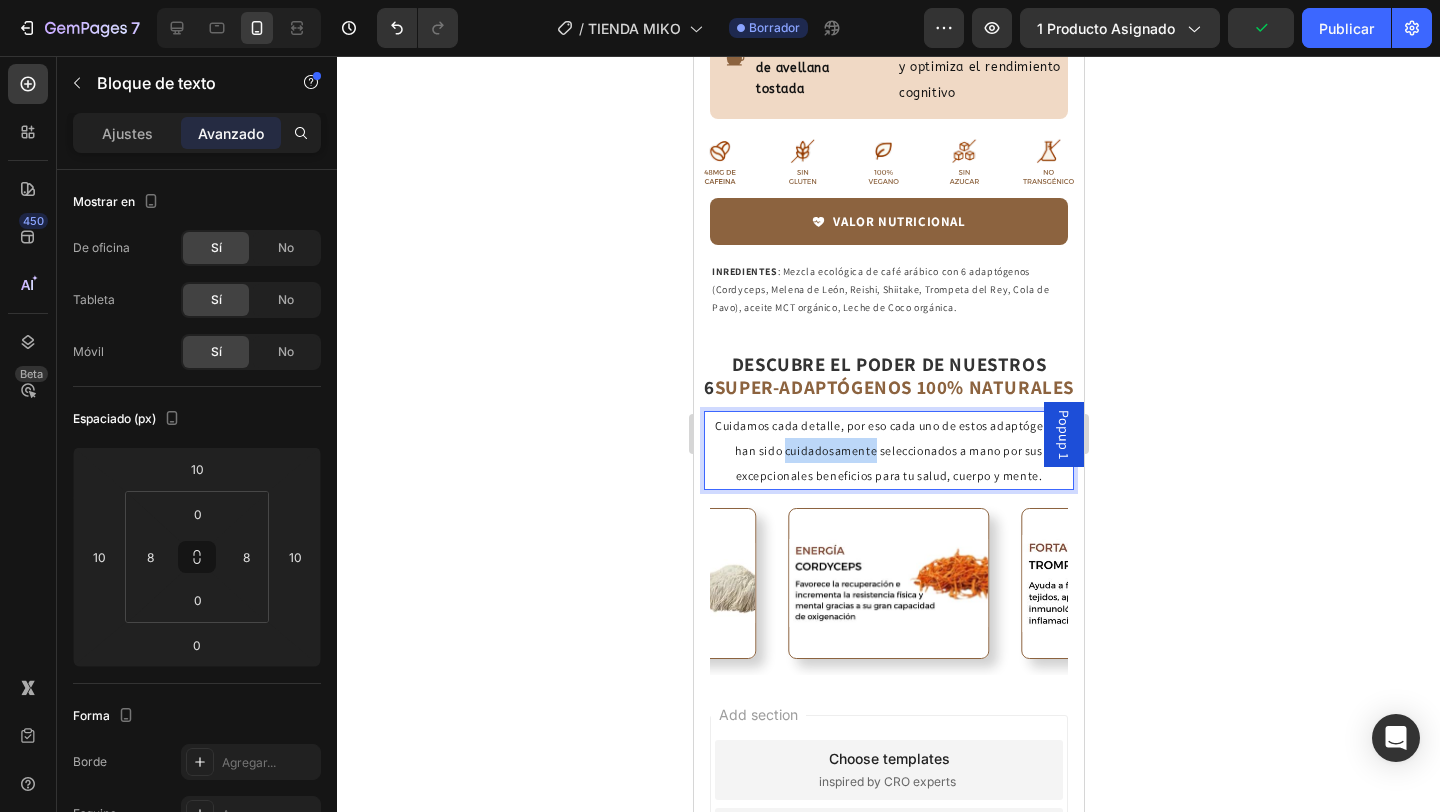 click on "Cuidamos cada detalle, por eso cada uno de estos adaptógenos han sido cuidadosamente seleccionados a mano por sus excepcionales beneficios para tu salud, cuerpo y mente." at bounding box center [888, 451] 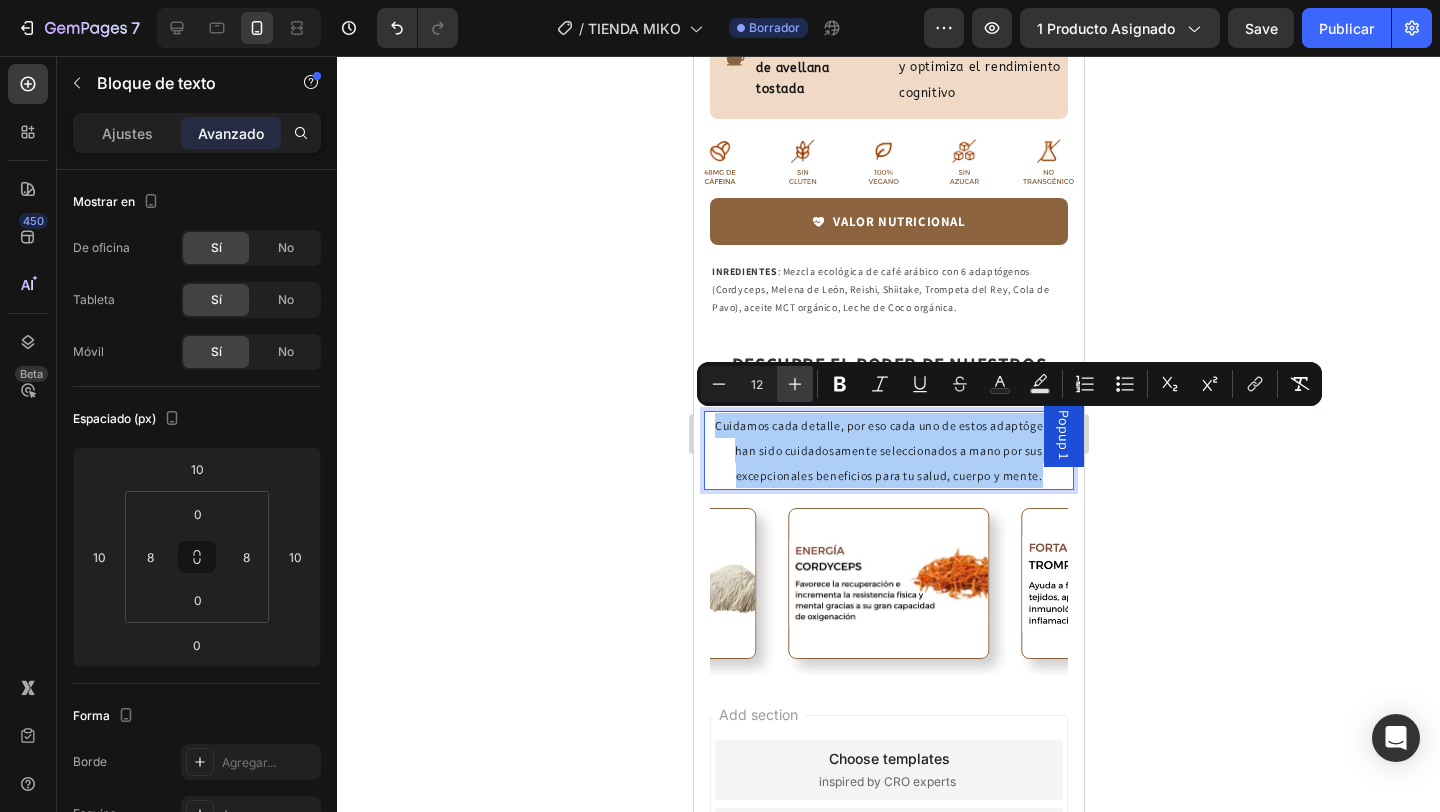 click 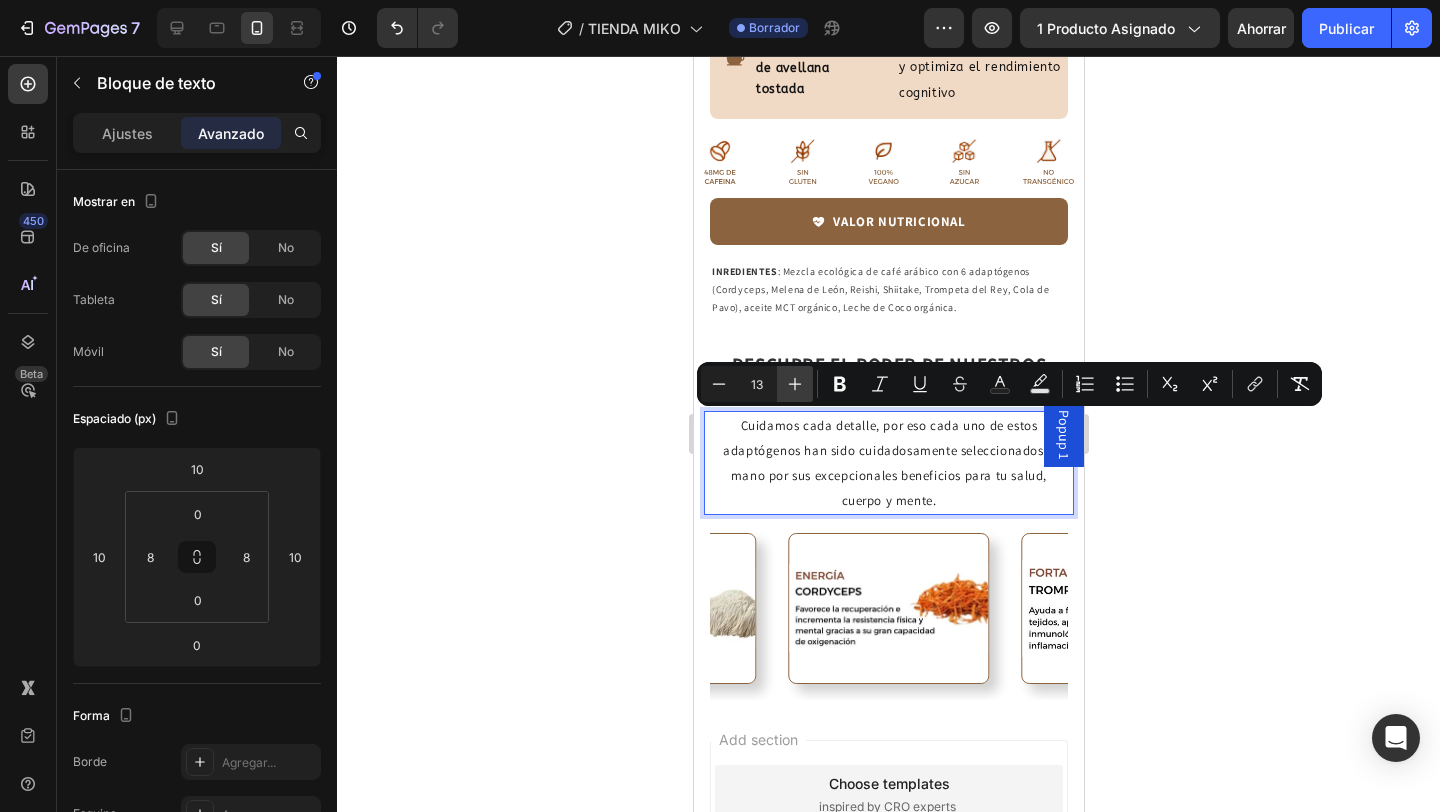 click 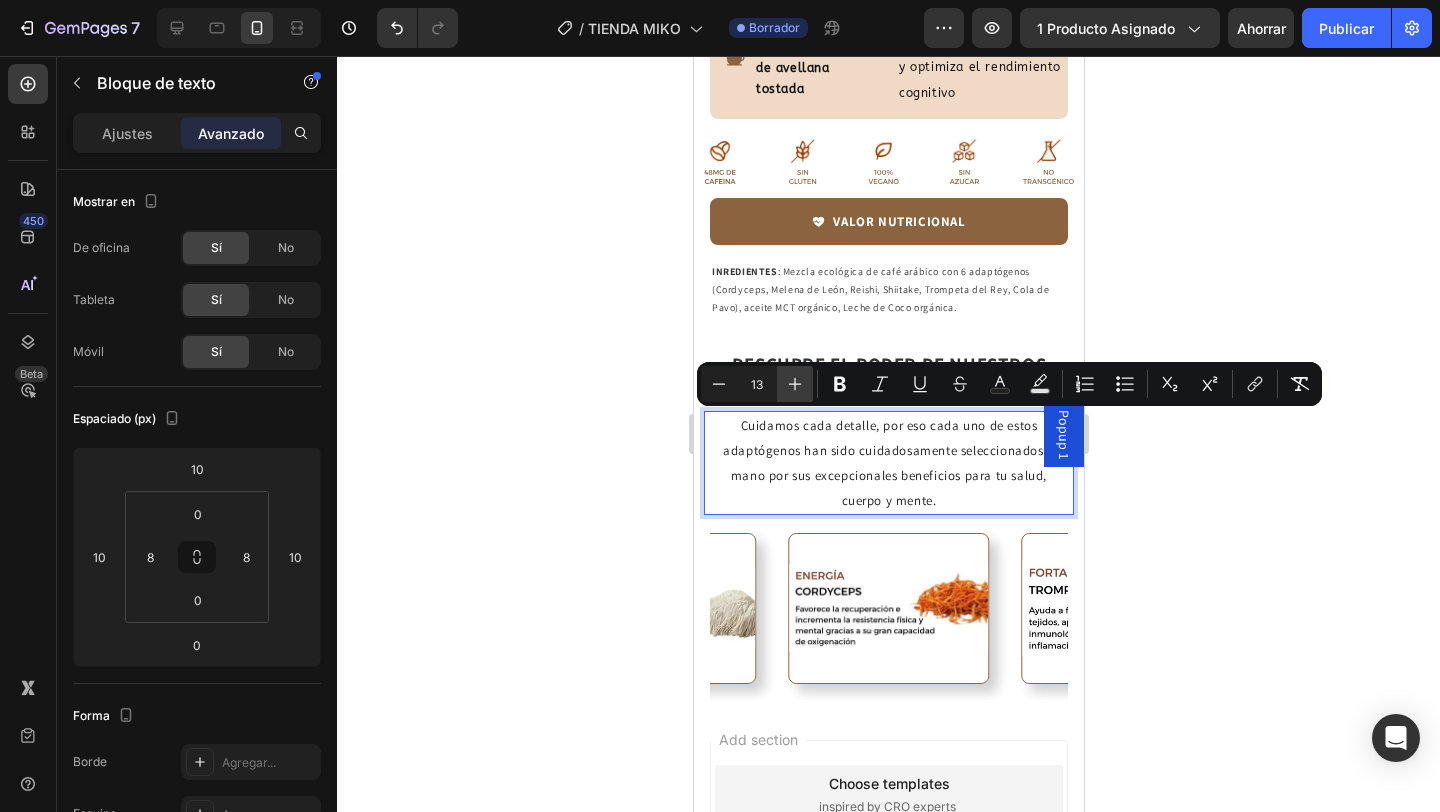 type on "14" 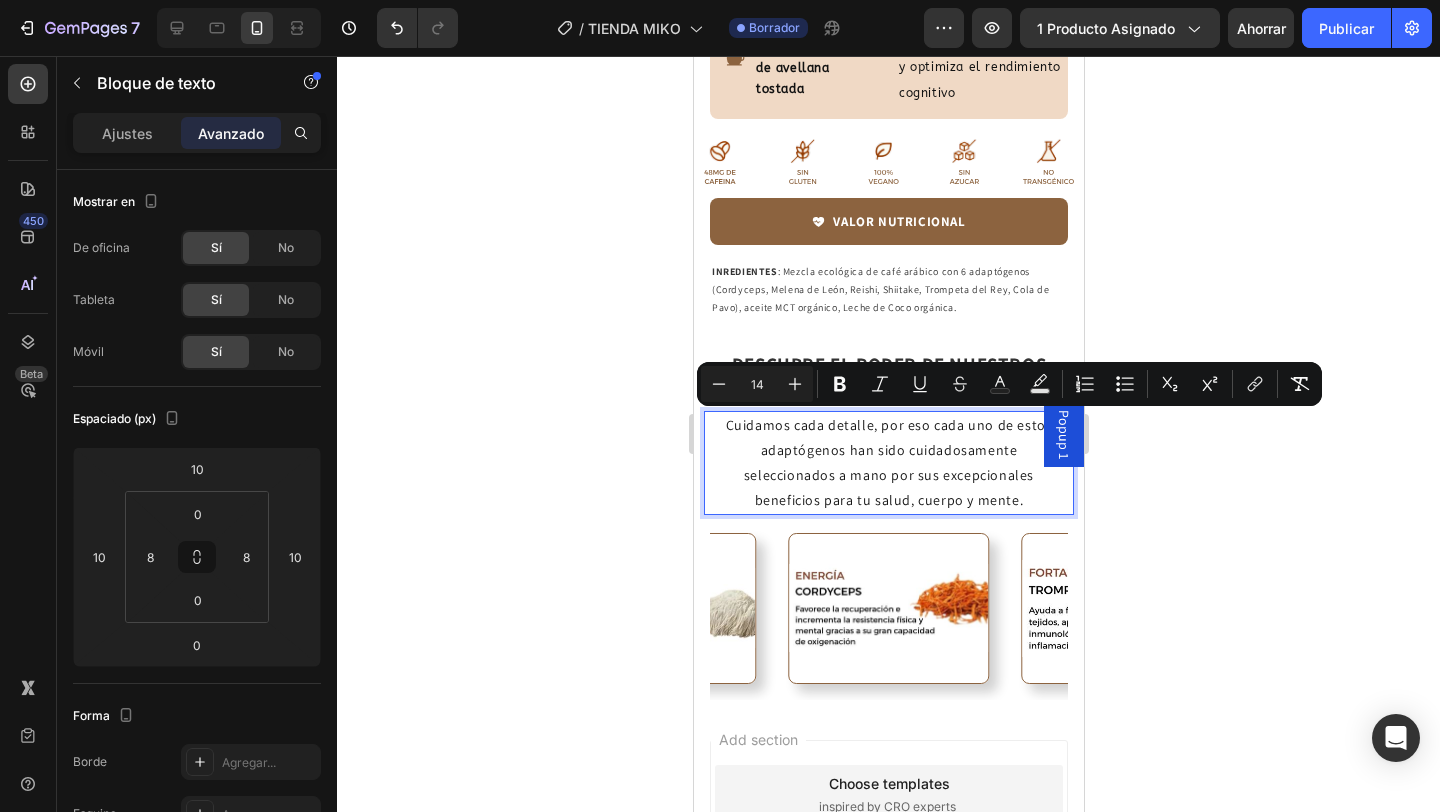 click 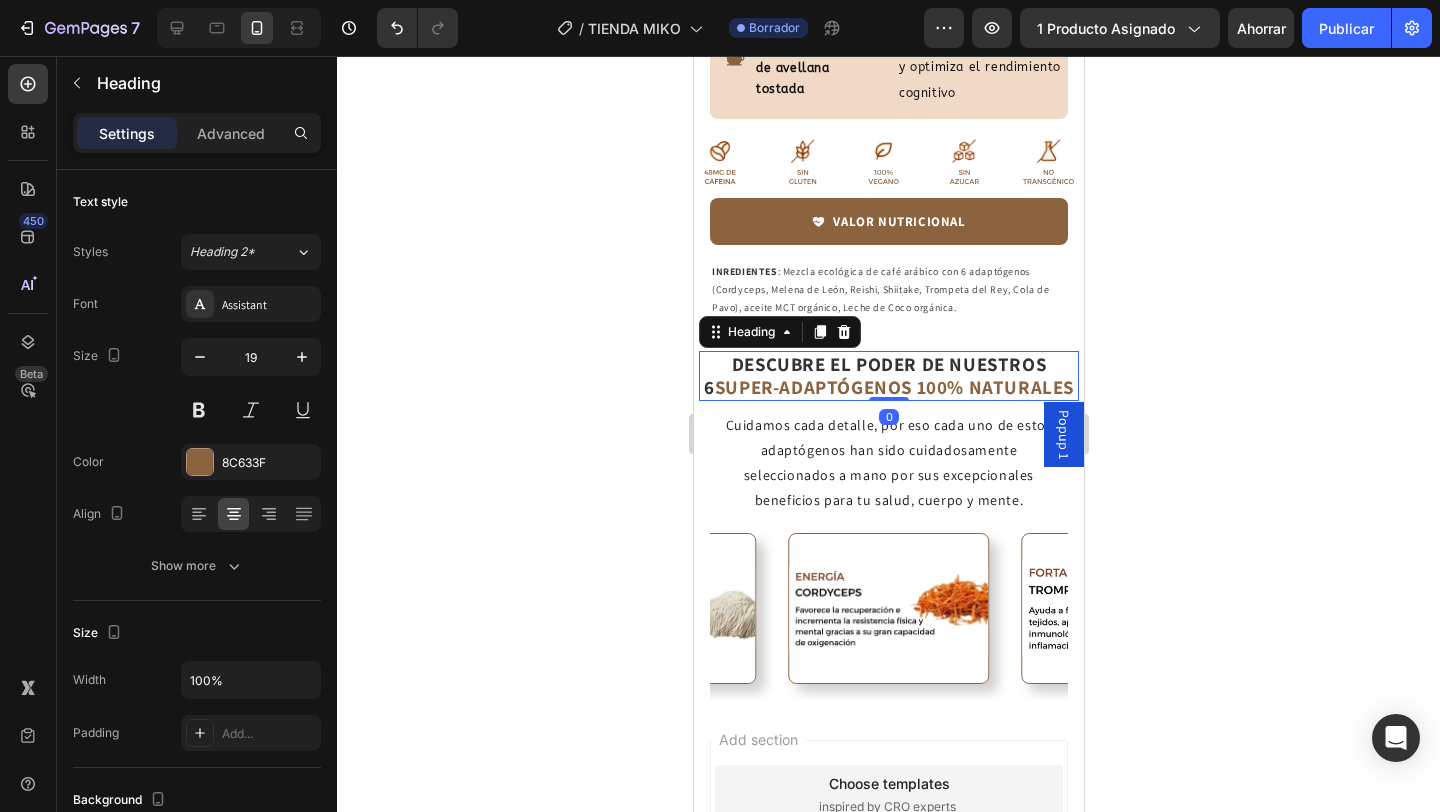 click on "SUPER-ADAPTÓGENOS 100% NATURALES" at bounding box center (893, 387) 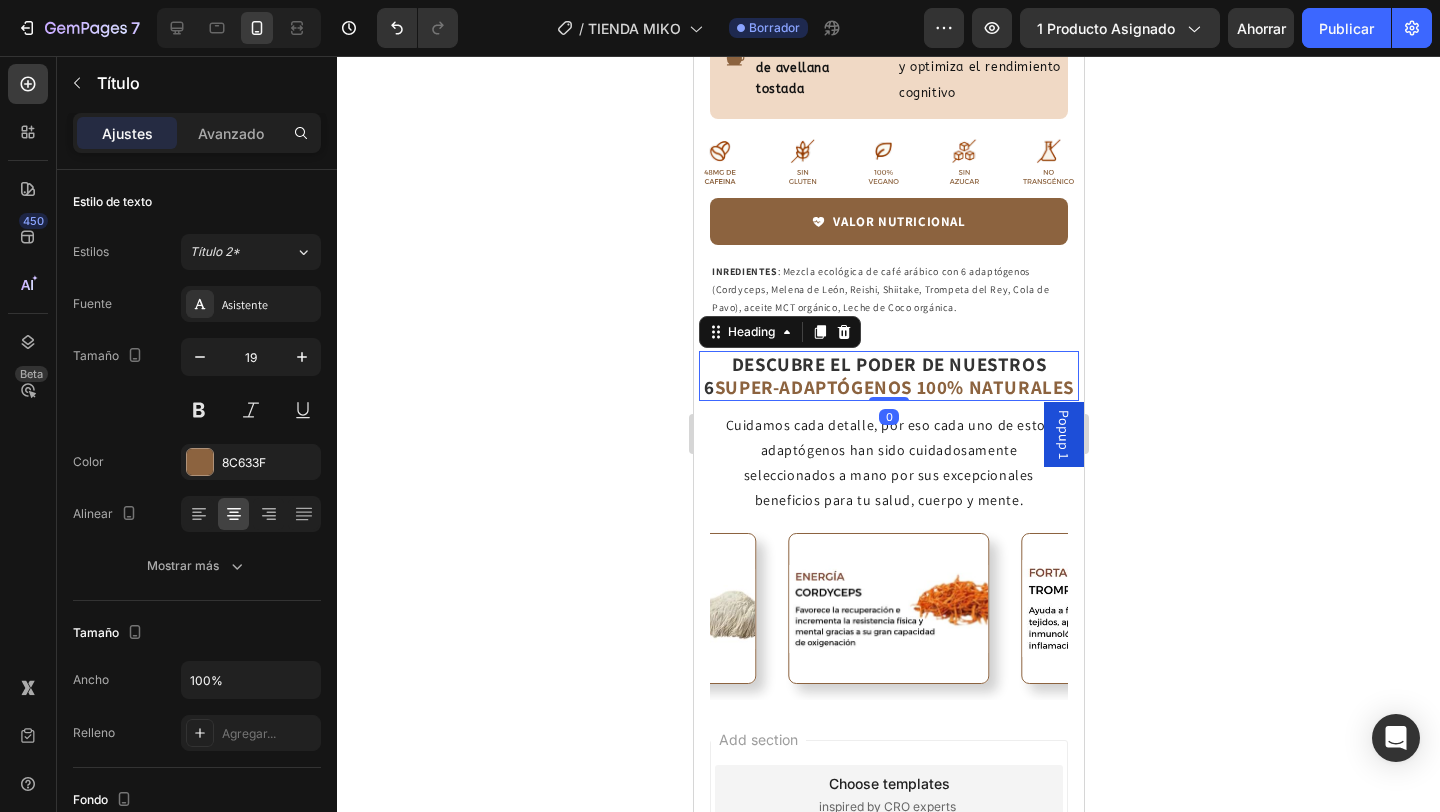click on "DESCUBRE EL PODER DE NUESTROS 6   SUPER-ADAPTÓGENOS 100% NATURALES" at bounding box center [888, 376] 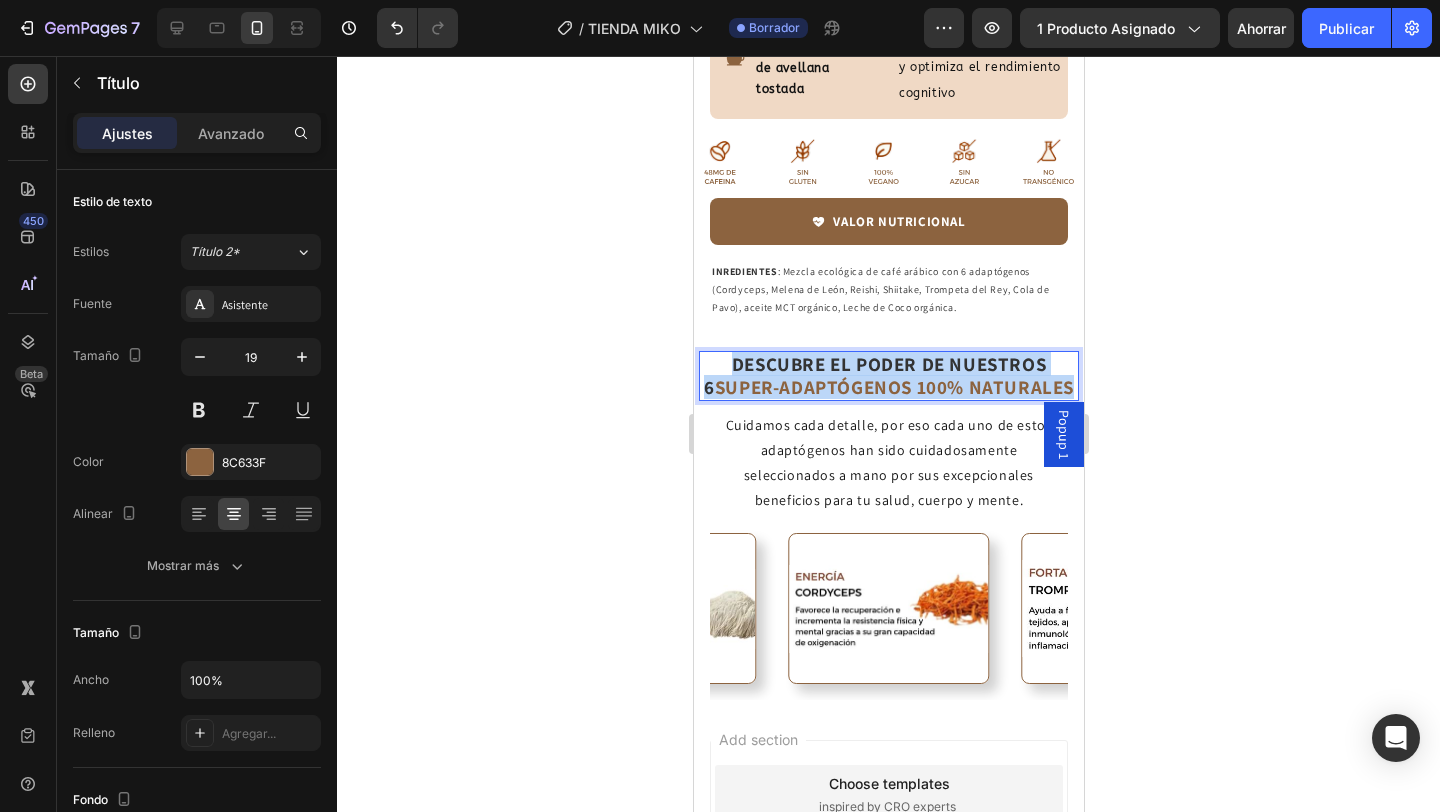 click on "DESCUBRE EL PODER DE NUESTROS 6   SUPER-ADAPTÓGENOS 100% NATURALES" at bounding box center [888, 376] 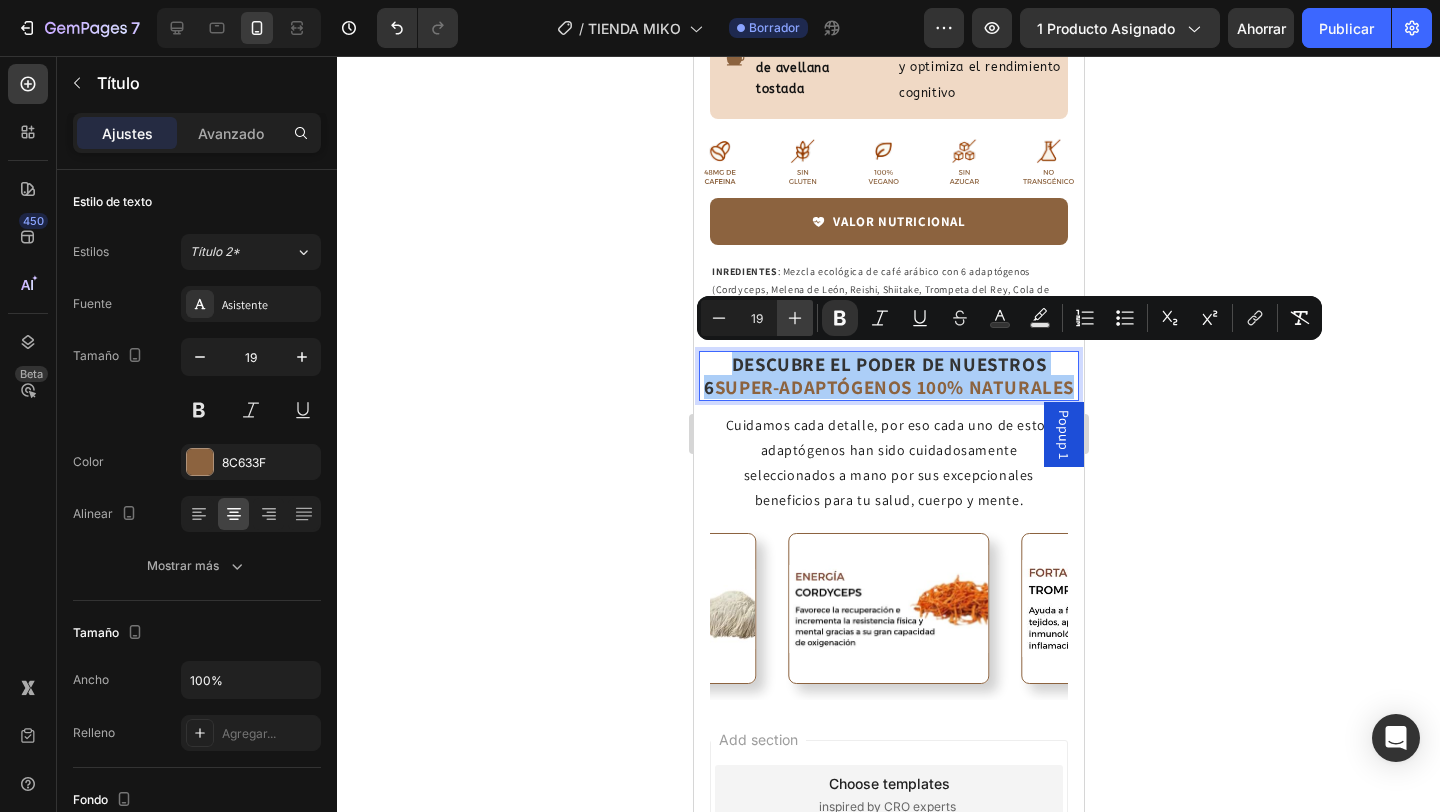 click 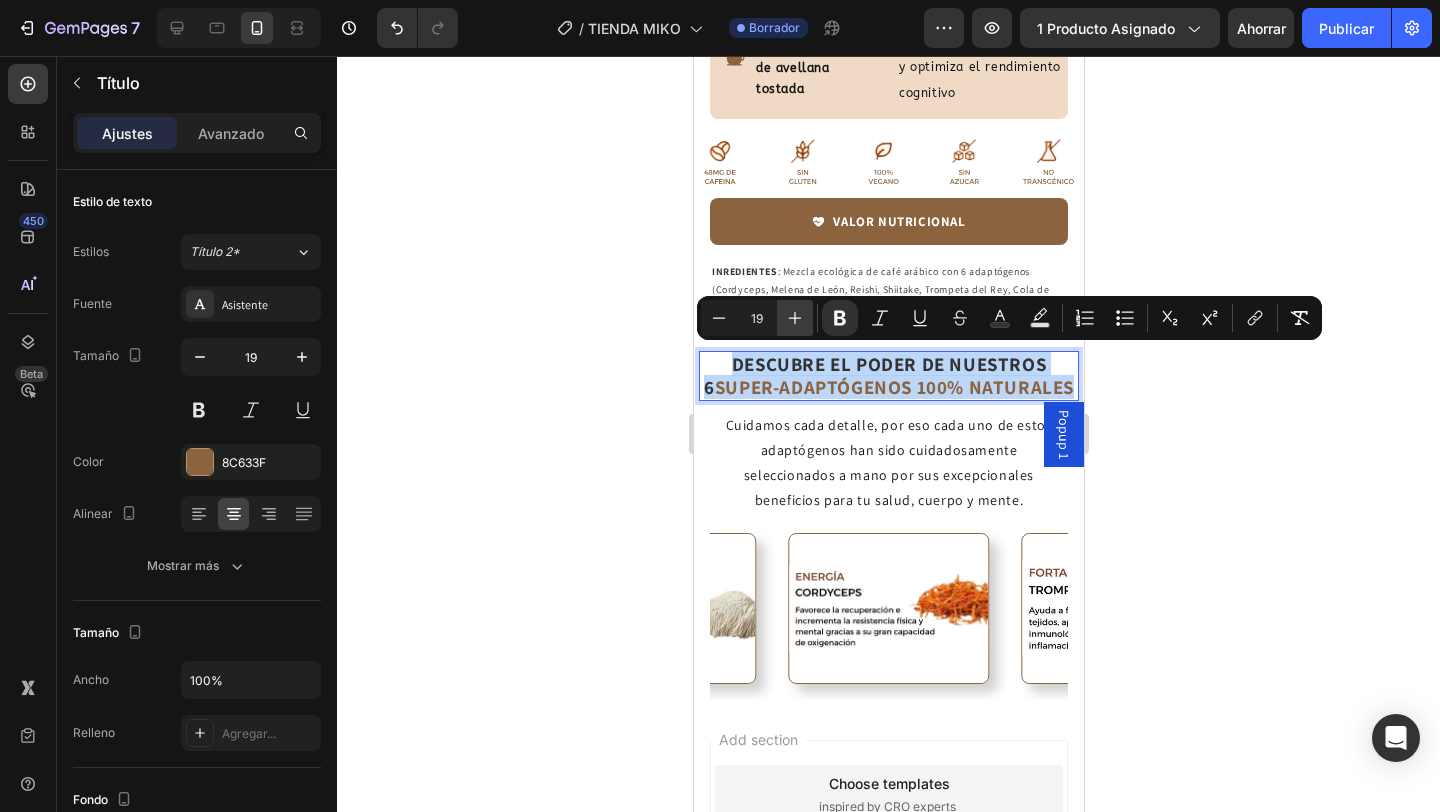 type on "20" 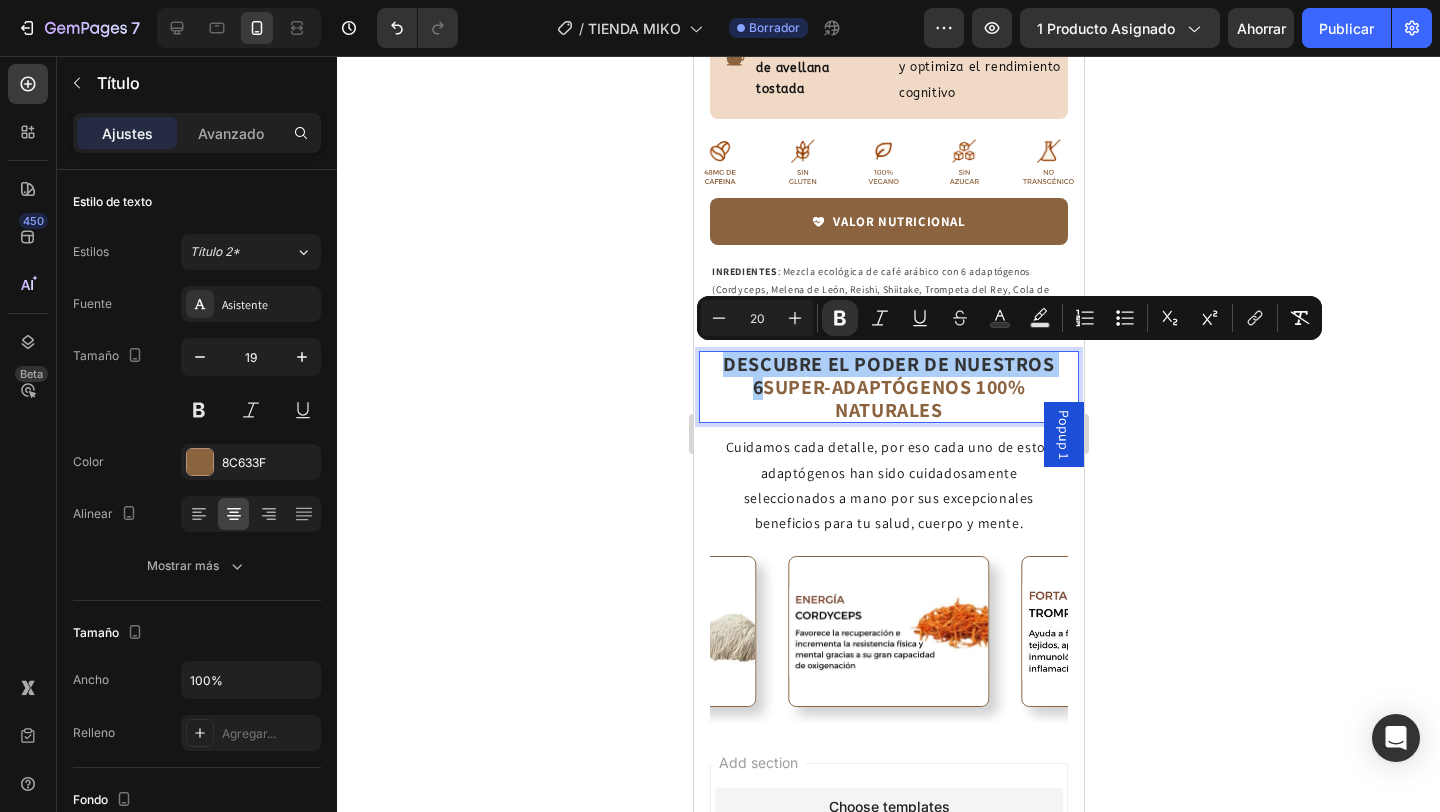 click 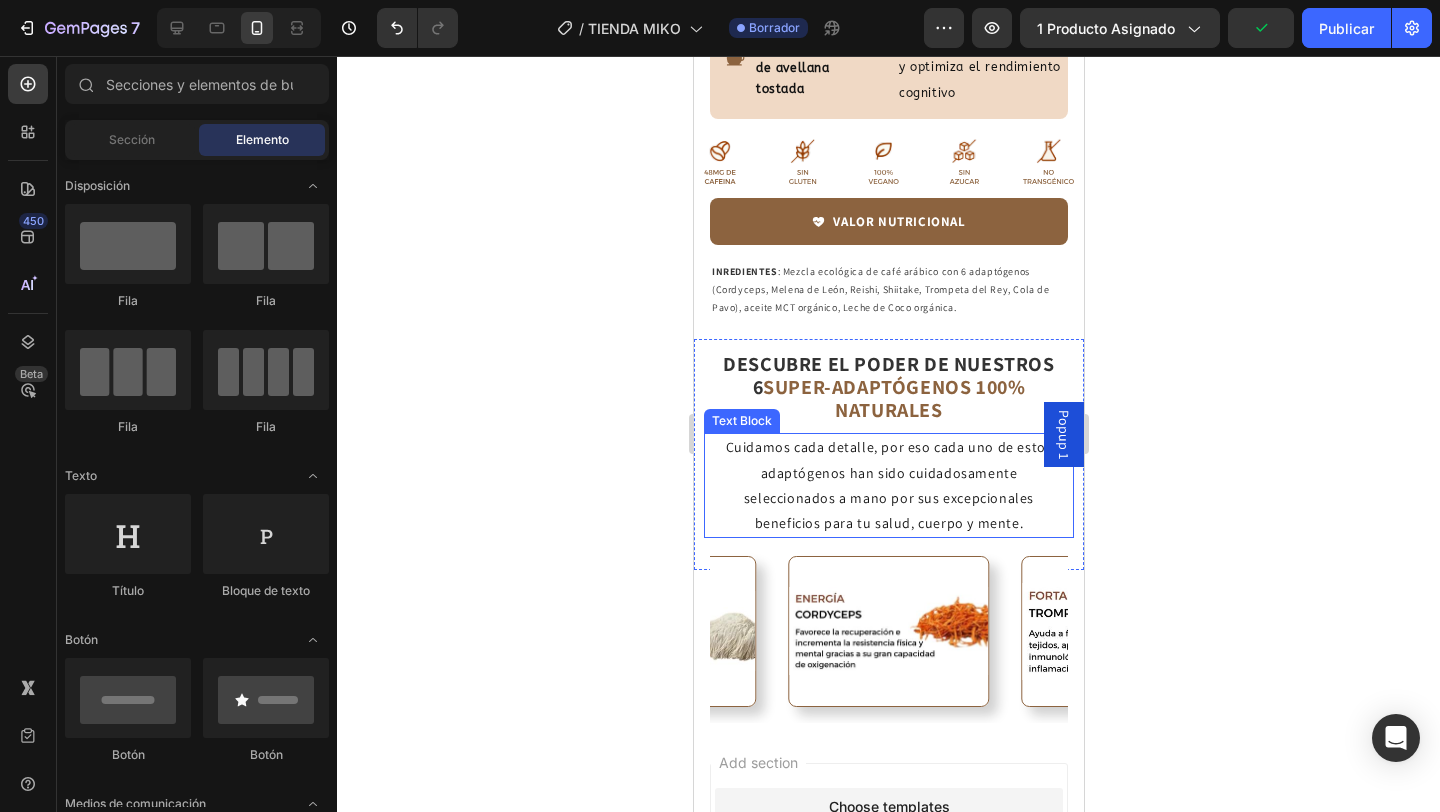 click on "Cuidamos cada detalle, por eso cada uno de estos adaptógenos han sido cuidadosamente seleccionados a mano por sus excepcionales beneficios para tu salud, cuerpo y mente." at bounding box center [888, 485] 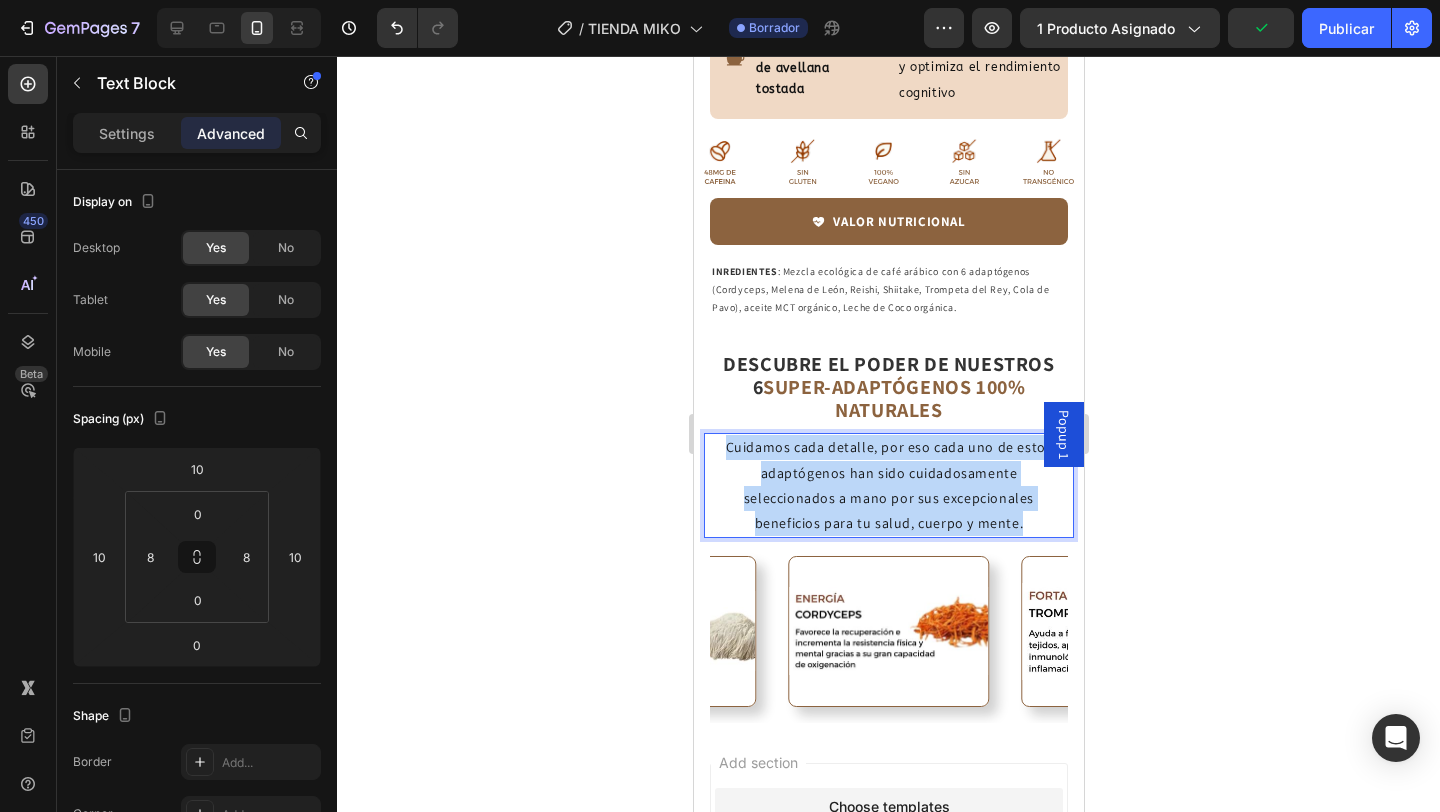 click on "Cuidamos cada detalle, por eso cada uno de estos adaptógenos han sido cuidadosamente seleccionados a mano por sus excepcionales beneficios para tu salud, cuerpo y mente." at bounding box center [888, 485] 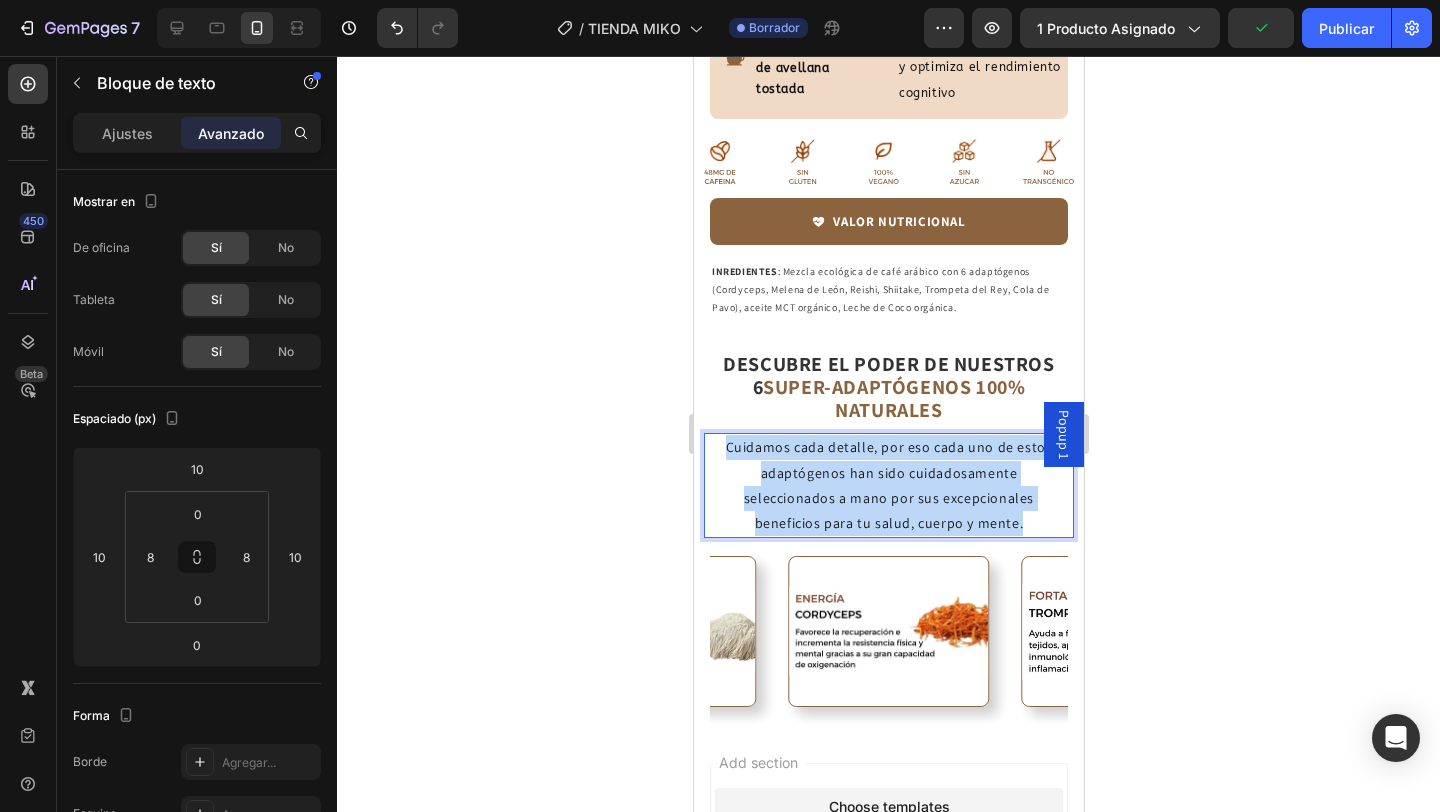click on "Cuidamos cada detalle, por eso cada uno de estos adaptógenos han sido cuidadosamente seleccionados a mano por sus excepcionales beneficios para tu salud, cuerpo y mente." at bounding box center (888, 485) 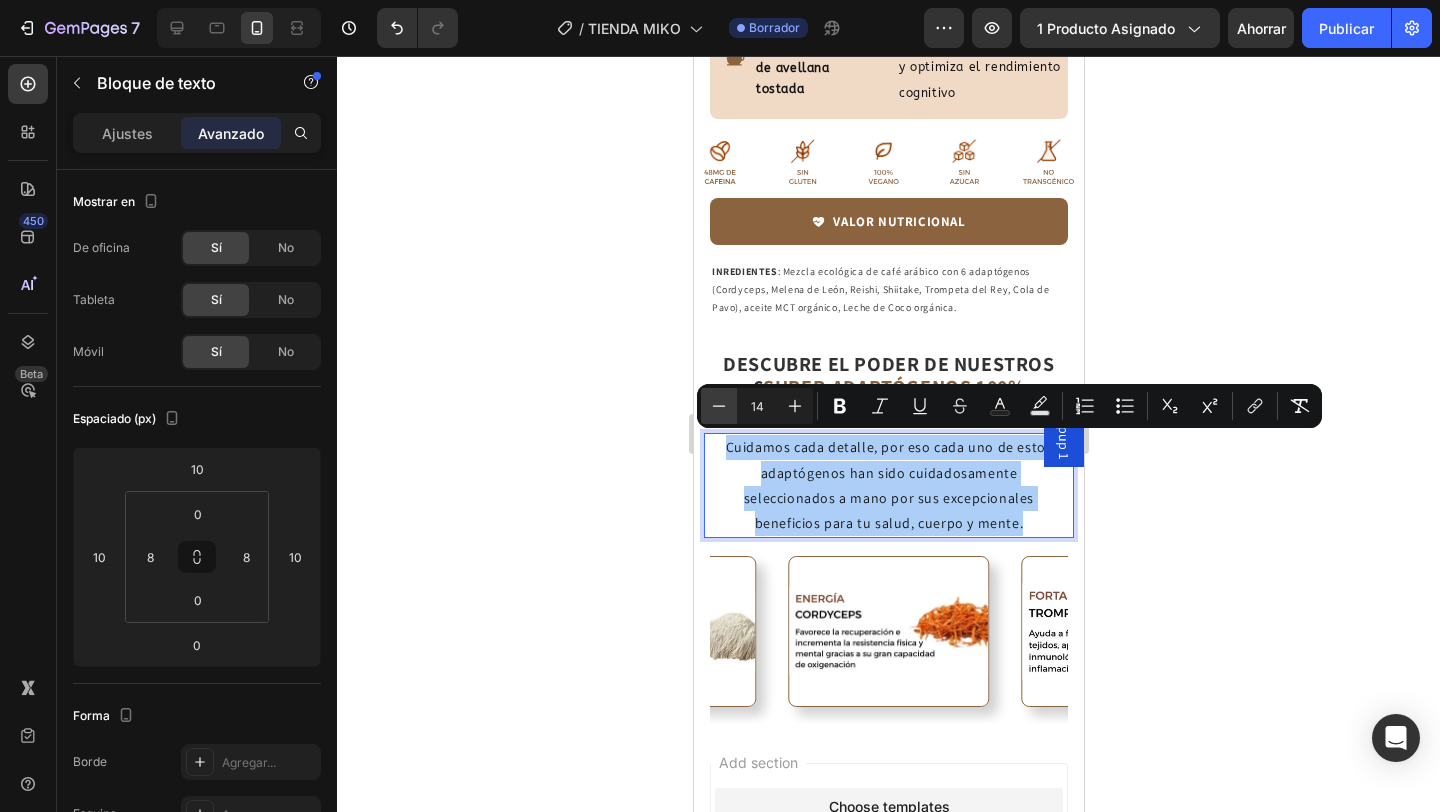 click 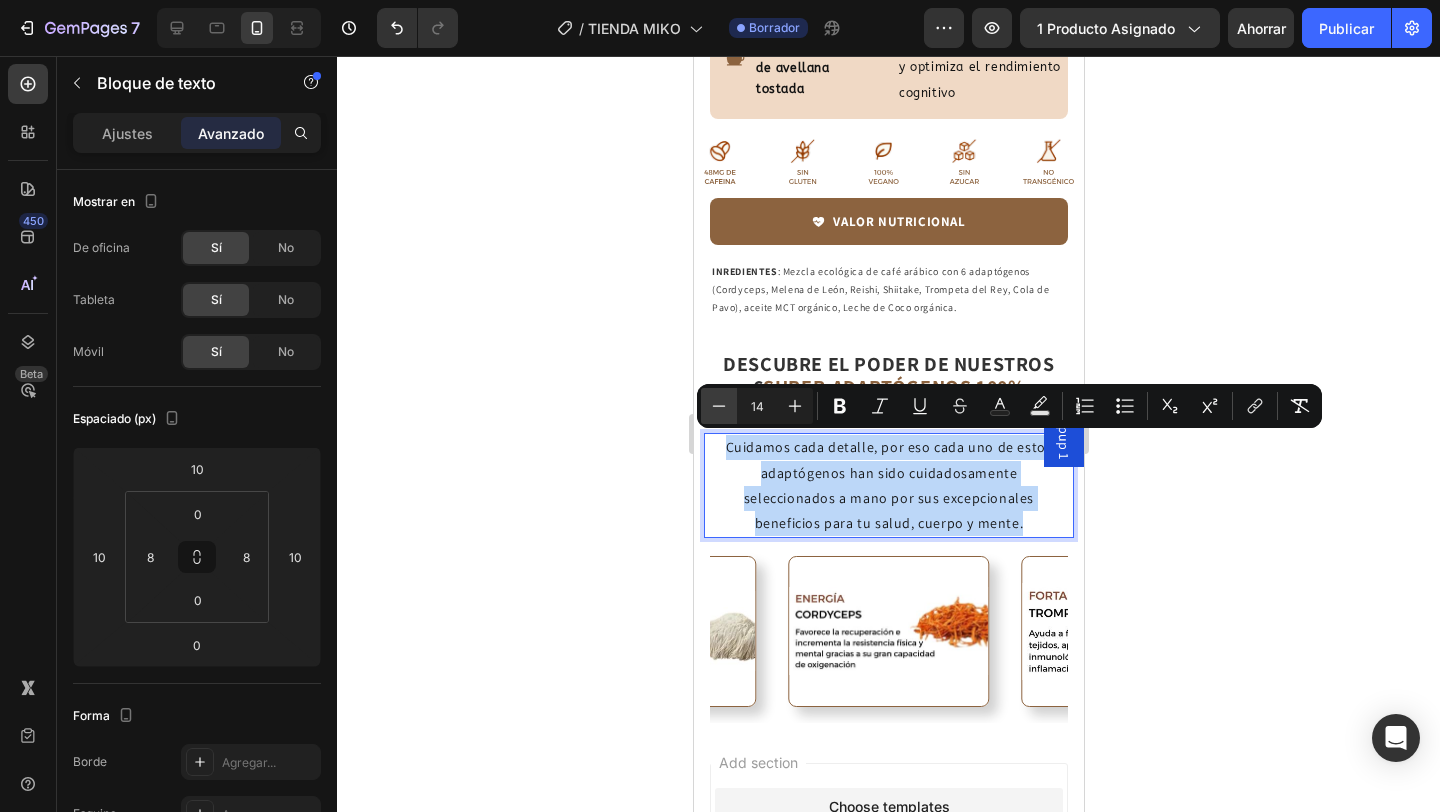 type on "13" 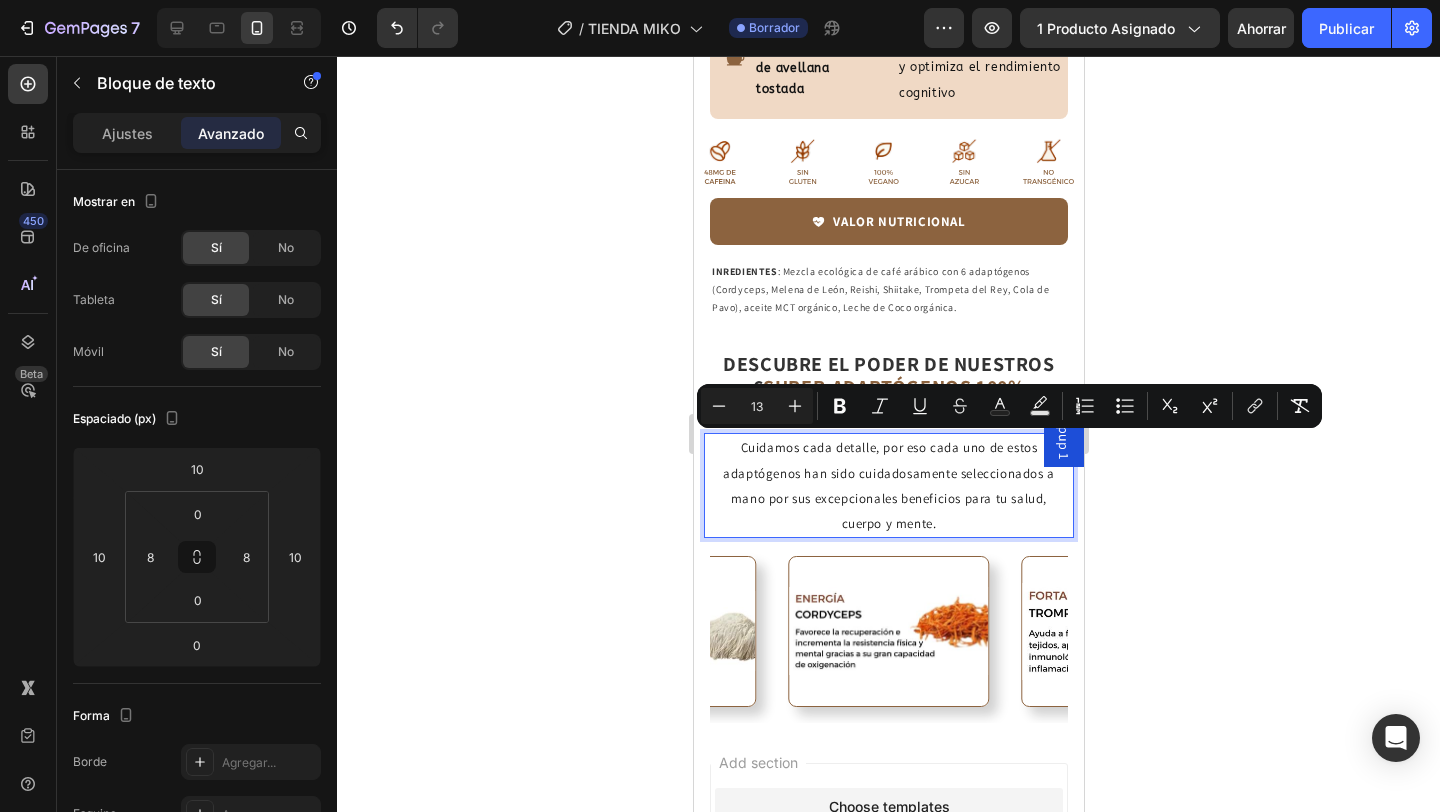 click 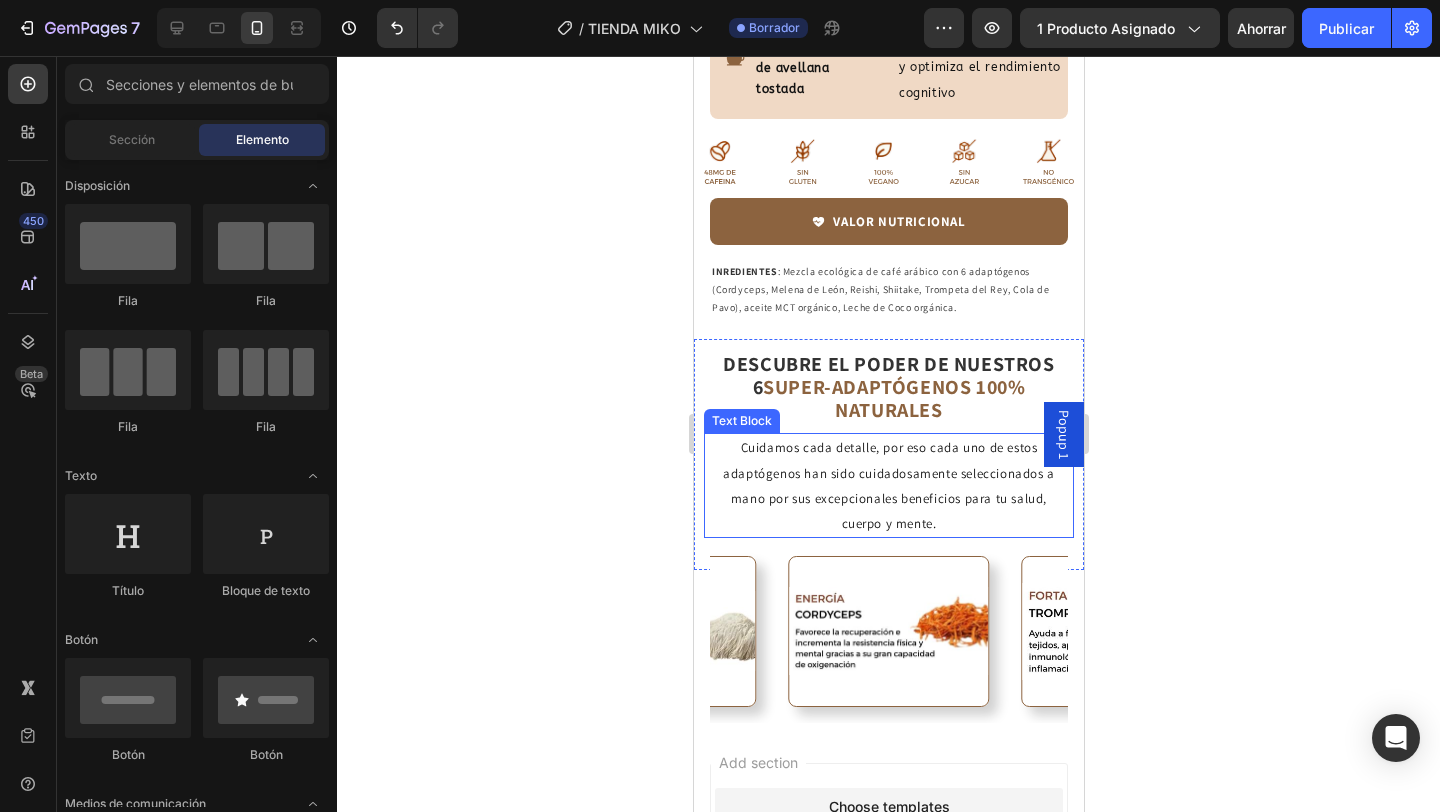 click on "Cuidamos cada detalle, por eso cada uno de estos adaptógenos han sido cuidadosamente seleccionados a mano por sus excepcionales beneficios para tu salud, cuerpo y mente." at bounding box center [888, 485] 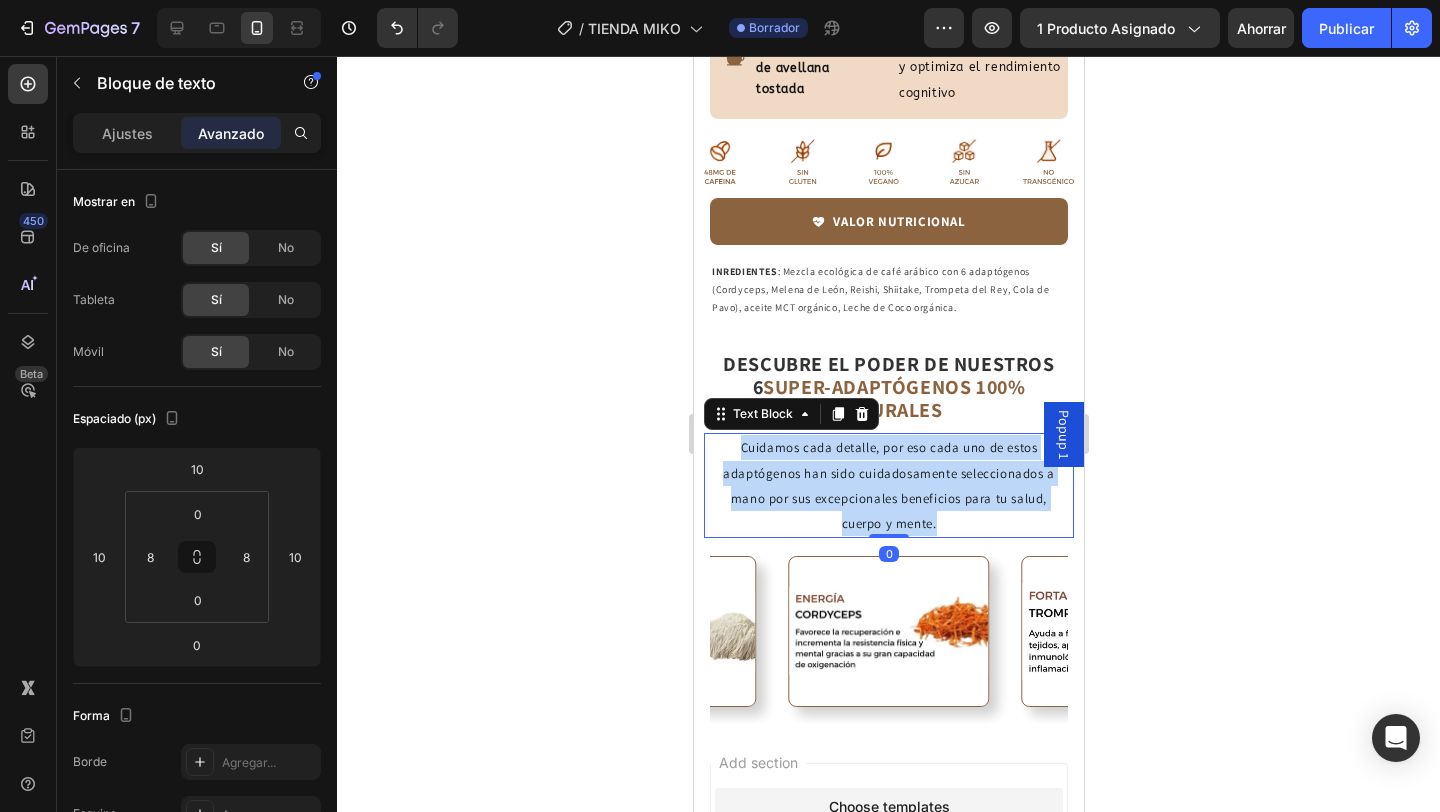 click on "Cuidamos cada detalle, por eso cada uno de estos adaptógenos han sido cuidadosamente seleccionados a mano por sus excepcionales beneficios para tu salud, cuerpo y mente." at bounding box center [888, 485] 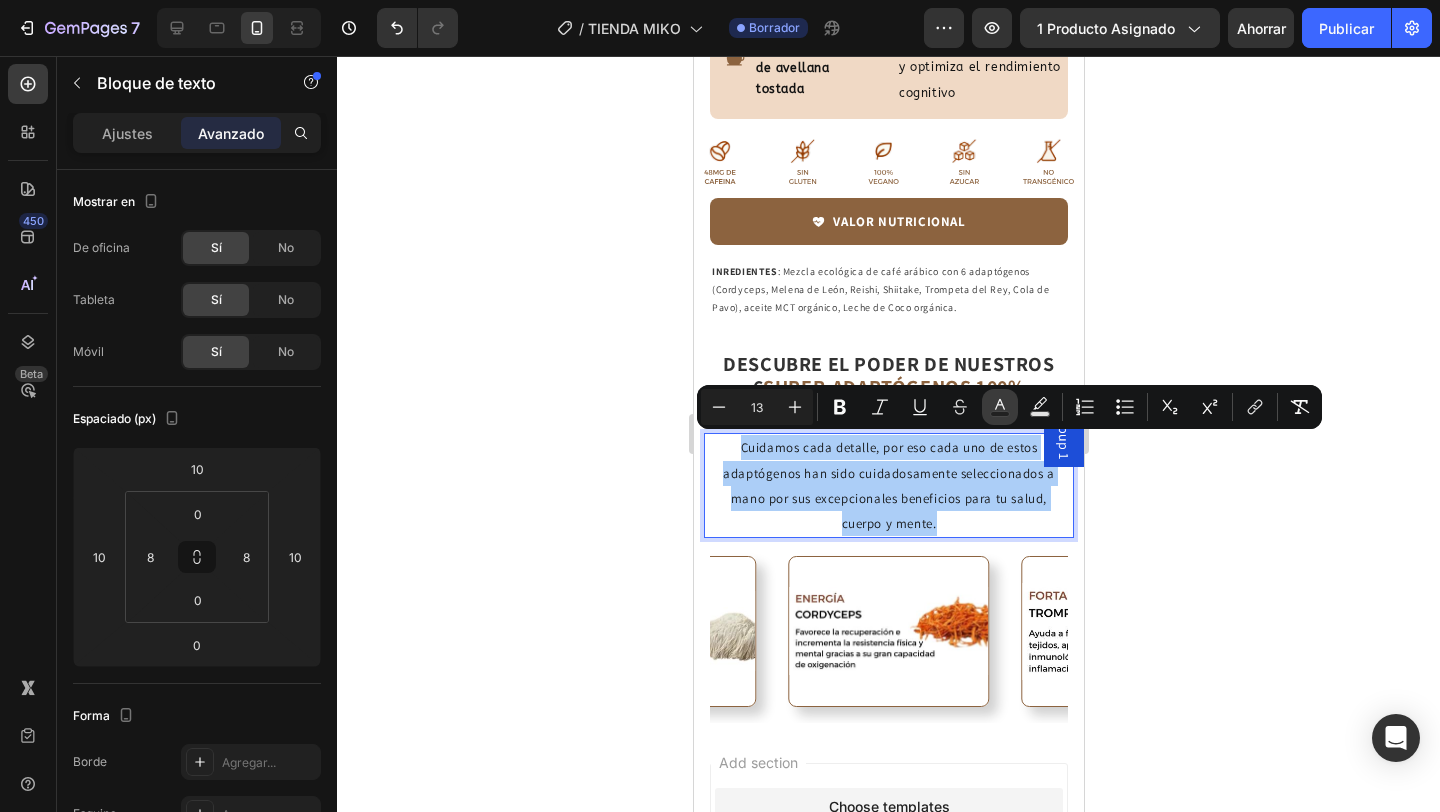 click 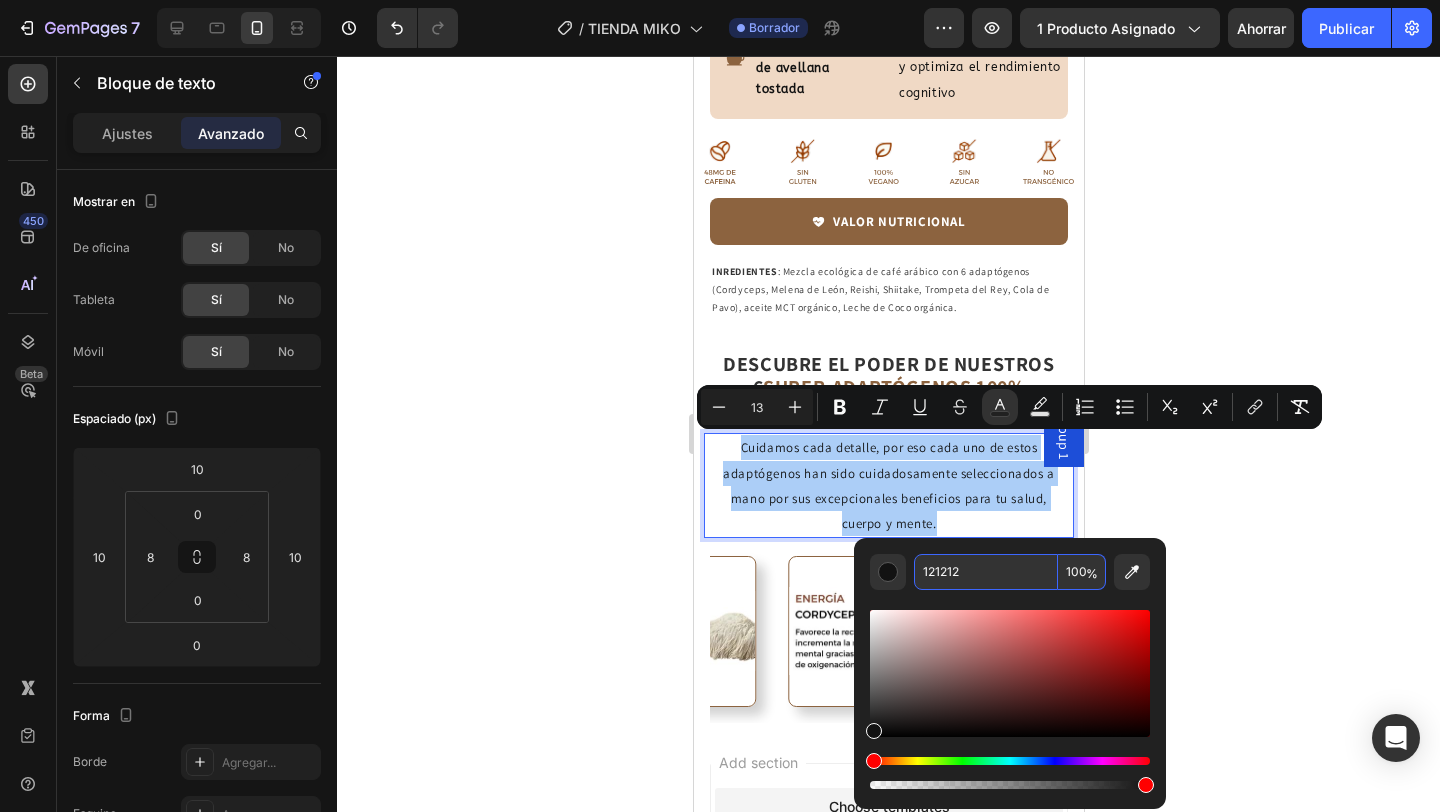 click on "121212" at bounding box center [986, 572] 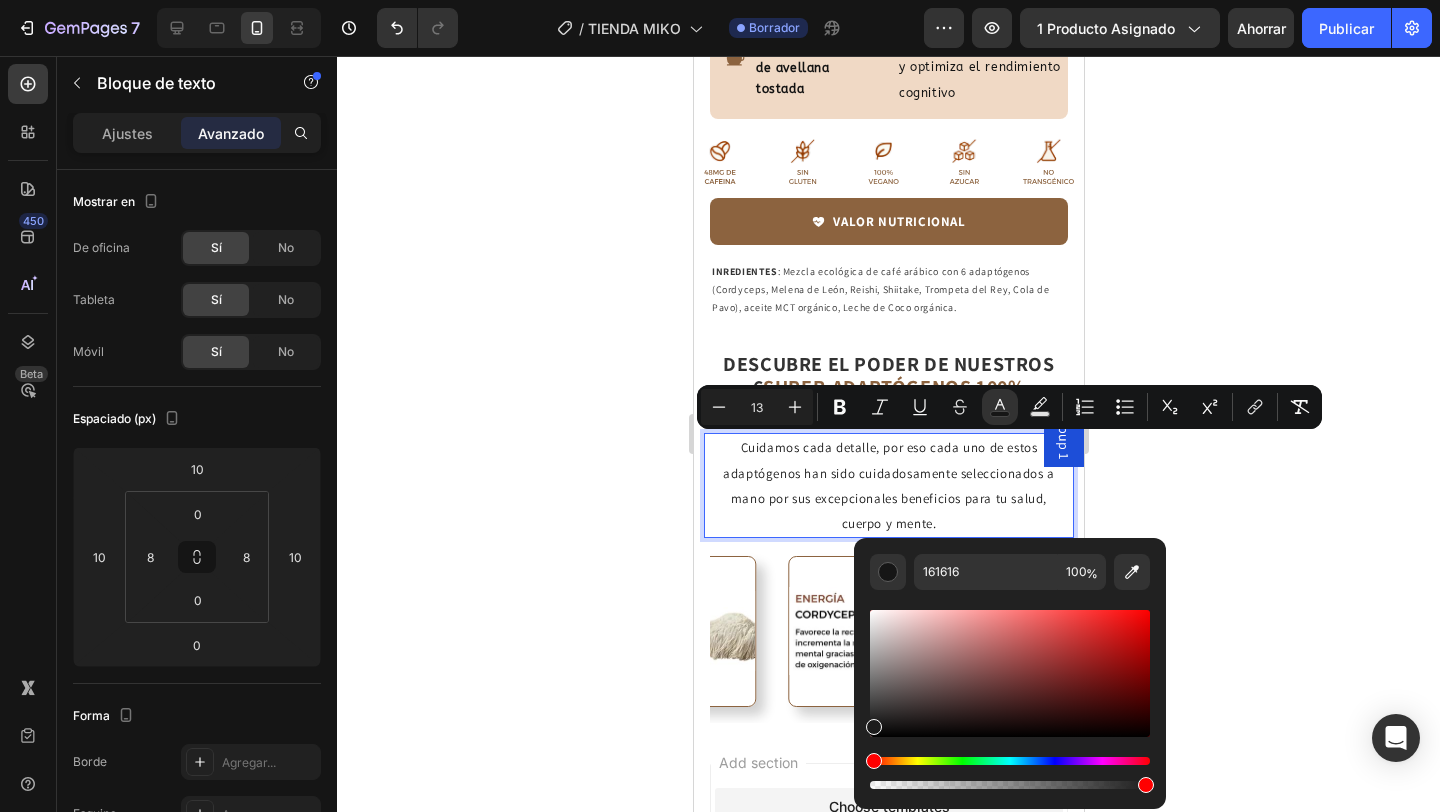 type on "1C1C1C" 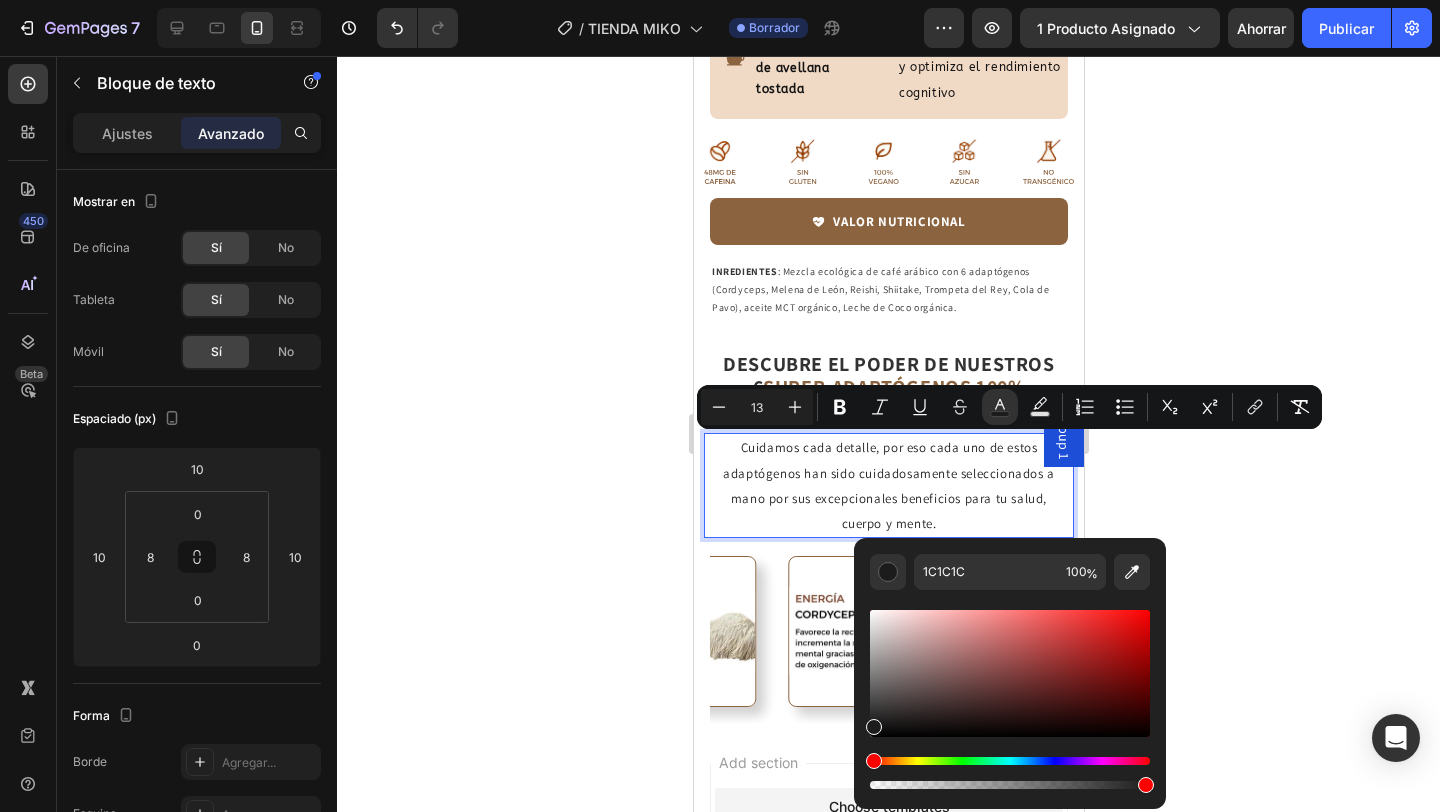 drag, startPoint x: 874, startPoint y: 734, endPoint x: 870, endPoint y: 722, distance: 12.649111 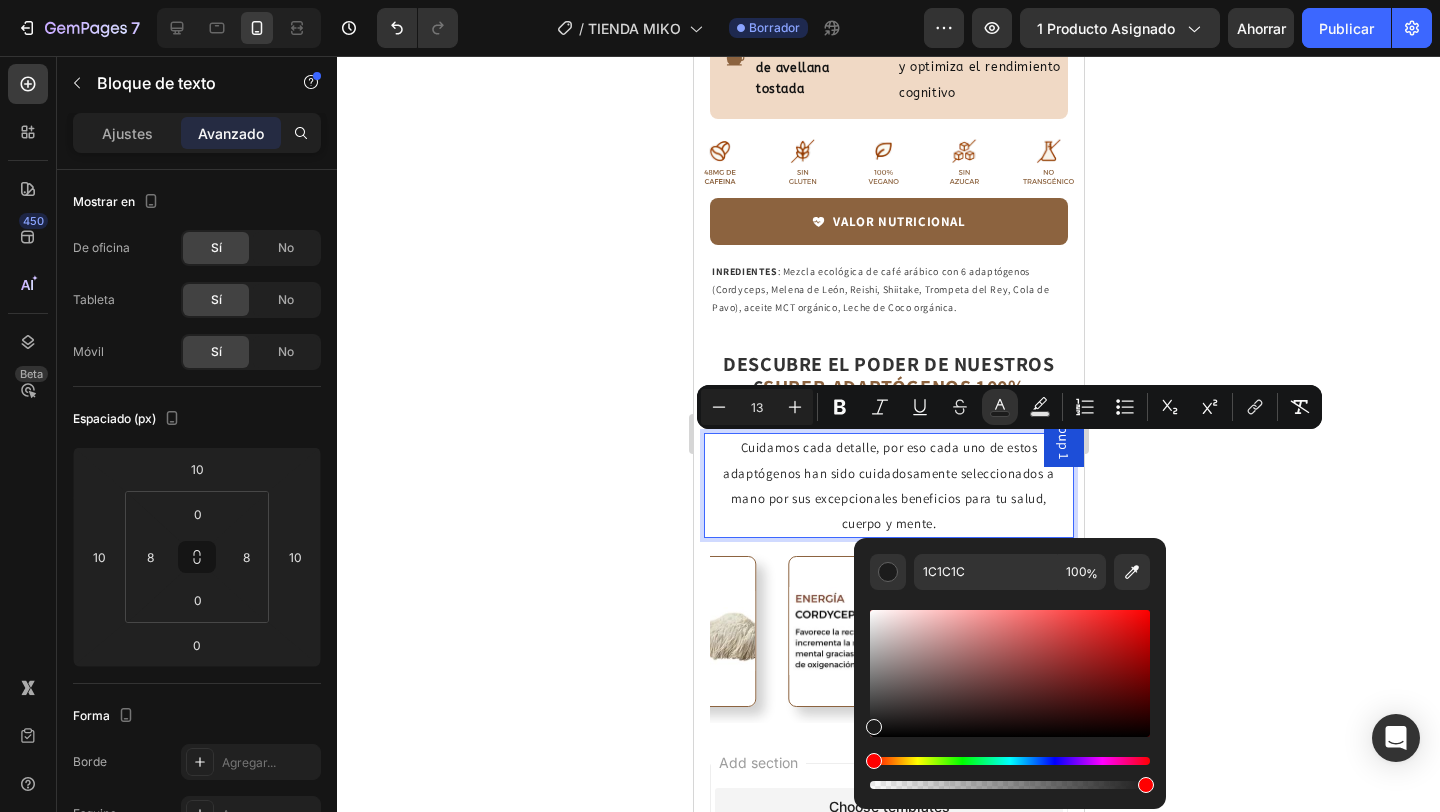 click 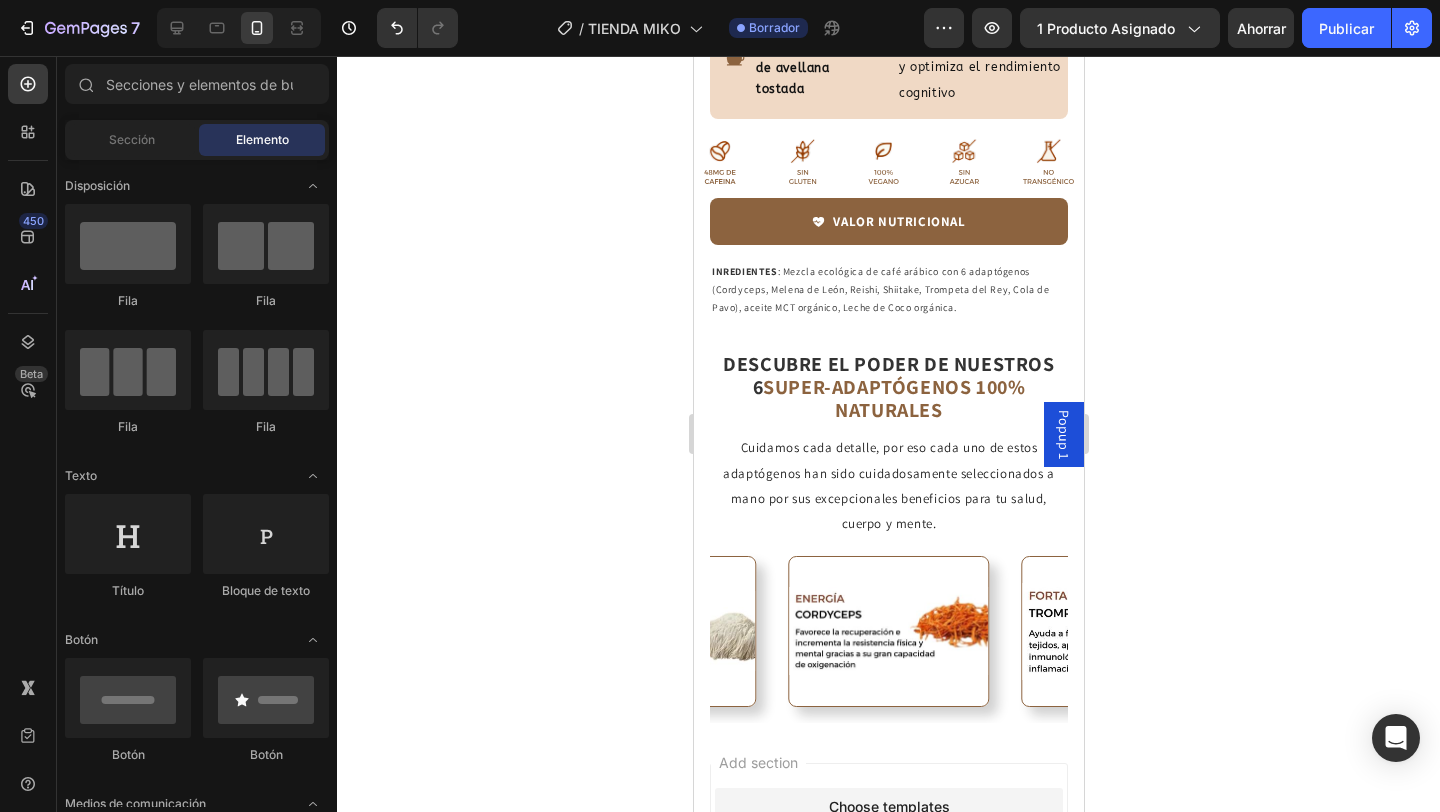 click 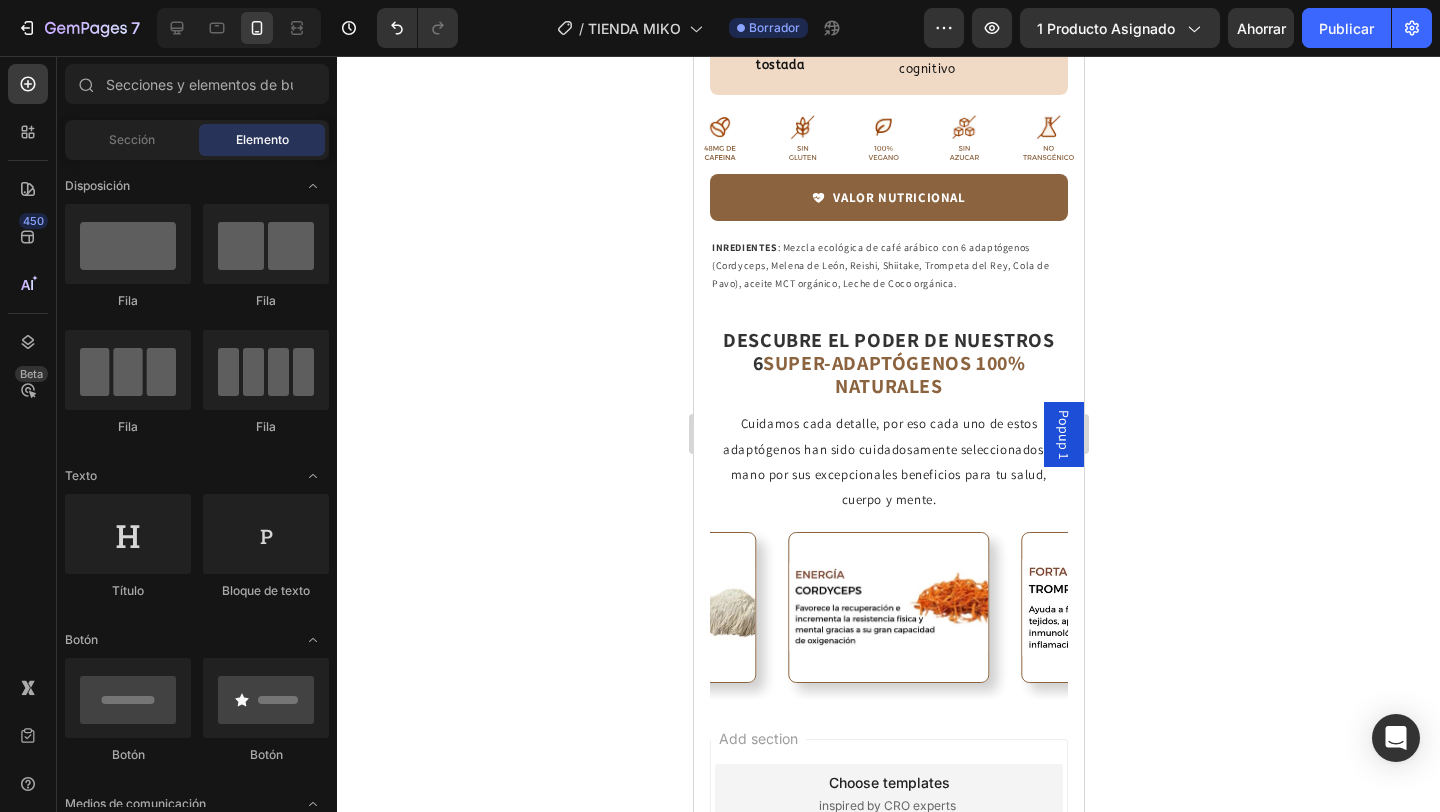 scroll, scrollTop: 3309, scrollLeft: 0, axis: vertical 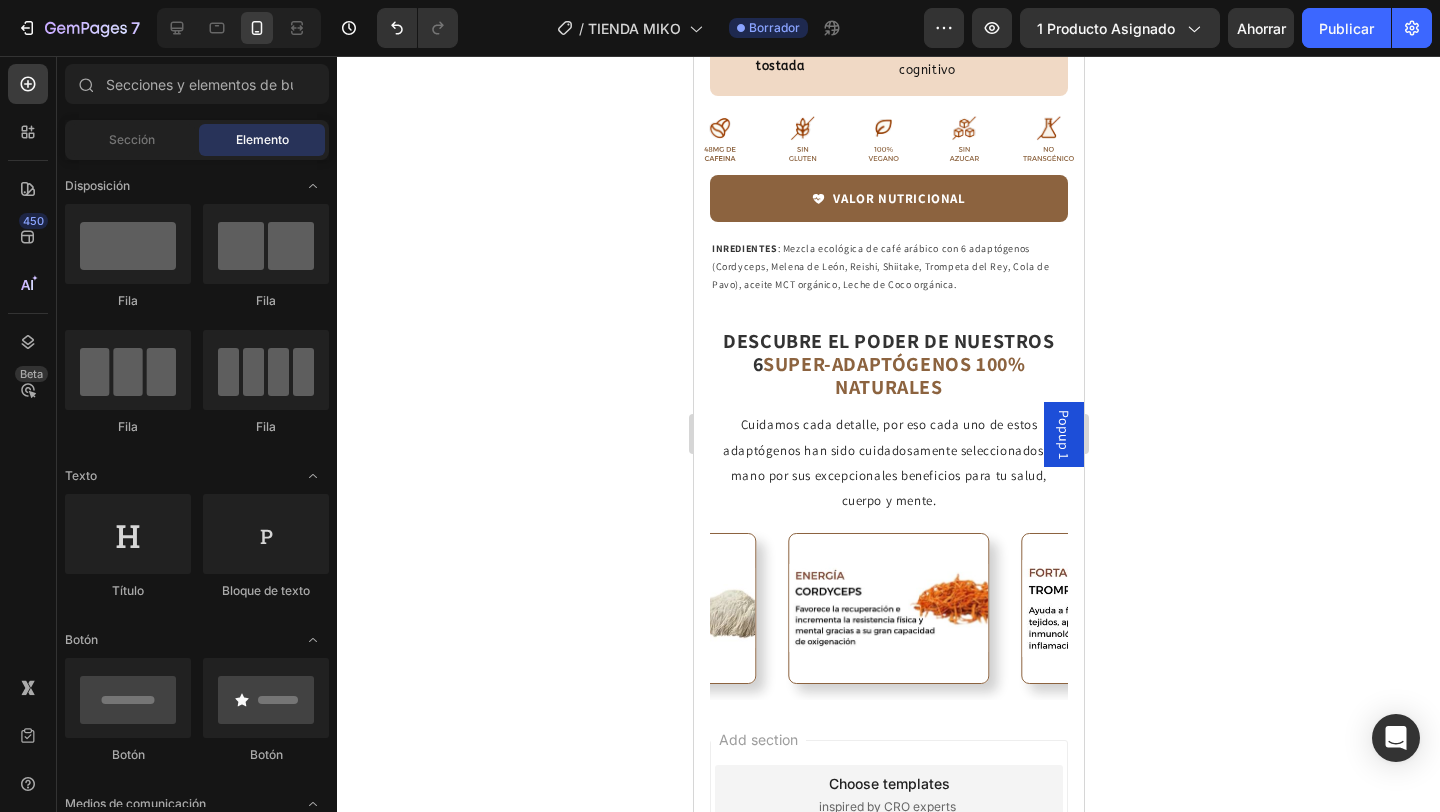 click 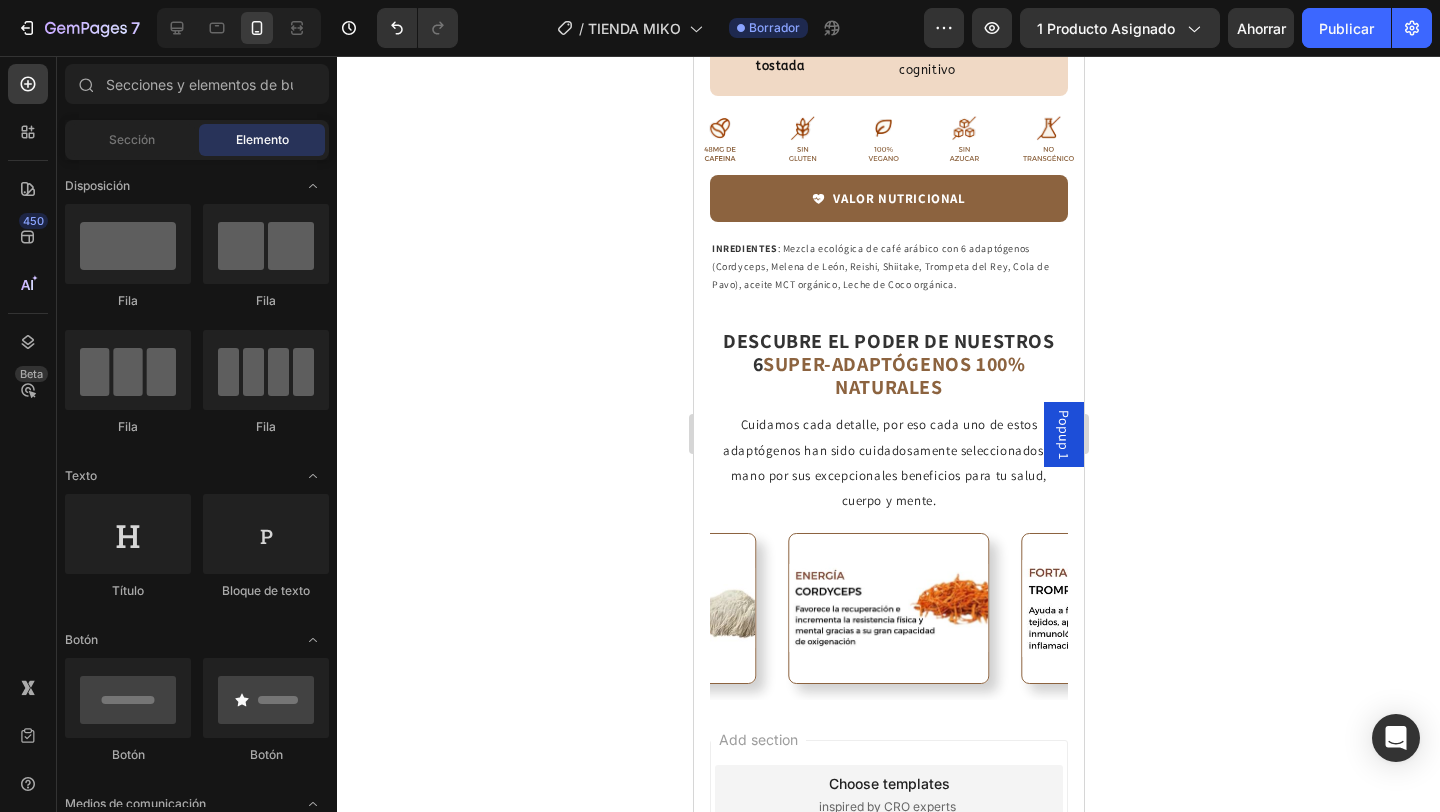 click on "Popup 1" at bounding box center (1063, 434) 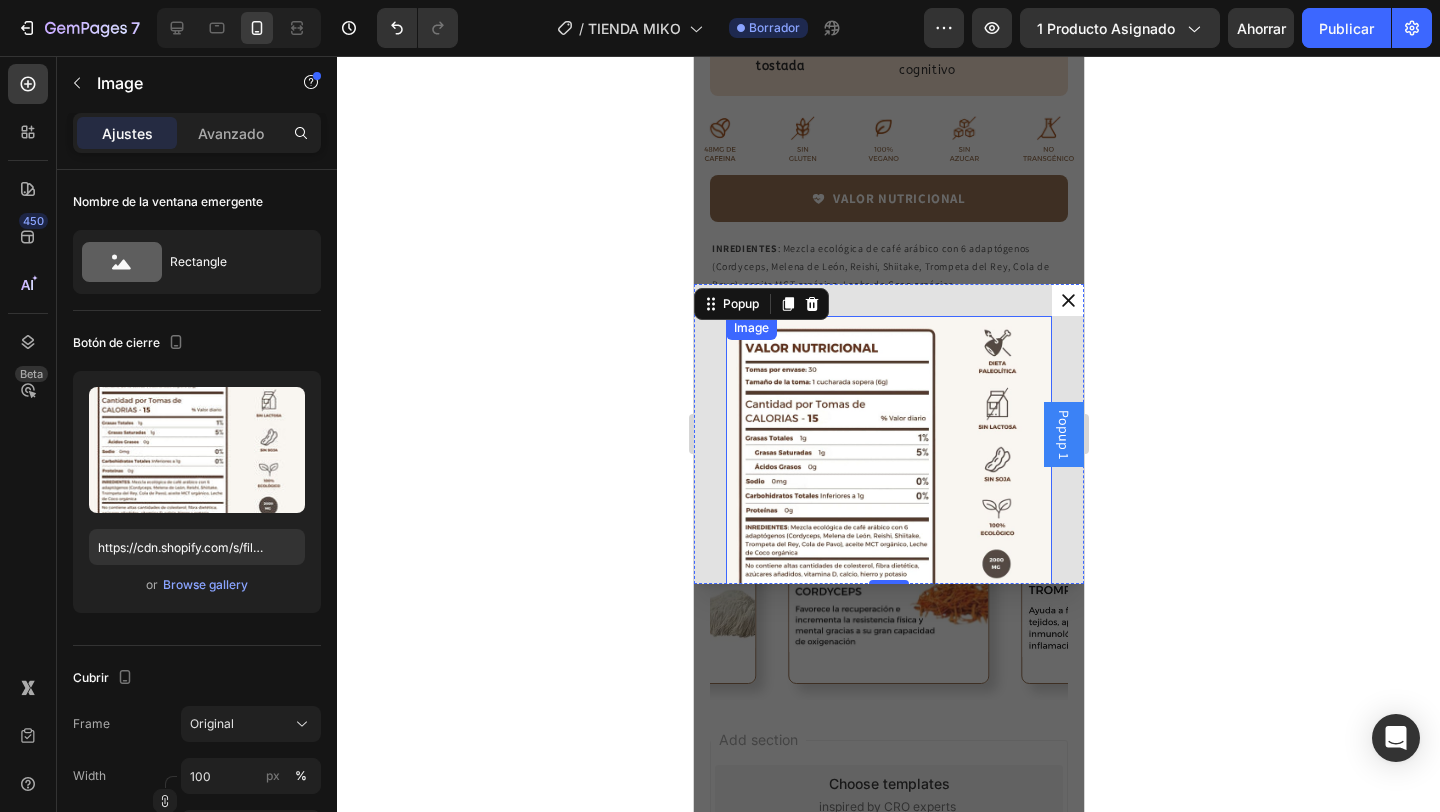 click at bounding box center (888, 479) 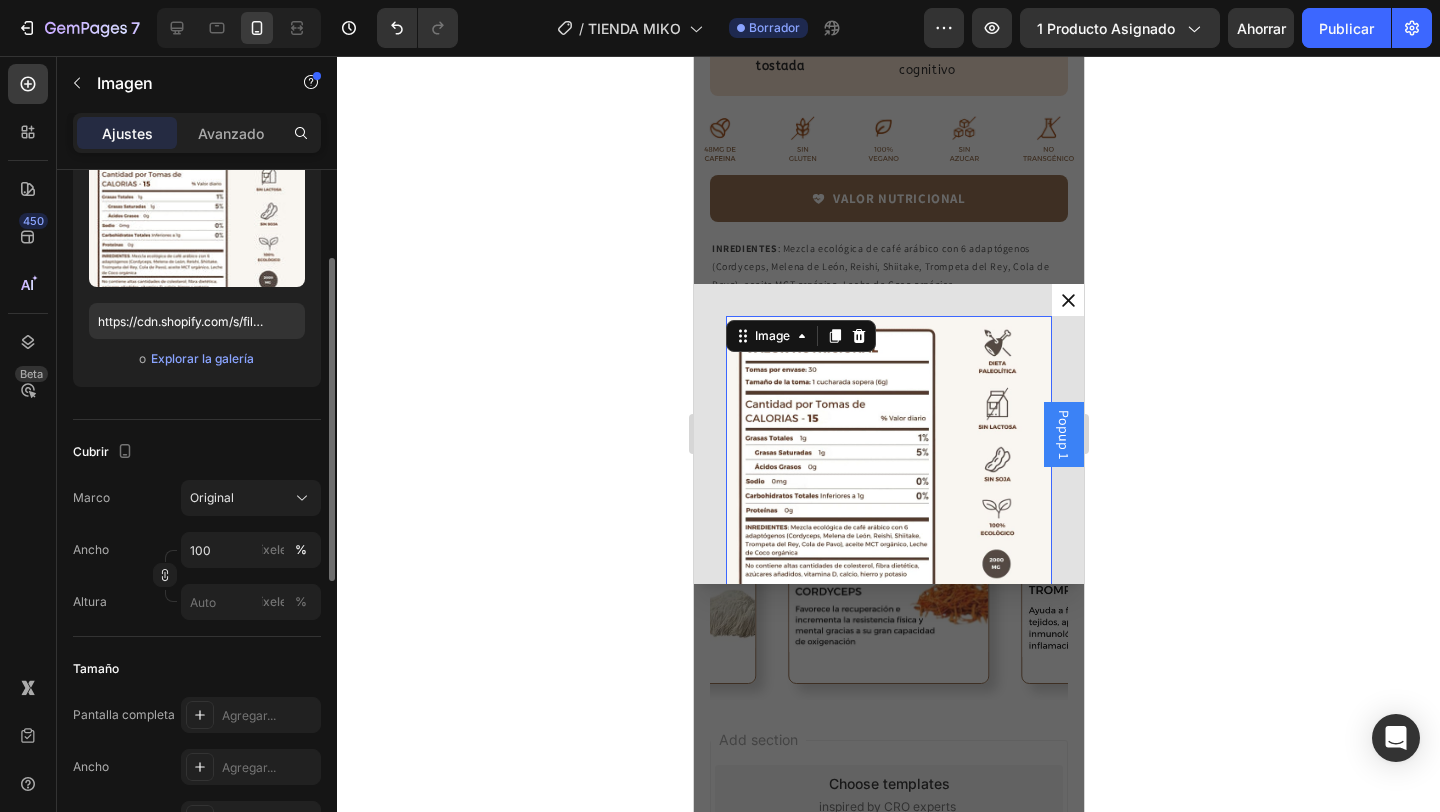 scroll, scrollTop: 257, scrollLeft: 0, axis: vertical 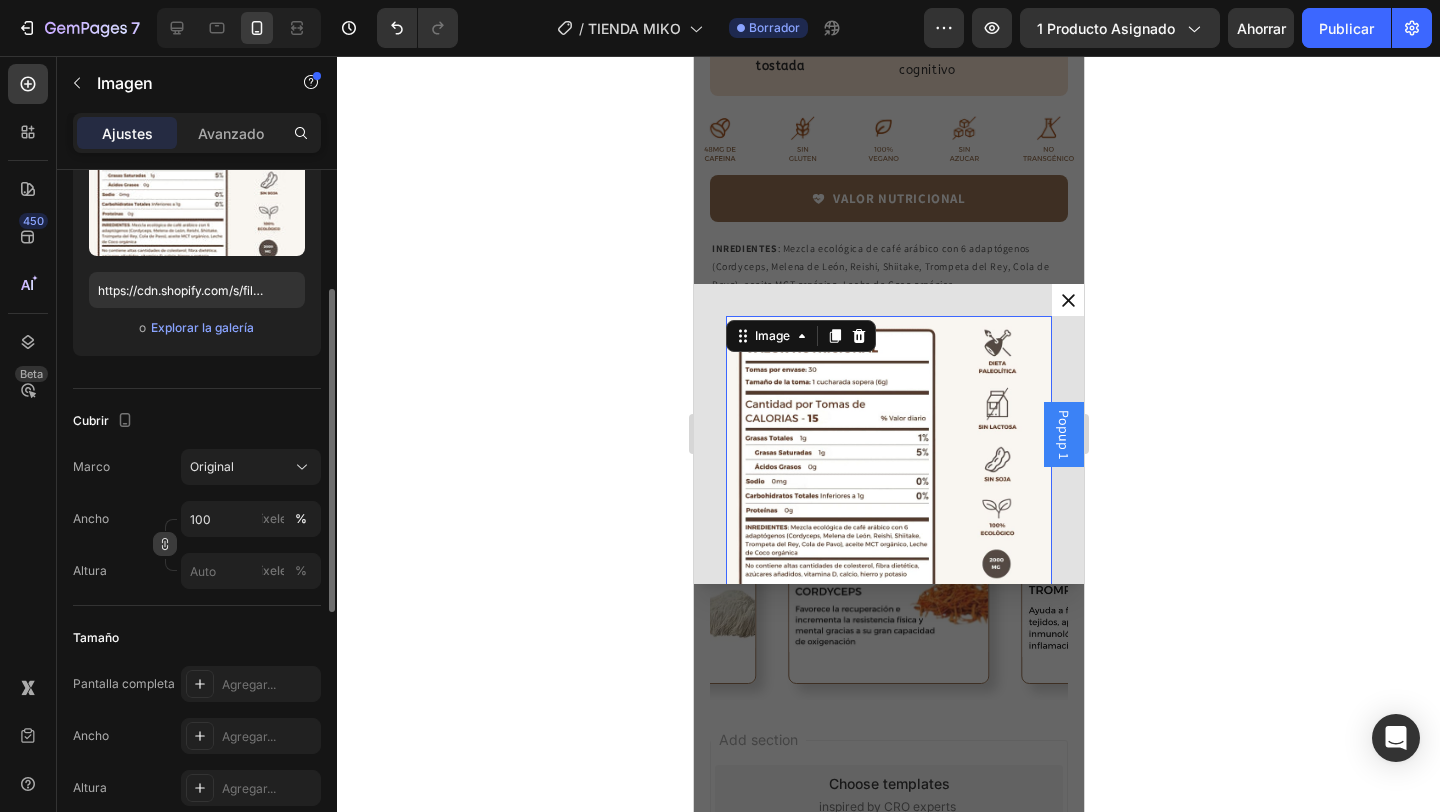 click 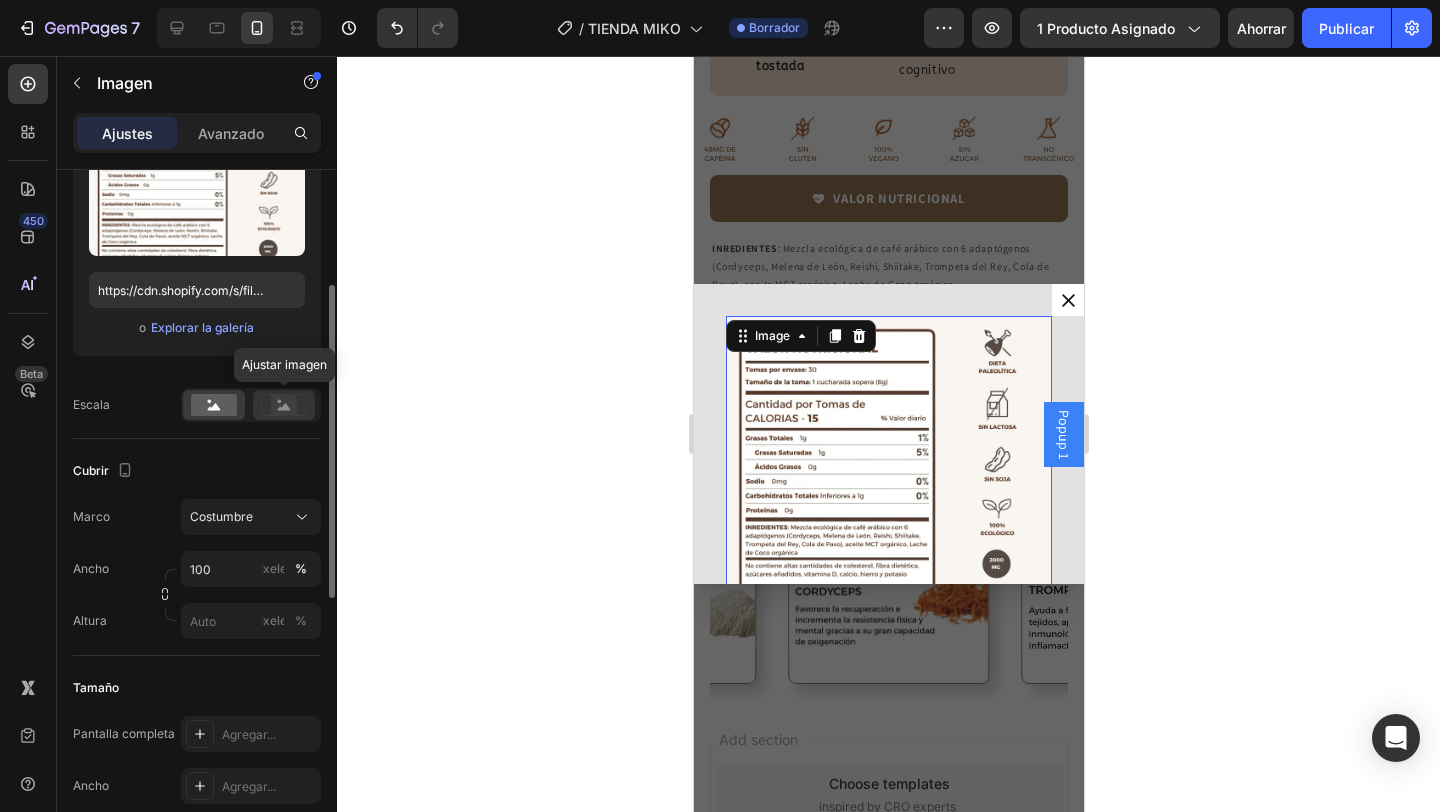 click 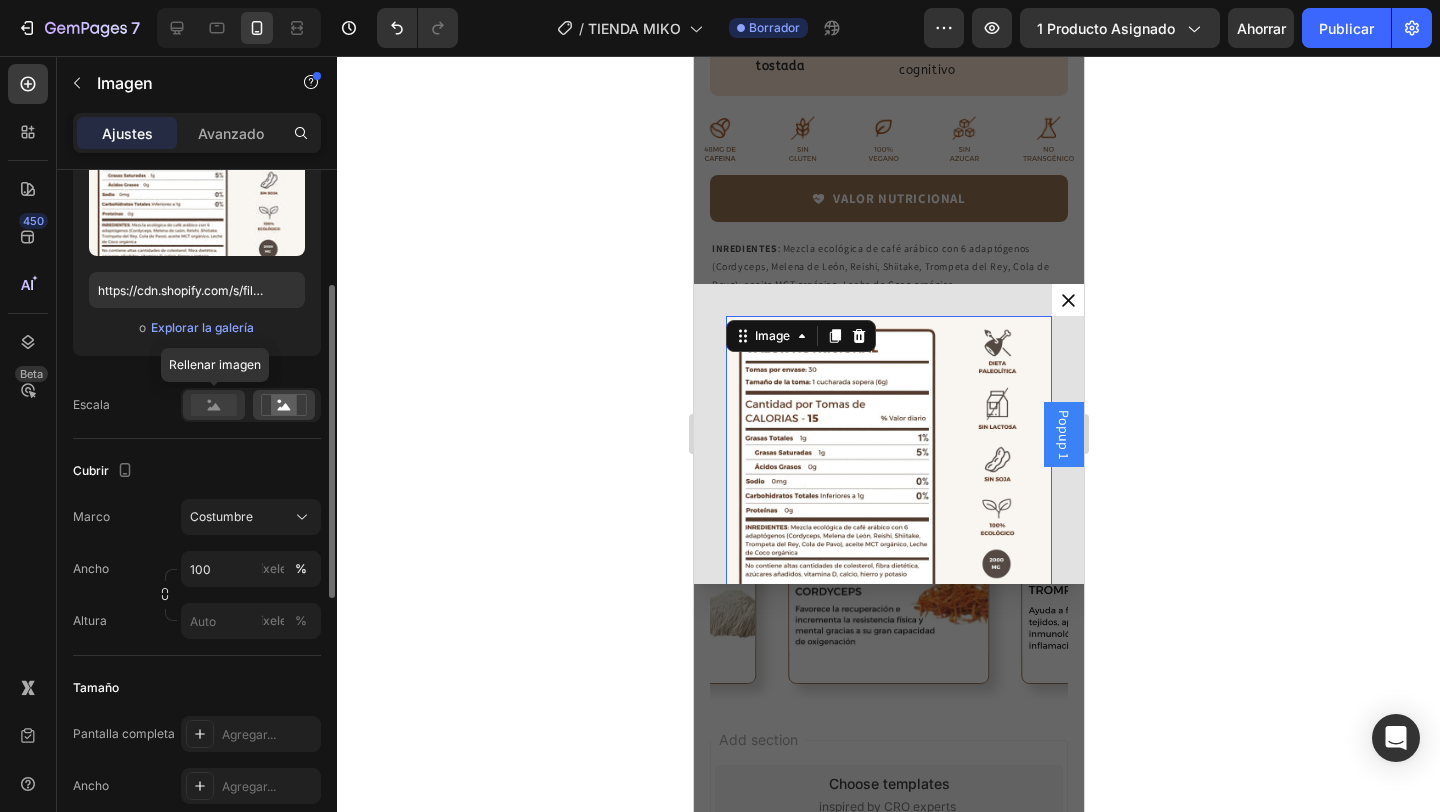 click 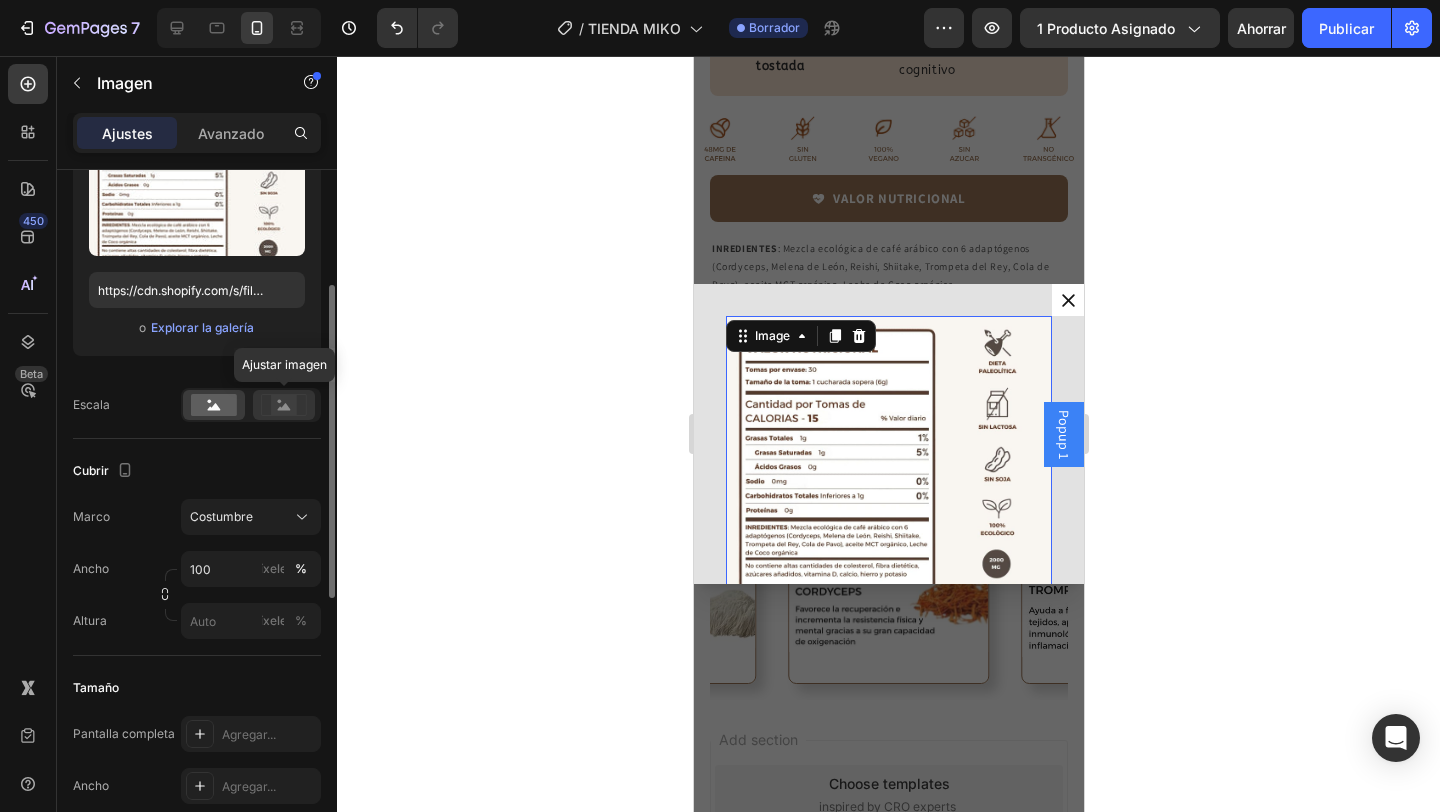 click 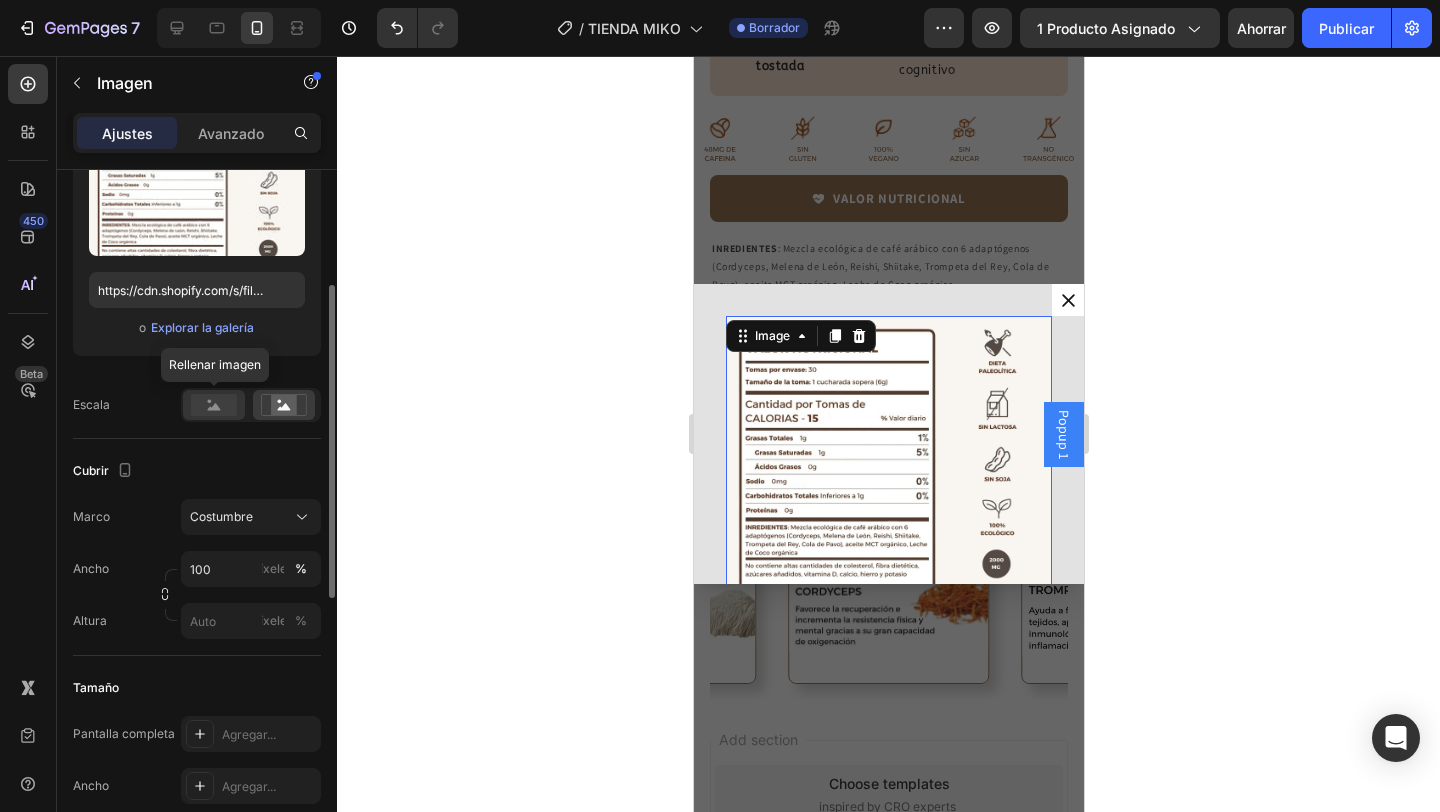 click 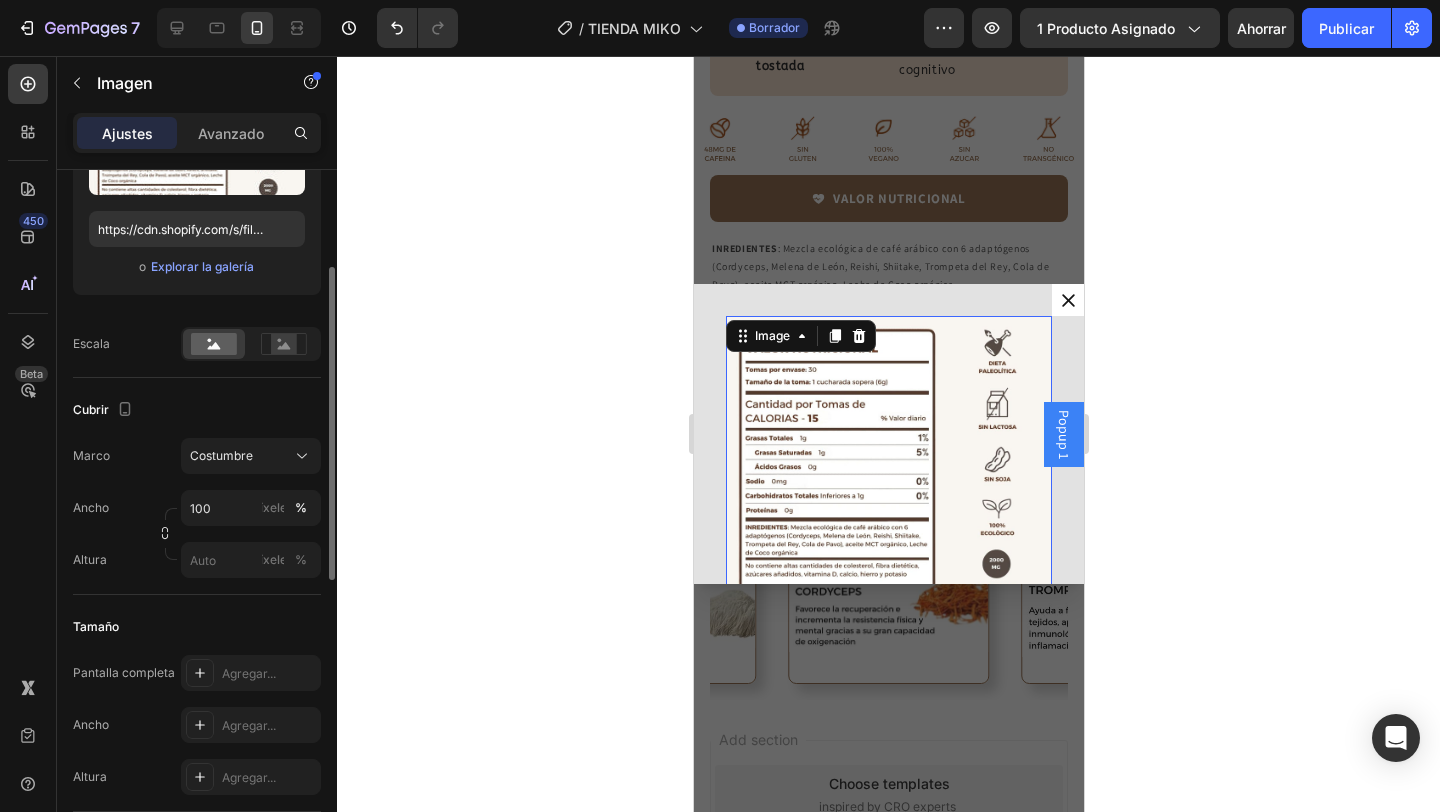 scroll, scrollTop: 330, scrollLeft: 0, axis: vertical 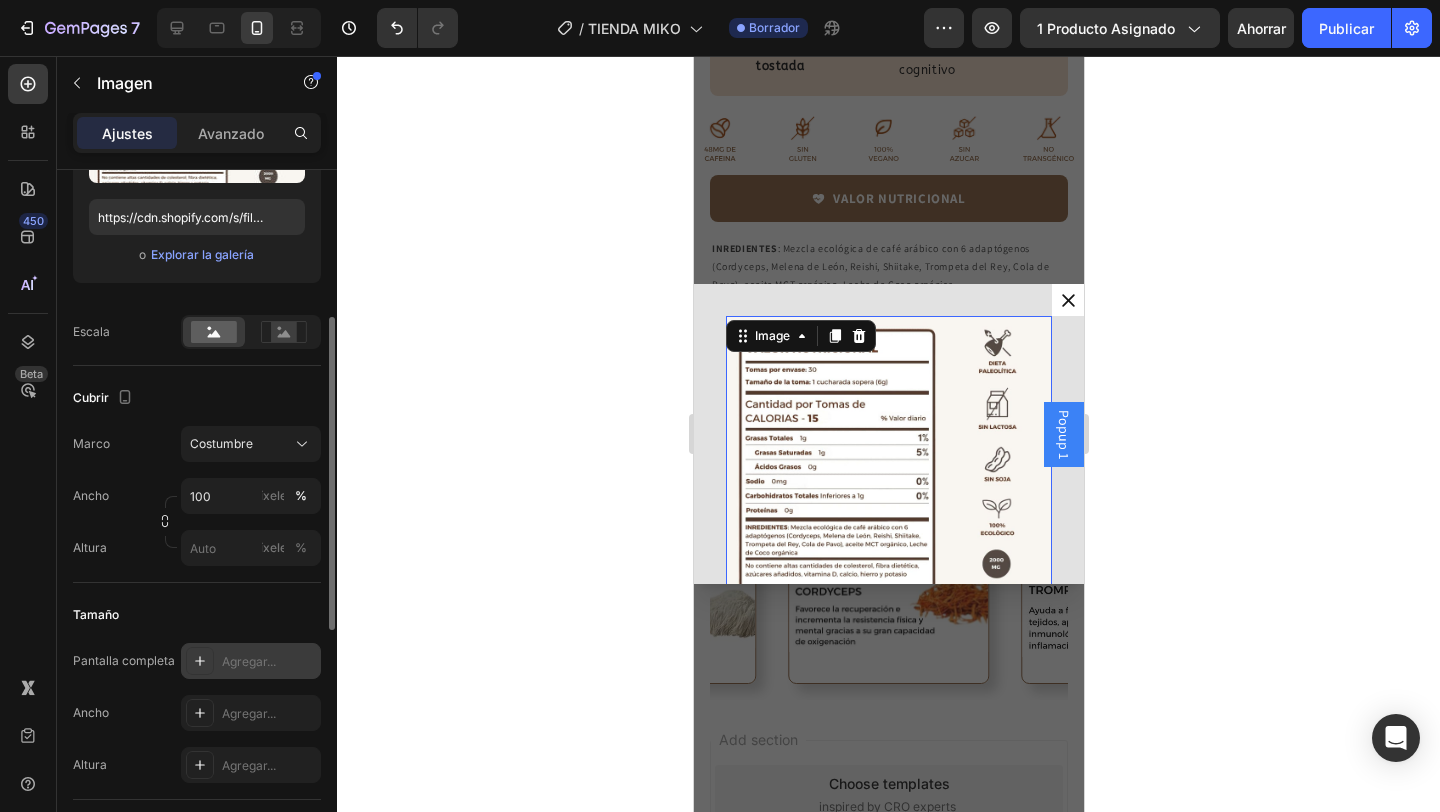click at bounding box center (200, 661) 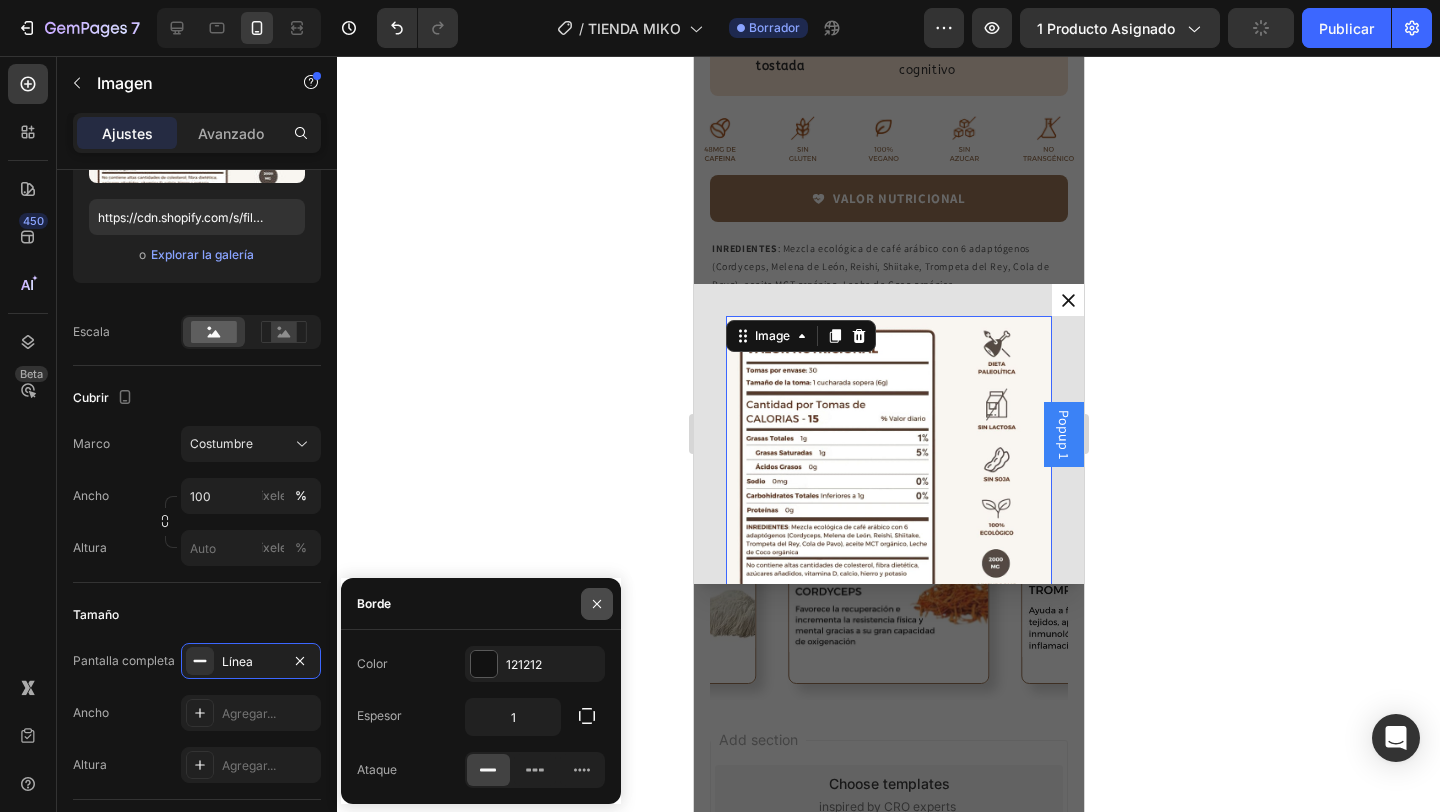 click 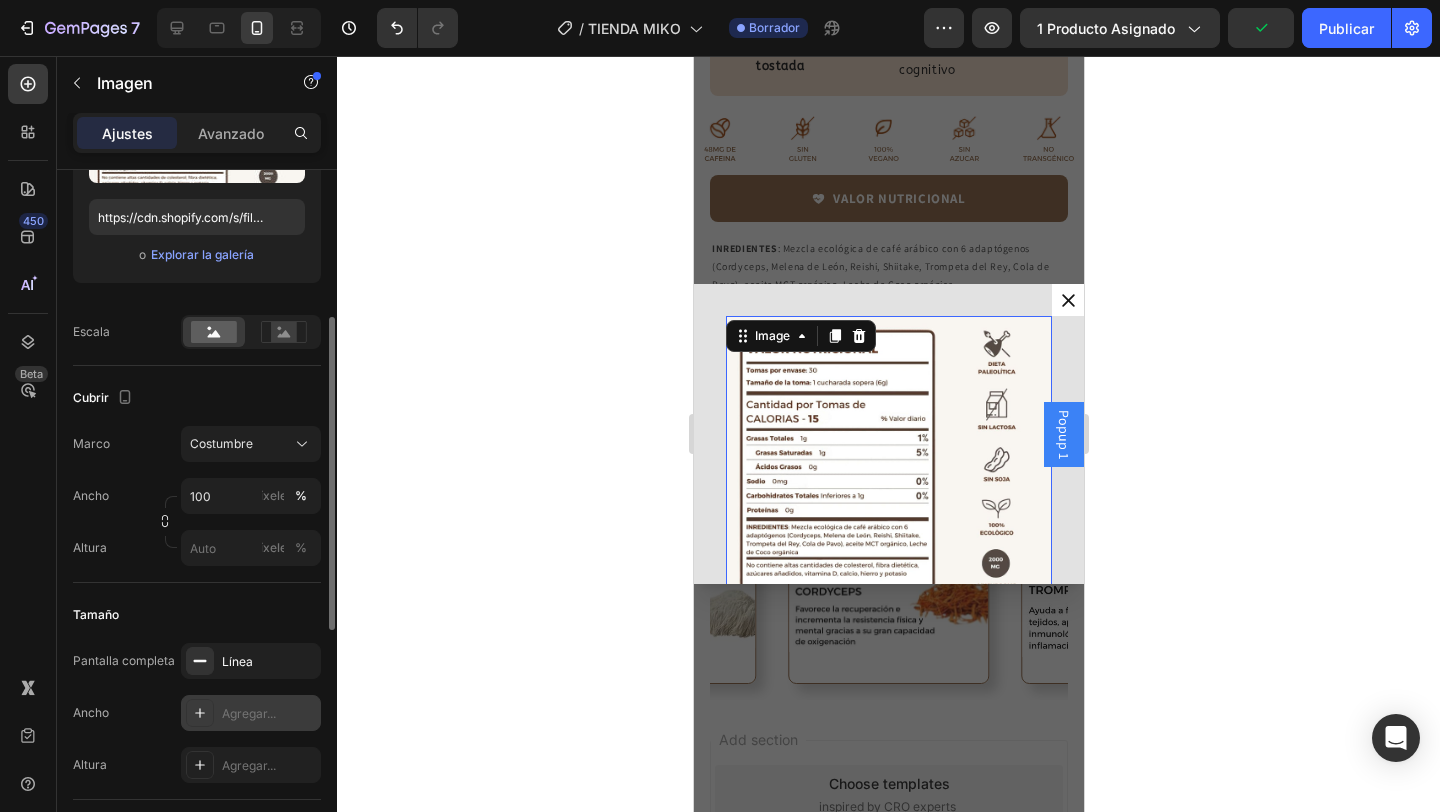 click 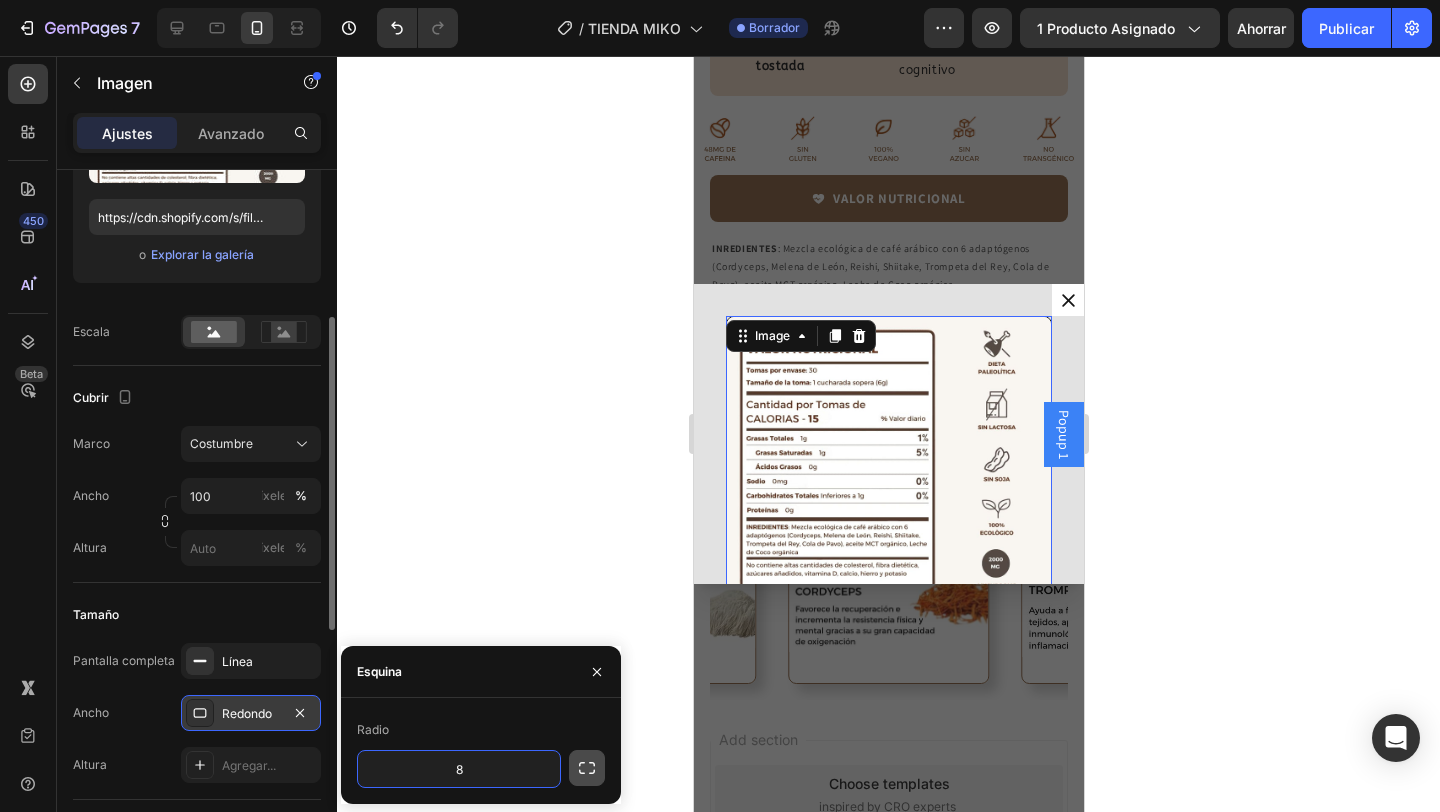 click 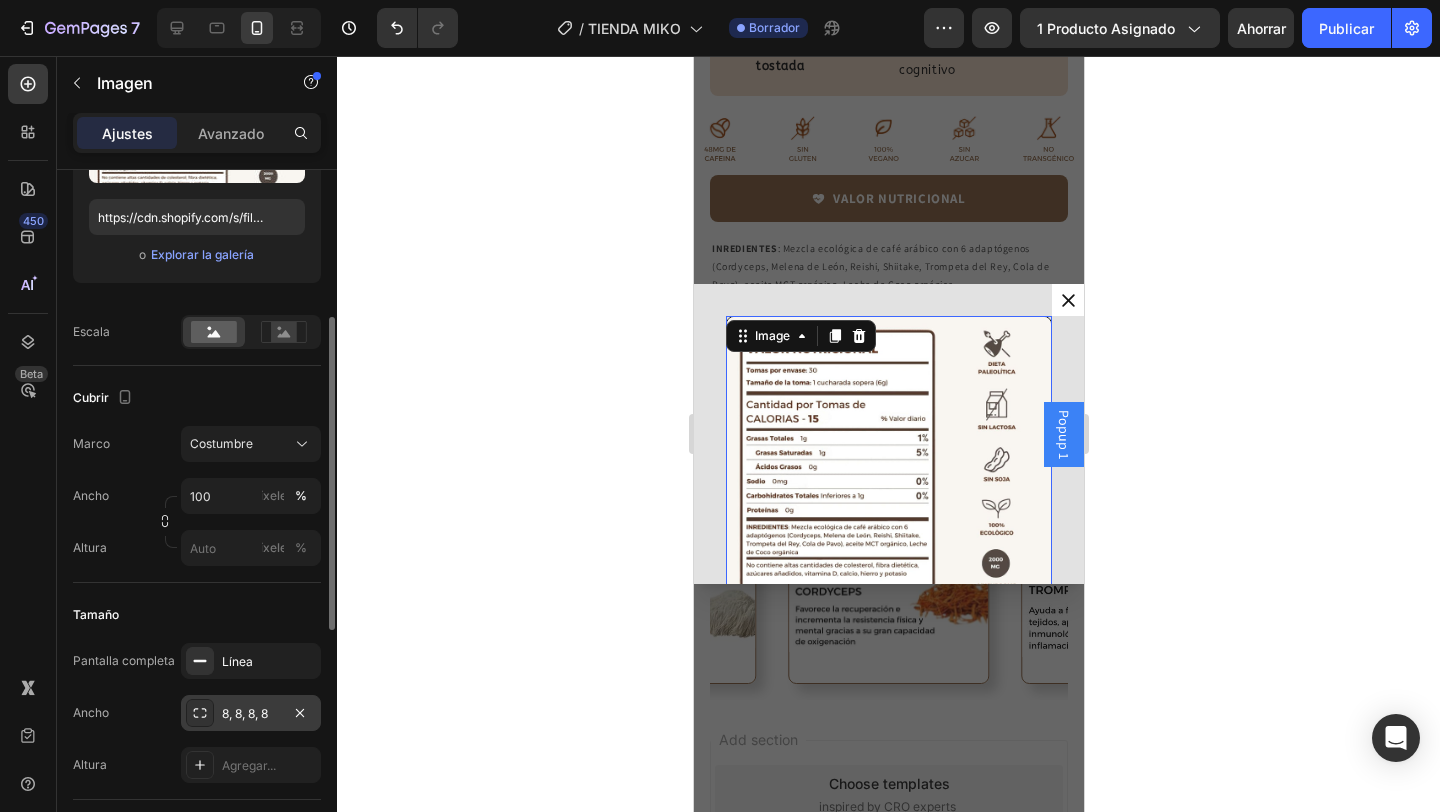 click 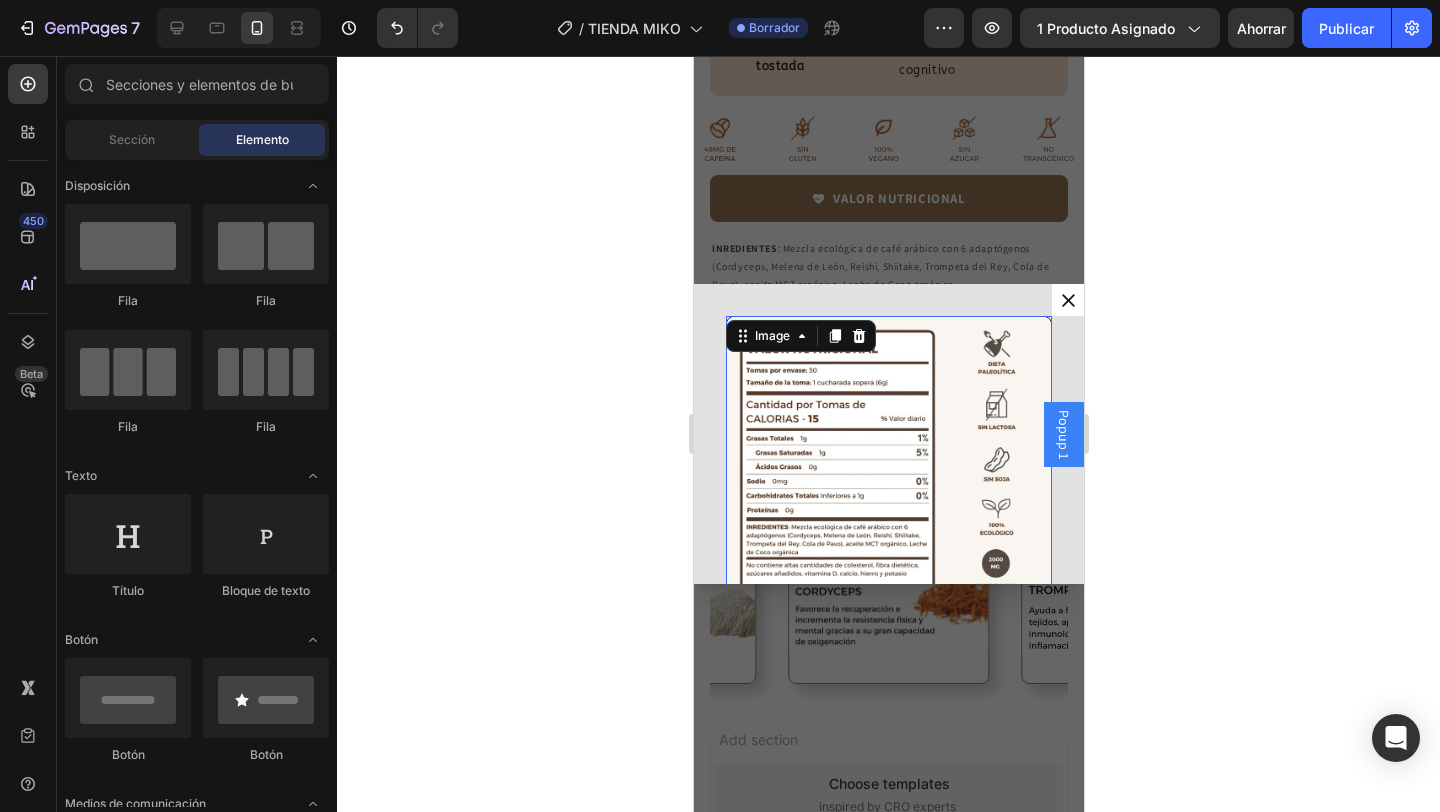 click at bounding box center [888, 479] 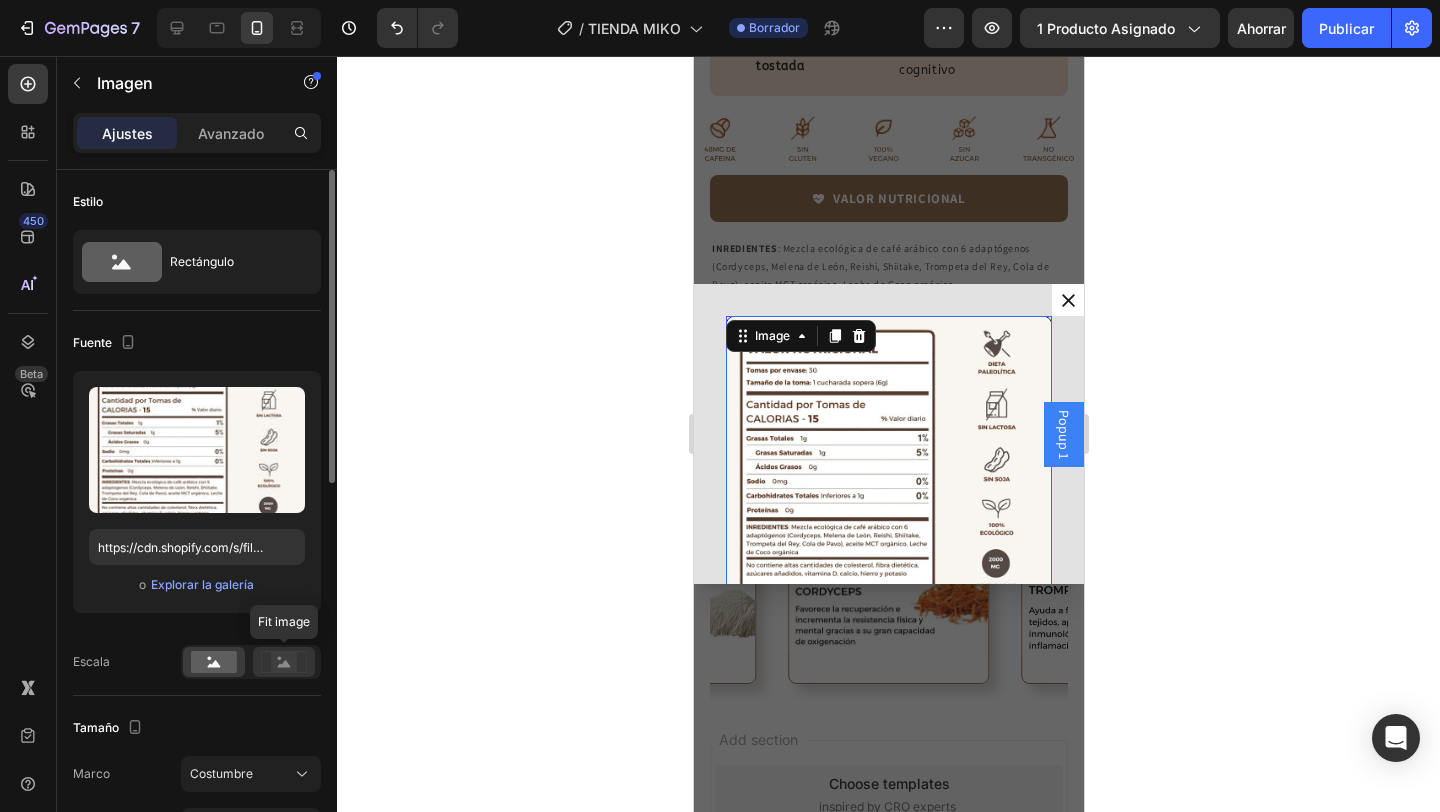 click 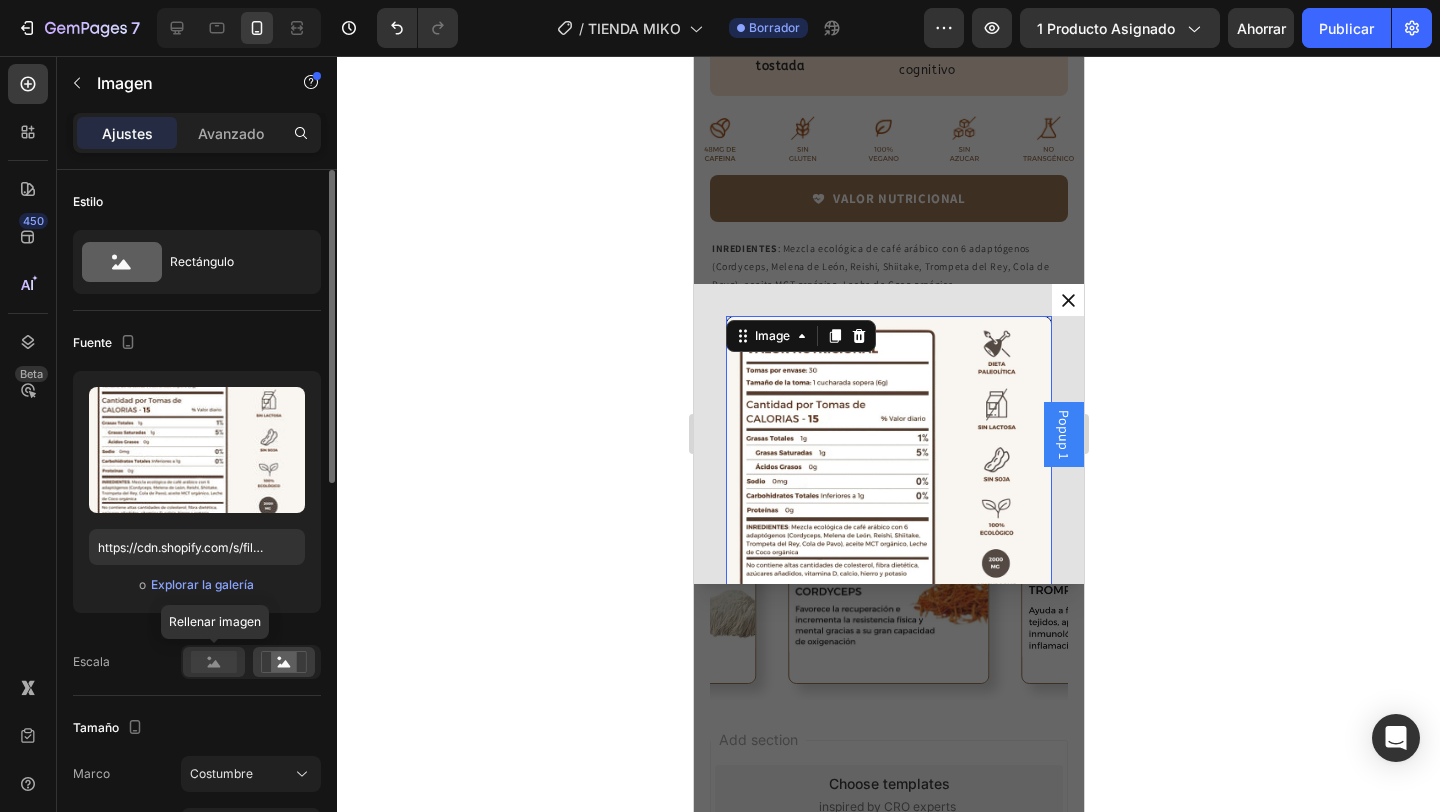 click 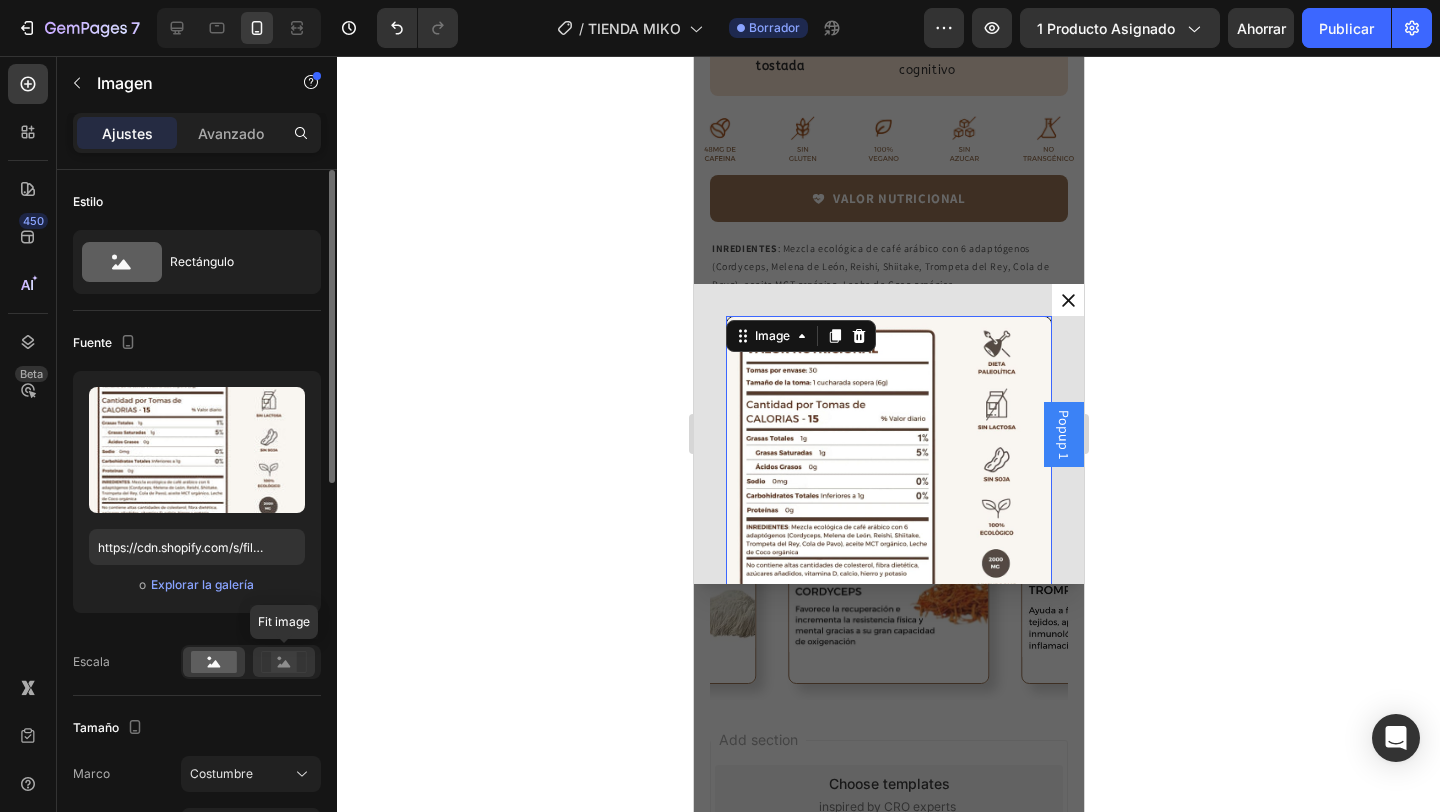 click 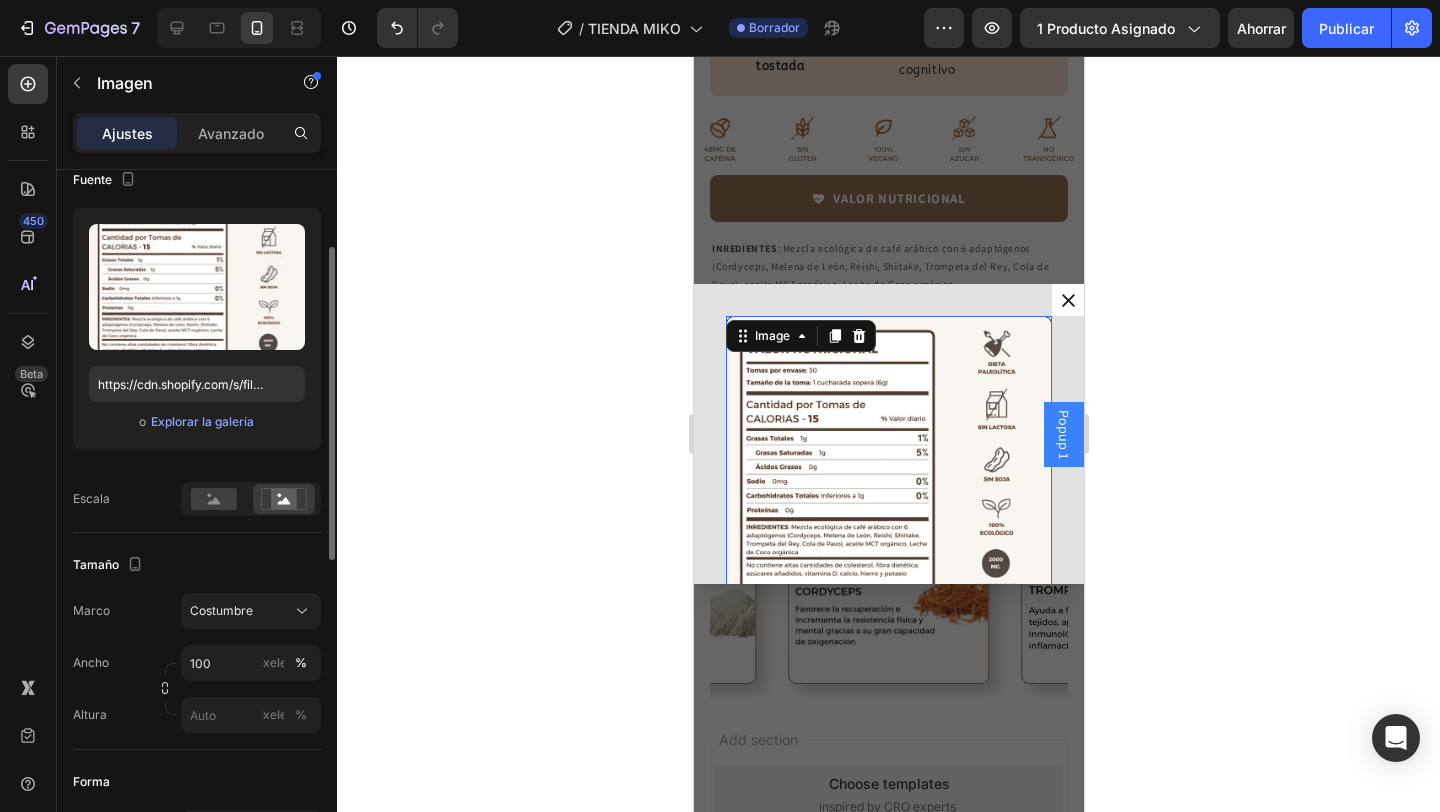 scroll, scrollTop: 167, scrollLeft: 0, axis: vertical 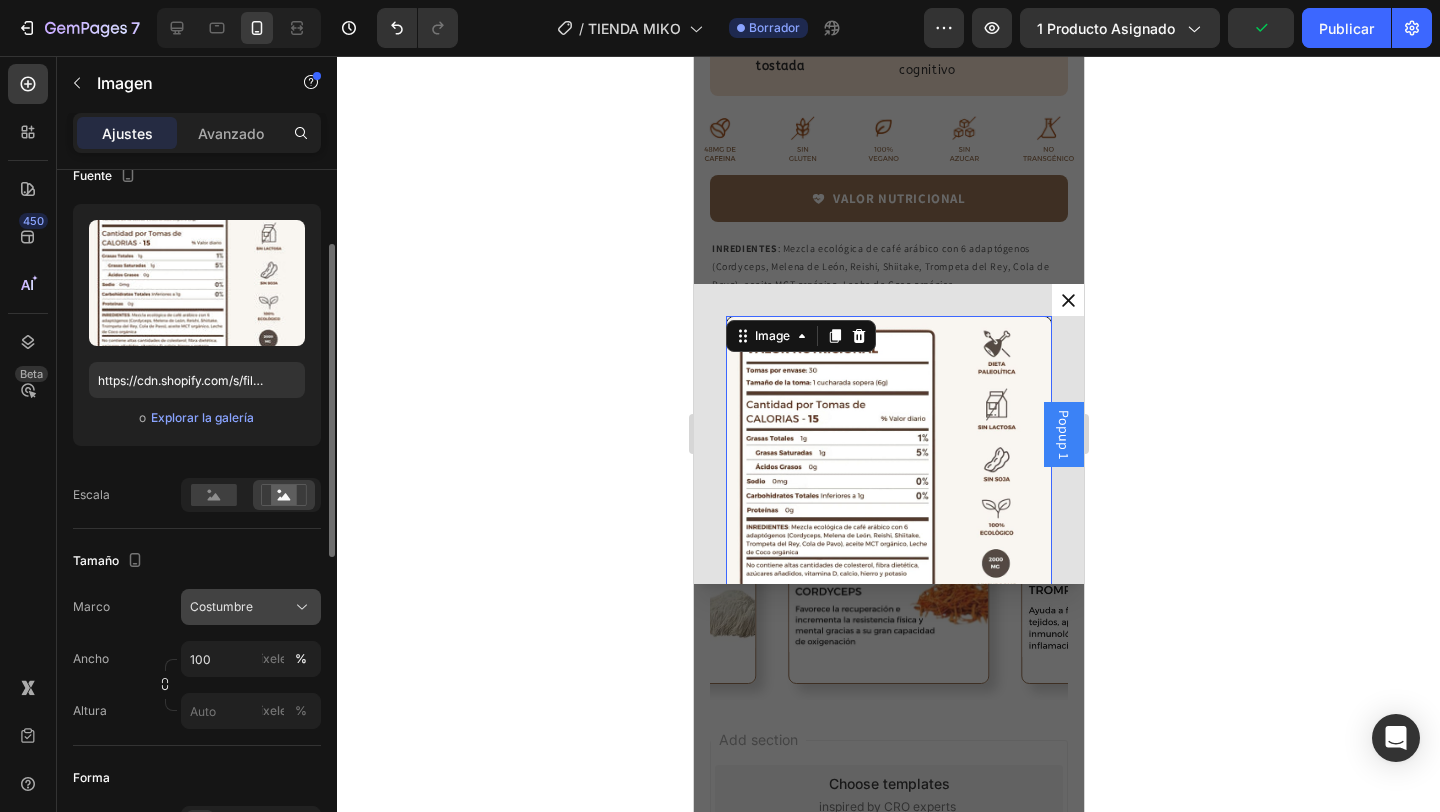 click on "Costumbre" at bounding box center (221, 606) 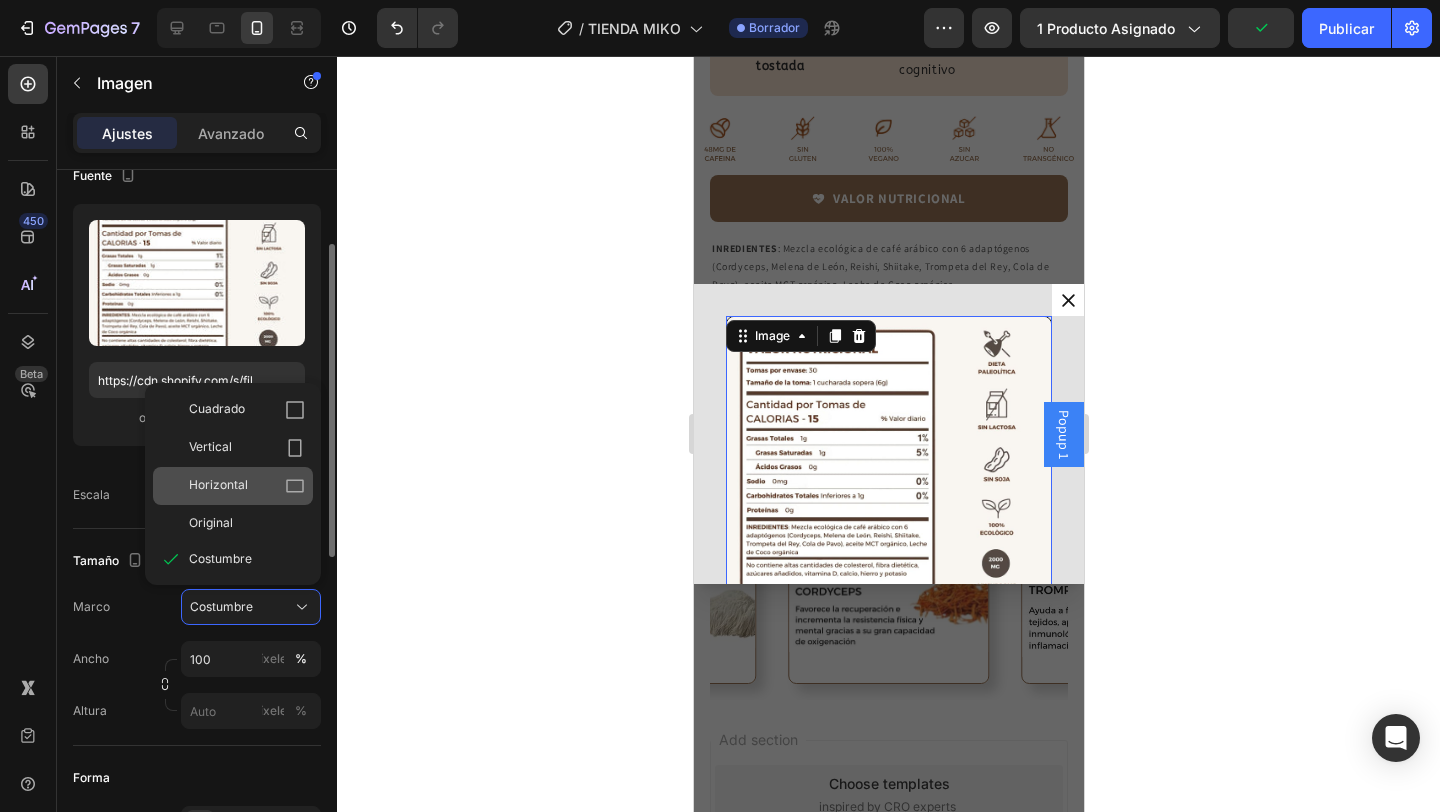 click on "Horizontal" at bounding box center (247, 486) 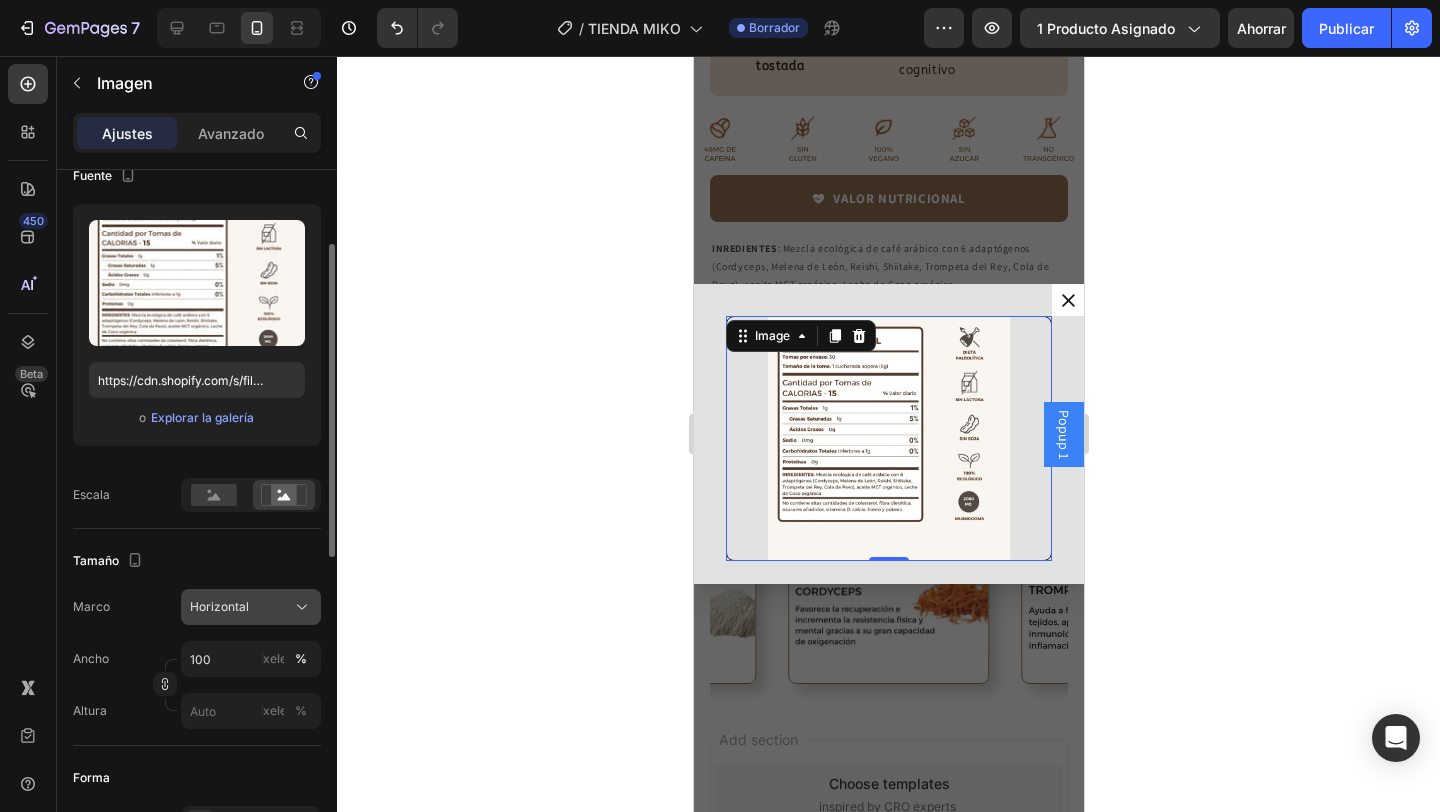 click on "Horizontal" at bounding box center (219, 606) 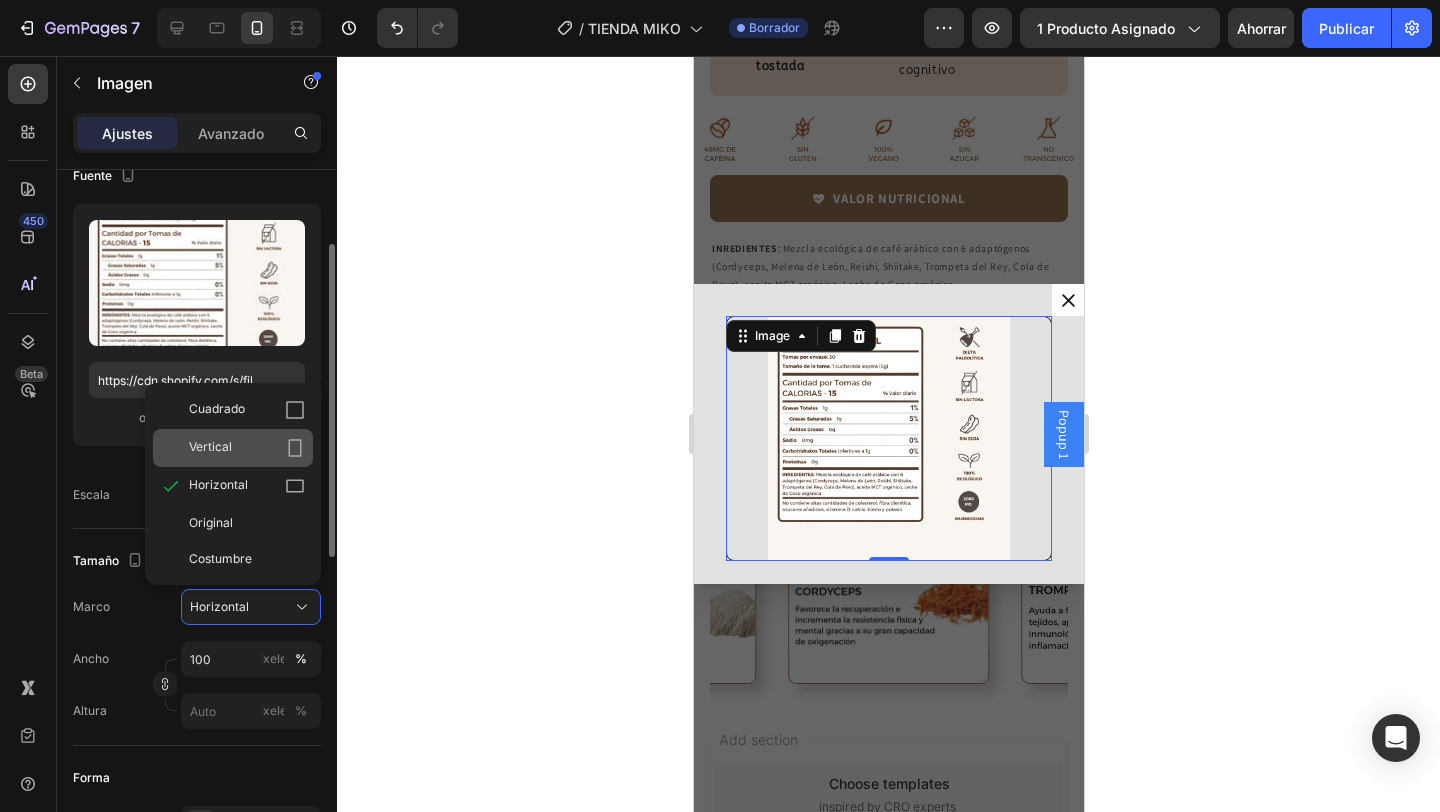 click on "Vertical" 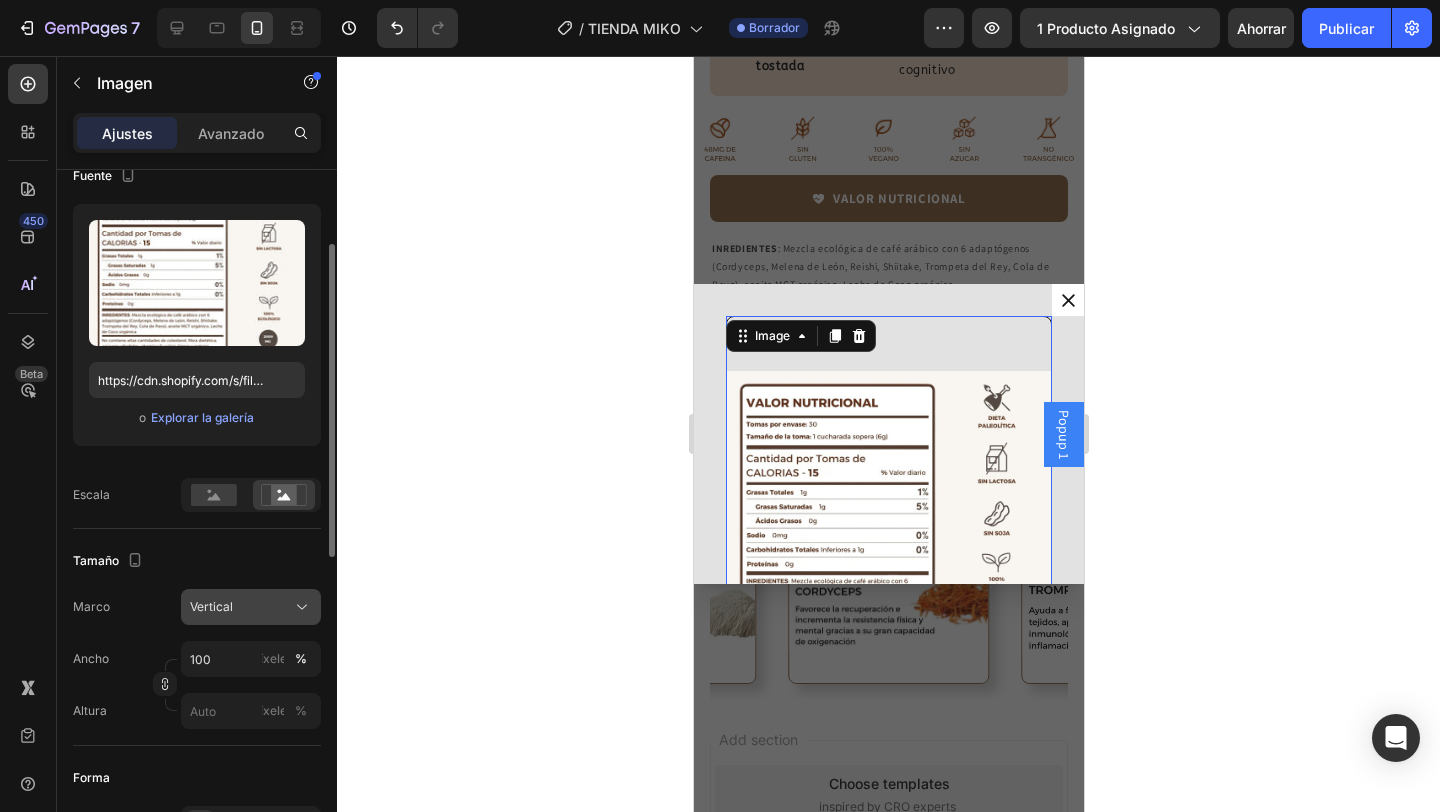 click on "Vertical" at bounding box center (251, 607) 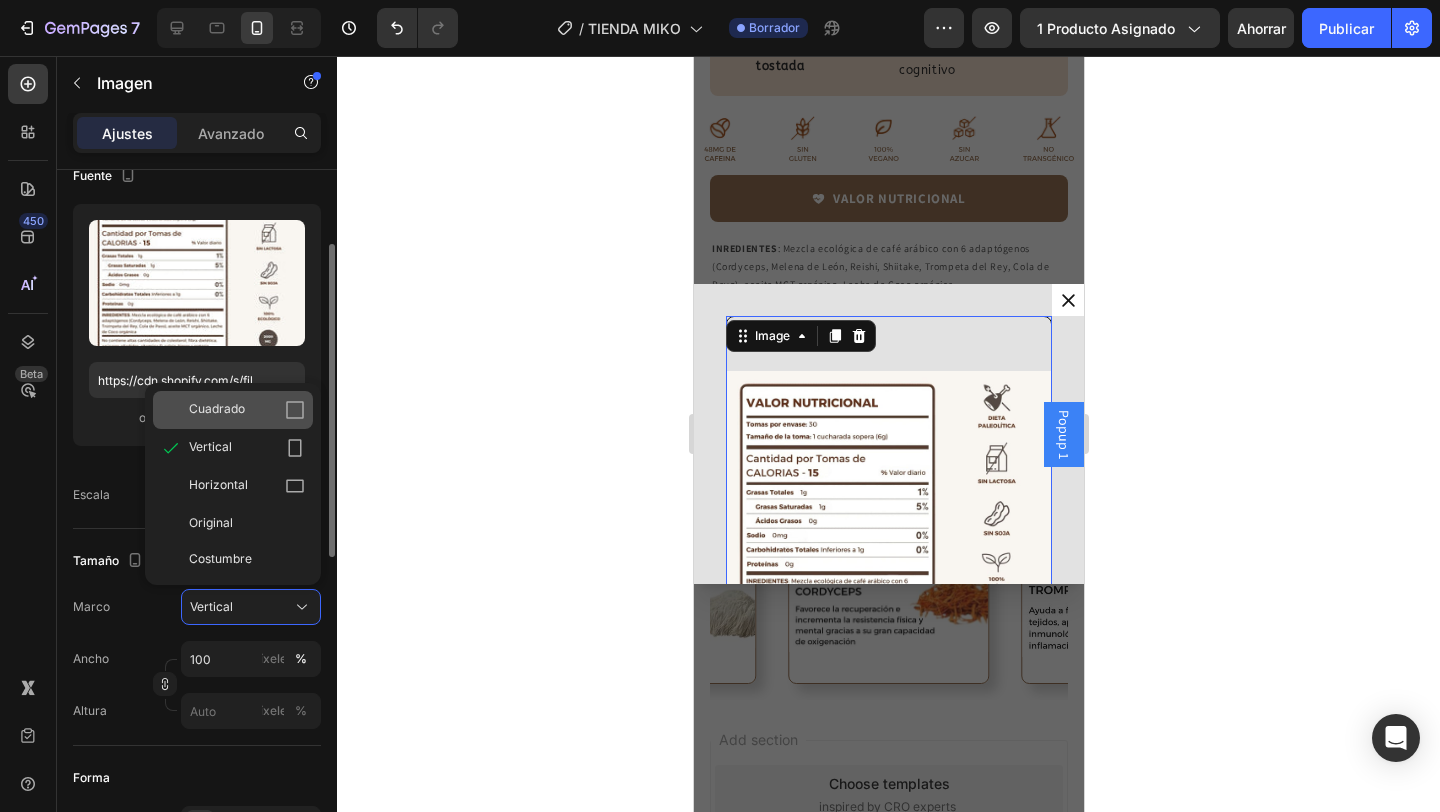 click on "Cuadrado" at bounding box center [247, 410] 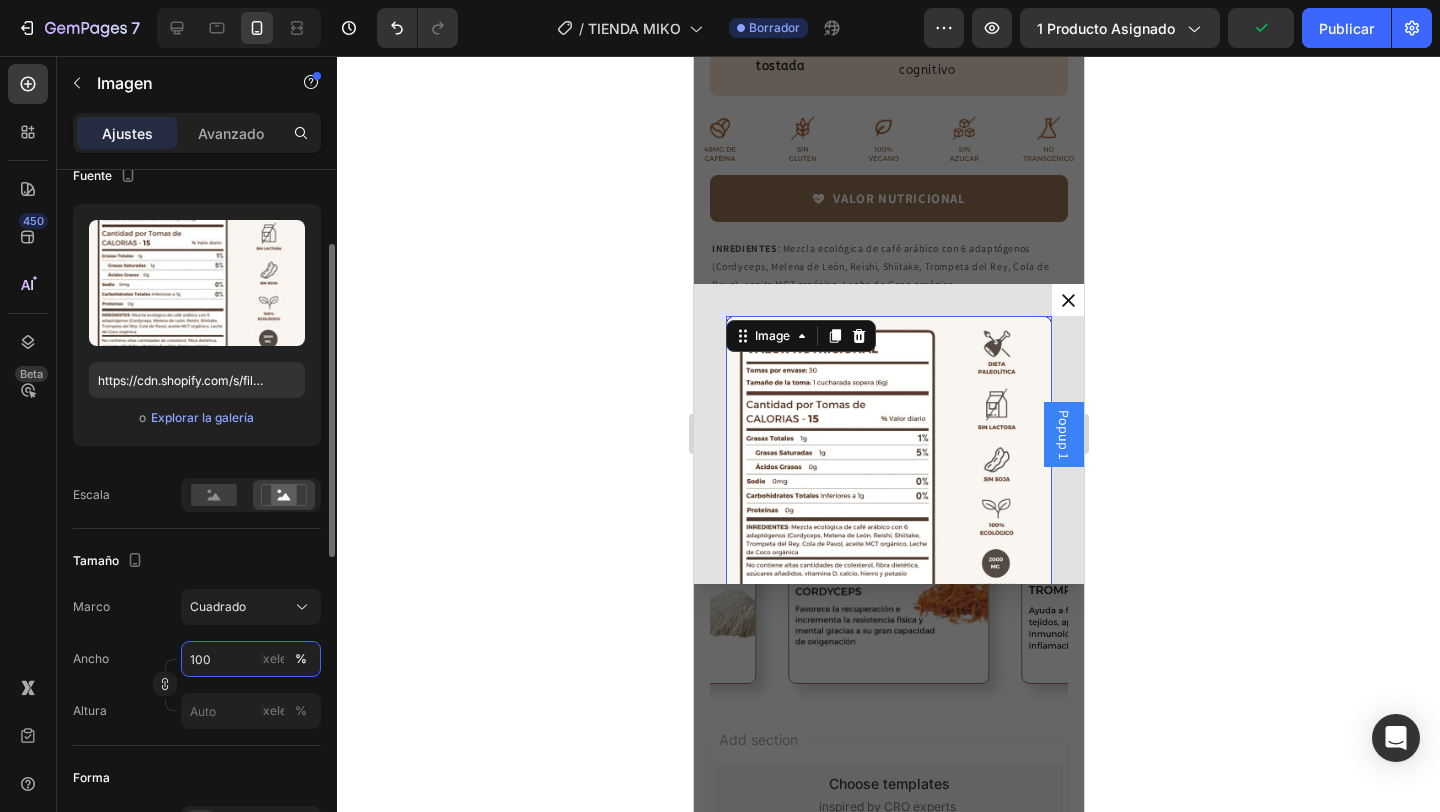 click on "100" at bounding box center [251, 659] 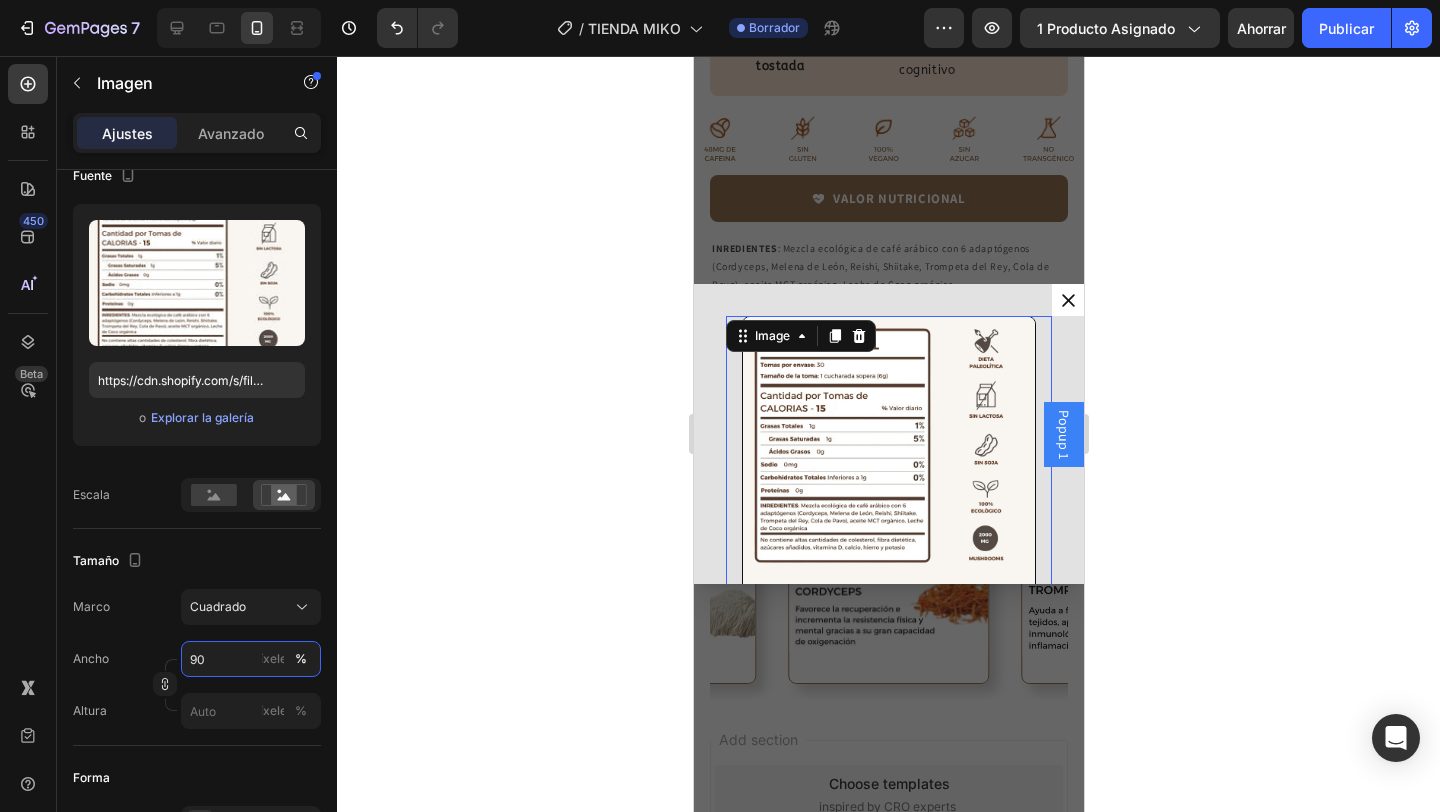 type on "90" 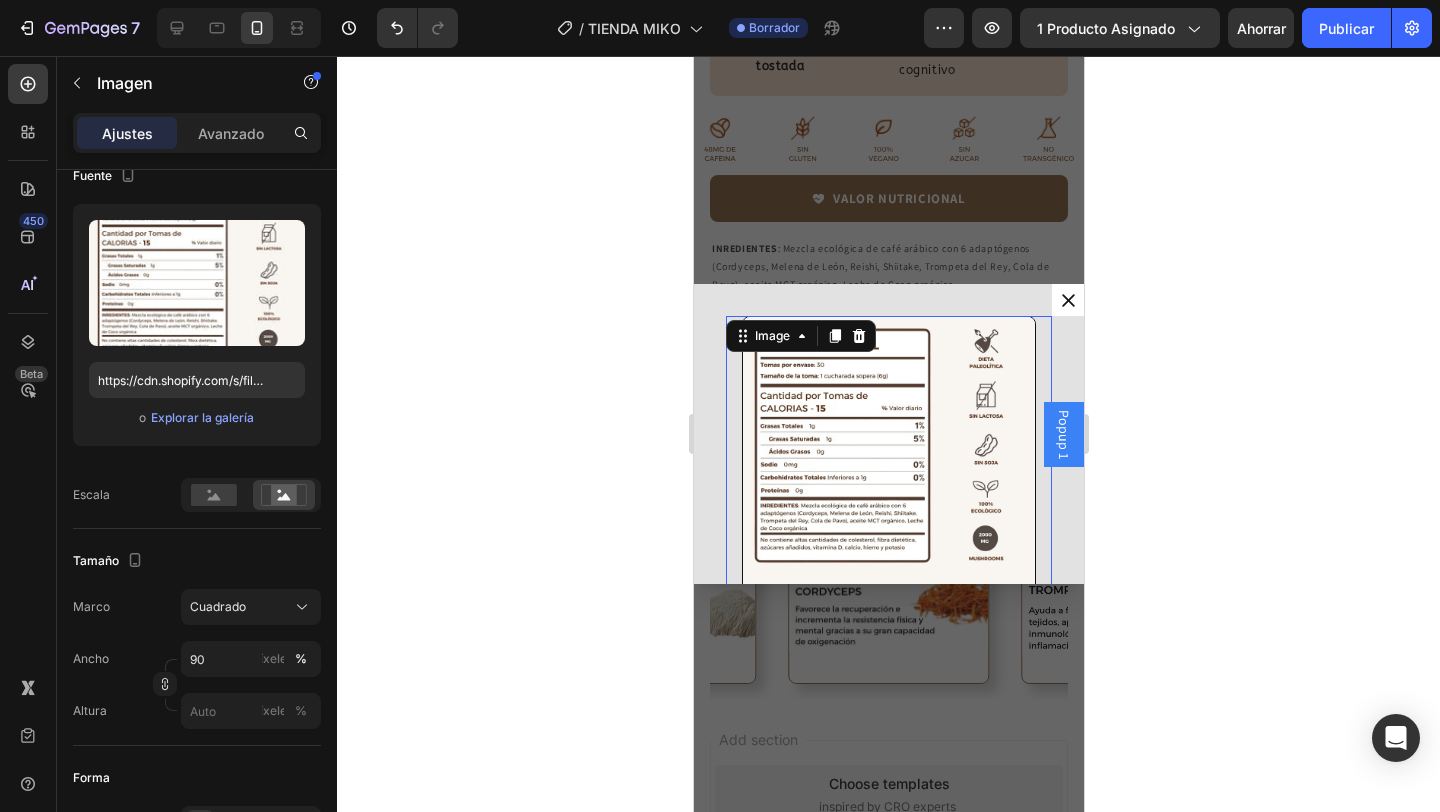 click 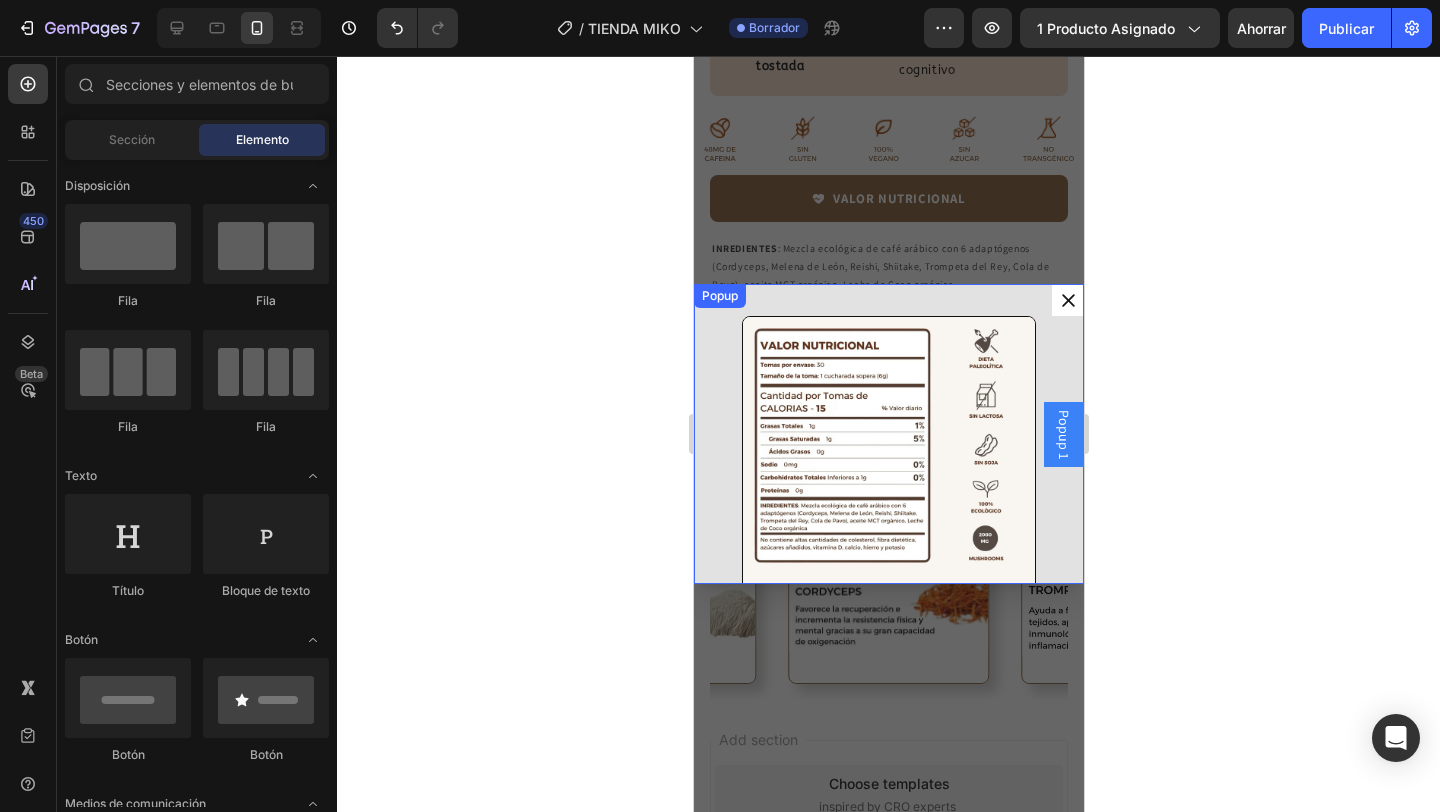 click on "Image" at bounding box center [888, 434] 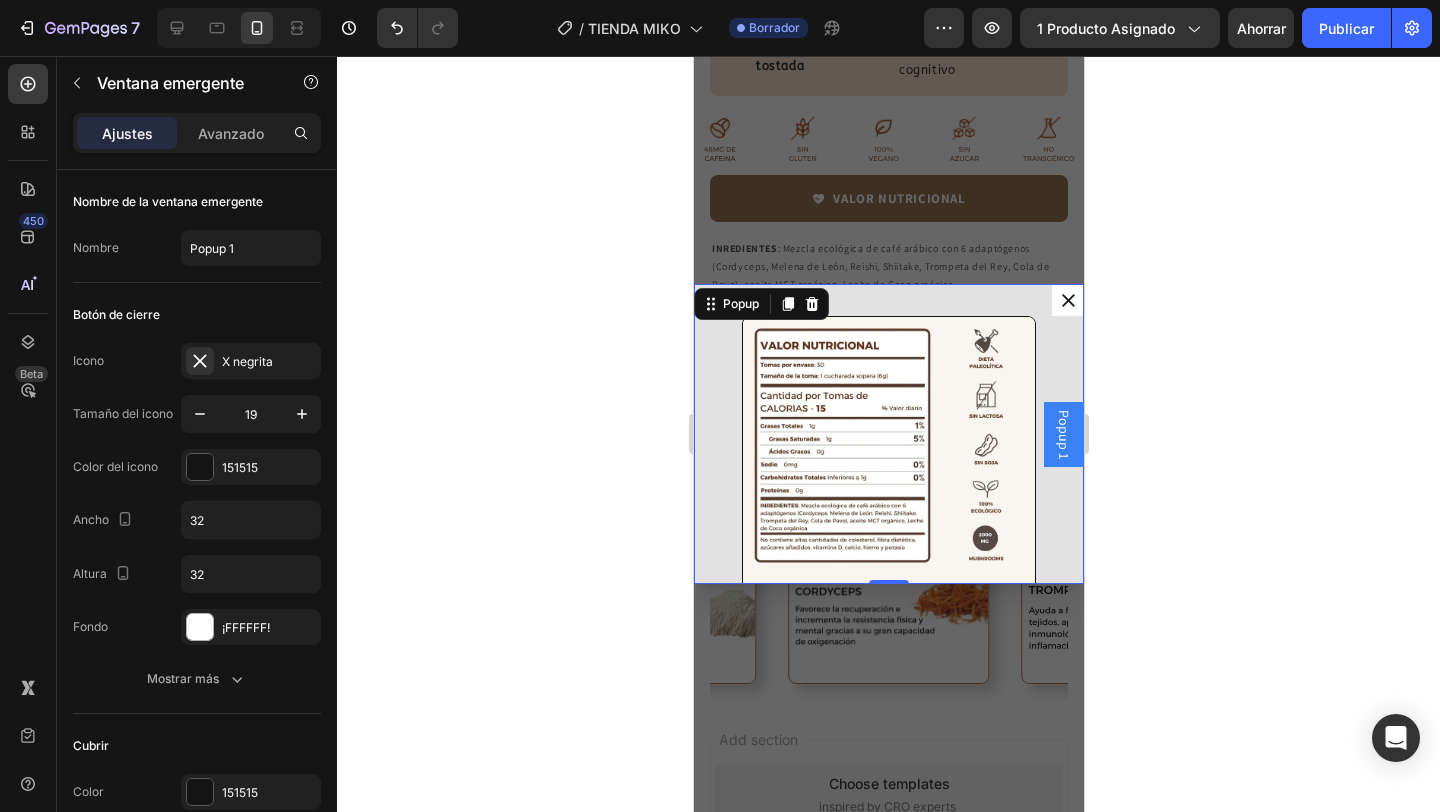 click on "Ajustes Avanzado" at bounding box center (197, 133) 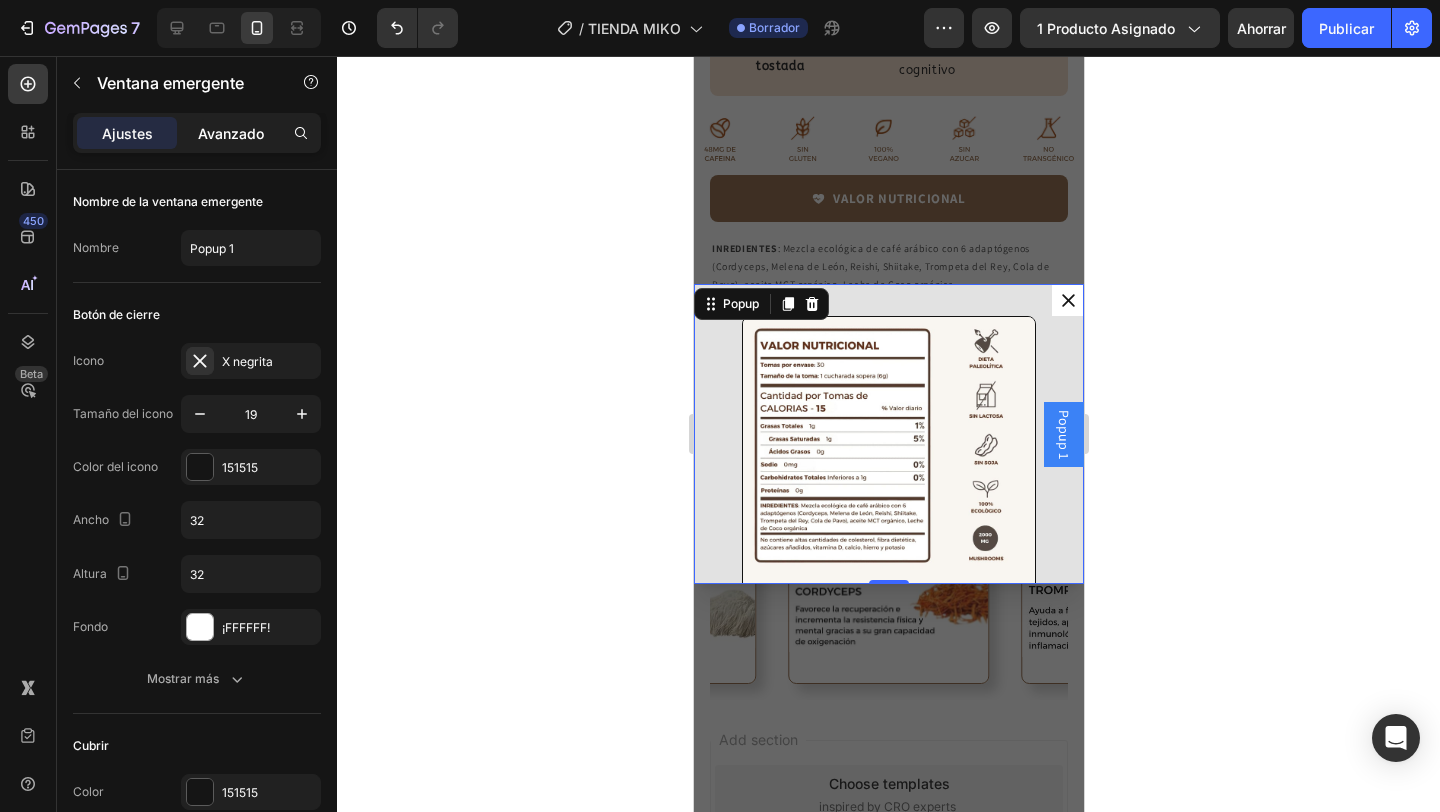 click on "Avanzado" 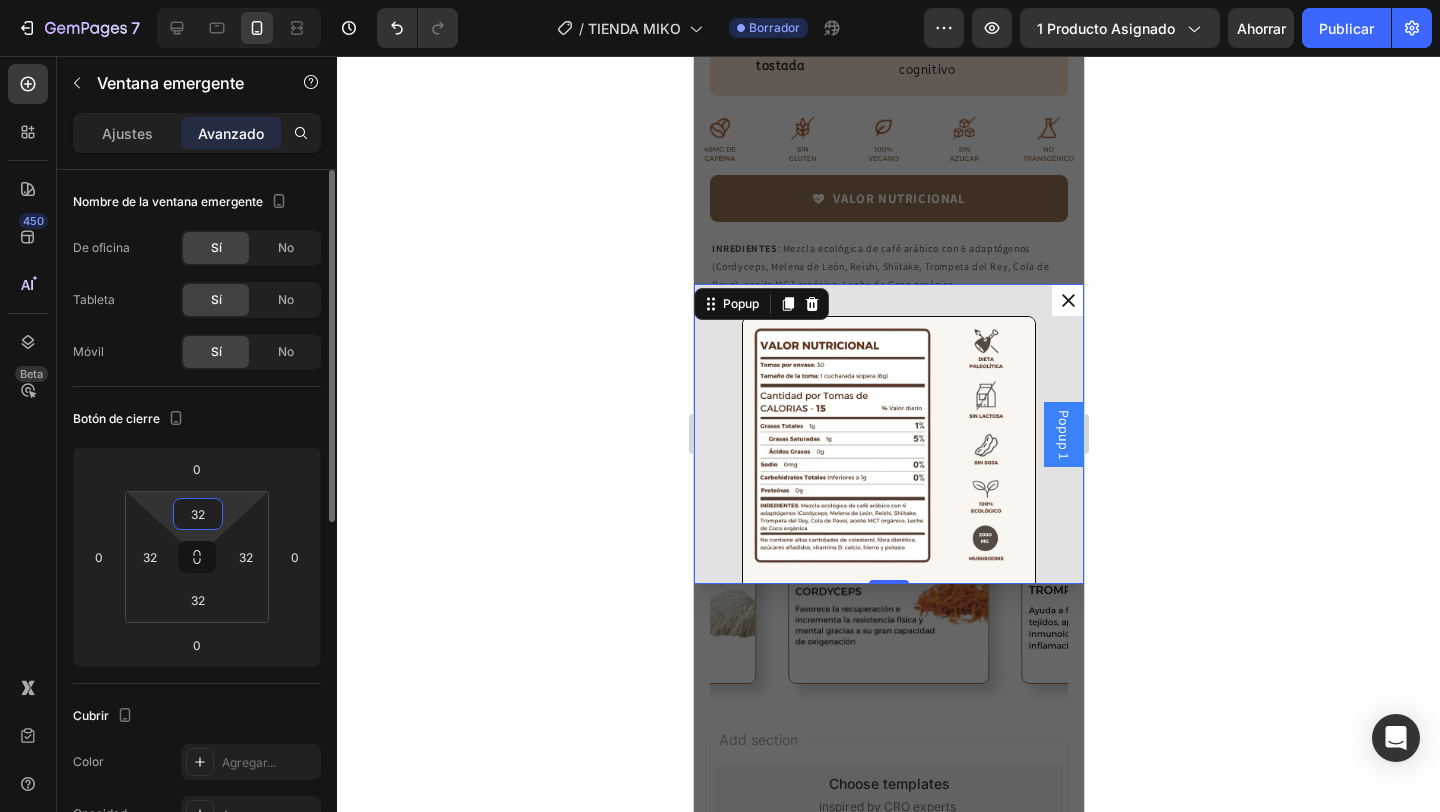 click on "32" at bounding box center (198, 514) 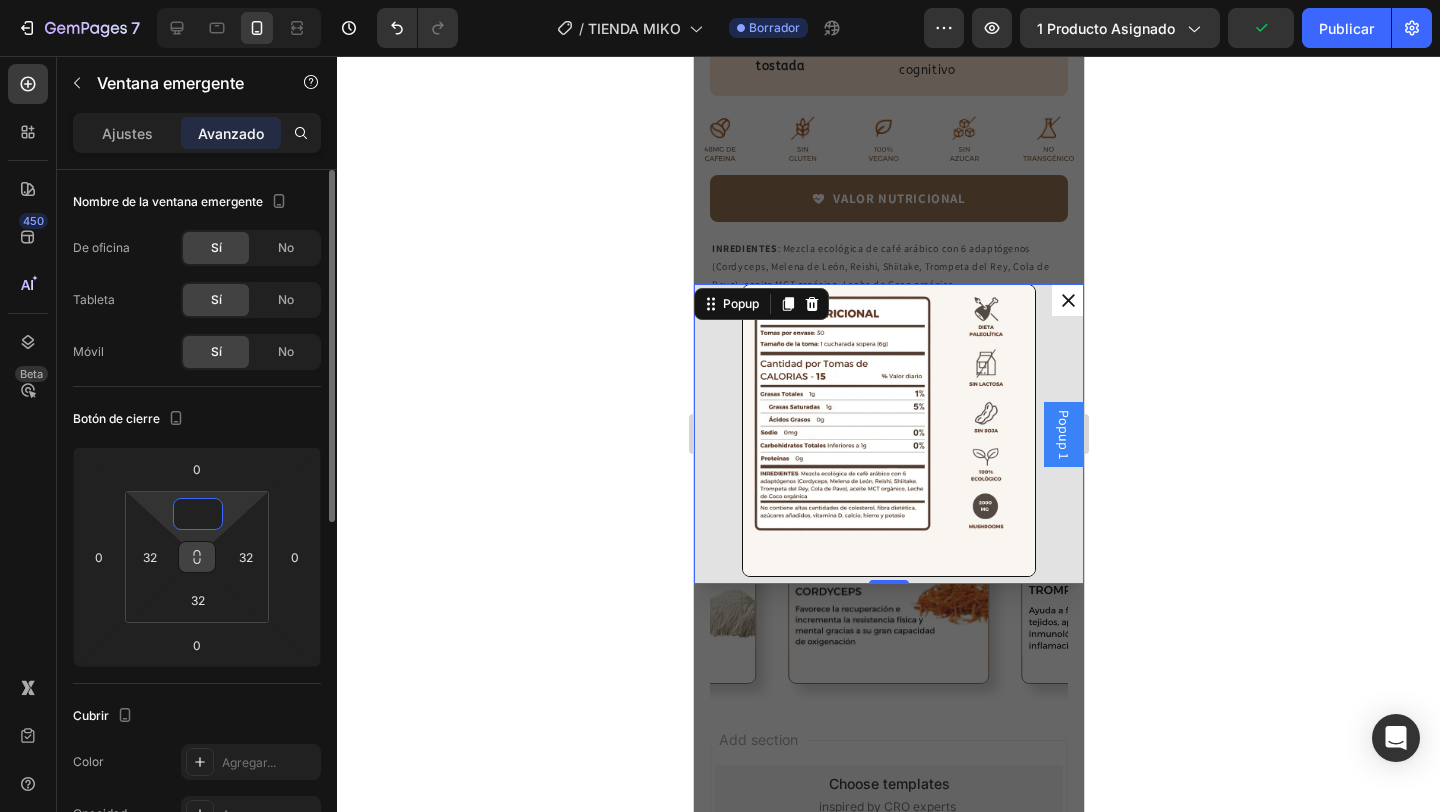 type on "0" 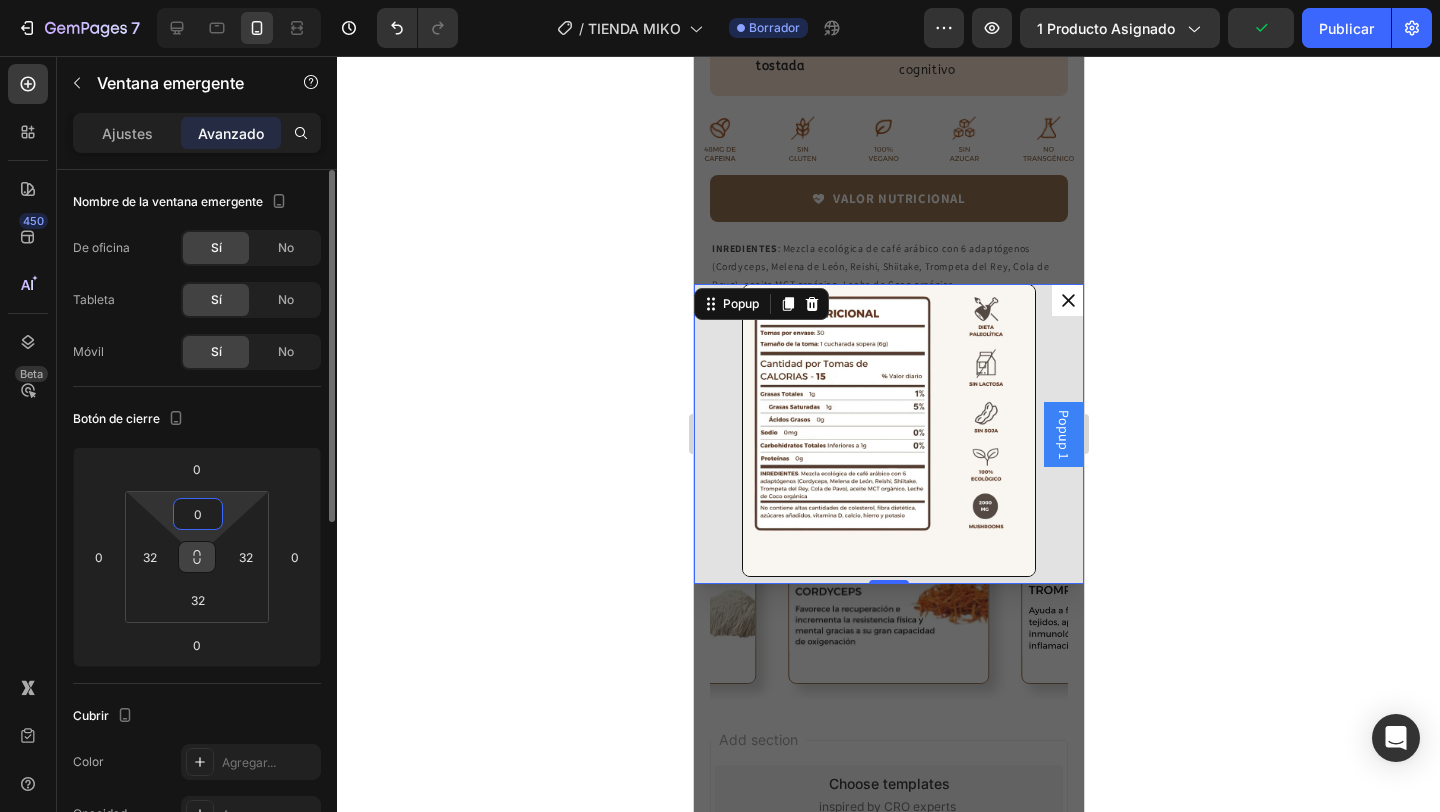 click 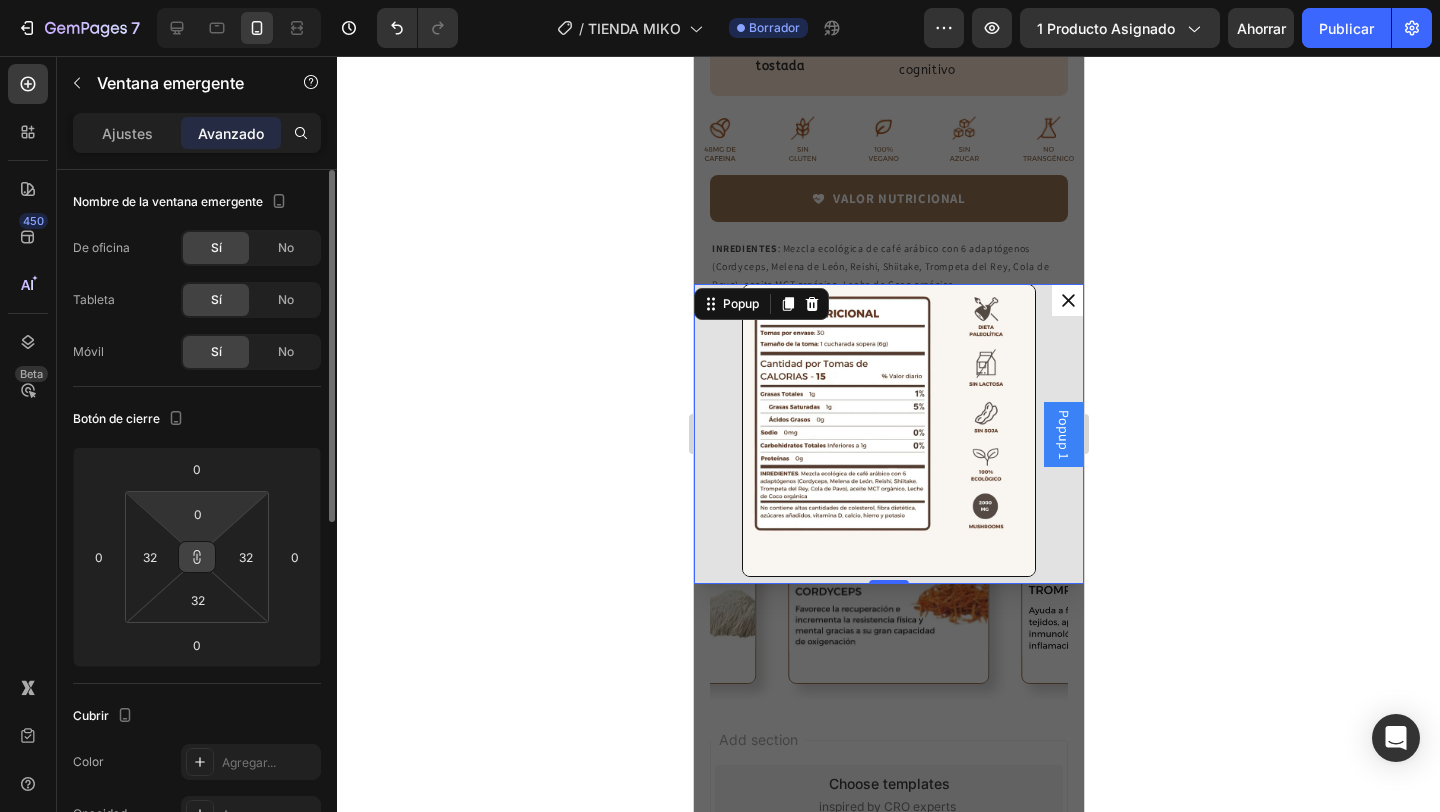 click 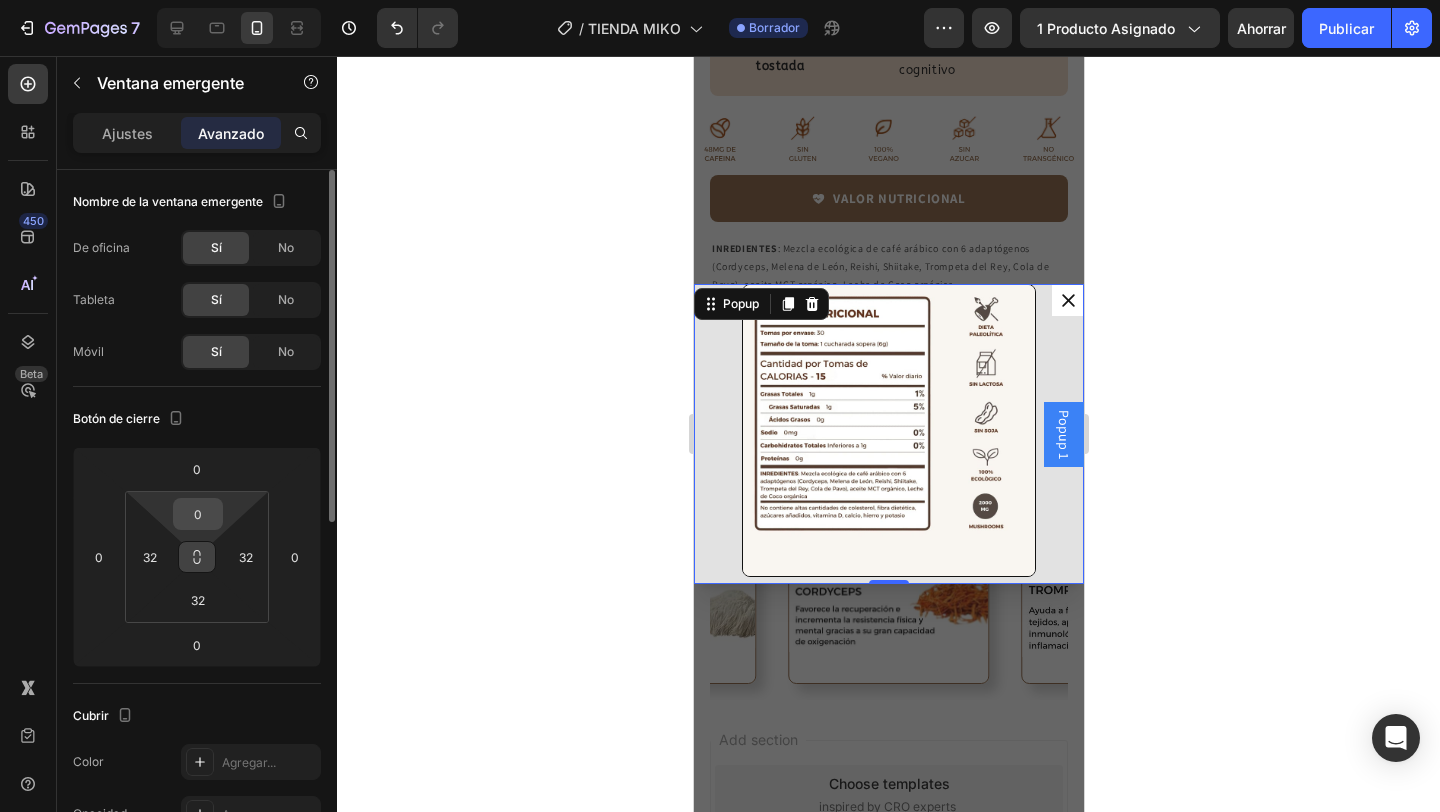 click on "0" at bounding box center (198, 514) 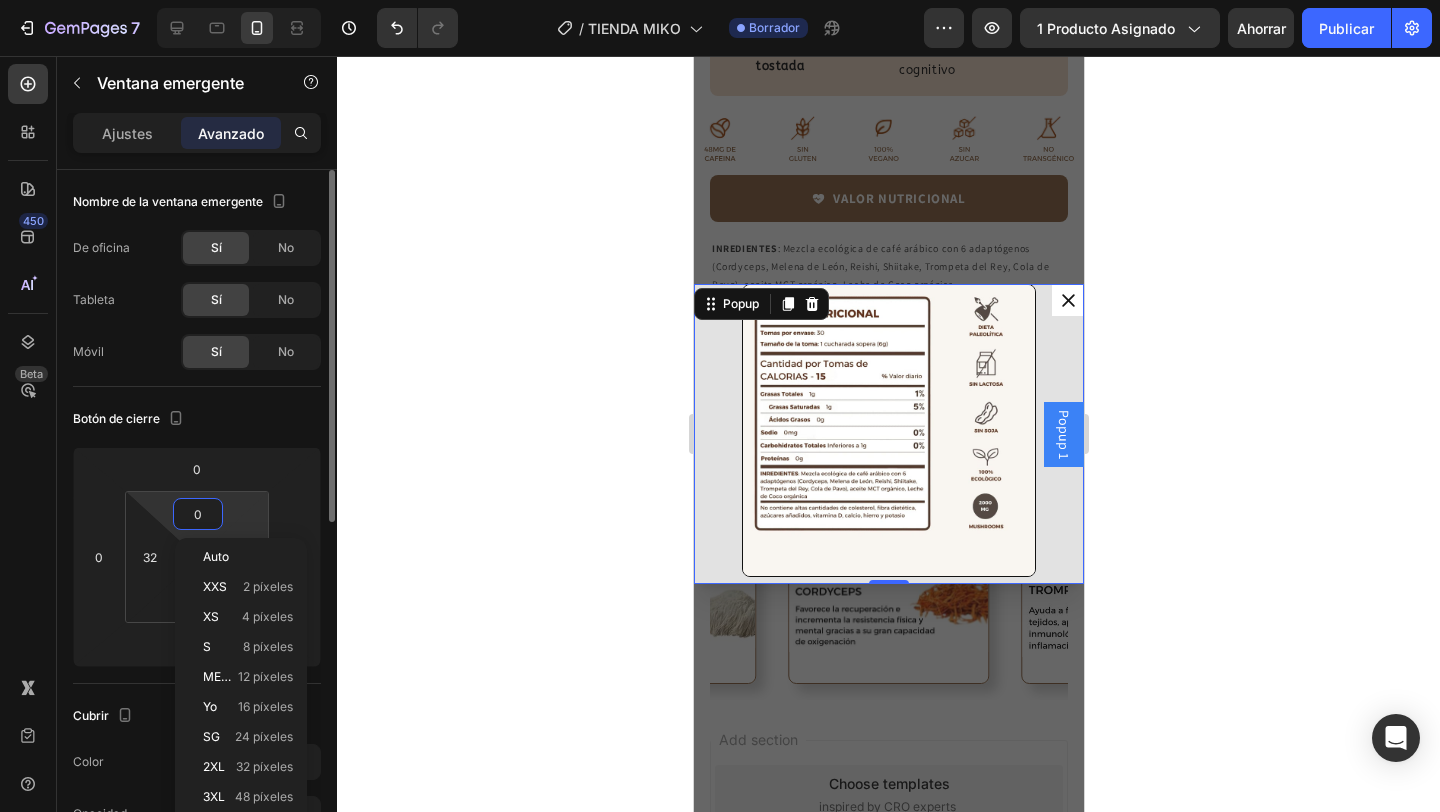 click on "7 / TIENDA MIKO Borrador Avance 1 producto asignado Ahorrar Publicar 450 Beta Sections(18) Elementos(84) Sección Elemento Sección de héroes Detalle del producto Marcas Insignias de confianza Garantizar Desglose del producto Cómo utilizar Testimonios Comparar Manojo Preguntas frecuentes Prueba social Historia de la marca Lista de productos Recopilación Lista de blogs Contacto Sticky Añadir al carrito Pie de página personalizado Explorar la biblioteca 450 Disposición
Fila
Fila
Fila
Fila Texto
Título
Bloque de texto Botón
Botón
Botón Medios de comunicación
Imagen" at bounding box center (720, 0) 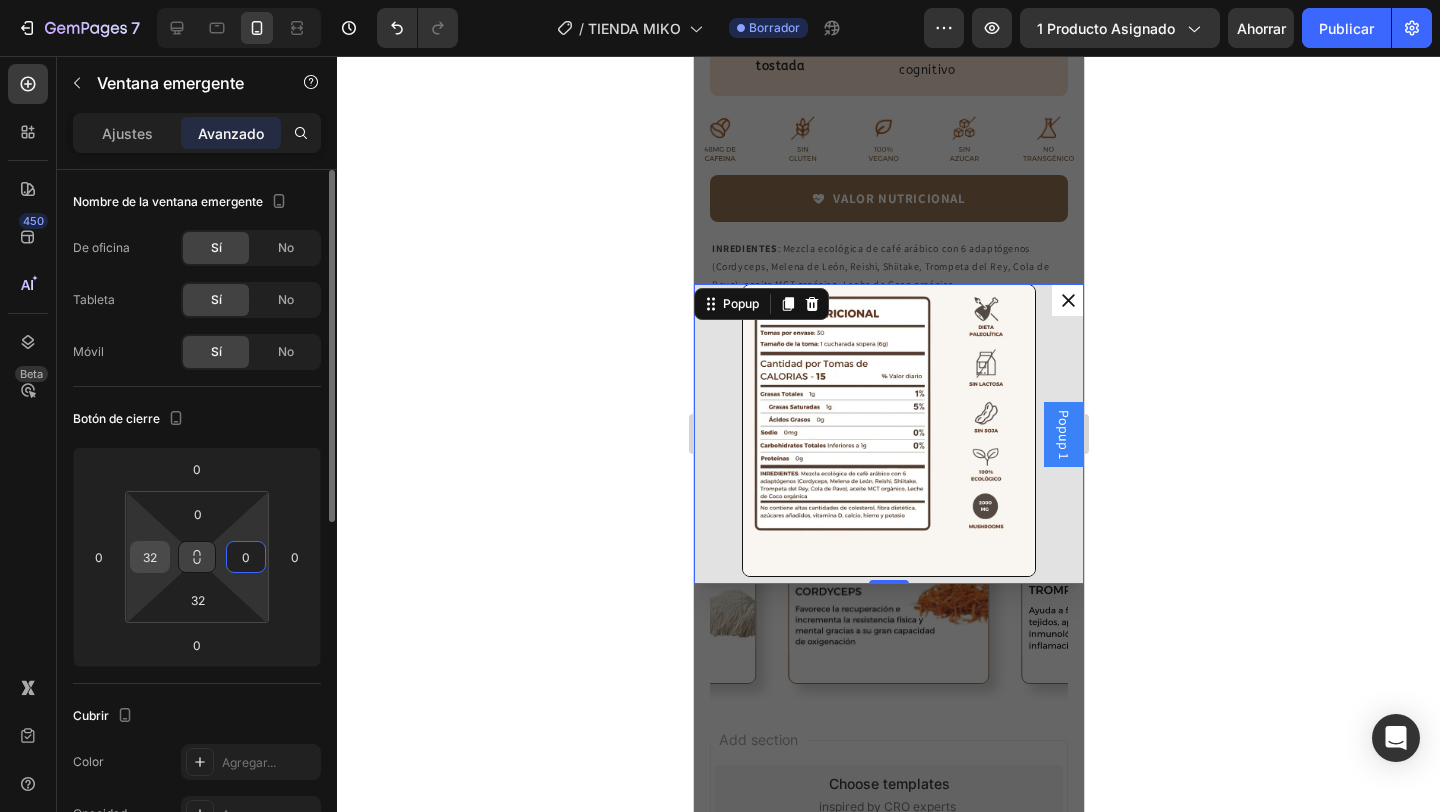 type on "0" 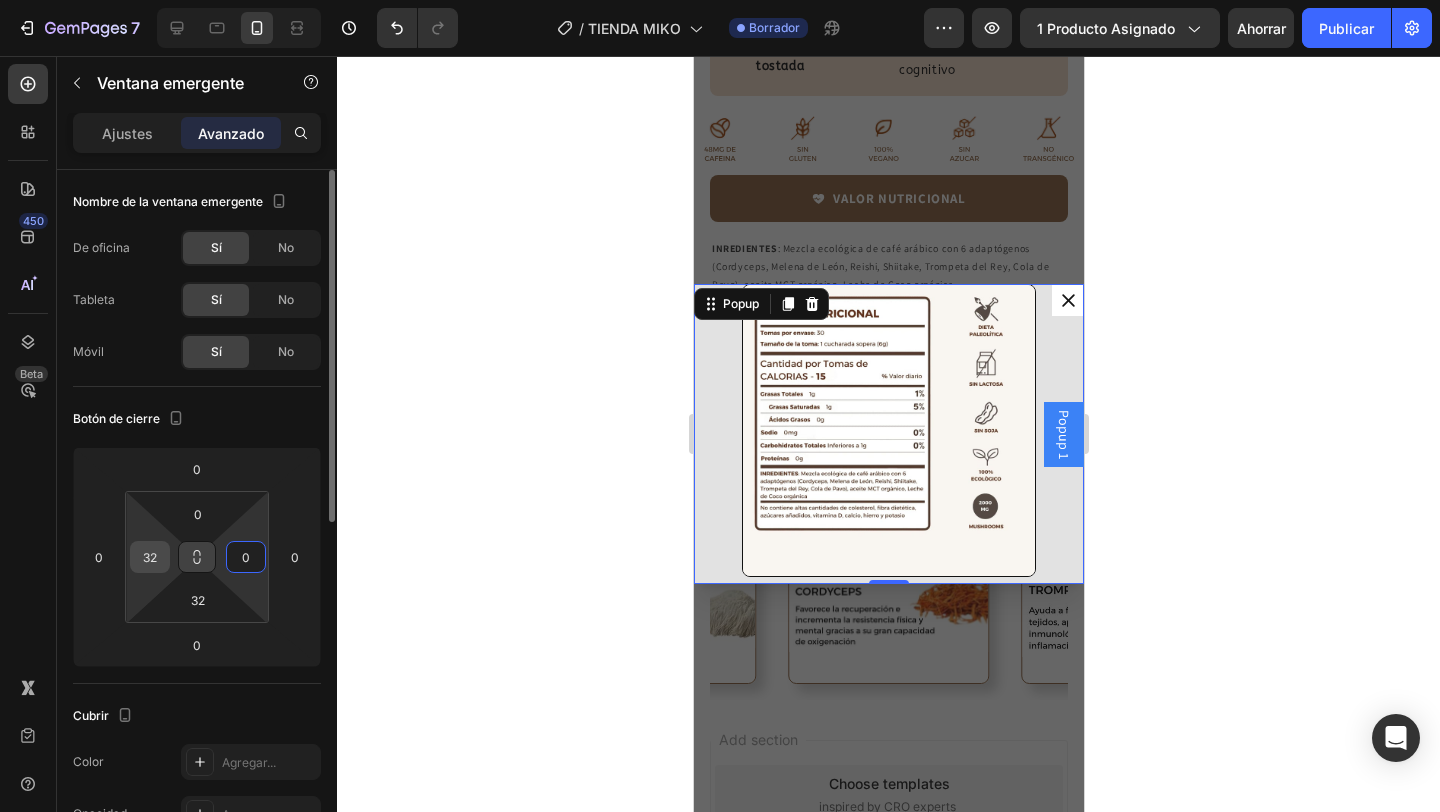 click on "32" at bounding box center (150, 557) 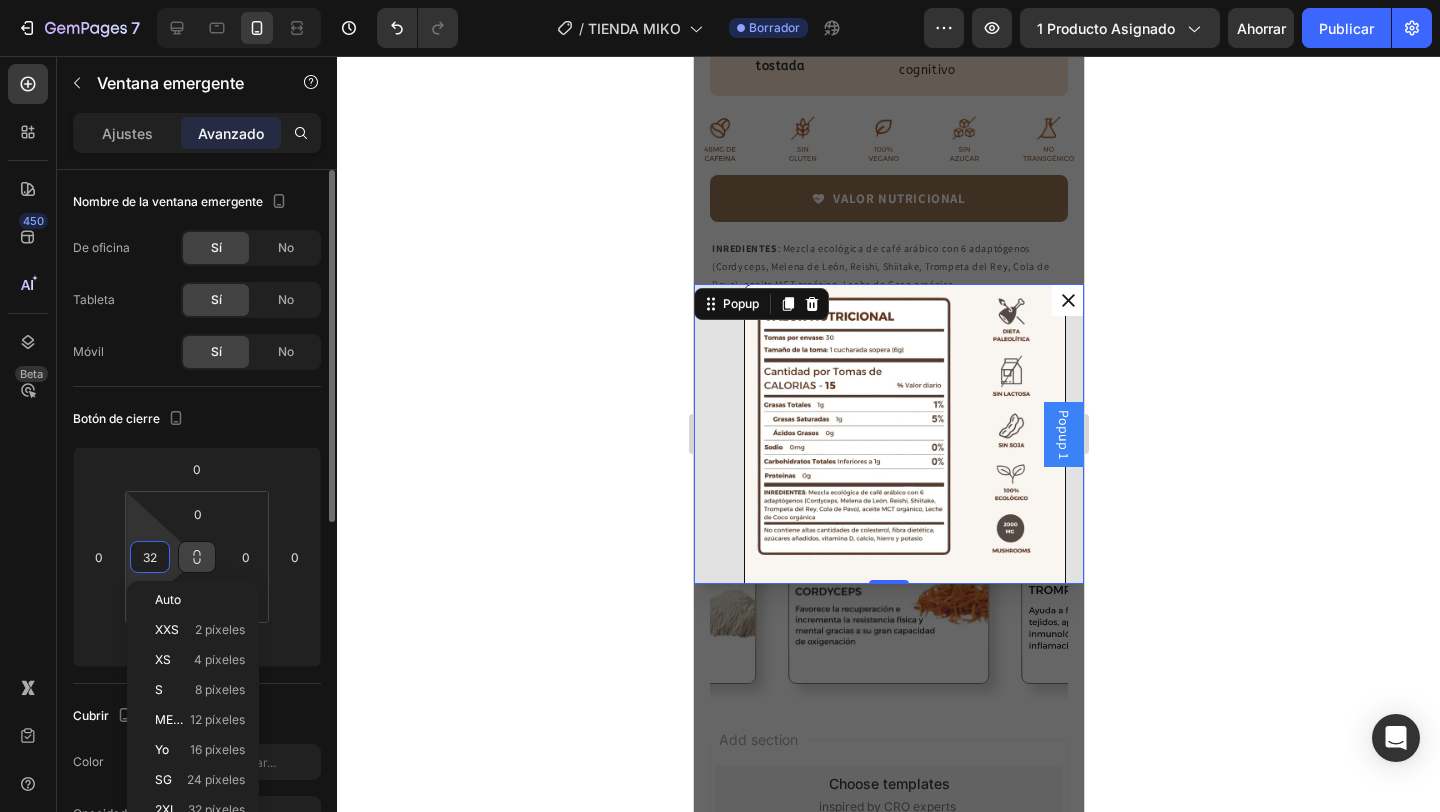 click on "32" at bounding box center [150, 557] 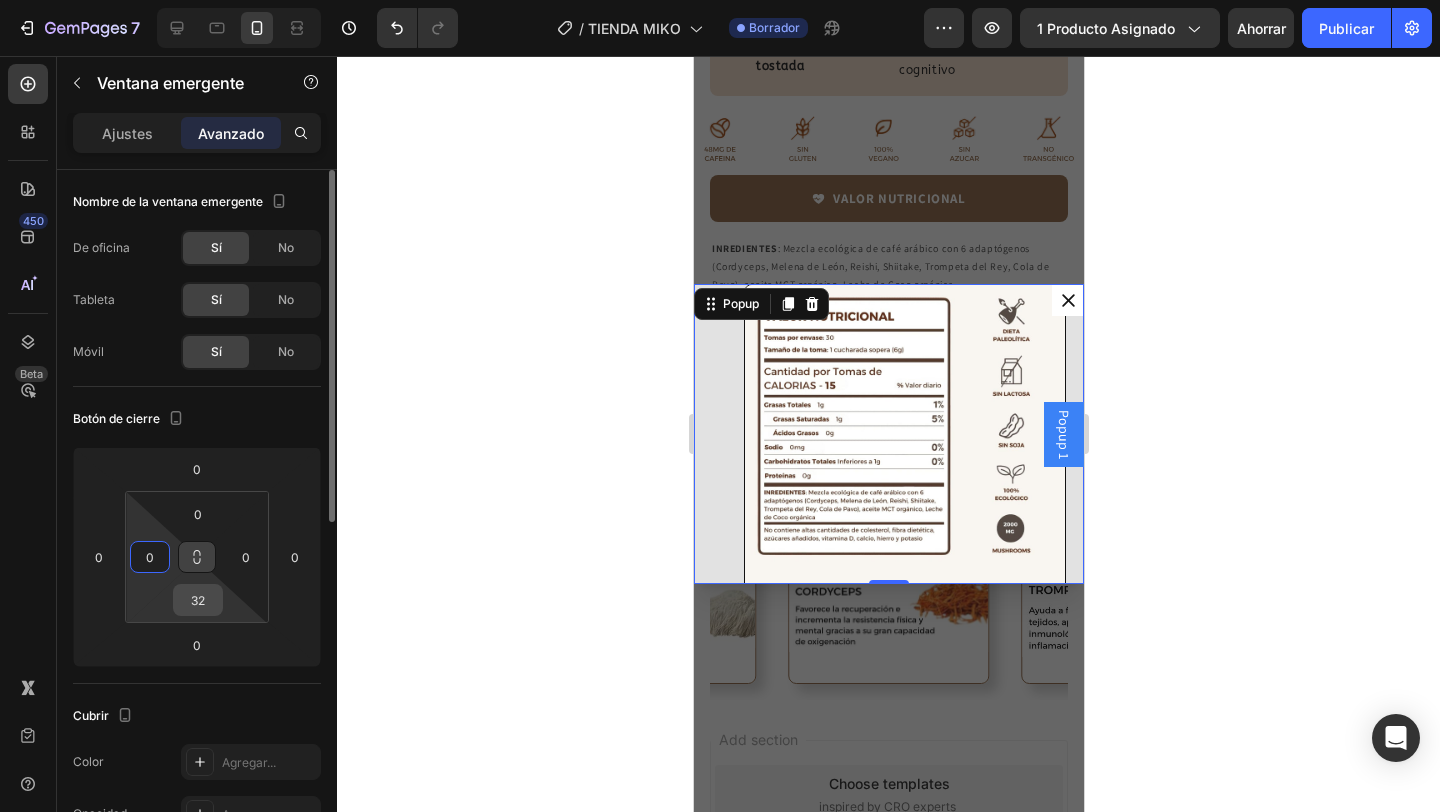 type on "0" 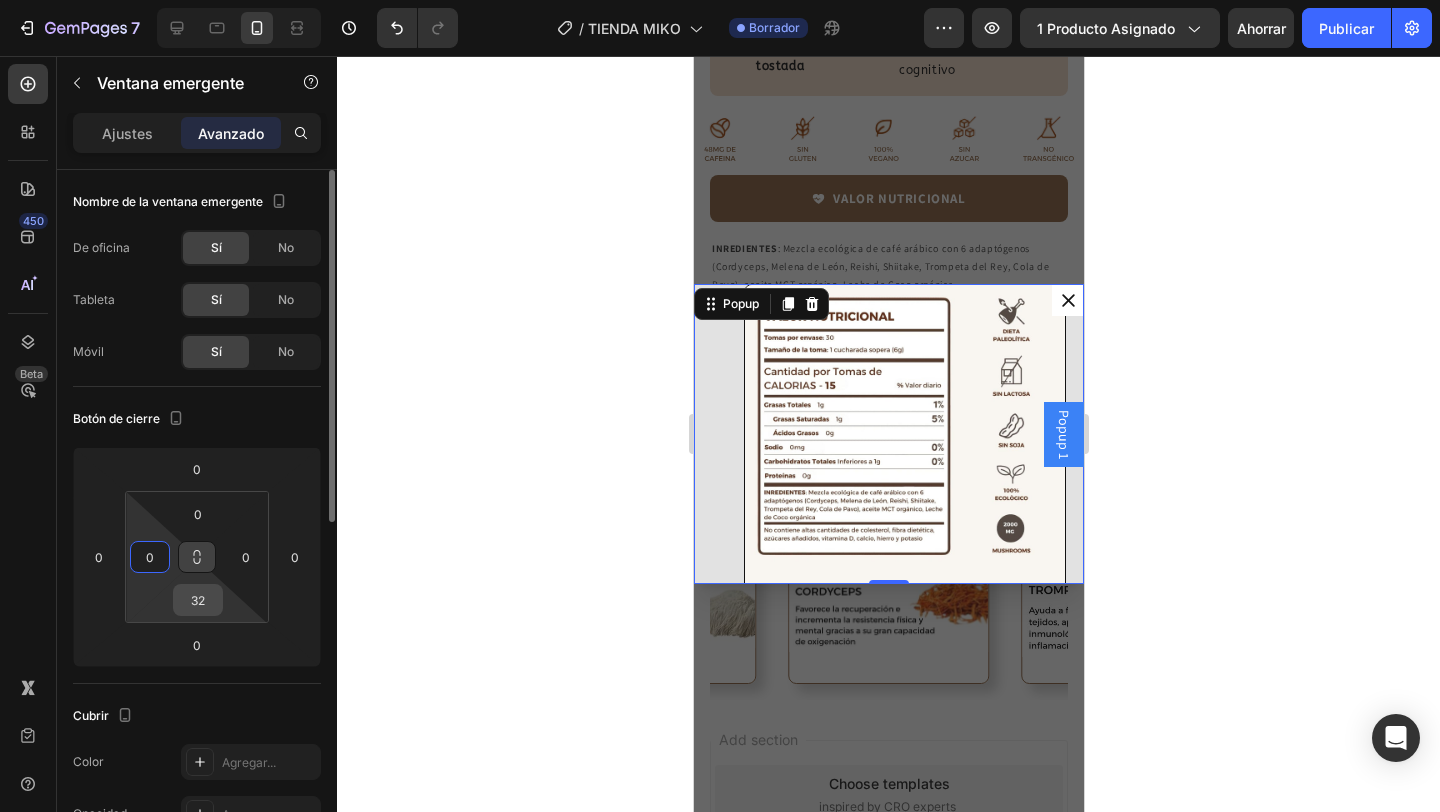 click on "32" at bounding box center [198, 600] 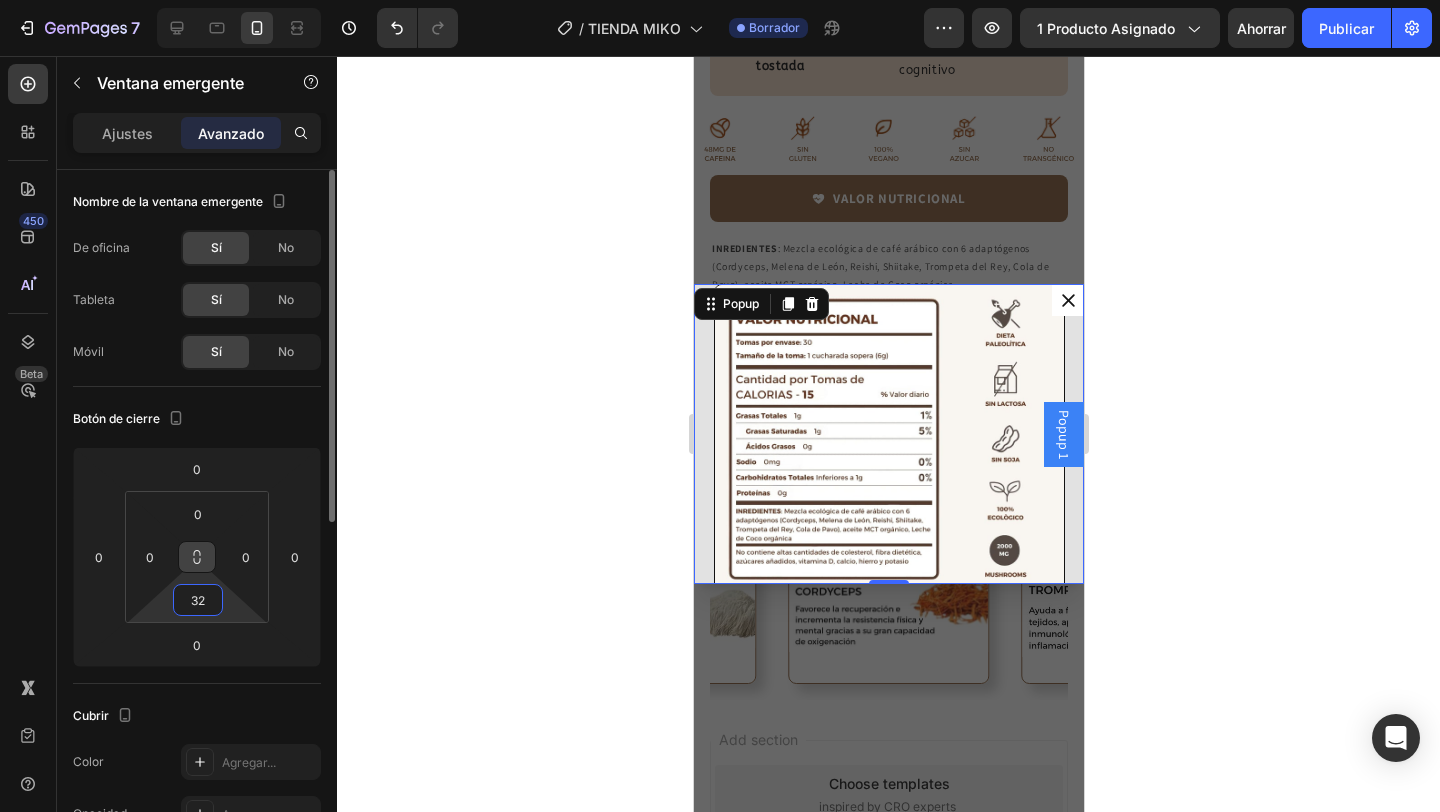 click on "32" at bounding box center [198, 600] 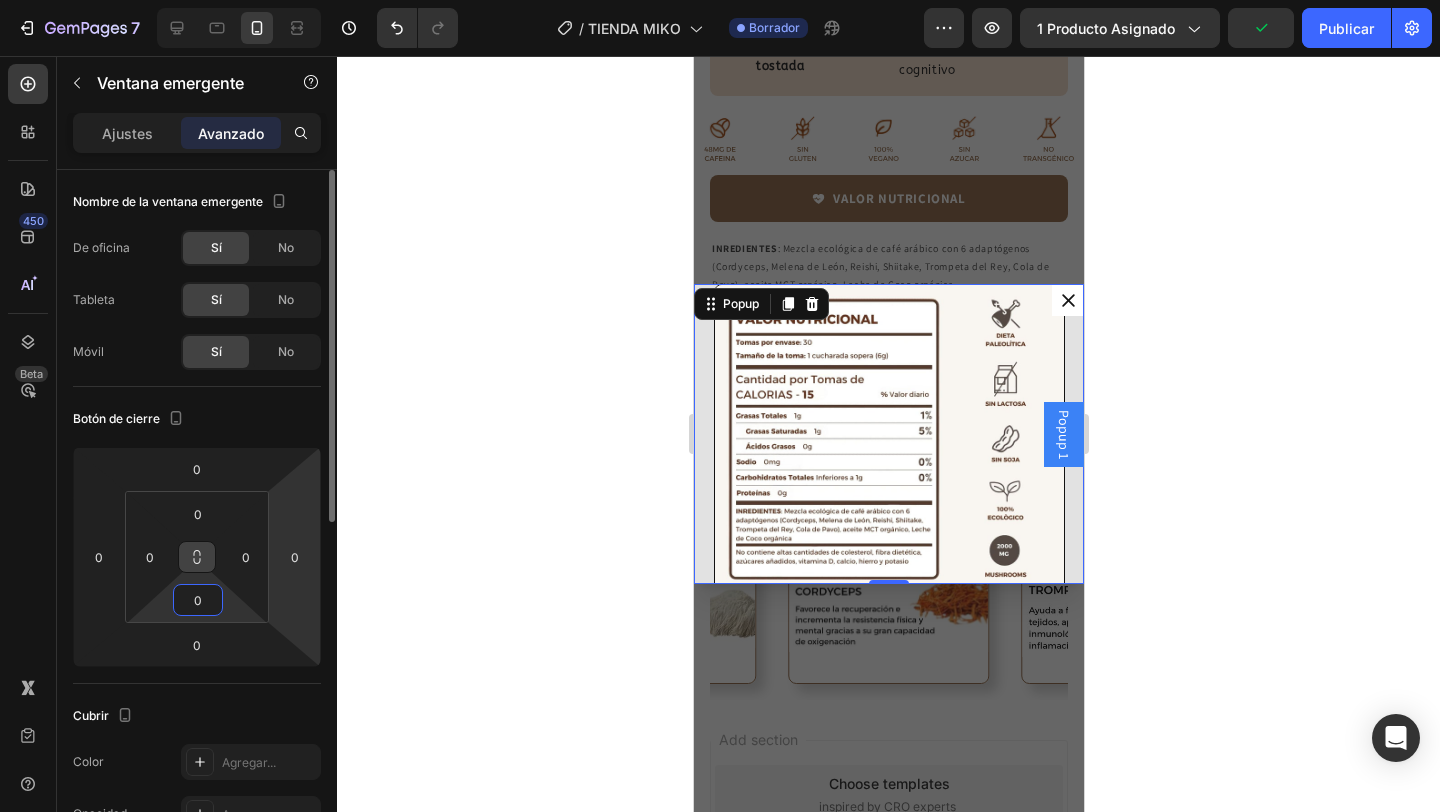 type on "0" 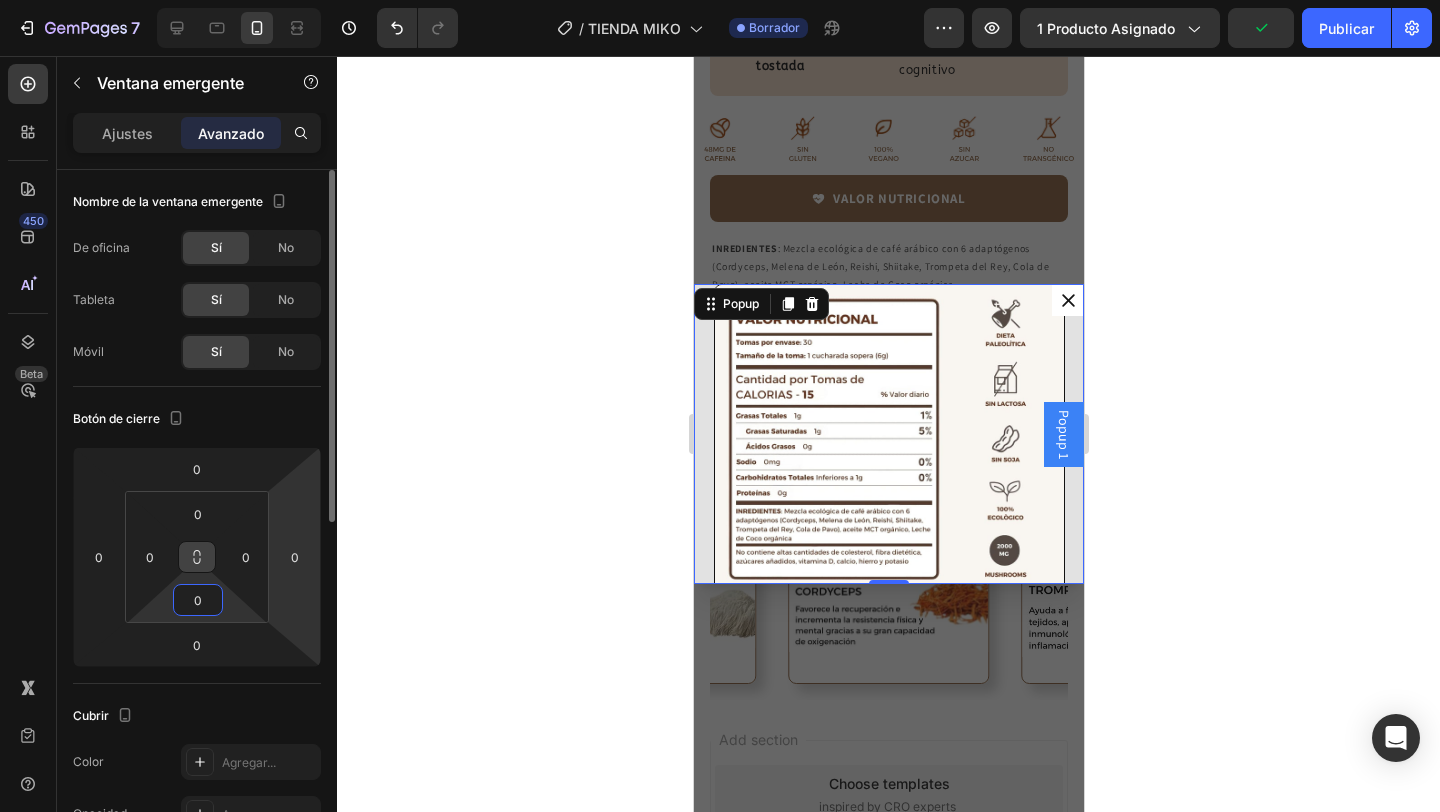 click on "7 / TIENDA MIKO Borrador Avance 1 producto asignado Publicar 450 Beta Sections(18) Elementos(84) Sección Elemento Sección de héroes Detalle del producto Marcas Insignias de confianza Garantizar Desglose del producto Cómo utilizar Testimonios Comparar Manojo Preguntas frecuentes Prueba social Historia de la marca Lista de productos Recopilación Lista de blogs Contacto Sticky Añadir al carrito Pie de página personalizado Explorar la biblioteca 450 Disposición
Fila
Fila
Fila
Fila Texto
Título
Bloque de texto Botón
Botón
Botón Medios de comunicación" at bounding box center (720, 0) 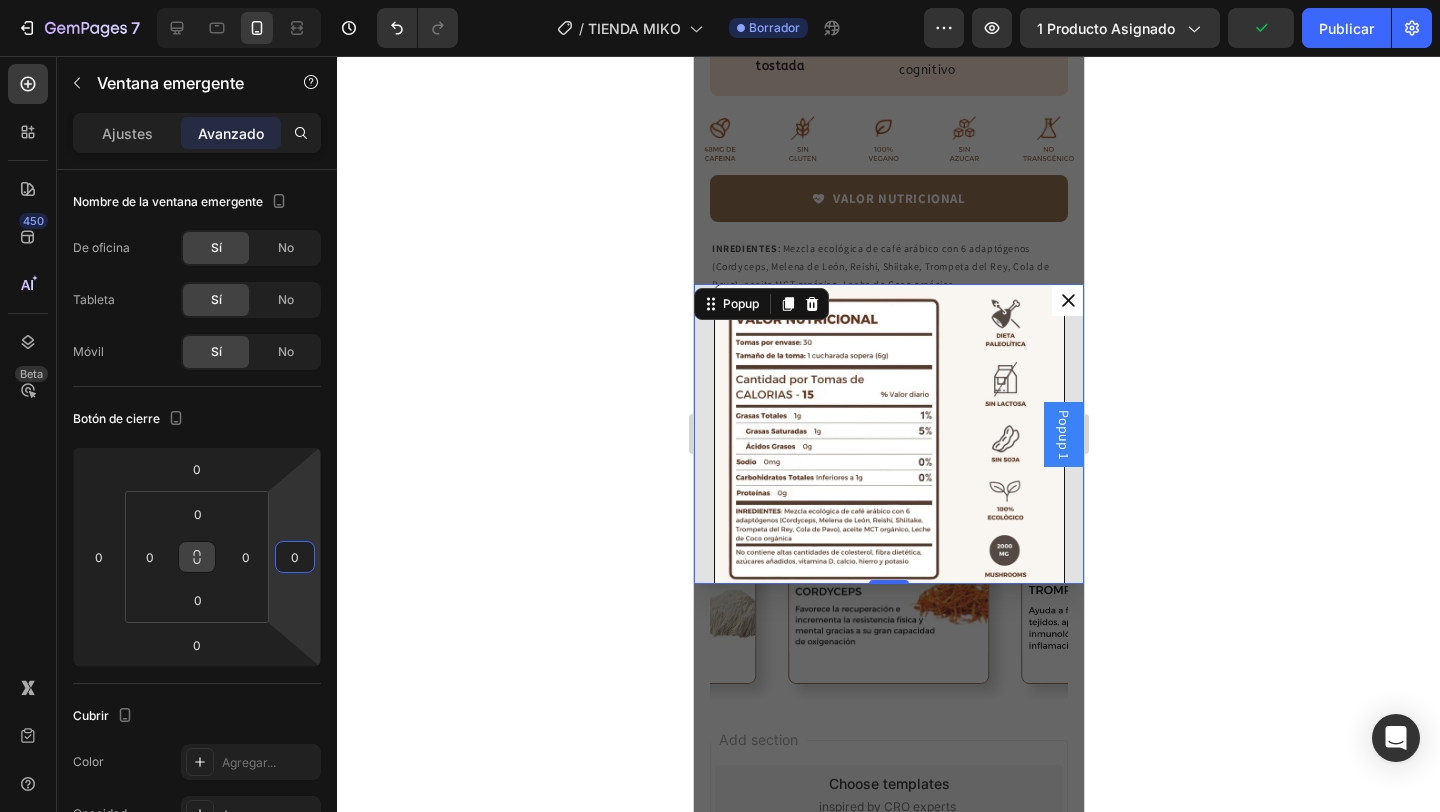 click 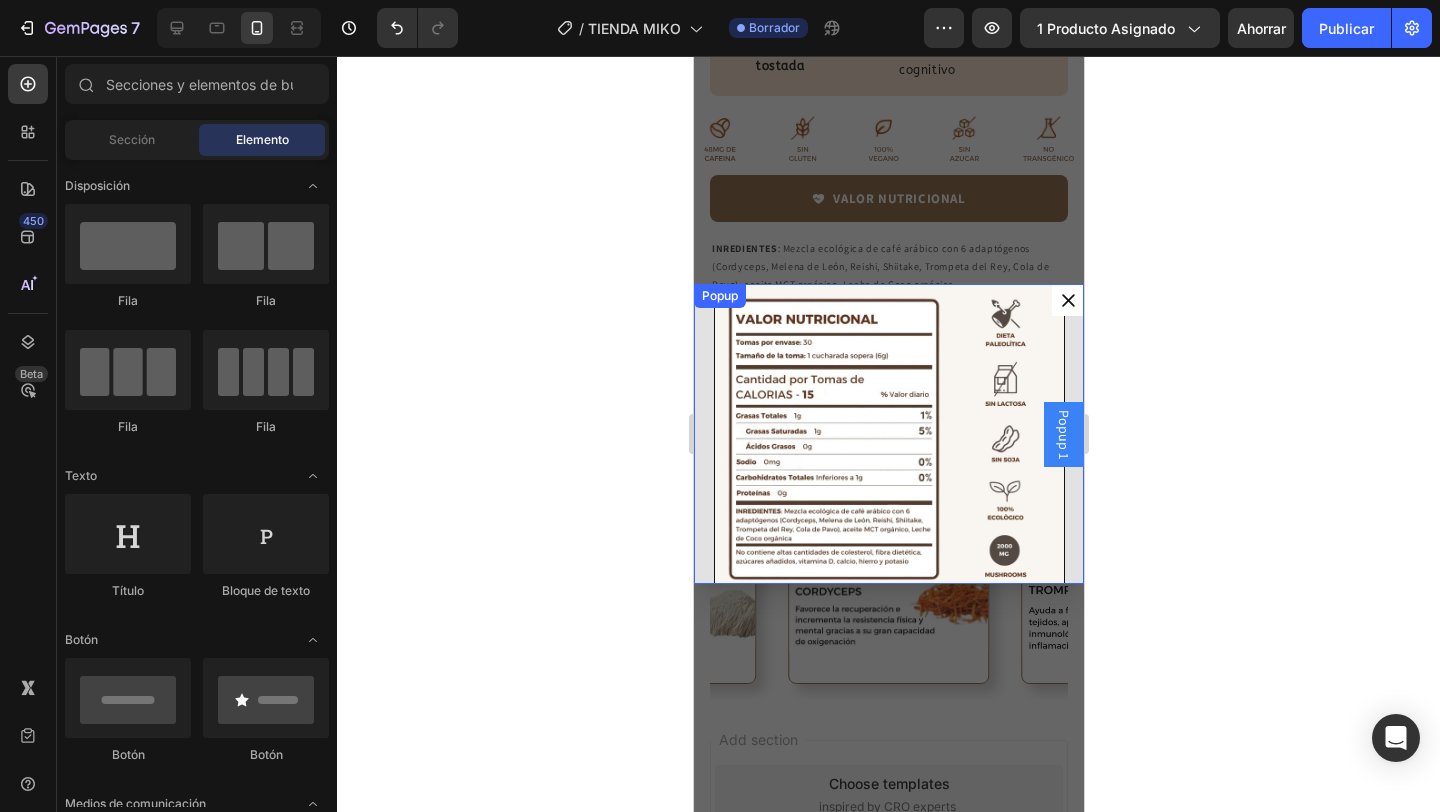 click 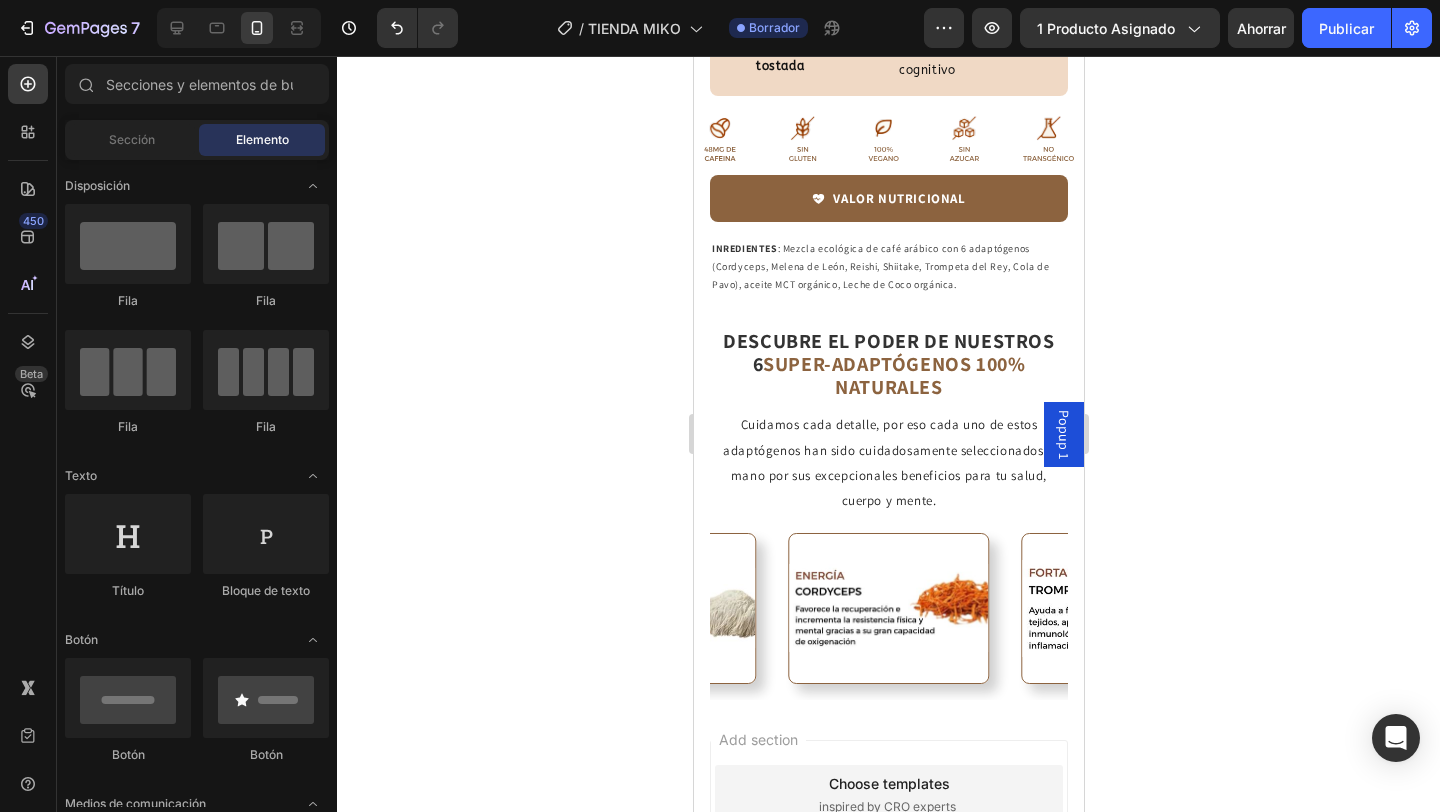 click on "Popup 1" at bounding box center (1063, 434) 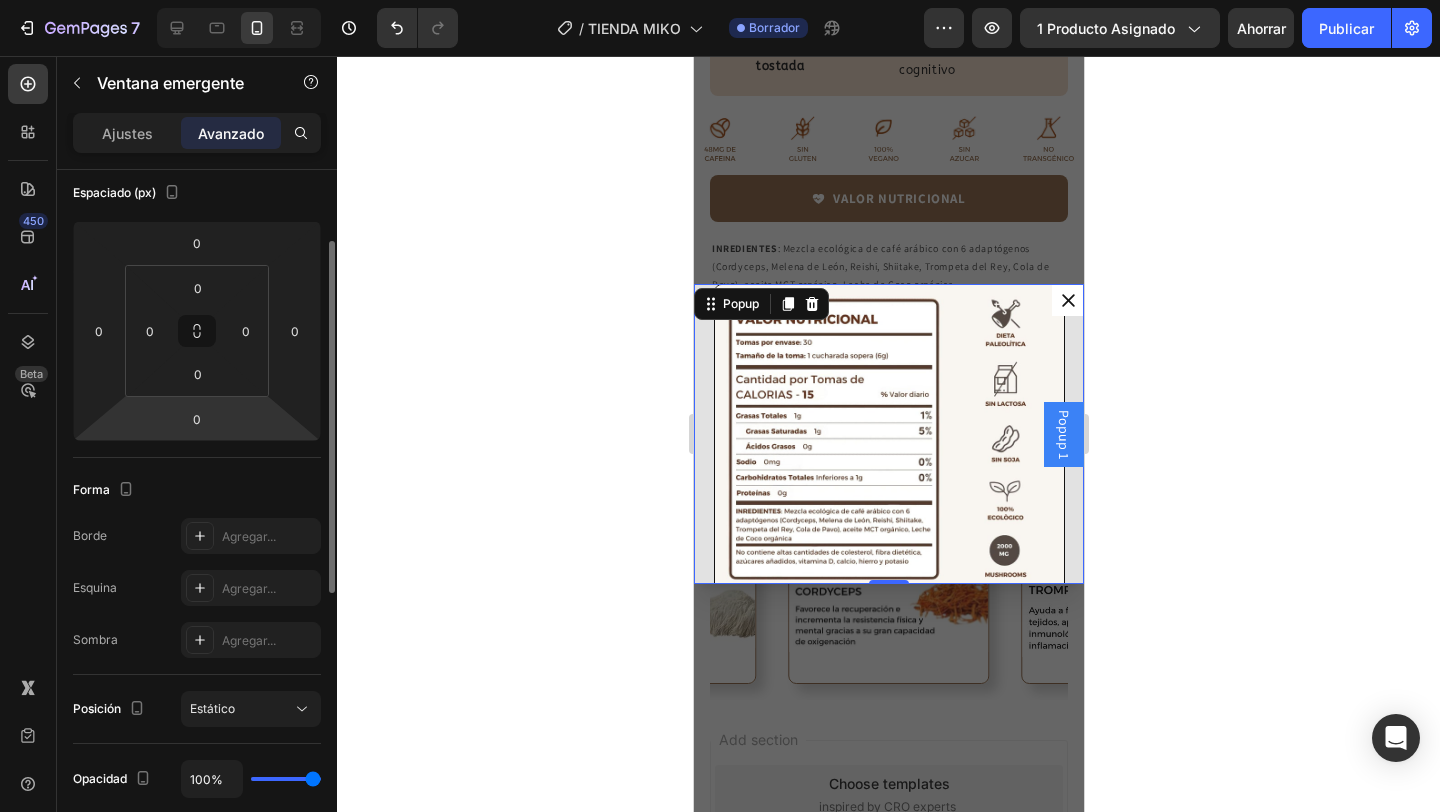 scroll, scrollTop: 238, scrollLeft: 0, axis: vertical 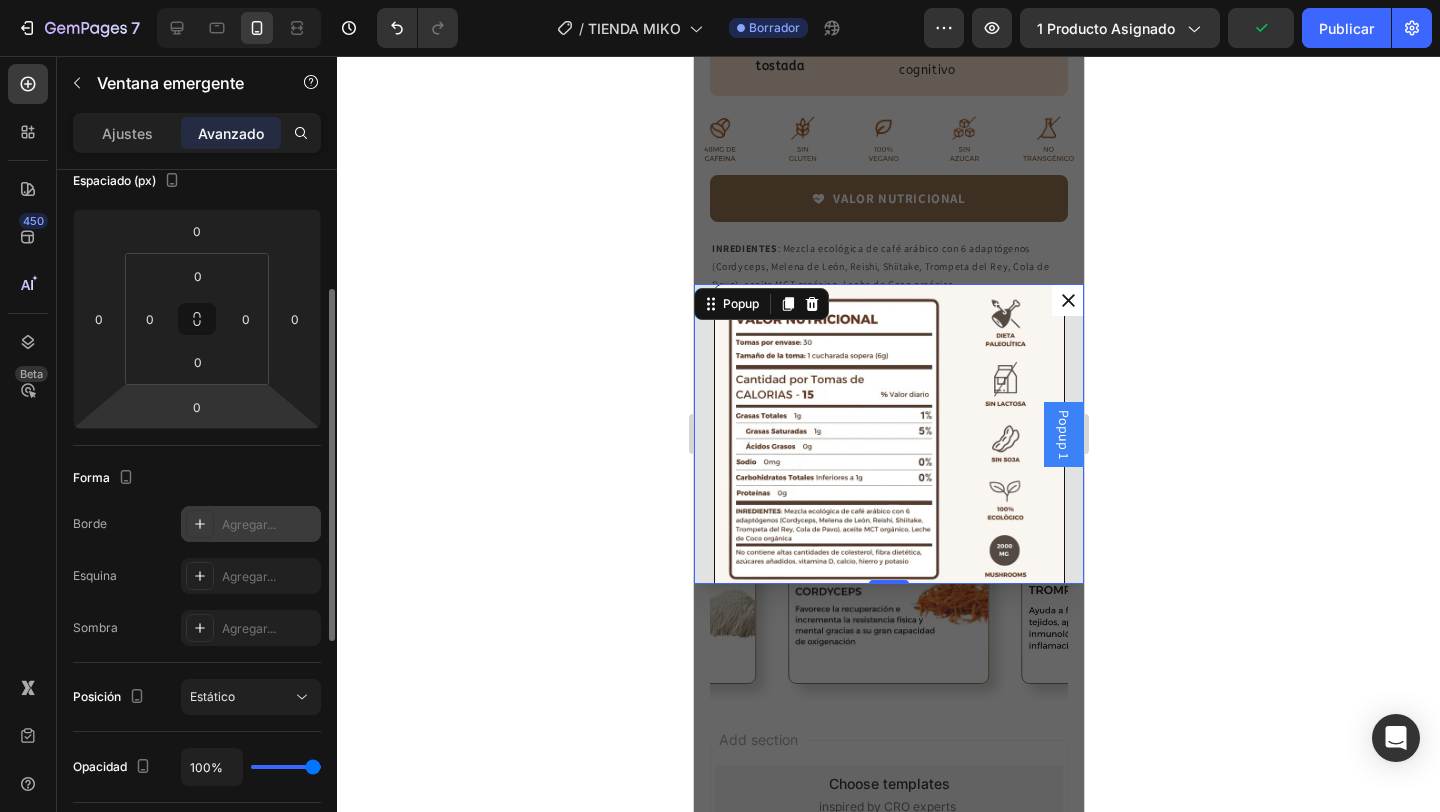 click 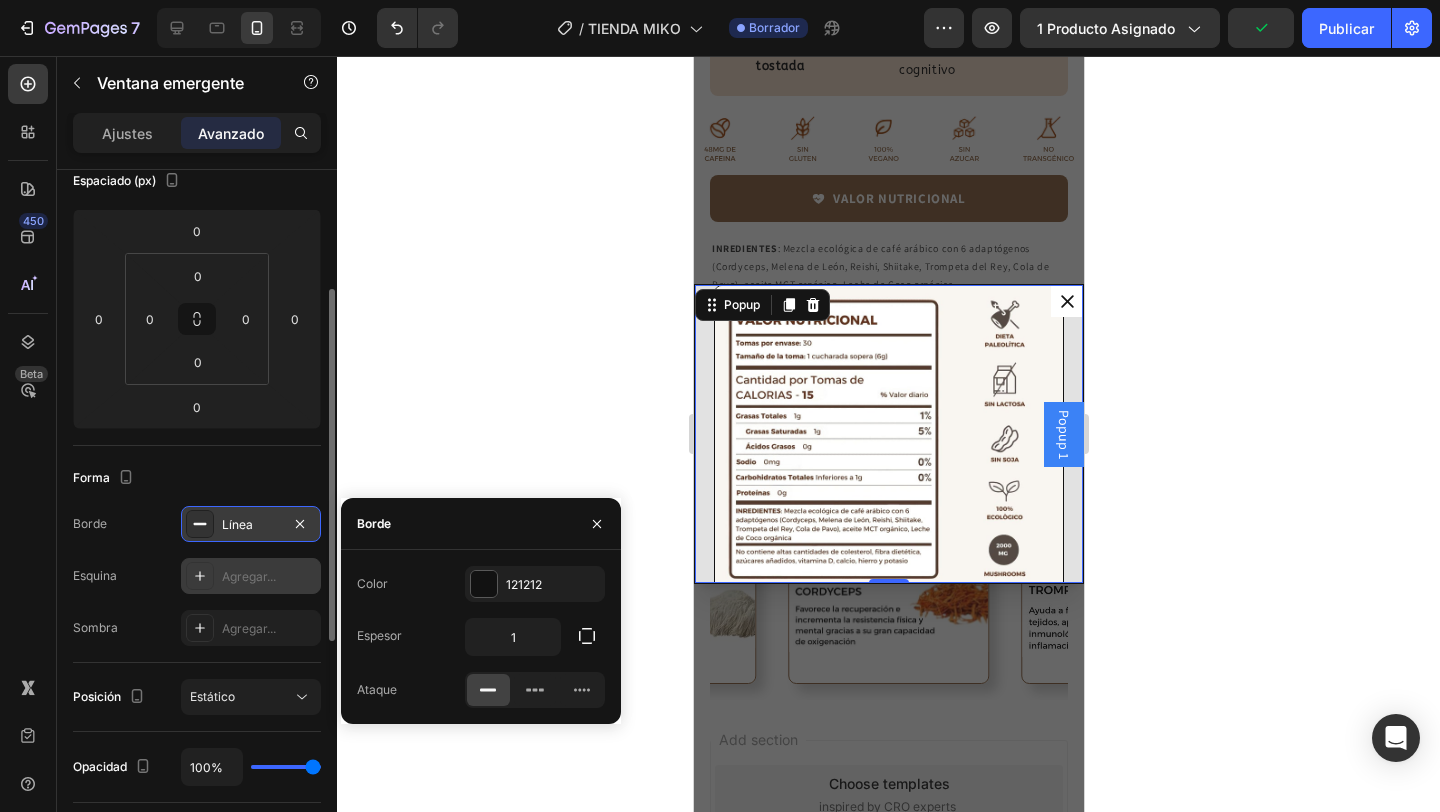 click on "Agregar..." at bounding box center [251, 576] 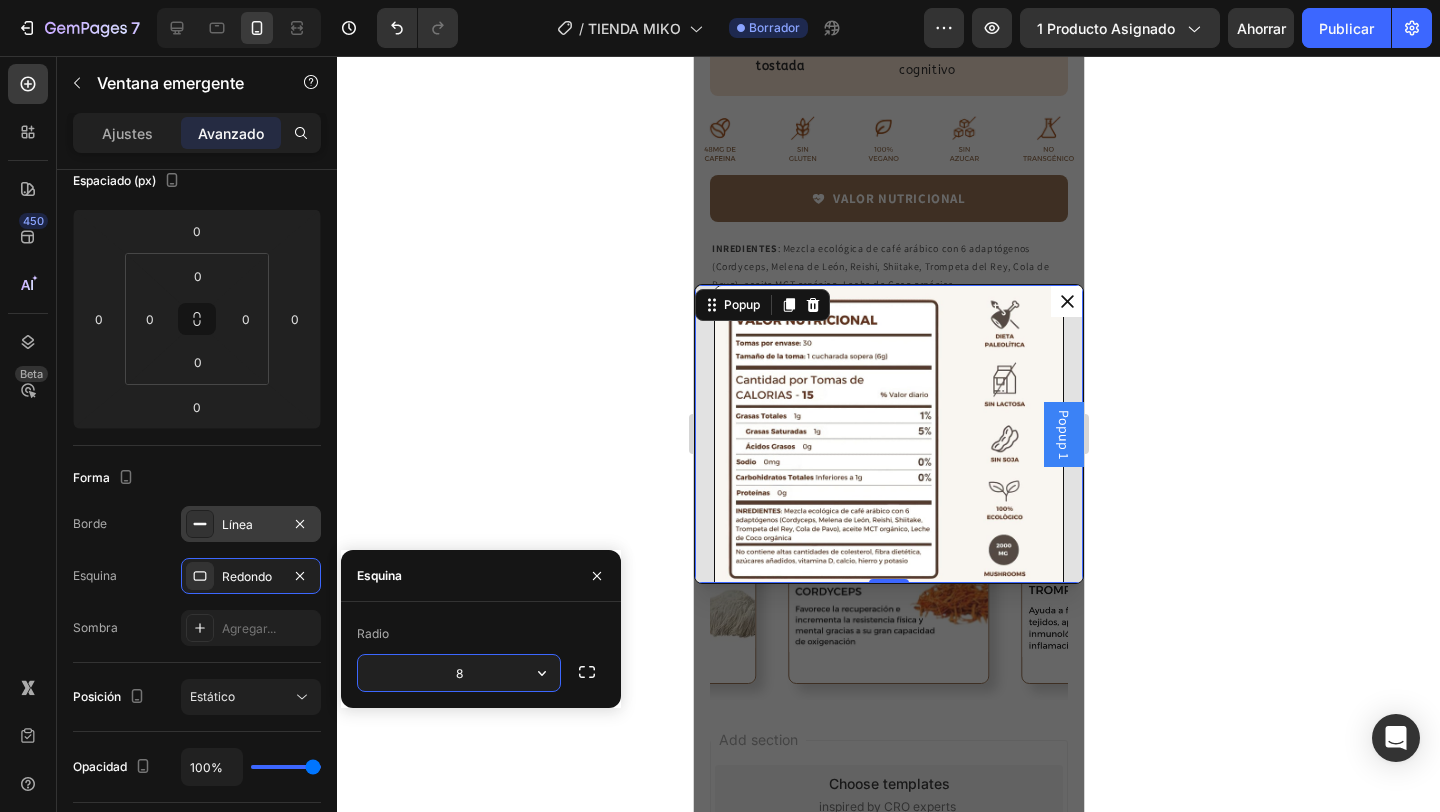 click 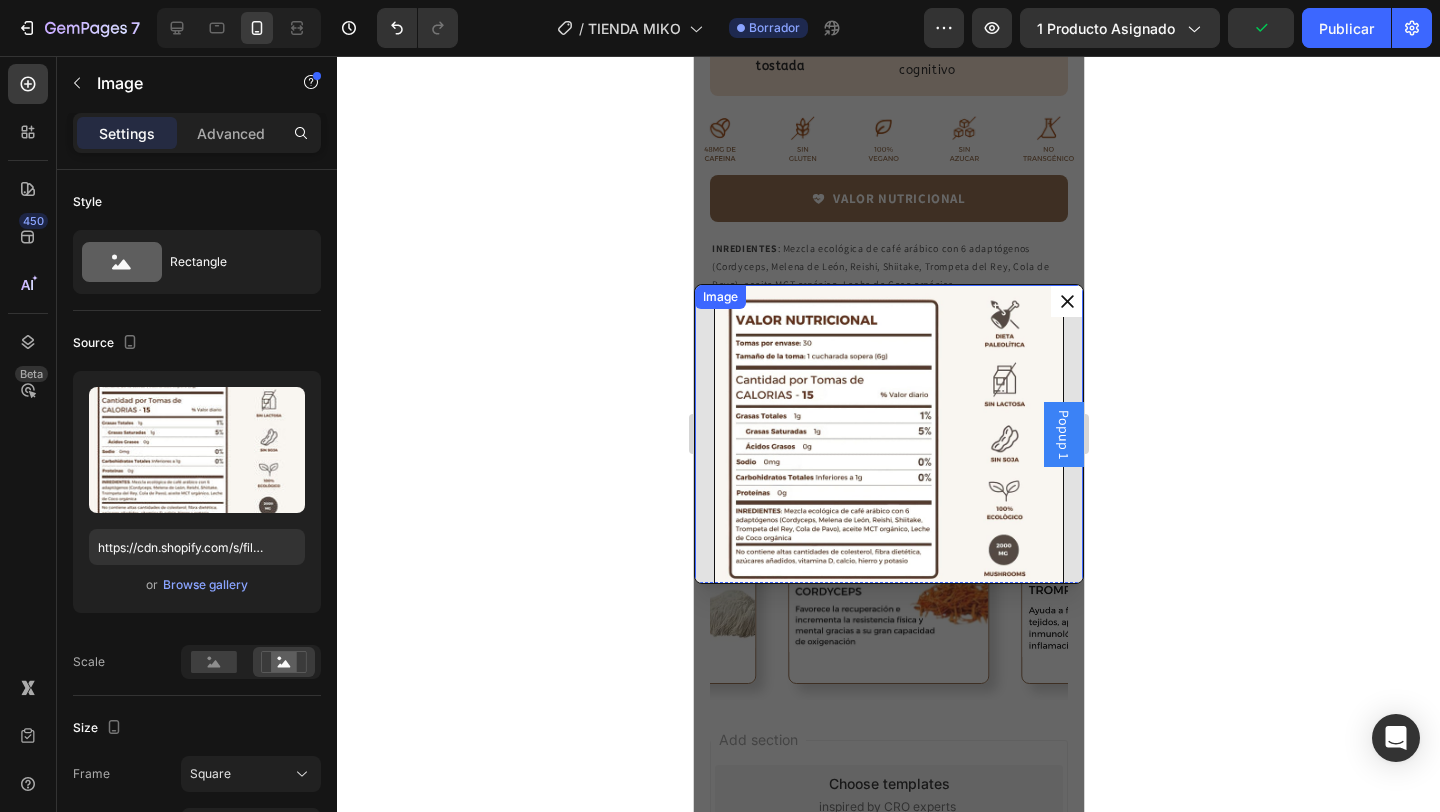 click at bounding box center [887, 459] 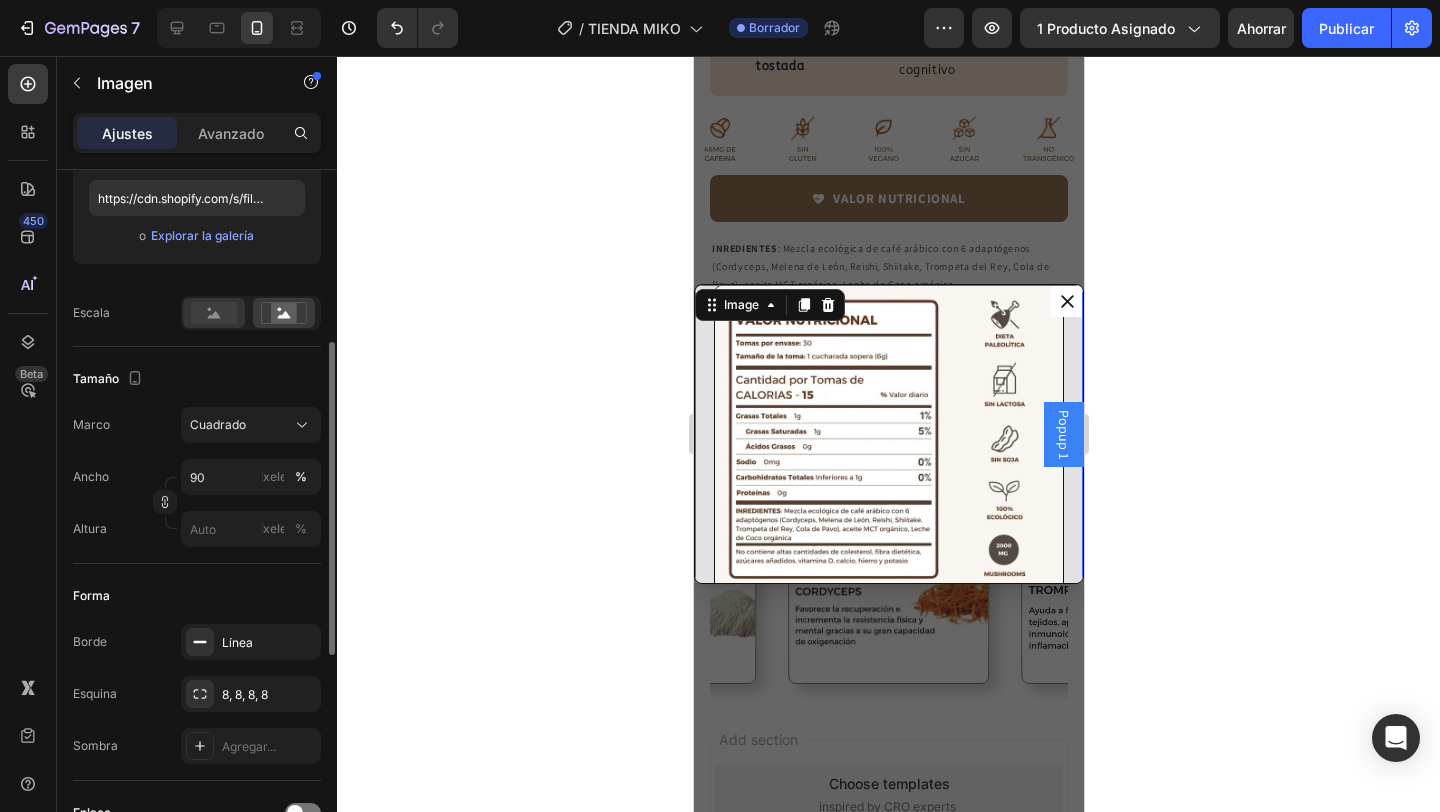 scroll, scrollTop: 370, scrollLeft: 0, axis: vertical 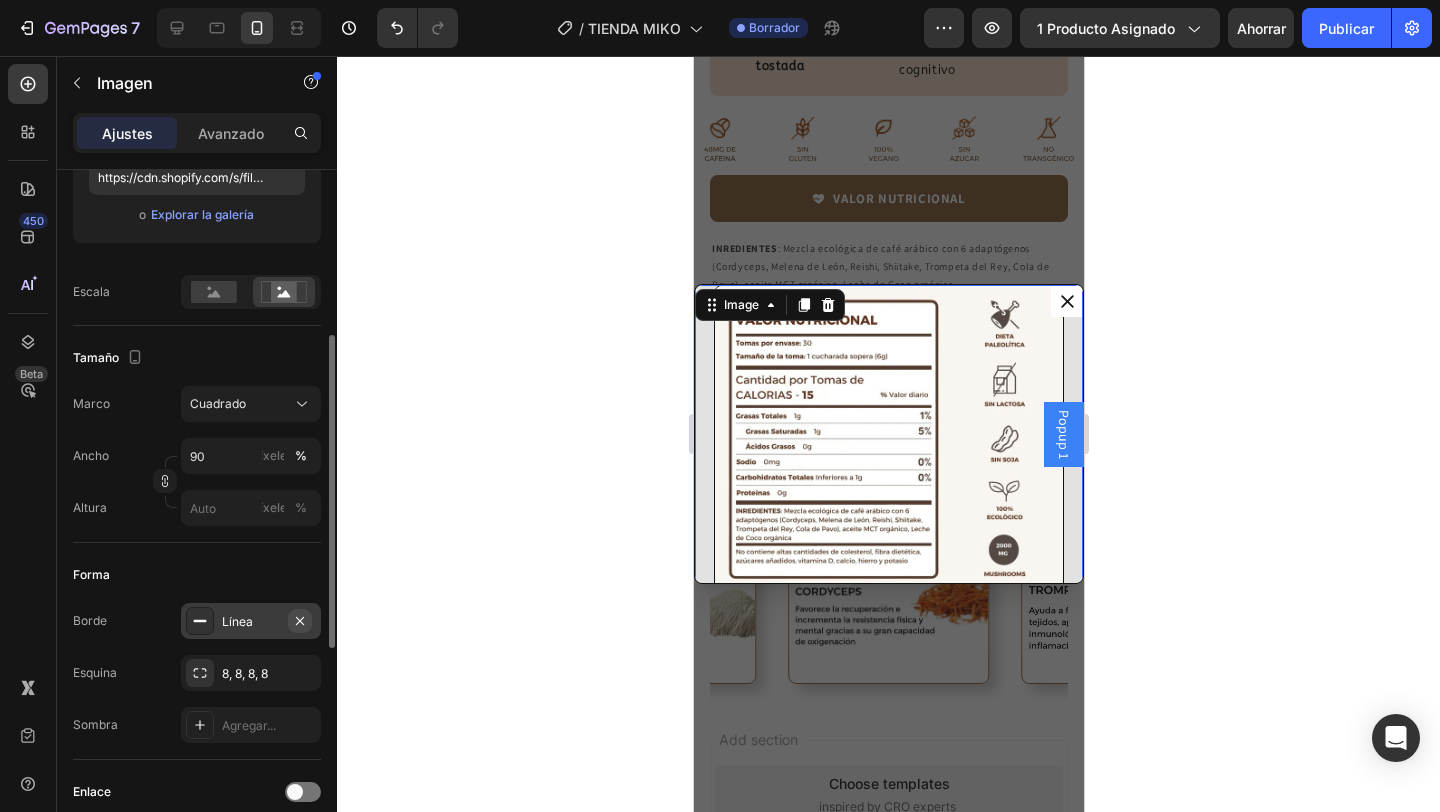 click 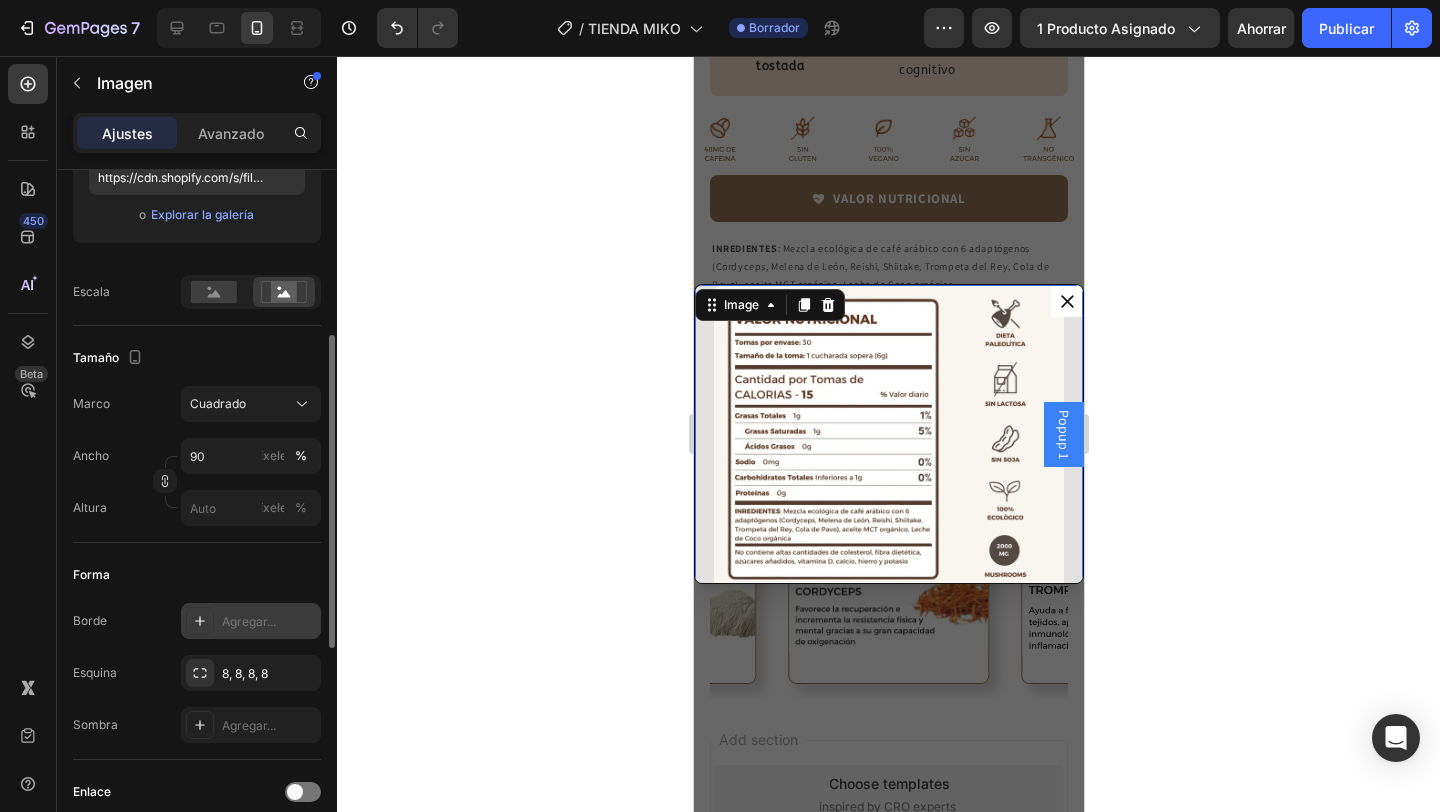 click on "Agregar..." at bounding box center (249, 621) 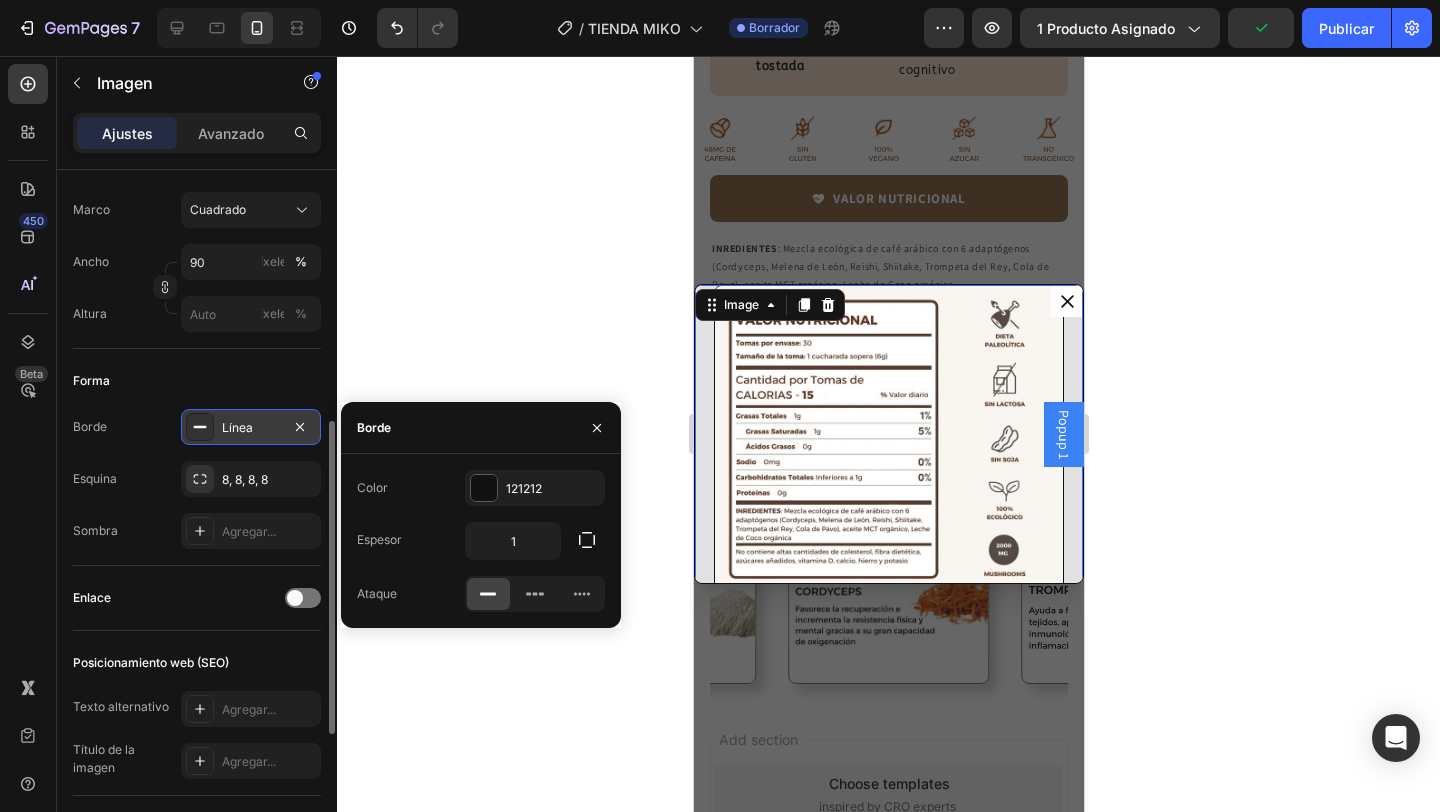 scroll, scrollTop: 562, scrollLeft: 0, axis: vertical 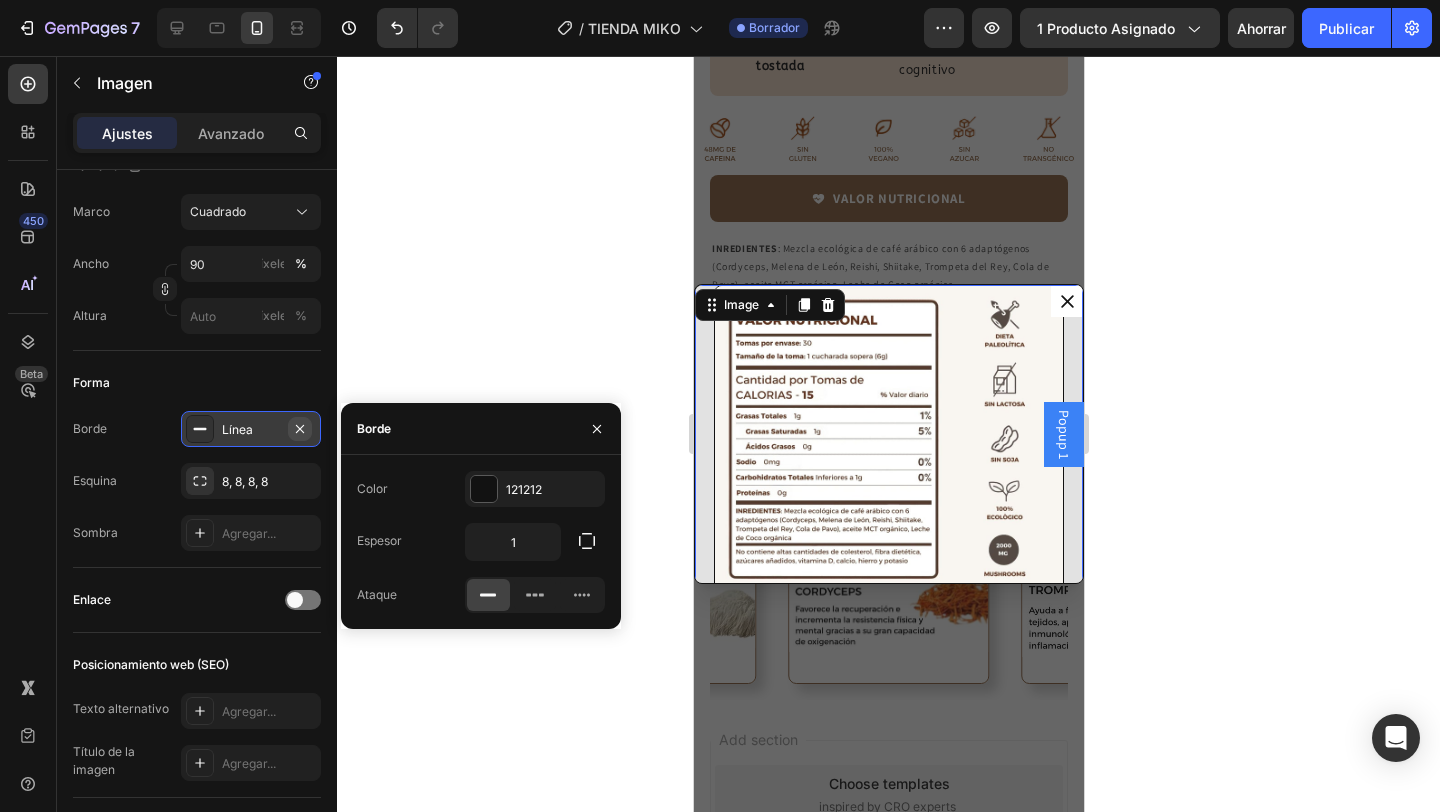 click 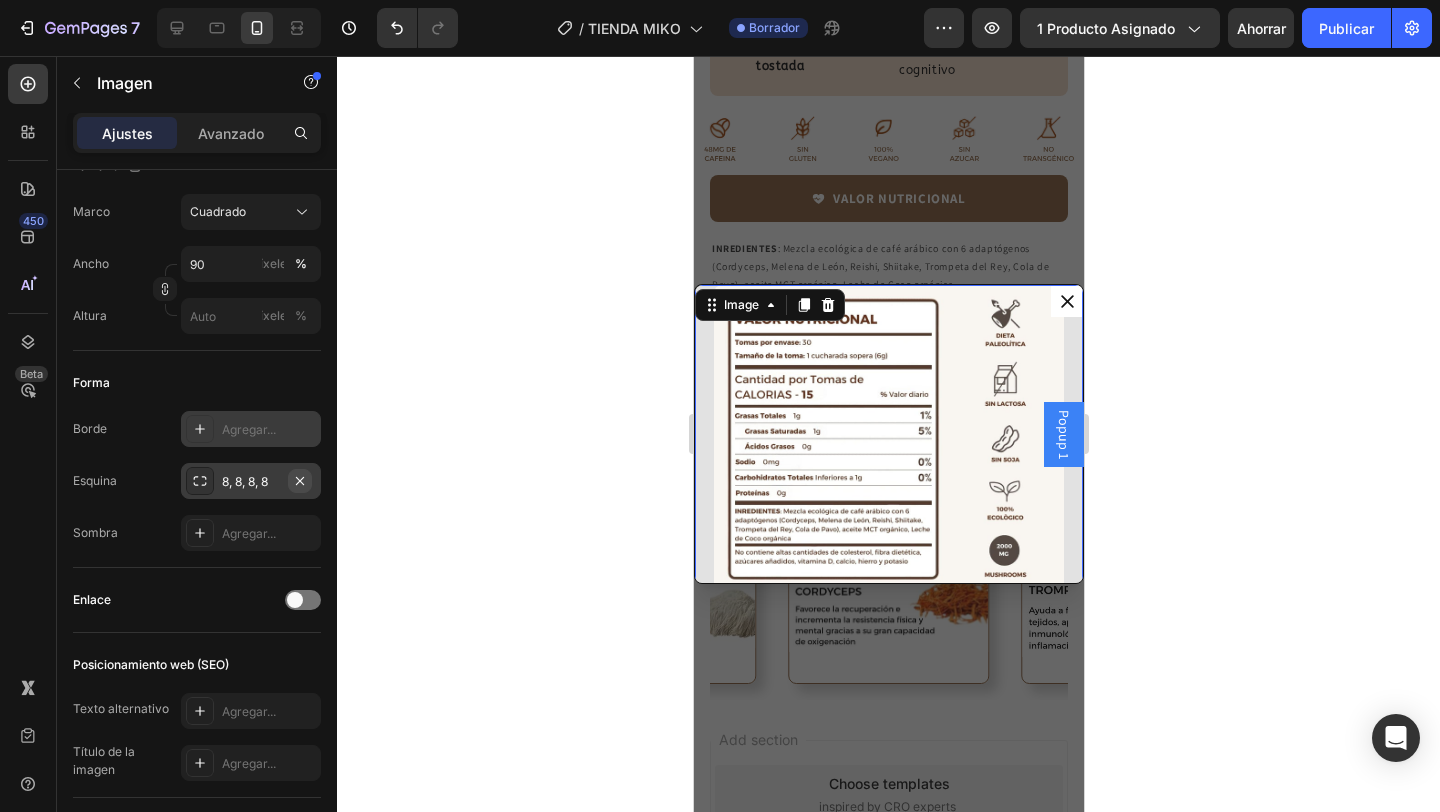 click 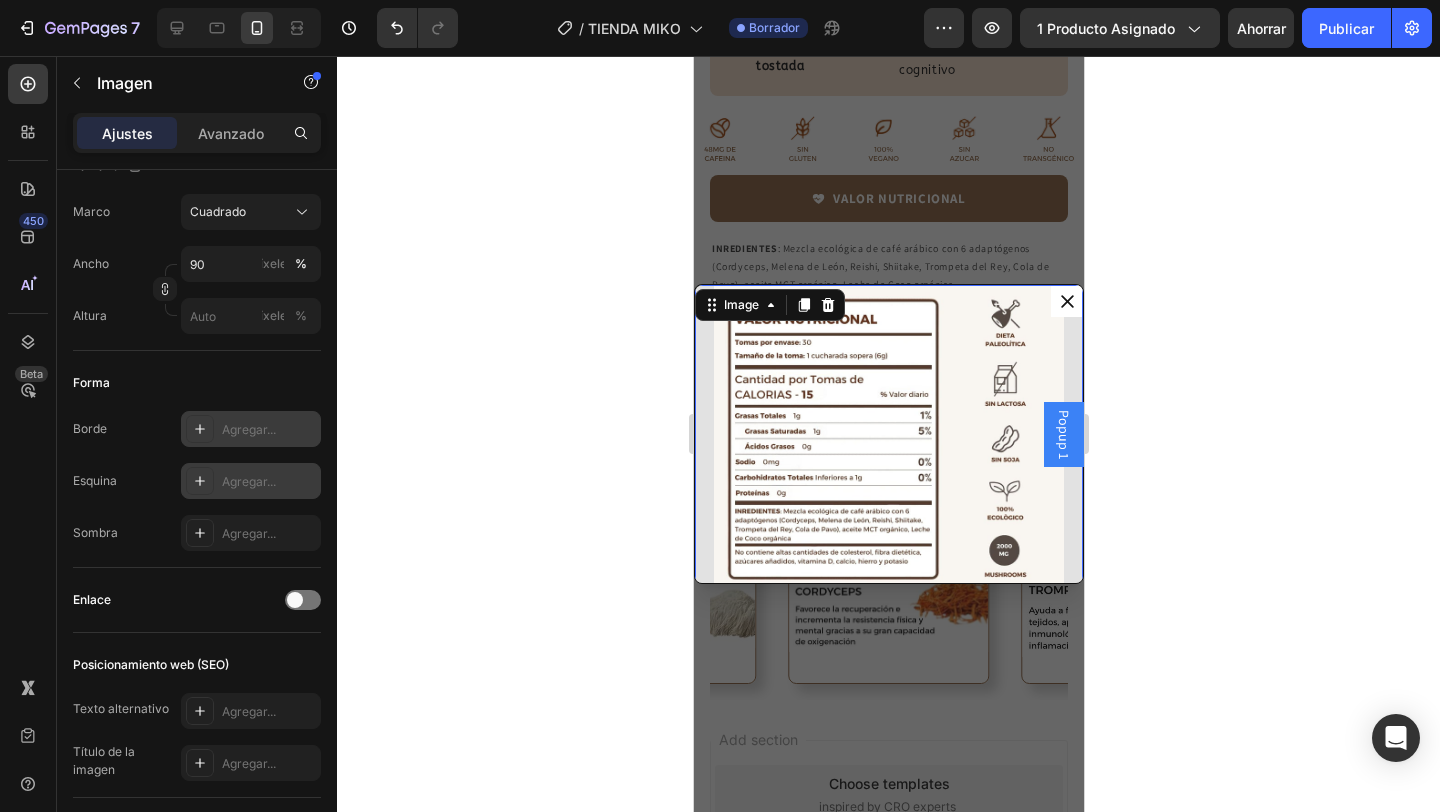 click 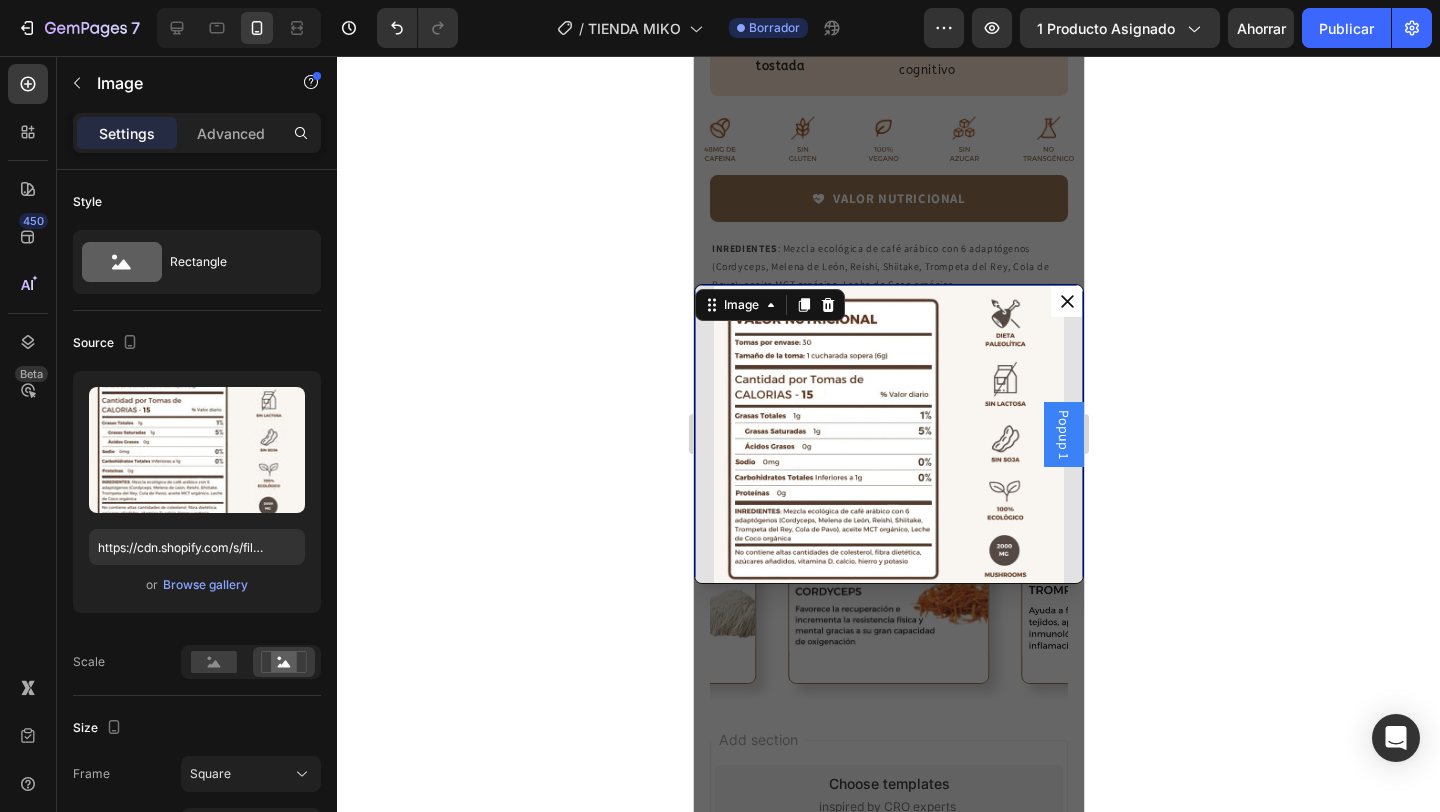click at bounding box center [887, 459] 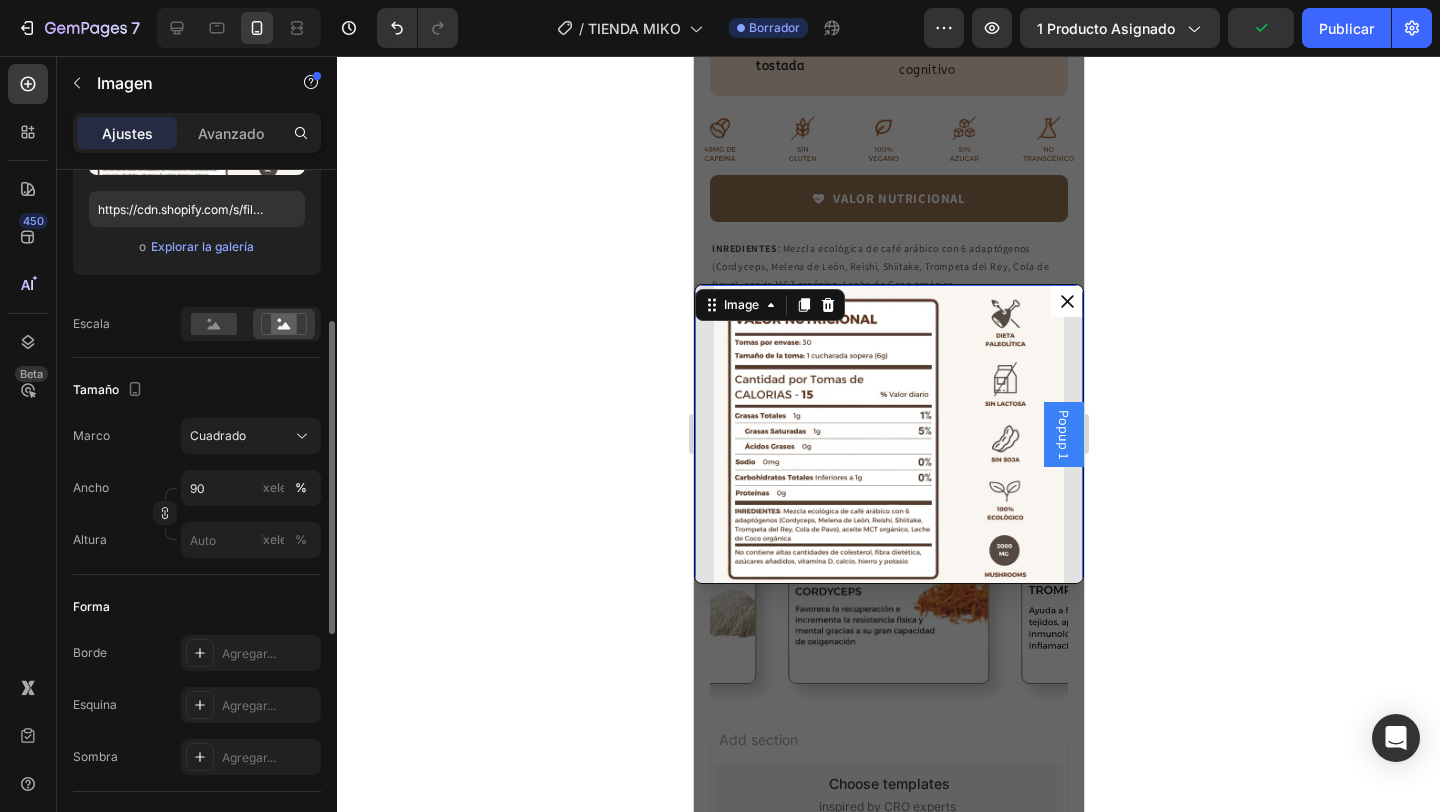 scroll, scrollTop: 364, scrollLeft: 0, axis: vertical 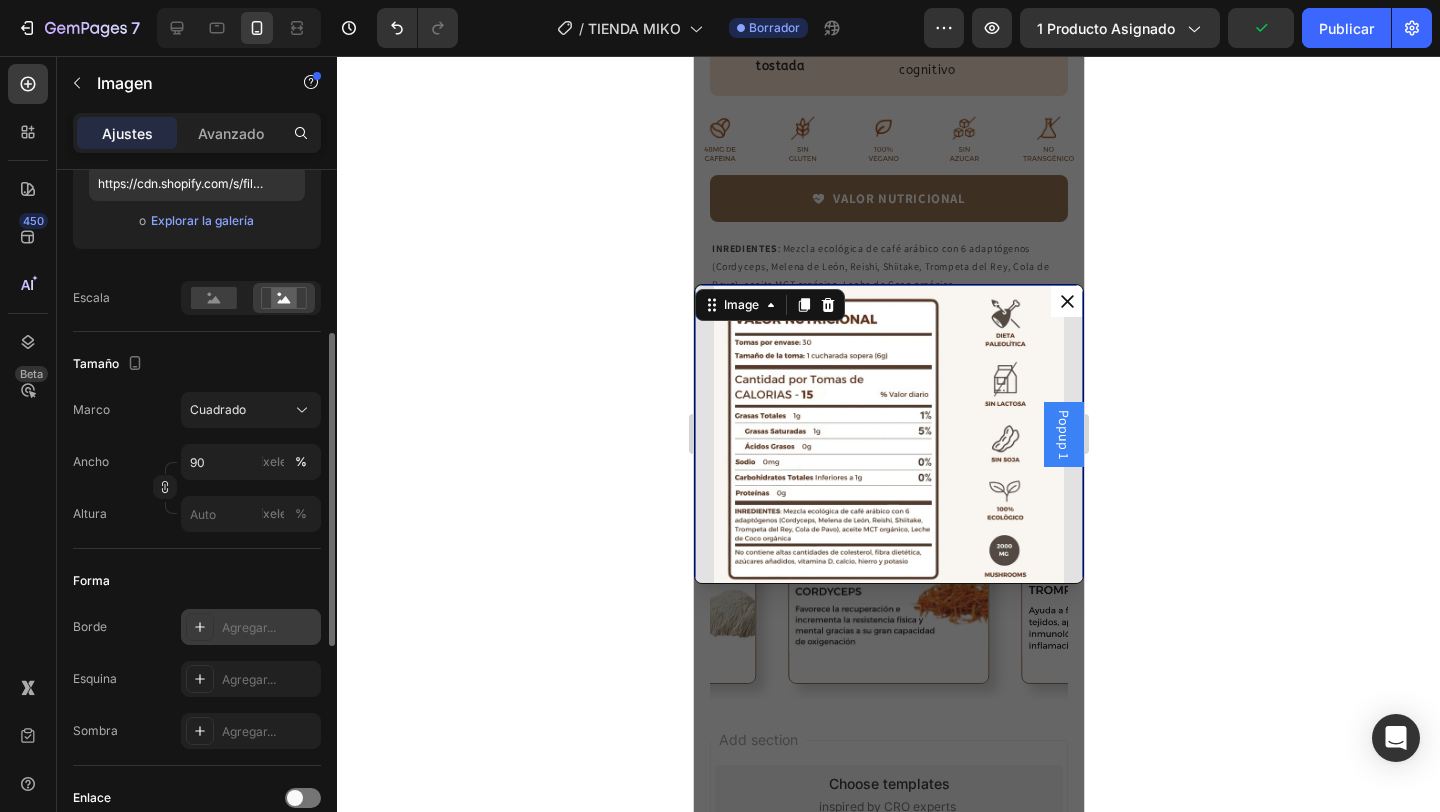 click 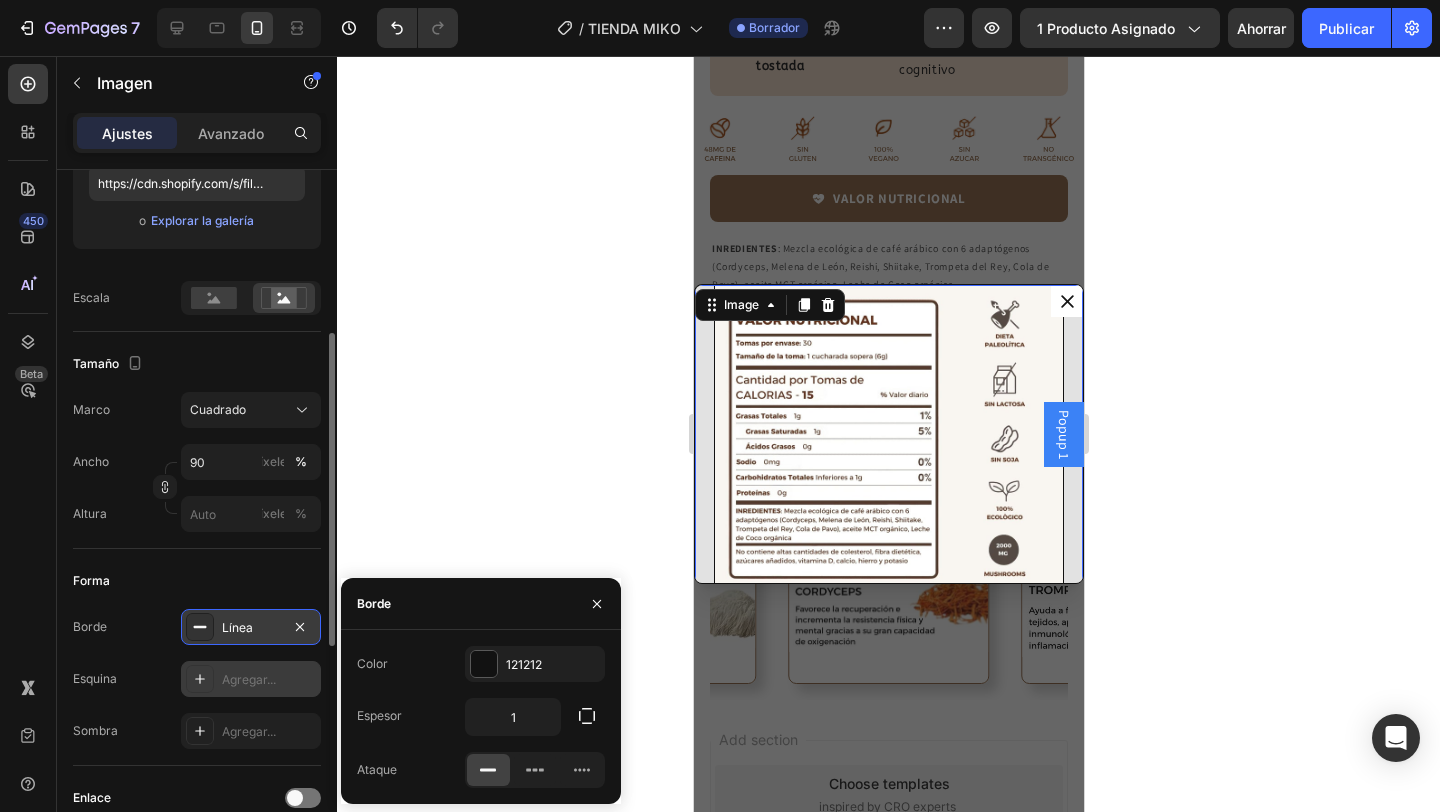 click at bounding box center (200, 679) 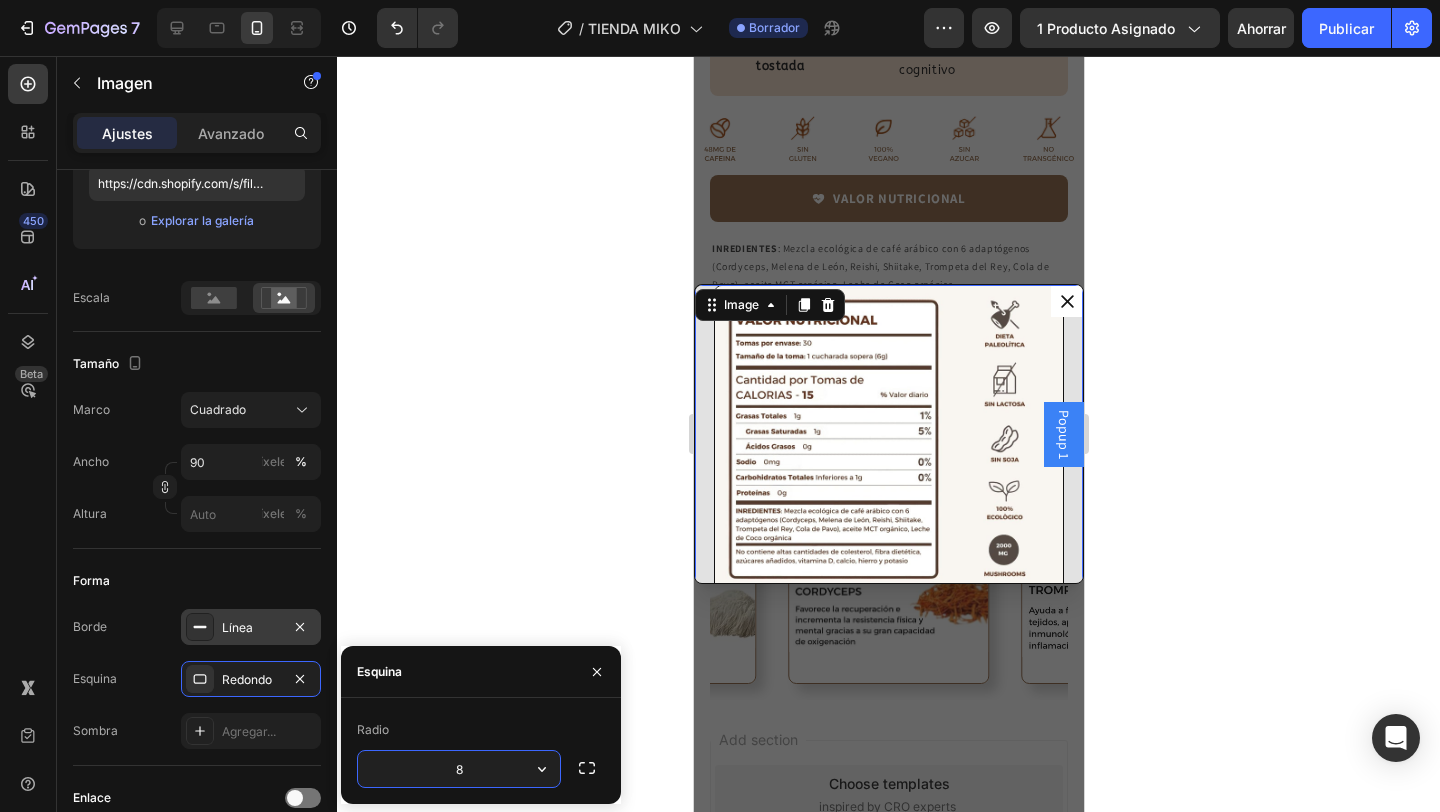 click on "Línea" at bounding box center [237, 627] 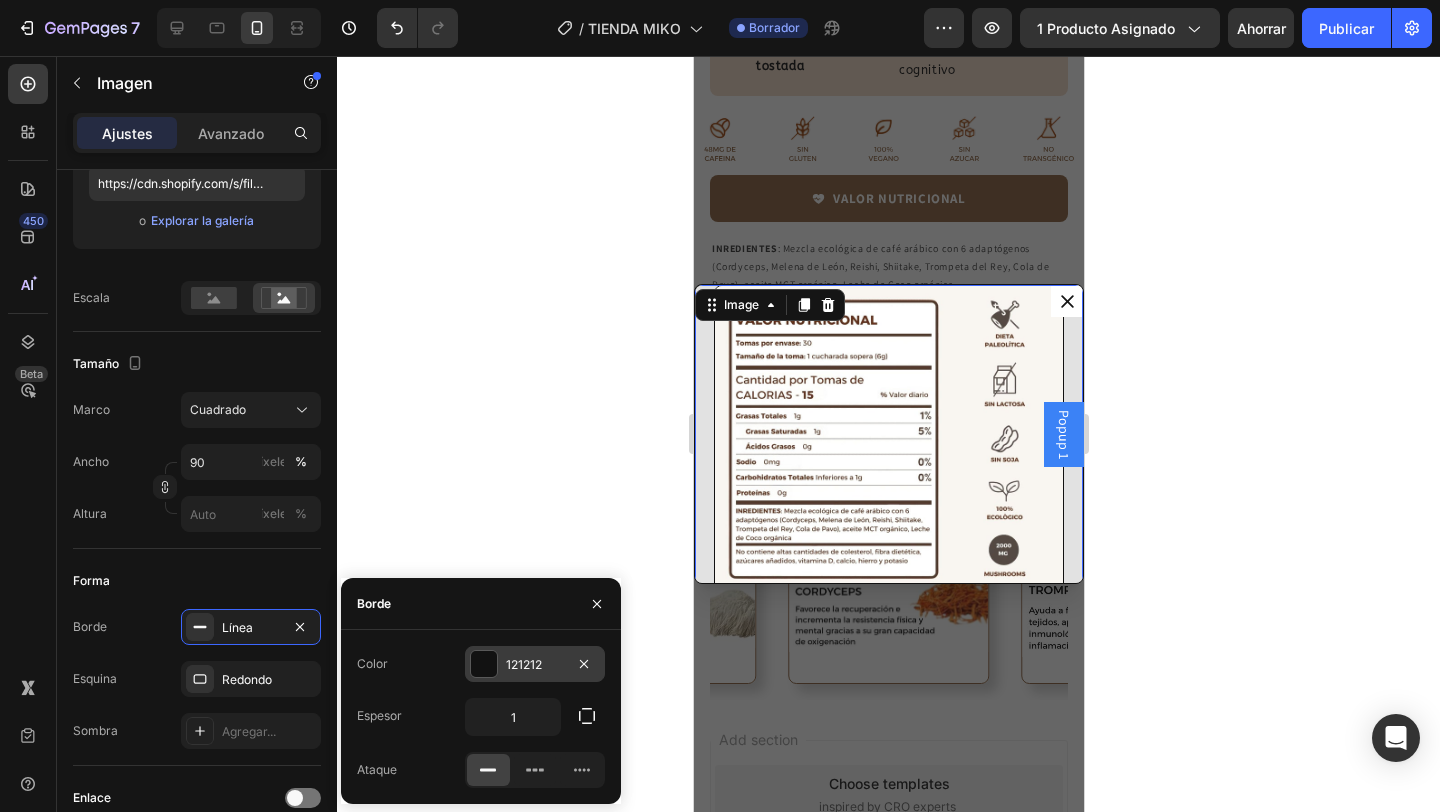 click at bounding box center (484, 664) 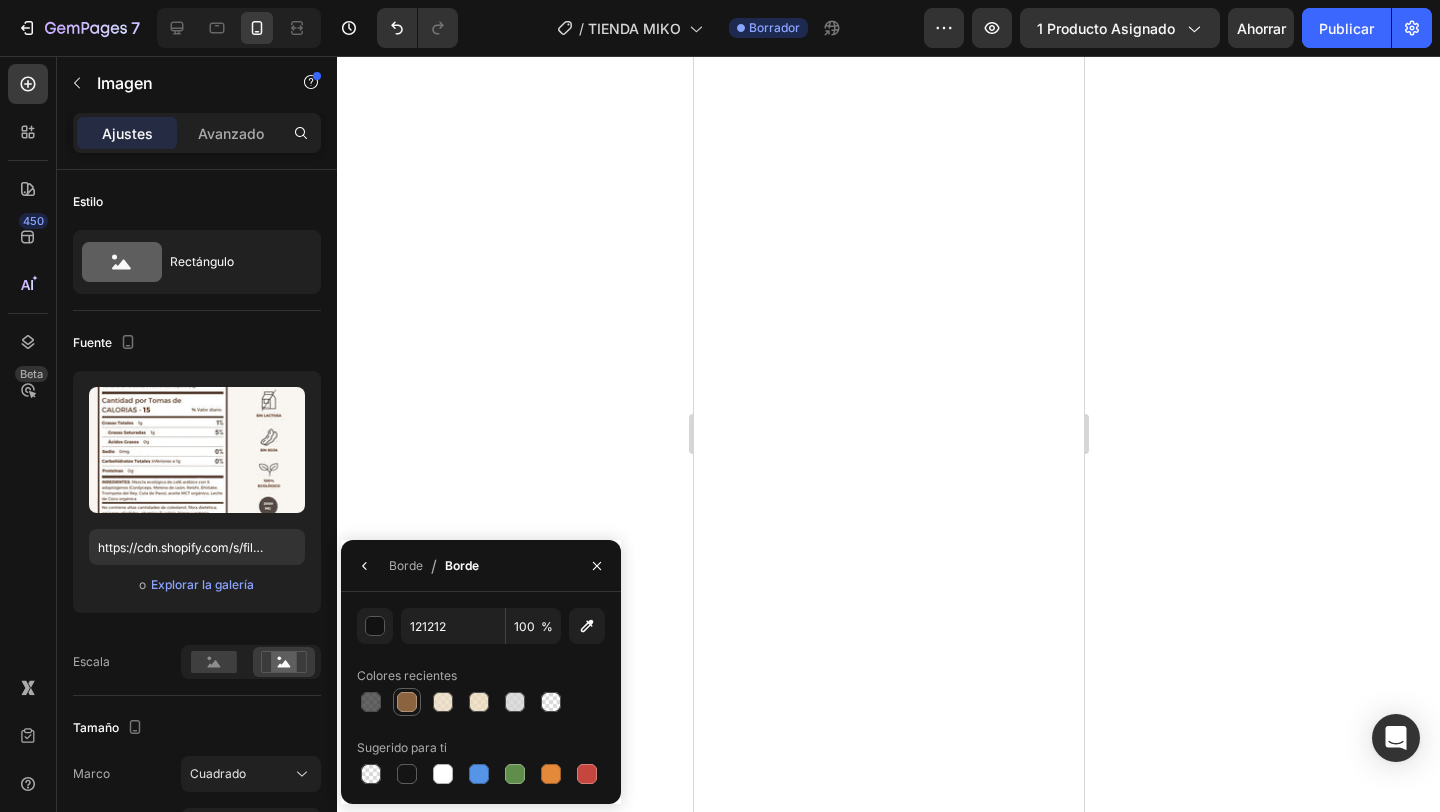 scroll, scrollTop: 0, scrollLeft: 0, axis: both 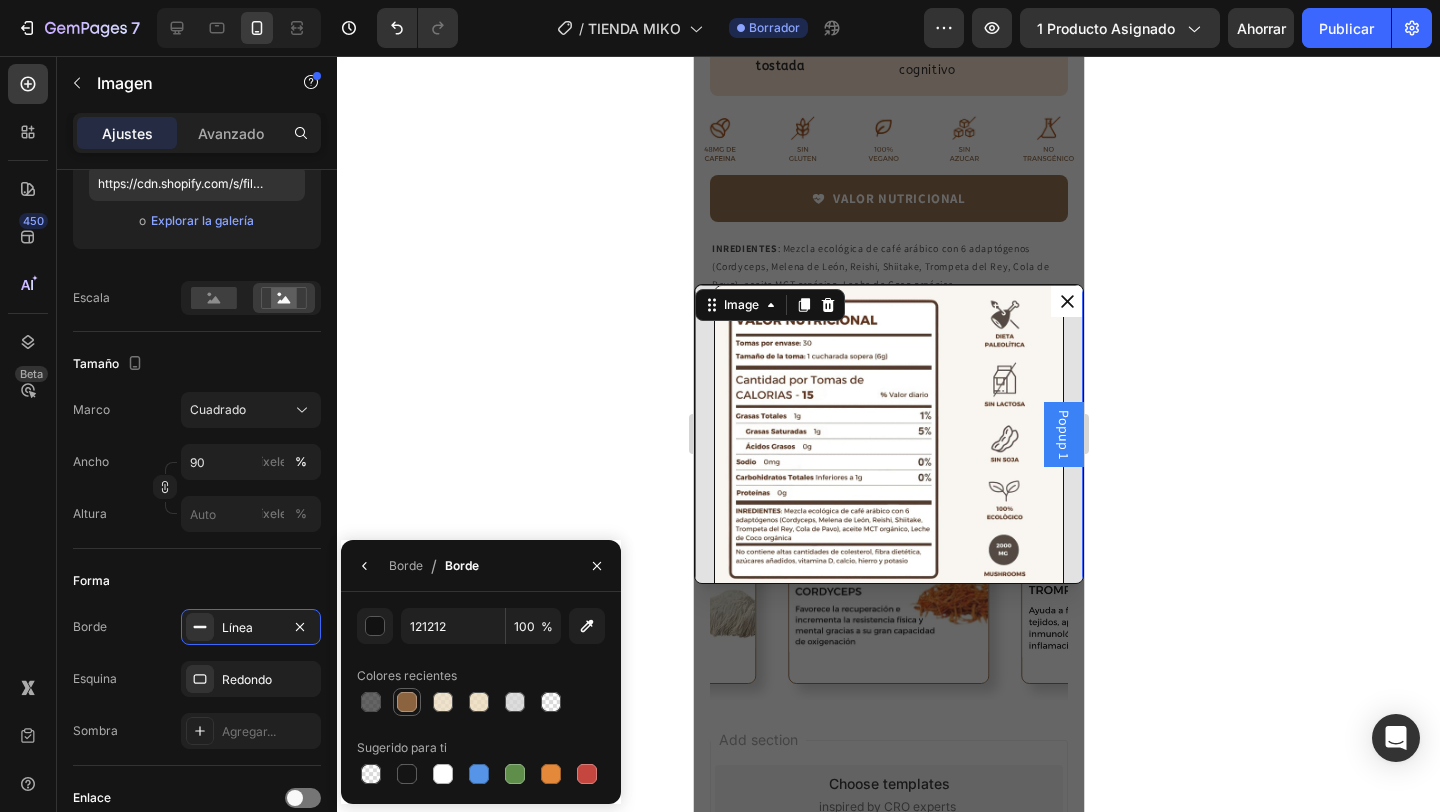 click at bounding box center (407, 702) 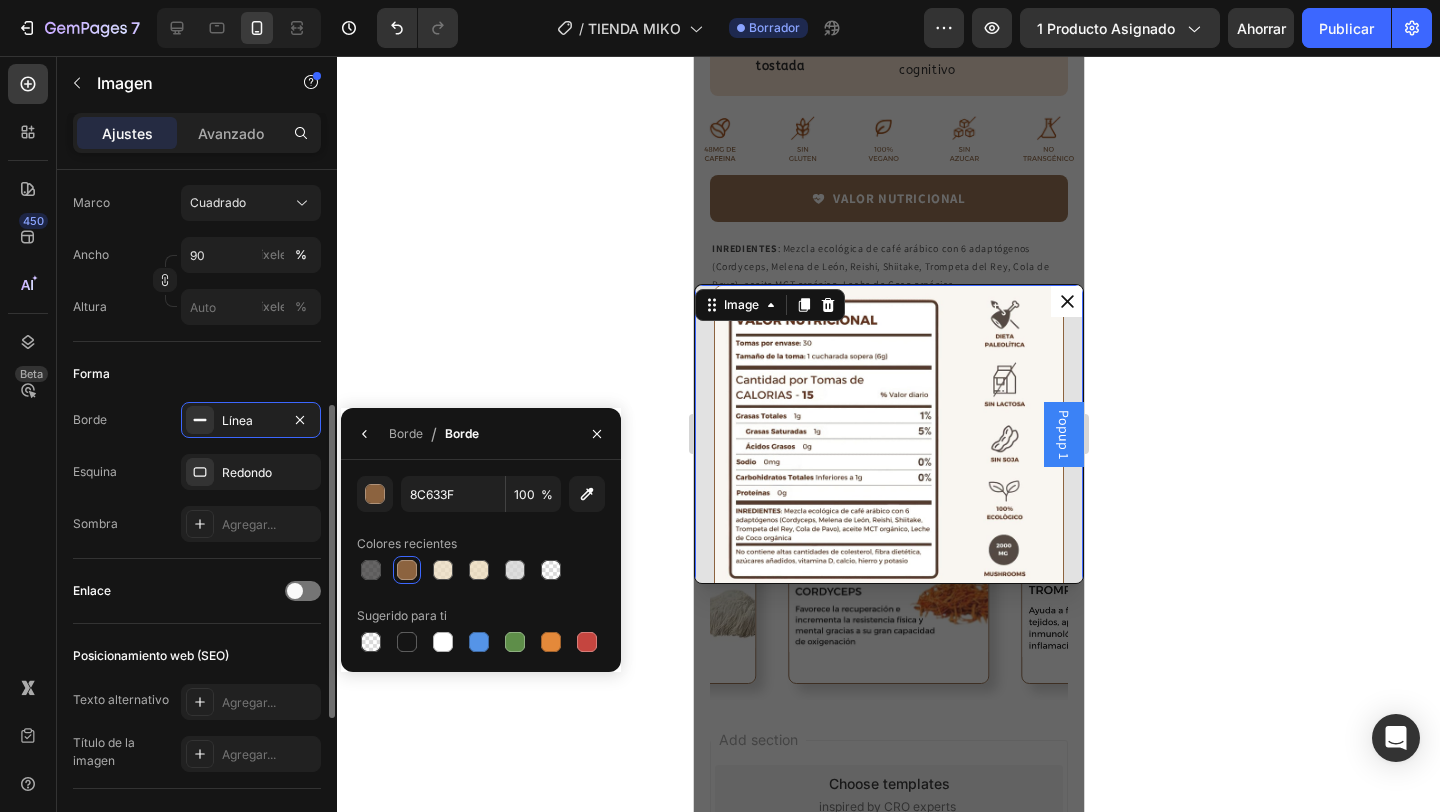 scroll, scrollTop: 576, scrollLeft: 0, axis: vertical 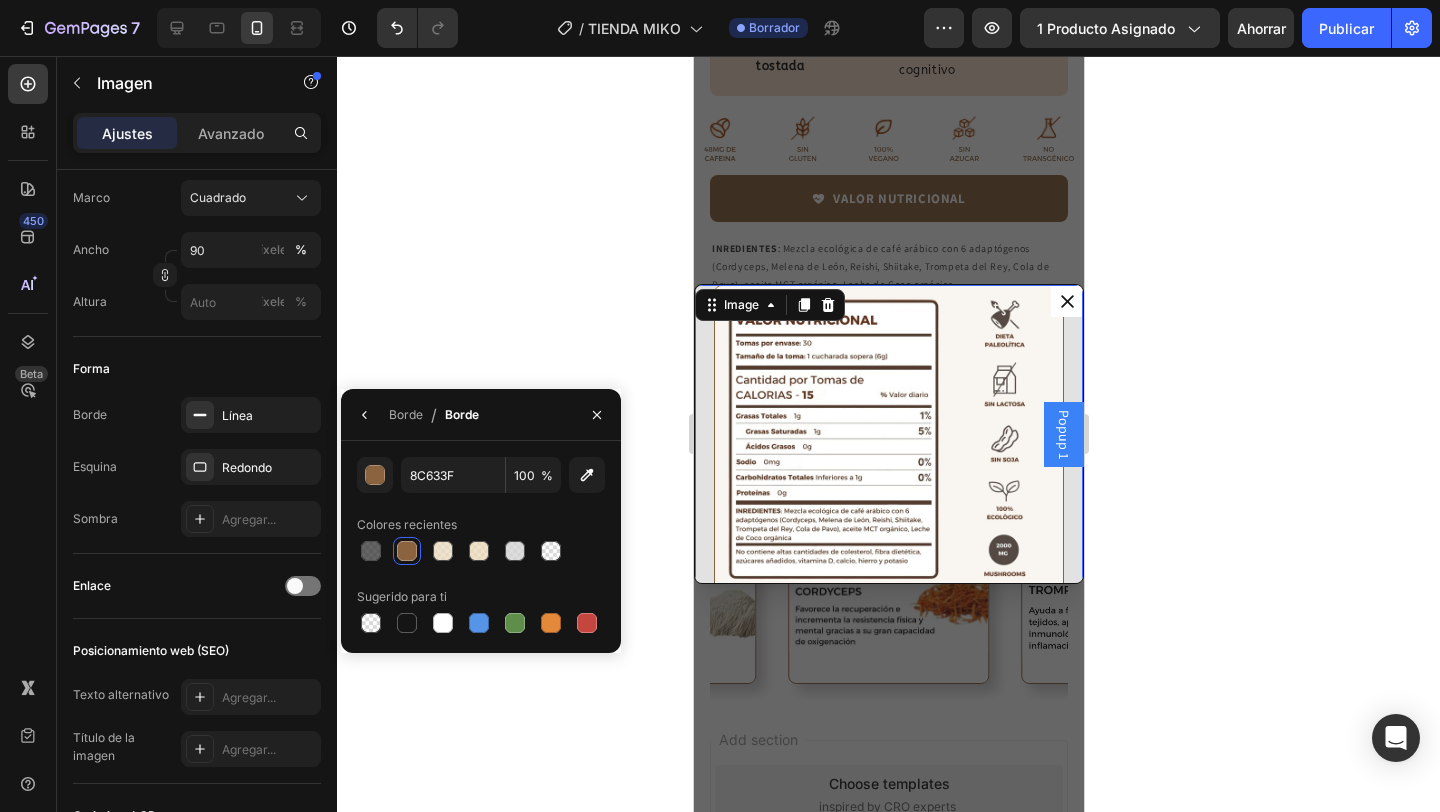 click at bounding box center [887, 459] 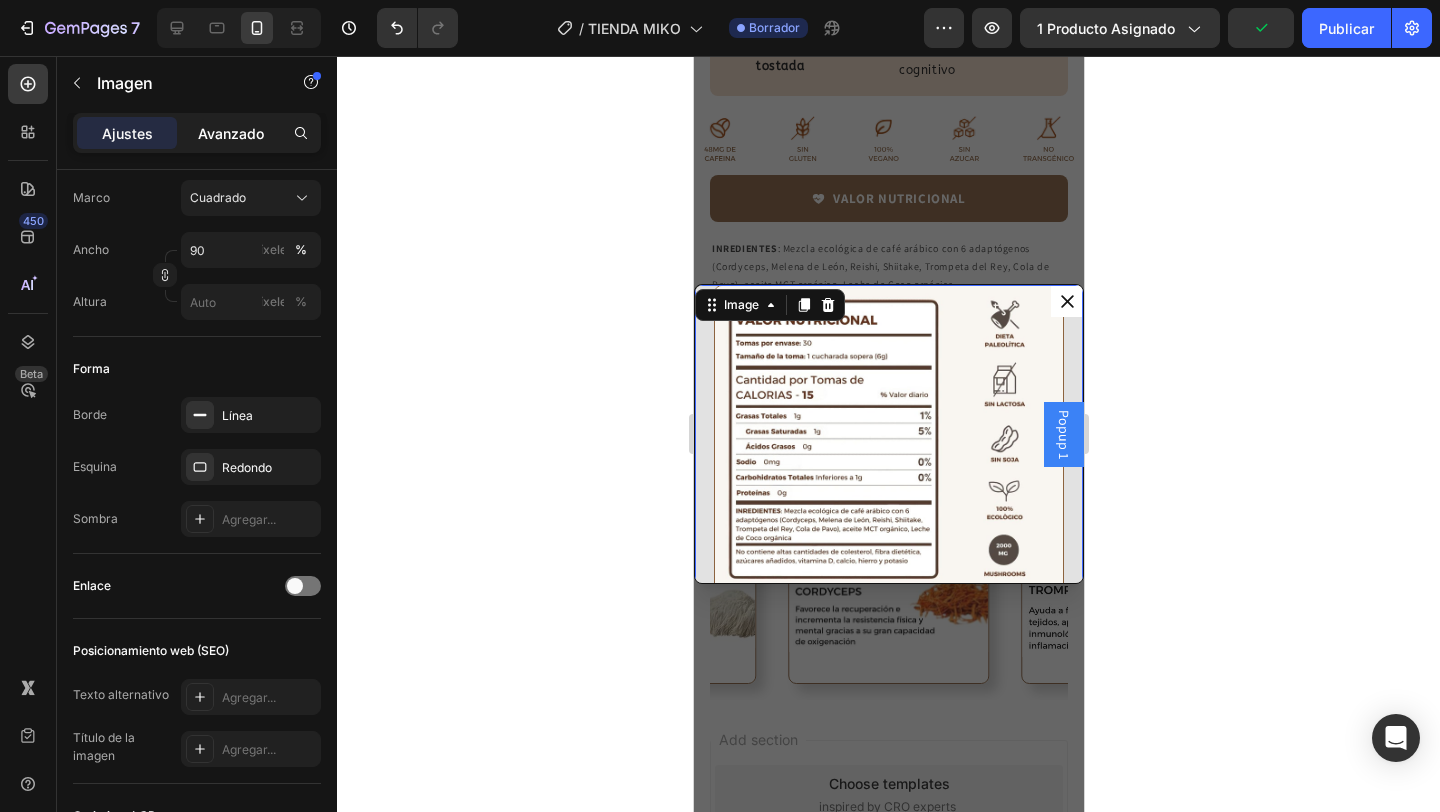 click on "Avanzado" 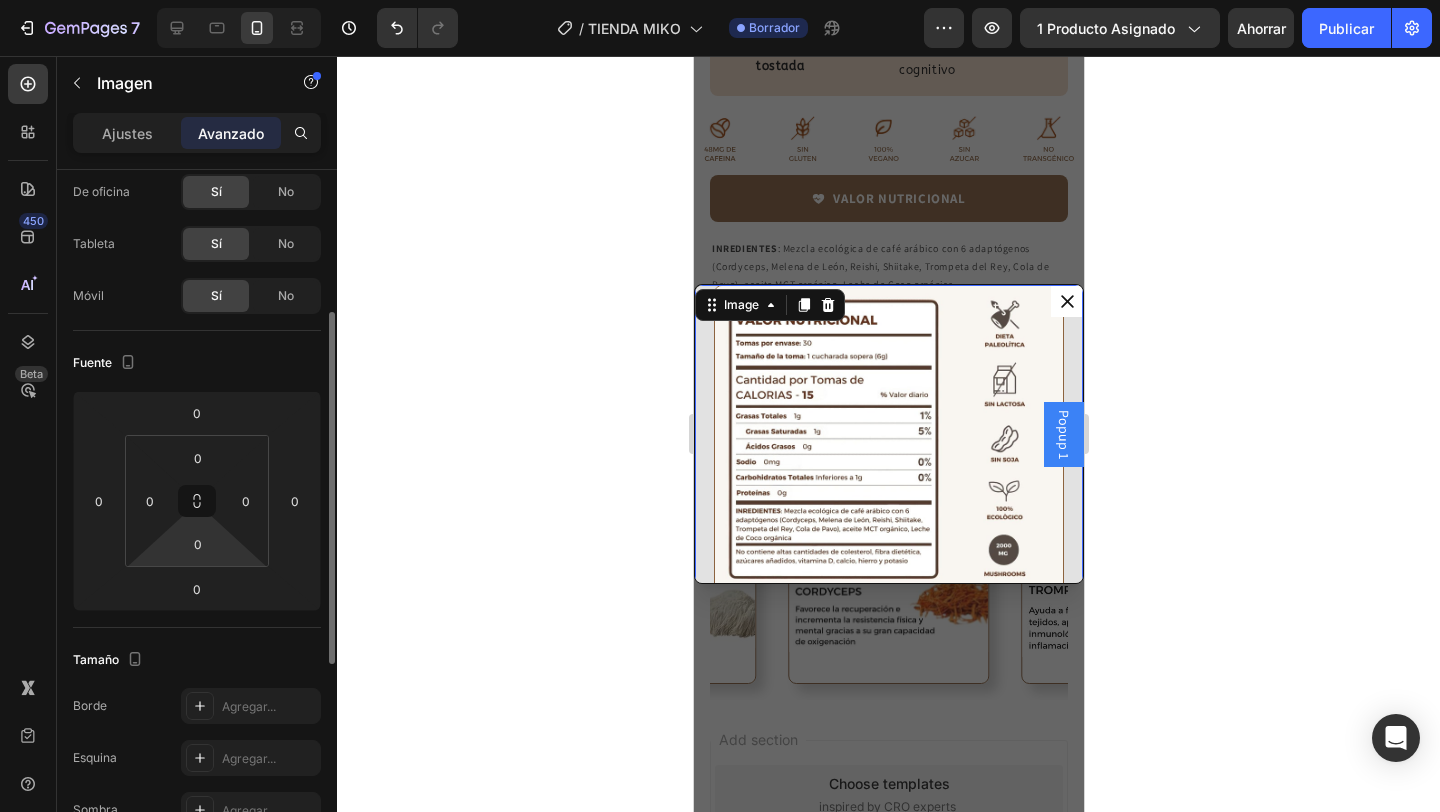 scroll, scrollTop: 135, scrollLeft: 0, axis: vertical 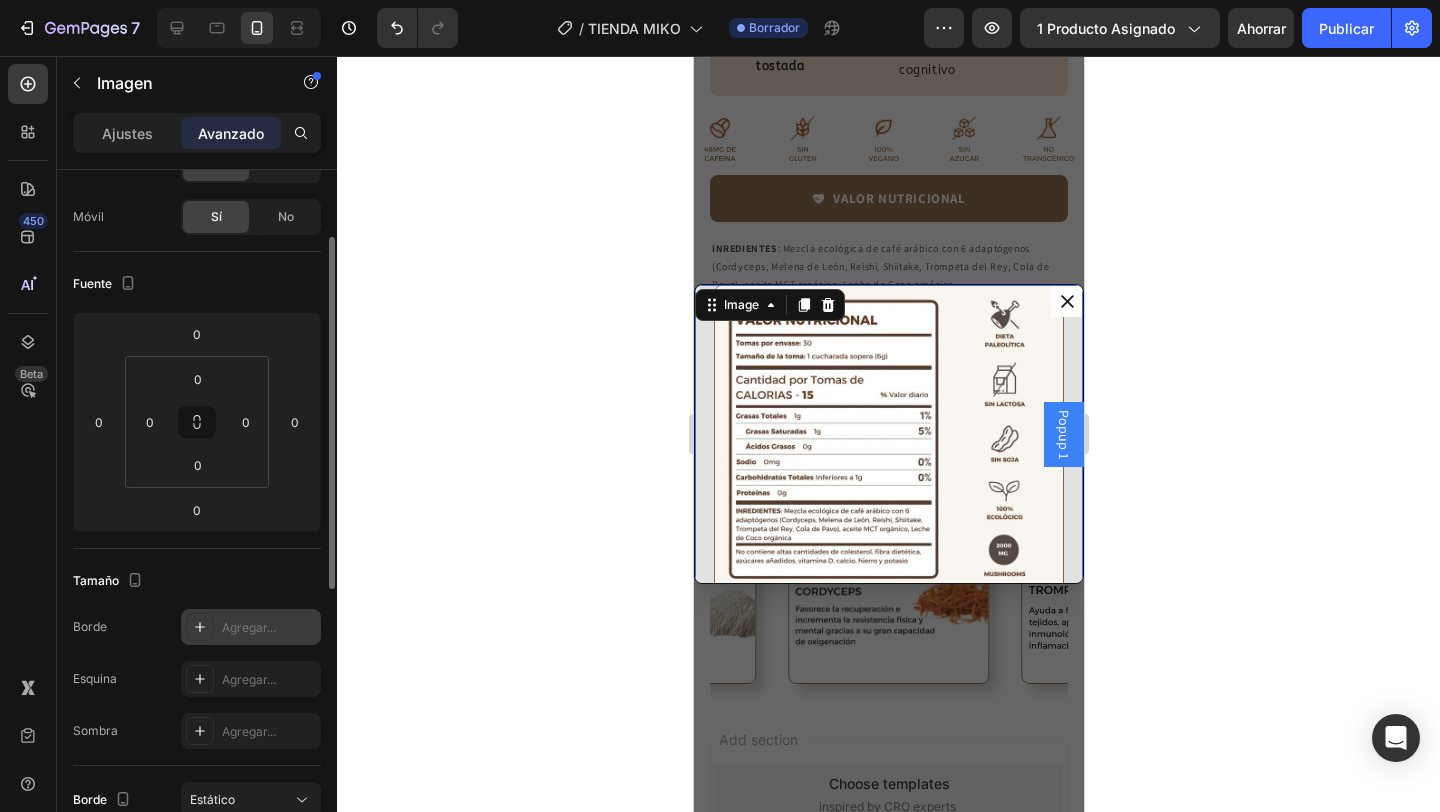 click at bounding box center [200, 627] 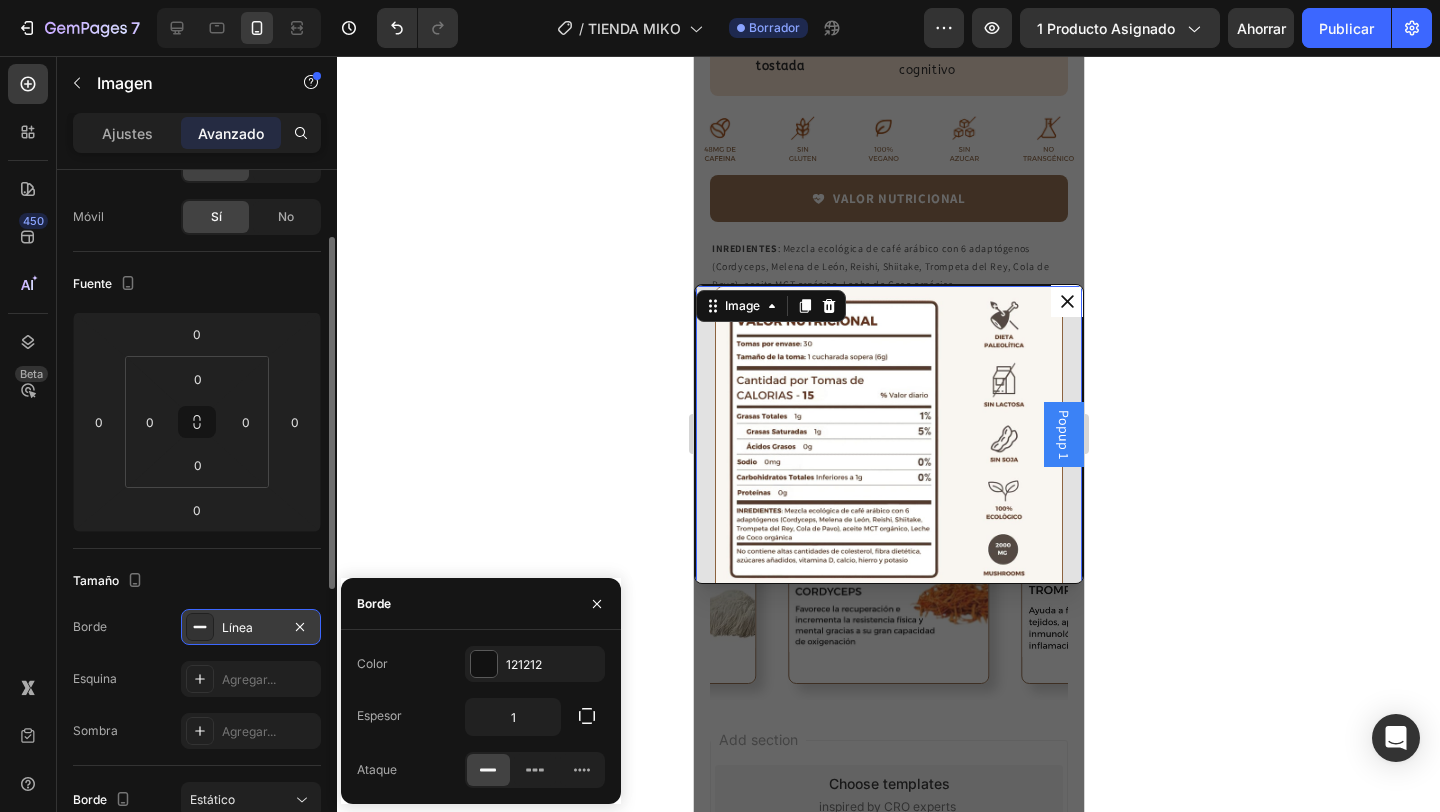 click at bounding box center (200, 627) 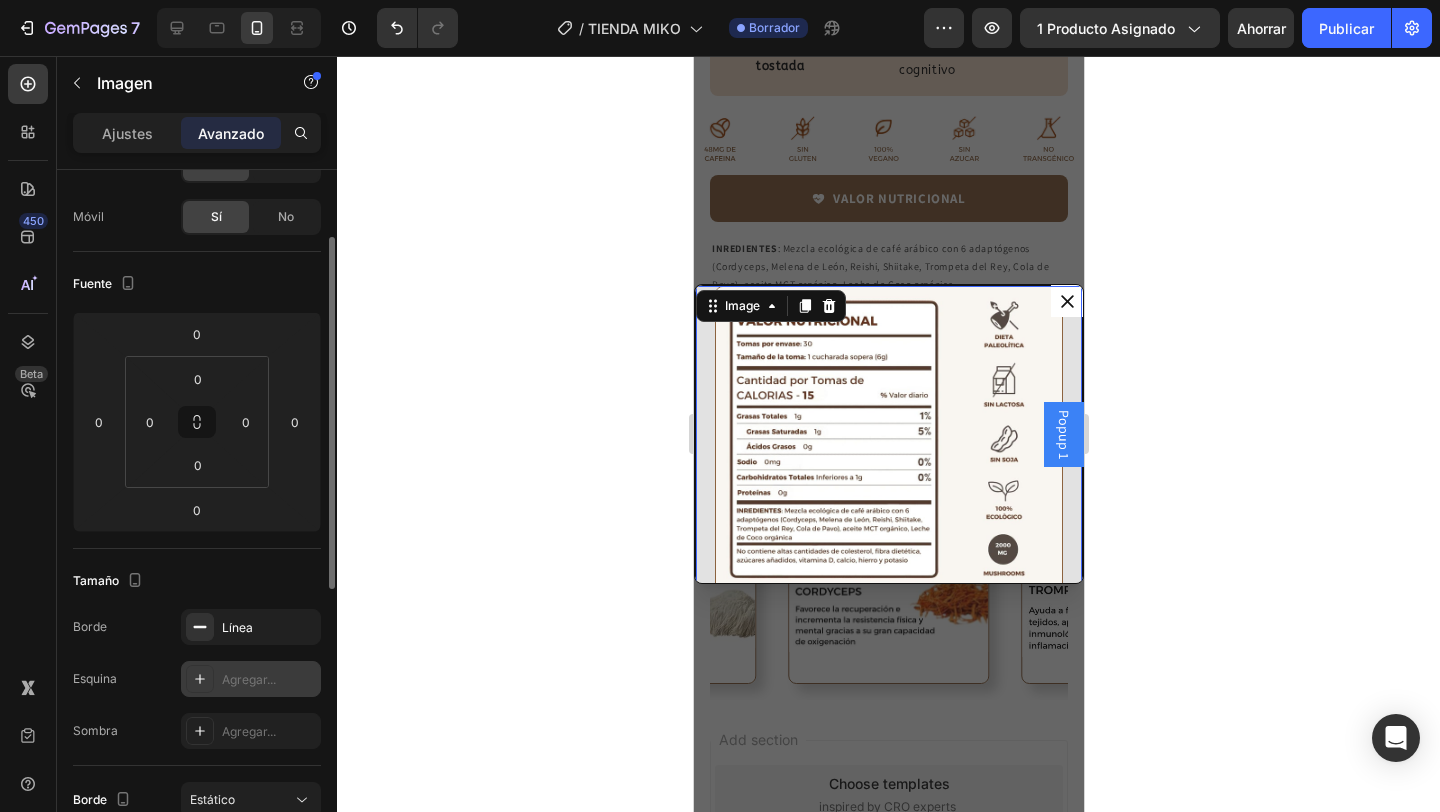 click on "Agregar..." at bounding box center [251, 679] 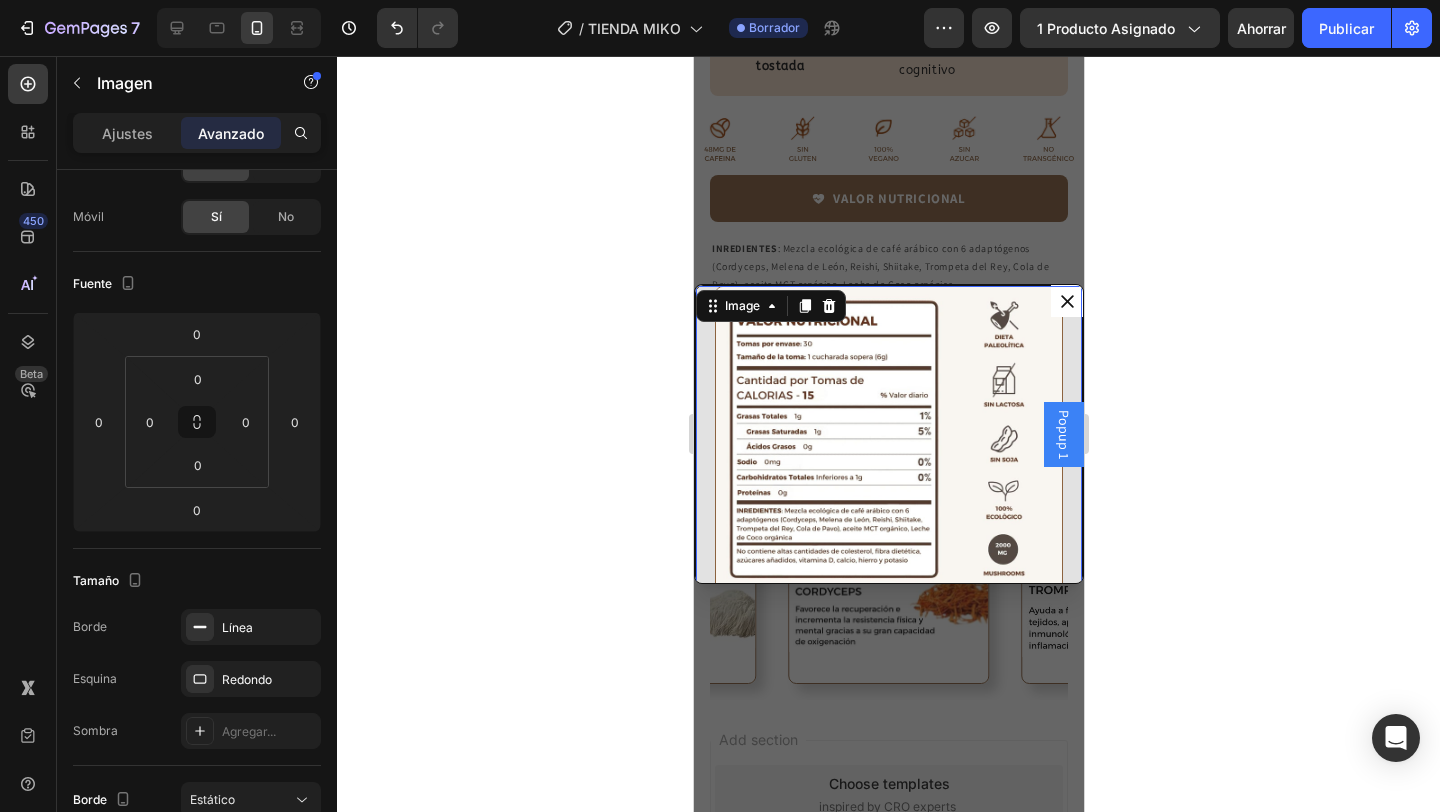 click 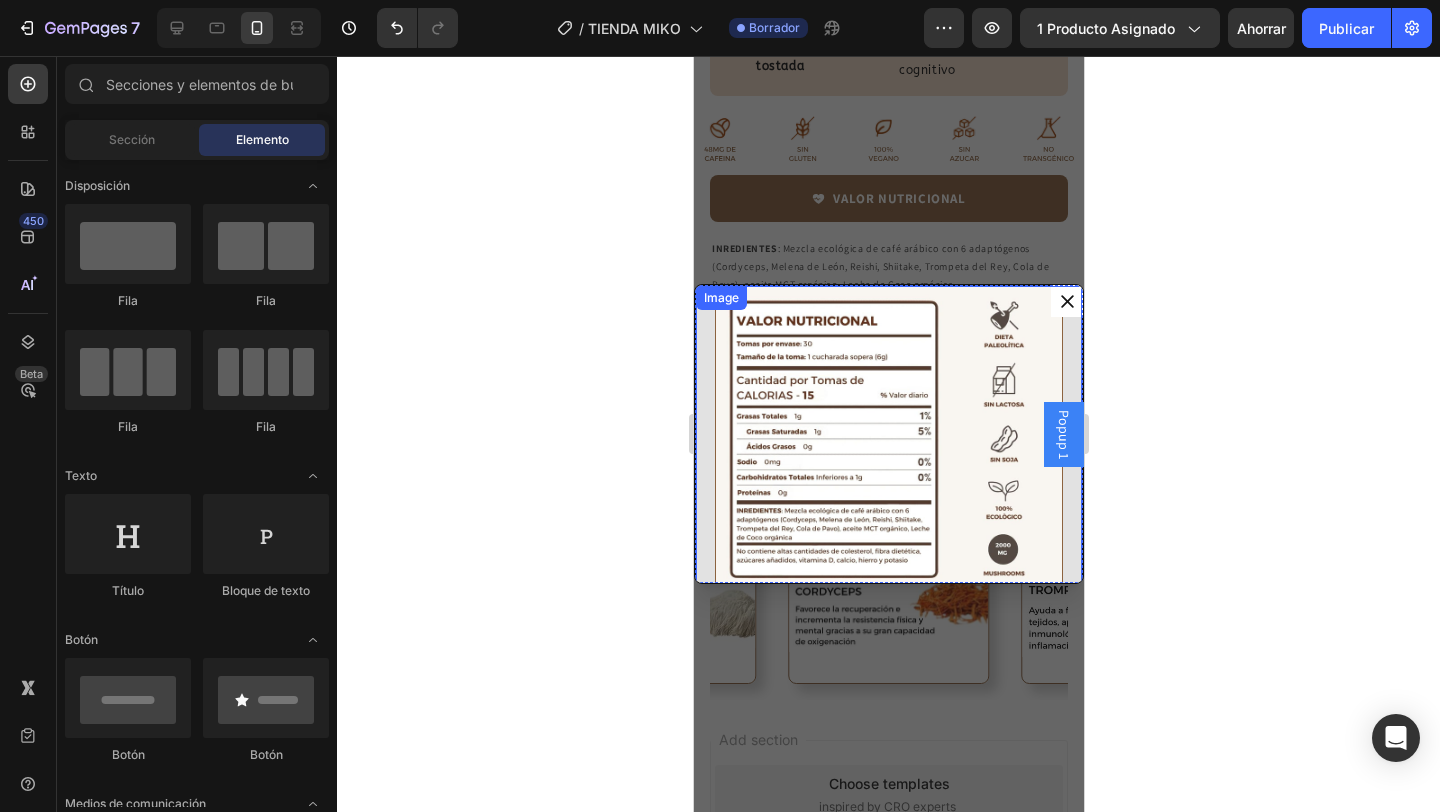 click at bounding box center (887, 459) 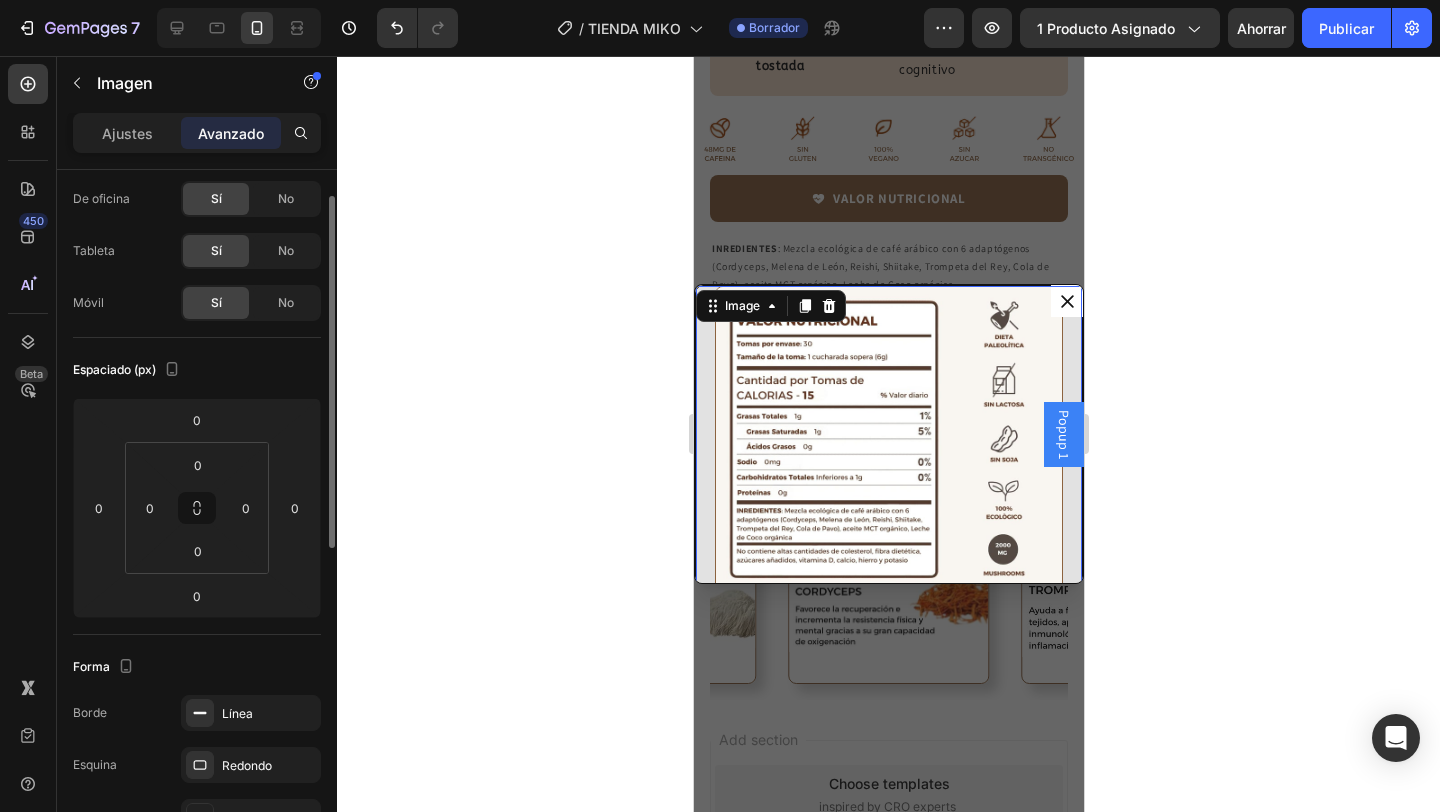 scroll, scrollTop: 50, scrollLeft: 0, axis: vertical 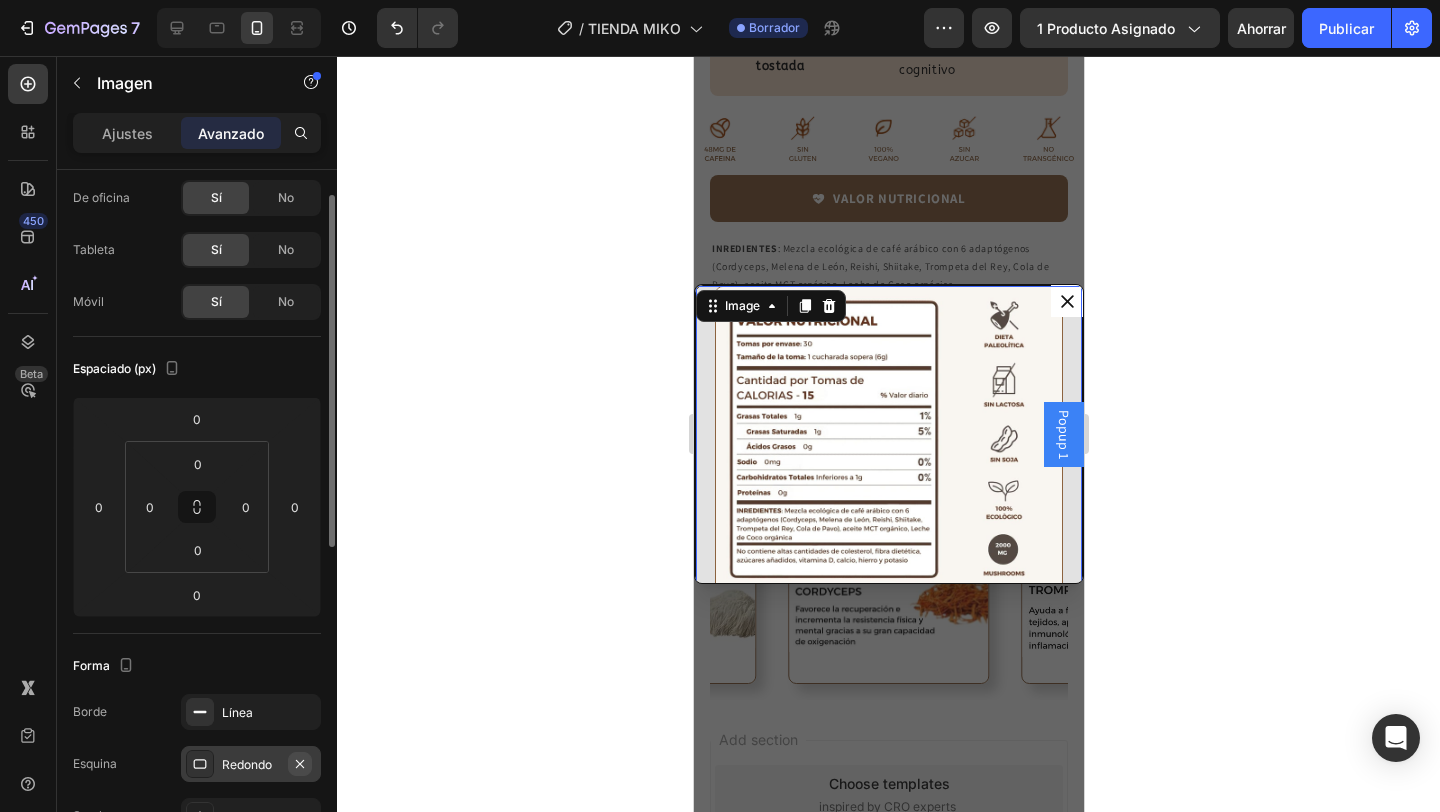 click 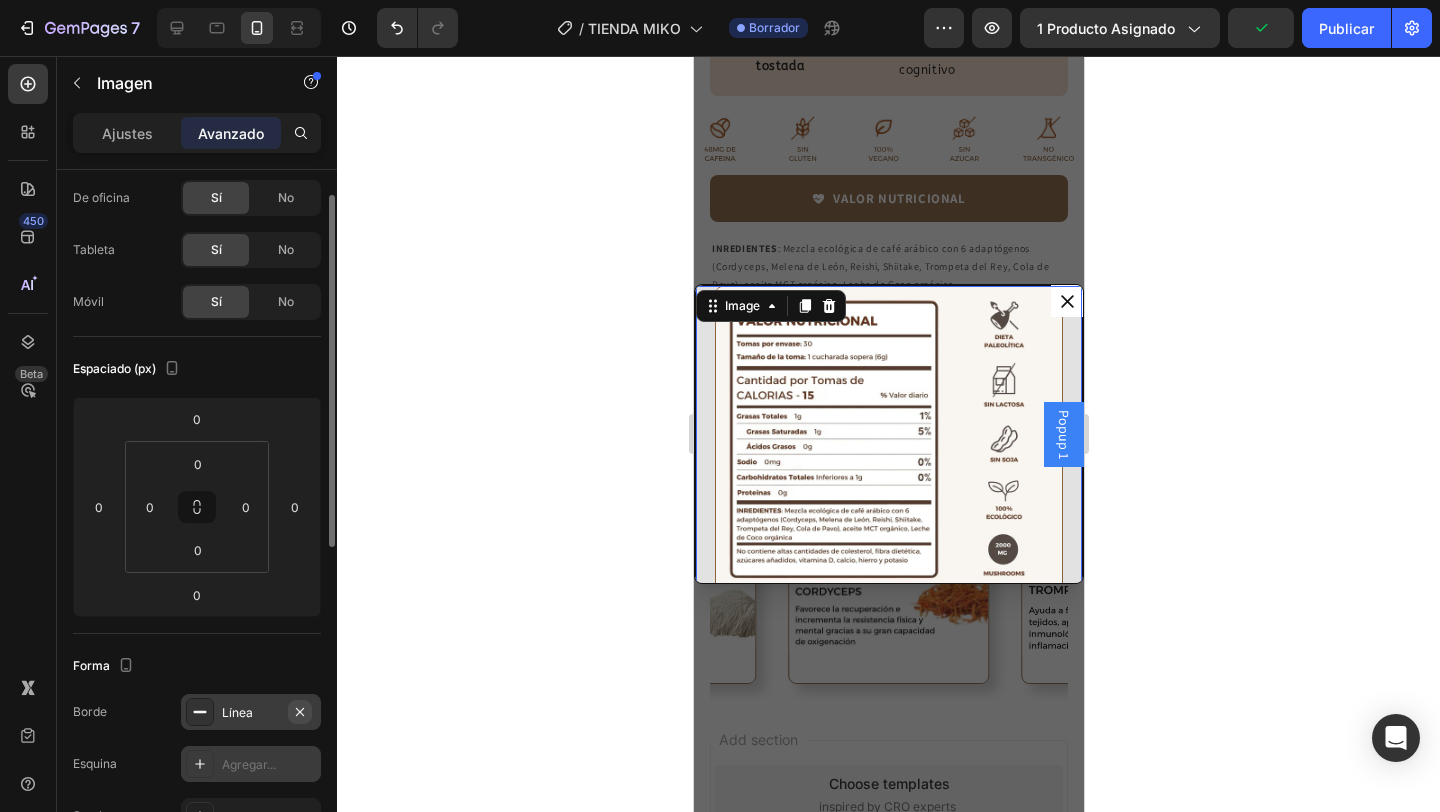 click 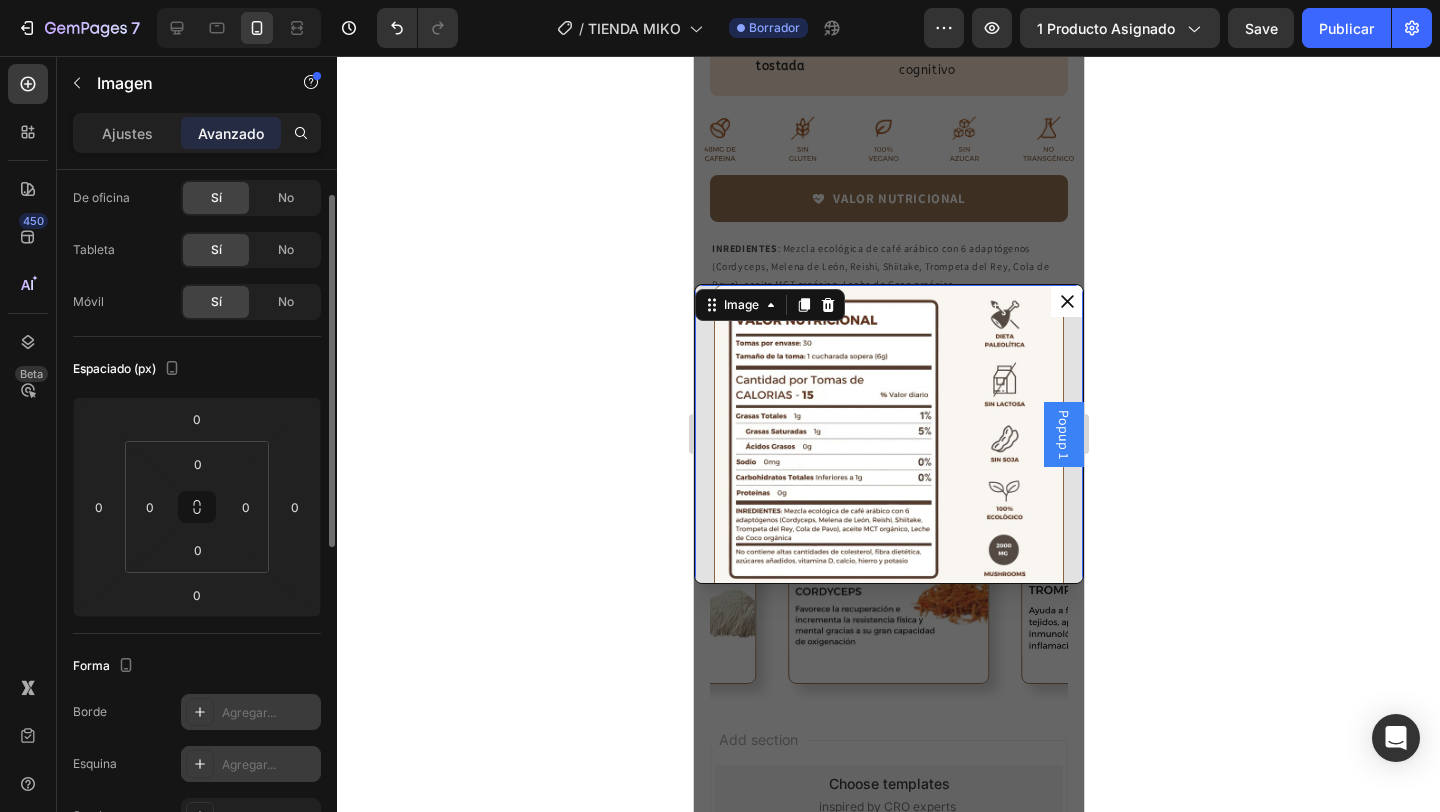 click 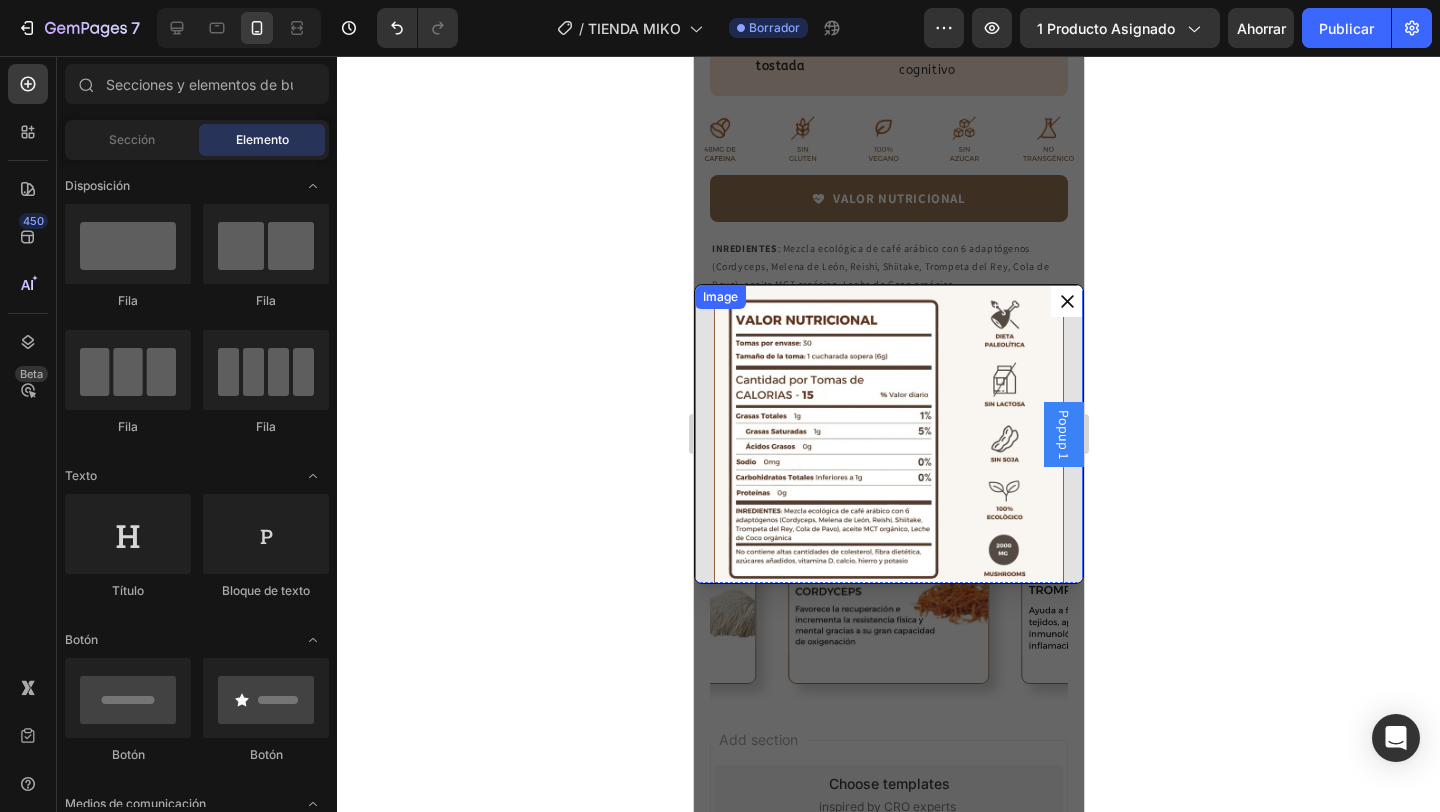 click at bounding box center (887, 459) 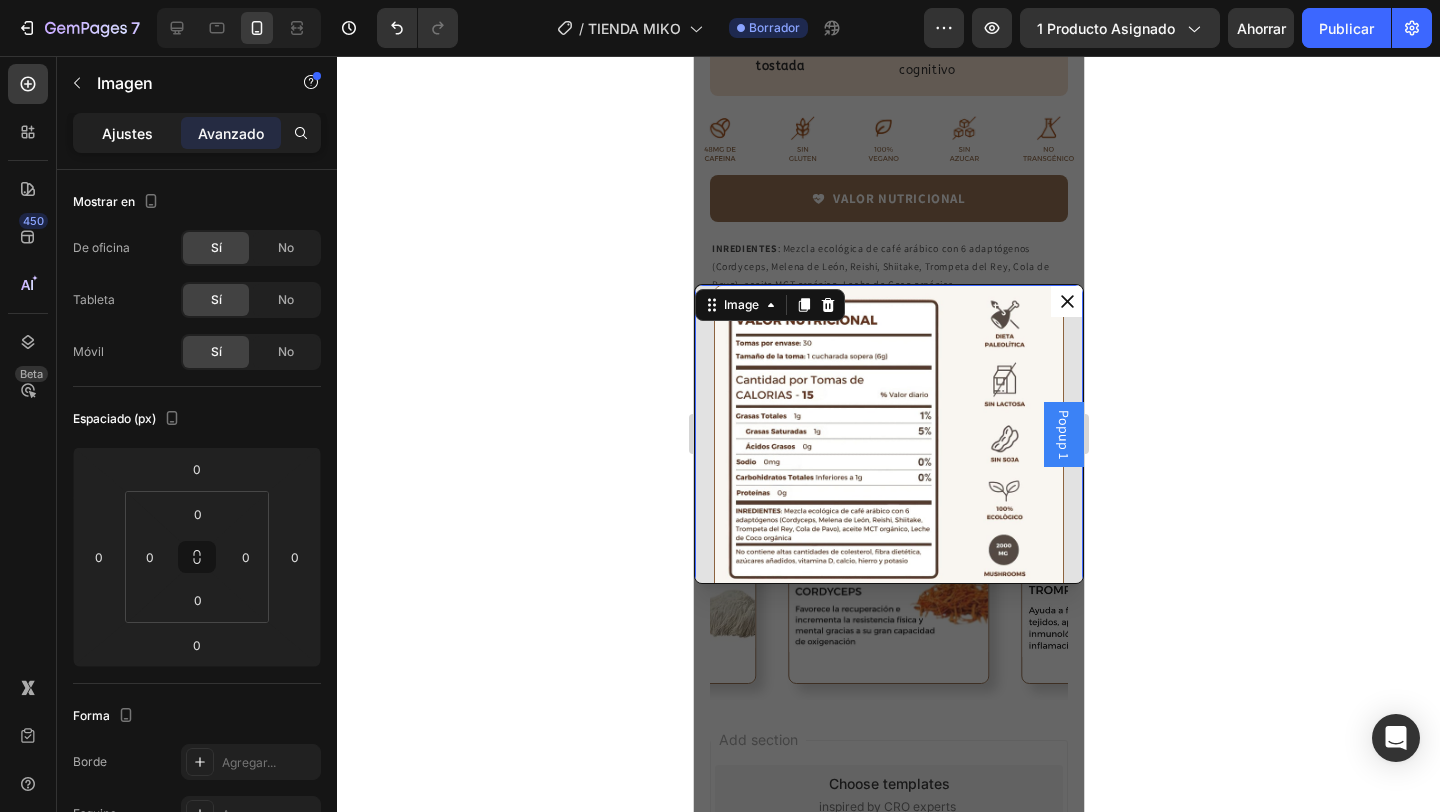 click on "Ajustes" 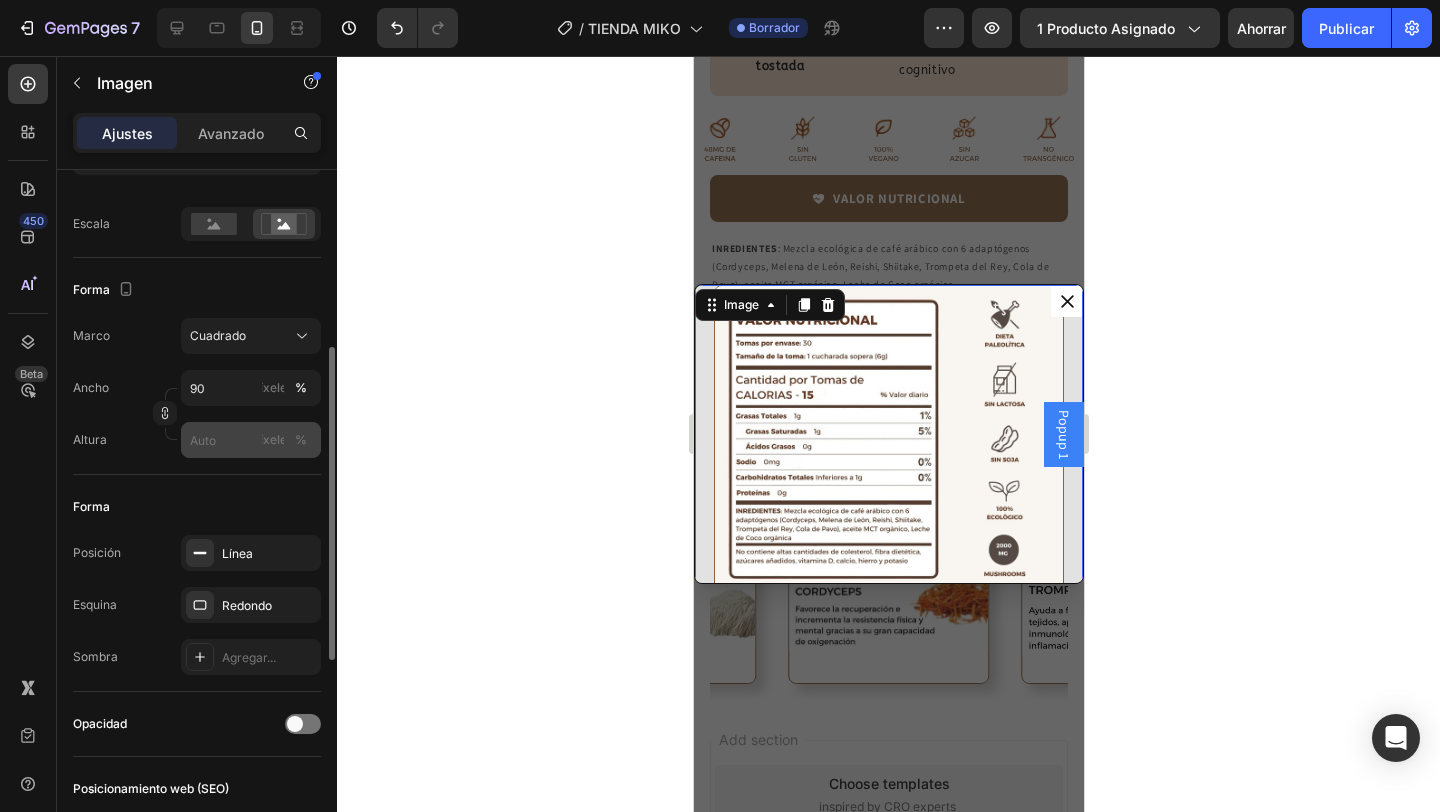 scroll, scrollTop: 446, scrollLeft: 0, axis: vertical 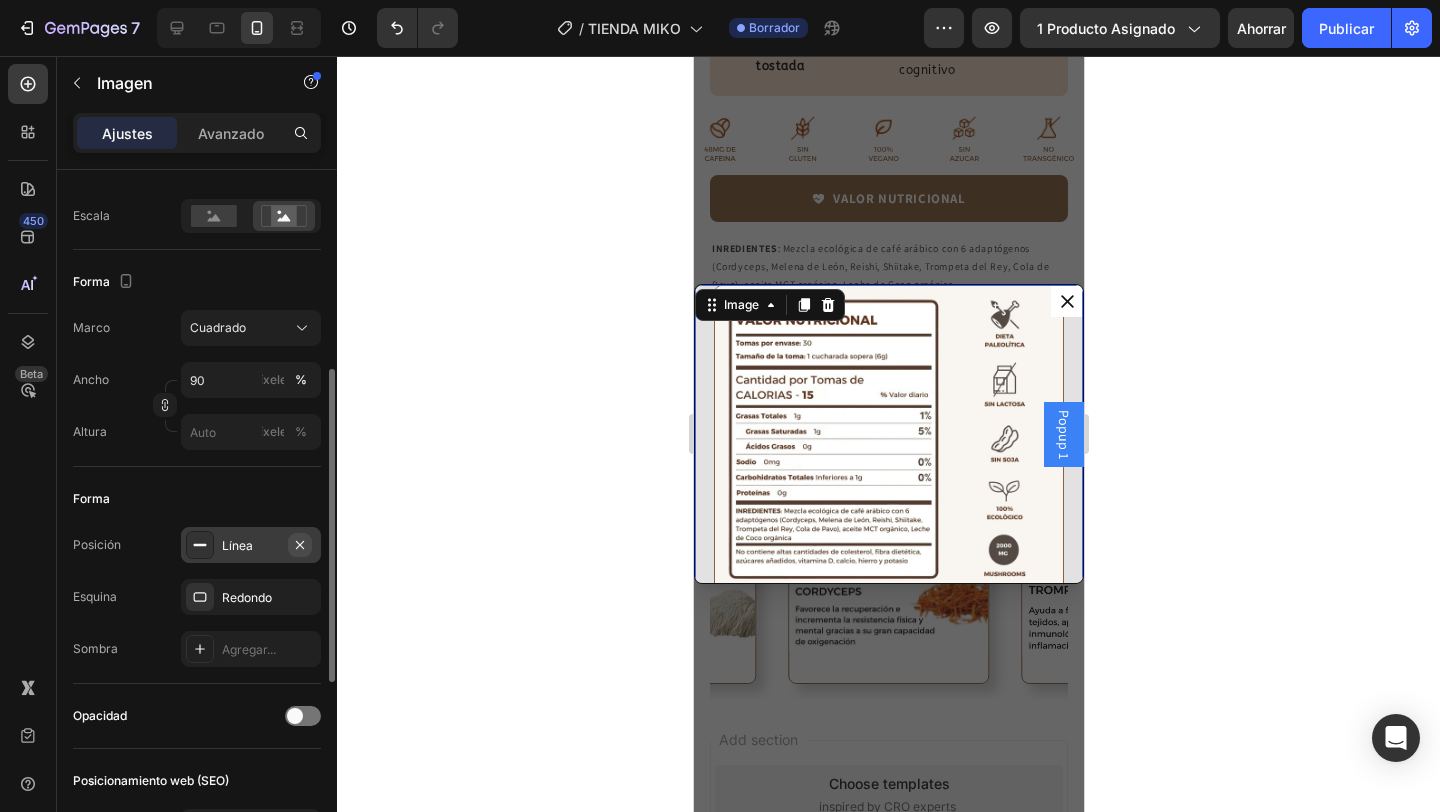 click 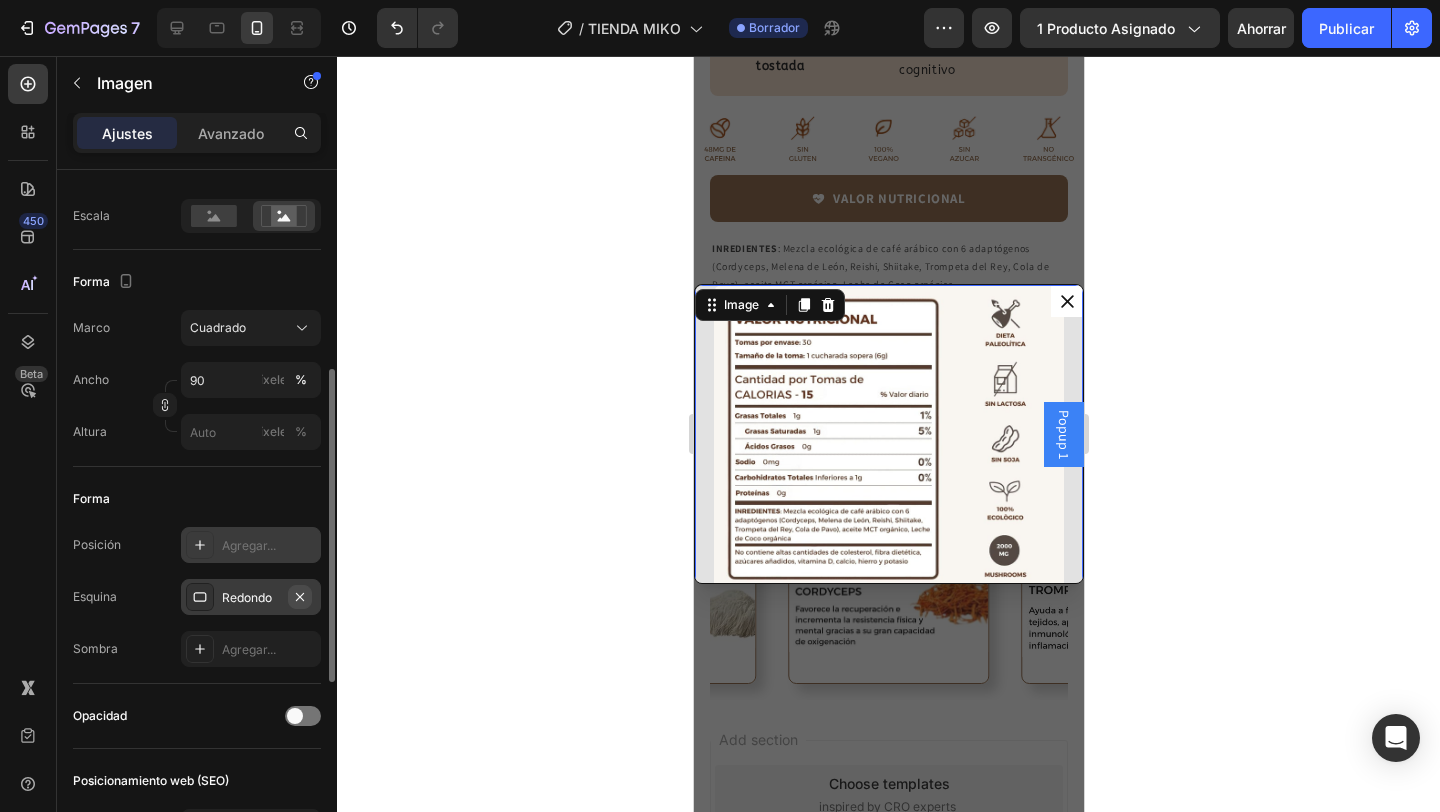 click 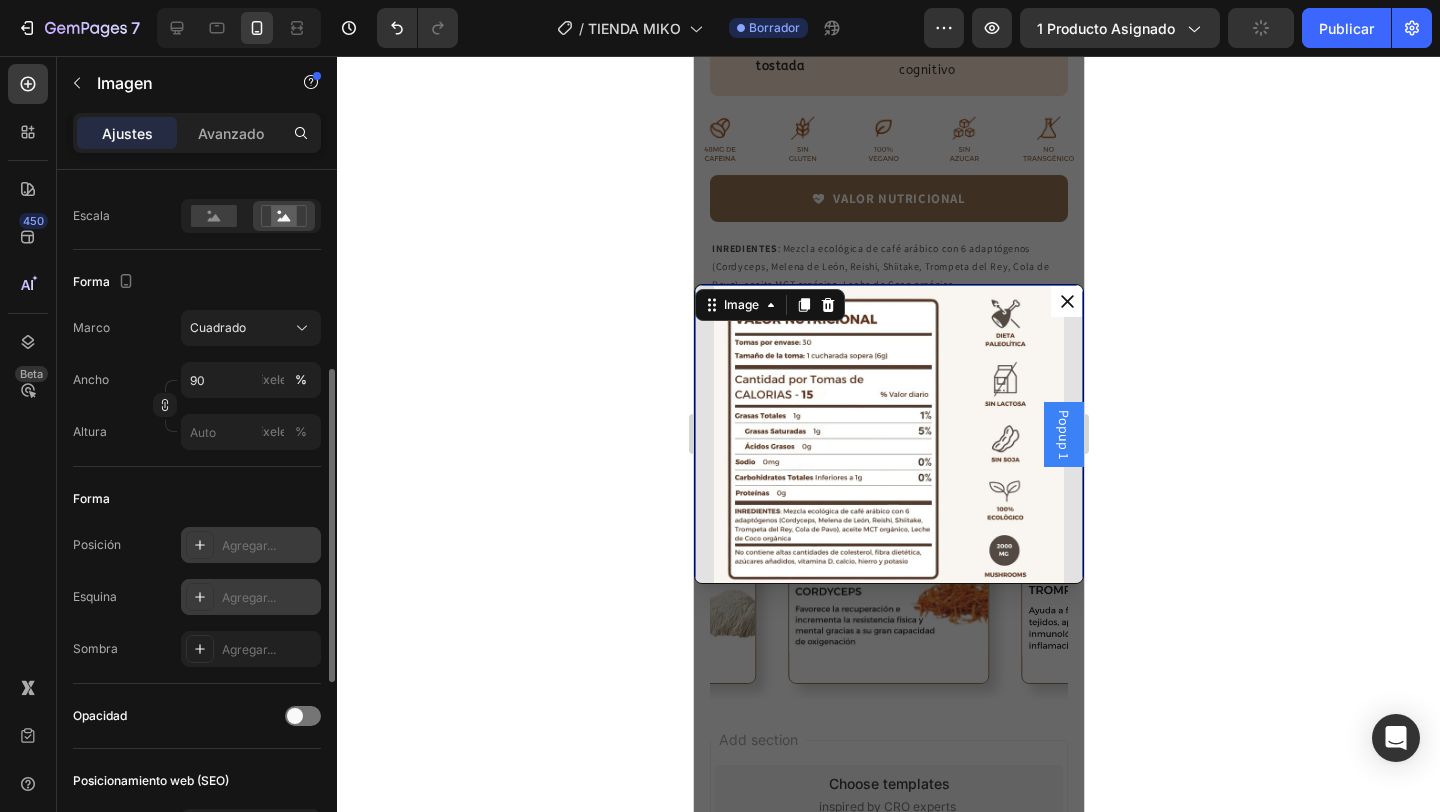 click 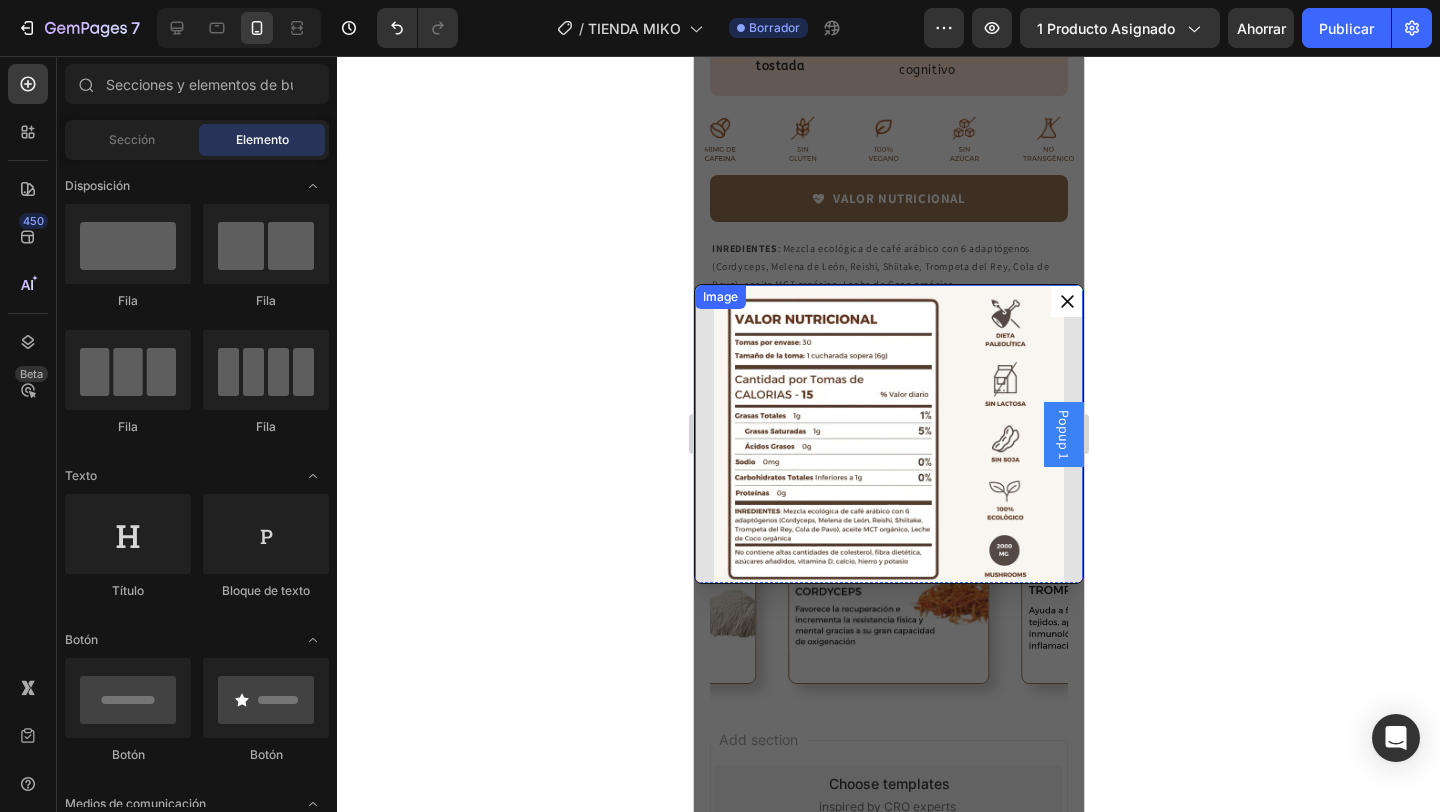click 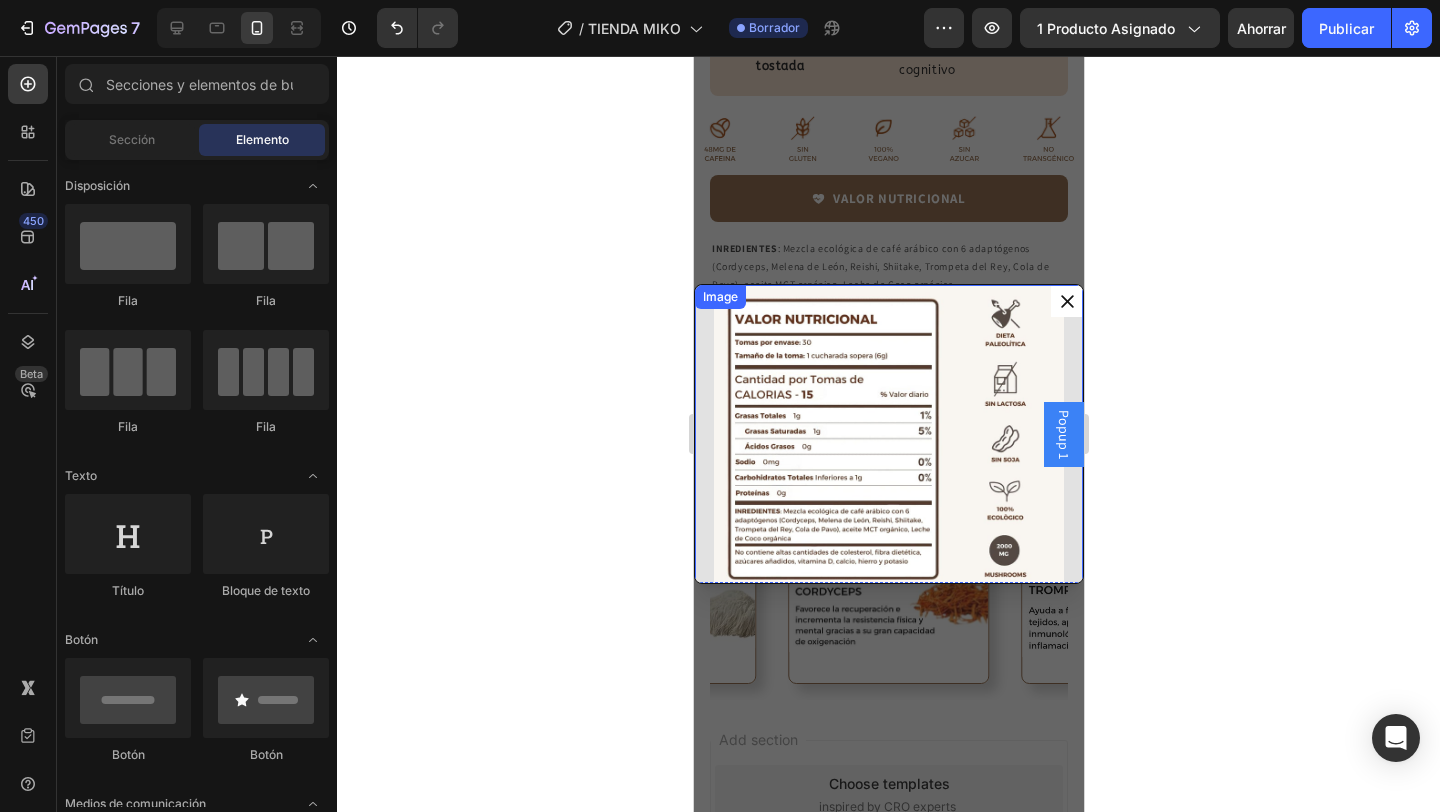 click at bounding box center (887, 459) 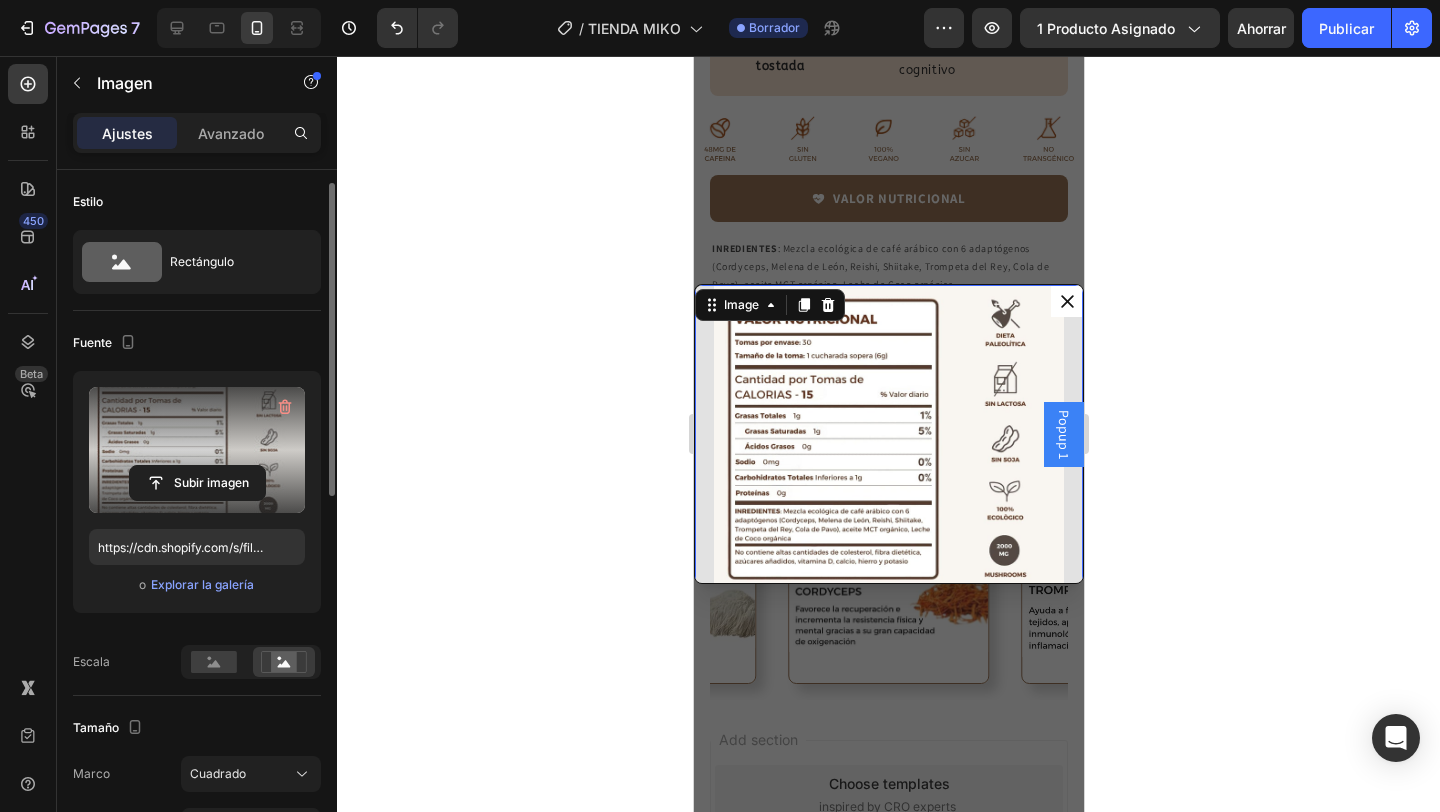 scroll, scrollTop: 60, scrollLeft: 0, axis: vertical 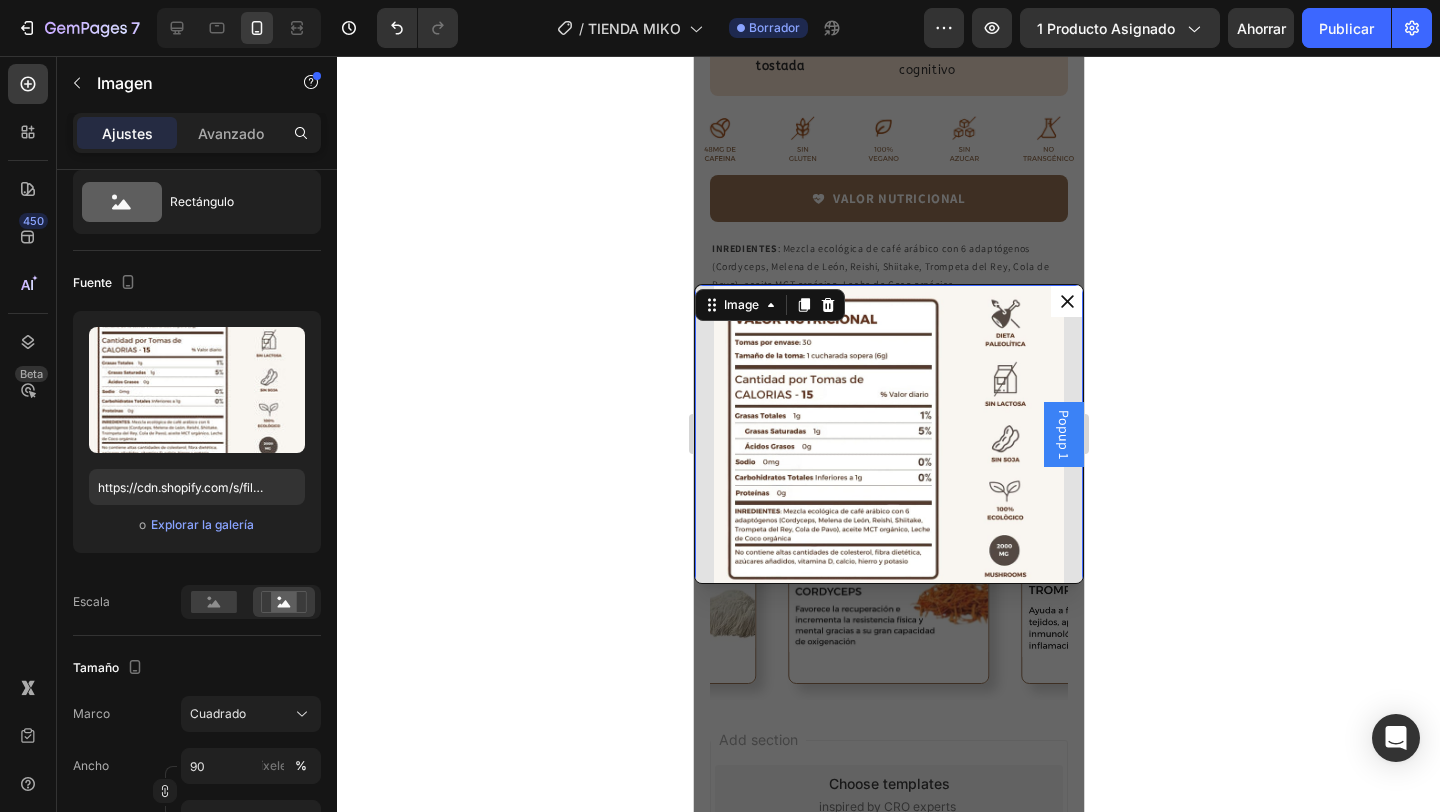 click at bounding box center [888, 459] 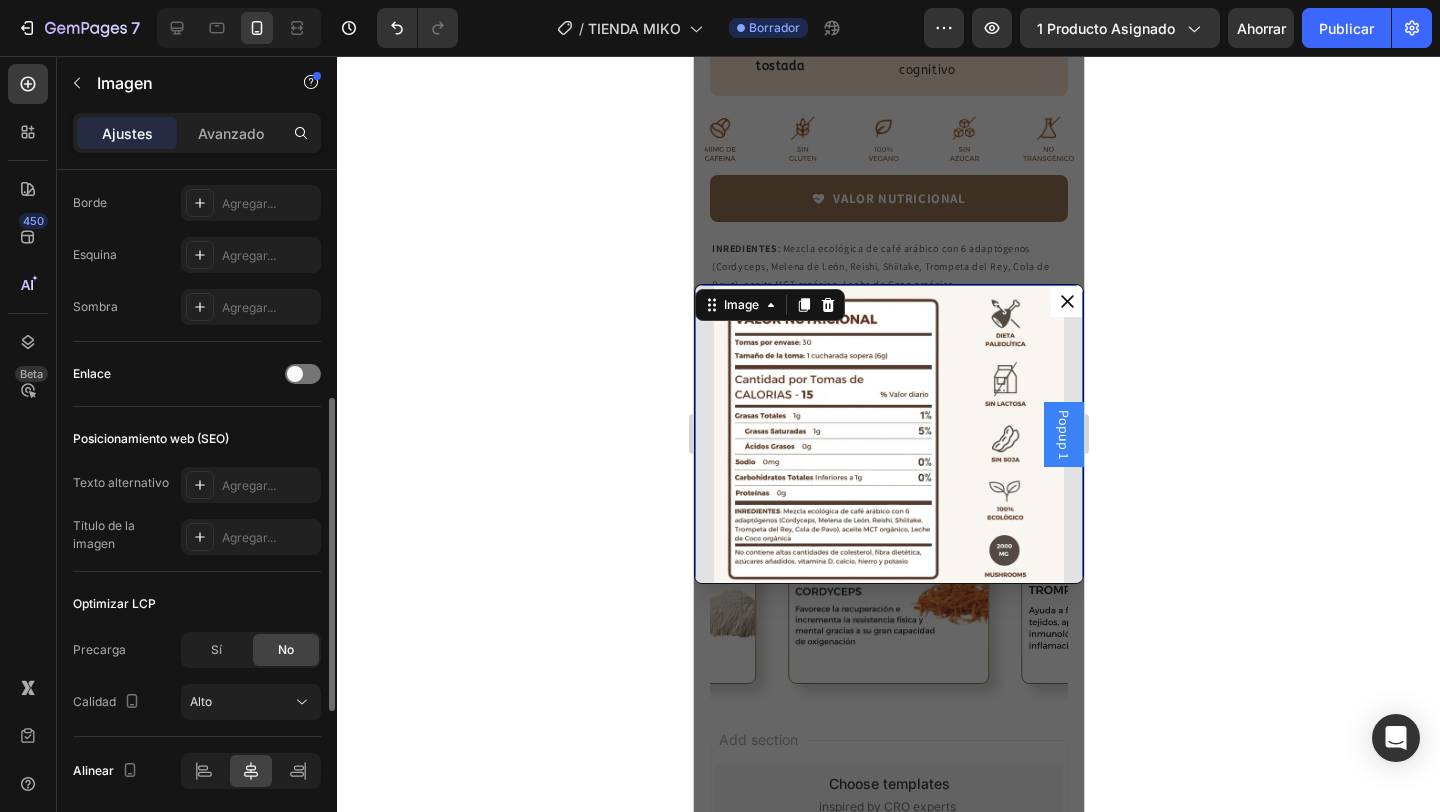 scroll, scrollTop: 861, scrollLeft: 0, axis: vertical 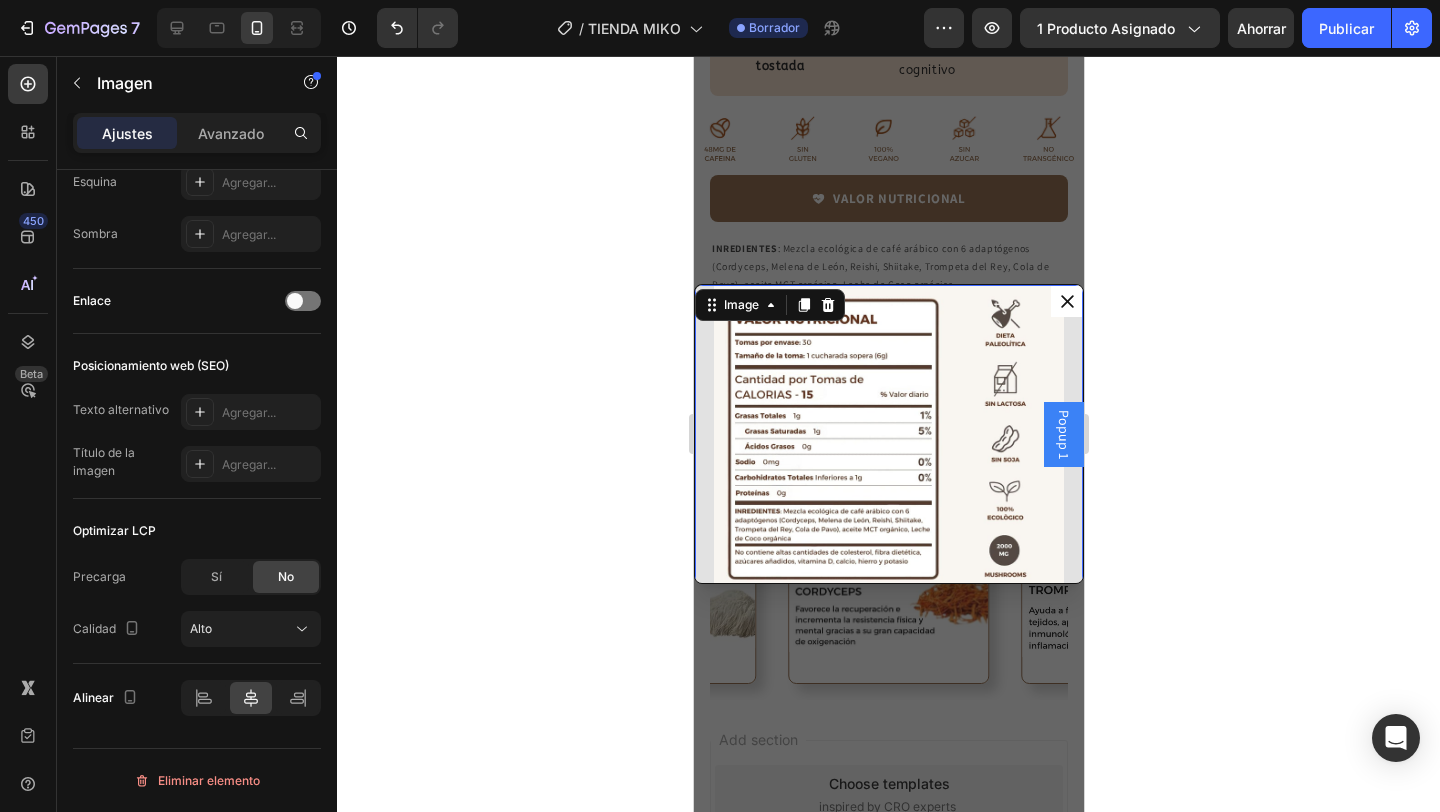 click 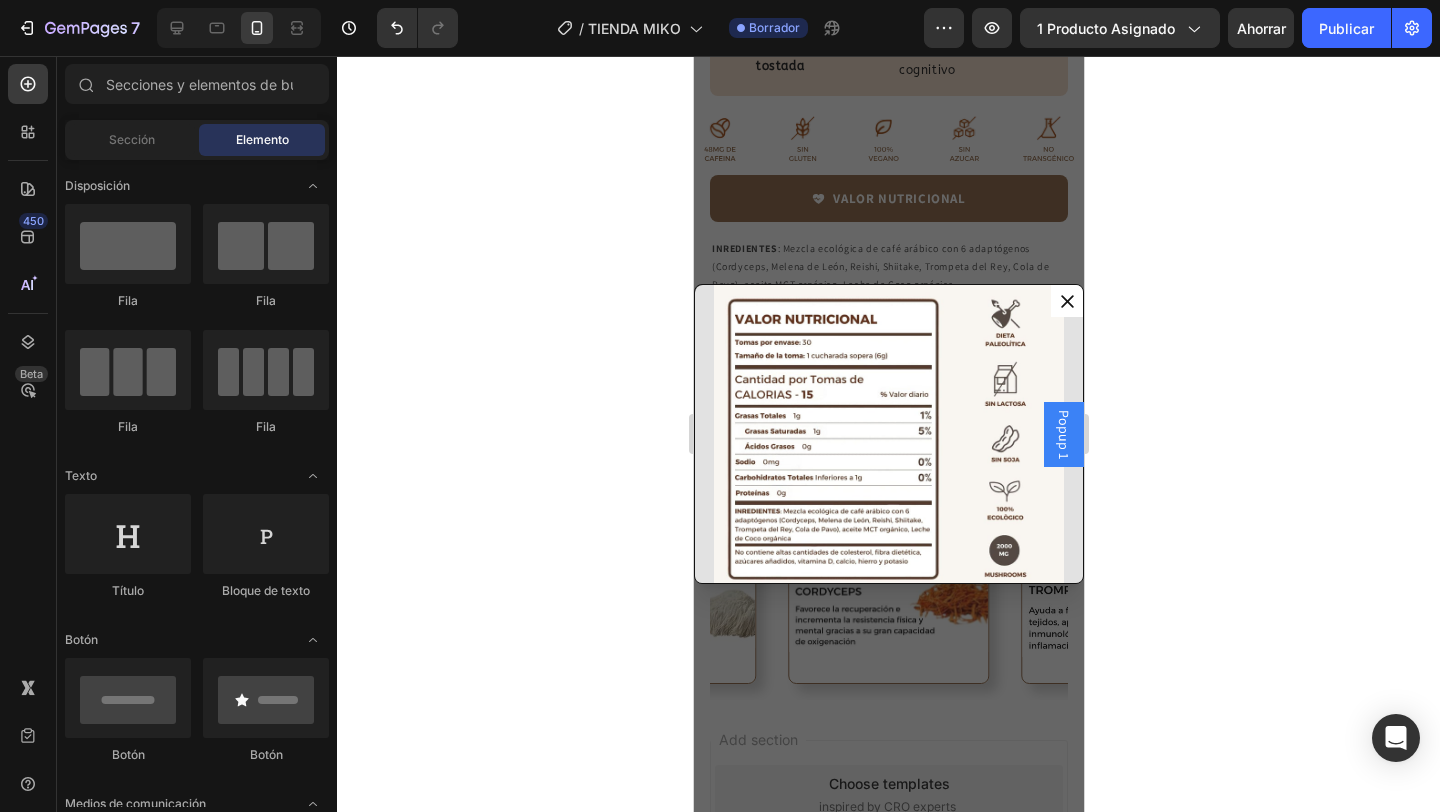 click 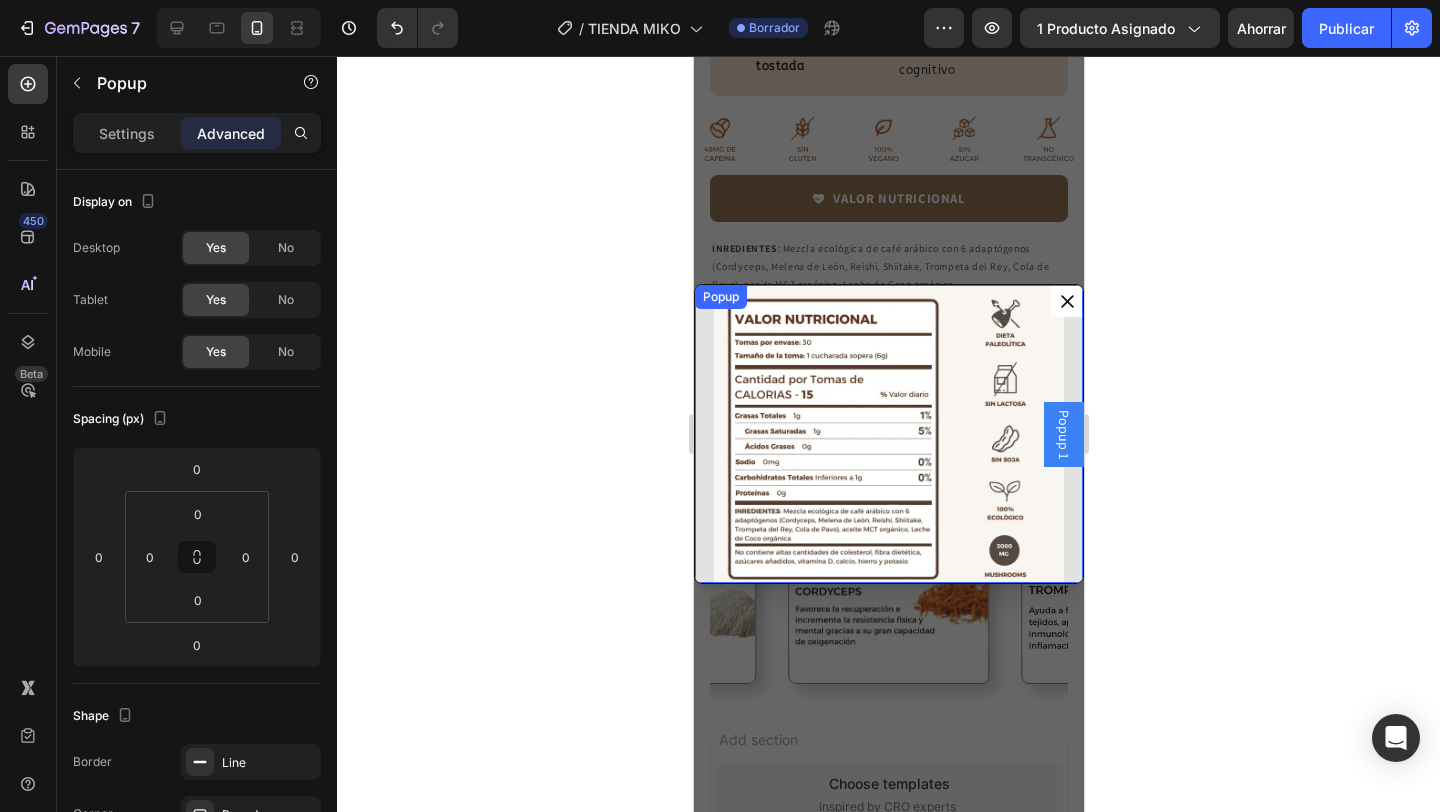 click 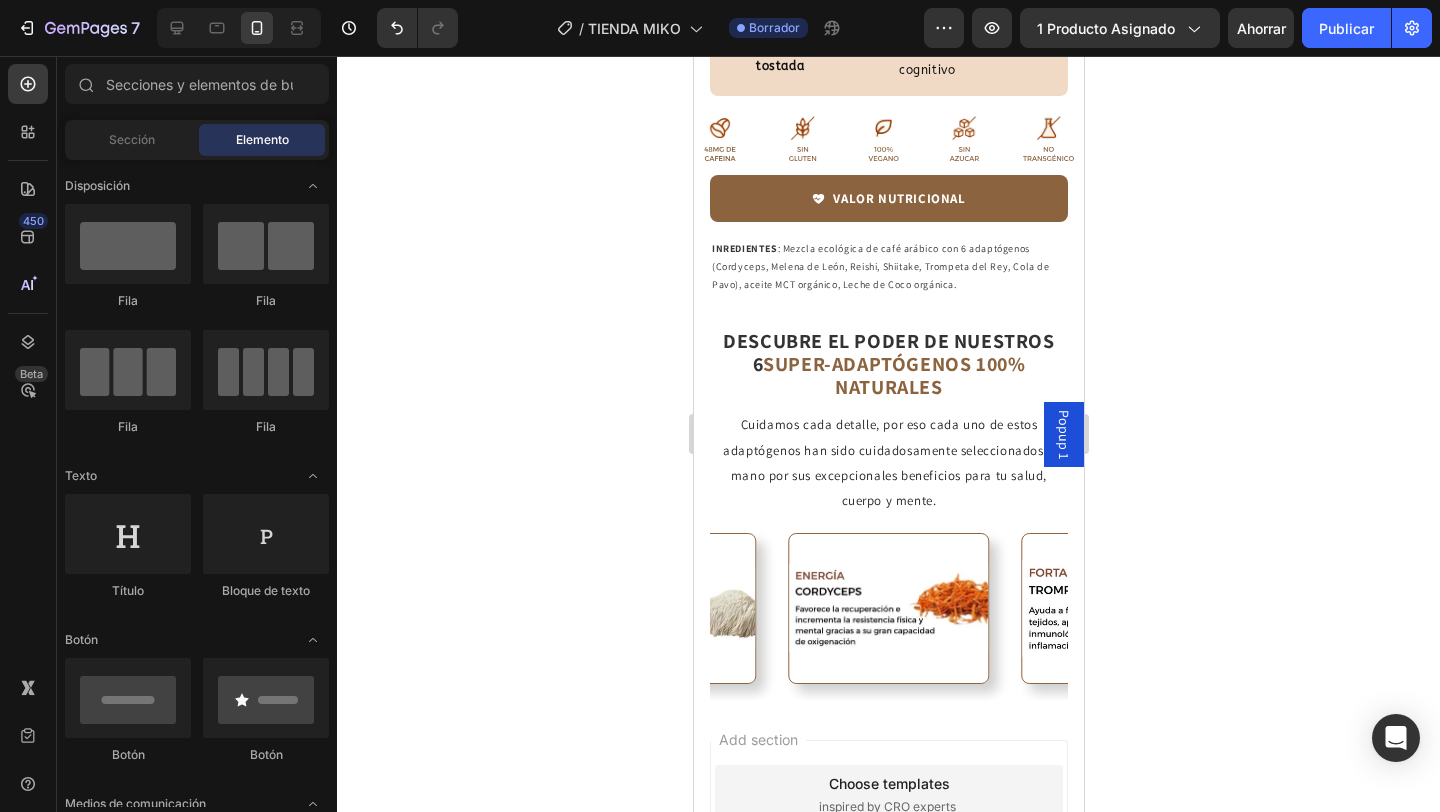 click on "Popup 1" at bounding box center [1063, 434] 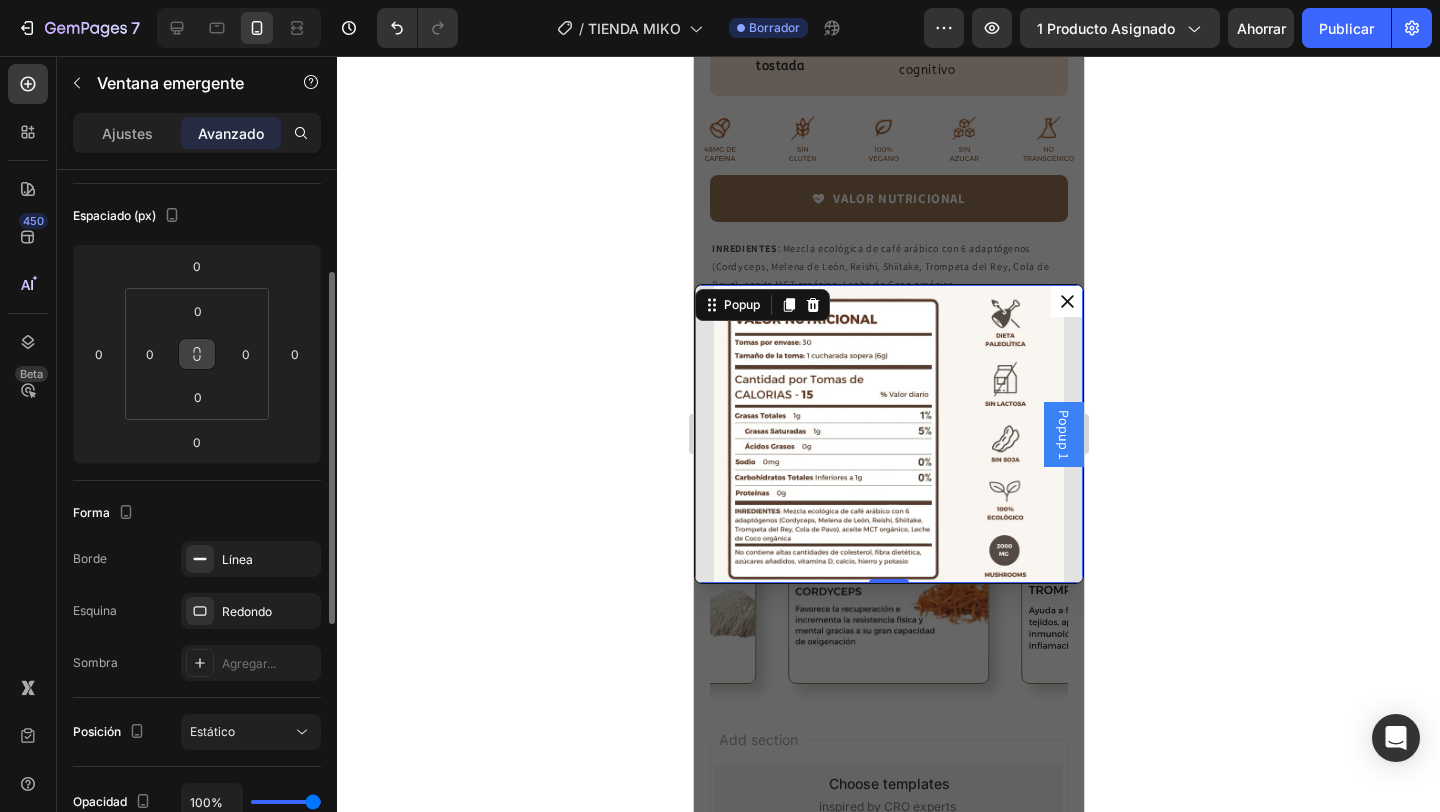scroll, scrollTop: 205, scrollLeft: 0, axis: vertical 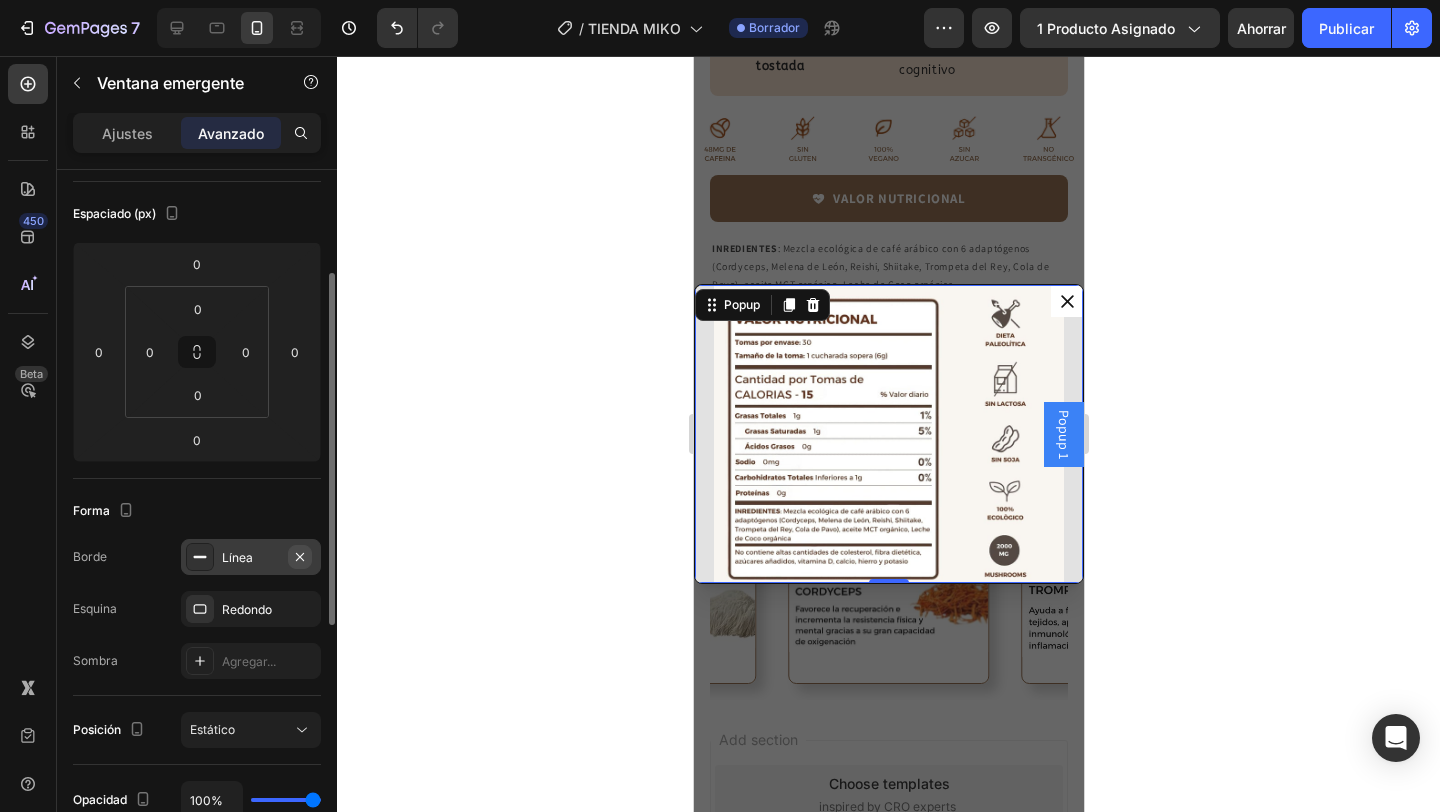 click 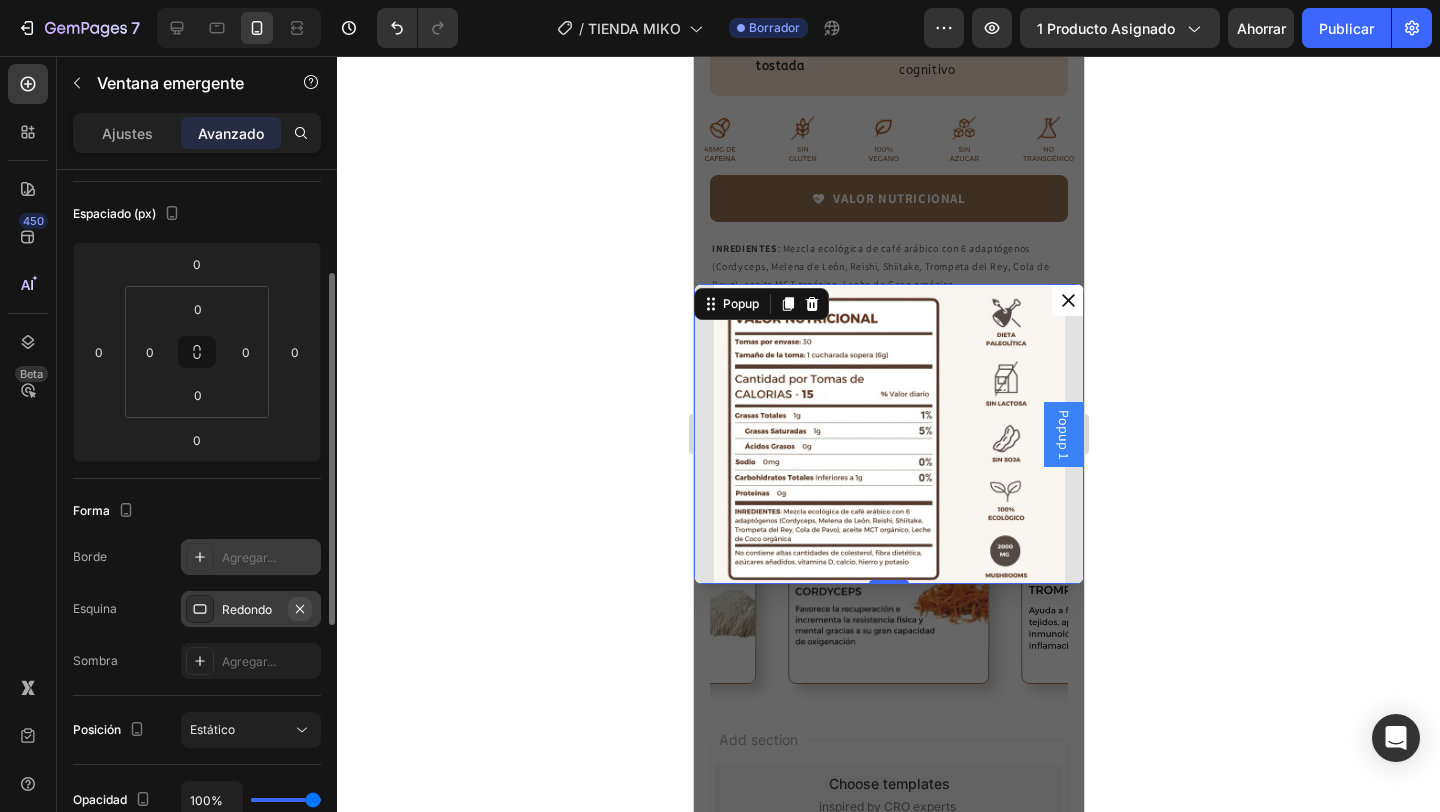 click 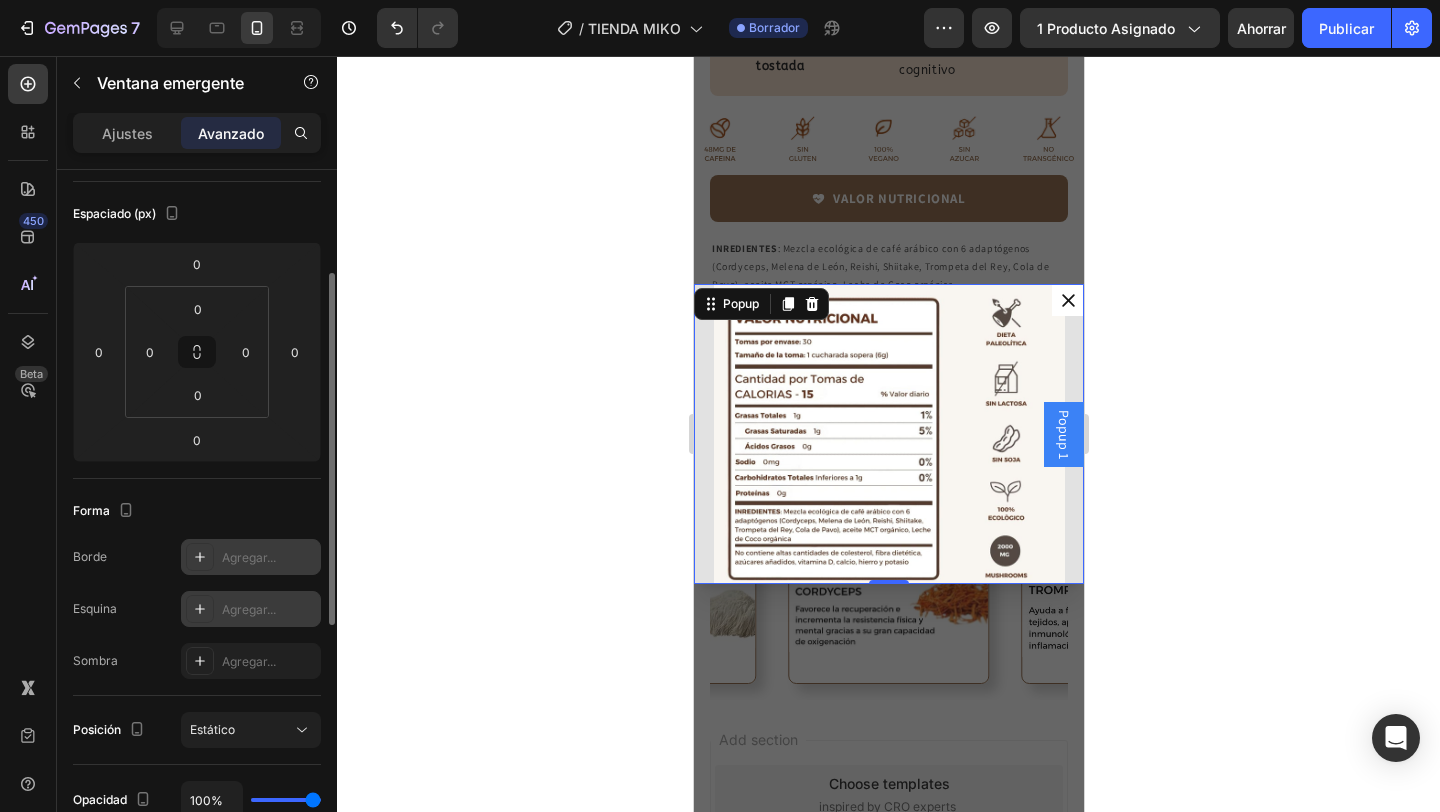click on "Agregar..." at bounding box center (249, 609) 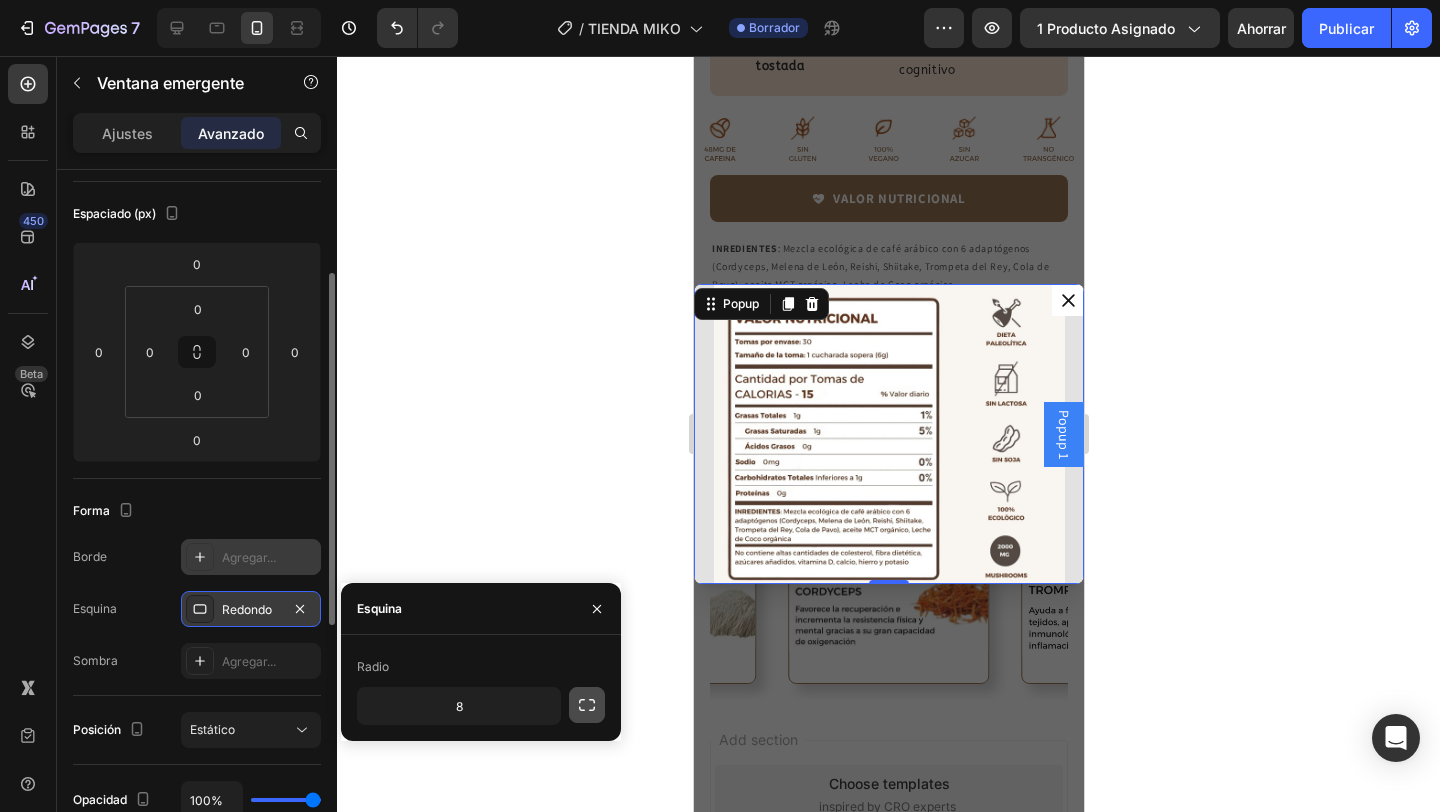 click 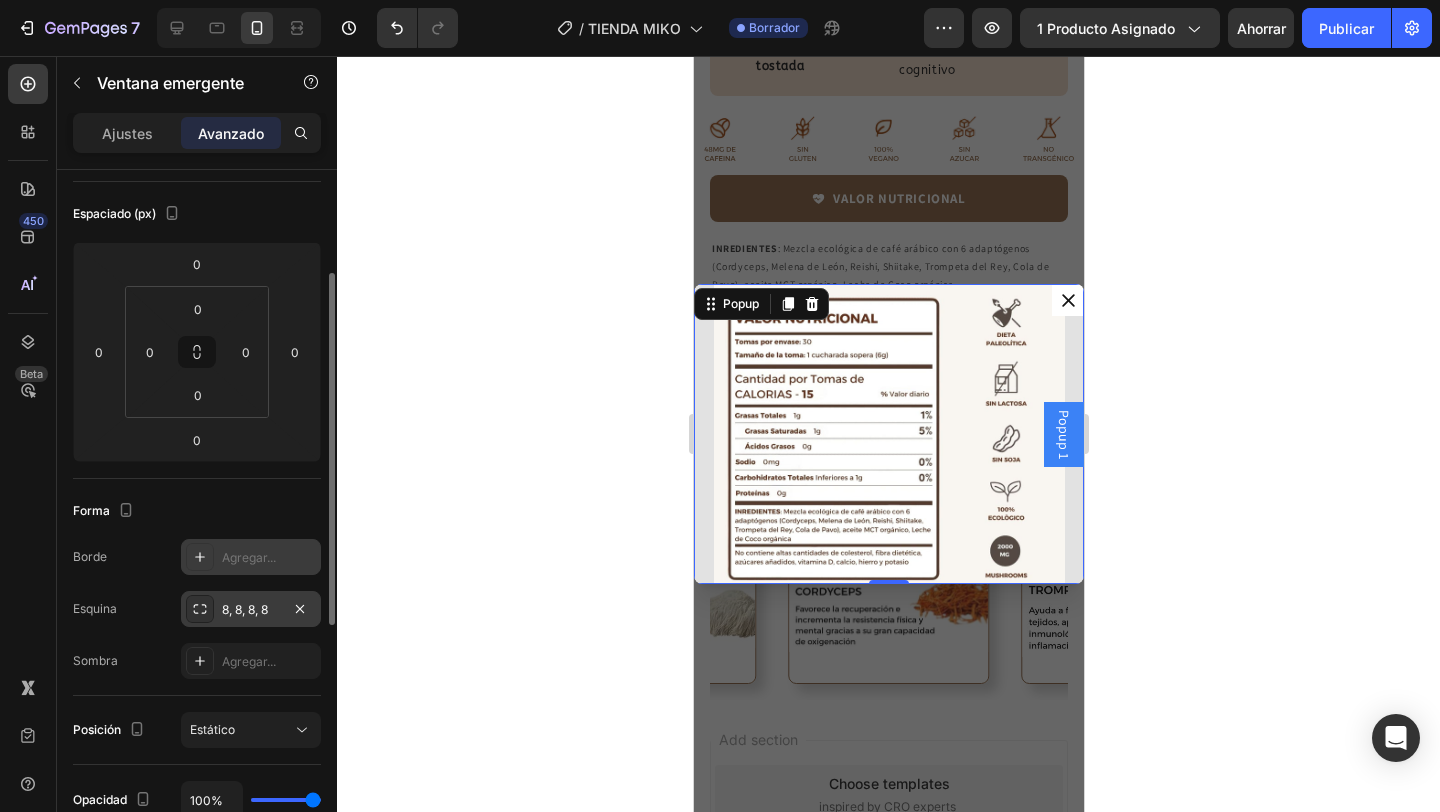 click 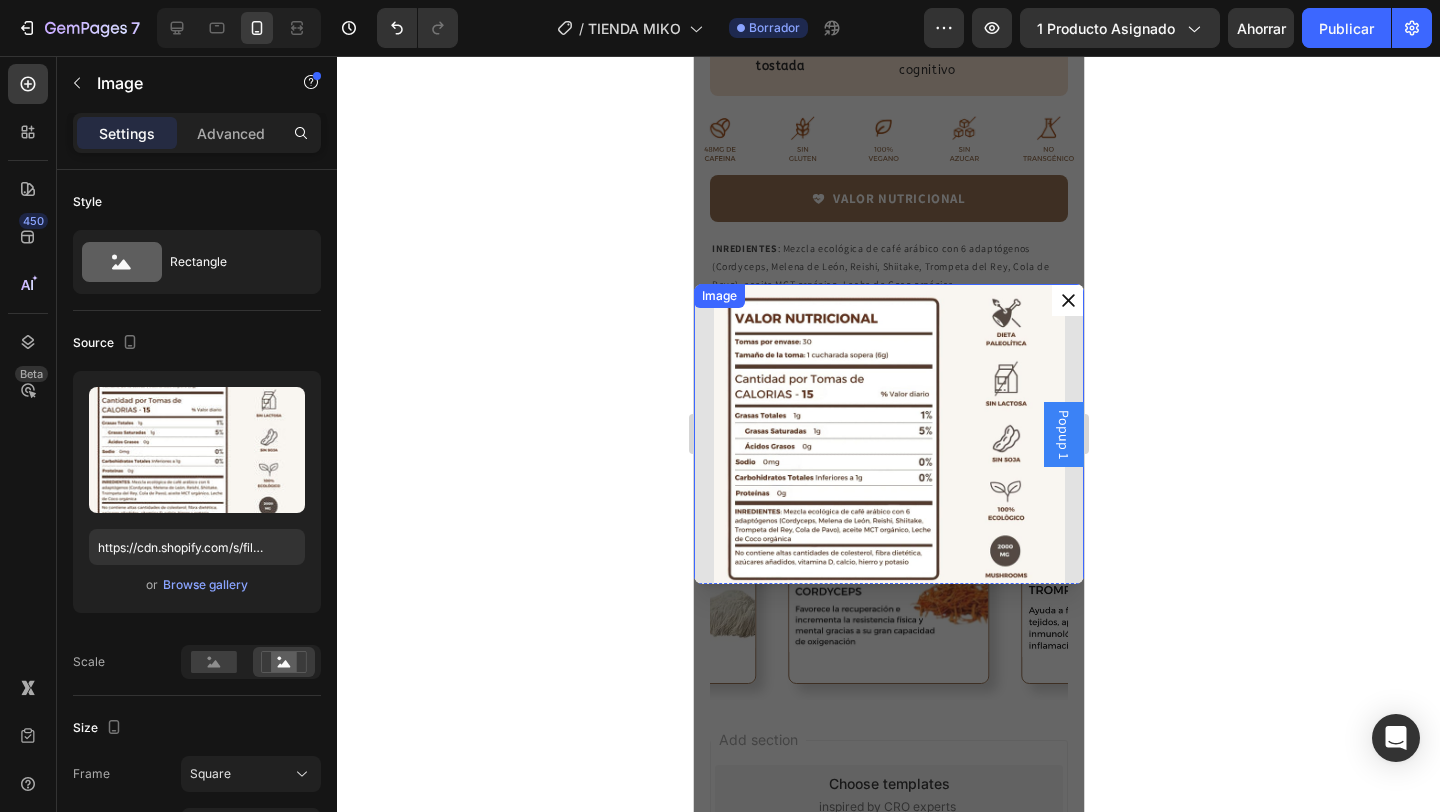 click at bounding box center [888, 459] 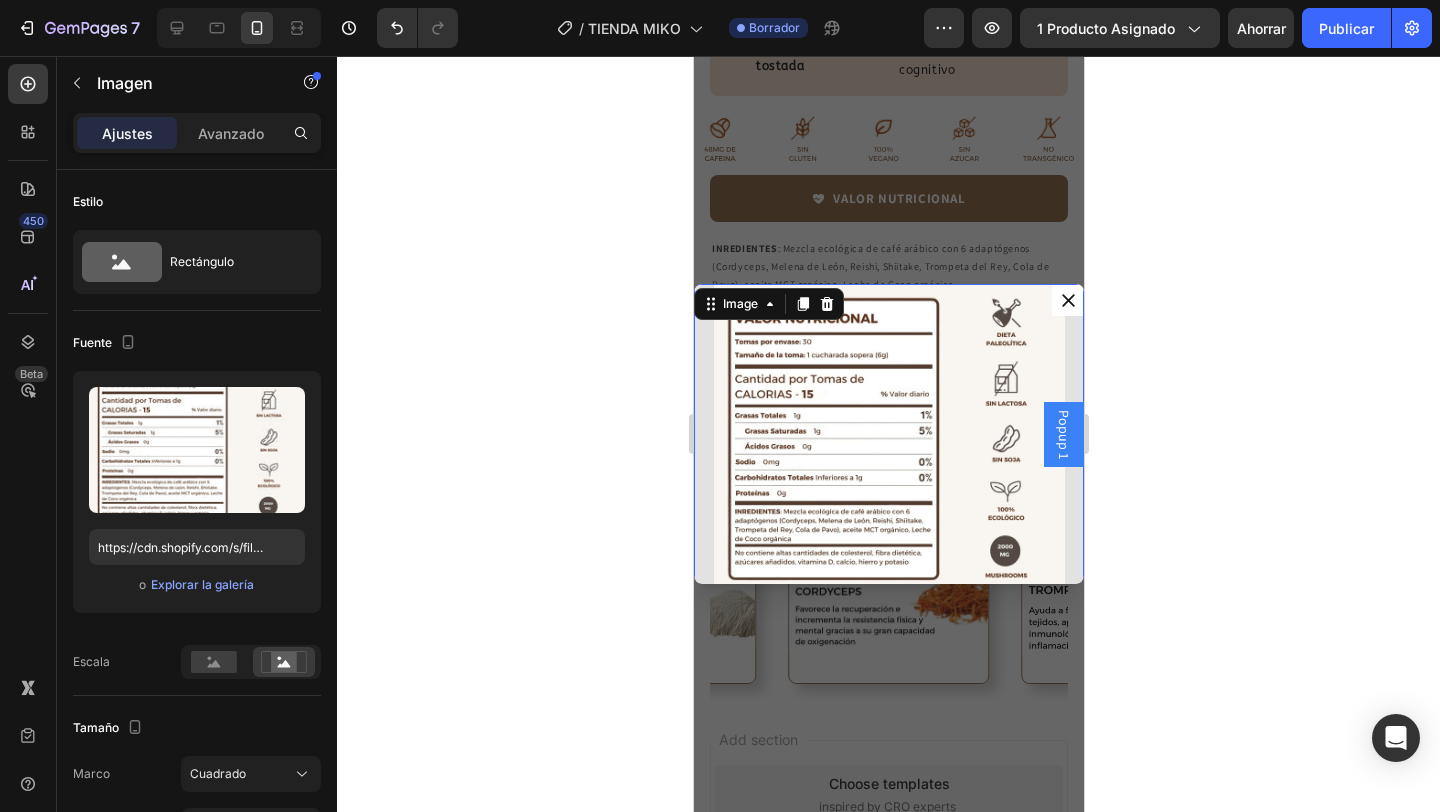 click 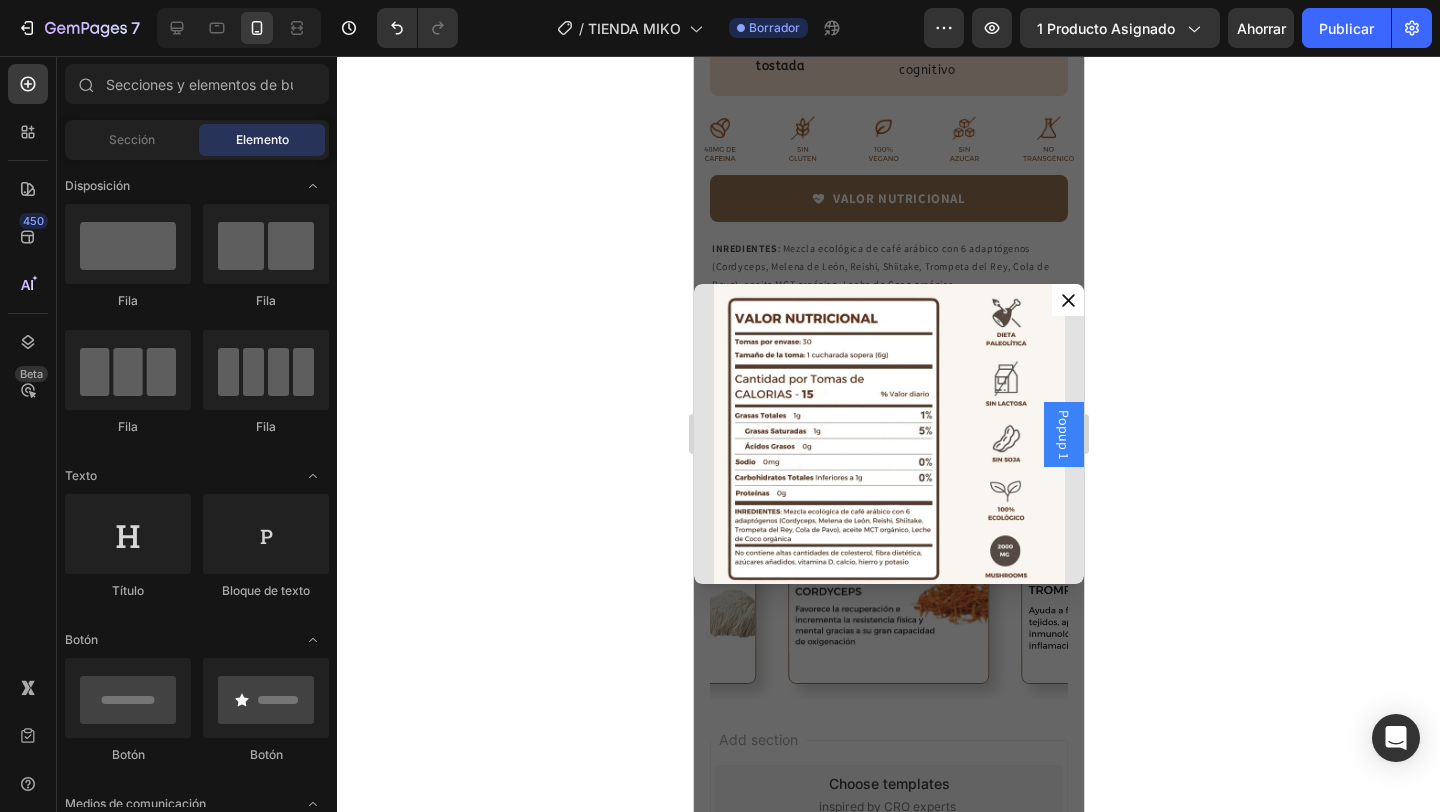 click 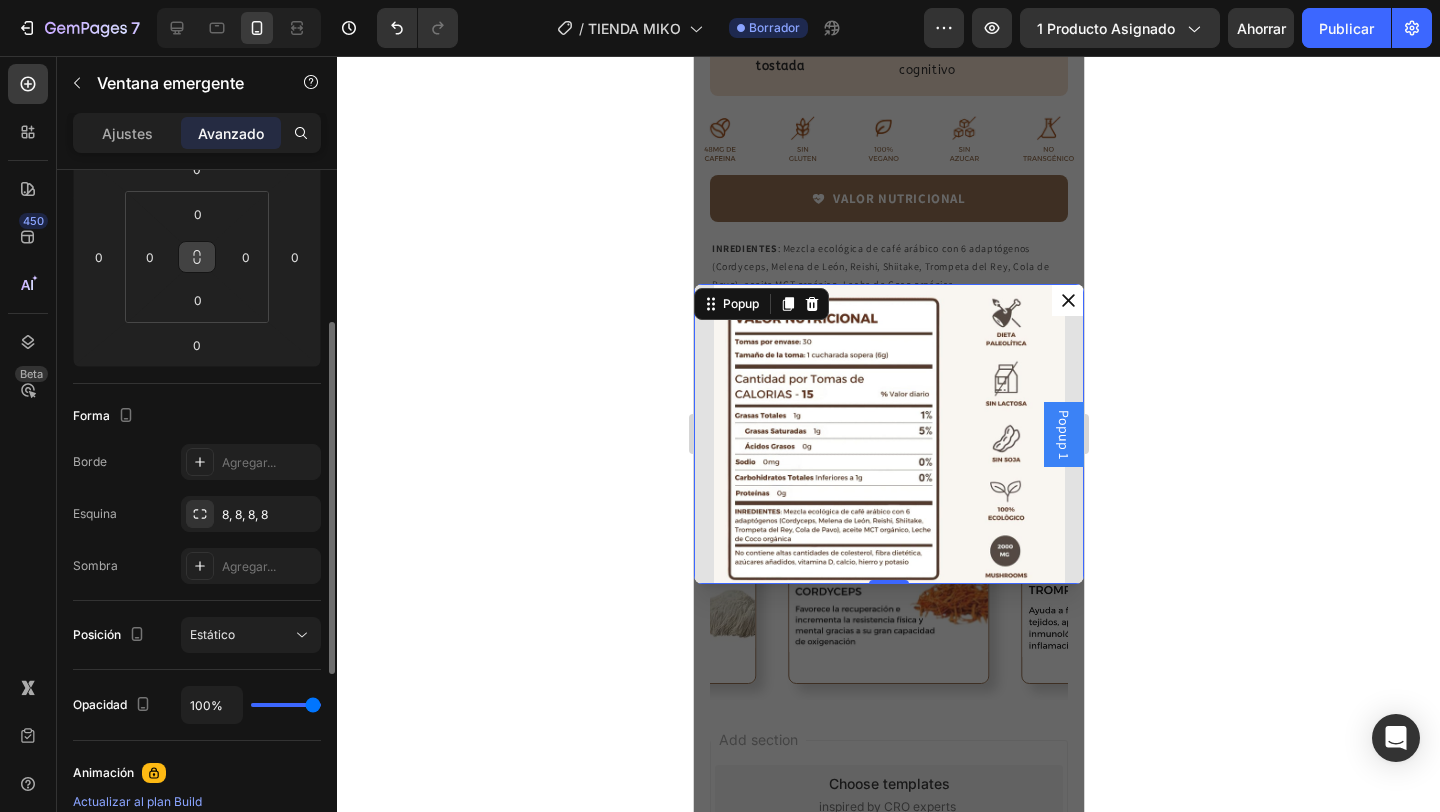 scroll, scrollTop: 301, scrollLeft: 0, axis: vertical 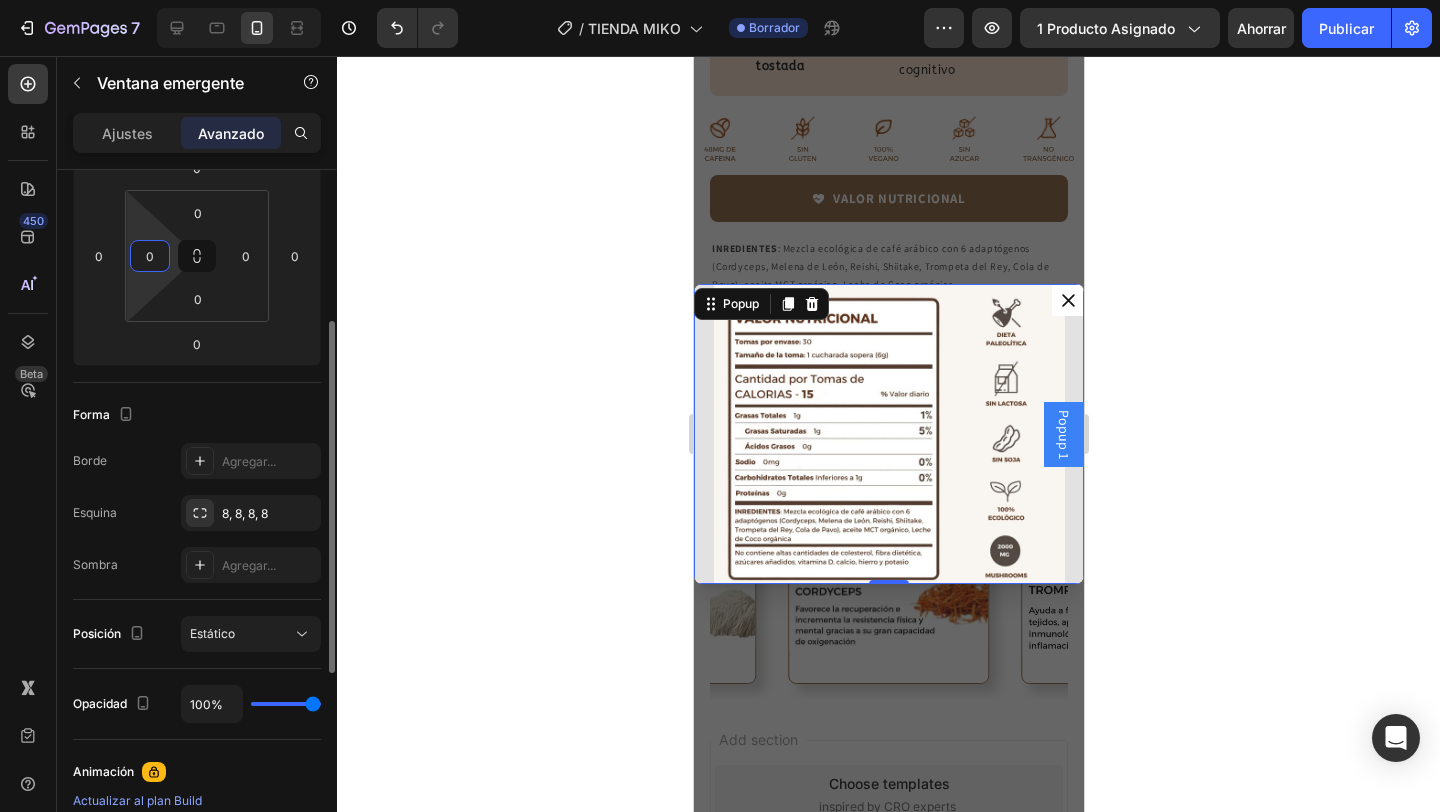 click on "0" at bounding box center [150, 256] 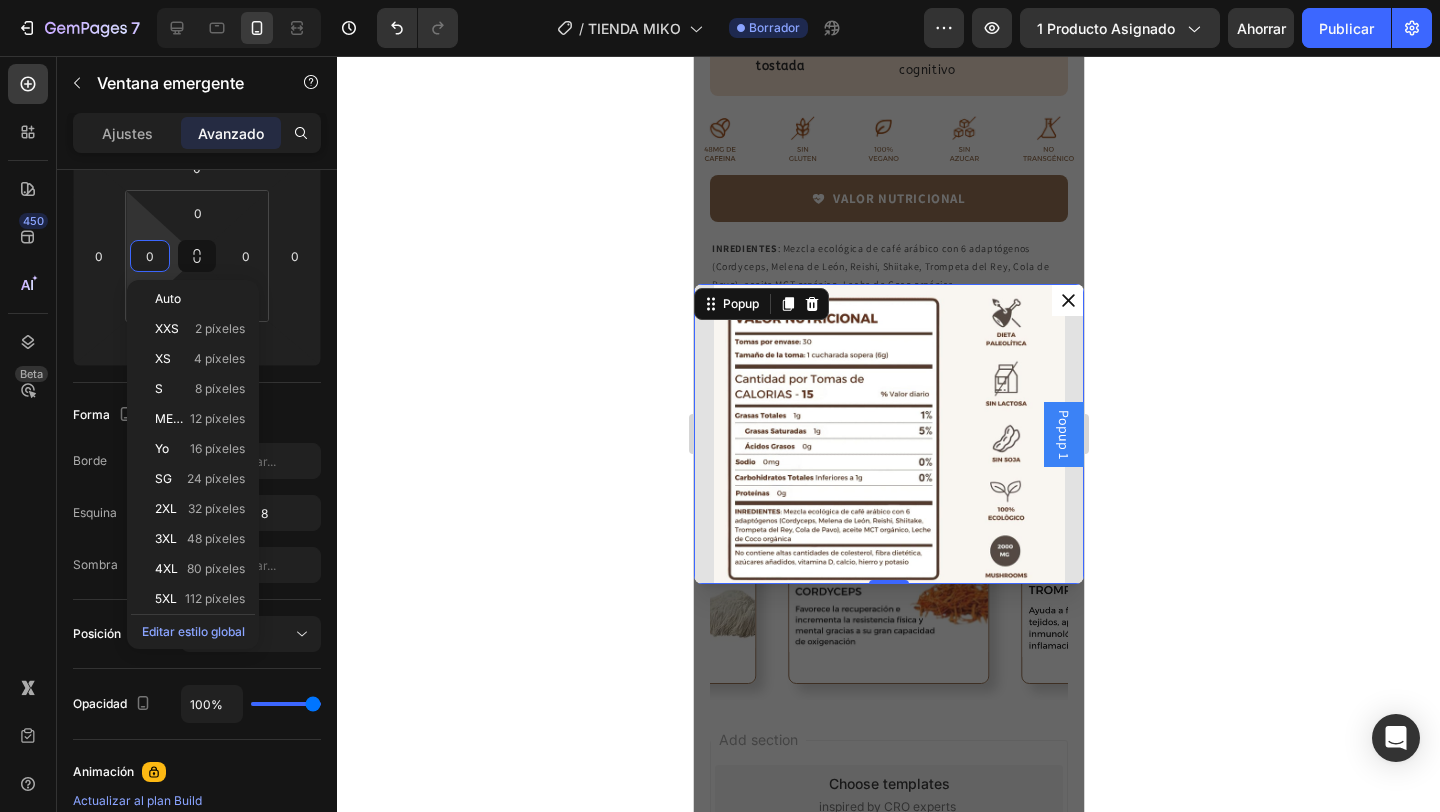 click 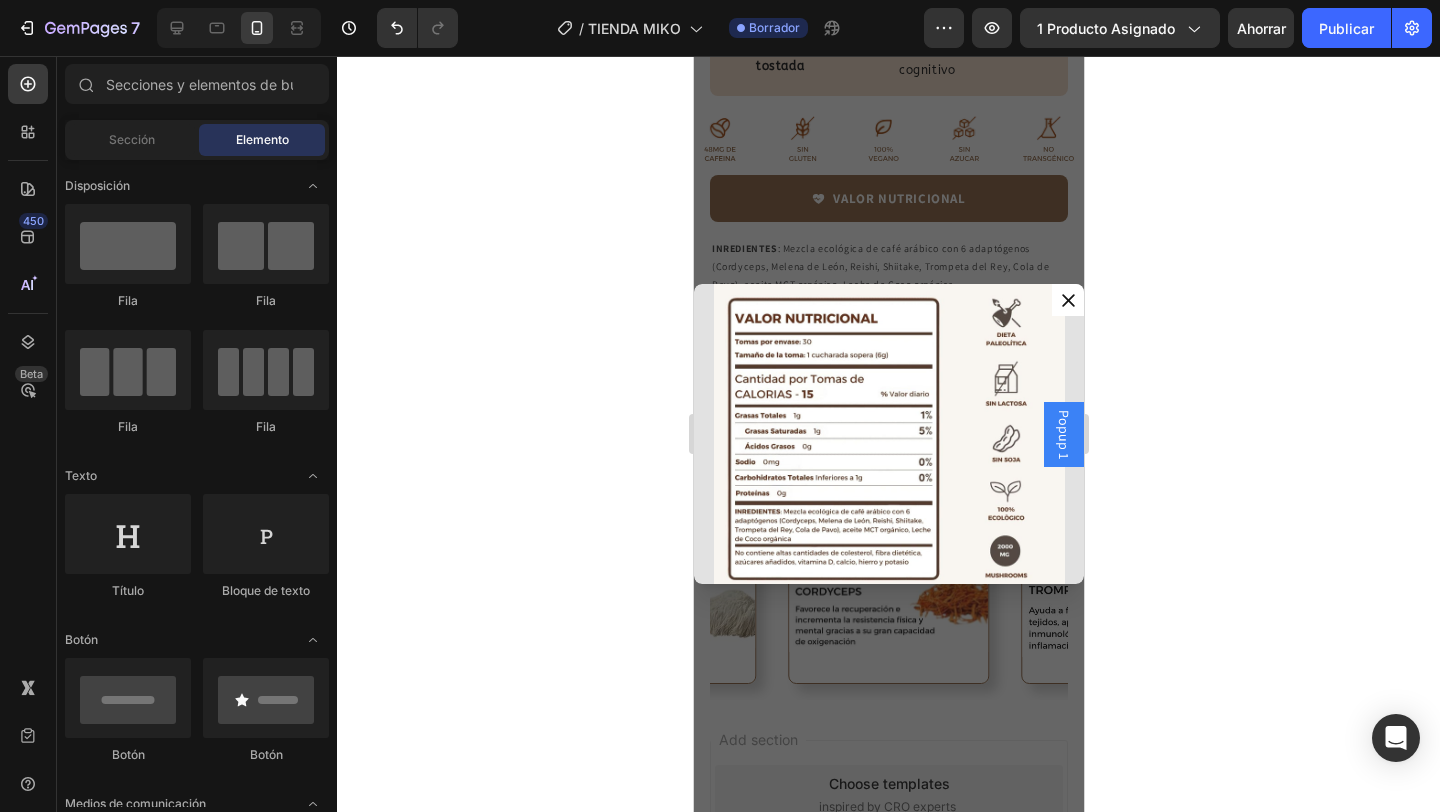 click 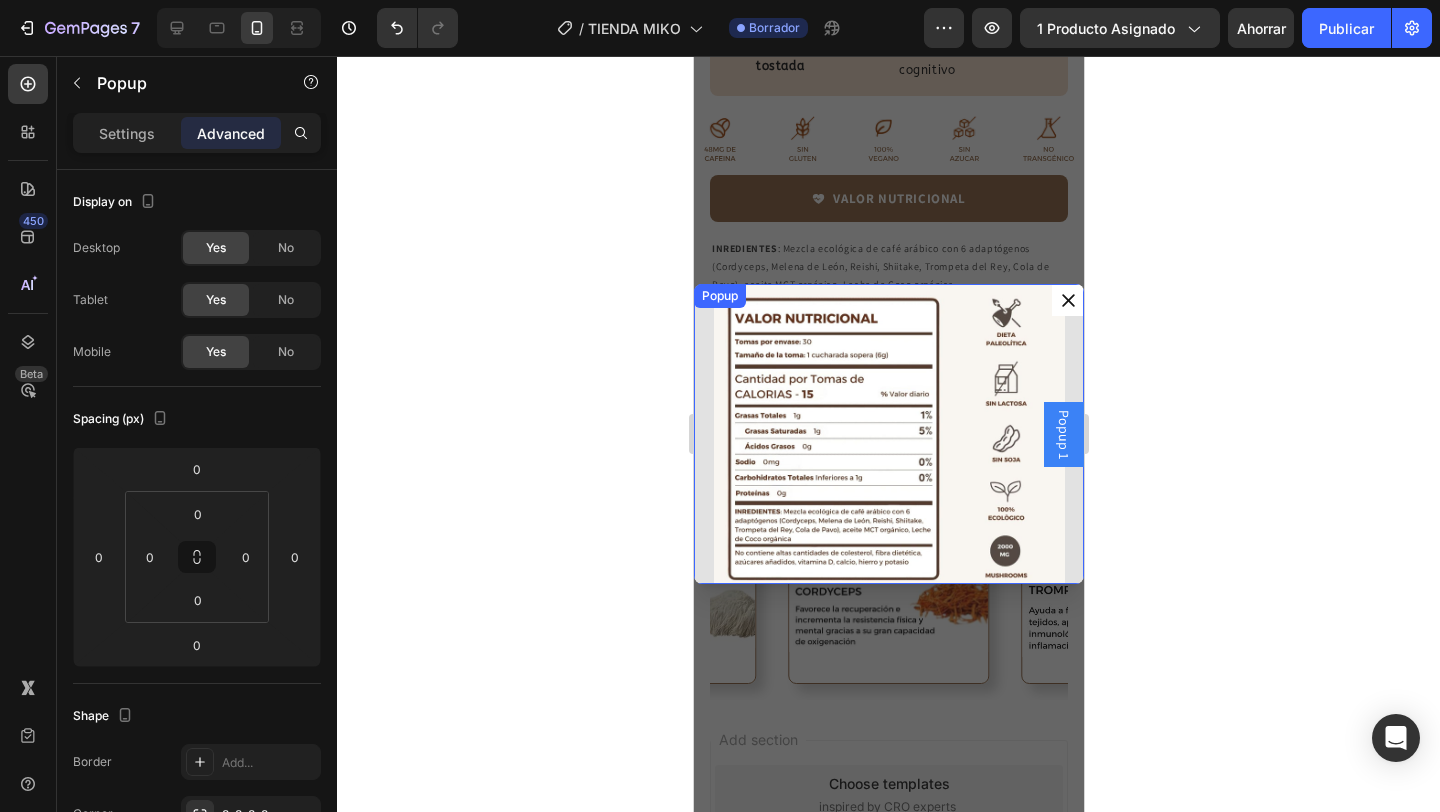 click 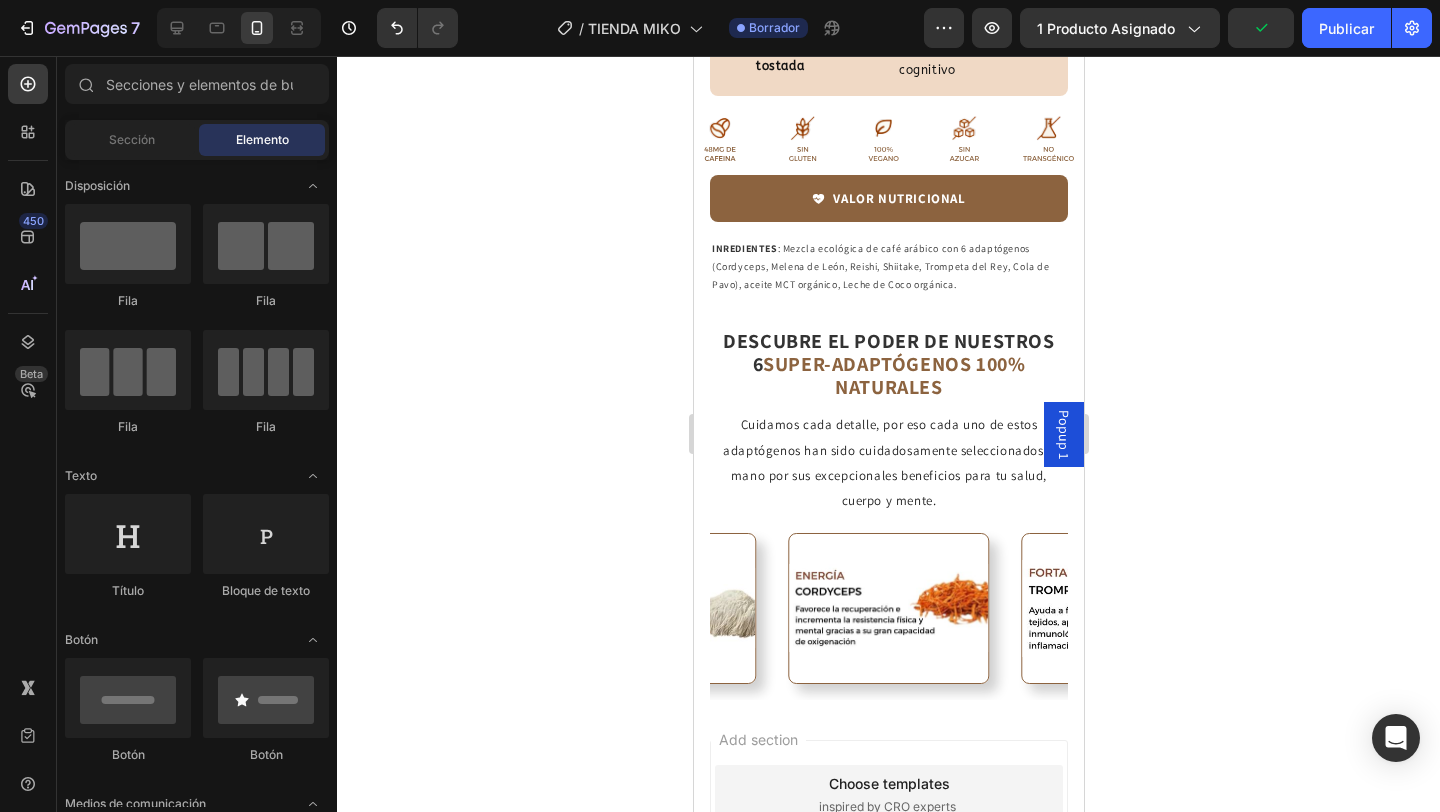 click on "Popup 1" at bounding box center (1063, 434) 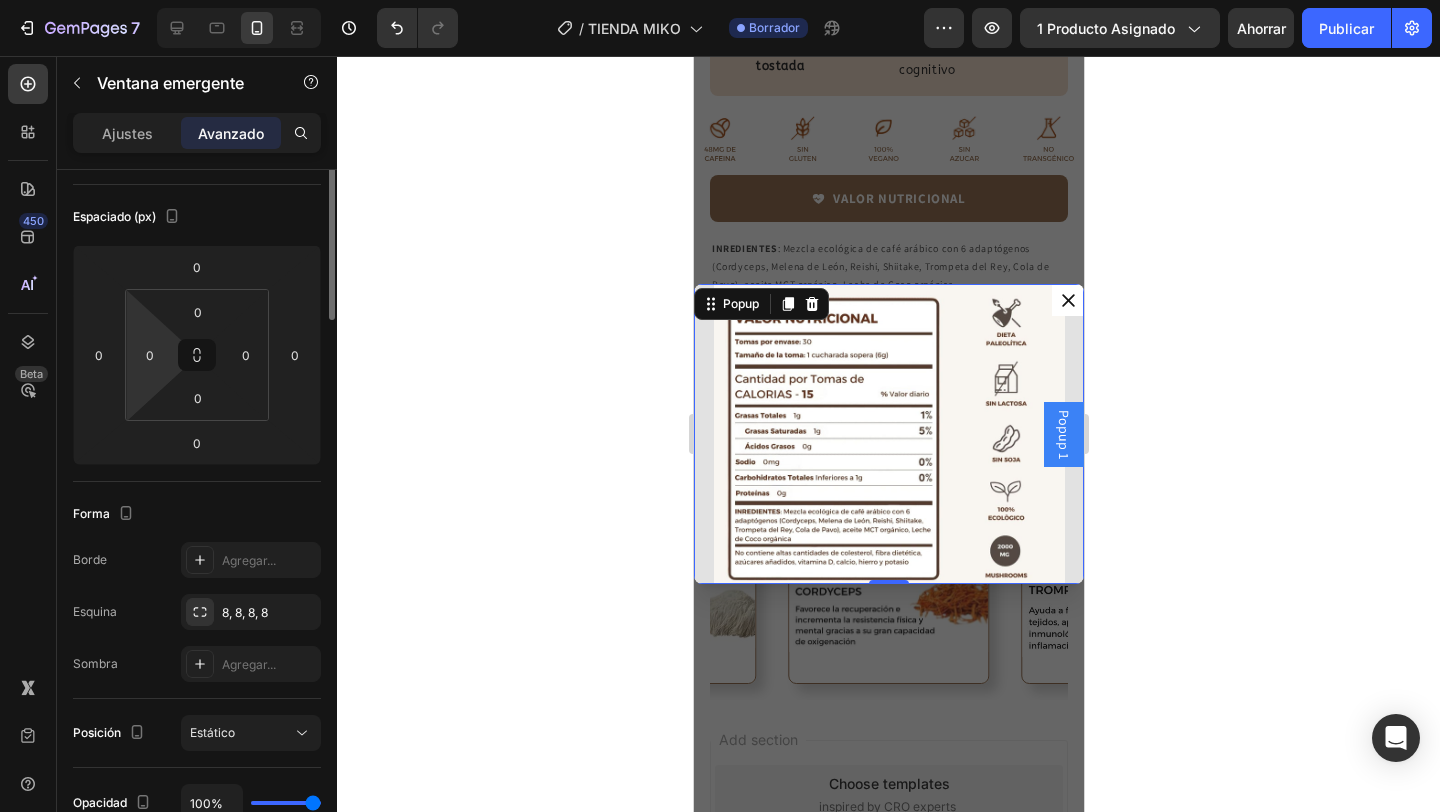 scroll, scrollTop: 0, scrollLeft: 0, axis: both 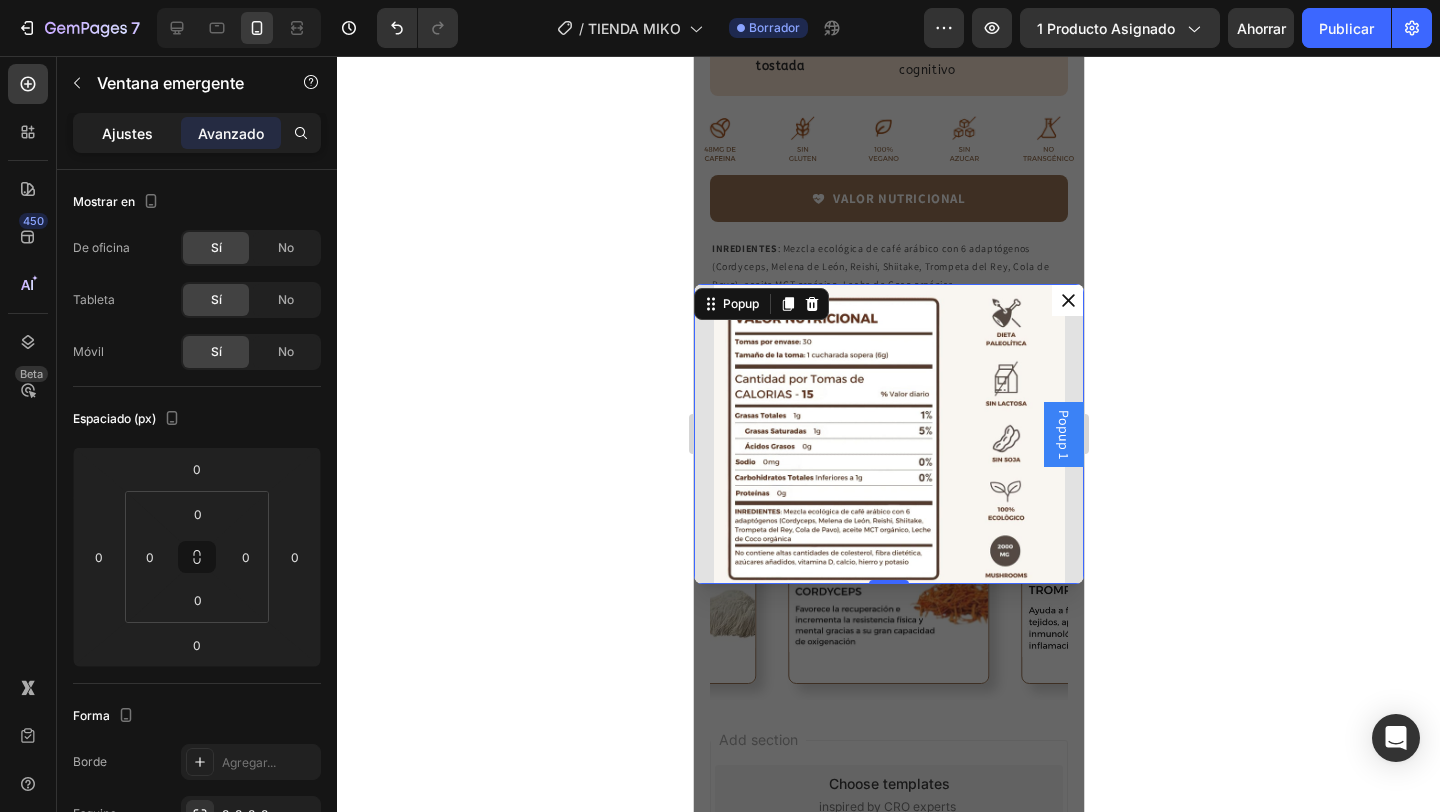 click on "Ajustes" 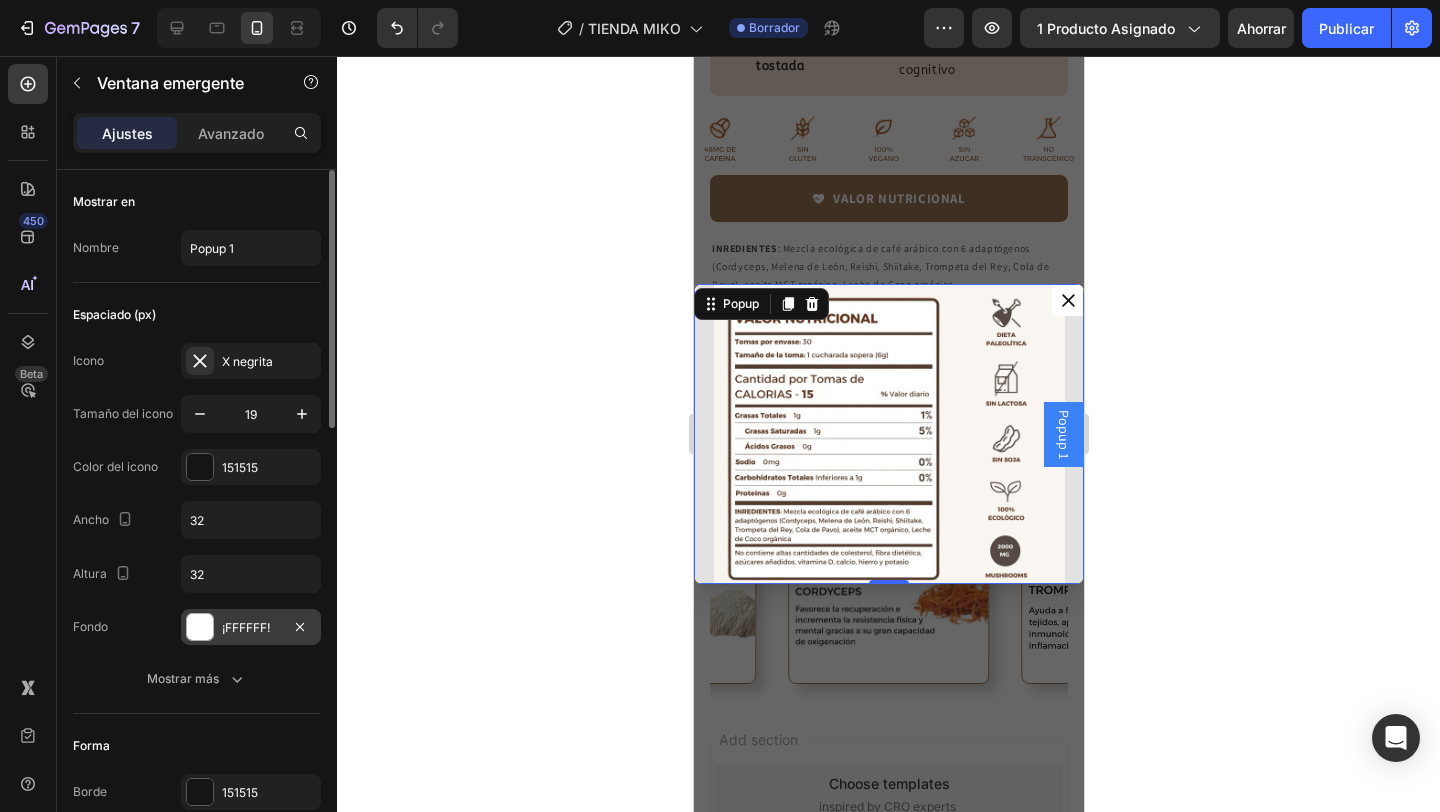 click on "¡FFFFFF!" at bounding box center [246, 627] 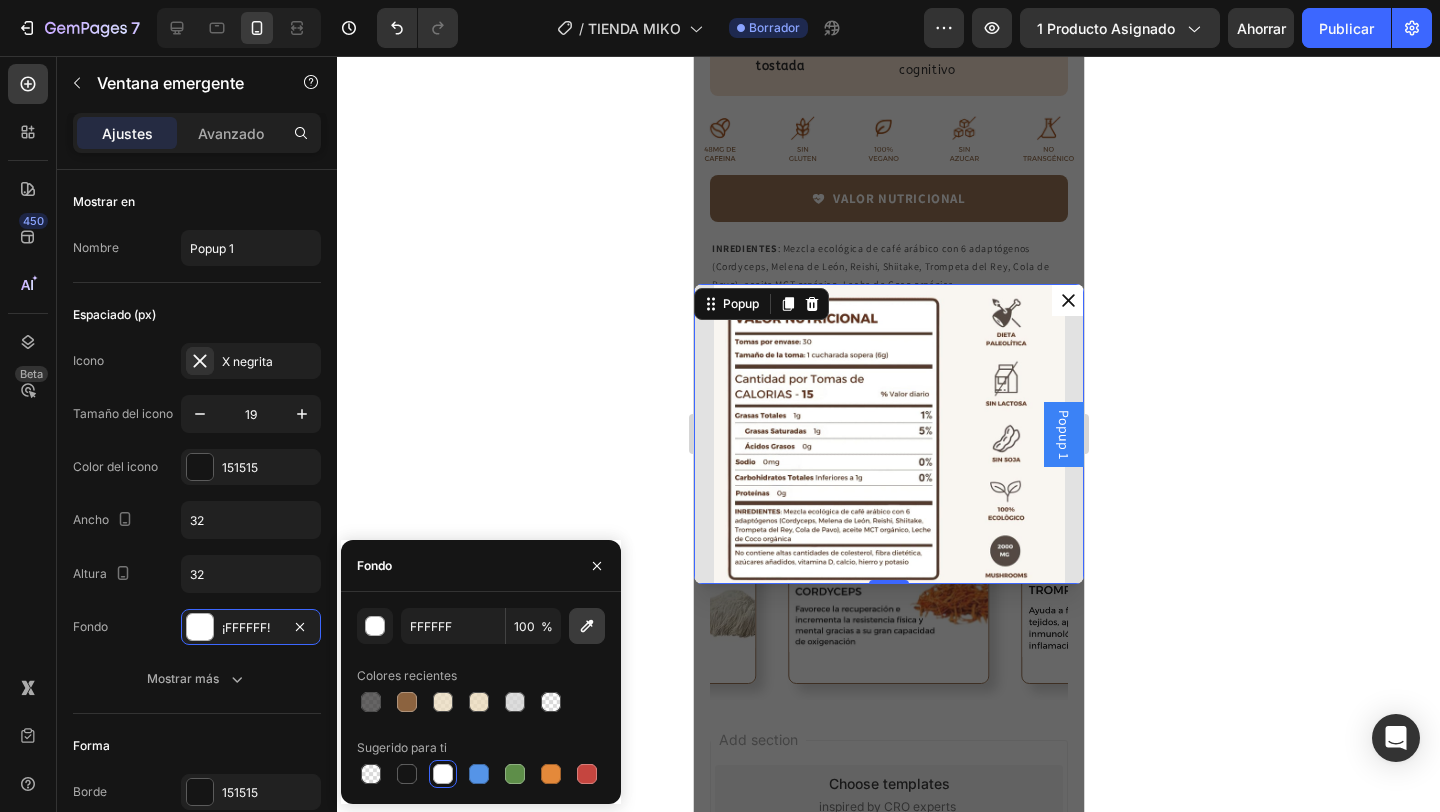 click 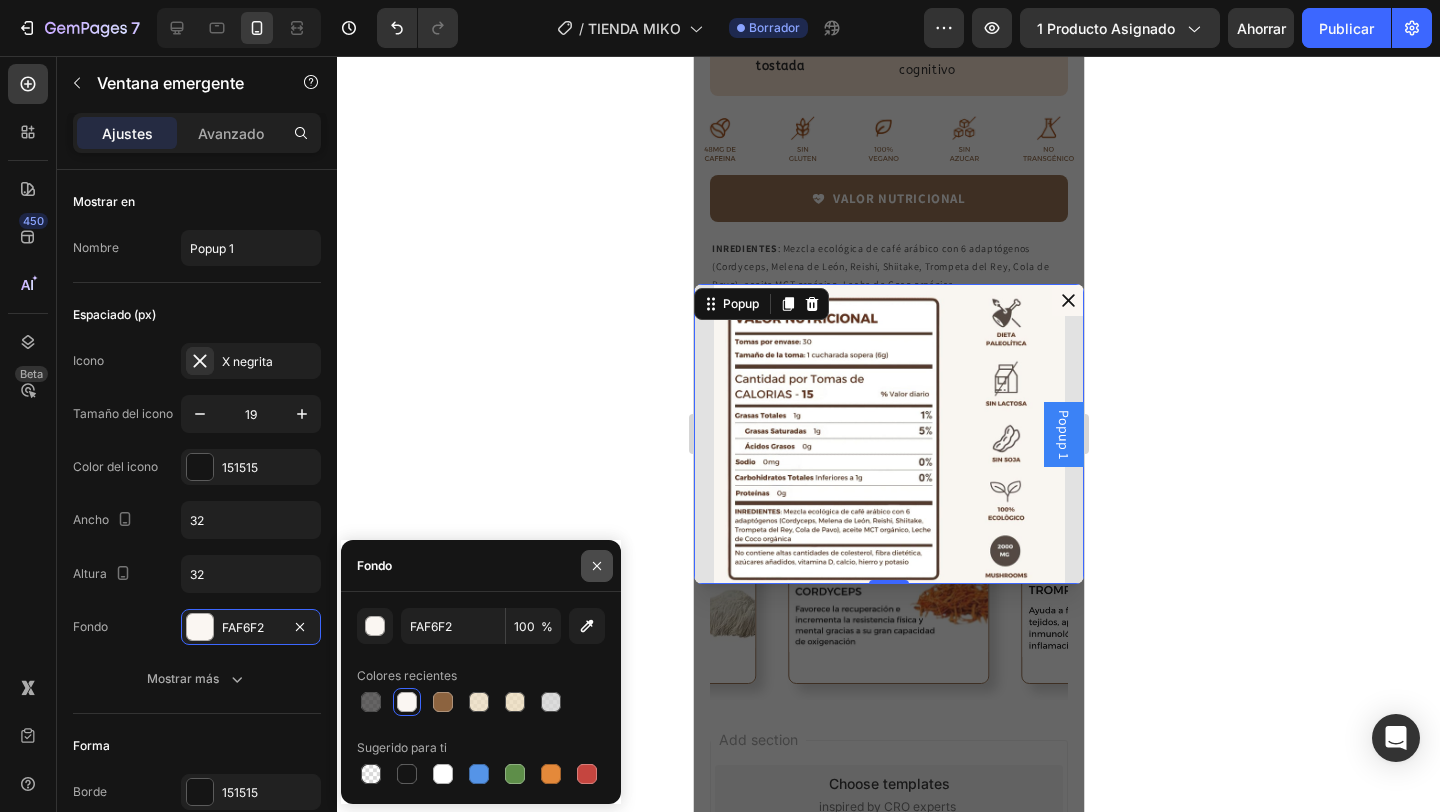 click 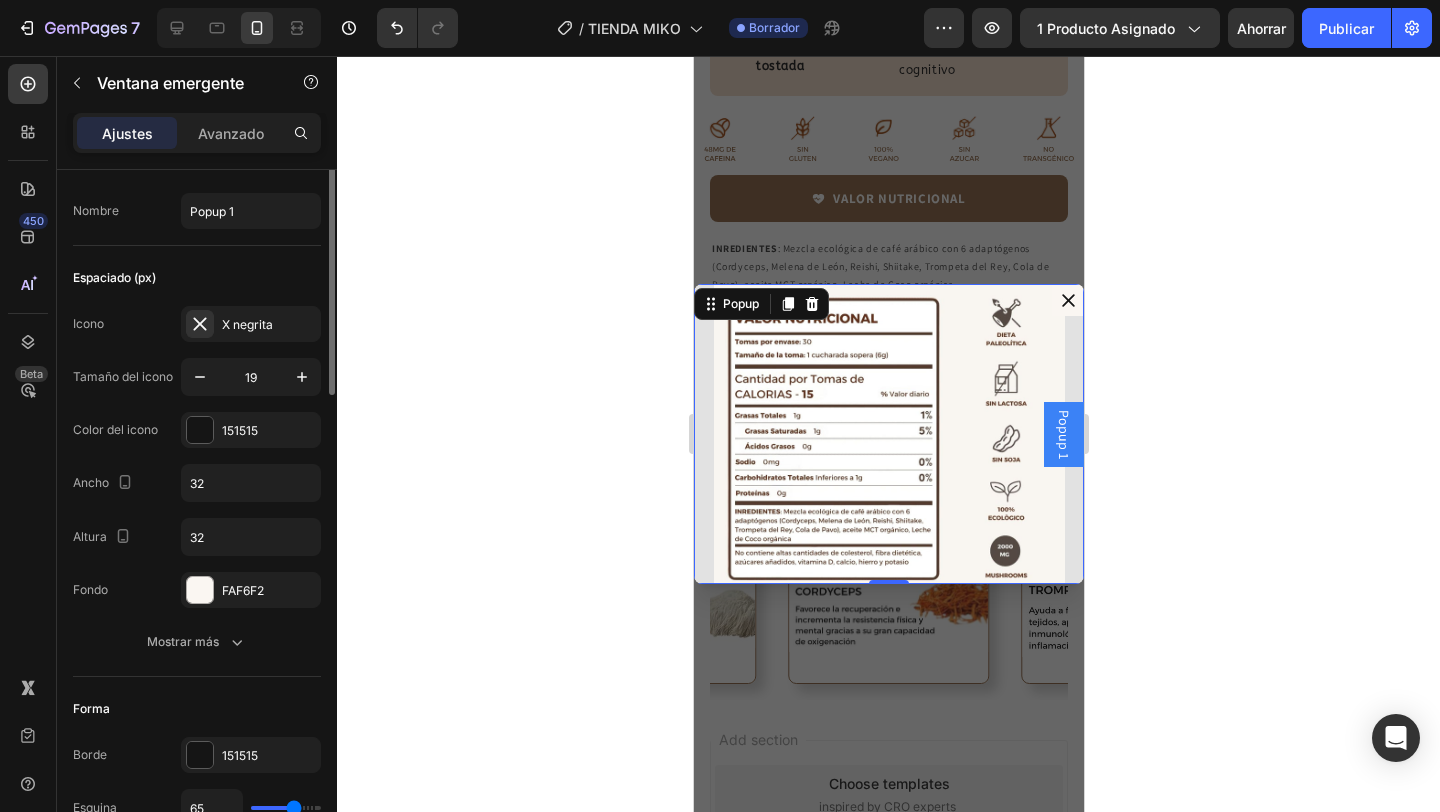 scroll, scrollTop: 68, scrollLeft: 0, axis: vertical 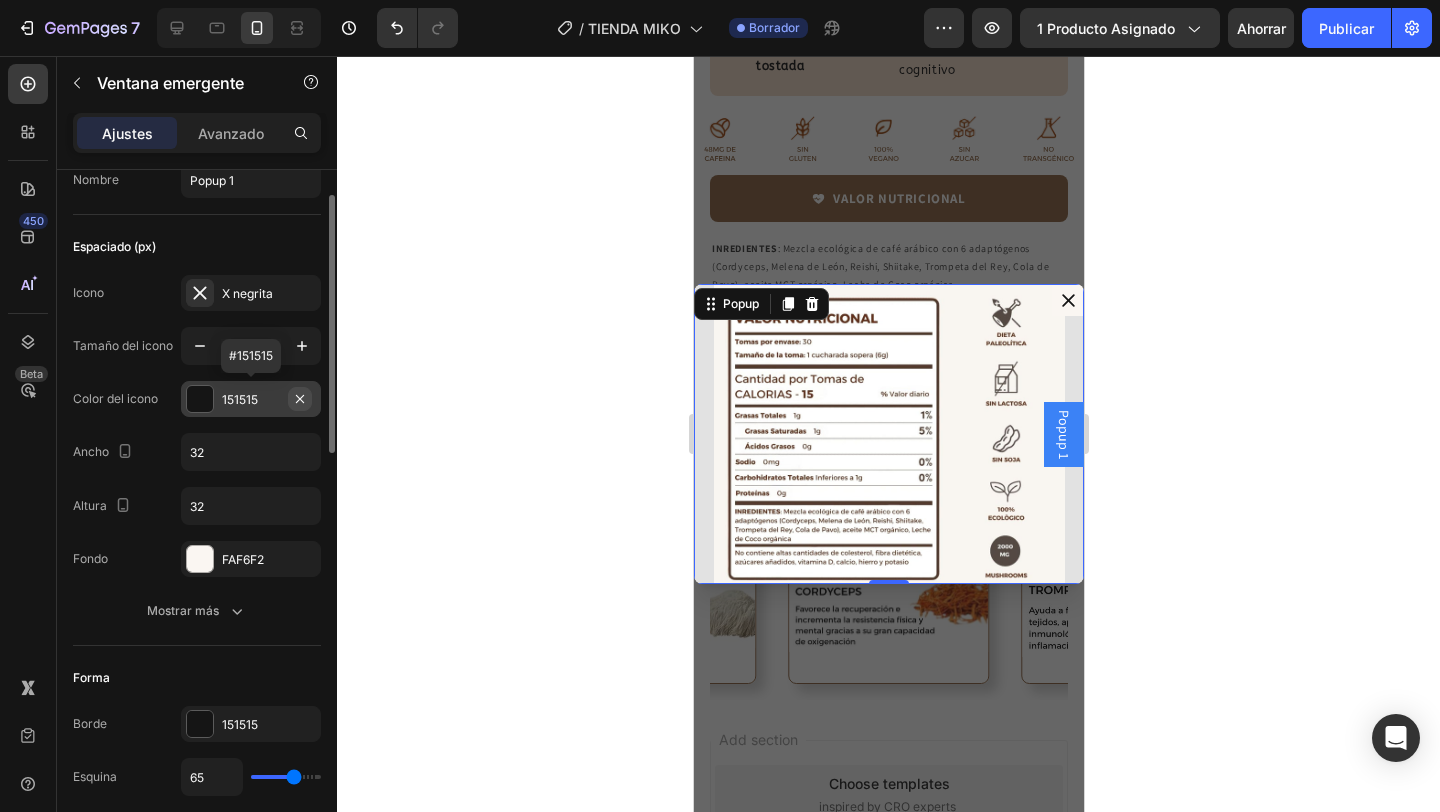 click 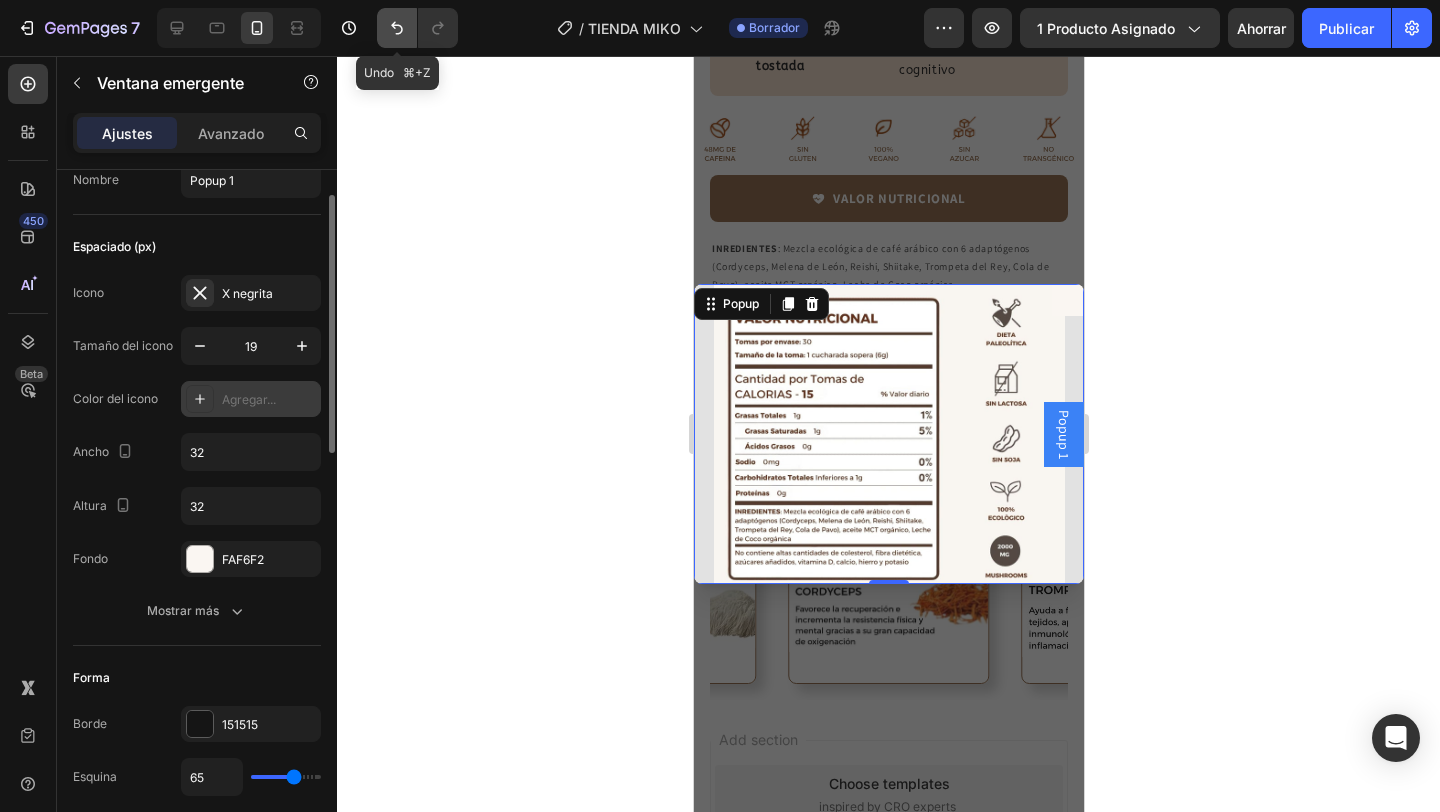click 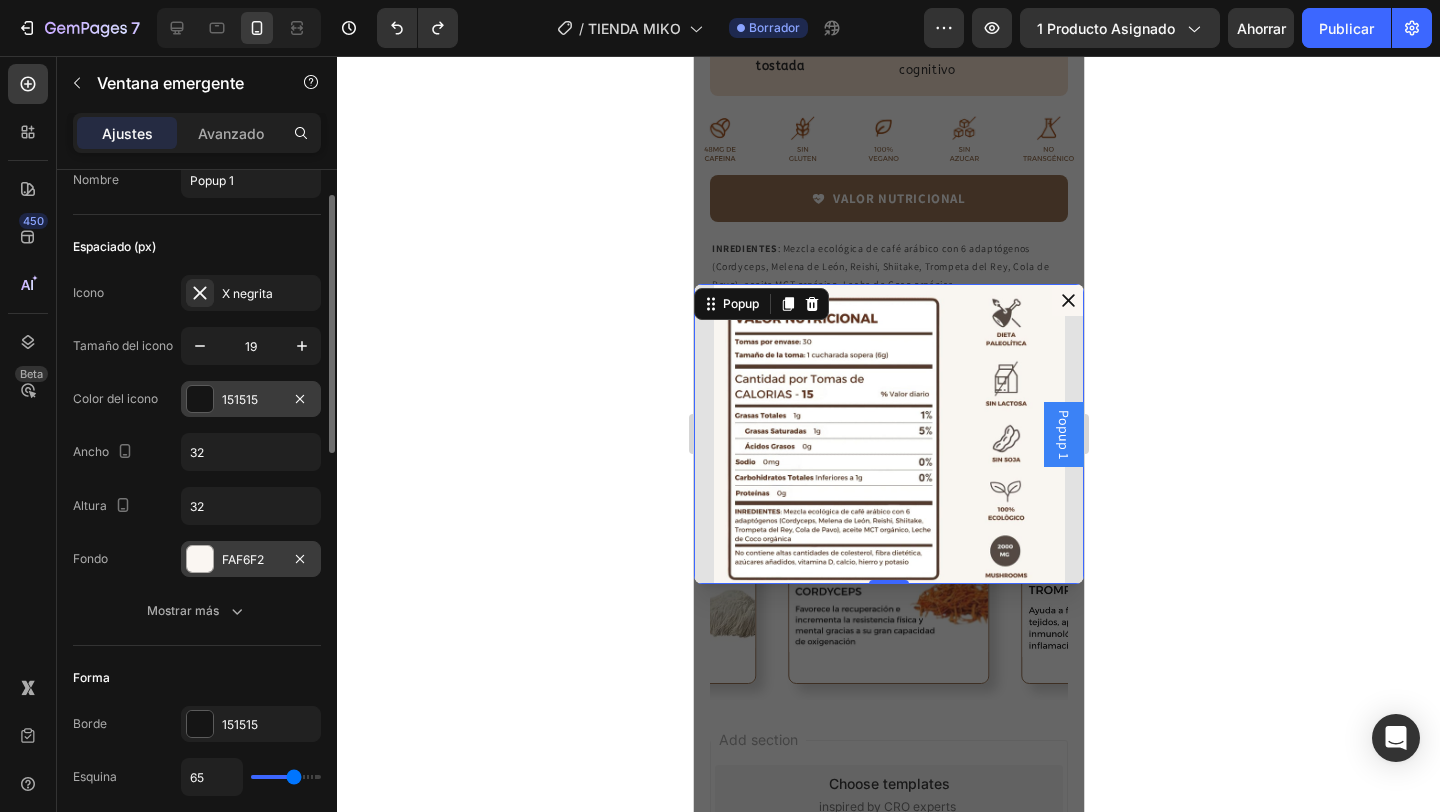 click on "FAF6F2" at bounding box center (243, 559) 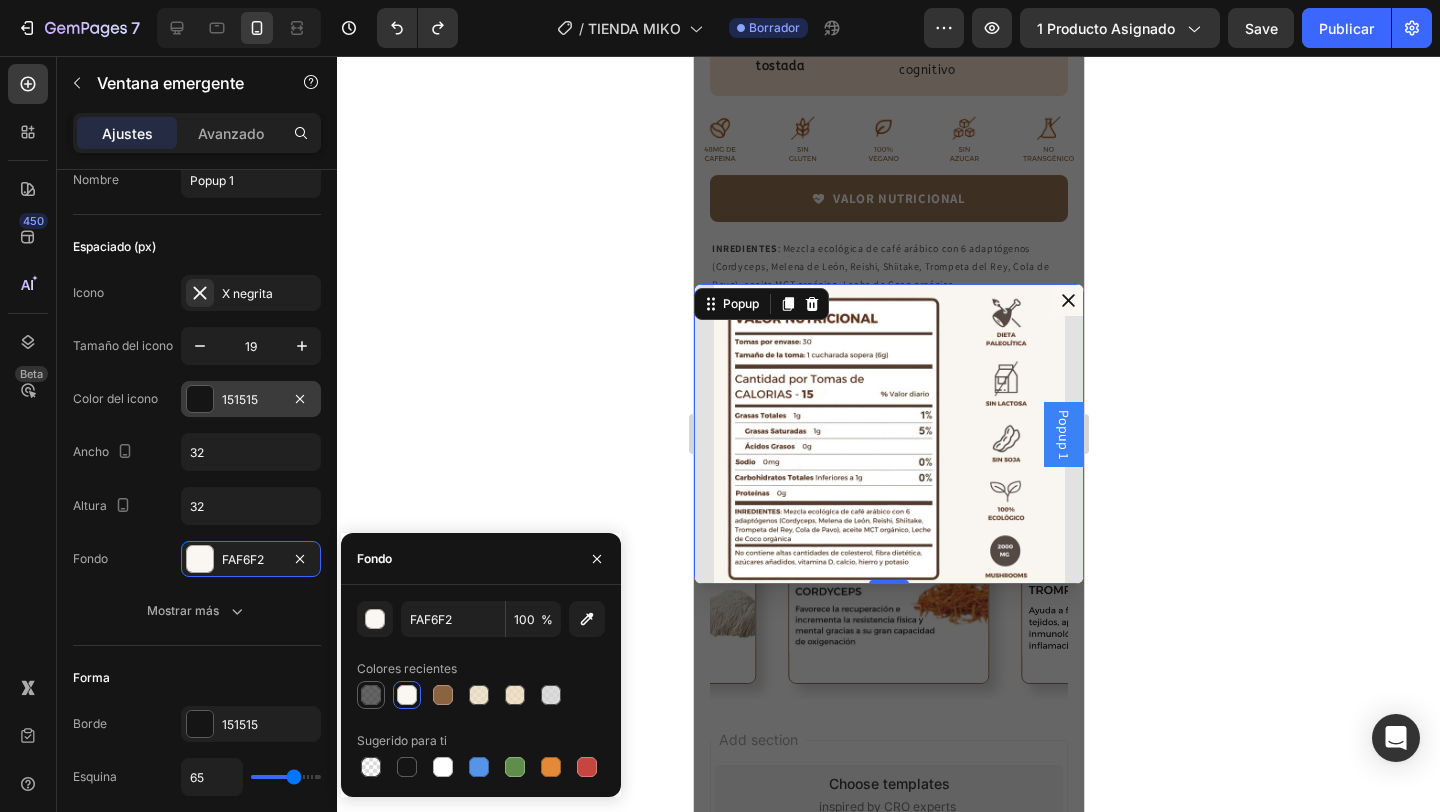 click at bounding box center [371, 695] 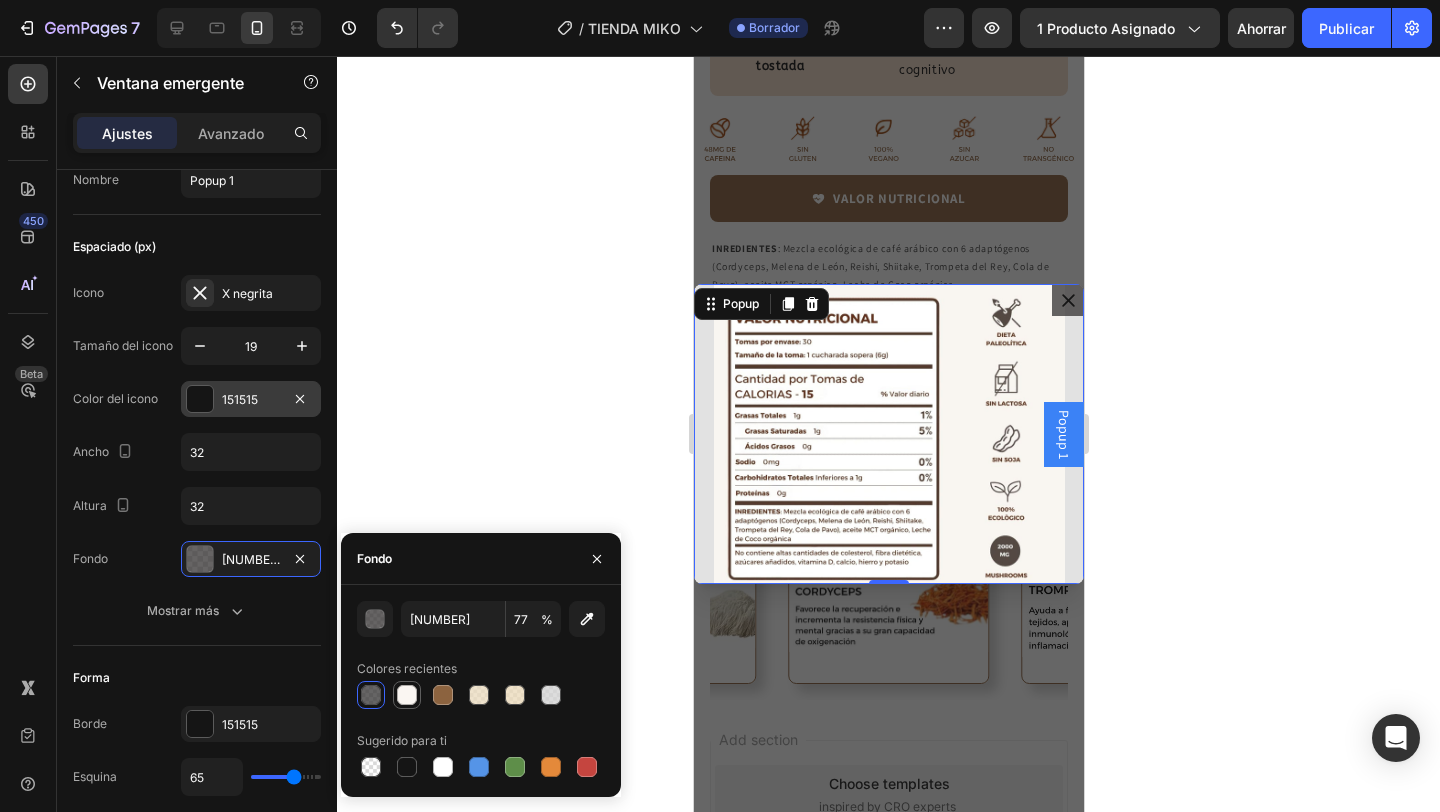 click at bounding box center (407, 695) 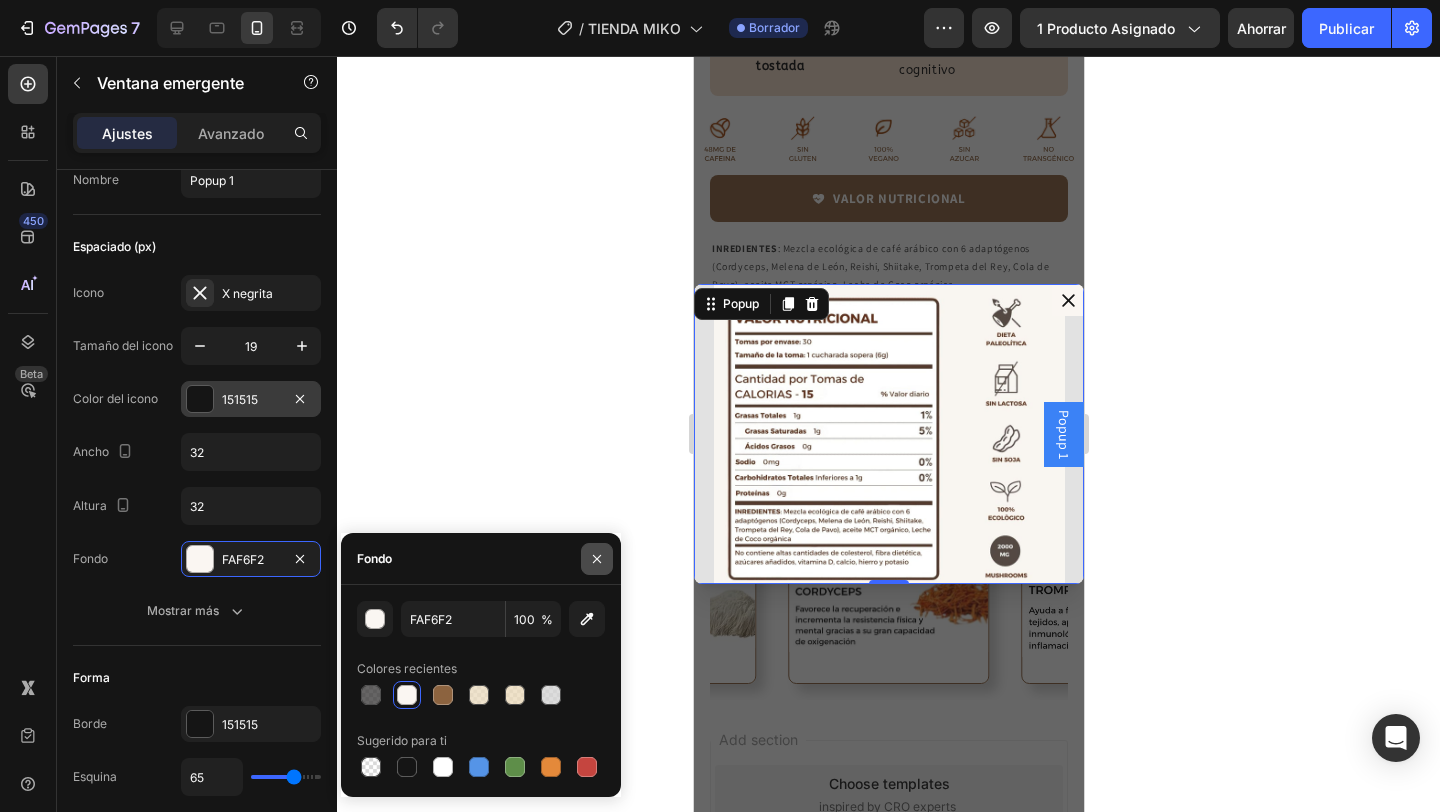click 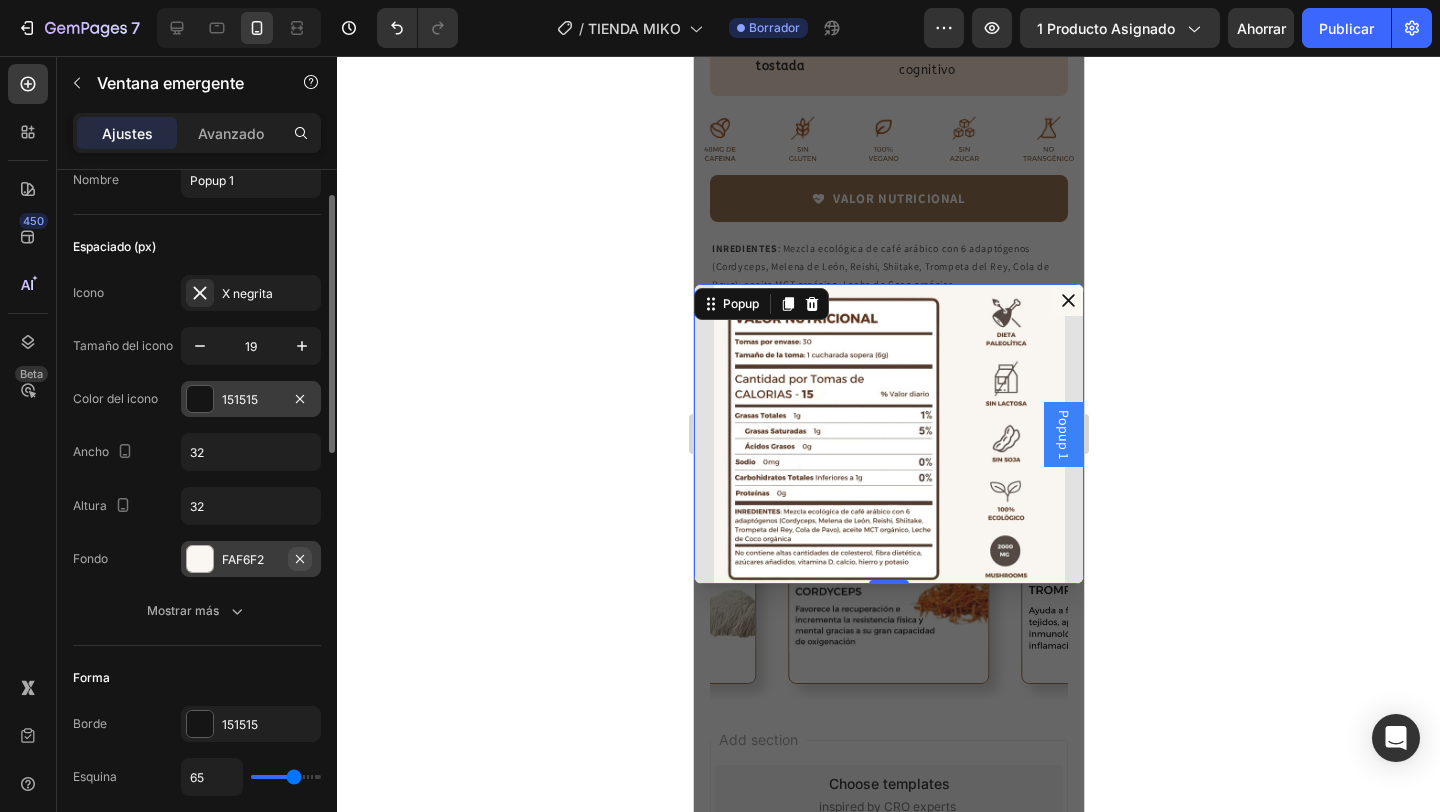 click 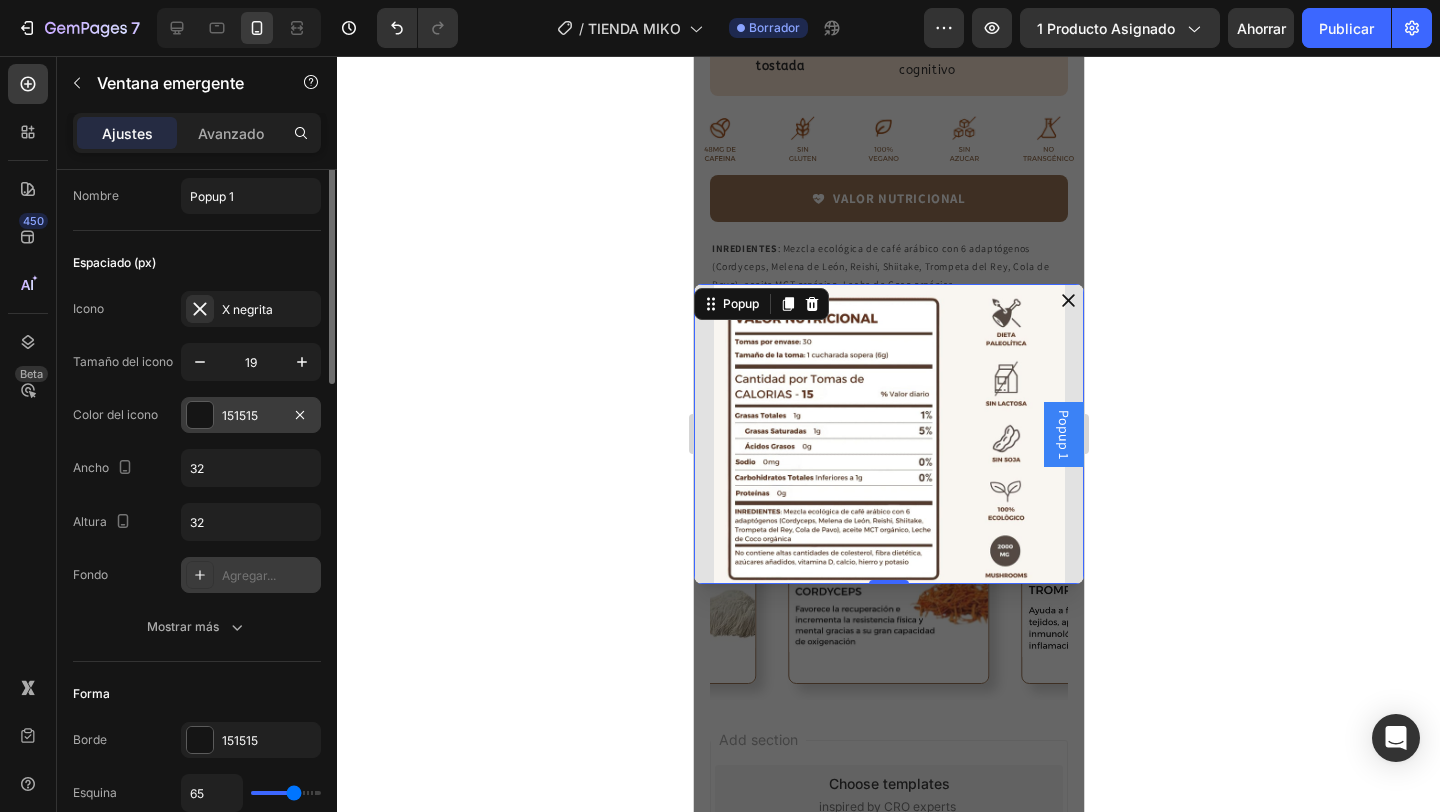 scroll, scrollTop: 0, scrollLeft: 0, axis: both 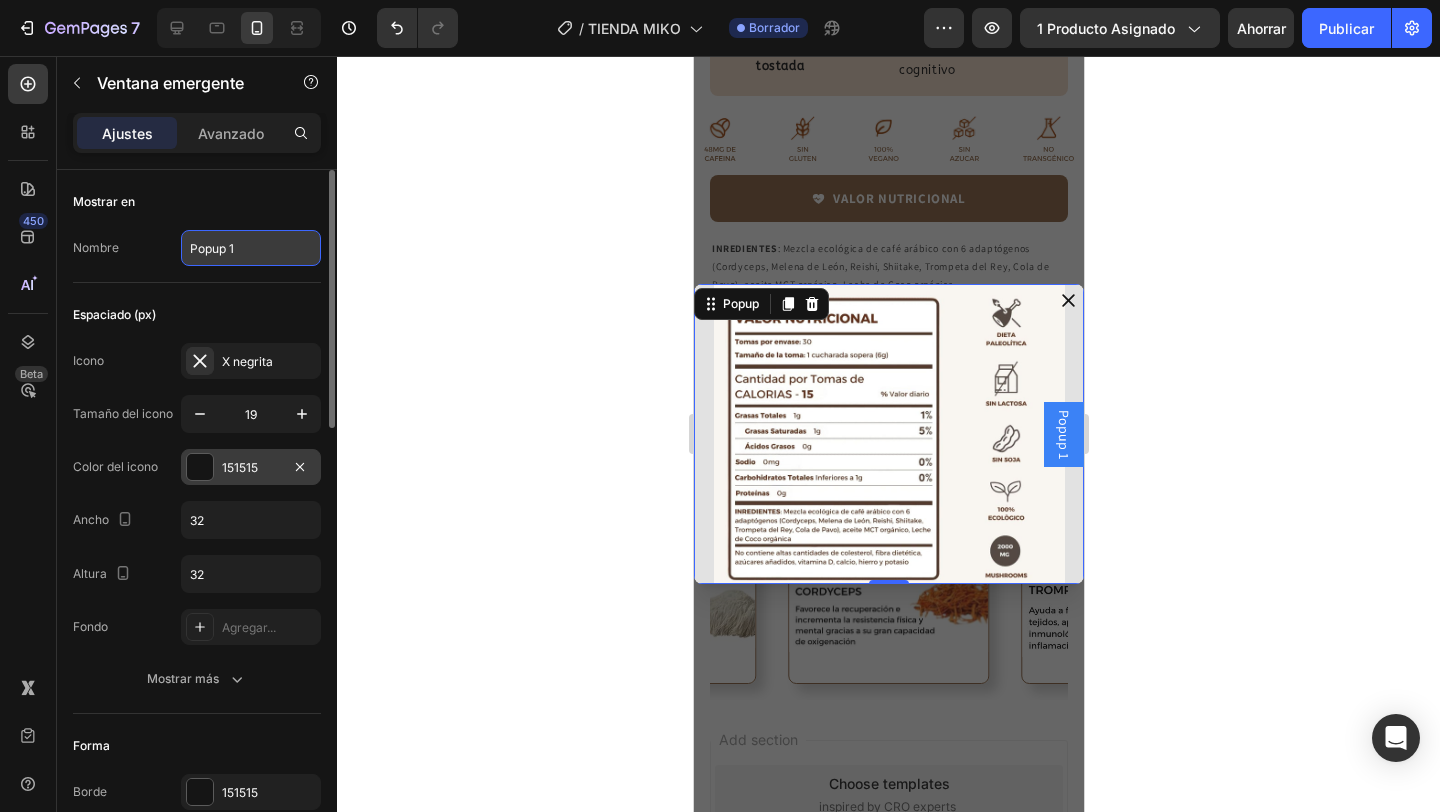 click on "Popup 1" at bounding box center [251, 248] 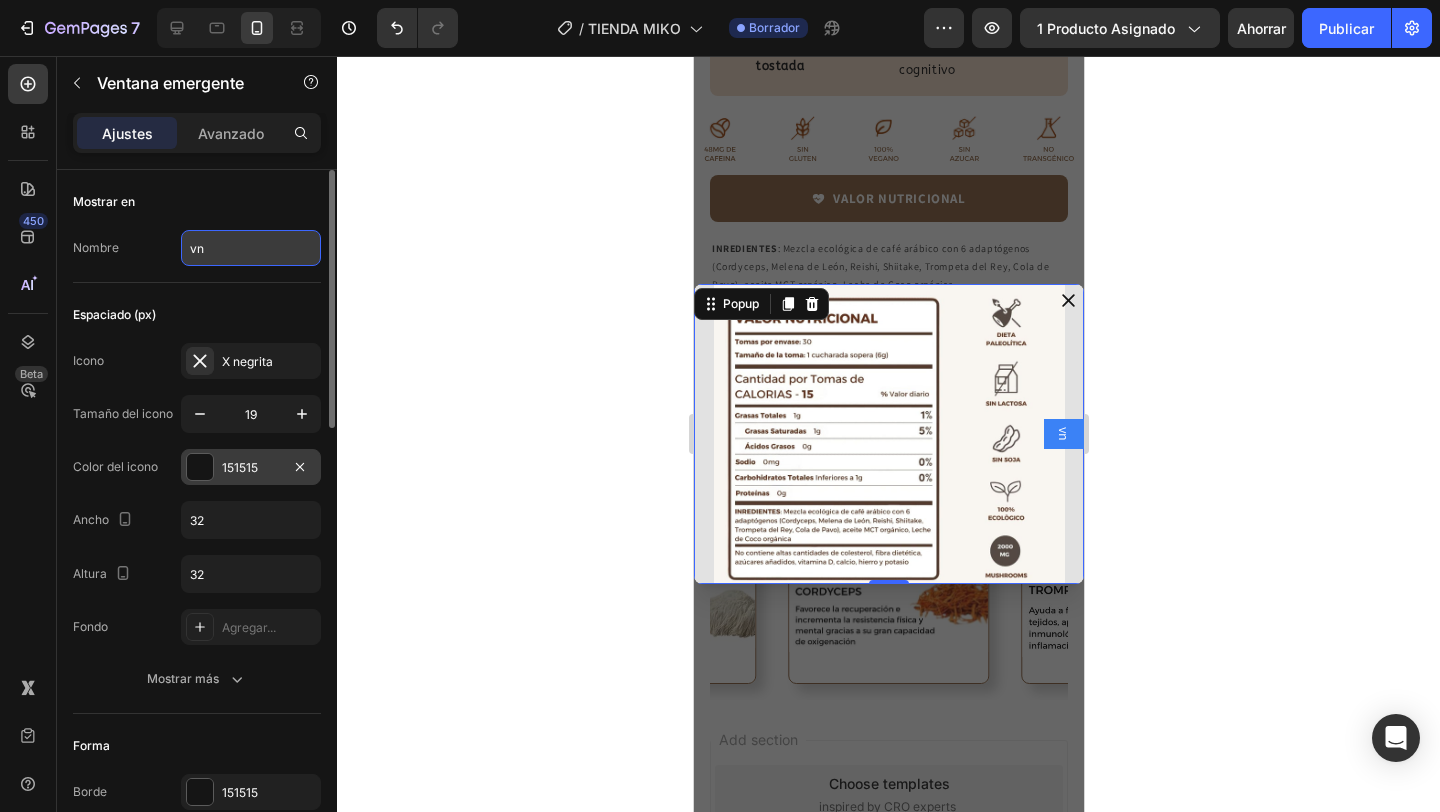 type on "v" 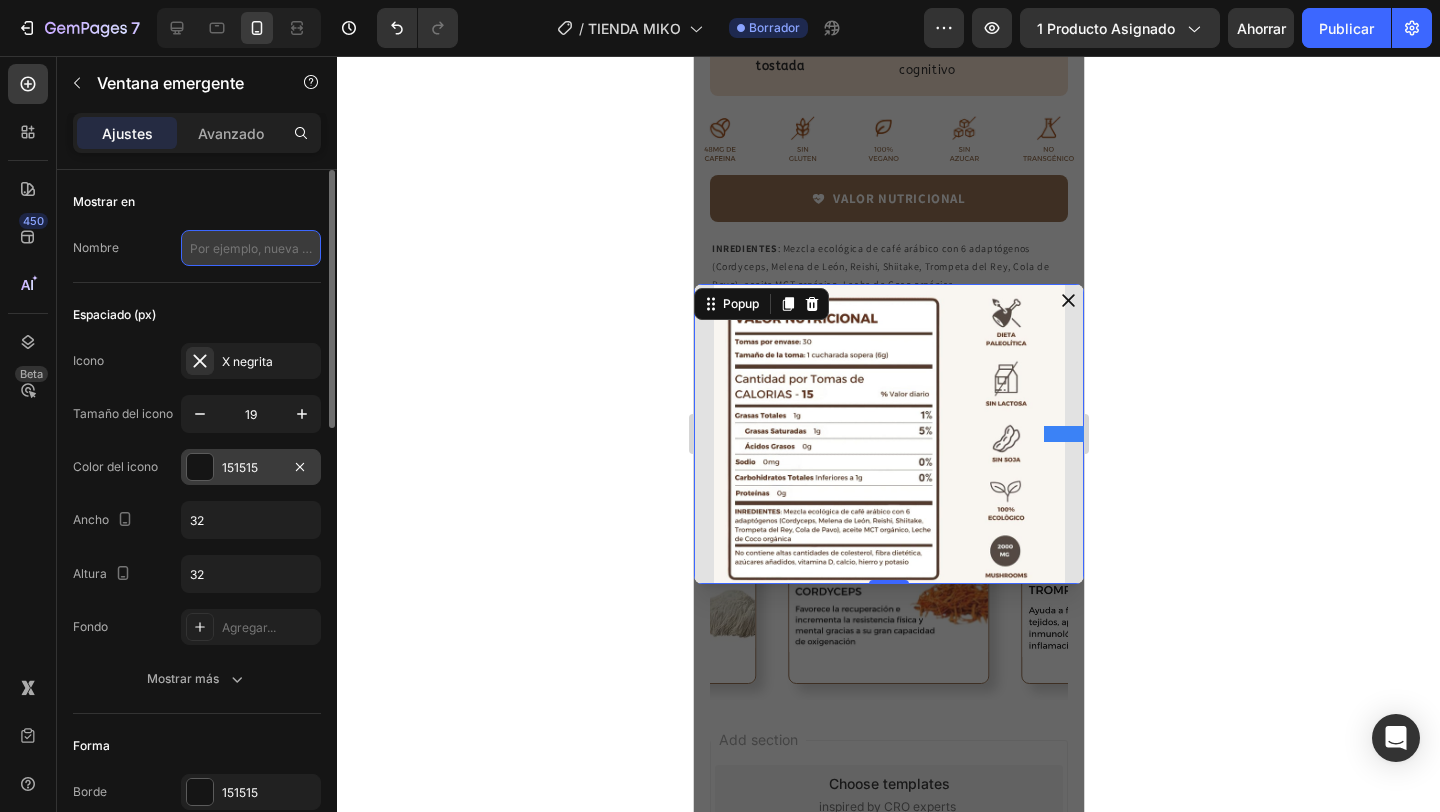 type on "n" 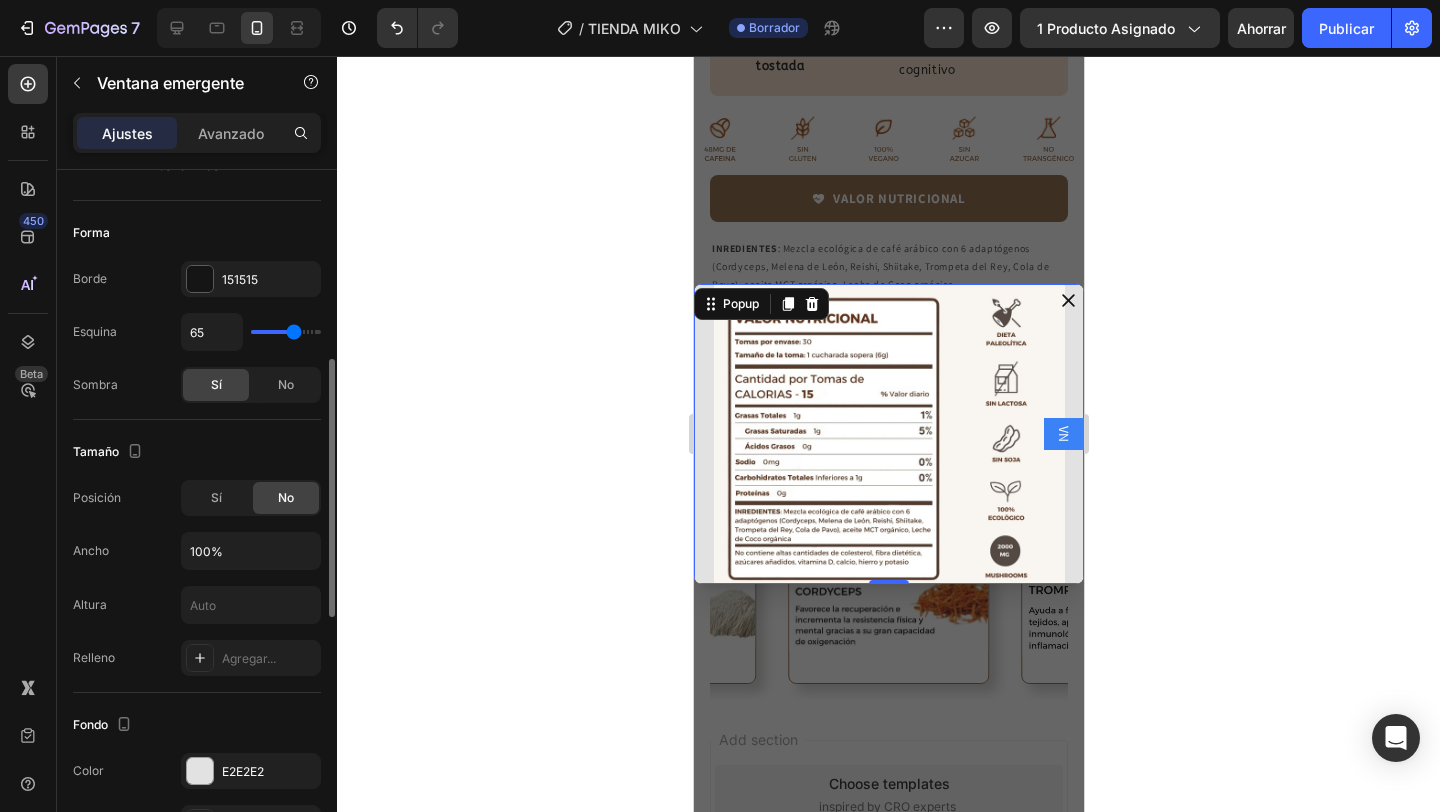scroll, scrollTop: 518, scrollLeft: 0, axis: vertical 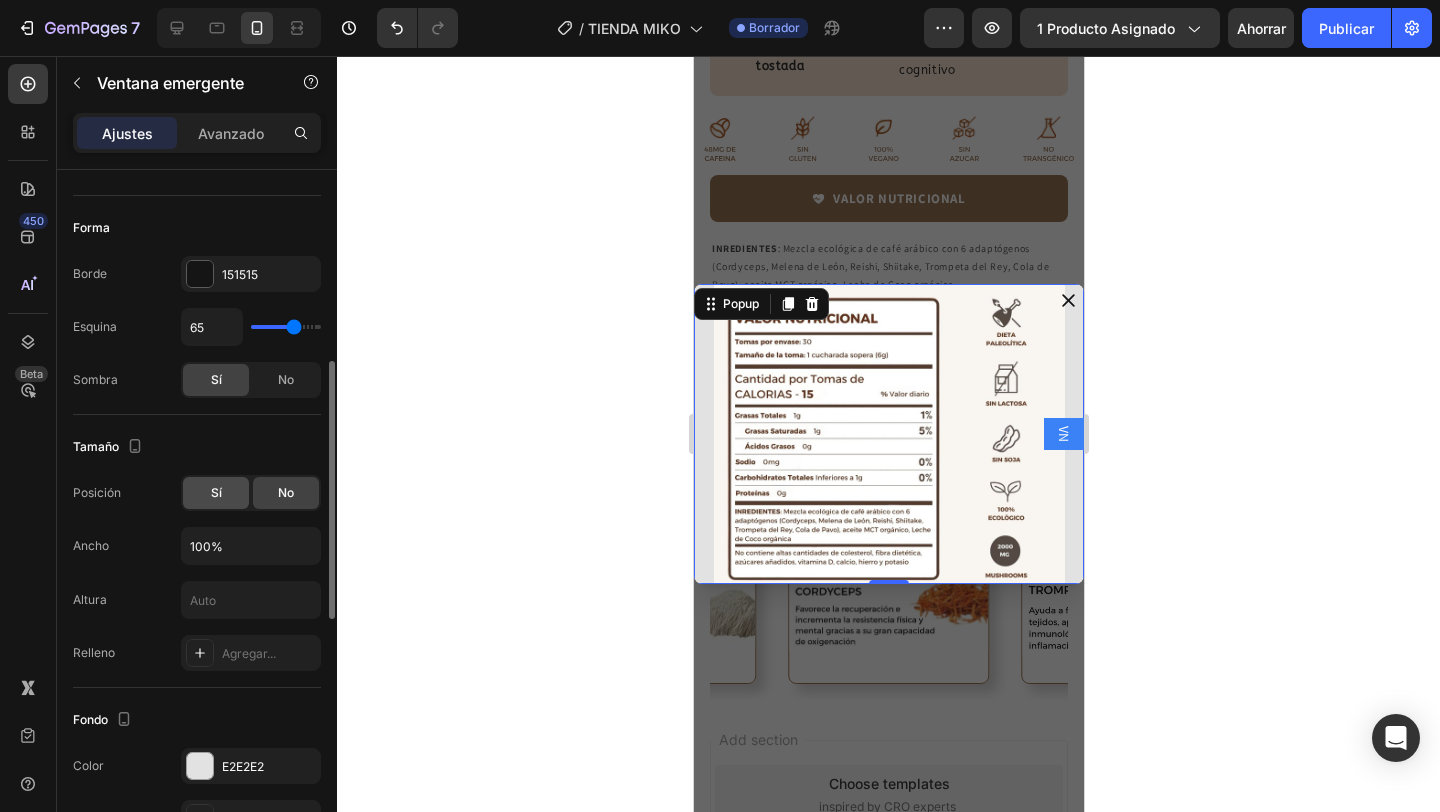 type on "VN" 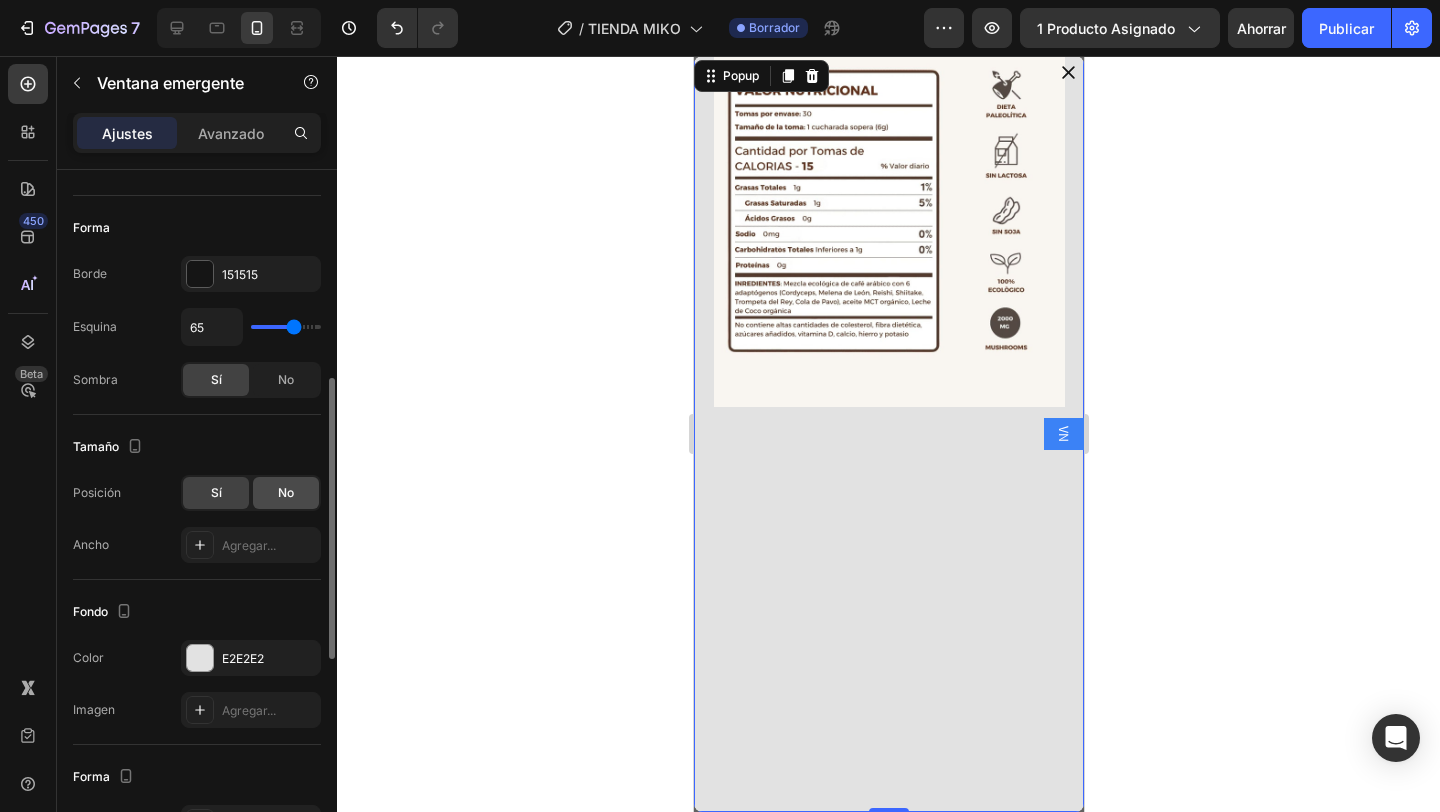 click on "No" at bounding box center (286, 492) 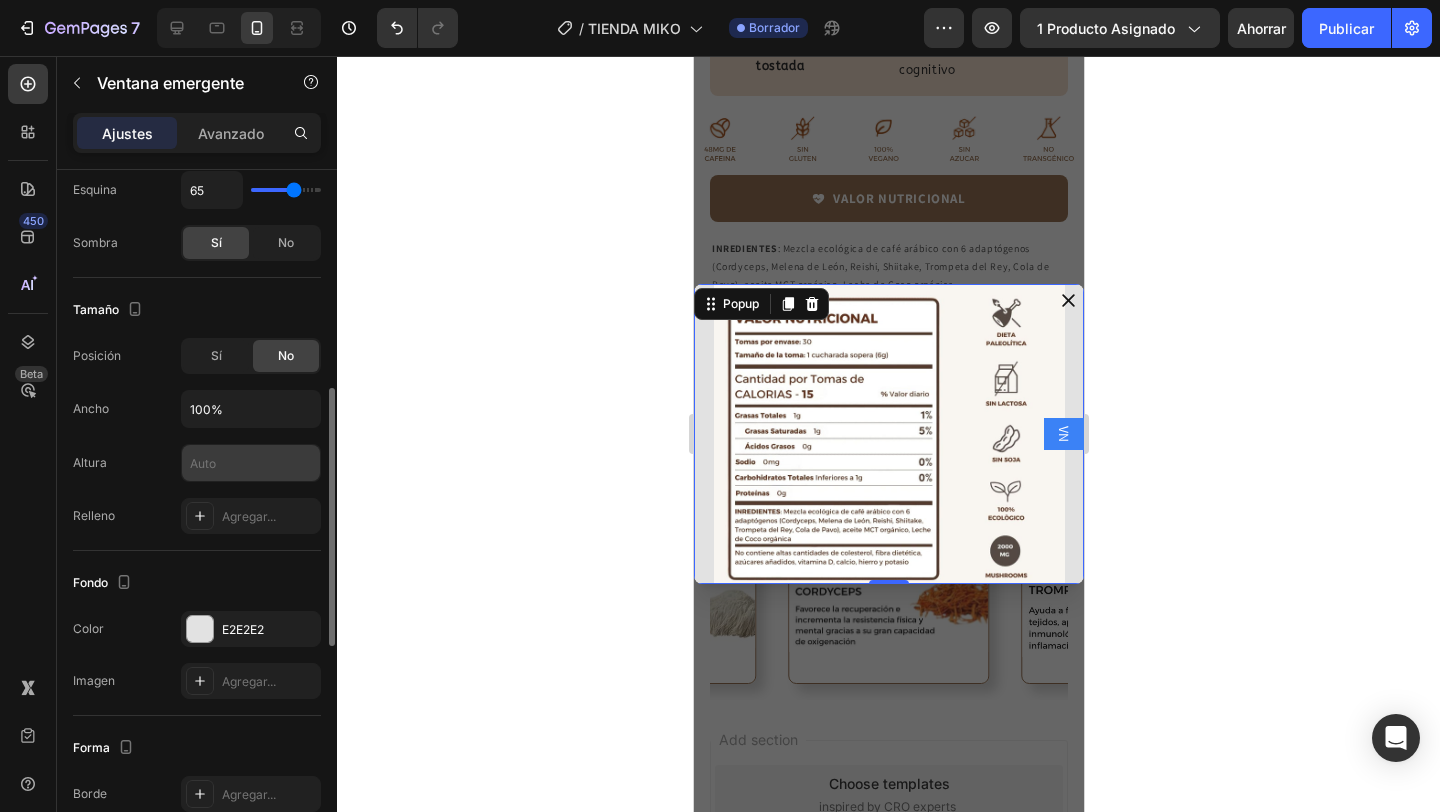 scroll, scrollTop: 665, scrollLeft: 0, axis: vertical 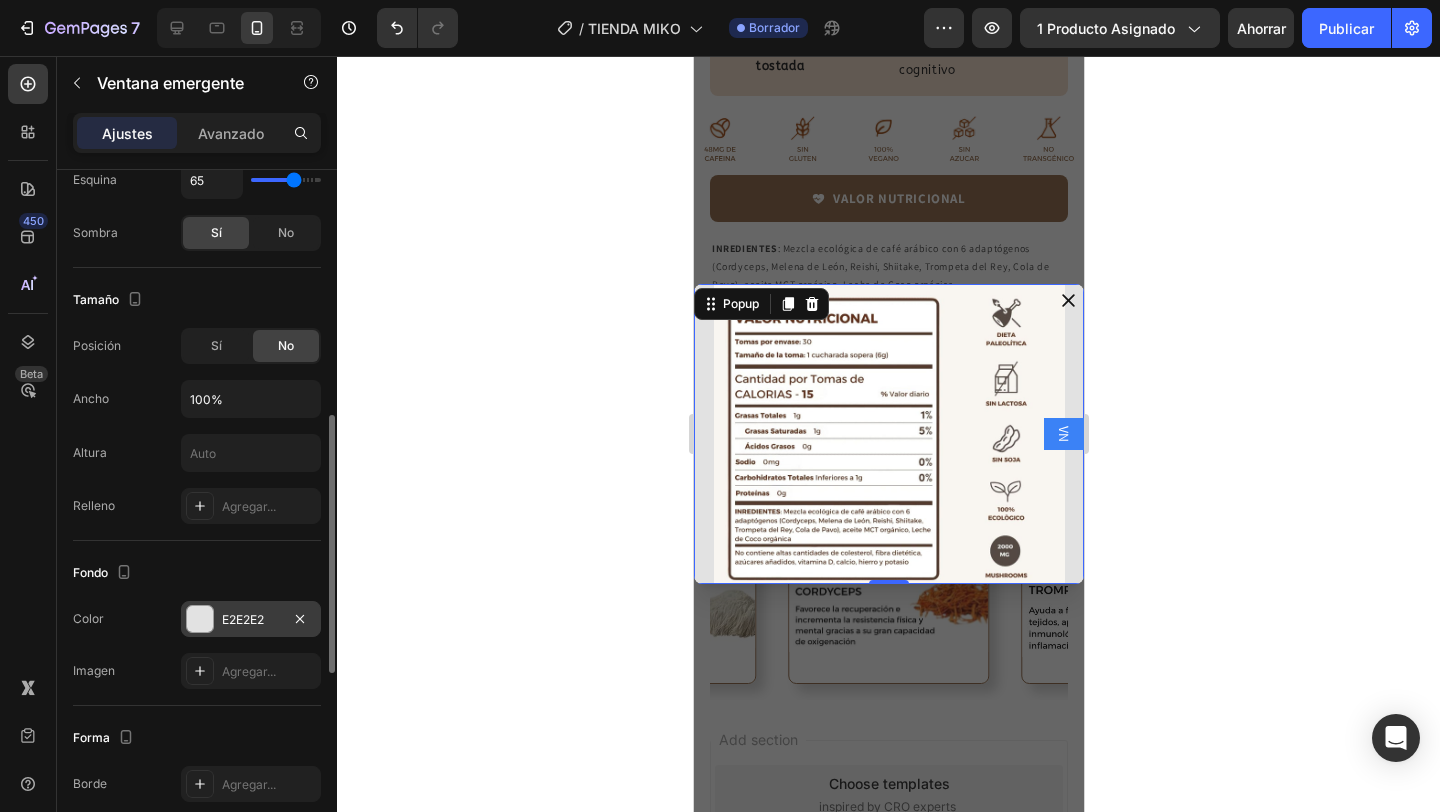 click on "E2E2E2" at bounding box center [243, 619] 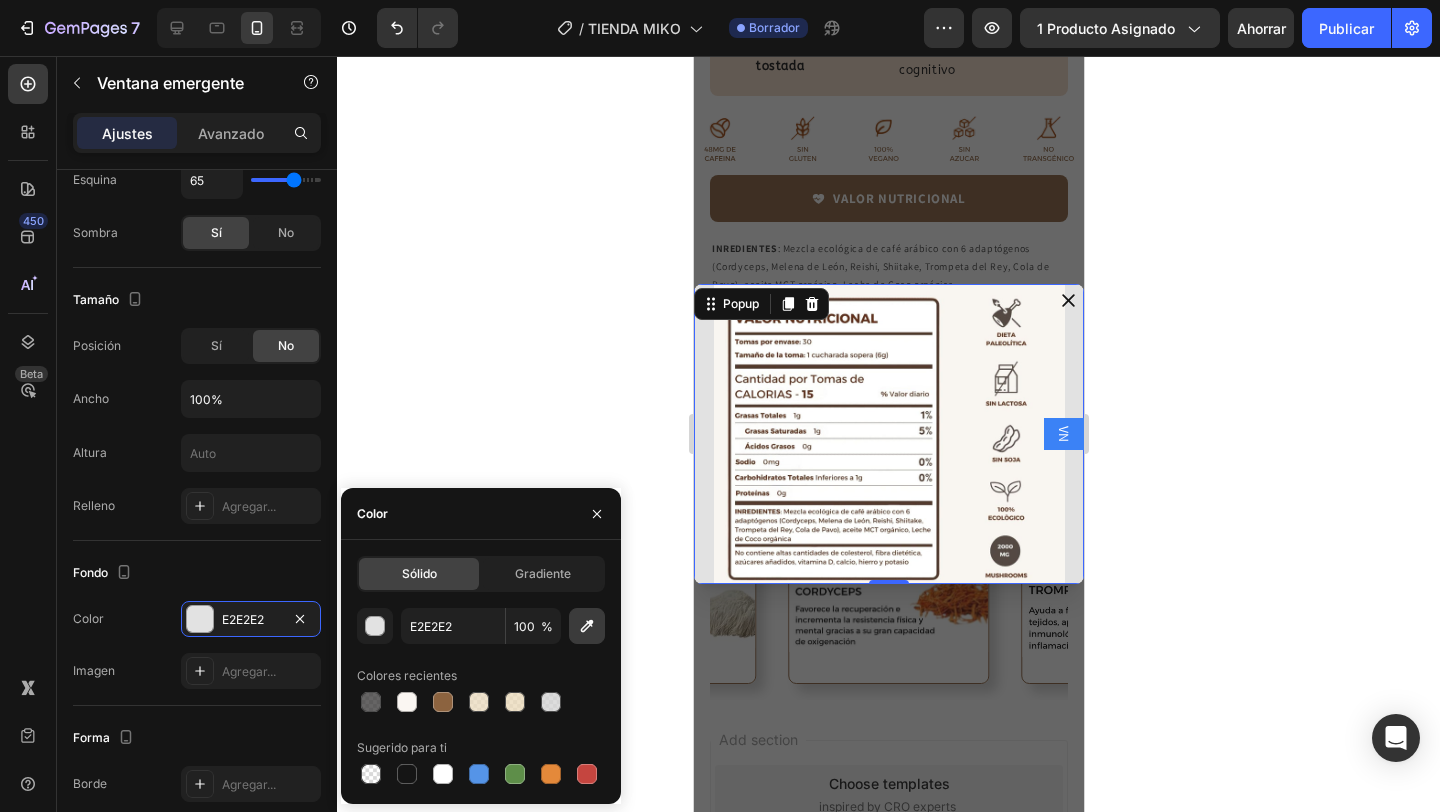 click 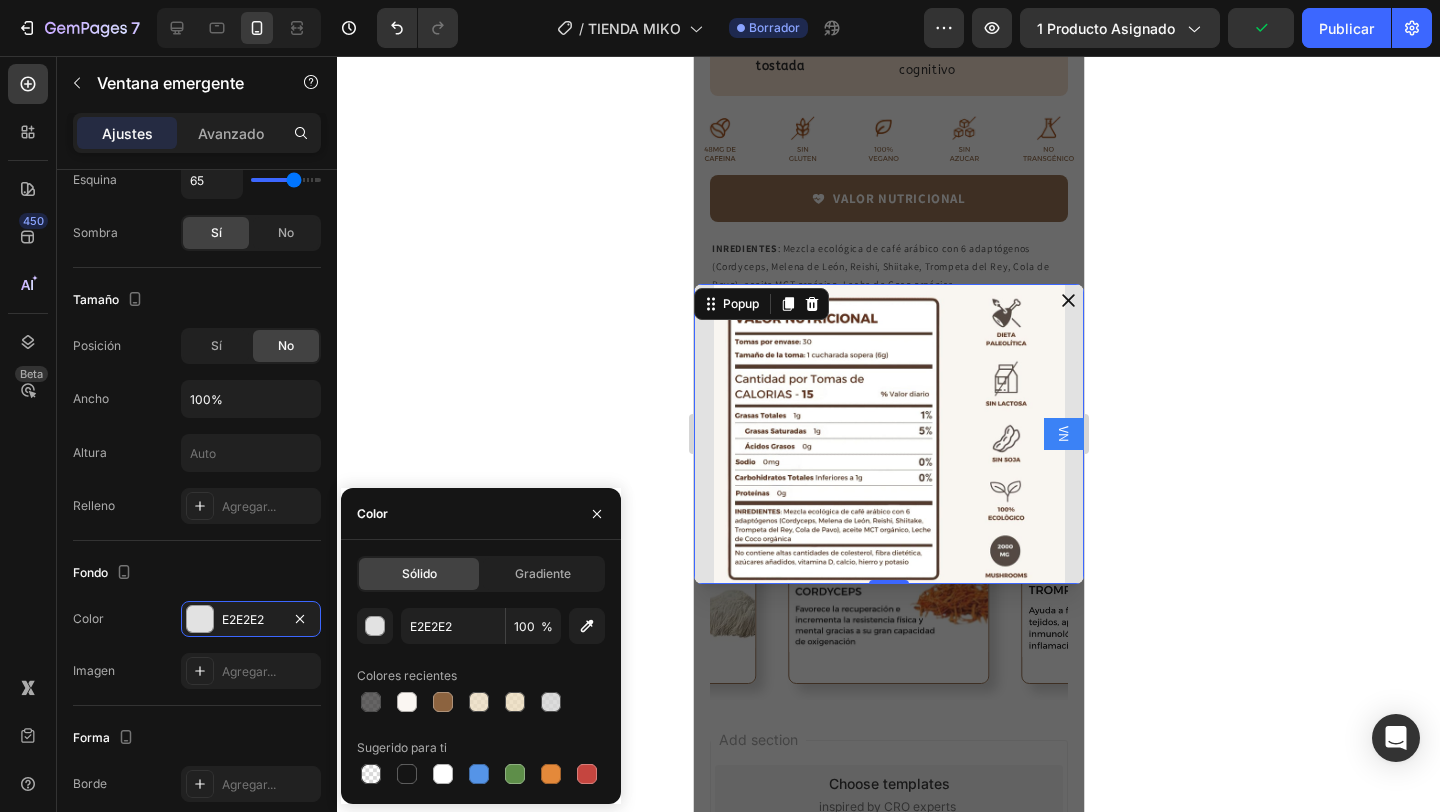 type on "FAF6F2" 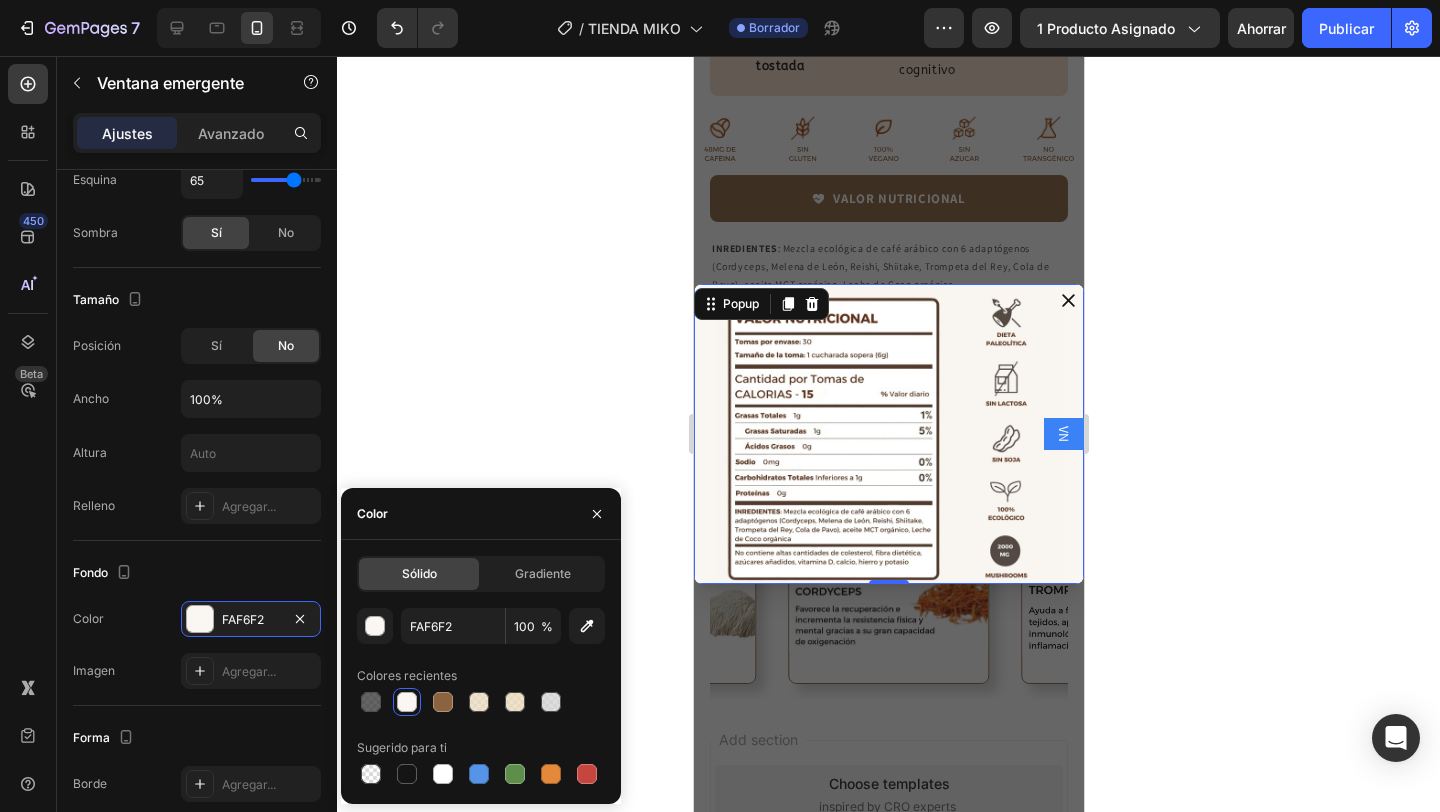 click 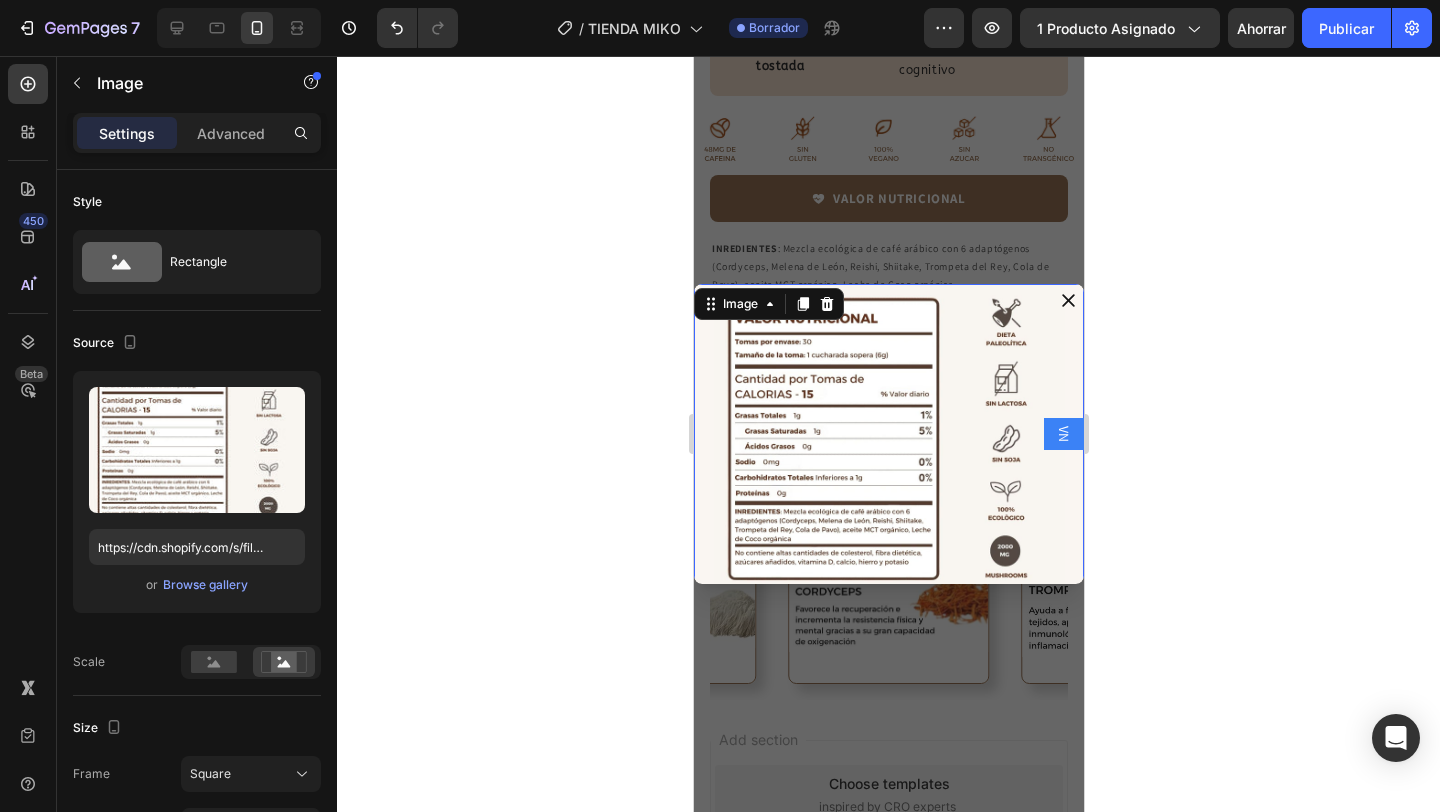 click at bounding box center [888, 459] 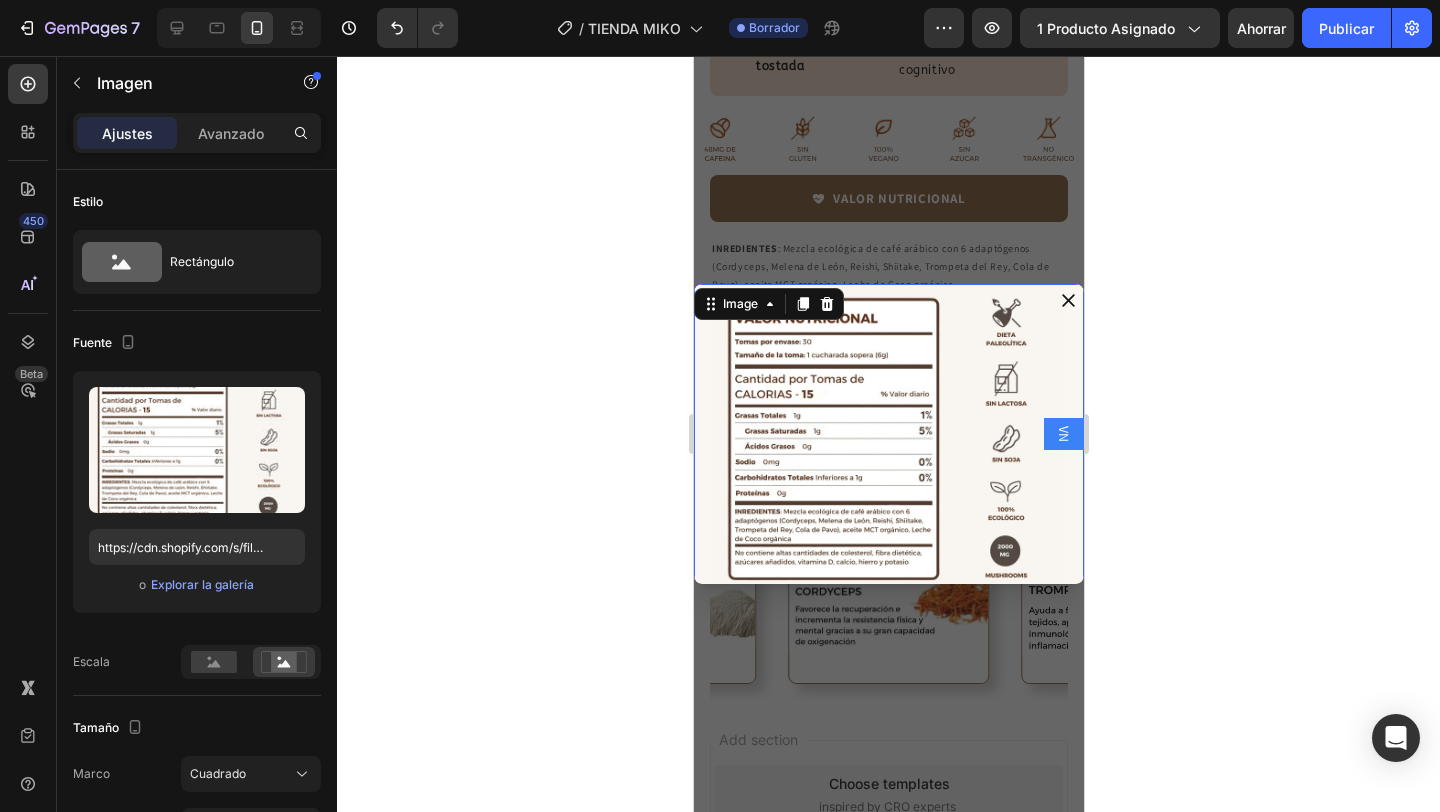 click on "VN" at bounding box center [1063, 434] 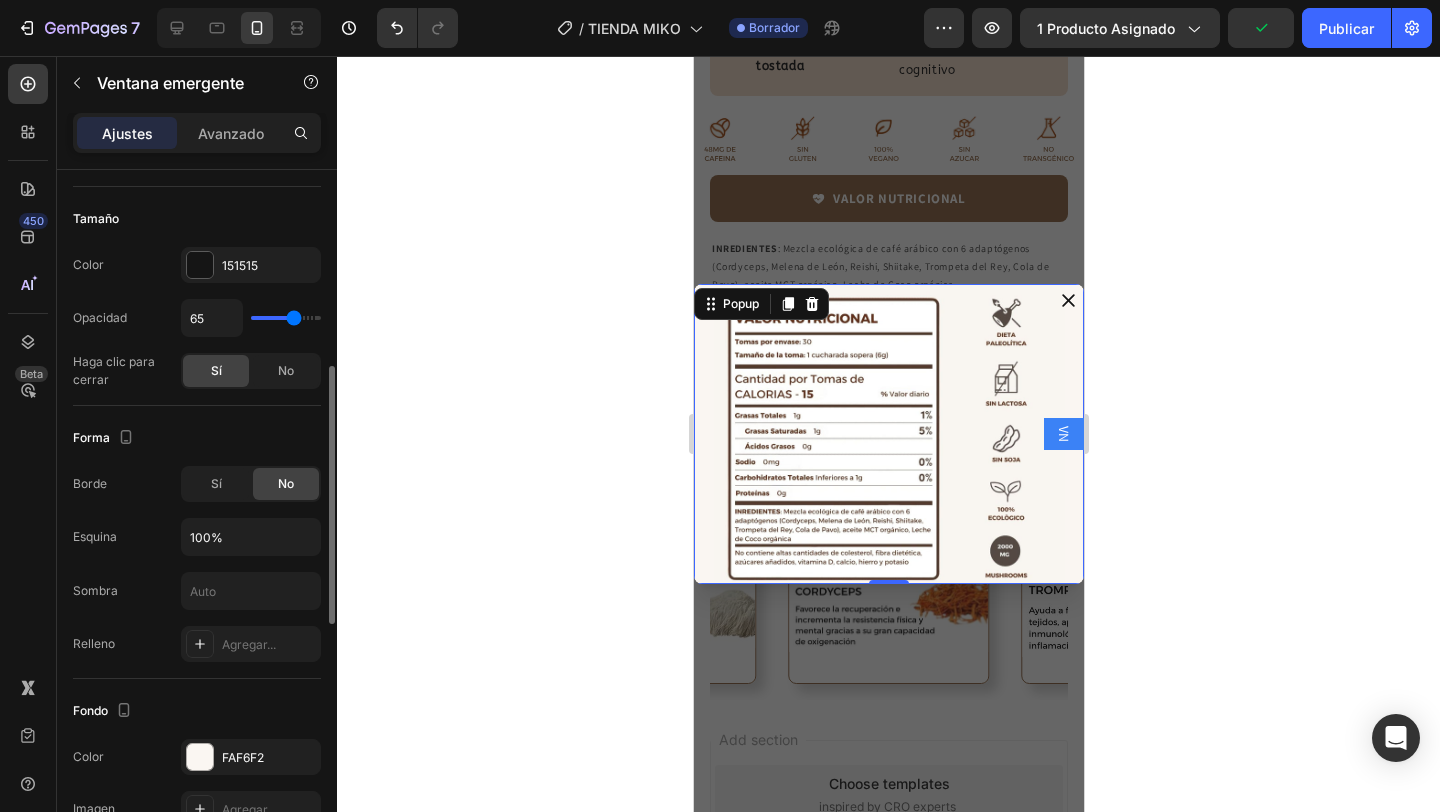 scroll, scrollTop: 528, scrollLeft: 0, axis: vertical 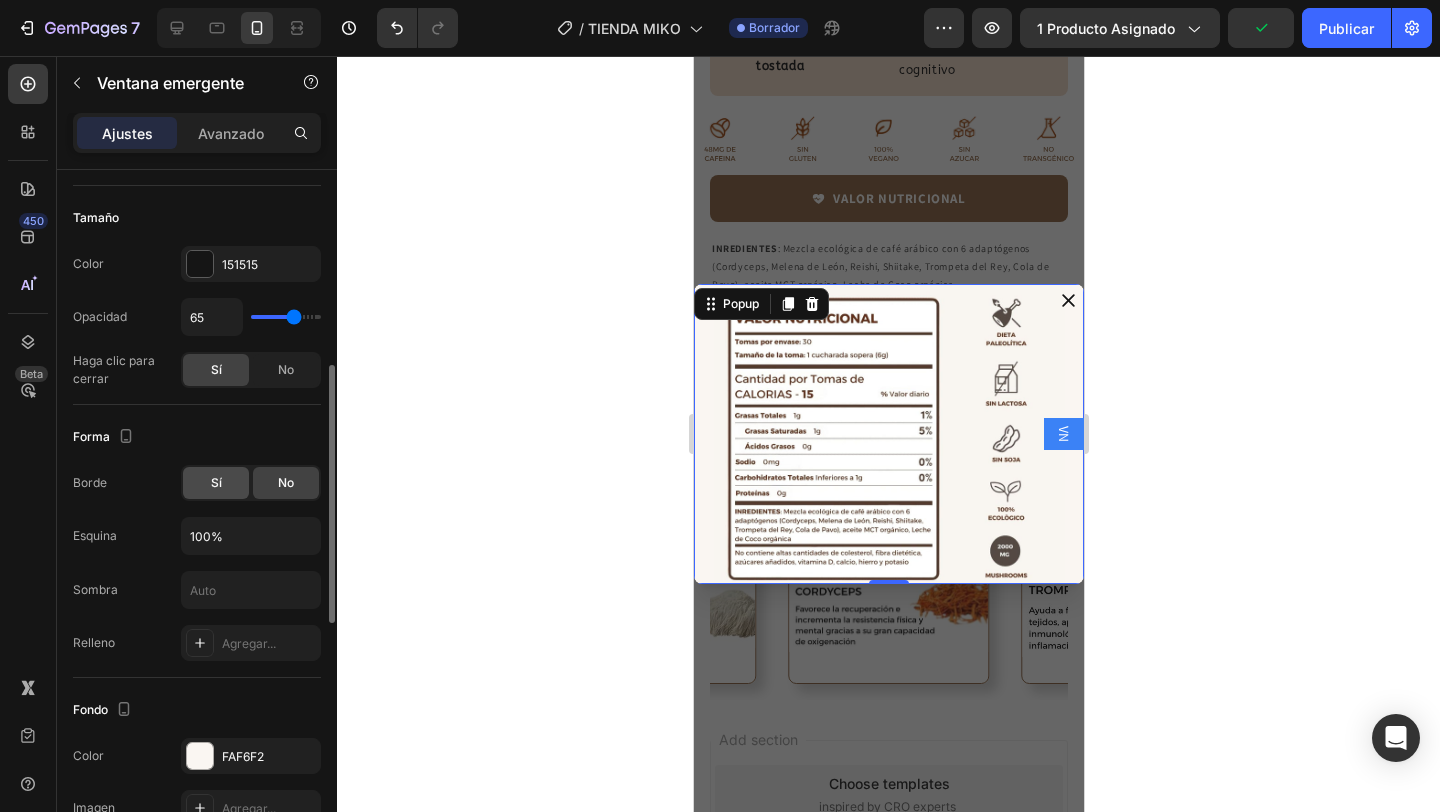 click on "Sí" 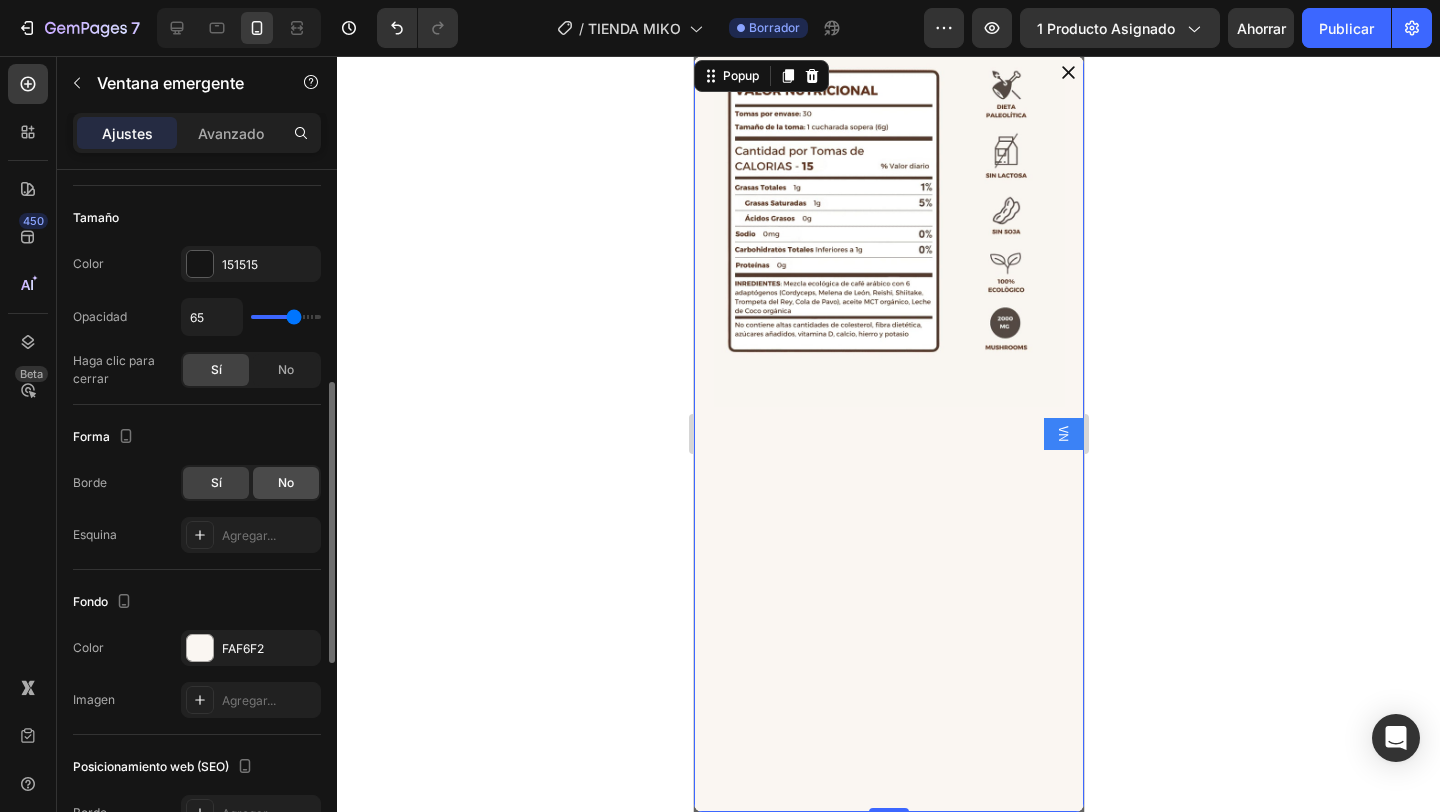 click on "No" 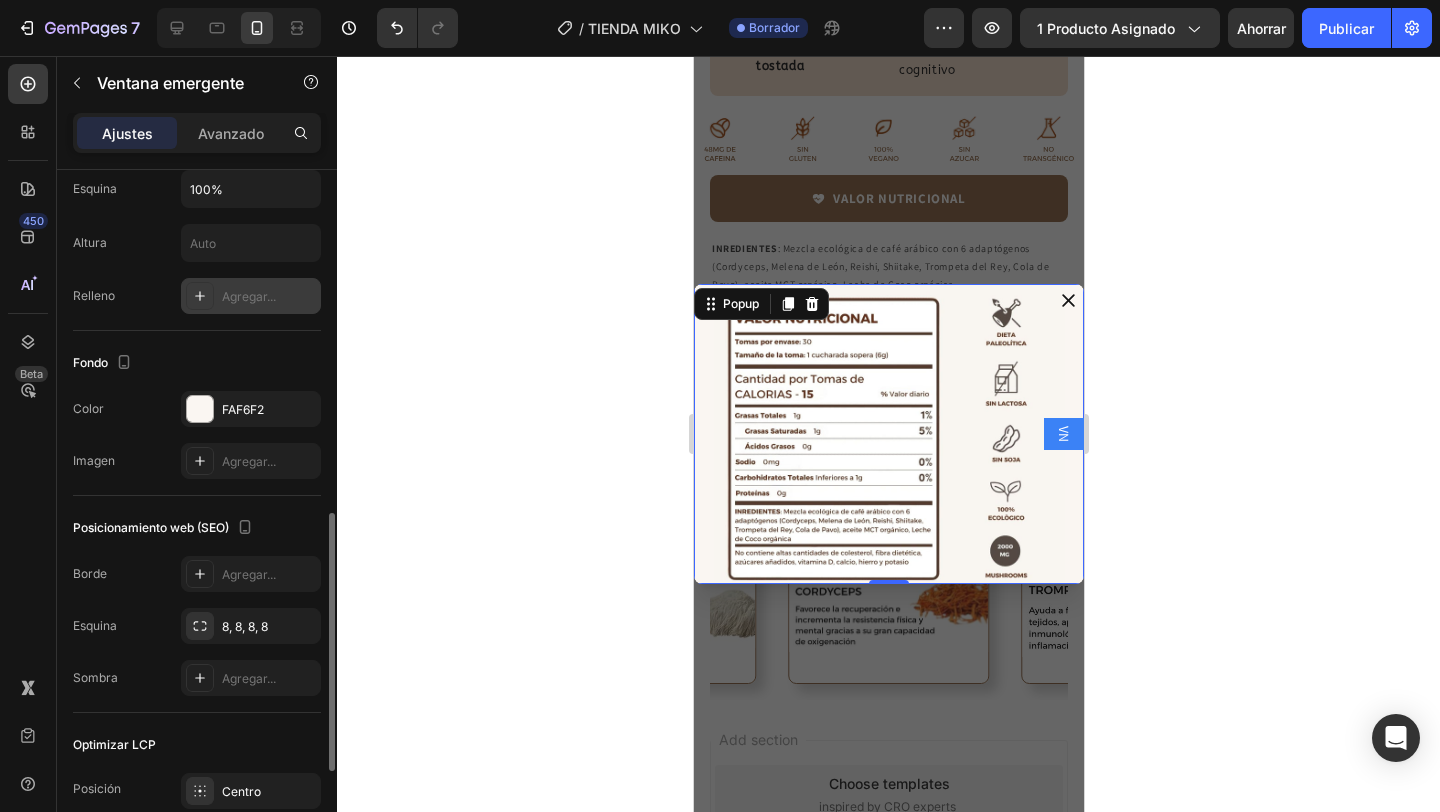 scroll, scrollTop: 895, scrollLeft: 0, axis: vertical 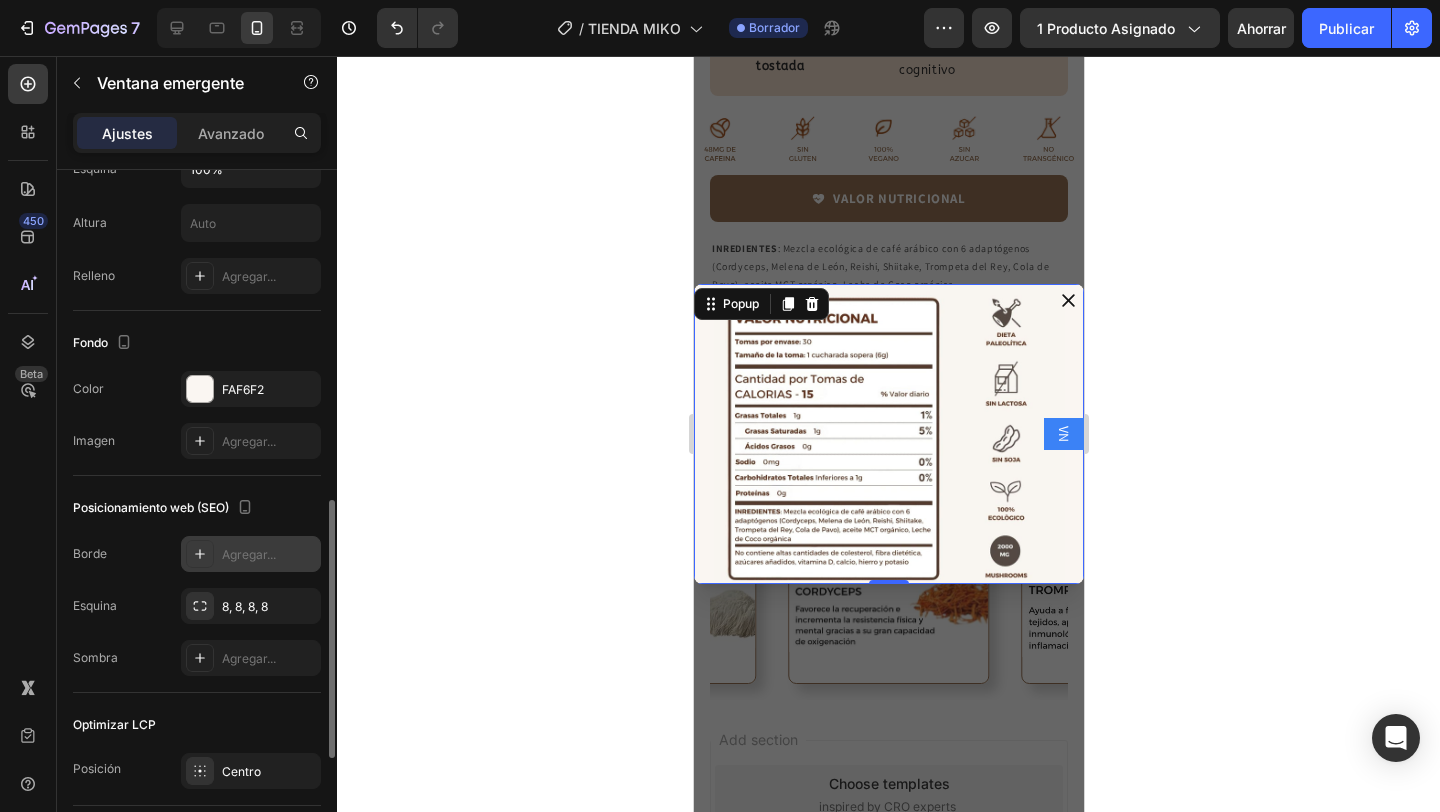 click on "Agregar..." at bounding box center [249, 554] 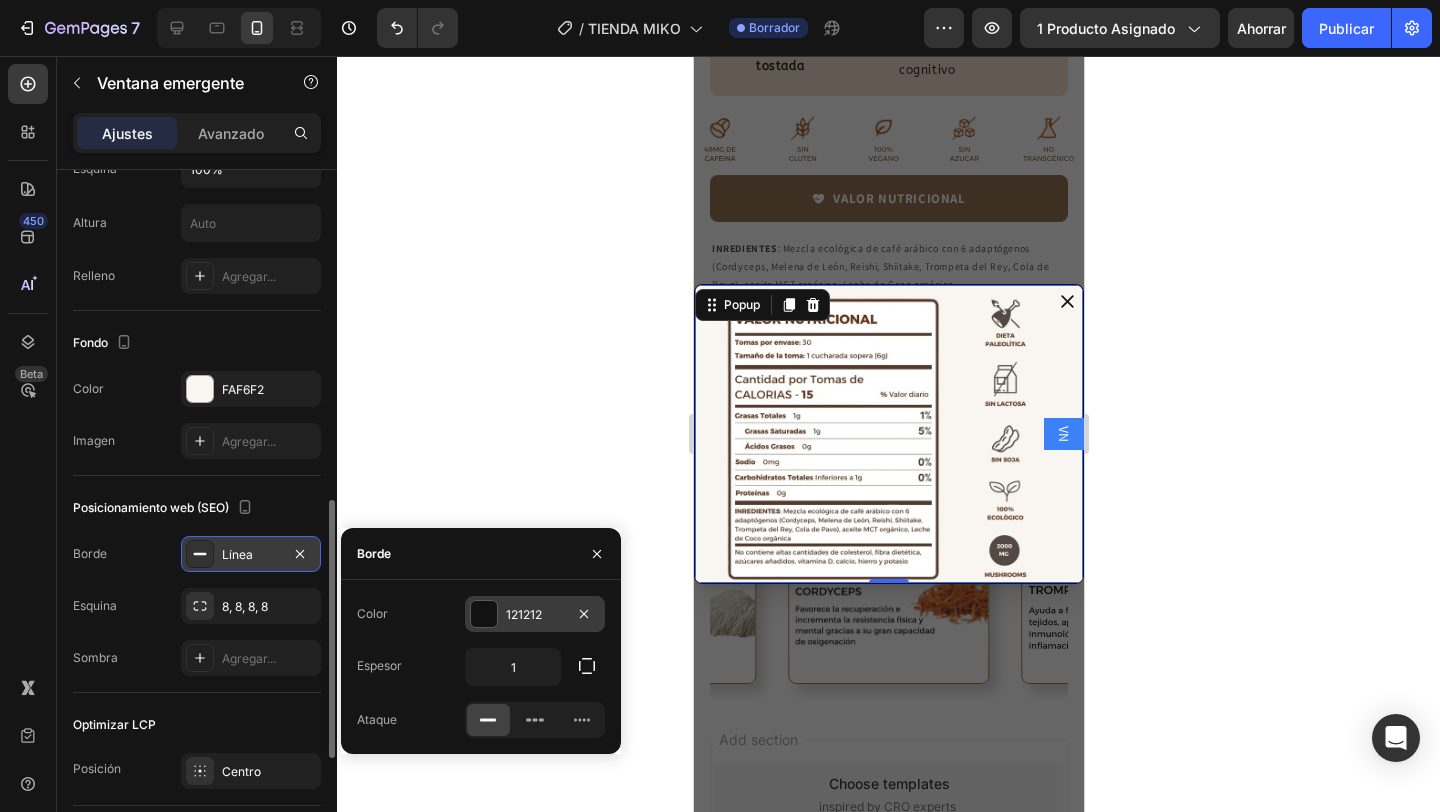 click at bounding box center [484, 614] 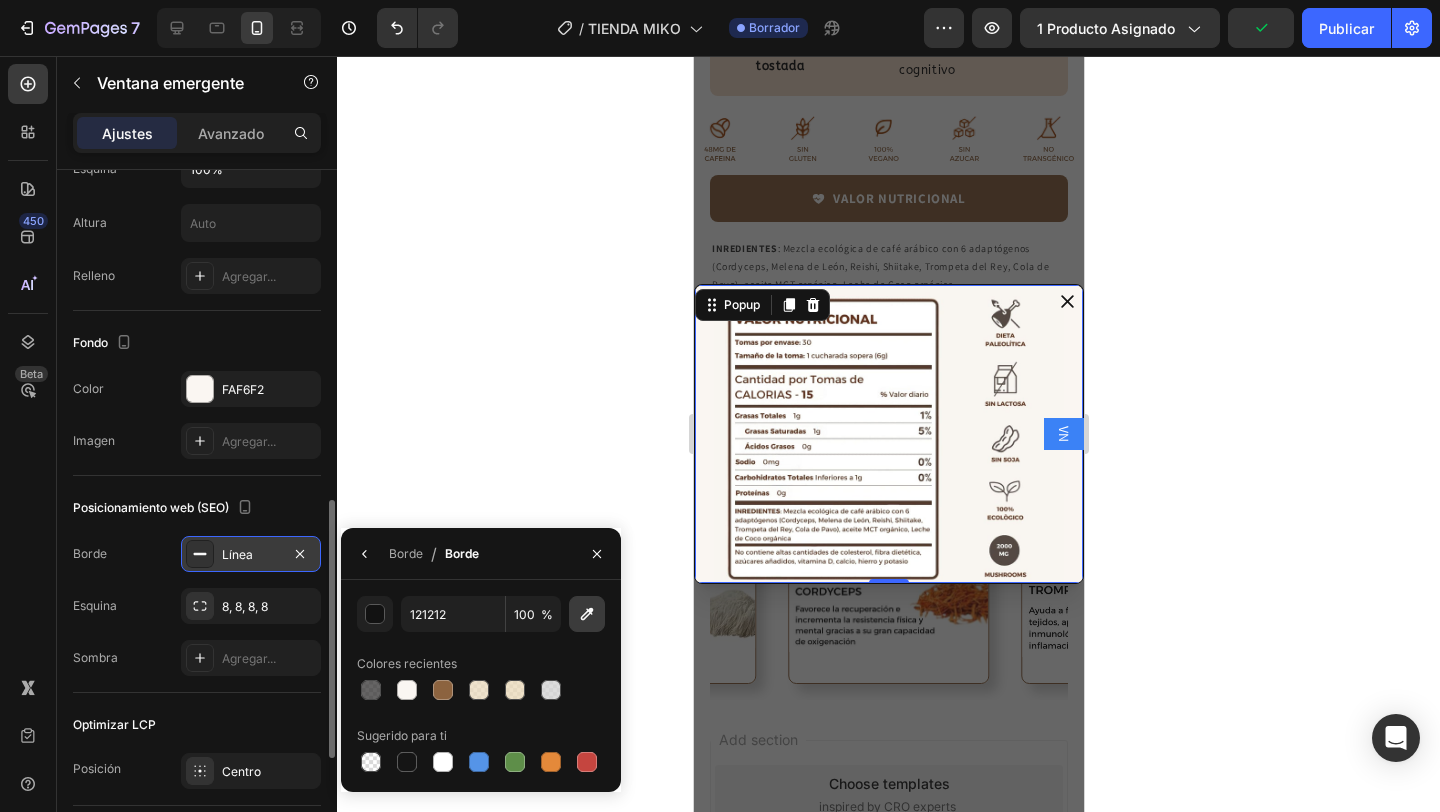 click 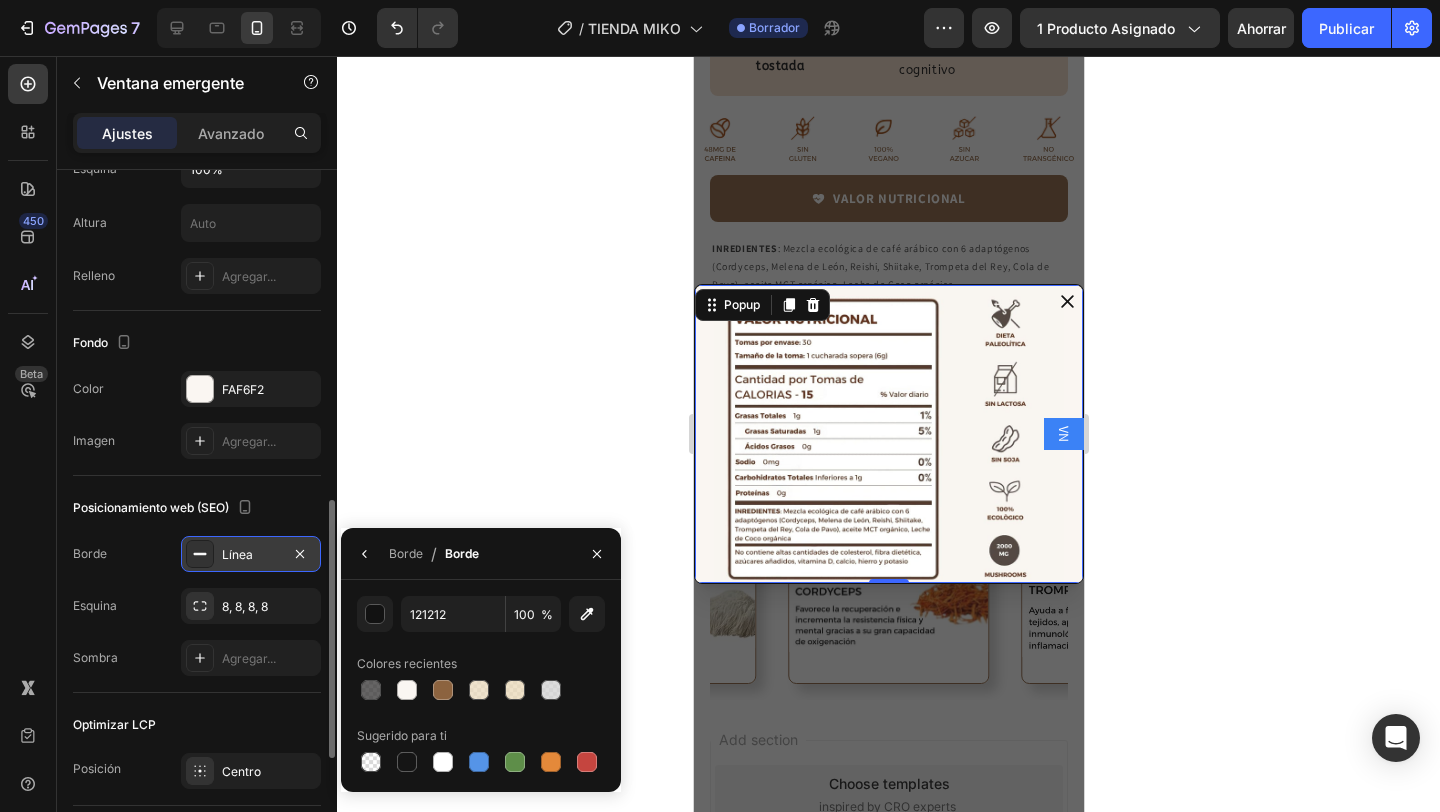 type on "51362F" 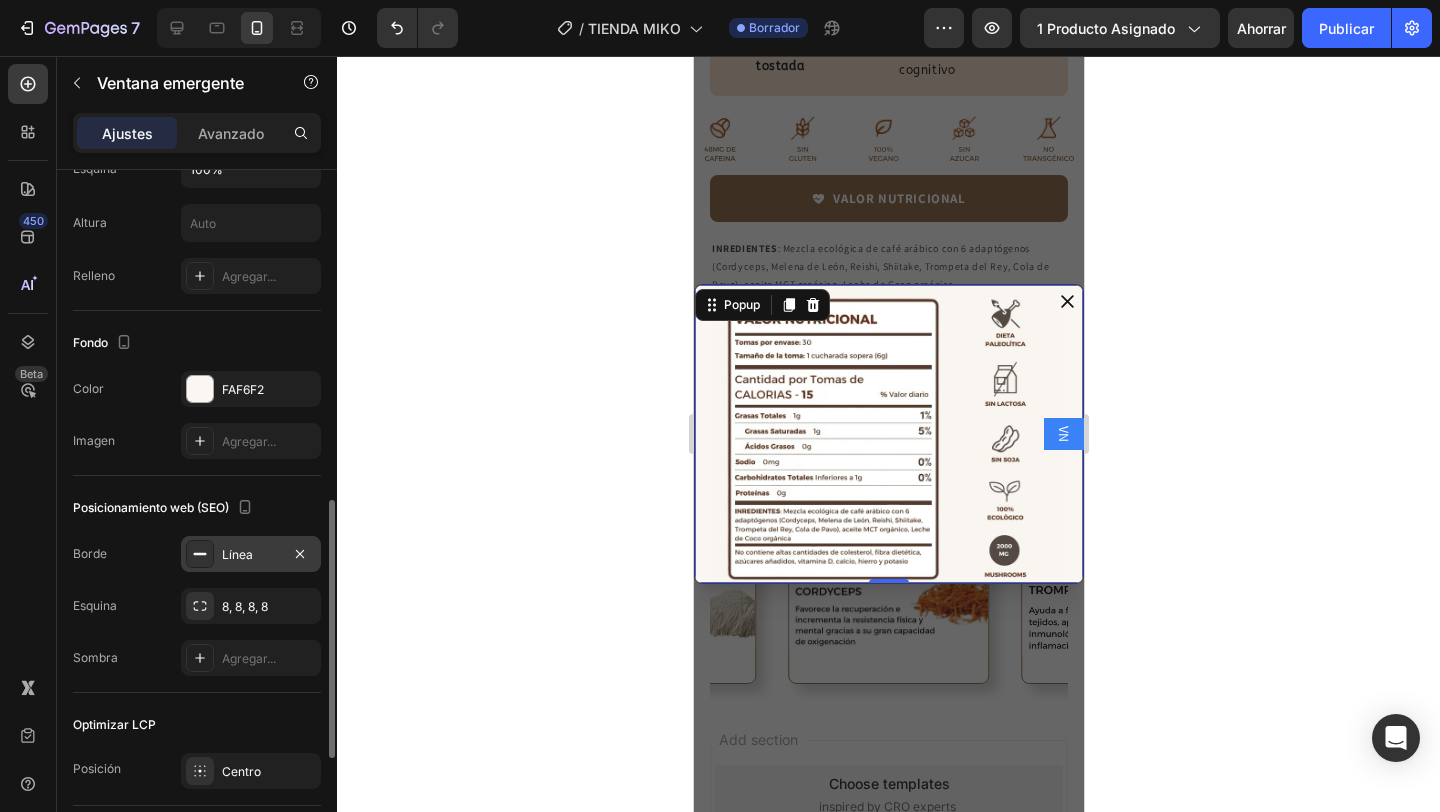 click 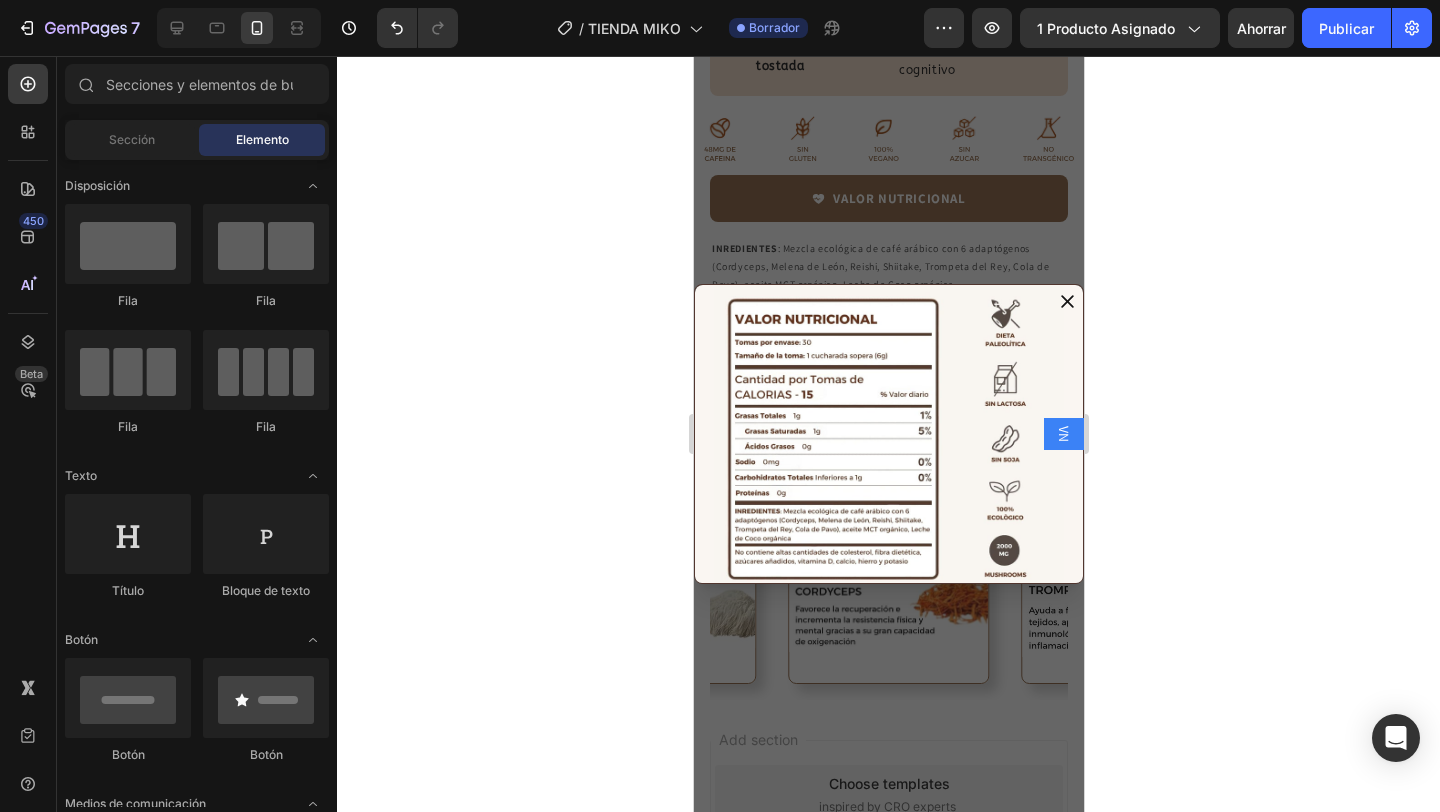 click 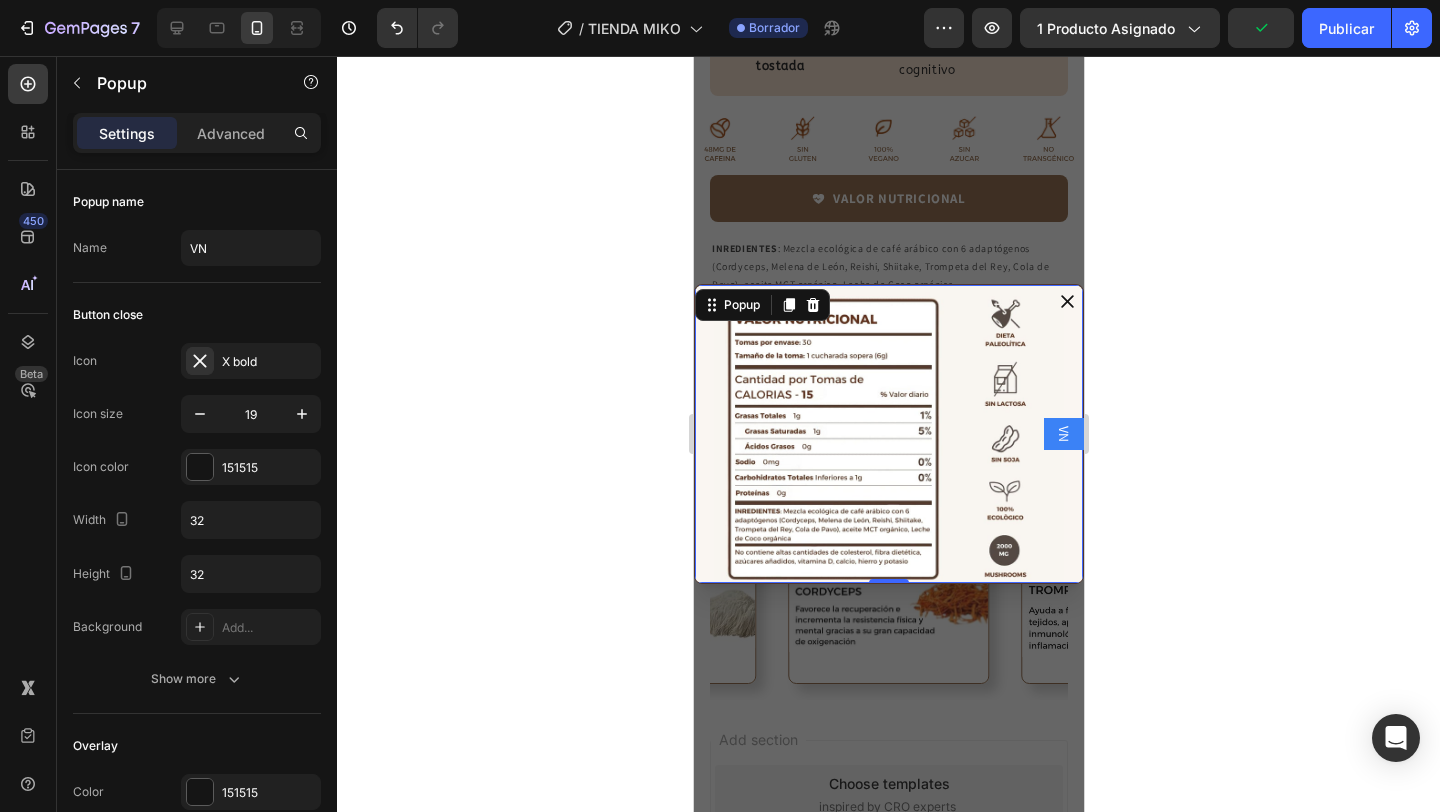 click 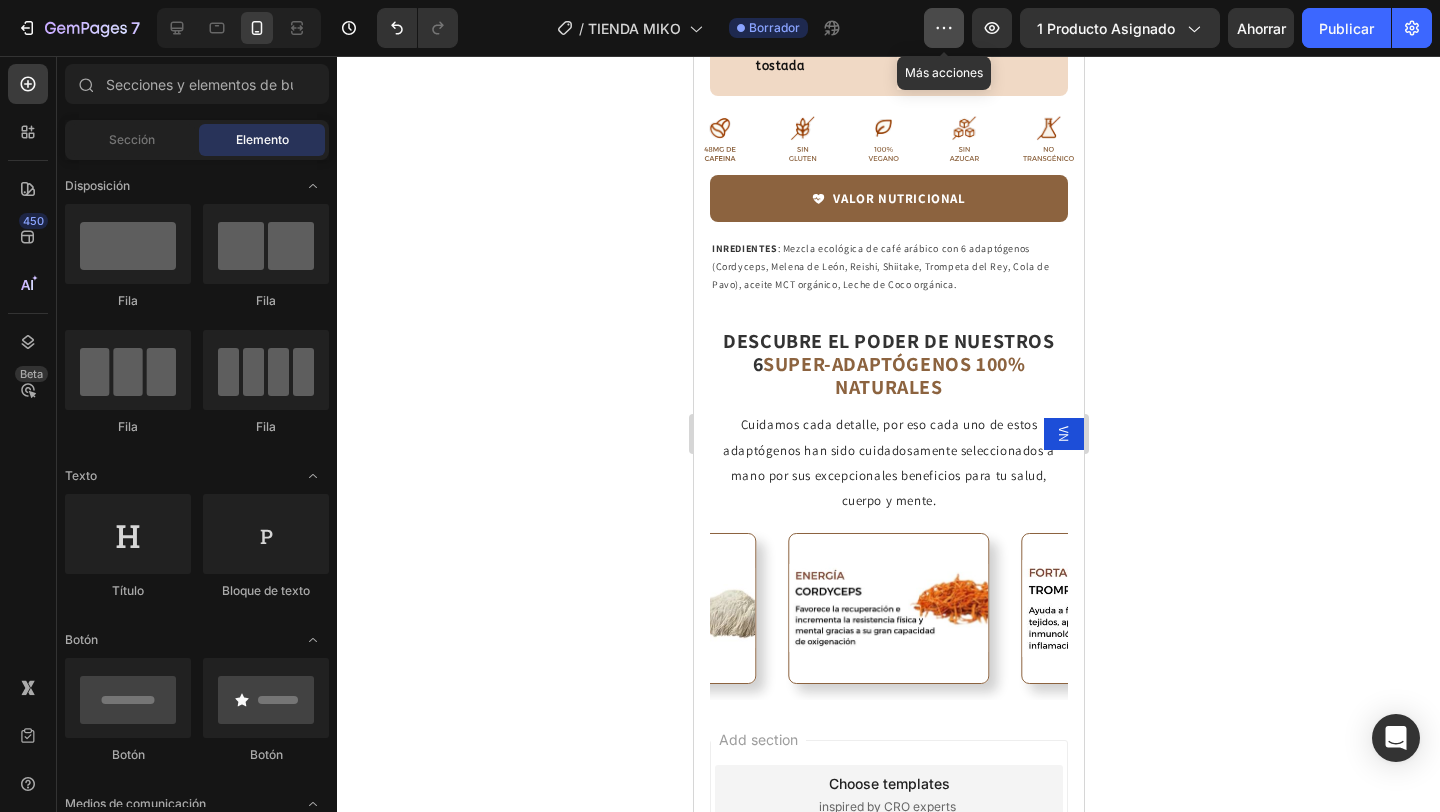 click 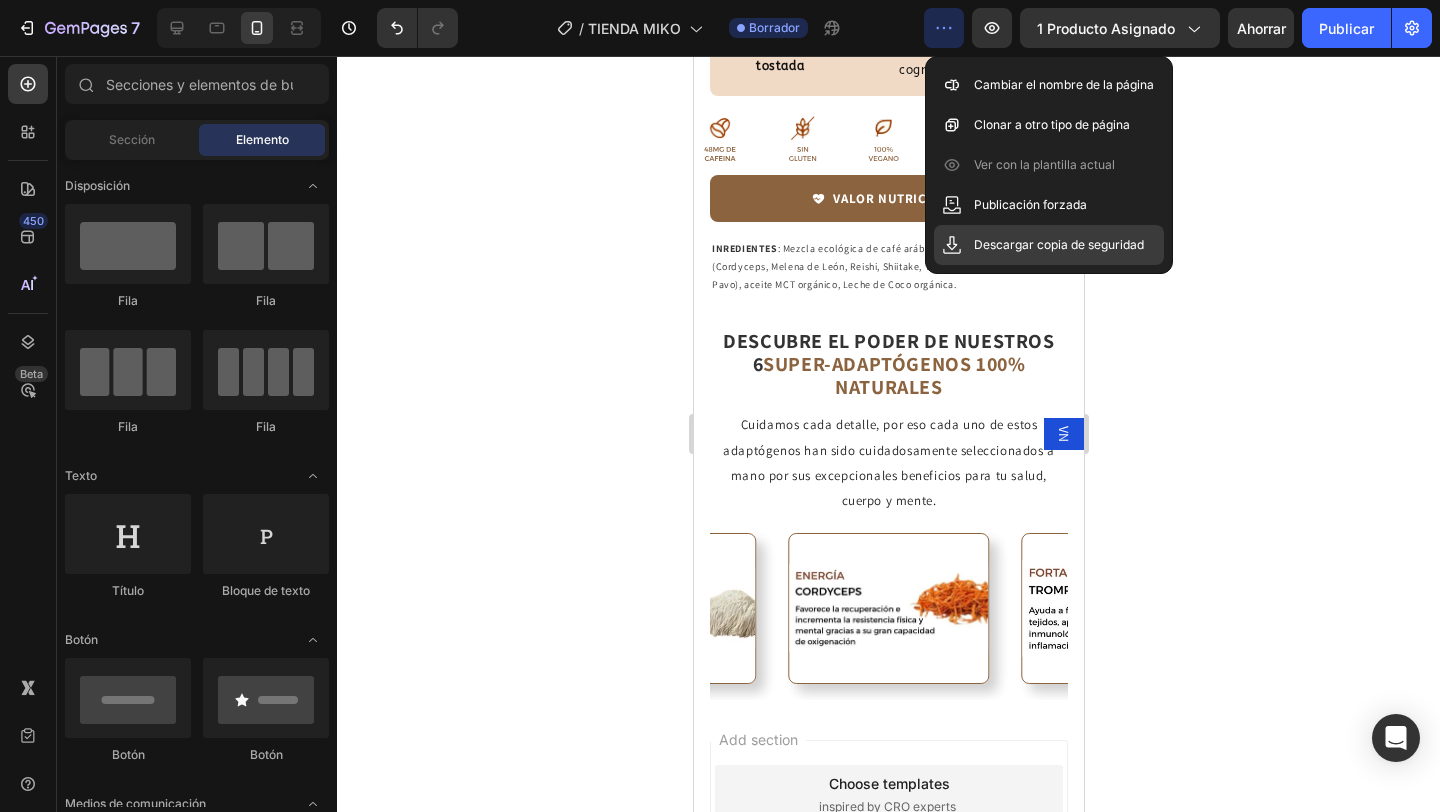 click on "Descargar copia de seguridad" at bounding box center [1059, 245] 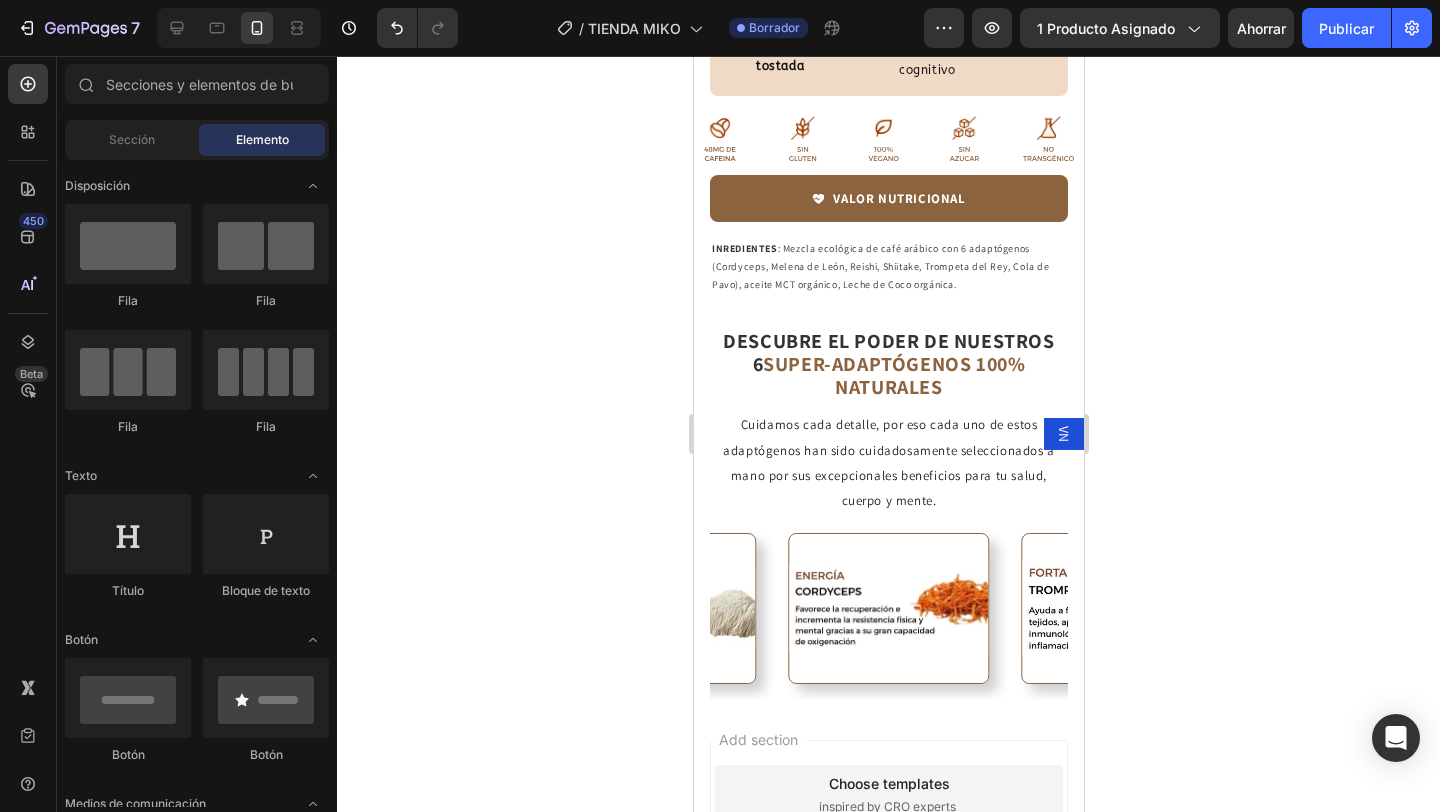 click 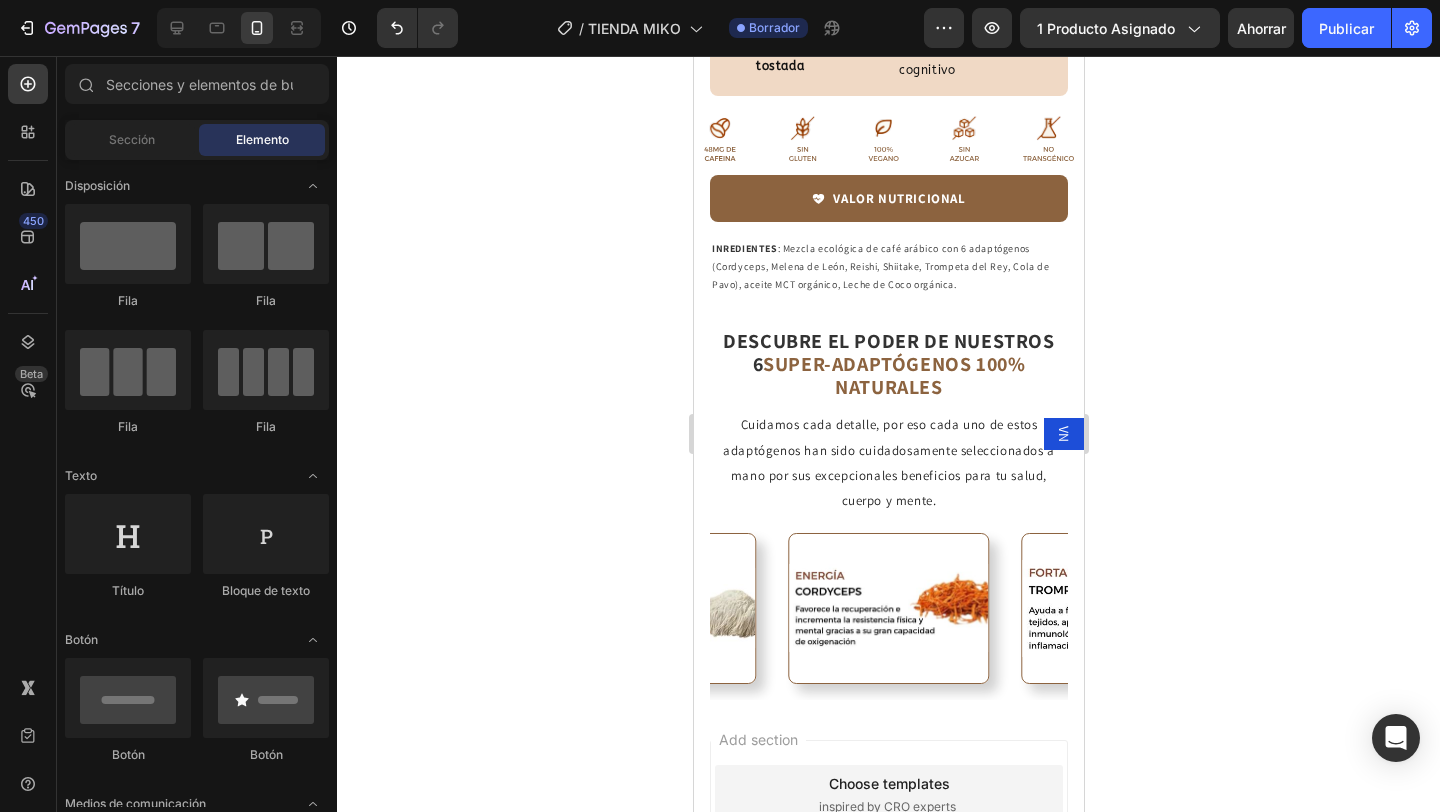 click 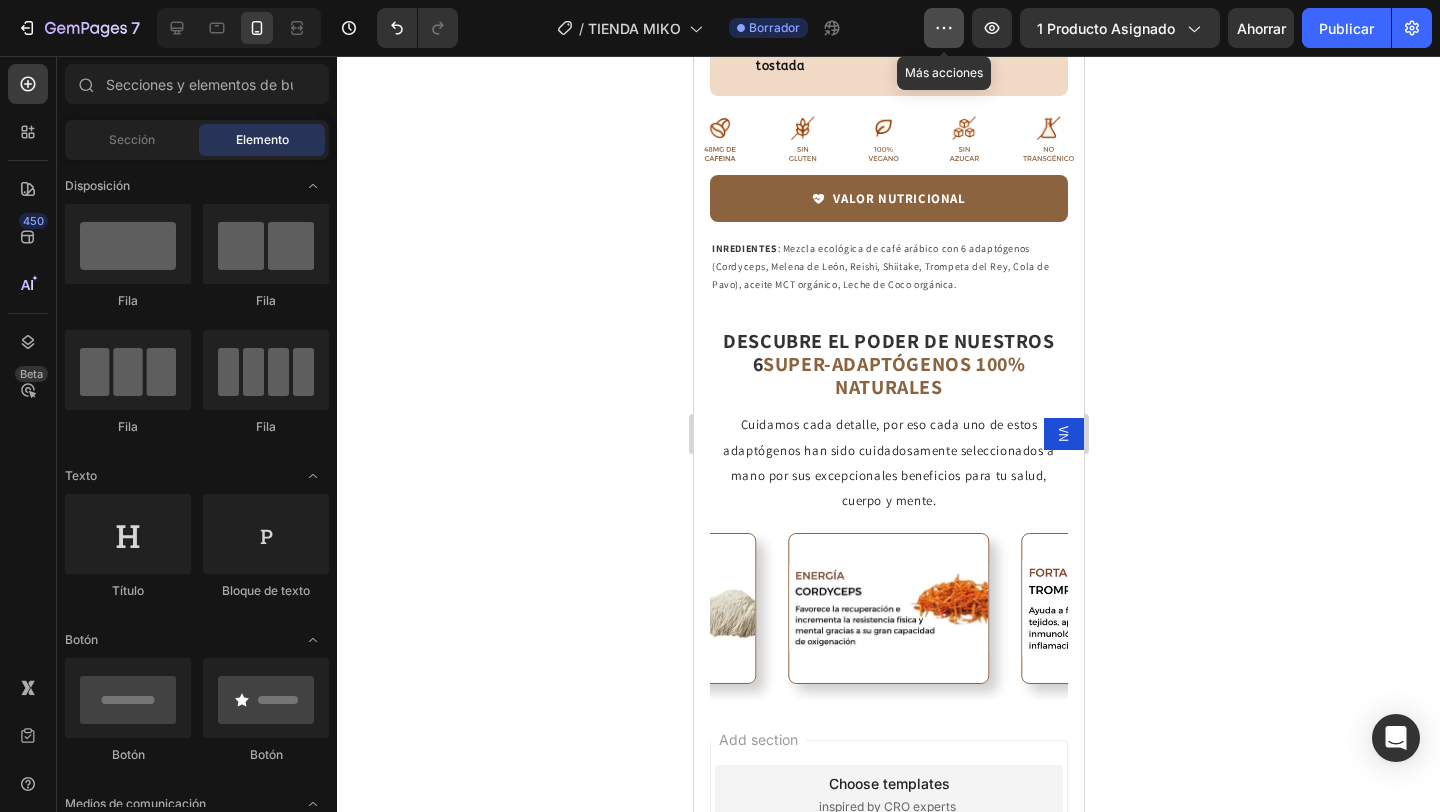 click 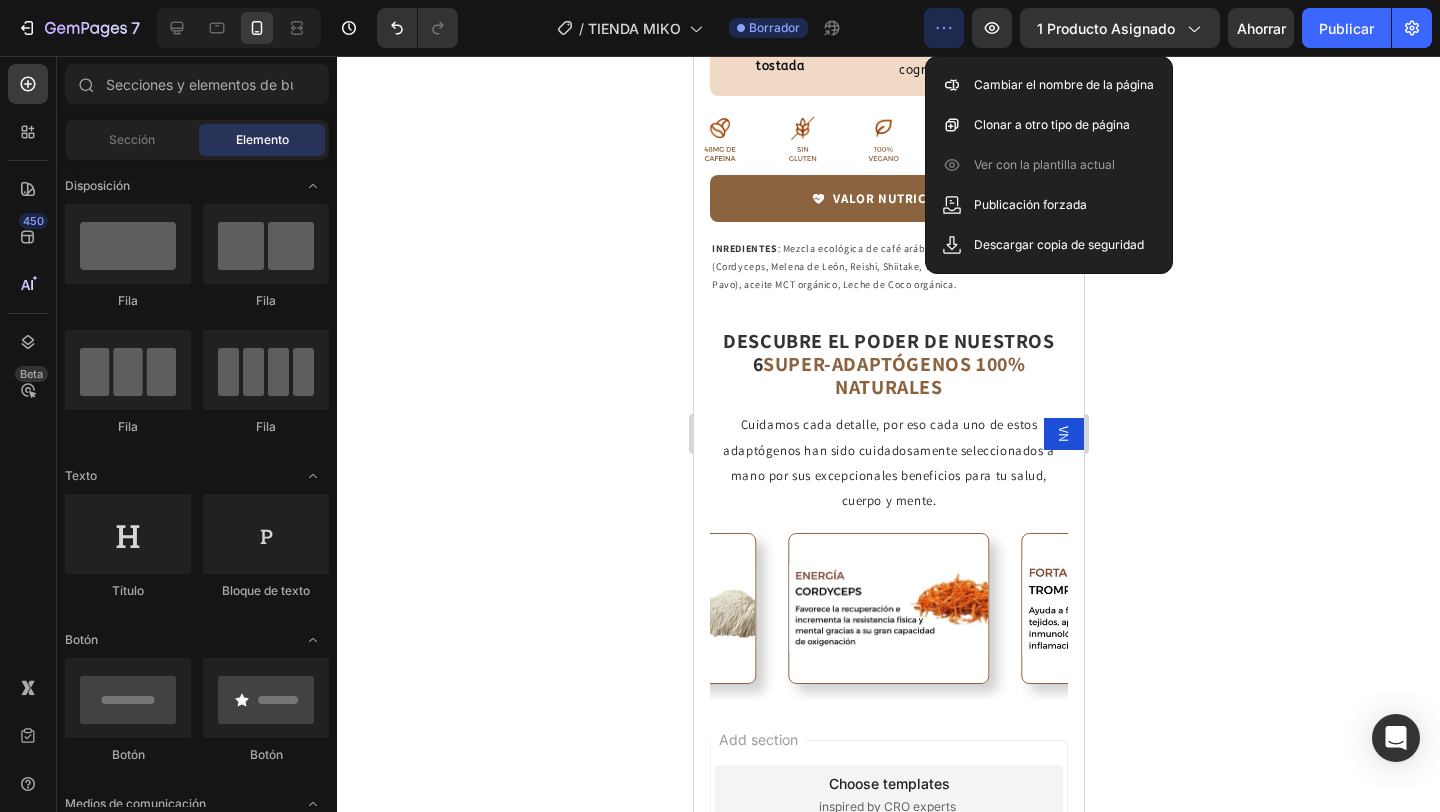 click 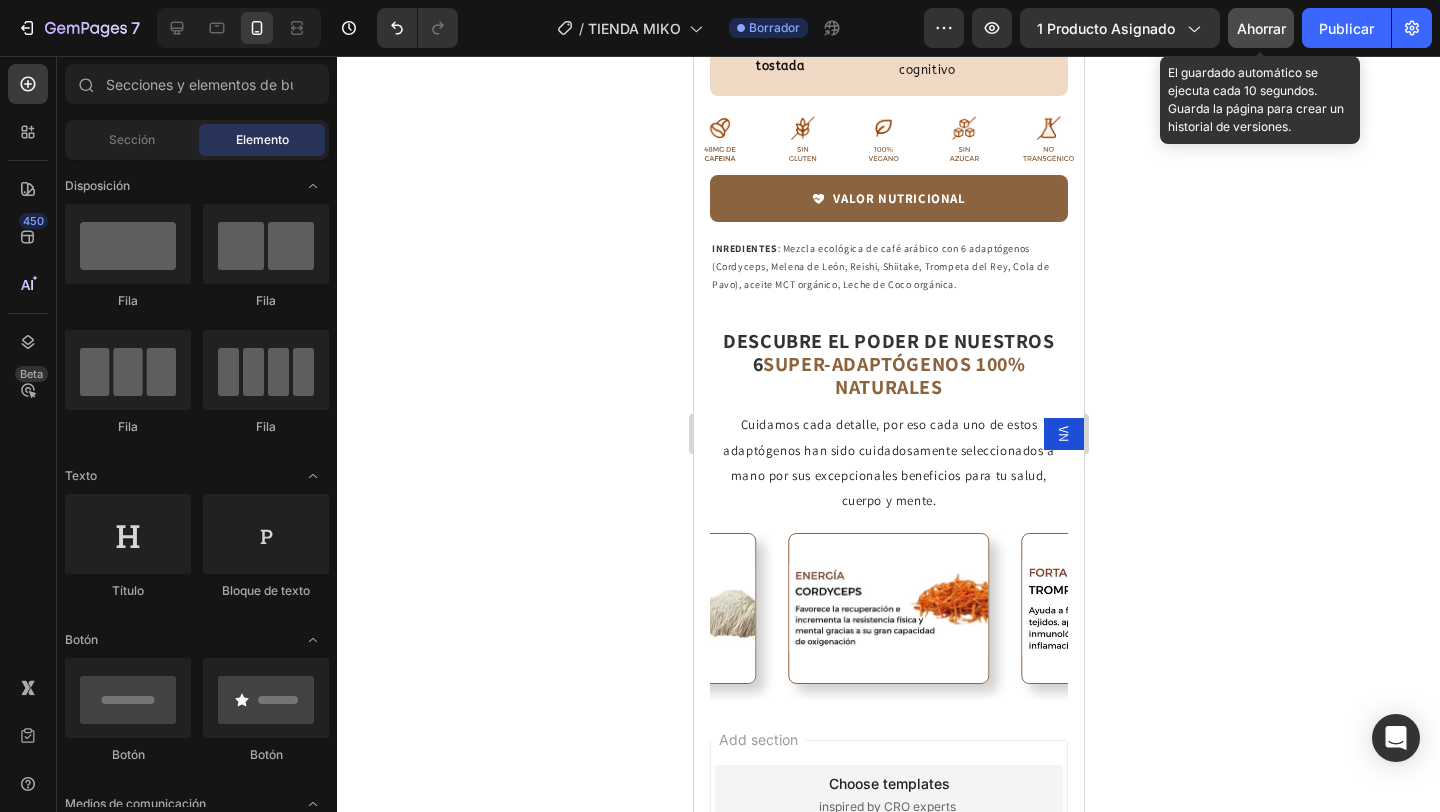 click on "Ahorrar" at bounding box center (1261, 28) 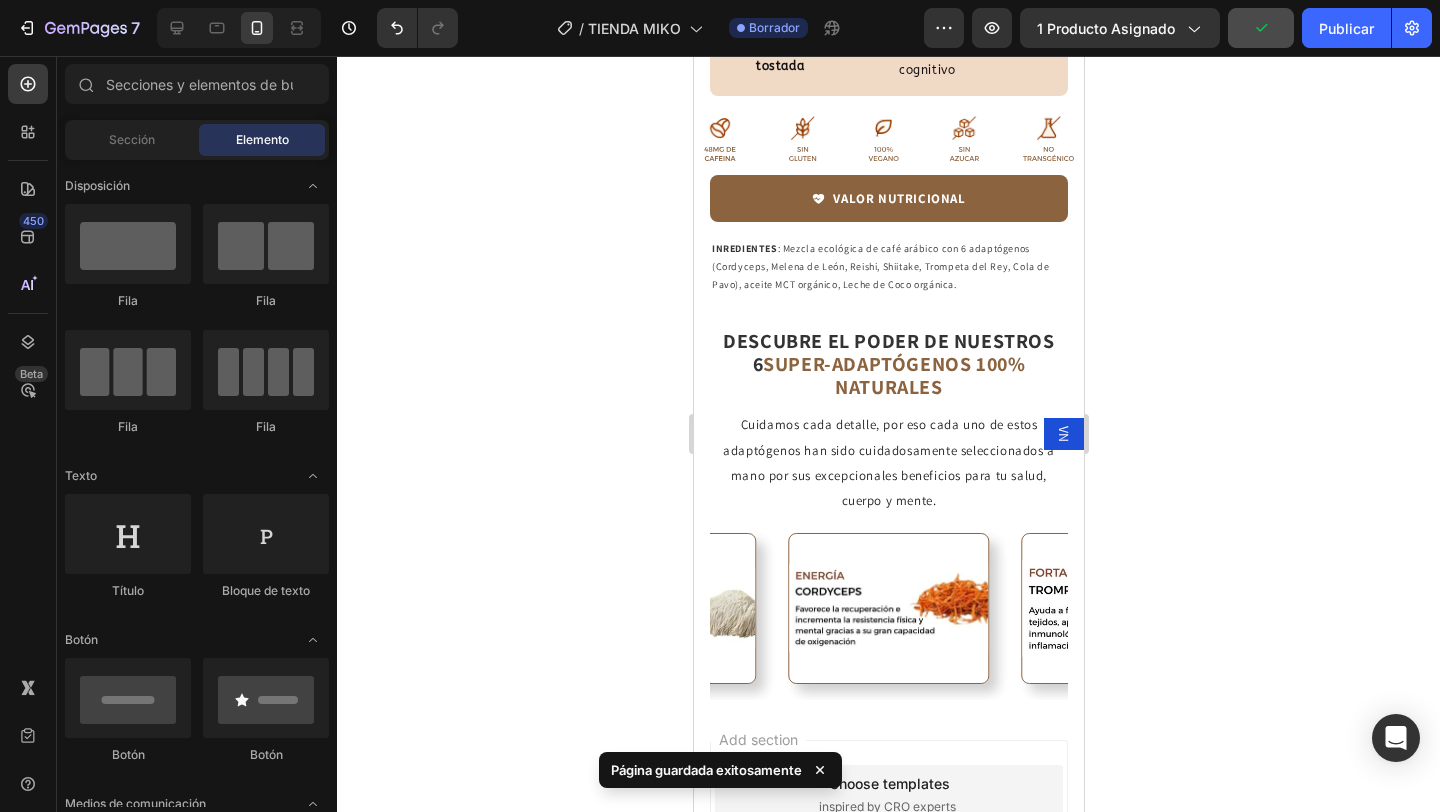 click 